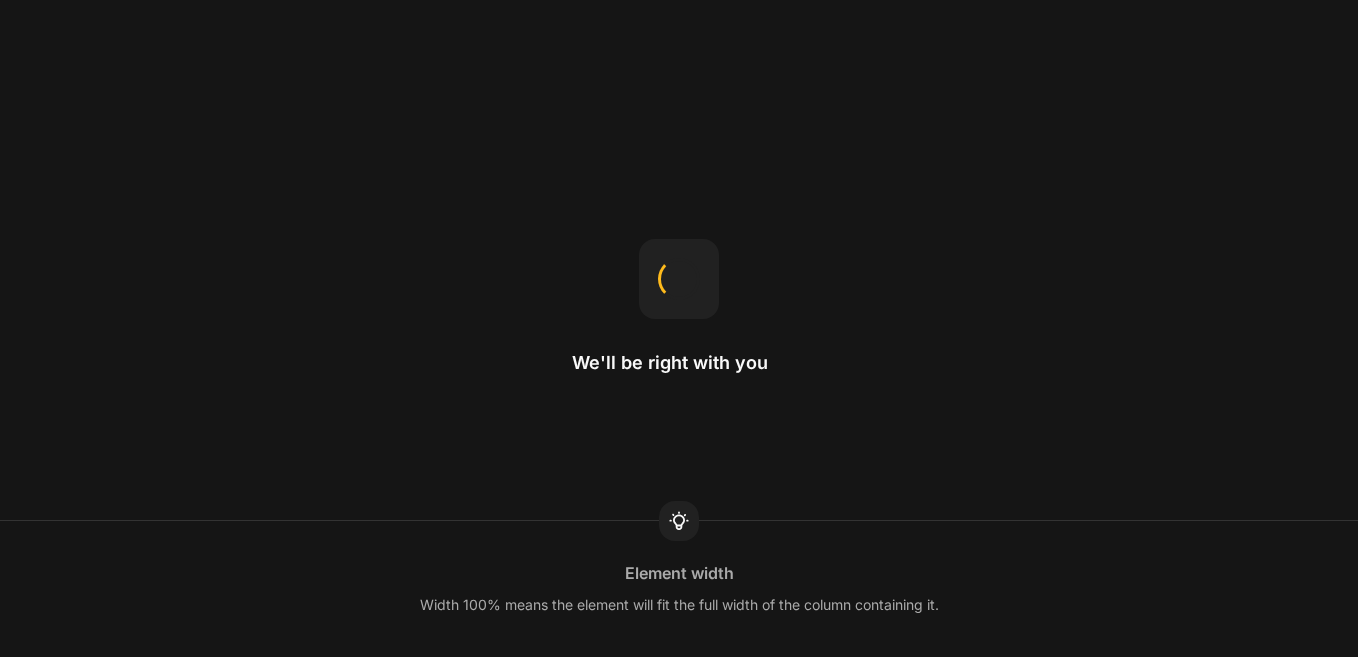 scroll, scrollTop: 0, scrollLeft: 0, axis: both 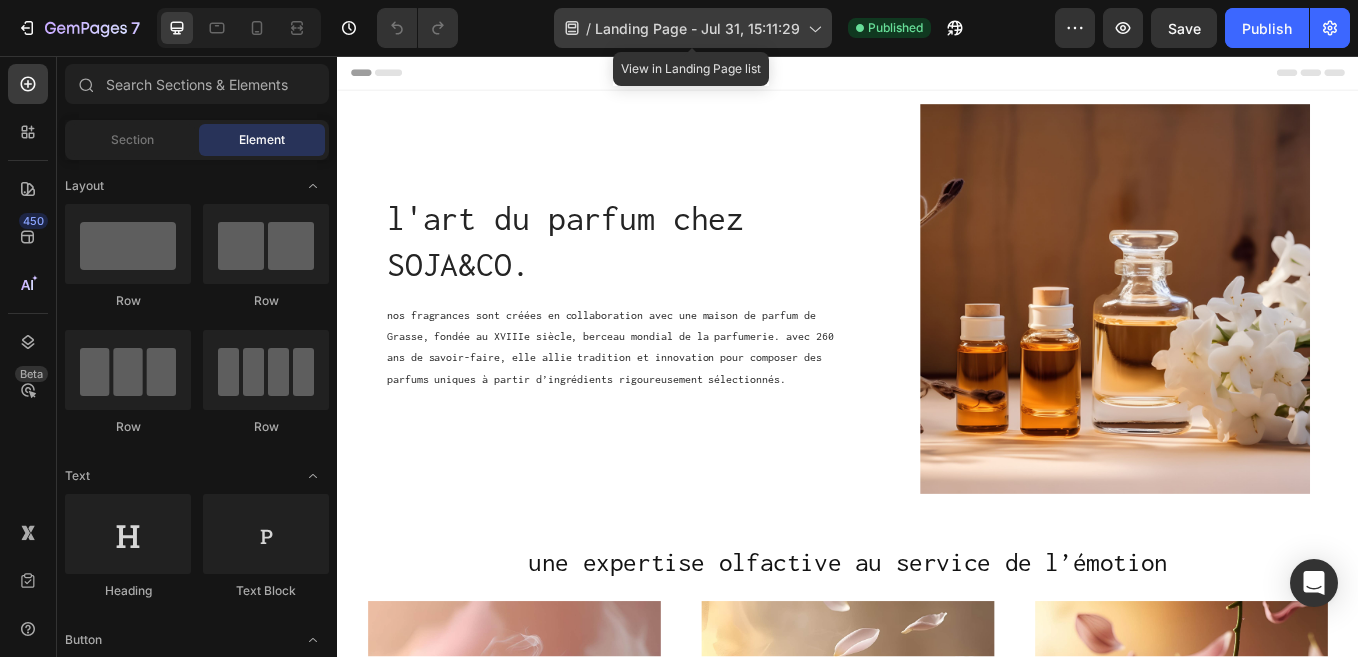click on "Landing Page - Jul 31, 15:11:29" at bounding box center (697, 28) 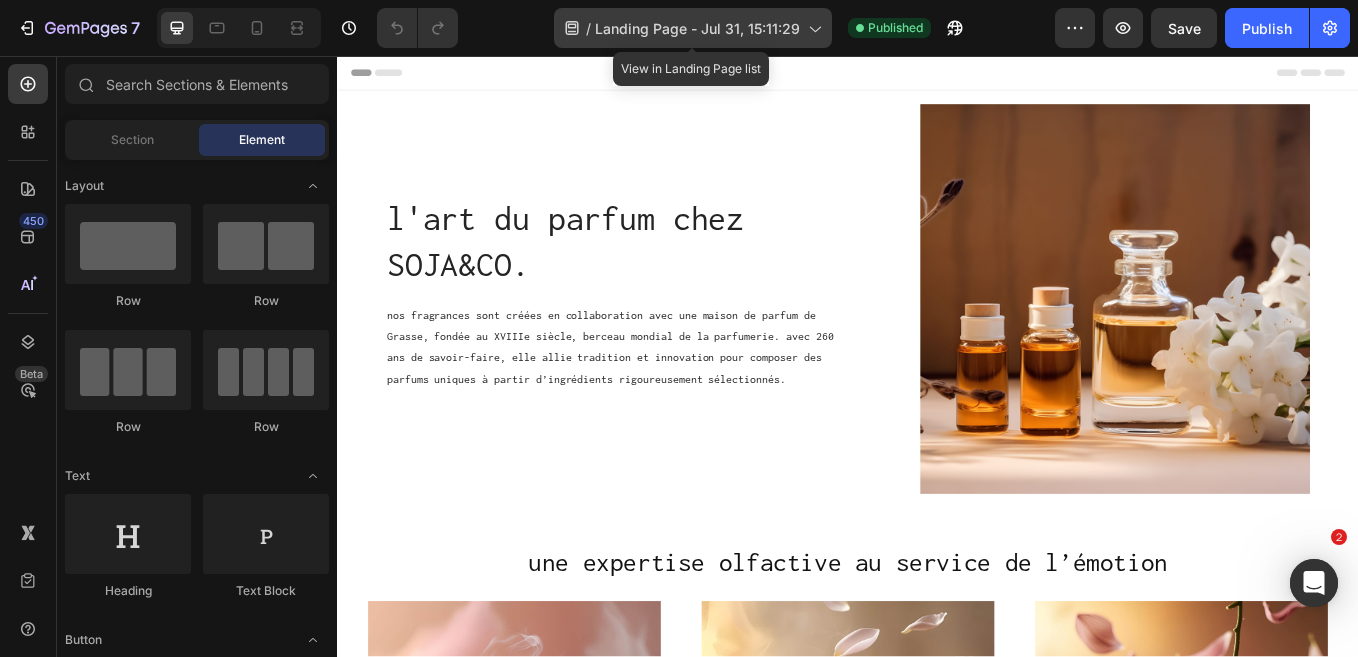 scroll, scrollTop: 0, scrollLeft: 0, axis: both 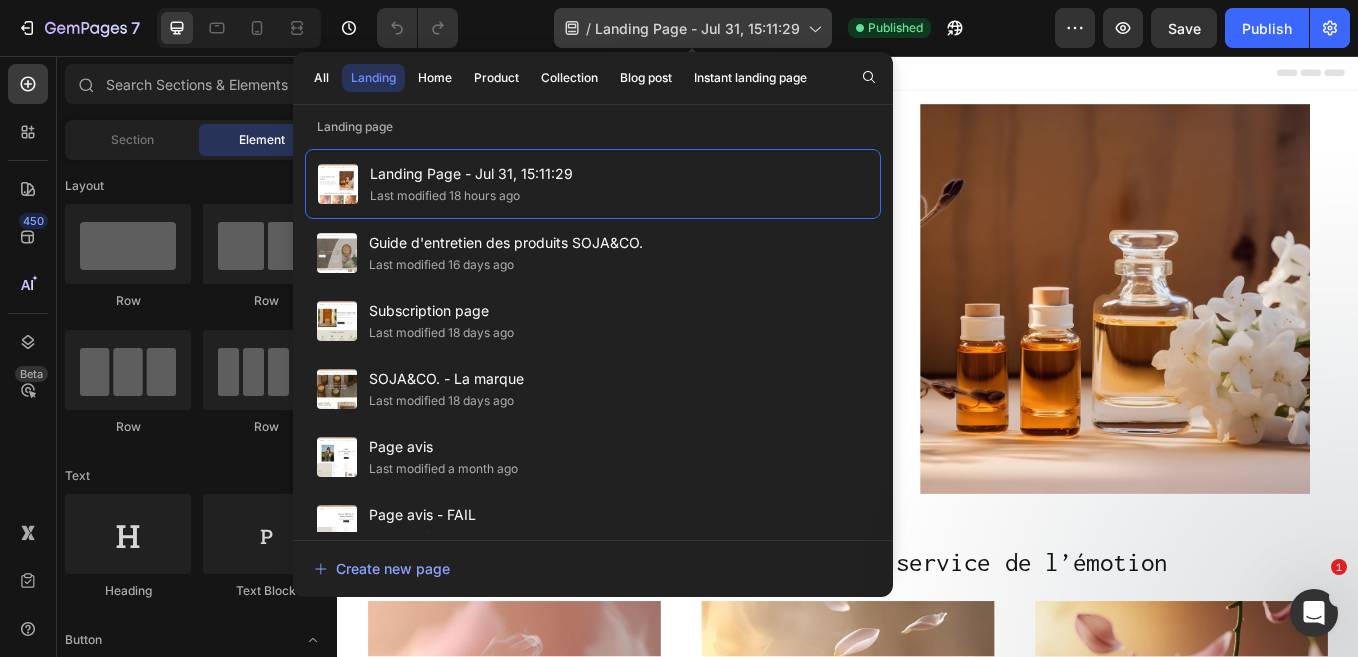 click on "Landing Page - Jul 31, 15:11:29" at bounding box center [697, 28] 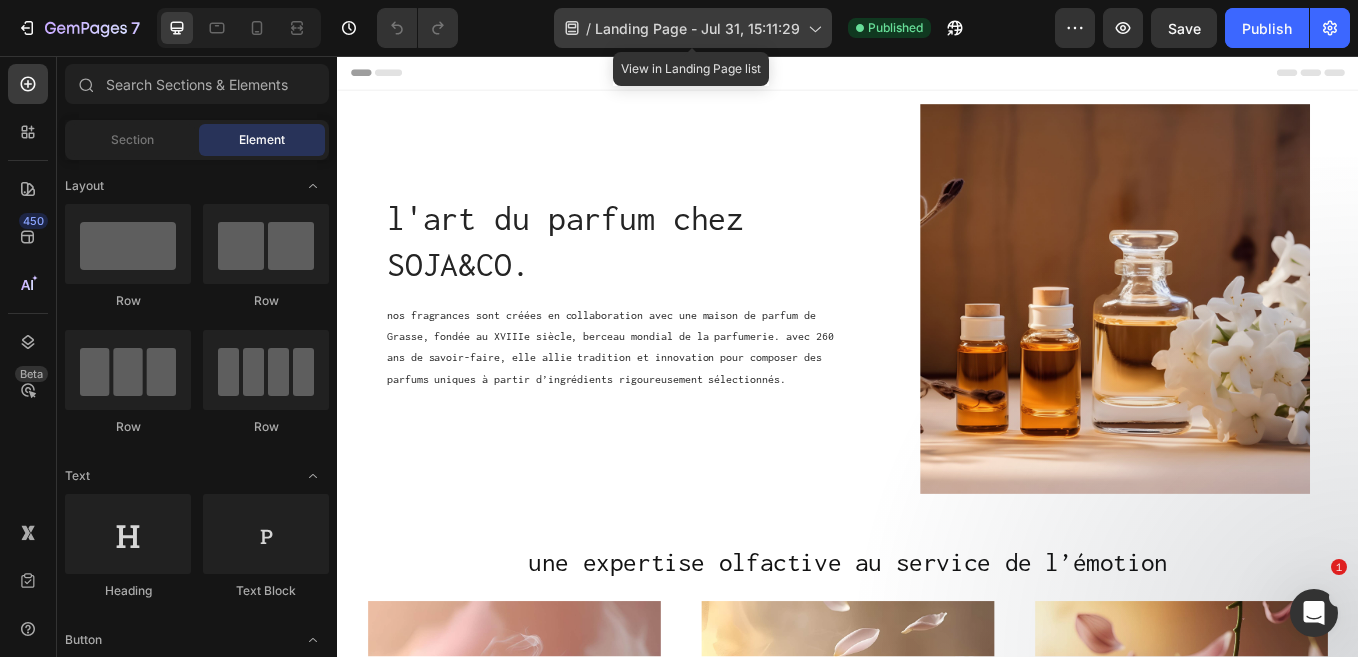 click 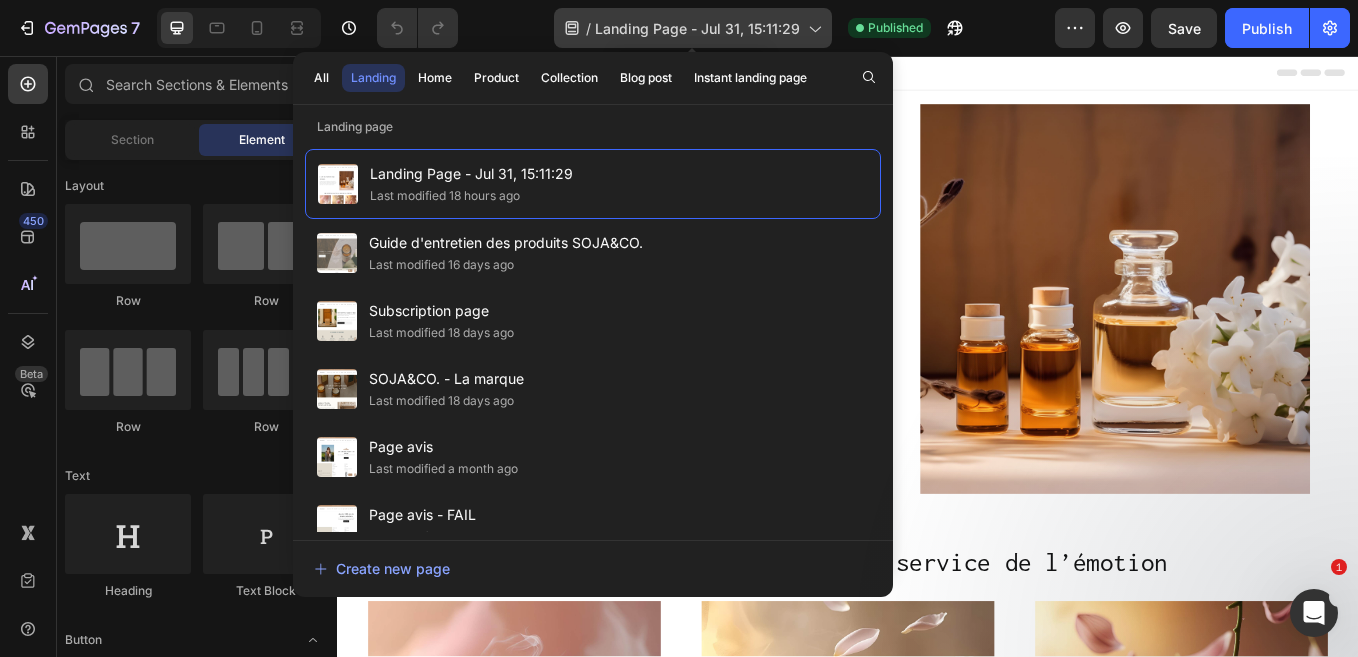 click 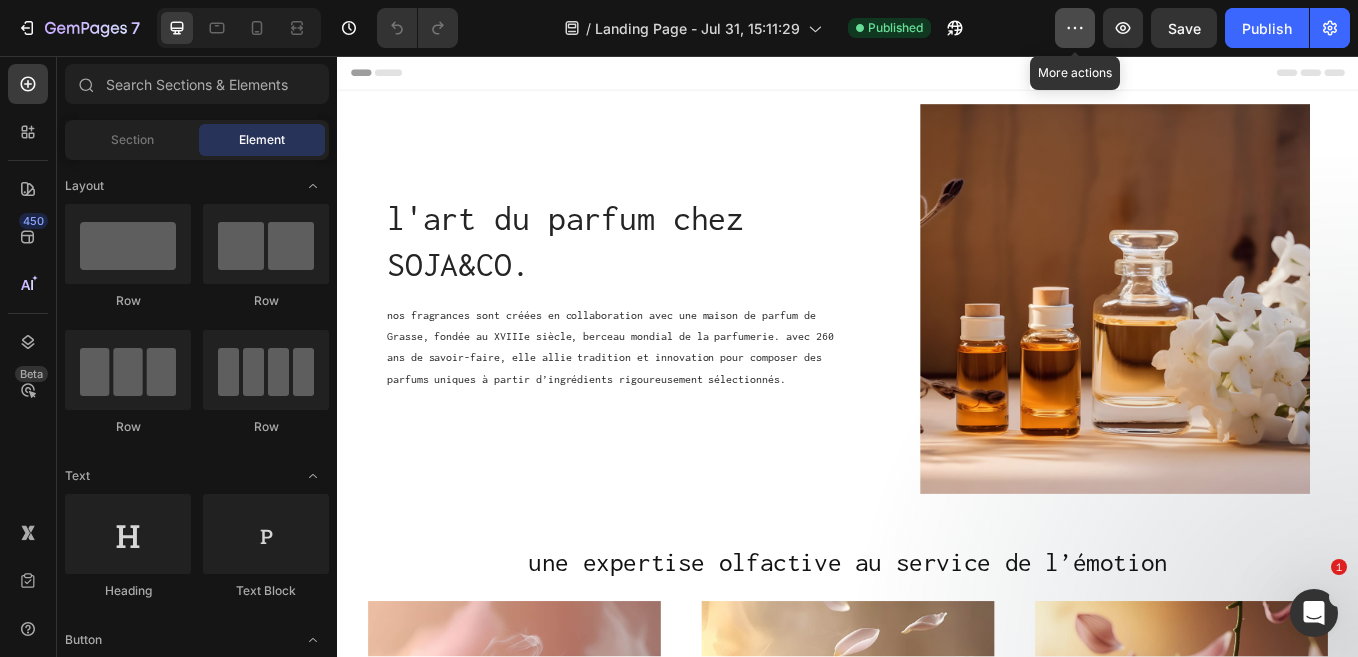 click 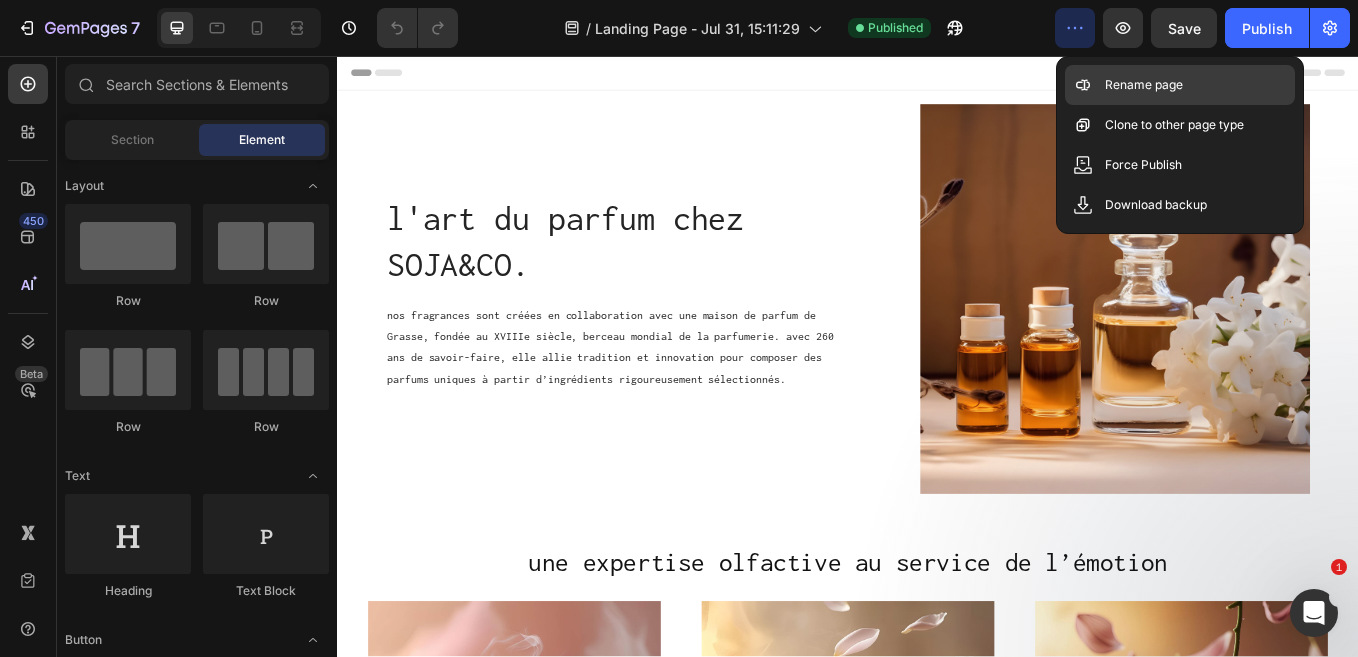 click on "Rename page" 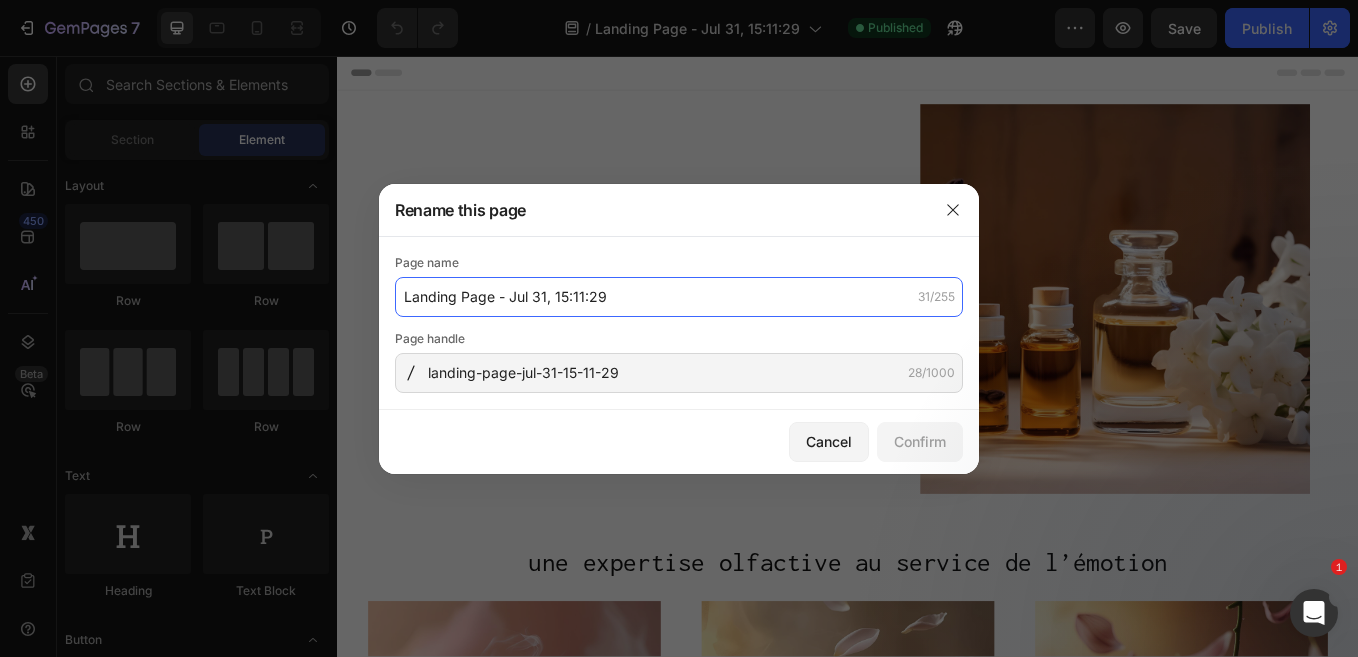 click on "Landing Page - Jul 31, 15:11:29" 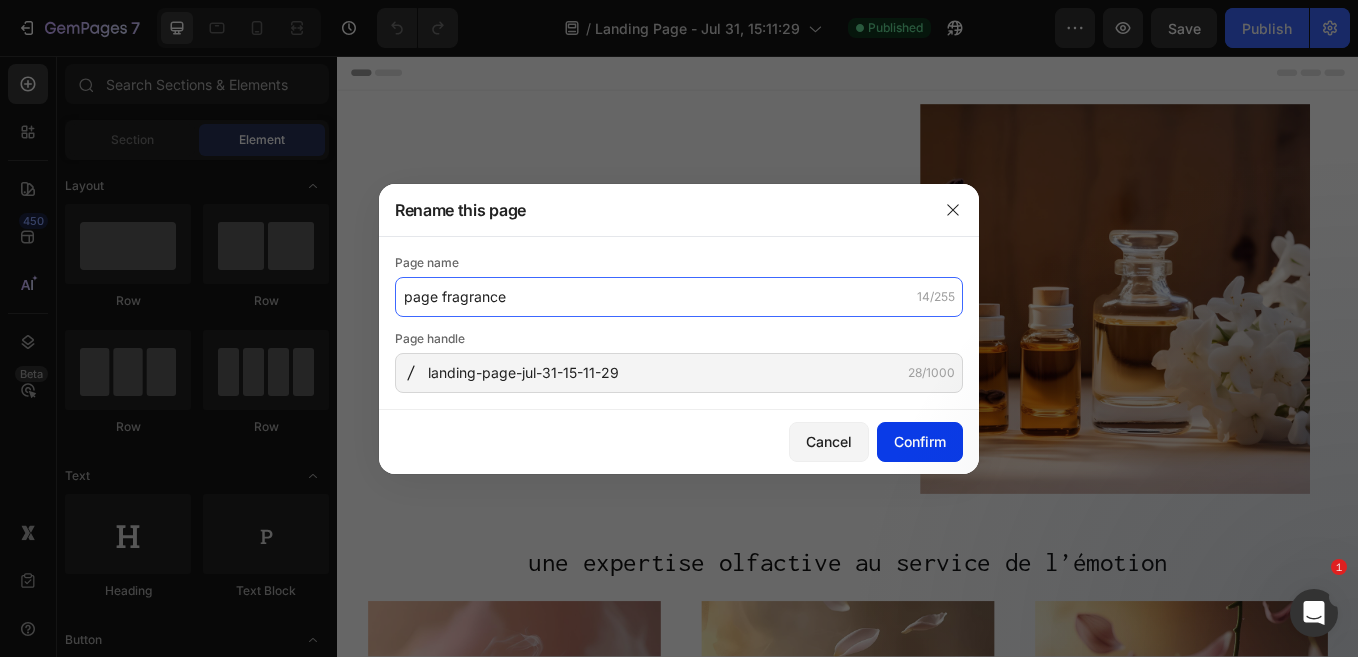 type on "page fragrance" 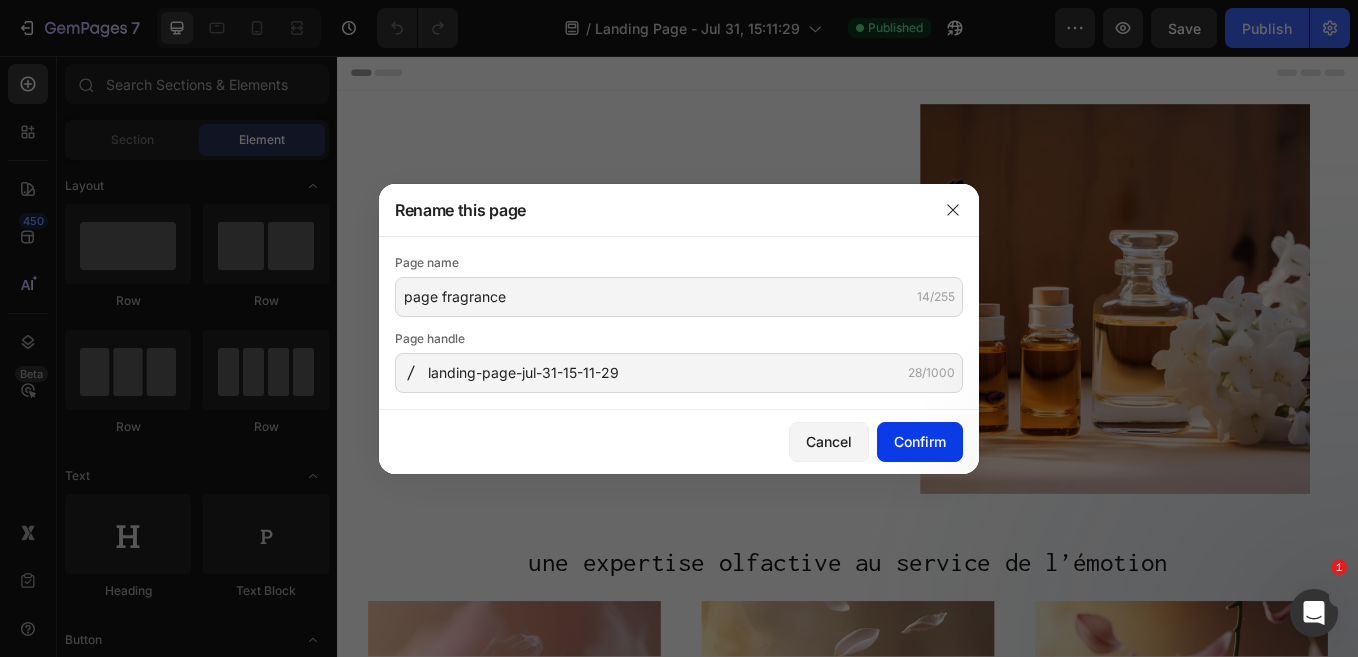 click on "Confirm" at bounding box center (920, 441) 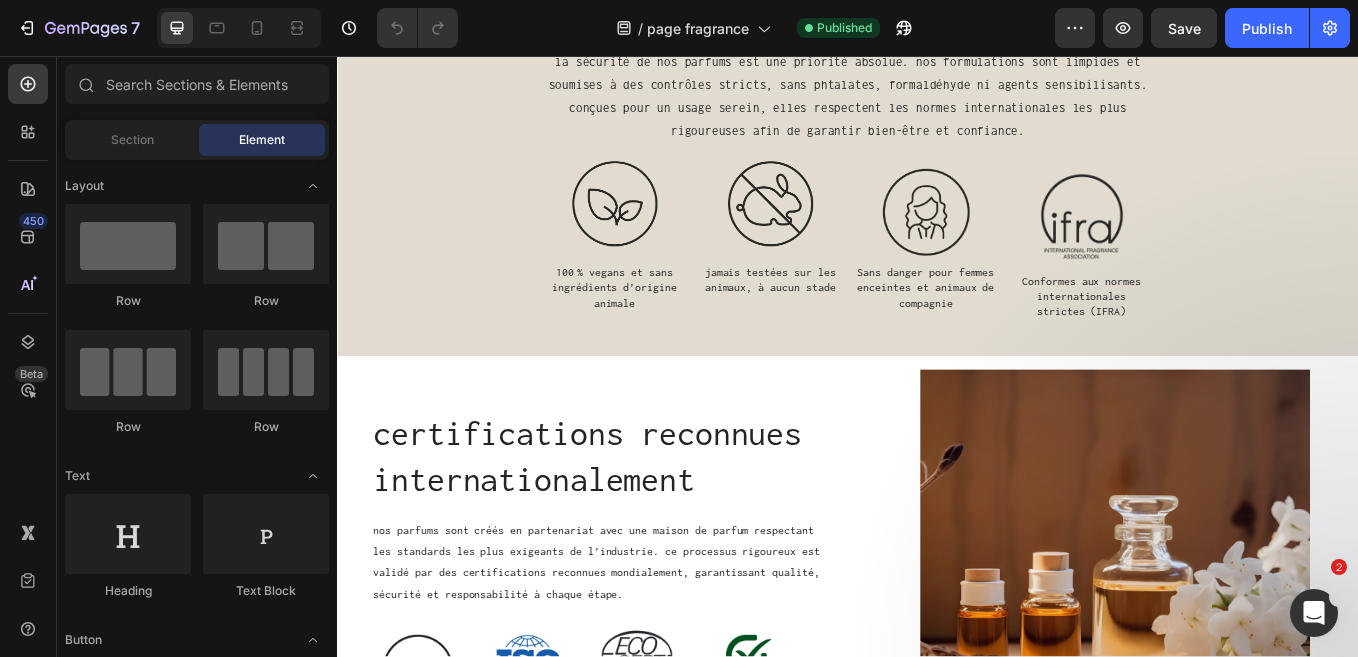 scroll, scrollTop: 1971, scrollLeft: 0, axis: vertical 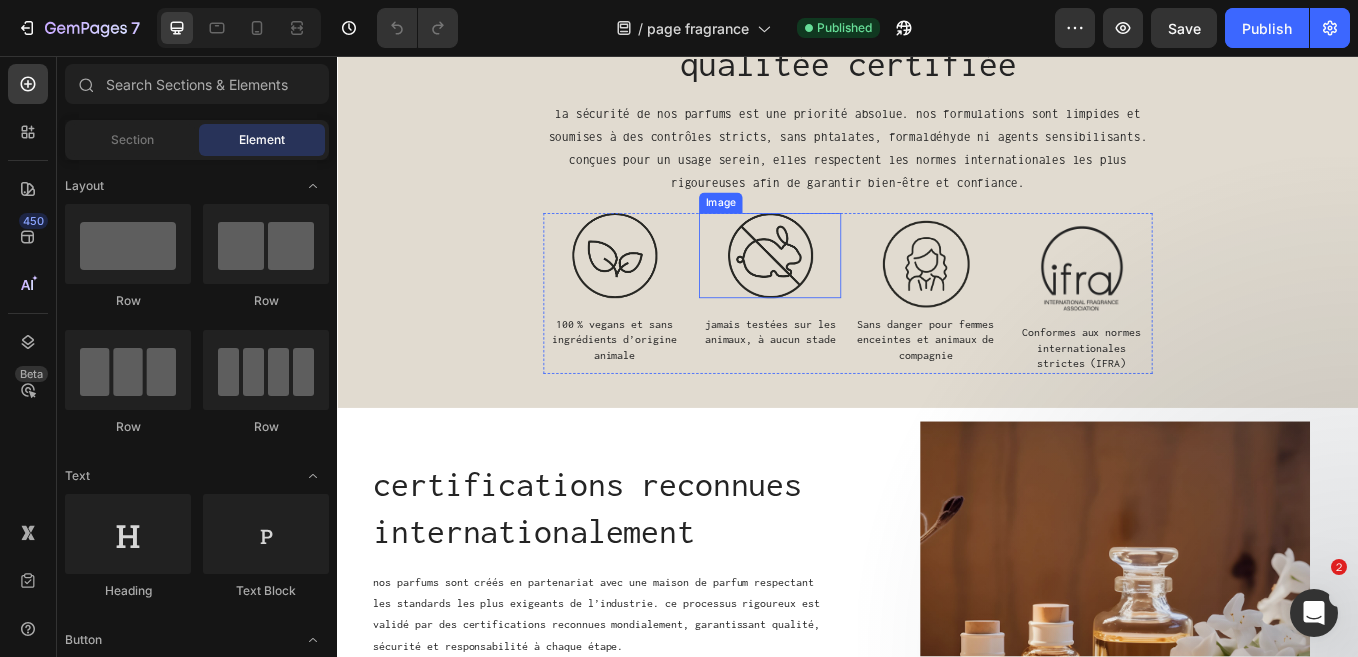 click at bounding box center [846, 291] 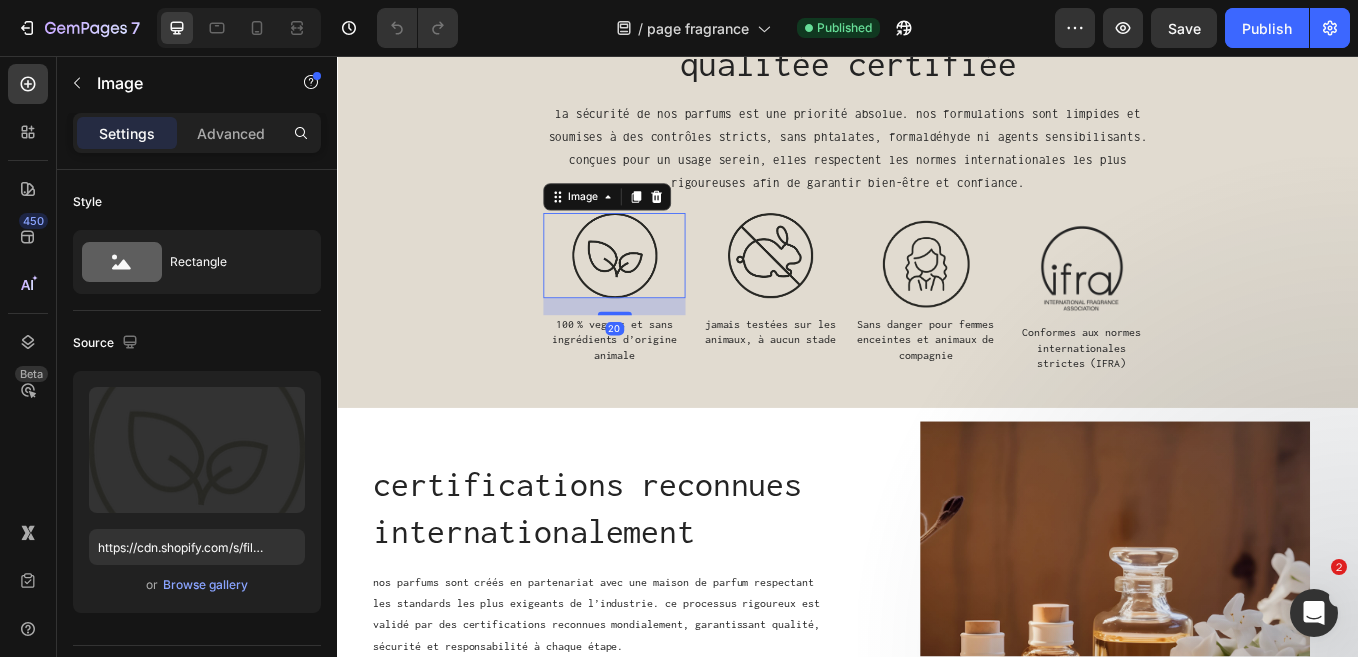click at bounding box center (663, 291) 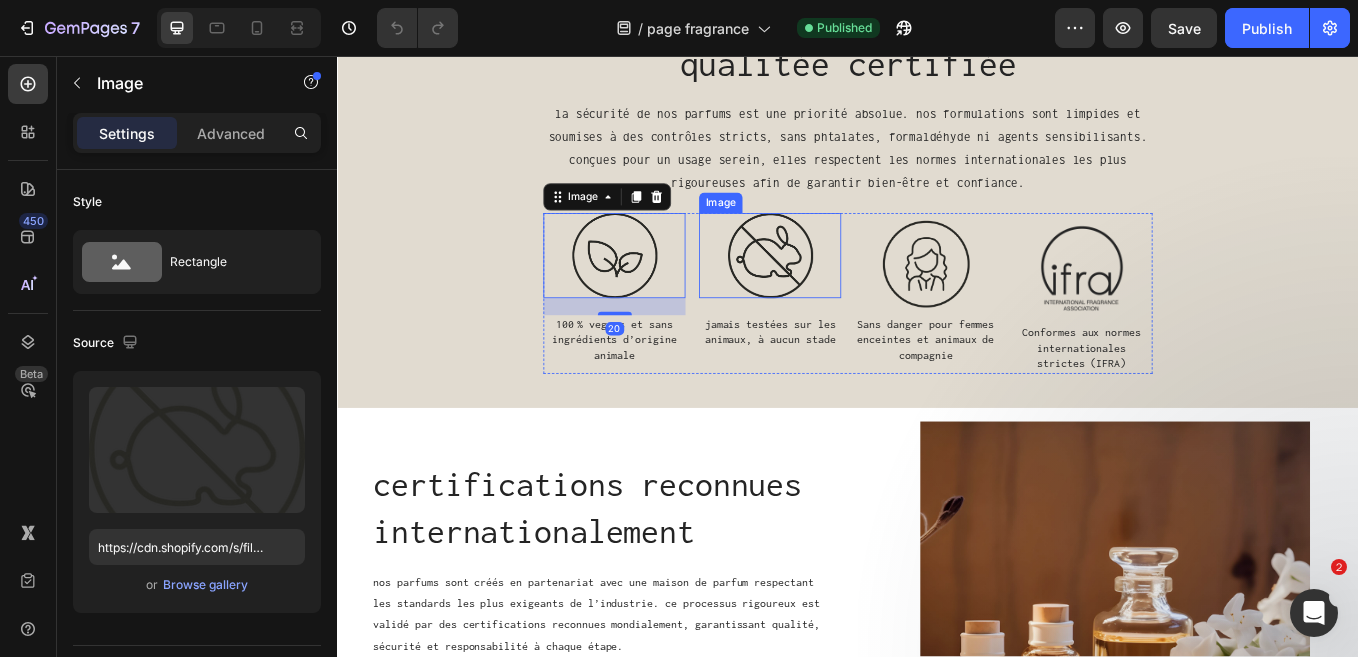 click at bounding box center [846, 291] 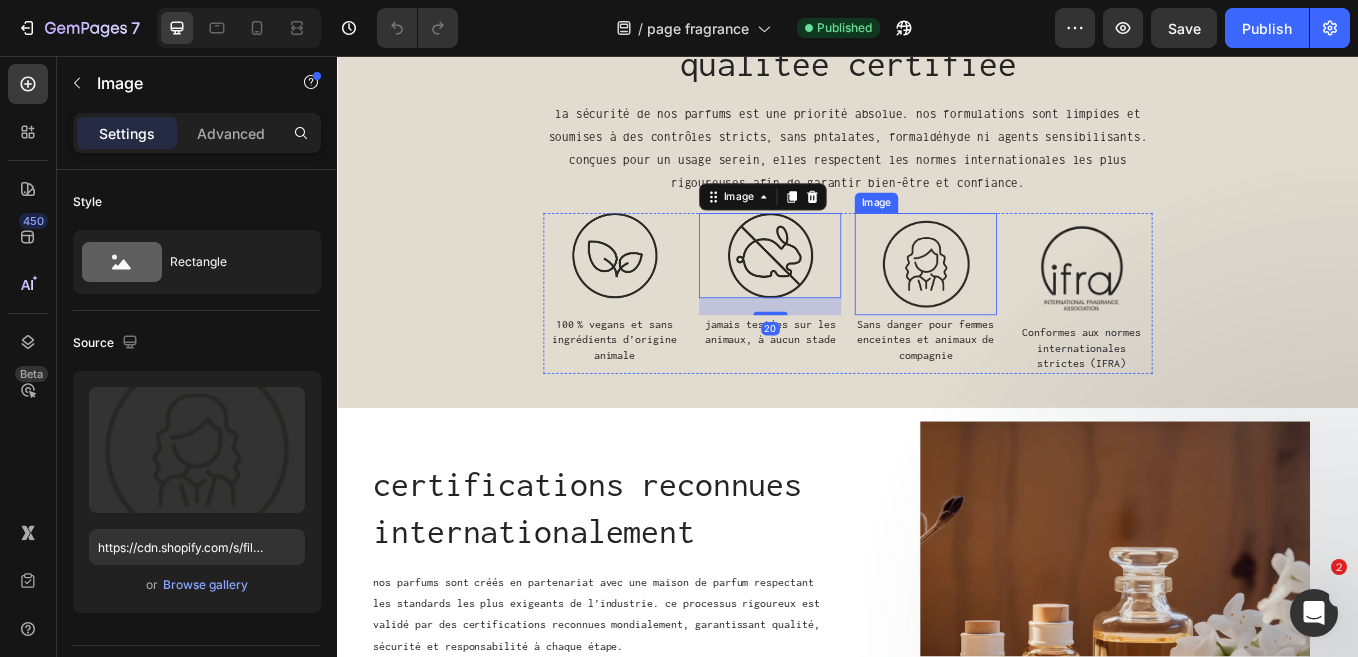 click at bounding box center [1029, 301] 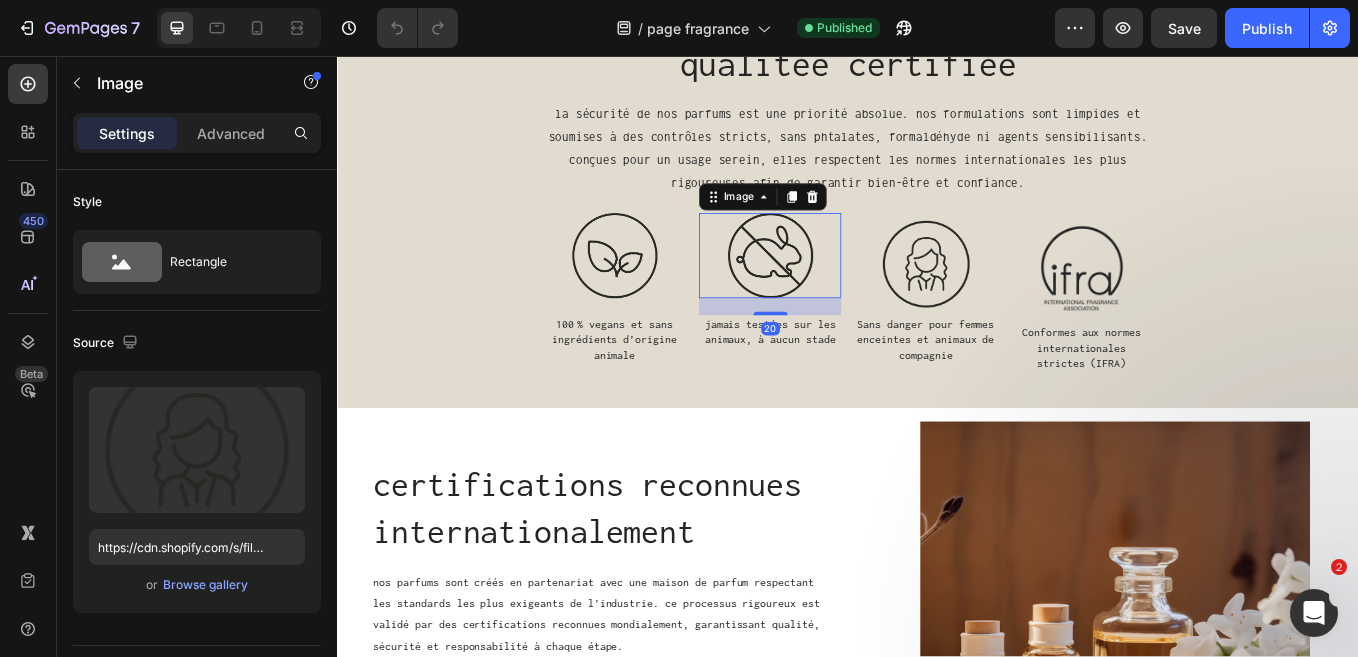click at bounding box center (845, 291) 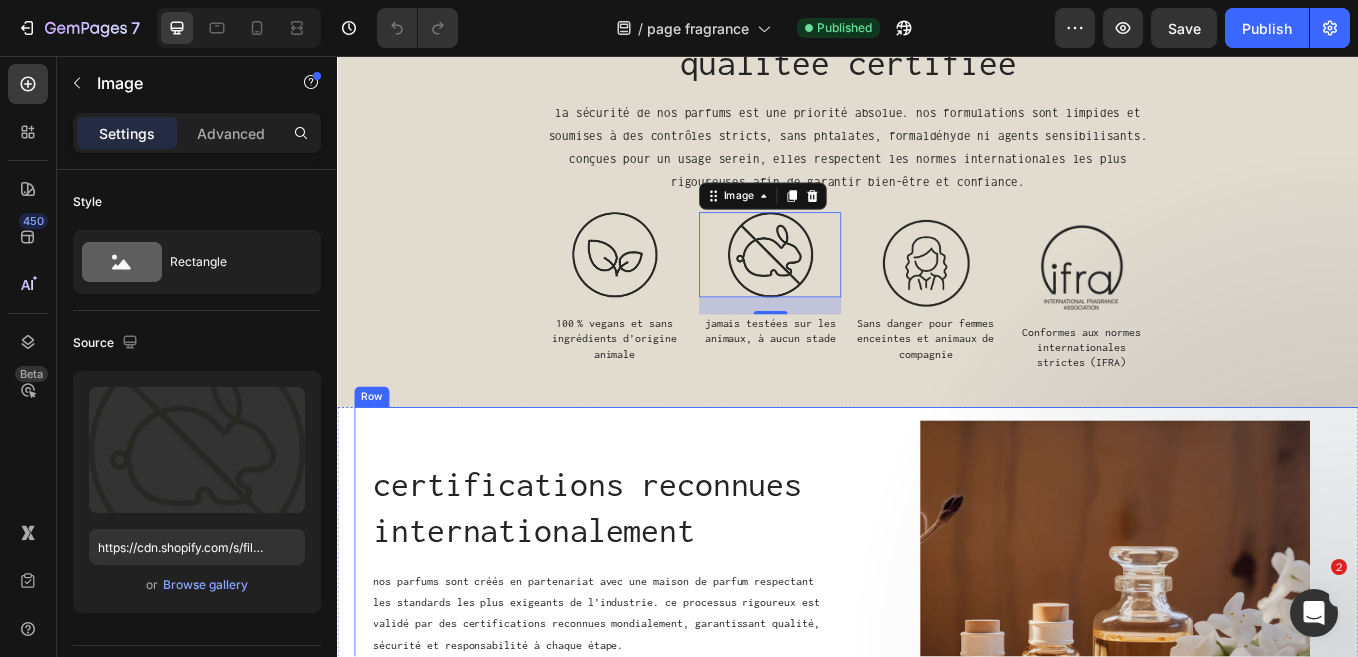 scroll, scrollTop: 1938, scrollLeft: 0, axis: vertical 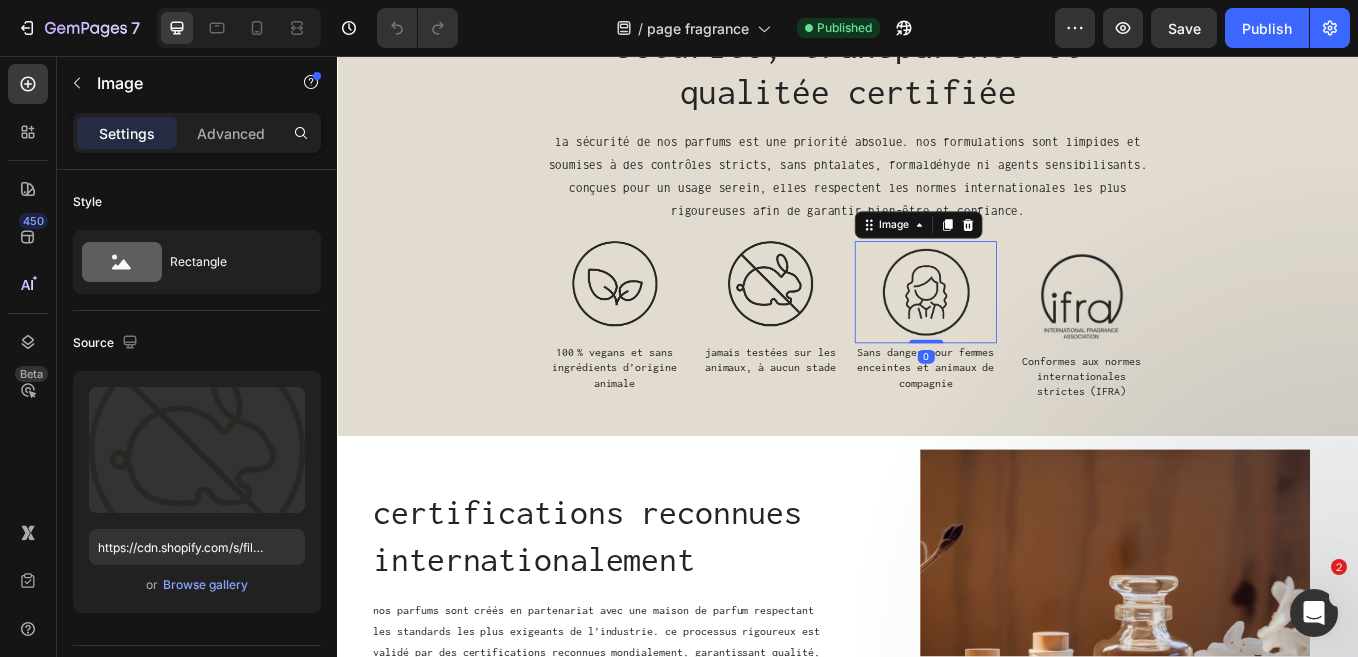 click at bounding box center [1029, 334] 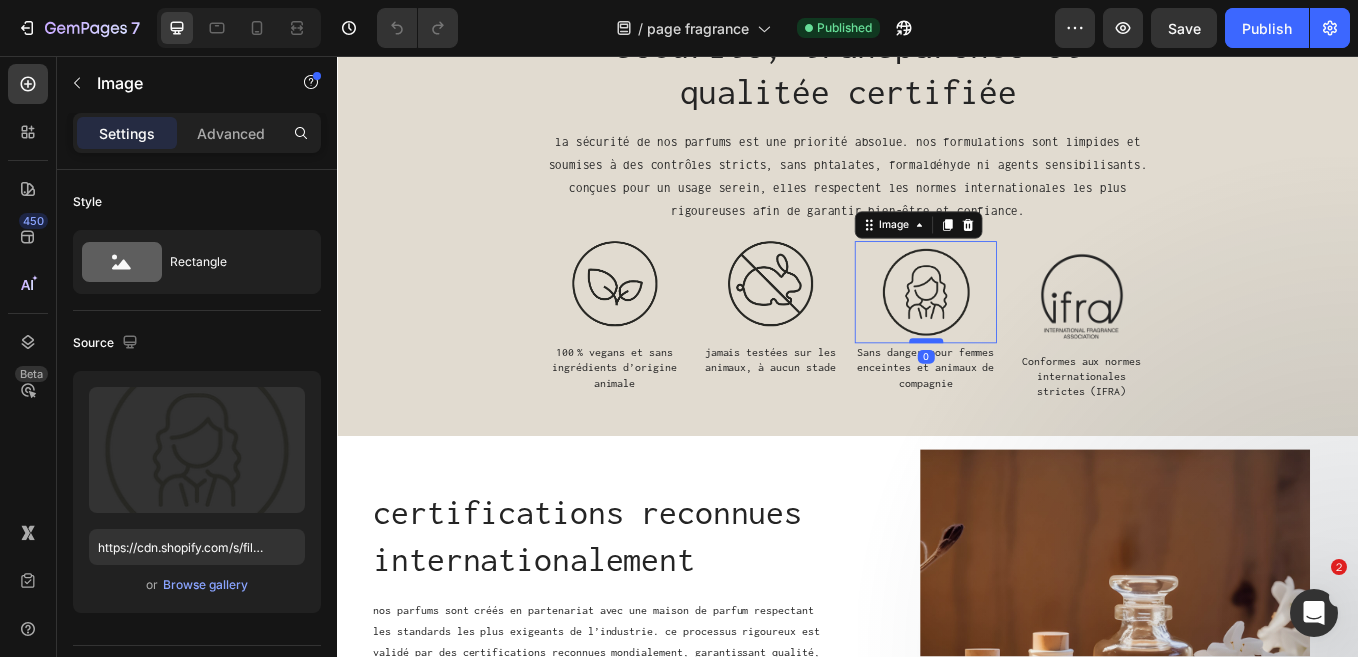 click at bounding box center (1029, 391) 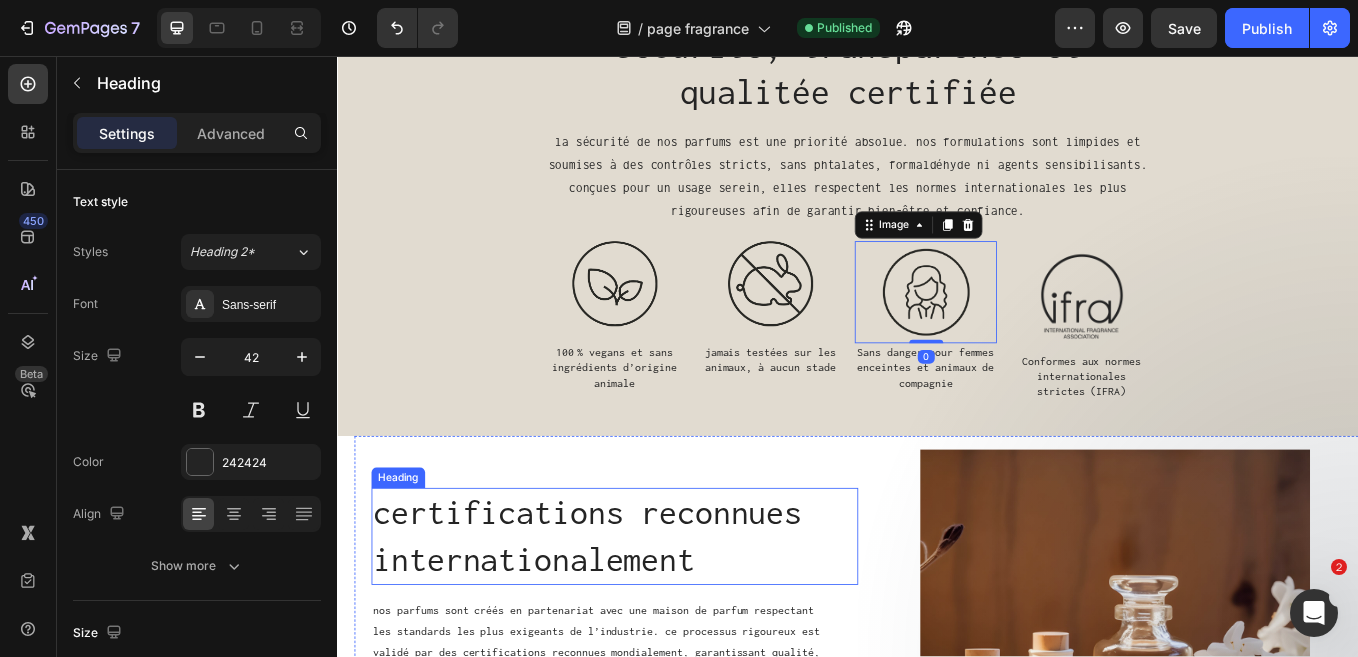 click on "certifications reconnues internationalement" at bounding box center (643, 620) 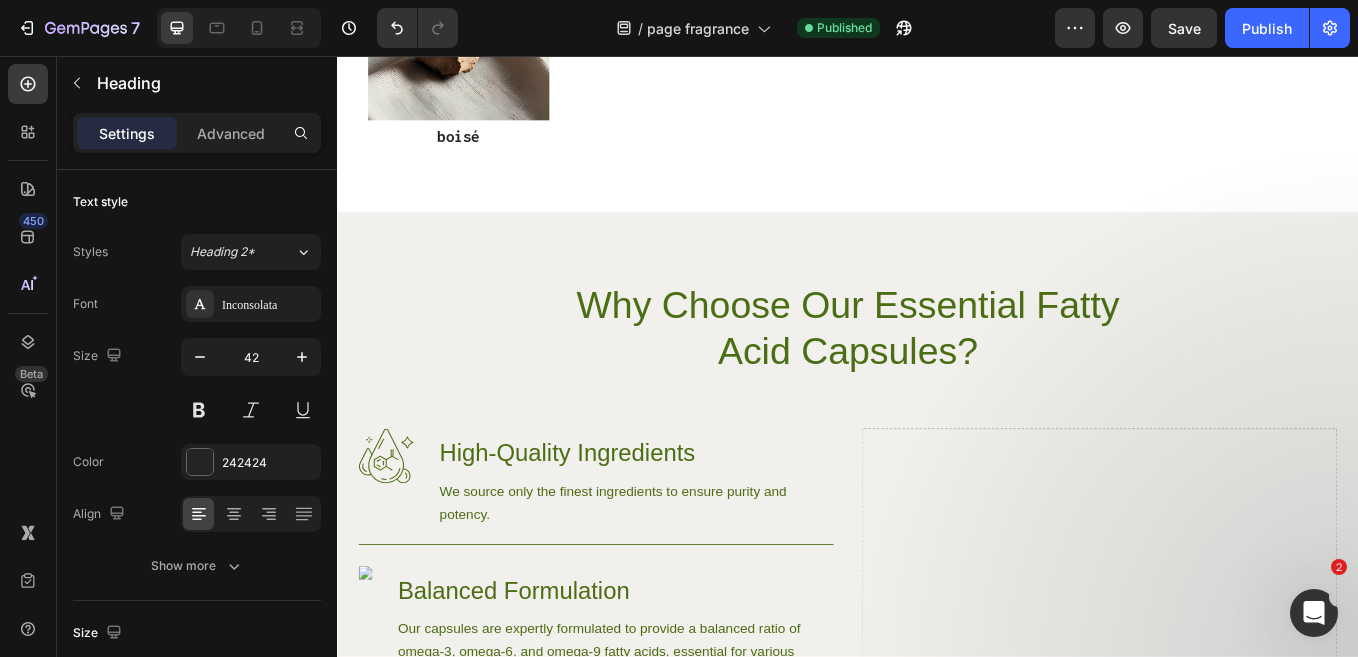 scroll, scrollTop: 4546, scrollLeft: 0, axis: vertical 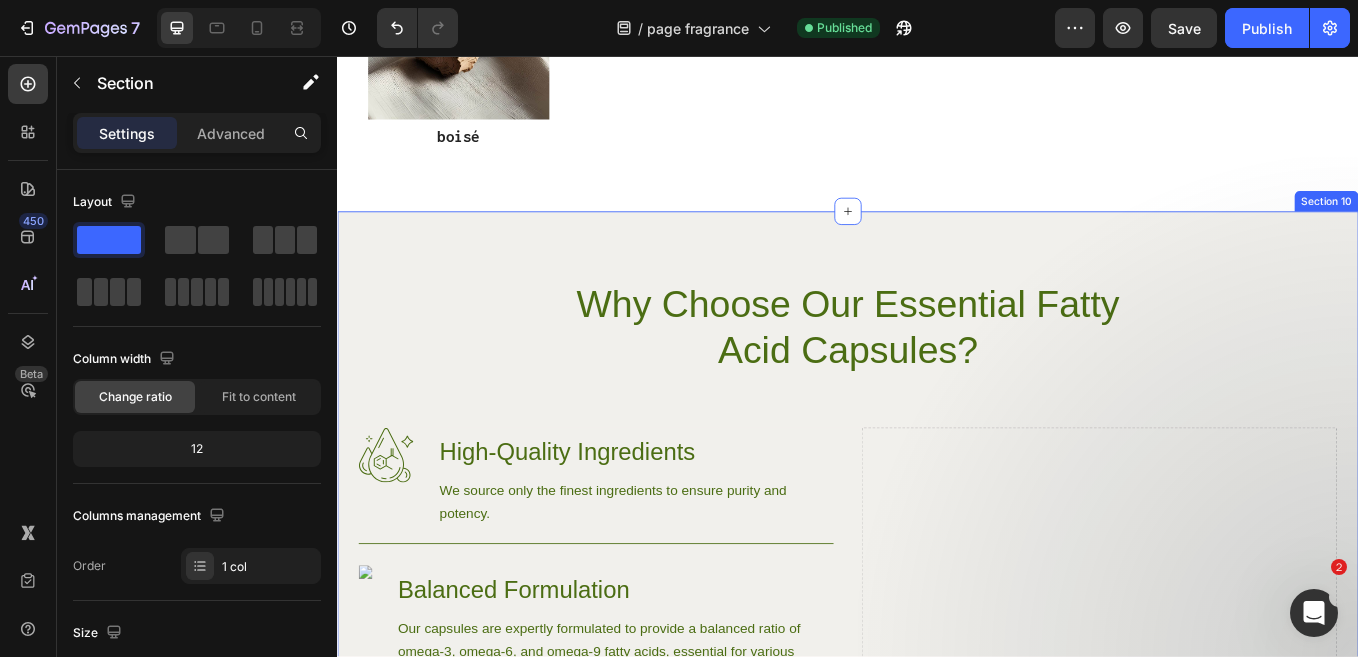click on "Why Choose Our Essential Fatty Acid Capsules? Heading Row Image High-Quality Ingredients Heading We source only the finest ingredients to ensure purity and potency. Text Block Row Image Balanced Formulation Heading Our capsules are expertly formulated to provide a balanced ratio of omega-3, omega-6, and omega-9 fatty acids, essential for various bodily functions. Text Block Row Image Bioavailable Heading Each capsule is designed for maximum absorption, ensuring that you get the most out of every dose. Text Block Row Try Gem 15 Button Row
Drop element here Hero Banner Section 10" at bounding box center [937, 686] 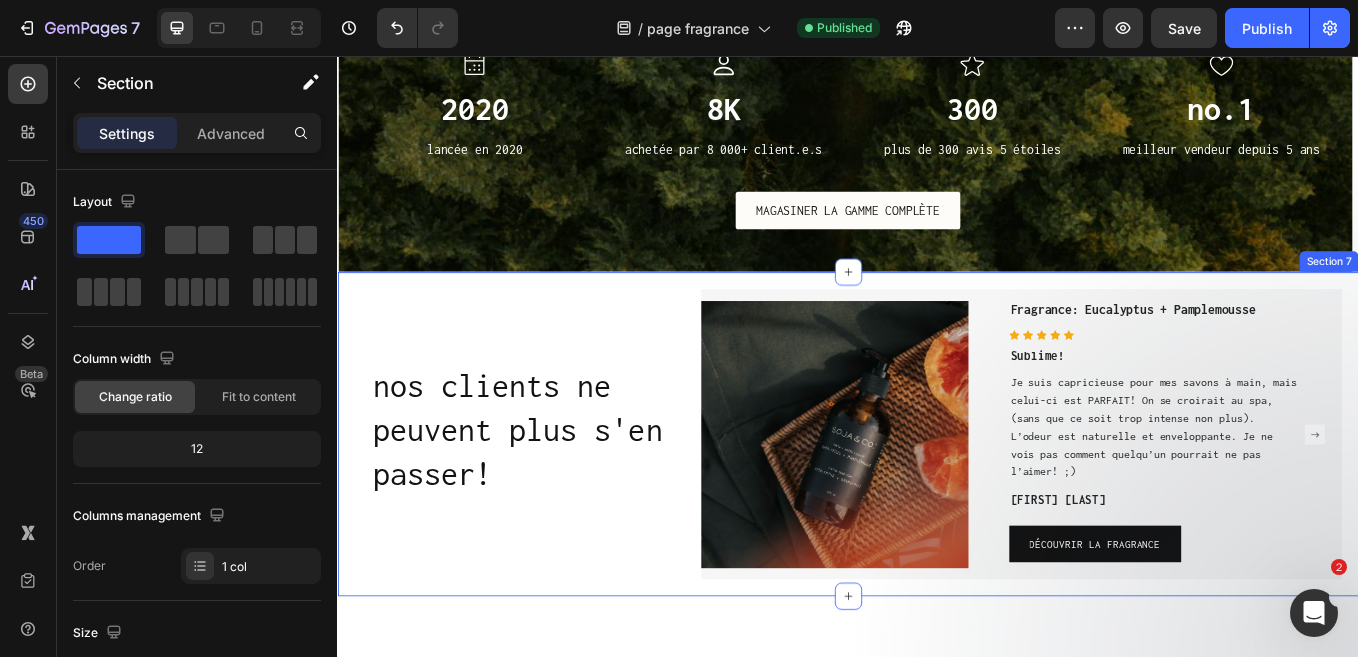 scroll, scrollTop: 3062, scrollLeft: 0, axis: vertical 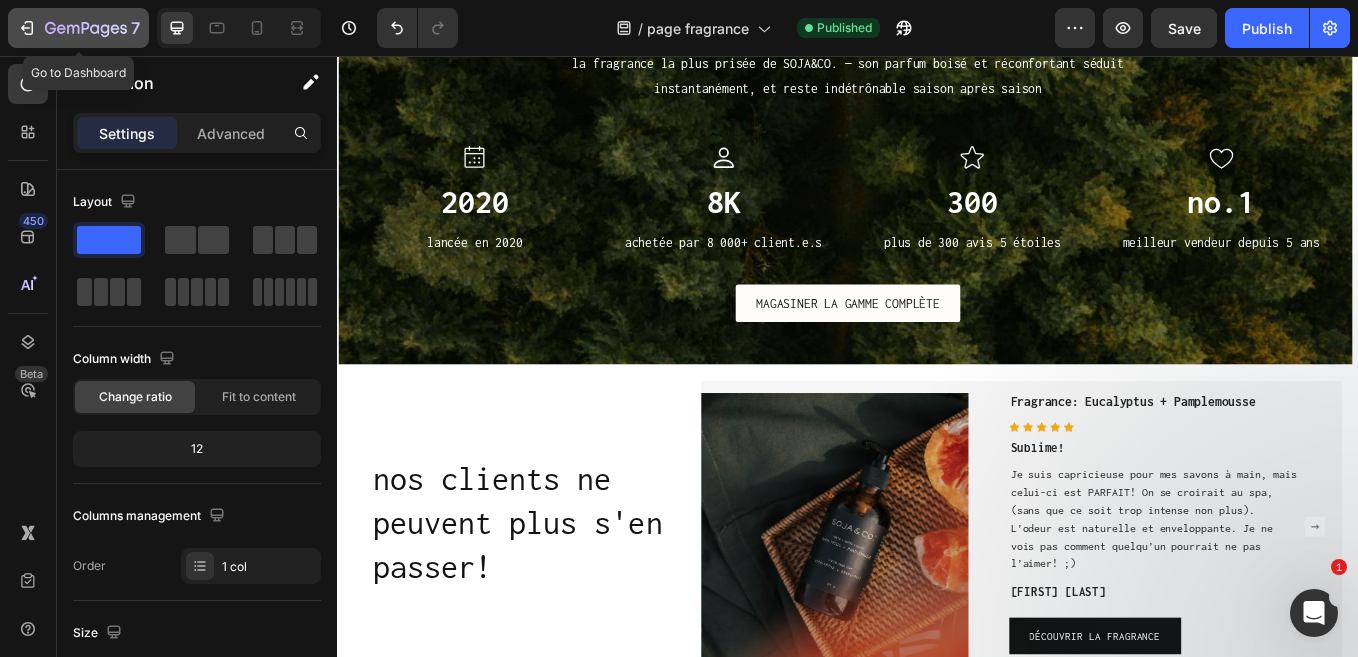 click 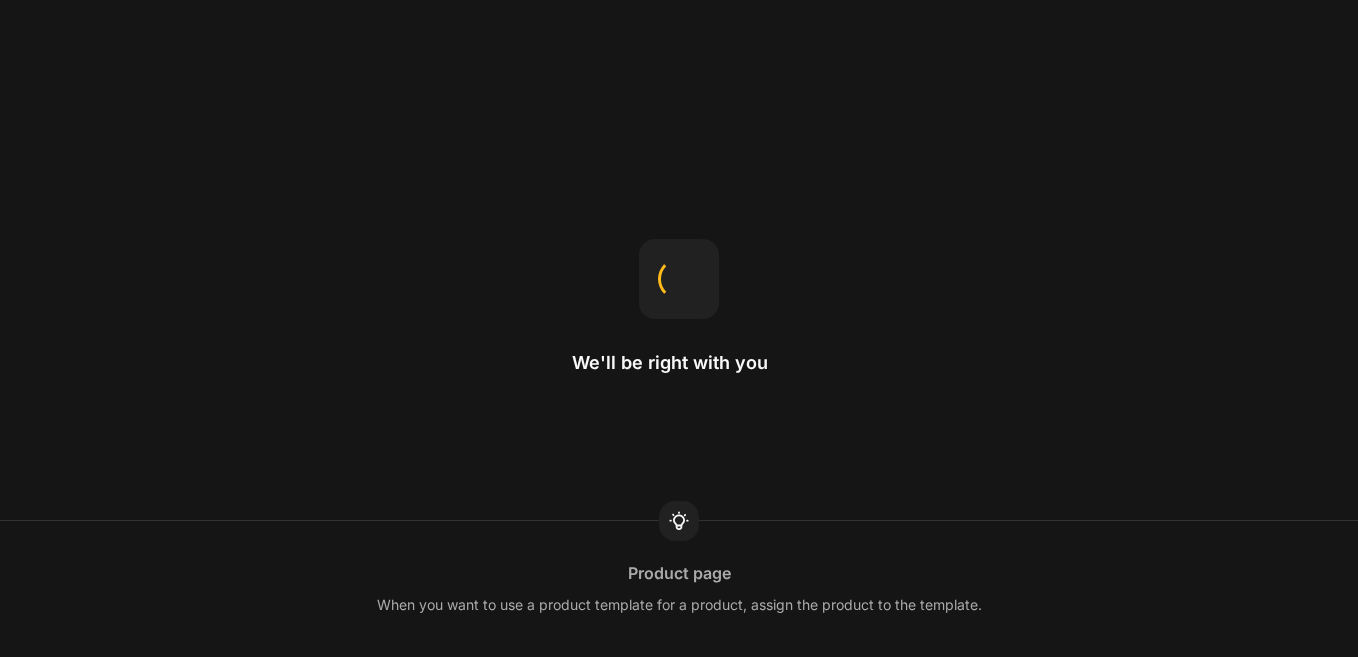 scroll, scrollTop: 0, scrollLeft: 0, axis: both 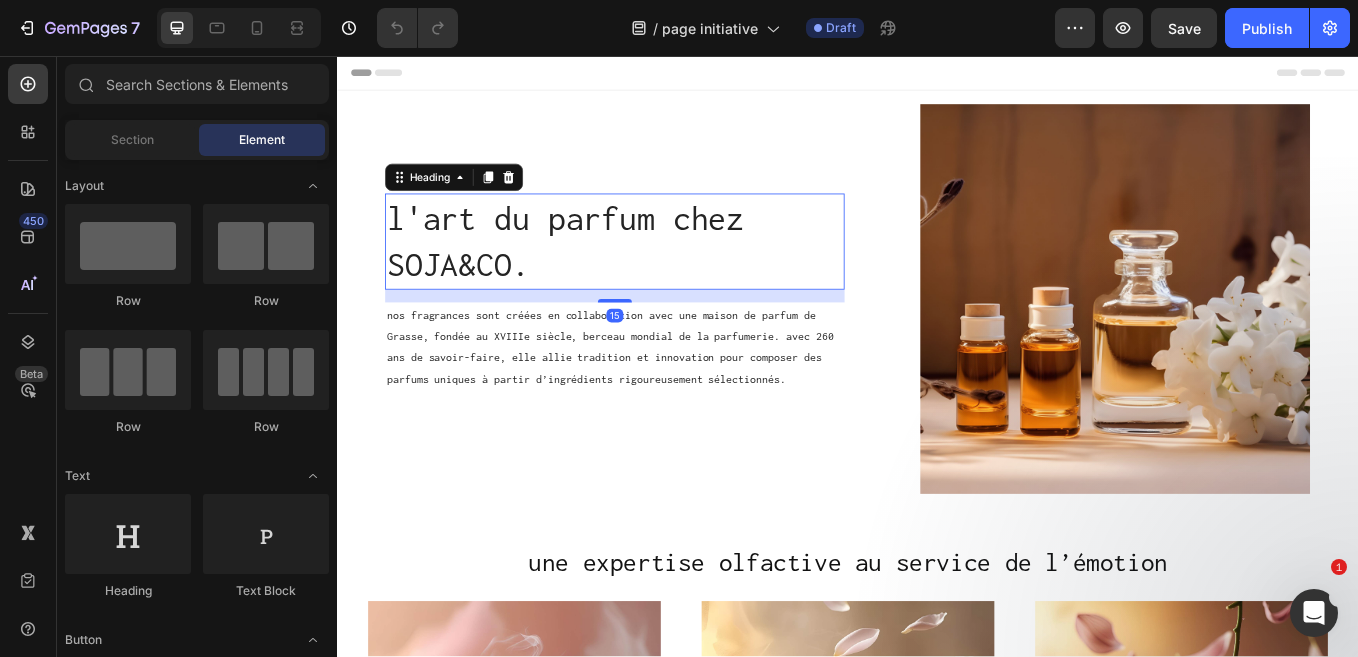 click on "l'art du parfum chez SOJA&CO." at bounding box center (663, 274) 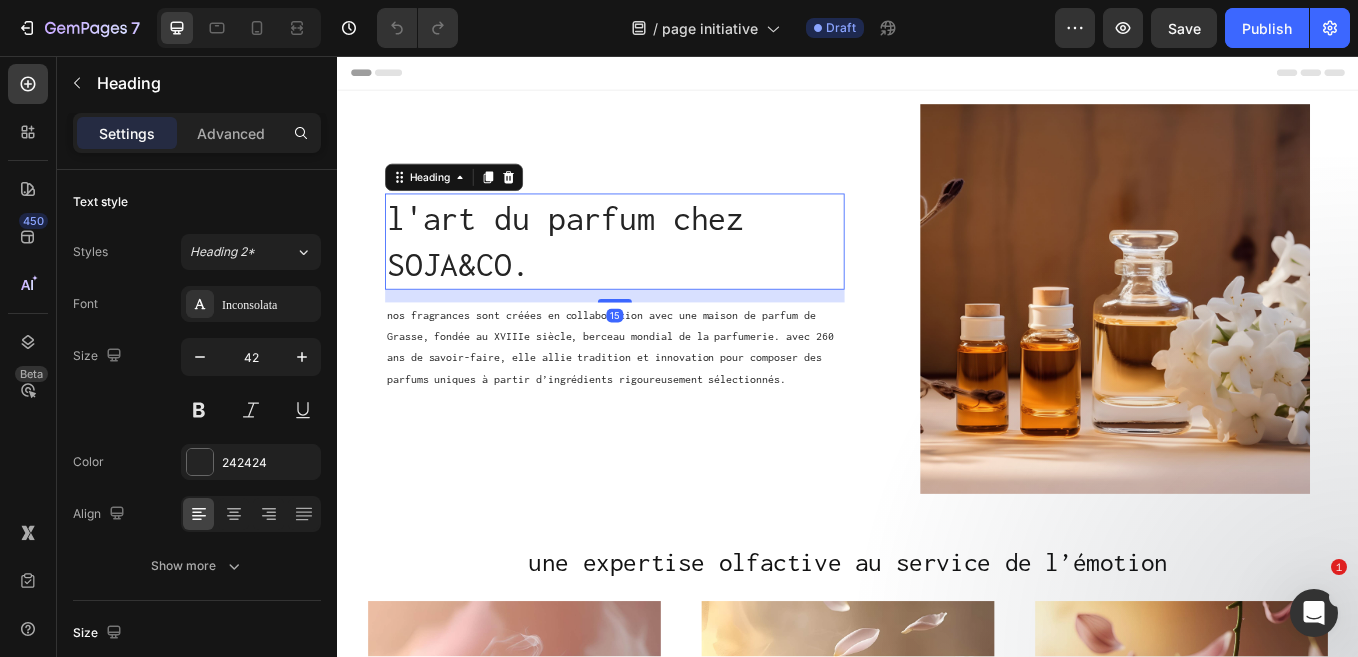 click on "l'art du parfum chez SOJA&CO." at bounding box center [663, 274] 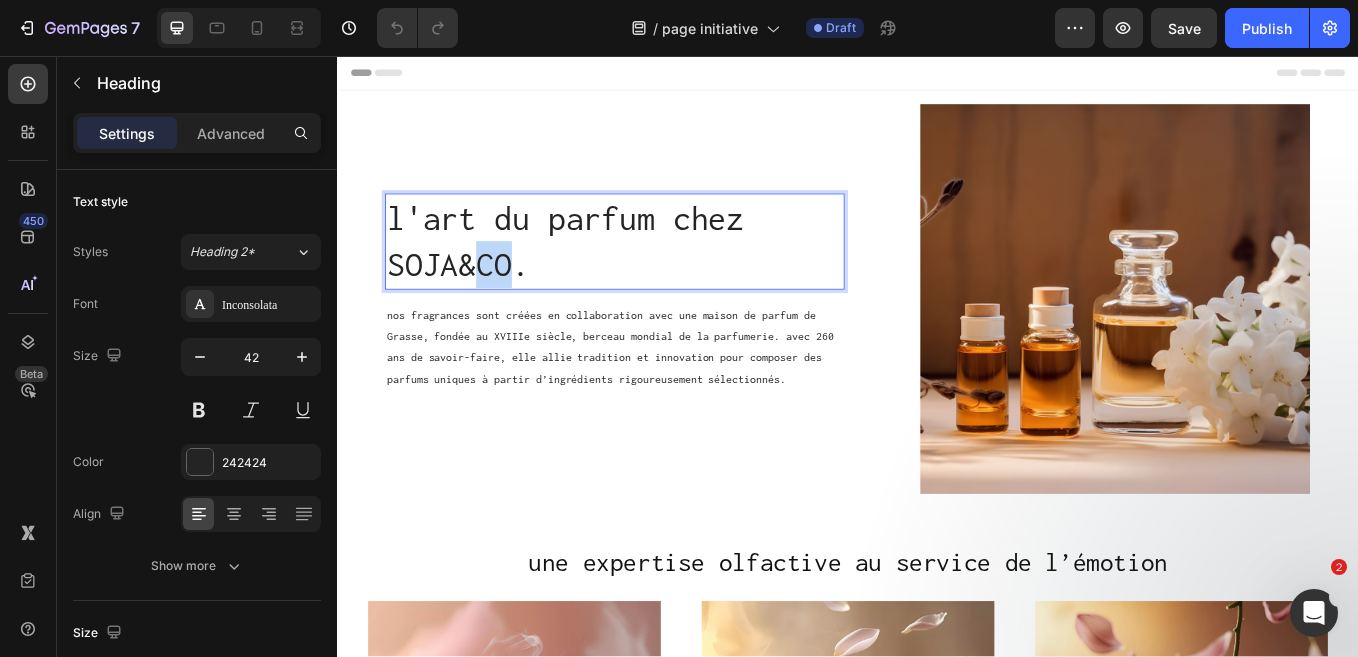 click on "l'art du parfum chez SOJA&CO." at bounding box center (663, 274) 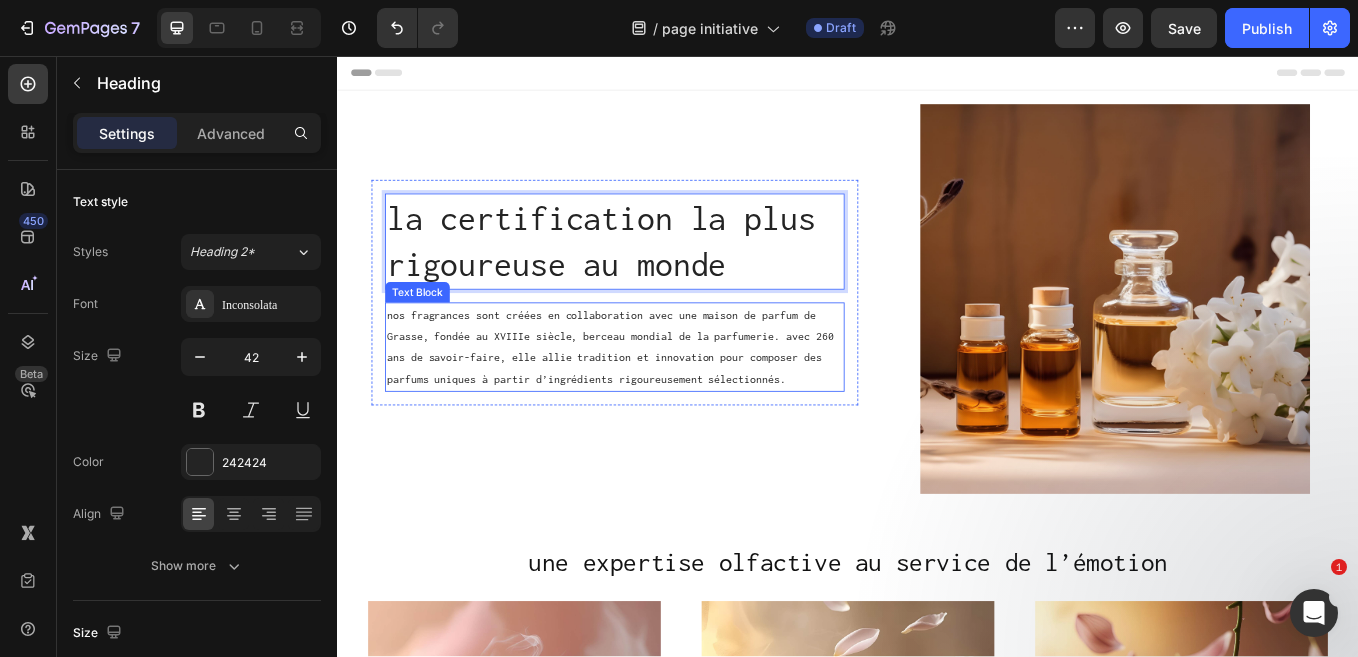 click on "nos fragrances sont créées en collaboration avec une maison de parfum de Grasse, fondée au XVIIIe siècle, berceau mondial de la parfumerie. avec 260 ans de savoir-faire, elle allie tradition et innovation pour composer des parfums uniques à partir d’ingrédients rigoureusement sélectionnés." at bounding box center (663, 398) 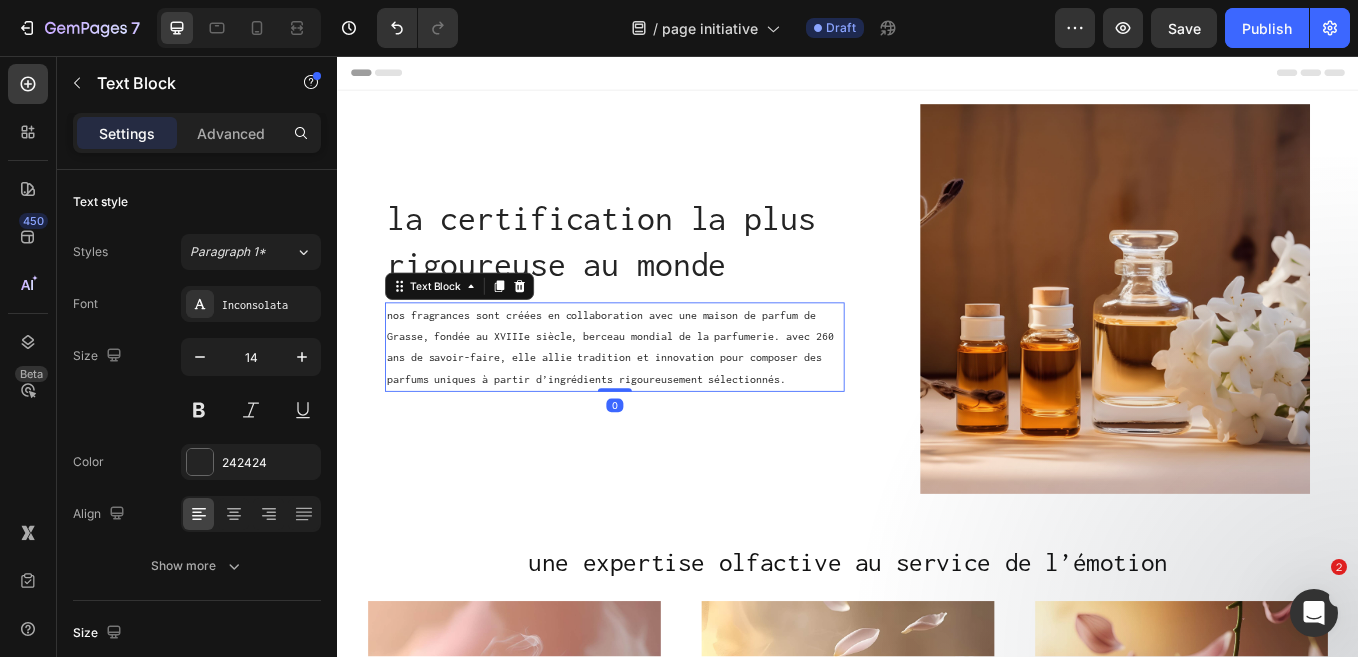 click on "nos fragrances sont créées en collaboration avec une maison de parfum de Grasse, fondée au XVIIIe siècle, berceau mondial de la parfumerie. avec 260 ans de savoir-faire, elle allie tradition et innovation pour composer des parfums uniques à partir d’ingrédients rigoureusement sélectionnés." at bounding box center [663, 398] 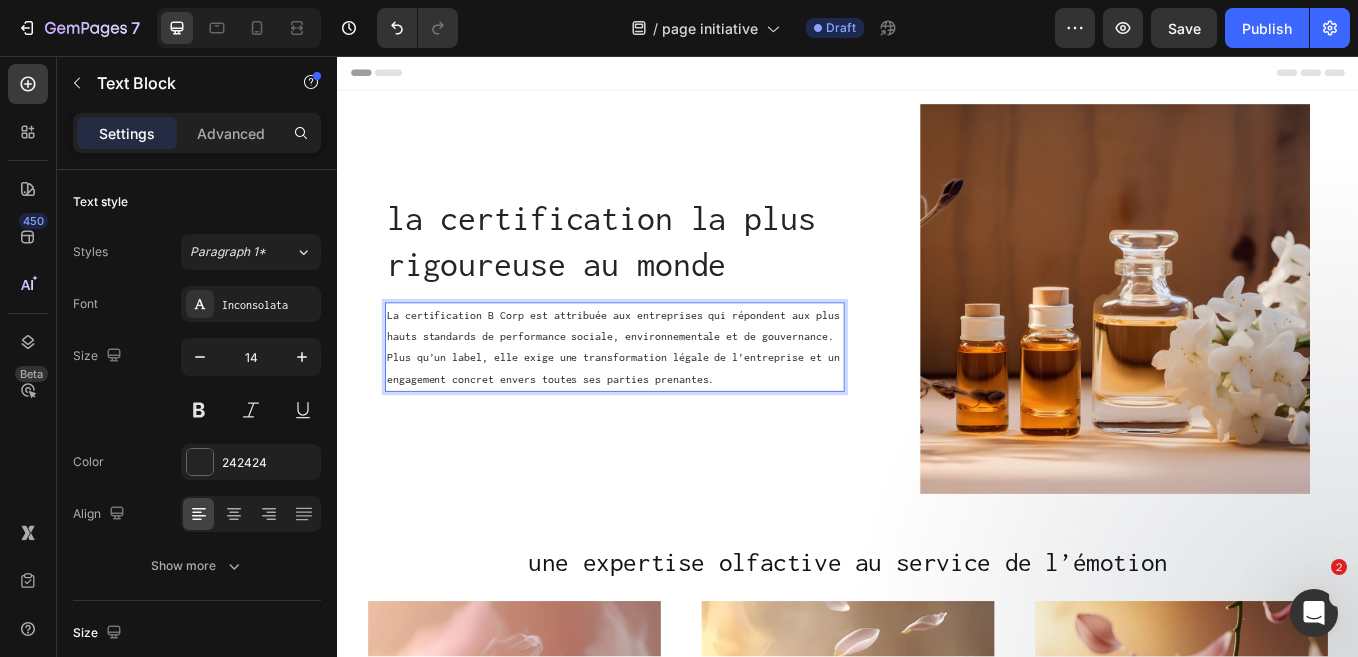 click on "La certification B Corp est attribuée aux entreprises qui répondent aux plus hauts standards de performance sociale, environnementale et de gouvernance. Plus qu’un label, elle exige une transformation légale de l’entreprise et un engagement concret envers toutes ses parties prenantes." at bounding box center (663, 398) 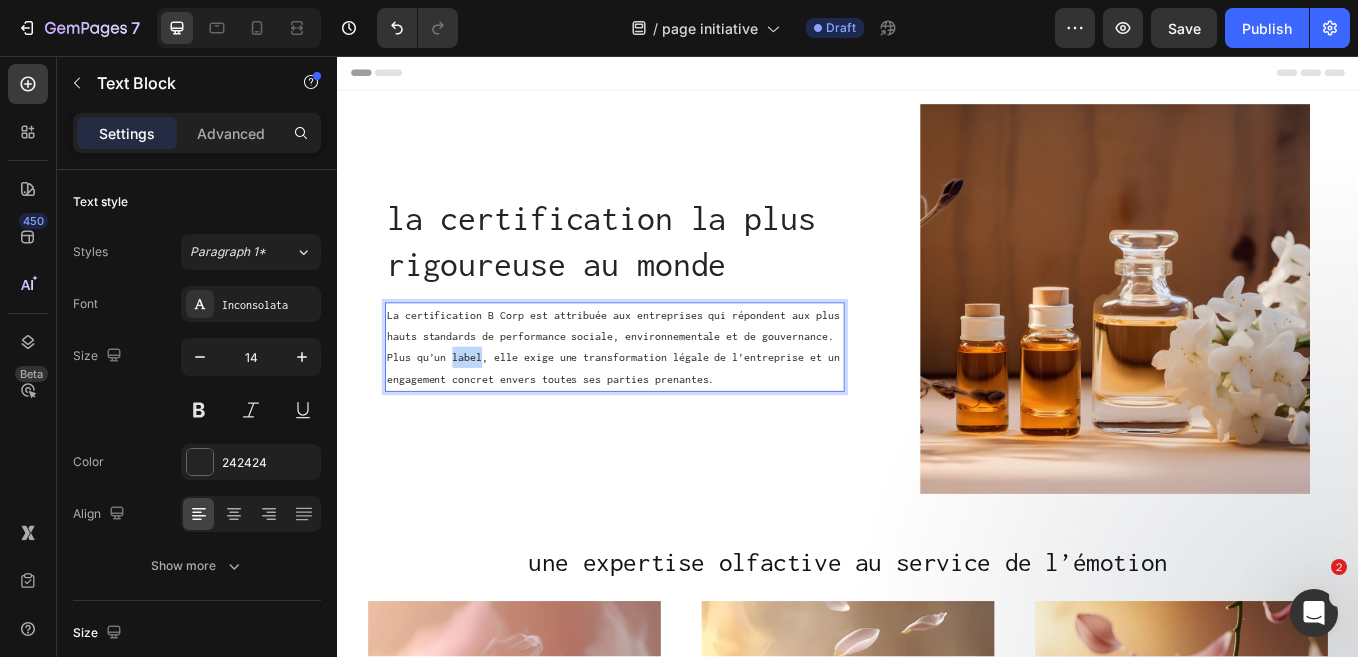 click on "La certification B Corp est attribuée aux entreprises qui répondent aux plus hauts standards de performance sociale, environnementale et de gouvernance. Plus qu’un label, elle exige une transformation légale de l’entreprise et un engagement concret envers toutes ses parties prenantes." at bounding box center (663, 398) 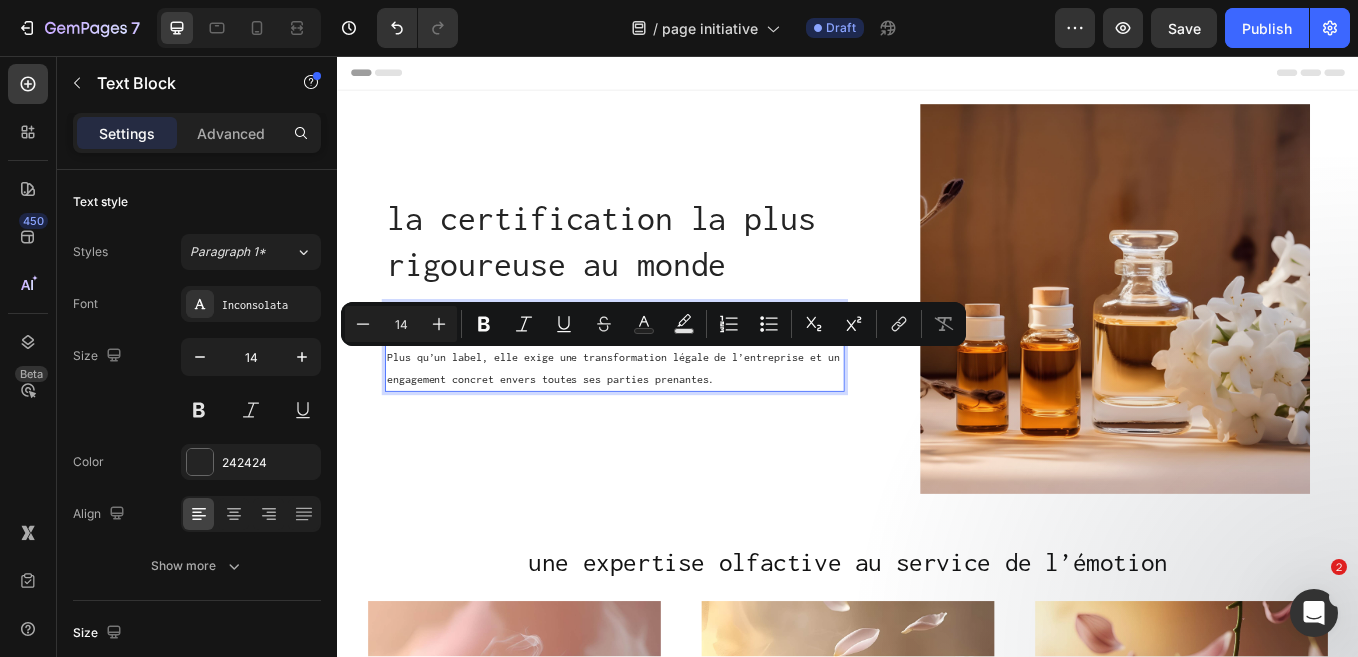 click on "La certification B Corp est attribuée aux entreprises qui répondent aux plus hauts standards de performance sociale, environnementale et de gouvernance. Plus qu’un label, elle exige une transformation légale de l’entreprise et un engagement concret envers toutes ses parties prenantes." at bounding box center [663, 398] 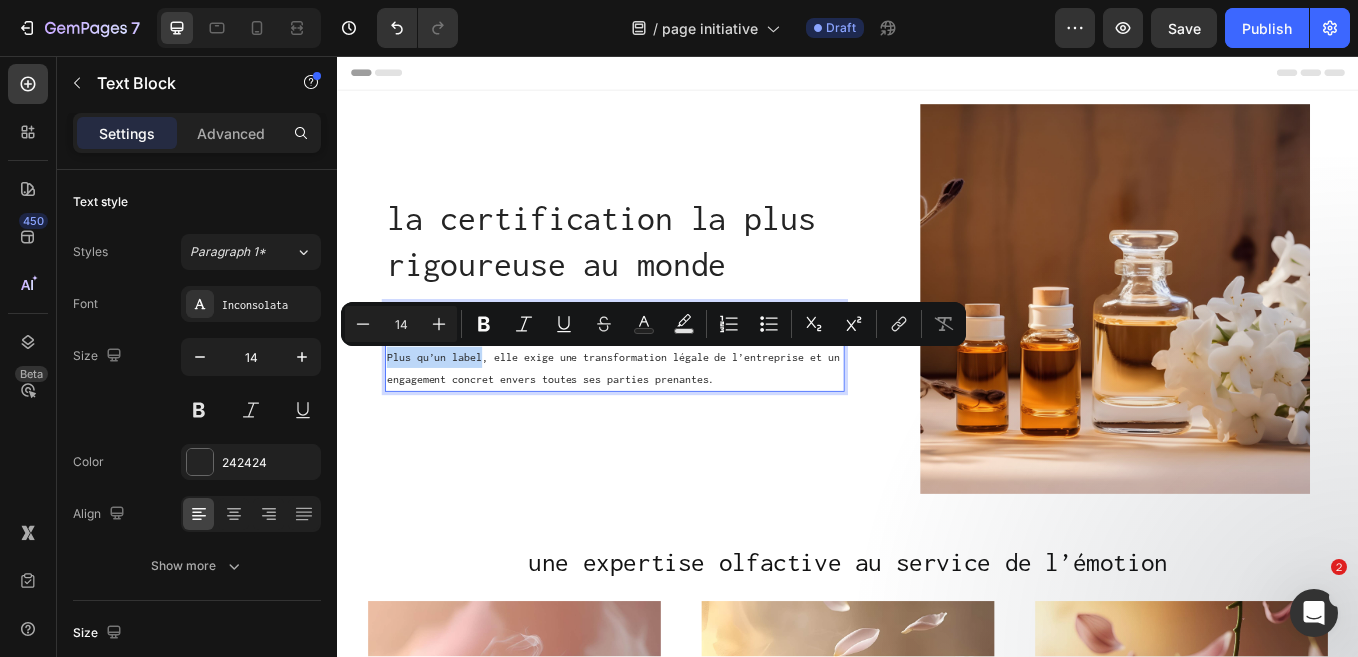 drag, startPoint x: 505, startPoint y: 412, endPoint x: 397, endPoint y: 410, distance: 108.01852 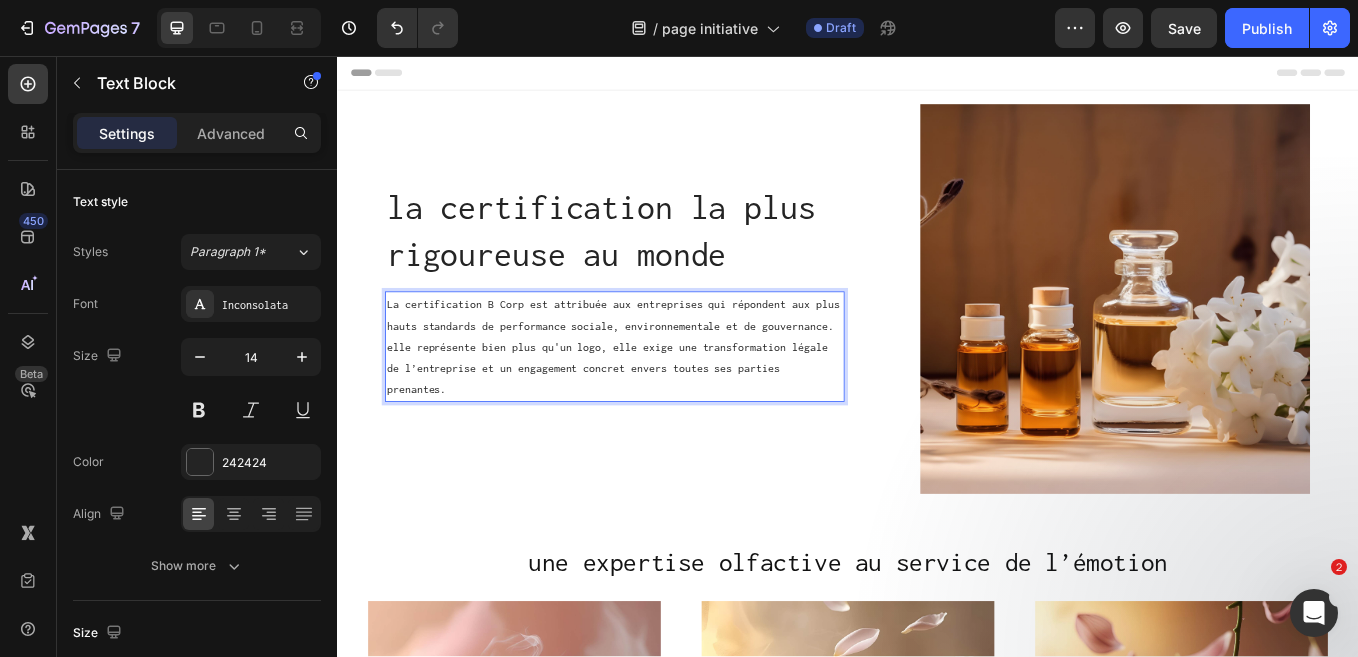 click on "La certification B Corp est attribuée aux entreprises qui répondent aux plus hauts standards de performance sociale, environnementale et de gouvernance. elle représente bien plus qu'un logo, elle exige une transformation légale de l’entreprise et un engagement concret envers toutes ses parties prenantes." at bounding box center (663, 398) 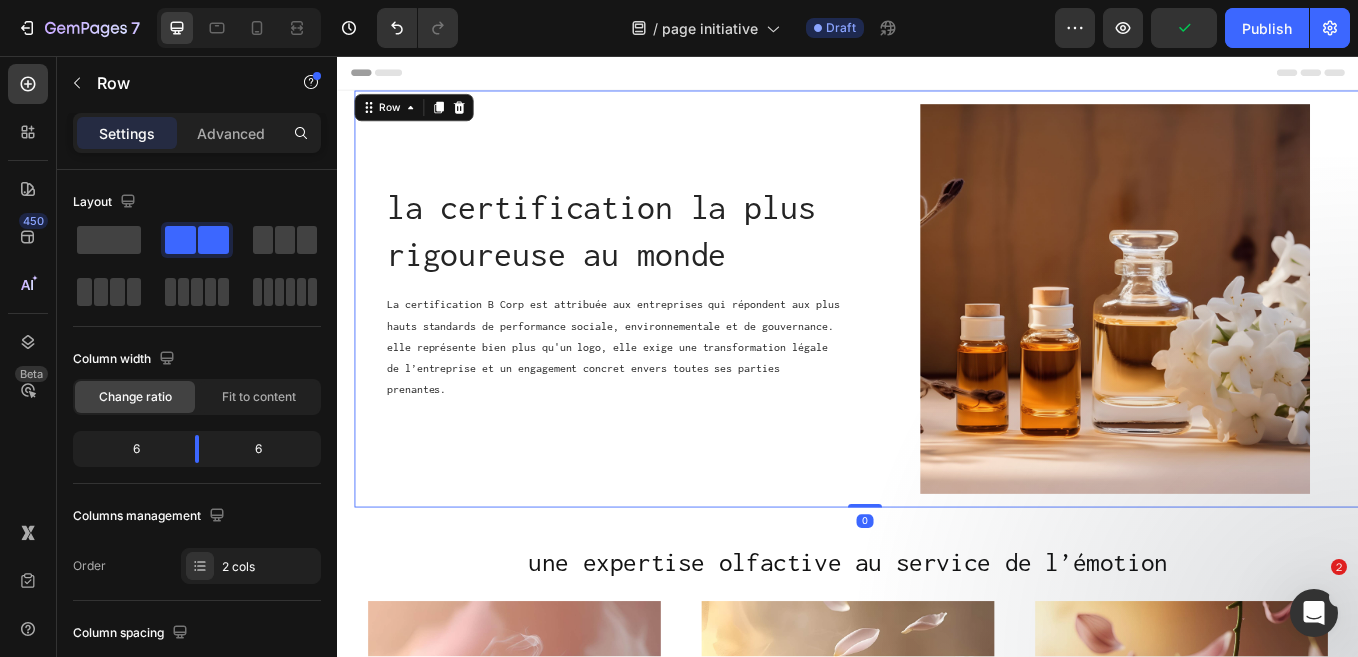 click on "la certification la plus rigoureuse au monde Heading La certification B Corp est attribuée aux entreprises qui répondent aux plus hauts standards de performance sociale, environnementale et de gouvernance. elle représente bien plus qu'un logo, elle exige une transformation légale de l’entreprise et un engagement concret envers toutes ses parties prenantes. Text Block Row" at bounding box center [663, 342] 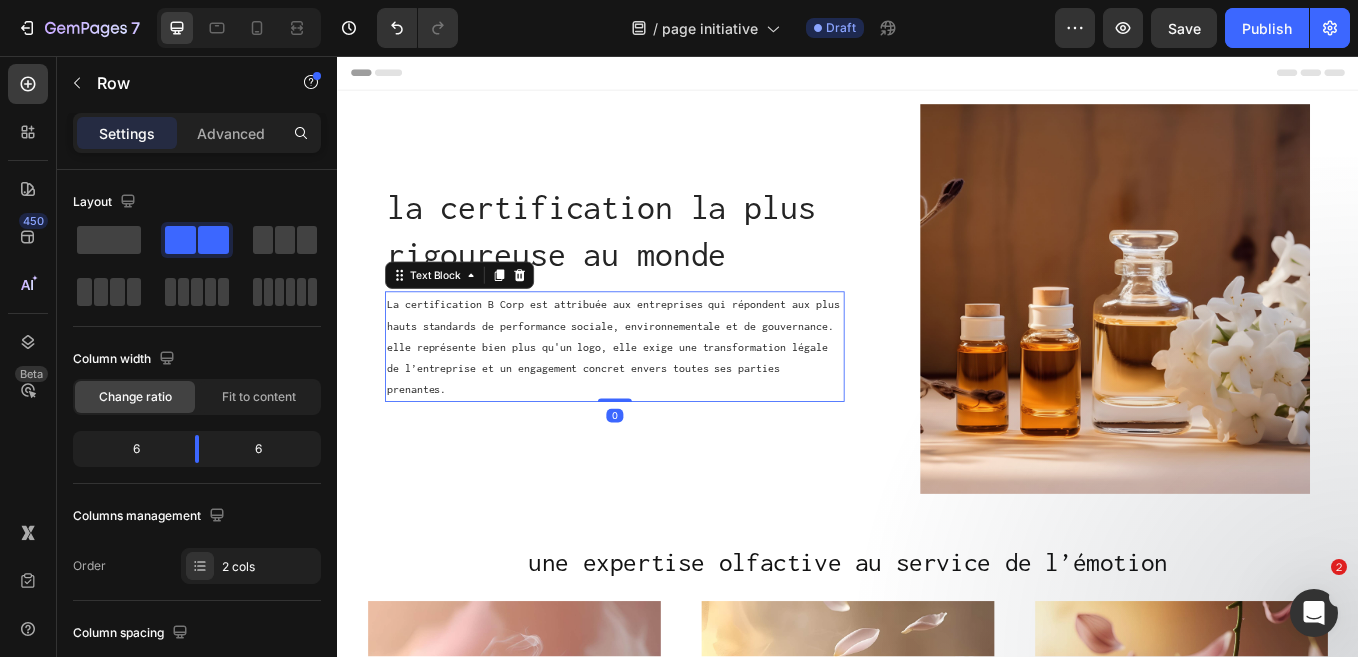 click on "La certification B Corp est attribuée aux entreprises qui répondent aux plus hauts standards de performance sociale, environnementale et de gouvernance. elle représente bien plus qu'un logo, elle exige une transformation légale de l’entreprise et un engagement concret envers toutes ses parties prenantes." at bounding box center (663, 398) 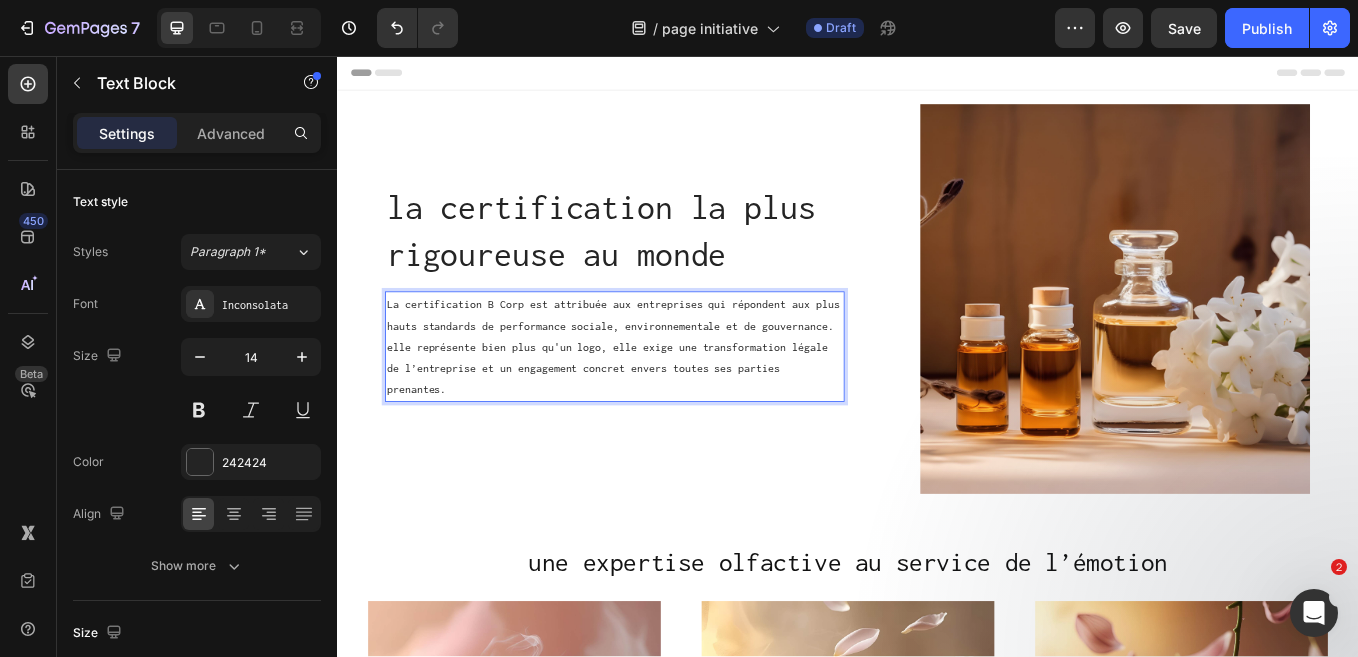 click on "La certification B Corp est attribuée aux entreprises qui répondent aux plus hauts standards de performance sociale, environnementale et de gouvernance. elle représente bien plus qu'un logo, elle exige une transformation légale de l’entreprise et un engagement concret envers toutes ses parties prenantes." at bounding box center [663, 398] 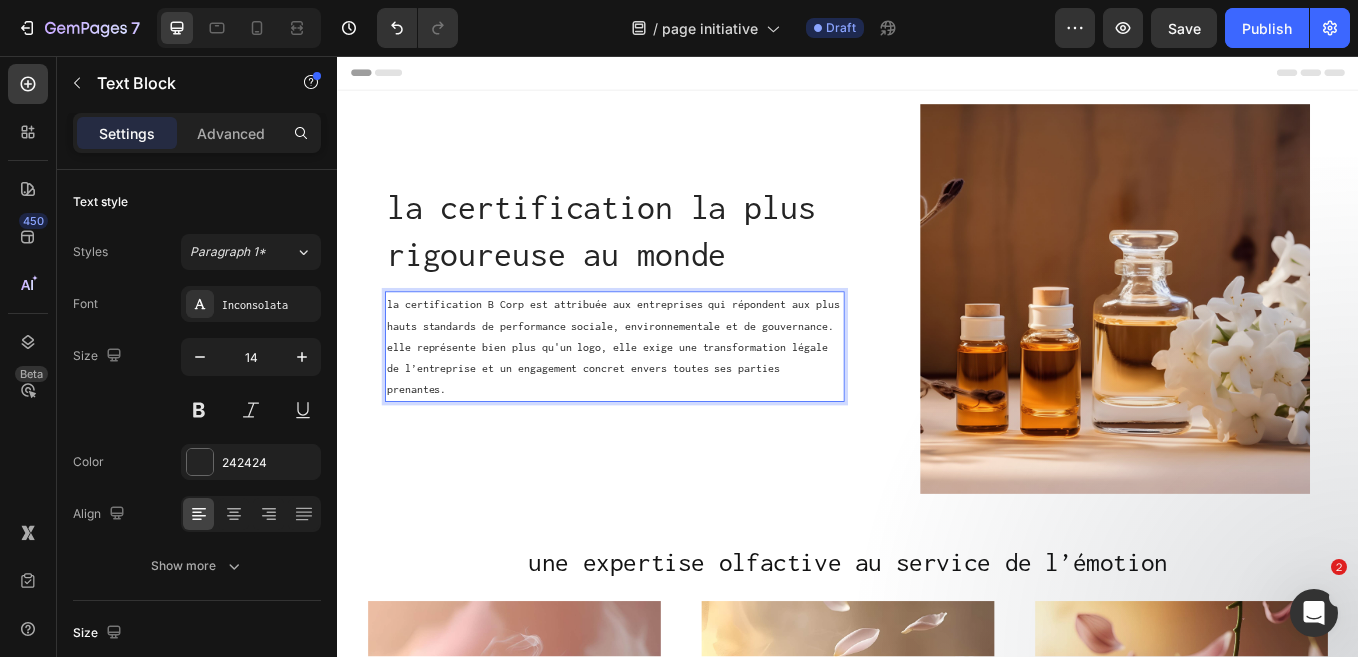 click on "la certification B Corp est attribuée aux entreprises qui répondent aux plus hauts standards de performance sociale, environnementale et de gouvernance. elle représente bien plus qu'un logo, elle exige une transformation légale de l’entreprise et un engagement concret envers toutes ses parties prenantes." at bounding box center [663, 398] 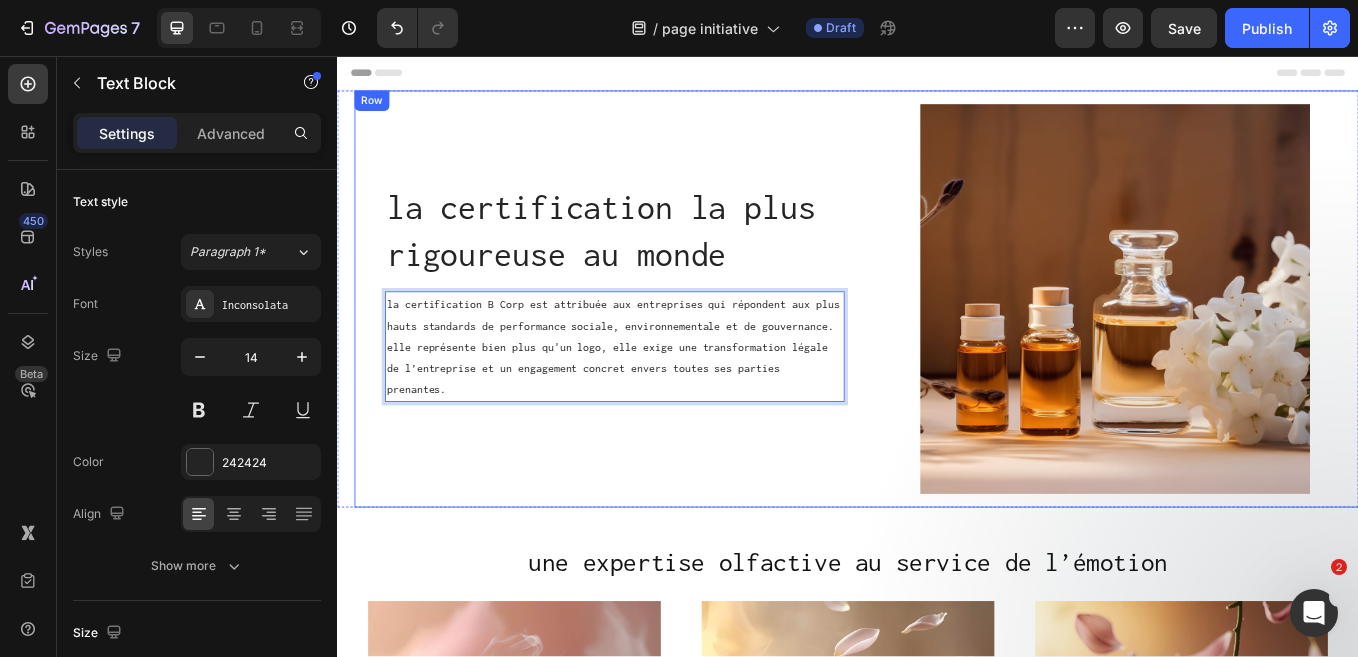 click on "la certification la plus rigoureuse au monde Heading la certification B Corp est attribuée aux entreprises qui répondent aux plus hauts standards de performance sociale, environnementale et de gouvernance. elle représente bien plus qu'un logo, elle exige une transformation légale de l’entreprise et un engagement concret envers toutes ses parties prenantes. Text Block   0 Row" at bounding box center [663, 342] 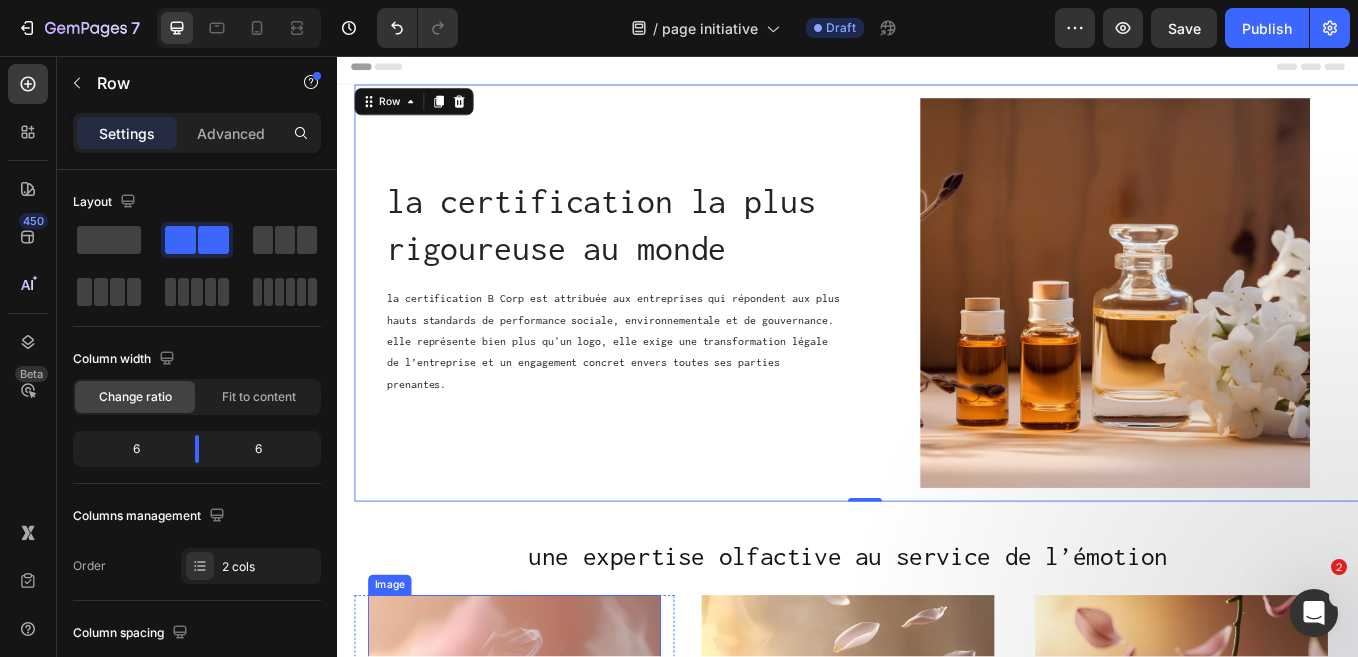 scroll, scrollTop: 0, scrollLeft: 0, axis: both 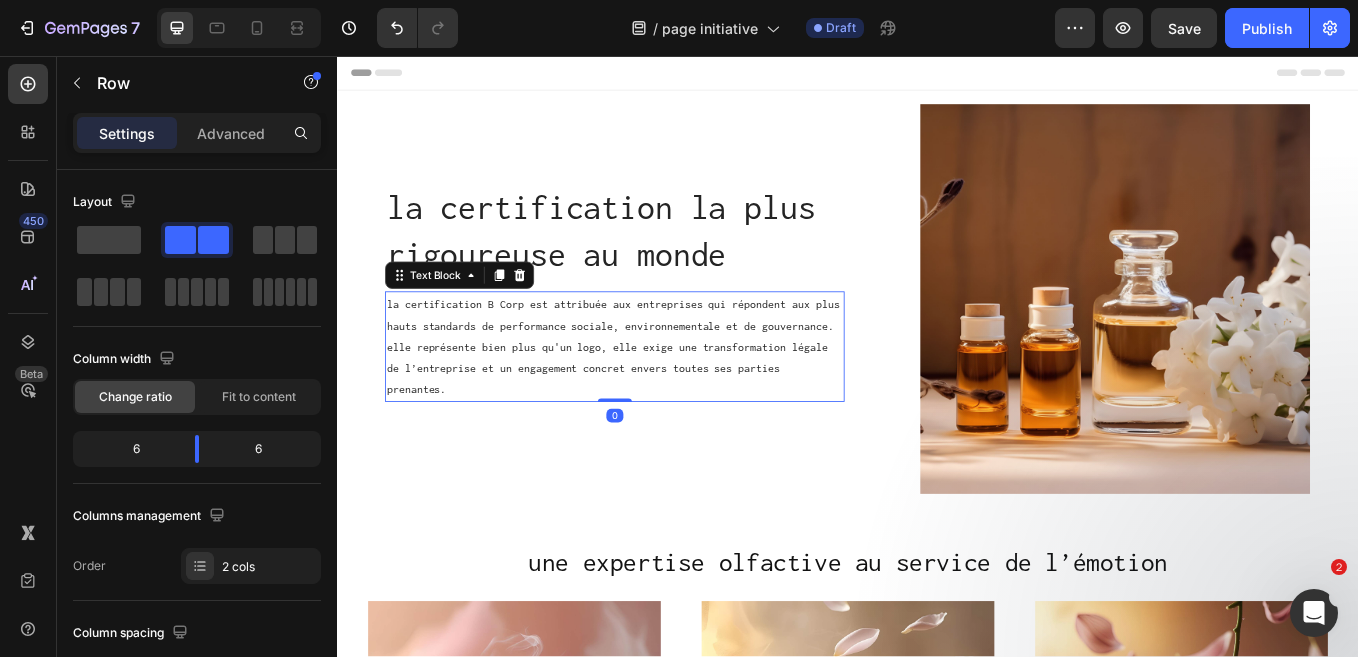 click on "la certification B Corp est attribuée aux entreprises qui répondent aux plus hauts standards de performance sociale, environnementale et de gouvernance. elle représente bien plus qu'un logo, elle exige une transformation légale de l’entreprise et un engagement concret envers toutes ses parties prenantes." at bounding box center [663, 398] 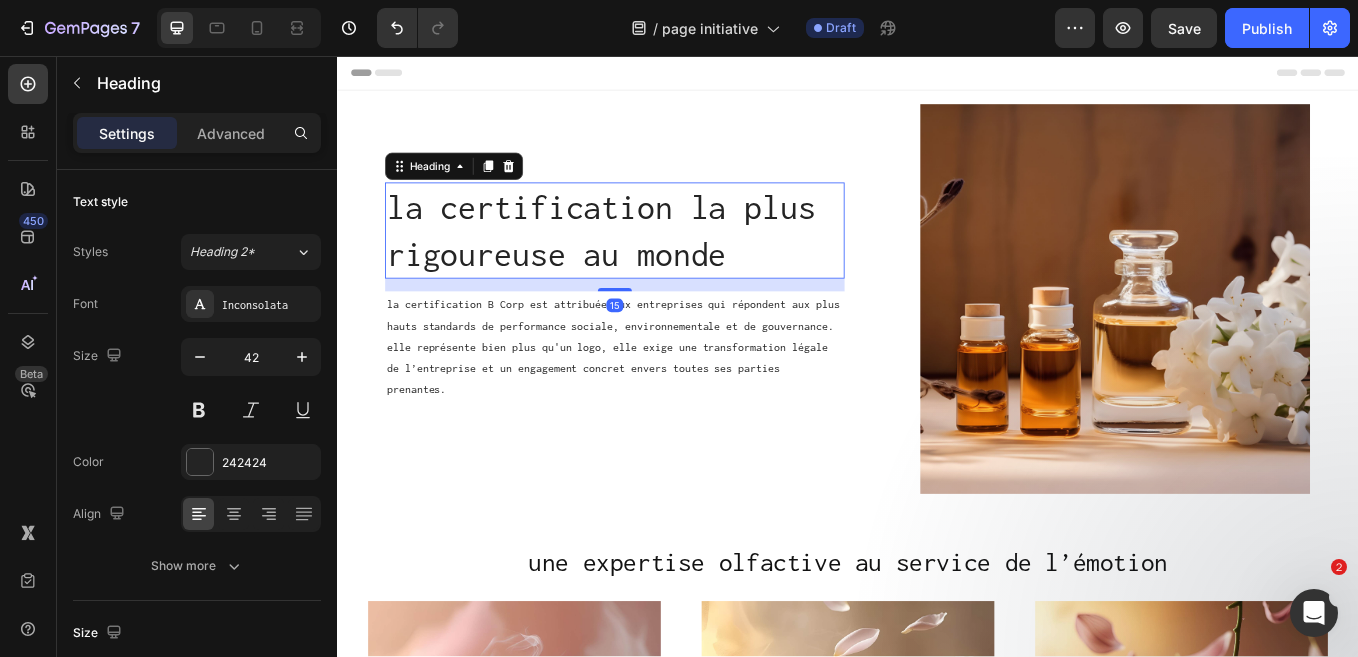 click on "la certification la plus rigoureuse au monde" at bounding box center (663, 261) 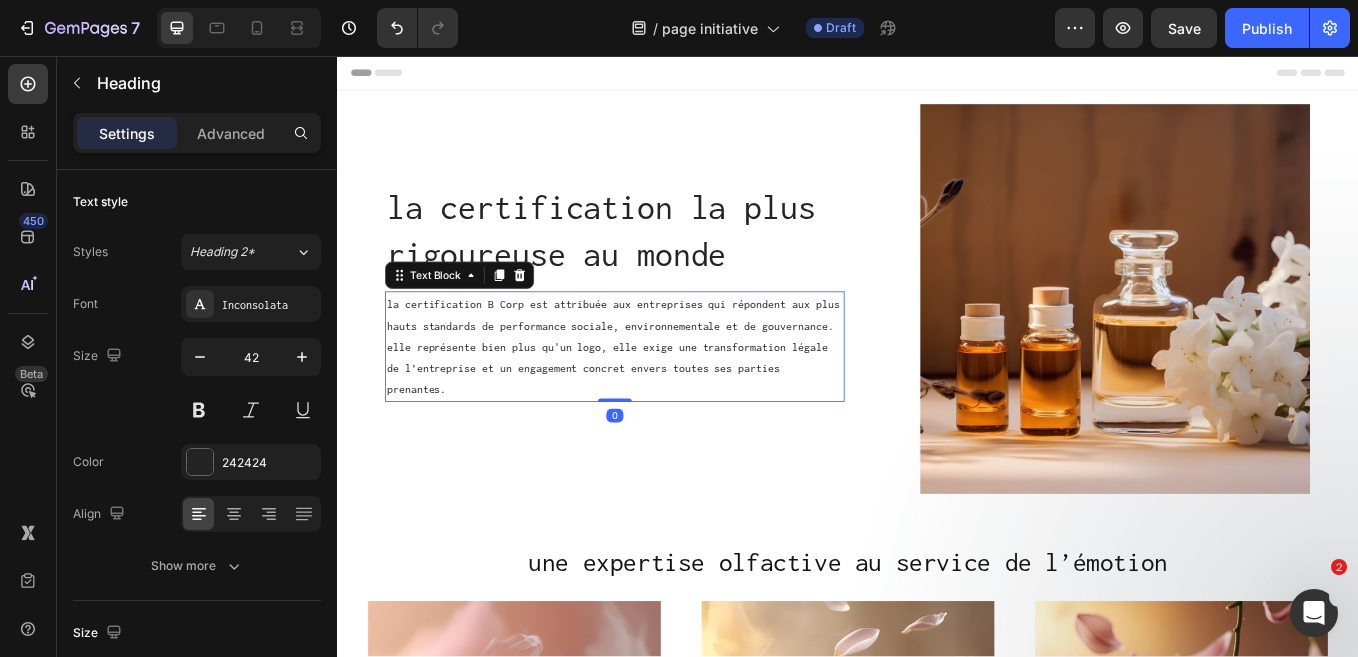 click on "la certification B Corp est attribuée aux entreprises qui répondent aux plus hauts standards de performance sociale, environnementale et de gouvernance. elle représente bien plus qu'un logo, elle exige une transformation légale de l’entreprise et un engagement concret envers toutes ses parties prenantes." at bounding box center (663, 398) 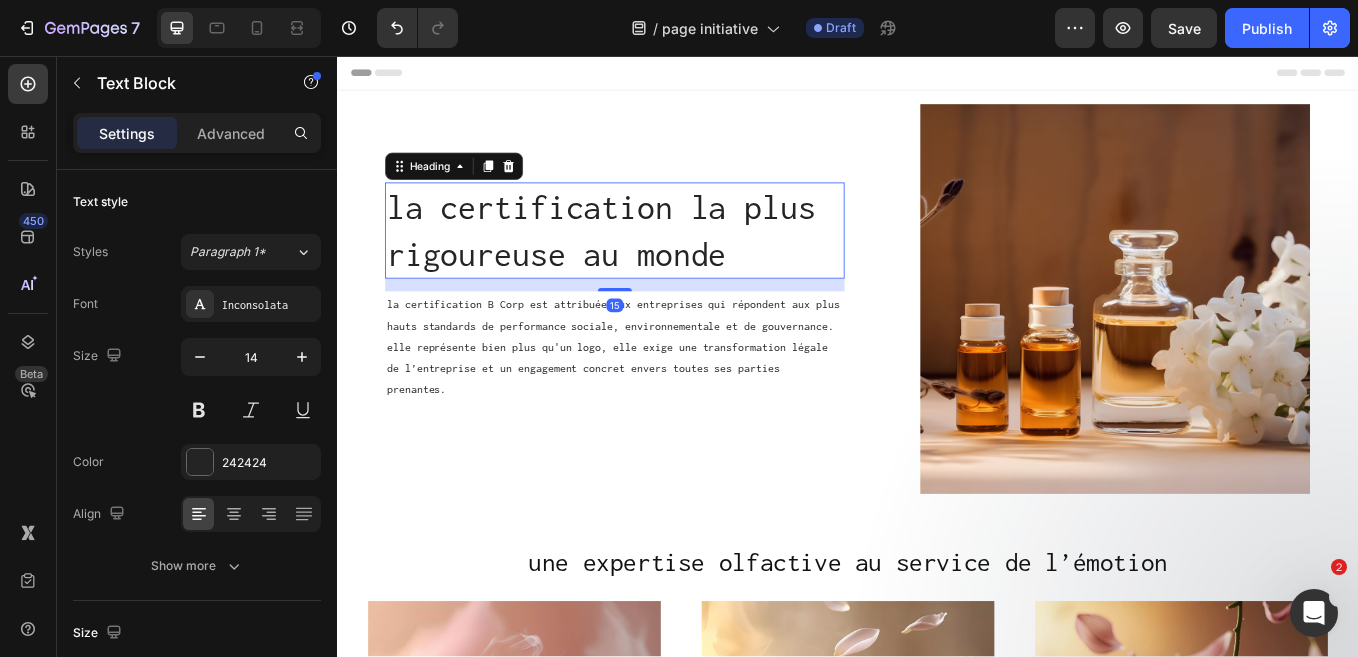 click on "la certification la plus rigoureuse au monde" at bounding box center [663, 261] 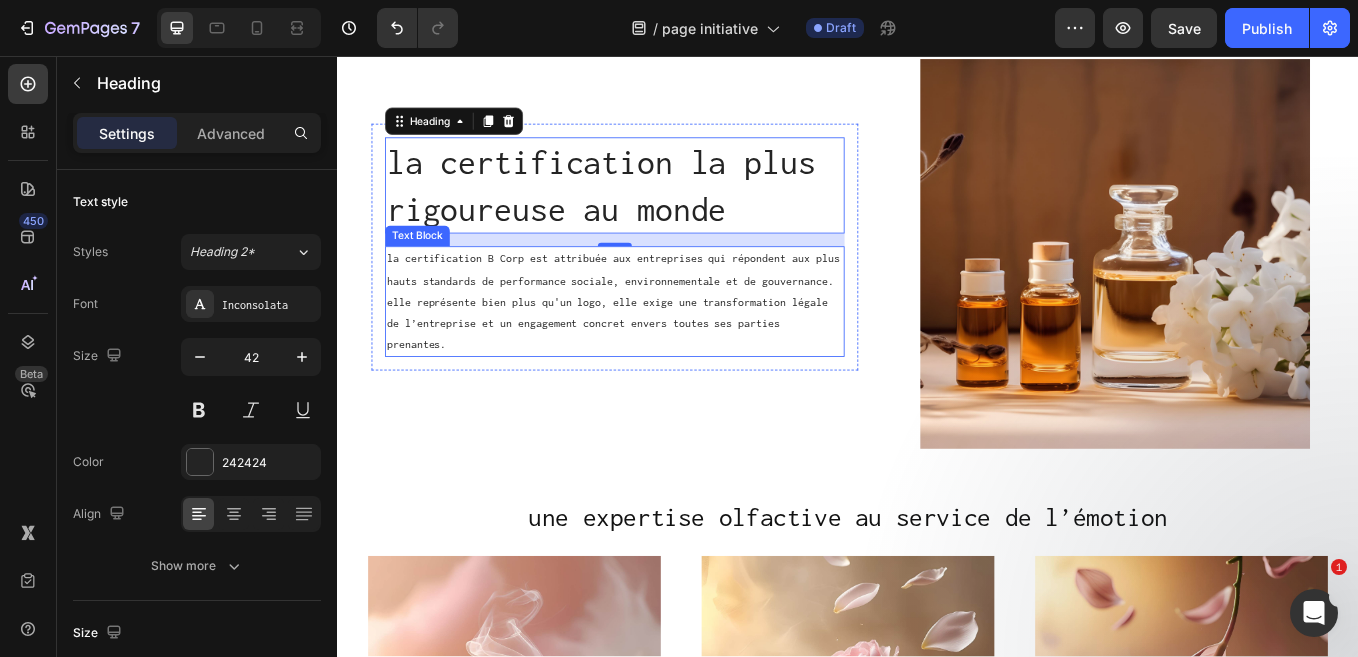 scroll, scrollTop: 10, scrollLeft: 0, axis: vertical 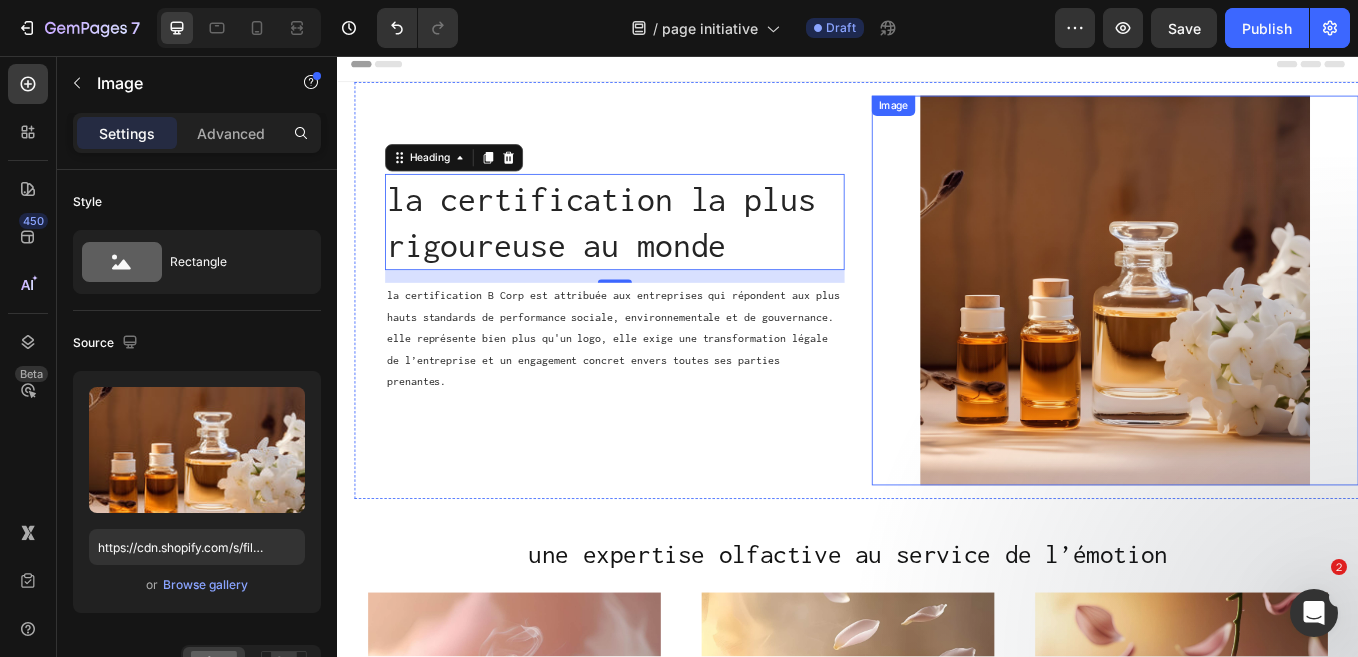 click at bounding box center [1251, 332] 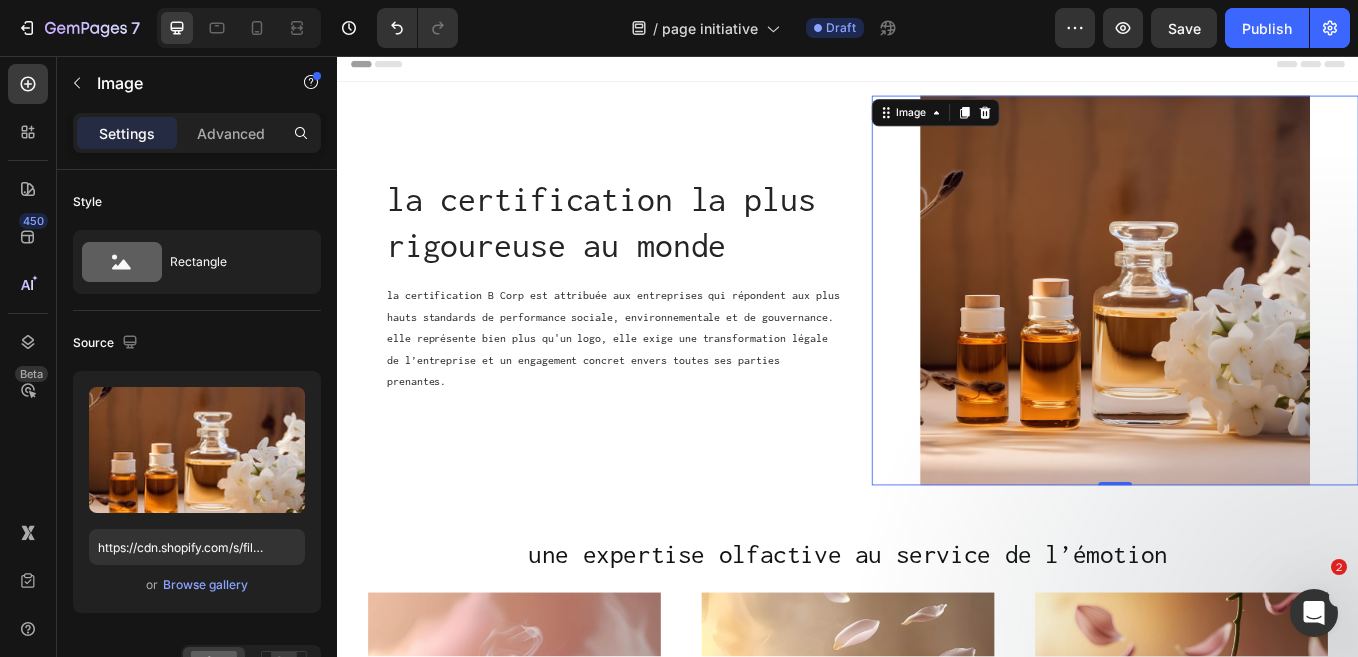 click at bounding box center (1251, 332) 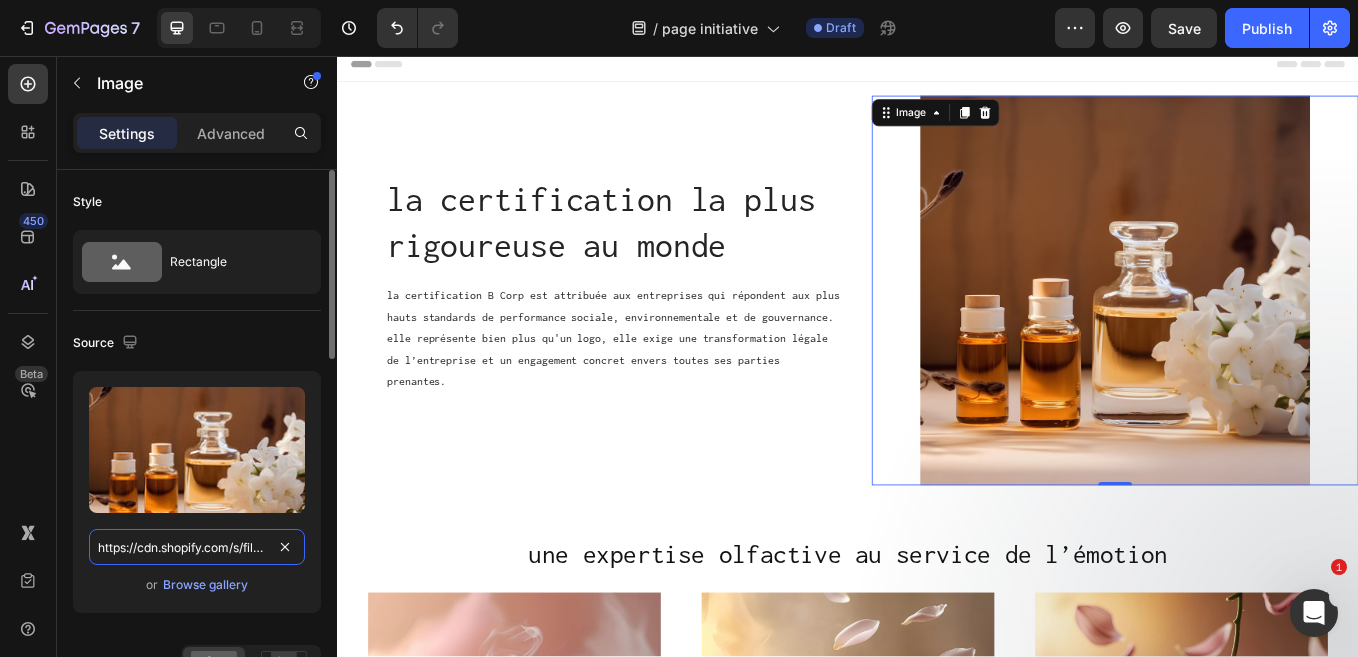 click on "https://cdn.shopify.com/s/files/1/0034/0741/3317/files/gempages_531209477639111871-bef7a4d7-eb41-4e8b-bed7-cff22e4642ef.jpg" at bounding box center (197, 547) 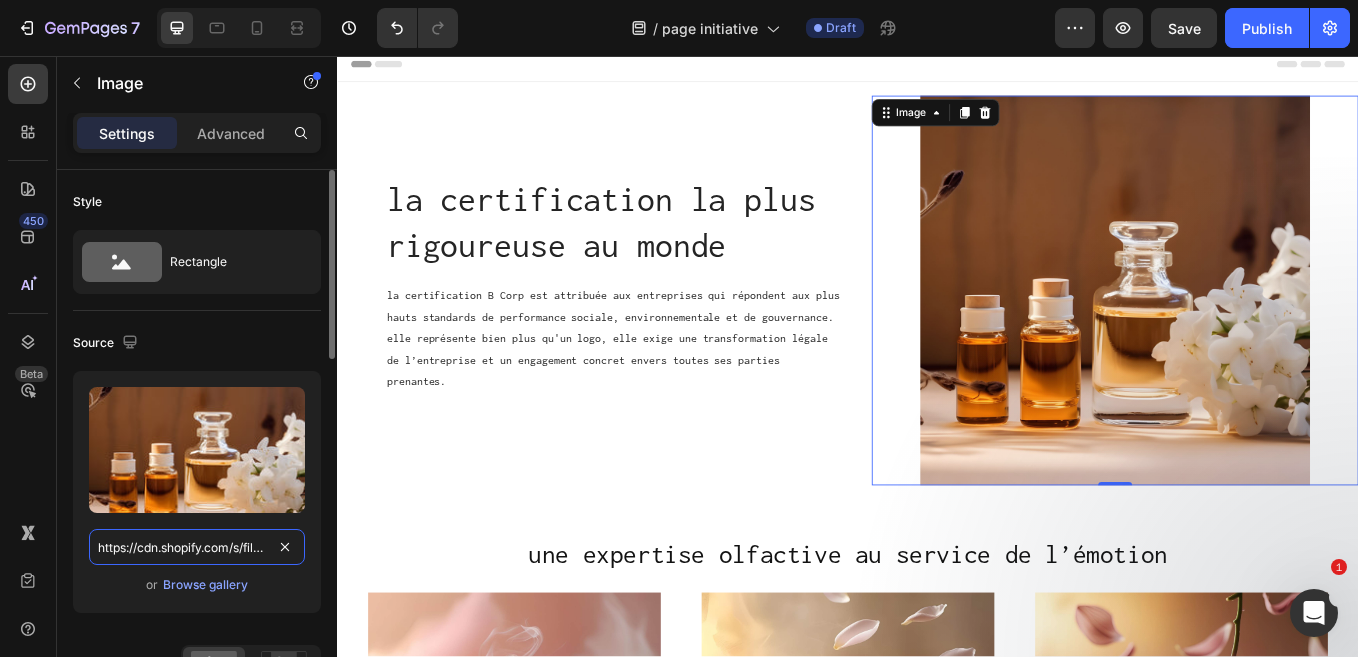 type on "https://cdn.shopify.com/s/files/1/0034/0741/3317/files/gempages_531209477639111871-ceac74a7-5339-48f7-b32d-2d91ada72613.jpg?v=1752595163" 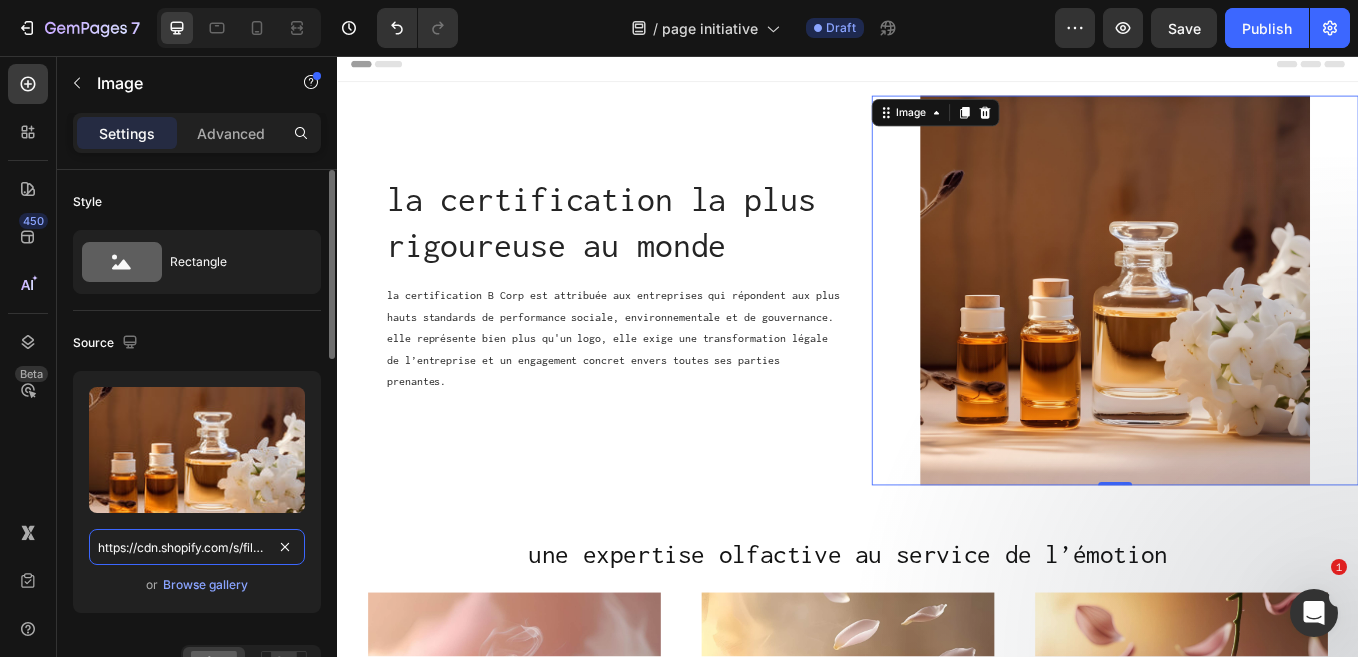 scroll, scrollTop: 0, scrollLeft: 686, axis: horizontal 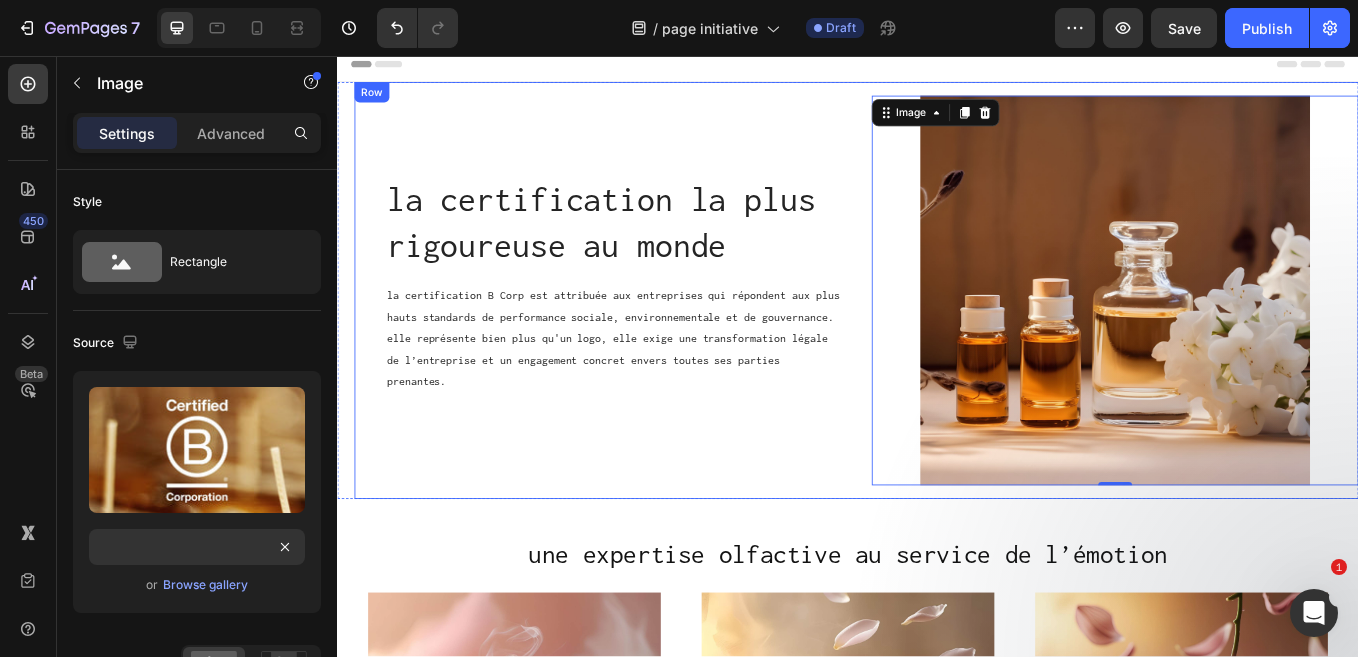 click on "la certification la plus rigoureuse au monde Heading la certification B Corp est attribuée aux entreprises qui répondent aux plus hauts standards de performance sociale, environnementale et de gouvernance. elle représente bien plus qu'un logo, elle exige une transformation légale de l’entreprise et un engagement concret envers toutes ses parties prenantes. Text Block Row" at bounding box center [663, 332] 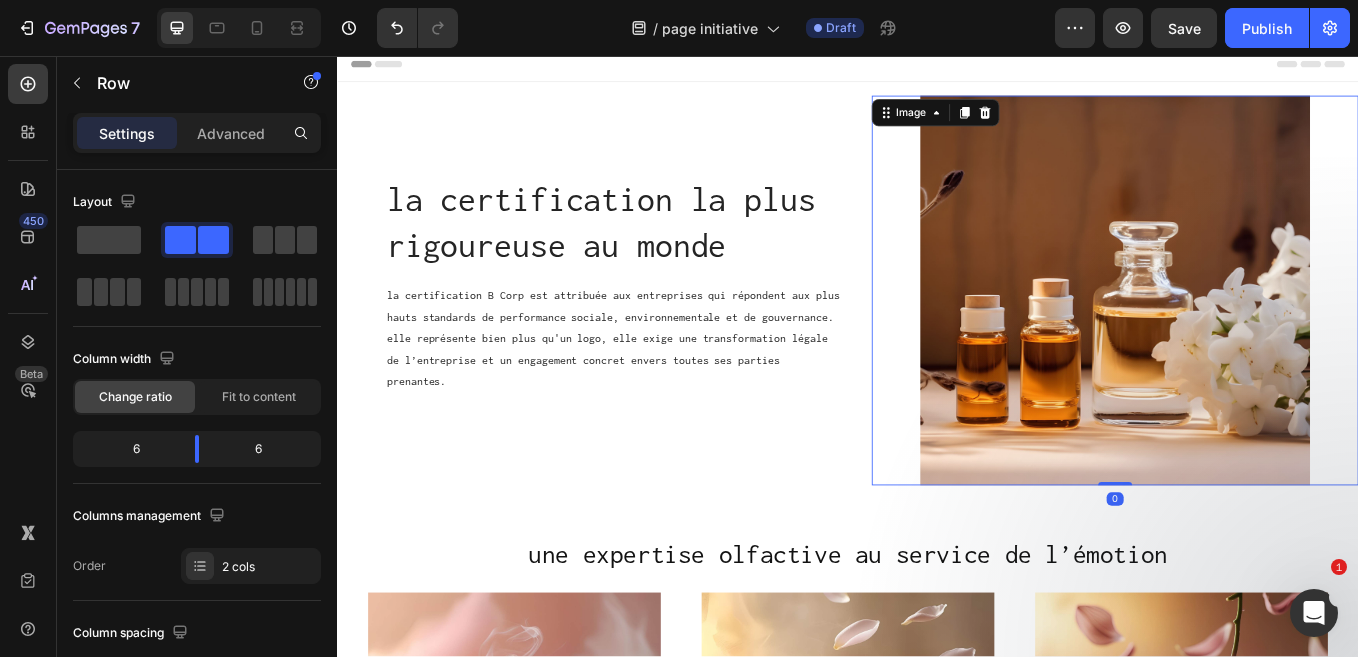 click at bounding box center [1251, 332] 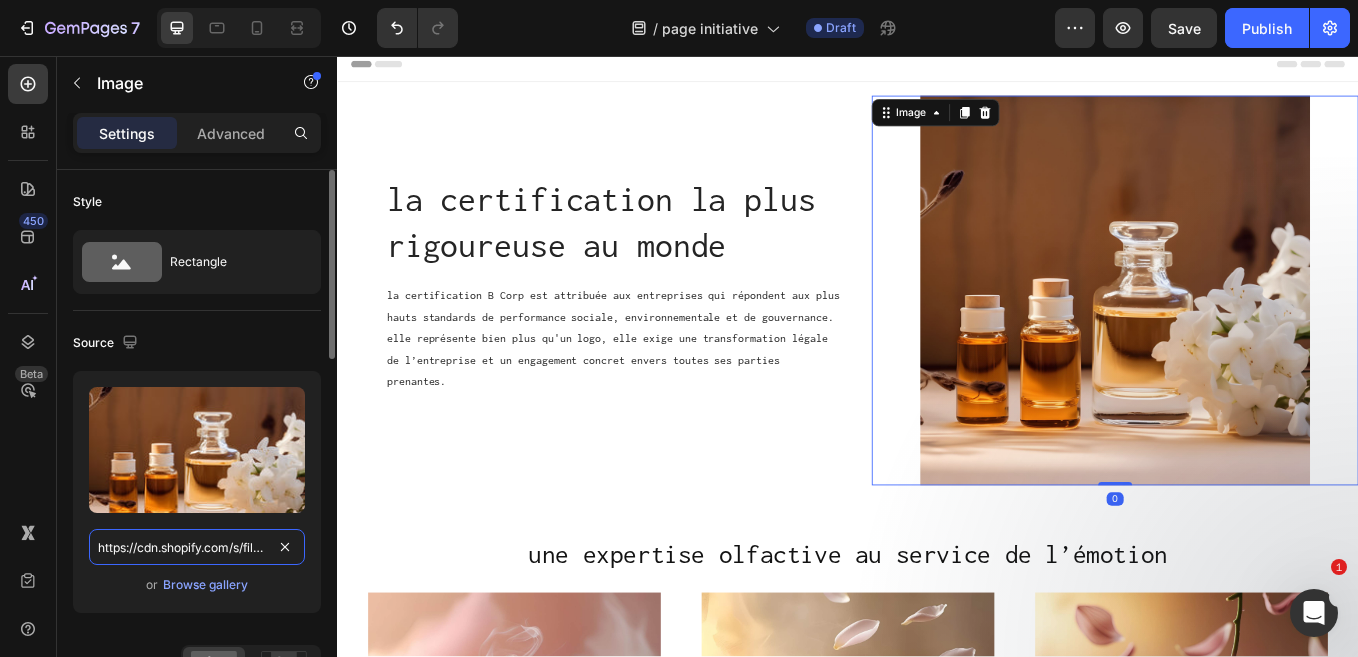 click on "https://cdn.shopify.com/s/files/1/0034/0741/3317/files/gempages_531209477639111871-bef7a4d7-eb41-4e8b-bed7-cff22e4642ef.jpg" at bounding box center [197, 547] 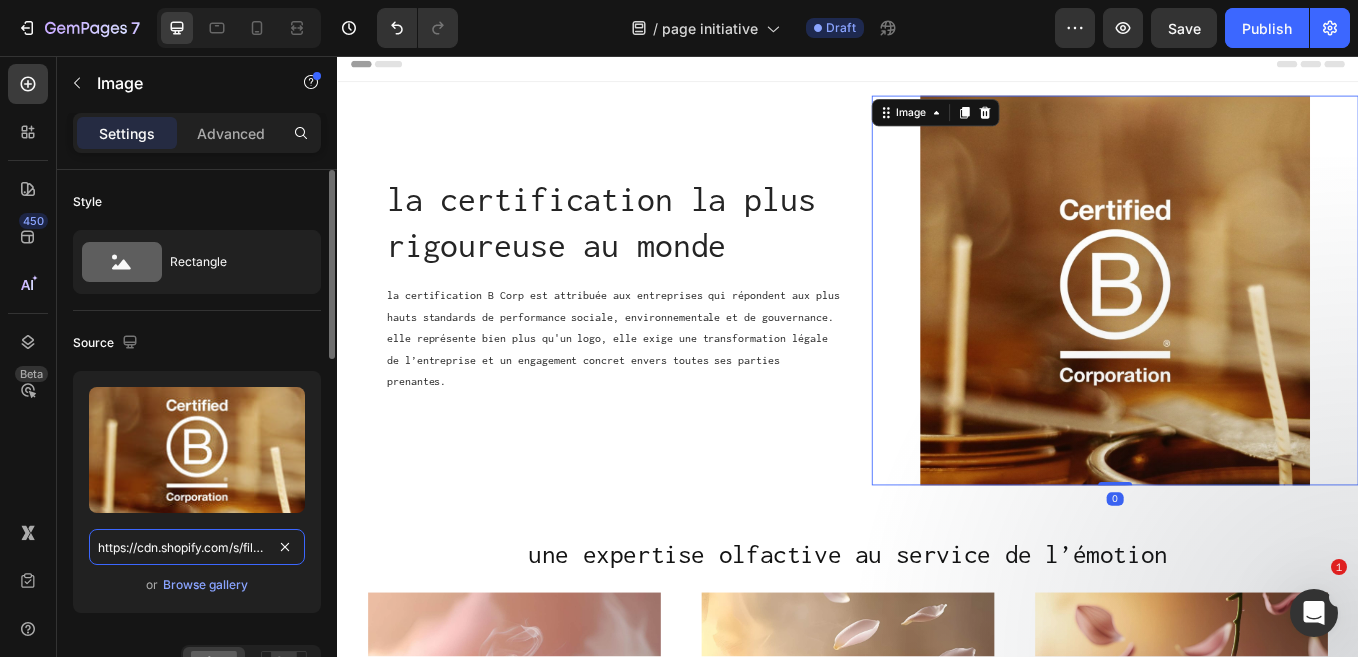 scroll, scrollTop: 0, scrollLeft: 686, axis: horizontal 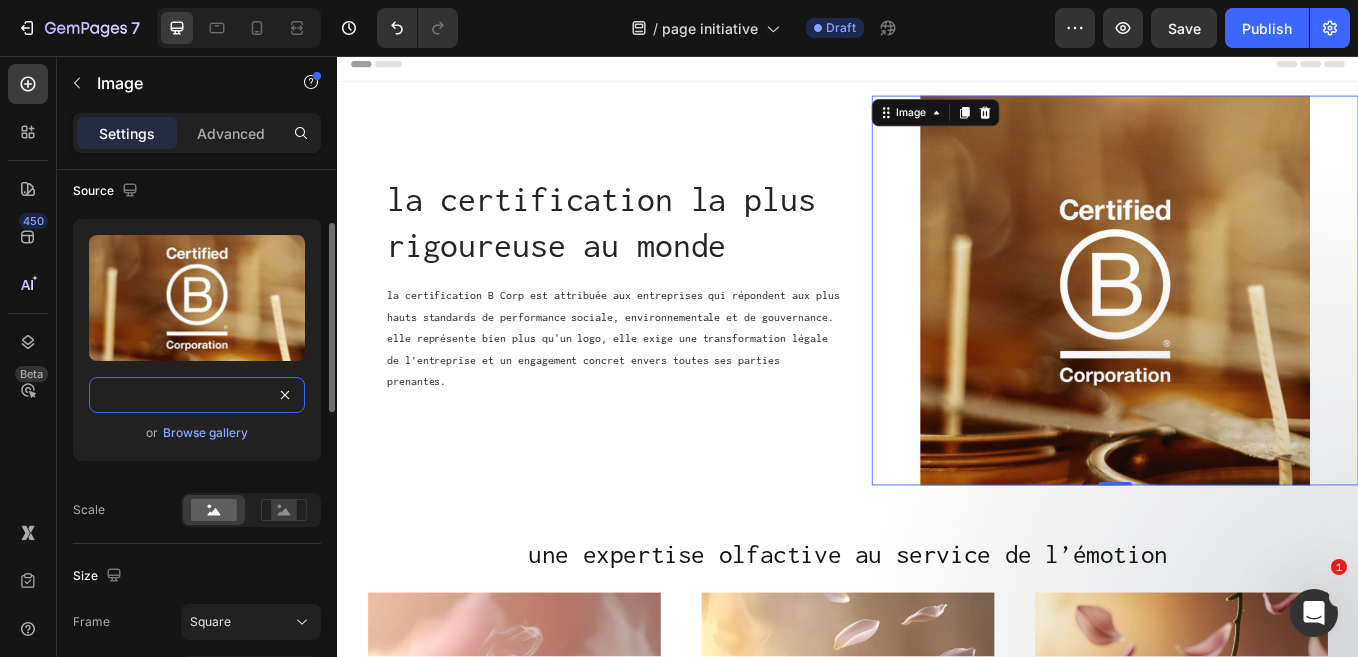 type on "https://cdn.shopify.com/s/files/1/0034/0741/3317/files/gempages_531209477639111871-ceac74a7-5339-48f7-b32d-2d91ada72613.jpg?v=1752595163" 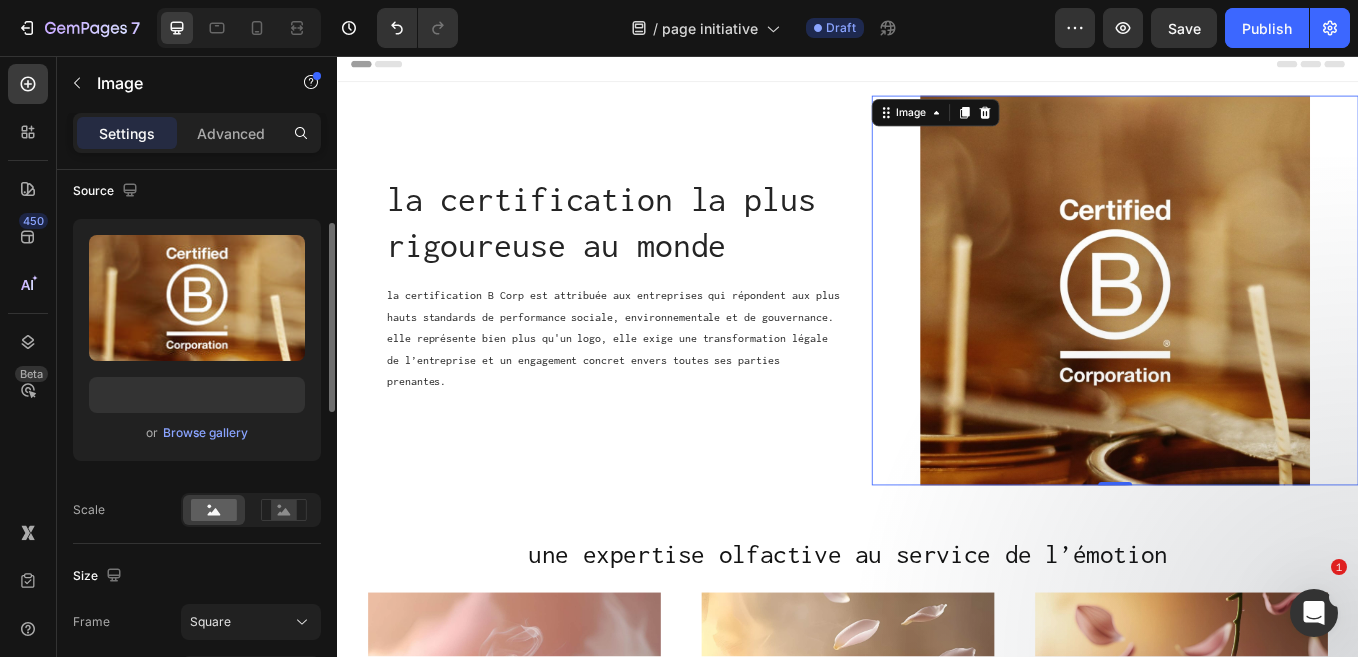 scroll, scrollTop: 0, scrollLeft: 0, axis: both 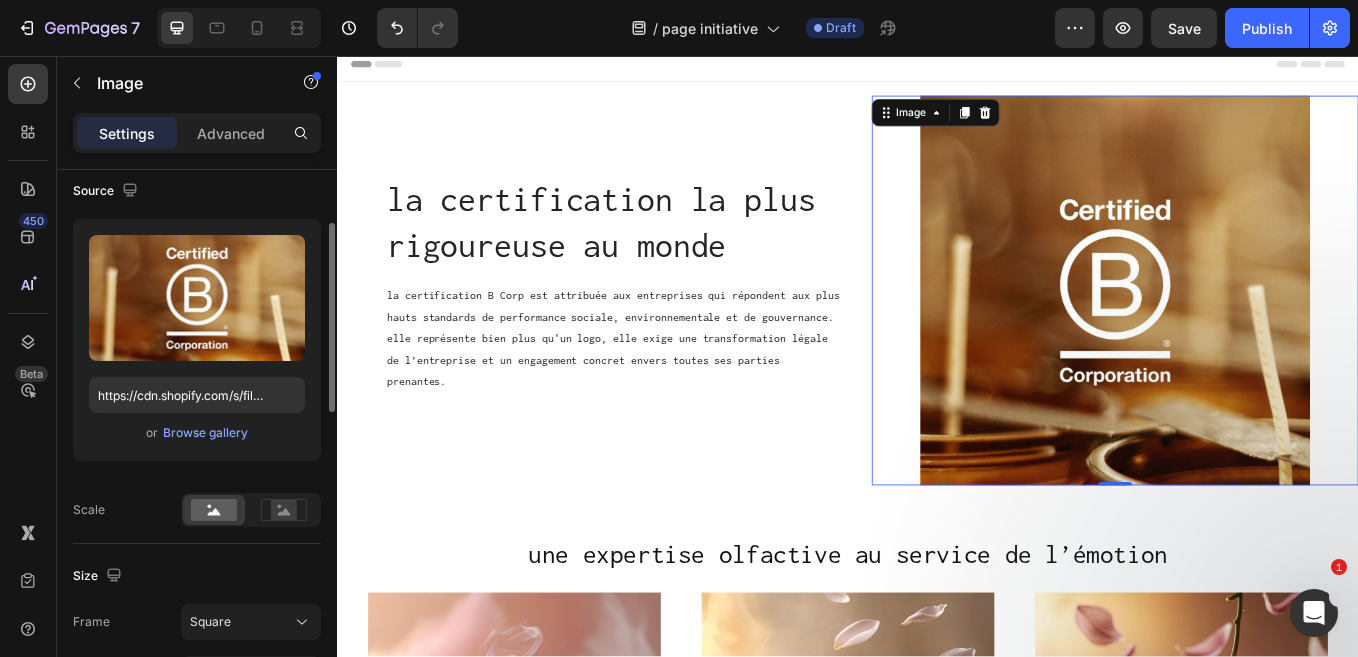click on "Upload Image https://cdn.shopify.com/s/files/1/0034/0741/3317/files/gempages_531209477639111871-ceac74a7-5339-48f7-b32d-2d91ada72613.jpg?v=1752595163 or  Browse gallery  Scale" at bounding box center [197, 373] 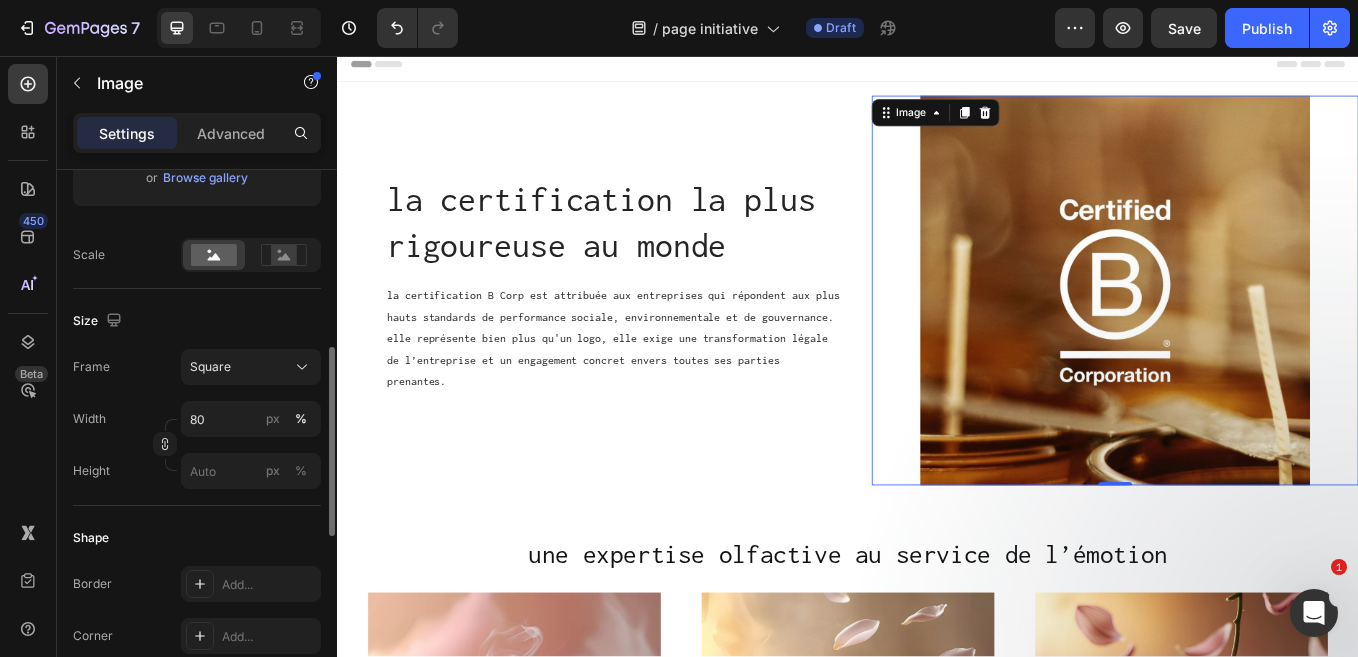 scroll, scrollTop: 449, scrollLeft: 0, axis: vertical 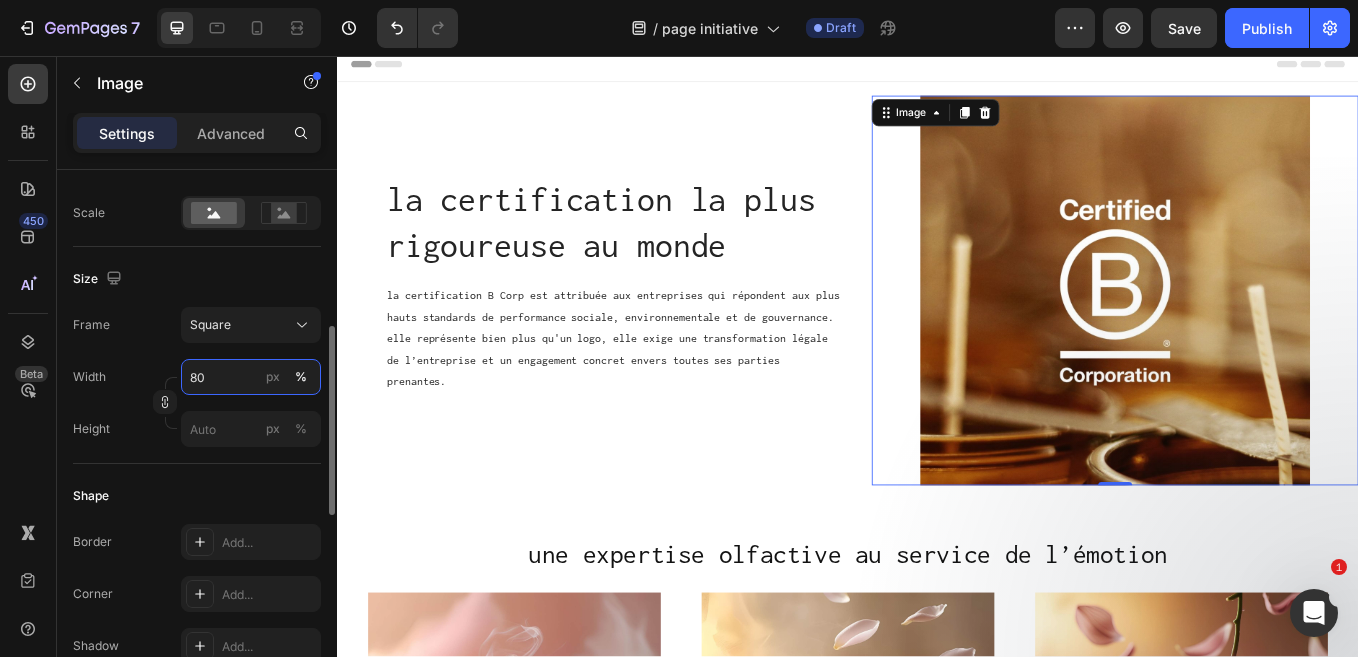 click on "80" at bounding box center (251, 377) 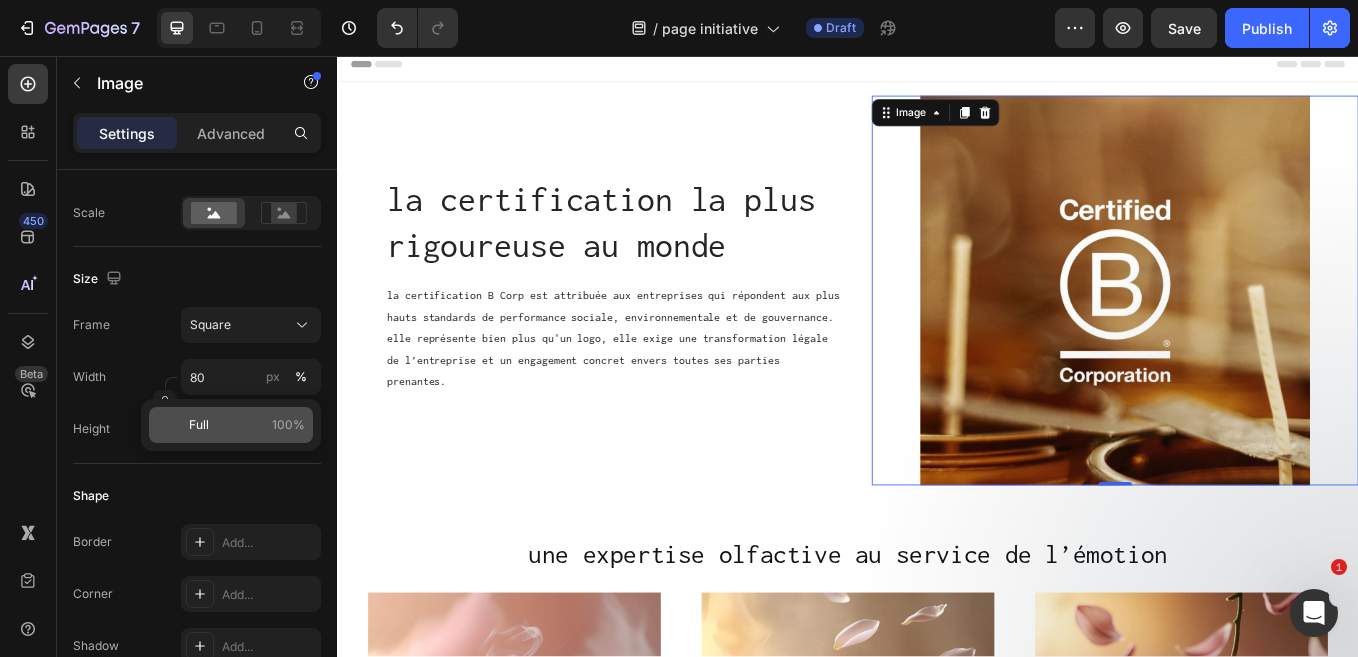 click on "Full 100%" at bounding box center (247, 425) 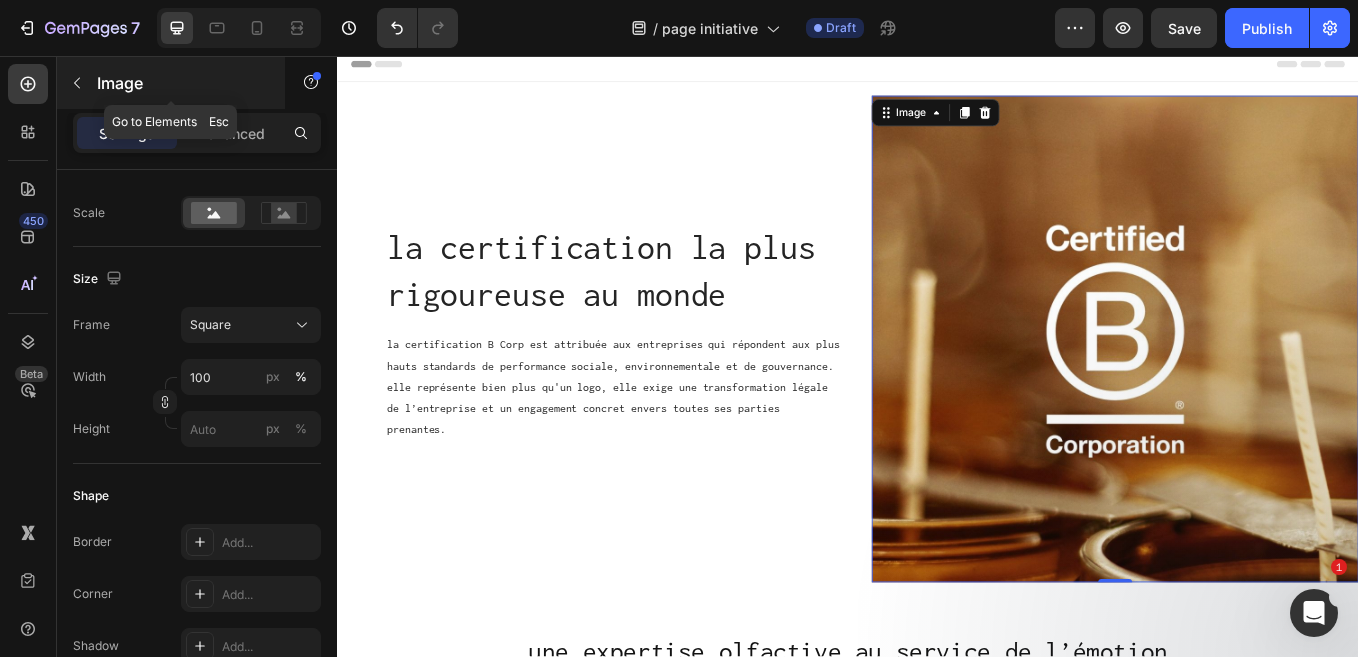 click 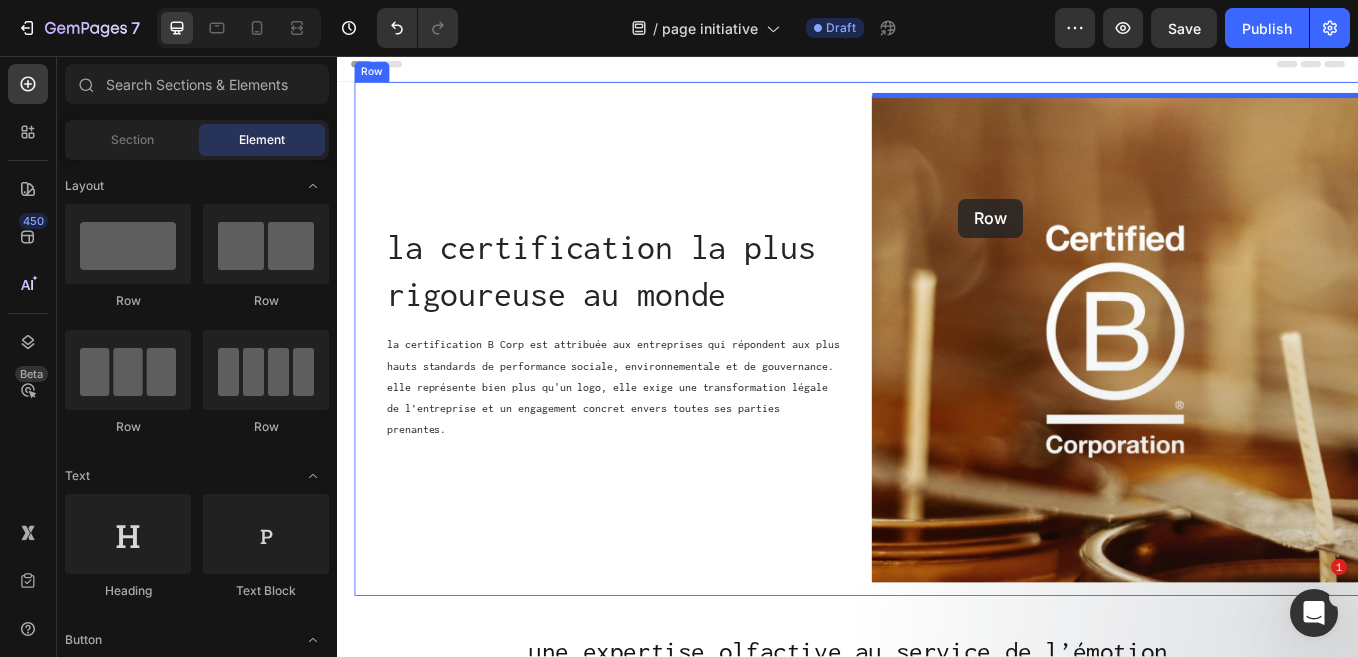 drag, startPoint x: 469, startPoint y: 309, endPoint x: 1067, endPoint y: 223, distance: 604.1523 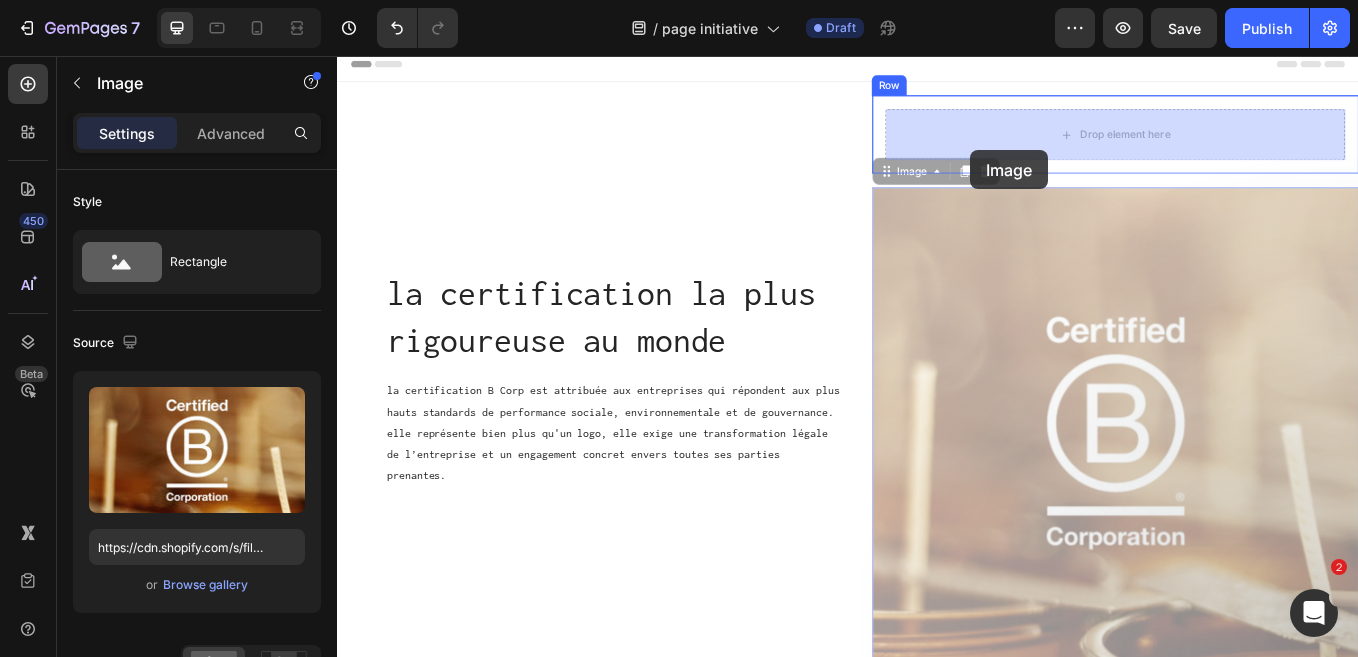 drag, startPoint x: 1079, startPoint y: 343, endPoint x: 1081, endPoint y: 167, distance: 176.01137 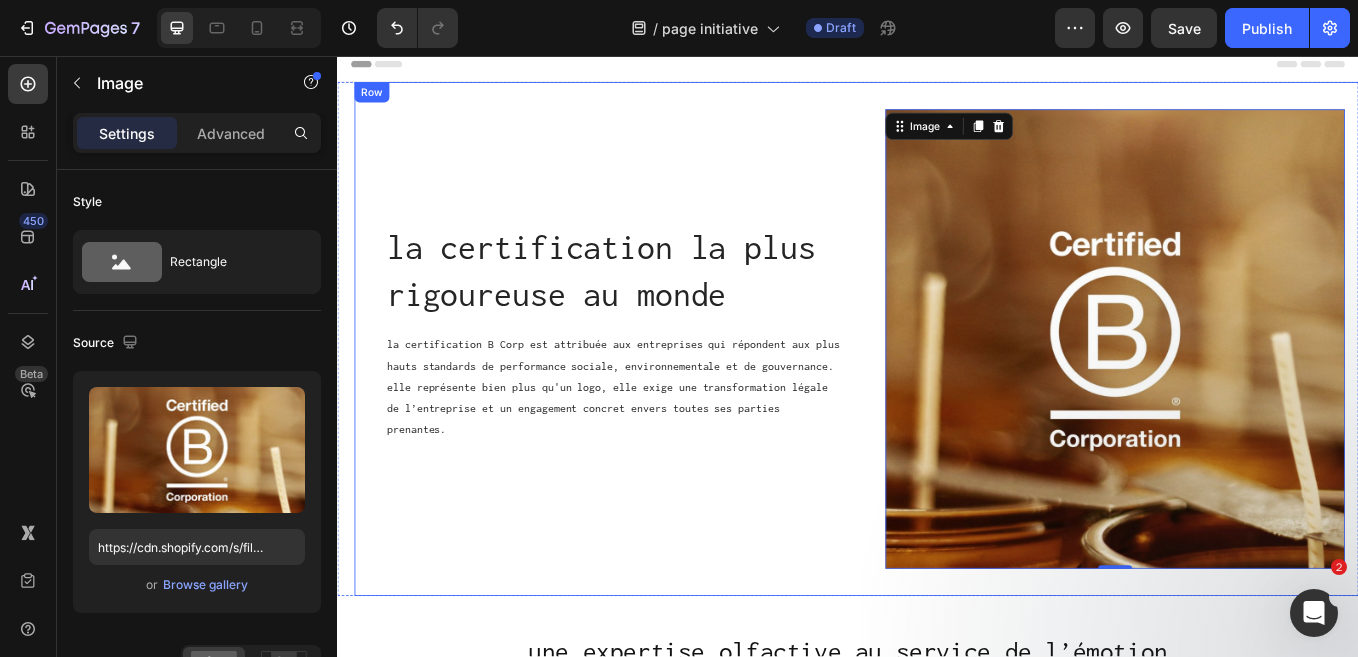 click on "la certification la plus rigoureuse au monde Heading la certification B Corp est attribuée aux entreprises qui répondent aux plus hauts standards de performance sociale, environnementale et de gouvernance. elle représente bien plus qu'un logo, elle exige une transformation légale de l’entreprise et un engagement concret envers toutes ses parties prenantes. Text Block Row" at bounding box center (663, 389) 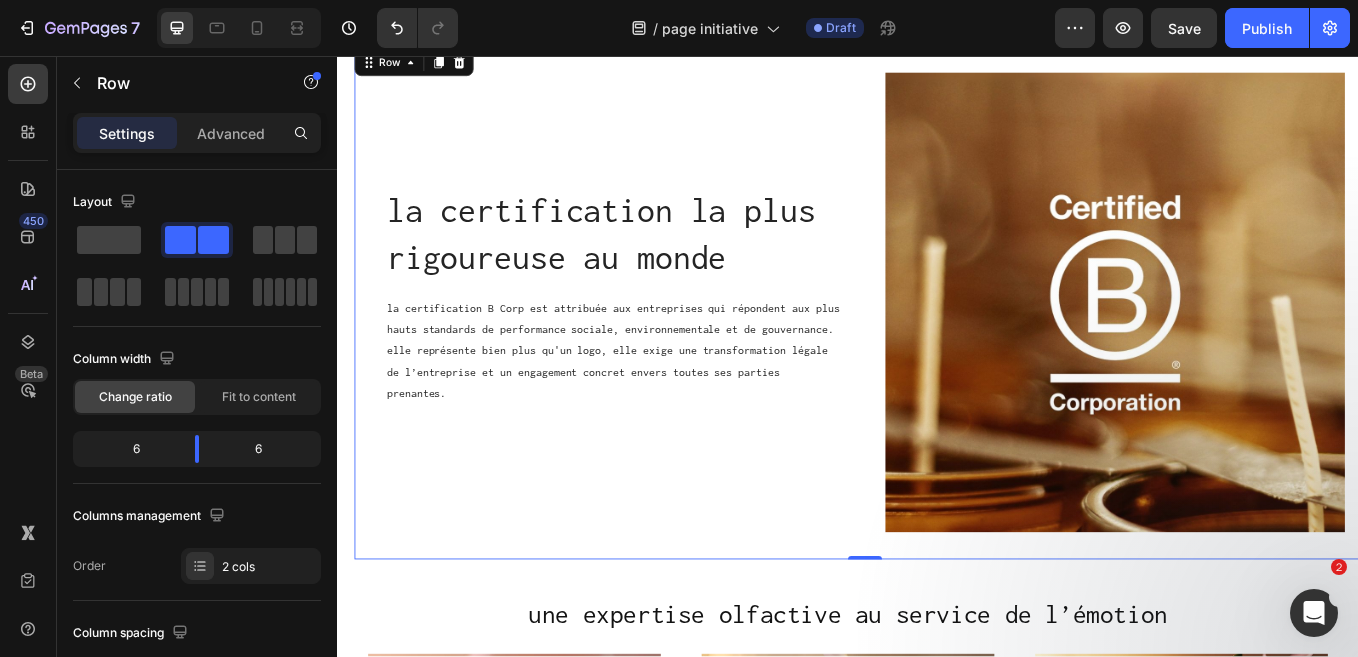 scroll, scrollTop: 17, scrollLeft: 0, axis: vertical 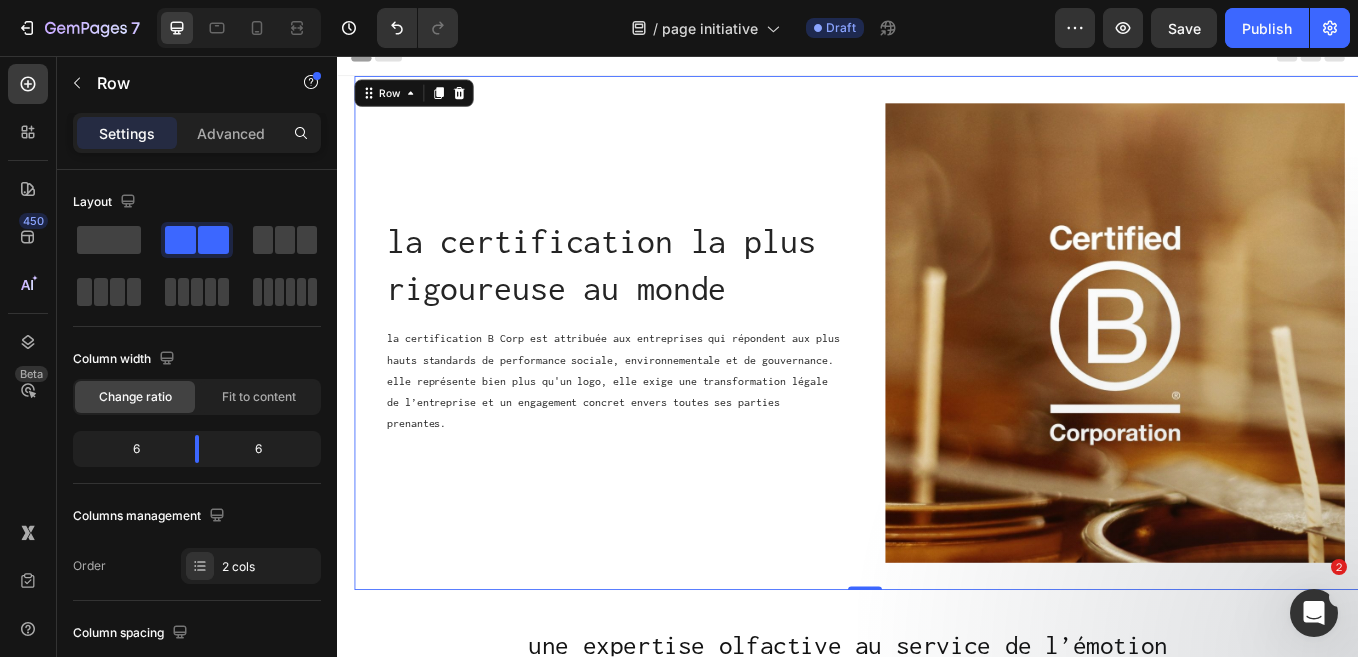 click on "la certification la plus rigoureuse au monde Heading la certification B Corp est attribuée aux entreprises qui répondent aux plus hauts standards de performance sociale, environnementale et de gouvernance. elle représente bien plus qu'un logo, elle exige une transformation légale de l’entreprise et un engagement concret envers toutes ses parties prenantes. Text Block Row" at bounding box center [663, 382] 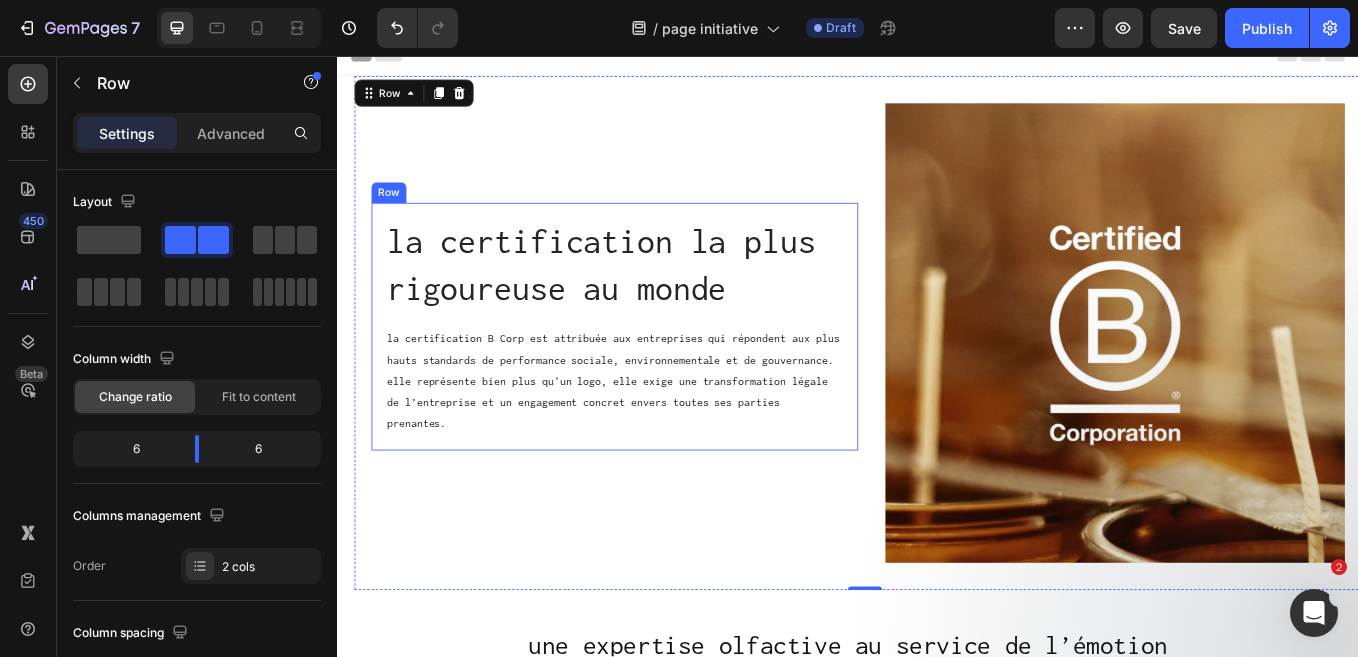 click on "la certification la plus rigoureuse au monde Heading la certification B Corp est attribuée aux entreprises qui répondent aux plus hauts standards de performance sociale, environnementale et de gouvernance. elle représente bien plus qu'un logo, elle exige une transformation légale de l’entreprise et un engagement concret envers toutes ses parties prenantes. Text Block Row" at bounding box center [663, 374] 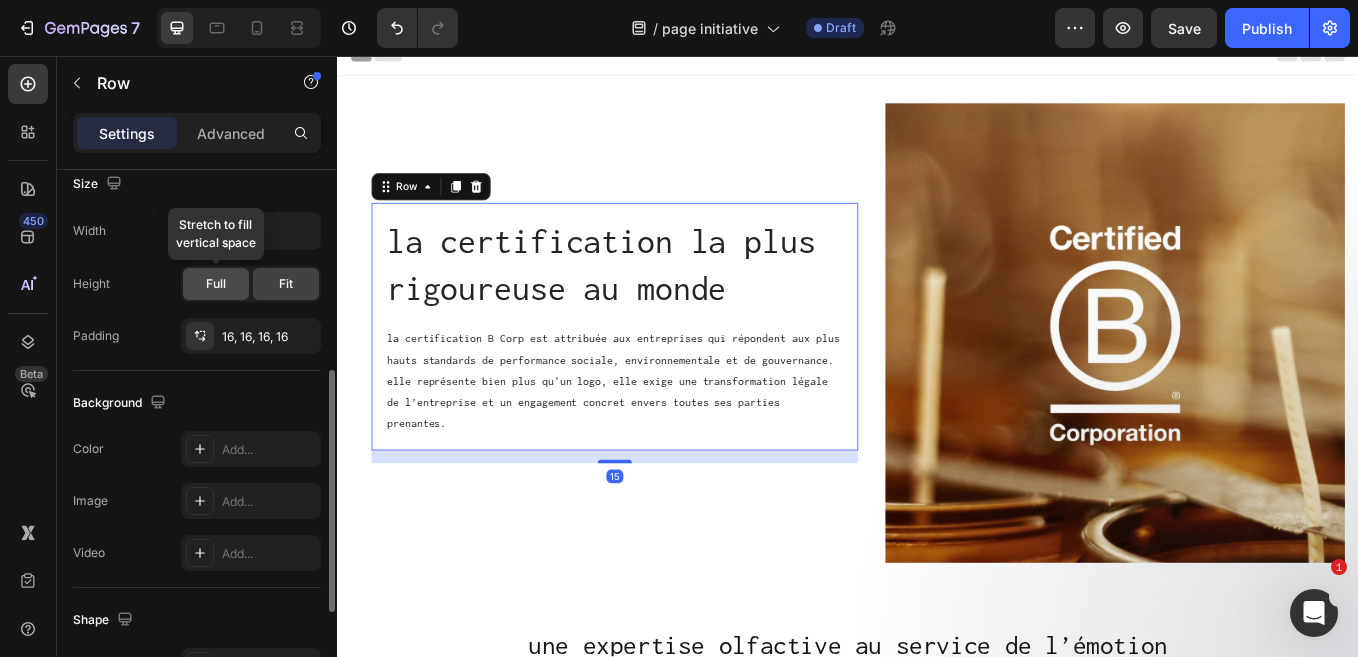 click on "Full" 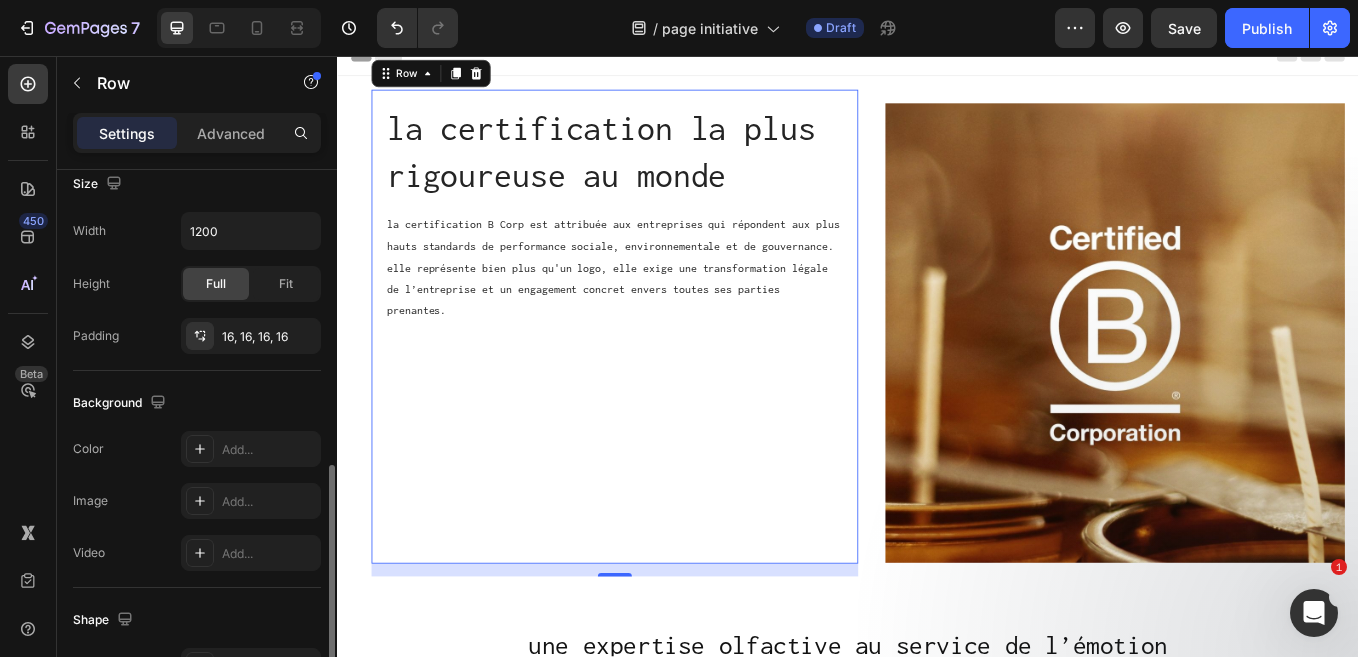 scroll, scrollTop: 789, scrollLeft: 0, axis: vertical 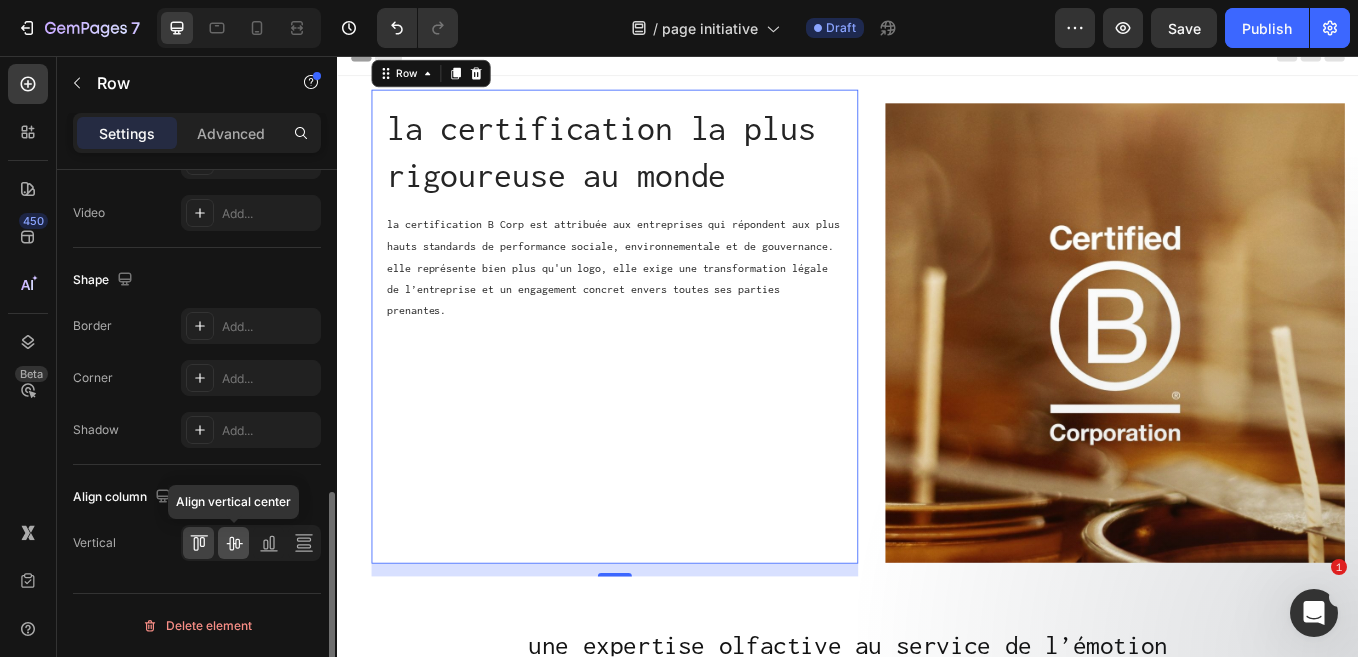 click 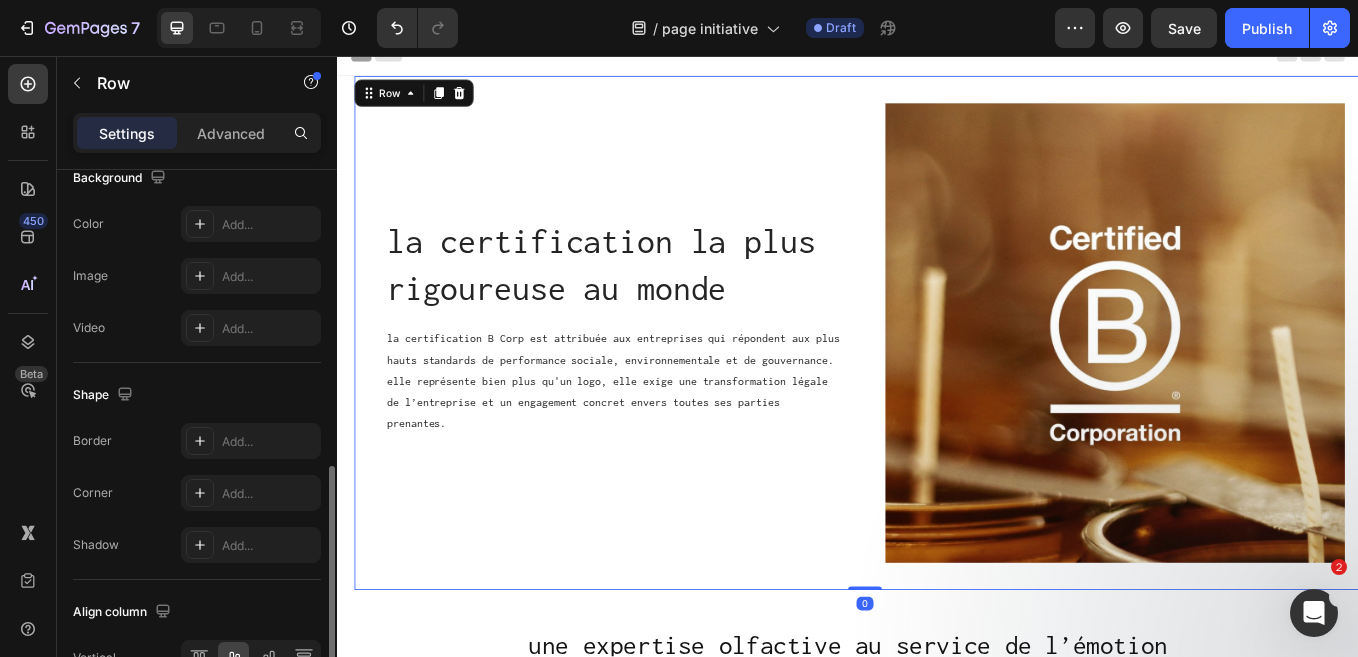 click on "la certification la plus rigoureuse au monde Heading la certification B Corp est attribuée aux entreprises qui répondent aux plus hauts standards de performance sociale, environnementale et de gouvernance. elle représente bien plus qu'un logo, elle exige une transformation légale de l’entreprise et un engagement concret envers toutes ses parties prenantes. Text Block Row Image Row Row   0" at bounding box center (957, 382) 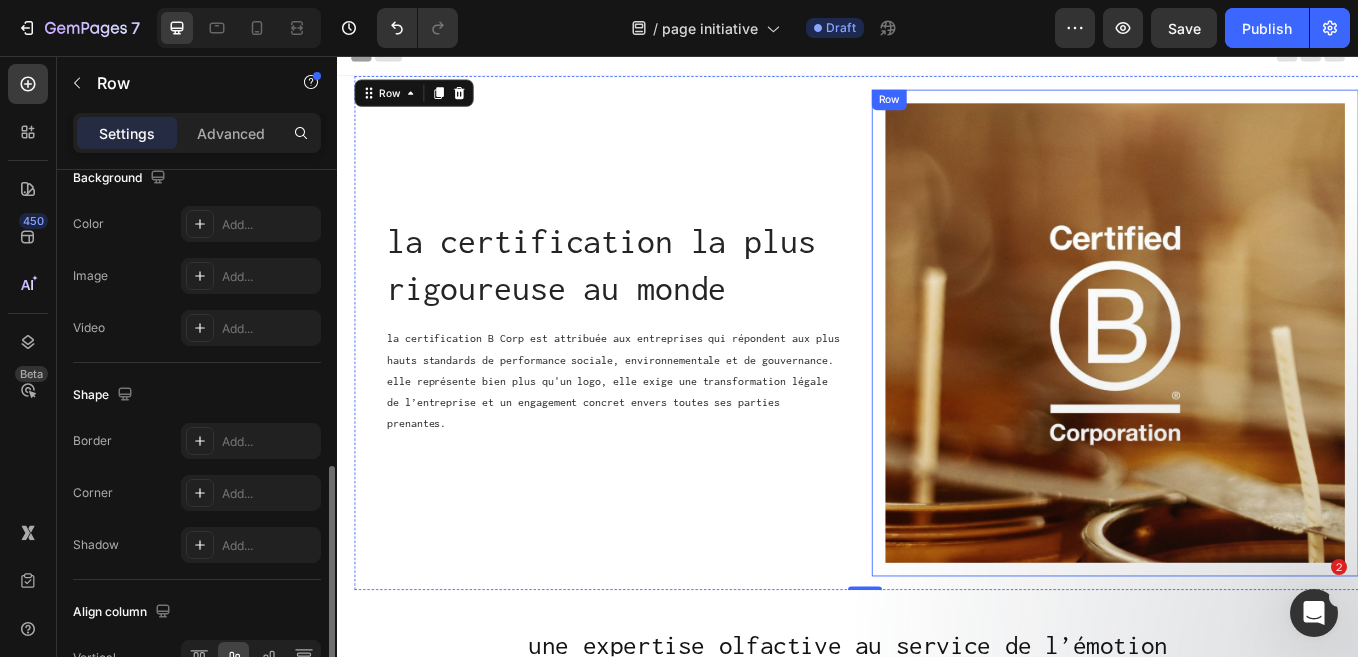 click on "Image Row" at bounding box center (1251, 382) 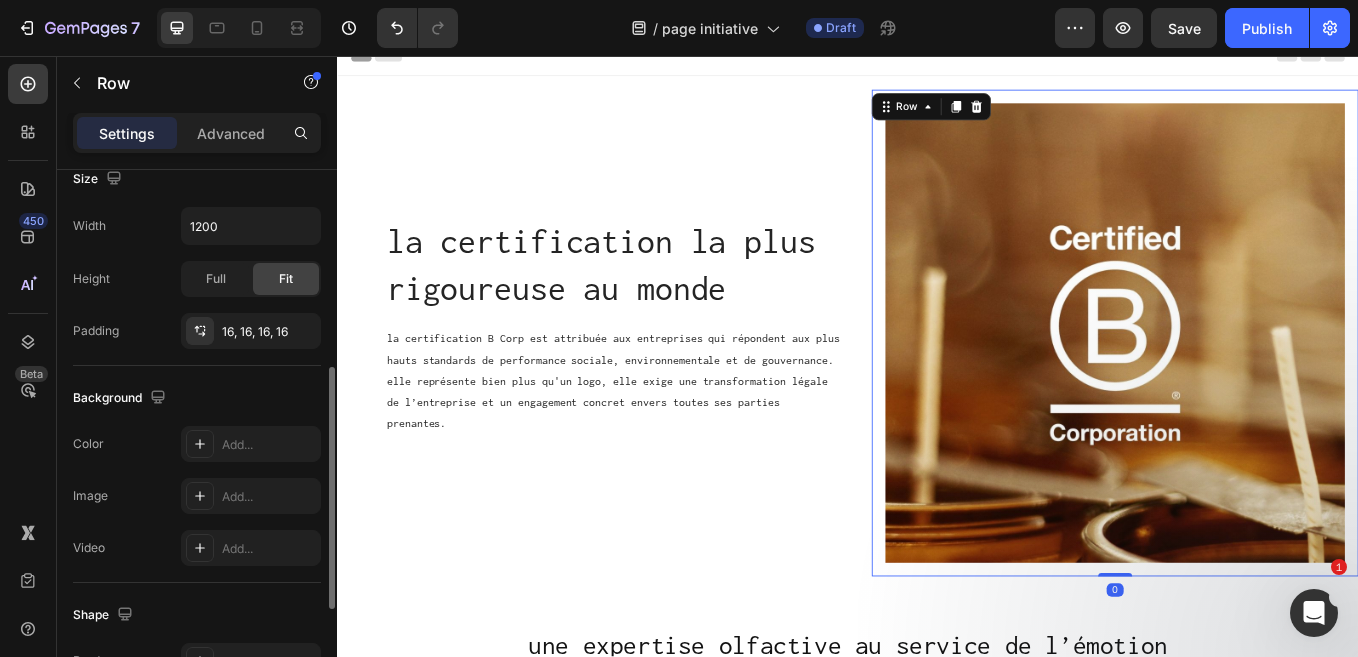 scroll, scrollTop: 450, scrollLeft: 0, axis: vertical 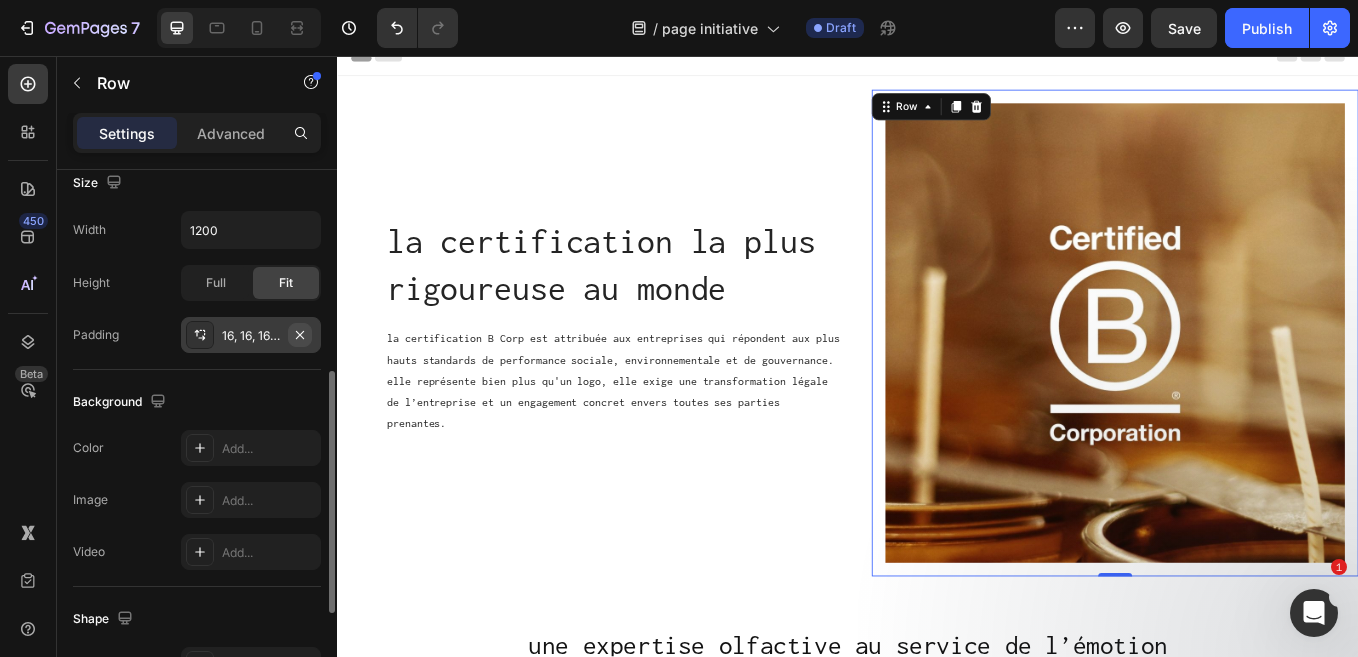 click 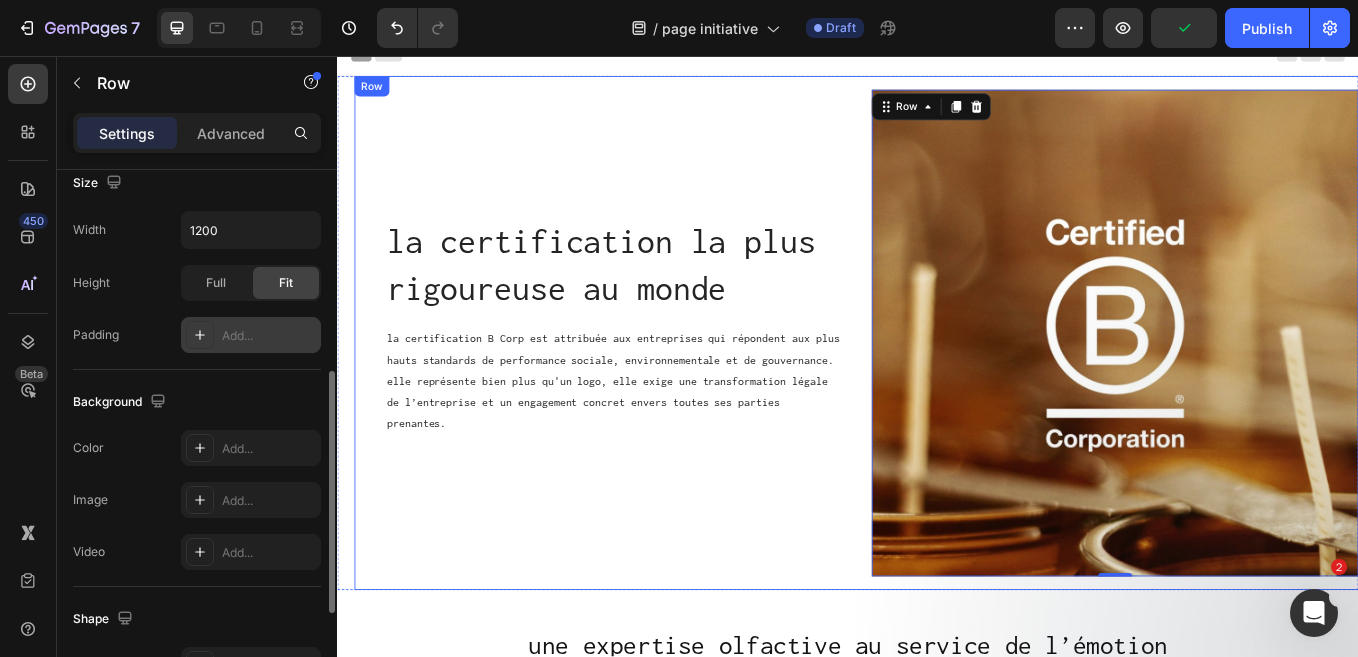 click on "la certification la plus rigoureuse au monde Heading la certification B Corp est attribuée aux entreprises qui répondent aux plus hauts standards de performance sociale, environnementale et de gouvernance. elle représente bien plus qu'un logo, elle exige une transformation légale de l’entreprise et un engagement concret envers toutes ses parties prenantes. Text Block Row Image Row   0 Row" at bounding box center (957, 382) 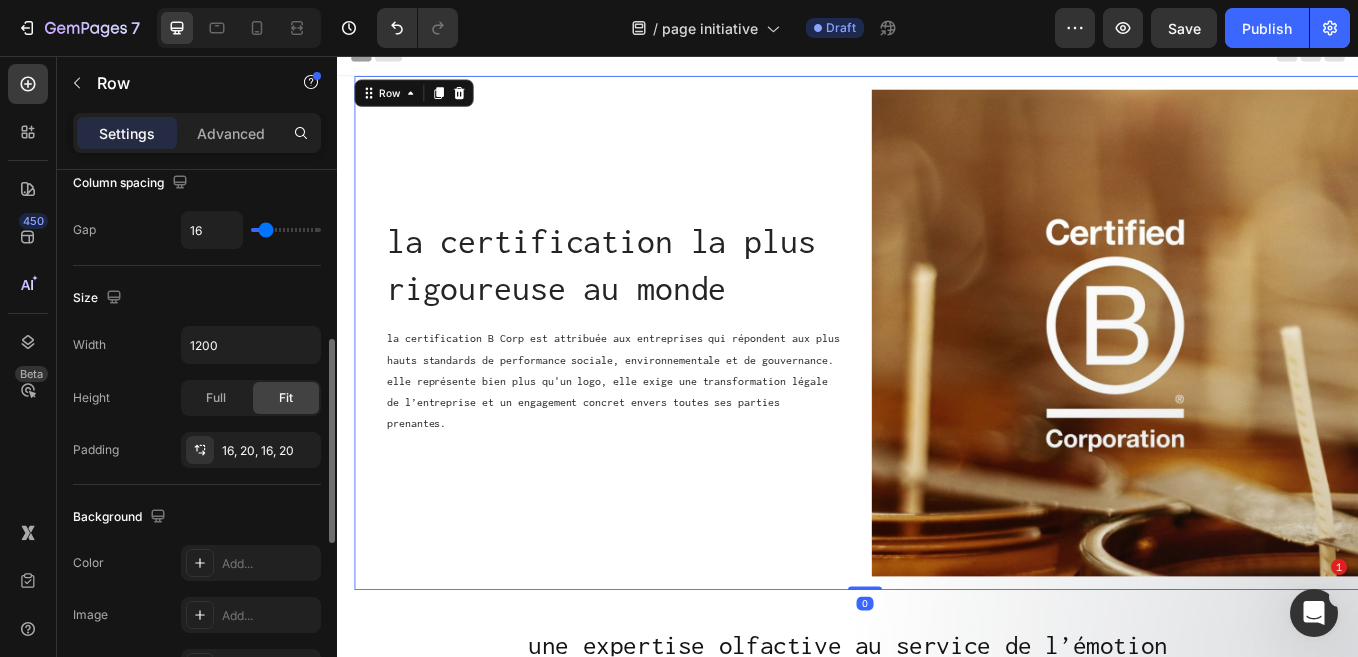 type on "0" 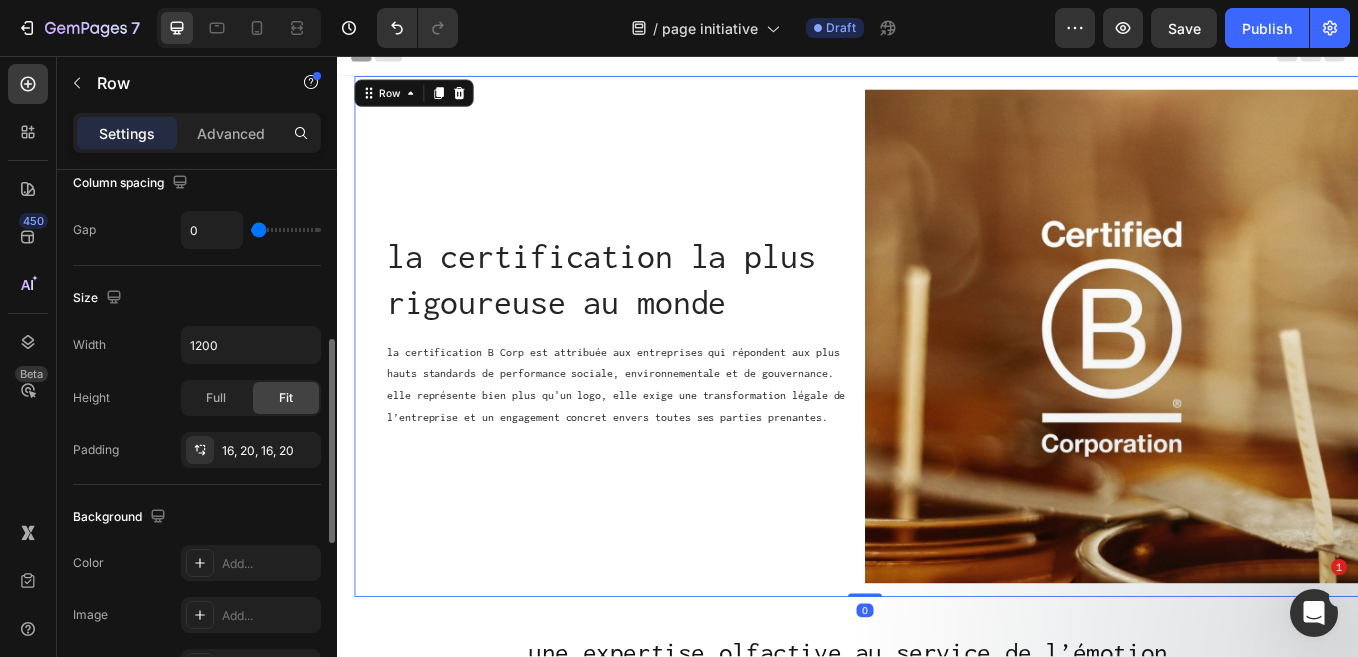 drag, startPoint x: 259, startPoint y: 229, endPoint x: 232, endPoint y: 230, distance: 27.018513 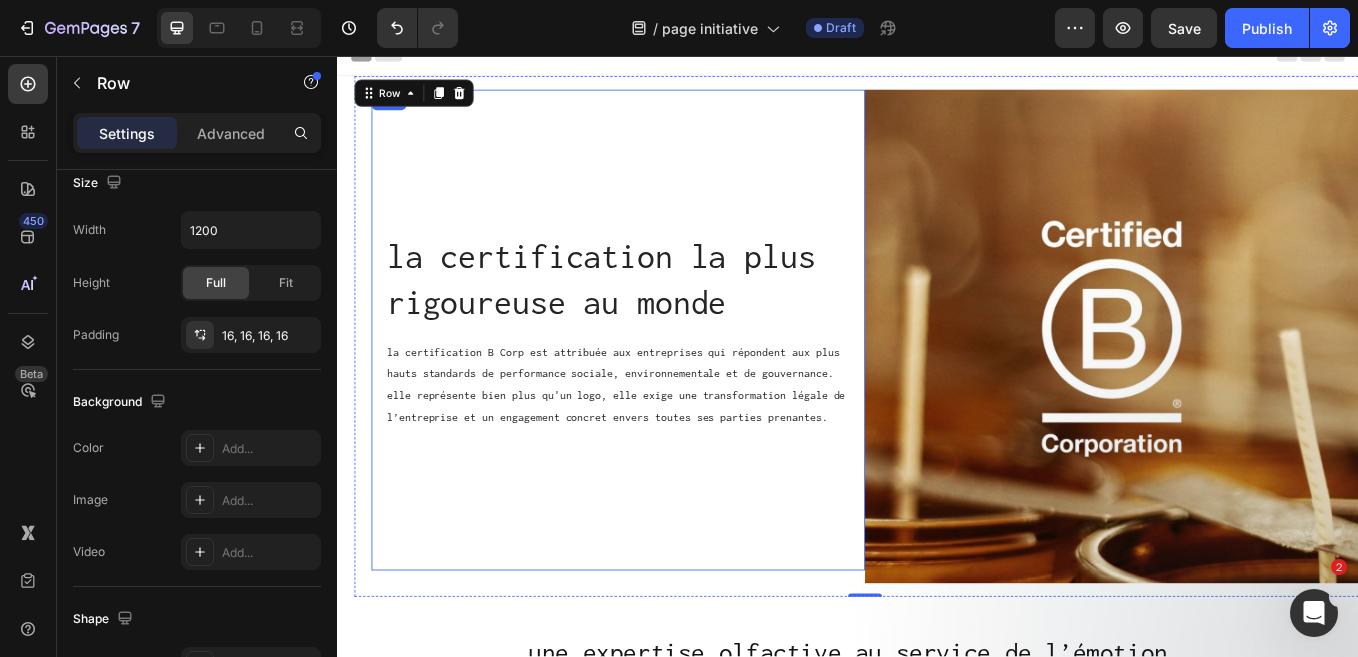 click on "la certification la plus rigoureuse au monde Heading la certification B Corp est attribuée aux entreprises qui répondent aux plus hauts standards de performance sociale, environnementale et de gouvernance. elle représente bien plus qu'un logo, elle exige une transformation légale de l’entreprise et un engagement concret envers toutes ses parties prenantes. Text Block" at bounding box center [667, 378] 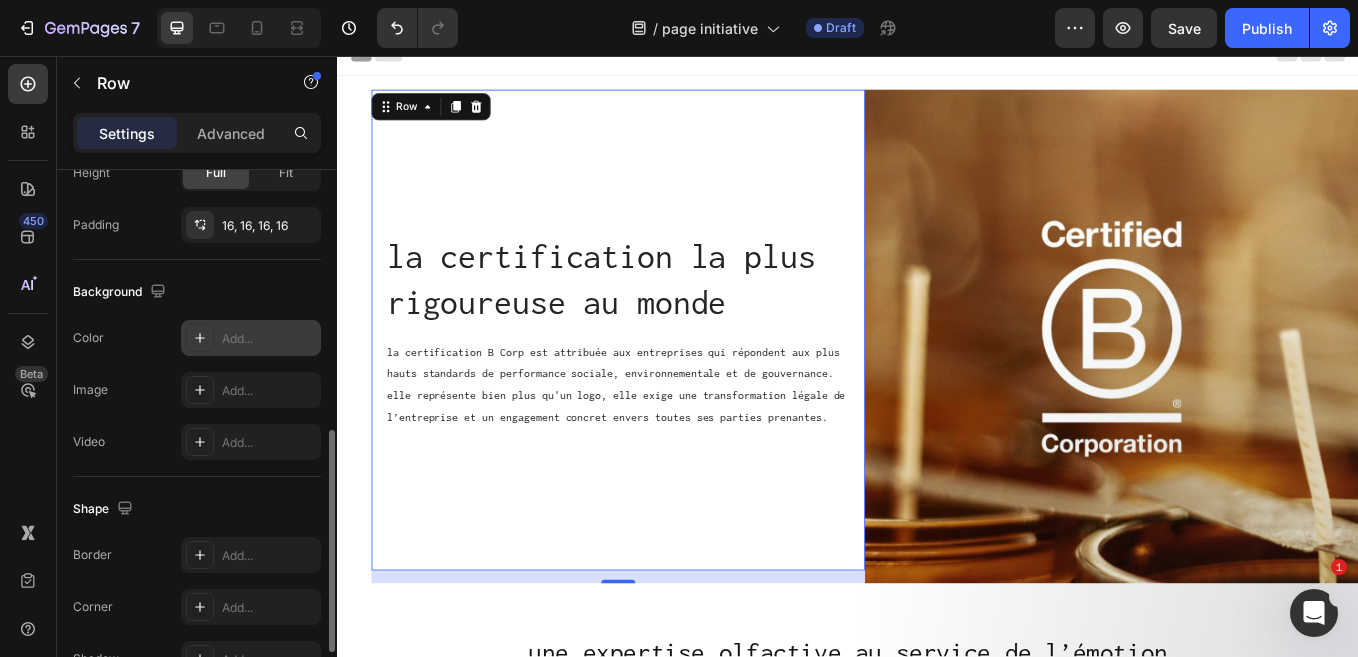 scroll, scrollTop: 594, scrollLeft: 0, axis: vertical 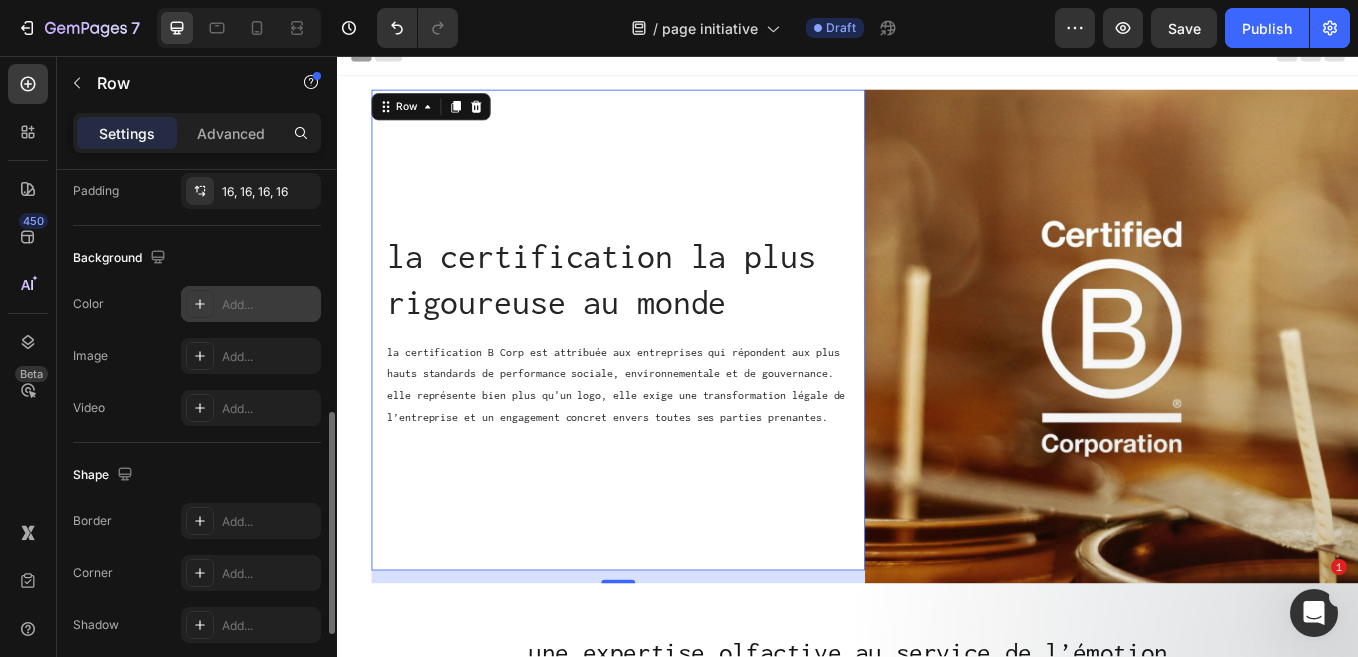 click 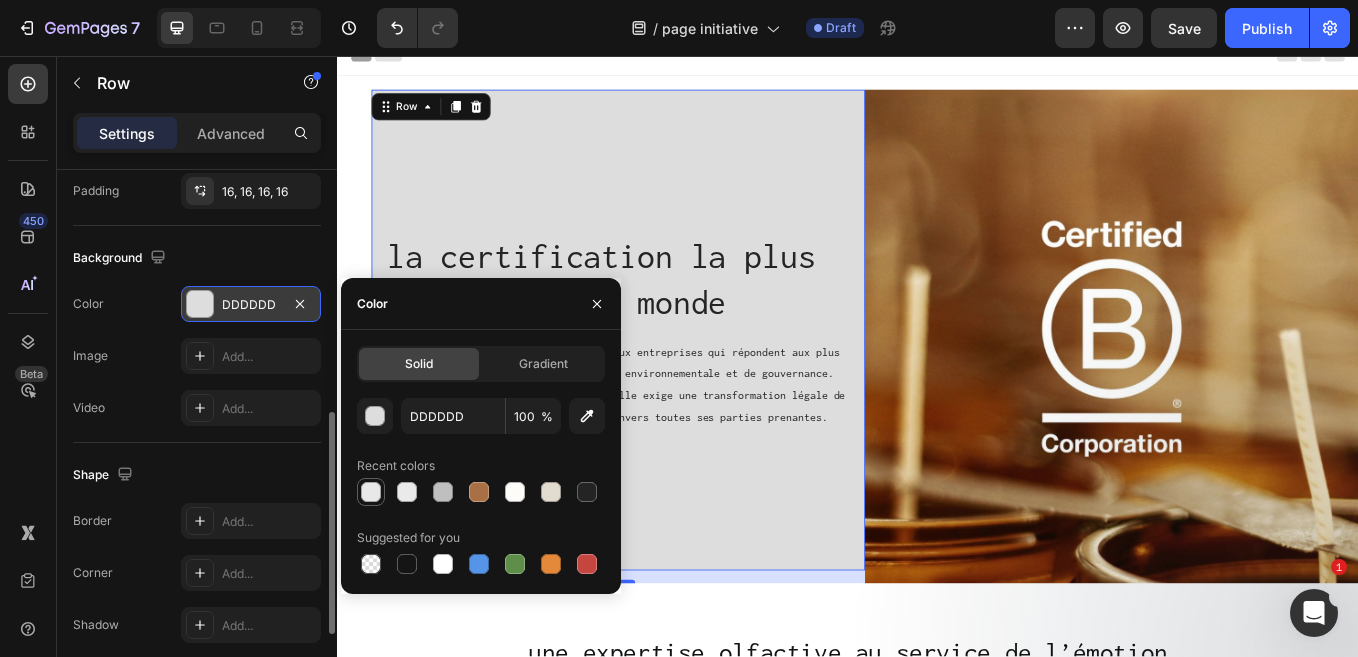 click at bounding box center [371, 492] 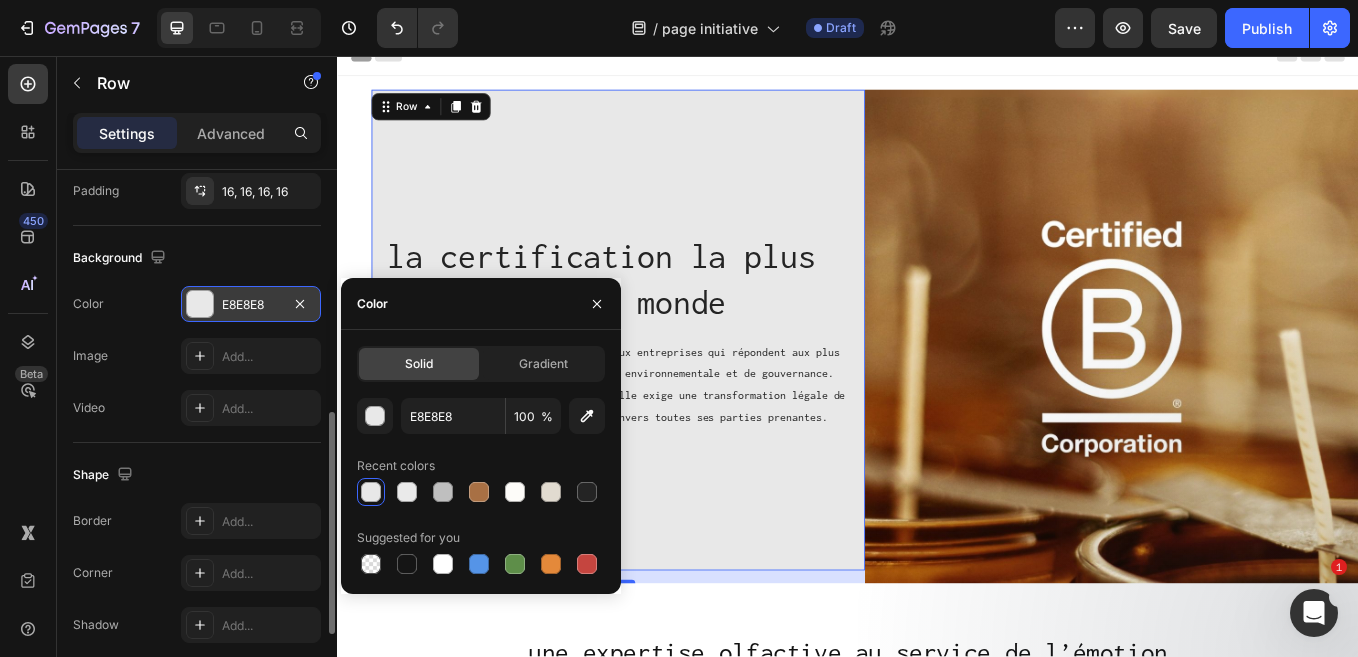 click on "la certification la plus rigoureuse au monde Heading la certification B Corp est attribuée aux entreprises qui répondent aux plus hauts standards de performance sociale, environnementale et de gouvernance. elle représente bien plus qu'un logo, elle exige une transformation légale de l’entreprise et un engagement concret envers toutes ses parties prenantes. Text Block" at bounding box center (667, 378) 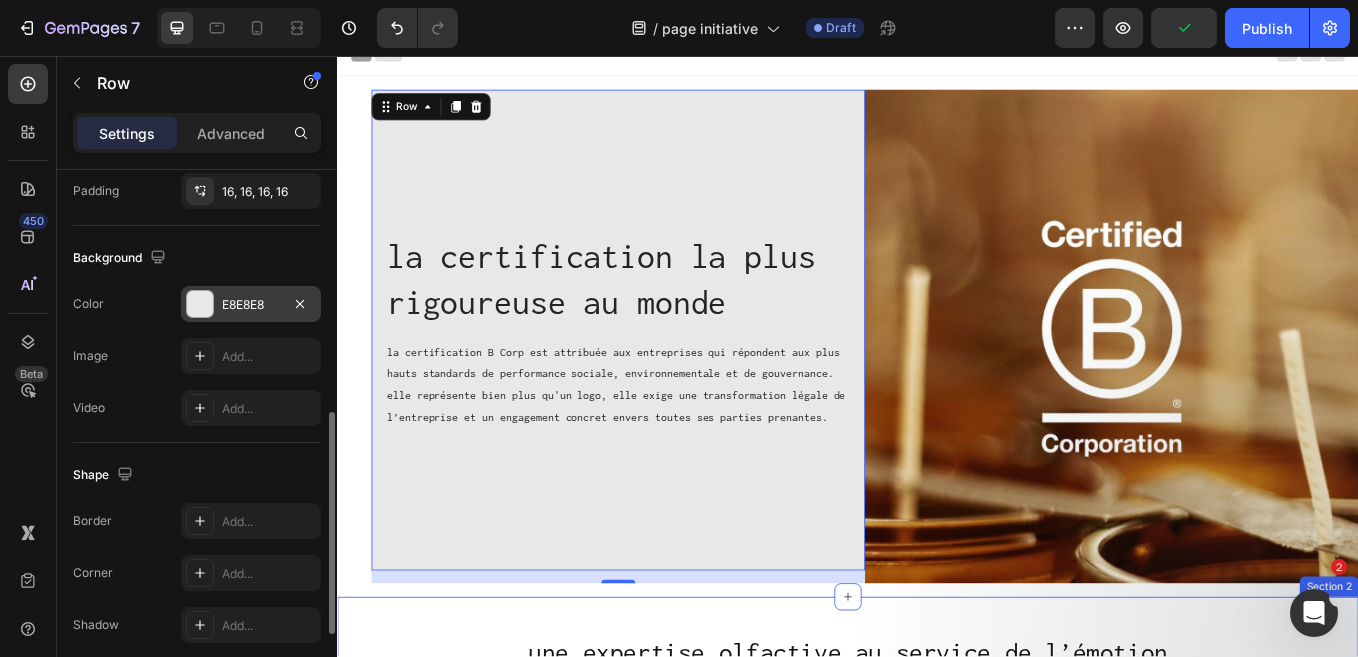 click on "une expertise olfactive au service de l’émotion Heading Image la première impression: la note de tête Text Block fraîches, vives et éphémères, les notes de tête captent l’attention dans les premières minutes. ( durée: 5 à 15 minutes) Text Block Row Image l’âme du parfum: la note de coeur Text Block florale, boisée ou épicée, cette phase exprime la richesse et l’intention du parfum, marquant la mémoire olfactive avec subtilité. ( durée: 15 minutes à 2 heures) Text Block Row Image la signature: la note de fond Text Block profondément enveloppante, elle s’installe dans la durée, laissant derrière elle une empreinte sensorielle inoubliable et persistante. ( durée: 8 heures et plus) Text Block Row Row Section 2" at bounding box center (937, 1044) 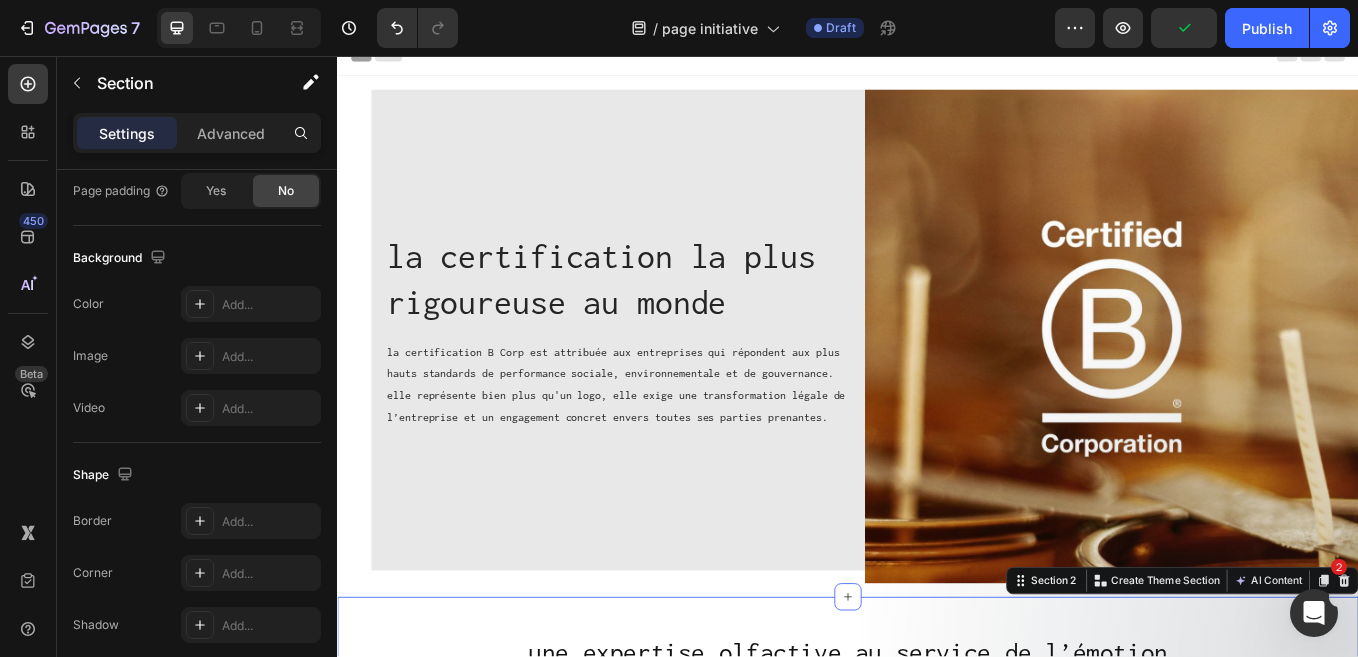 scroll, scrollTop: 0, scrollLeft: 0, axis: both 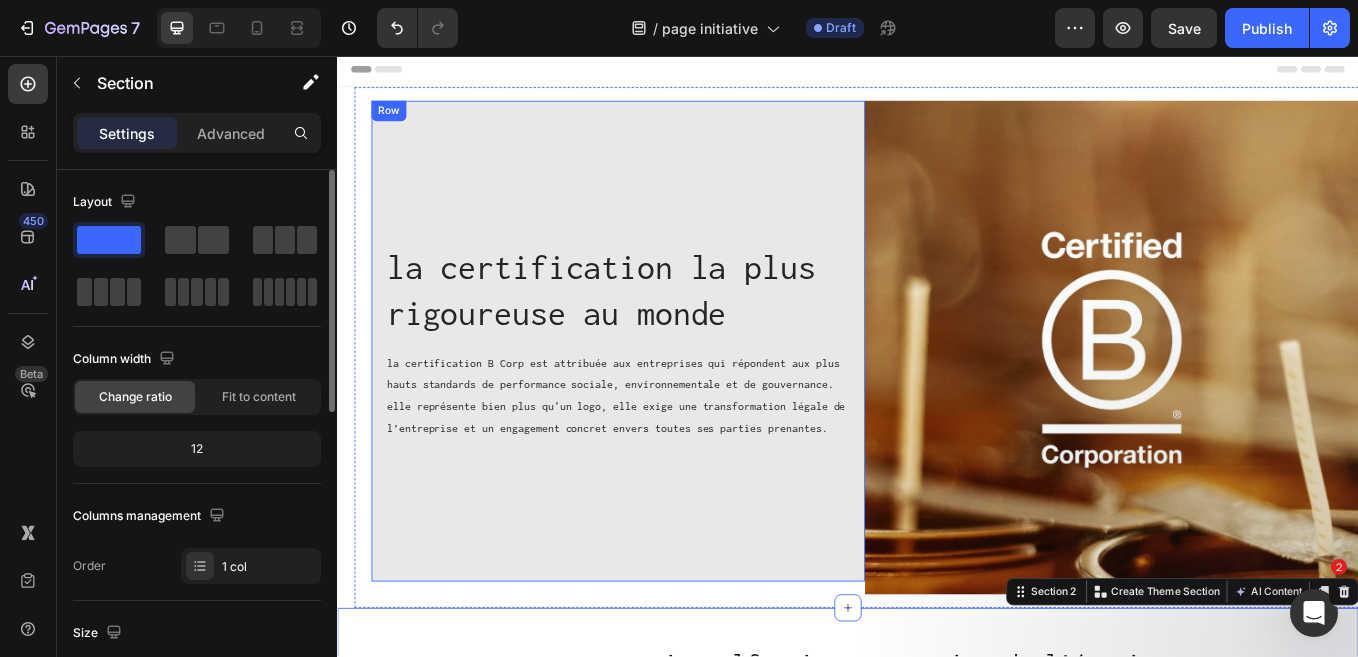 click on "la certification la plus rigoureuse au monde Heading la certification B Corp est attribuée aux entreprises qui répondent aux plus hauts standards de performance sociale, environnementale et de gouvernance. elle représente bien plus qu'un logo, elle exige une transformation légale de l’entreprise et un engagement concret envers toutes ses parties prenantes. Text Block" at bounding box center [667, 391] 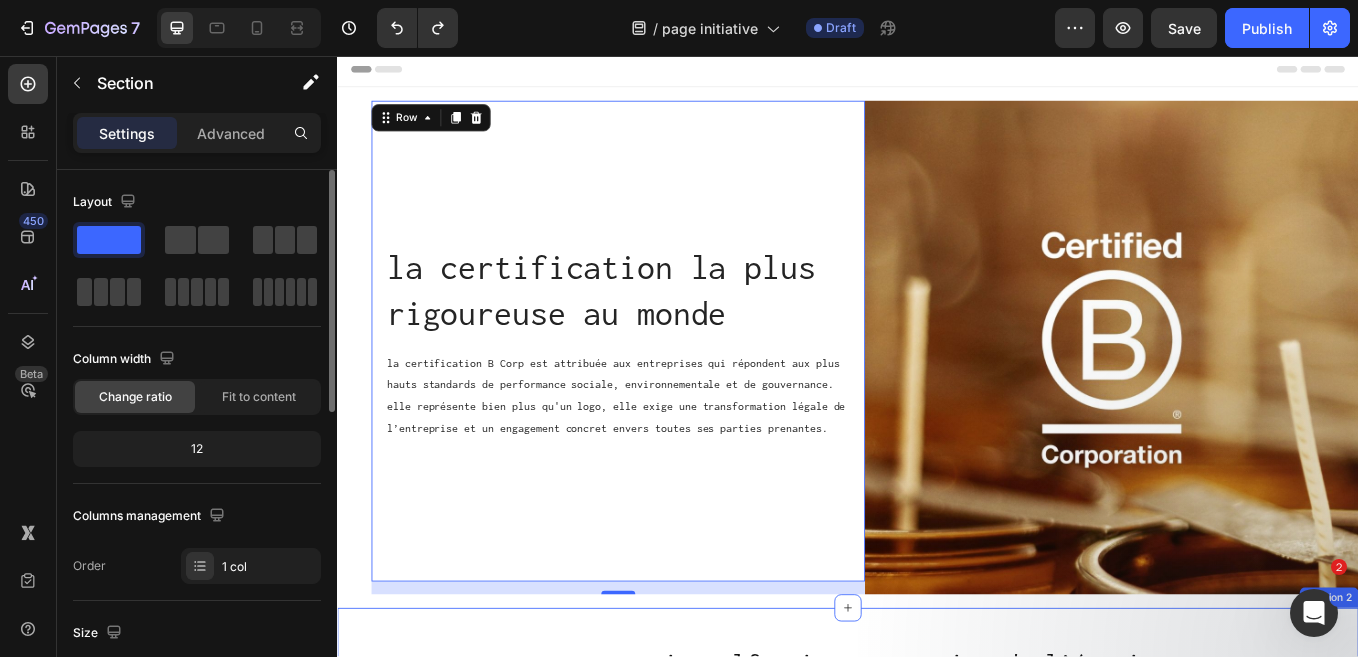 click on "une expertise olfactive au service de l’émotion Heading Image la première impression: la note de tête Text Block fraîches, vives et éphémères, les notes de tête captent l’attention dans les premières minutes. ( durée: 5 à 15 minutes) Text Block Row Image l’âme du parfum: la note de coeur Text Block florale, boisée ou épicée, cette phase exprime la richesse et l’intention du parfum, marquant la mémoire olfactive avec subtilité. ( durée: 15 minutes à 2 heures) Text Block Row Image la signature: la note de fond Text Block profondément enveloppante, elle s’installe dans la durée, laissant derrière elle une empreinte sensorielle inoubliable et persistante. ( durée: 8 heures et plus) Text Block Row Row Section 2" at bounding box center (937, 1057) 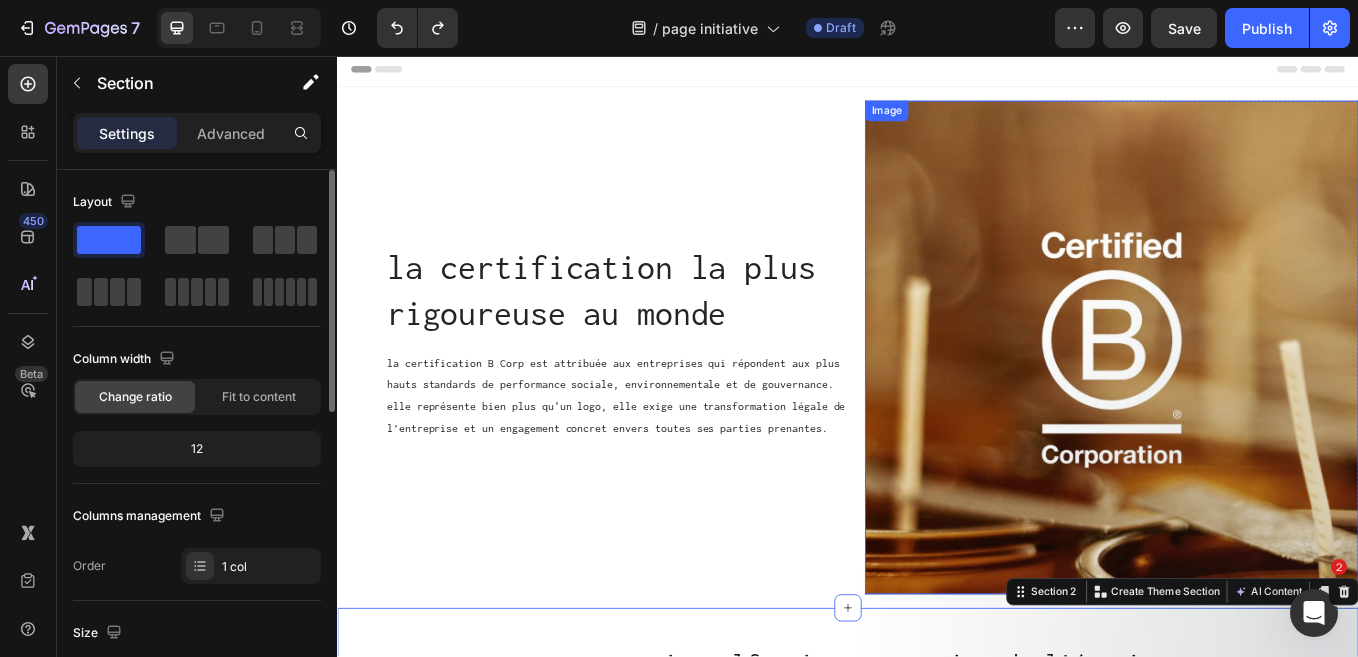click at bounding box center (1247, 399) 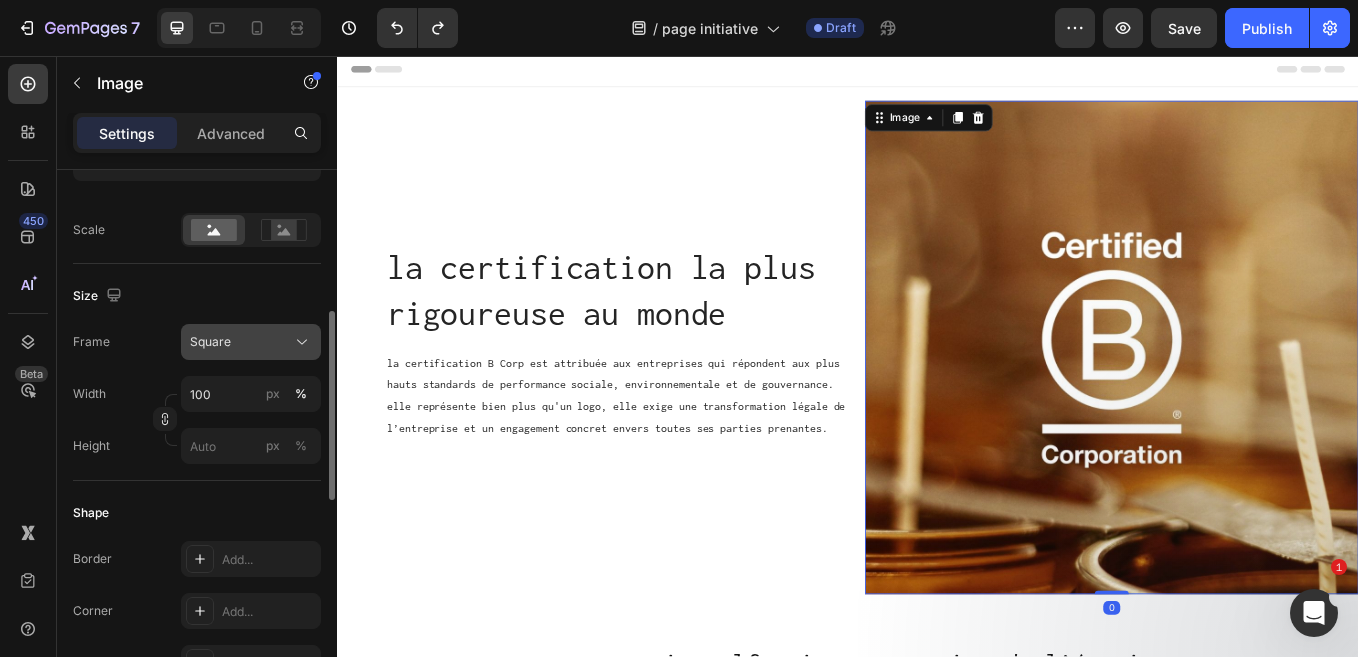 scroll, scrollTop: 455, scrollLeft: 0, axis: vertical 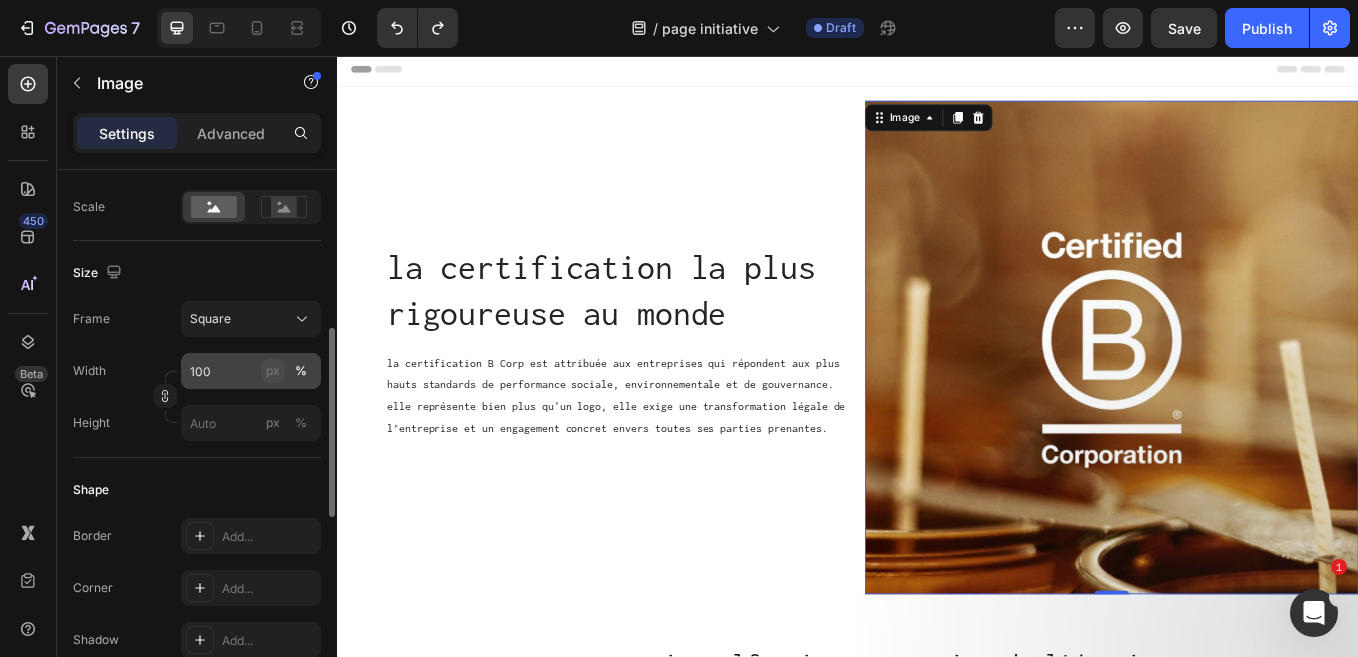click on "px" at bounding box center (273, 371) 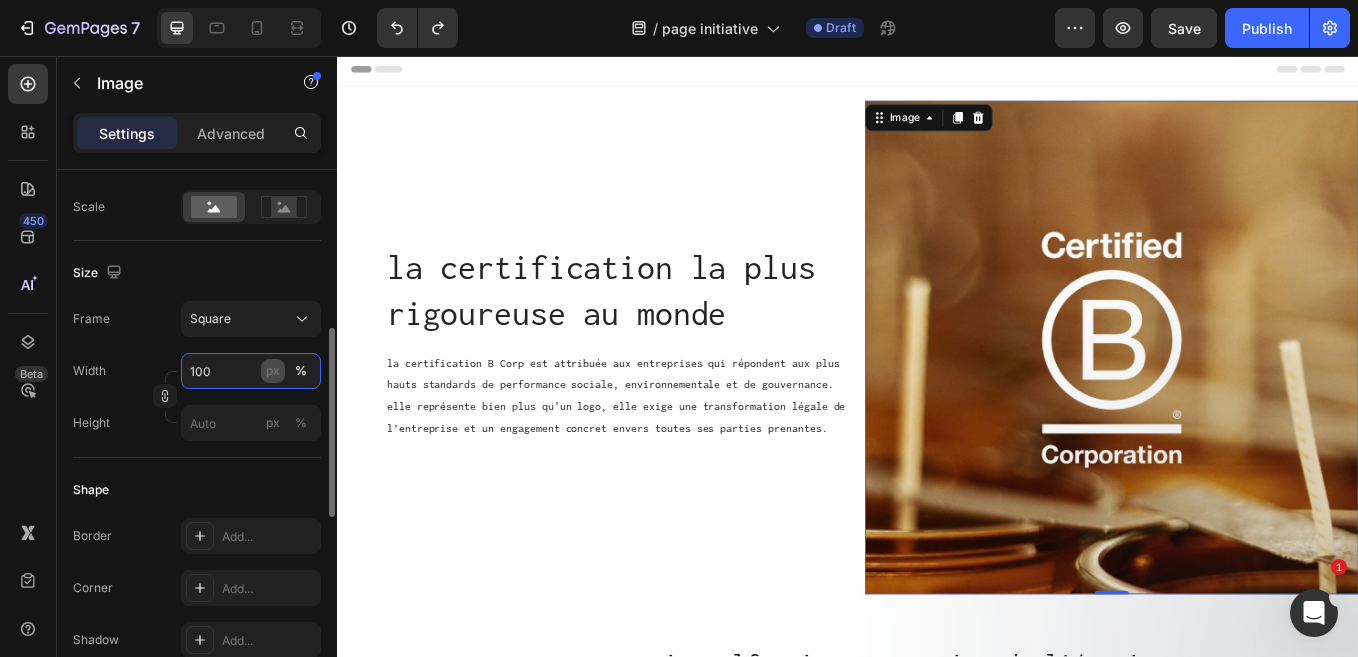 type on "100" 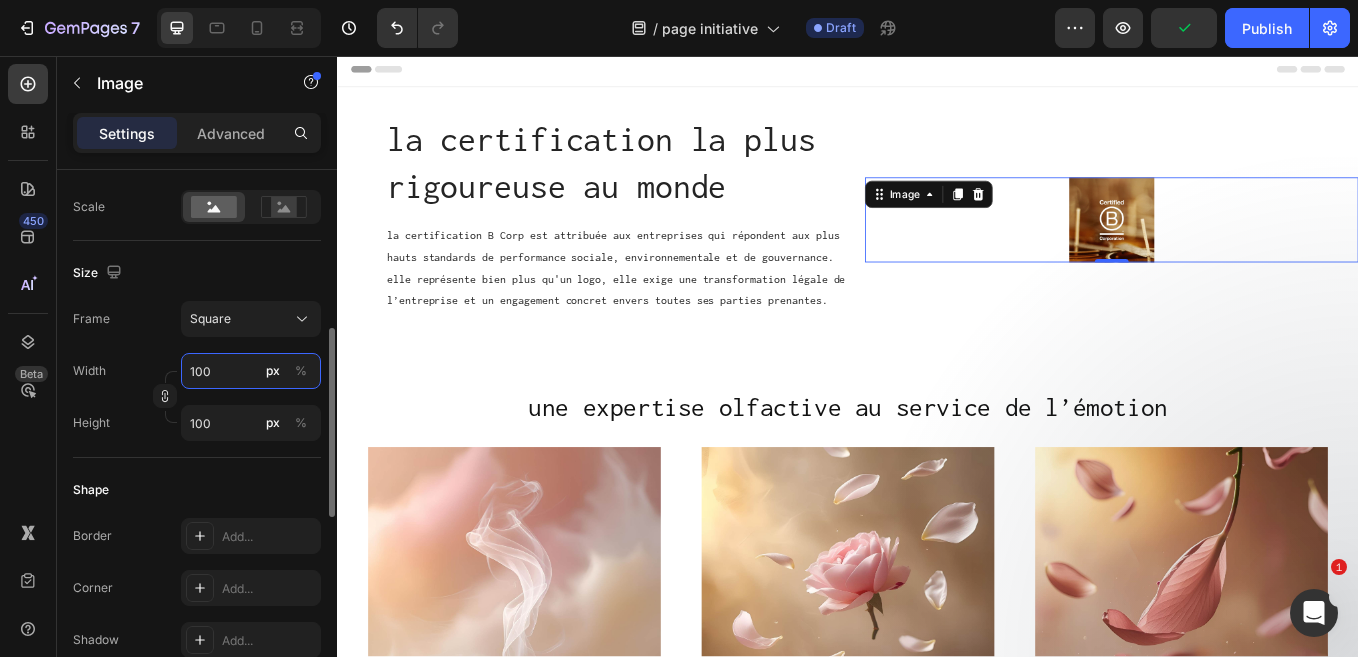 type on "1" 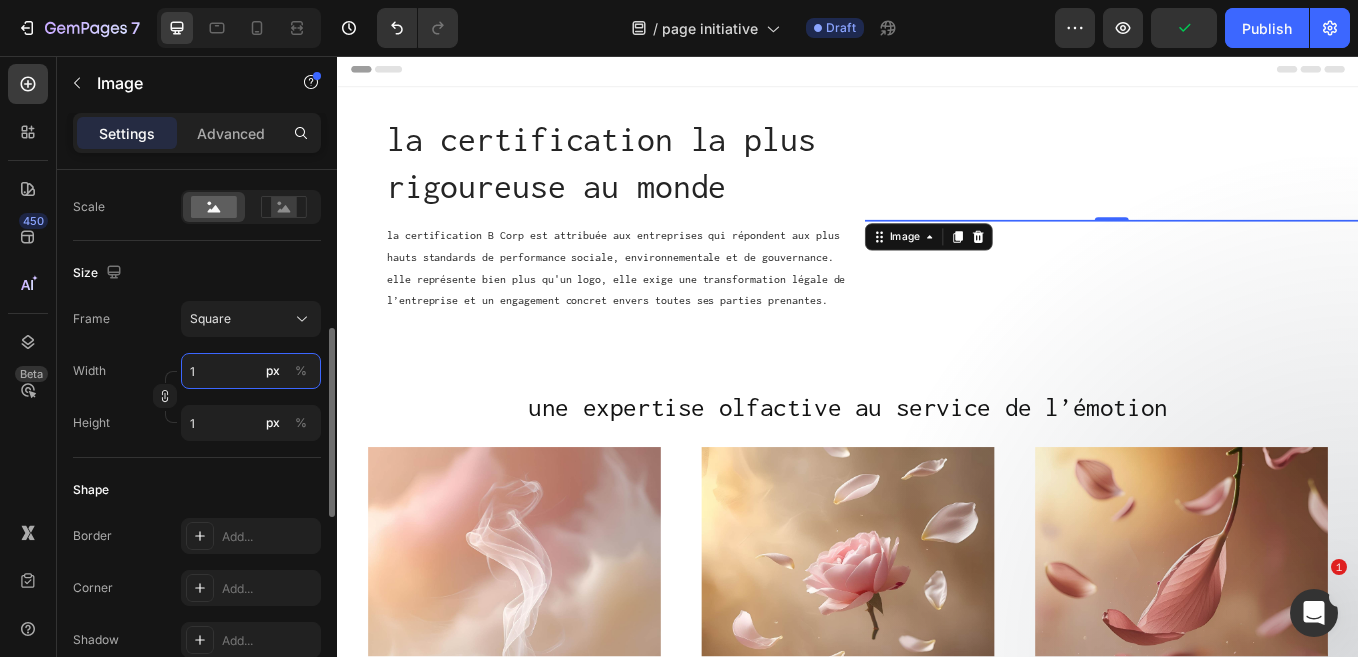 type on "10" 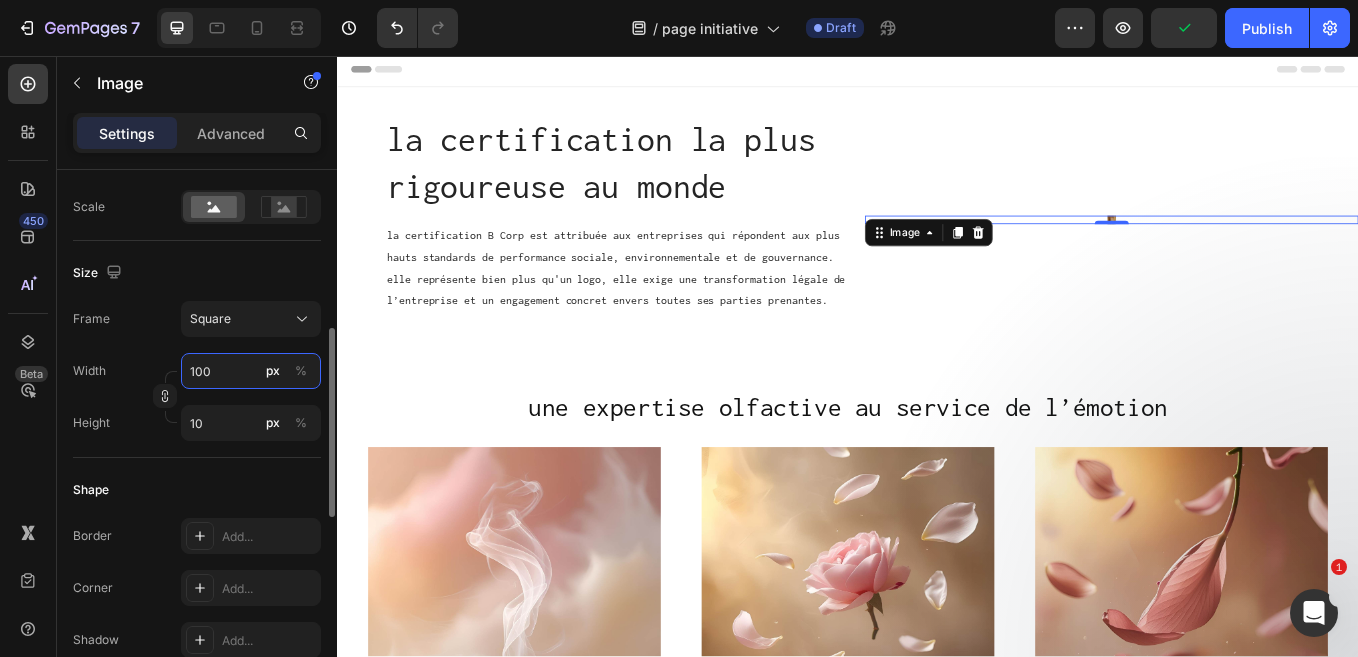 type on "1000" 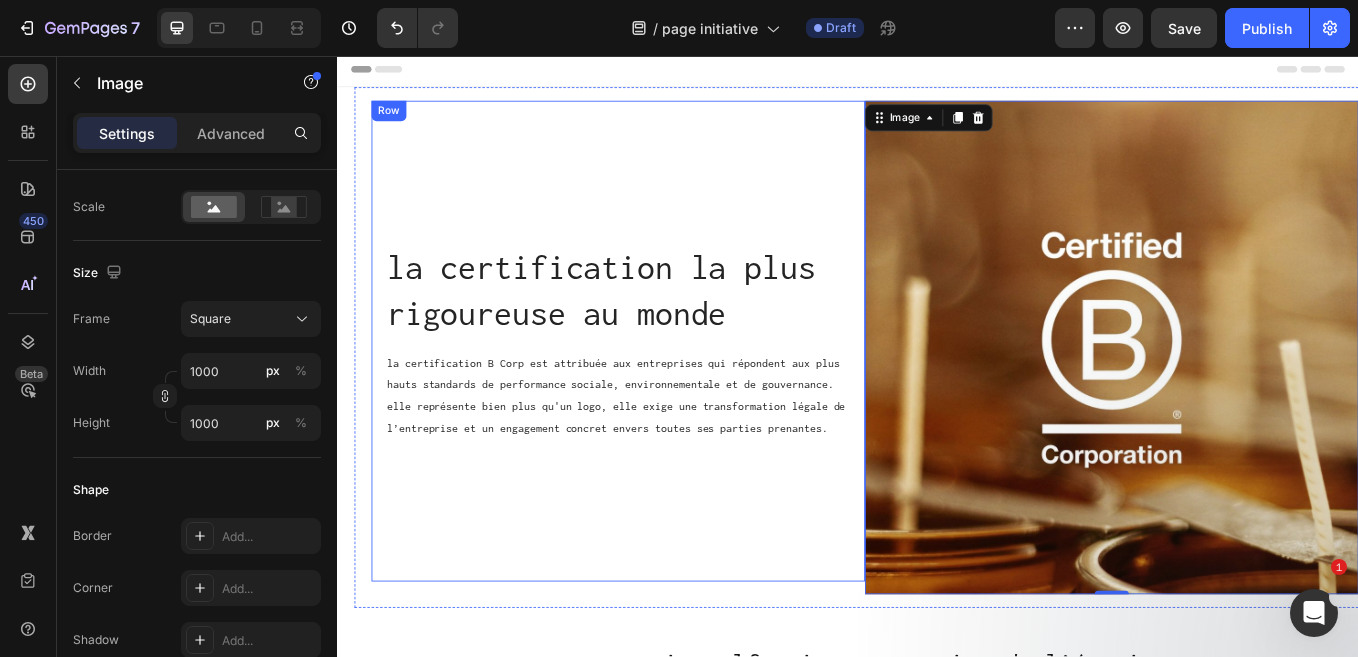 click on "la certification la plus rigoureuse au monde Heading la certification B Corp est attribuée aux entreprises qui répondent aux plus hauts standards de performance sociale, environnementale et de gouvernance. elle représente bien plus qu'un logo, elle exige une transformation légale de l’entreprise et un engagement concret envers toutes ses parties prenantes. Text Block Row" at bounding box center (667, 391) 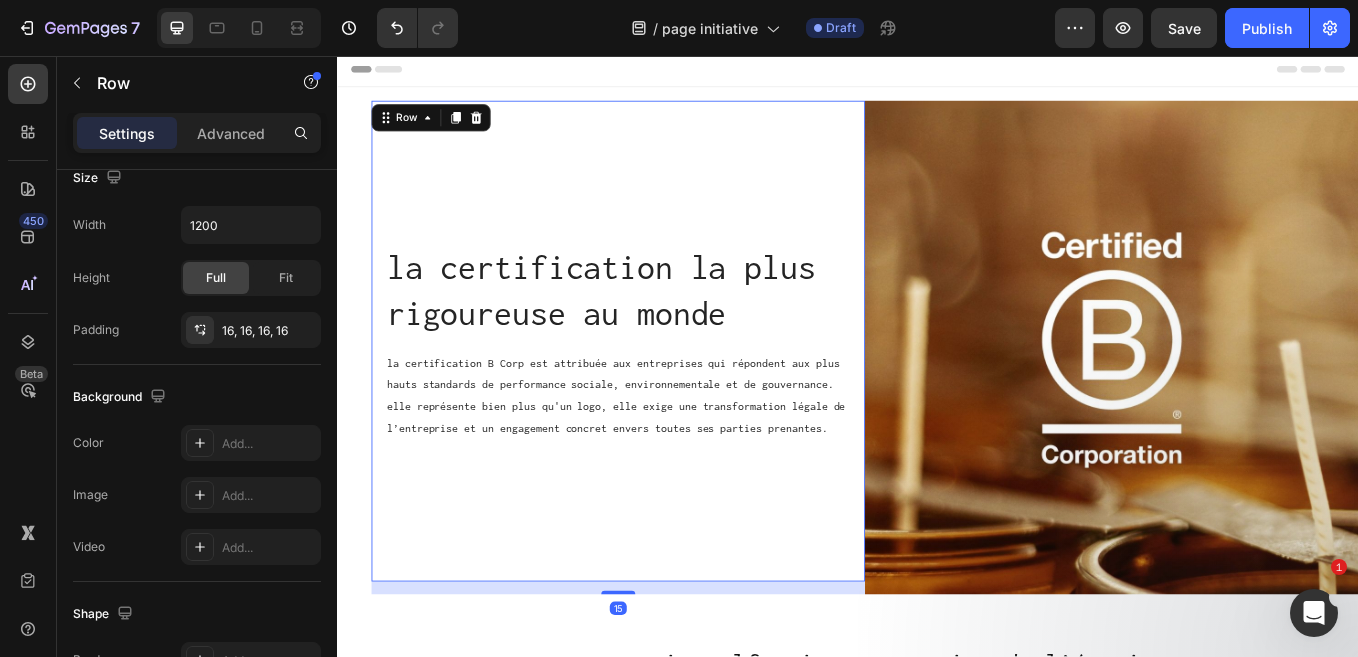 scroll, scrollTop: 0, scrollLeft: 0, axis: both 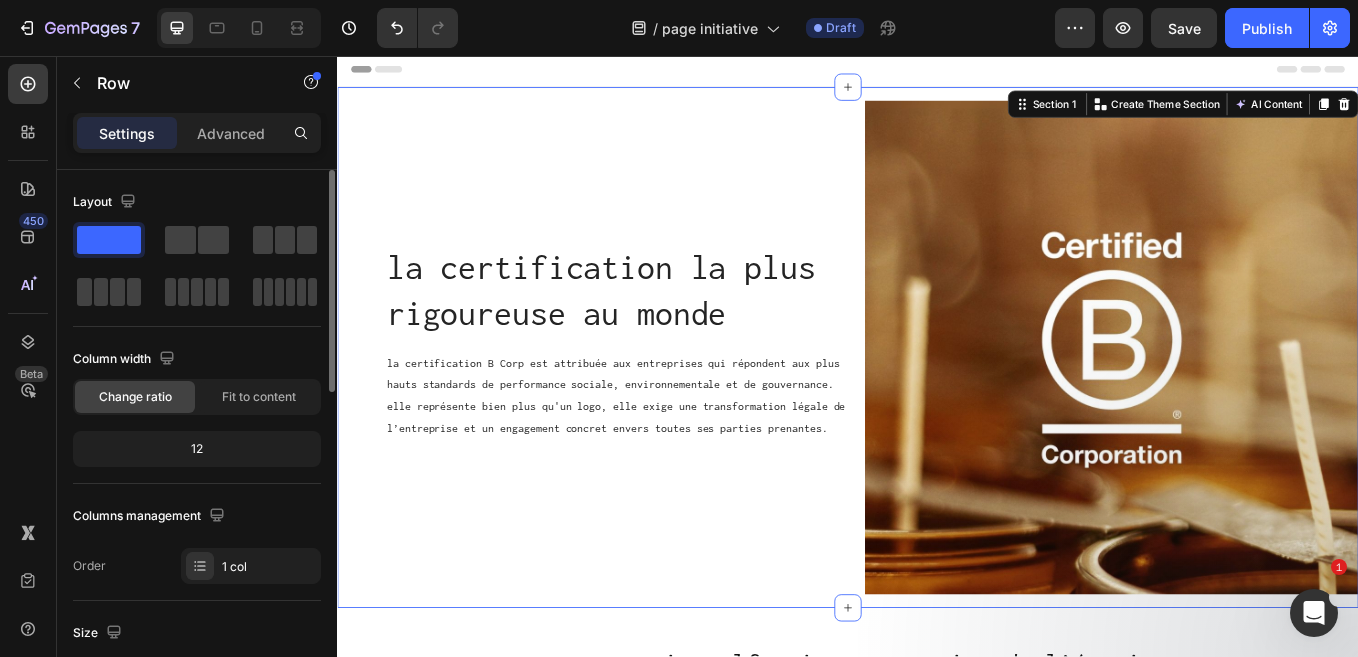 click on "la certification la plus rigoureuse au monde Heading la certification B Corp est attribuée aux entreprises qui répondent aux plus hauts standards de performance sociale, environnementale et de gouvernance. elle représente bien plus qu'un logo, elle exige une transformation légale de l’entreprise et un engagement concret envers toutes ses parties prenantes. Text Block Row Image Row Row" at bounding box center (937, 399) 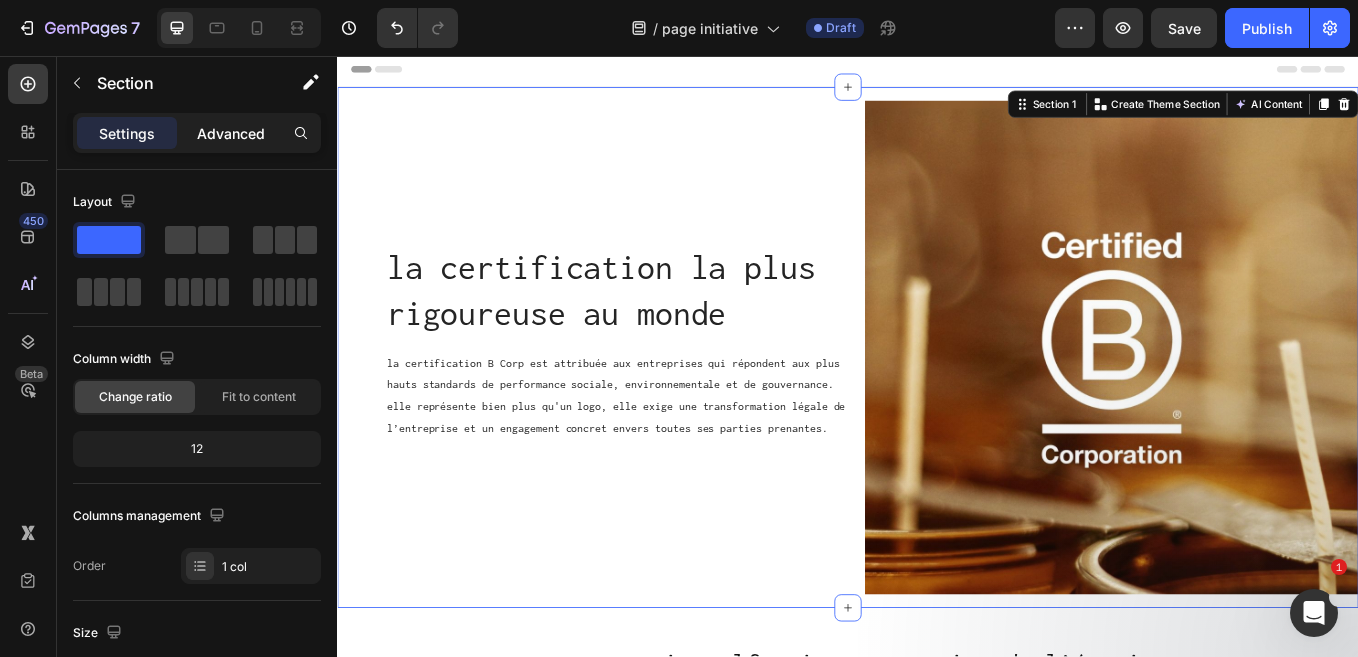 click on "Advanced" at bounding box center (231, 133) 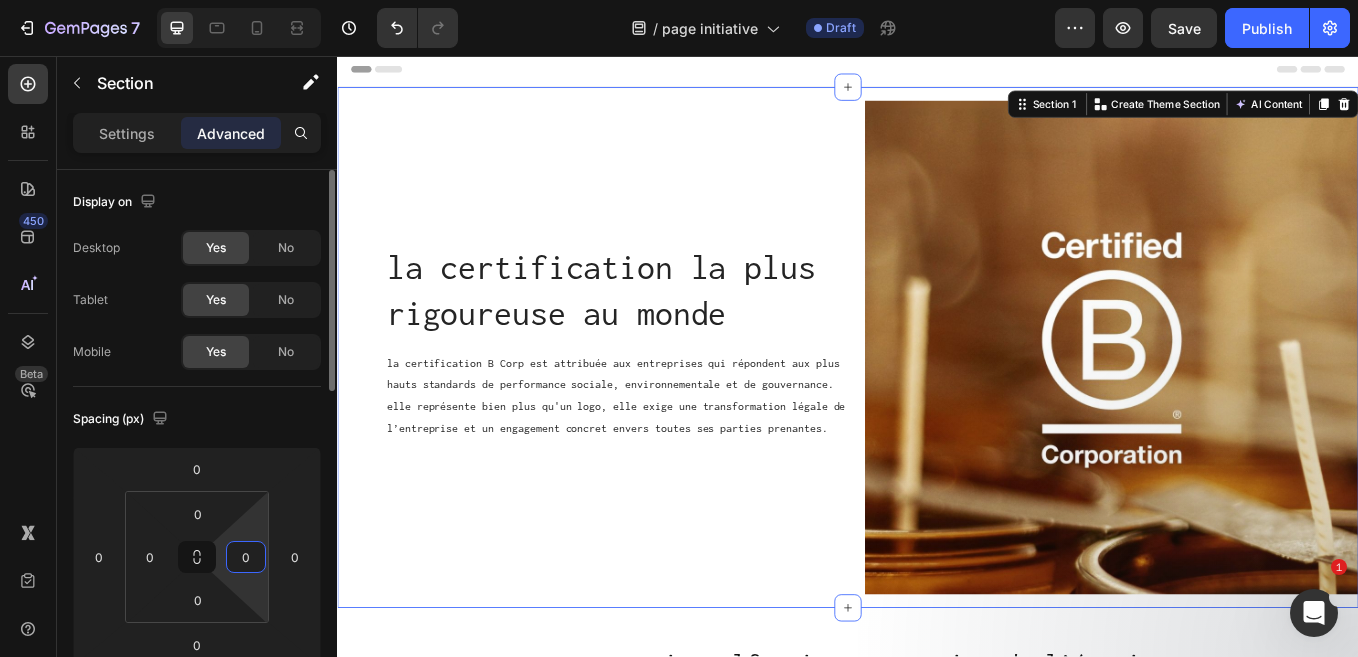 click on "0" at bounding box center (246, 557) 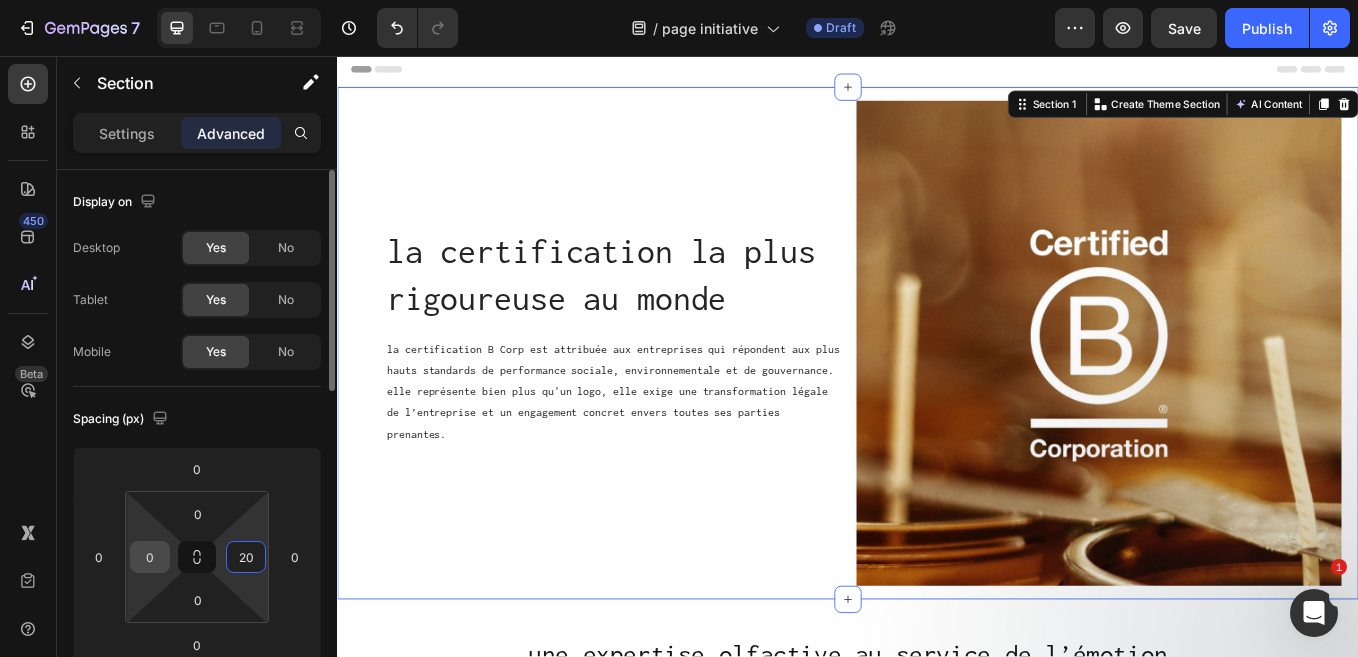 type on "20" 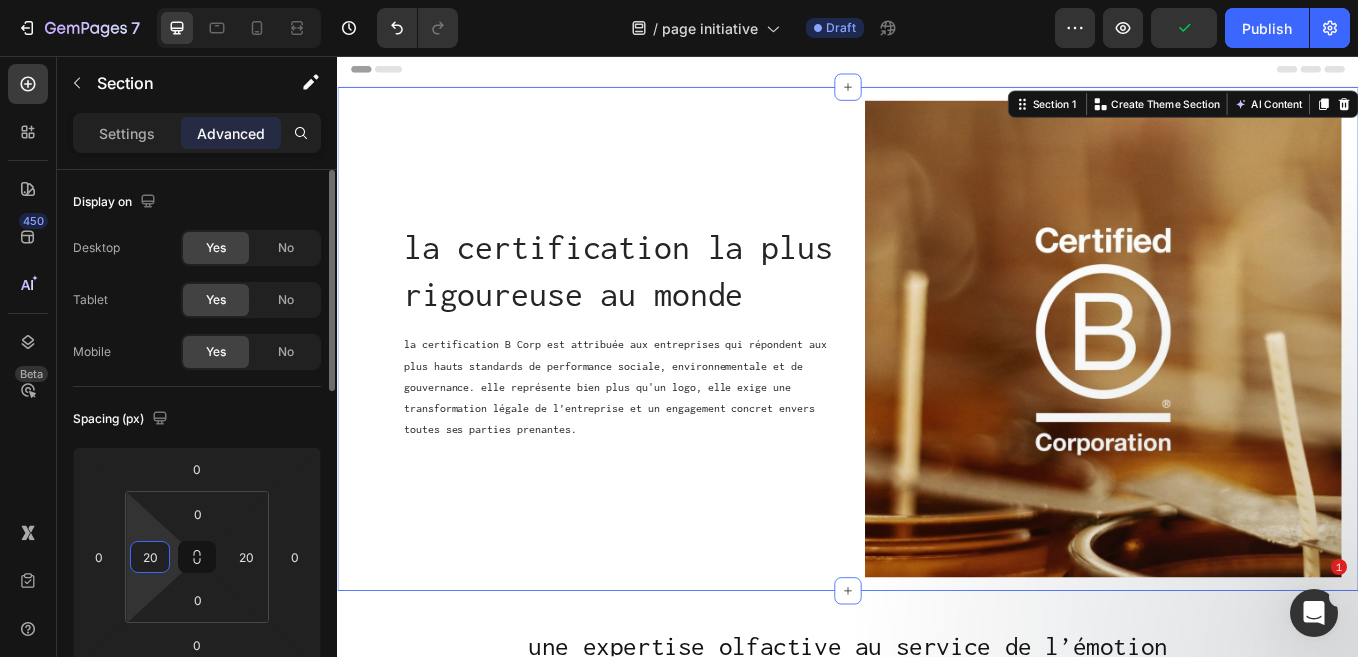 type on "20" 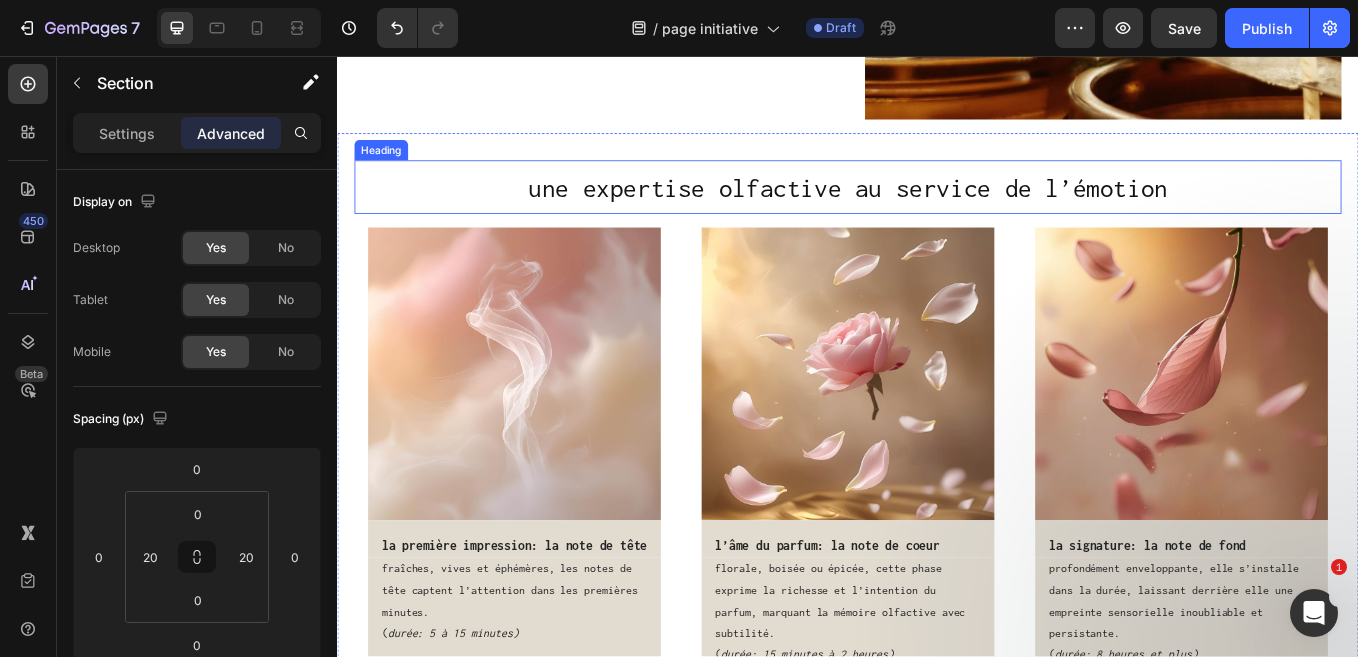 scroll, scrollTop: 517, scrollLeft: 0, axis: vertical 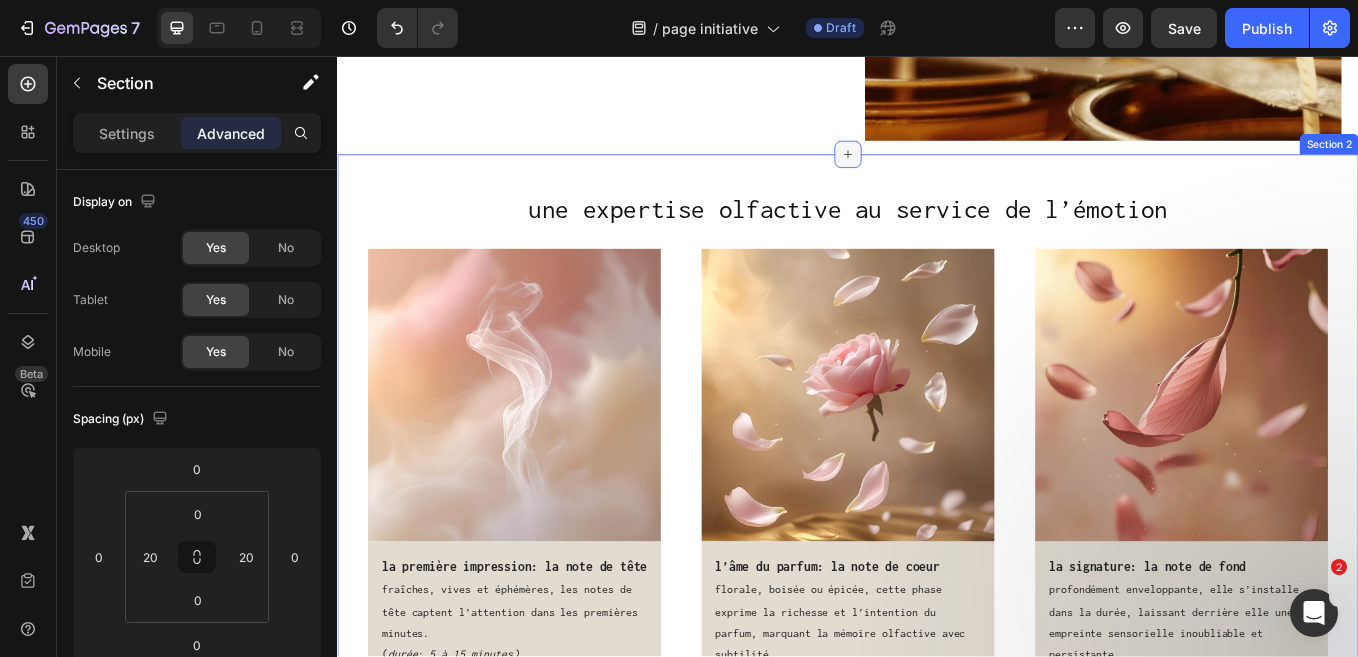 click at bounding box center (937, 172) 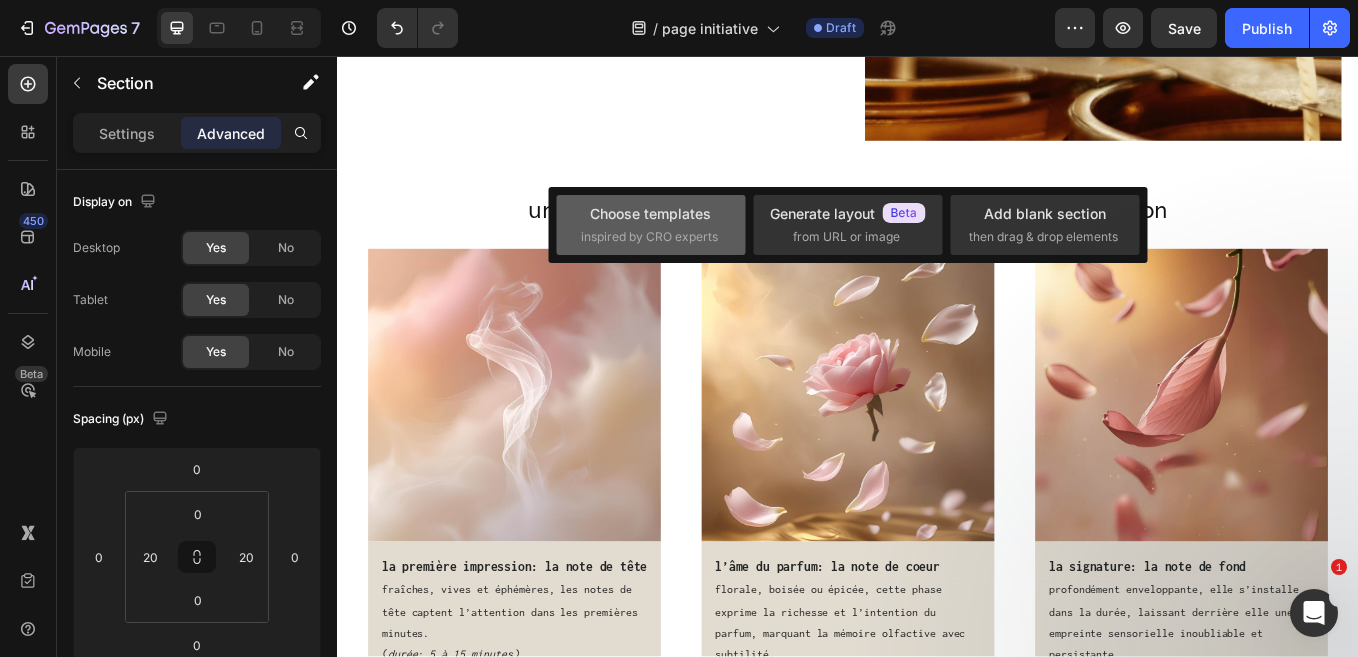 click on "Choose templates" at bounding box center [650, 213] 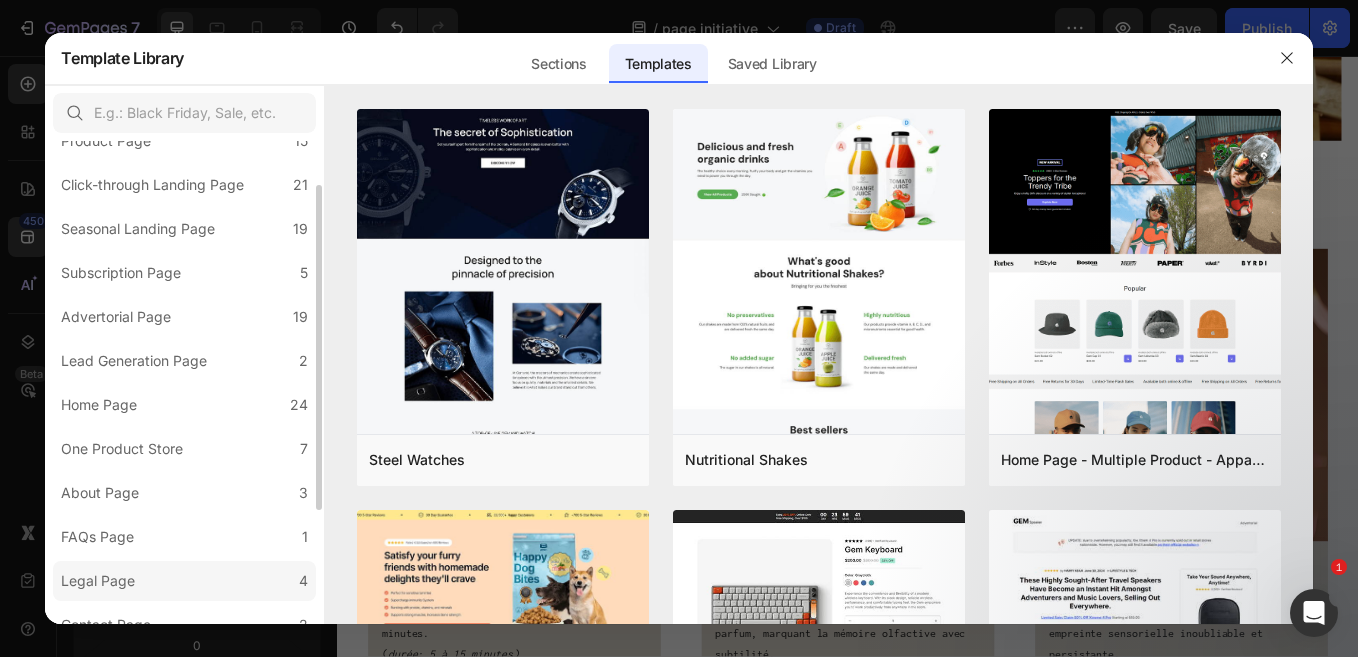 scroll, scrollTop: 51, scrollLeft: 0, axis: vertical 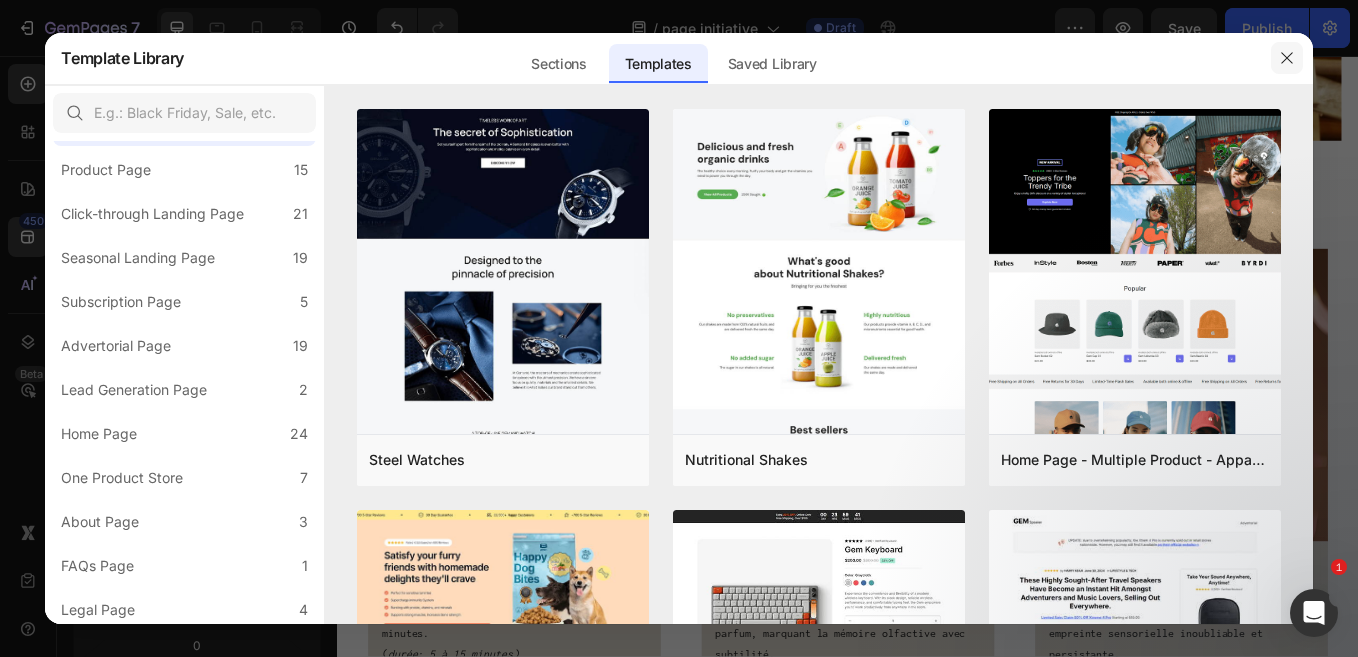 click 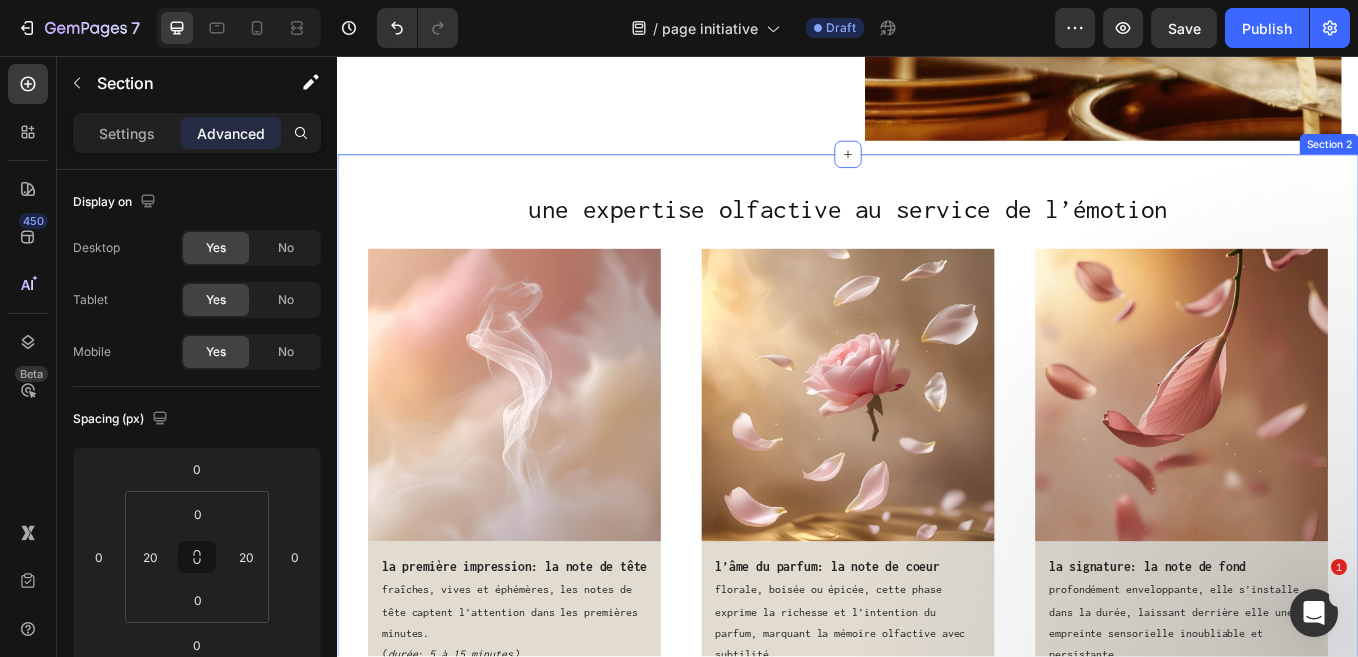 click on "une expertise olfactive au service de l’émotion Heading Image la première impression: la note de tête Text Block fraîches, vives et éphémères, les notes de tête captent l’attention dans les premières minutes. ( durée: 5 à 15 minutes) Text Block Row Image l’âme du parfum: la note de coeur Text Block florale, boisée ou épicée, cette phase exprime la richesse et l’intention du parfum, marquant la mémoire olfactive avec subtilité. ( durée: 15 minutes à 2 heures) Text Block Row Image la signature: la note de fond Text Block profondément enveloppante, elle s’installe dans la durée, laissant derrière elle une empreinte sensorielle inoubliable et persistante. ( durée: 8 heures et plus) Text Block Row Row Section 2" at bounding box center [937, 524] 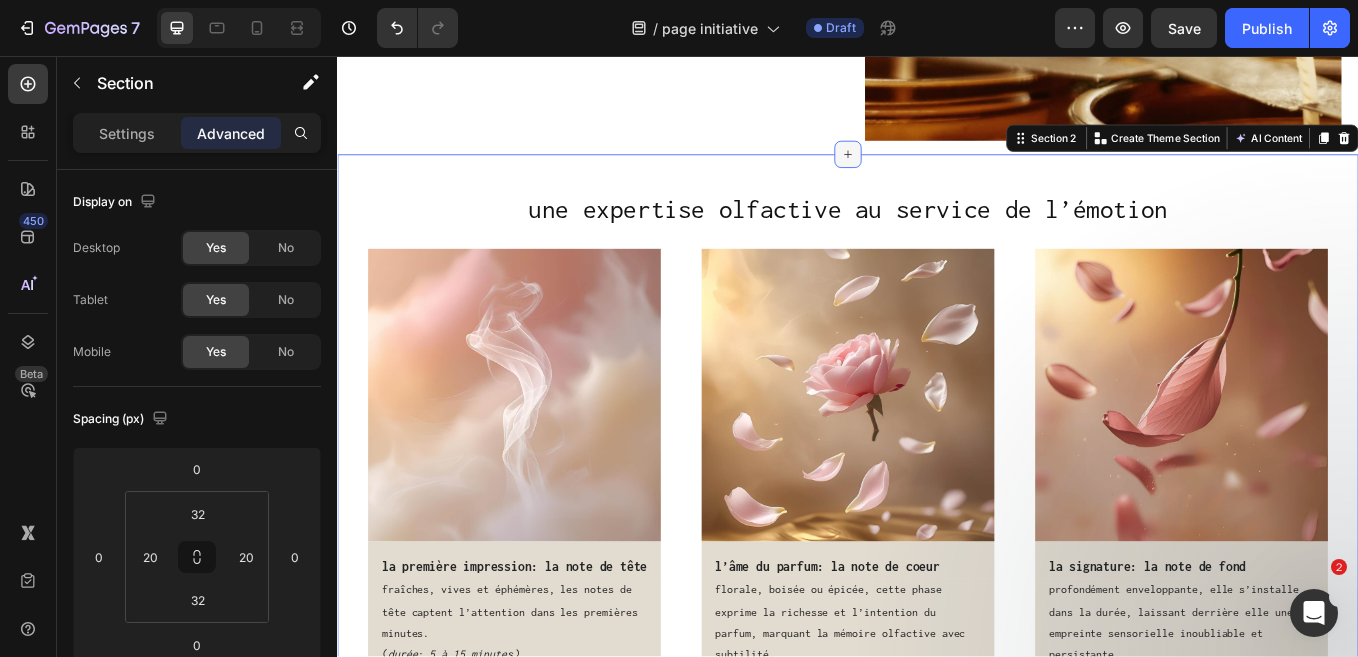 click 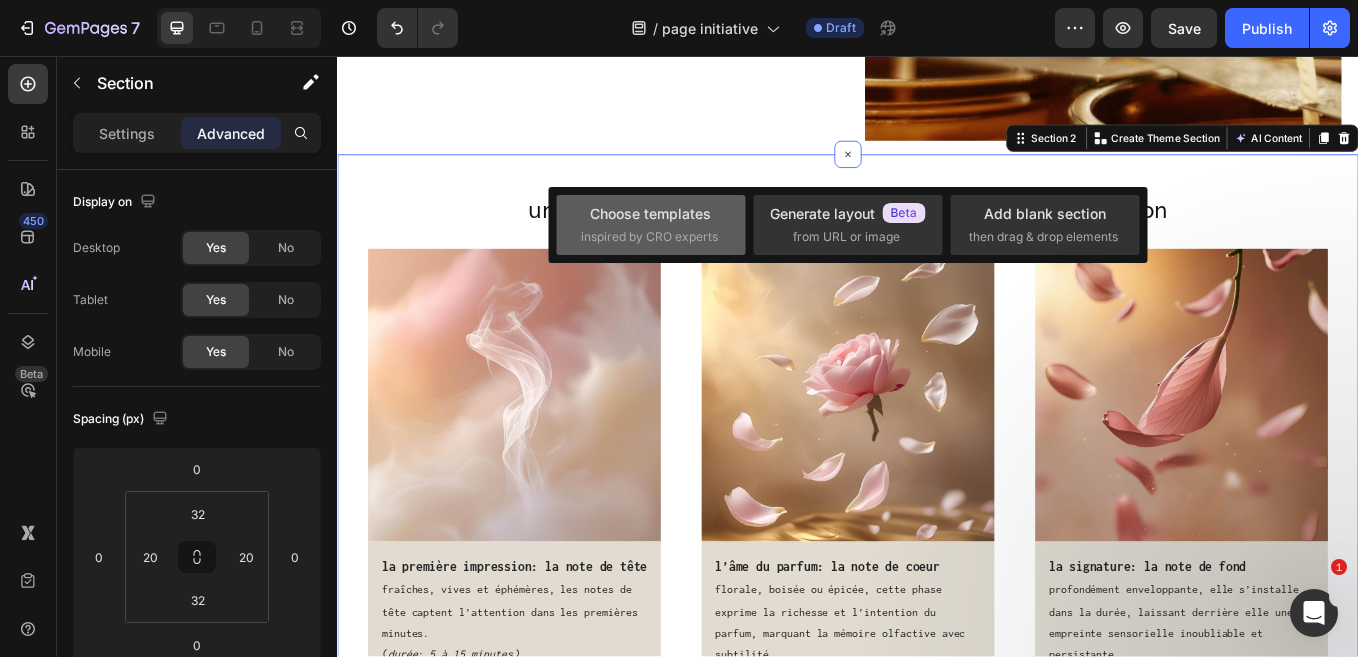 click on "Choose templates" at bounding box center (650, 213) 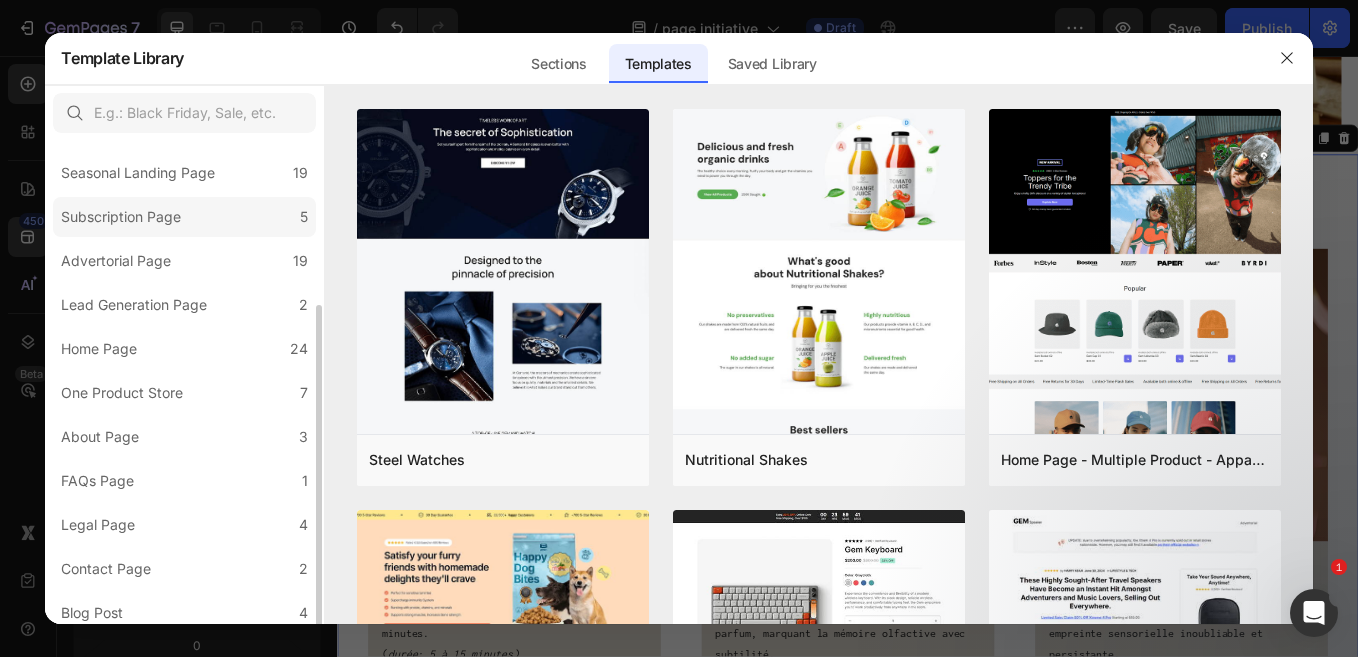 scroll, scrollTop: 203, scrollLeft: 0, axis: vertical 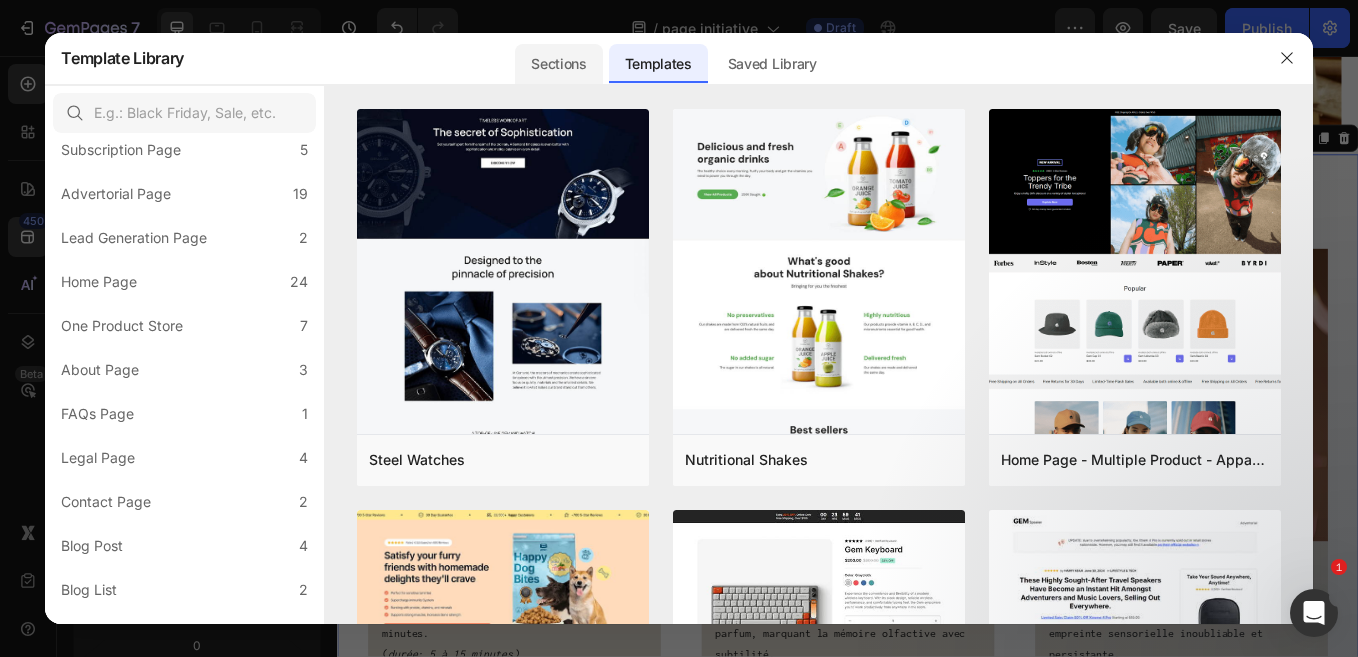 click on "Sections" 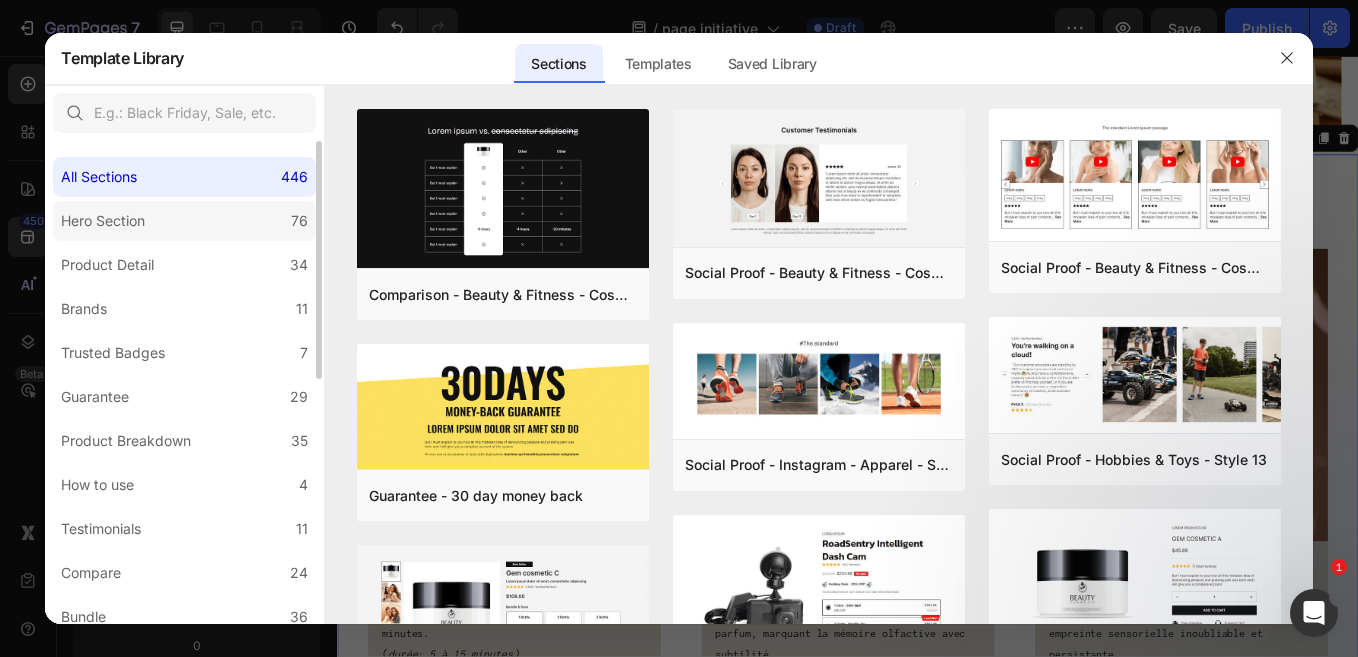 click on "Hero Section" at bounding box center [103, 221] 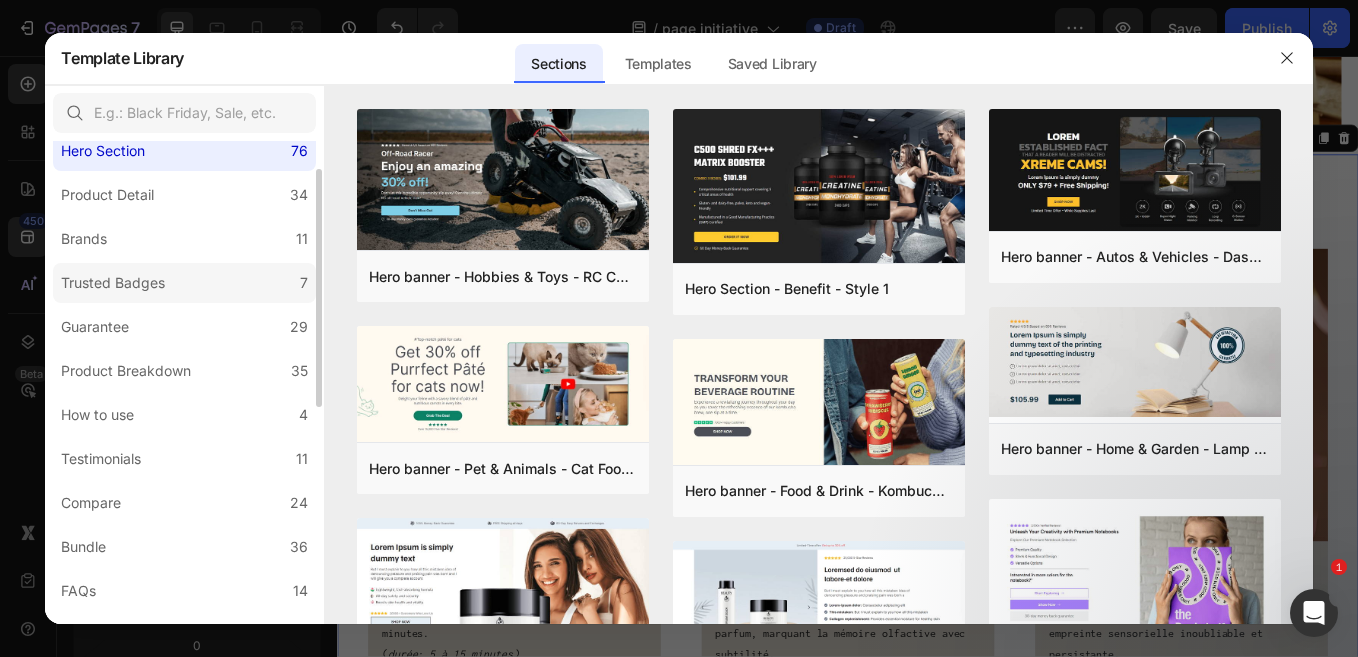 scroll, scrollTop: 75, scrollLeft: 0, axis: vertical 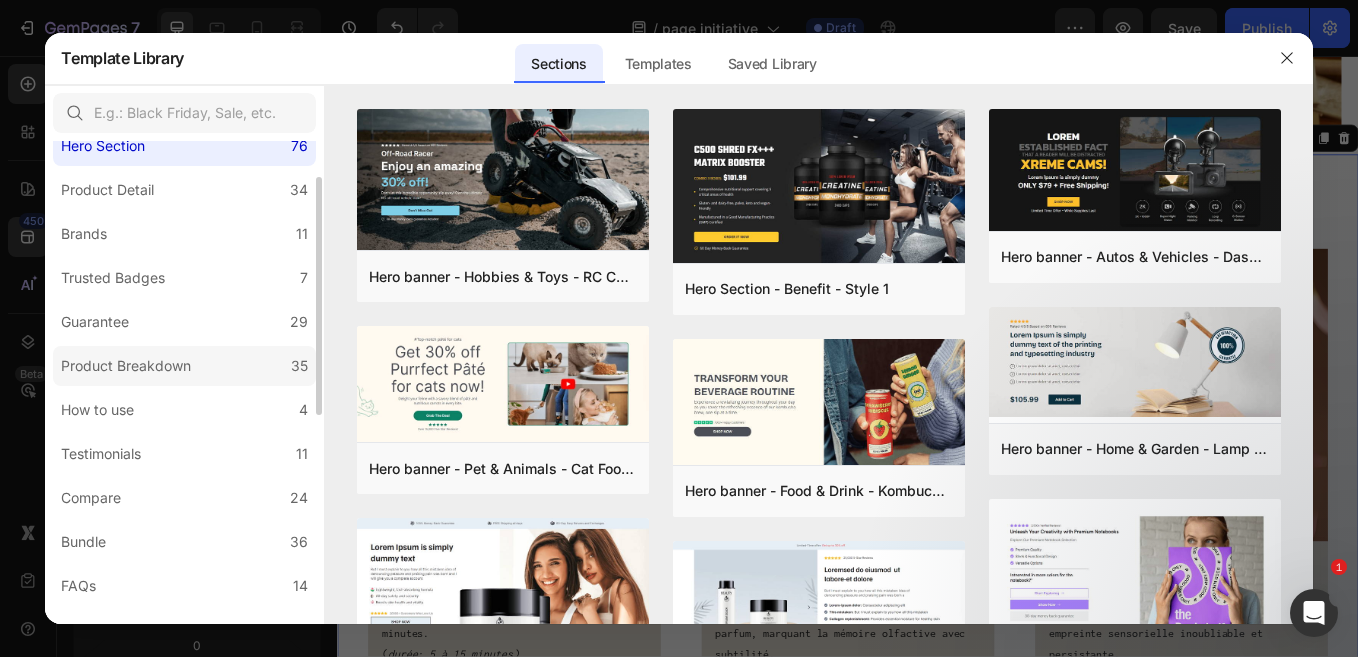 click on "Product Breakdown 35" 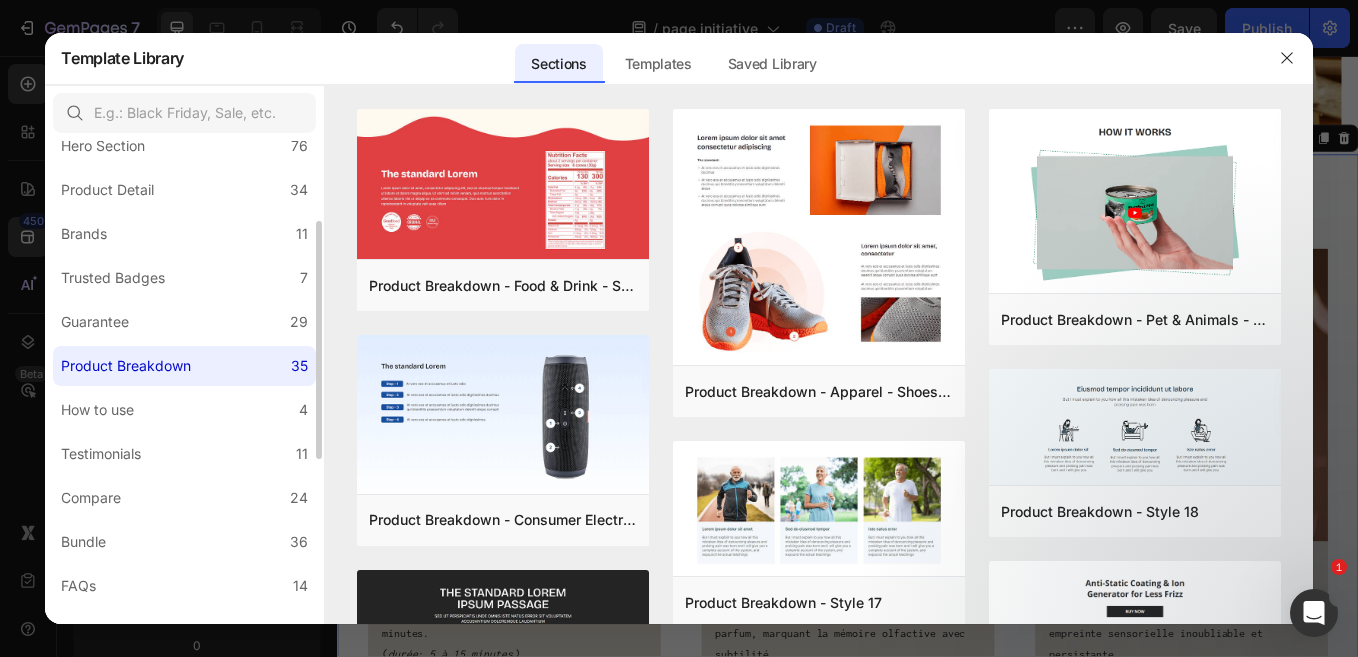 scroll, scrollTop: 132, scrollLeft: 0, axis: vertical 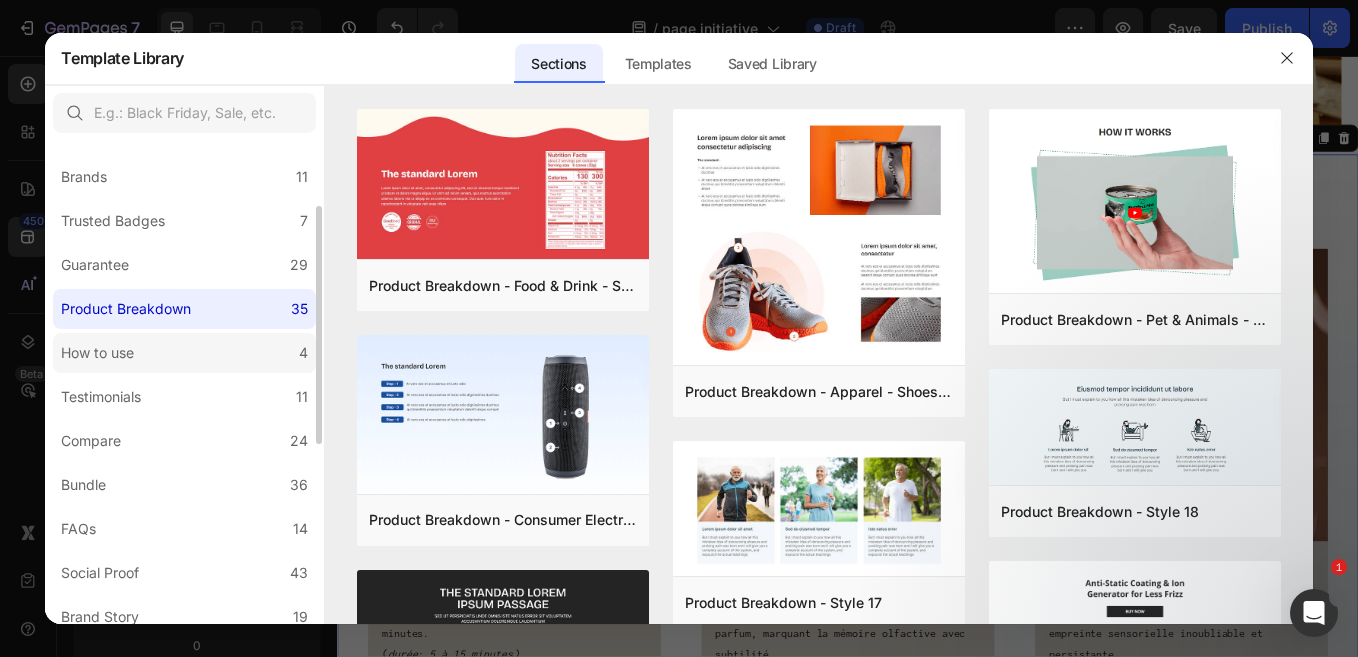 click on "How to use 4" 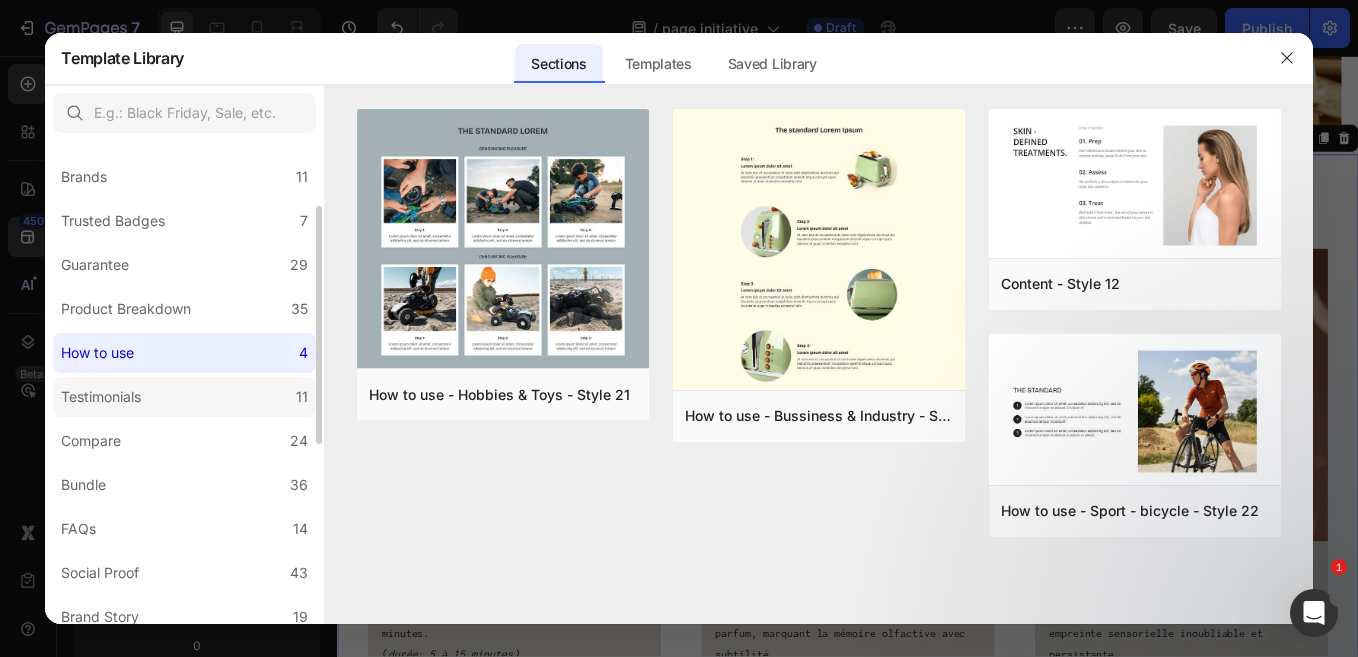 click on "Testimonials" at bounding box center (105, 397) 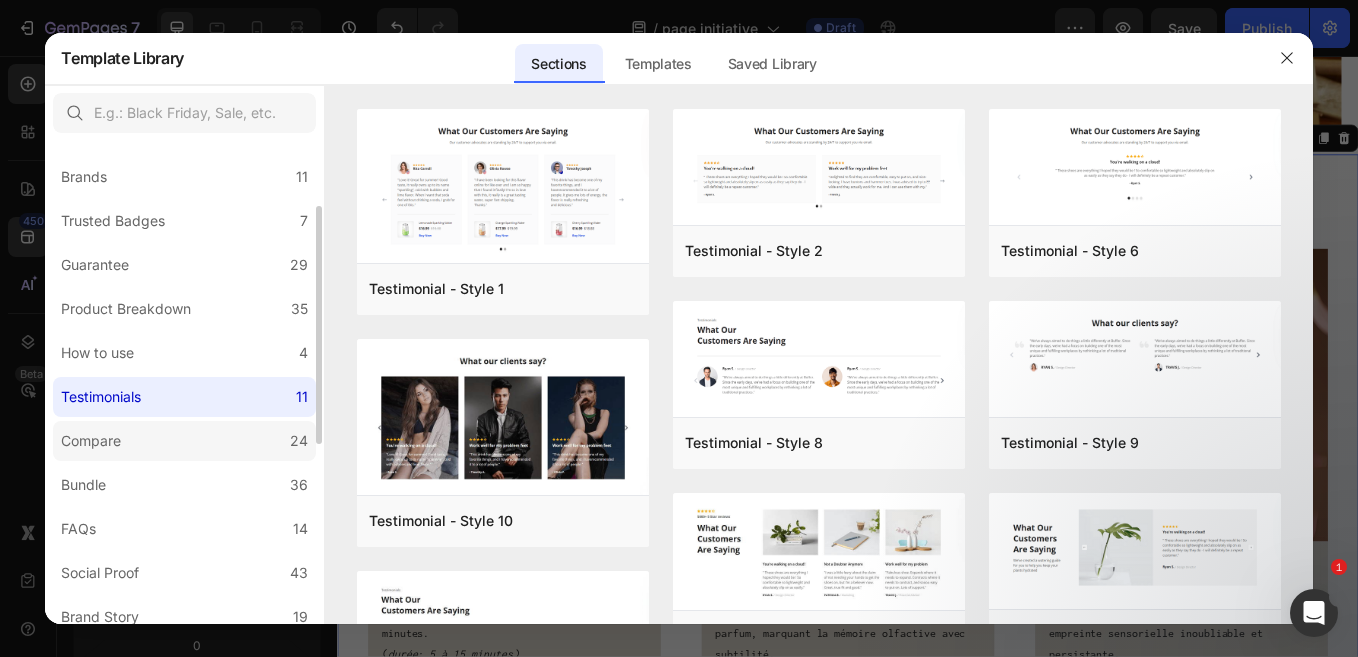 click on "Compare 24" 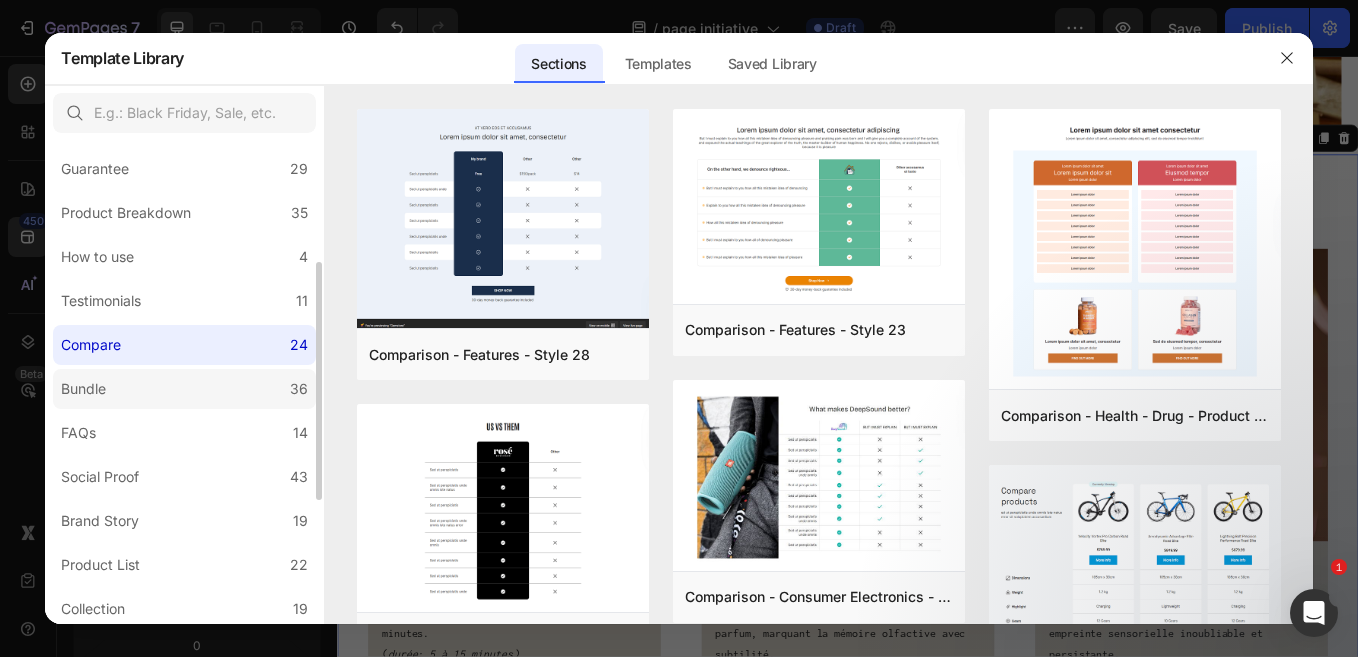 scroll, scrollTop: 237, scrollLeft: 0, axis: vertical 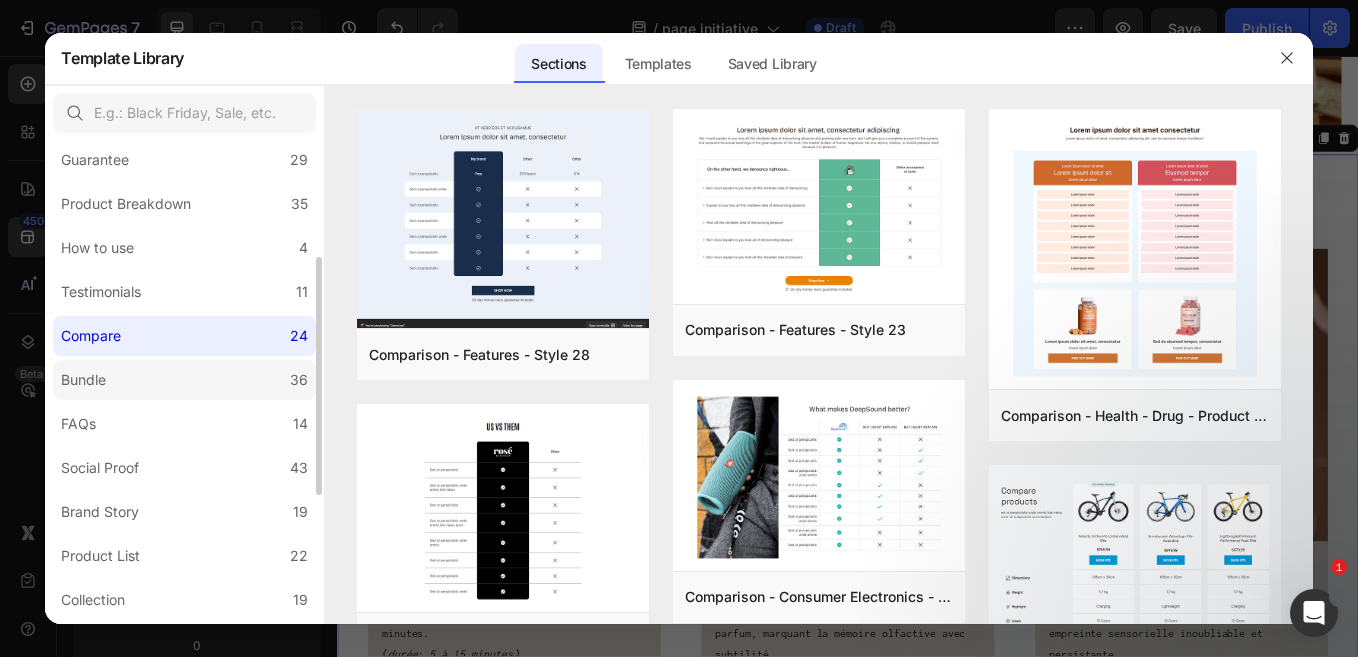 click on "Bundle 36" 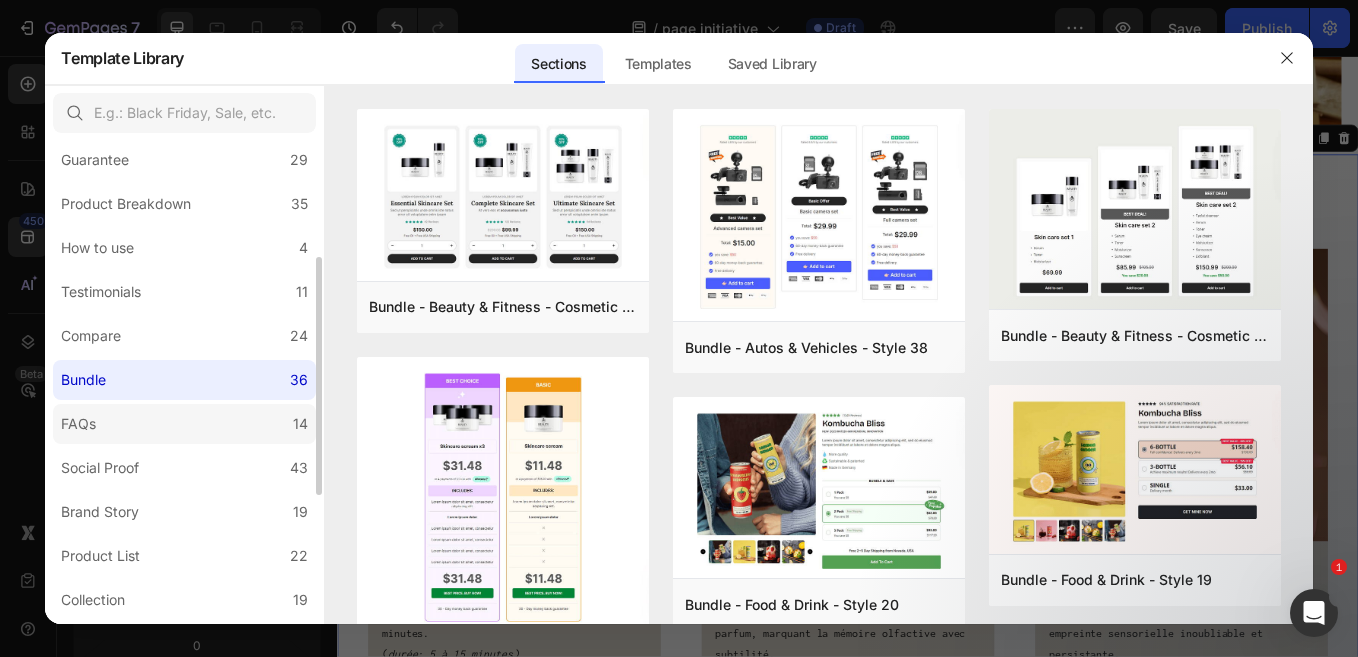 click on "FAQs 14" 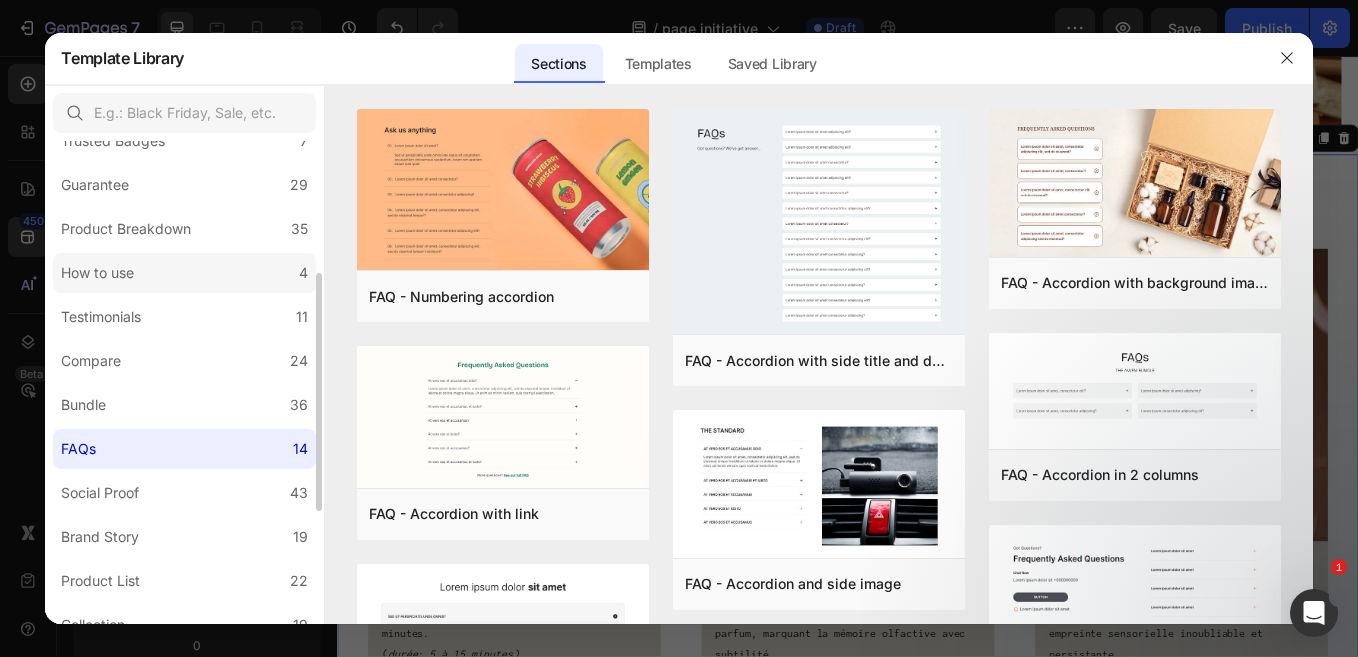 scroll, scrollTop: 206, scrollLeft: 0, axis: vertical 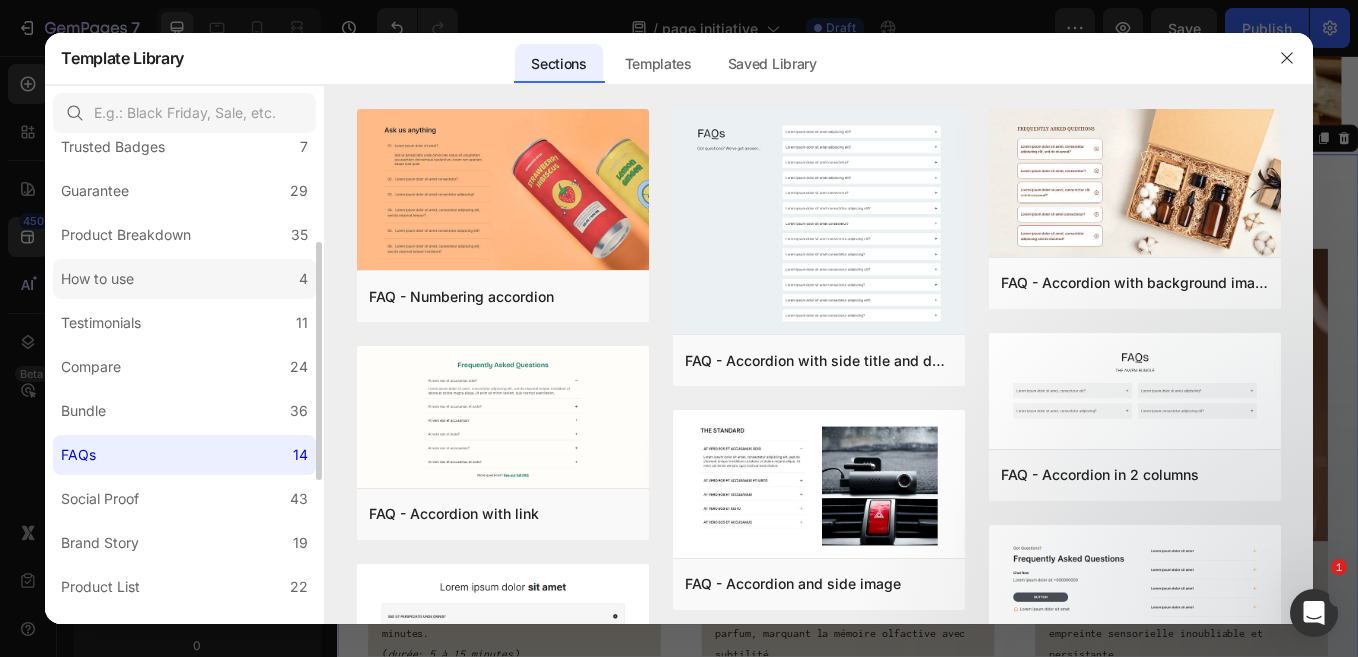 click on "How to use" at bounding box center [101, 279] 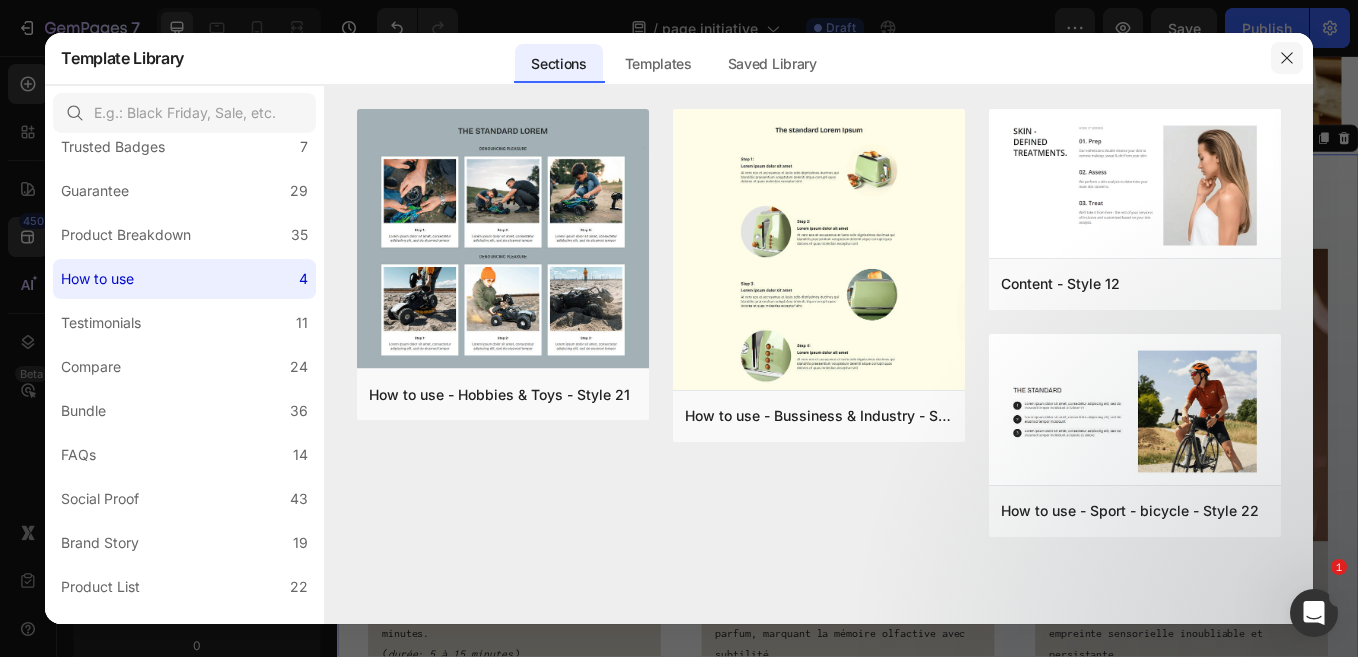 click 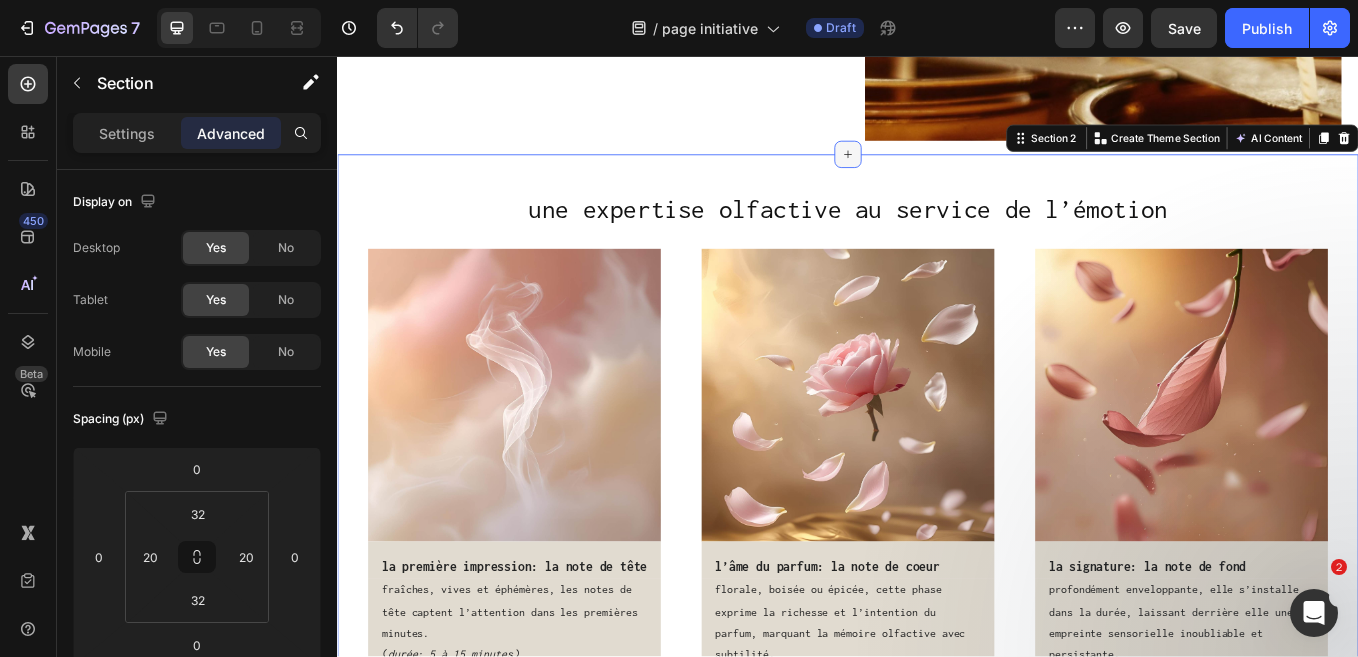 click 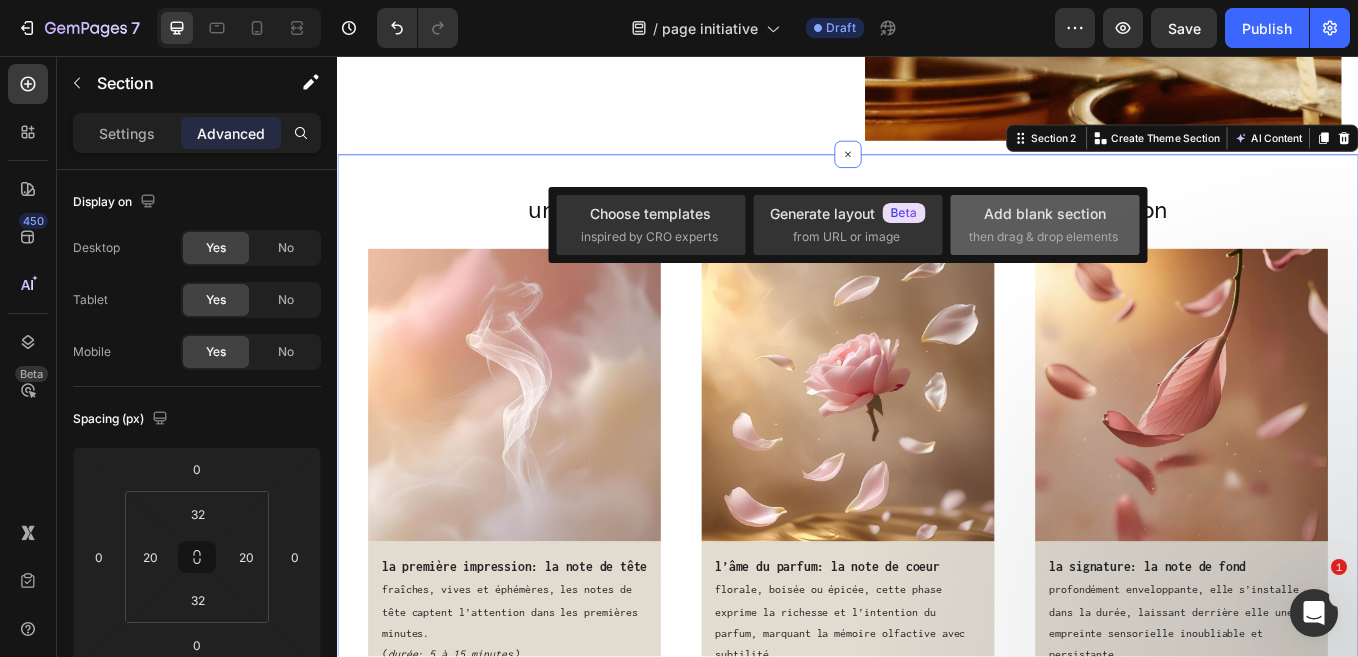 click on "Add blank section  then drag & drop elements" at bounding box center (1045, 224) 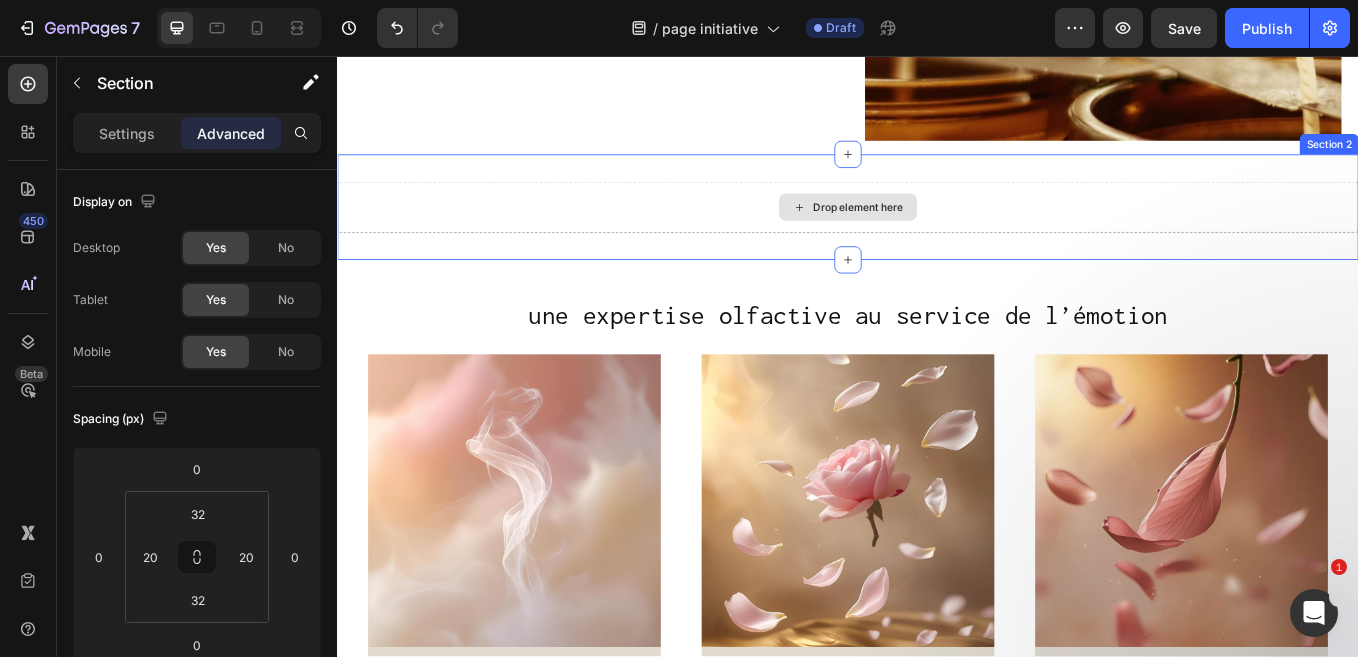click on "Drop element here" at bounding box center [937, 234] 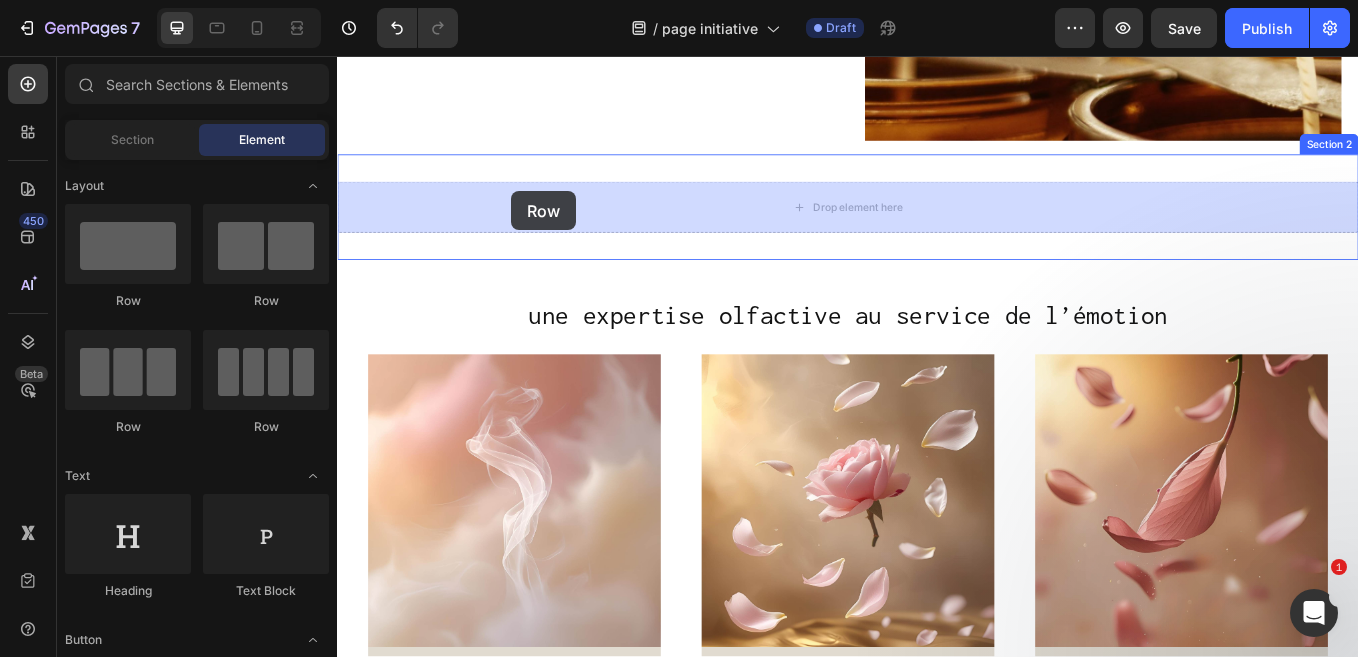 drag, startPoint x: 468, startPoint y: 316, endPoint x: 541, endPoint y: 215, distance: 124.61942 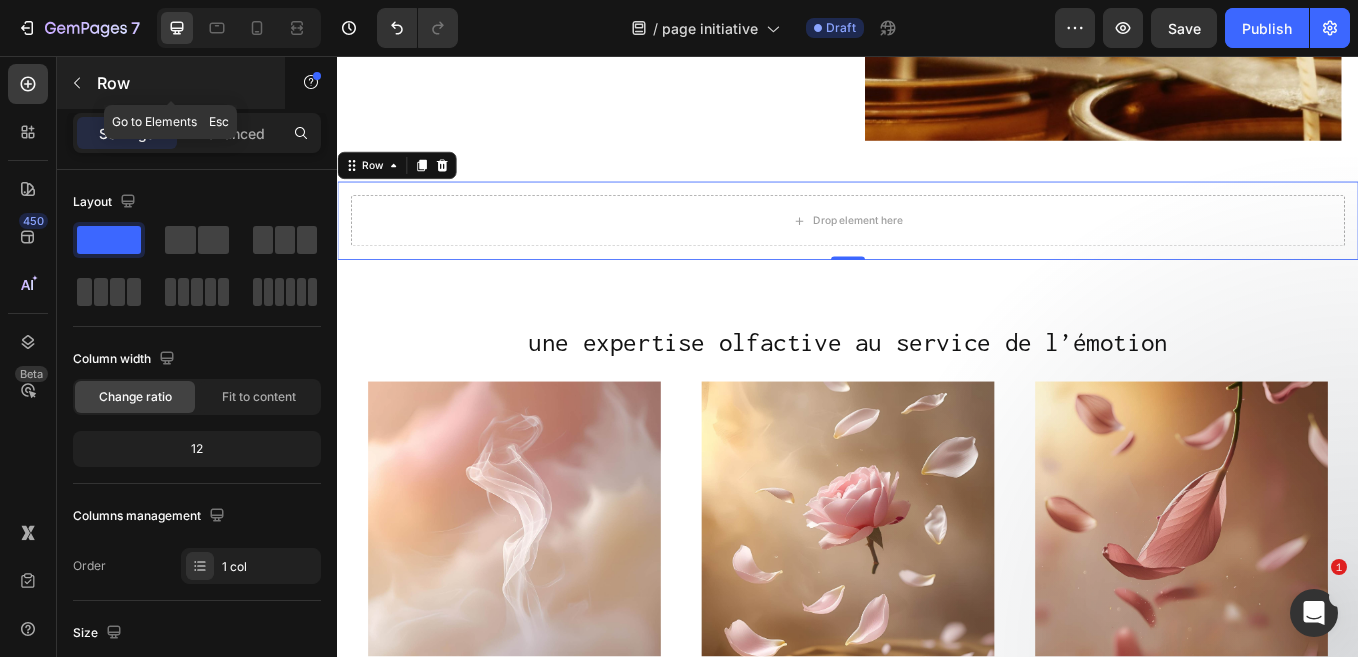 click 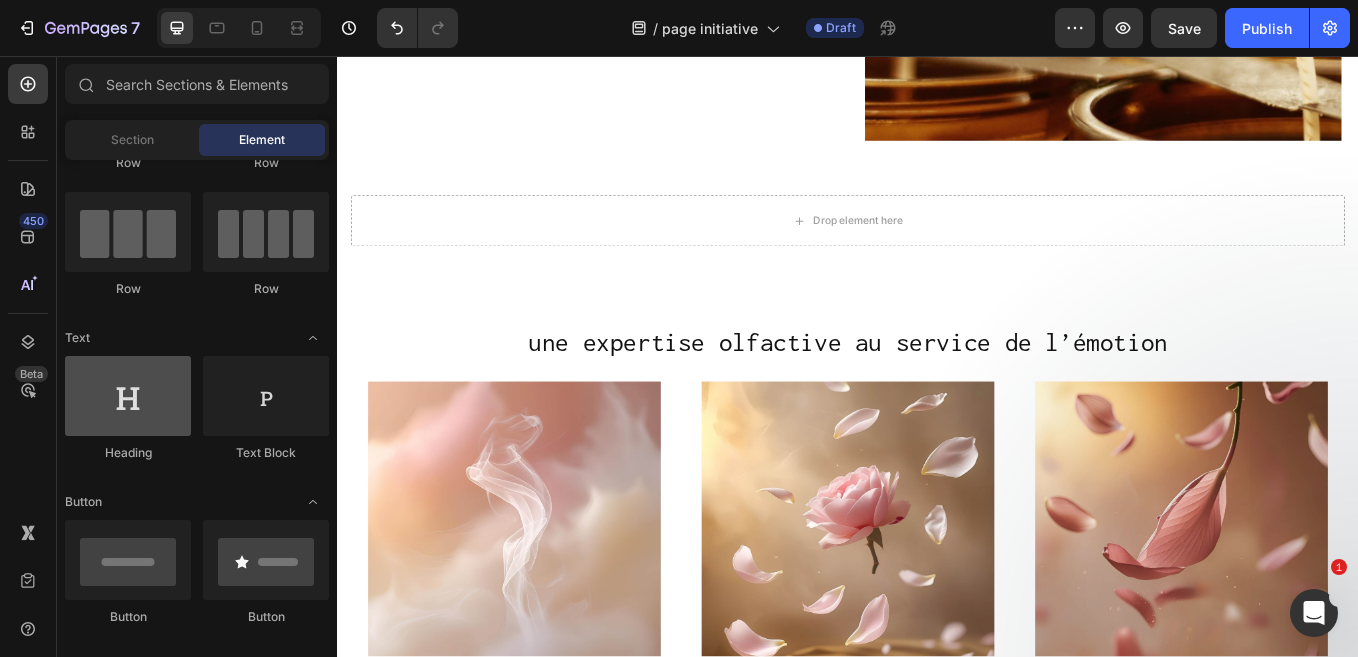 scroll, scrollTop: 183, scrollLeft: 0, axis: vertical 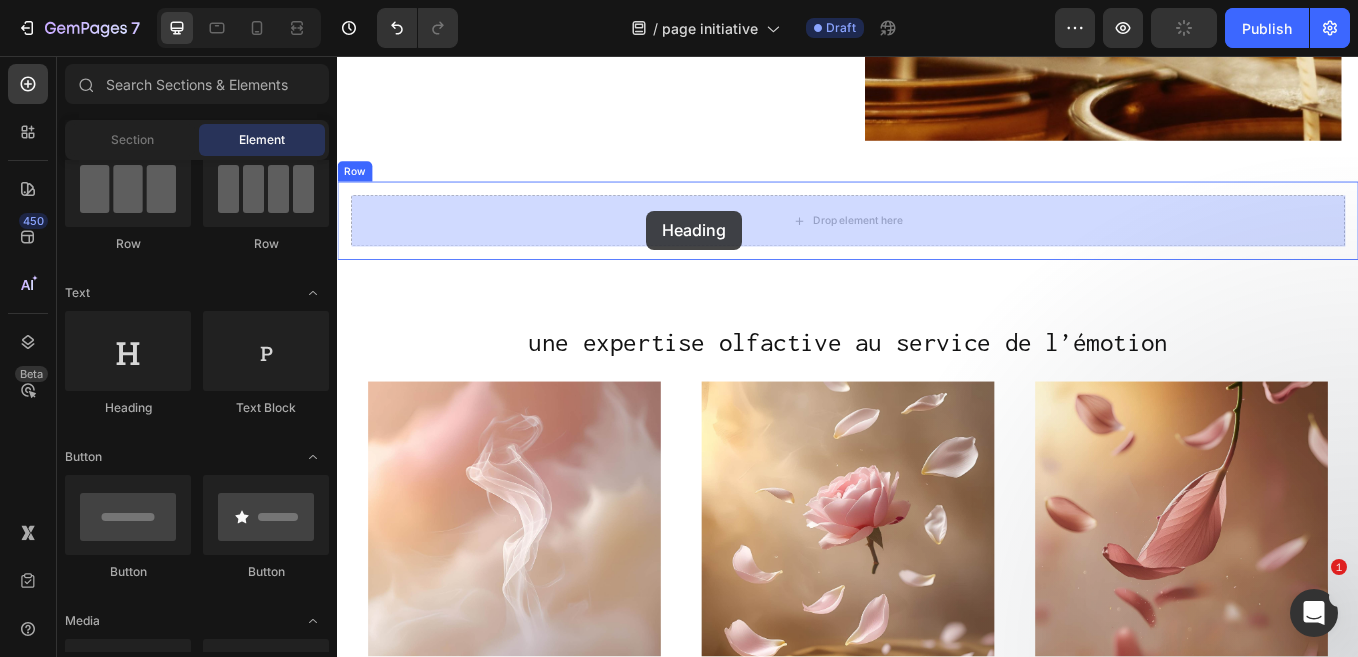drag, startPoint x: 476, startPoint y: 426, endPoint x: 700, endPoint y: 238, distance: 292.43802 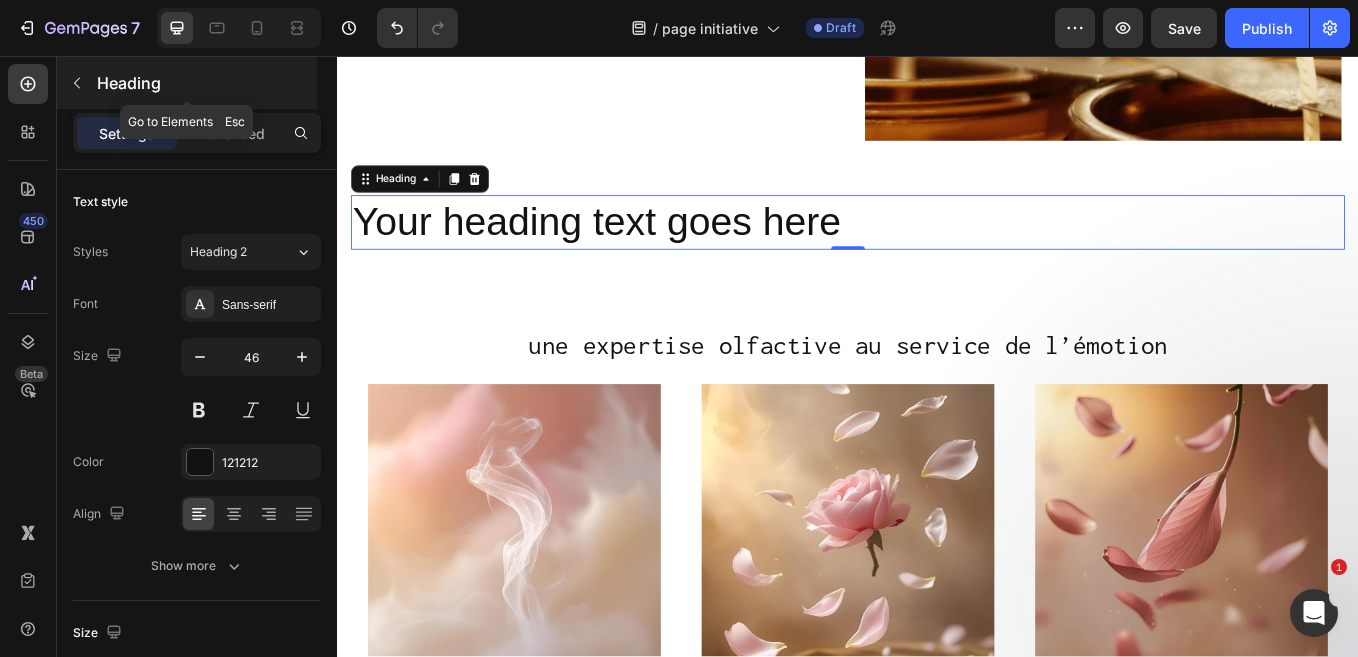 click 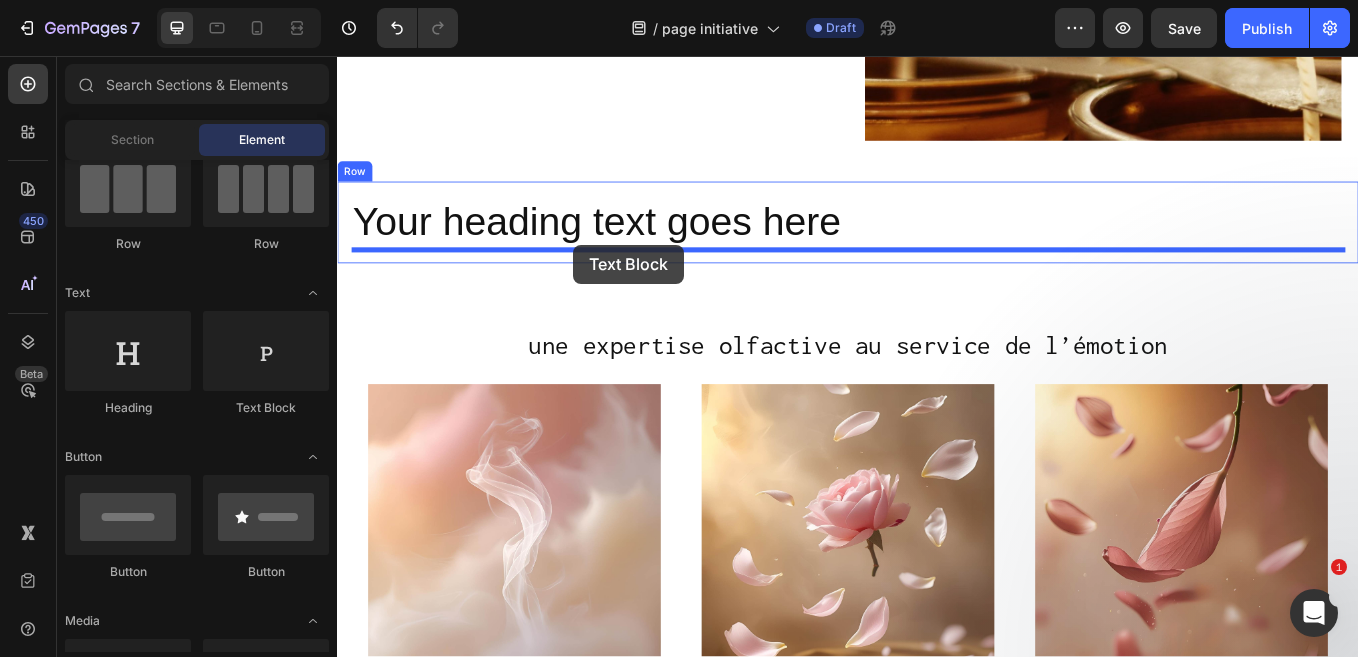 drag, startPoint x: 577, startPoint y: 409, endPoint x: 614, endPoint y: 278, distance: 136.12494 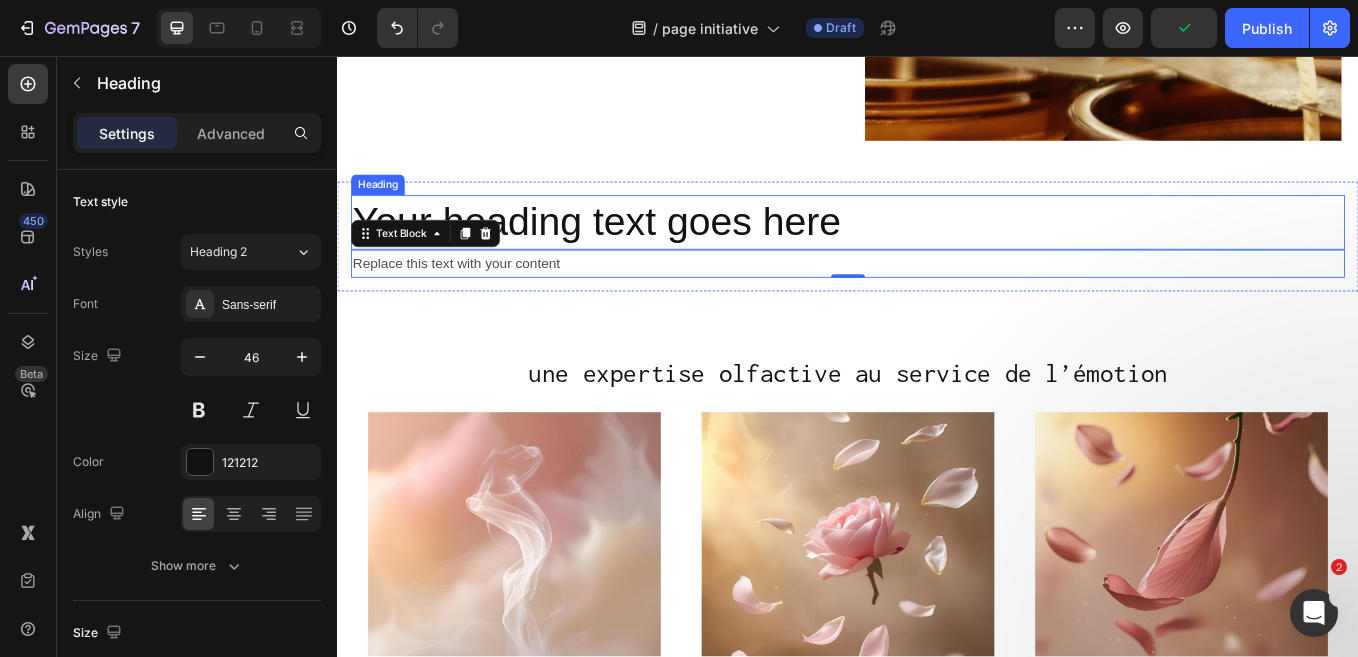 click on "Your heading text goes here" at bounding box center (937, 252) 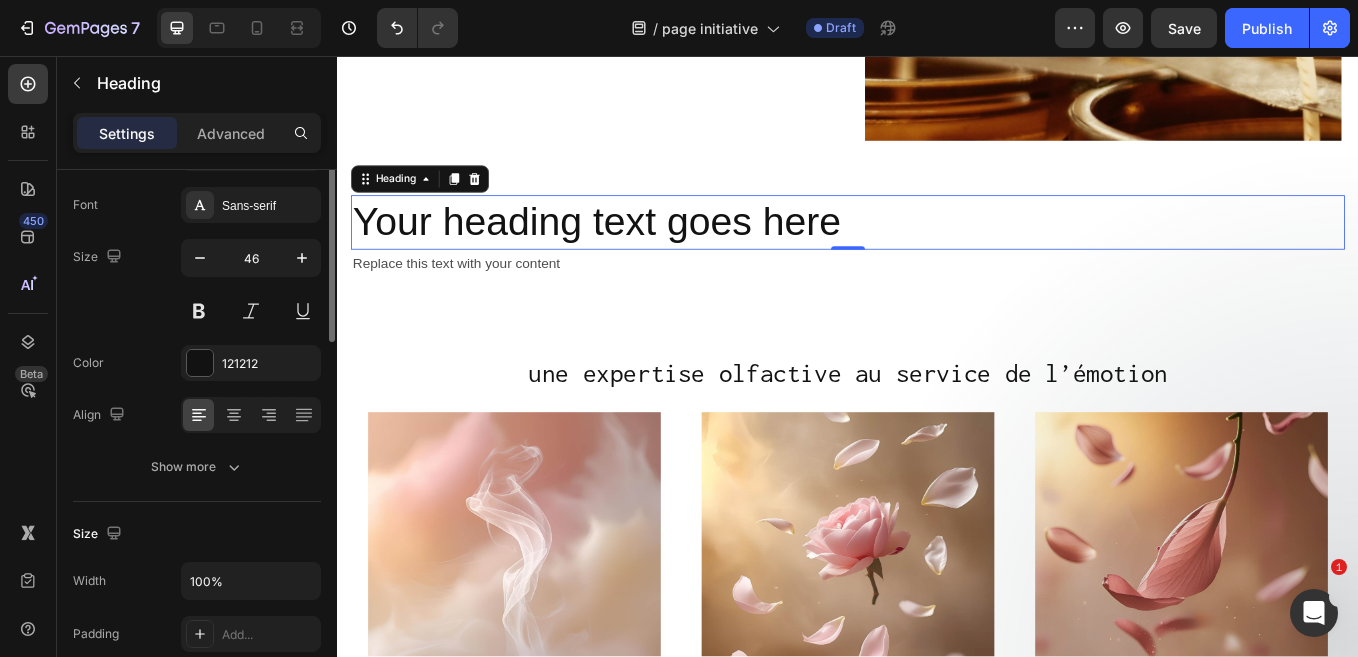 scroll, scrollTop: 126, scrollLeft: 0, axis: vertical 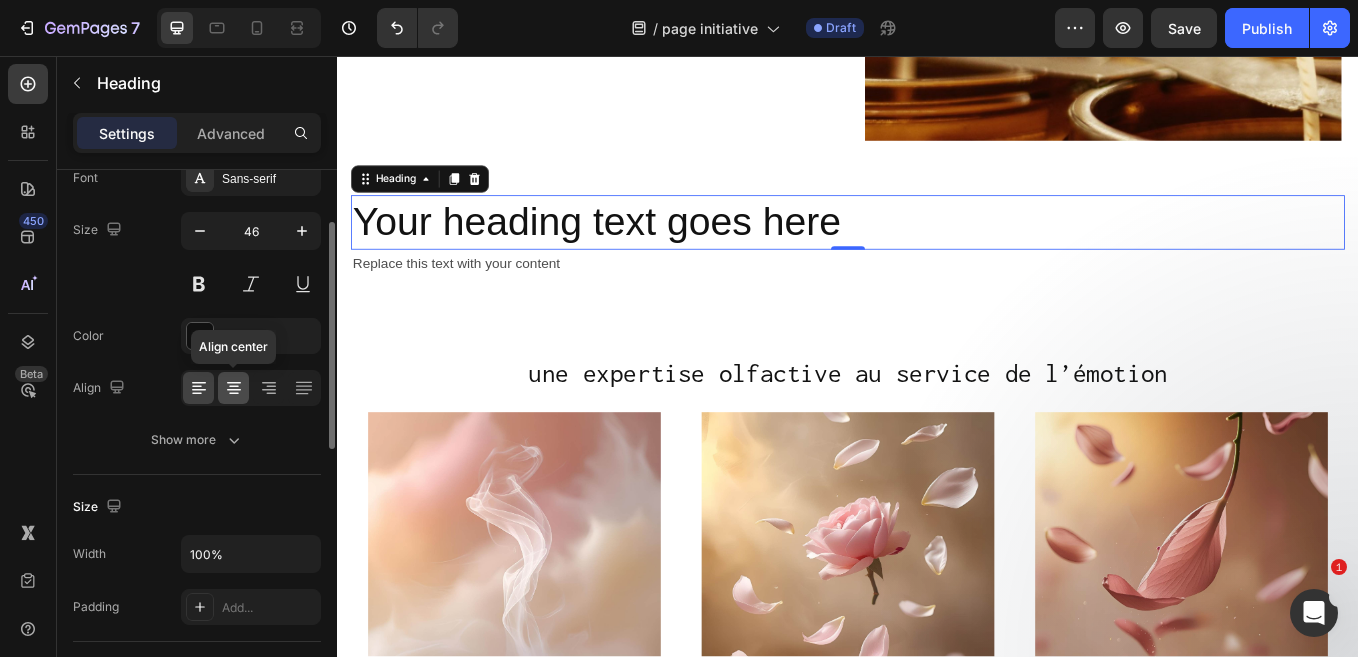 click 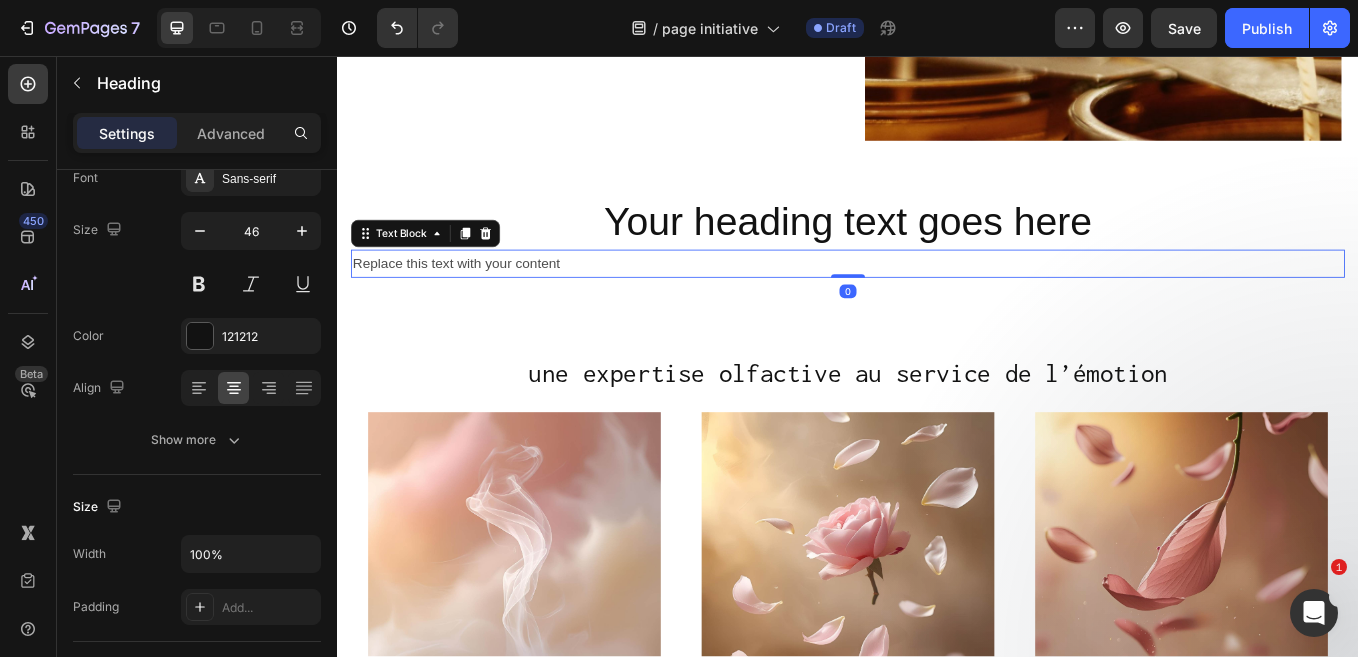 click on "Replace this text with your content" at bounding box center (937, 300) 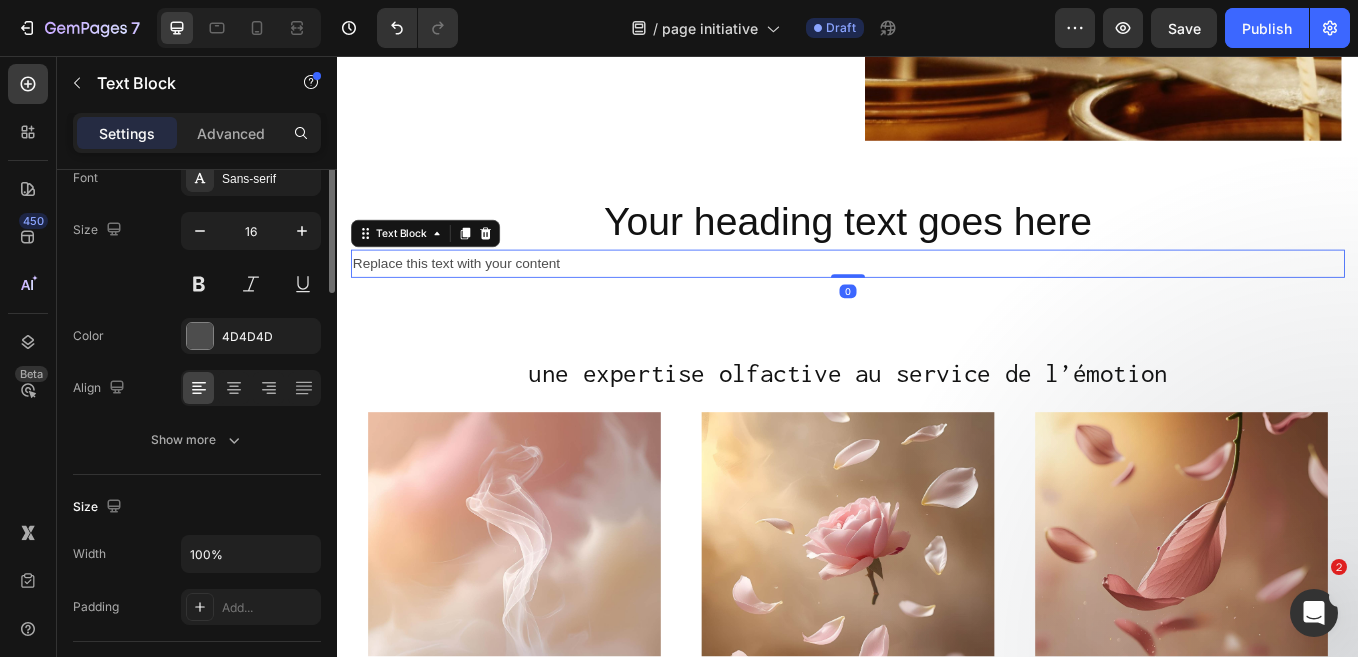 scroll, scrollTop: 0, scrollLeft: 0, axis: both 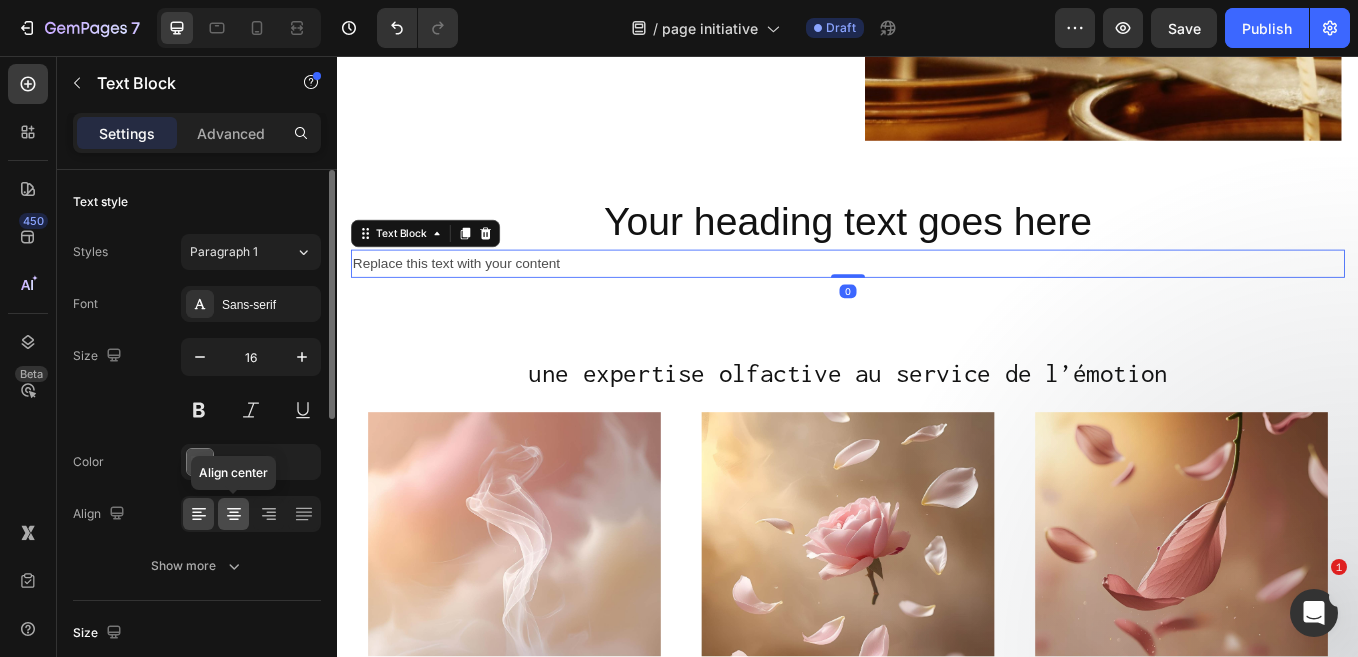 click 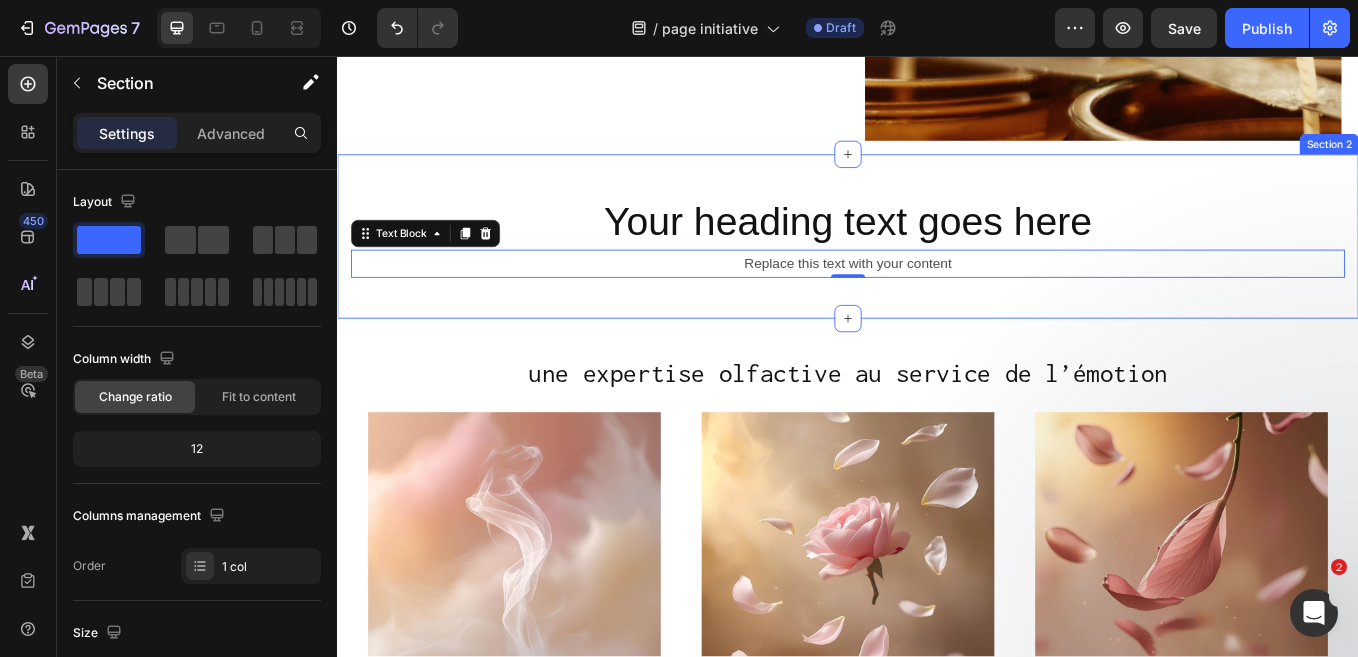 click on "Your heading text goes here Heading Replace this text with your content Text Block   0 Row Section 2" at bounding box center (937, 268) 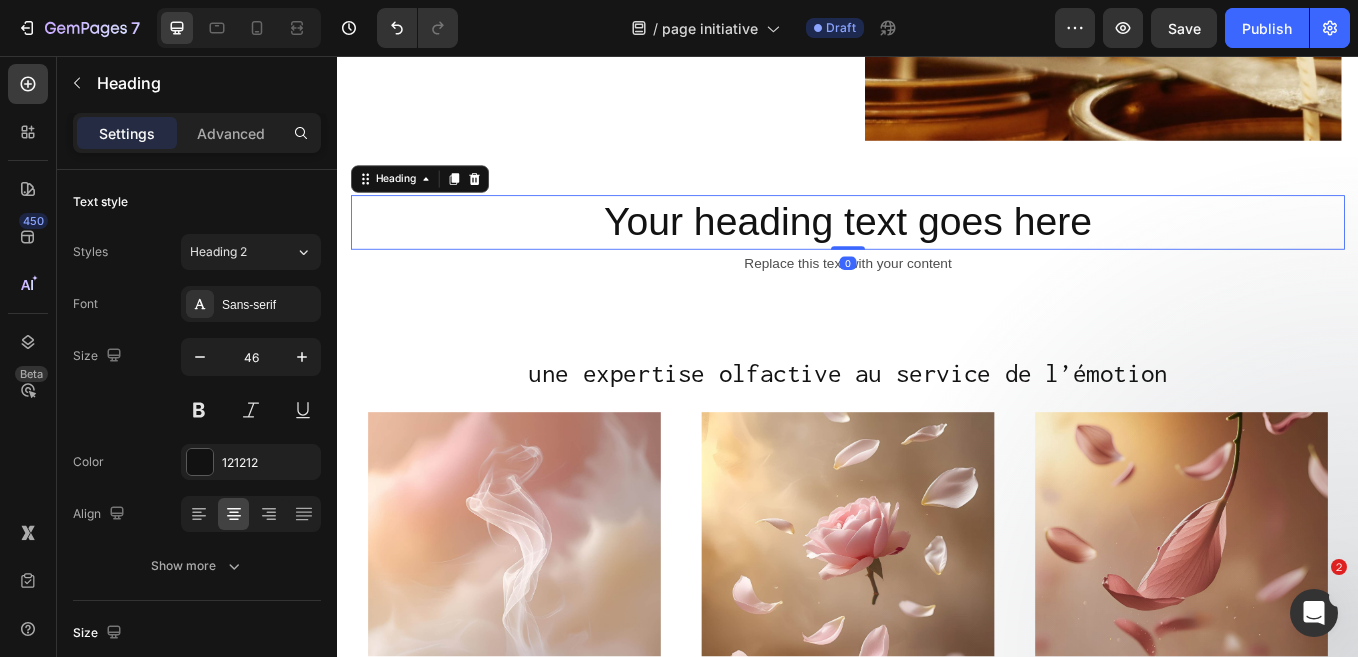 click on "Your heading text goes here" at bounding box center [937, 252] 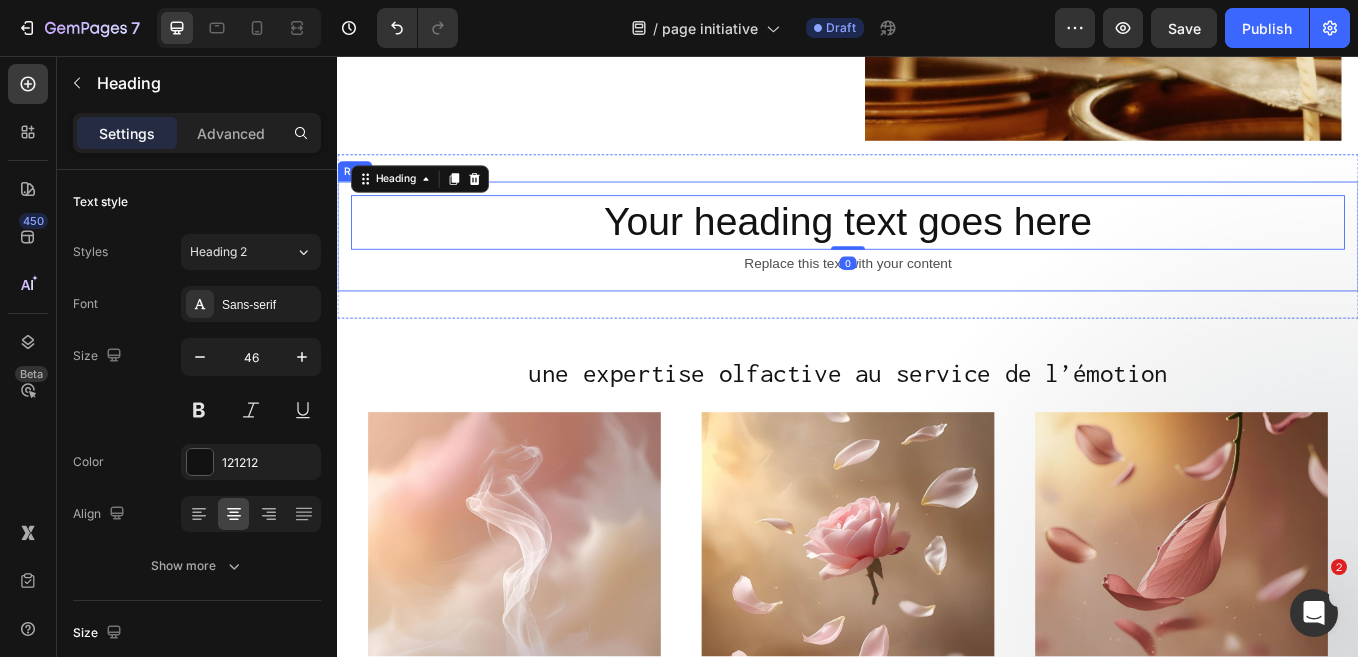 click on "Your heading text goes here Heading   0 Replace this text with your content Text Block Row" at bounding box center [937, 268] 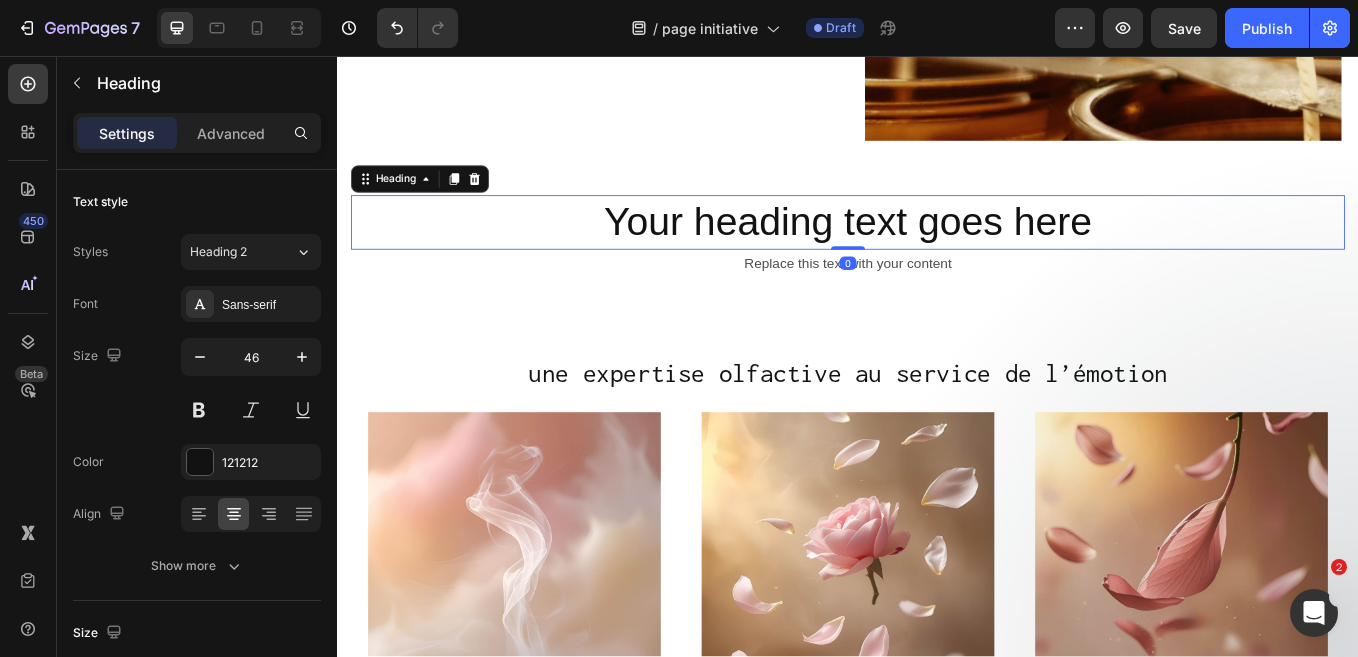 click on "Your heading text goes here" at bounding box center (937, 252) 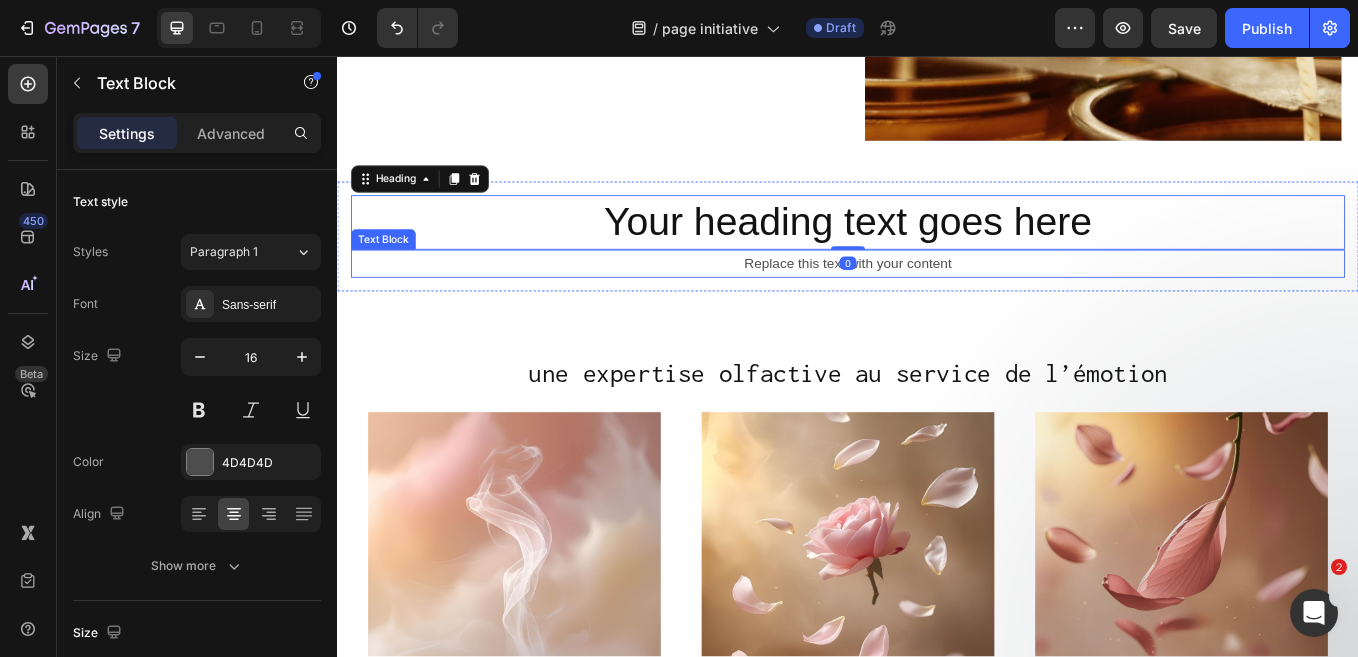 click on "Replace this text with your content" at bounding box center (937, 300) 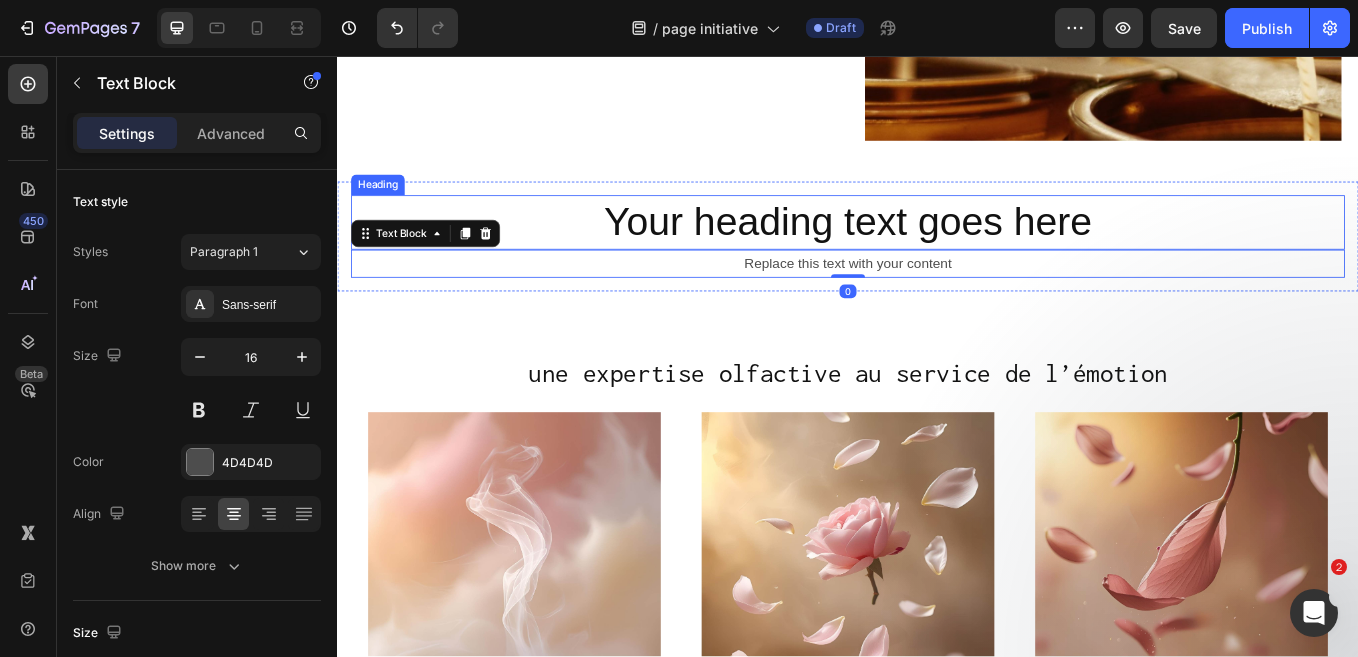 click on "Your heading text goes here" at bounding box center [937, 252] 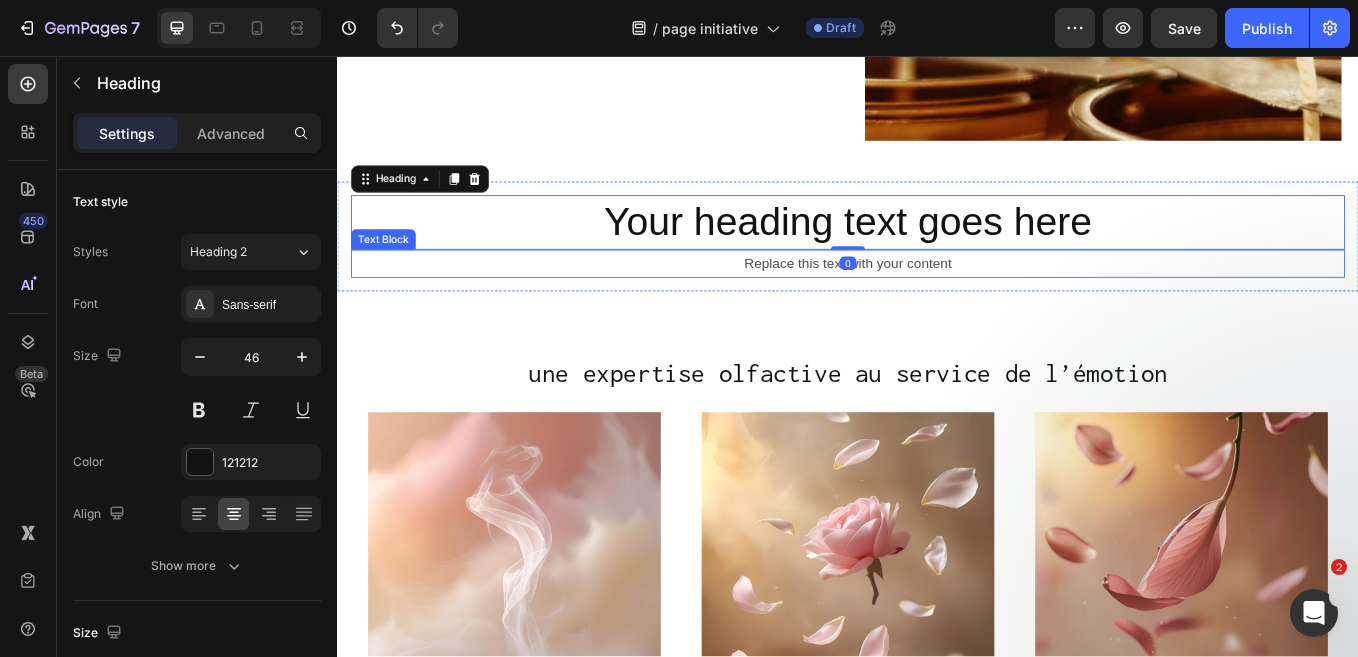 click on "Replace this text with your content" at bounding box center (937, 300) 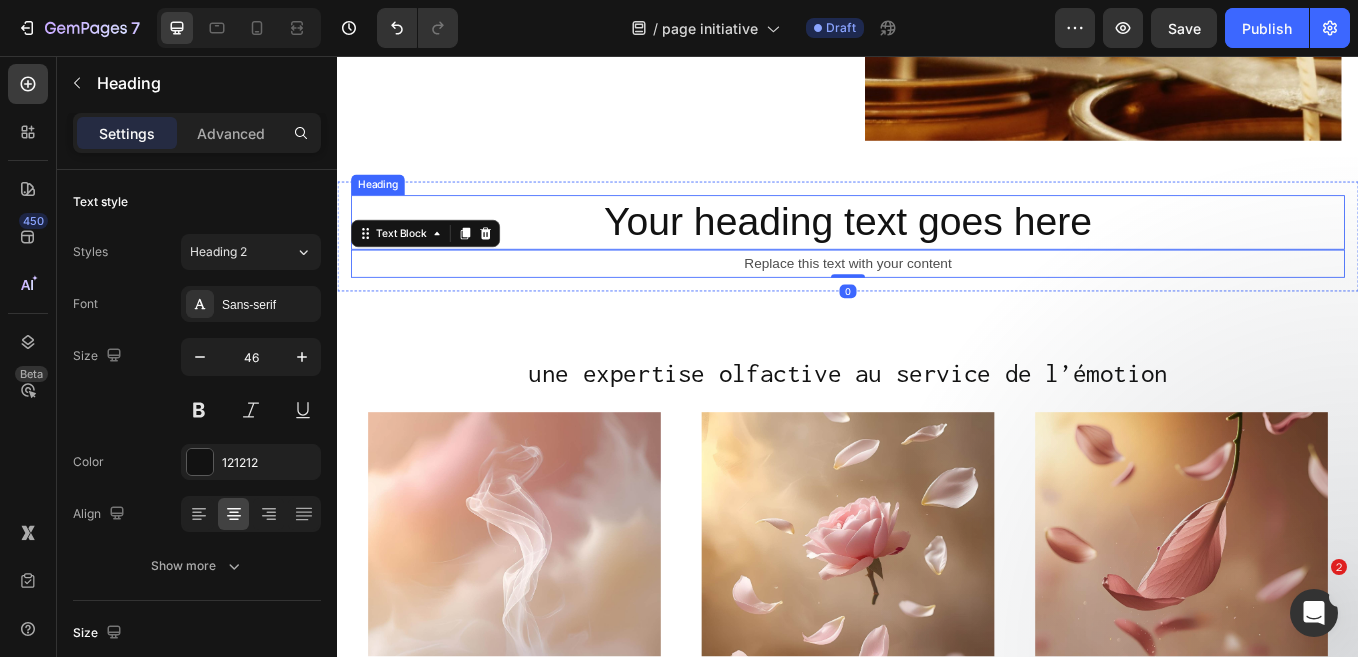 click on "Your heading text goes here" at bounding box center (937, 252) 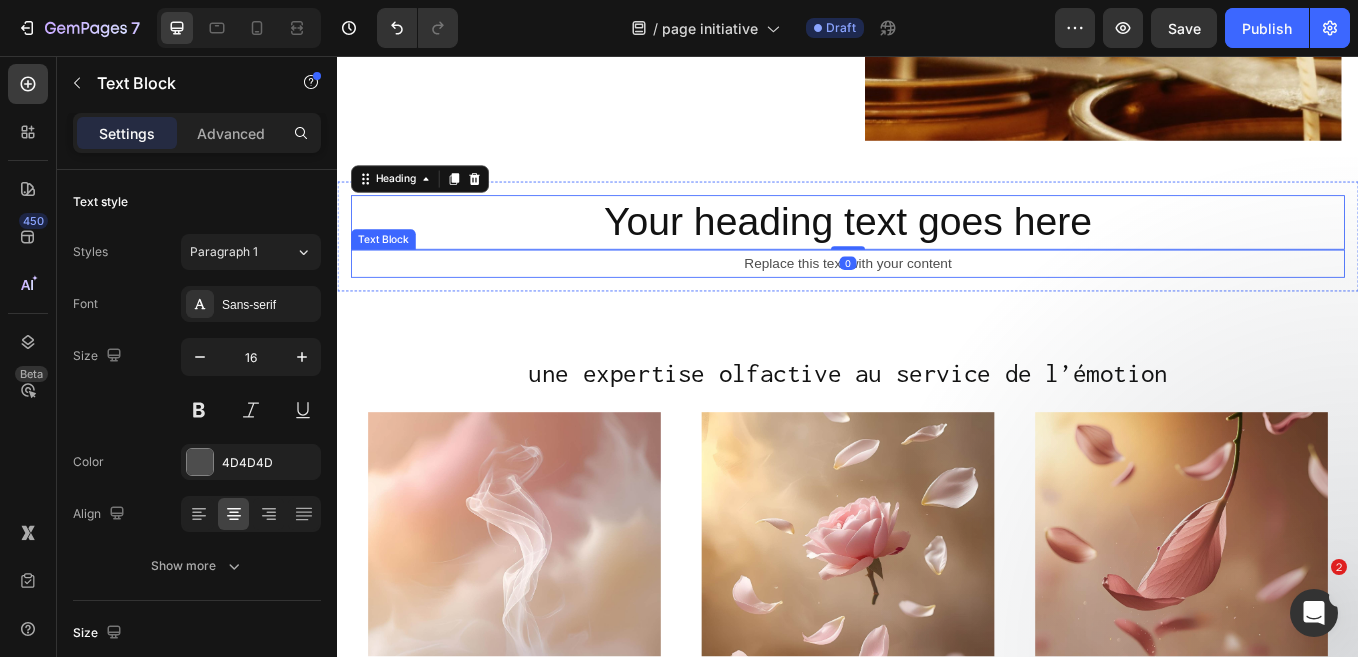 click on "Replace this text with your content" at bounding box center (937, 300) 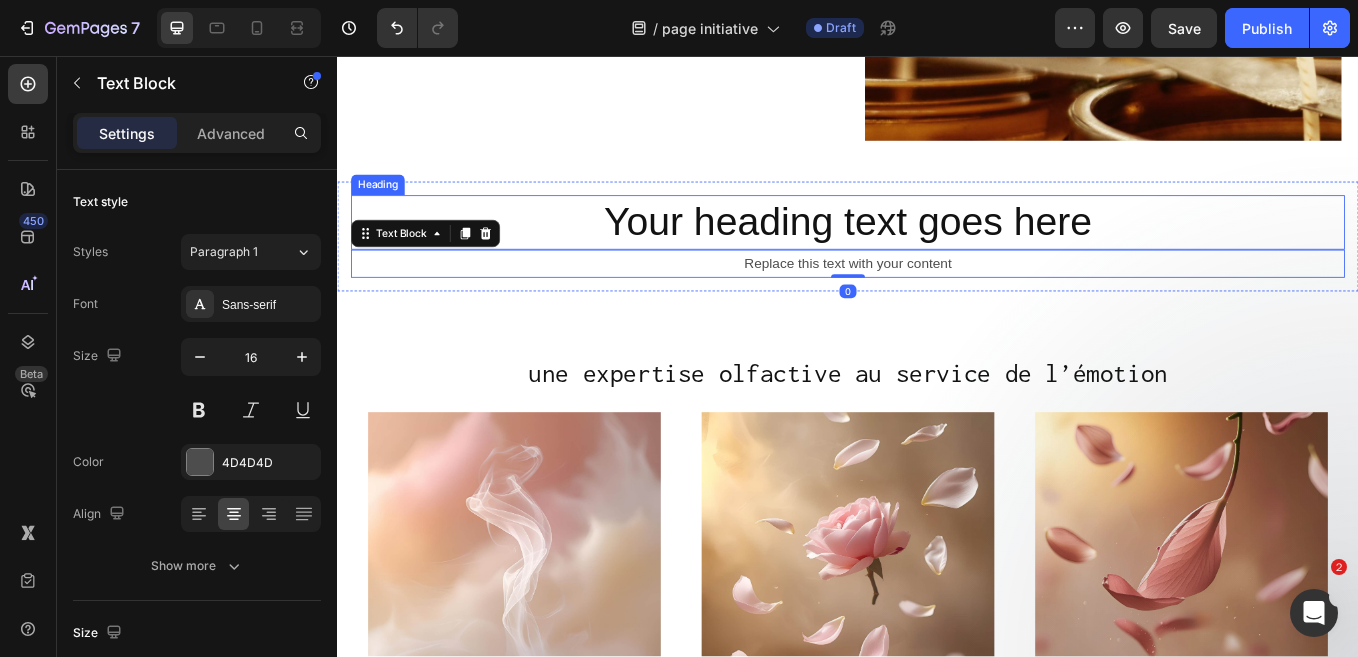 click on "Your heading text goes here" at bounding box center [937, 252] 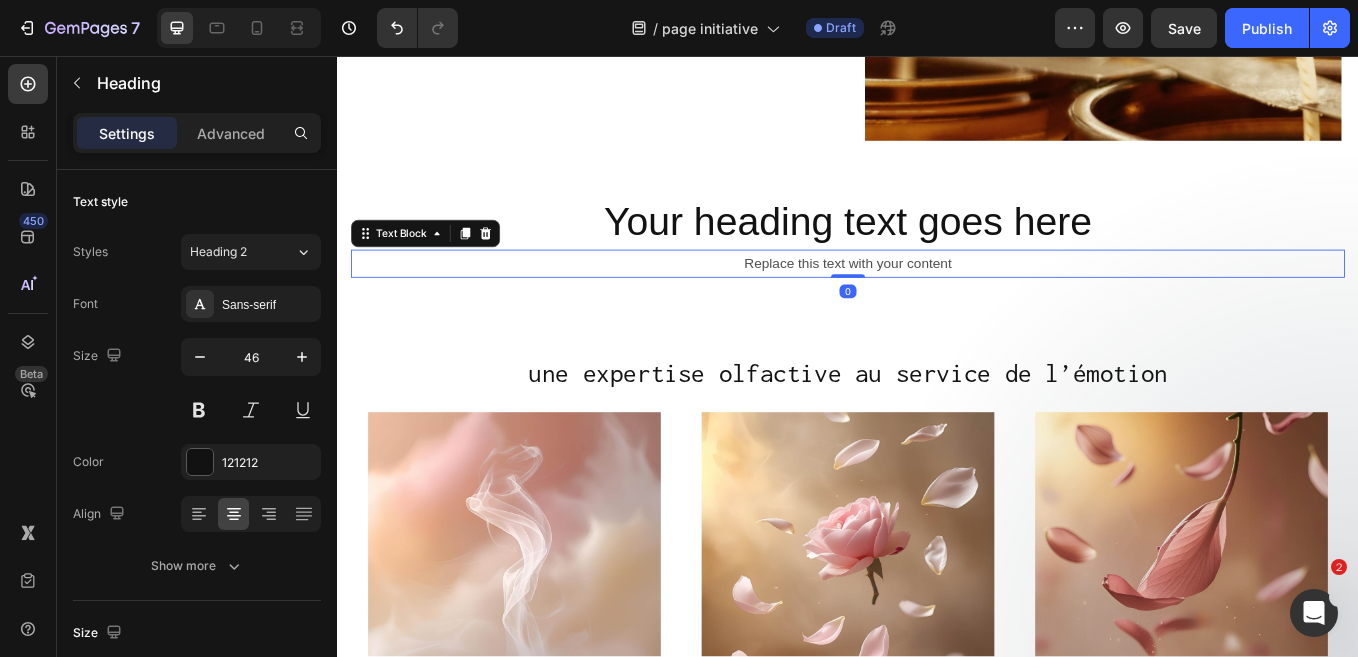 click on "Replace this text with your content" at bounding box center [937, 300] 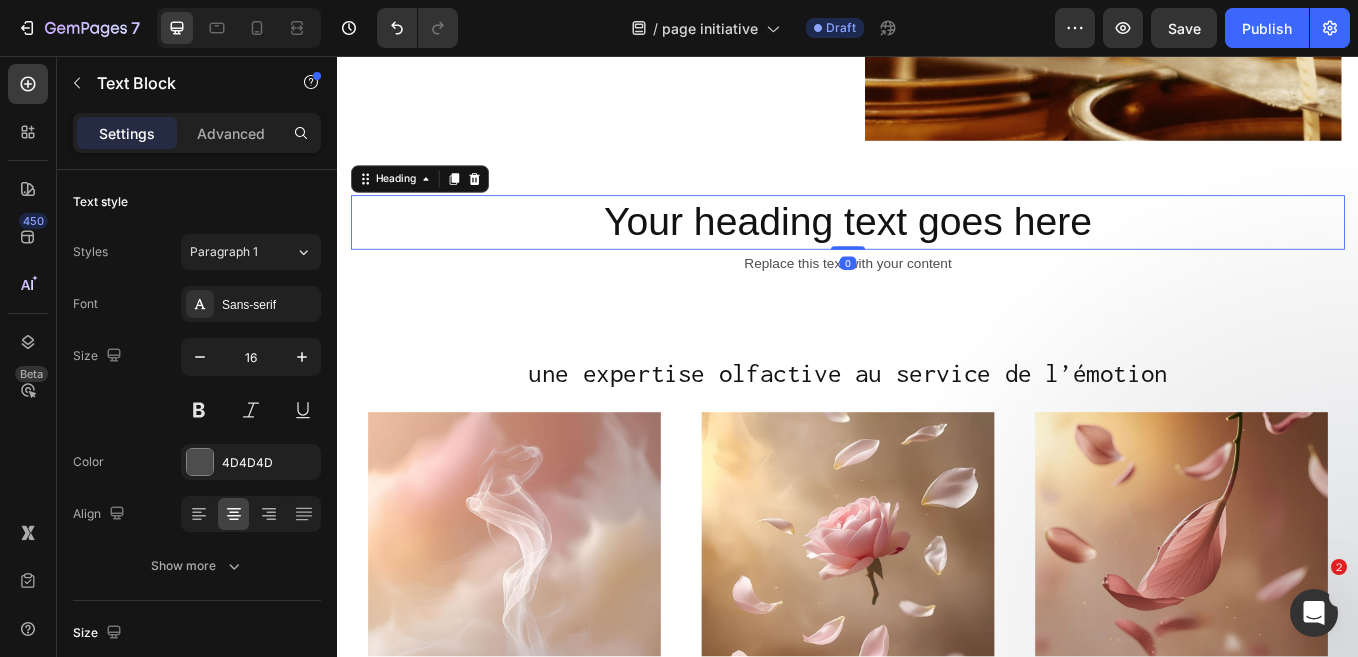 click on "Your heading text goes here" at bounding box center [937, 252] 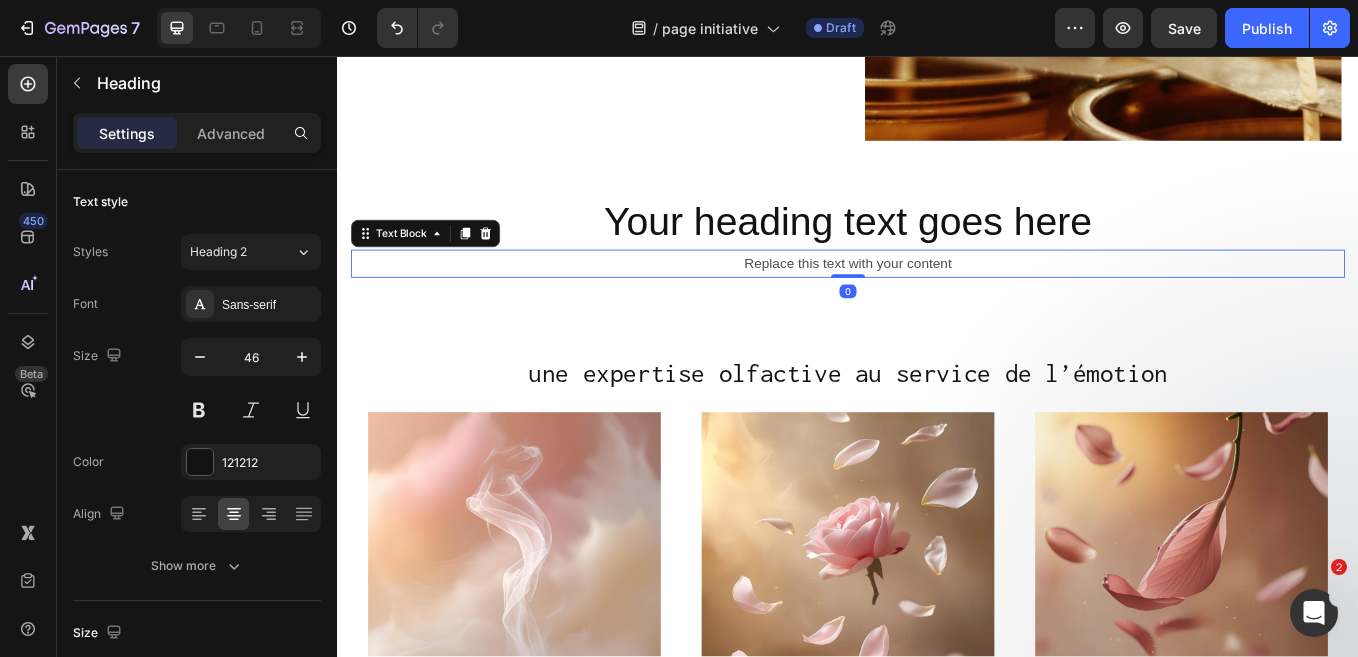 click on "Replace this text with your content" at bounding box center [937, 300] 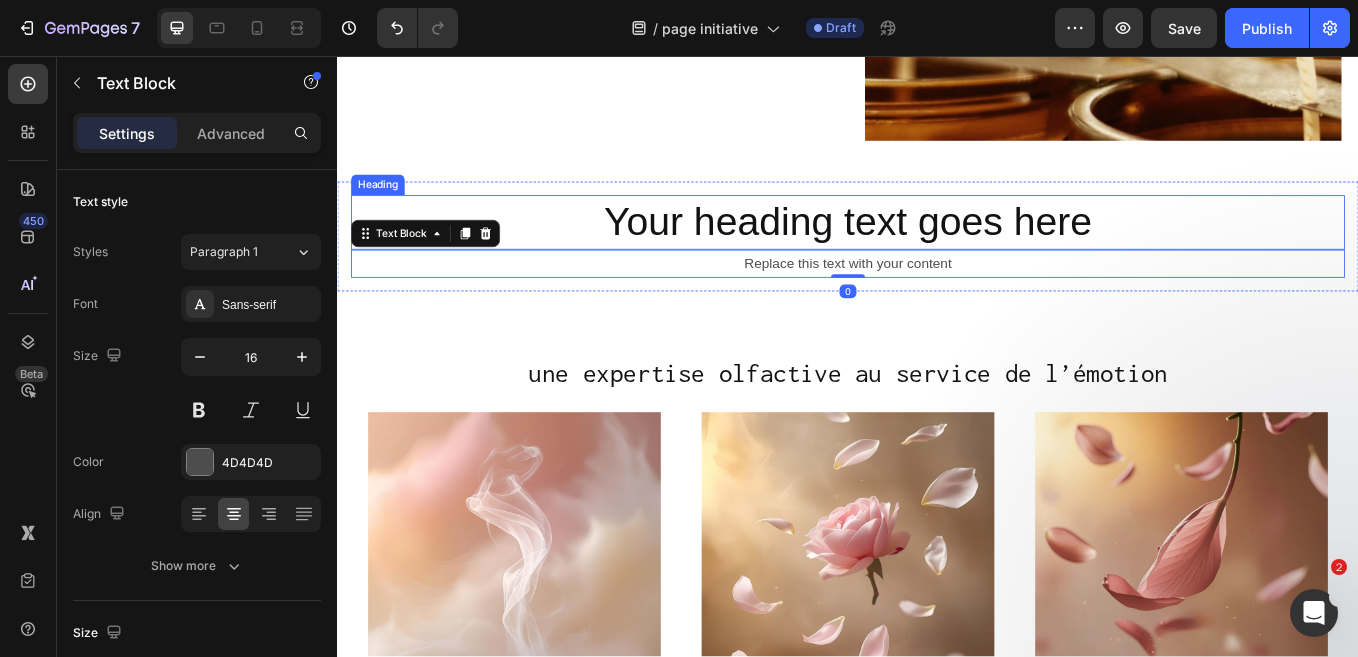 click on "Your heading text goes here" at bounding box center [937, 252] 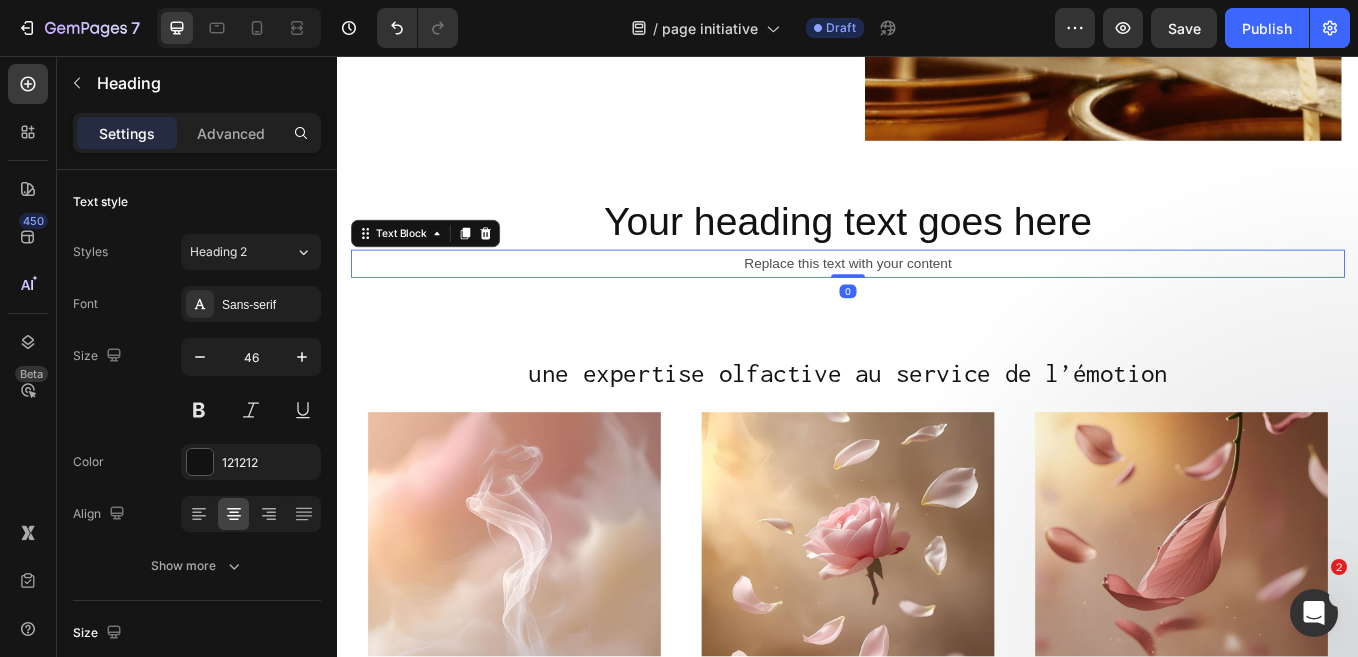 click on "Replace this text with your content" at bounding box center [937, 300] 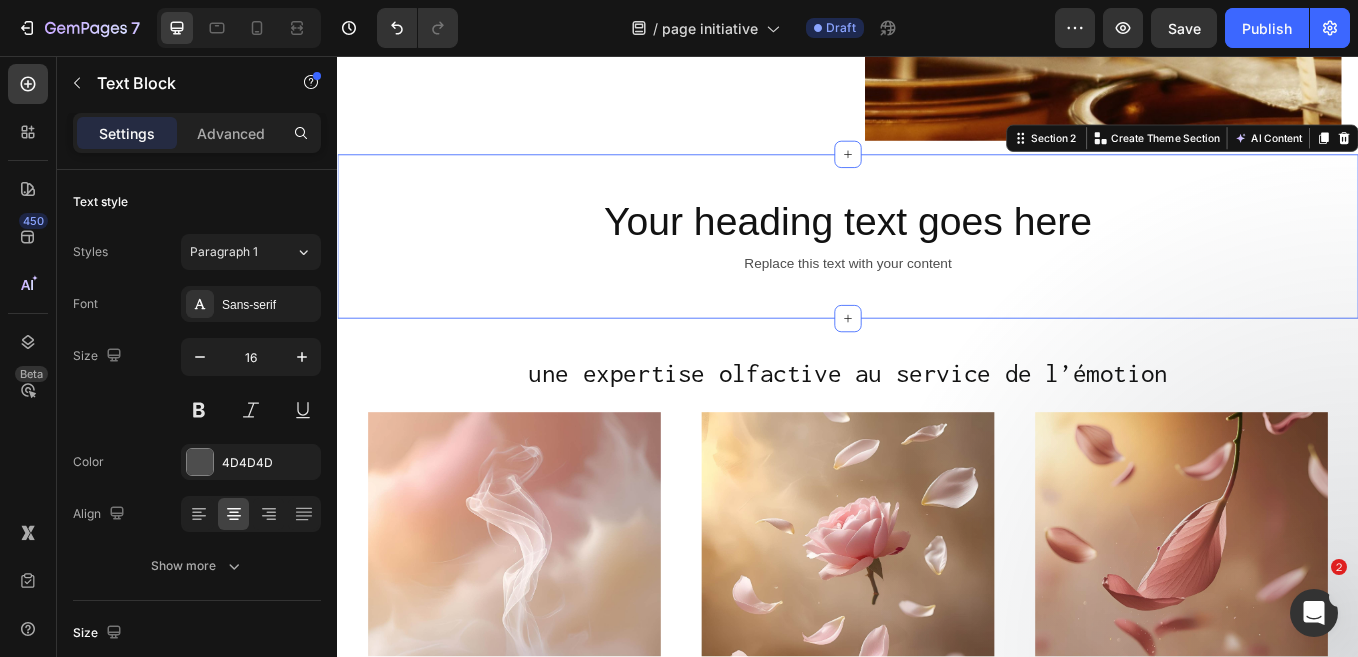 click on "Your heading text goes here Heading Replace this text with your content Text Block Row Section 2   Create Theme Section AI Content Write with GemAI What would you like to describe here? Tone and Voice Persuasive Product Achat - Matières premières Show more Generate" at bounding box center [937, 268] 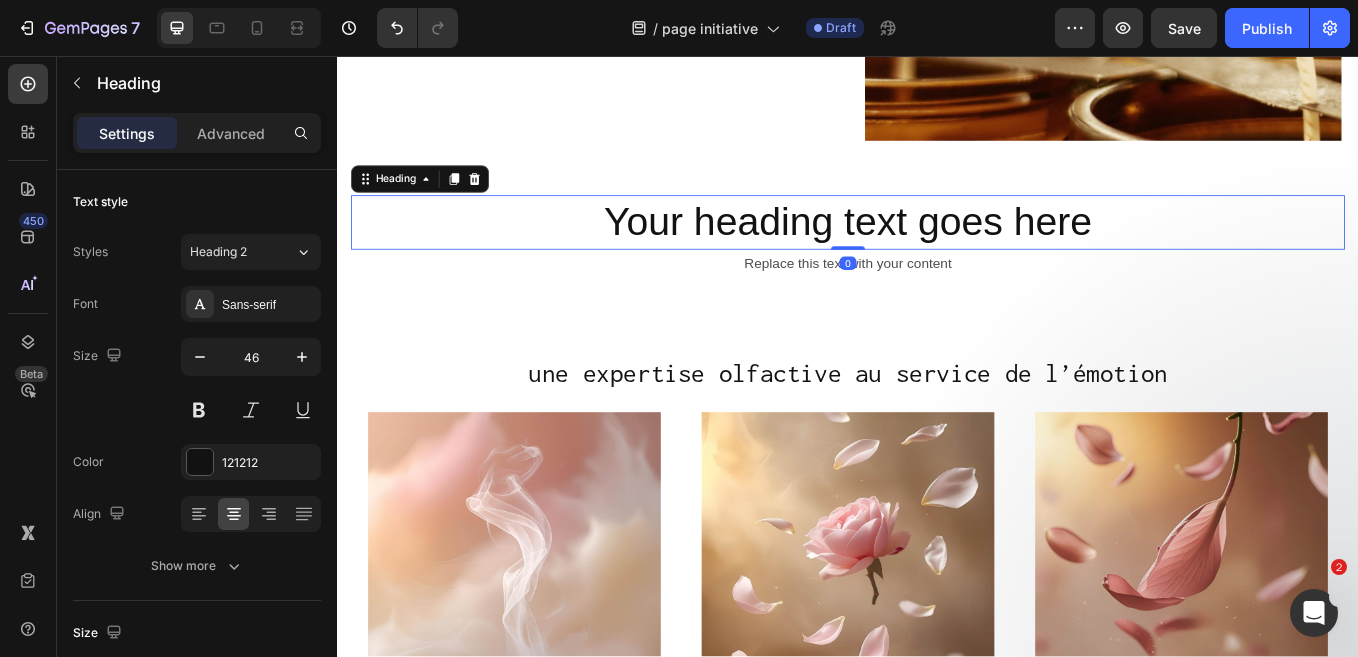 click on "Your heading text goes here" at bounding box center (937, 252) 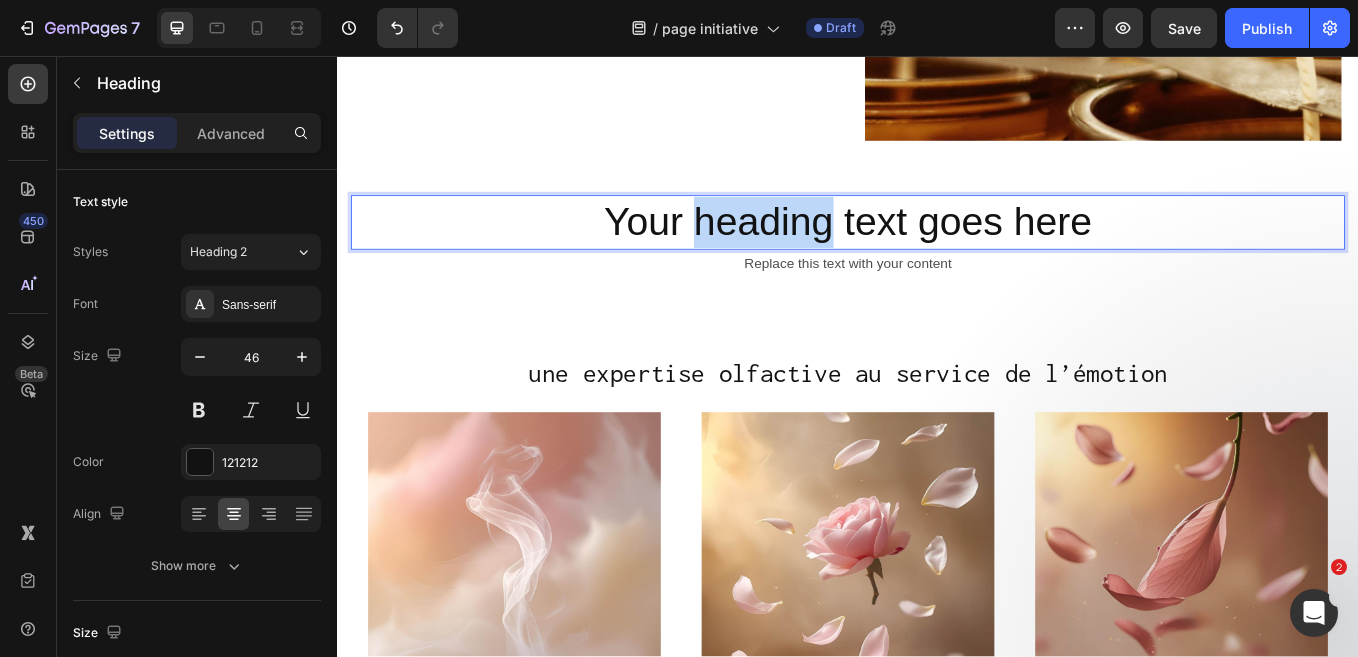 click on "Your heading text goes here" at bounding box center (937, 252) 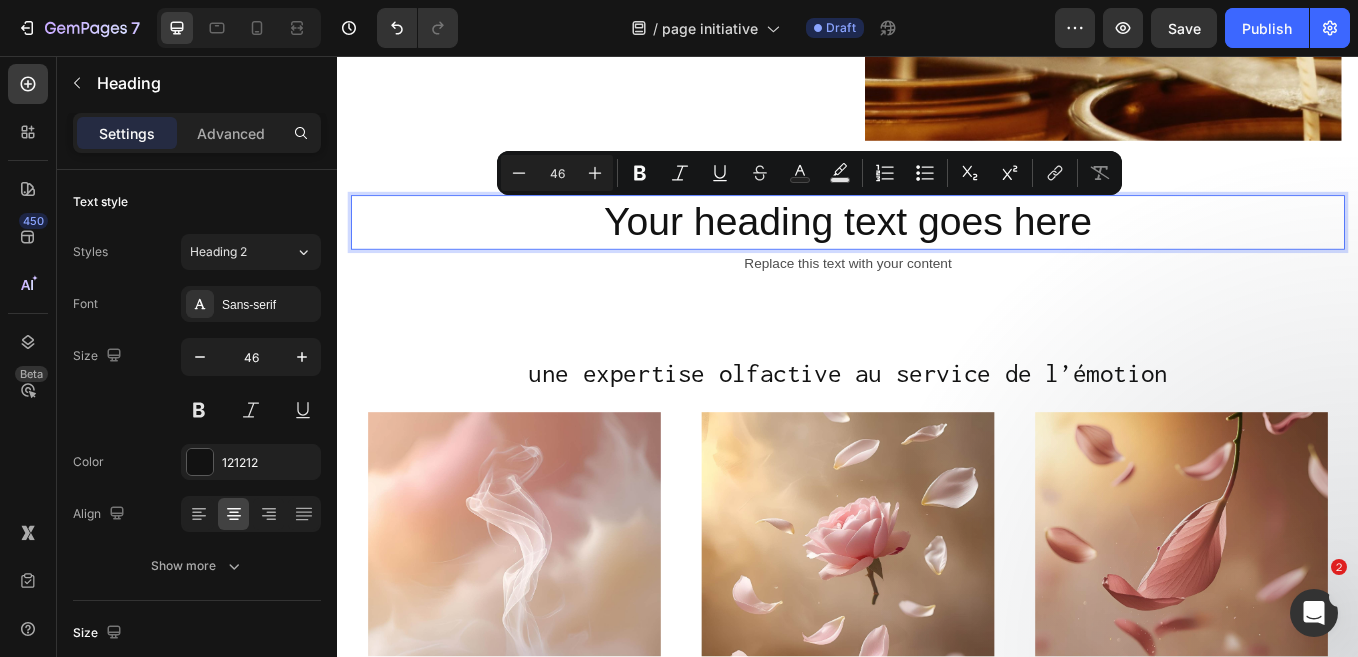 click on "Your heading text goes here" at bounding box center (937, 252) 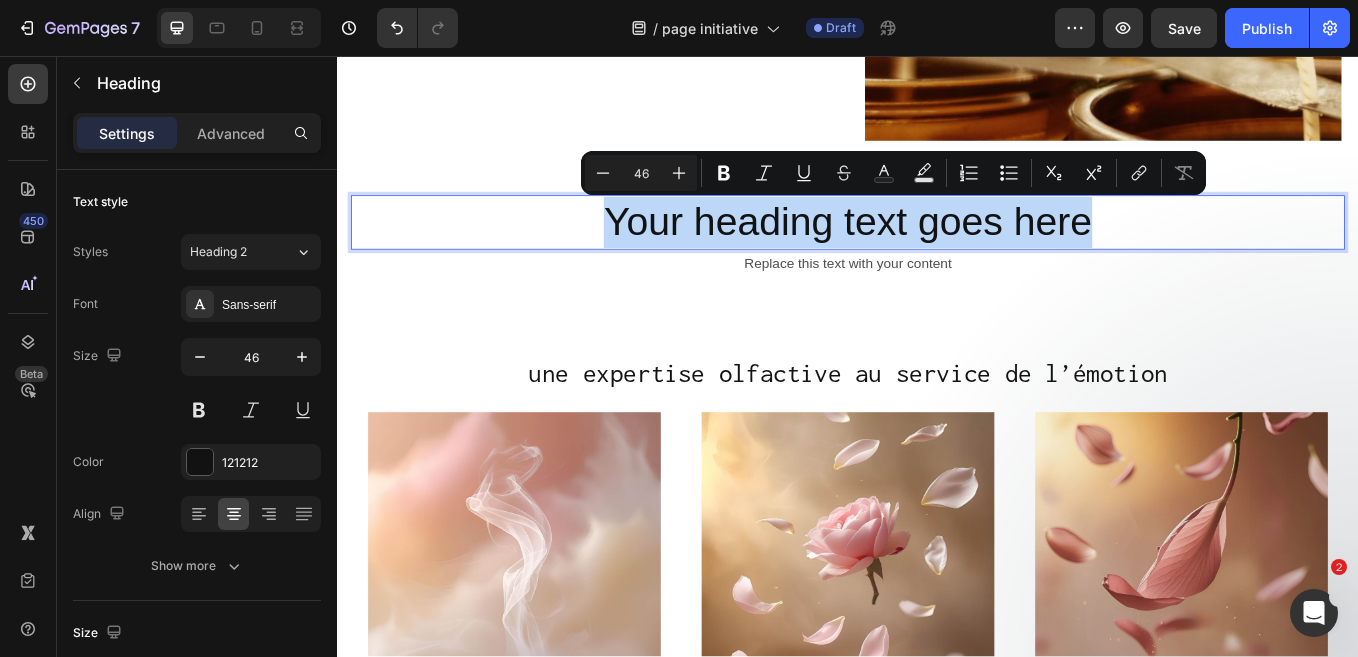 click on "Your heading text goes here" at bounding box center [937, 252] 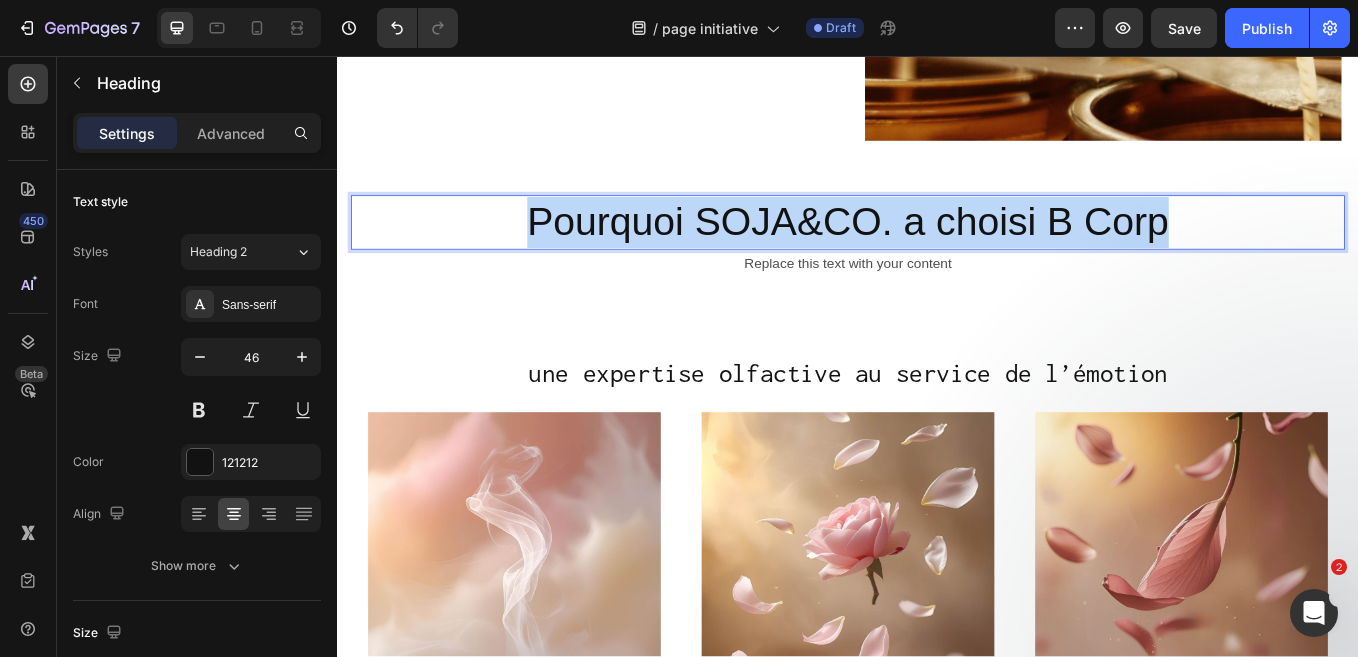 drag, startPoint x: 1317, startPoint y: 255, endPoint x: 566, endPoint y: 236, distance: 751.2403 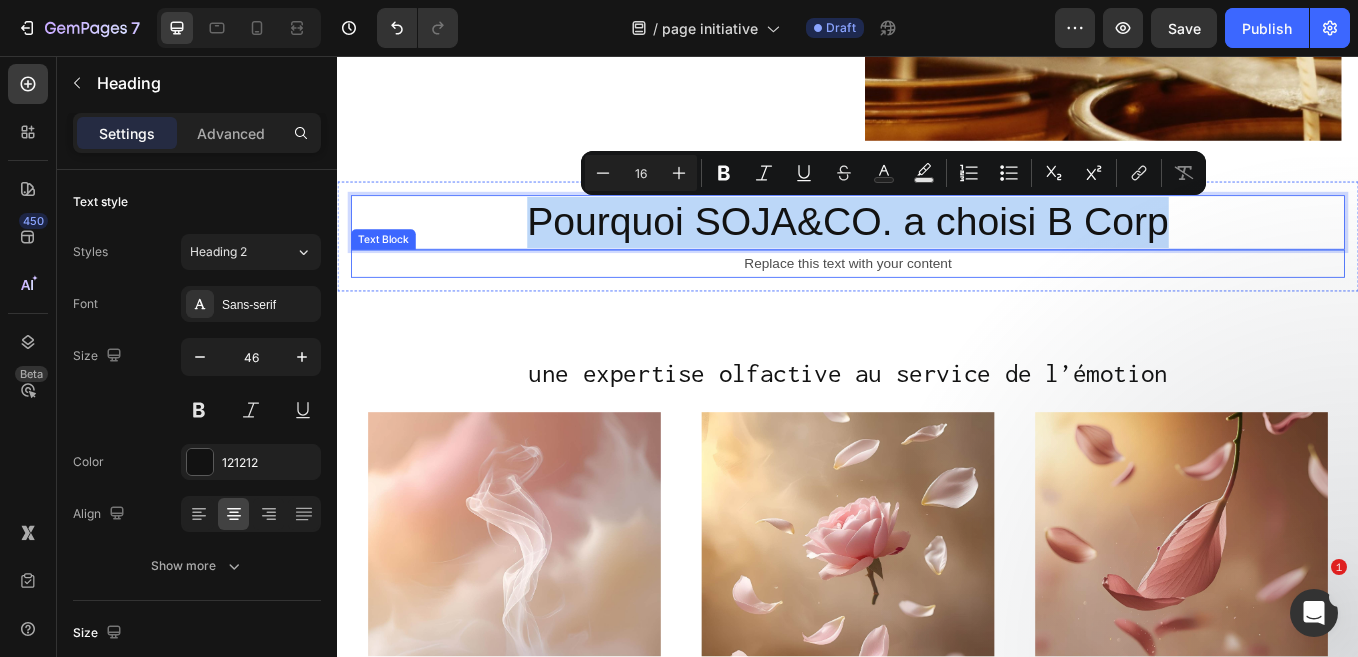 click on "Pourquoi SOJA&CO. a choisi B Corp Heading   0 Replace this text with your content Text Block Row" at bounding box center [937, 268] 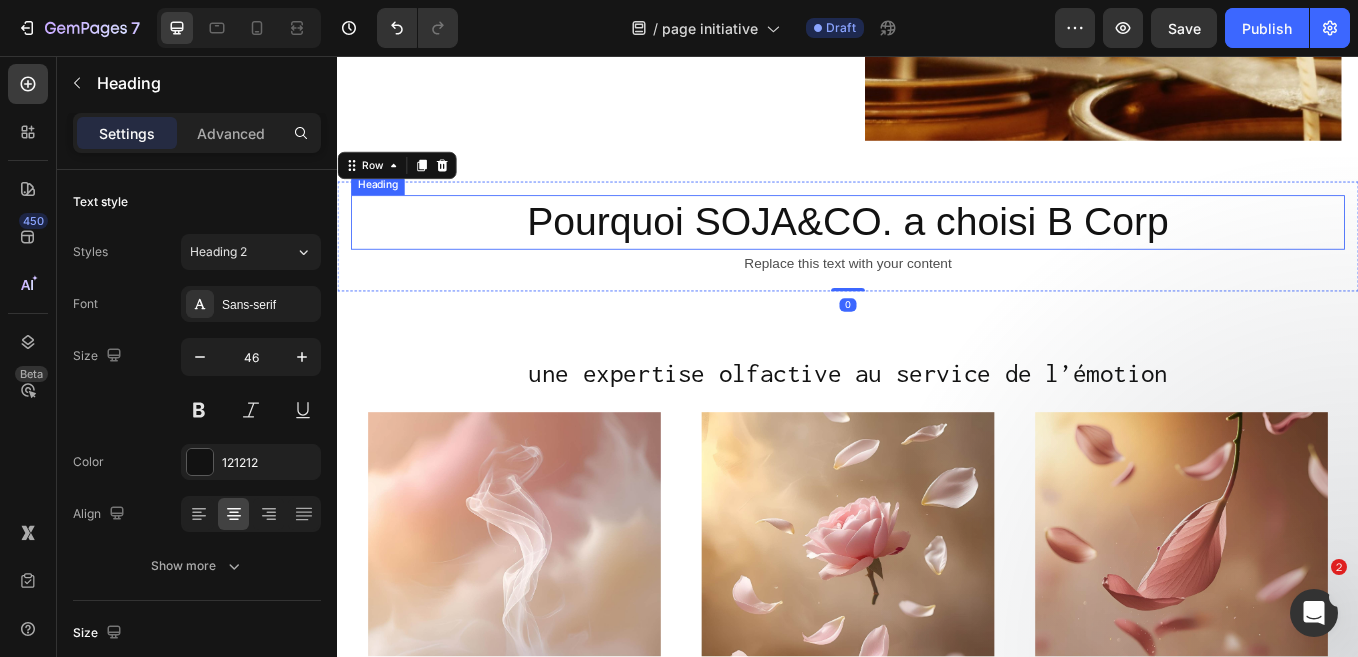 click on "Pourquoi SOJA&CO. a choisi B Corp" at bounding box center [937, 252] 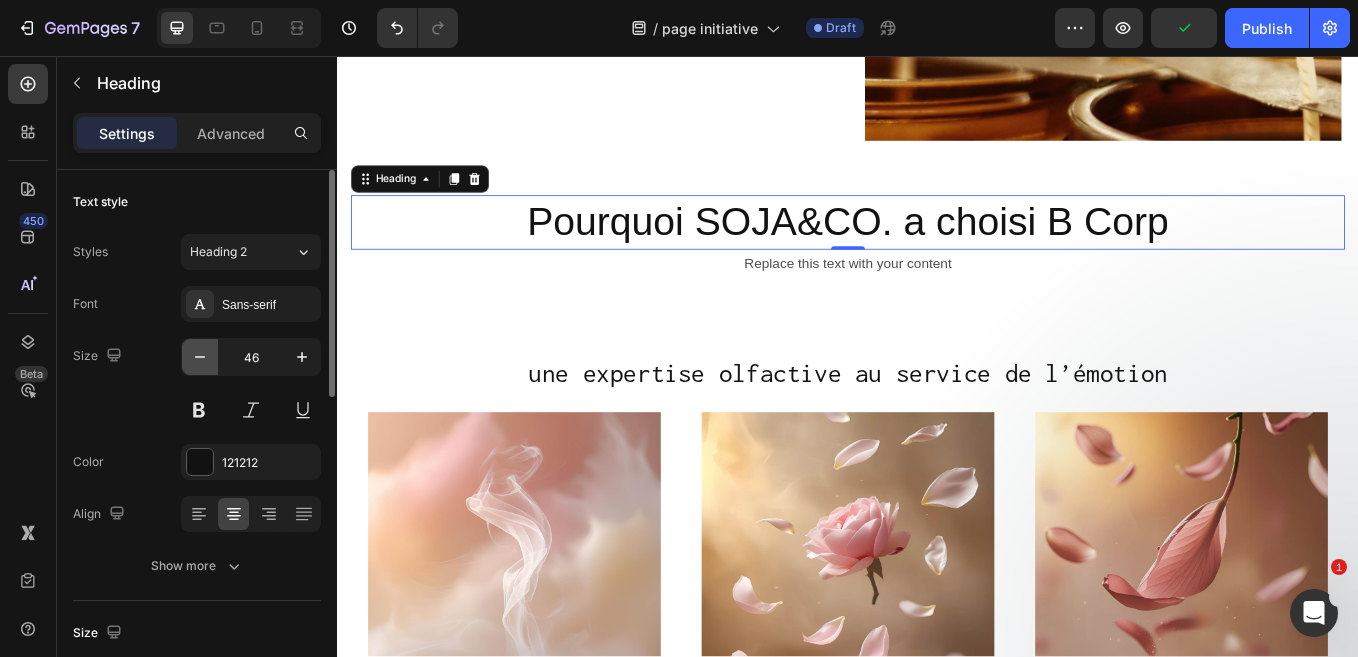 click 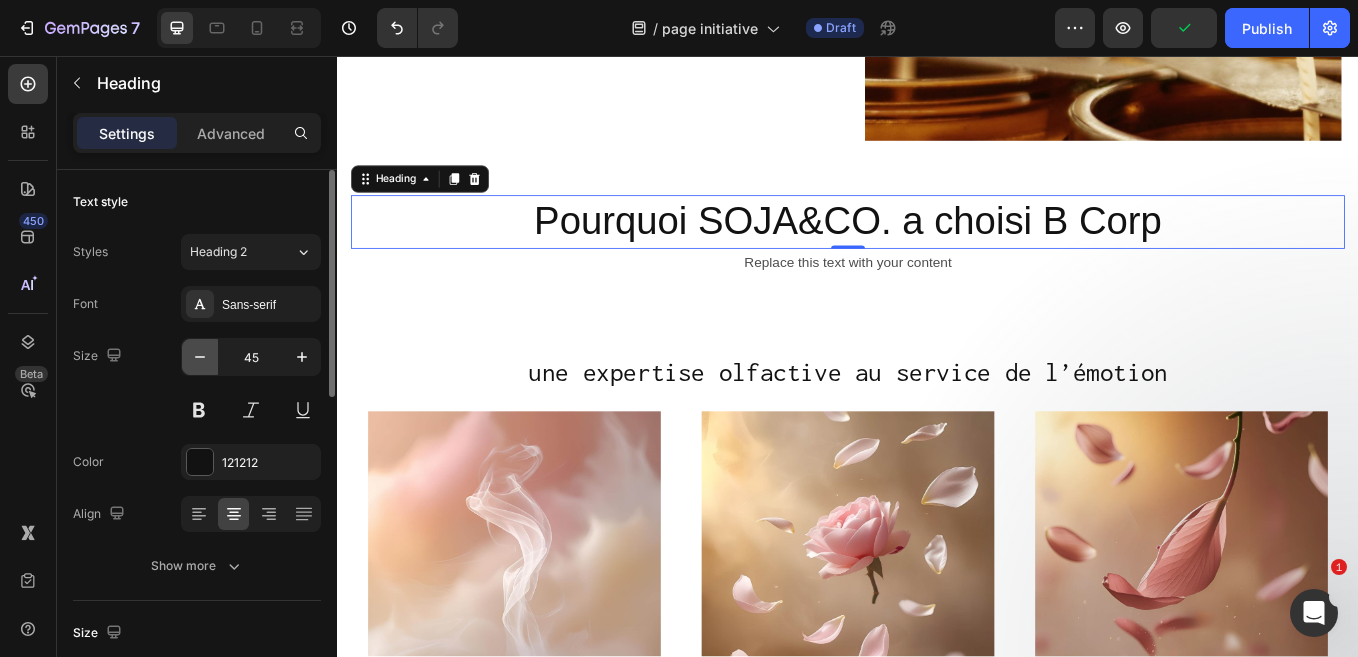click 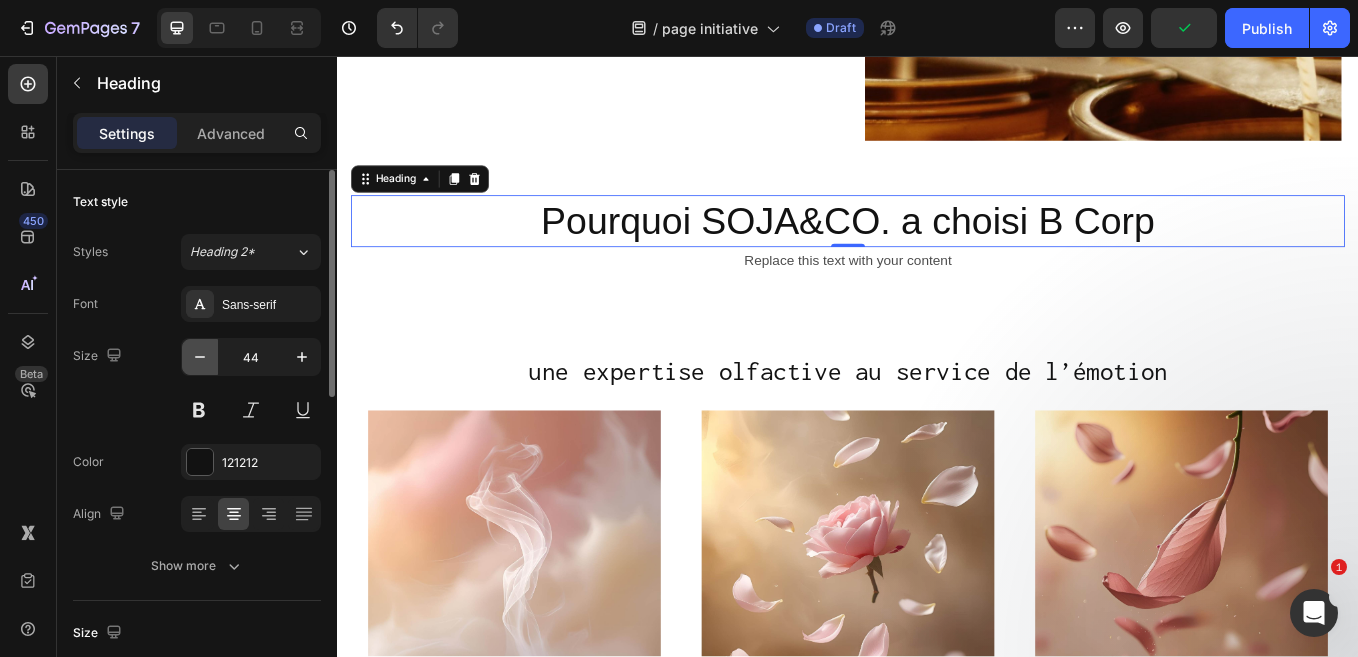 click 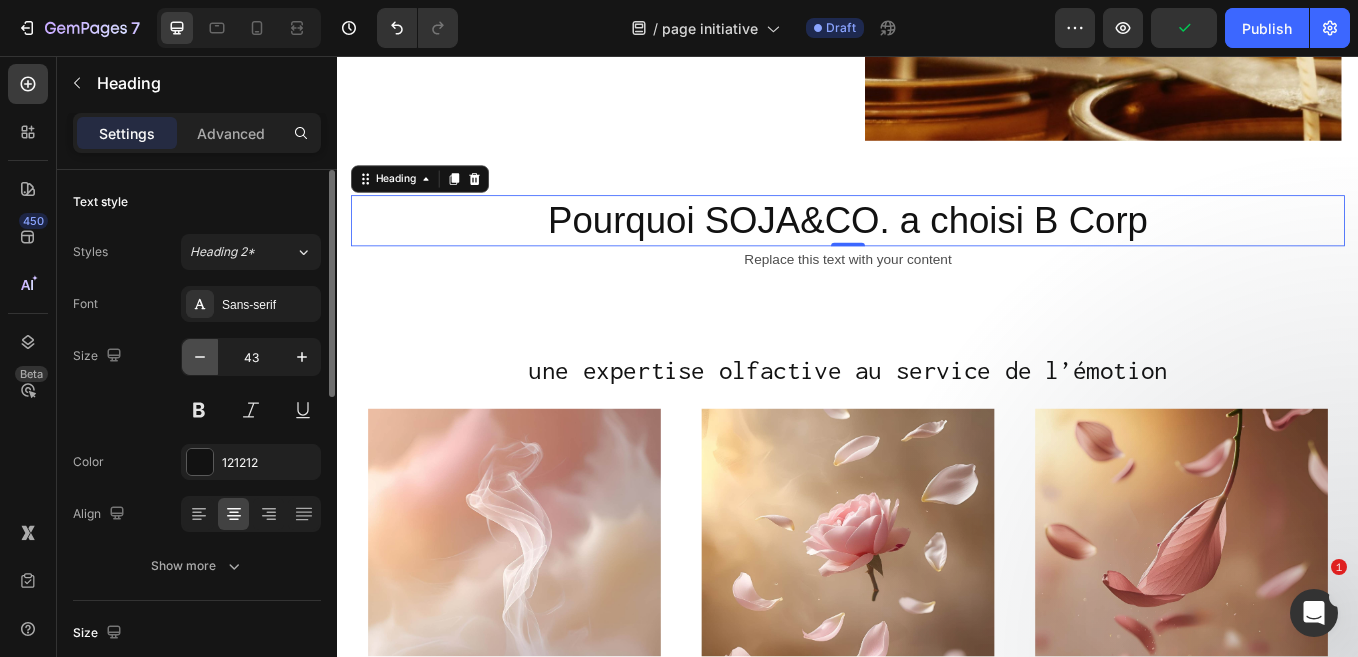 click 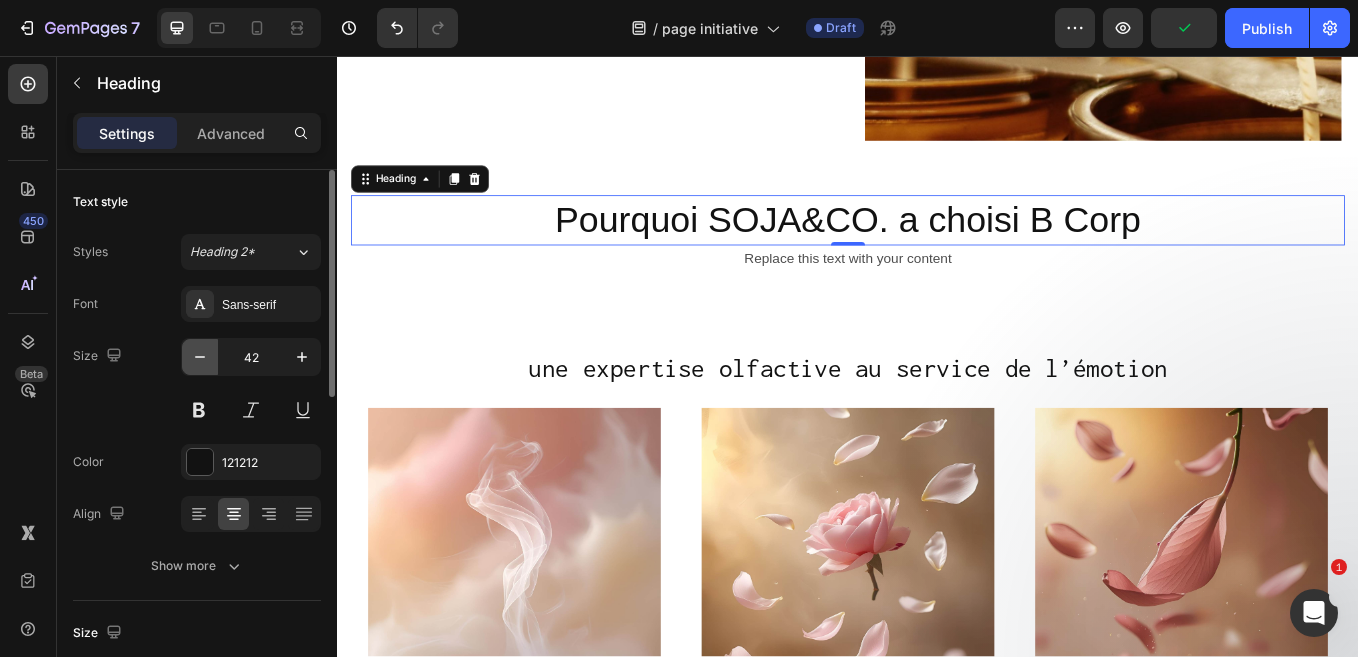 click 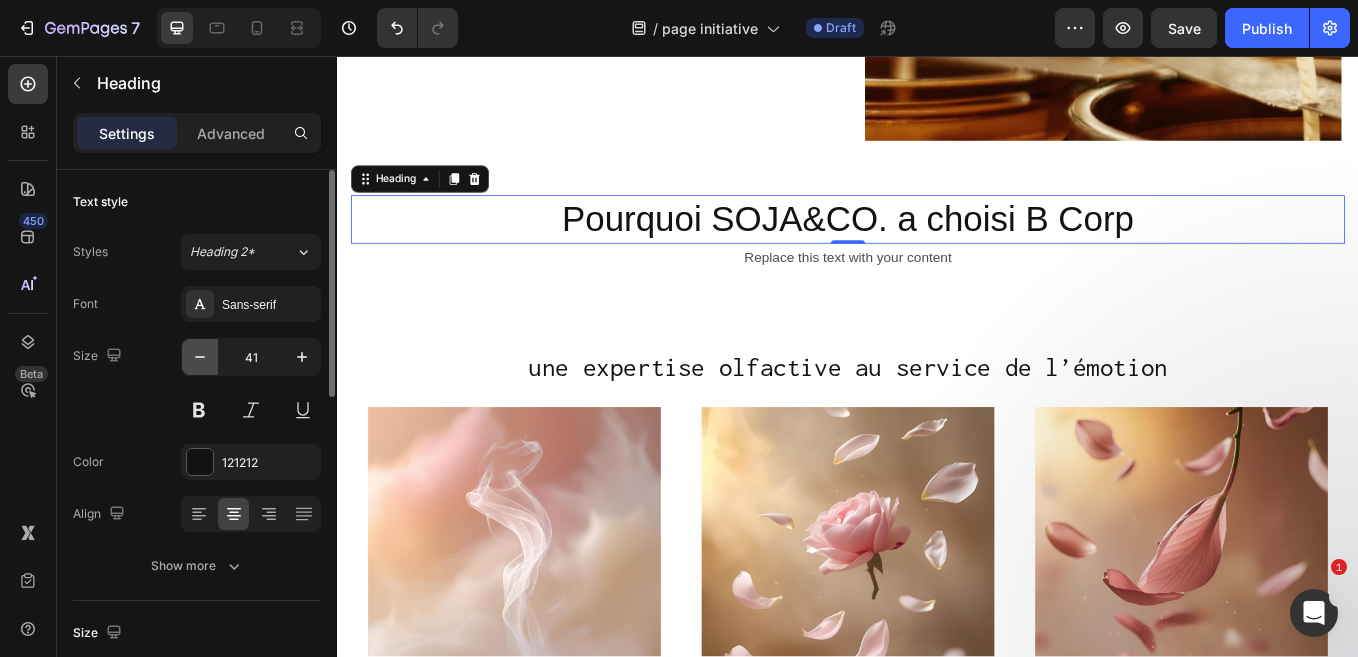 click 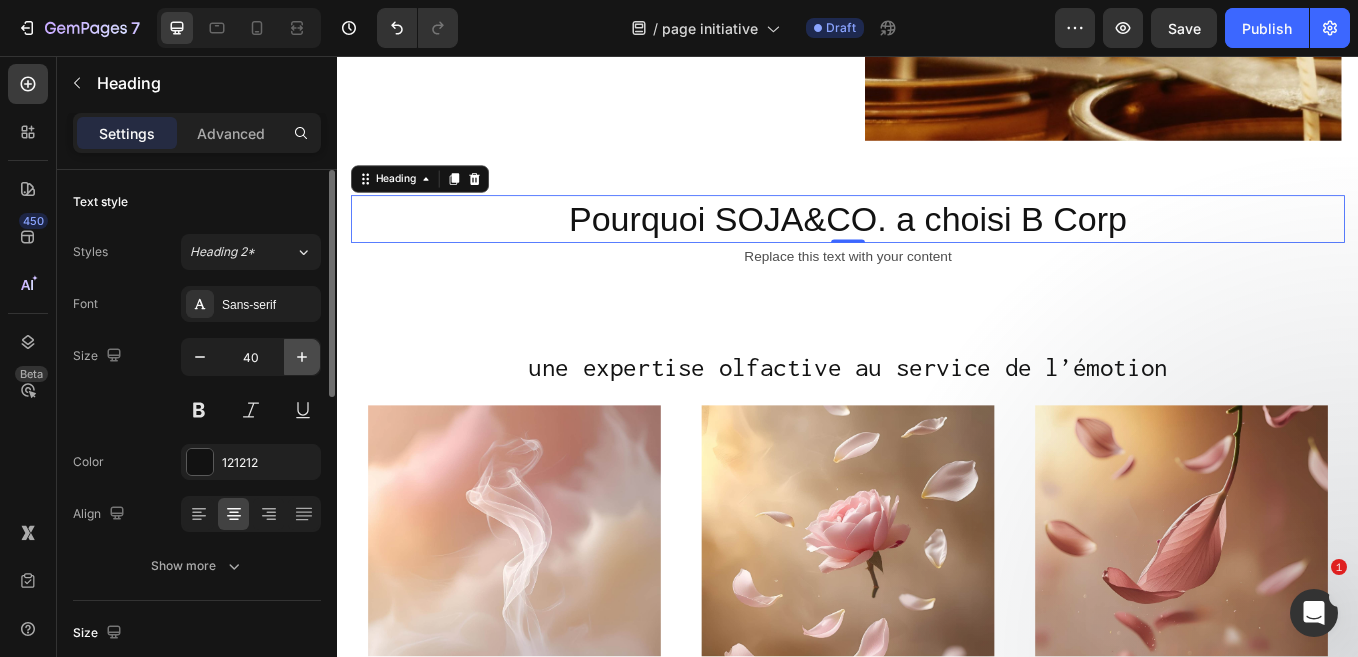 click 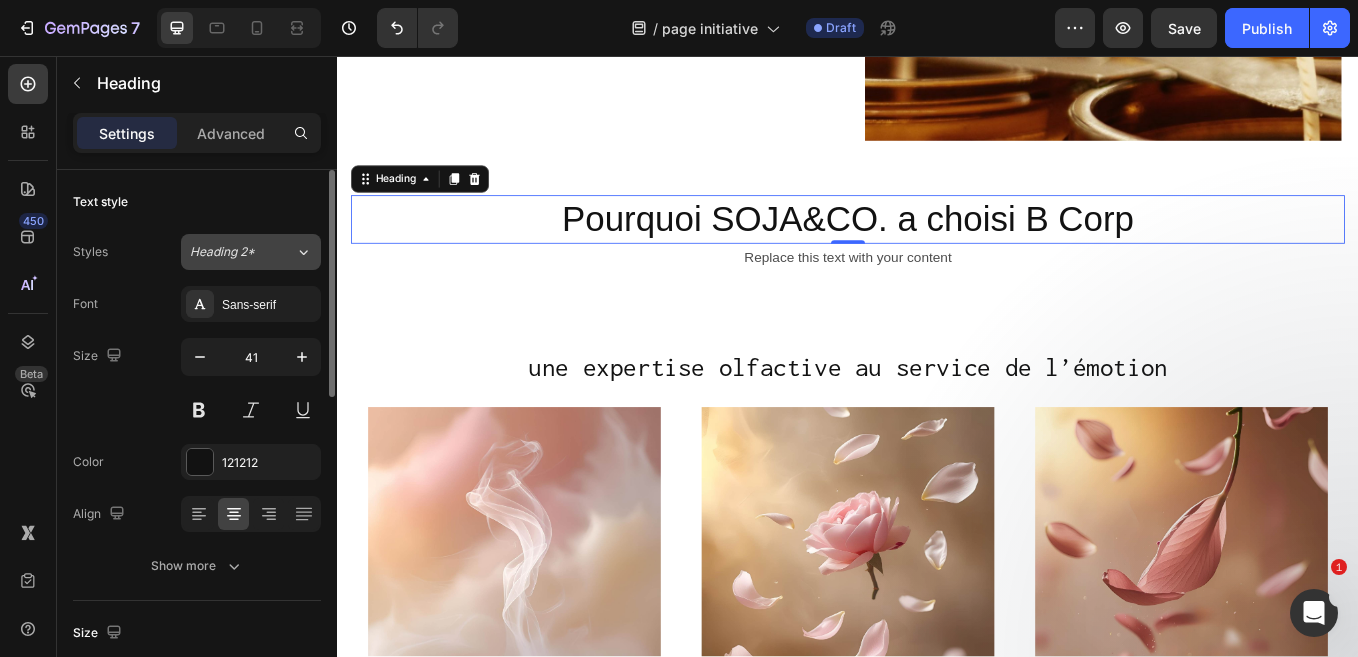 click on "Heading 2*" 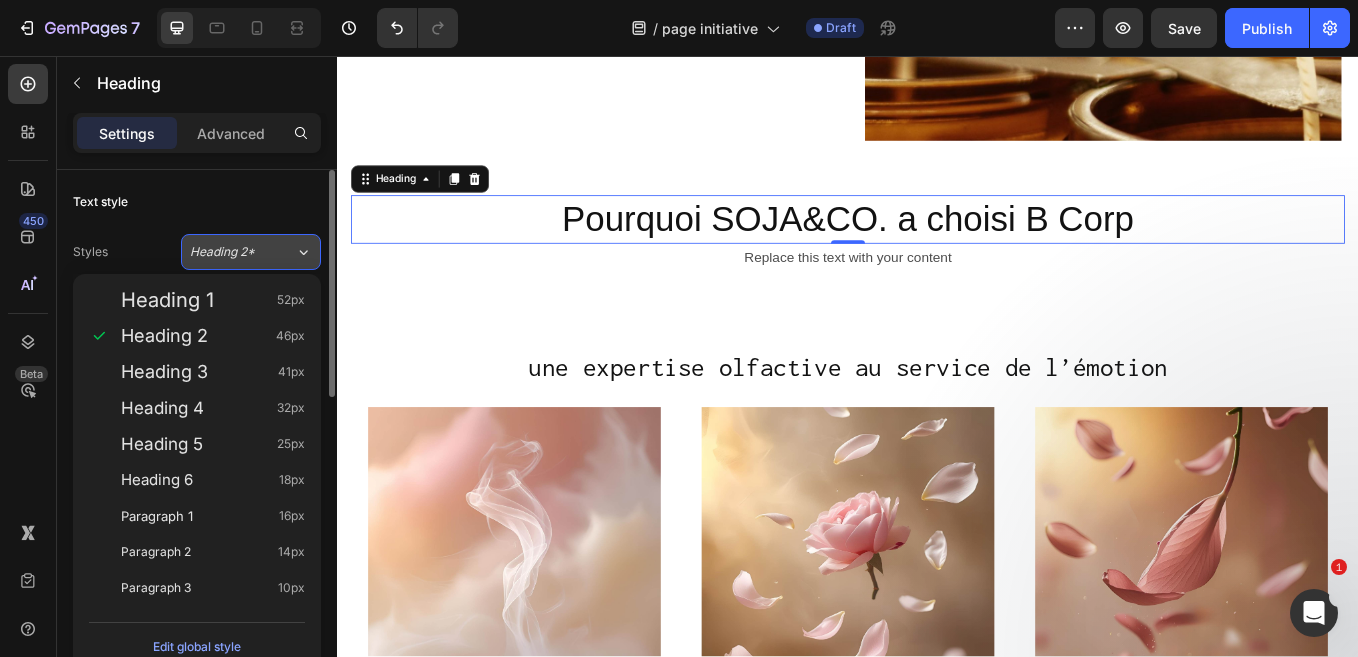click on "Heading 2*" 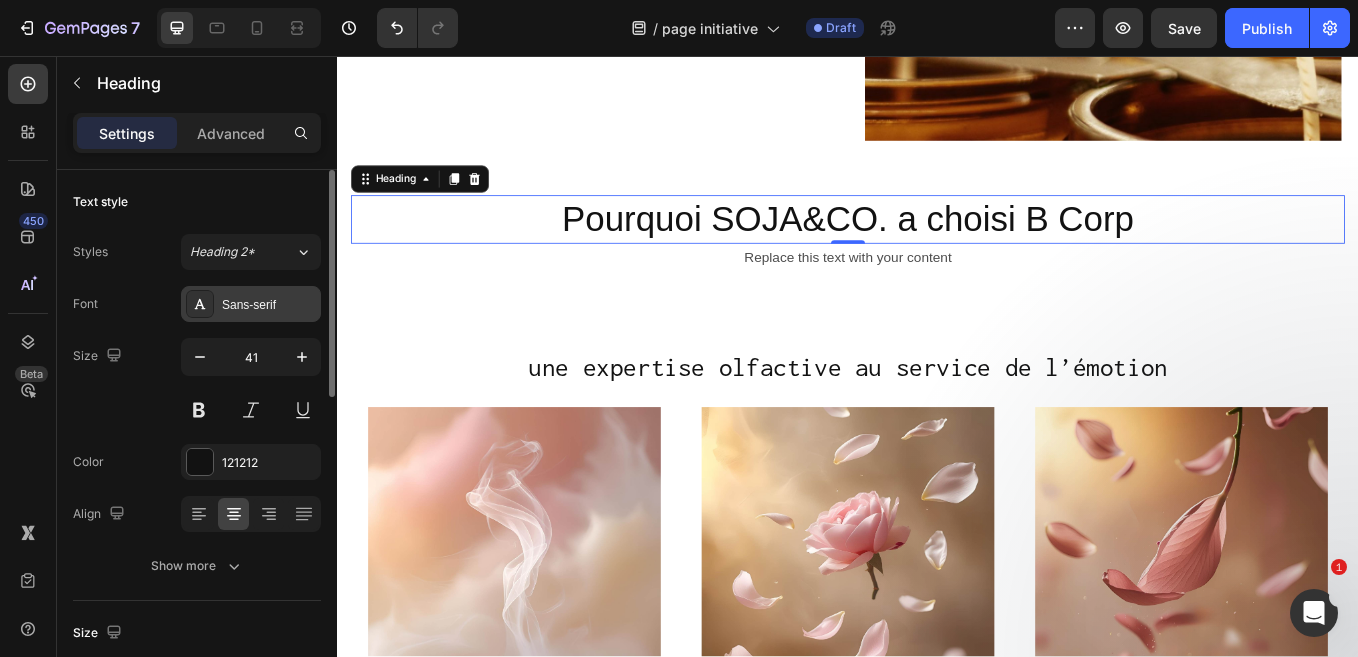 click on "Sans-serif" at bounding box center (269, 305) 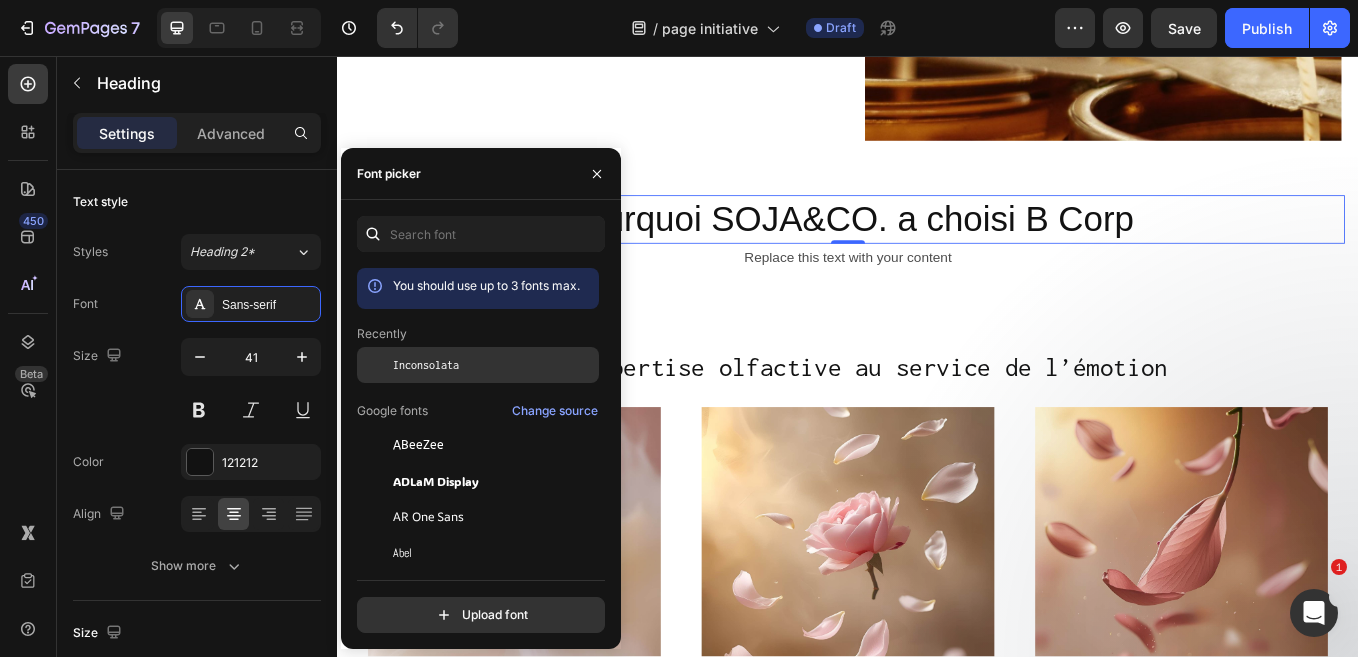 click on "Inconsolata" at bounding box center [426, 365] 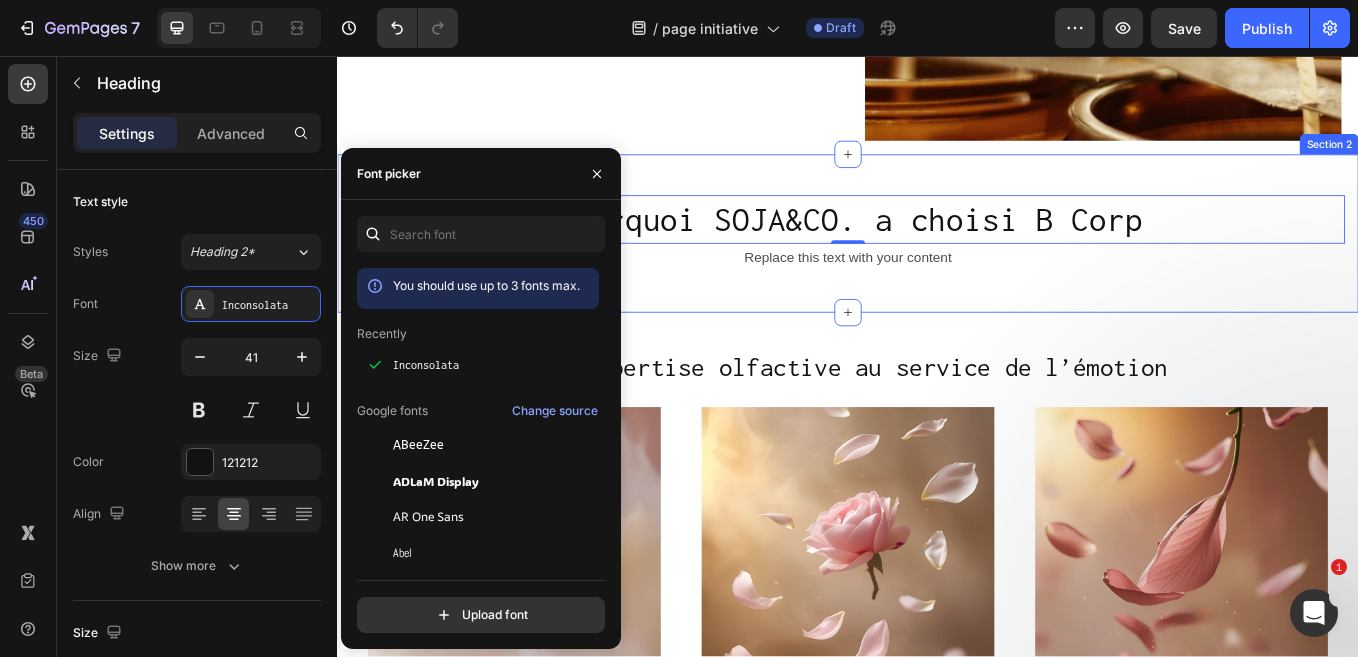 click on "Pourquoi SOJA&CO. a choisi B Corp Heading   0 Replace this text with your content Text Block Row Section 2" at bounding box center (937, 265) 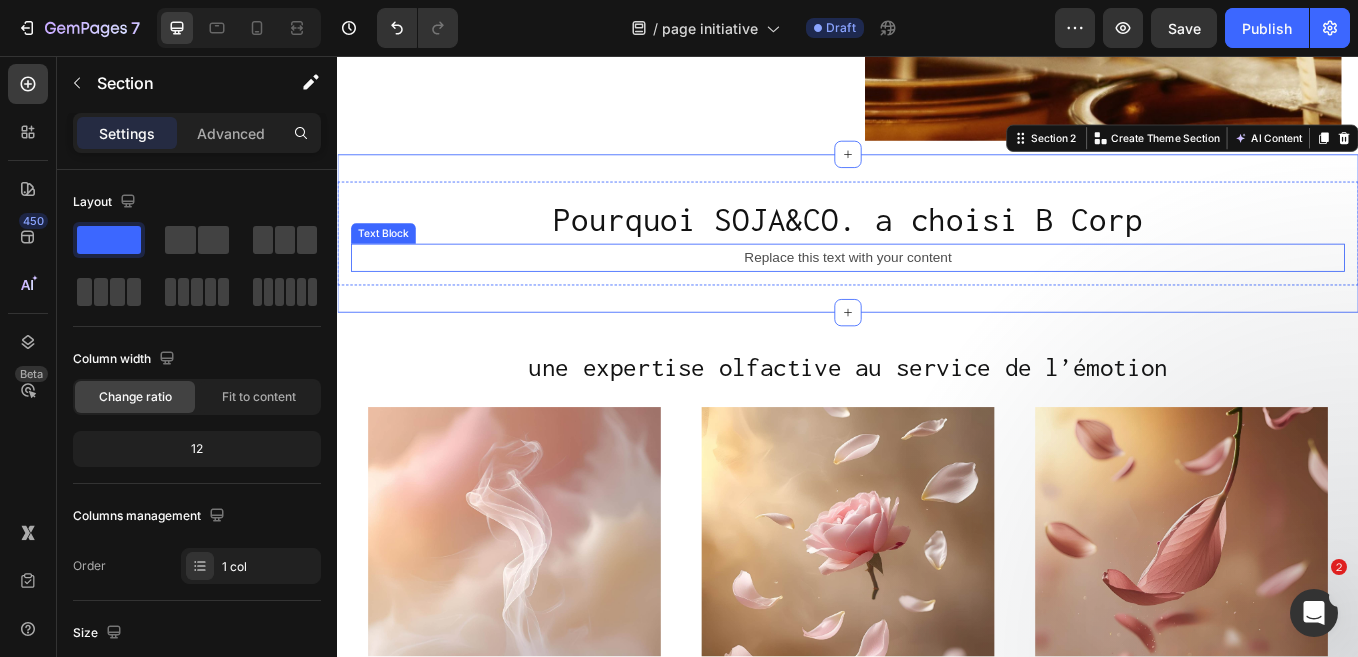 click on "Replace this text with your content" at bounding box center (937, 293) 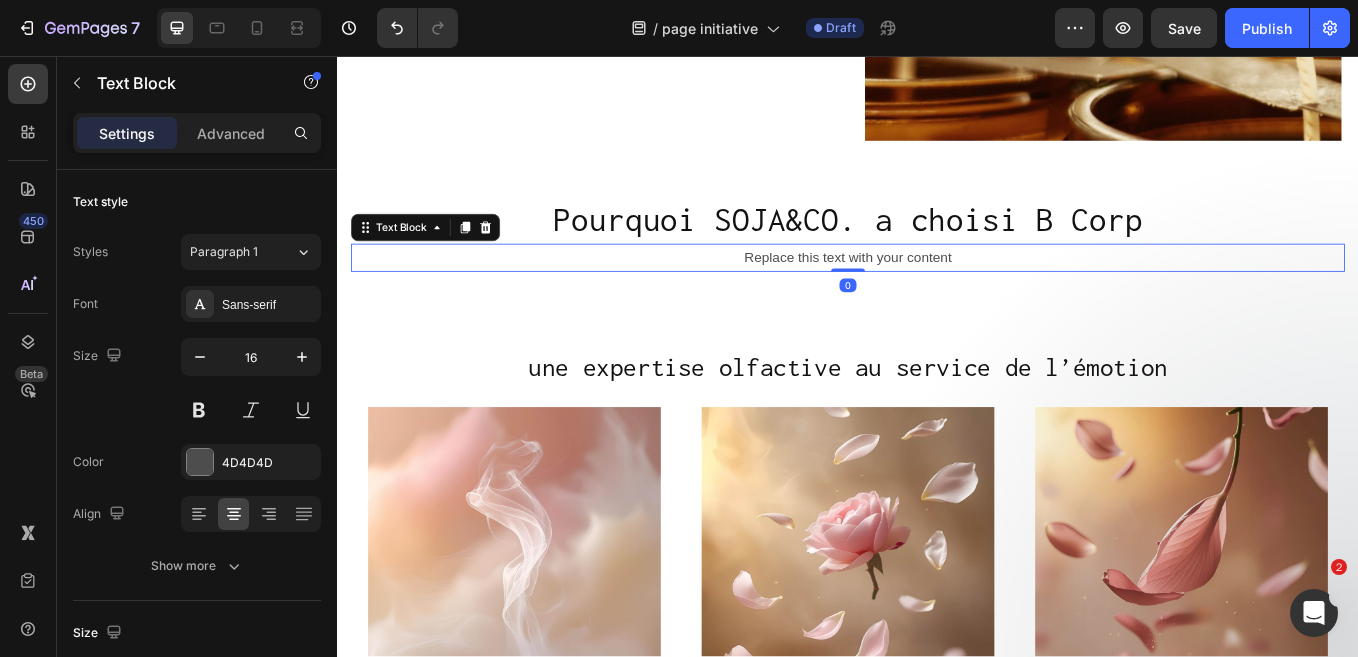 click on "Replace this text with your content" at bounding box center [937, 293] 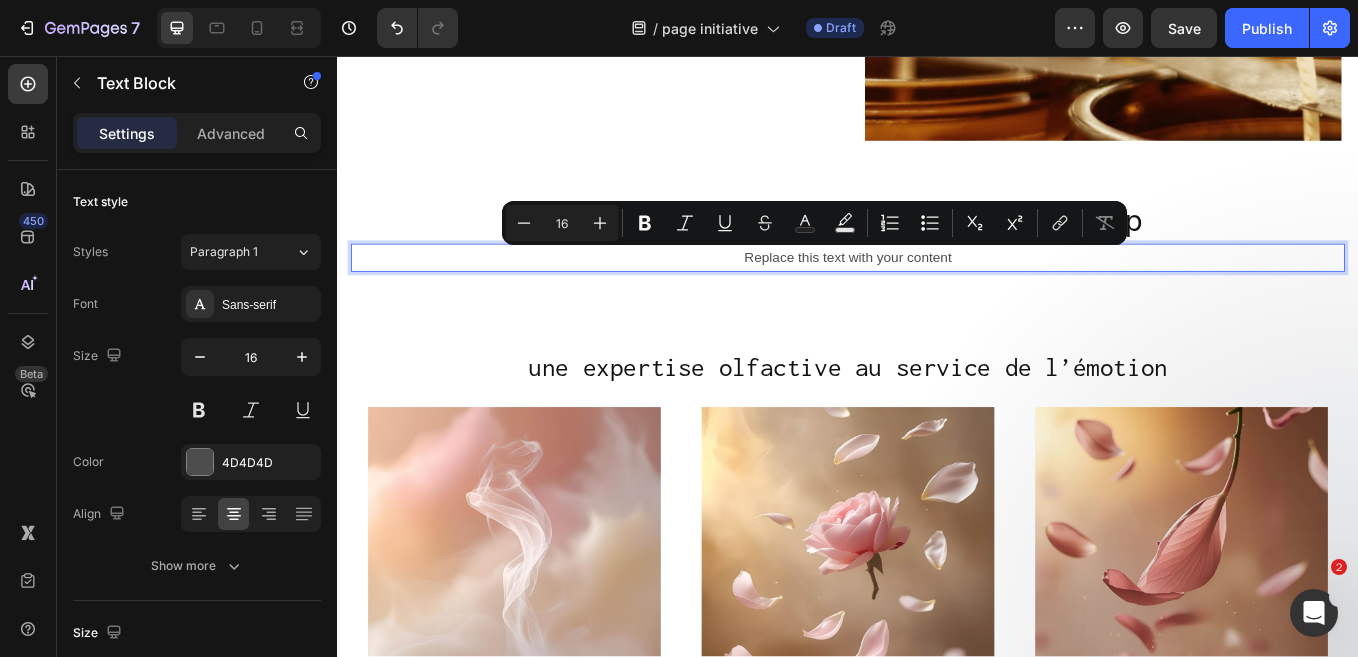 click on "Replace this text with your content" at bounding box center (937, 293) 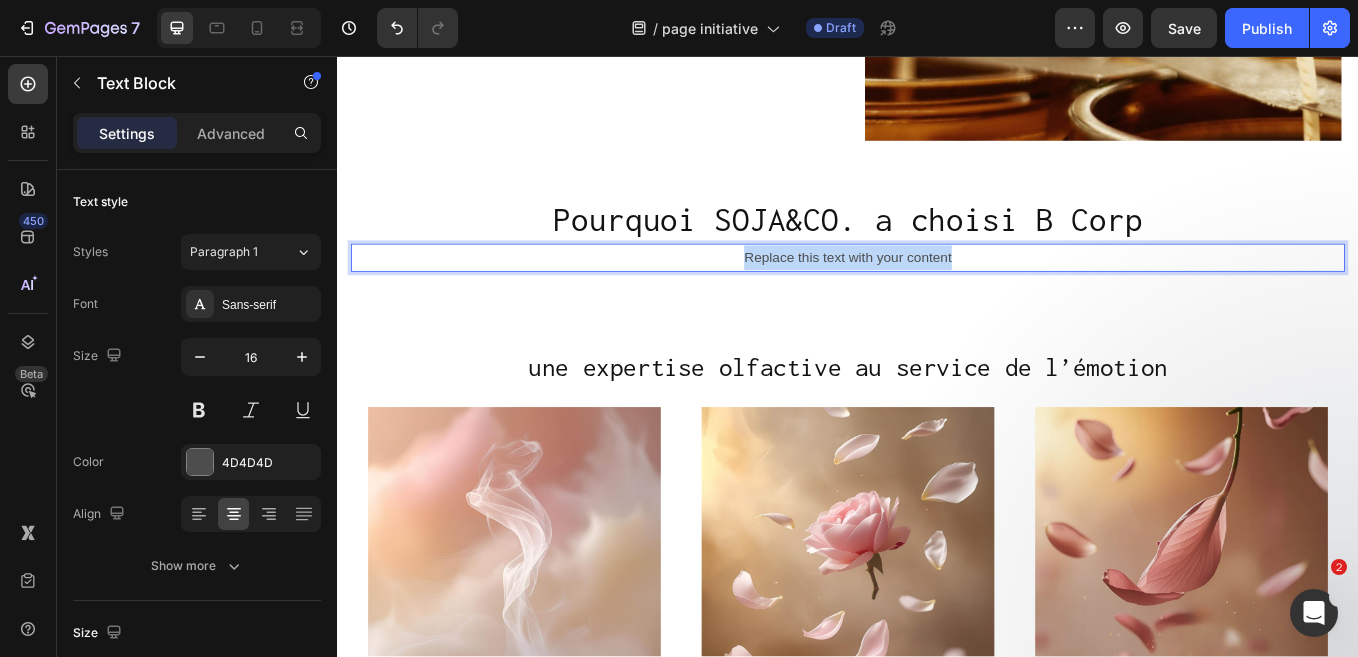 drag, startPoint x: 1061, startPoint y: 294, endPoint x: 806, endPoint y: 284, distance: 255.196 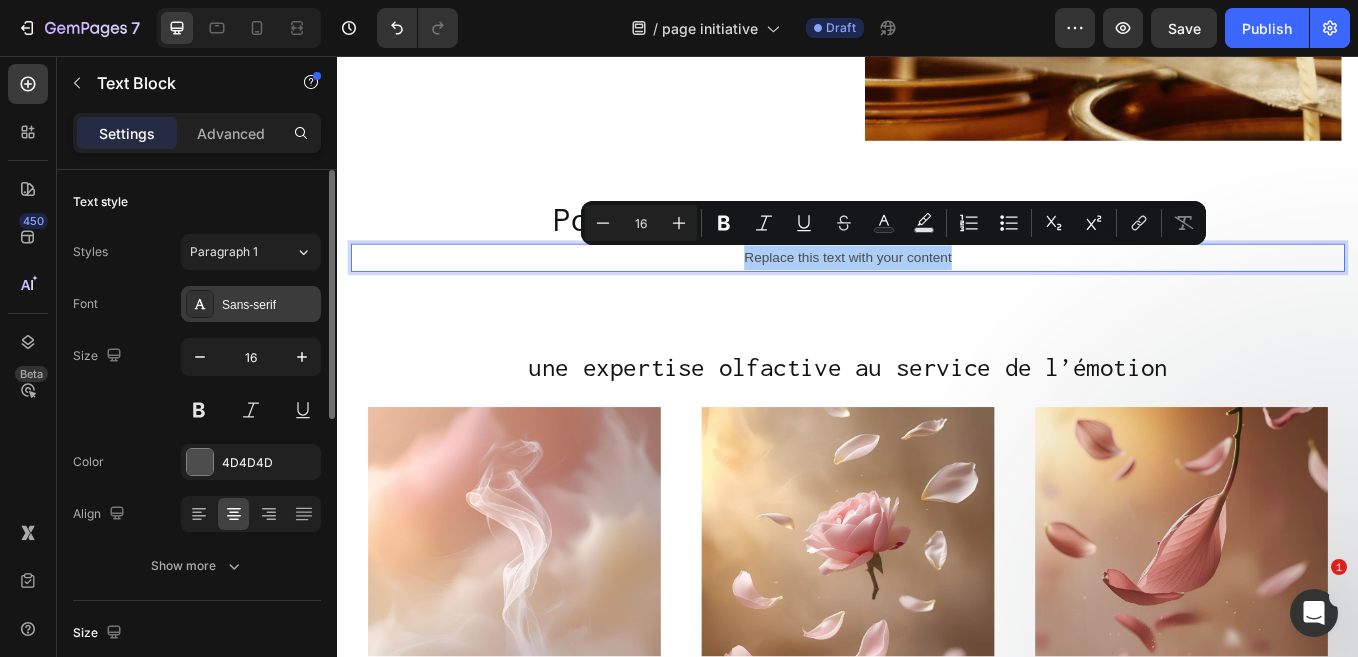 click on "Sans-serif" at bounding box center (269, 305) 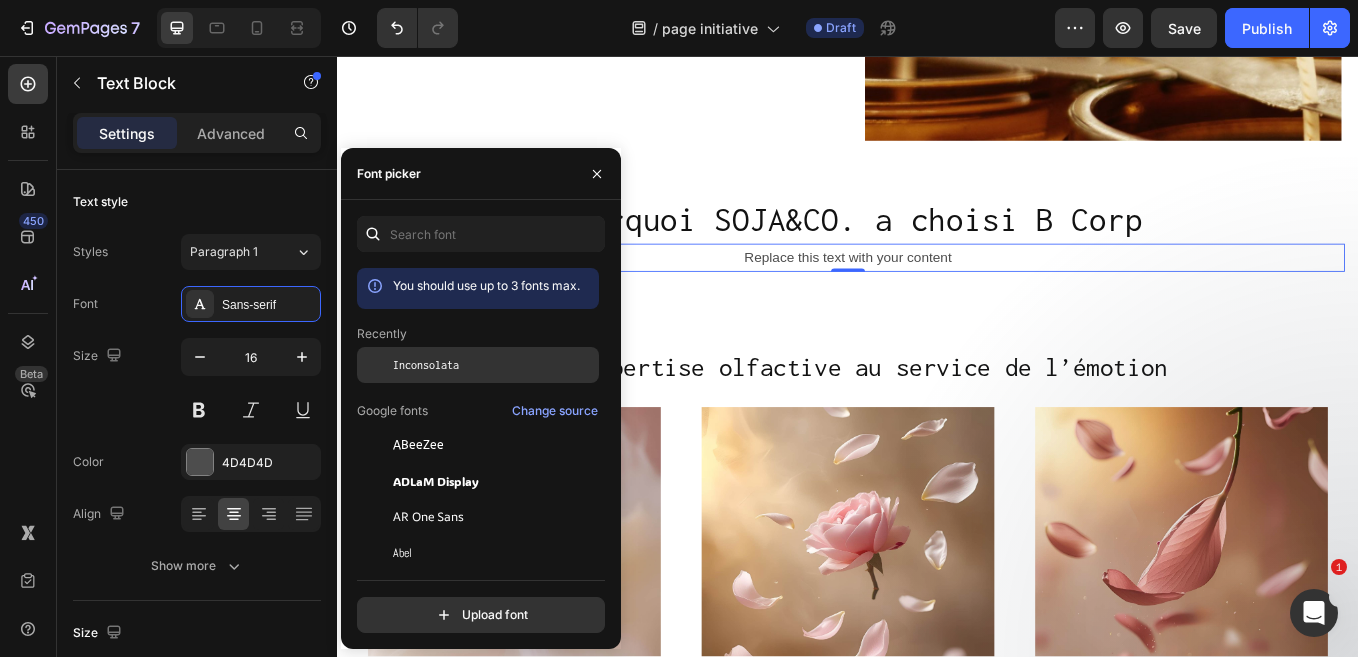 click on "Inconsolata" at bounding box center (494, 365) 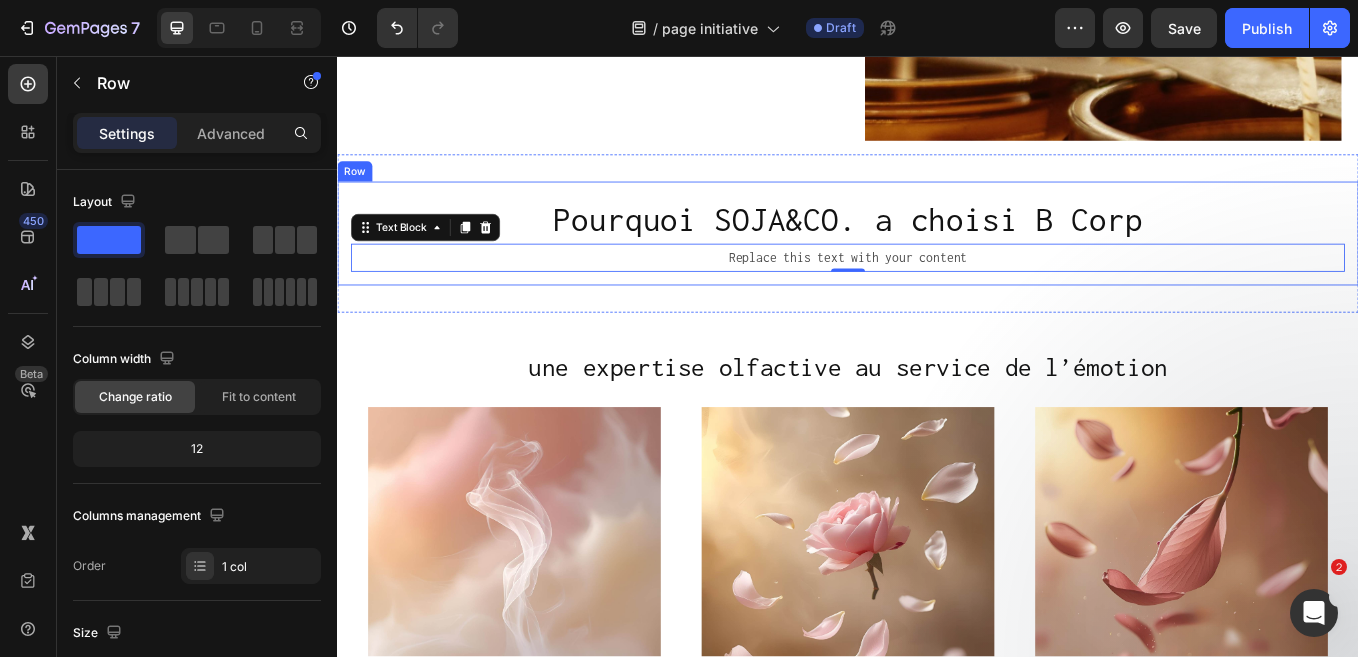 click on "Pourquoi SOJA&CO. a choisi B Corp Heading Replace this text with your content Text Block   0 Row" at bounding box center (937, 265) 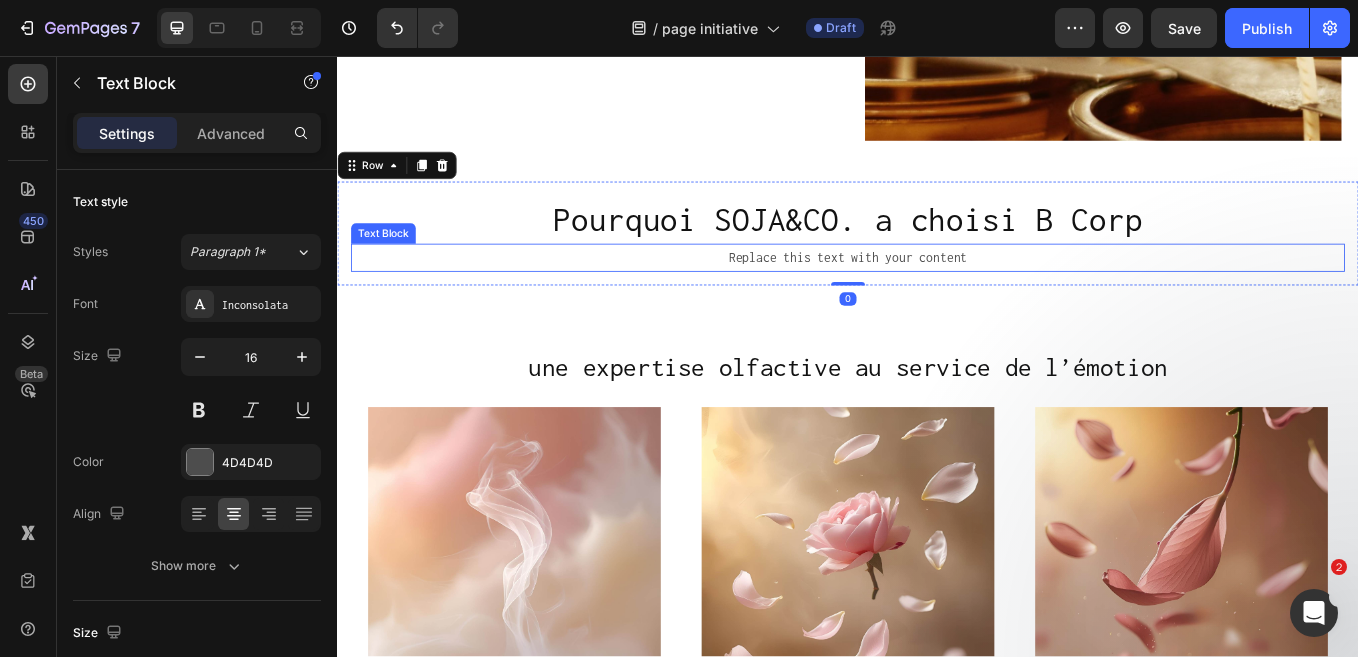 click on "Replace this text with your content" at bounding box center [937, 293] 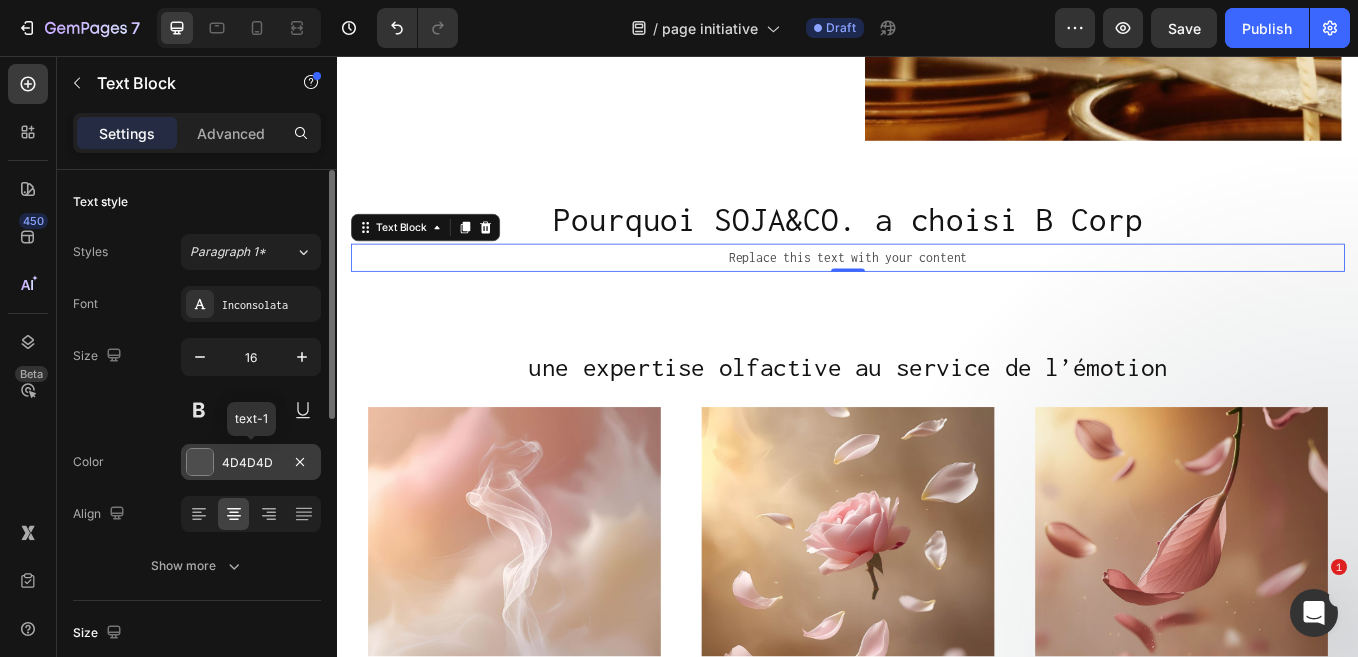 click at bounding box center (200, 462) 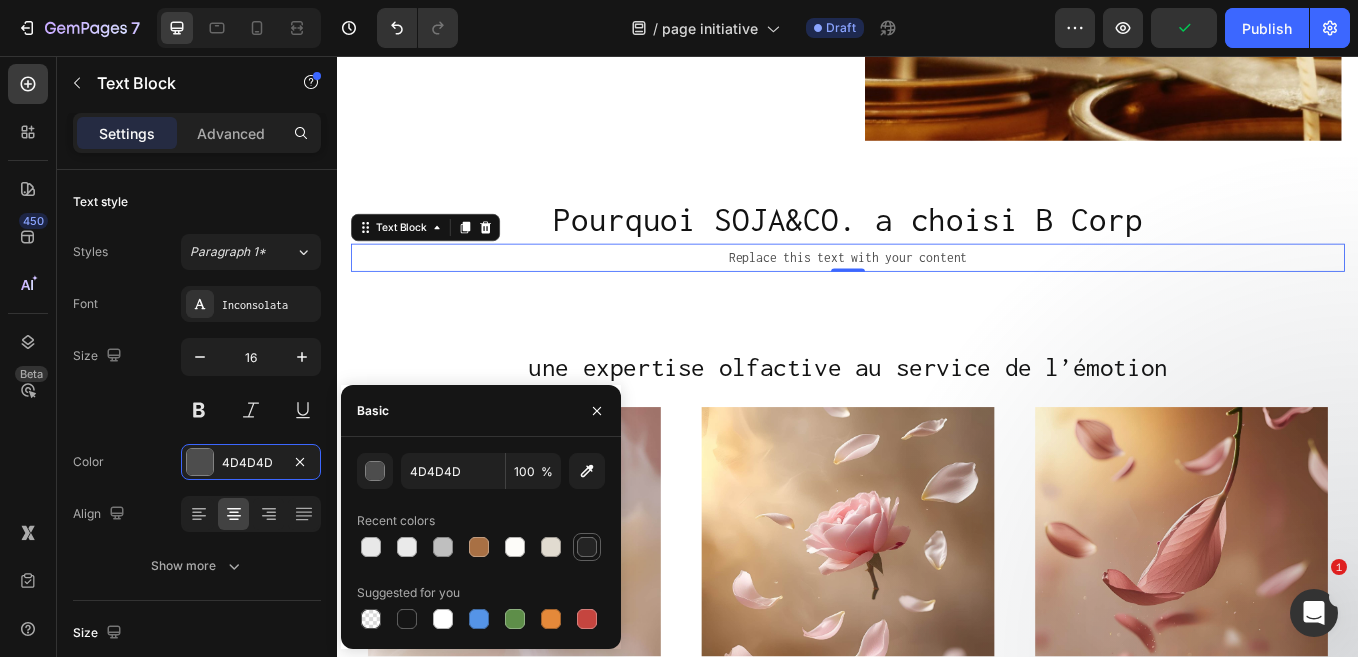 click at bounding box center [587, 547] 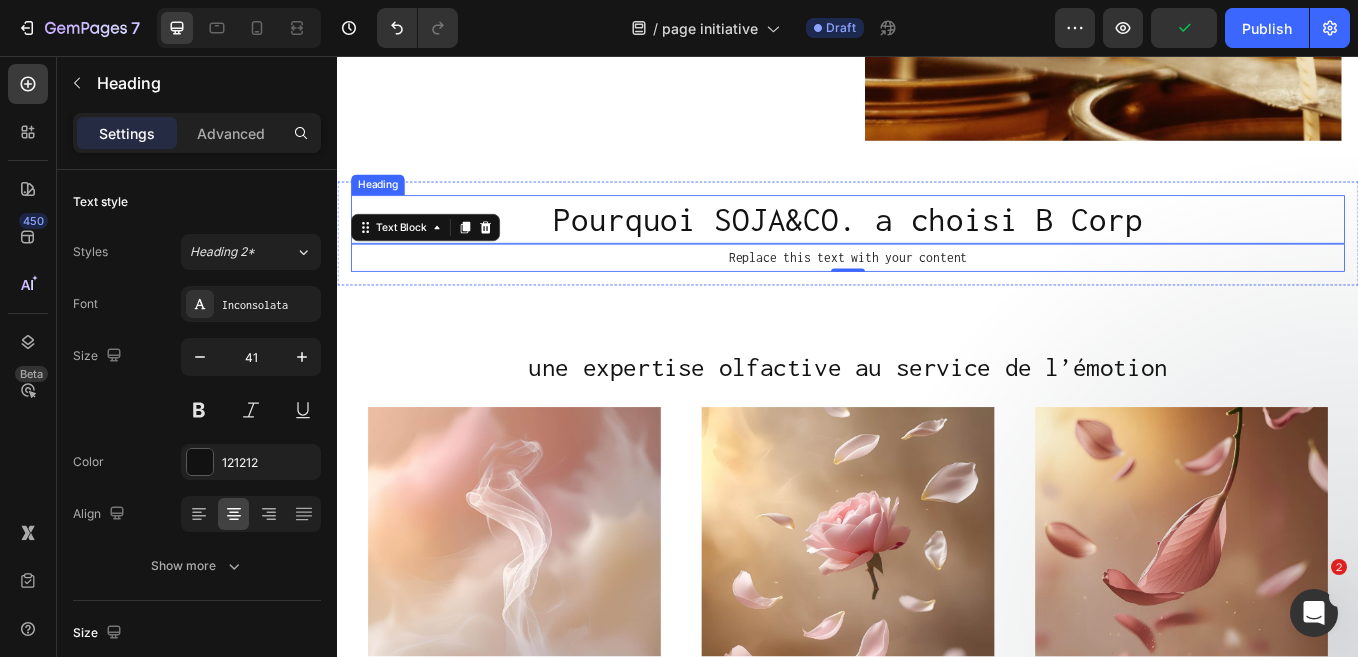 click on "Pourquoi SOJA&CO. a choisi B Corp" at bounding box center (937, 248) 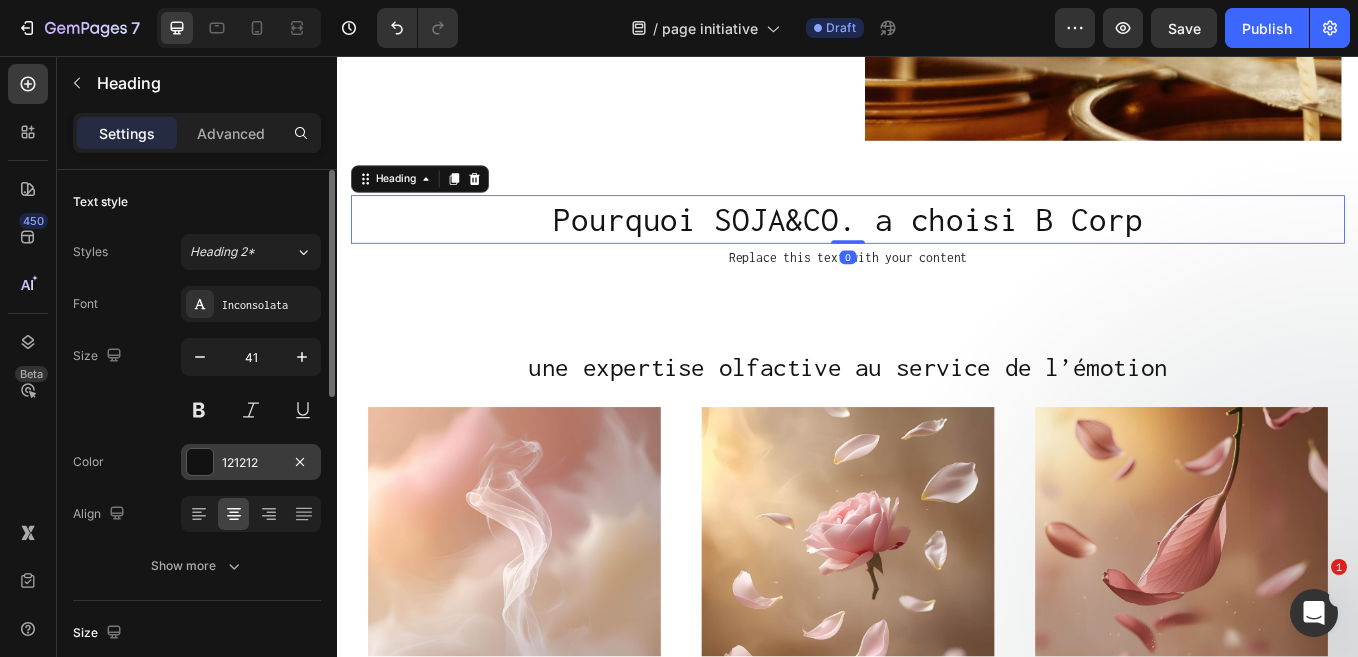 click at bounding box center (200, 462) 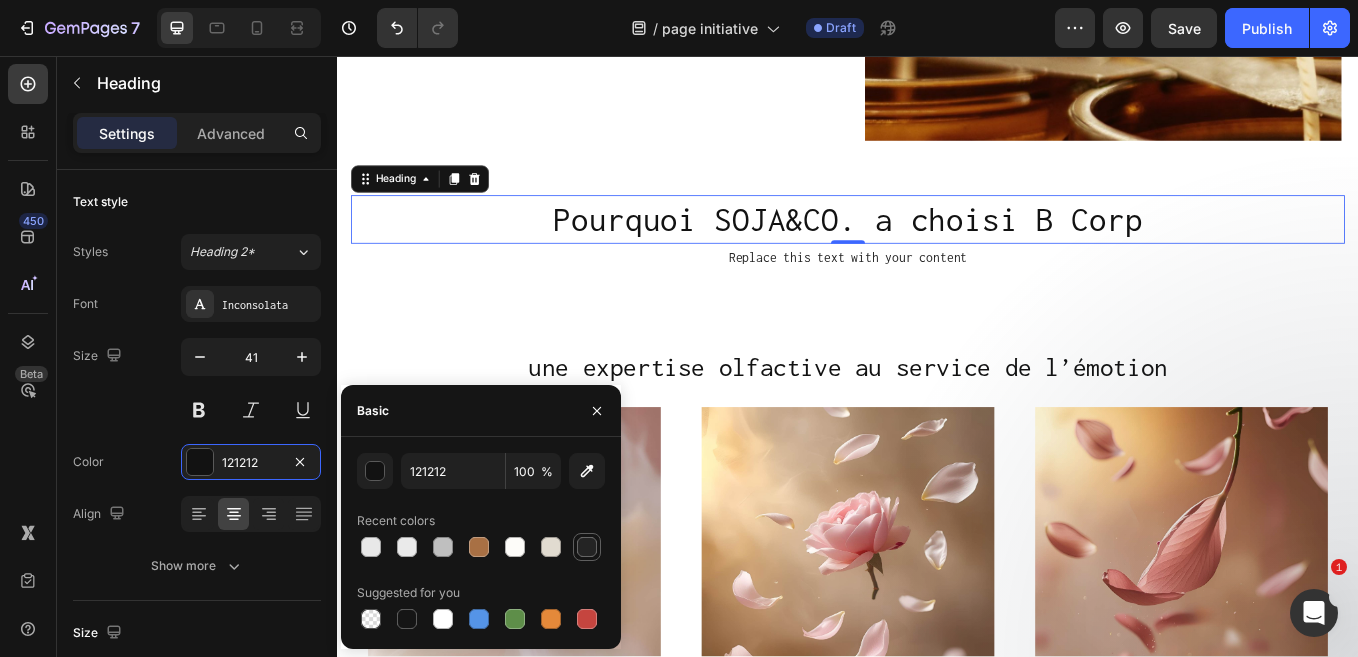 click at bounding box center [587, 547] 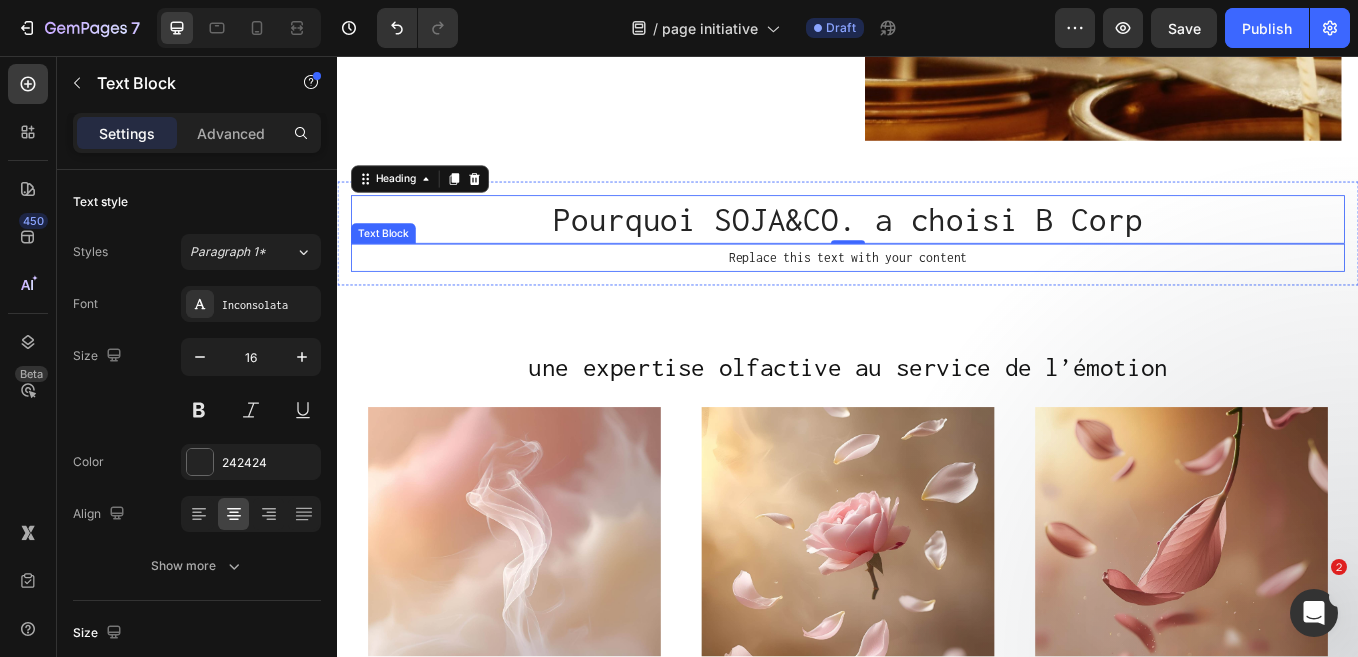 click on "Replace this text with your content" at bounding box center [937, 293] 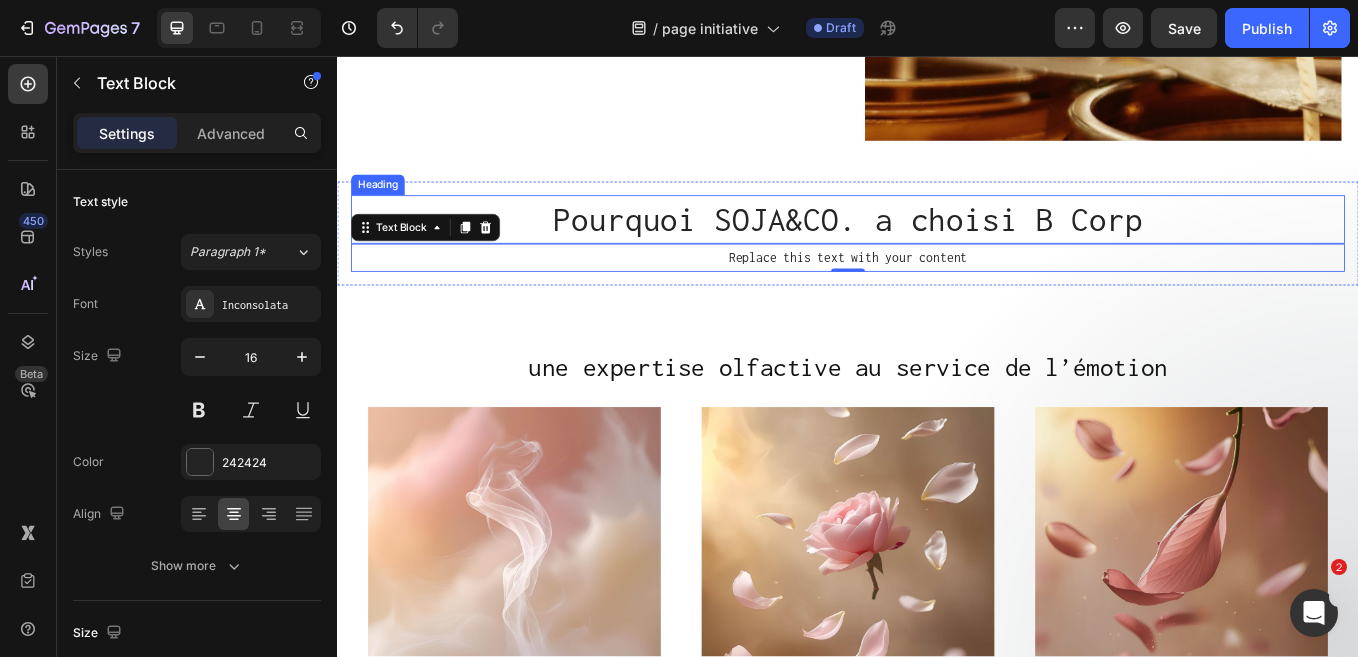 click on "Pourquoi SOJA&CO. a choisi B Corp" at bounding box center (937, 248) 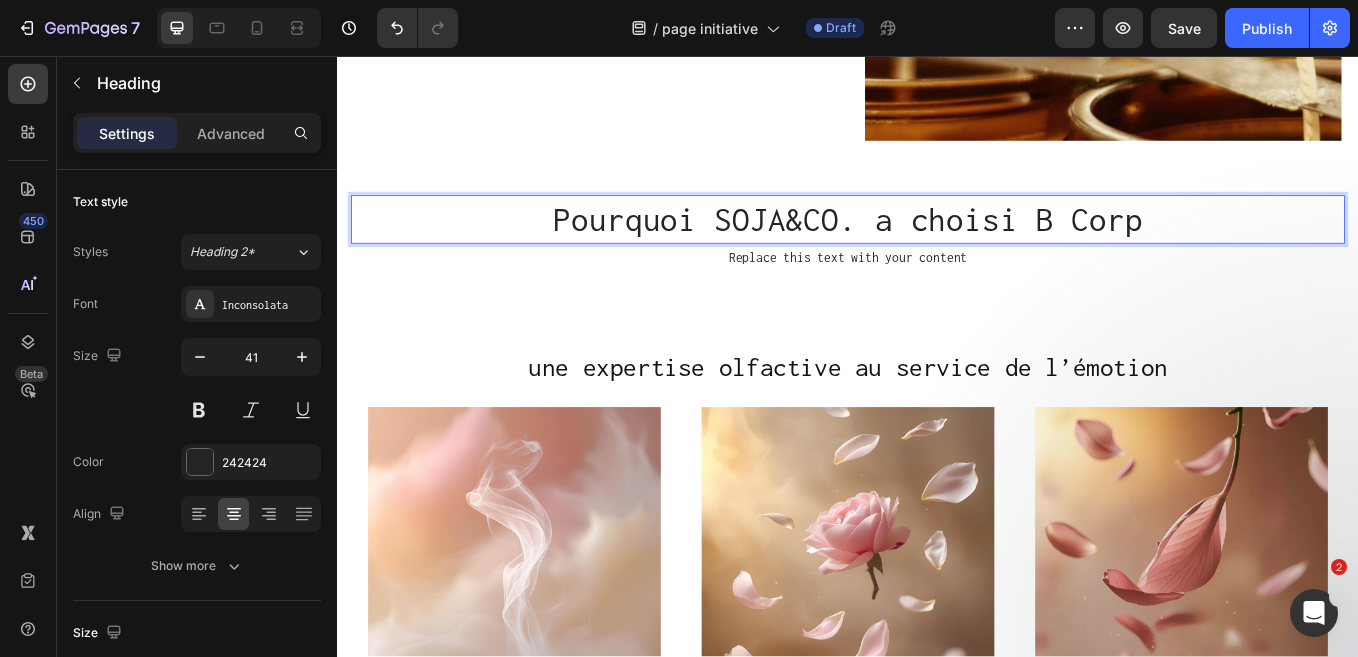 click on "Pourquoi SOJA&CO. a choisi B Corp" at bounding box center [937, 248] 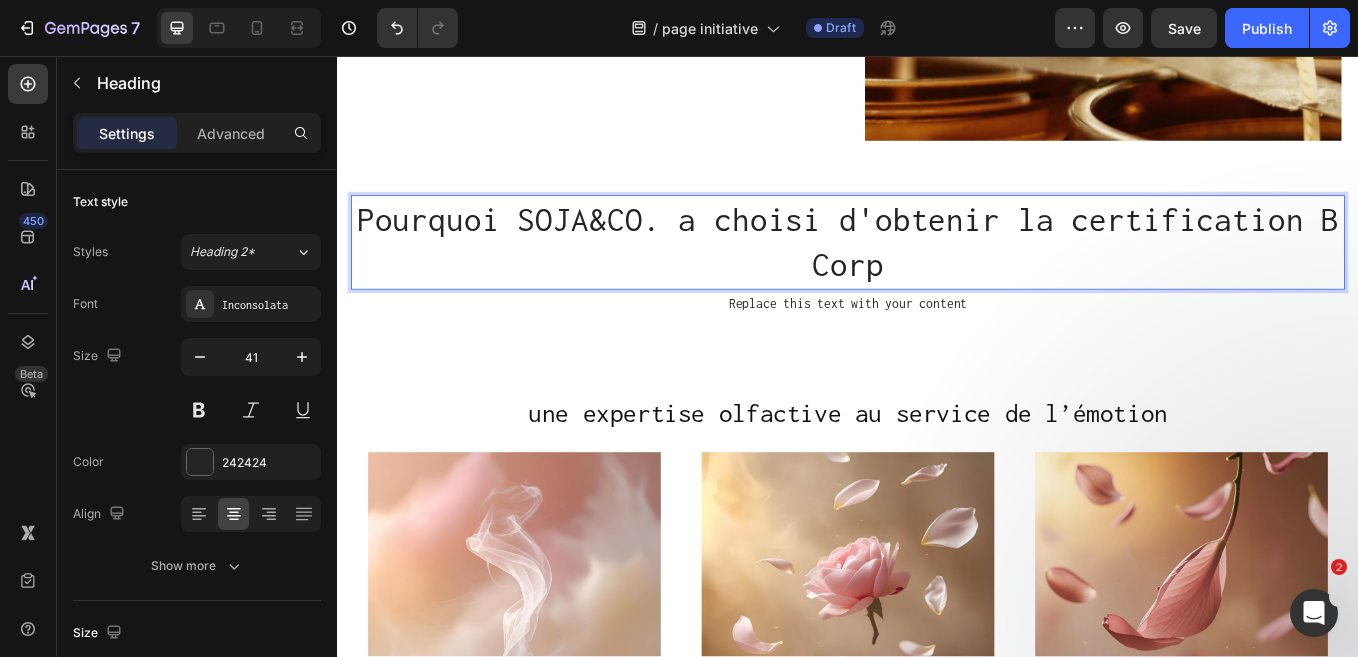 click on "Pourquoi SOJA&CO. a choisi d'obtenir la certification B Corp" at bounding box center (937, 275) 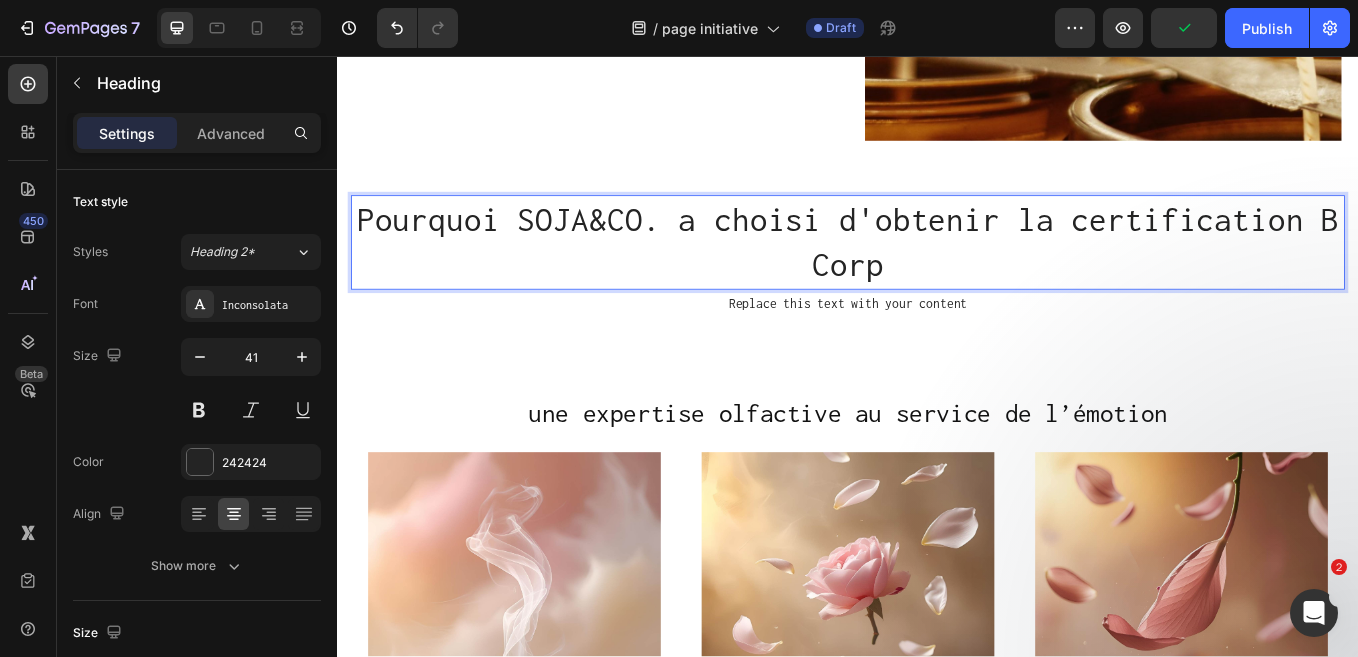 click on "Pourquoi SOJA&CO. a choisi d'obtenir la certification B Corp" at bounding box center (937, 275) 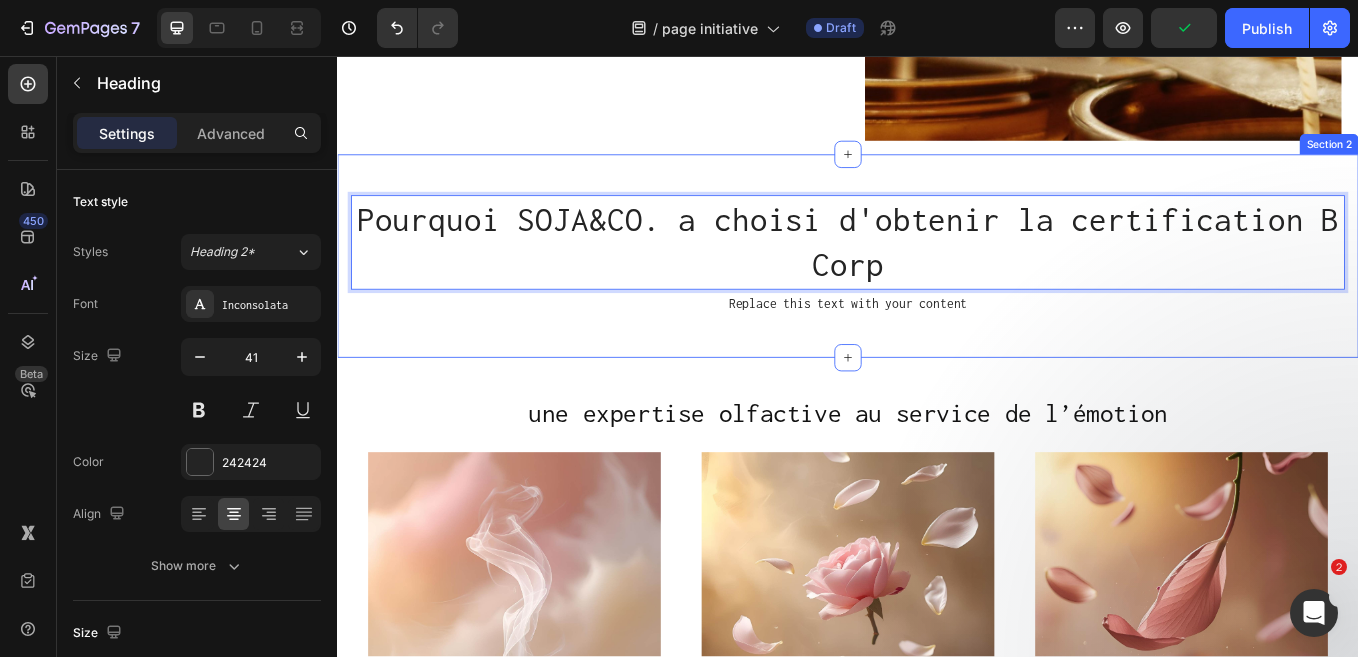 click on "Pourquoi SOJA&CO. a choisi d'obtenir la certification B Corp Heading   0 Replace this text with your content Text Block Row Section 2" at bounding box center [937, 291] 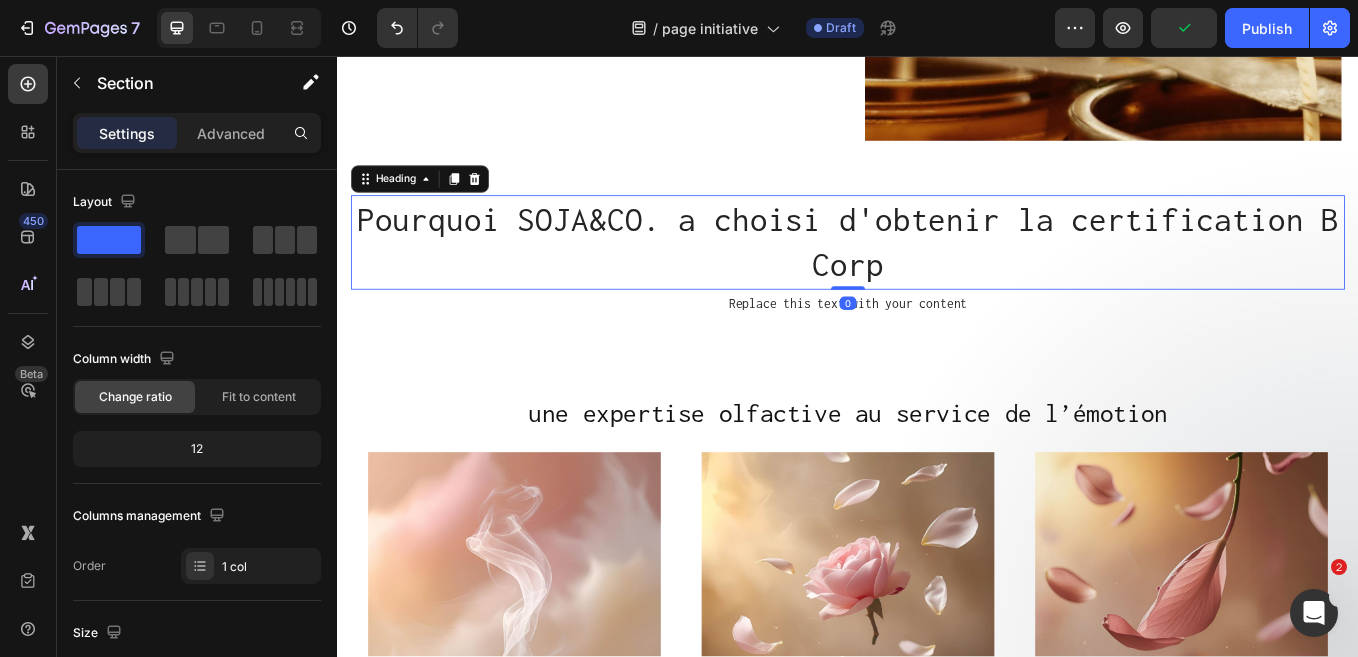 click on "Pourquoi SOJA&CO. a choisi d'obtenir la certification B Corp" at bounding box center (937, 275) 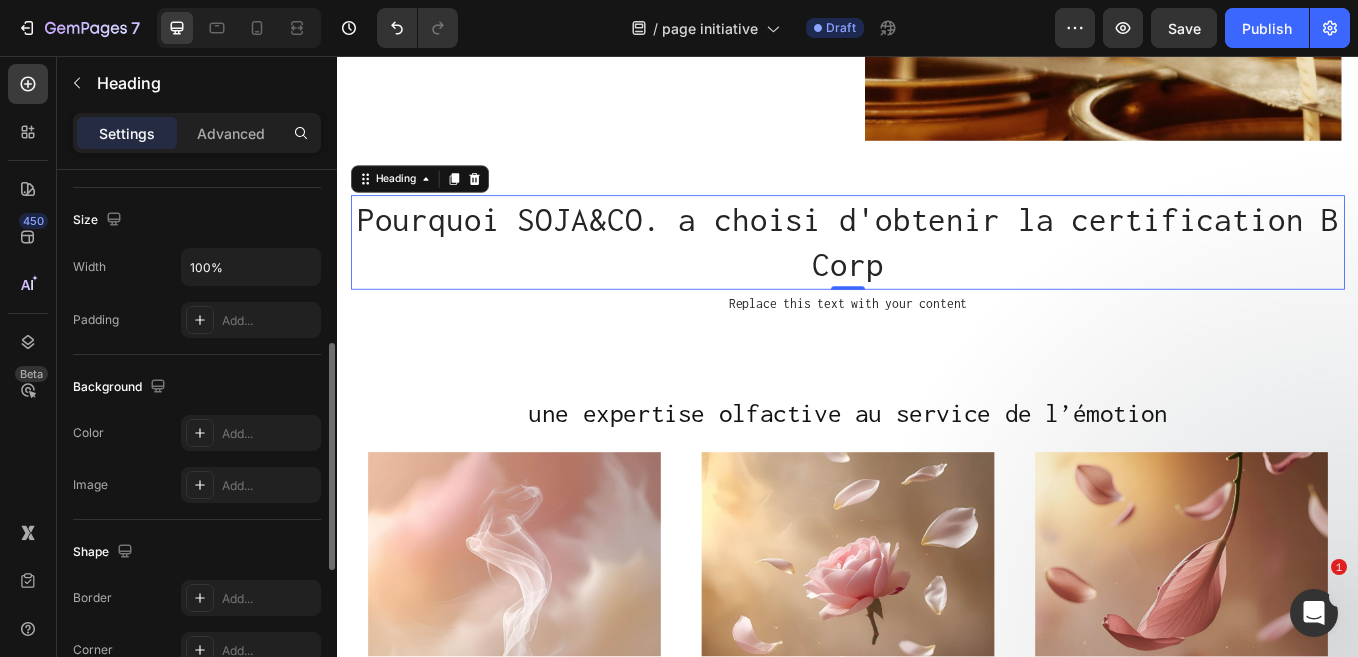 scroll, scrollTop: 418, scrollLeft: 0, axis: vertical 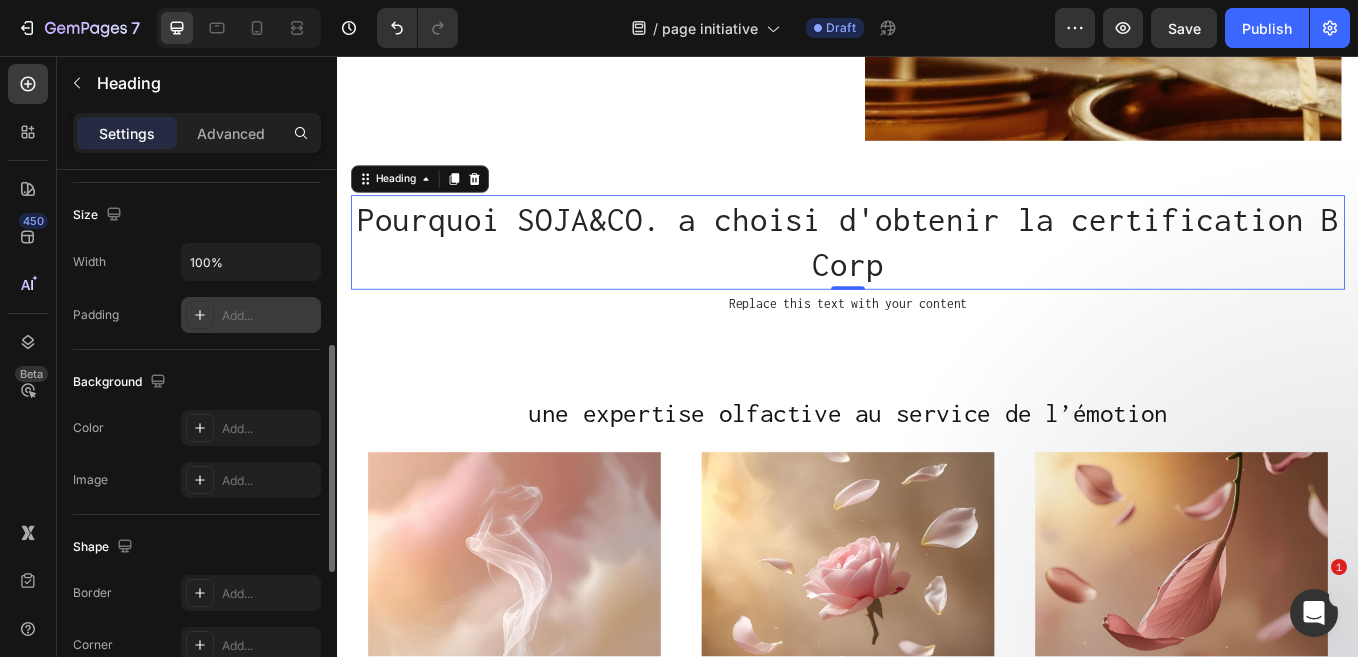 click at bounding box center (200, 315) 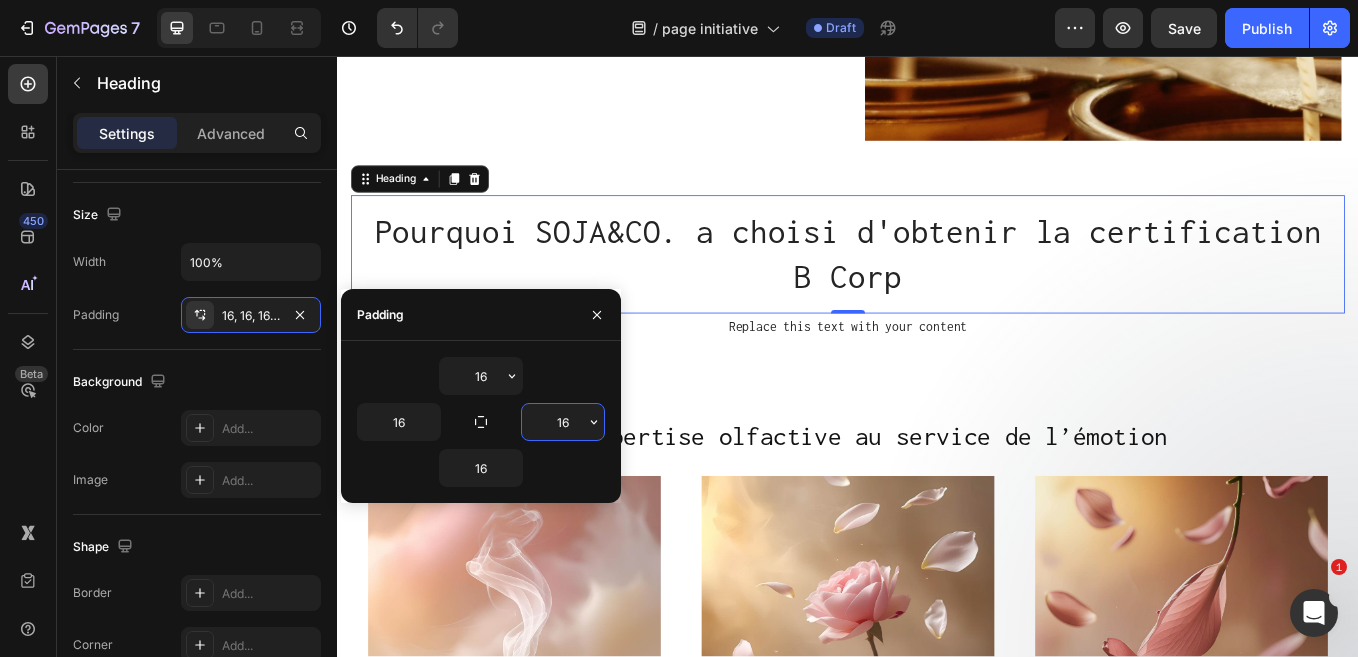 click on "16" at bounding box center (563, 422) 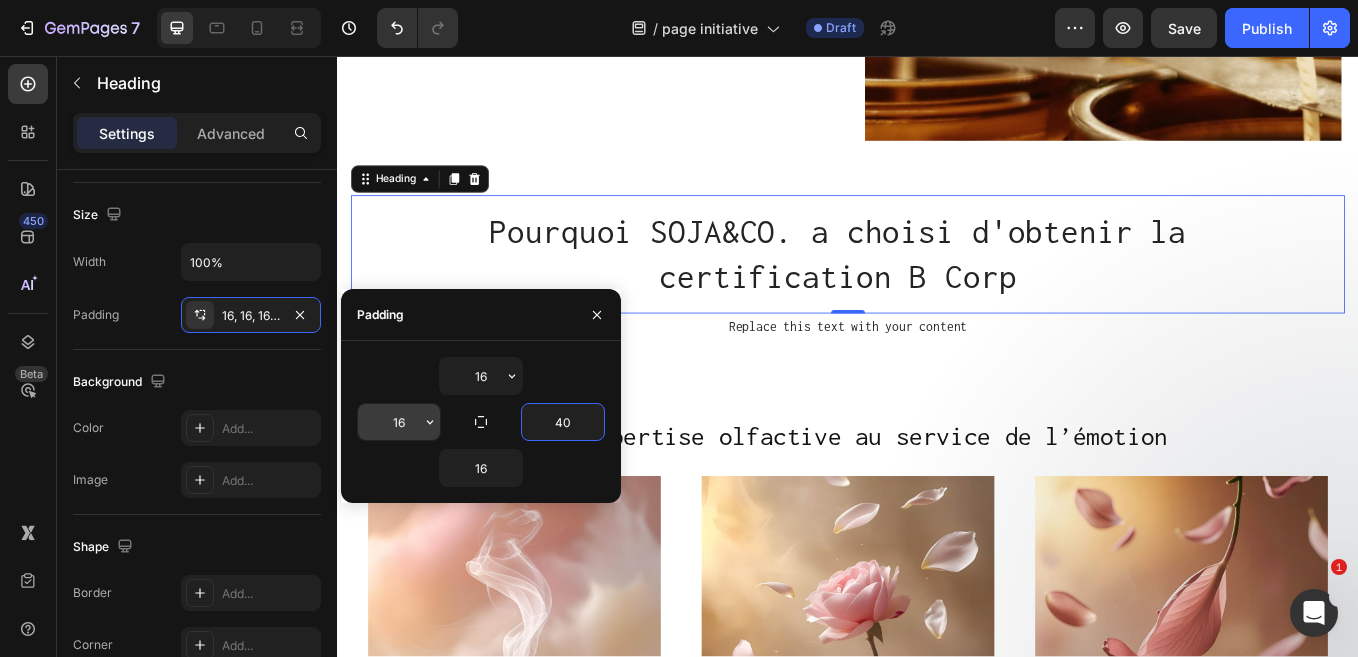 type on "40" 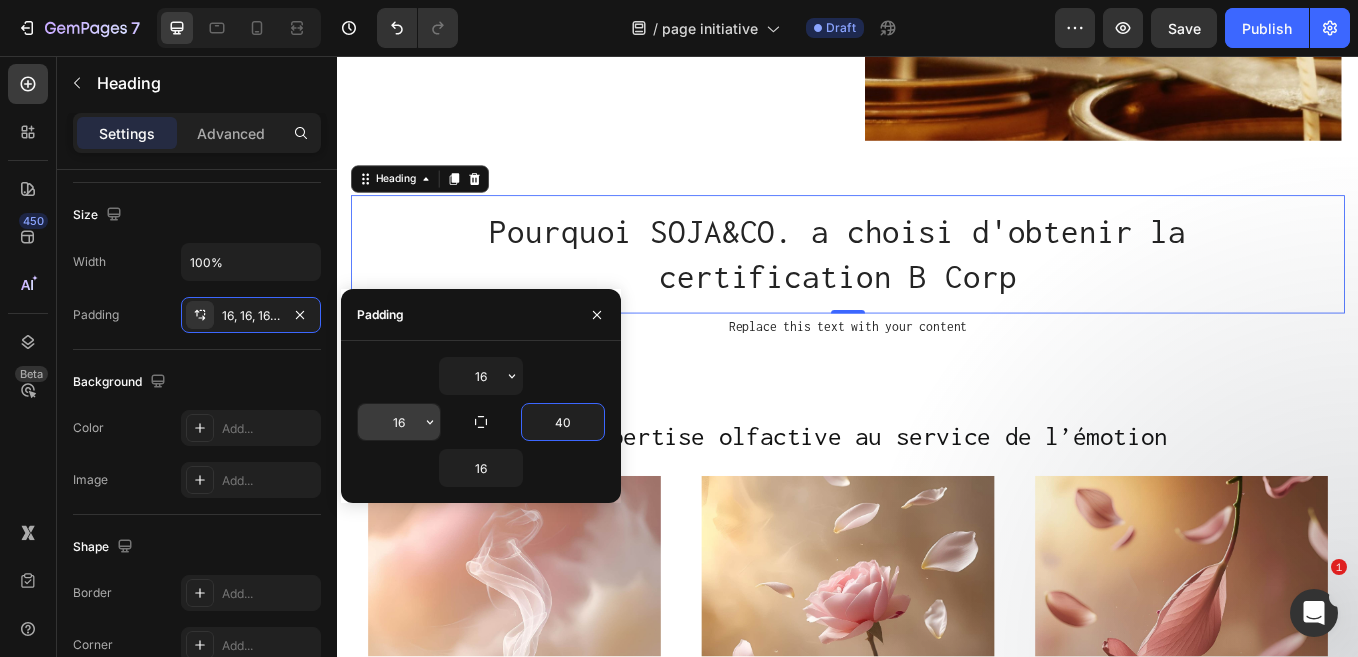 click on "16" at bounding box center [399, 422] 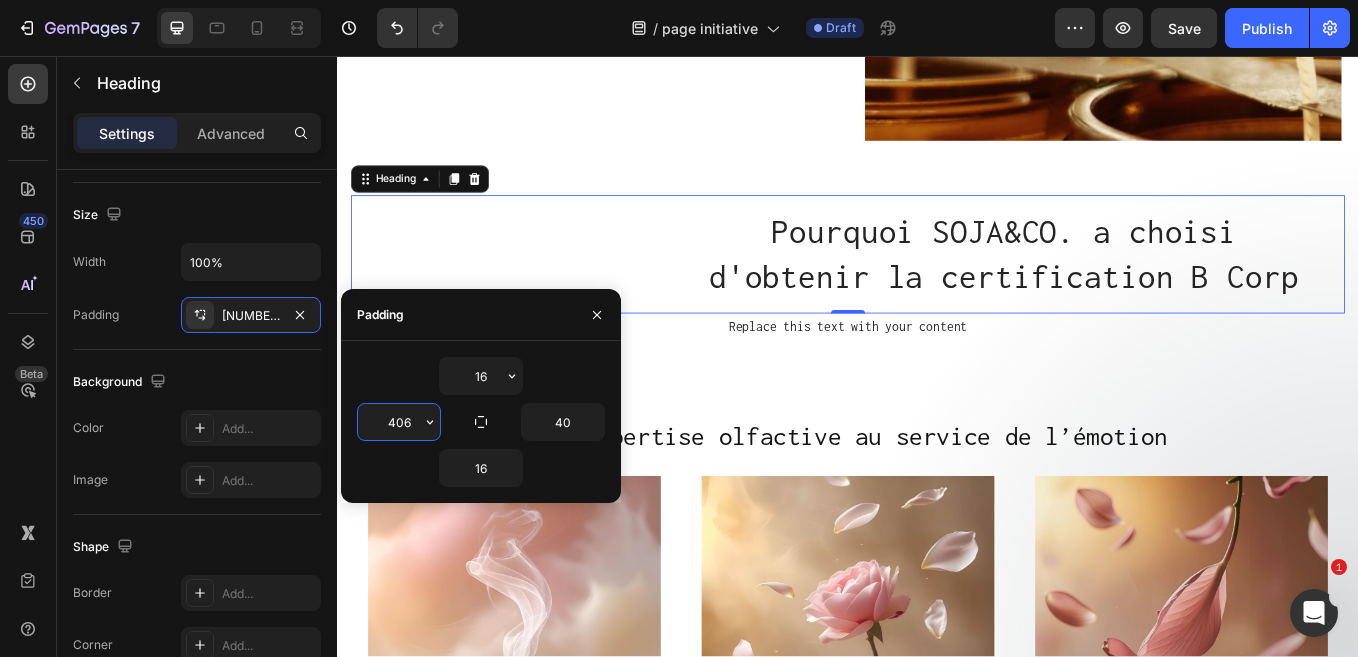click on "406" at bounding box center (399, 422) 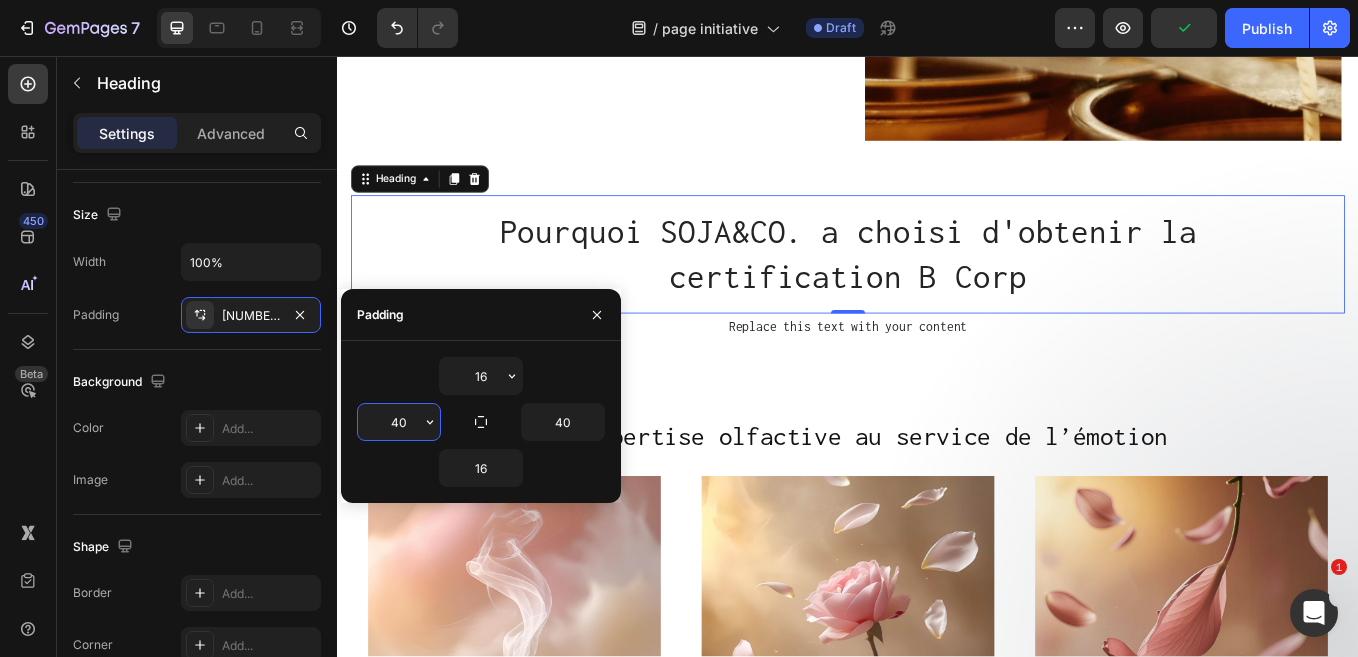 drag, startPoint x: 412, startPoint y: 422, endPoint x: 360, endPoint y: 422, distance: 52 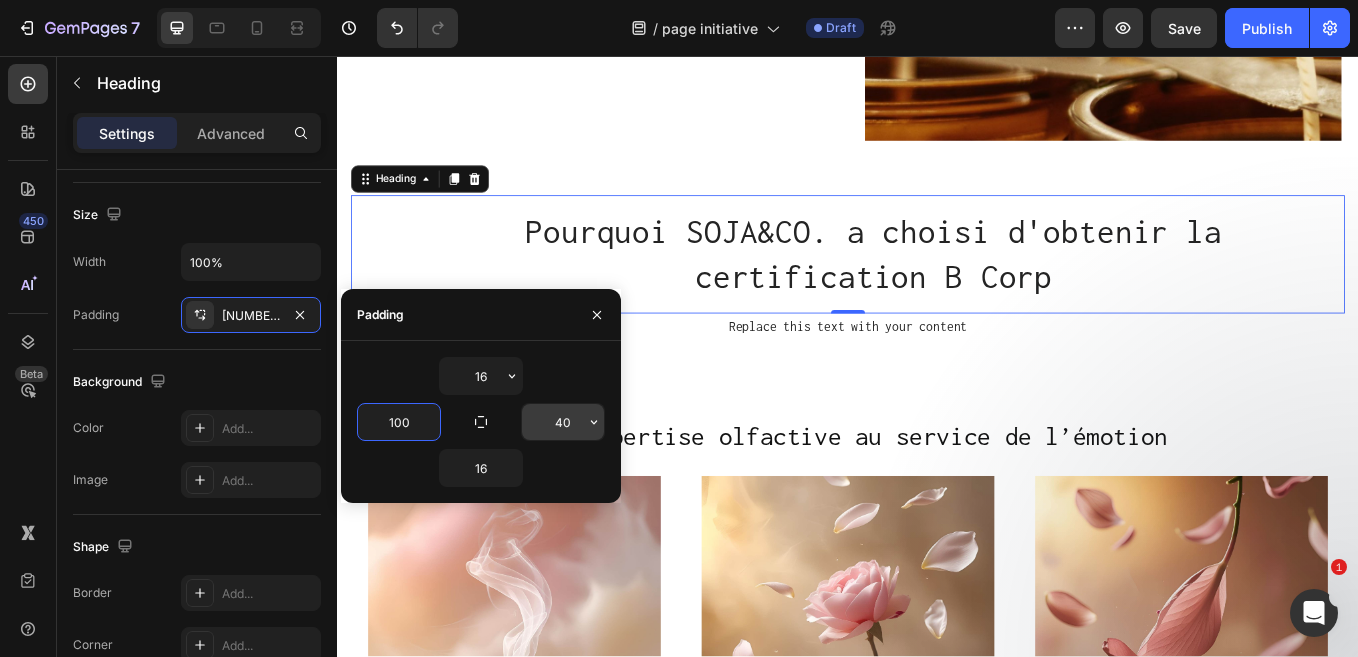 type on "100" 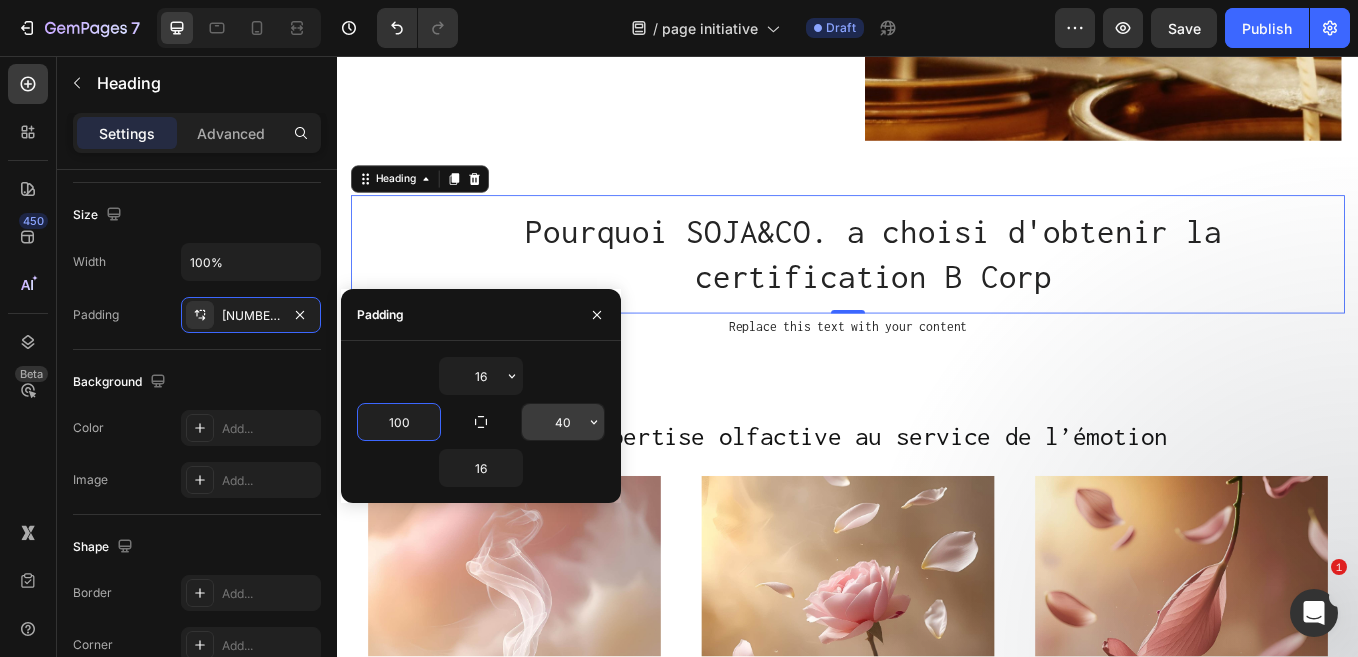 click on "40" at bounding box center [563, 422] 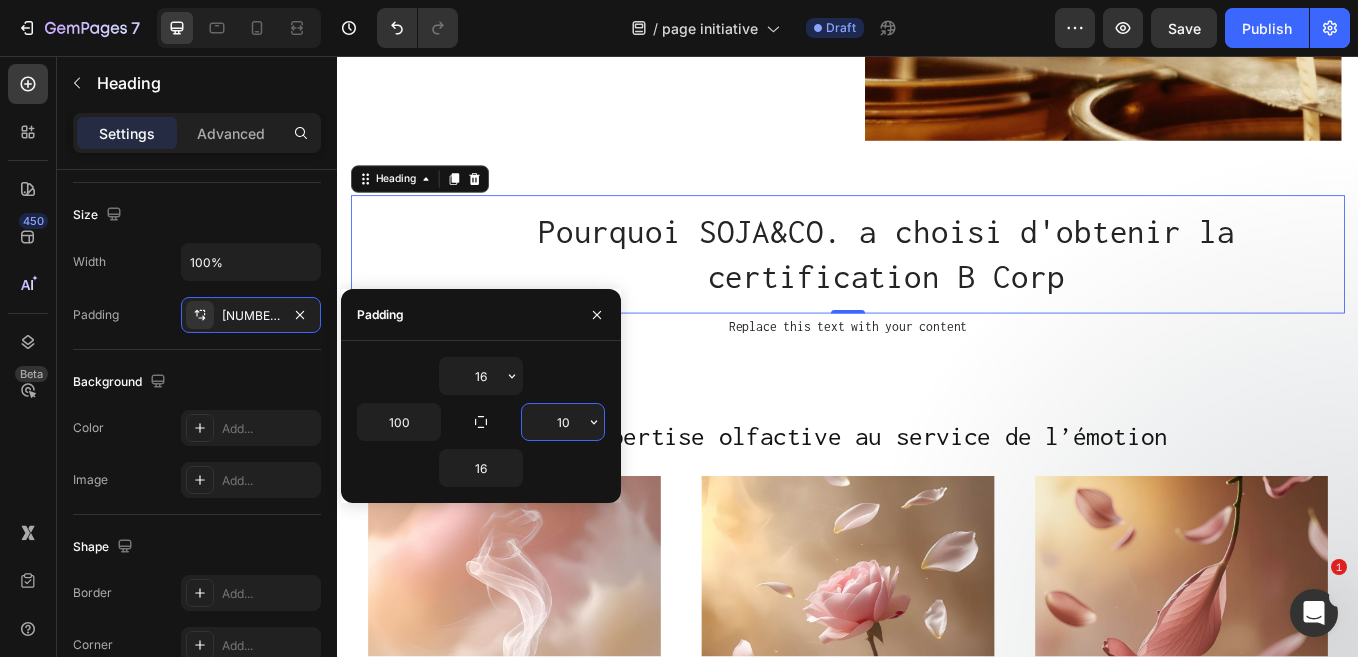 type on "100" 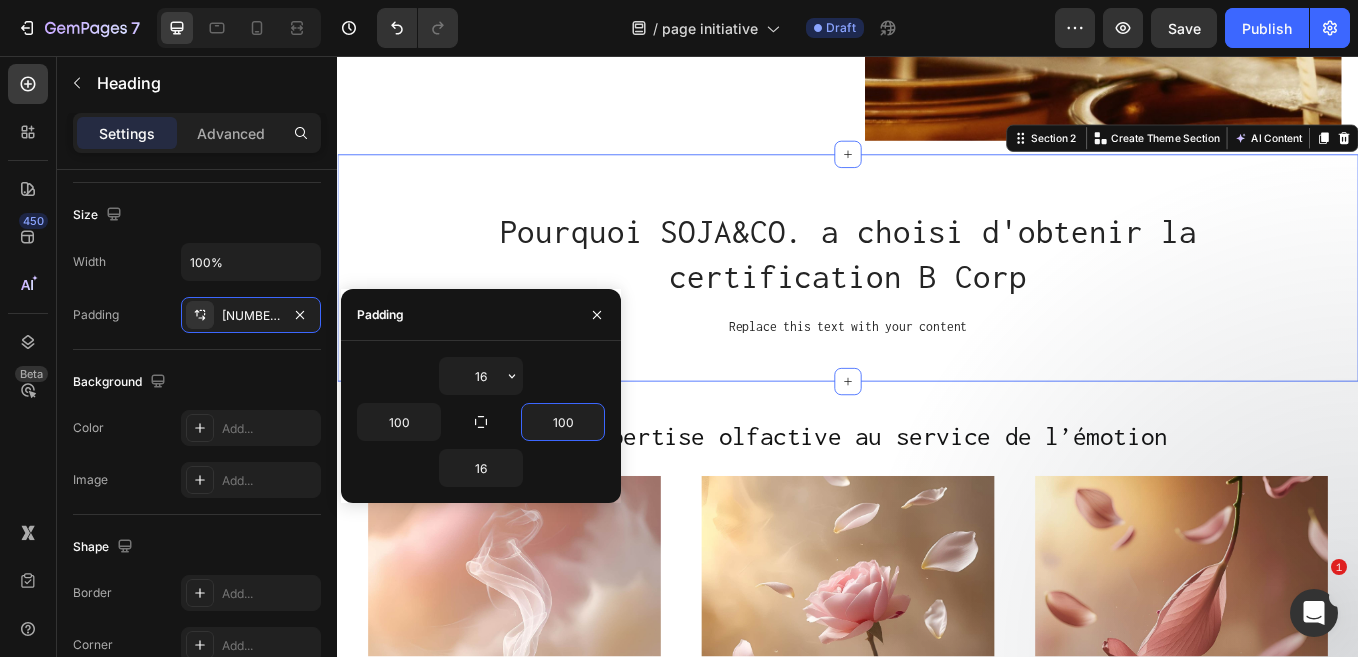 click on "Pourquoi SOJA&CO. a choisi d'obtenir la certification B Corp Heading Replace this text with your content Text Block Row Section 2   Create Theme Section AI Content Write with GemAI What would you like to describe here? Tone and Voice Persuasive Product Achat - Matières premières Show more Generate" at bounding box center (937, 305) 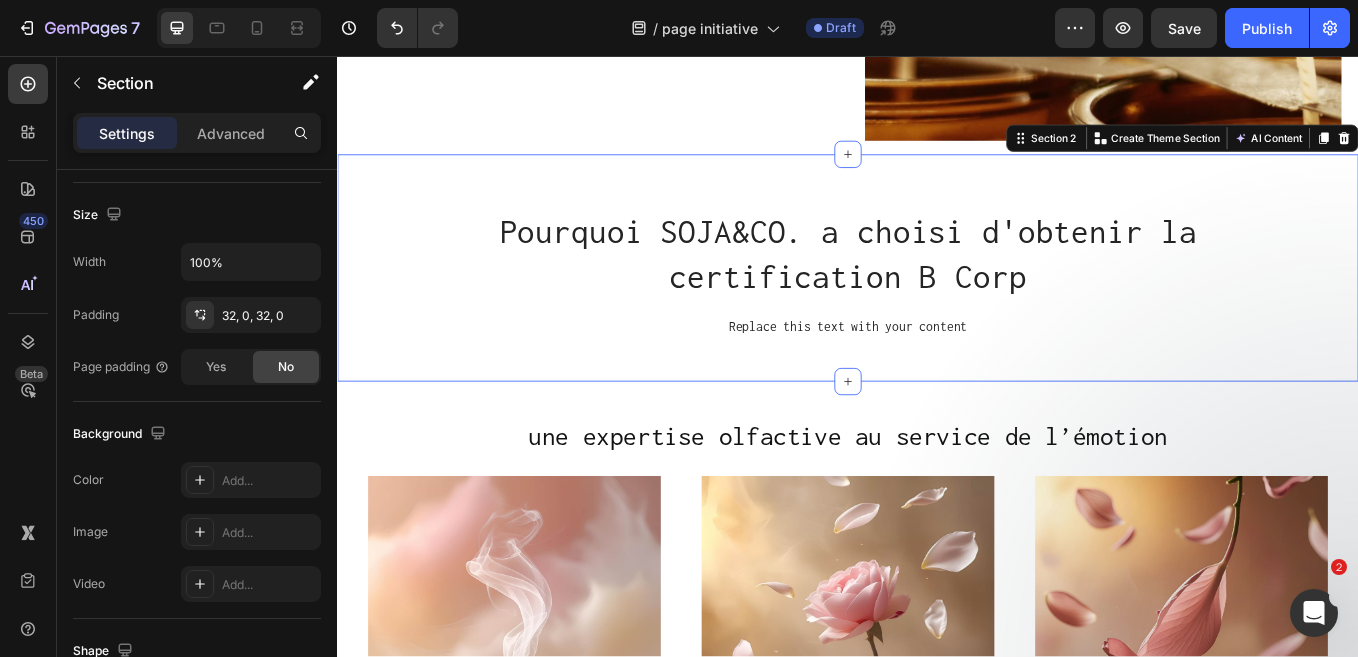 scroll, scrollTop: 0, scrollLeft: 0, axis: both 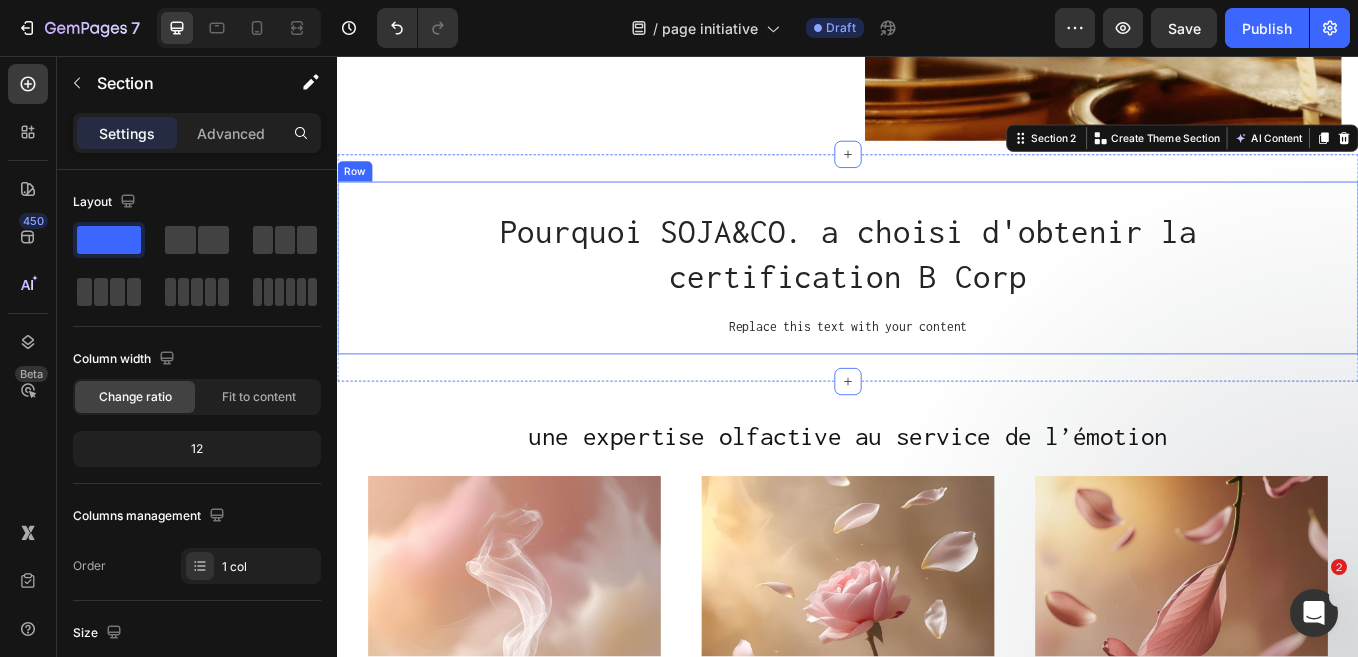 click on "Pourquoi SOJA&CO. a choisi d'obtenir la certification B Corp Heading Replace this text with your content Text Block Row" at bounding box center [937, 305] 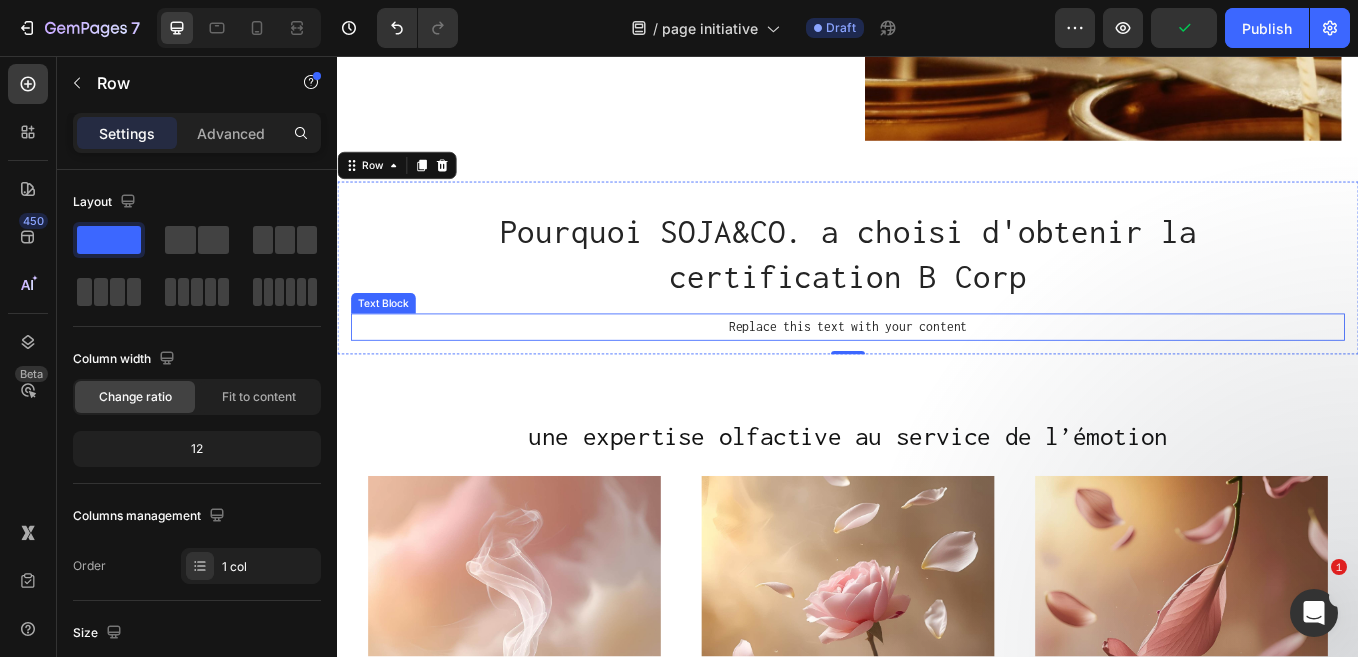 click on "Replace this text with your content" at bounding box center (937, 375) 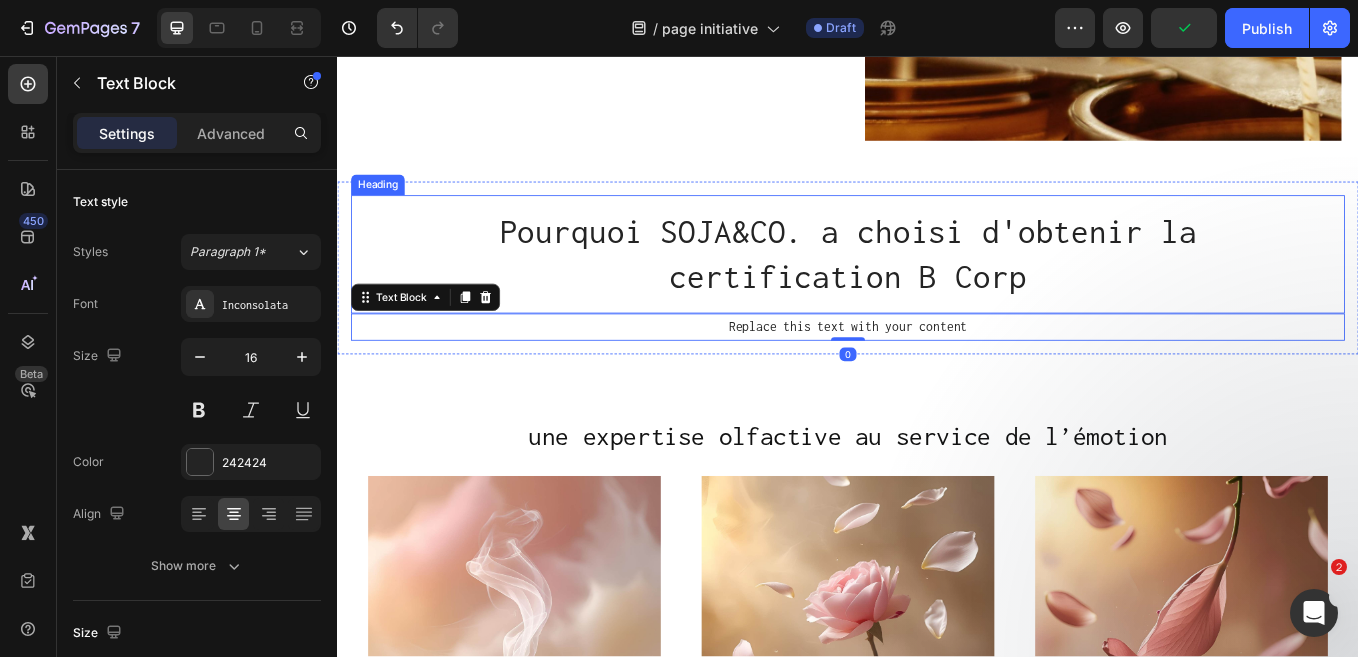 click on "Pourquoi SOJA&CO. a choisi d'obtenir la certification B Corp" at bounding box center [937, 289] 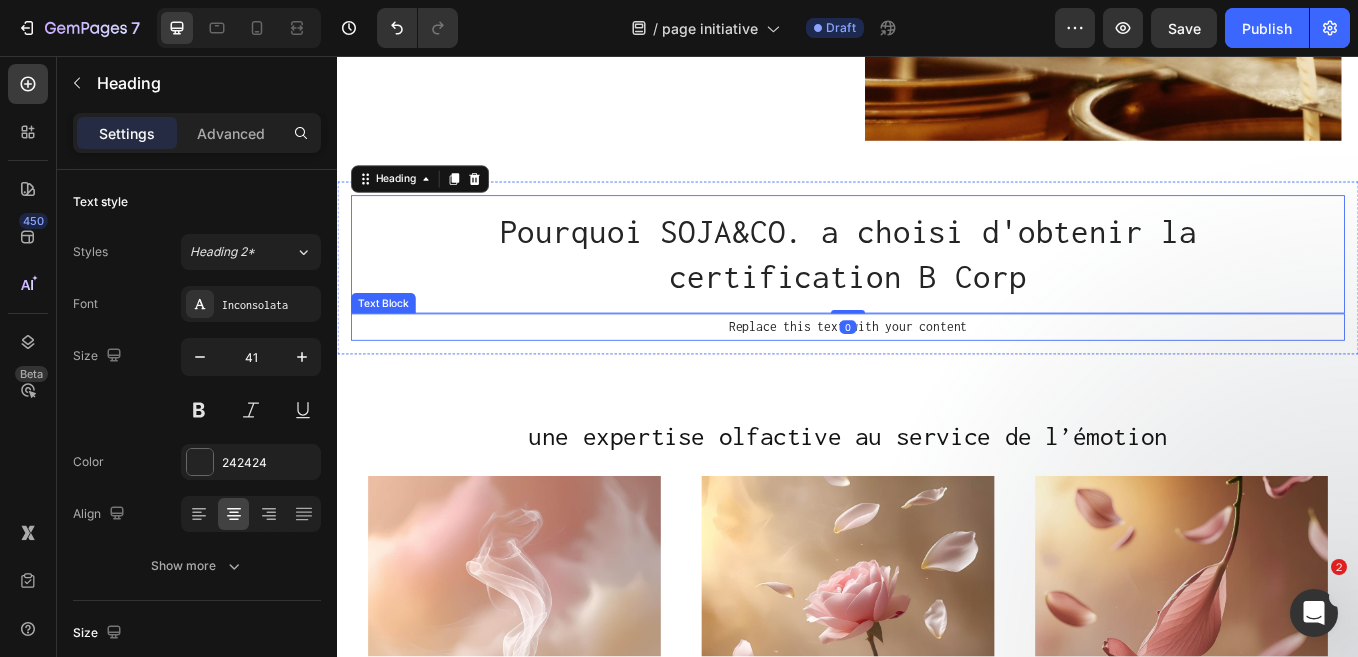 click on "Replace this text with your content" at bounding box center [937, 375] 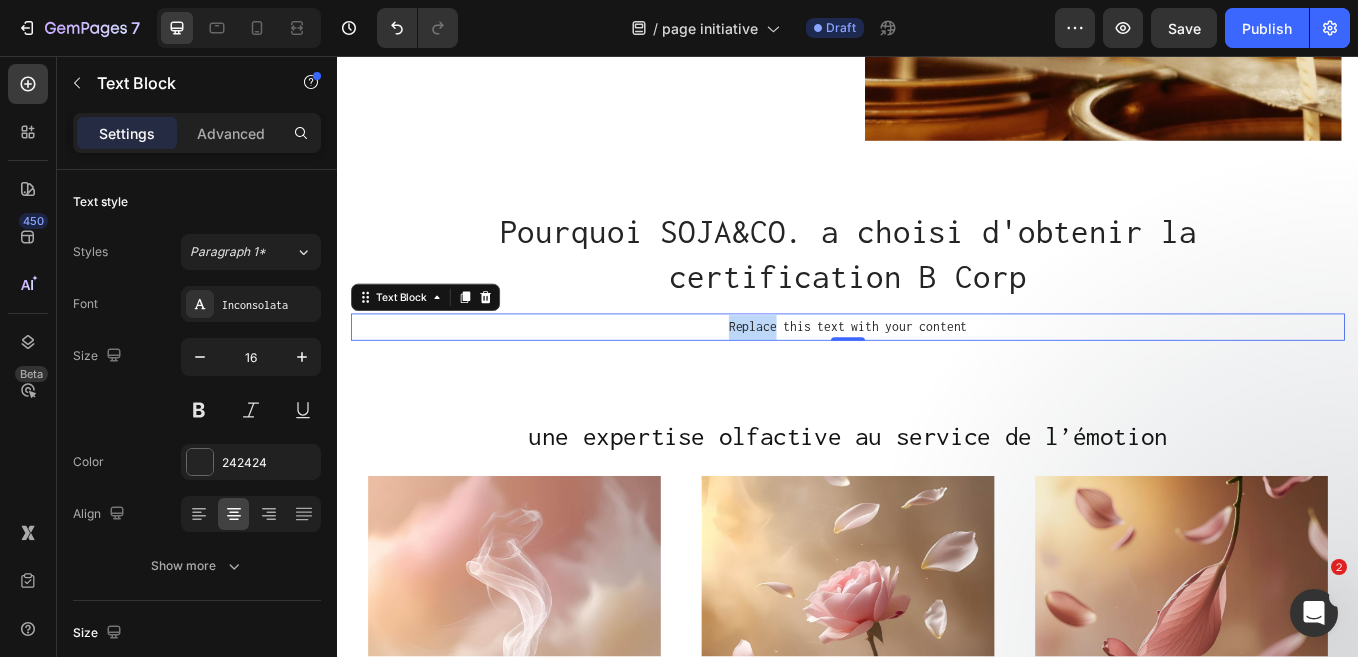 click on "Replace this text with your content" at bounding box center (937, 375) 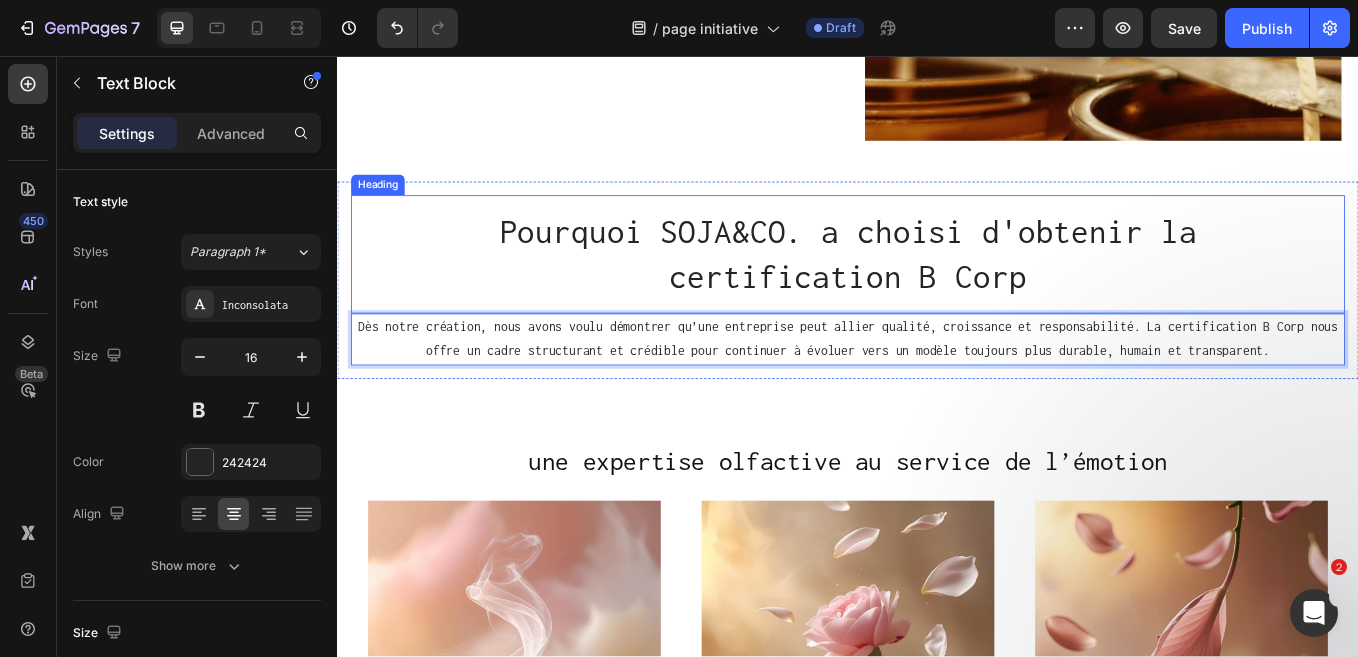 click on "Pourquoi SOJA&CO. a choisi d'obtenir la certification B Corp" at bounding box center (937, 289) 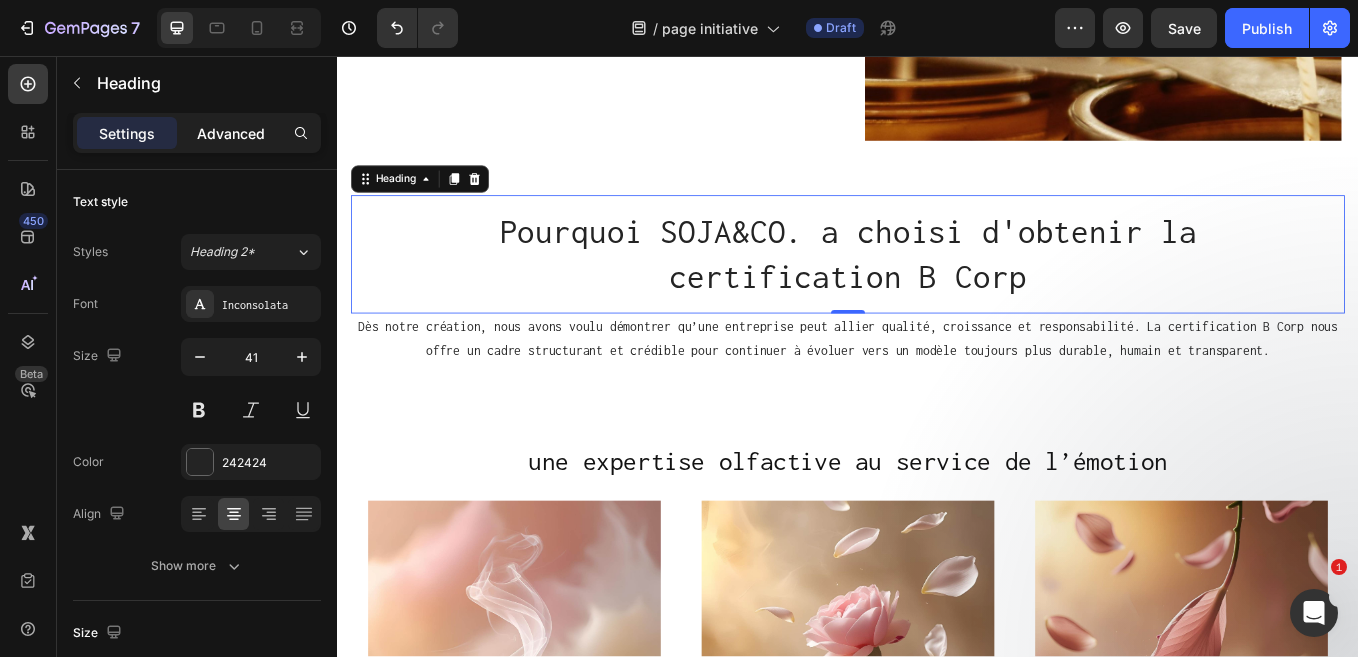 click on "Advanced" at bounding box center (231, 133) 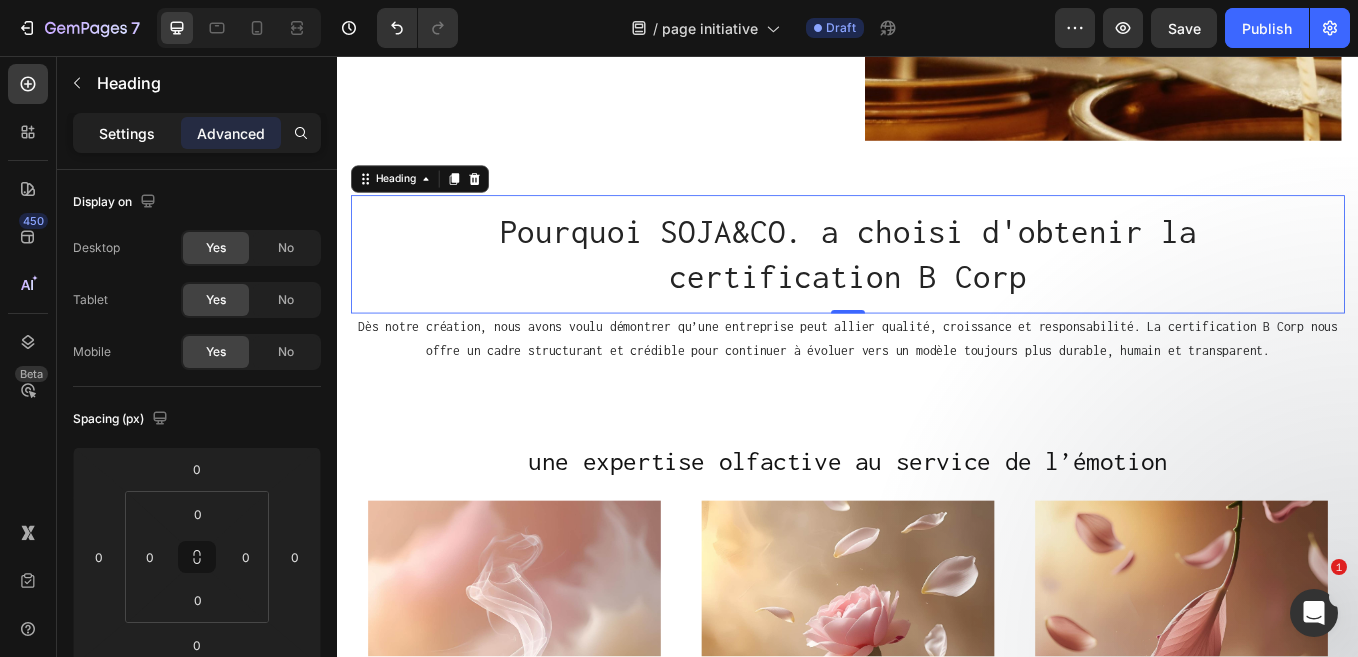 click on "Settings" at bounding box center [127, 133] 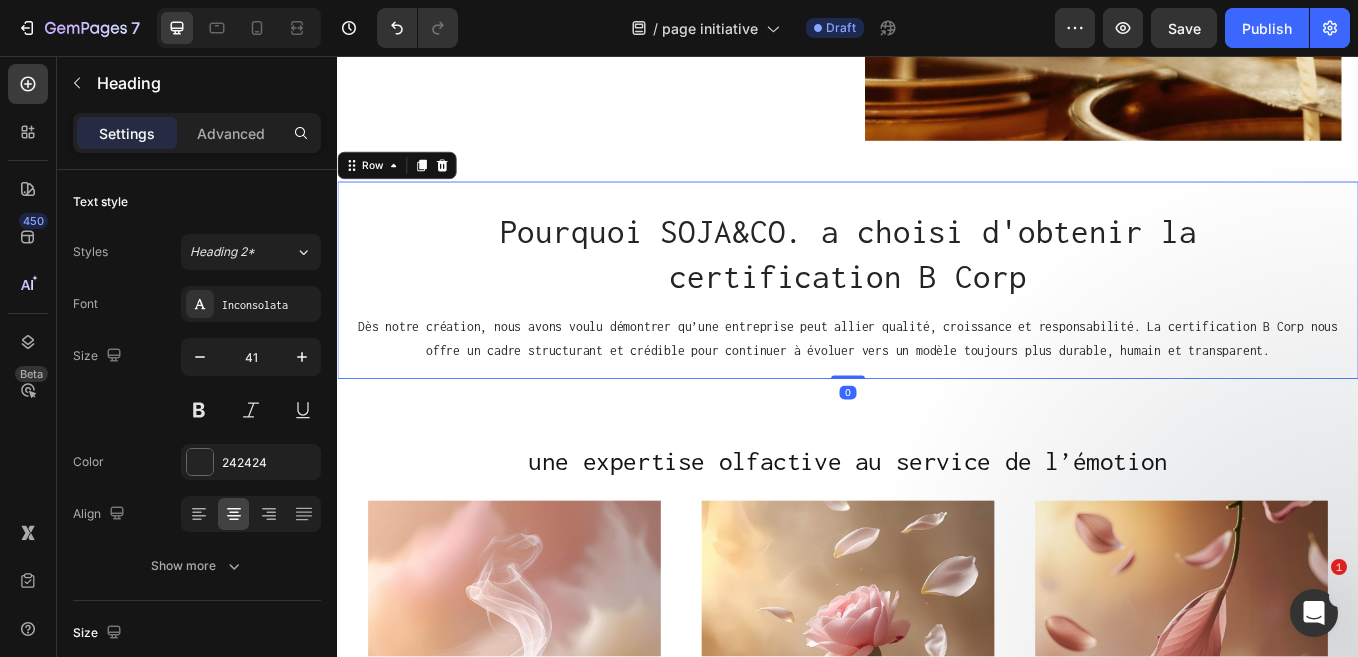 click on "Pourquoi SOJA&CO. a choisi d'obtenir la certification B Corp Heading Dès notre création, nous avons voulu démontrer qu’une entreprise peut allier qualité, croissance et responsabilité. La certification B Corp nous offre un cadre structurant et crédible pour continuer à évoluer vers un modèle toujours plus durable, humain et transparent. Text Block Row   0" at bounding box center (937, 320) 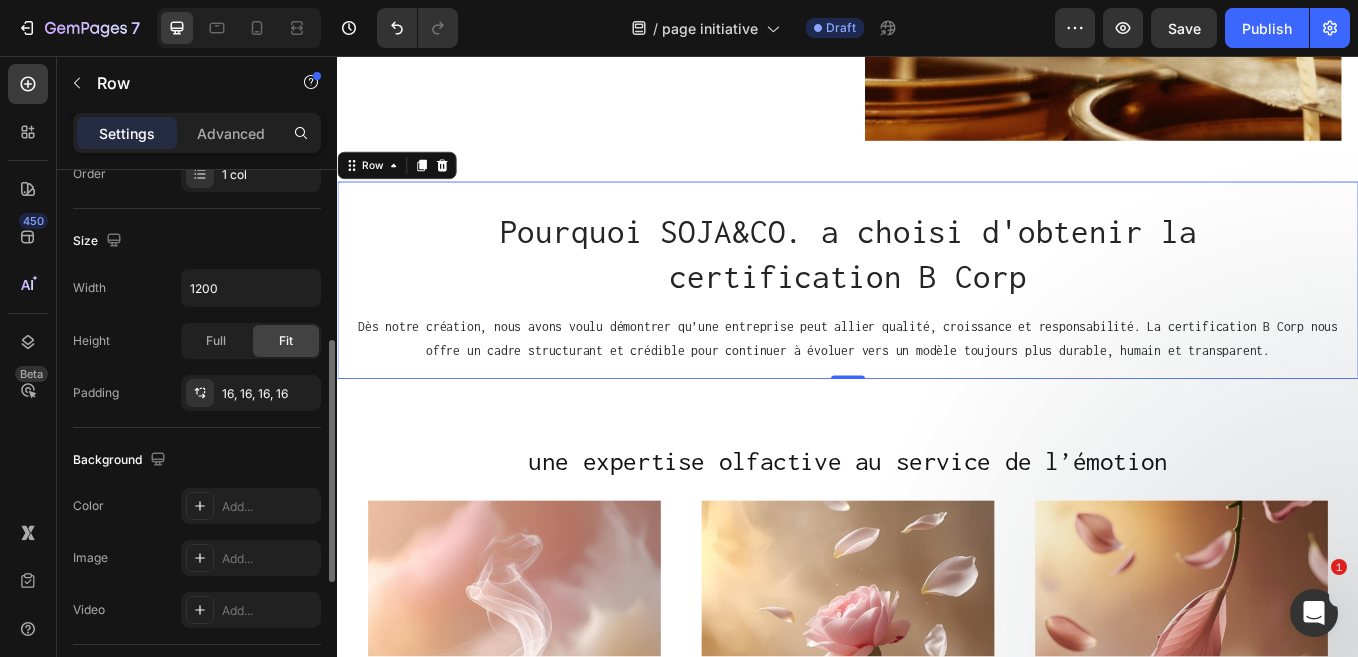 scroll, scrollTop: 402, scrollLeft: 0, axis: vertical 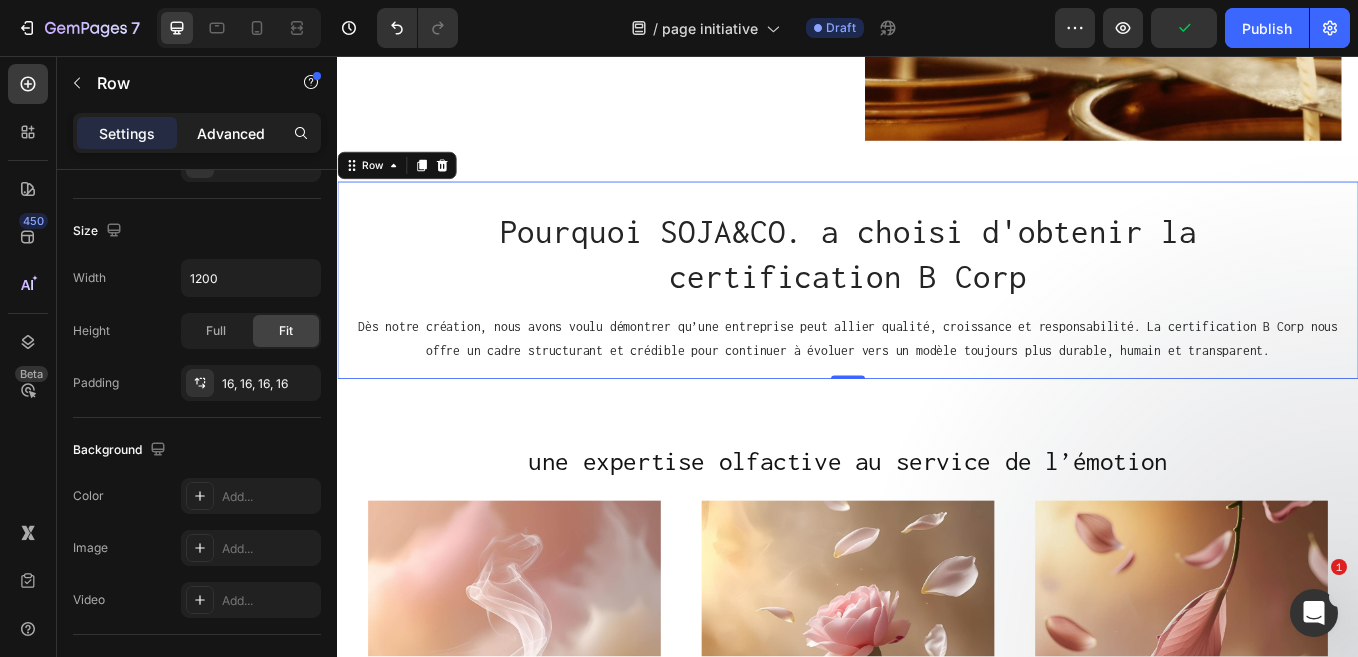 click on "Advanced" at bounding box center (231, 133) 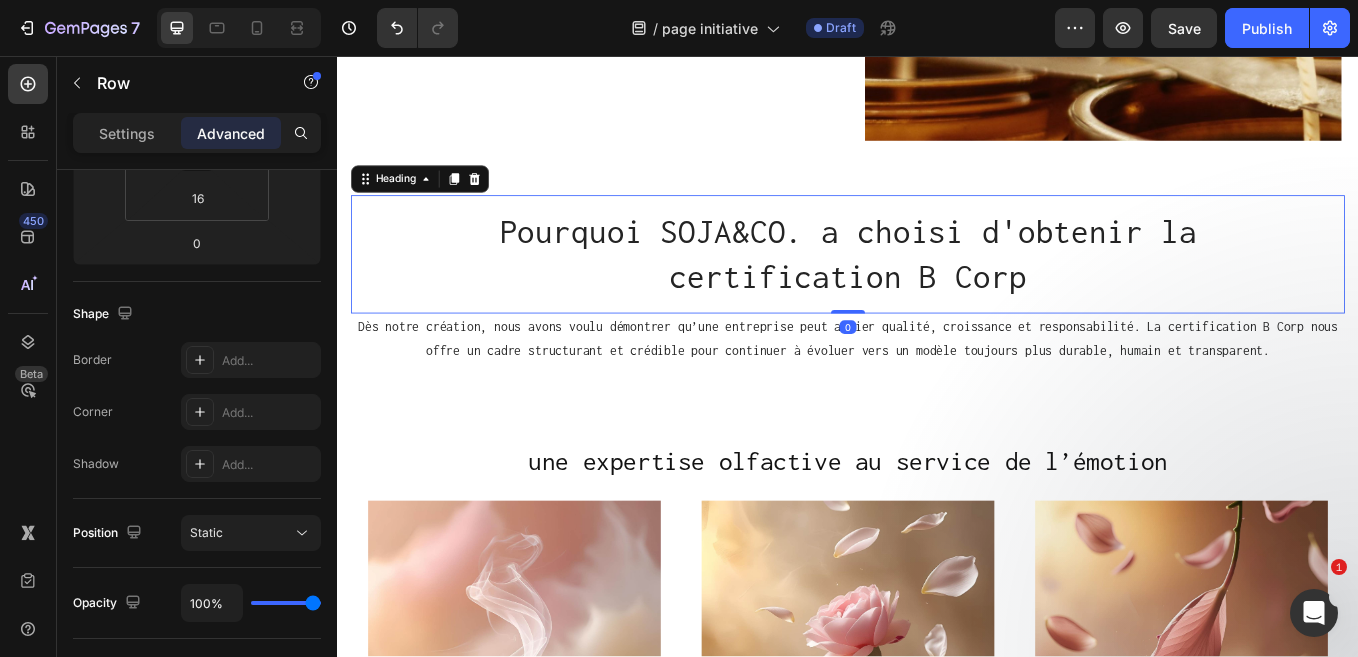 click on "Pourquoi SOJA&CO. a choisi d'obtenir la certification B Corp" at bounding box center (937, 289) 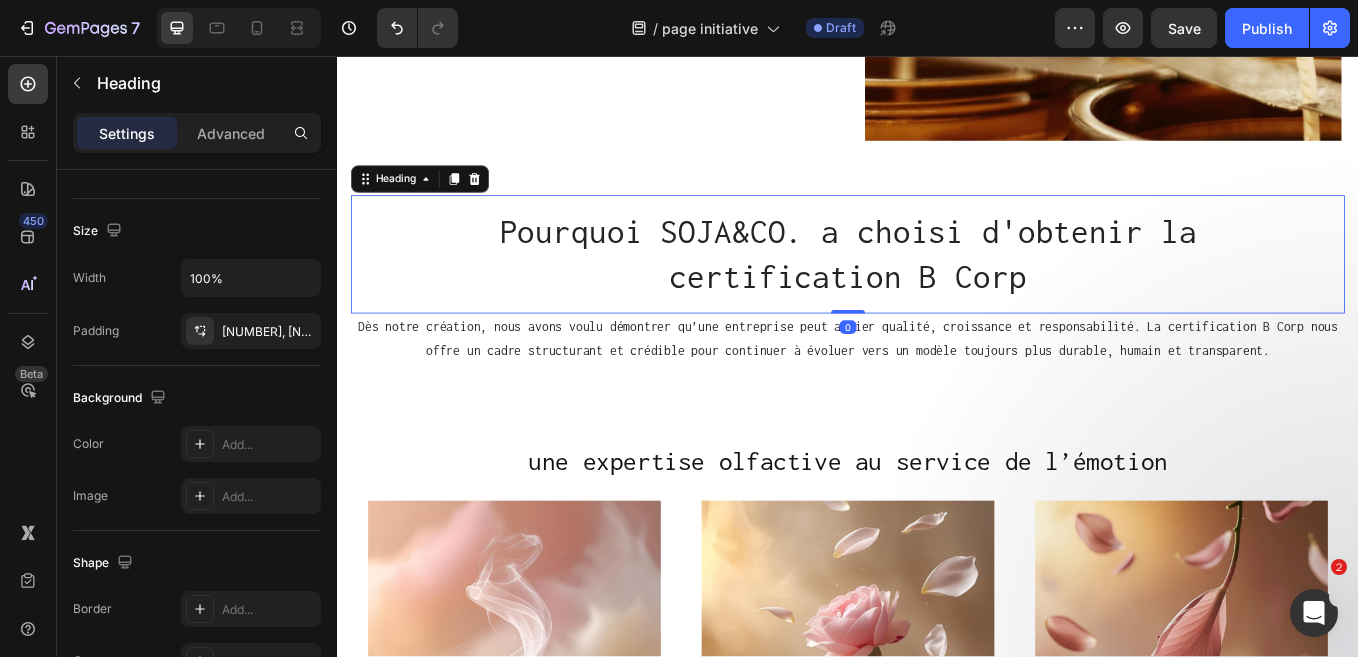 scroll, scrollTop: 0, scrollLeft: 0, axis: both 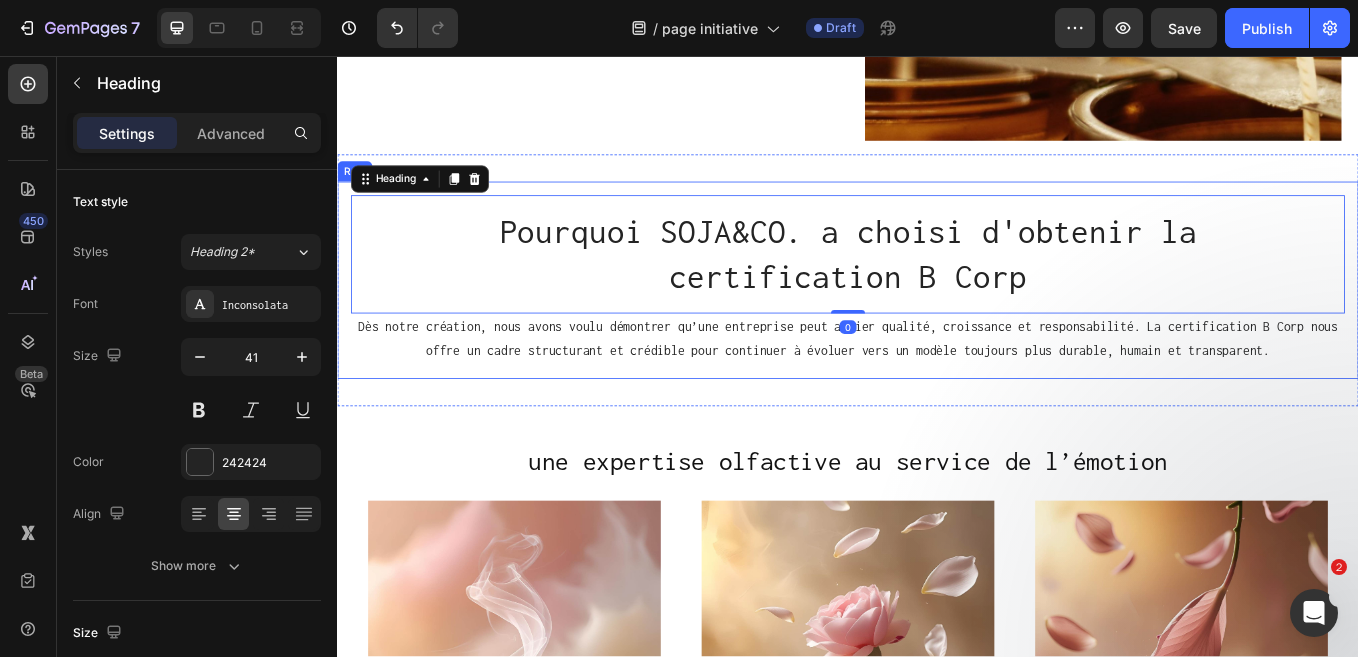 click on "Pourquoi SOJA&CO. a choisi d'obtenir la certification B Corp Heading   0 Dès notre création, nous avons voulu démontrer qu’une entreprise peut allier qualité, croissance et responsabilité. La certification B Corp nous offre un cadre structurant et crédible pour continuer à évoluer vers un modèle toujours plus durable, humain et transparent. Text Block Row" at bounding box center (937, 320) 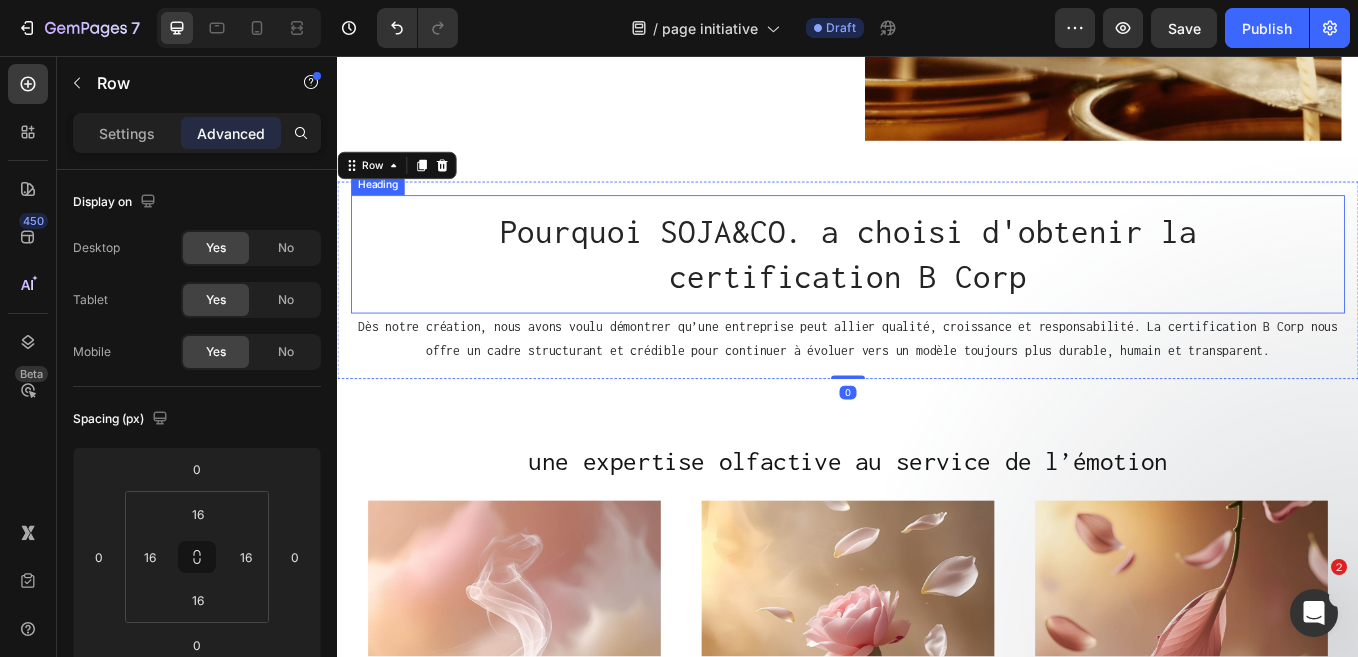 click on "Pourquoi SOJA&CO. a choisi d'obtenir la certification B Corp" at bounding box center (937, 289) 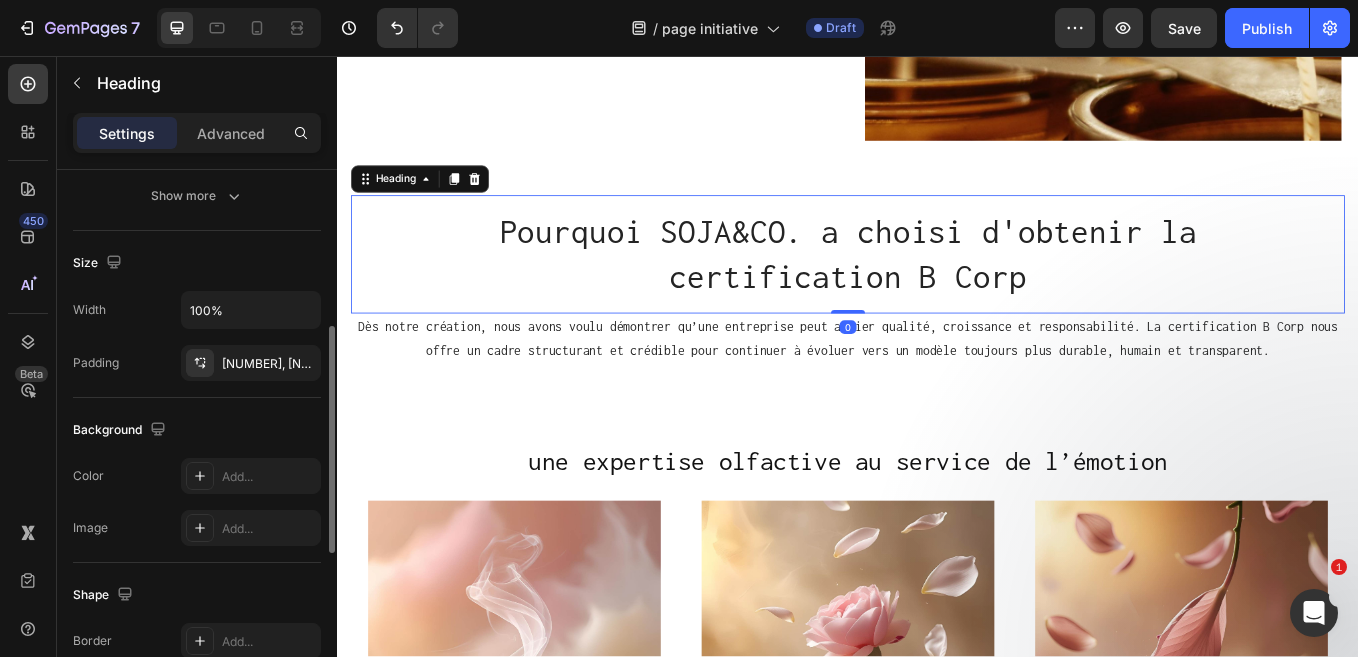 scroll, scrollTop: 371, scrollLeft: 0, axis: vertical 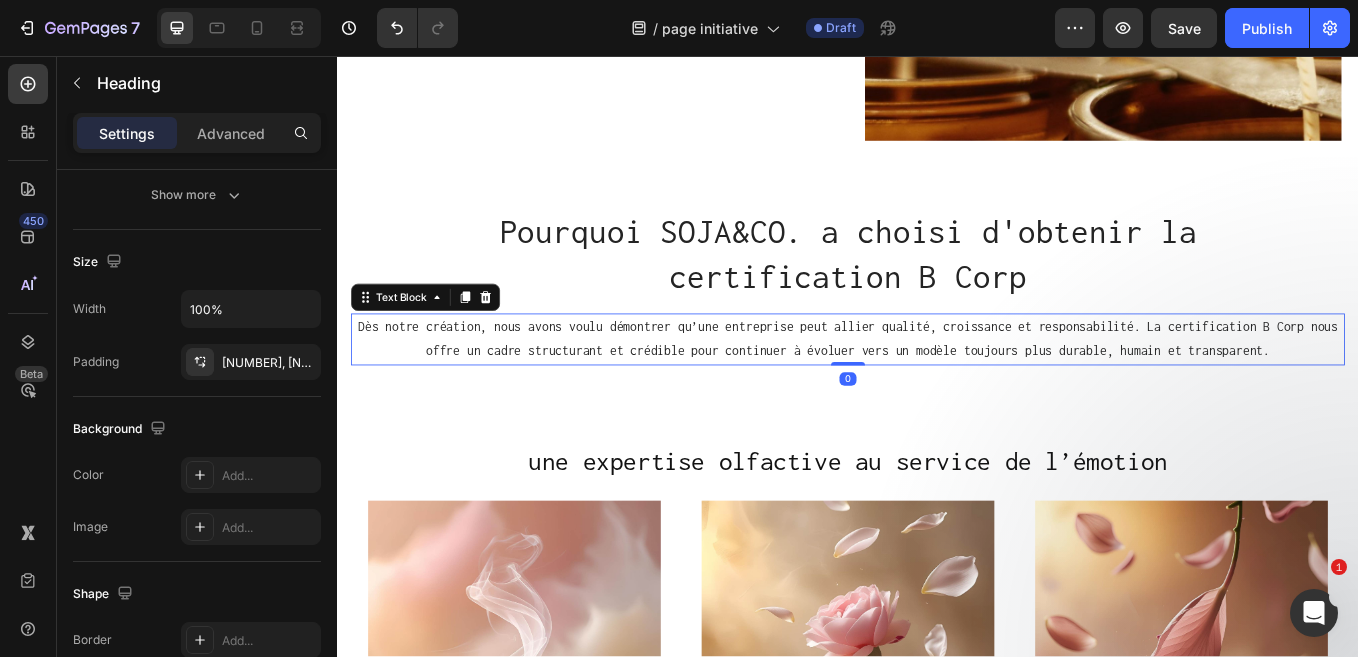 click on "Dès notre création, nous avons voulu démontrer qu’une entreprise peut allier qualité, croissance et responsabilité. La certification B Corp nous offre un cadre structurant et crédible pour continuer à évoluer vers un modèle toujours plus durable, humain et transparent." at bounding box center (937, 390) 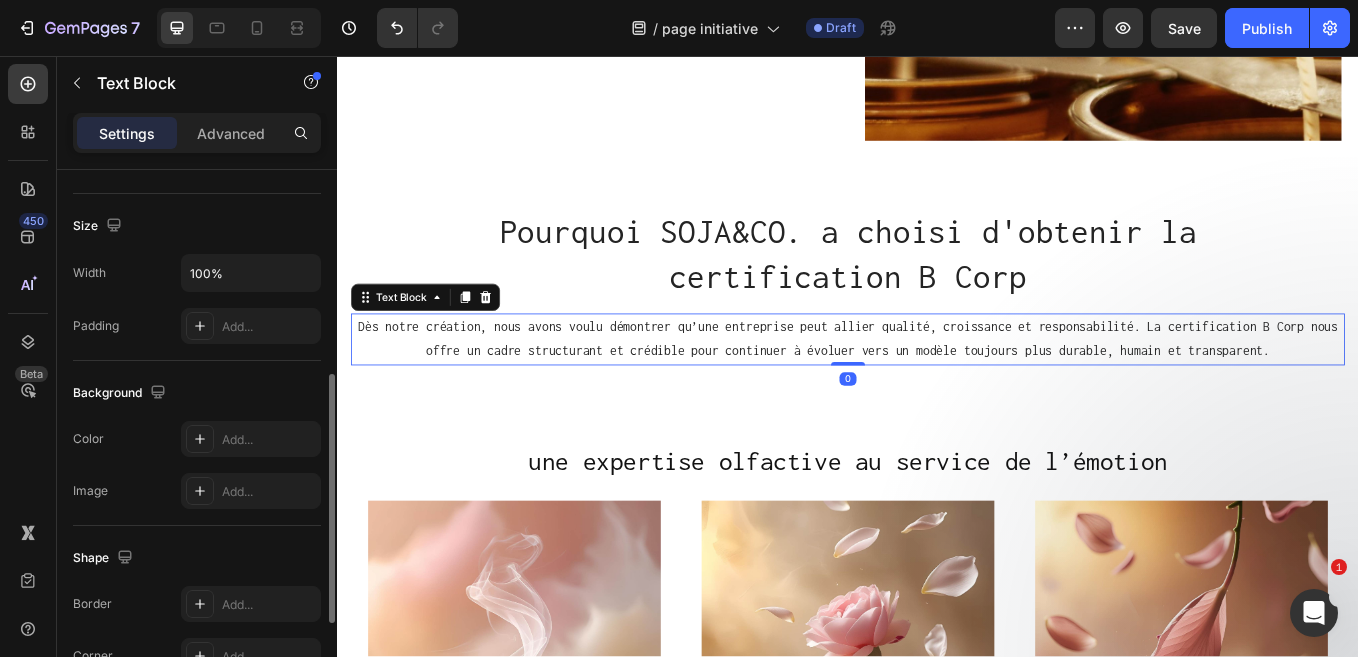 scroll, scrollTop: 419, scrollLeft: 0, axis: vertical 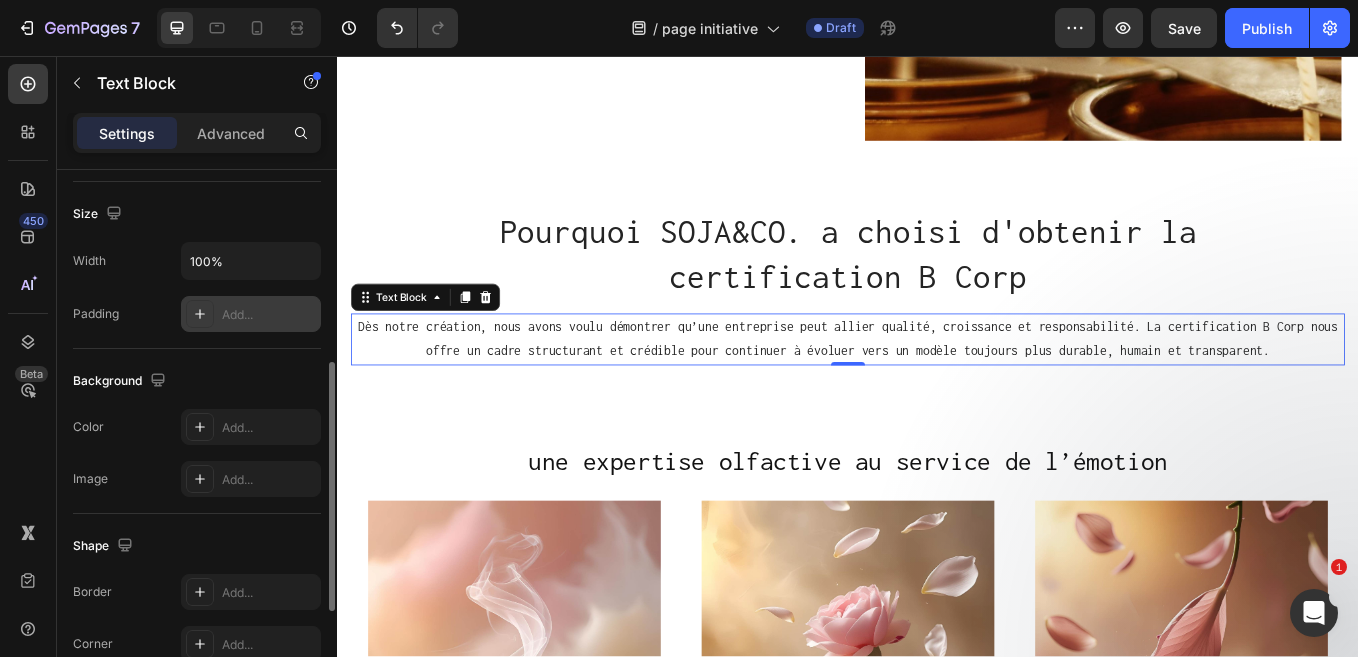 click 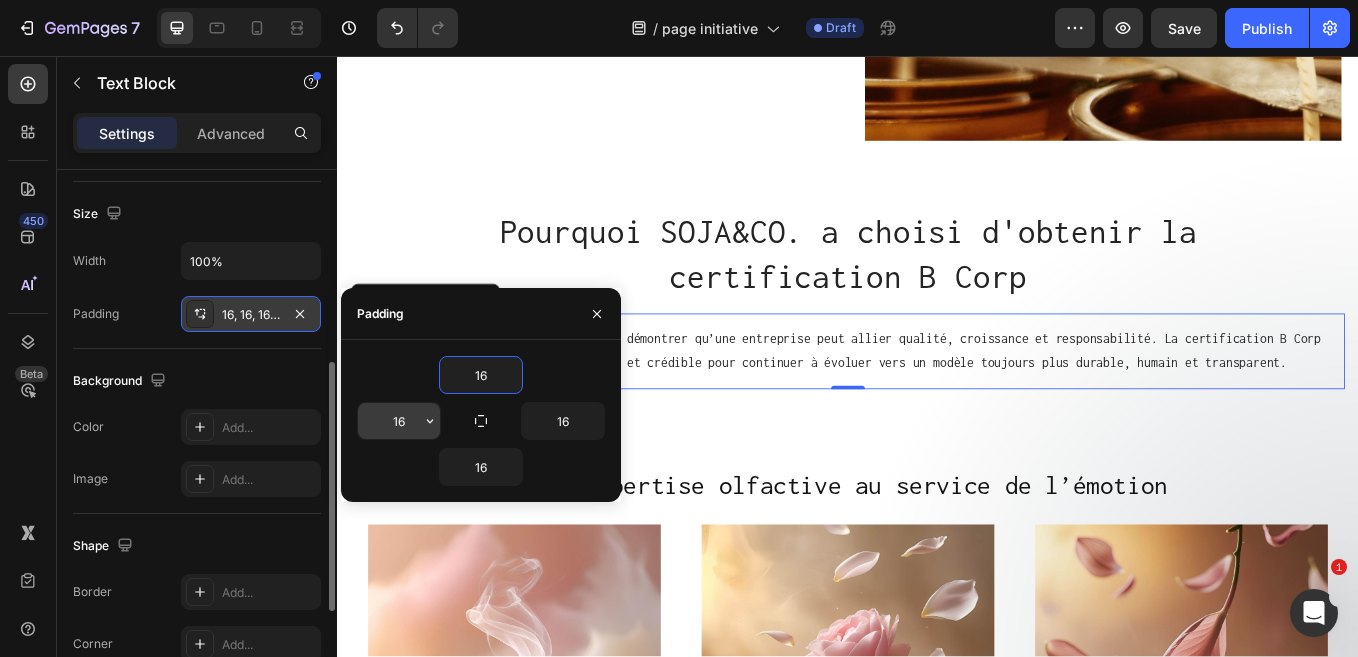 click on "16" at bounding box center (399, 421) 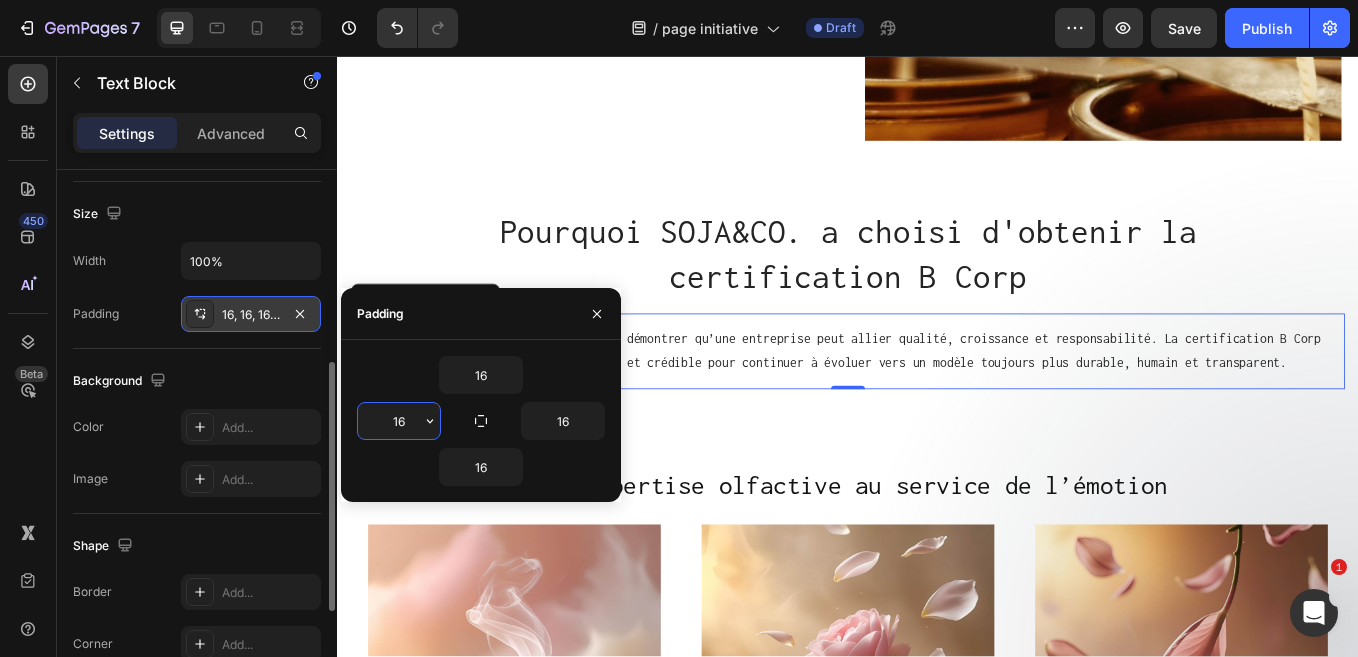 click on "16" at bounding box center (399, 421) 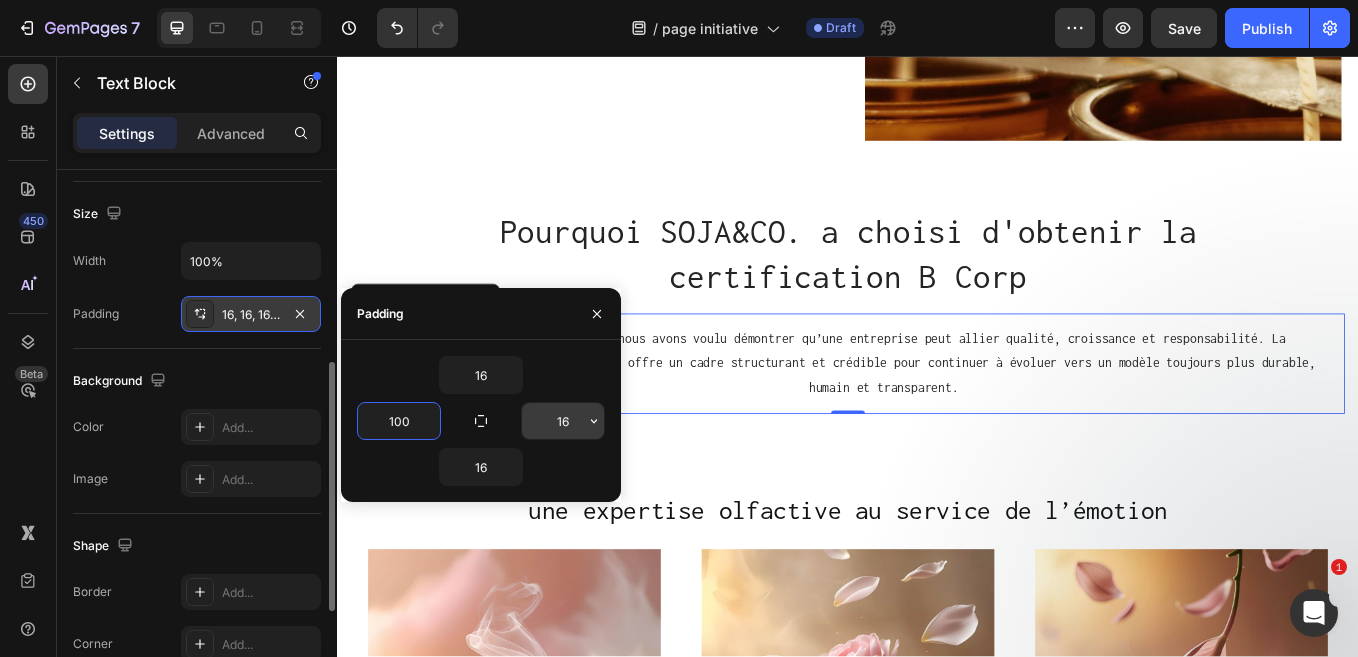 type on "100" 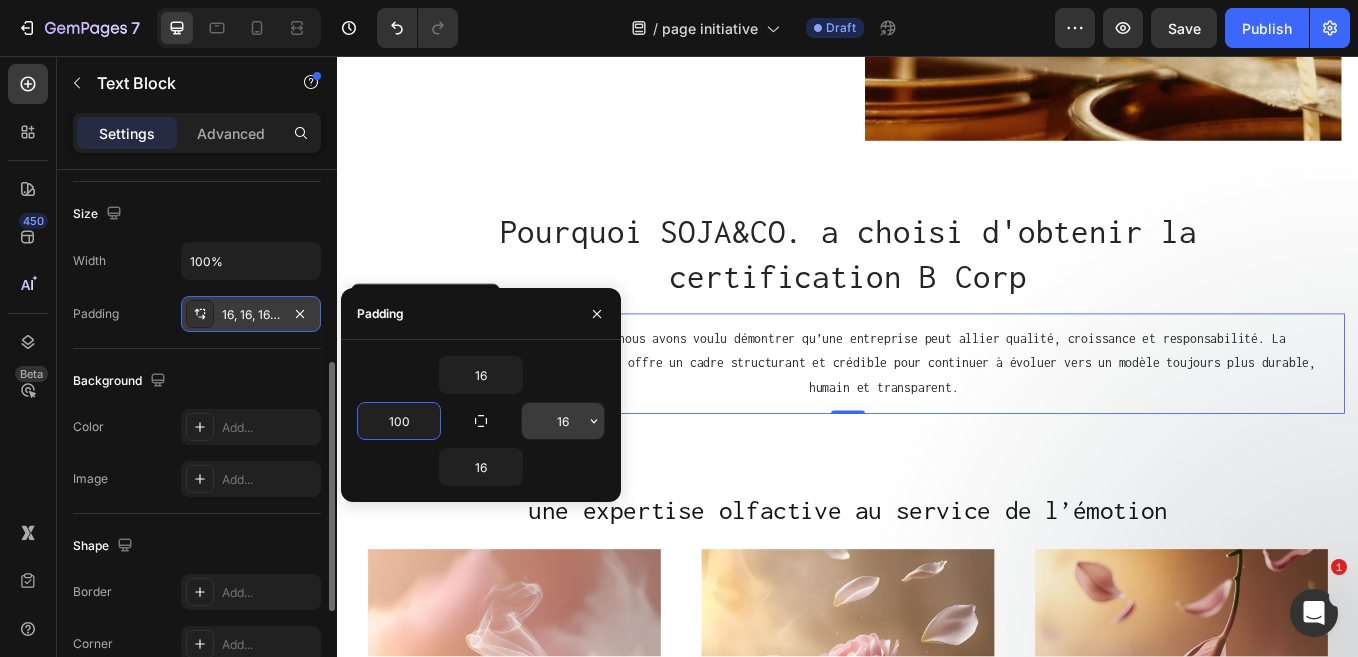 click on "16" at bounding box center (563, 421) 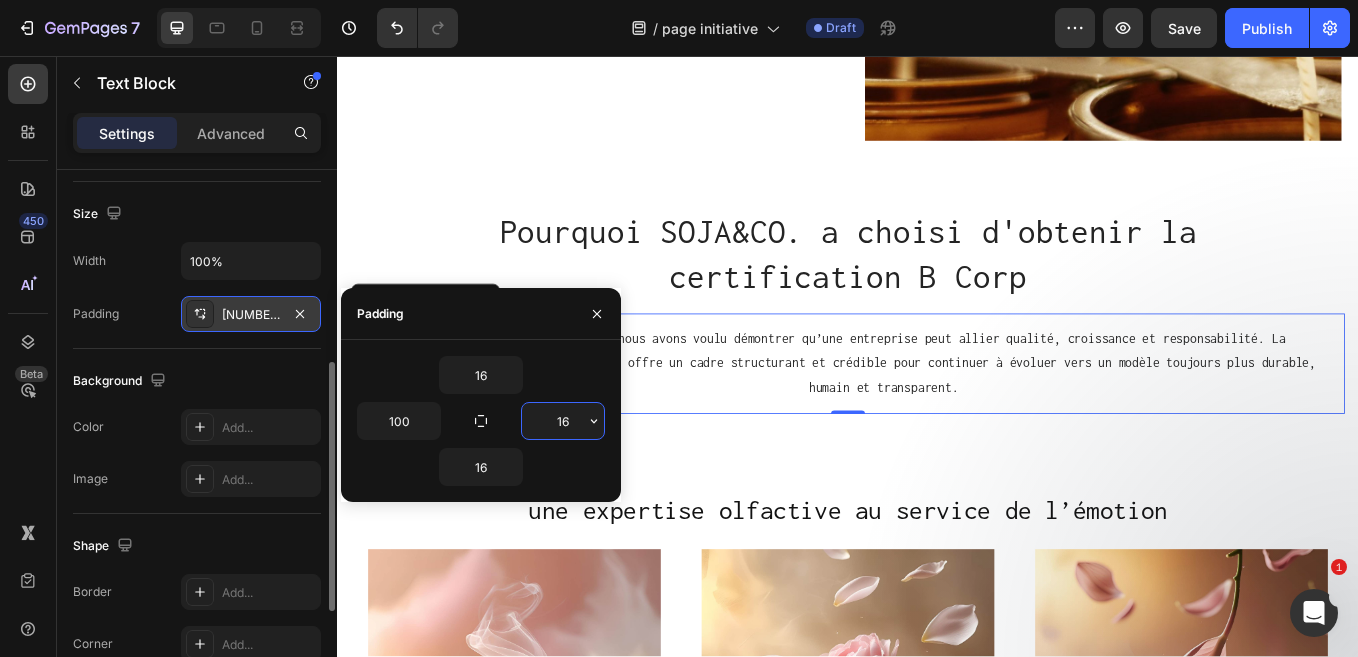 click on "16" at bounding box center [563, 421] 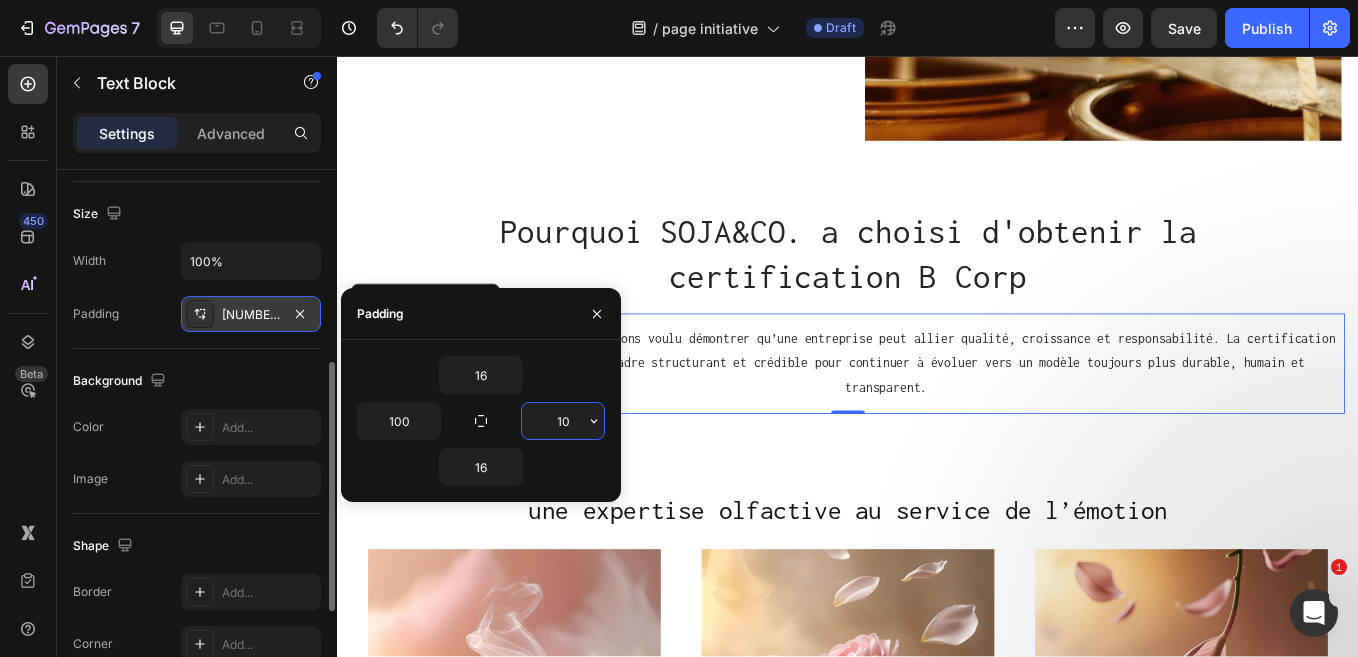 type on "100" 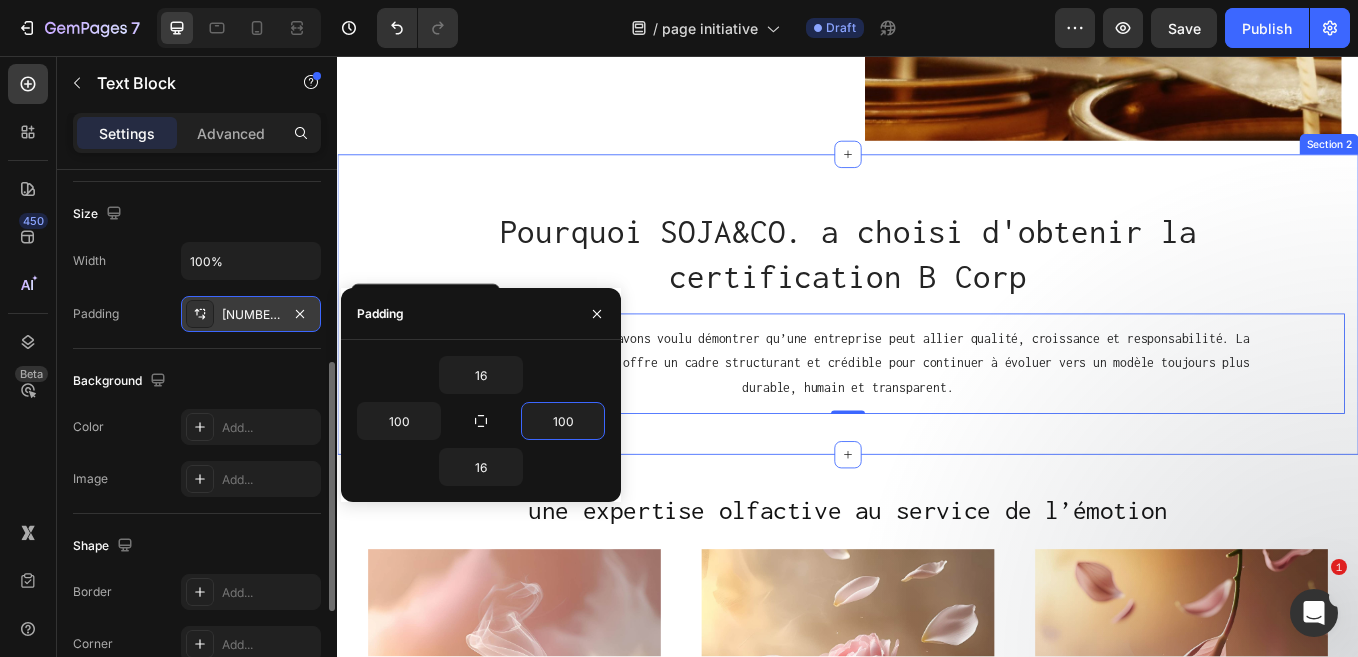 click on "Pourquoi SOJA&CO. a choisi d'obtenir la certification B Corp Heading Dès notre création, nous avons voulu démontrer qu’une entreprise peut allier qualité, croissance et responsabilité. La certification B Corp nous offre un cadre structurant et crédible pour continuer à évoluer vers un modèle toujours plus durable, humain et transparent. Text Block   0 Row Section 2" at bounding box center (937, 348) 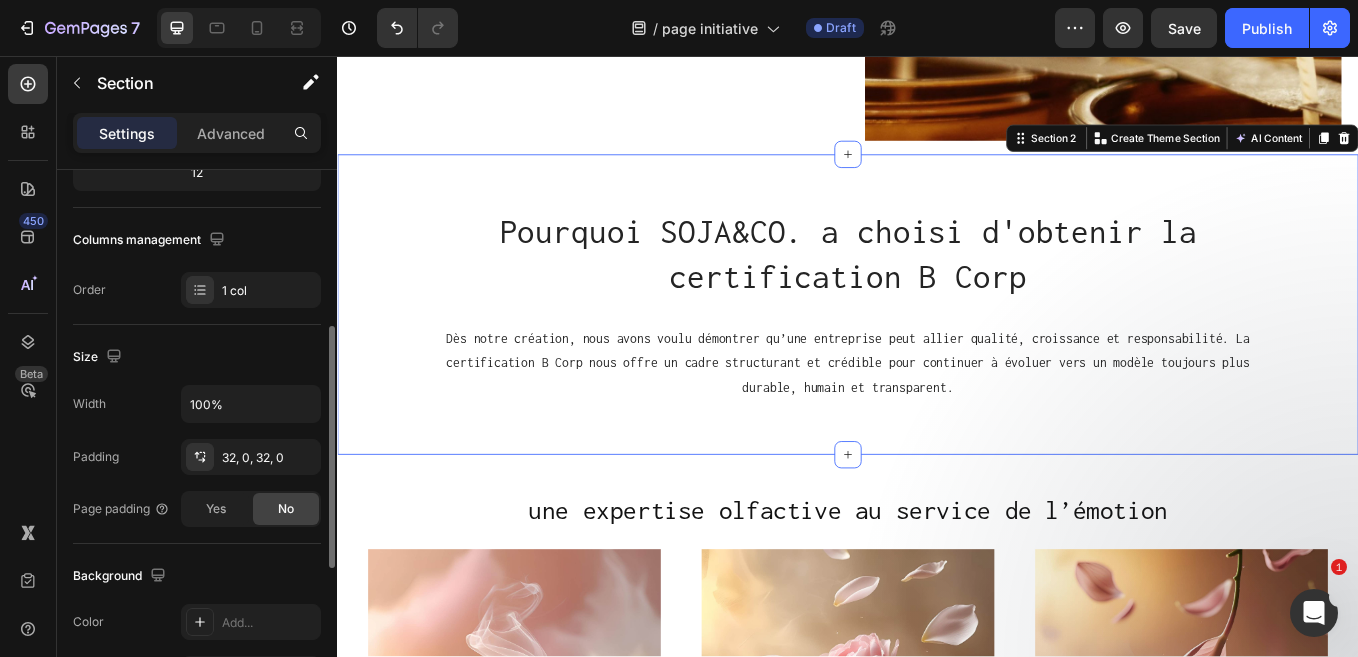 scroll, scrollTop: 321, scrollLeft: 0, axis: vertical 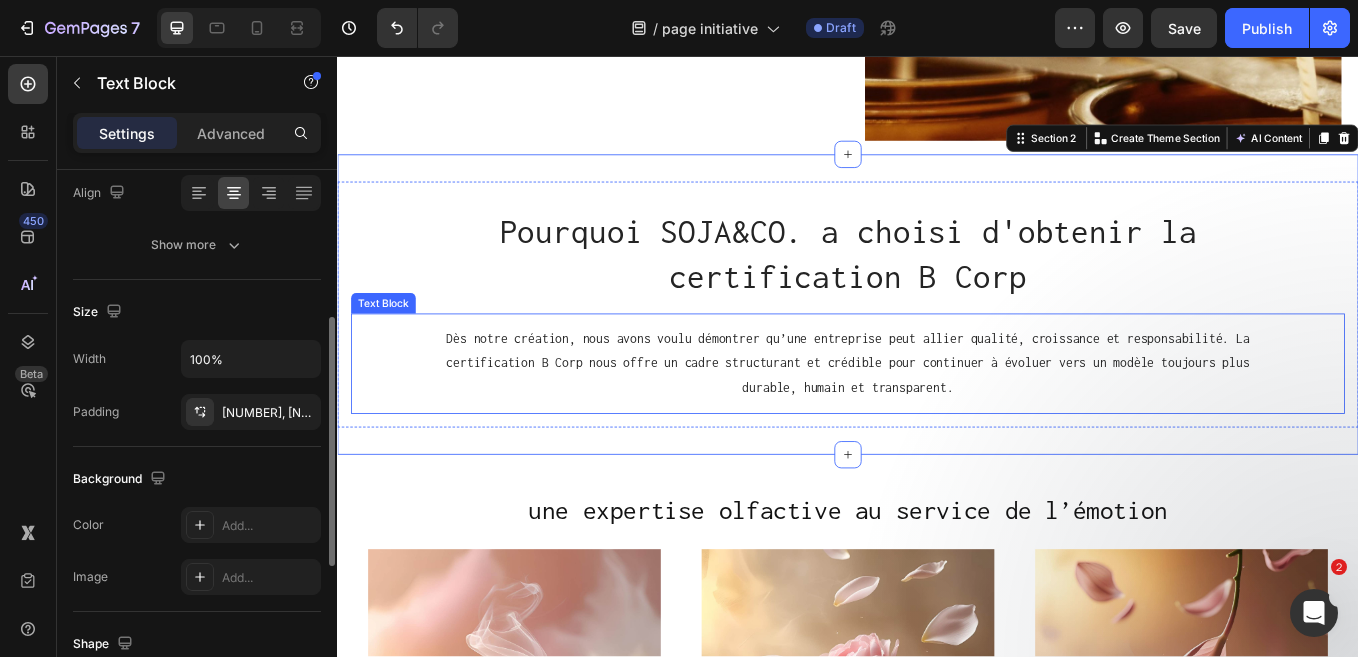 click on "Dès notre création, nous avons voulu démontrer qu’une entreprise peut allier qualité, croissance et responsabilité. La certification B Corp nous offre un cadre structurant et crédible pour continuer à évoluer vers un modèle toujours plus durable, humain et transparent." at bounding box center (937, 418) 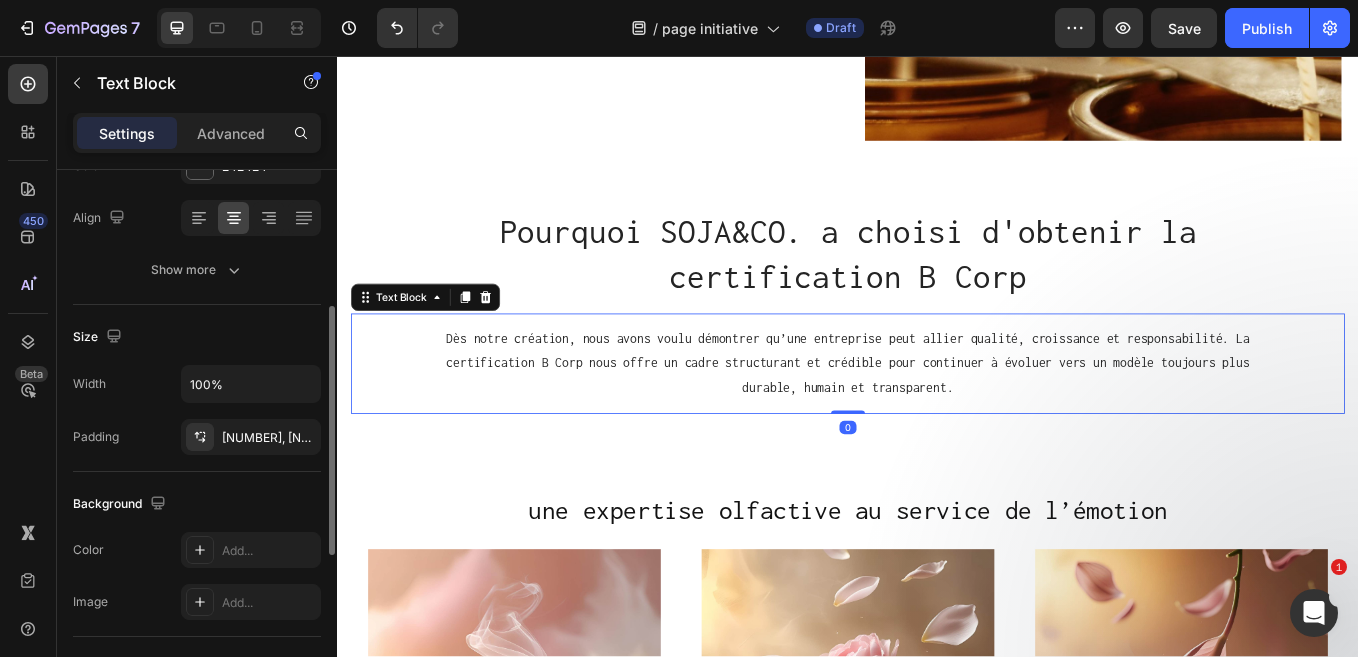 scroll, scrollTop: 329, scrollLeft: 0, axis: vertical 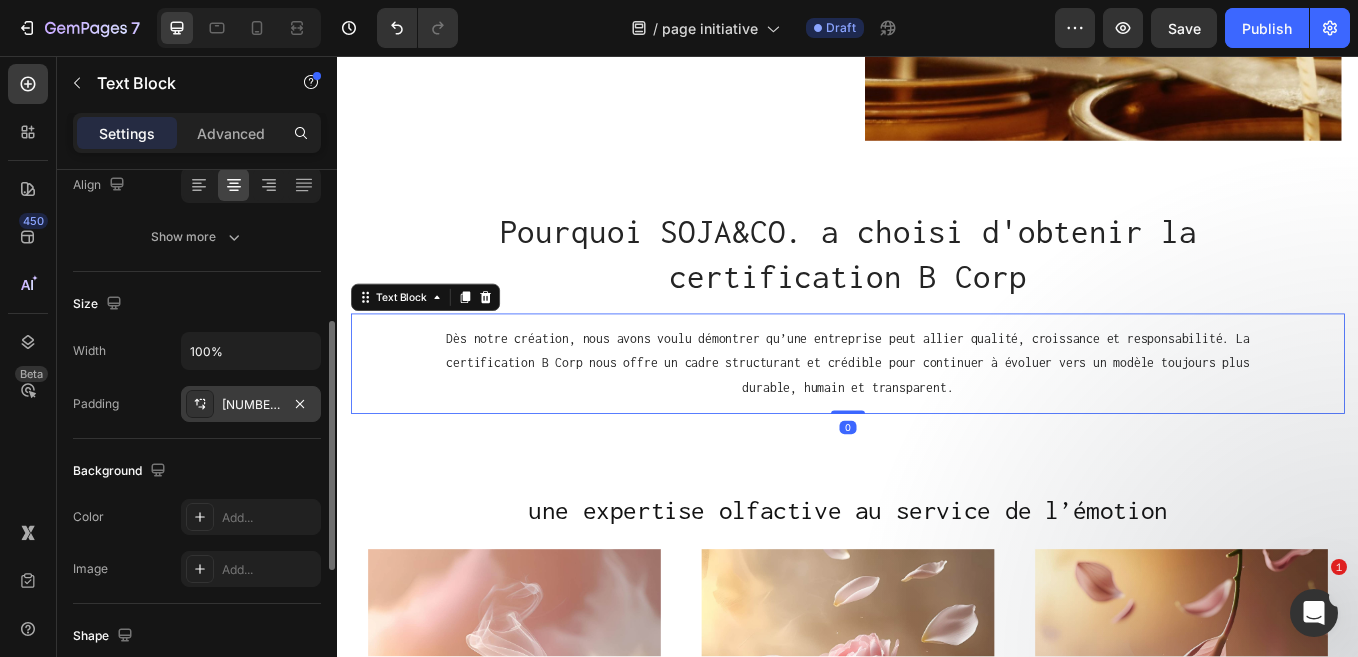 click on "16, 100, 16, 100" at bounding box center (251, 404) 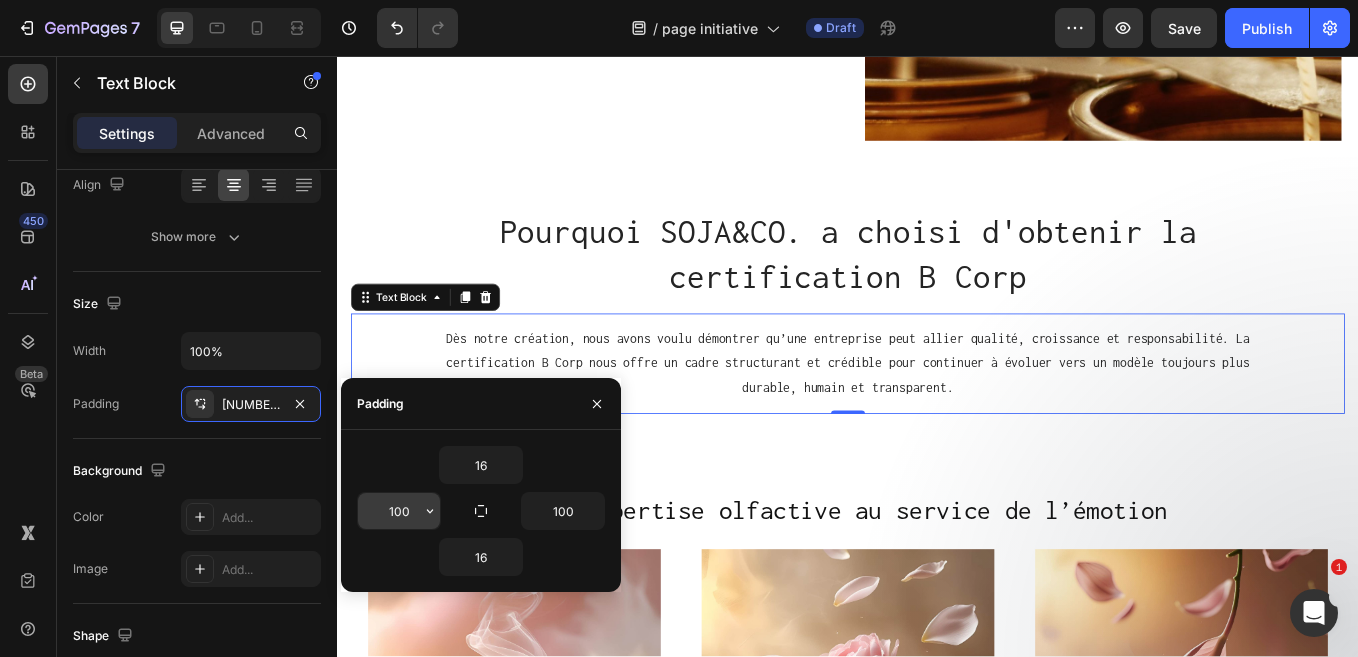 click on "100" 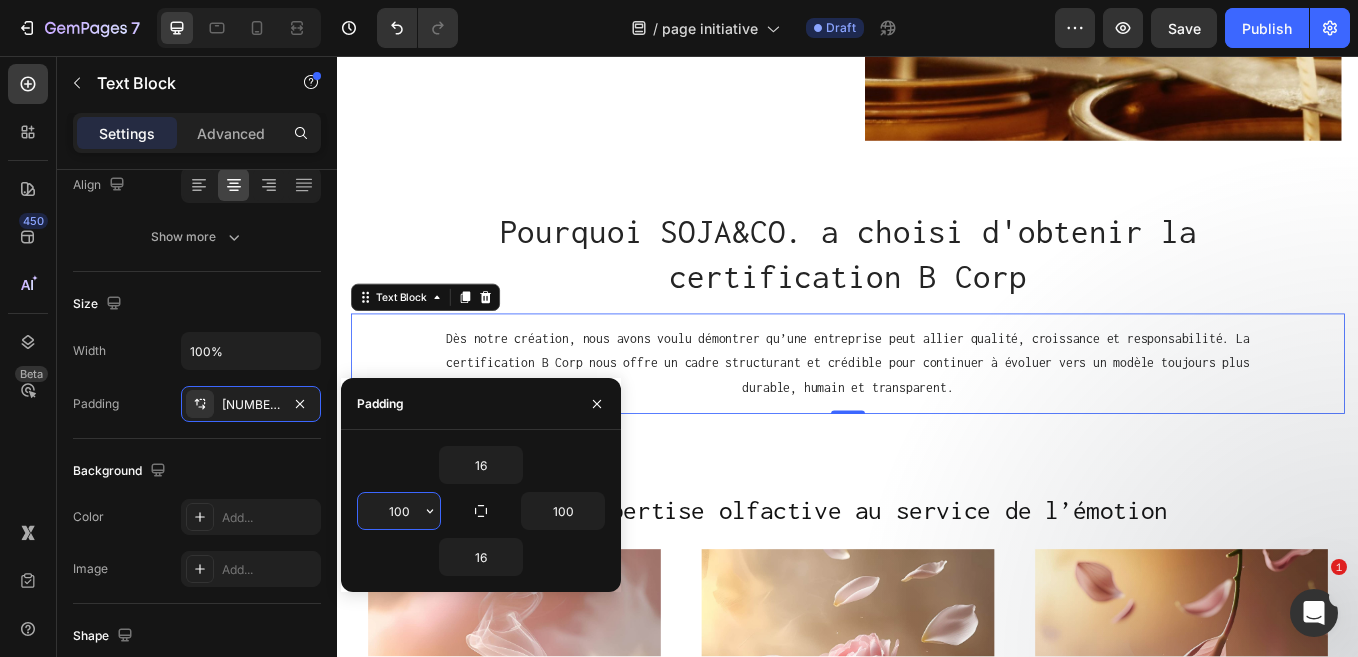 click on "100" at bounding box center (399, 511) 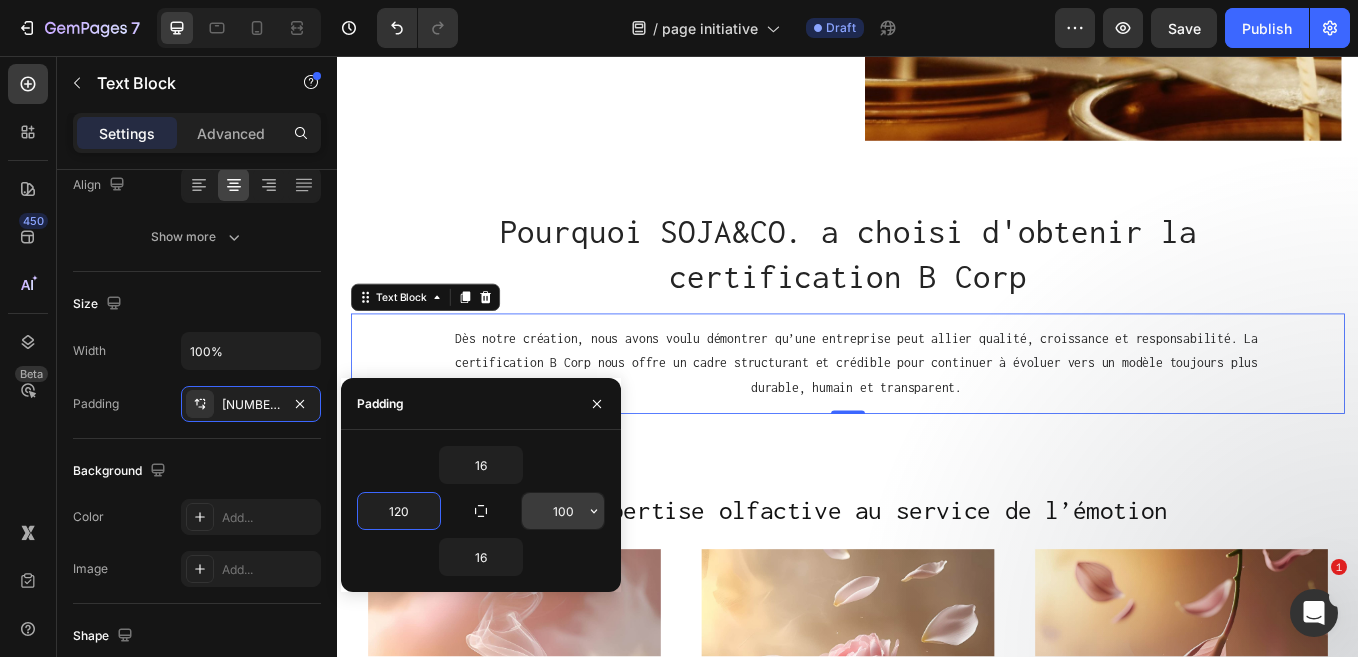 type on "120" 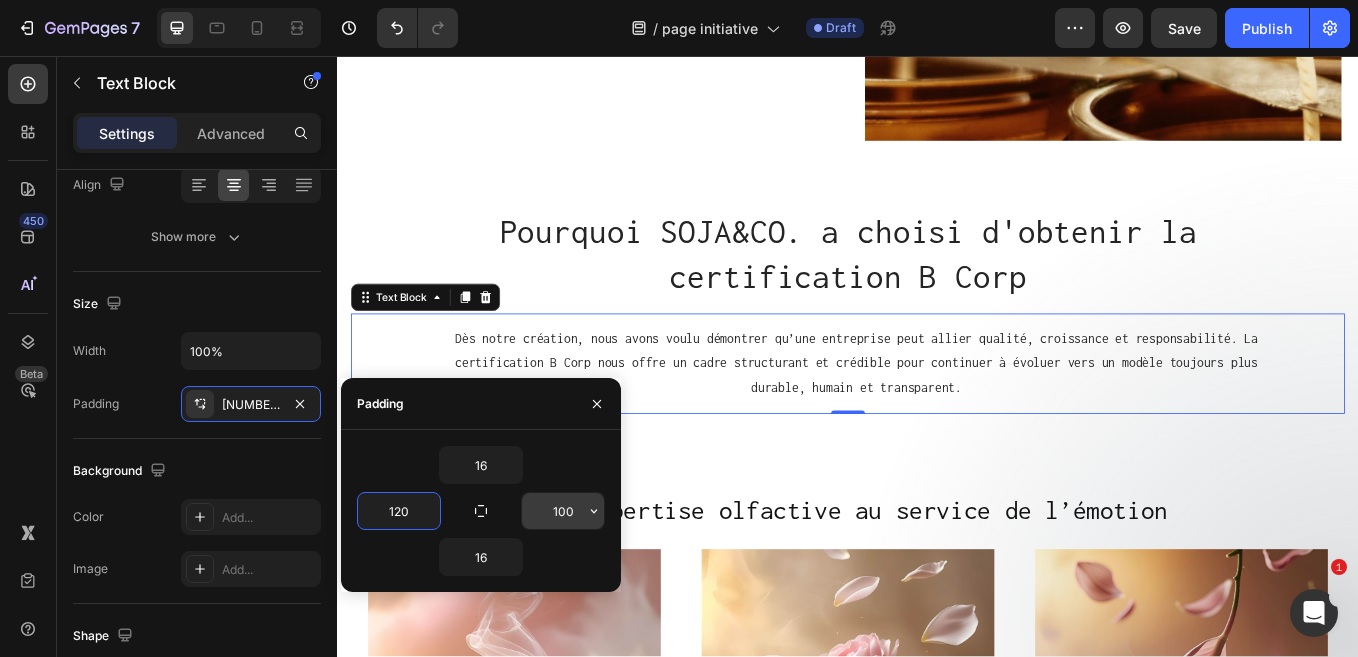 click on "100" at bounding box center (563, 511) 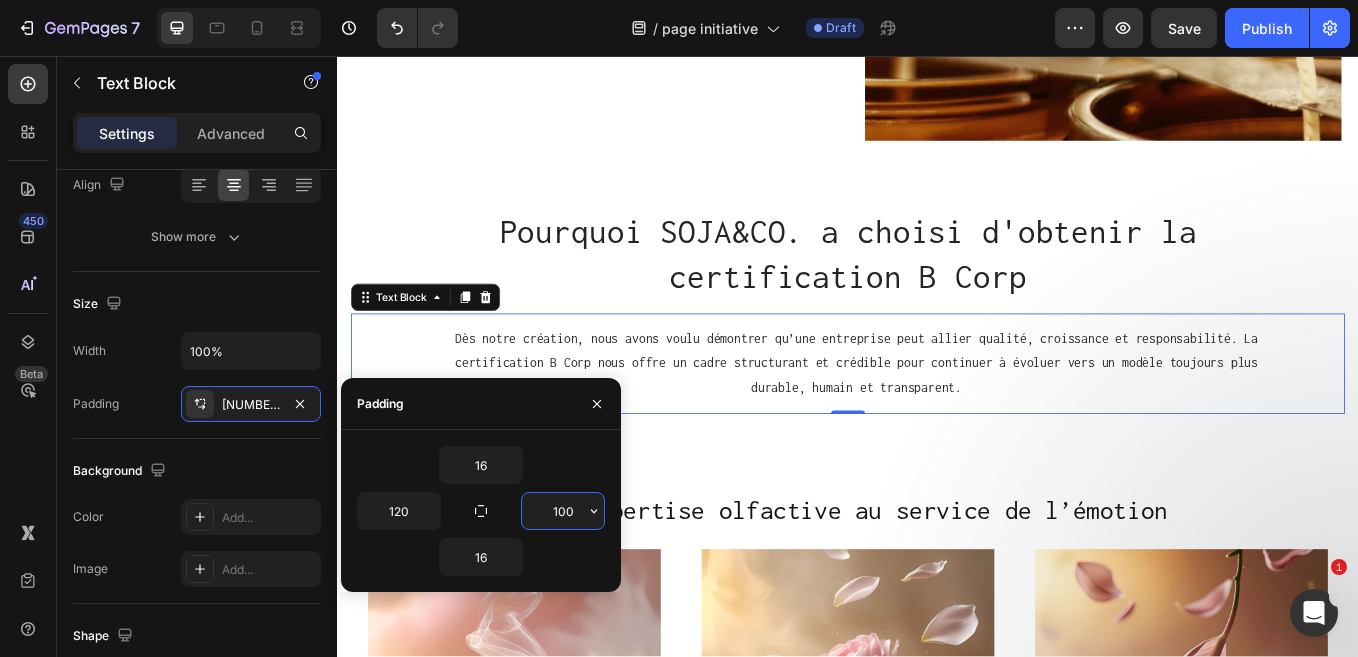 click on "100" at bounding box center [563, 511] 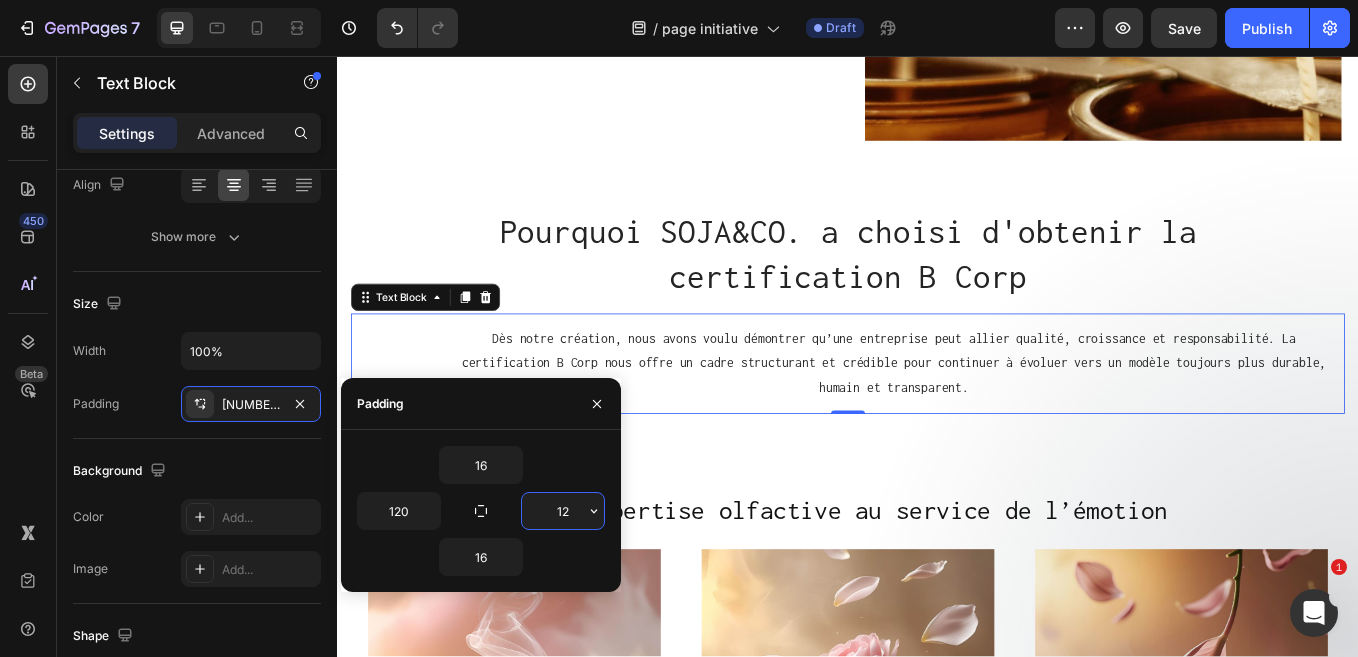 type on "120" 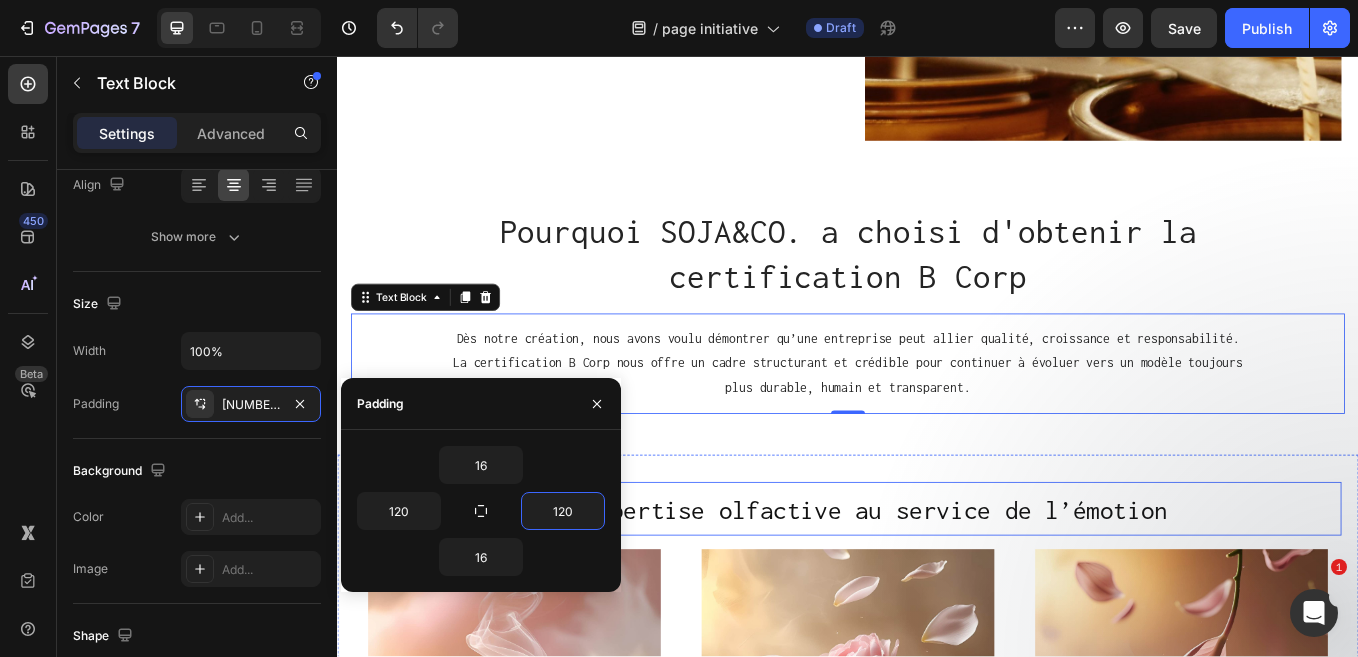 click on "une expertise olfactive au service de l’émotion Heading Image la première impression: la note de tête Text Block fraîches, vives et éphémères, les notes de tête captent l’attention dans les premières minutes. ( durée: 5 à 15 minutes) Text Block Row Image l’âme du parfum: la note de coeur Text Block florale, boisée ou épicée, cette phase exprime la richesse et l’intention du parfum, marquant la mémoire olfactive avec subtilité. ( durée: 15 minutes à 2 heures) Text Block Row Image la signature: la note de fond Text Block profondément enveloppante, elle s’installe dans la durée, laissant derrière elle une empreinte sensorielle inoubliable et persistante. ( durée: 8 heures et plus) Text Block Row Row Section 3" at bounding box center [937, 877] 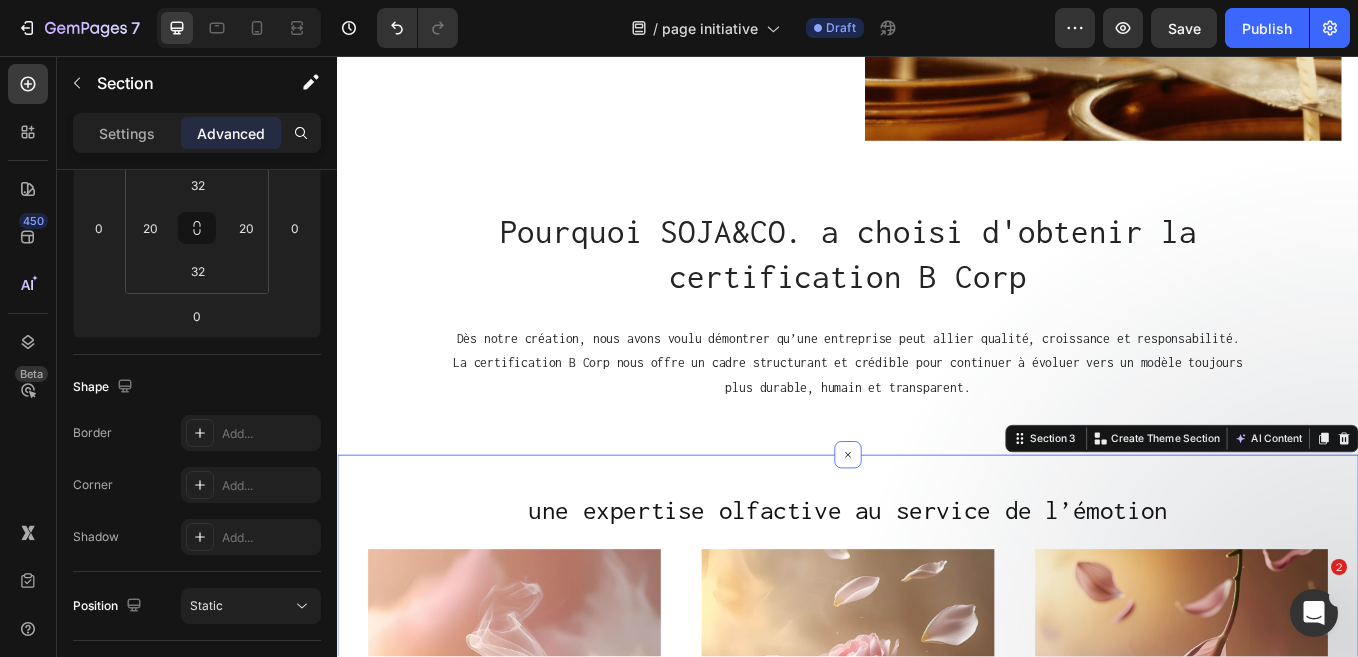 scroll, scrollTop: 0, scrollLeft: 0, axis: both 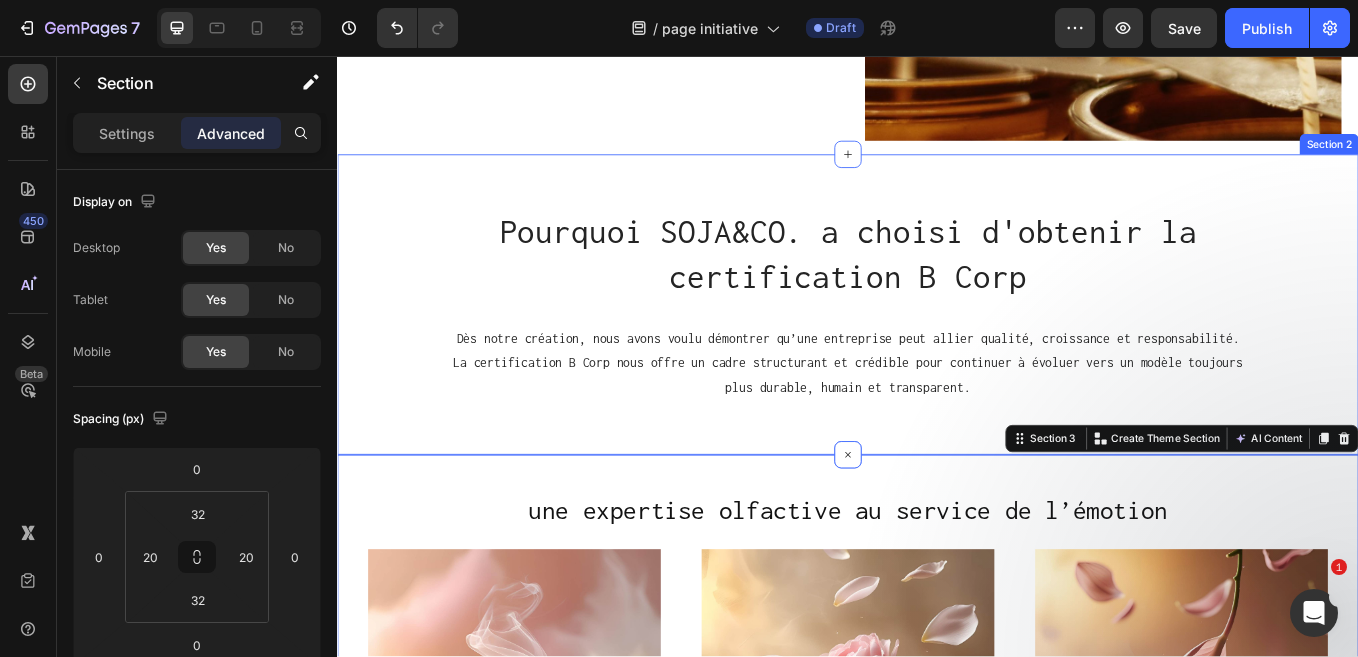 click on "Pourquoi SOJA&CO. a choisi d'obtenir la certification B Corp Heading Dès notre création, nous avons voulu démontrer qu’une entreprise peut allier qualité, croissance et responsabilité. La certification B Corp nous offre un cadre structurant et crédible pour continuer à évoluer vers un modèle toujours plus durable, humain et transparent. Text Block Row Section 2" at bounding box center [937, 348] 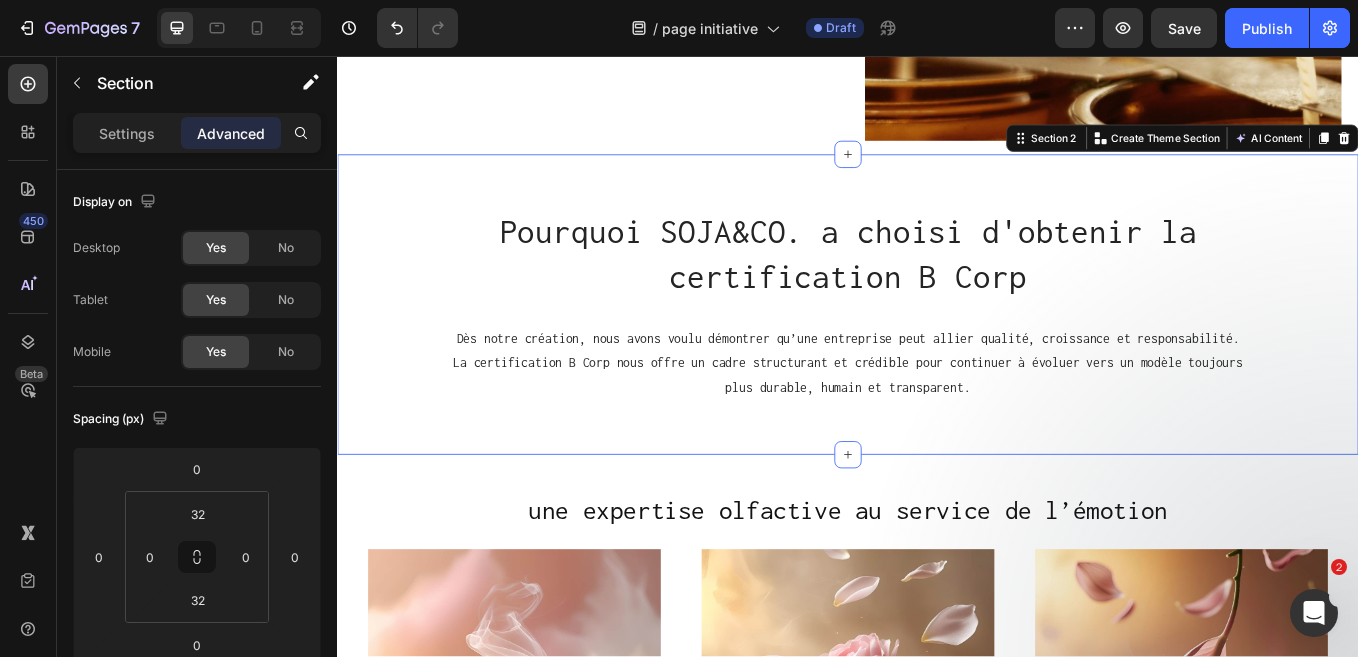 click on "Pourquoi SOJA&CO. a choisi d'obtenir la certification B Corp Heading Dès notre création, nous avons voulu démontrer qu’une entreprise peut allier qualité, croissance et responsabilité. La certification B Corp nous offre un cadre structurant et crédible pour continuer à évoluer vers un modèle toujours plus durable, humain et transparent. Text Block Row Section 2   Create Theme Section AI Content Write with GemAI What would you like to describe here? Tone and Voice Persuasive Product Achat - Matières premières Show more Generate" at bounding box center [937, 348] 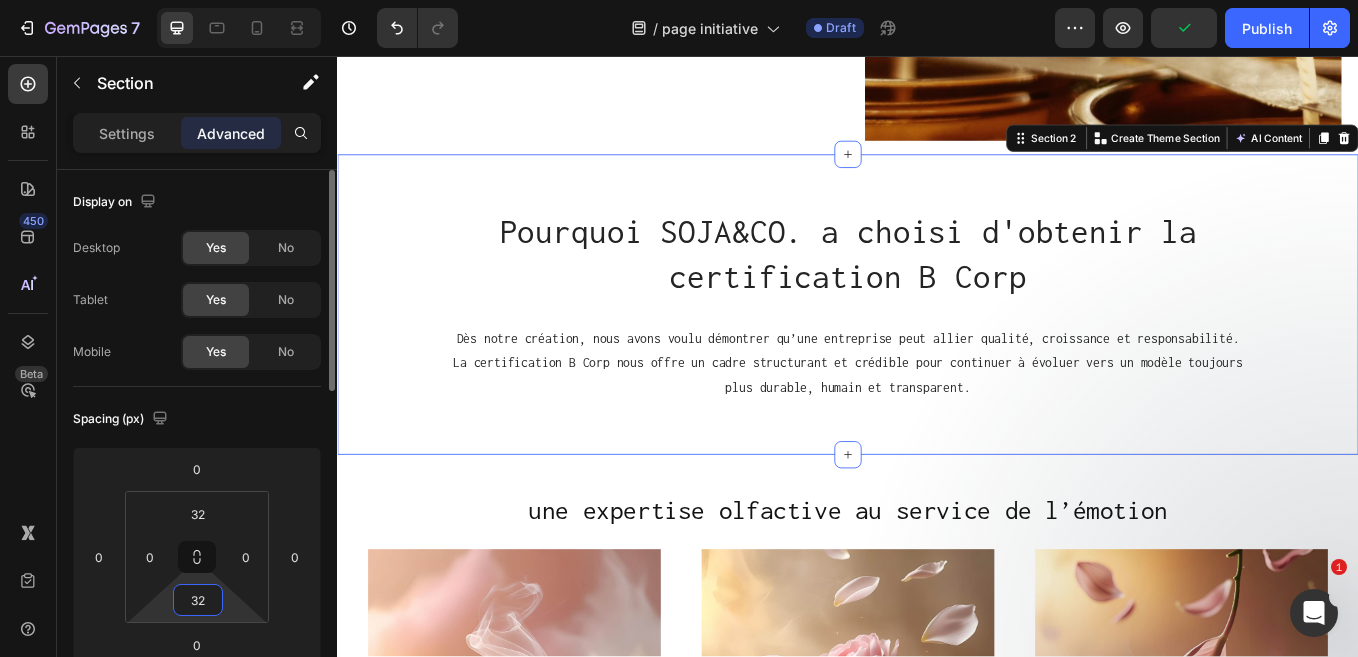 click on "32" at bounding box center (198, 600) 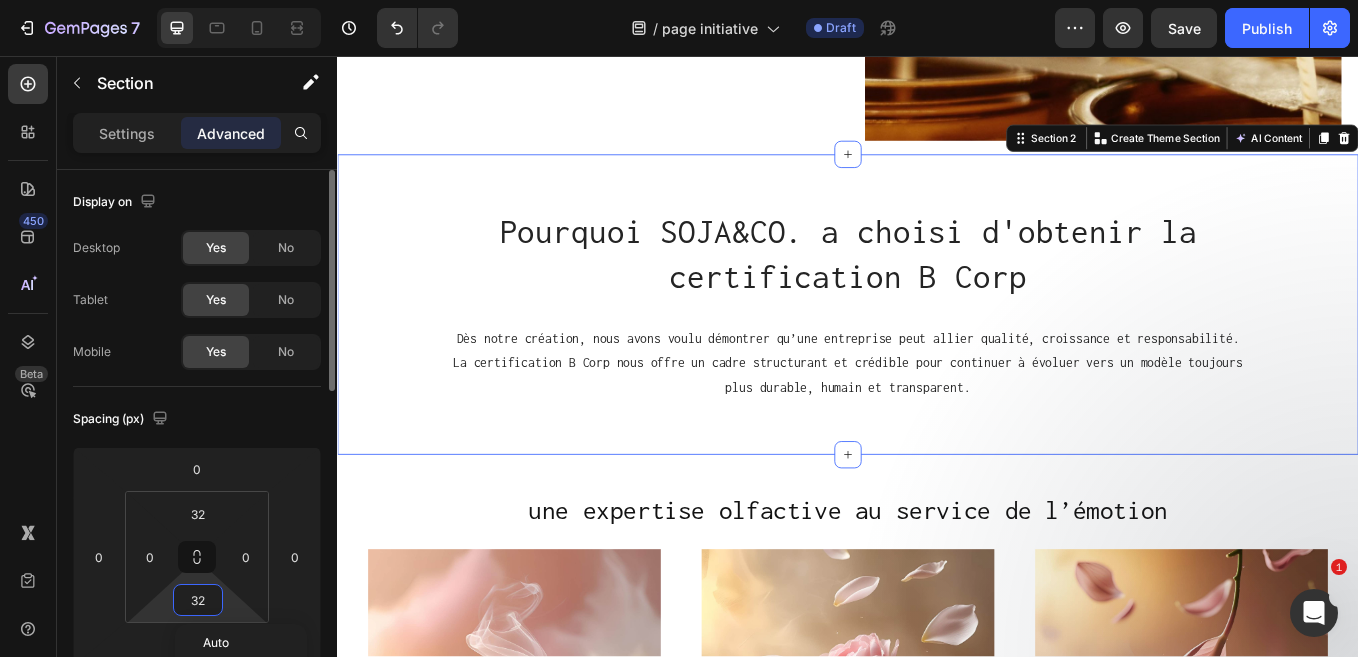 type on "0" 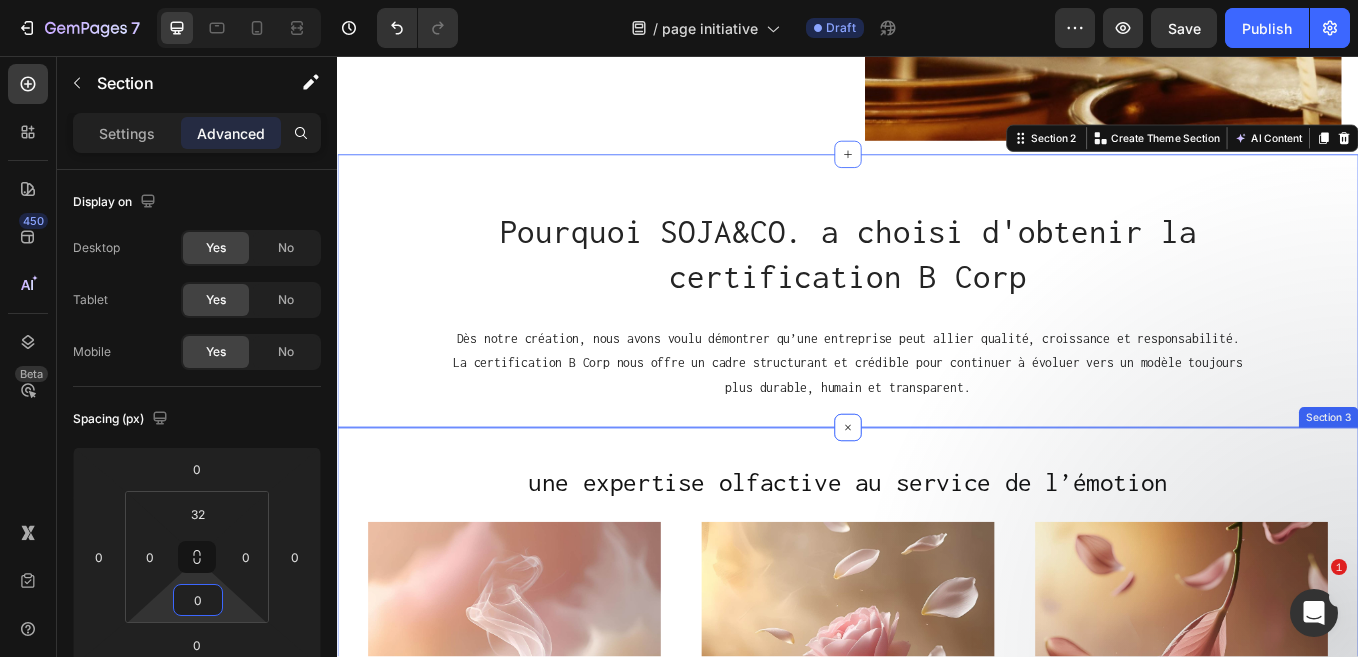 click on "une expertise olfactive au service de l’émotion Heading Image la première impression: la note de tête Text Block fraîches, vives et éphémères, les notes de tête captent l’attention dans les premières minutes. ( durée: 5 à 15 minutes) Text Block Row Image l’âme du parfum: la note de coeur Text Block florale, boisée ou épicée, cette phase exprime la richesse et l’intention du parfum, marquant la mémoire olfactive avec subtilité. ( durée: 15 minutes à 2 heures) Text Block Row Image la signature: la note de fond Text Block profondément enveloppante, elle s’installe dans la durée, laissant derrière elle une empreinte sensorielle inoubliable et persistante. ( durée: 8 heures et plus) Text Block Row Row Section 3" at bounding box center [937, 845] 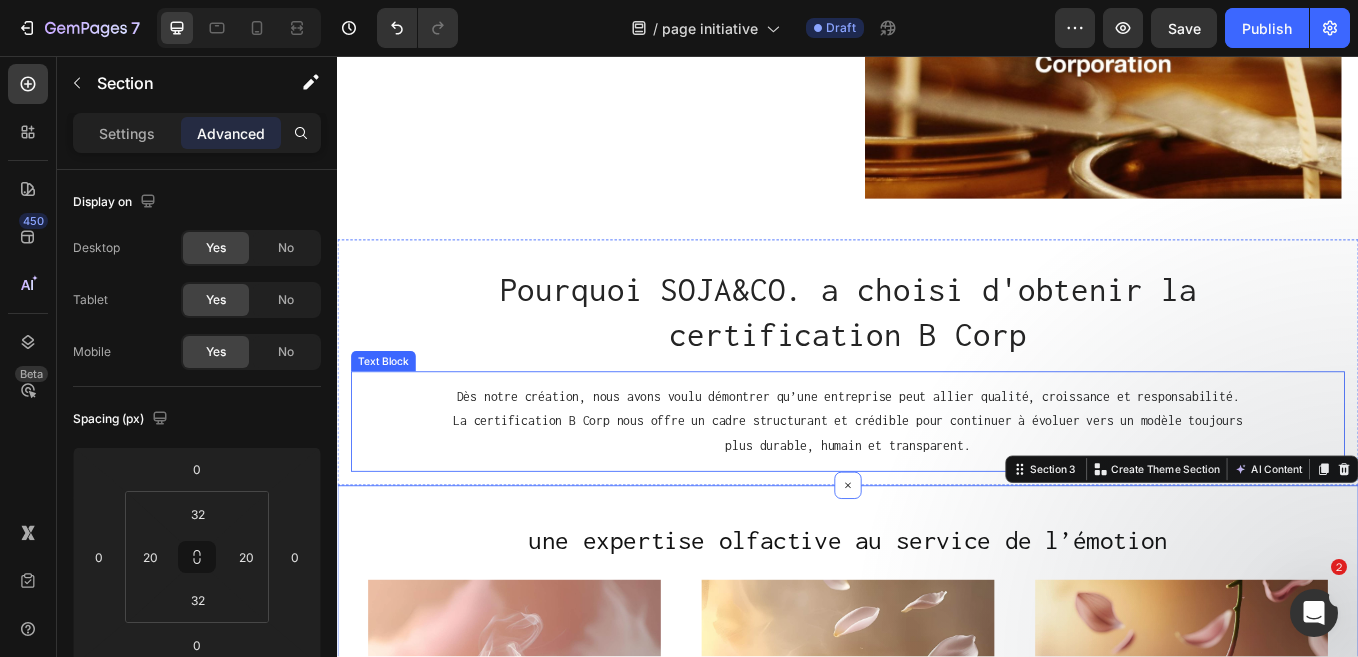 scroll, scrollTop: 447, scrollLeft: 0, axis: vertical 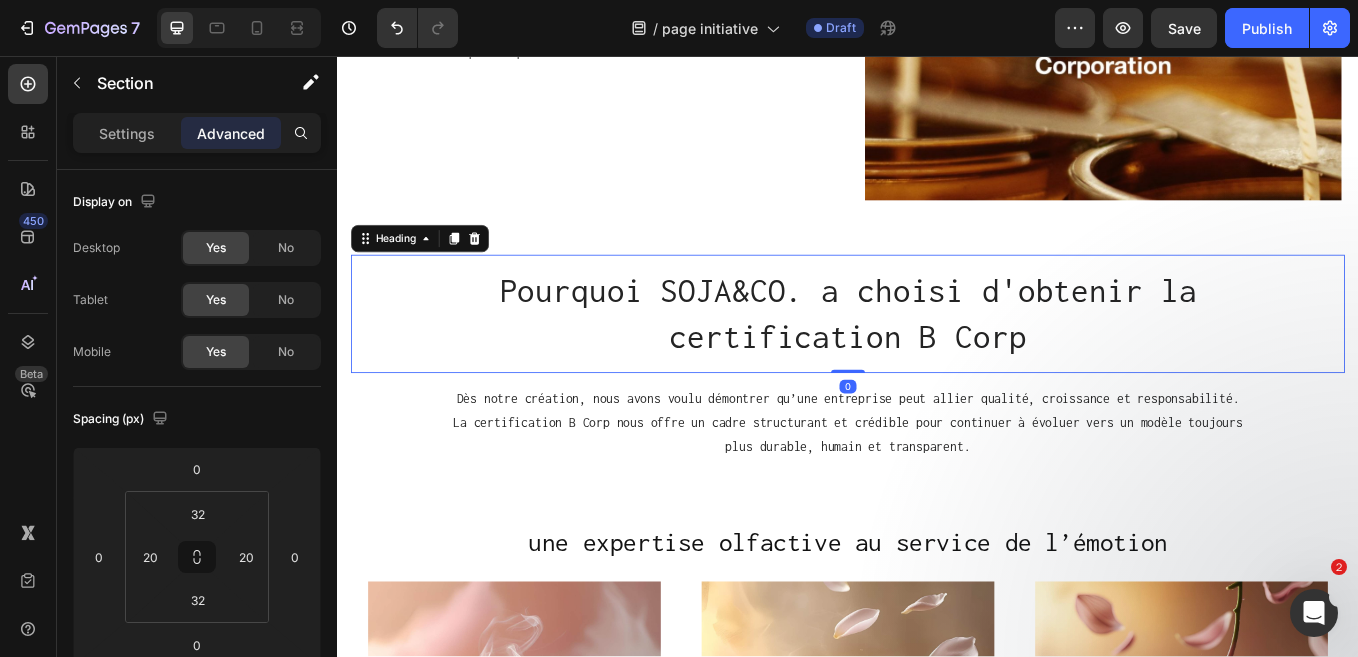 click on "Pourquoi SOJA&CO. a choisi d'obtenir la certification B Corp" at bounding box center (937, 359) 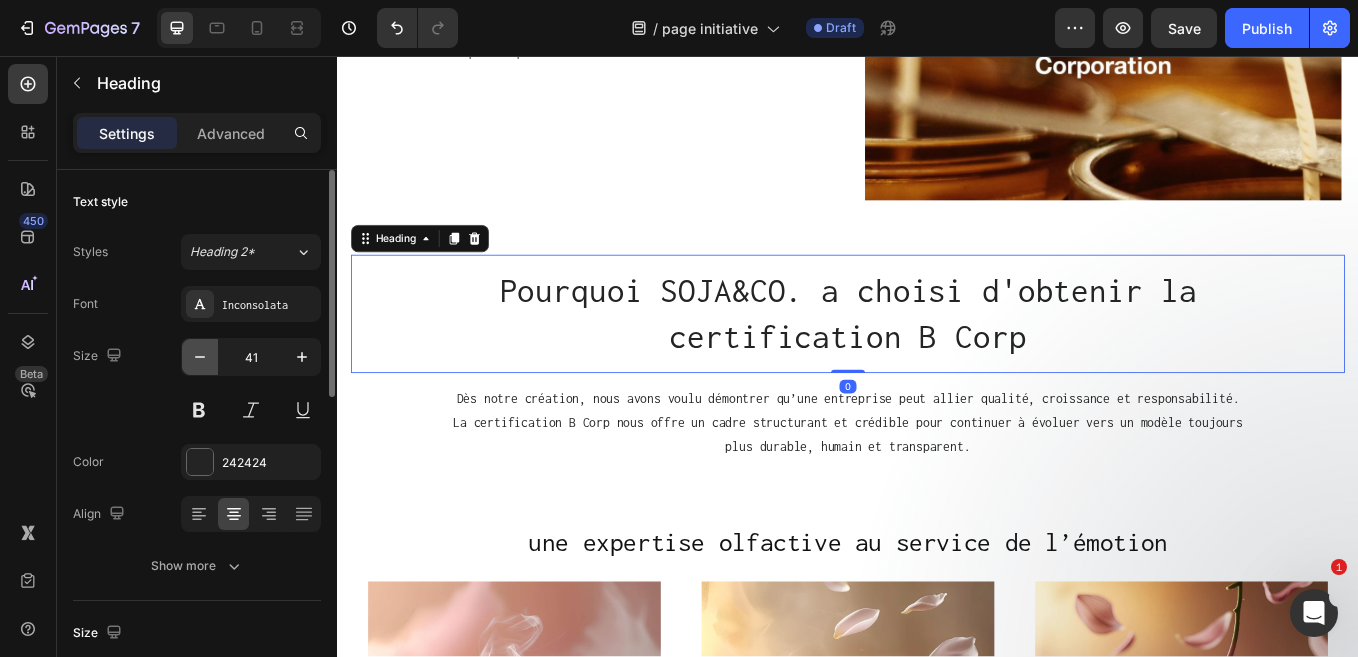 click 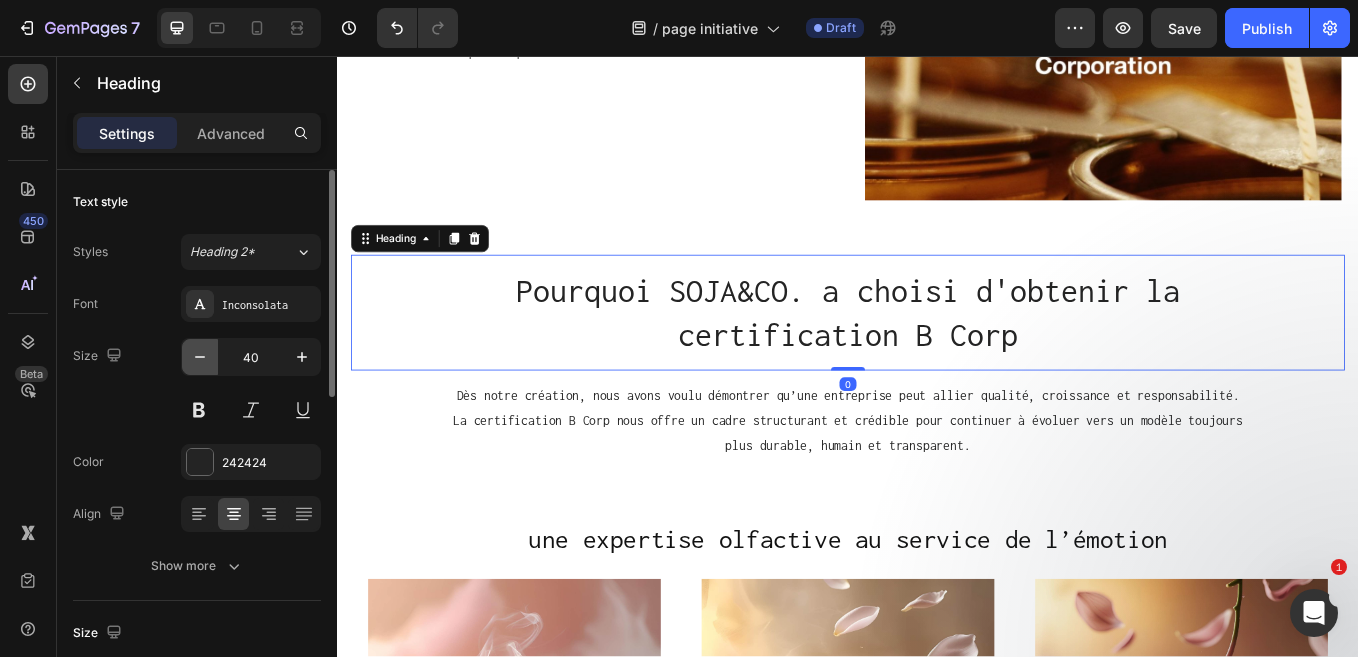 click 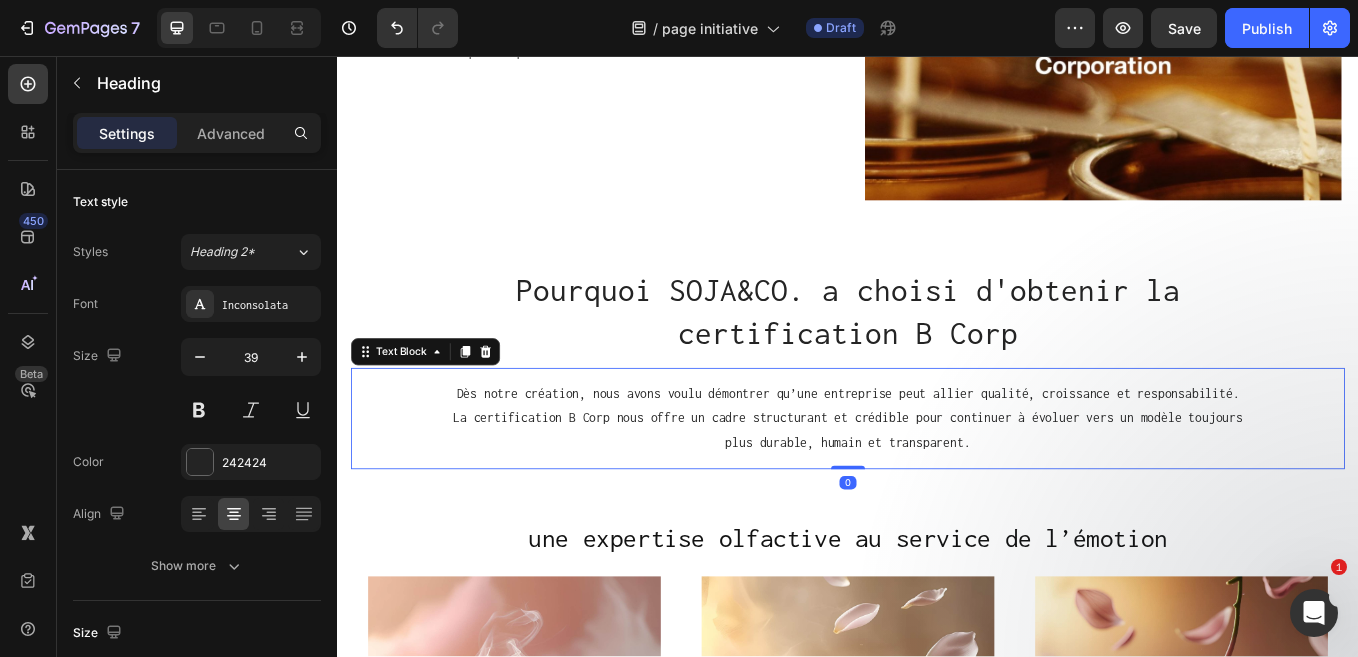 click on "Dès notre création, nous avons voulu démontrer qu’une entreprise peut allier qualité, croissance et responsabilité. La certification B Corp nous offre un cadre structurant et crédible pour continuer à évoluer vers un modèle toujours plus durable, humain et transparent." at bounding box center [937, 482] 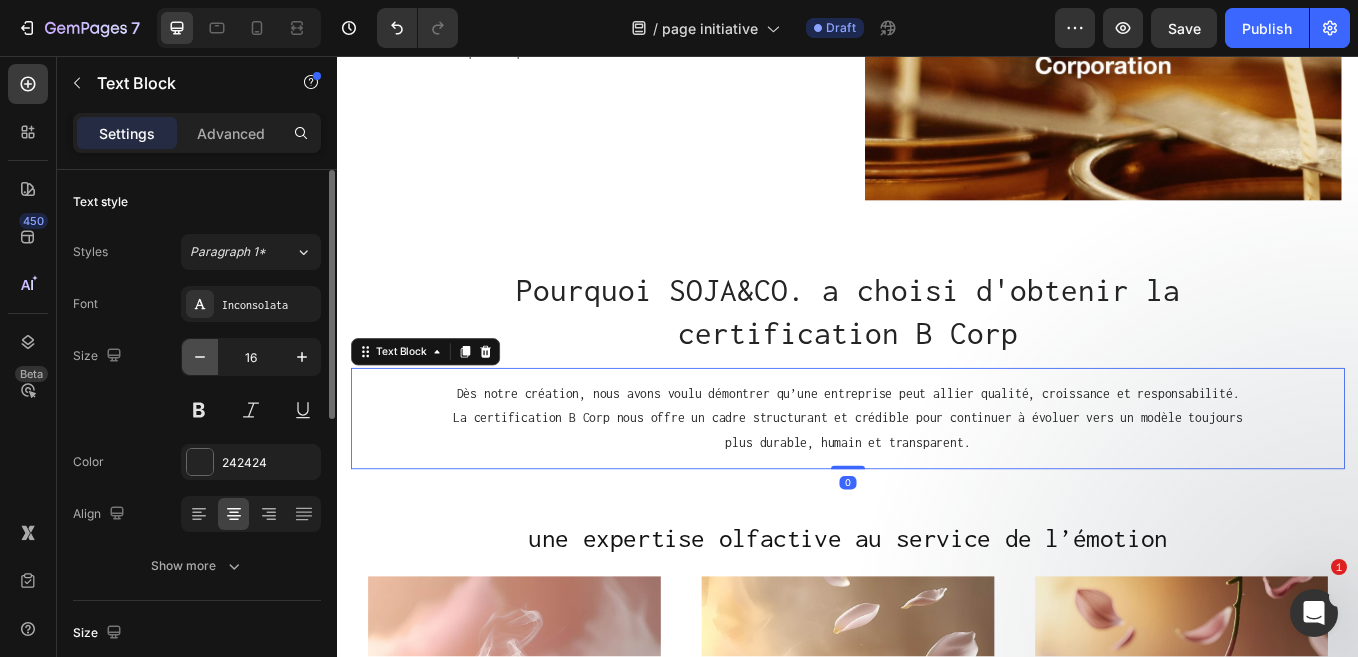 click 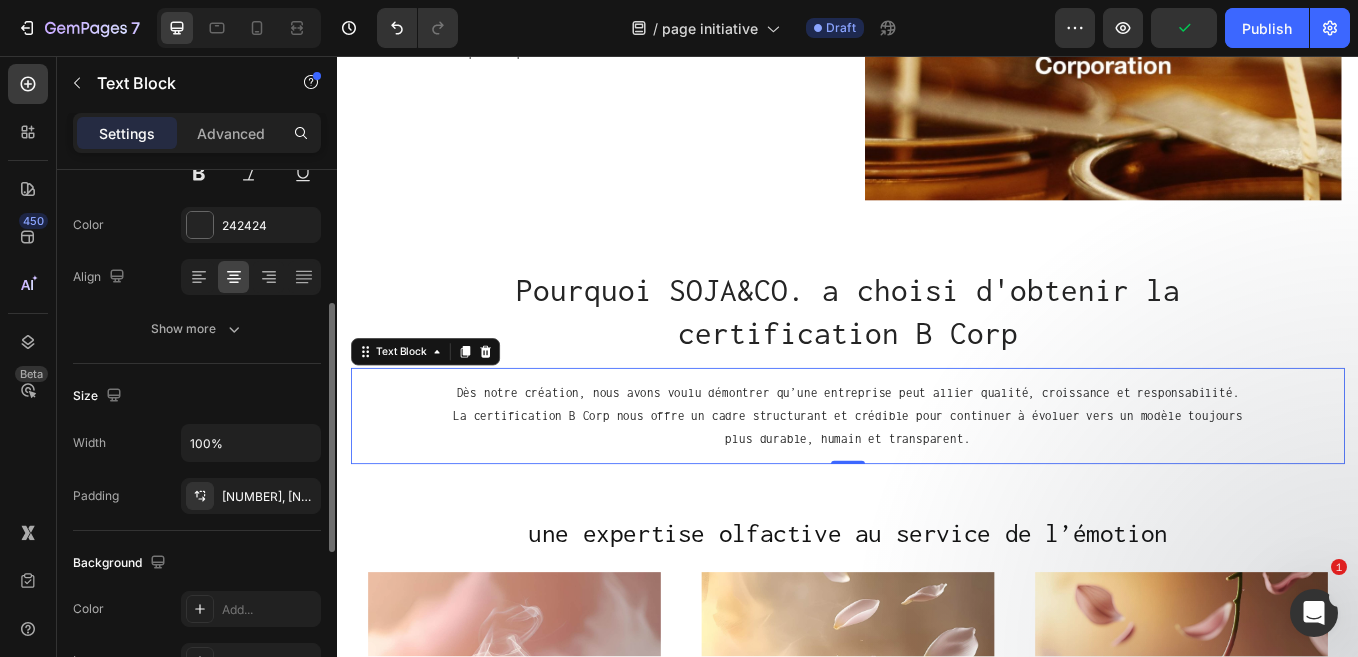 scroll, scrollTop: 258, scrollLeft: 0, axis: vertical 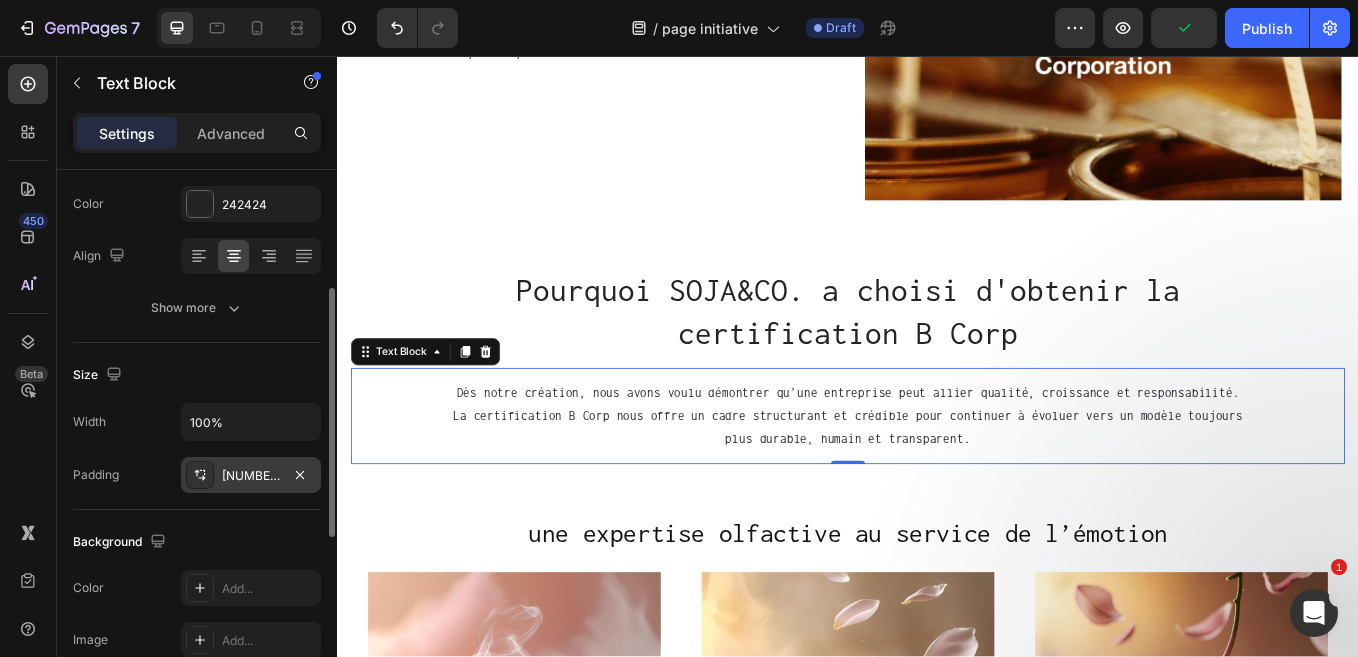 click on "16, 120, 16, 120" at bounding box center [251, 476] 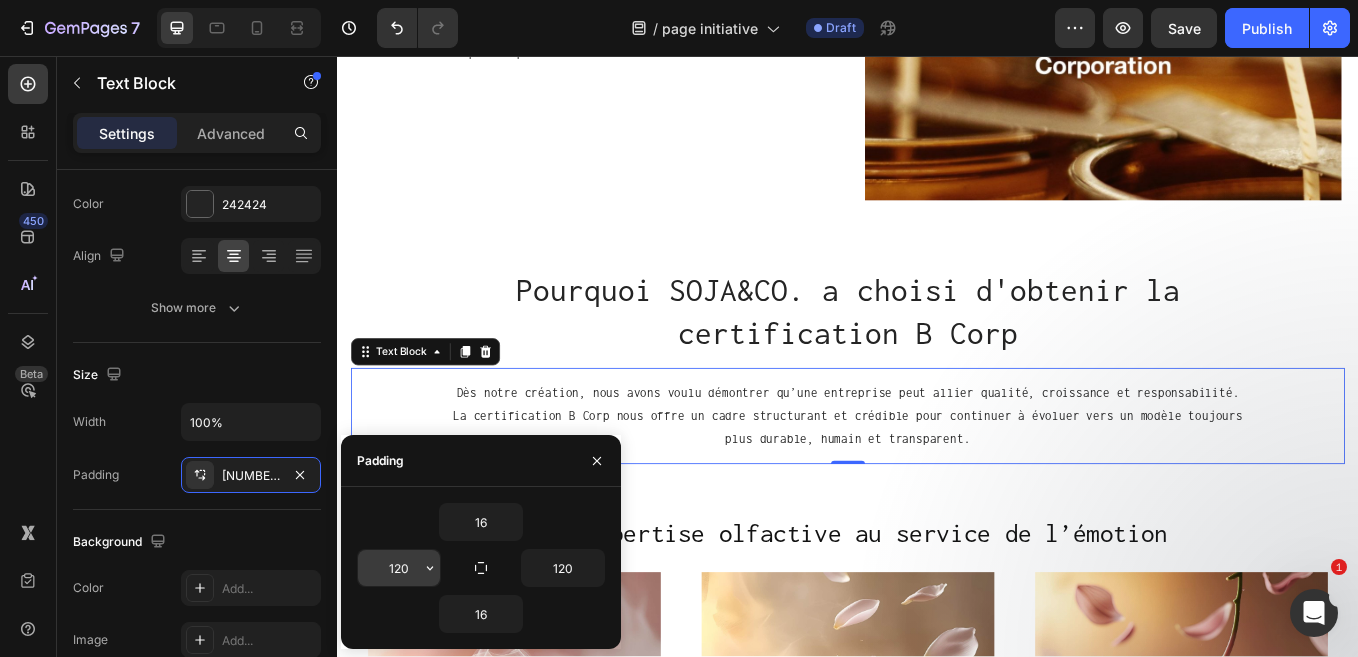 click on "120" at bounding box center (399, 568) 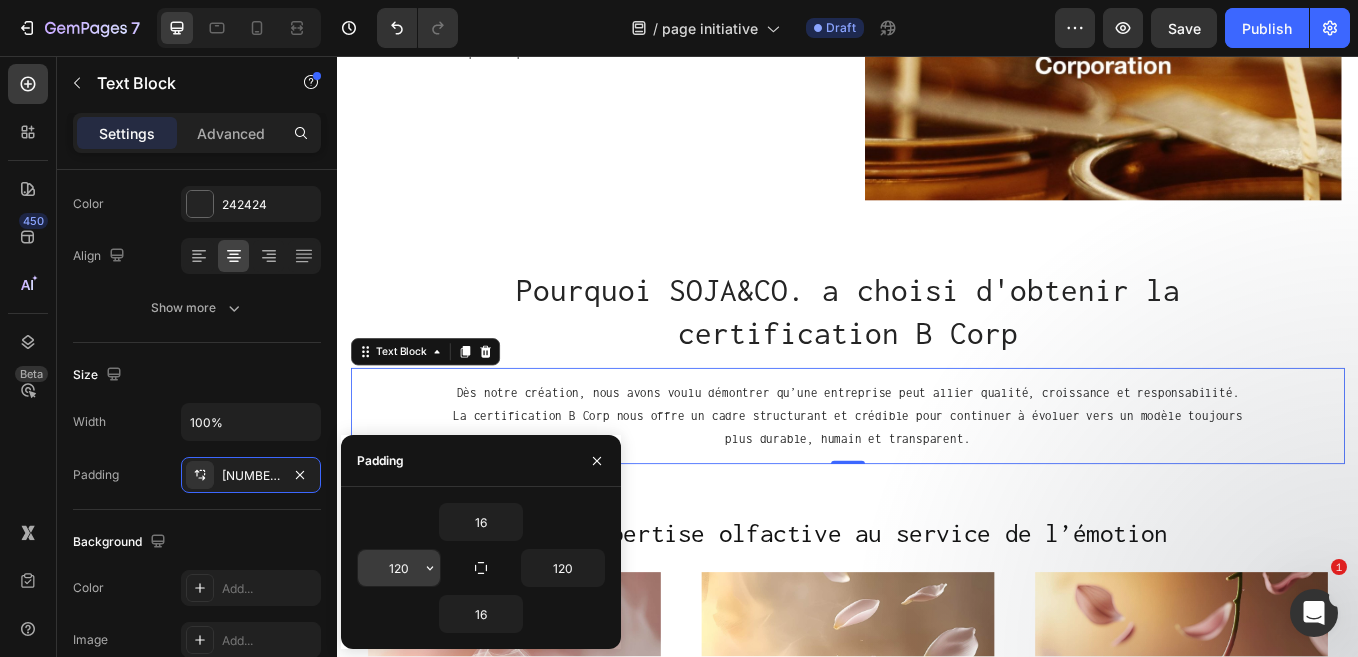 click on "120" at bounding box center (399, 568) 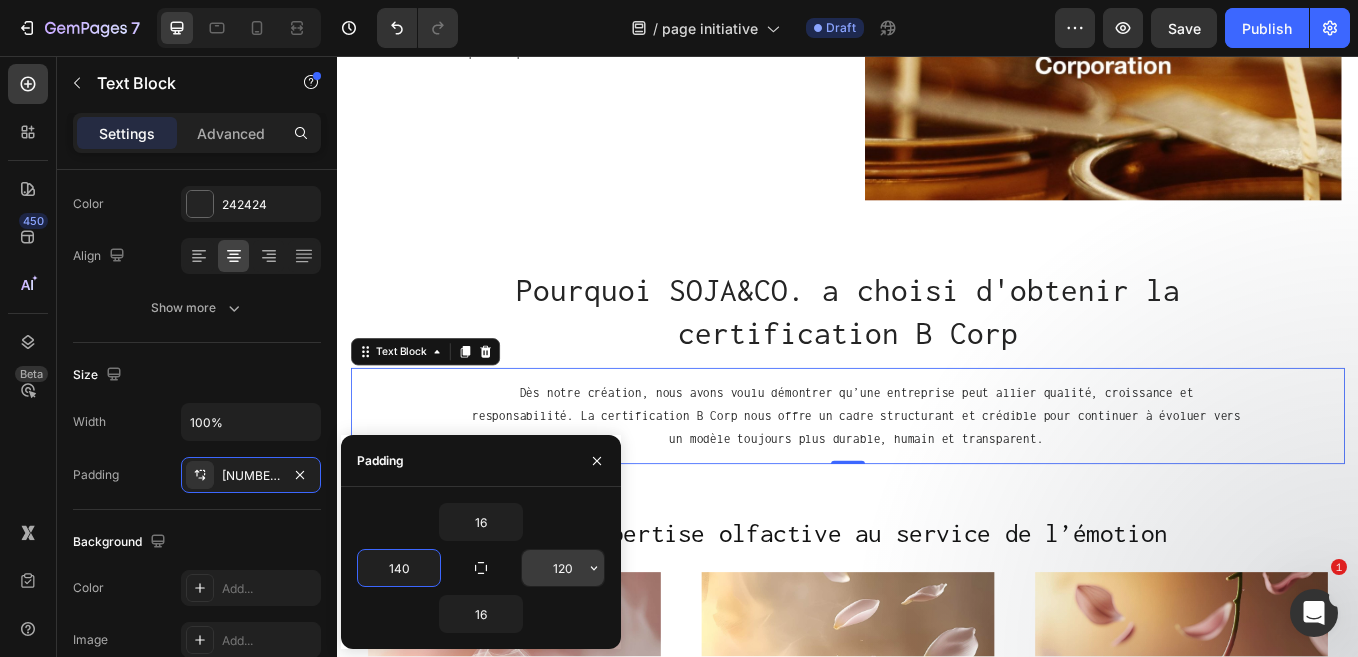 type on "140" 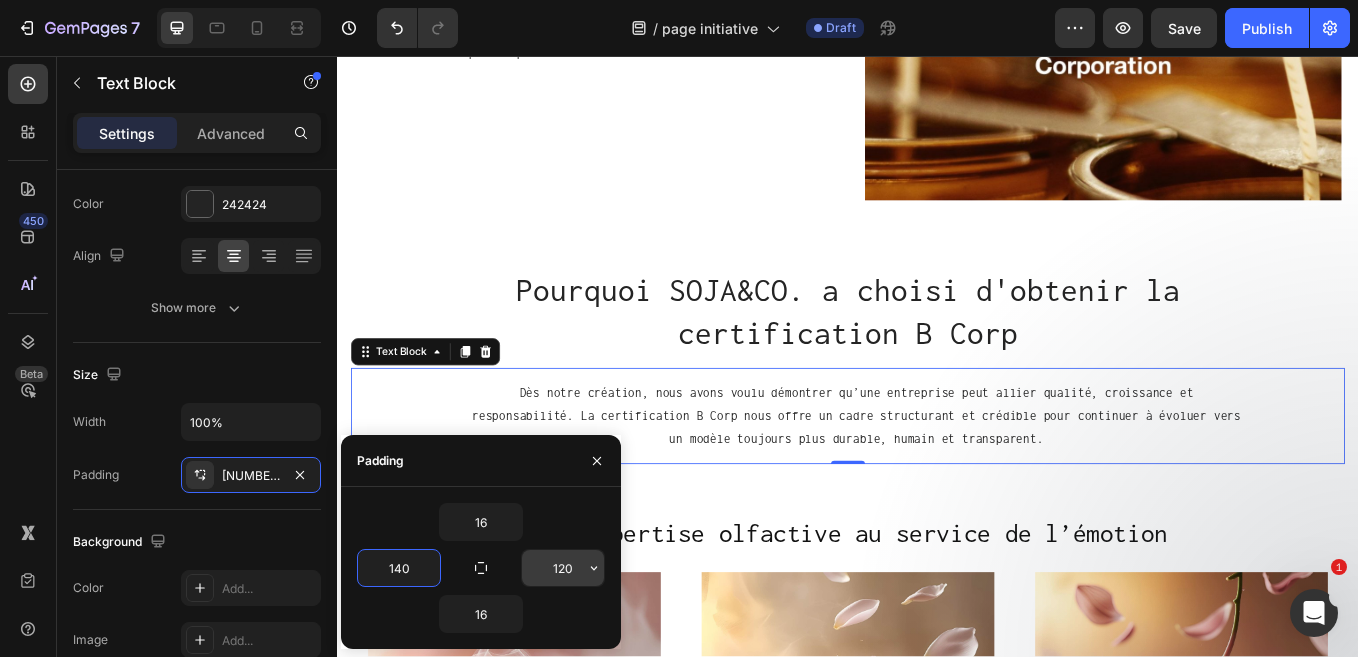 click on "120" at bounding box center (563, 568) 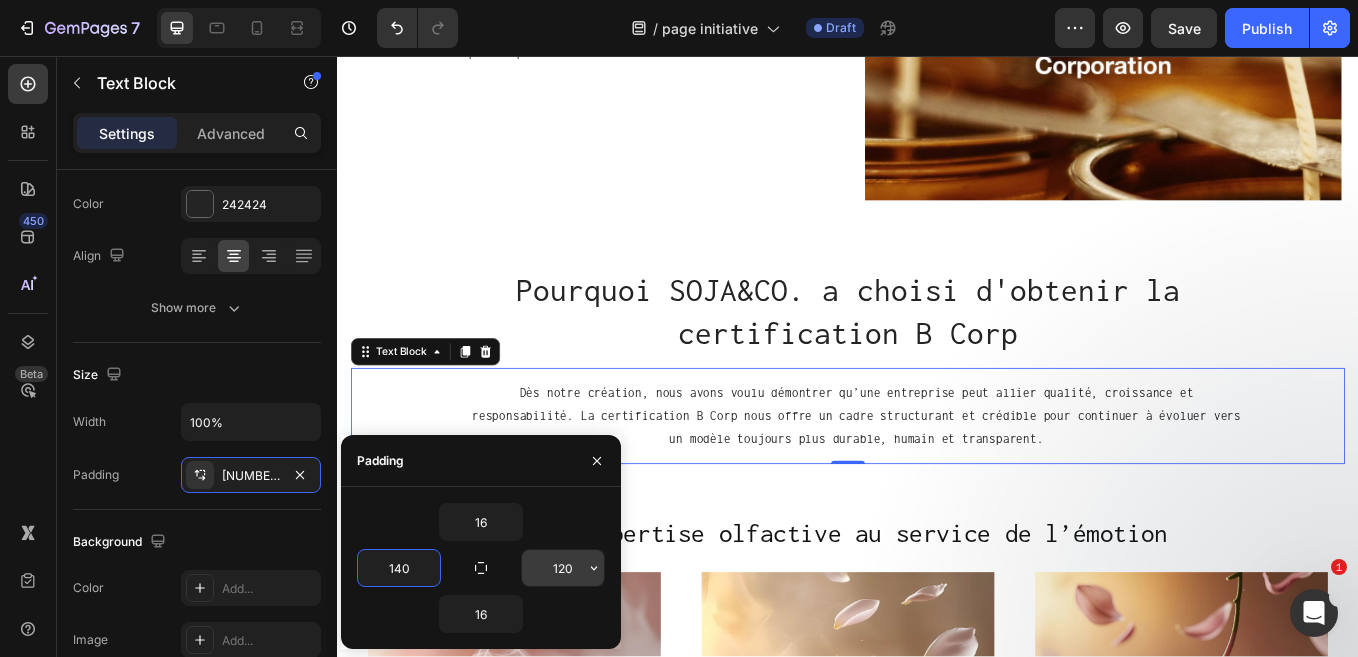 click on "120" at bounding box center (563, 568) 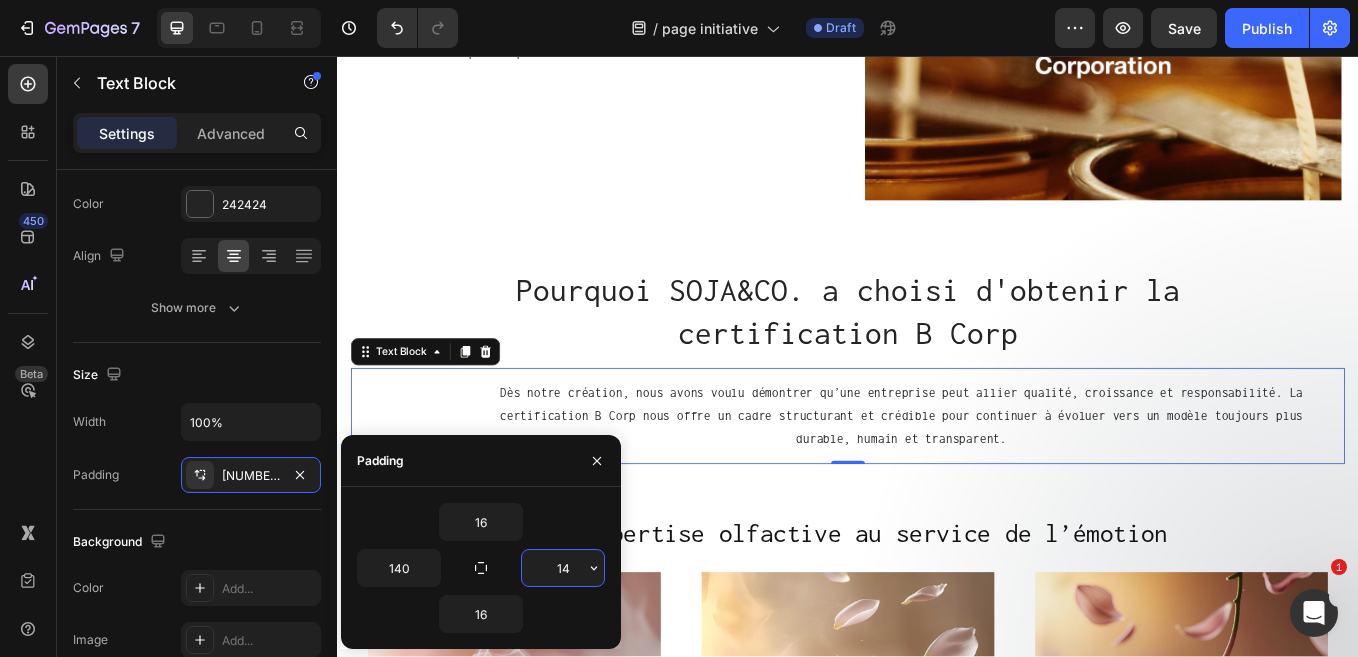 type on "140" 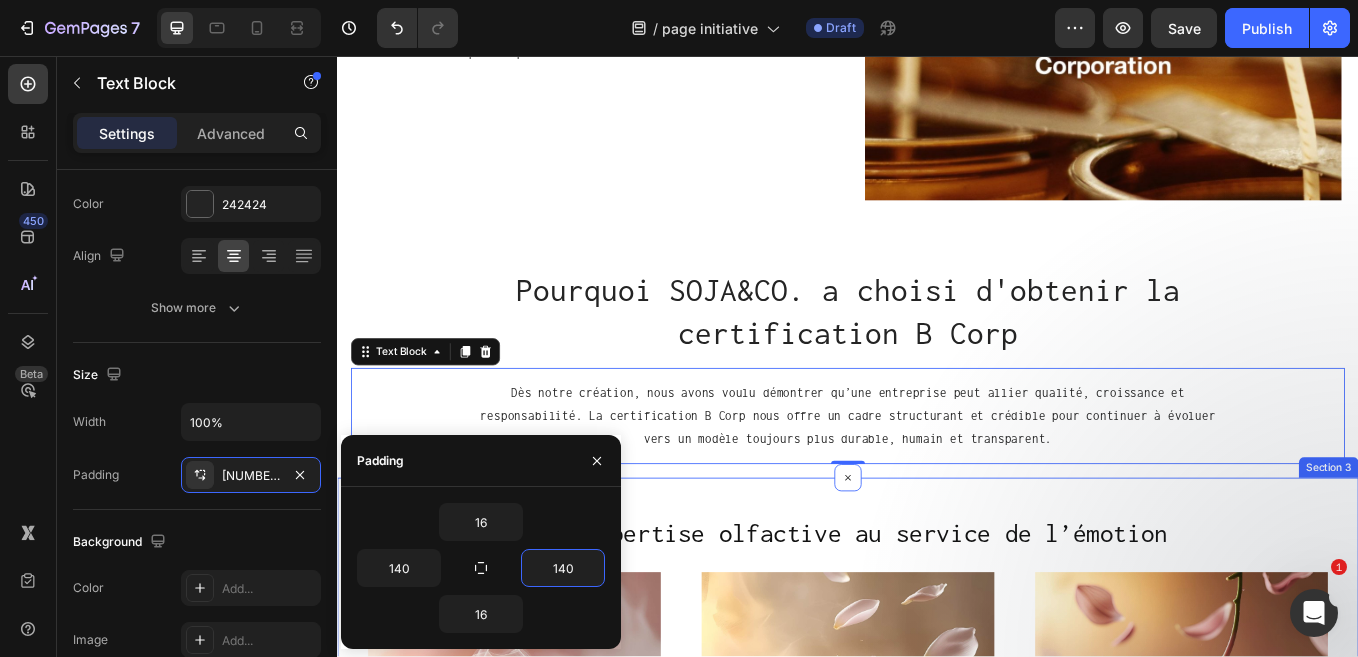 click on "une expertise olfactive au service de l’émotion Heading Image la première impression: la note de tête Text Block fraîches, vives et éphémères, les notes de tête captent l’attention dans les premières minutes. ( durée: 5 à 15 minutes) Text Block Row Image l’âme du parfum: la note de coeur Text Block florale, boisée ou épicée, cette phase exprime la richesse et l’intention du parfum, marquant la mémoire olfactive avec subtilité. ( durée: 15 minutes à 2 heures) Text Block Row Image la signature: la note de fond Text Block profondément enveloppante, elle s’installe dans la durée, laissant derrière elle une empreinte sensorielle inoubliable et persistante. ( durée: 8 heures et plus) Text Block Row Row Section 3" at bounding box center (937, 904) 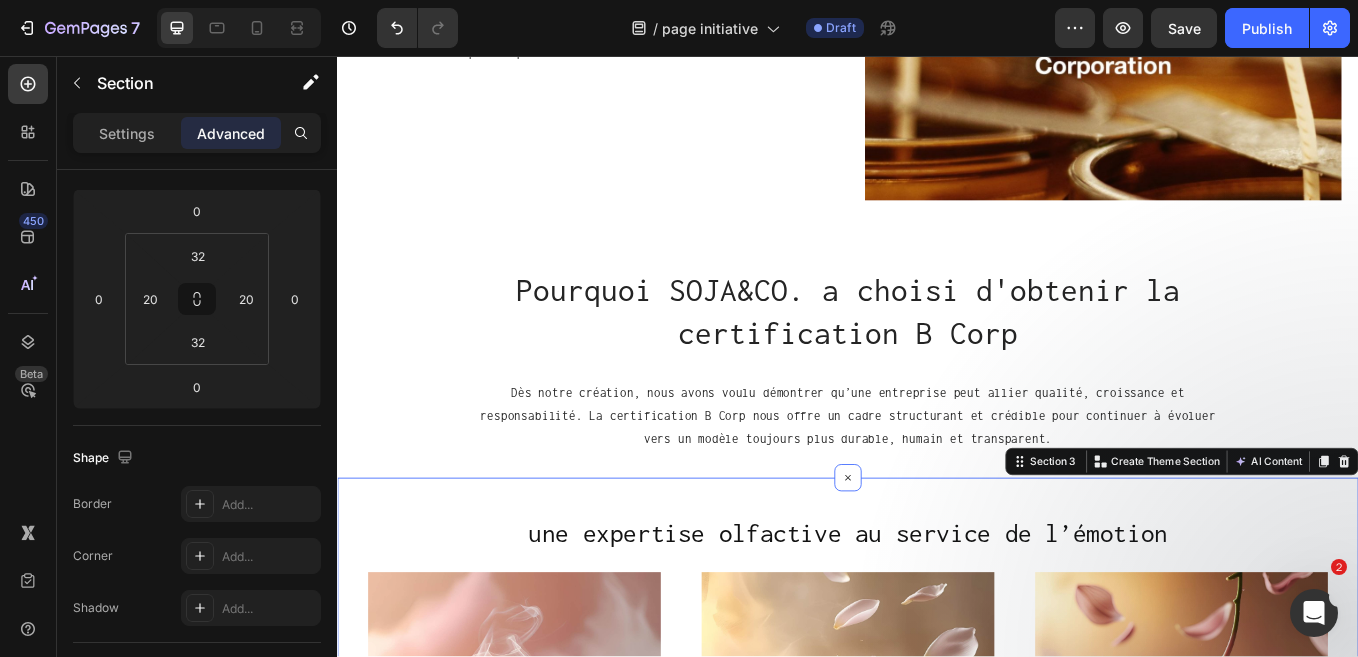scroll, scrollTop: 0, scrollLeft: 0, axis: both 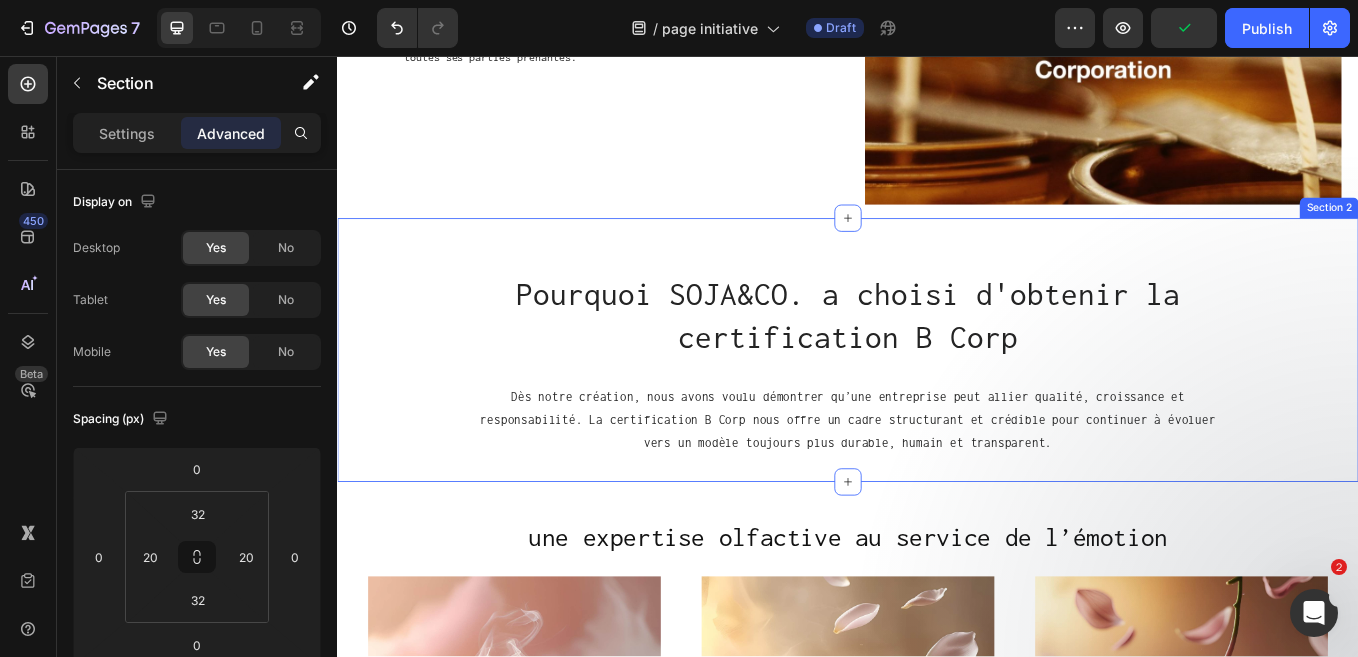 click on "Pourquoi SOJA&CO. a choisi d'obtenir la certification B Corp Heading Dès notre création, nous avons voulu démontrer qu’une entreprise peut allier qualité, croissance et responsabilité. La certification B Corp nous offre un cadre structurant et crédible pour continuer à évoluer vers un modèle toujours plus durable, humain et transparent. Text Block Row Section 2" at bounding box center (937, 402) 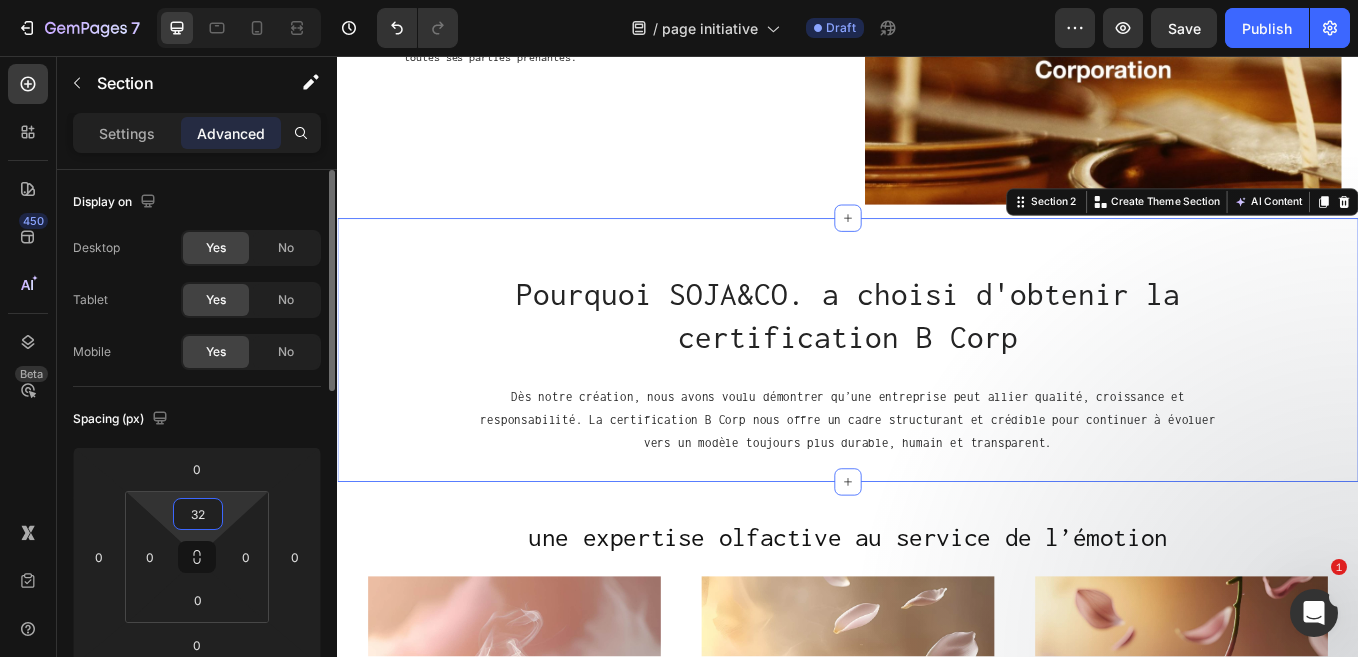click on "32" at bounding box center (198, 514) 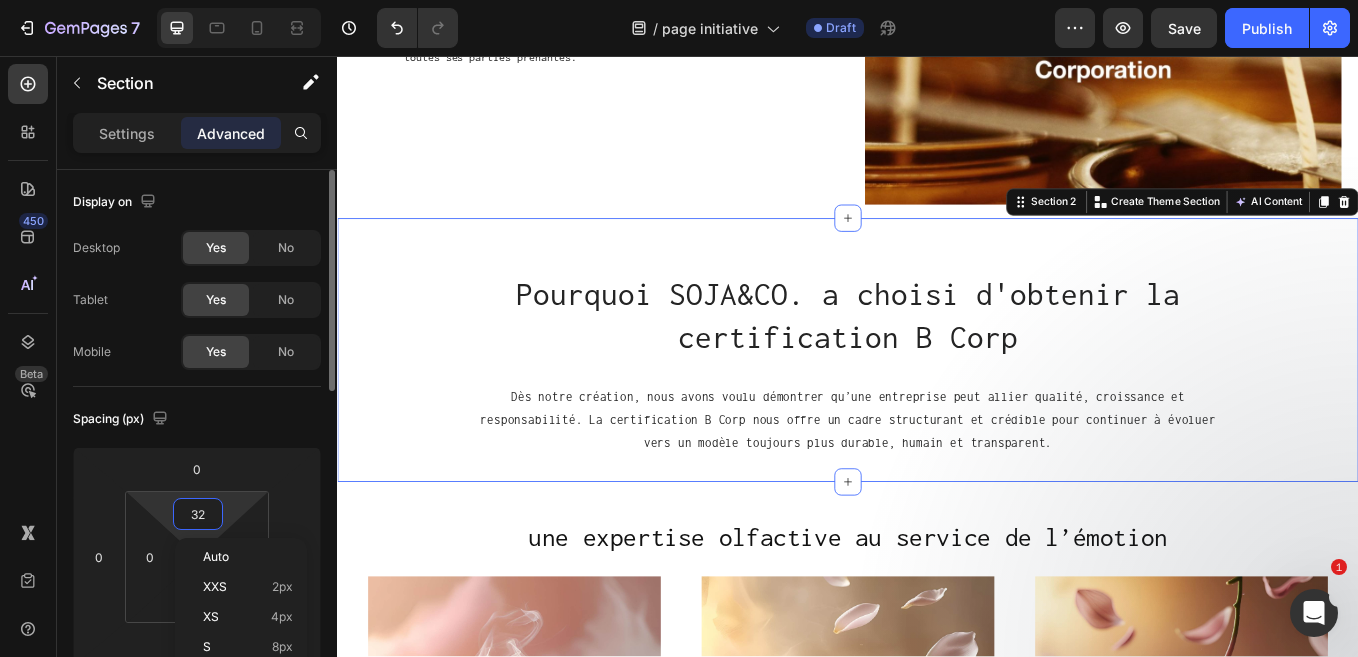 type on "0" 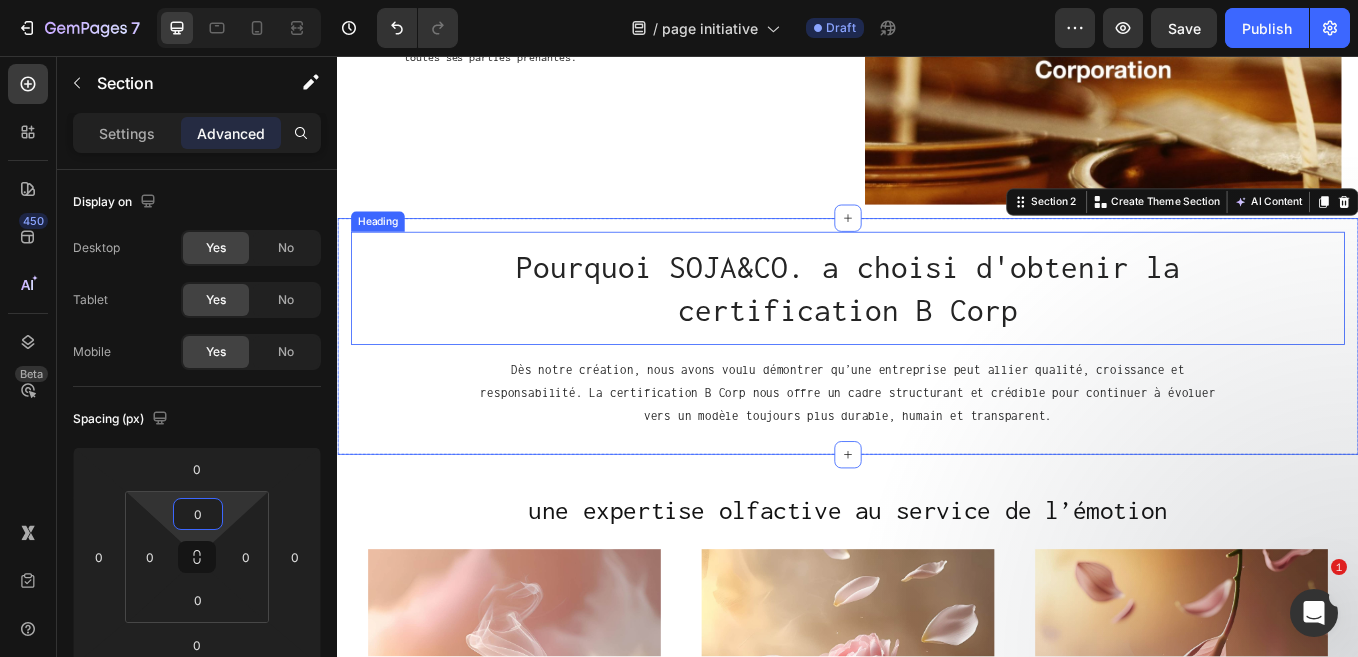 click on "Pourquoi SOJA&CO. a choisi d'obtenir la certification B Corp" at bounding box center (937, 329) 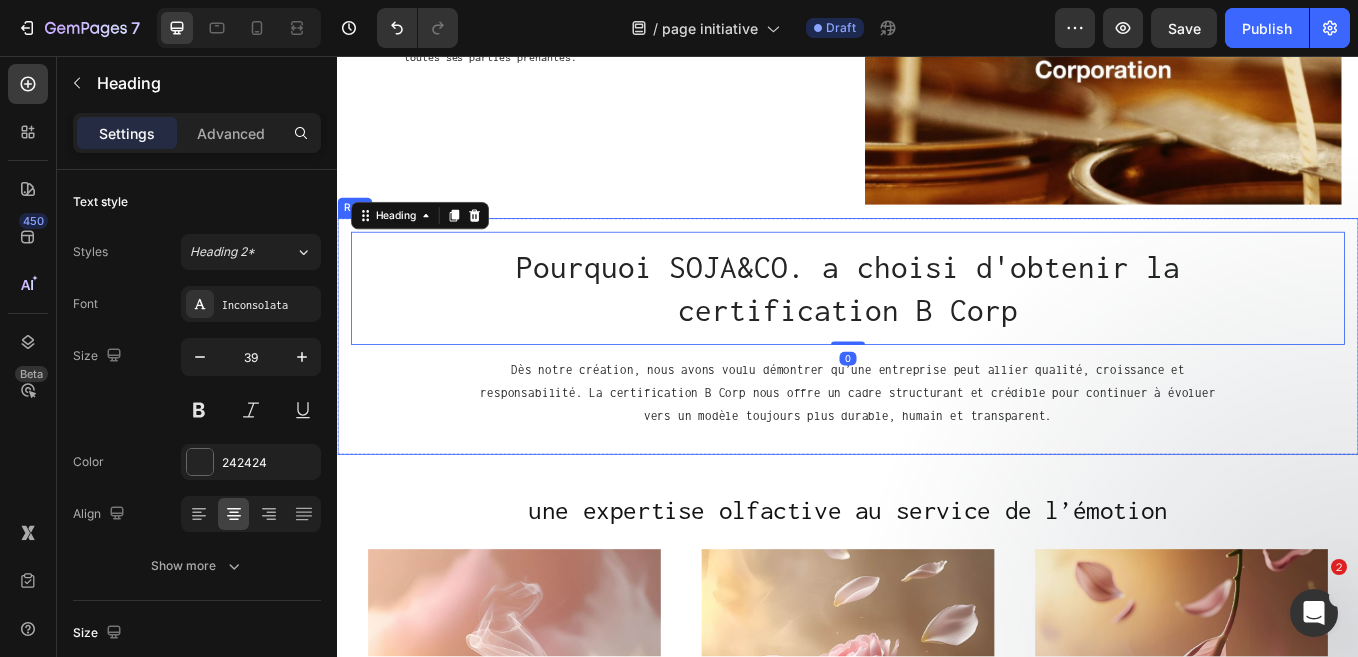 click on "Pourquoi SOJA&CO. a choisi d'obtenir la certification B Corp Heading   0 Dès notre création, nous avons voulu démontrer qu’une entreprise peut allier qualité, croissance et responsabilité. La certification B Corp nous offre un cadre structurant et crédible pour continuer à évoluer vers un modèle toujours plus durable, humain et transparent. Text Block Row" at bounding box center (937, 386) 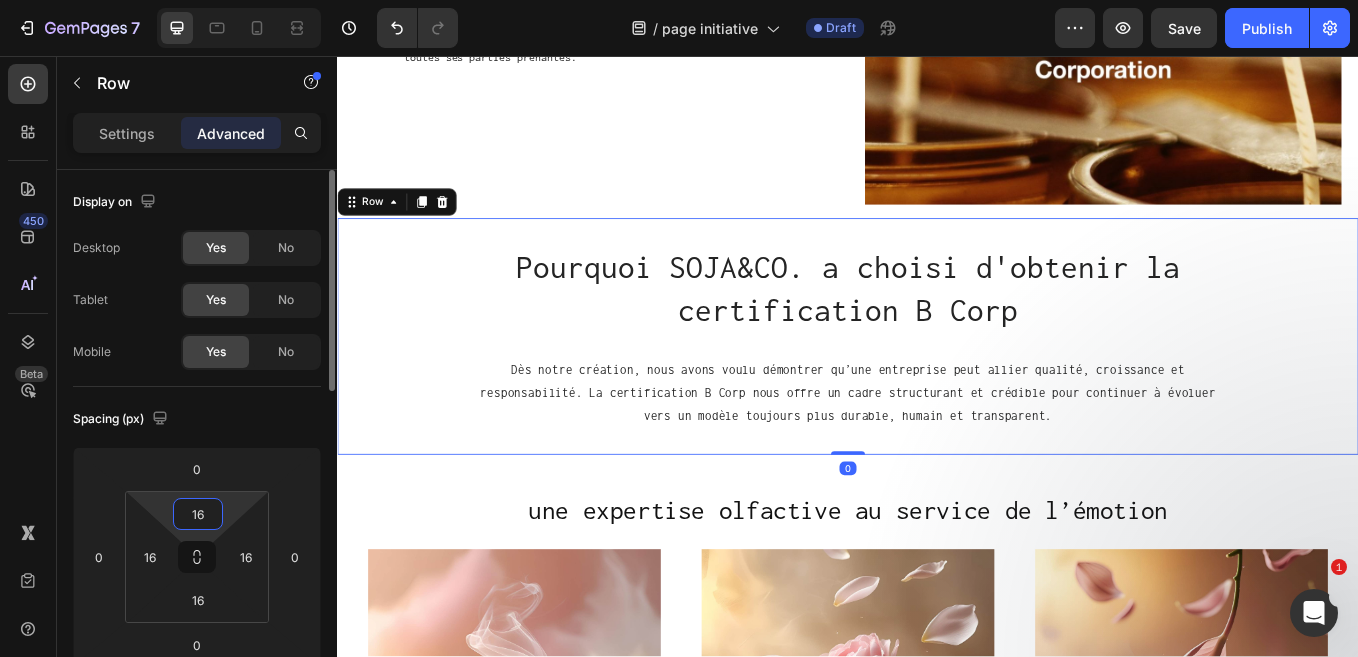 click on "16" at bounding box center [198, 514] 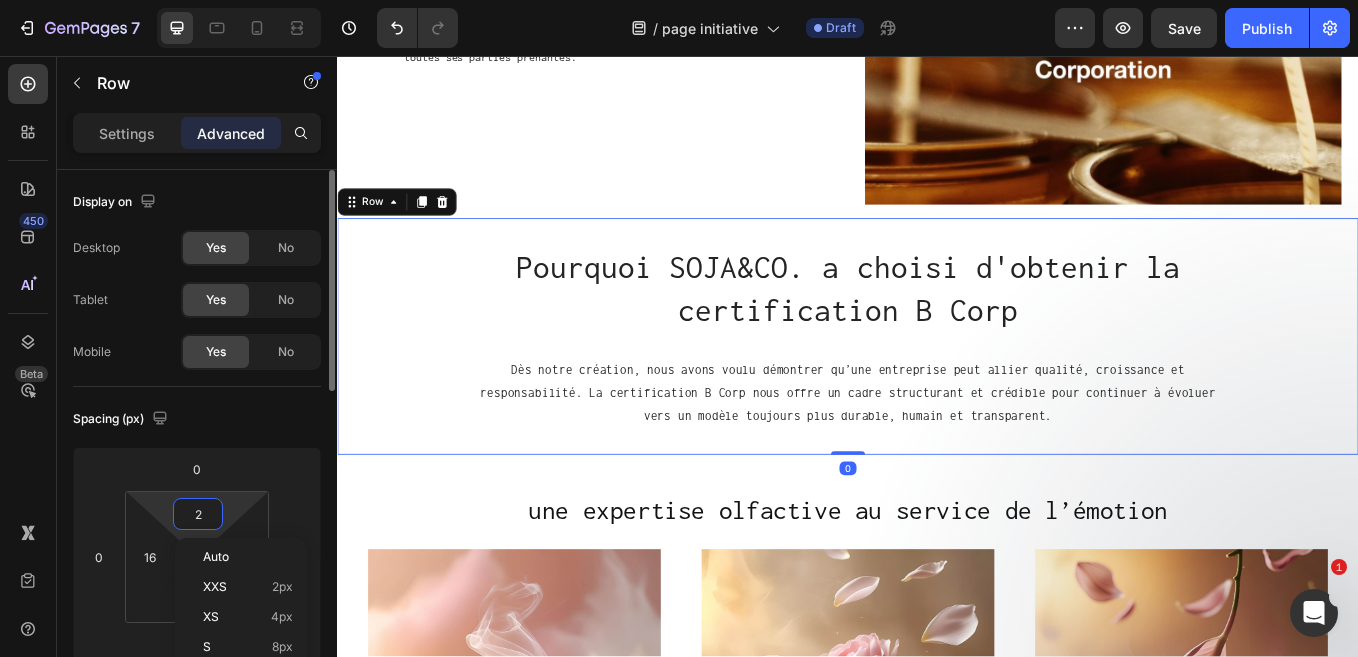 type on "20" 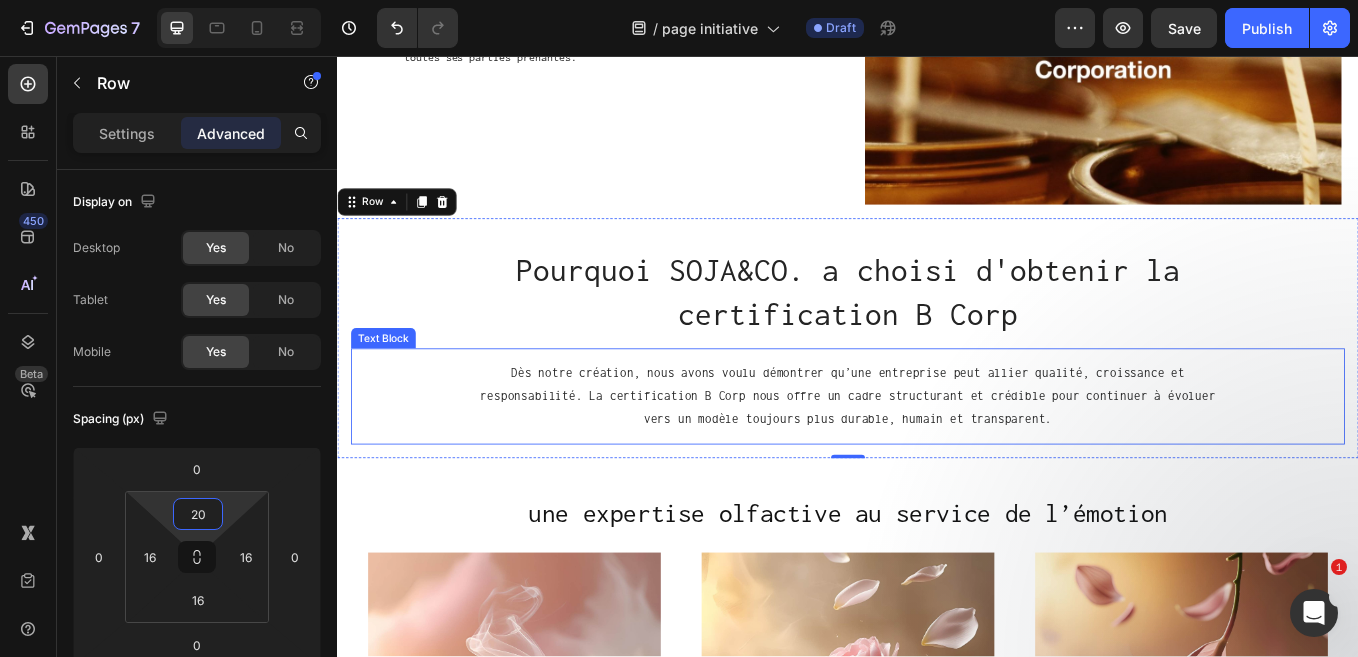 click on "Pourquoi SOJA&CO. a choisi d'obtenir la certification B Corp" at bounding box center [937, 333] 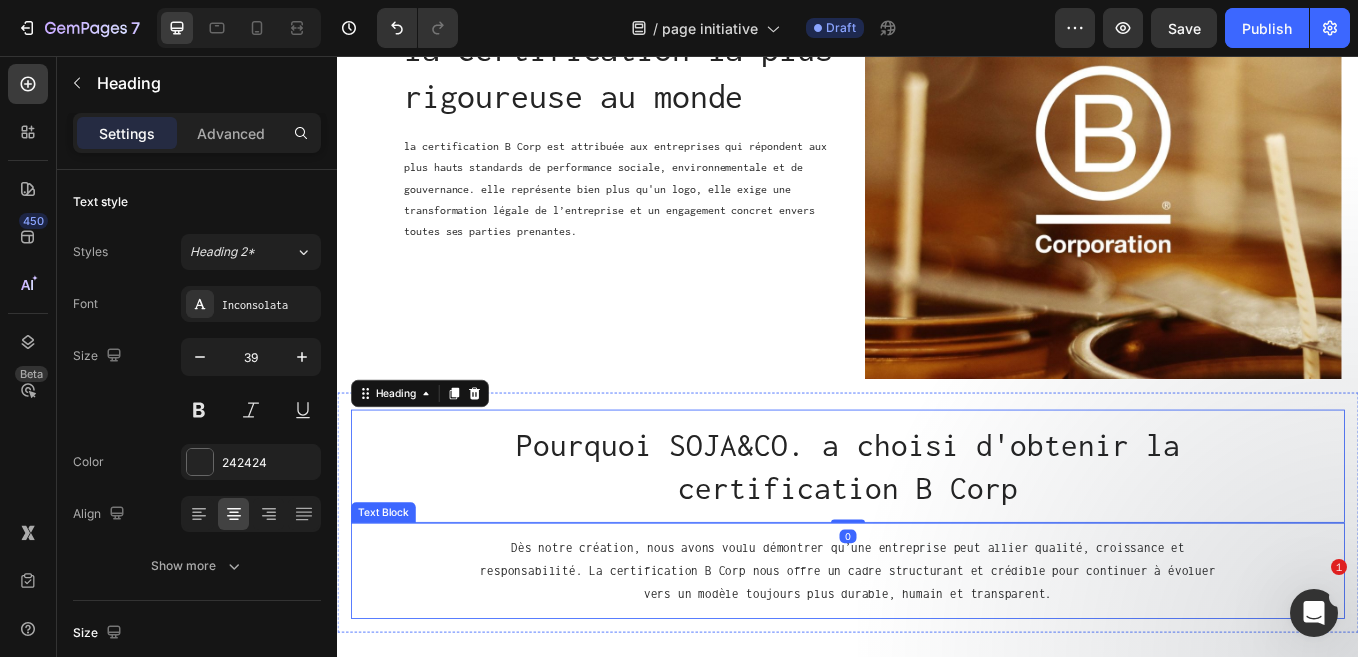 scroll, scrollTop: 165, scrollLeft: 0, axis: vertical 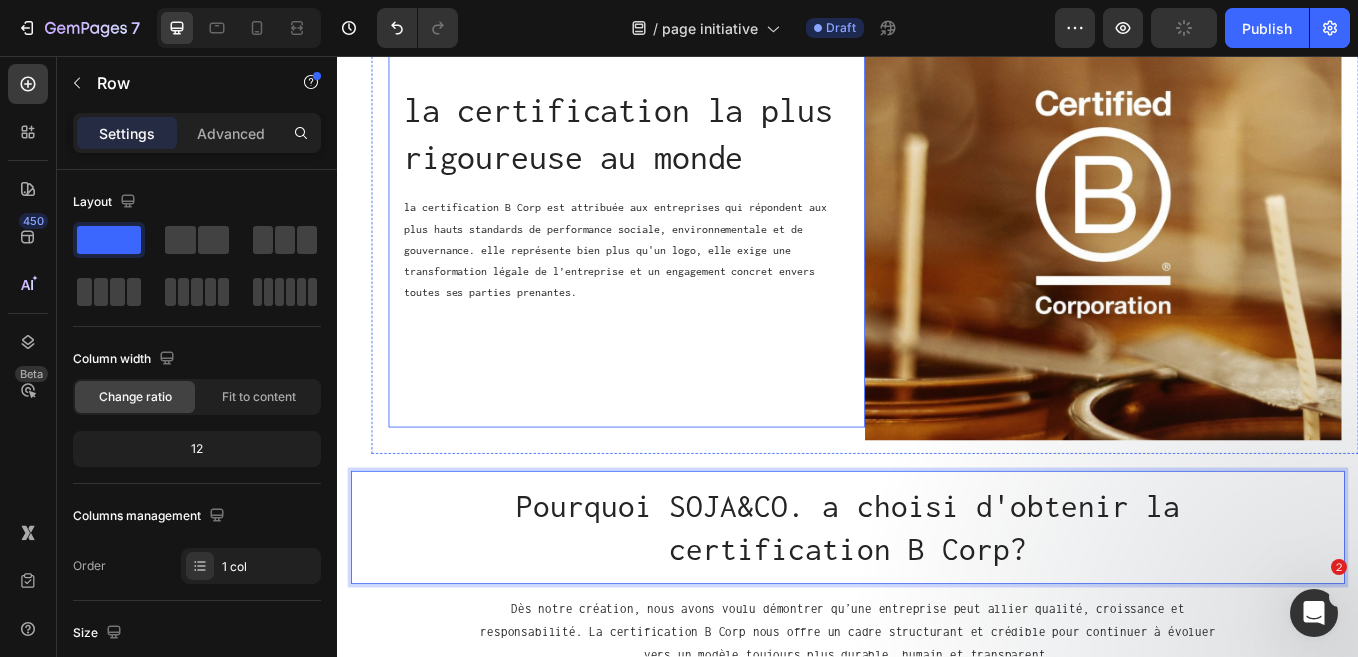 click on "la certification la plus rigoureuse au monde Heading la certification B Corp est attribuée aux entreprises qui répondent aux plus hauts standards de performance sociale, environnementale et de gouvernance. elle représente bien plus qu'un logo, elle exige une transformation légale de l’entreprise et un engagement concret envers toutes ses parties prenantes. Text Block" at bounding box center (677, 220) 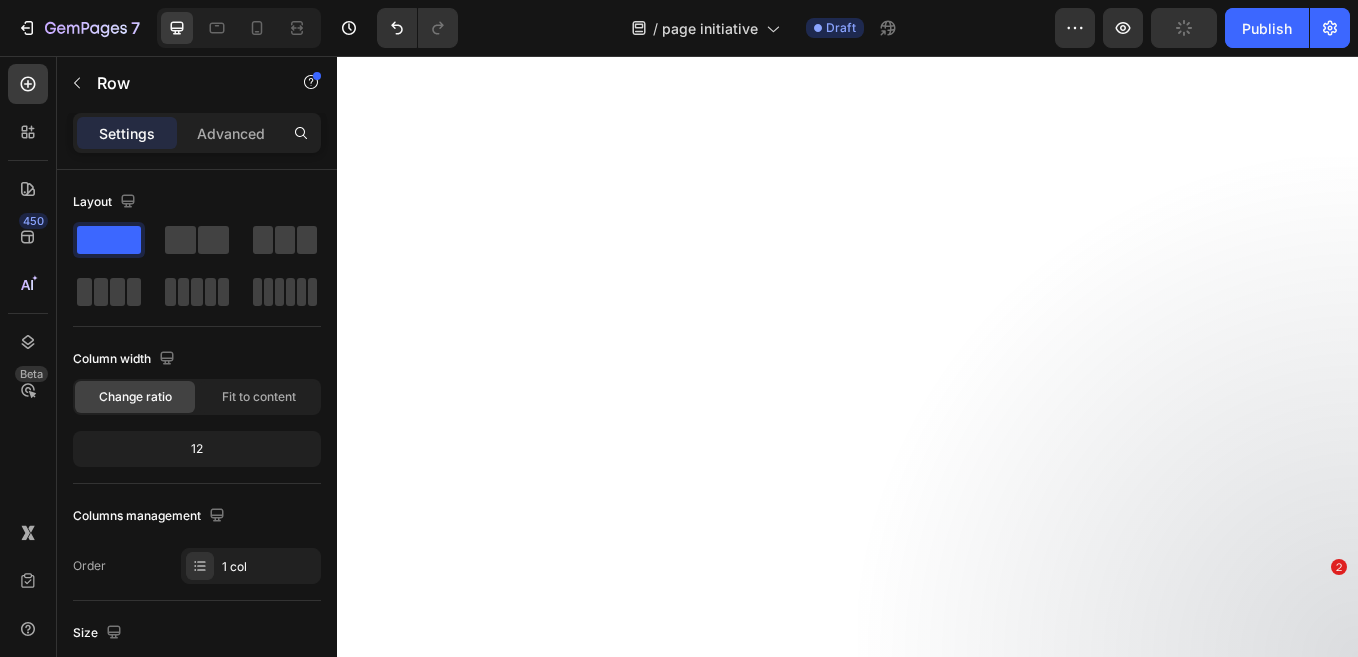 scroll, scrollTop: 0, scrollLeft: 0, axis: both 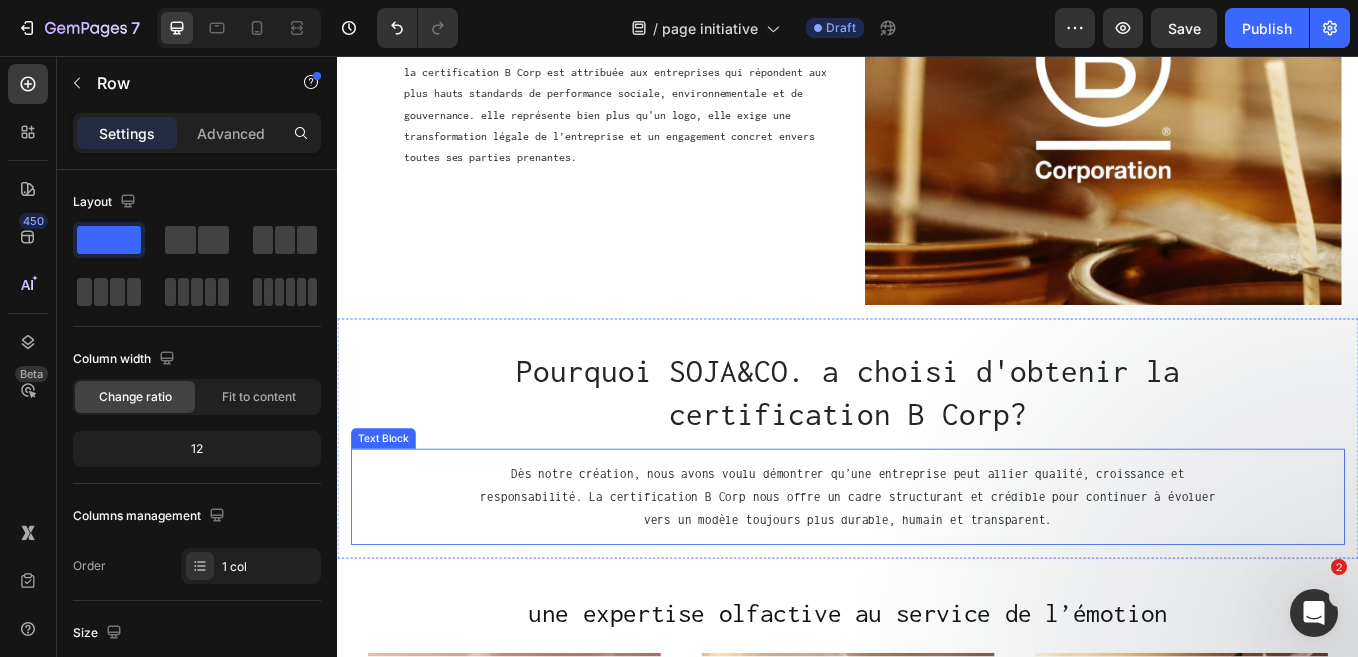 click on "Dès notre création, nous avons voulu démontrer qu’une entreprise peut allier qualité, croissance et responsabilité. La certification B Corp nous offre un cadre structurant et crédible pour continuer à évoluer vers un modèle toujours plus durable, humain et transparent." at bounding box center (937, 574) 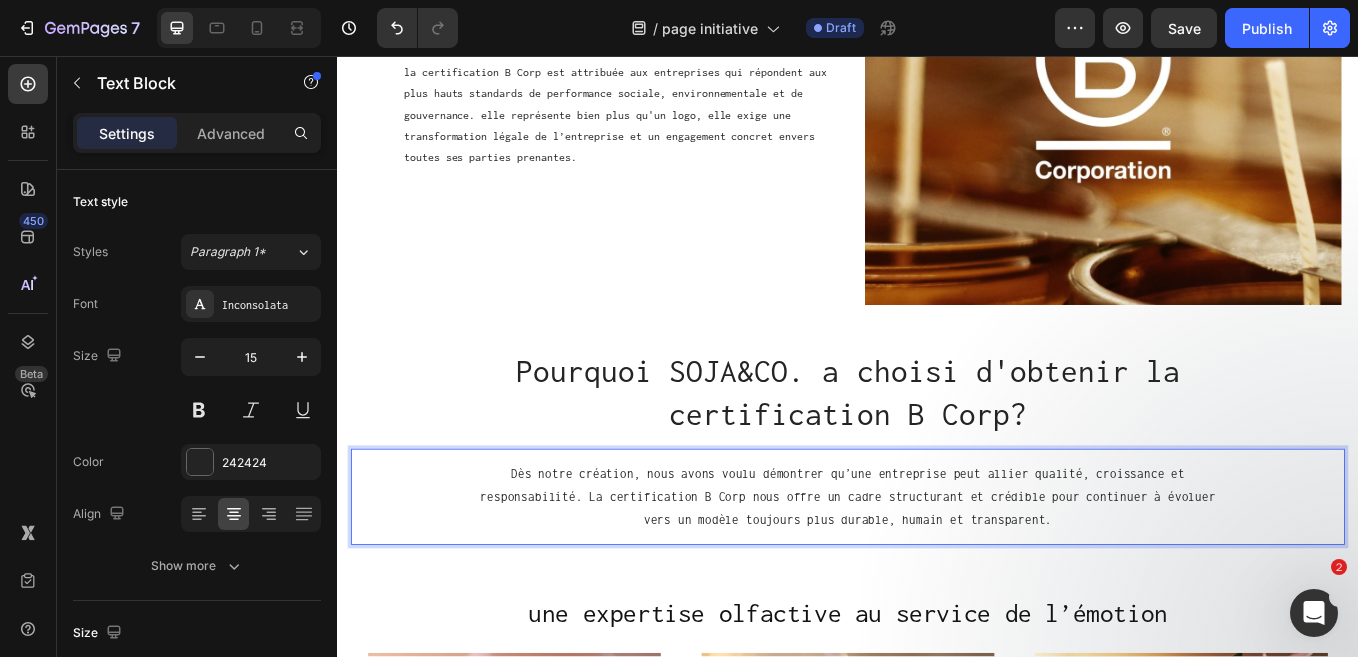 click on "Dès notre création, nous avons voulu démontrer qu’une entreprise peut allier qualité, croissance et responsabilité. La certification B Corp nous offre un cadre structurant et crédible pour continuer à évoluer vers un modèle toujours plus durable, humain et transparent." at bounding box center [937, 574] 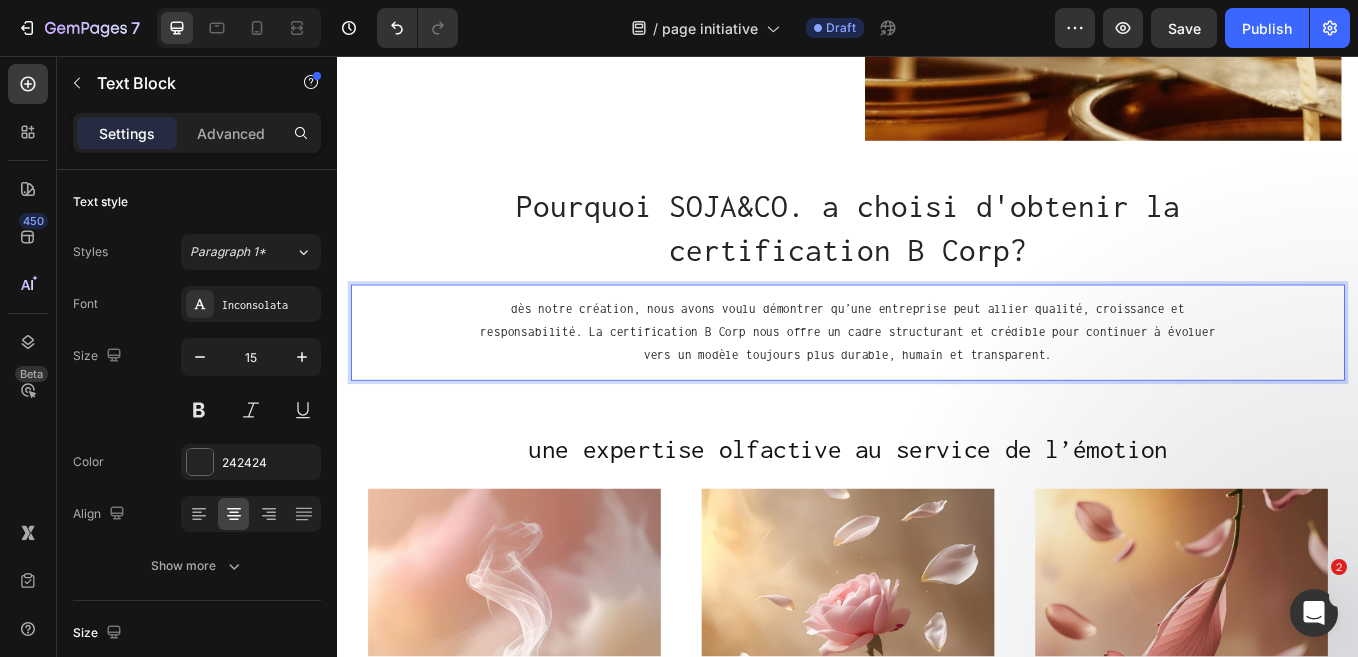 scroll, scrollTop: 534, scrollLeft: 0, axis: vertical 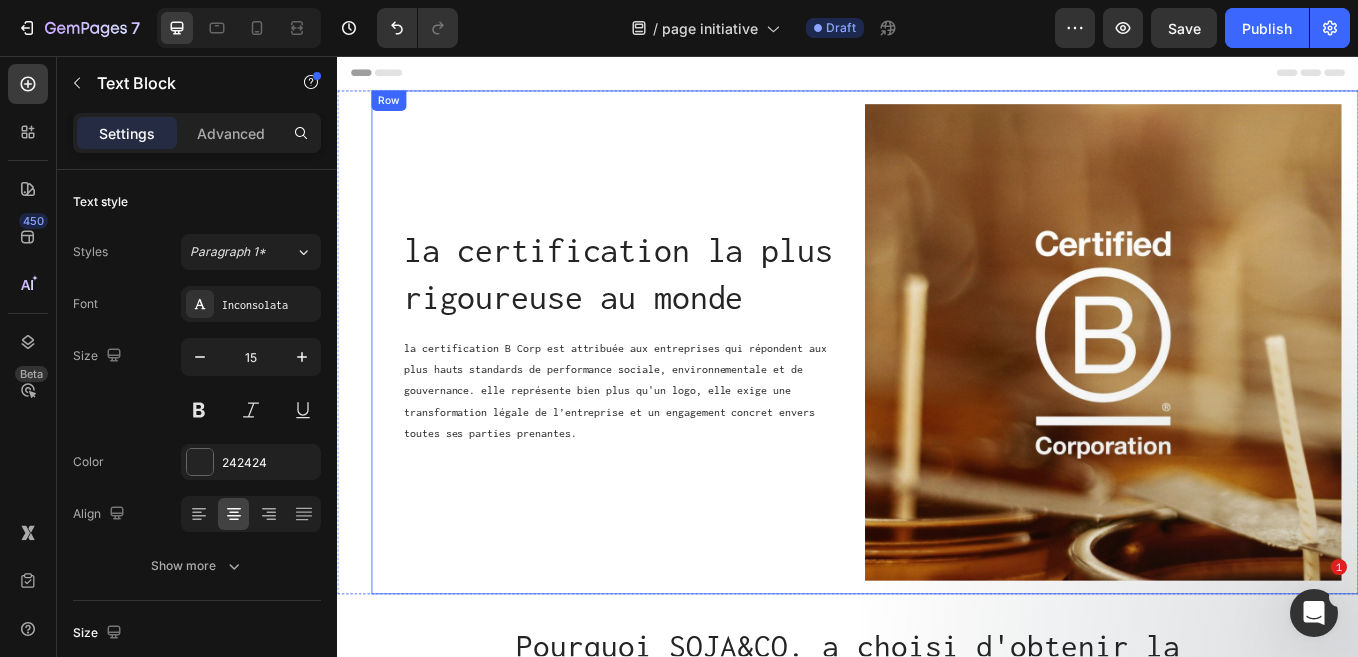 click on "la certification la plus rigoureuse au monde Heading la certification B Corp est attribuée aux entreprises qui répondent aux plus hauts standards de performance sociale, environnementale et de gouvernance. elle représente bien plus qu'un logo, elle exige une transformation légale de l’entreprise et un engagement concret envers toutes ses parties prenantes. Text Block Row Image Row Row" at bounding box center [957, 393] 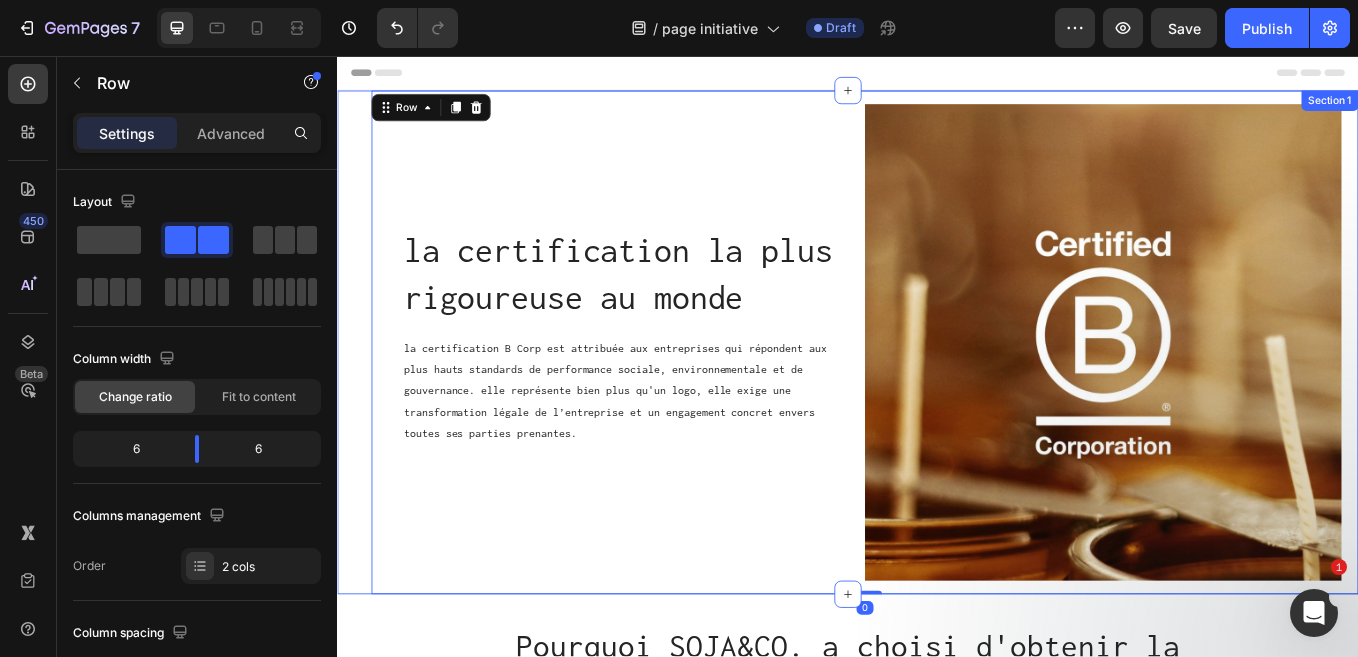 click on "la certification la plus rigoureuse au monde Heading la certification B Corp est attribuée aux entreprises qui répondent aux plus hauts standards de performance sociale, environnementale et de gouvernance. elle représente bien plus qu'un logo, elle exige une transformation légale de l’entreprise et un engagement concret envers toutes ses parties prenantes. Text Block Row Image Row Row   0" at bounding box center (937, 393) 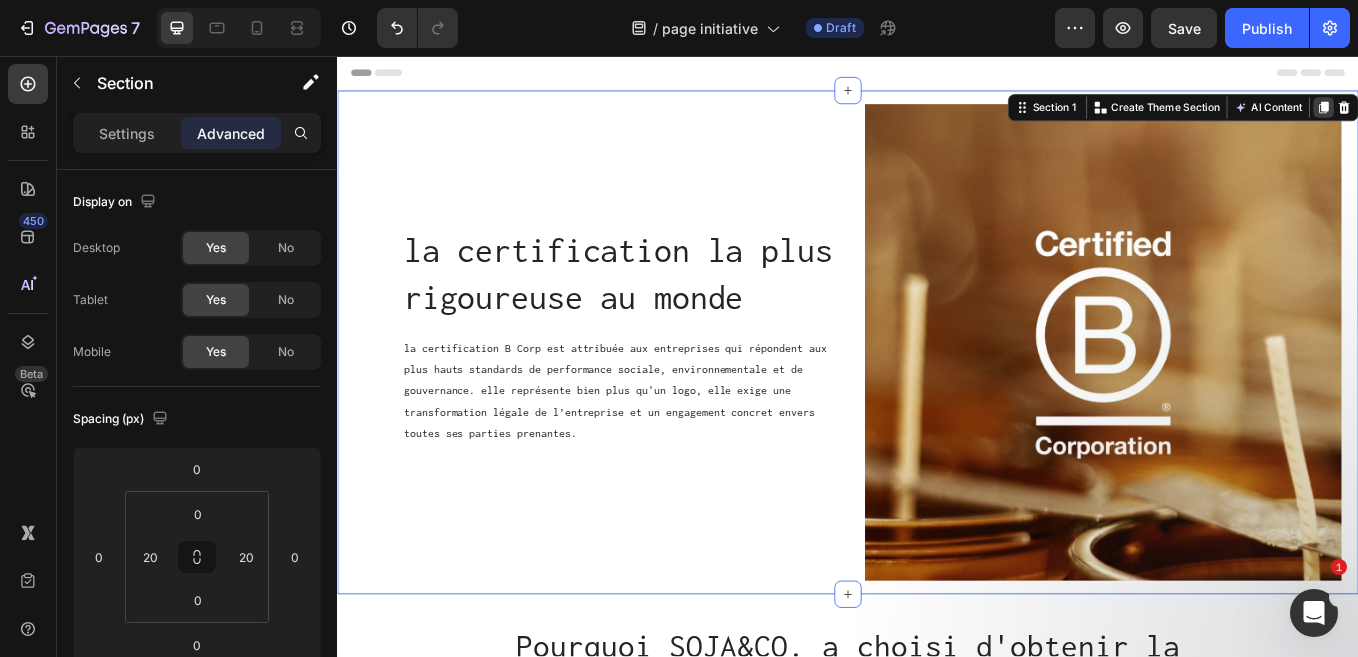 click 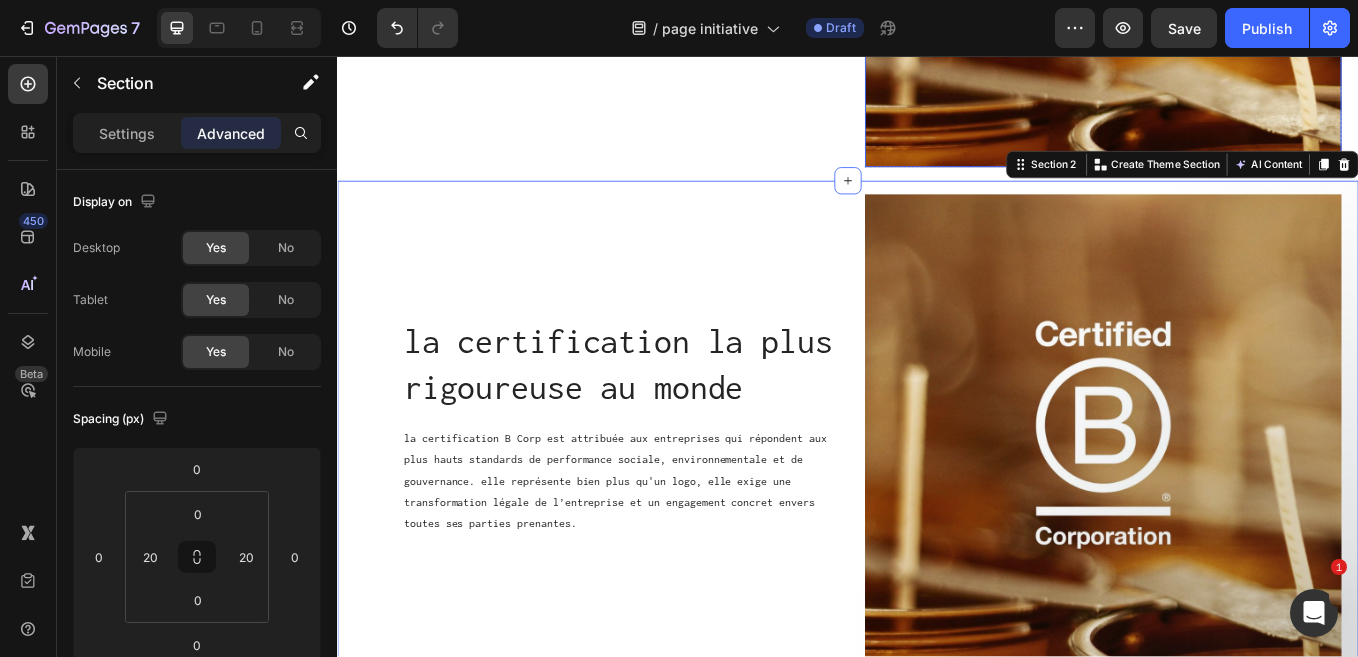 scroll, scrollTop: 563, scrollLeft: 0, axis: vertical 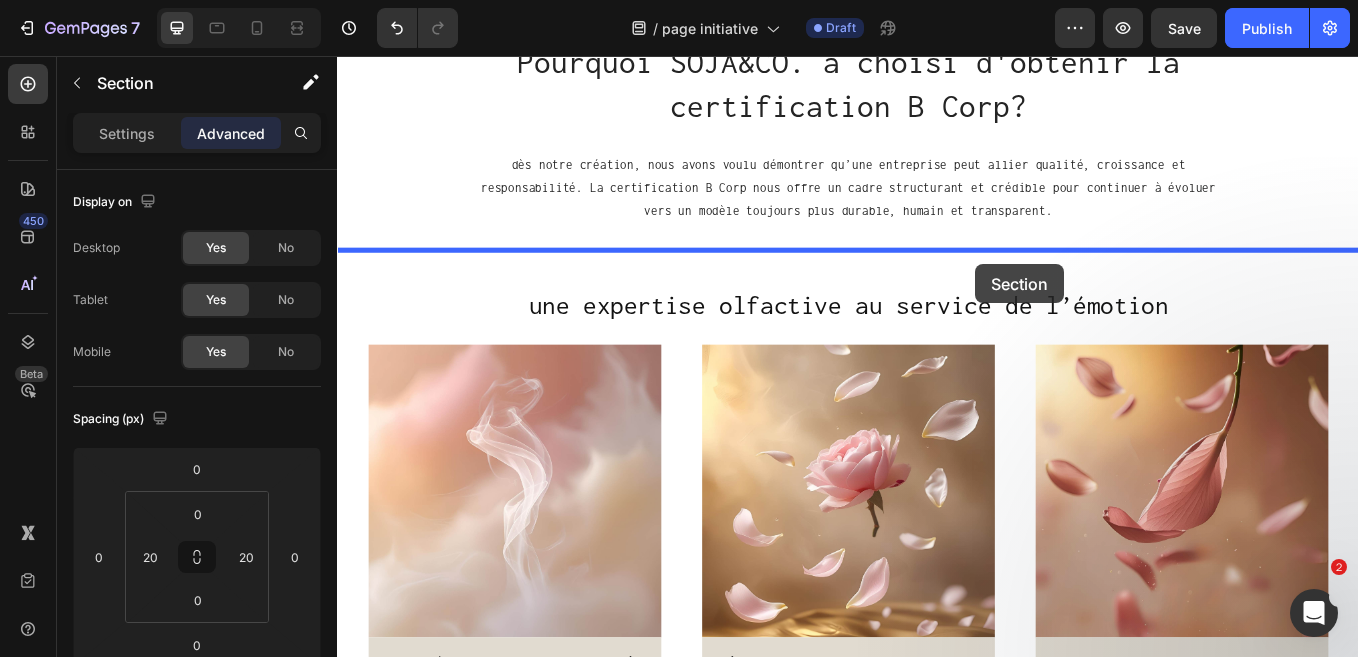 drag, startPoint x: 1140, startPoint y: 108, endPoint x: 1087, endPoint y: 301, distance: 200.14494 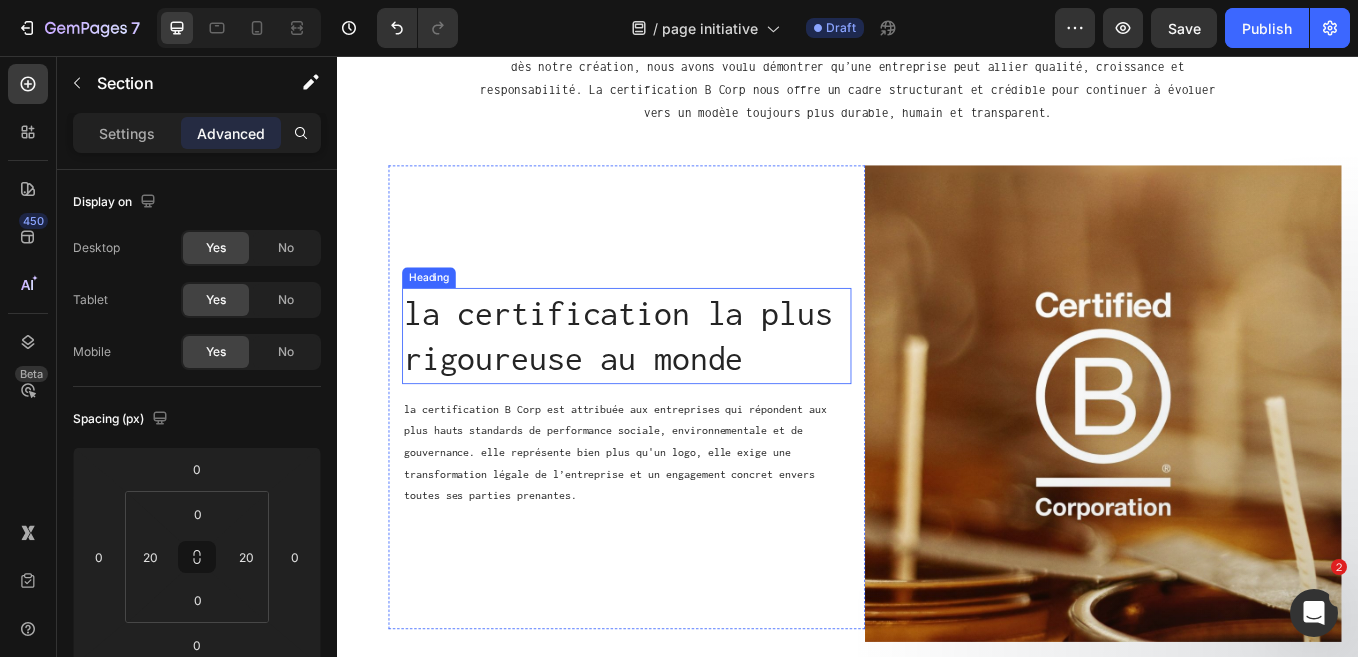 scroll, scrollTop: 801, scrollLeft: 0, axis: vertical 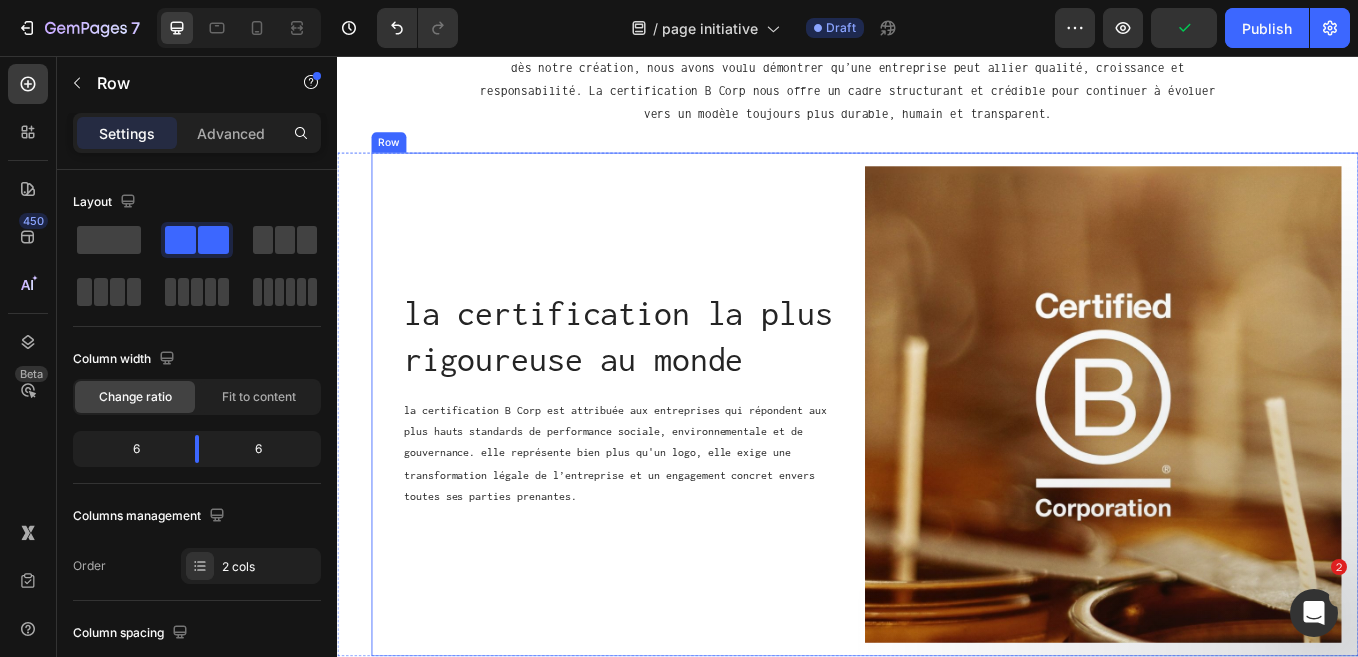 click on "la certification la plus rigoureuse au monde Heading la certification B Corp est attribuée aux entreprises qui répondent aux plus hauts standards de performance sociale, environnementale et de gouvernance. elle représente bien plus qu'un logo, elle exige une transformation légale de l’entreprise et un engagement concret envers toutes ses parties prenantes. Text Block Row Image Row Row" at bounding box center [957, 466] 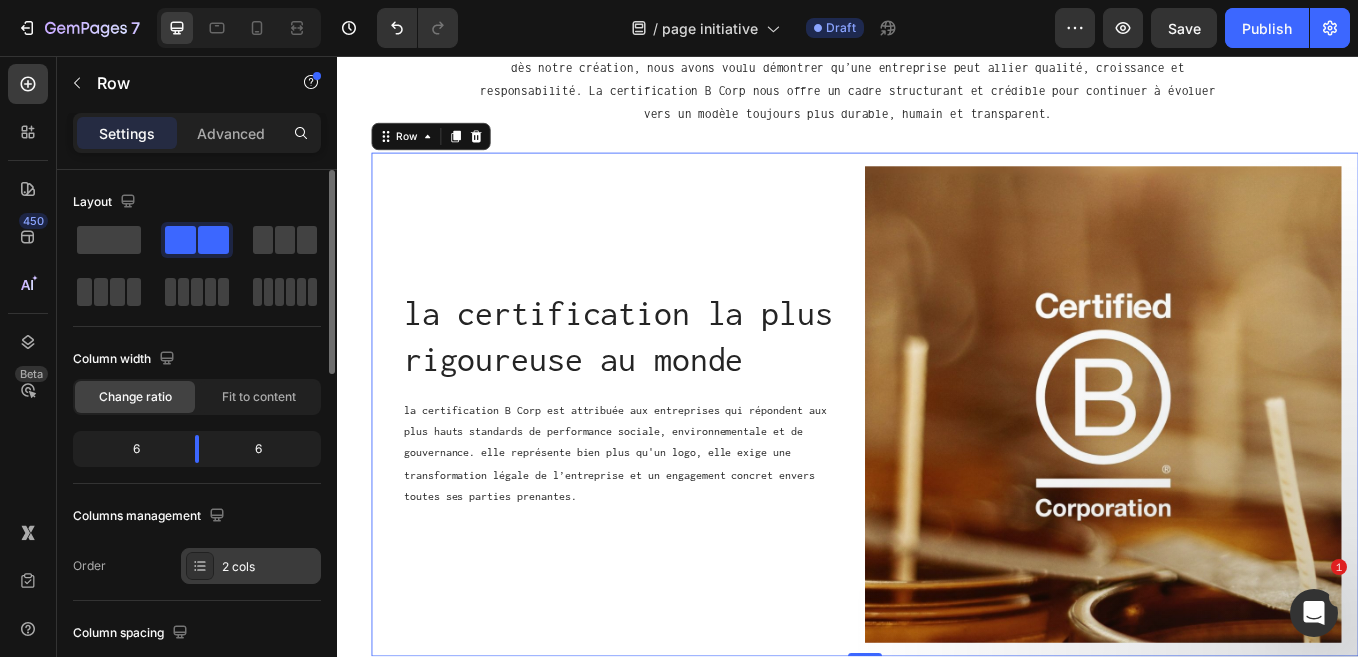 click at bounding box center (200, 566) 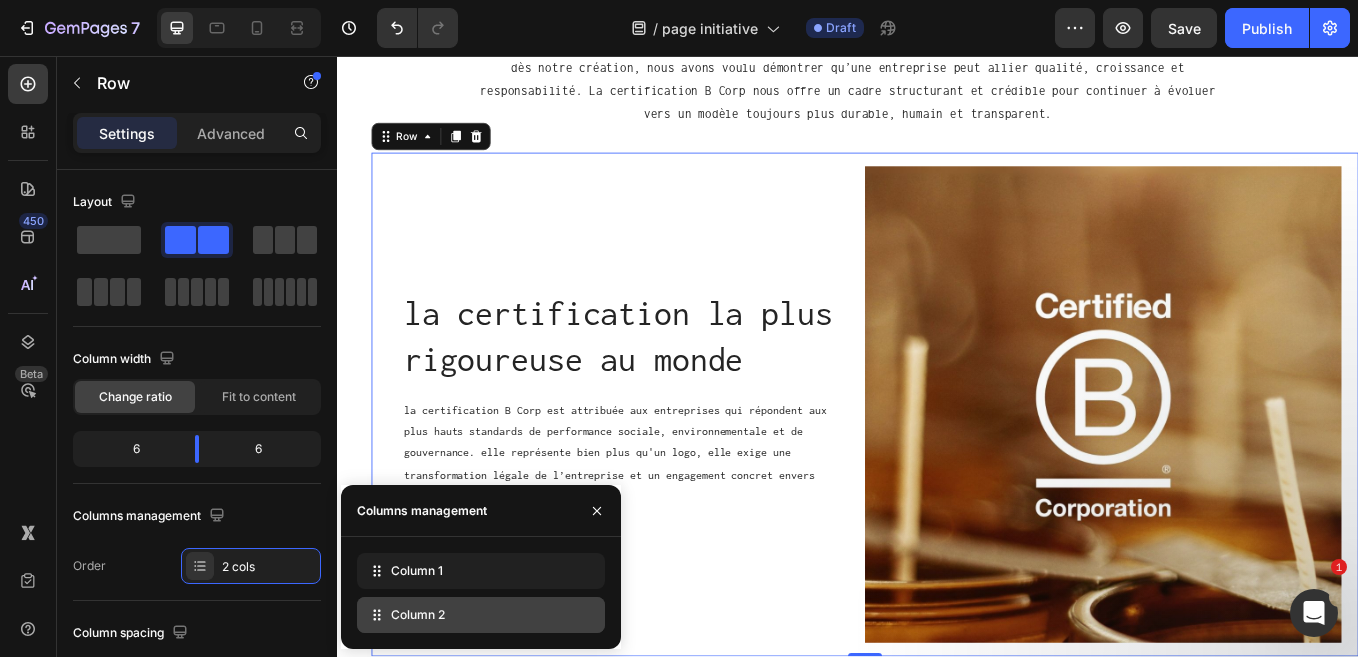 type 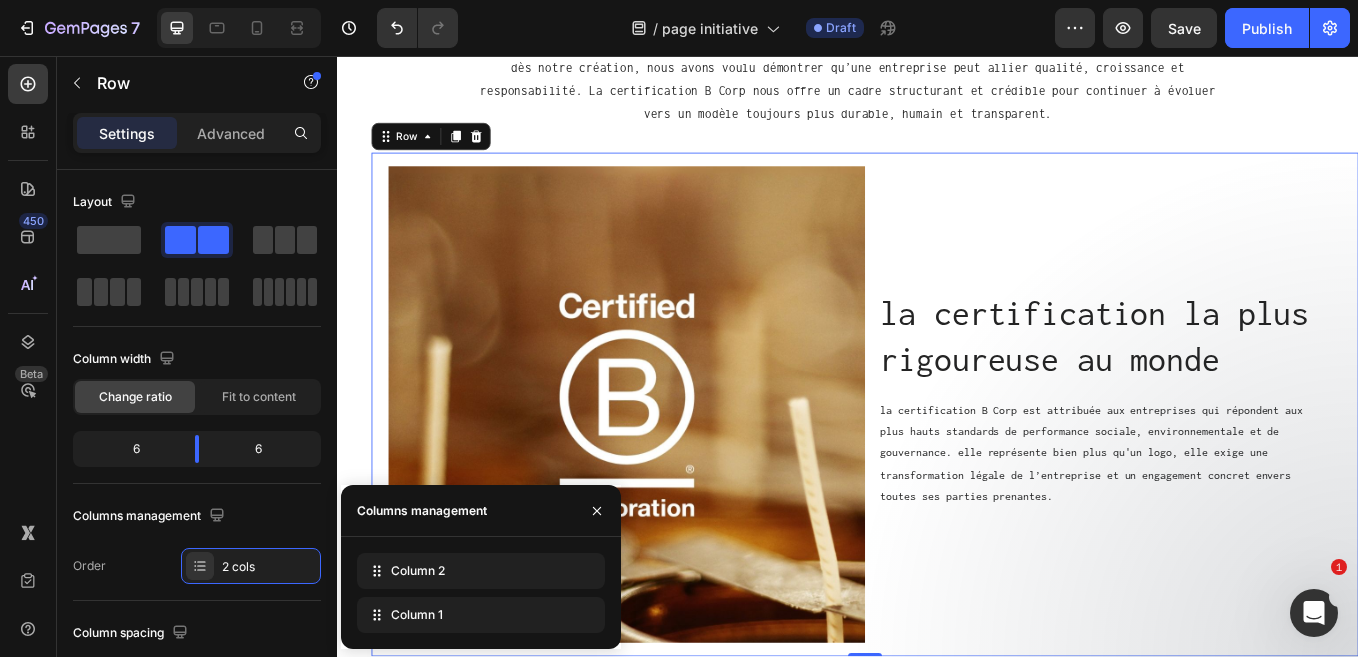 drag, startPoint x: 378, startPoint y: 618, endPoint x: 378, endPoint y: 545, distance: 73 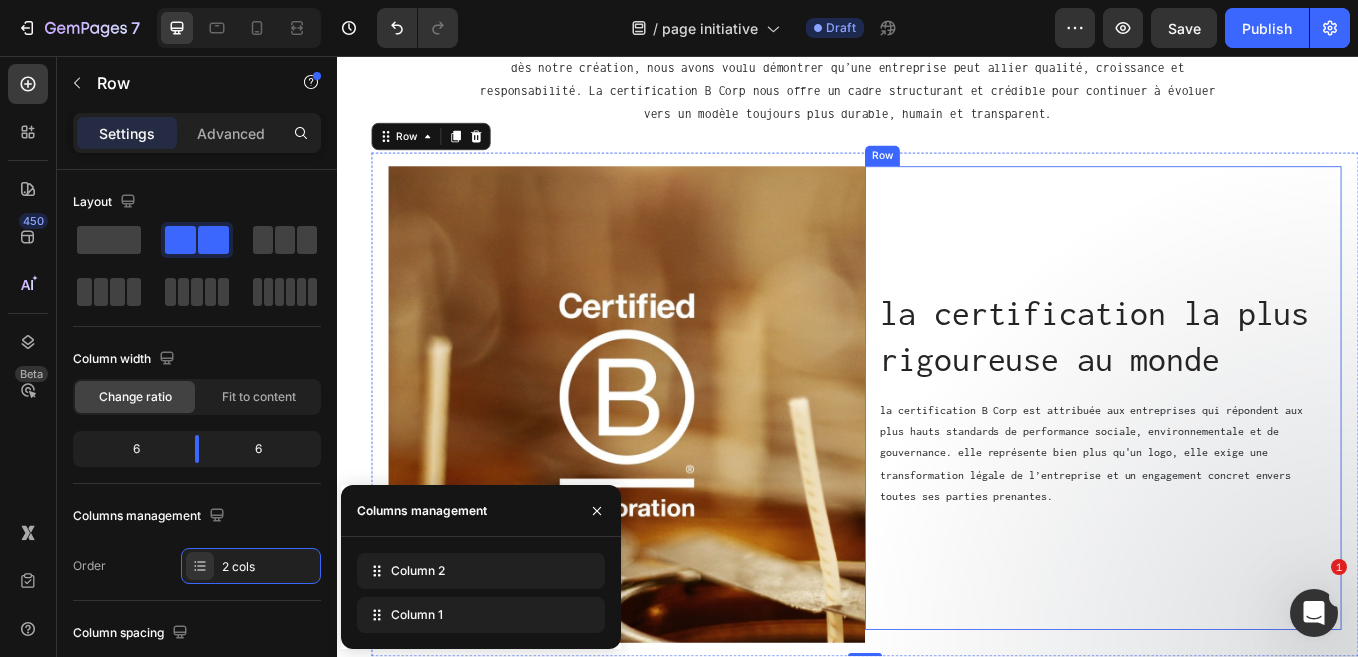 click on "la certification la plus rigoureuse au monde Heading la certification B Corp est attribuée aux entreprises qui répondent aux plus hauts standards de performance sociale, environnementale et de gouvernance. elle représente bien plus qu'un logo, elle exige une transformation légale de l’entreprise et un engagement concret envers toutes ses parties prenantes. Text Block" at bounding box center [1237, 458] 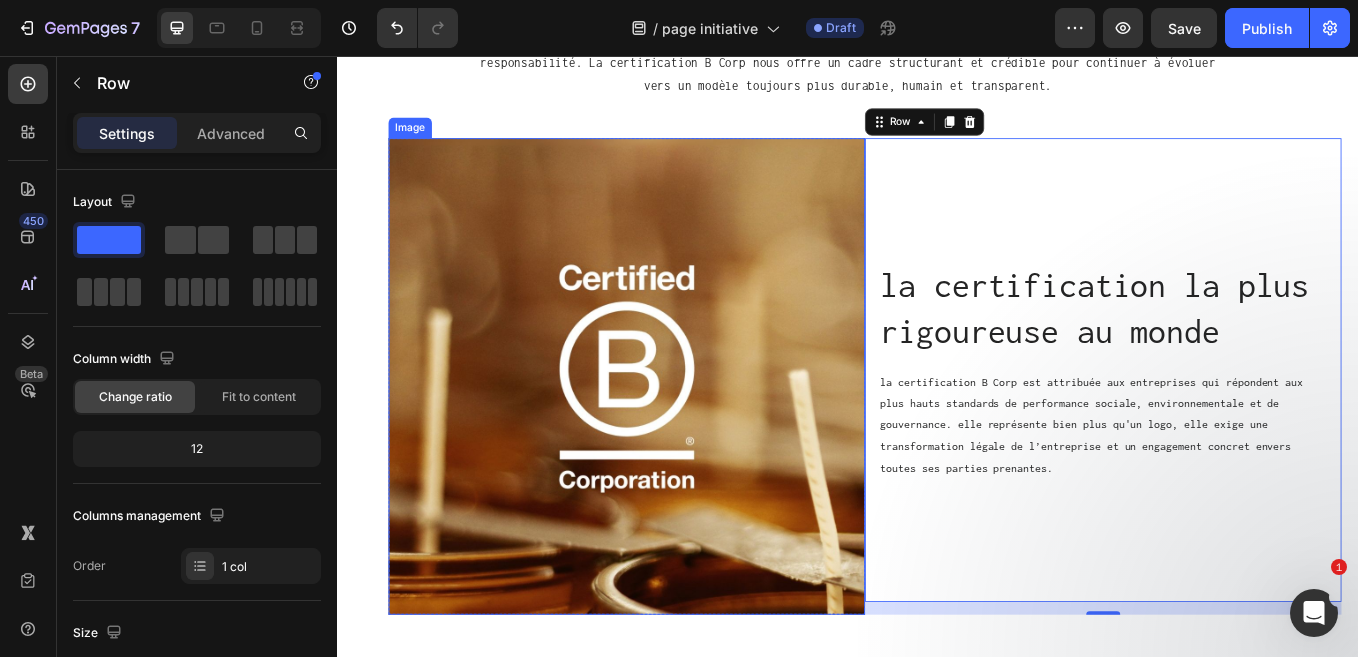 scroll, scrollTop: 823, scrollLeft: 0, axis: vertical 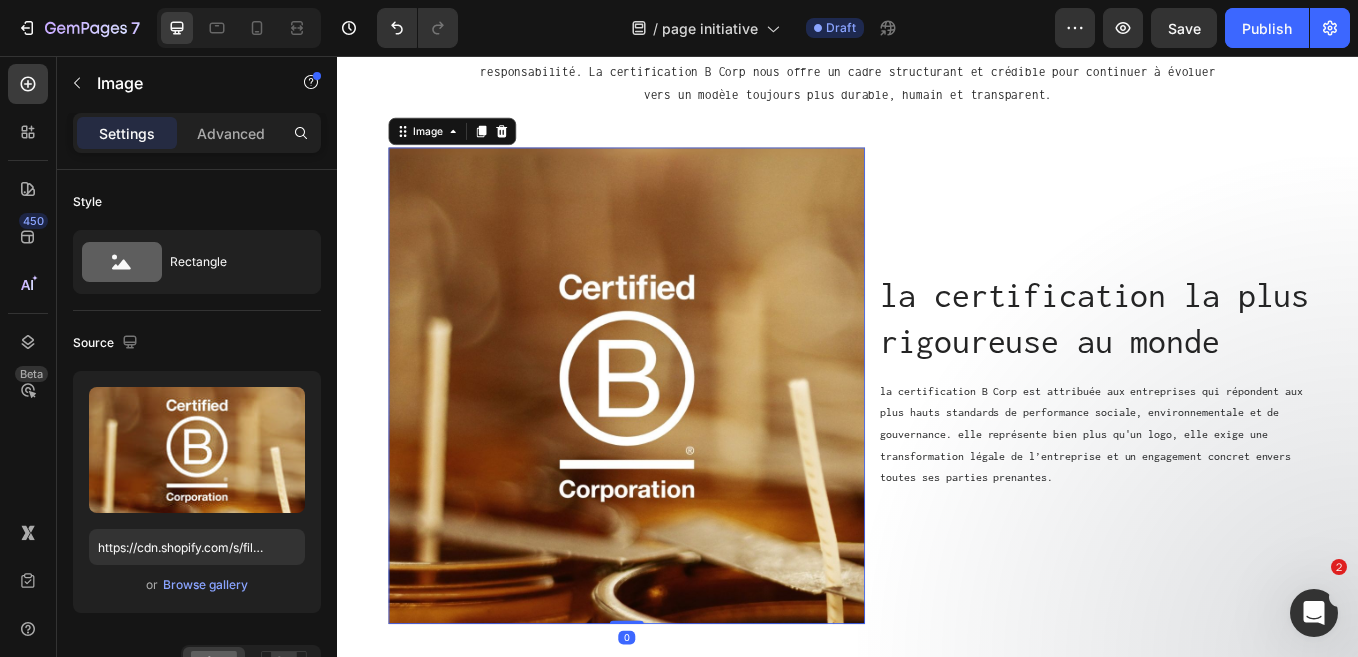 click at bounding box center (677, 444) 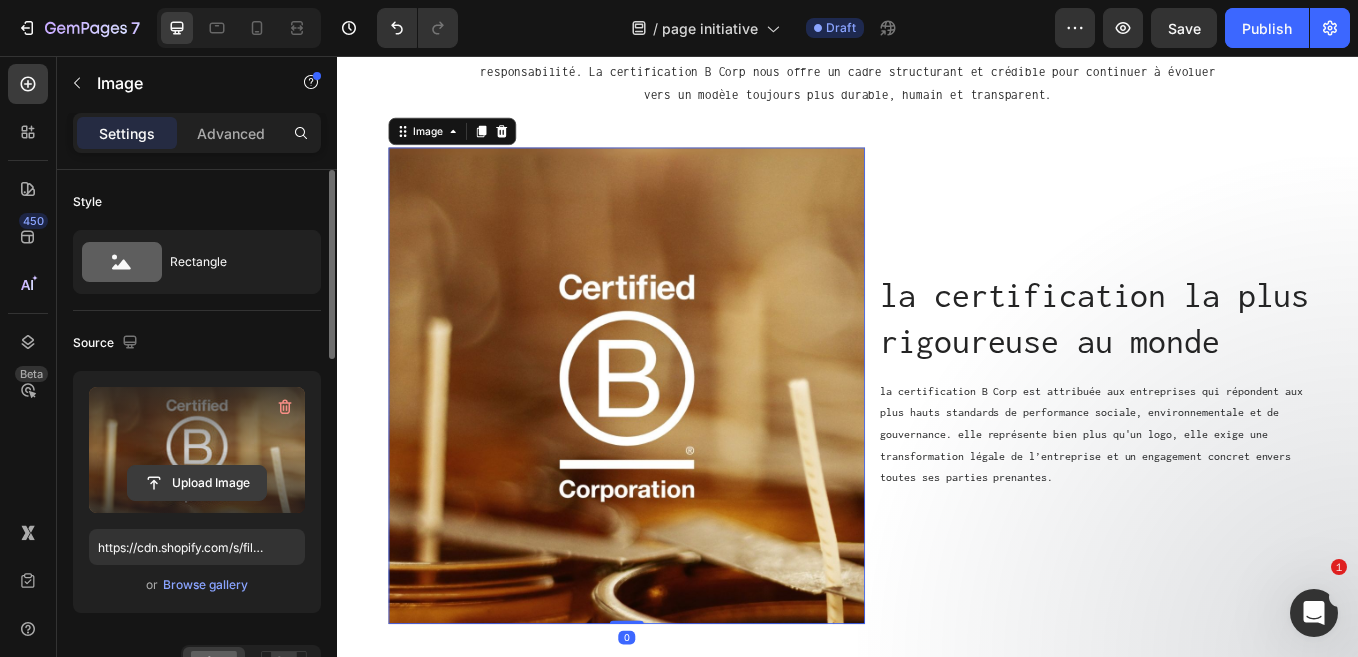 click 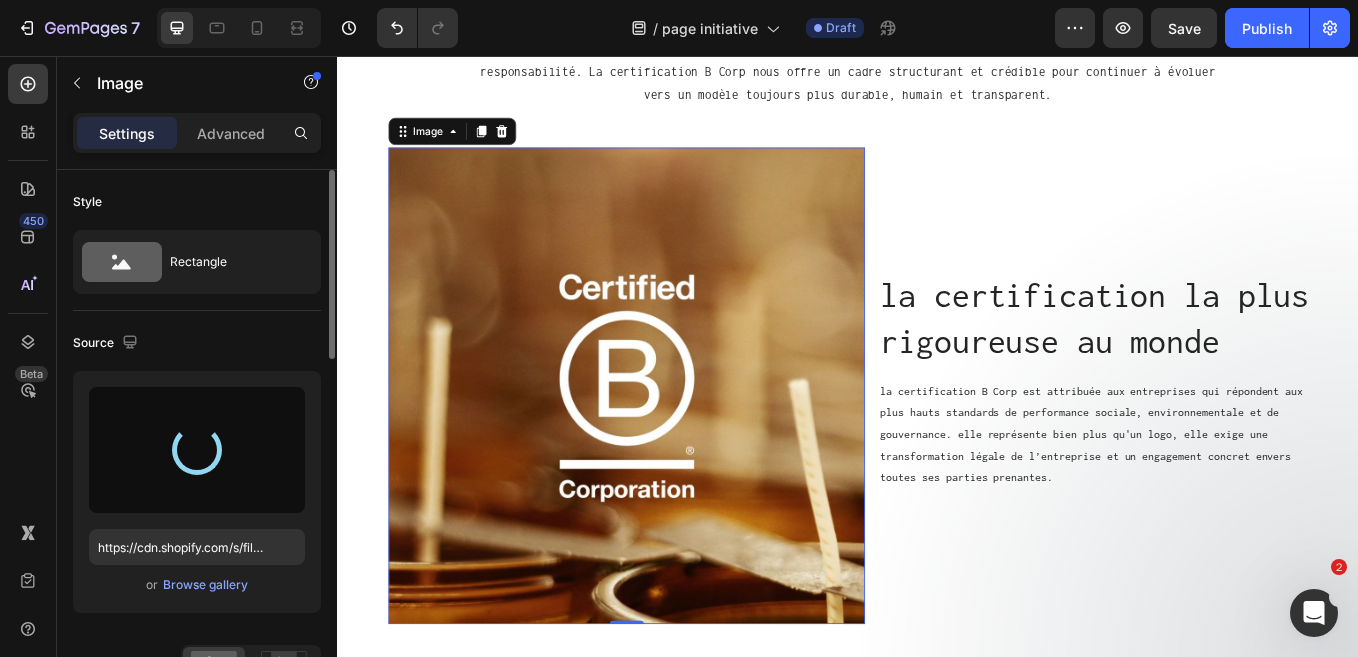 type on "https://cdn.shopify.com/s/files/1/0034/0741/3317/files/gempages_531209477639111871-52c4757a-296c-49aa-b3b9-57925f8e2227.jpg" 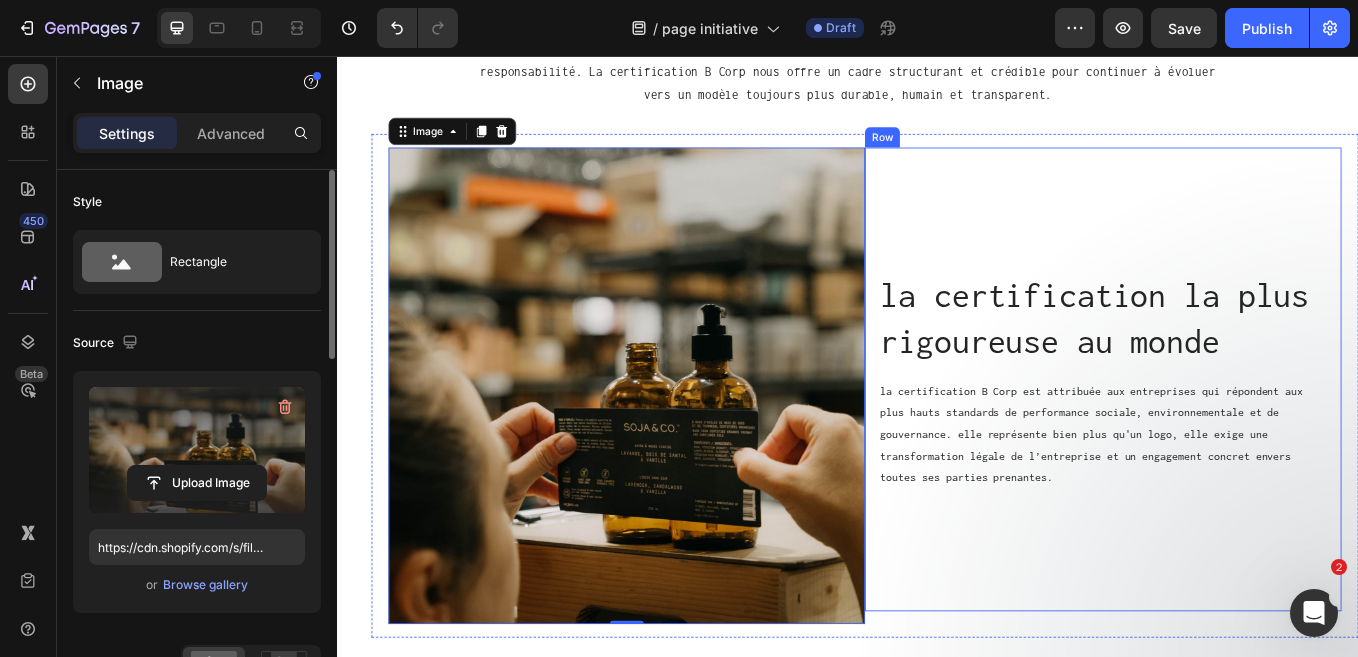 click on "la certification la plus rigoureuse au monde Heading la certification B Corp est attribuée aux entreprises qui répondent aux plus hauts standards de performance sociale, environnementale et de gouvernance. elle représente bien plus qu'un logo, elle exige une transformation légale de l’entreprise et un engagement concret envers toutes ses parties prenantes. Text Block Row" at bounding box center [1237, 436] 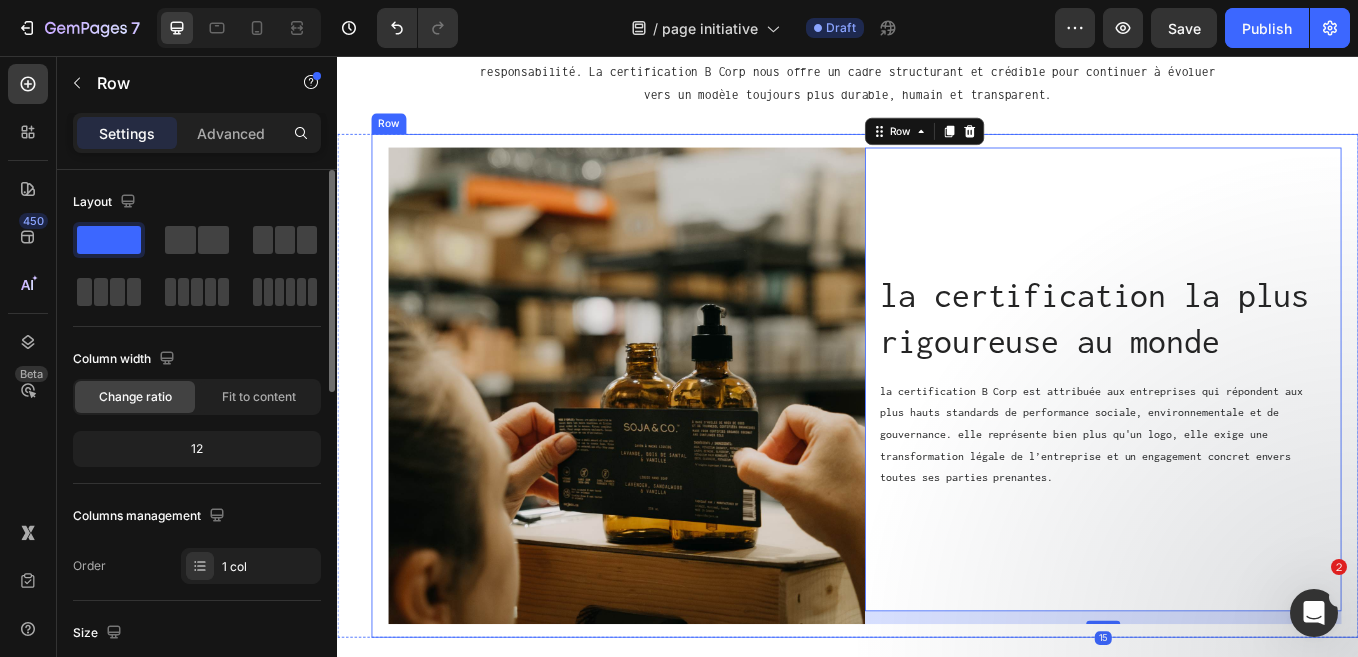 click on "la certification la plus rigoureuse au monde Heading la certification B Corp est attribuée aux entreprises qui répondent aux plus hauts standards de performance sociale, environnementale et de gouvernance. elle représente bien plus qu'un logo, elle exige une transformation légale de l’entreprise et un engagement concret envers toutes ses parties prenantes. Text Block Row   15 Image Row Row" at bounding box center (957, 444) 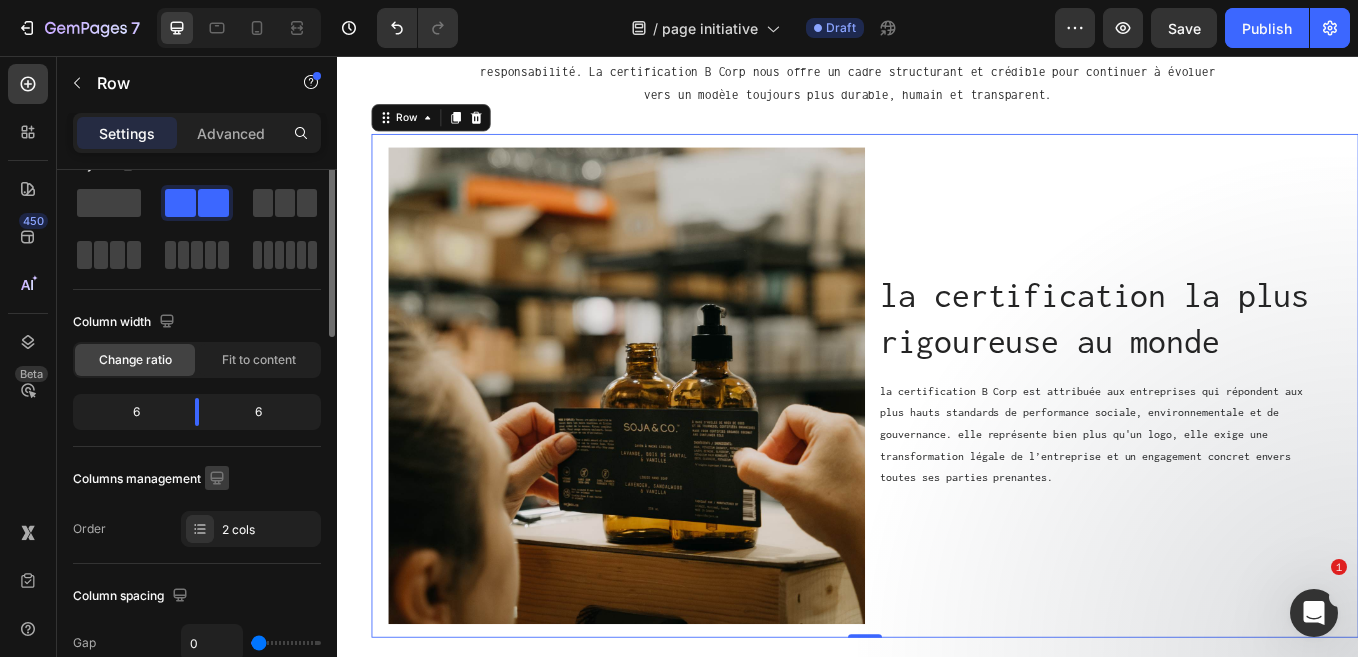 scroll, scrollTop: 0, scrollLeft: 0, axis: both 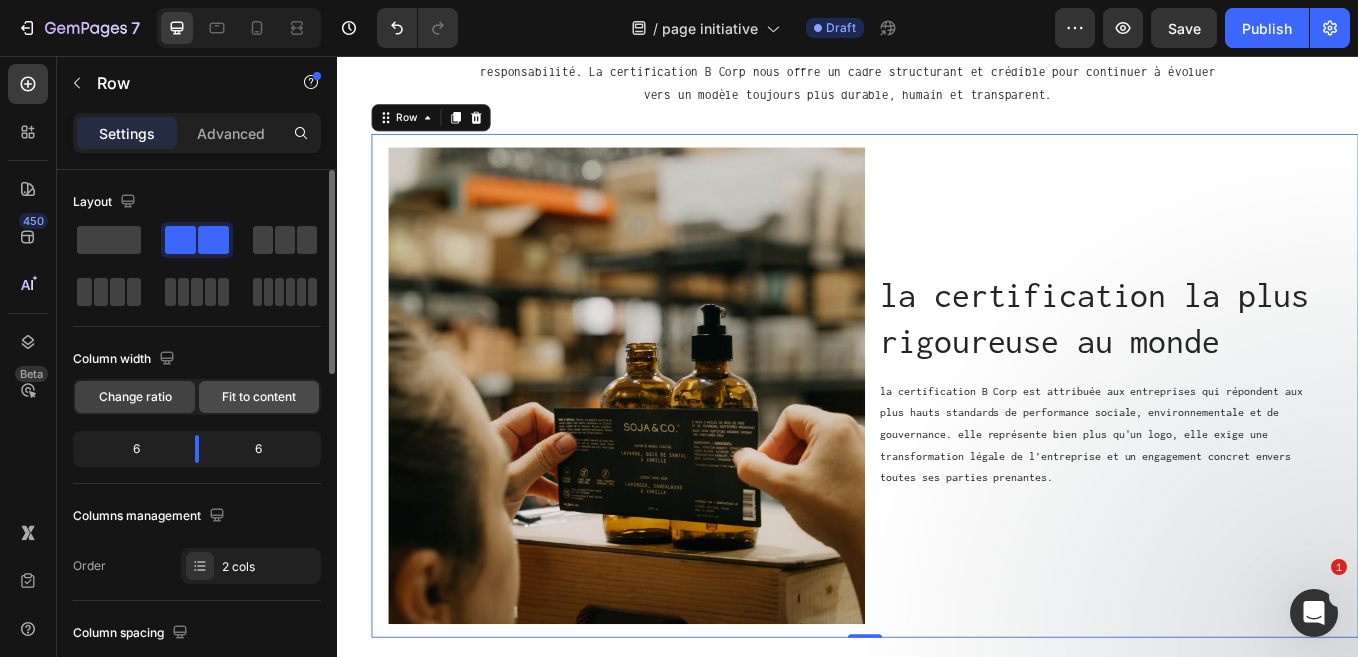 click on "Fit to content" 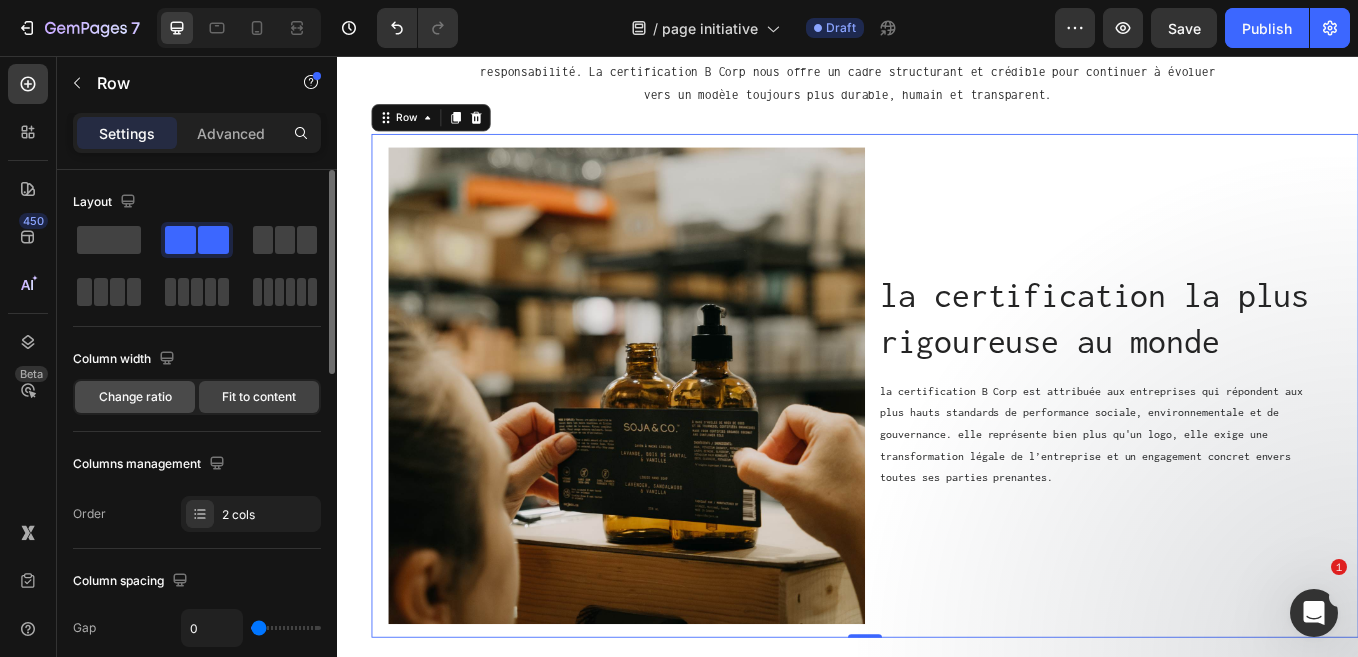 click on "Change ratio" 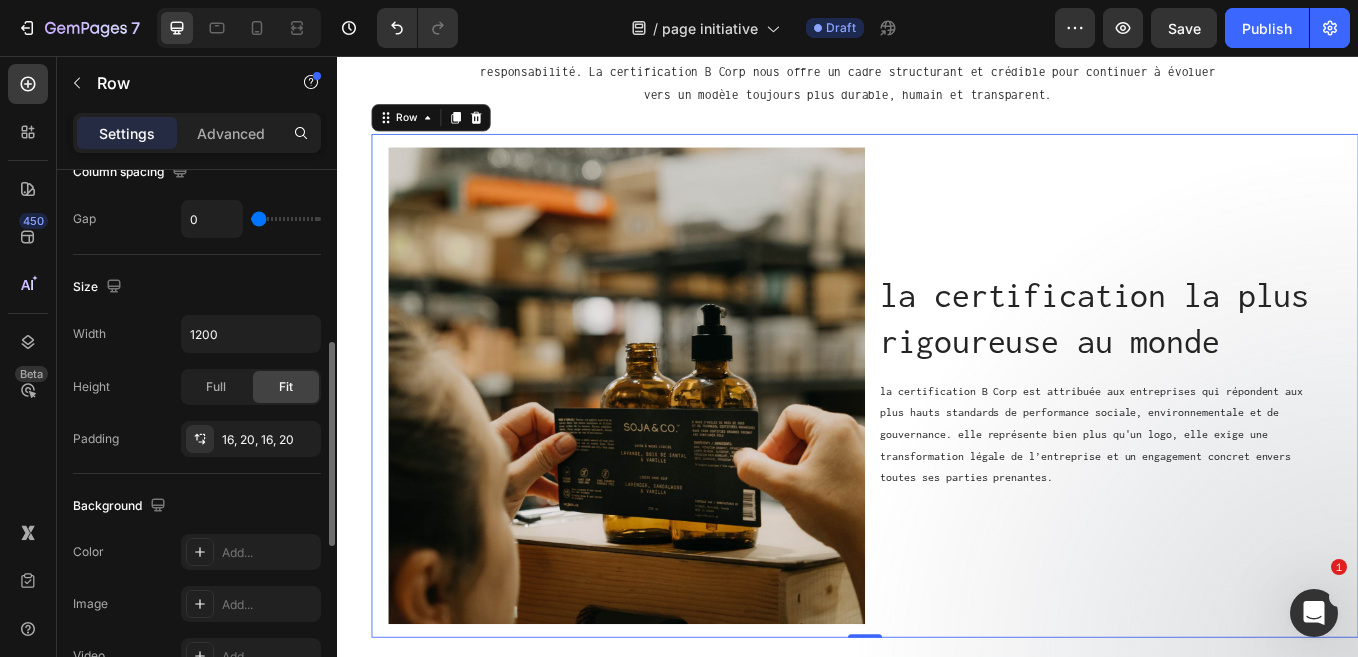 scroll, scrollTop: 462, scrollLeft: 0, axis: vertical 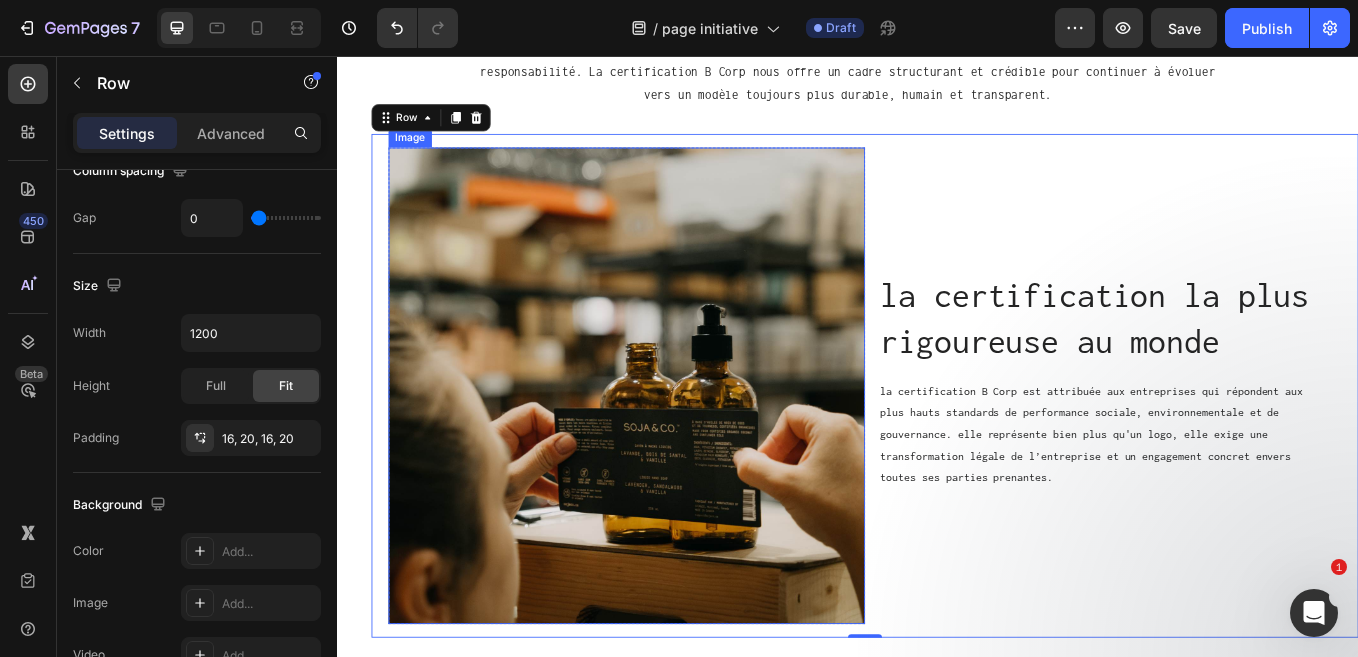click at bounding box center (677, 444) 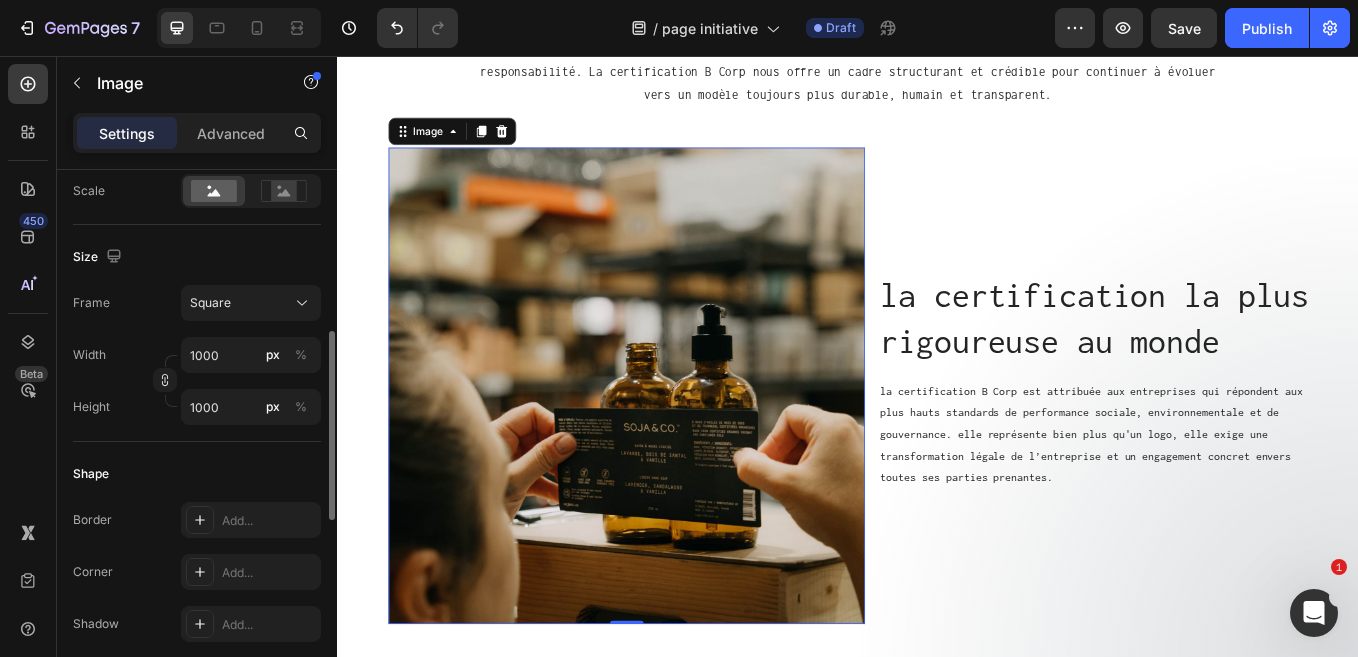 scroll, scrollTop: 487, scrollLeft: 0, axis: vertical 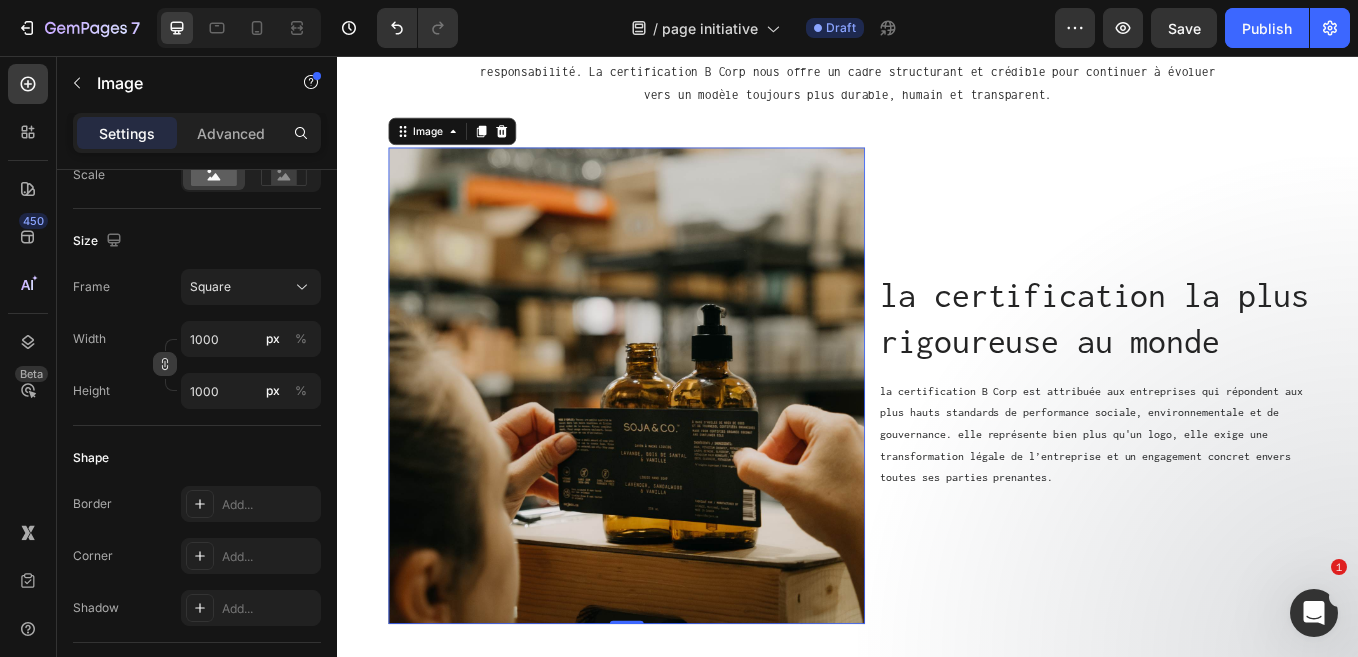 click 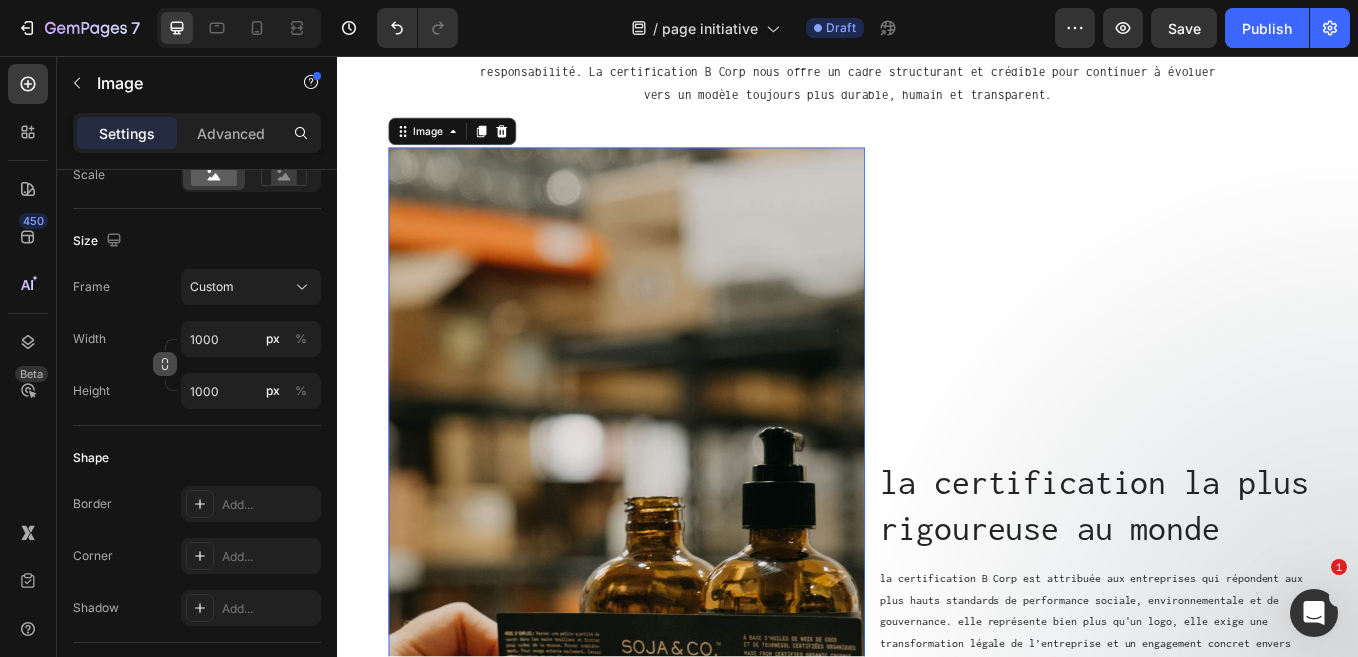 click on "Size Frame Custom Width 1000 px % Height 1000 px %" 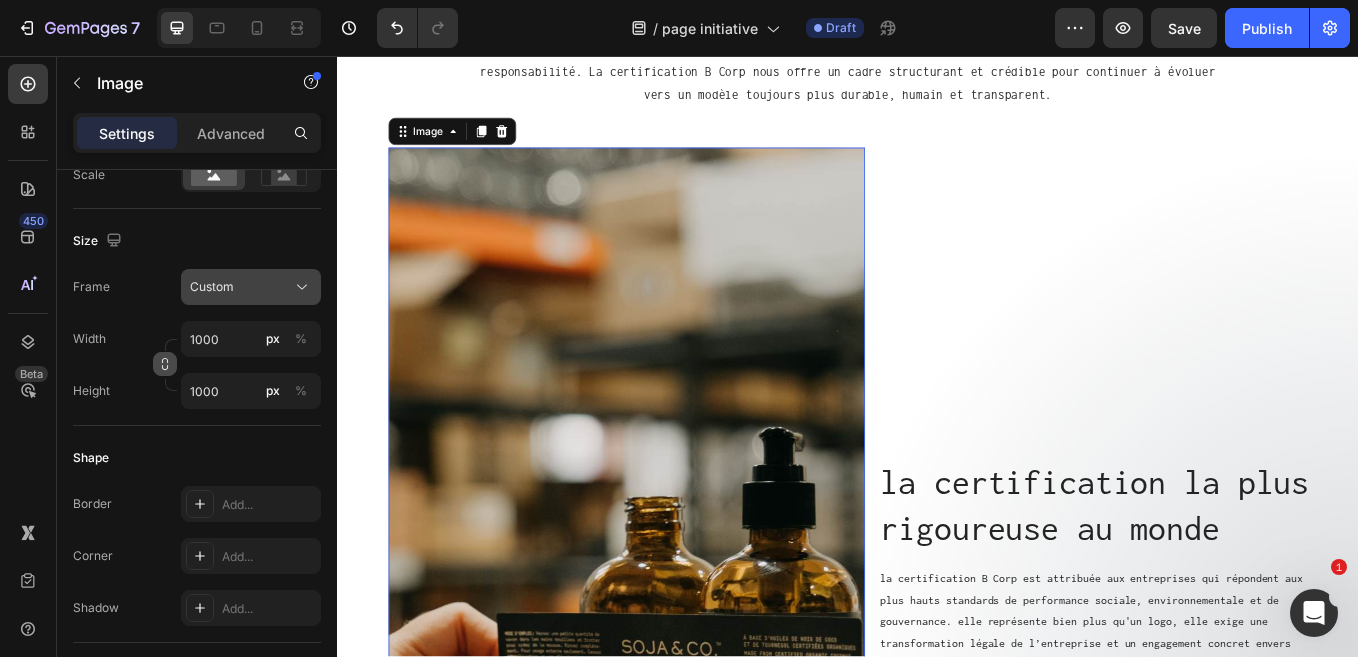 click on "Custom" 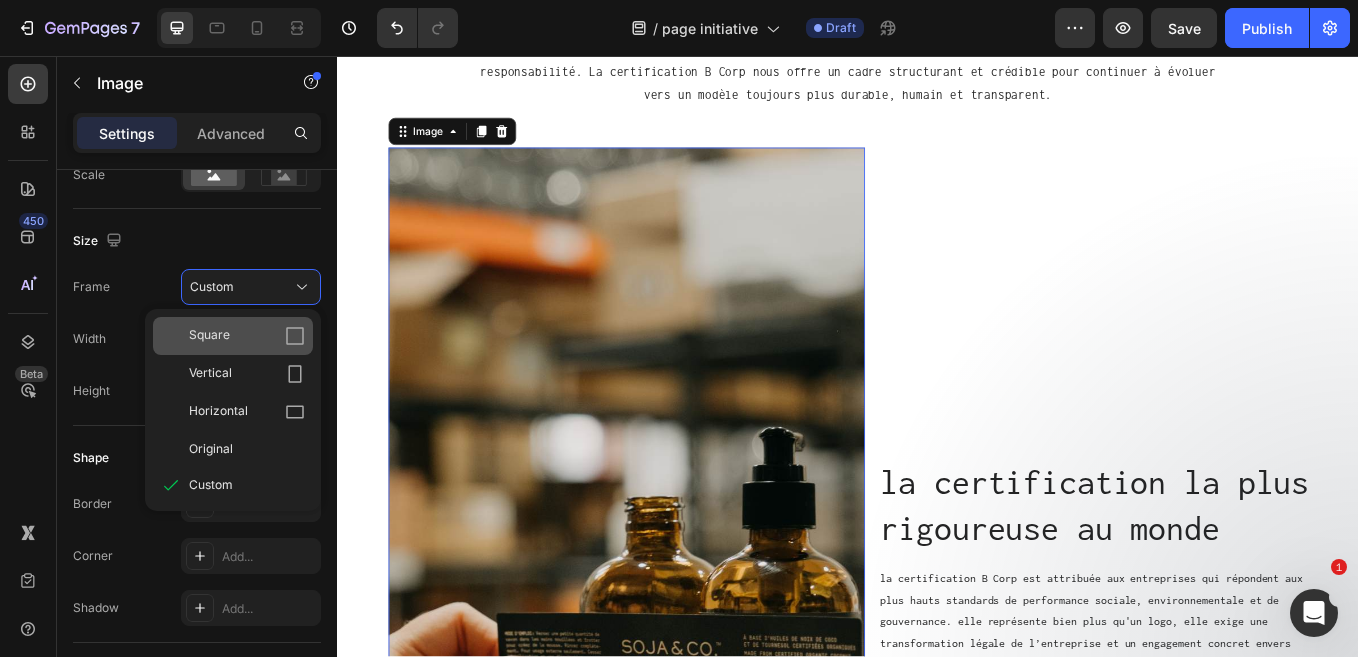 click on "Square" at bounding box center (209, 336) 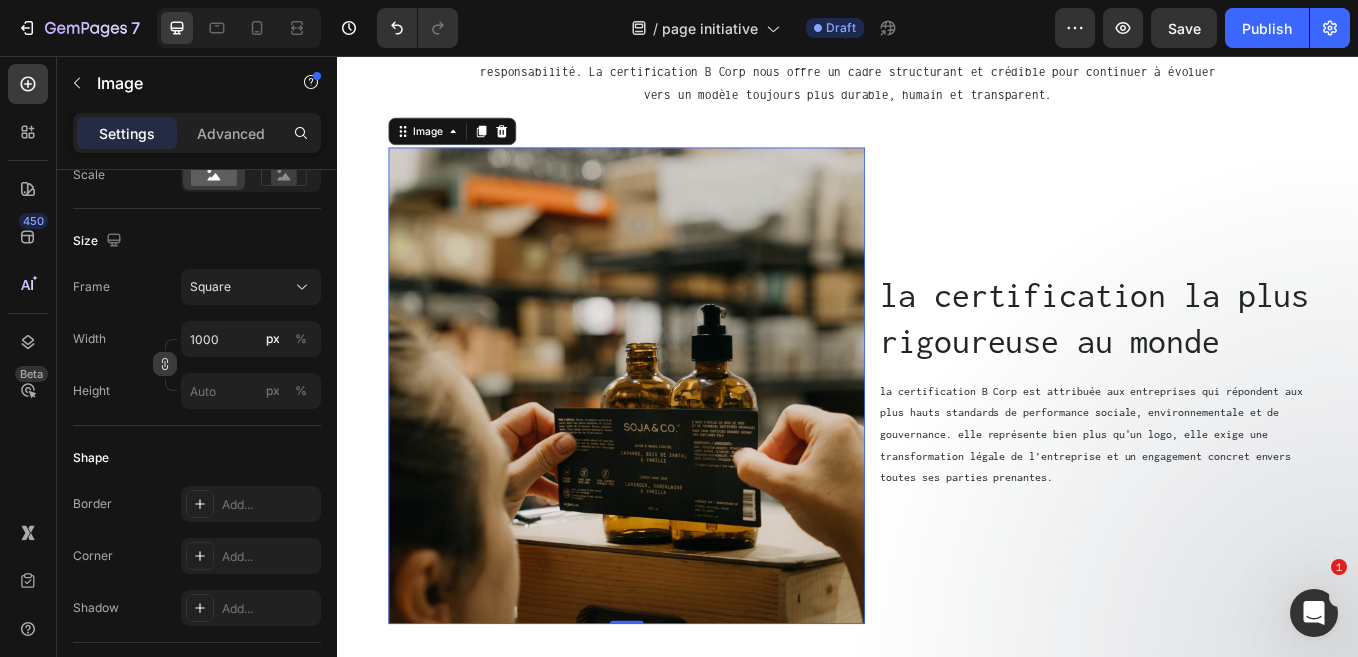 click 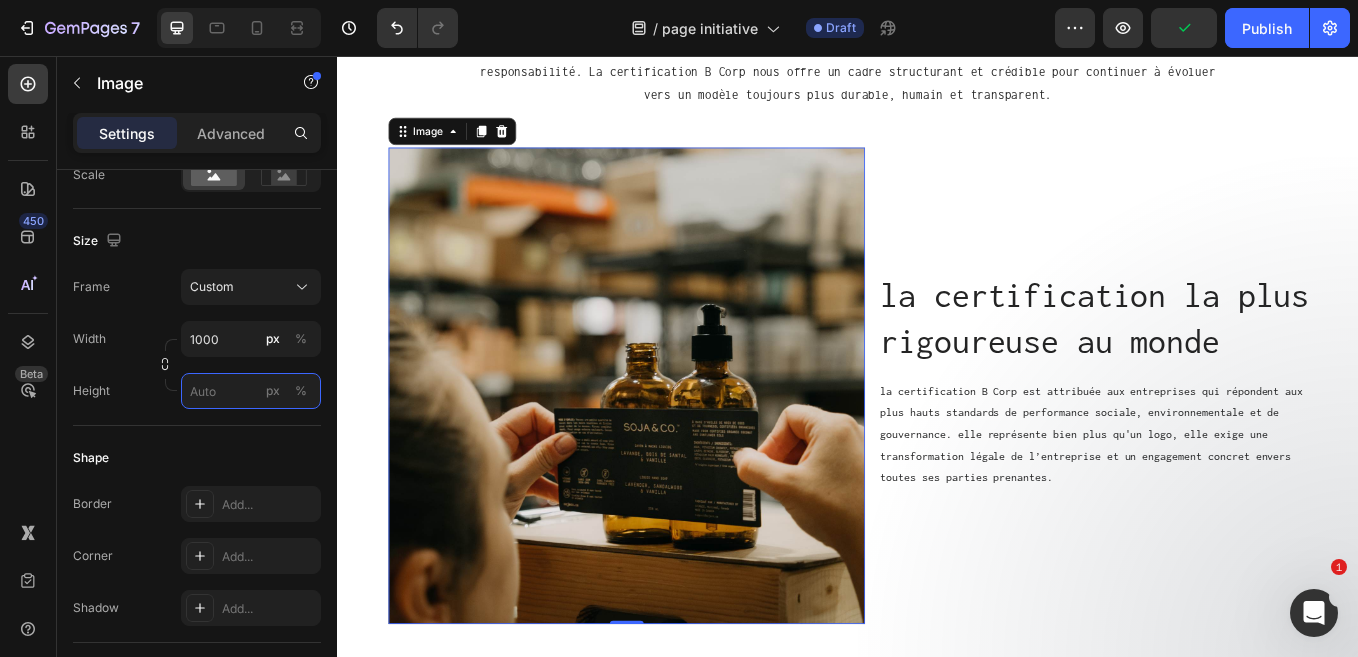 click on "px %" at bounding box center [251, 391] 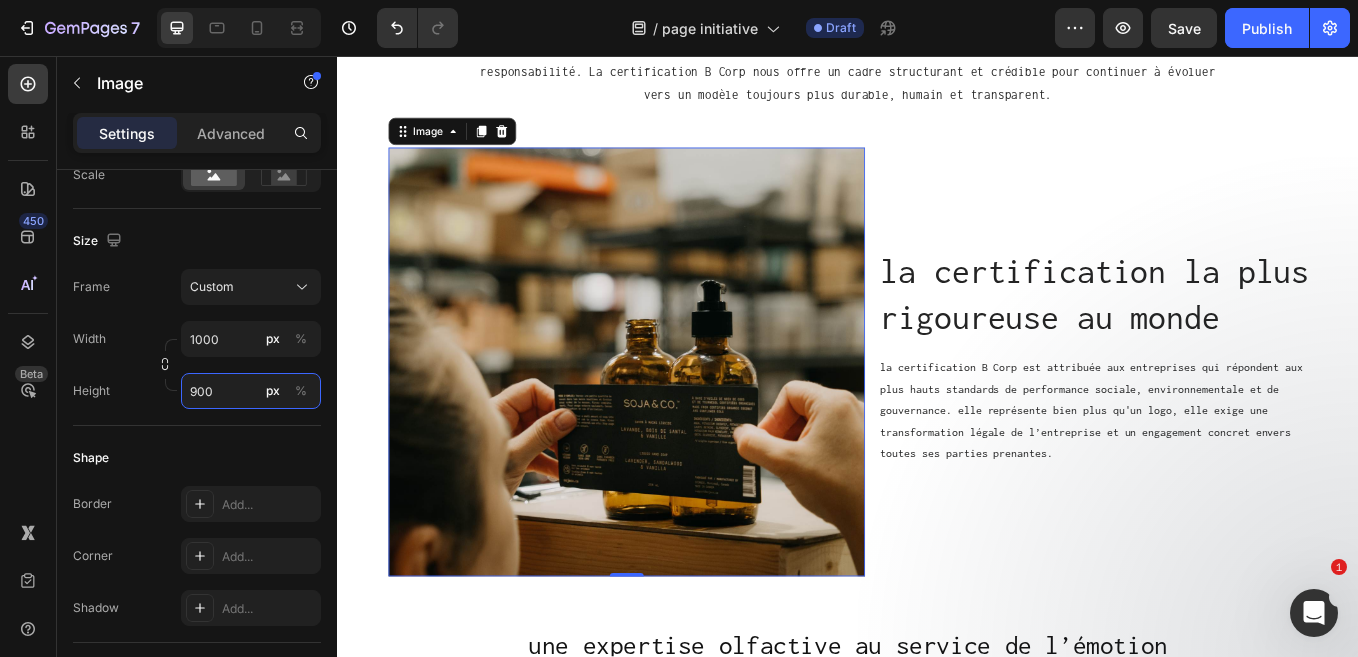 click on "900" at bounding box center [251, 391] 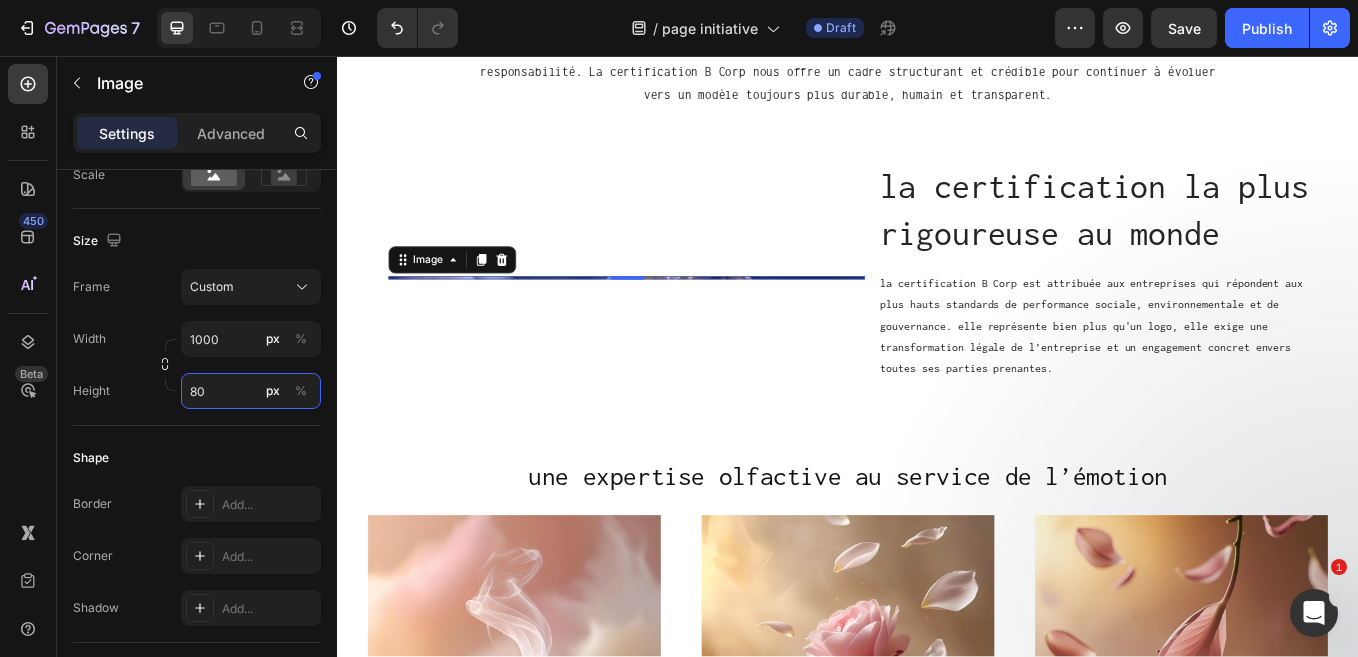 type on "800" 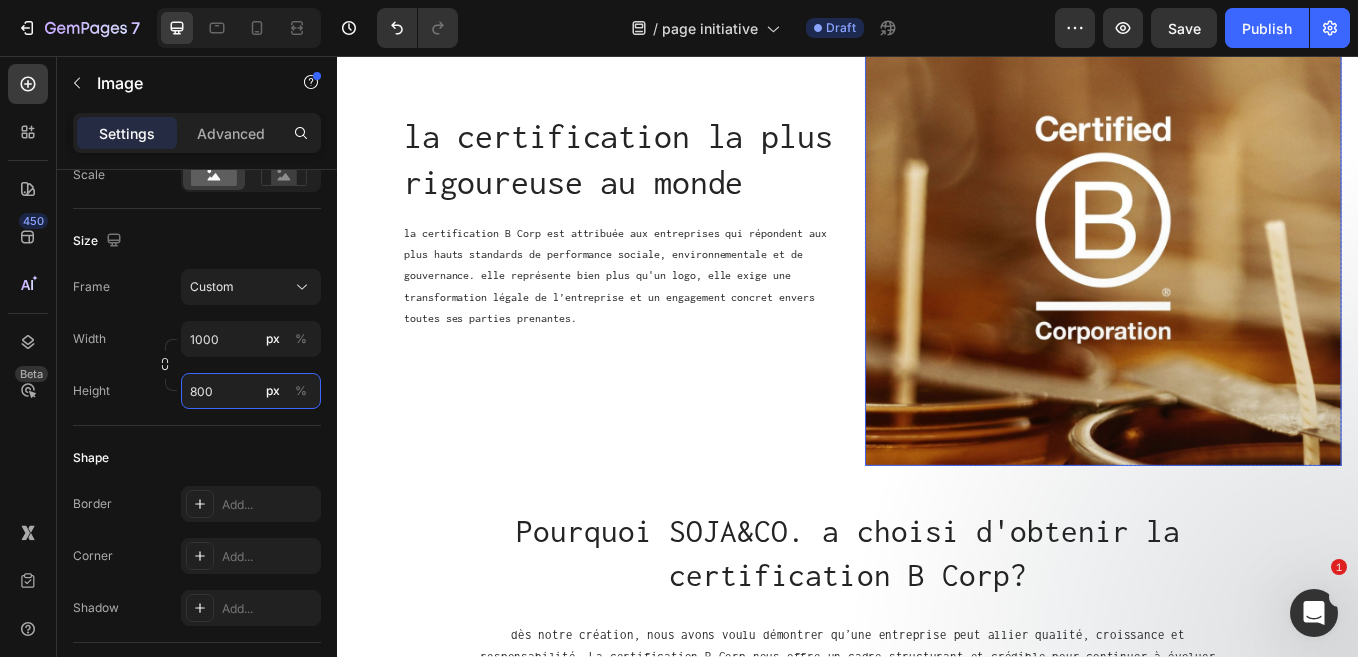 scroll, scrollTop: 75, scrollLeft: 0, axis: vertical 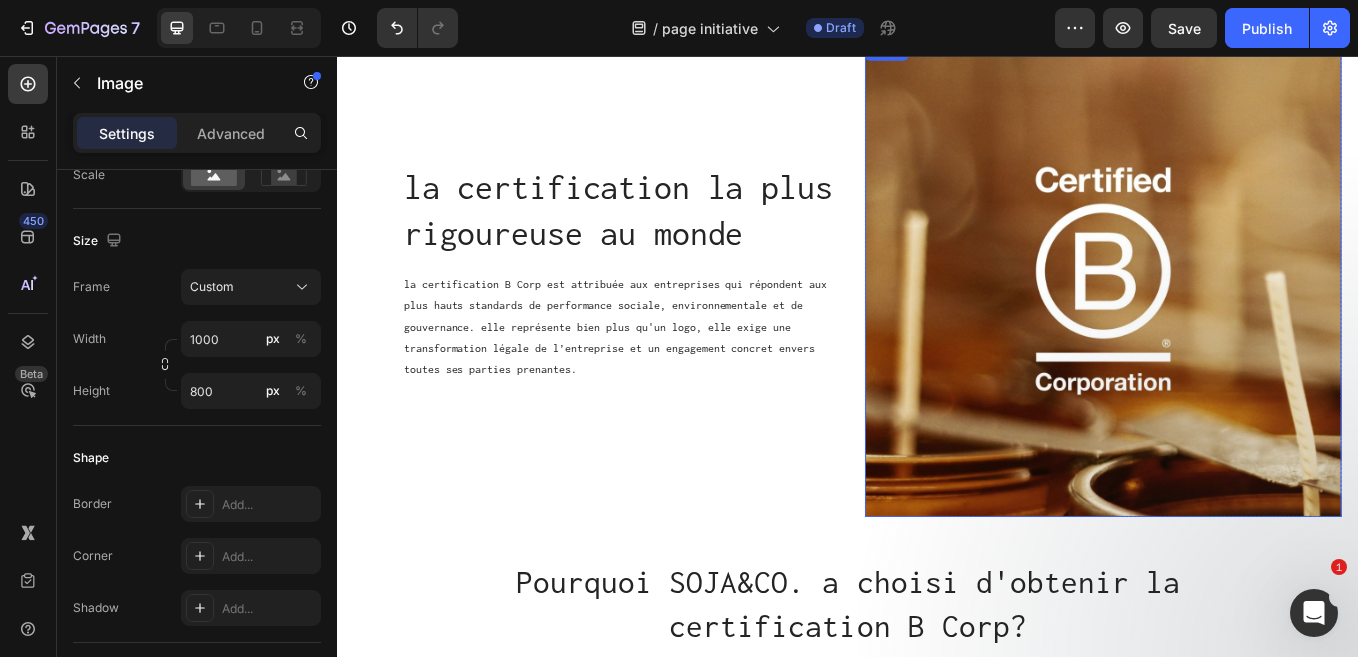 click at bounding box center (1237, 318) 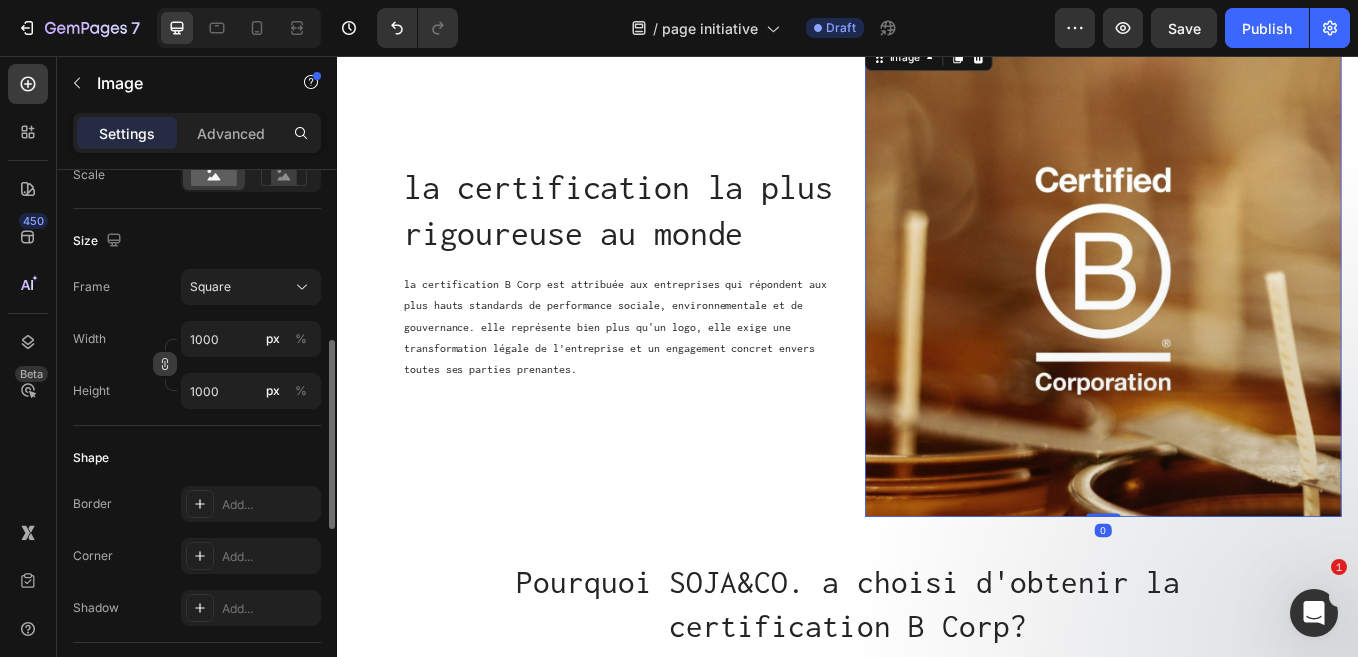 click 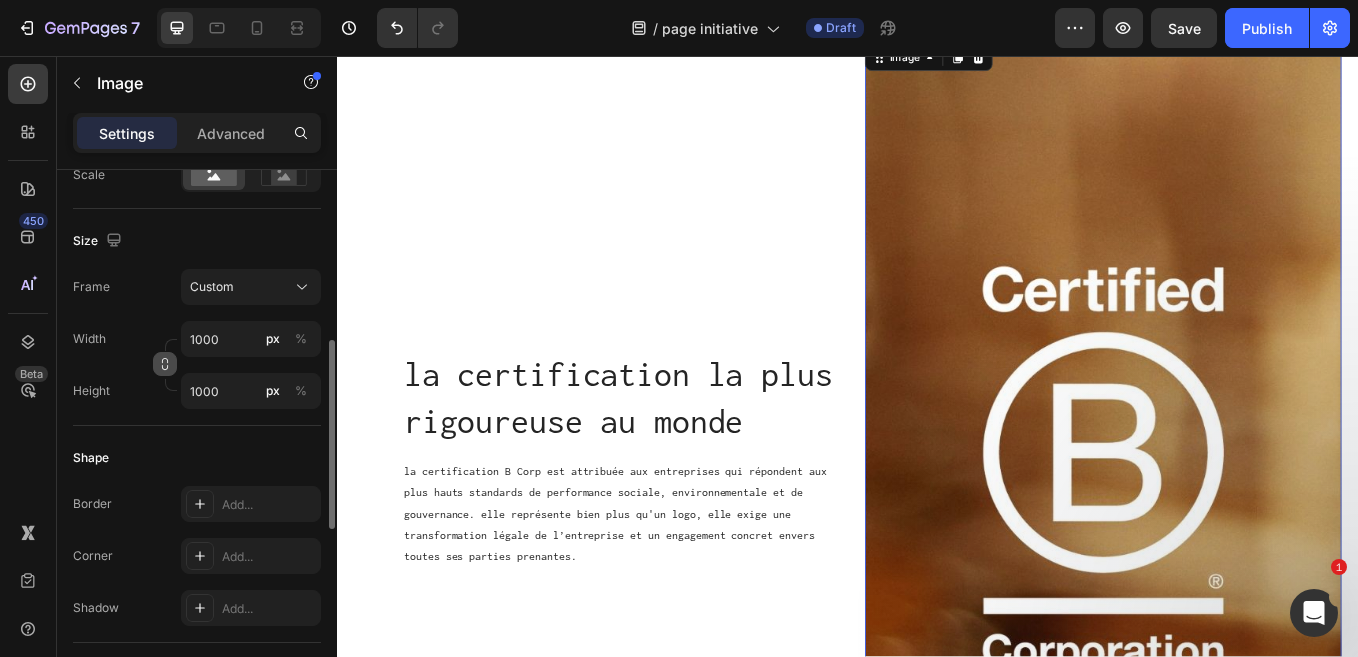 scroll, scrollTop: 295, scrollLeft: 0, axis: vertical 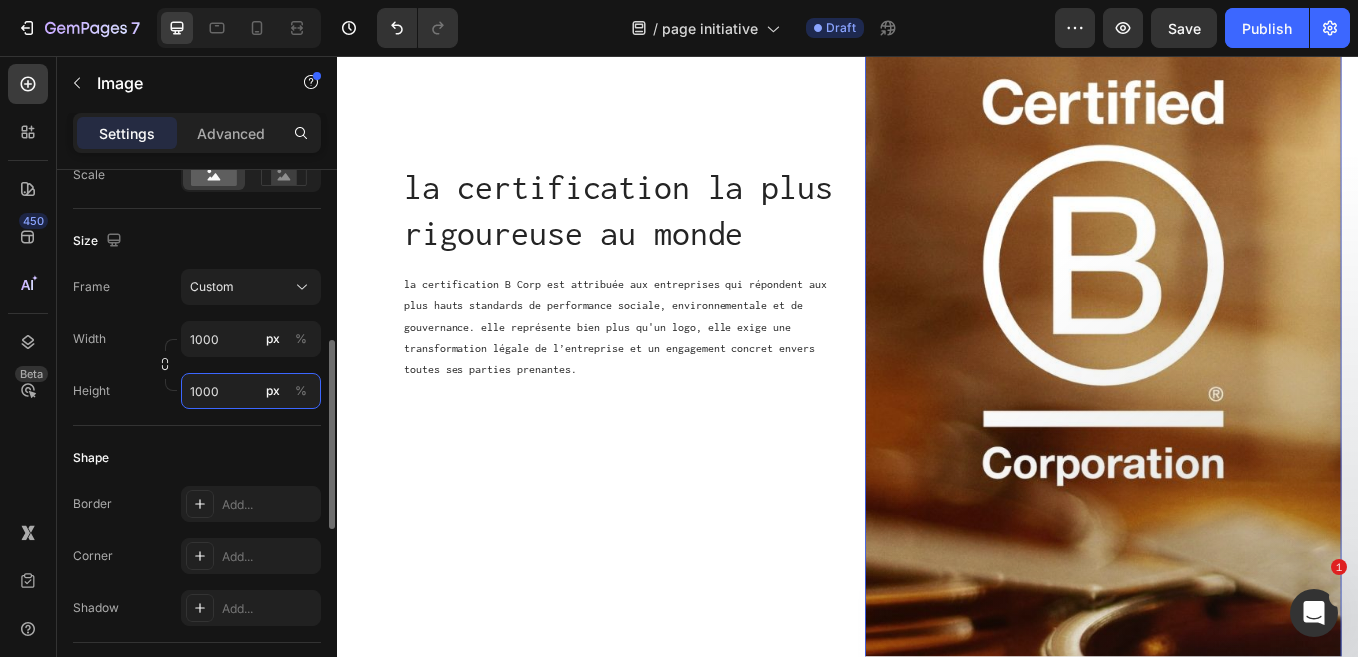 click on "1000" at bounding box center [251, 391] 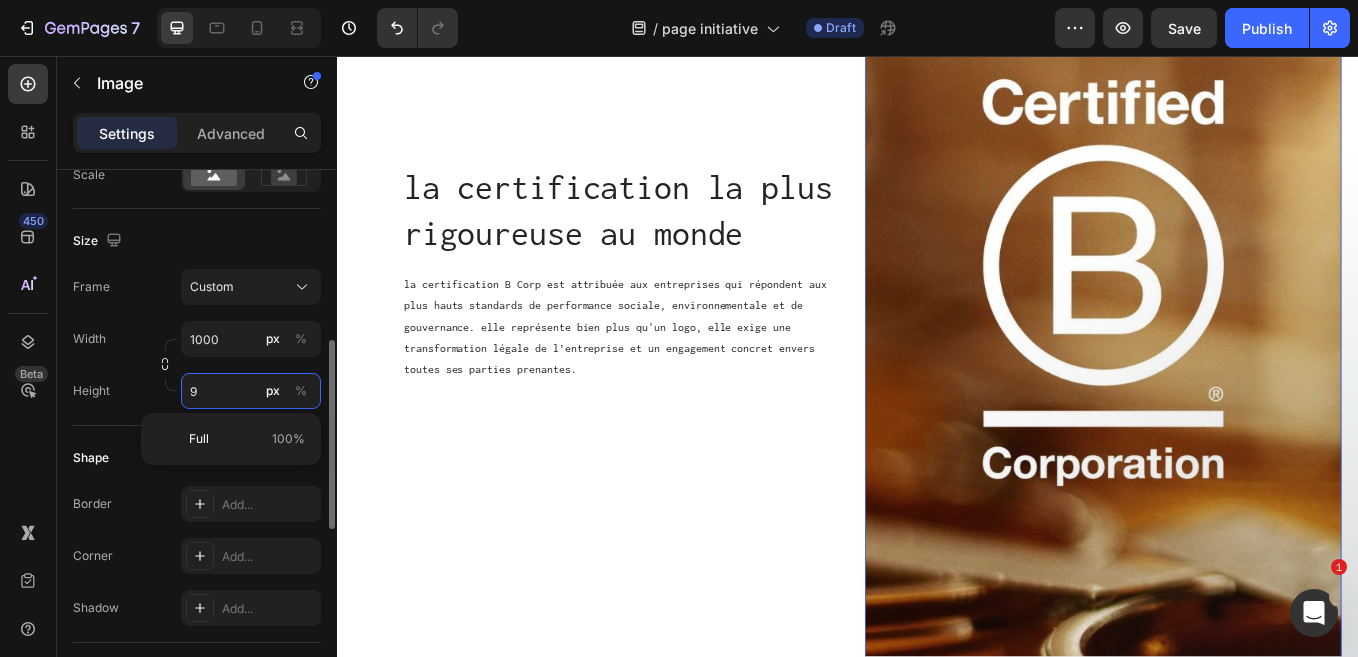 scroll, scrollTop: 0, scrollLeft: 0, axis: both 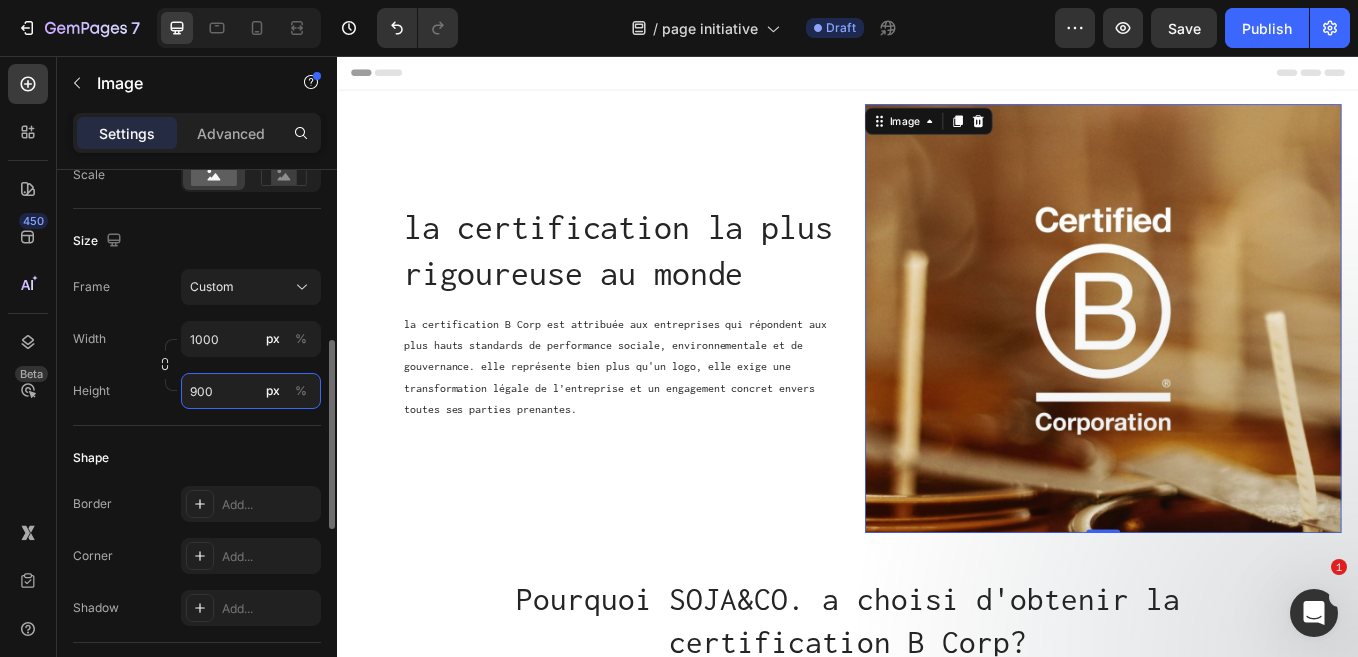 type on "900" 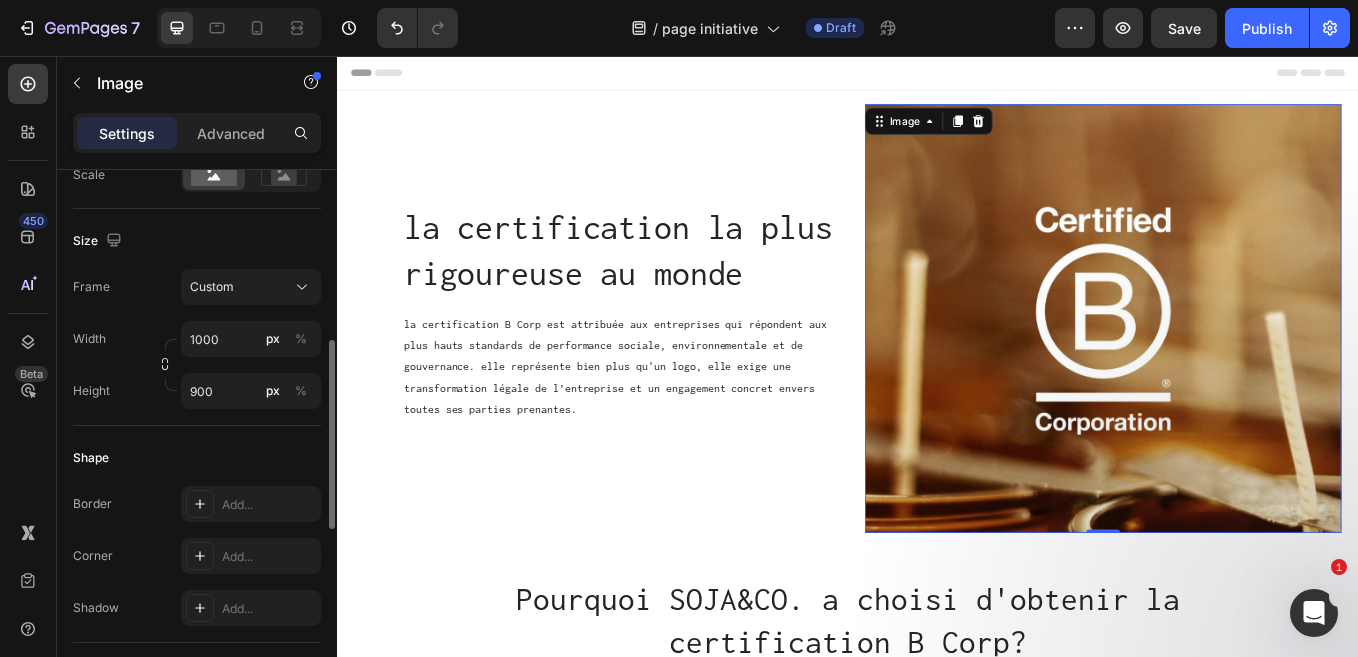 click on "Height 900 px %" at bounding box center [197, 391] 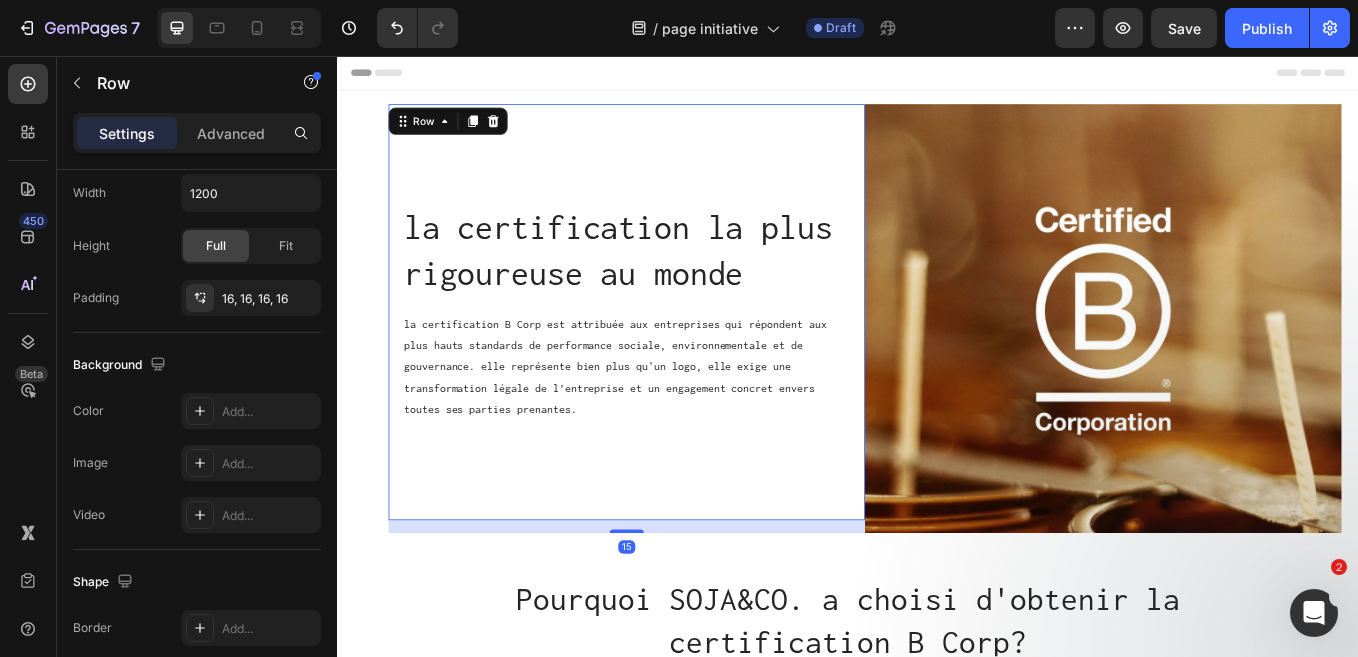 click on "la certification la plus rigoureuse au monde Heading la certification B Corp est attribuée aux entreprises qui répondent aux plus hauts standards de performance sociale, environnementale et de gouvernance. elle représente bien plus qu'un logo, elle exige une transformation légale de l’entreprise et un engagement concret envers toutes ses parties prenantes. Text Block" at bounding box center [677, 357] 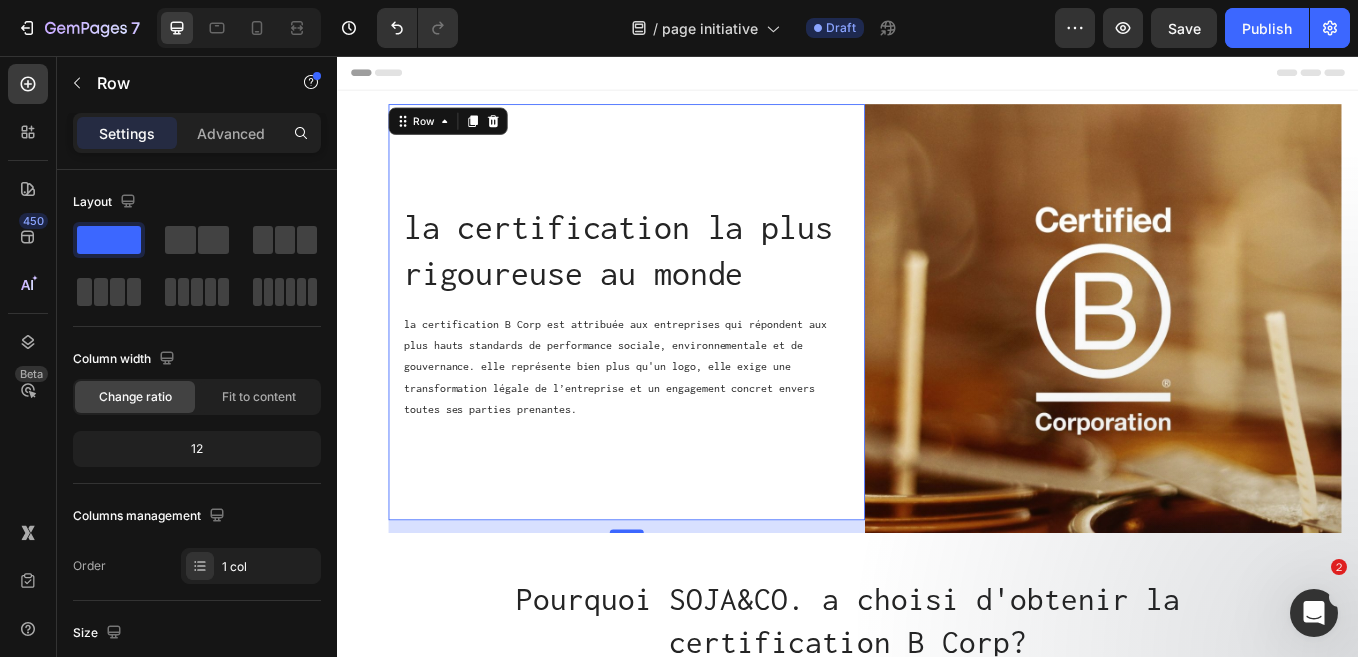 scroll, scrollTop: 55, scrollLeft: 0, axis: vertical 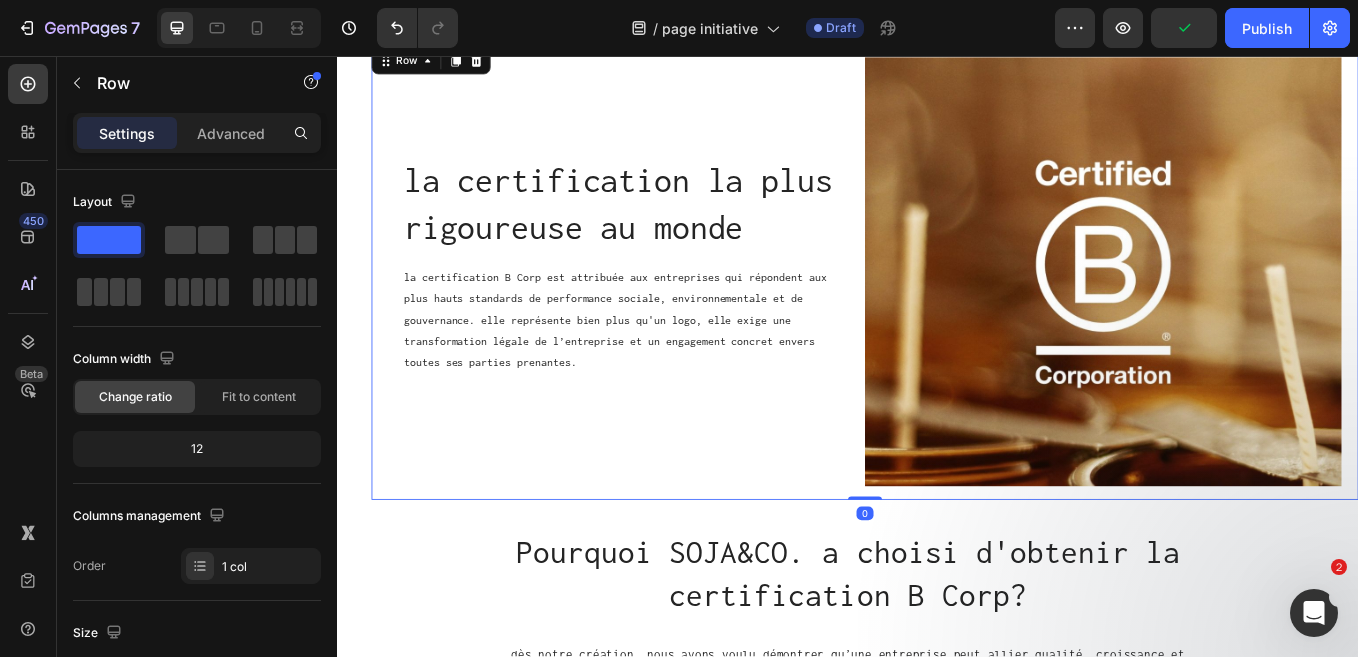 click on "la certification la plus rigoureuse au monde Heading la certification B Corp est attribuée aux entreprises qui répondent aux plus hauts standards de performance sociale, environnementale et de gouvernance. elle représente bien plus qu'un logo, elle exige une transformation légale de l’entreprise et un engagement concret envers toutes ses parties prenantes. Text Block Row Image Row Row   0" at bounding box center [957, 310] 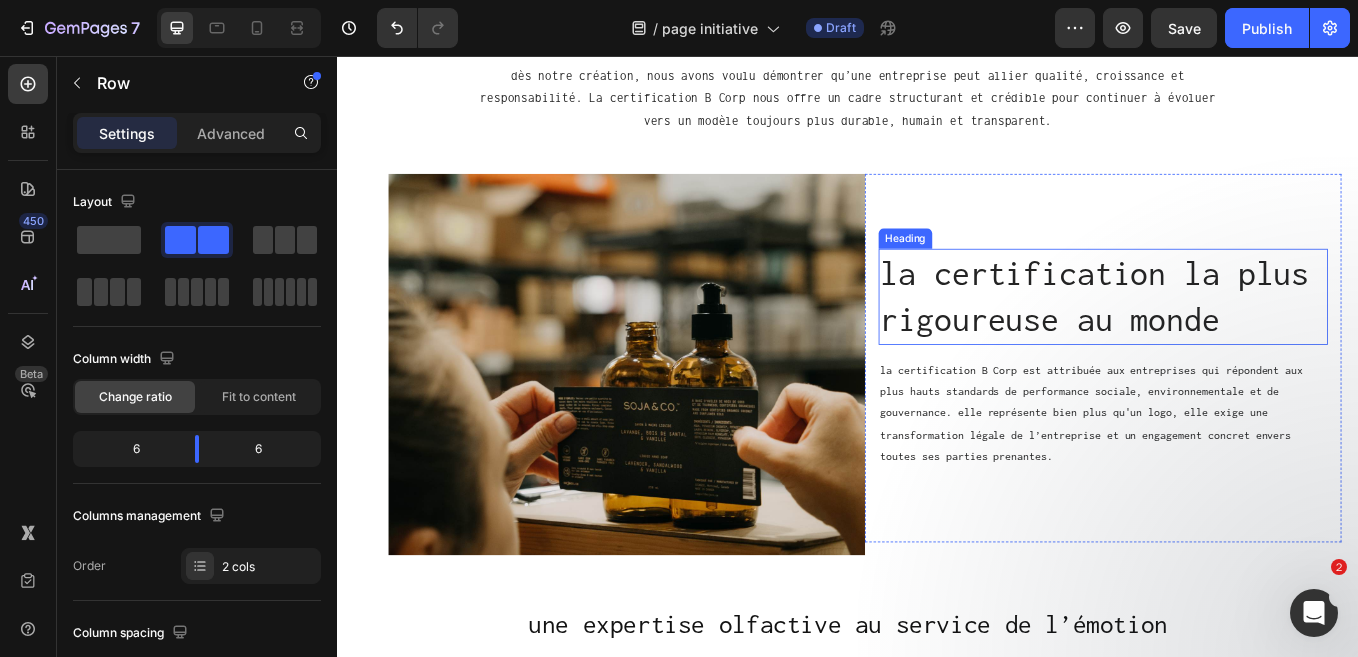 scroll, scrollTop: 732, scrollLeft: 0, axis: vertical 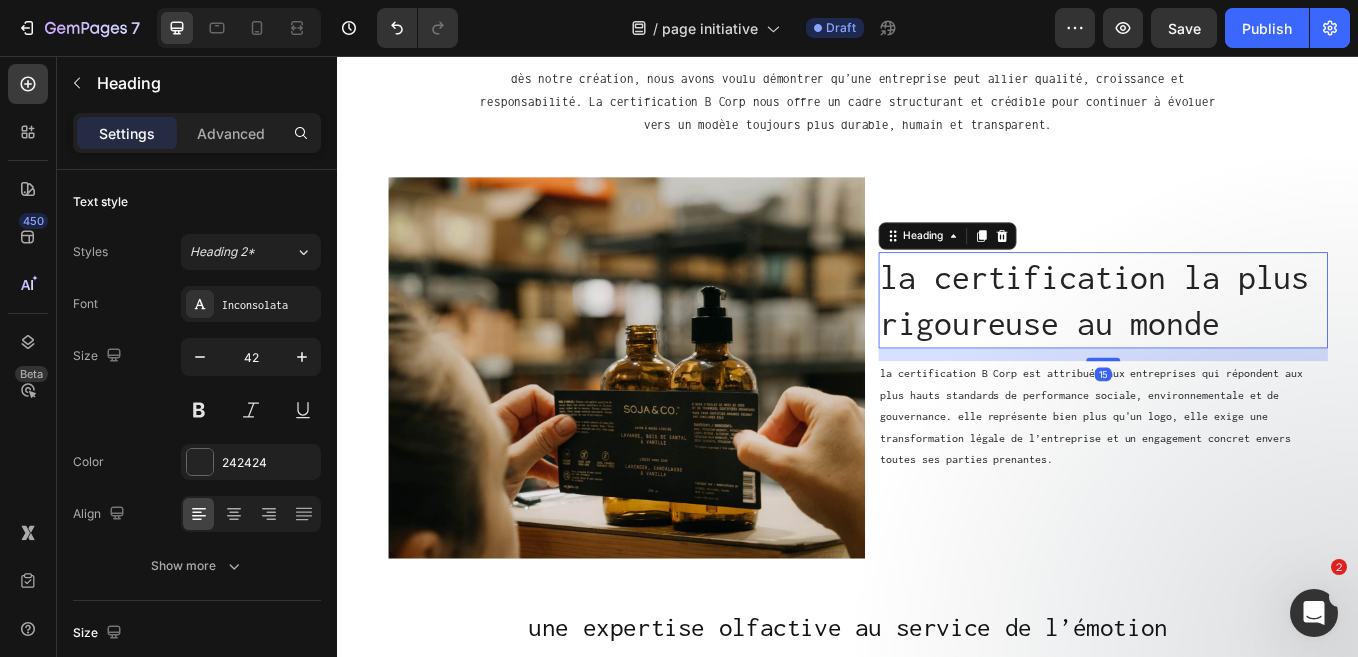 click on "la certification la plus rigoureuse au monde" at bounding box center (1237, 343) 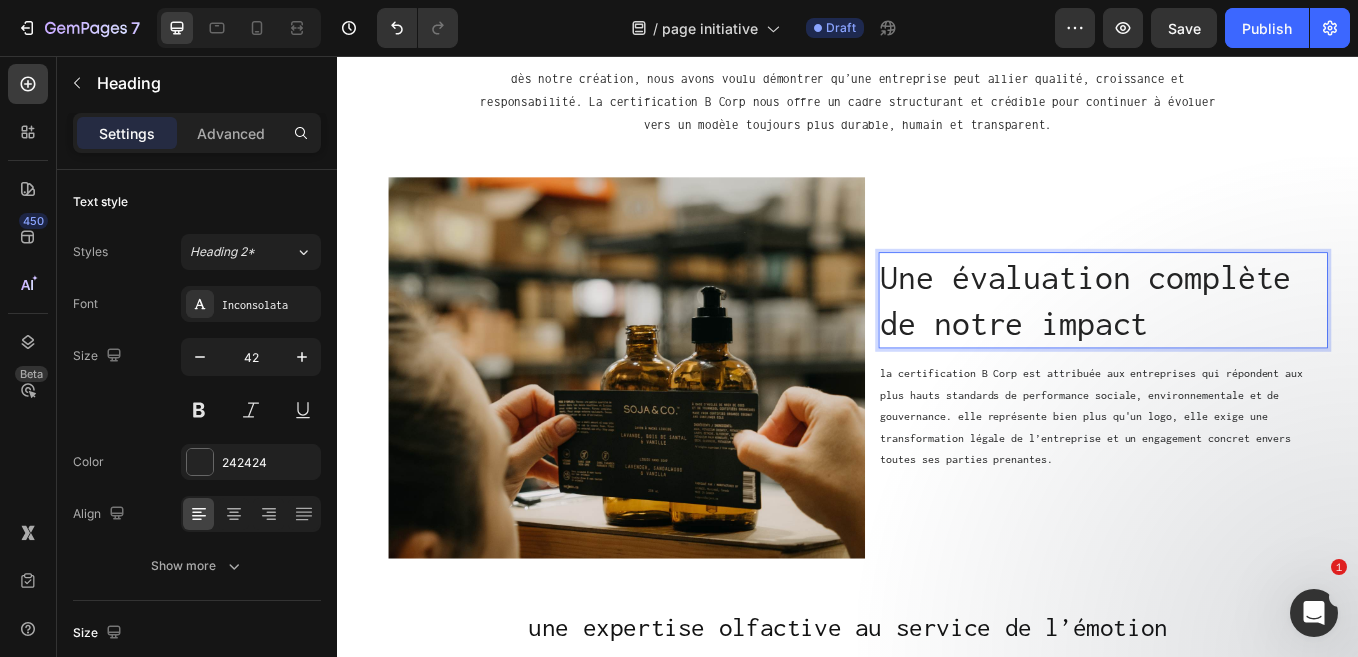 click on "Une évaluation complète de notre impact" at bounding box center [1237, 343] 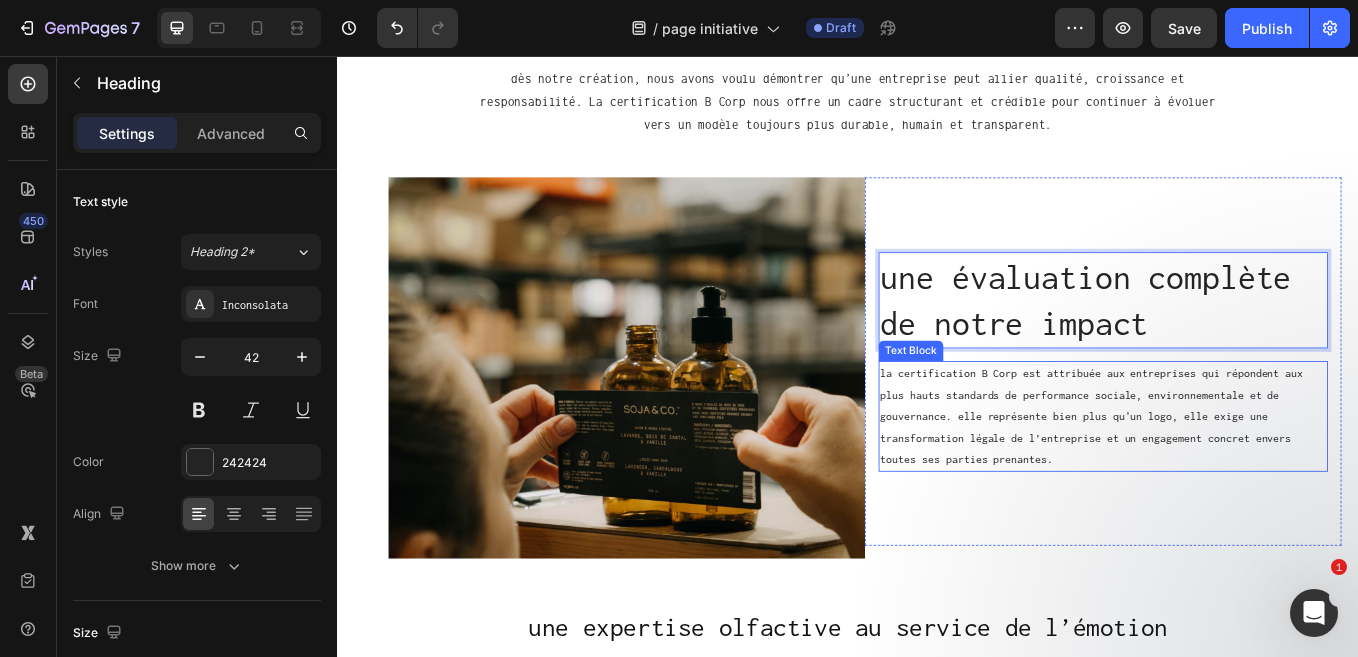click on "la certification B Corp est attribuée aux entreprises qui répondent aux plus hauts standards de performance sociale, environnementale et de gouvernance. elle représente bien plus qu'un logo, elle exige une transformation légale de l’entreprise et un engagement concret envers toutes ses parties prenantes." at bounding box center [1237, 480] 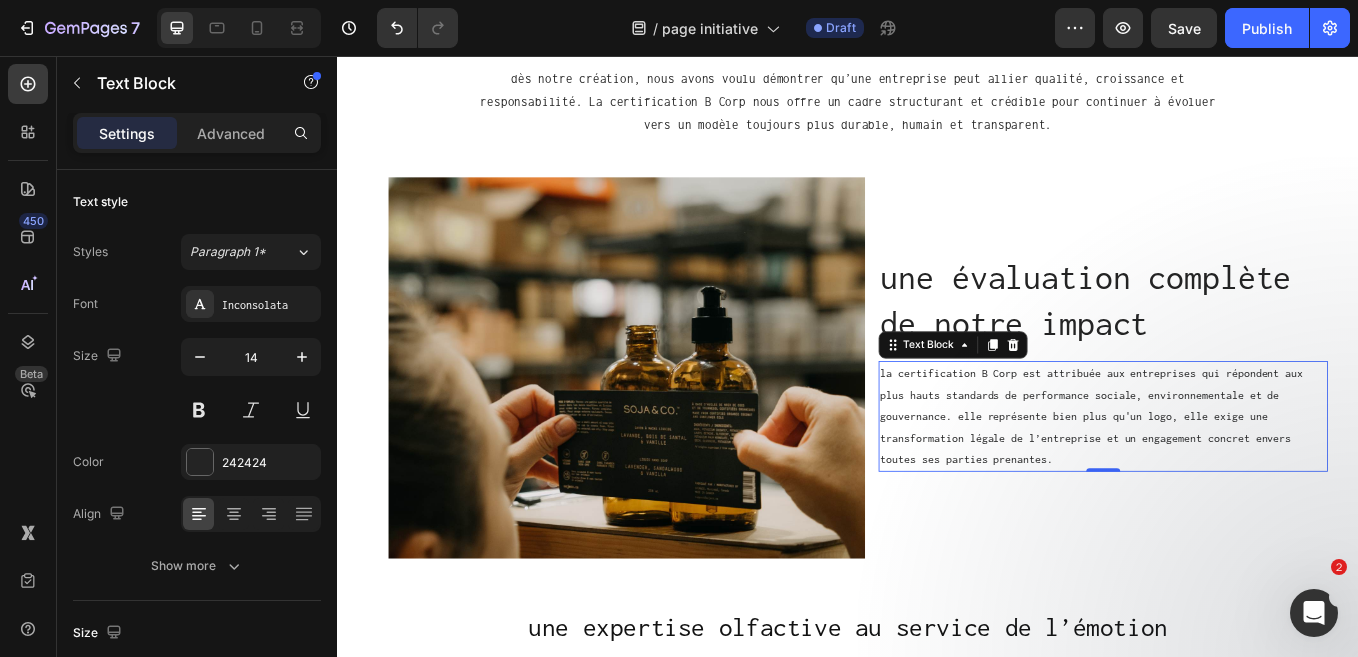 click on "la certification B Corp est attribuée aux entreprises qui répondent aux plus hauts standards de performance sociale, environnementale et de gouvernance. elle représente bien plus qu'un logo, elle exige une transformation légale de l’entreprise et un engagement concret envers toutes ses parties prenantes." at bounding box center [1237, 480] 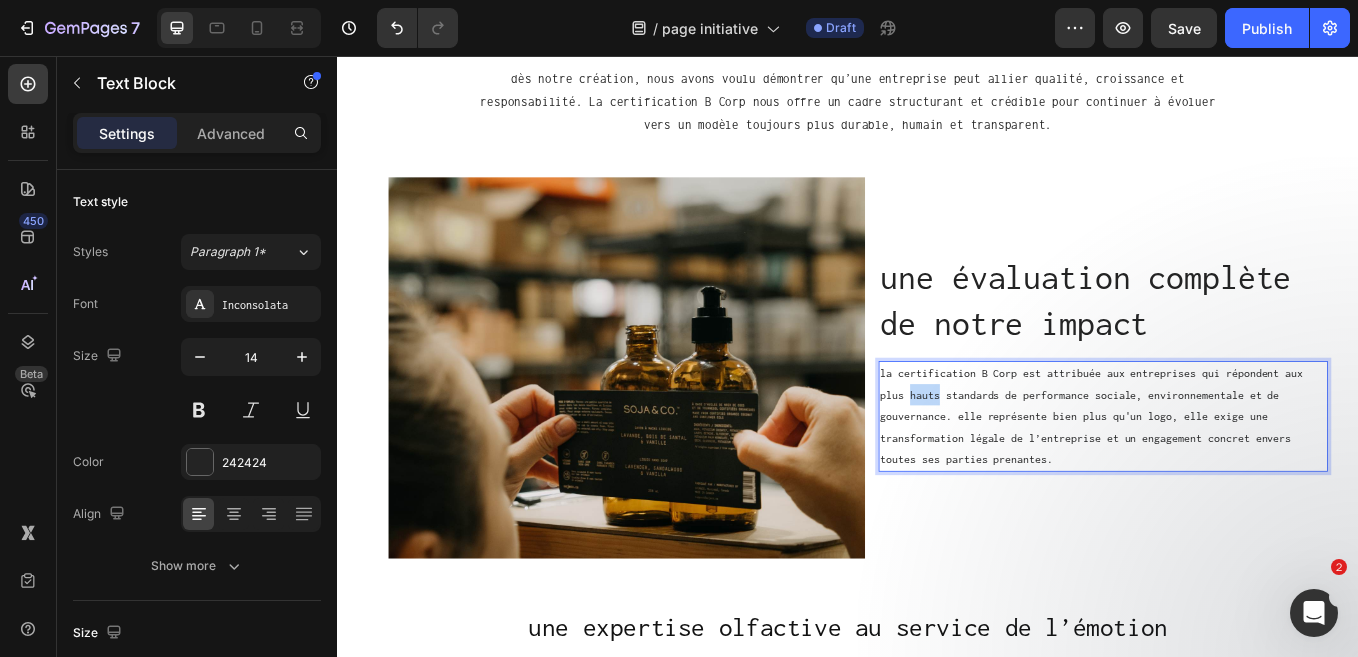 click on "la certification B Corp est attribuée aux entreprises qui répondent aux plus hauts standards de performance sociale, environnementale et de gouvernance. elle représente bien plus qu'un logo, elle exige une transformation légale de l’entreprise et un engagement concret envers toutes ses parties prenantes." at bounding box center (1237, 480) 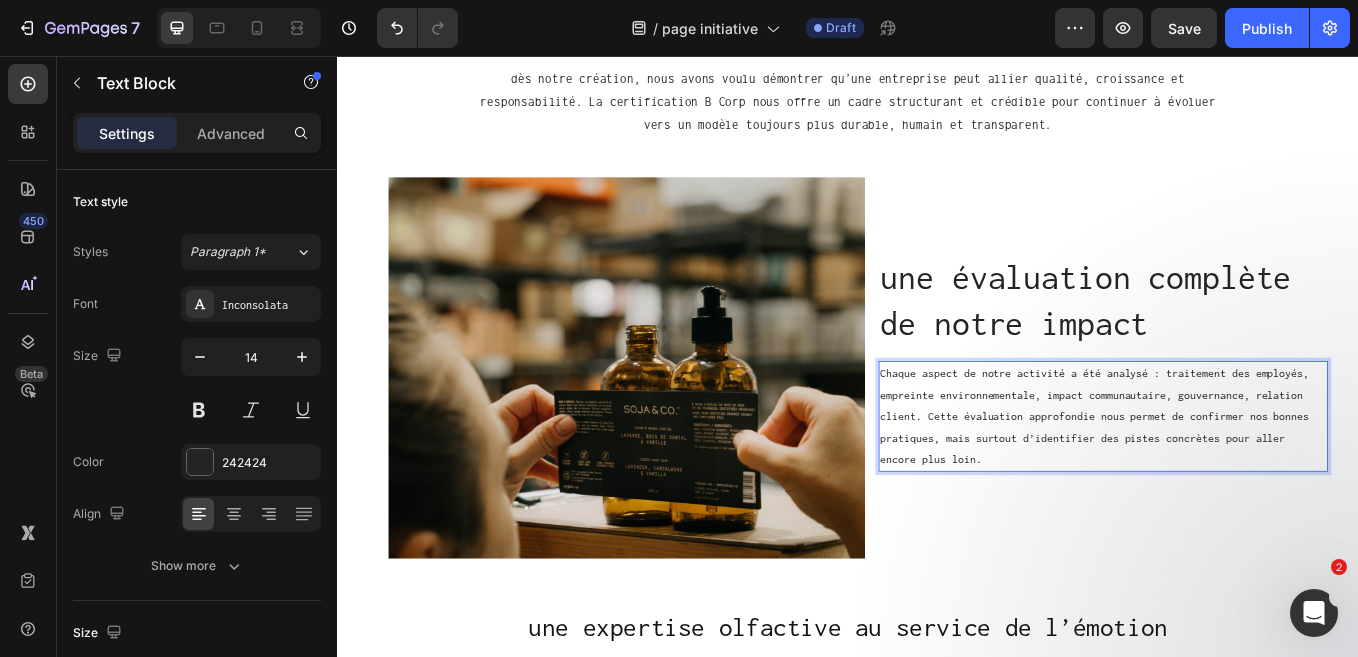 click on "Chaque aspect de notre activité a été analysé : traitement des employés, empreinte environnementale, impact communautaire, gouvernance, relation client. Cette évaluation approfondie nous permet de confirmer nos bonnes pratiques, mais surtout d’identifier des pistes concrètes pour aller encore plus loin." at bounding box center (1237, 480) 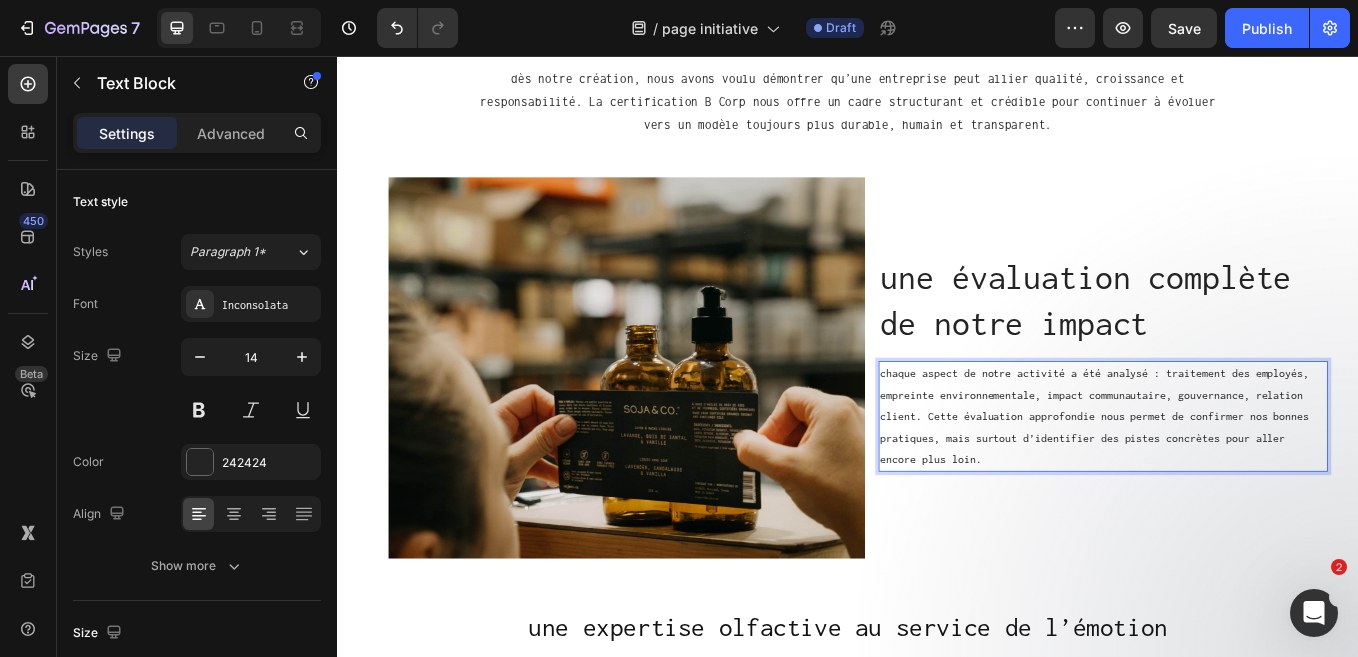 click on "chaque aspect de notre activité a été analysé : traitement des employés, empreinte environnementale, impact communautaire, gouvernance, relation client. Cette évaluation approfondie nous permet de confirmer nos bonnes pratiques, mais surtout d’identifier des pistes concrètes pour aller encore plus loin." at bounding box center (1237, 480) 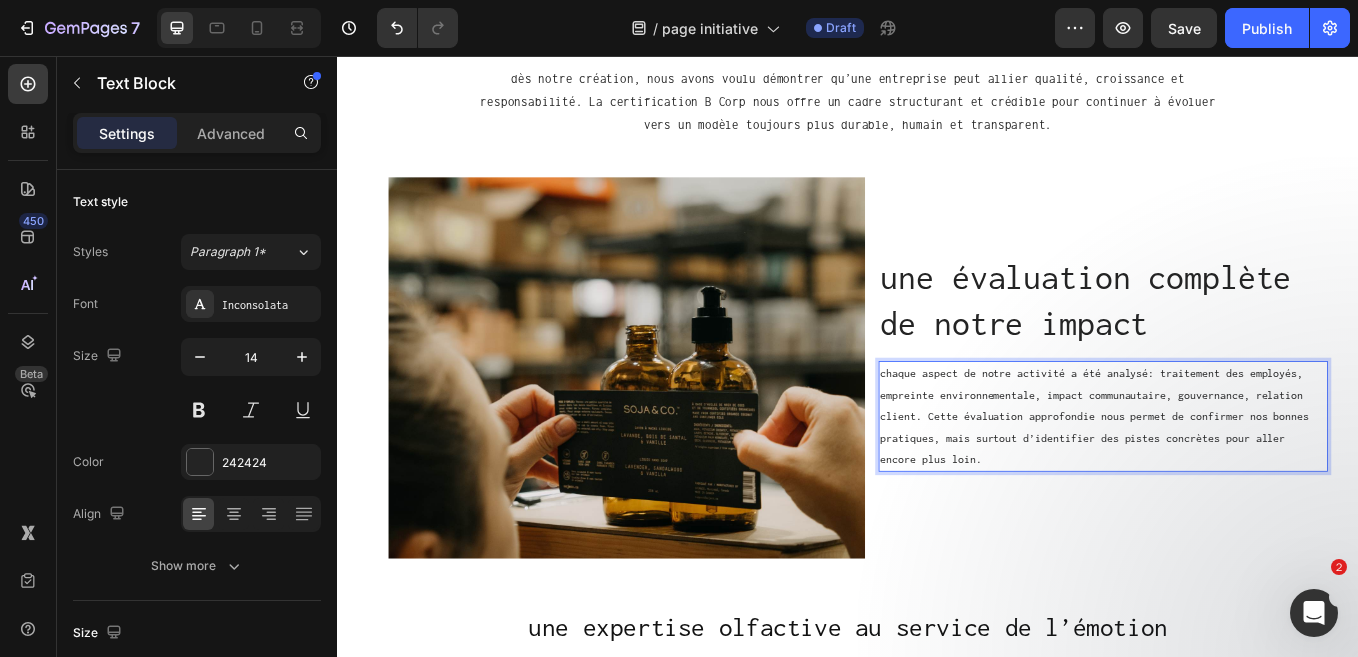 click on "chaque aspect de notre activité a été analysé: traitement des employés, empreinte environnementale, impact communautaire, gouvernance, relation client. Cette évaluation approfondie nous permet de confirmer nos bonnes pratiques, mais surtout d’identifier des pistes concrètes pour aller encore plus loin." at bounding box center (1237, 480) 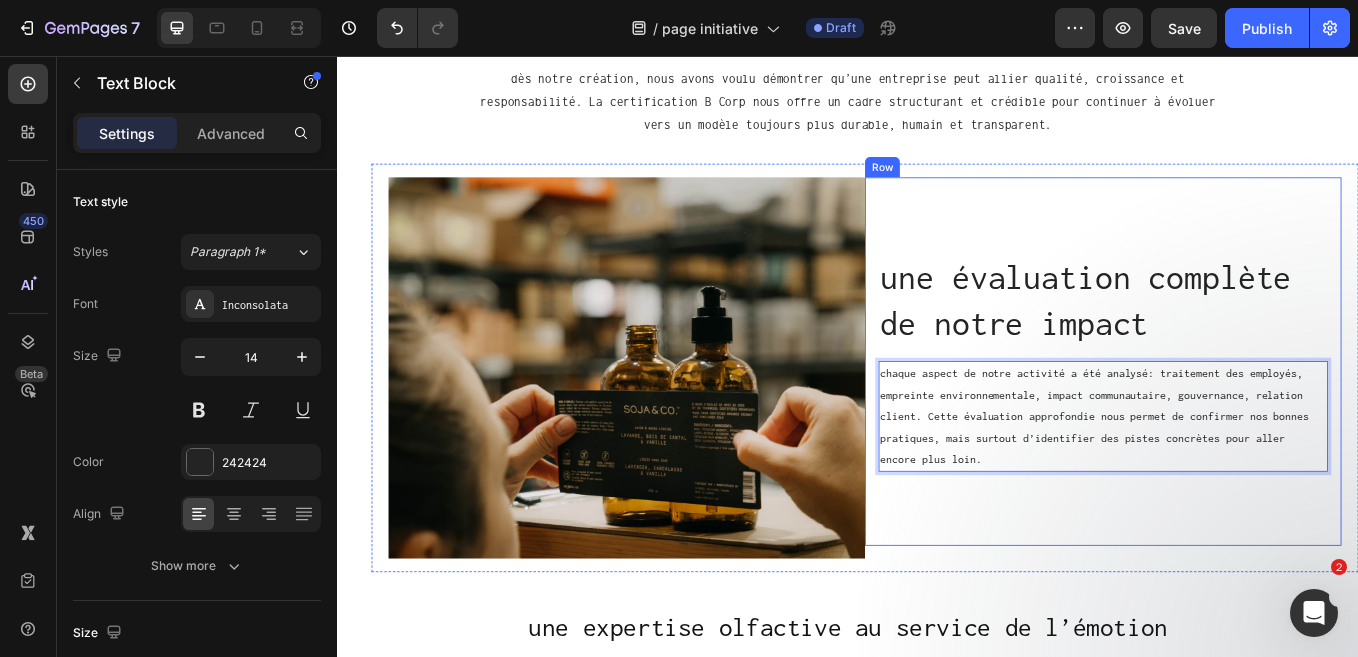 click on "une évaluation complète de notre impact Heading chaque aspect de notre activité a été analysé: traitement des employés, empreinte environnementale, impact communautaire, gouvernance, relation client. Cette évaluation approfondie nous permet de confirmer nos bonnes pratiques, mais surtout d’identifier des pistes concrètes pour aller encore plus loin. Text Block   0" at bounding box center [1237, 415] 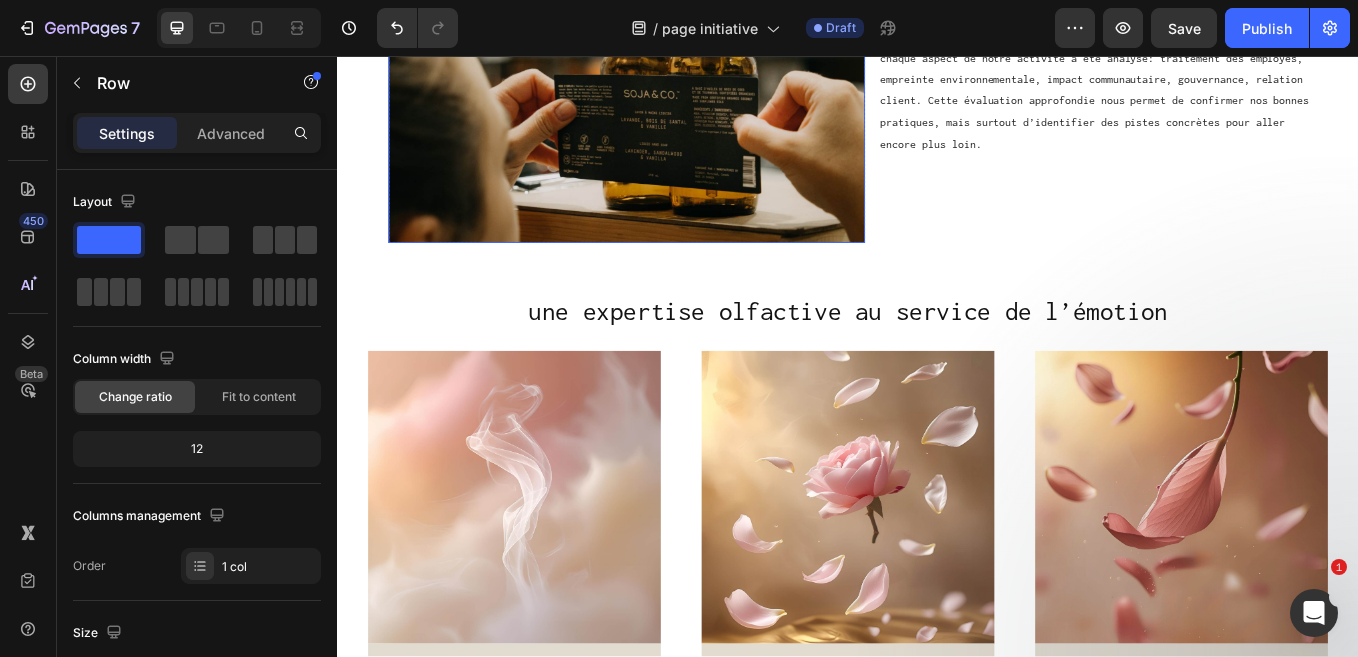 scroll, scrollTop: 1116, scrollLeft: 0, axis: vertical 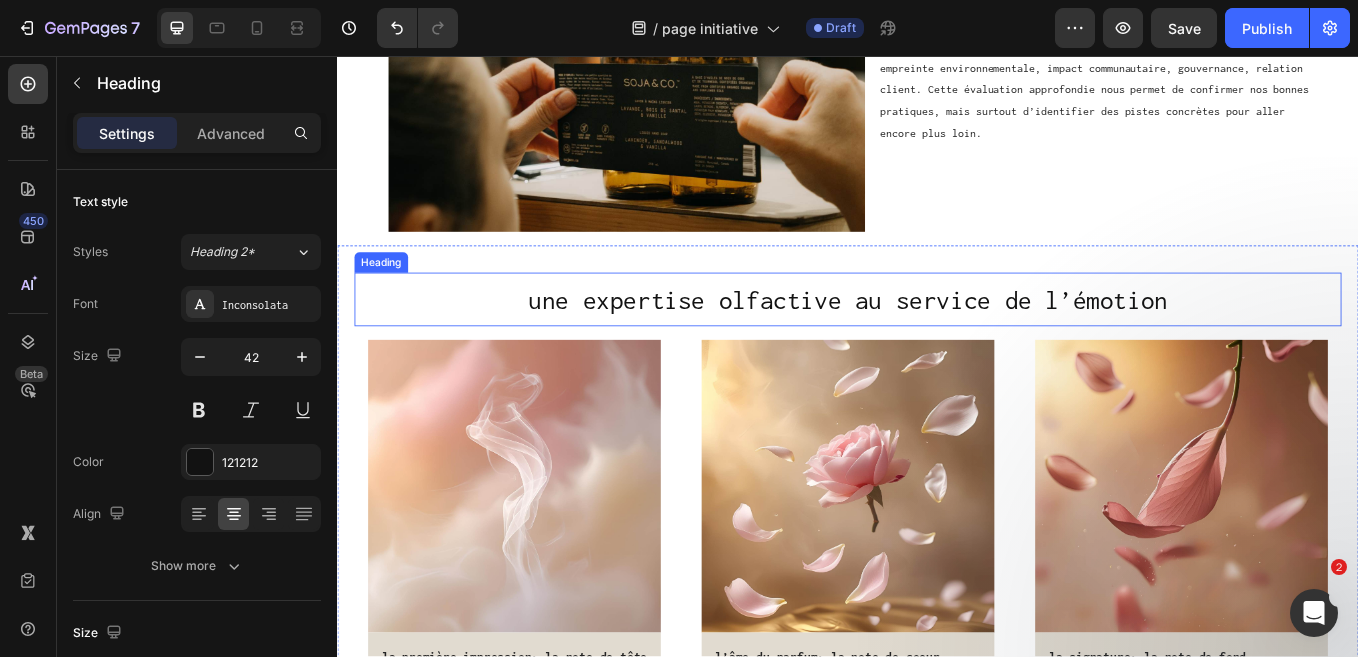 click on "une expertise olfactive au service de l’émotion" at bounding box center (937, 343) 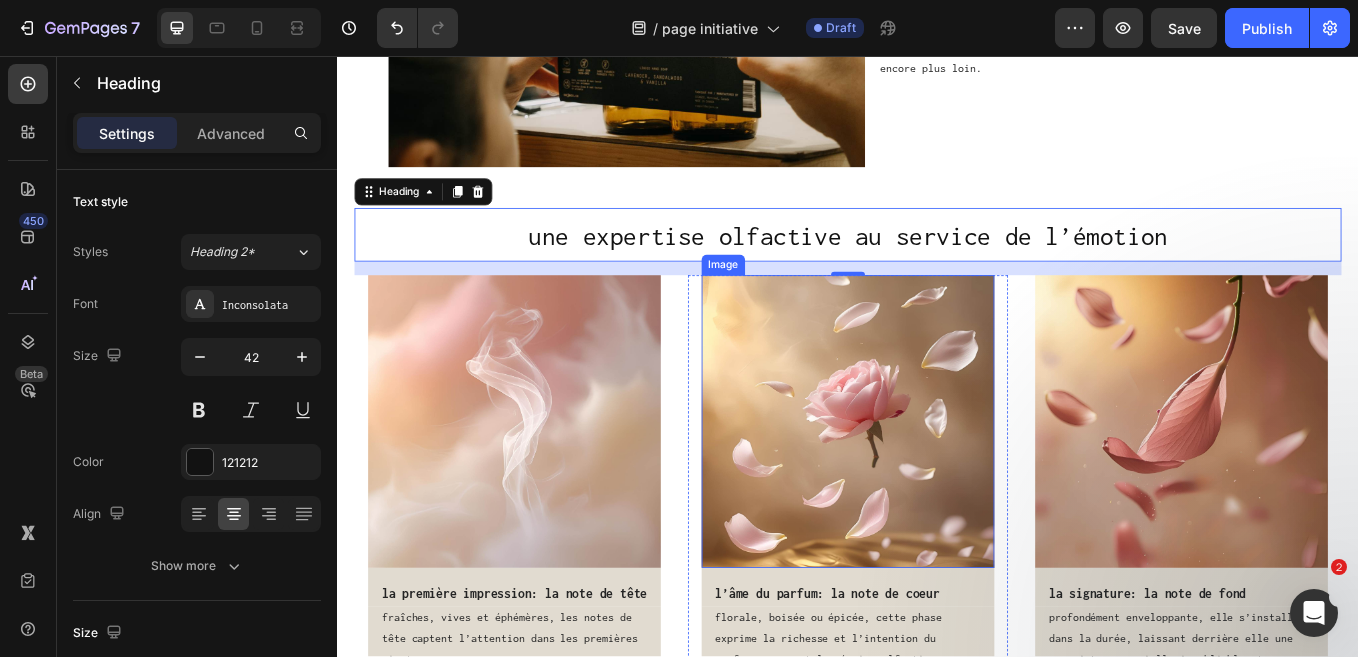 scroll, scrollTop: 1173, scrollLeft: 0, axis: vertical 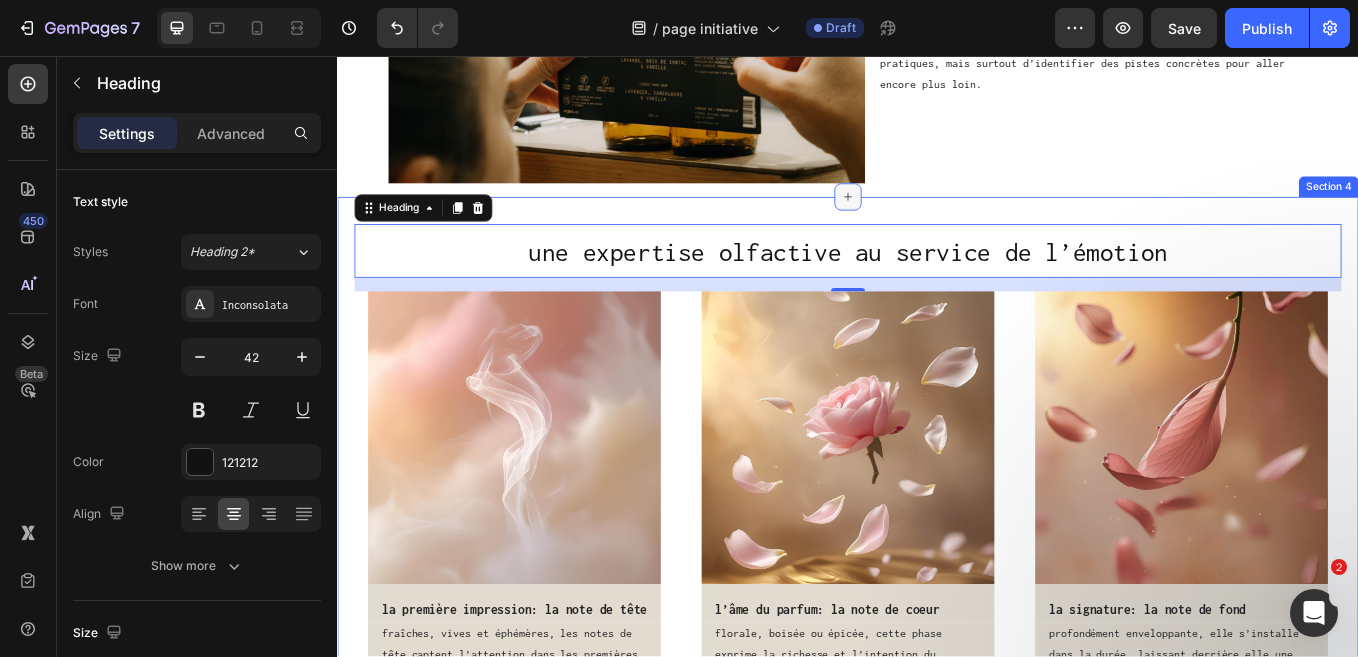 click 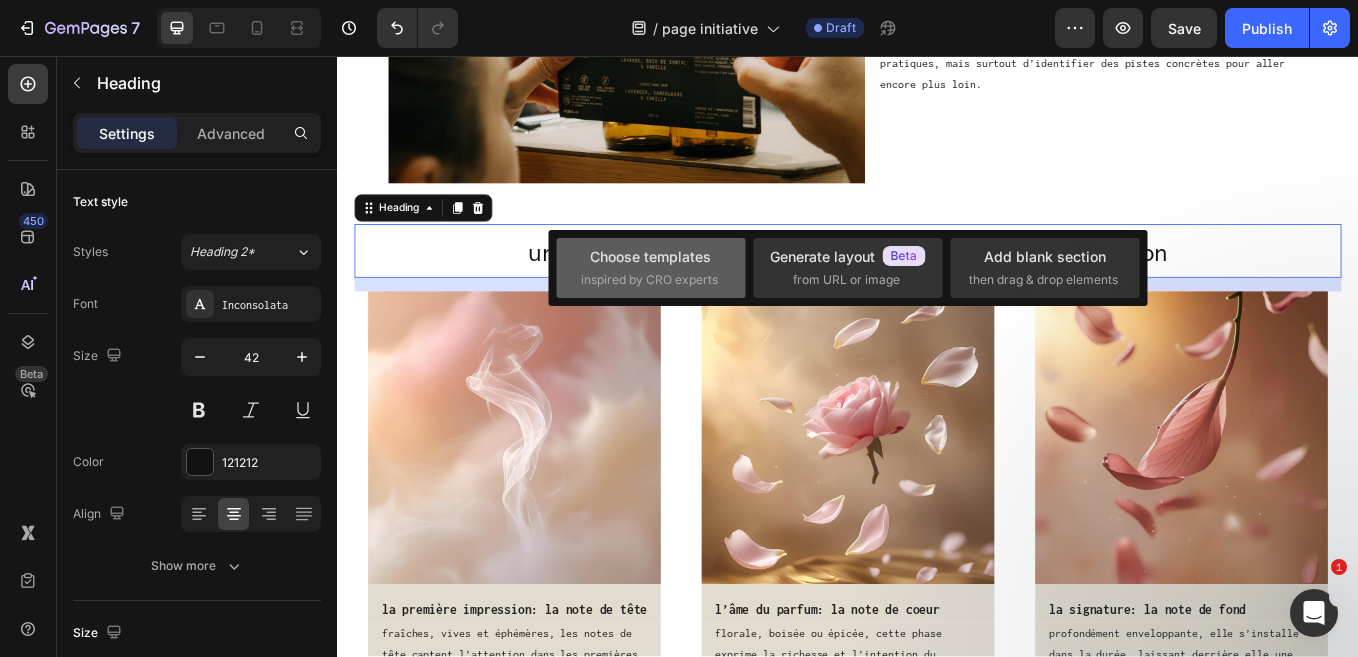 click on "inspired by CRO experts" at bounding box center (649, 280) 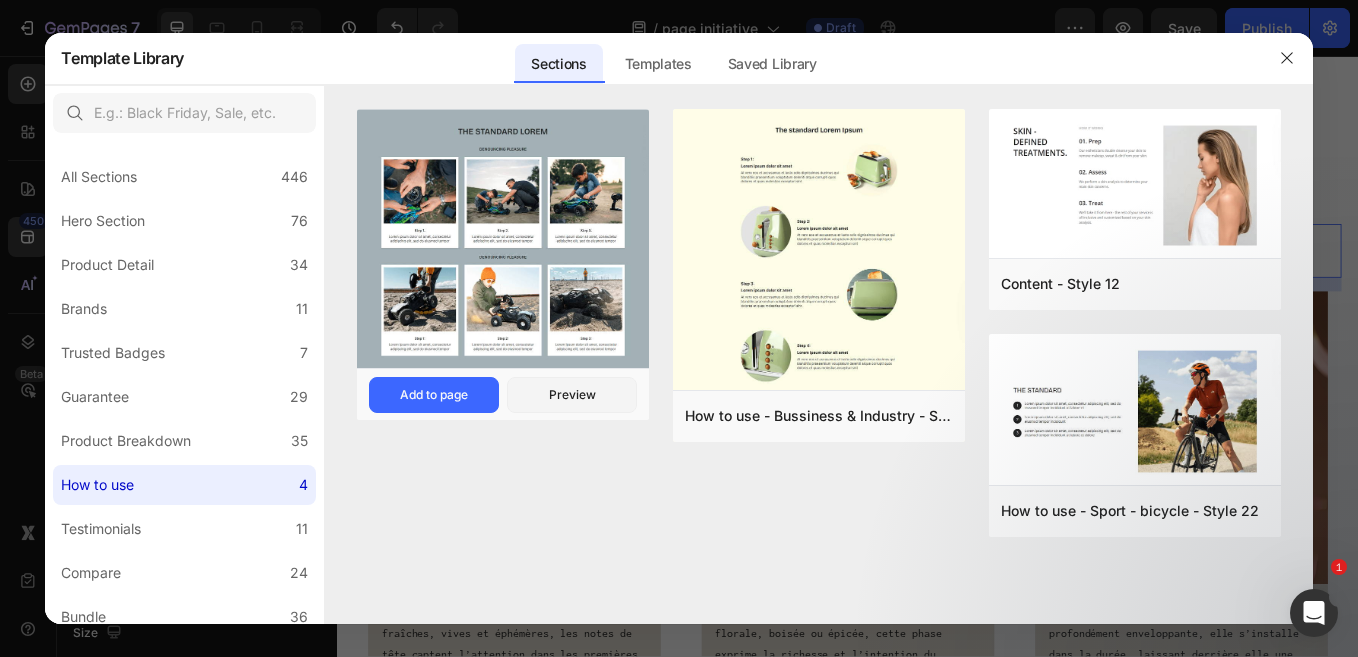 click at bounding box center [503, 241] 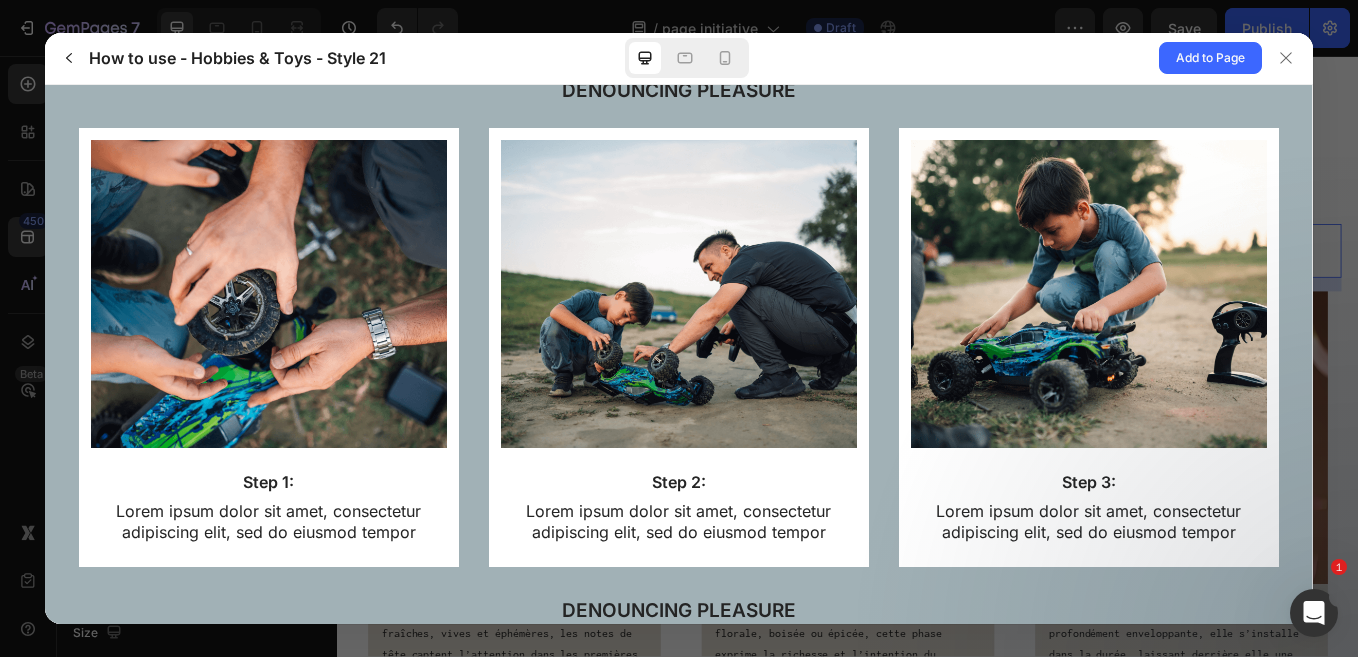 scroll, scrollTop: 184, scrollLeft: 0, axis: vertical 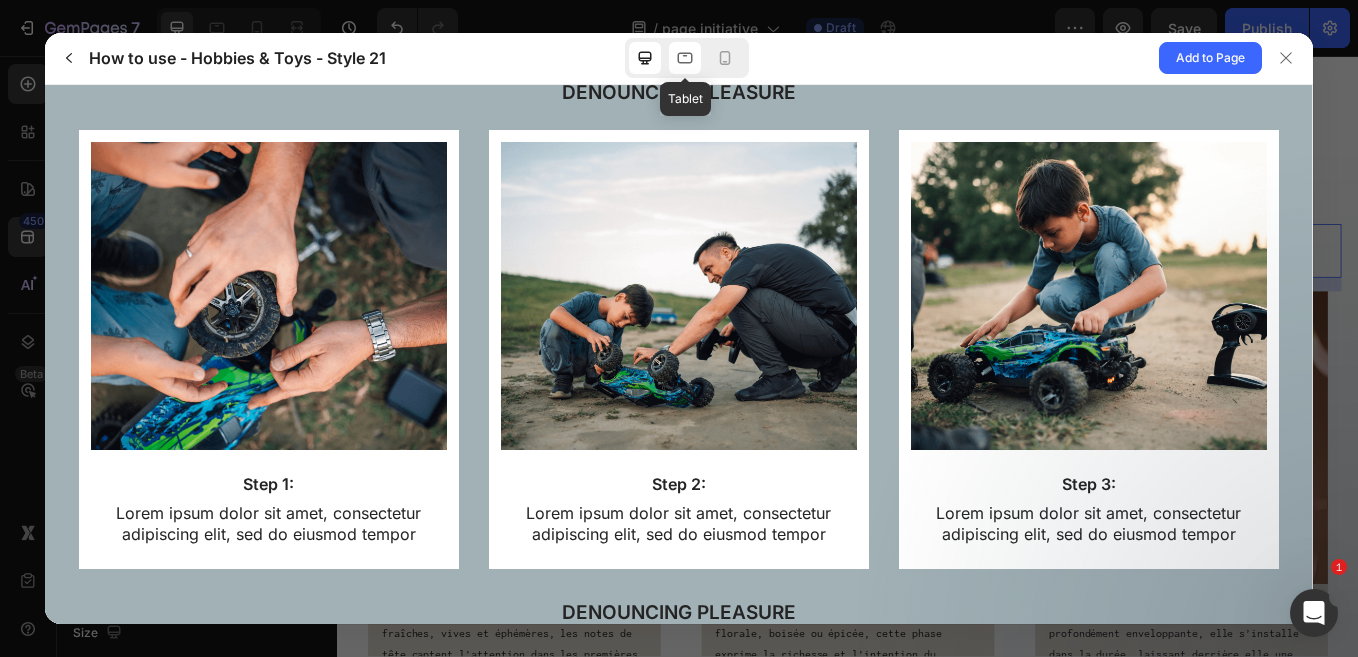 click 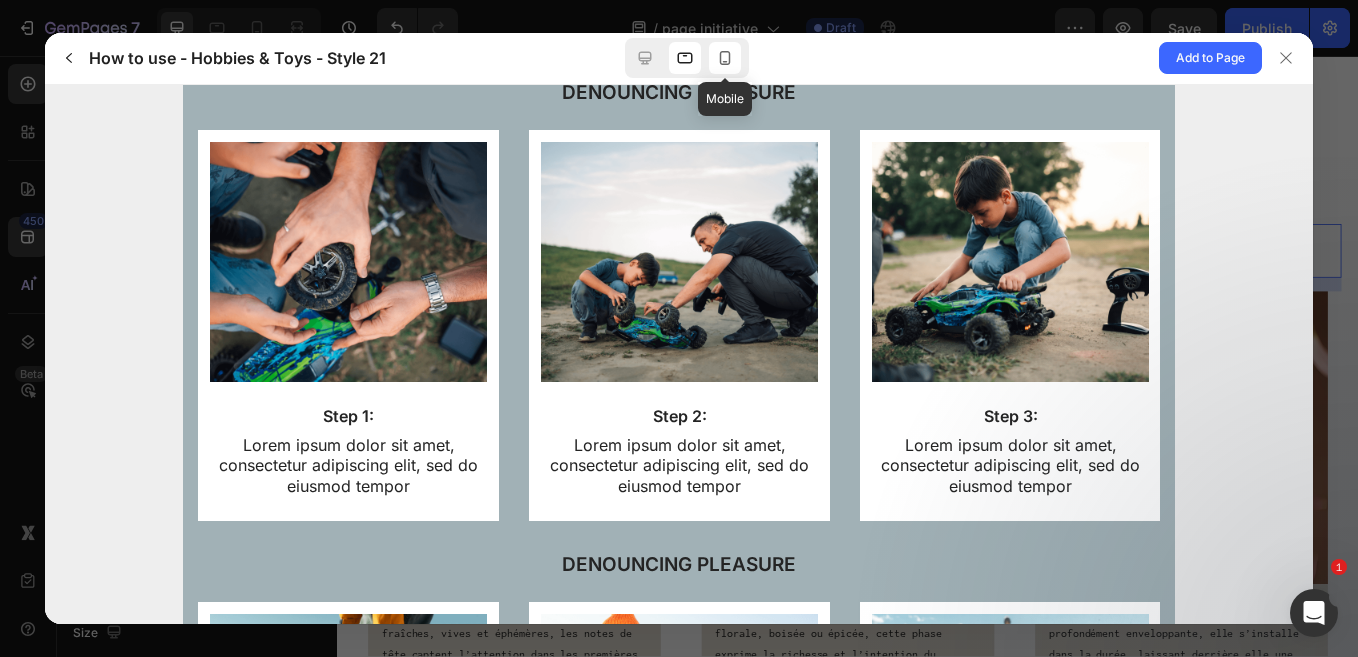 click 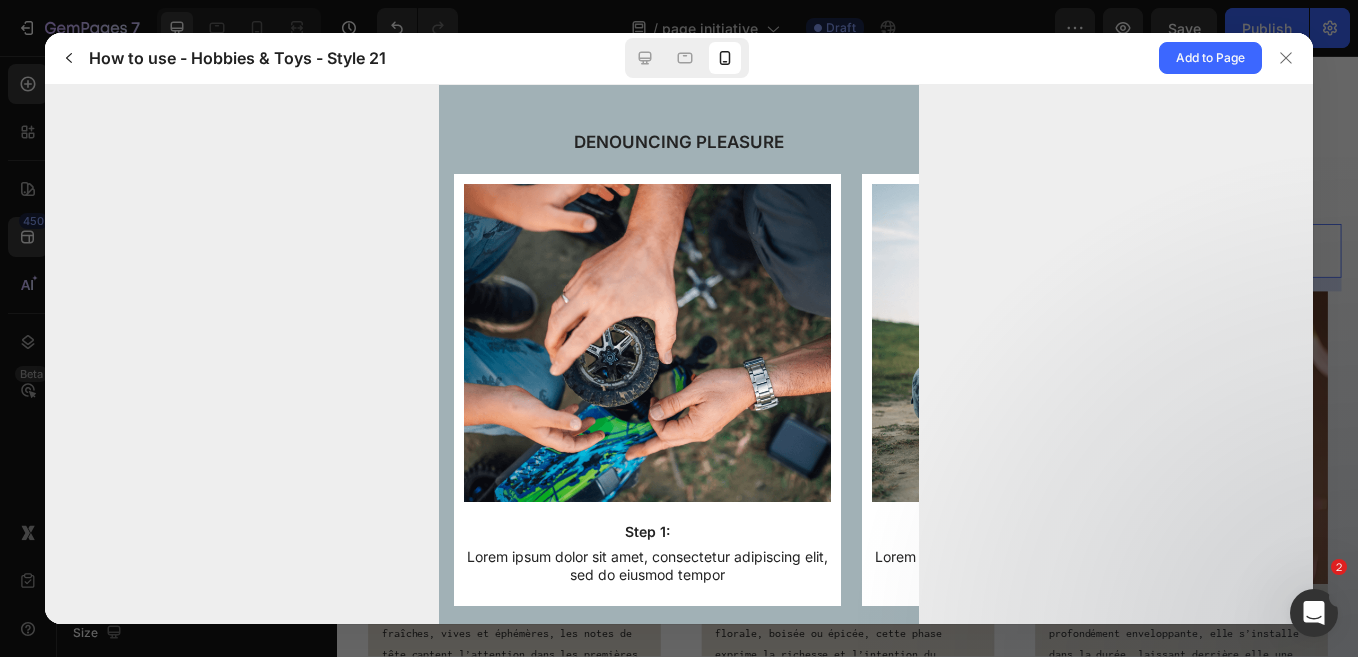 scroll, scrollTop: 0, scrollLeft: 0, axis: both 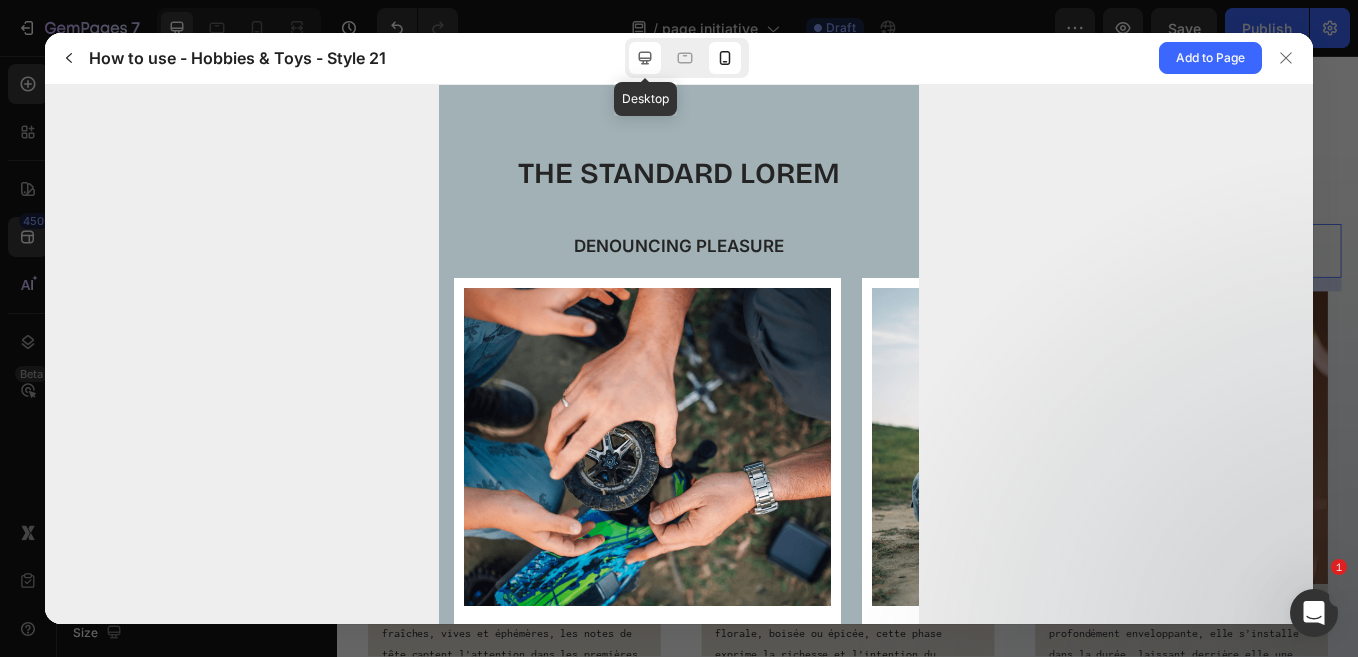click 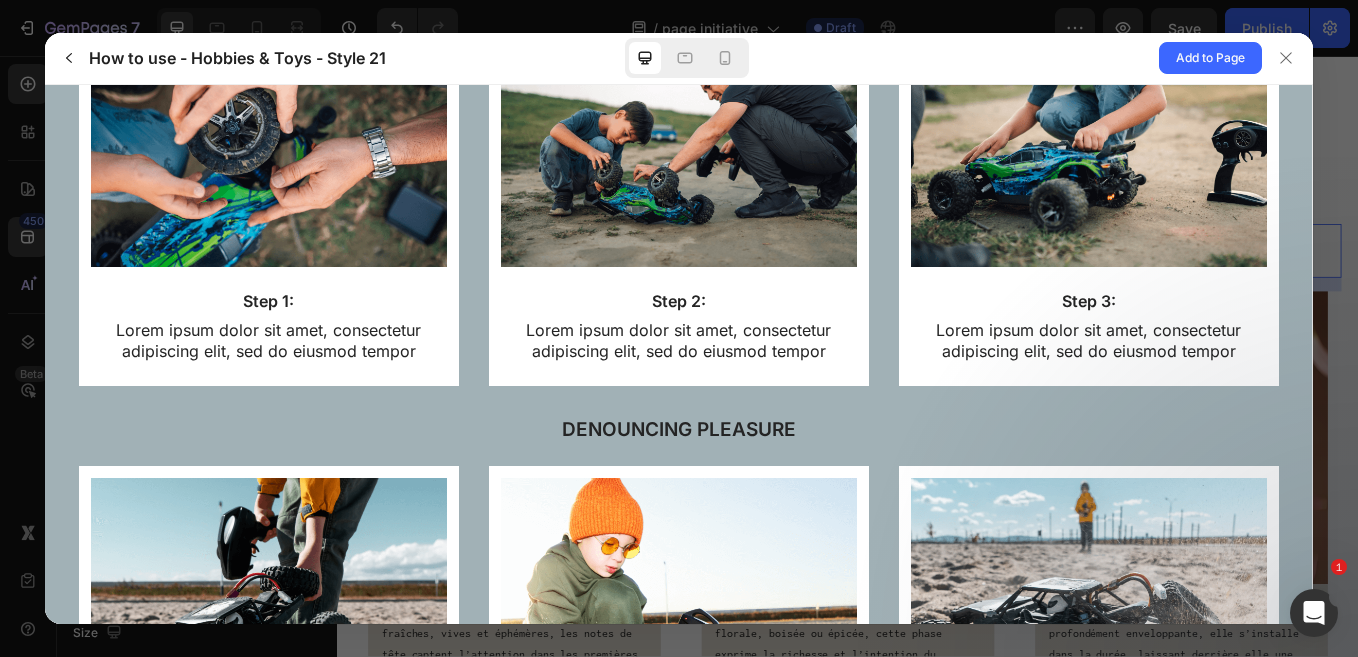 scroll, scrollTop: 363, scrollLeft: 0, axis: vertical 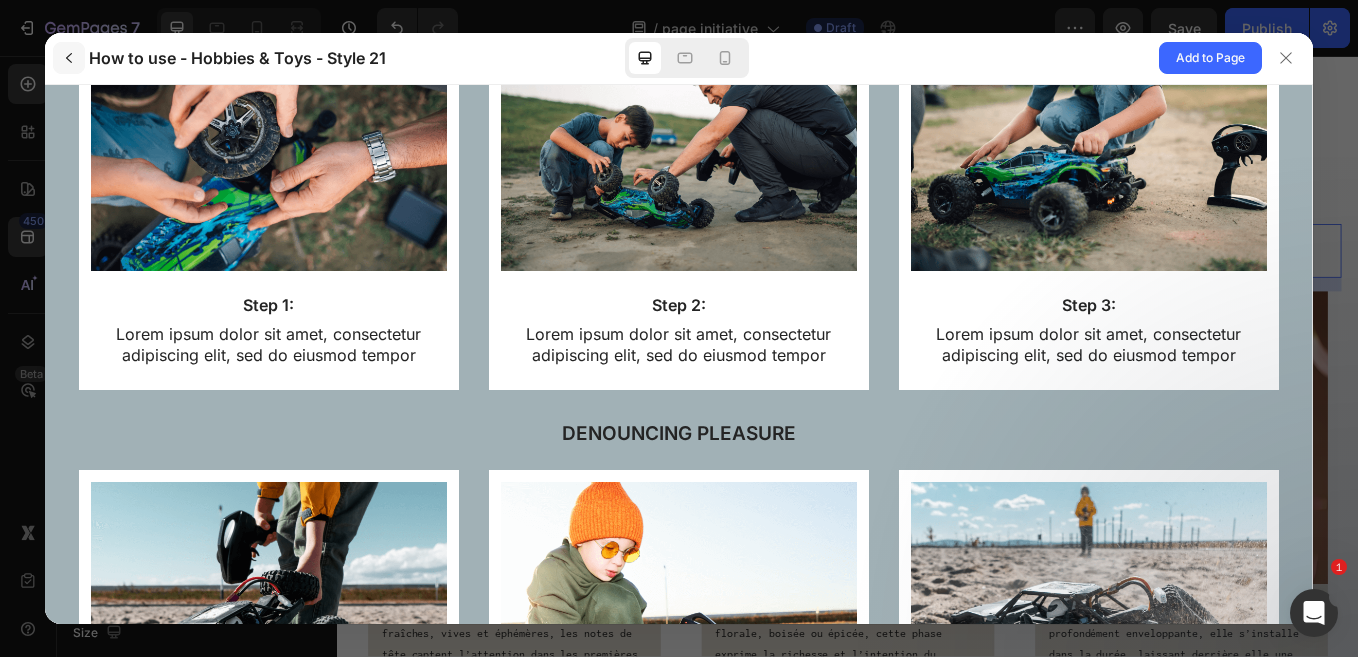 click 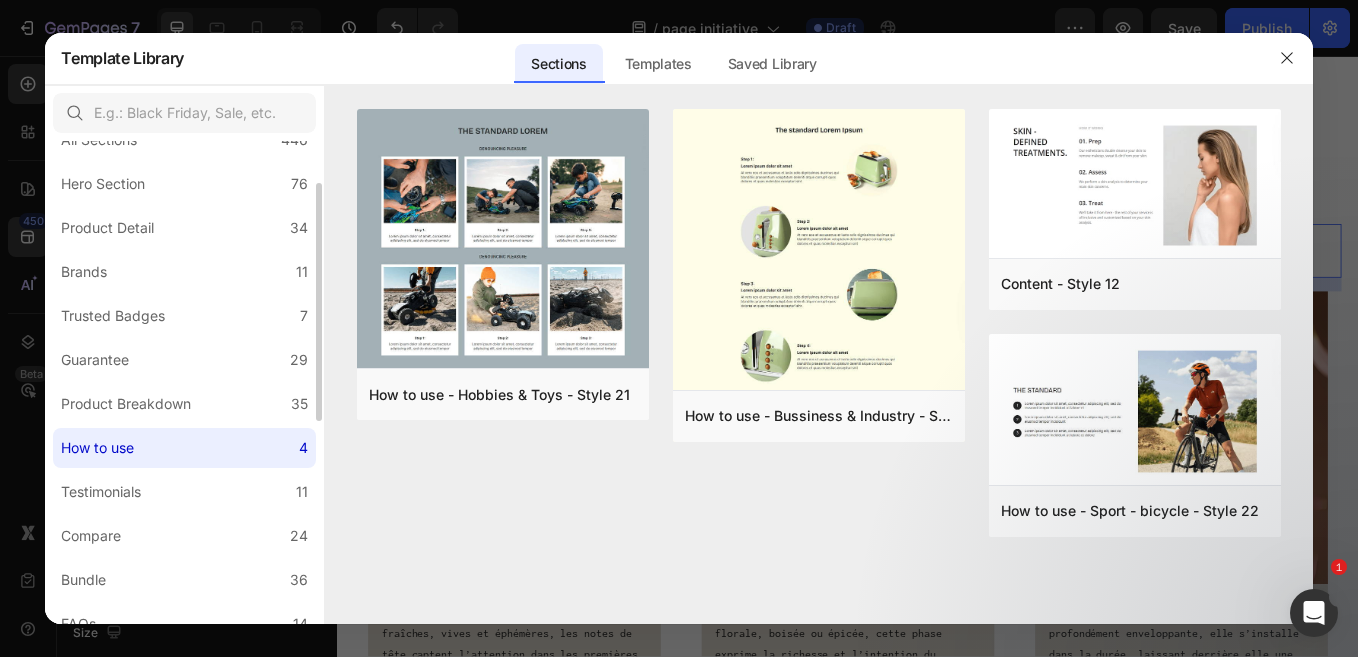scroll, scrollTop: 29, scrollLeft: 0, axis: vertical 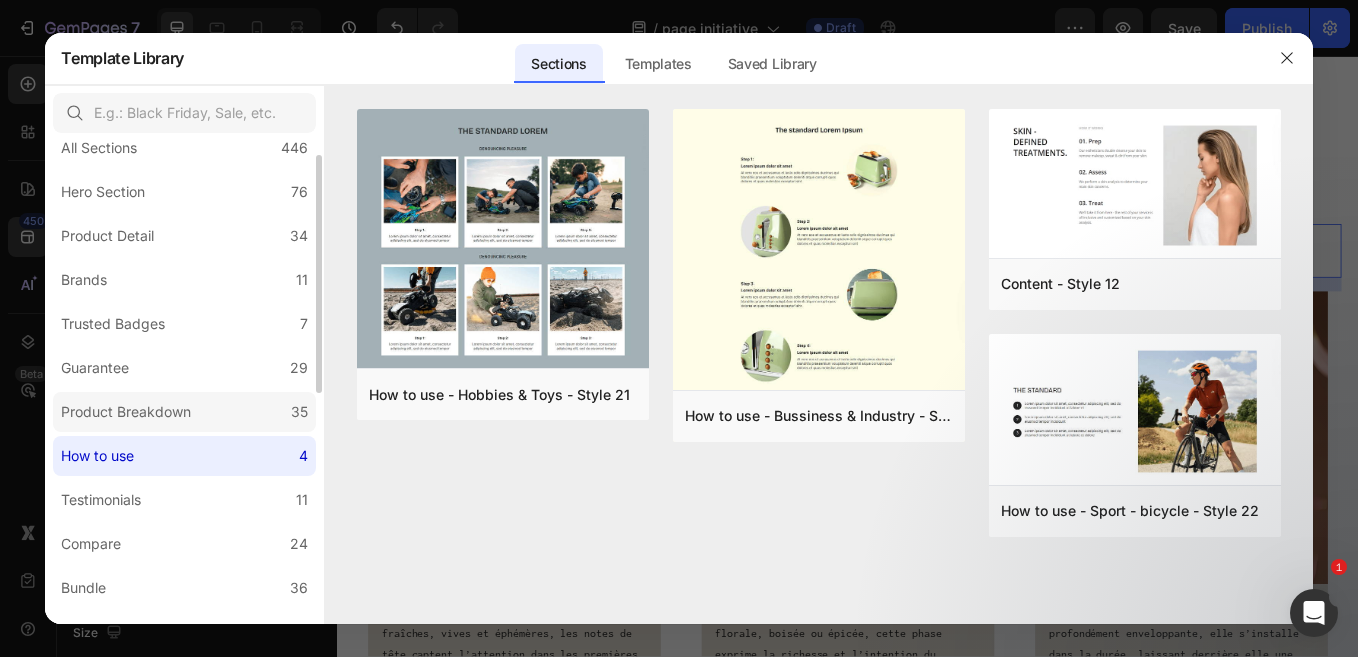 click on "Product Breakdown" at bounding box center (126, 412) 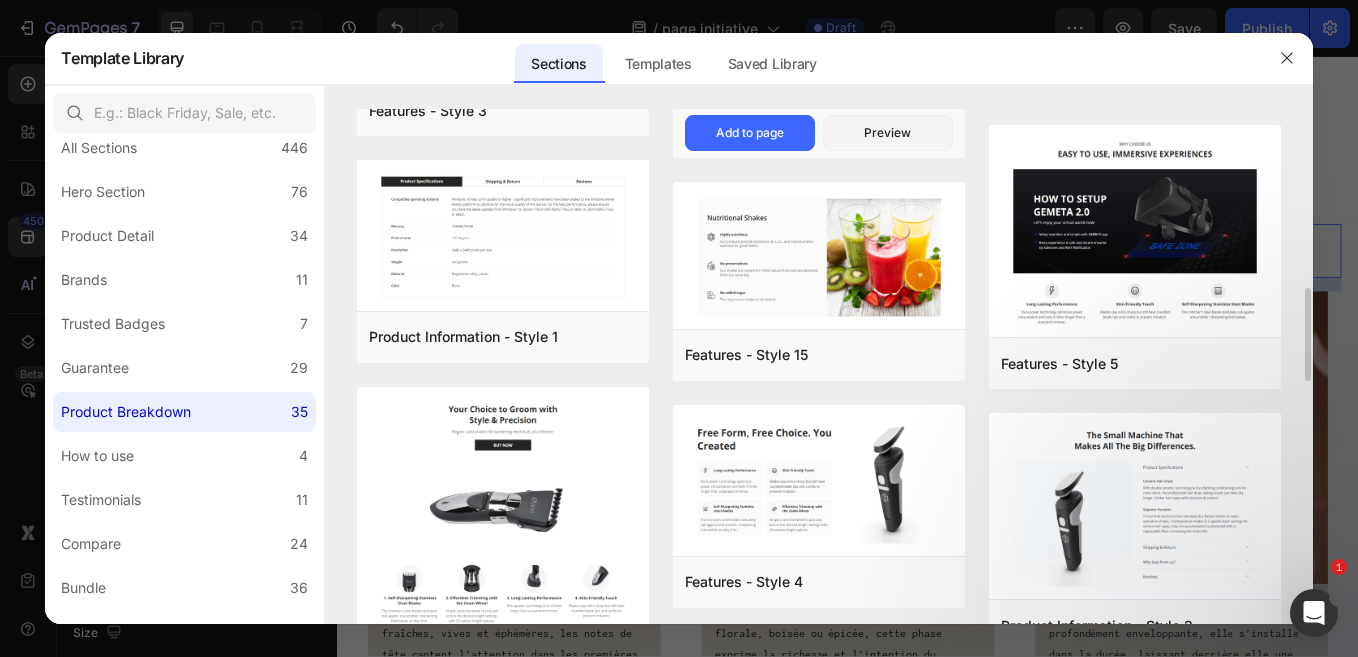 scroll, scrollTop: 982, scrollLeft: 0, axis: vertical 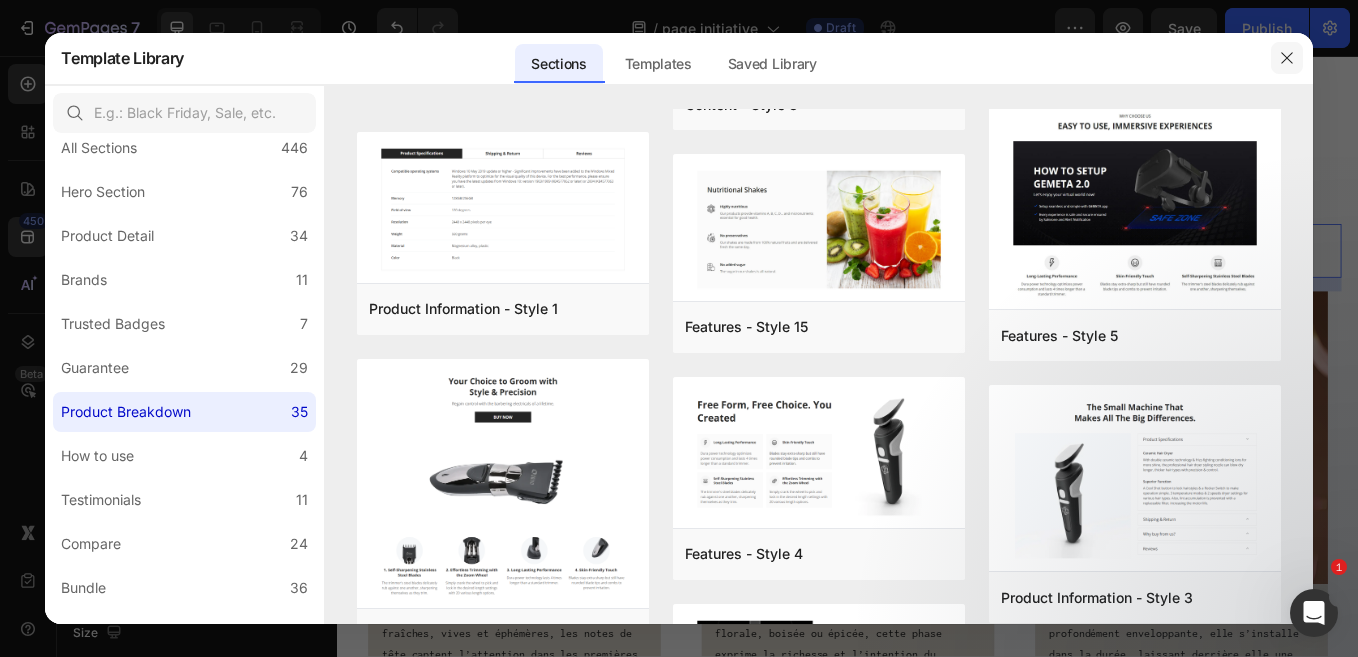 click 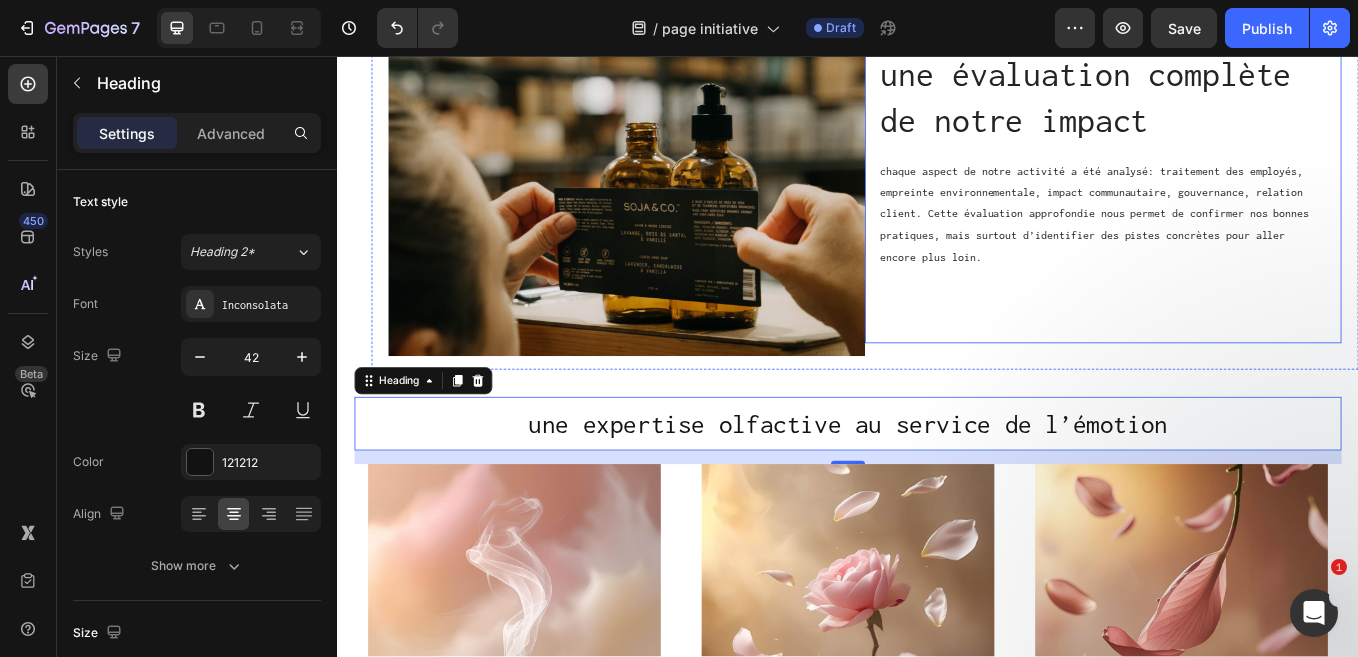 scroll, scrollTop: 965, scrollLeft: 0, axis: vertical 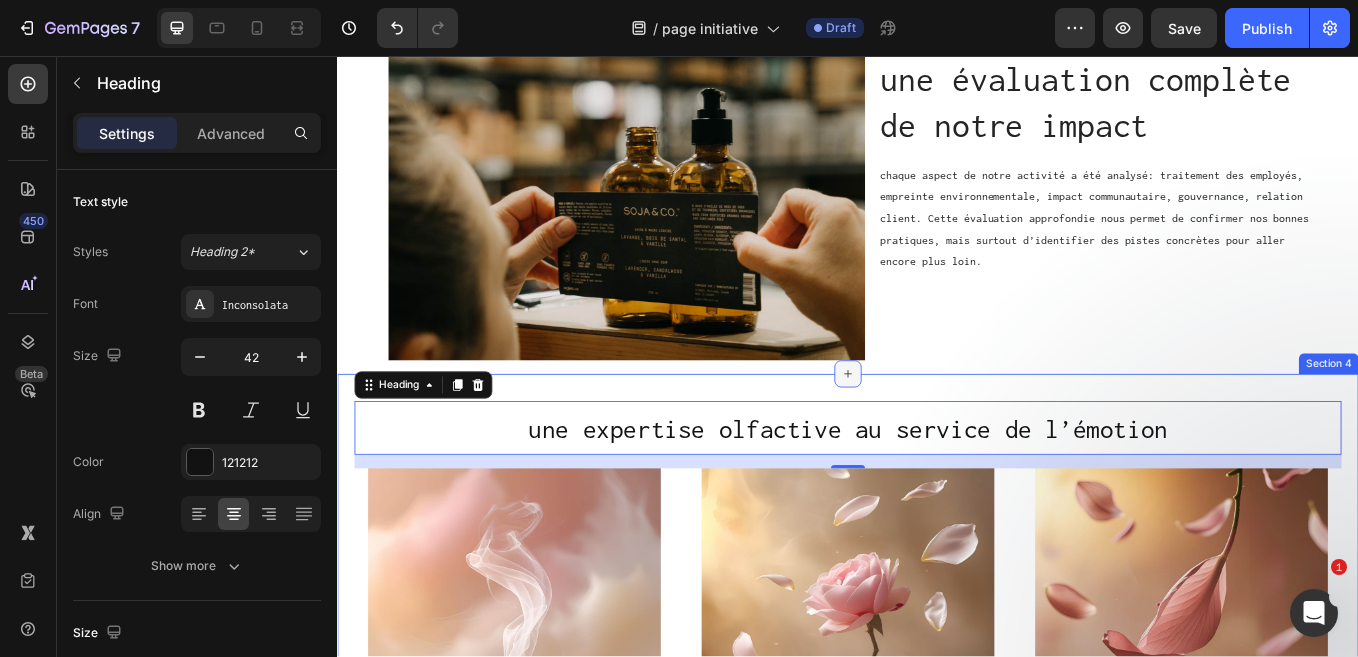 click 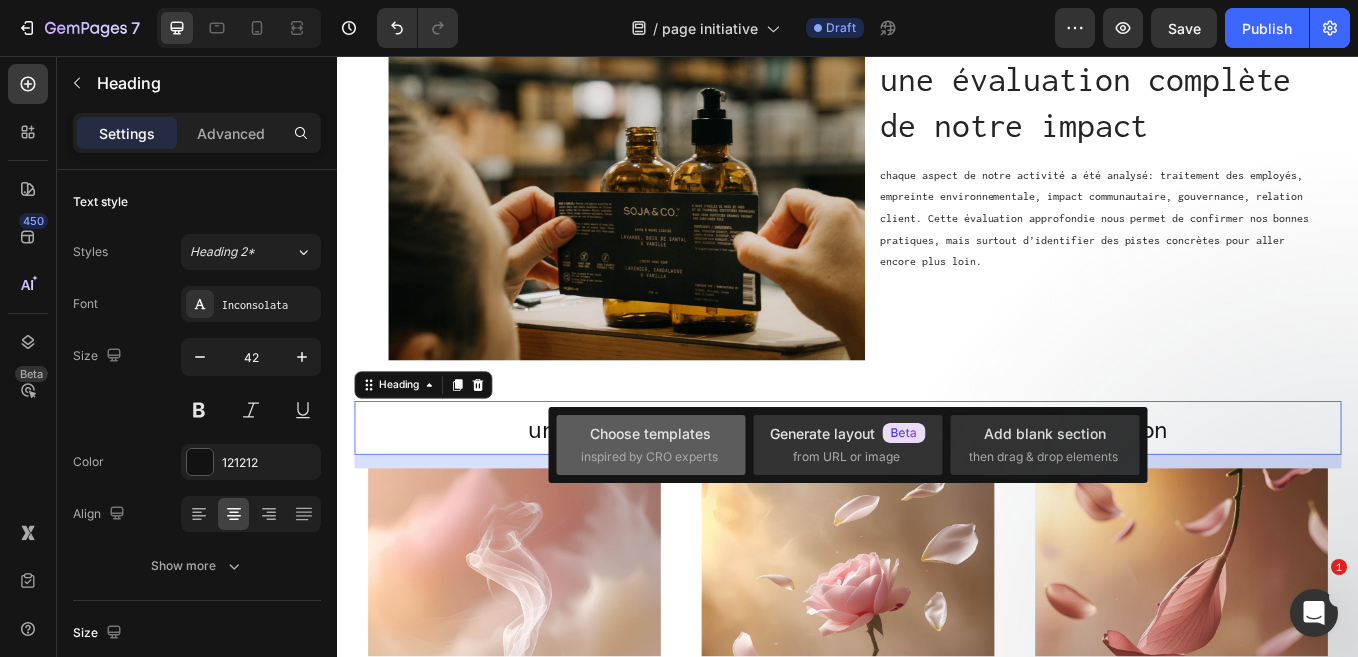 click on "Choose templates" at bounding box center [650, 433] 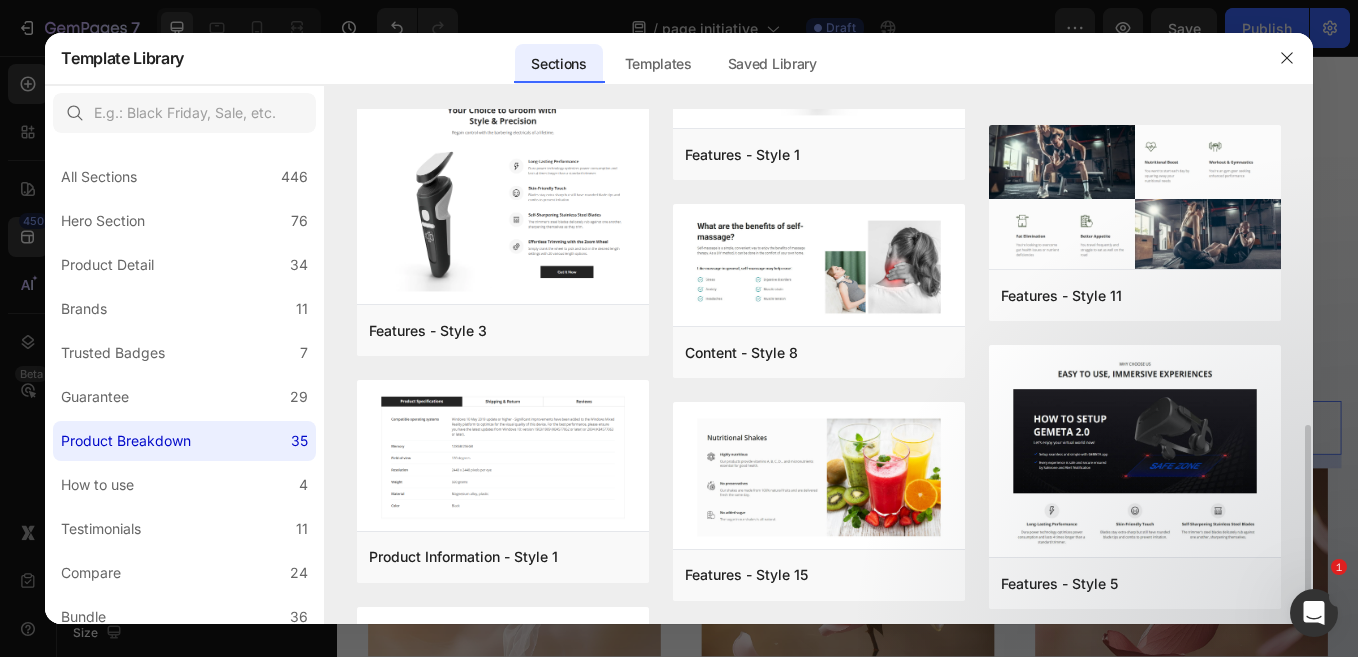 scroll, scrollTop: 731, scrollLeft: 0, axis: vertical 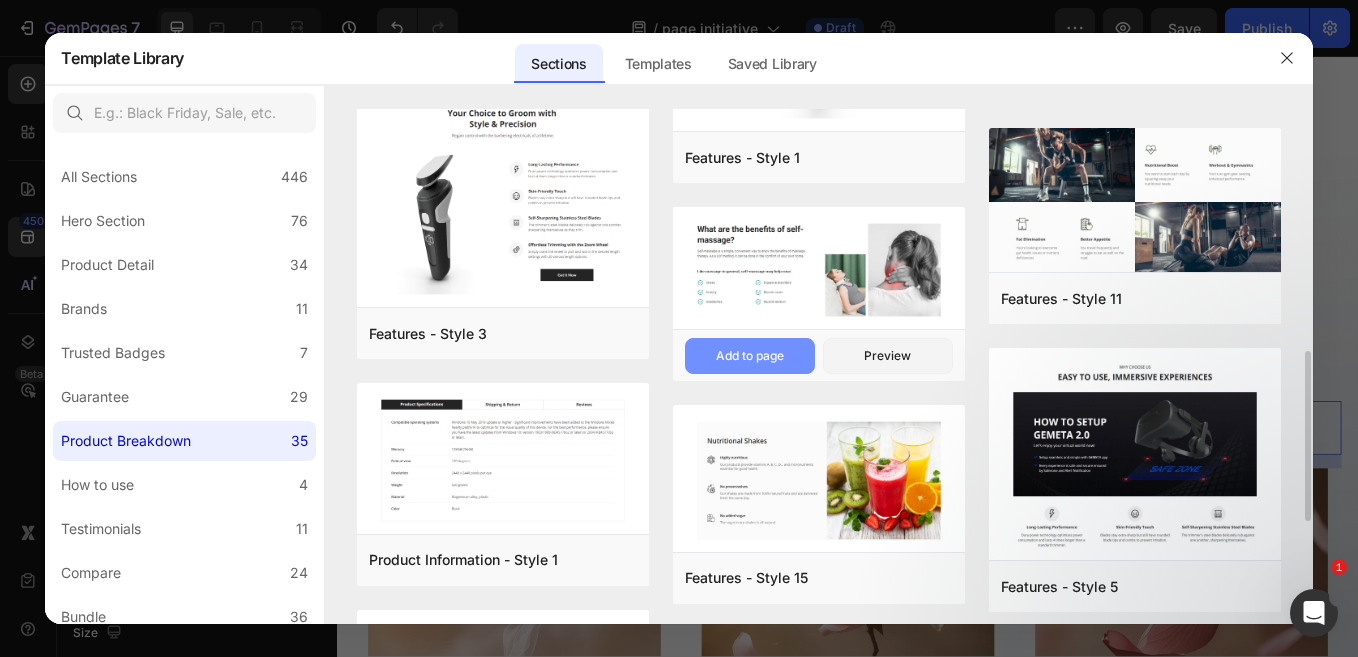 click on "Add to page" at bounding box center (750, 356) 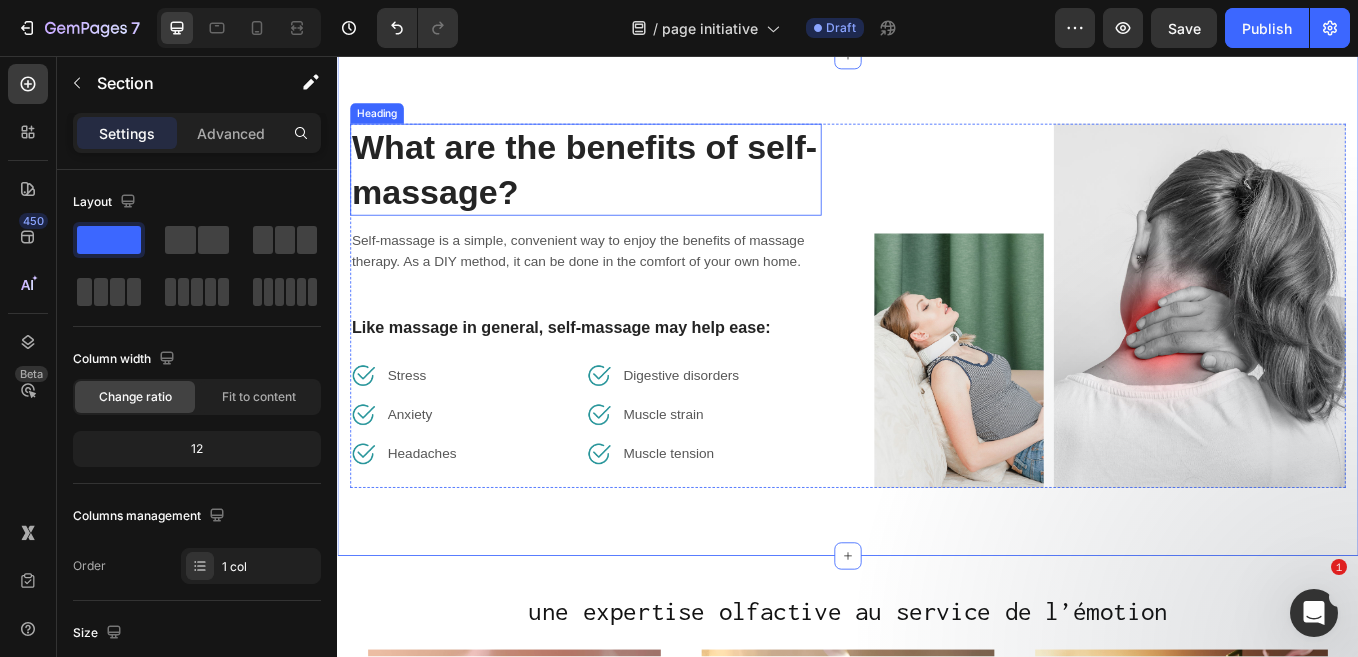 scroll, scrollTop: 1187, scrollLeft: 0, axis: vertical 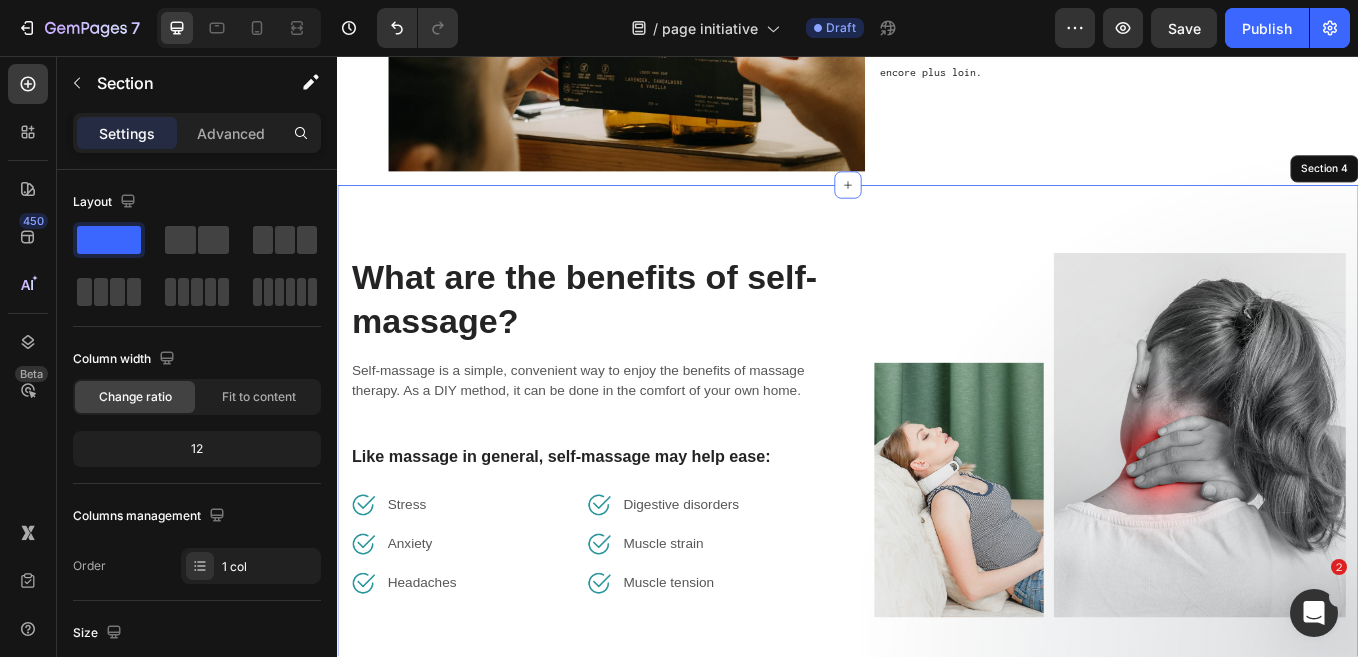 click on "What are the benefits of self-massage? Heading Self-massage is a simple, convenient way to enjoy the benefits of massage therapy. As a DIY method, it can be done in the comfort of your own home. Text block Like massage in general, self-massage may help ease: Text block Image Stress Text block Row Image Anxiety Text block Row Image Headaches Text block Row Image Digestive disorders Text block Row Image Muscle strain Text block Row Image Muscle tension Text block Row Row Image Image Row Row Section 4" at bounding box center [937, 502] 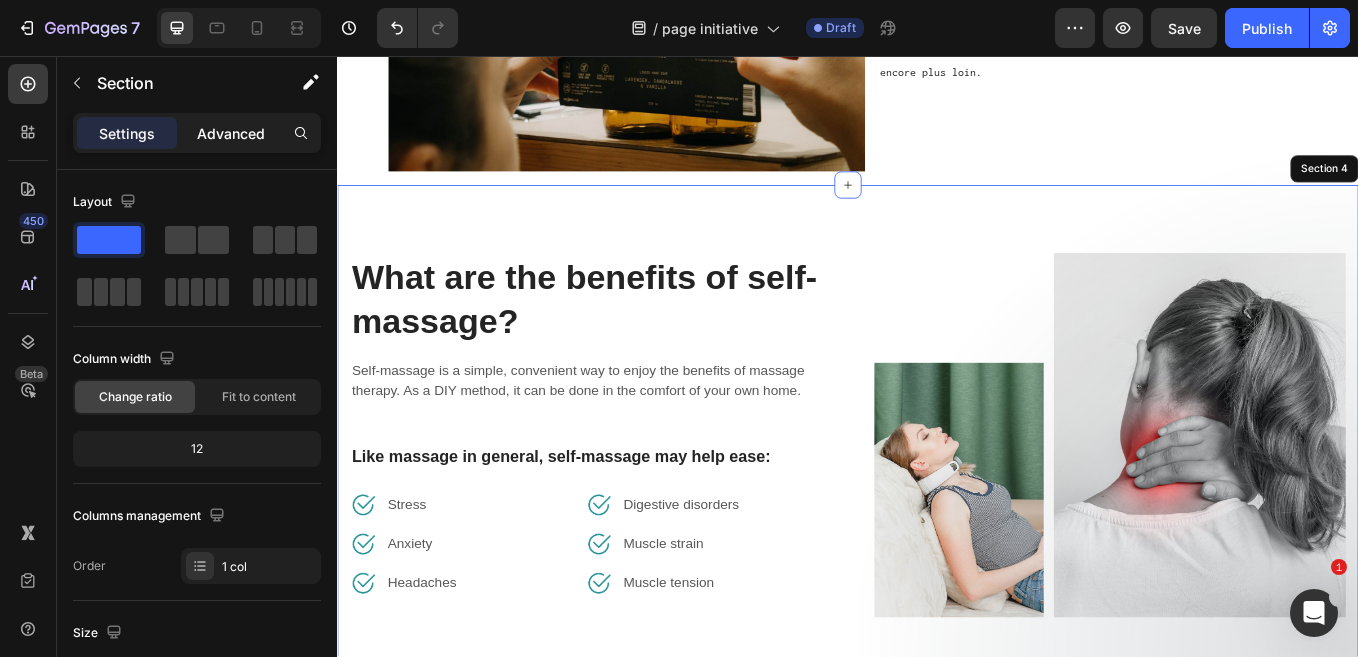 click on "Advanced" at bounding box center (231, 133) 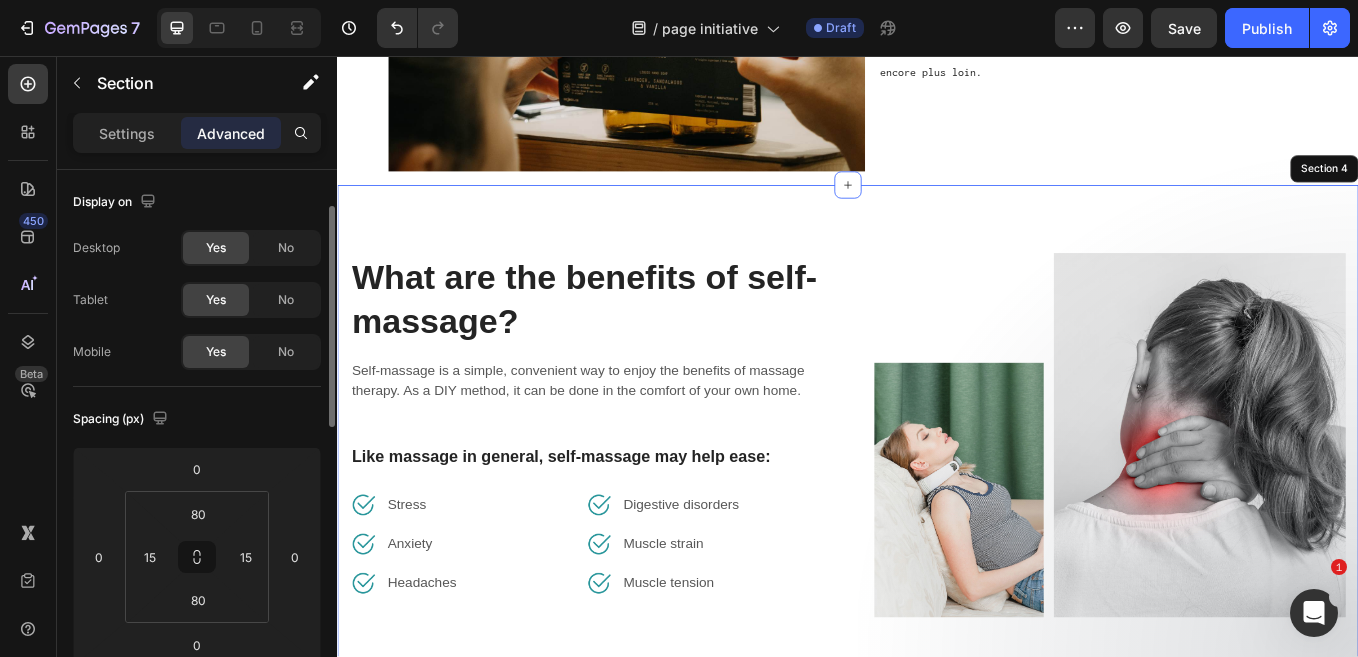 scroll, scrollTop: 97, scrollLeft: 0, axis: vertical 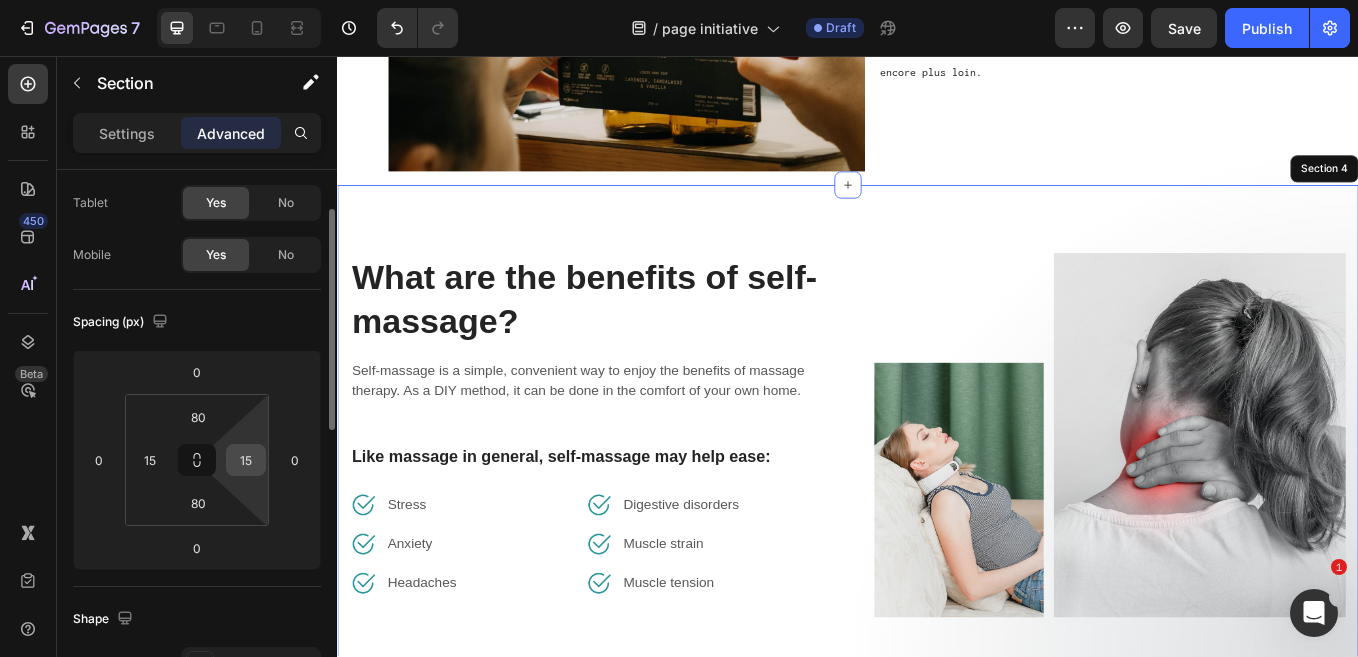click on "15" at bounding box center (246, 460) 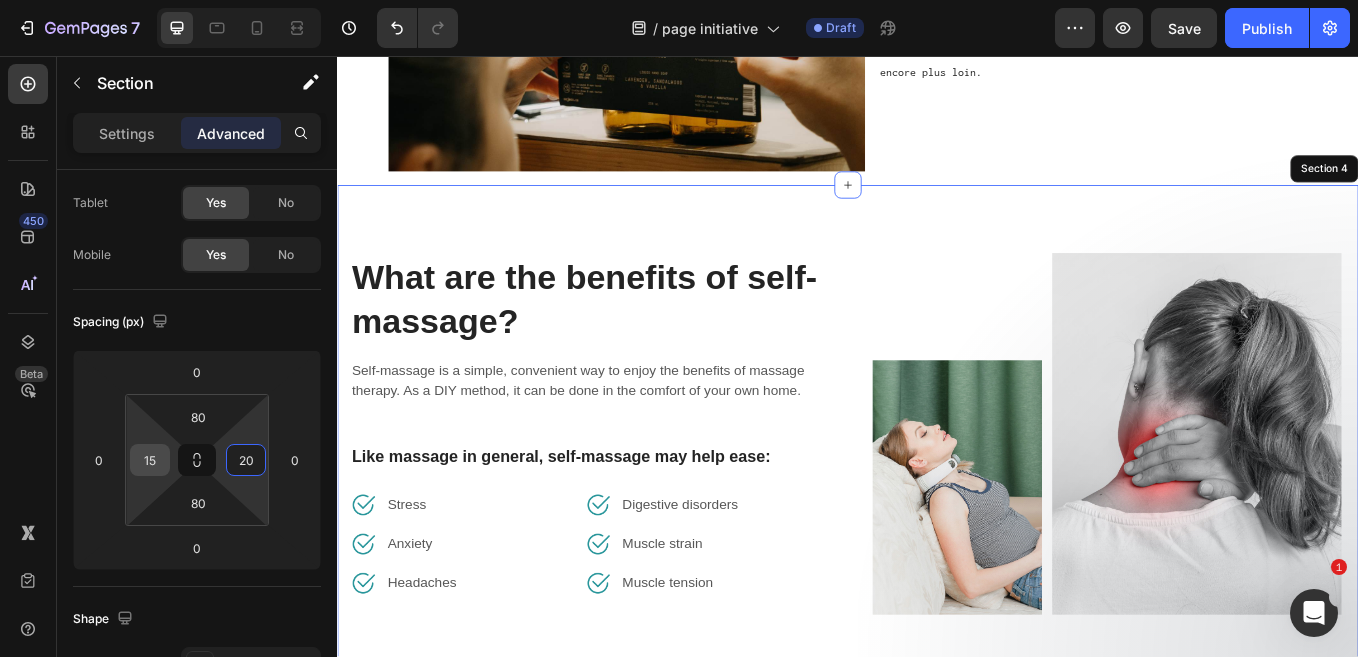 type on "20" 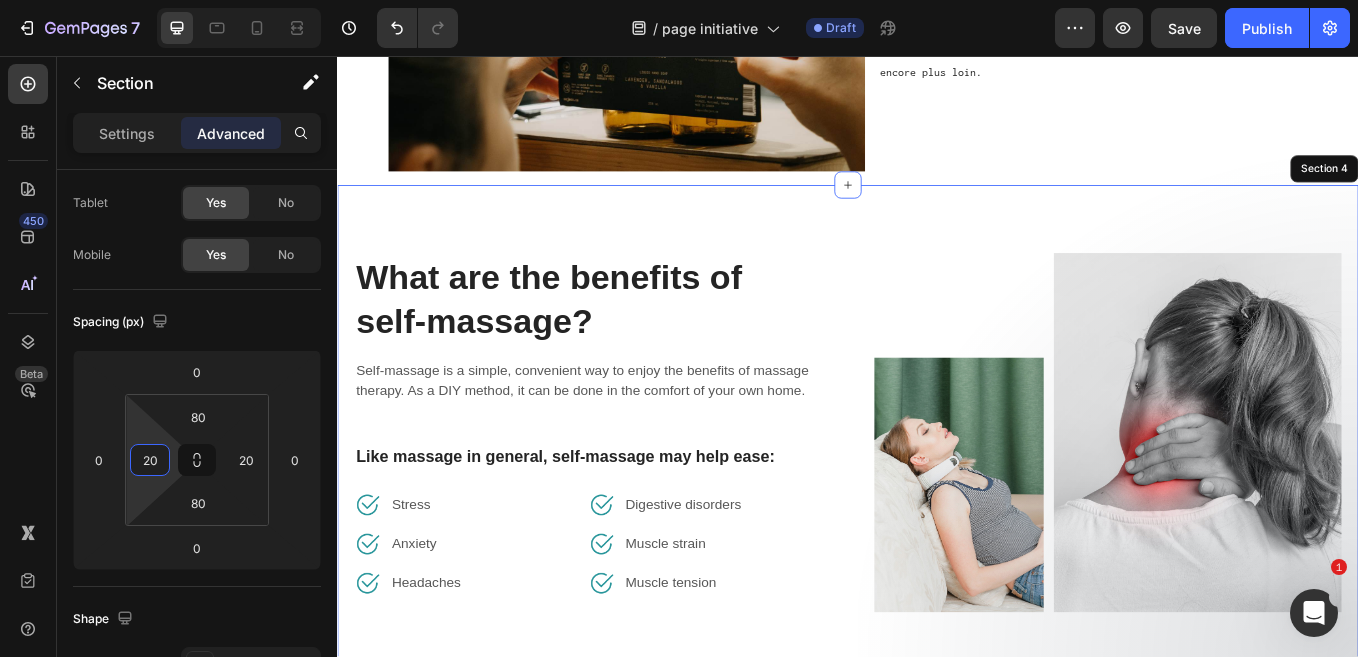 type on "20" 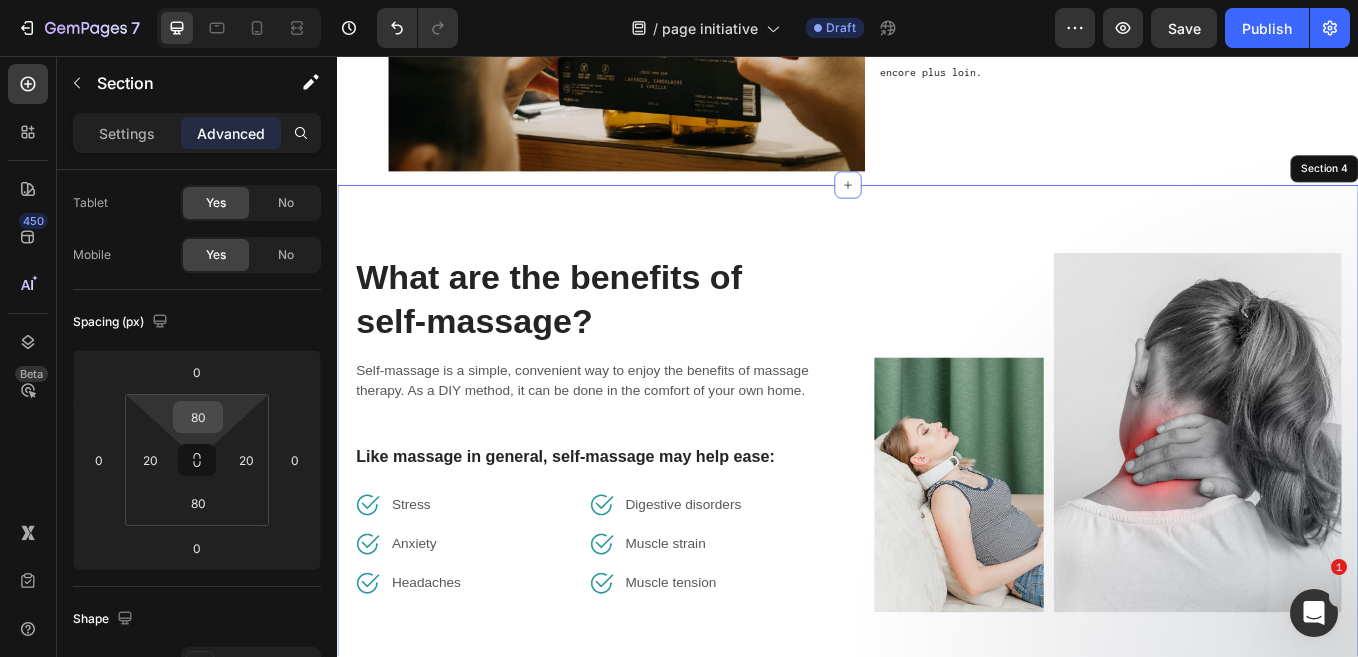 click on "80" at bounding box center (198, 417) 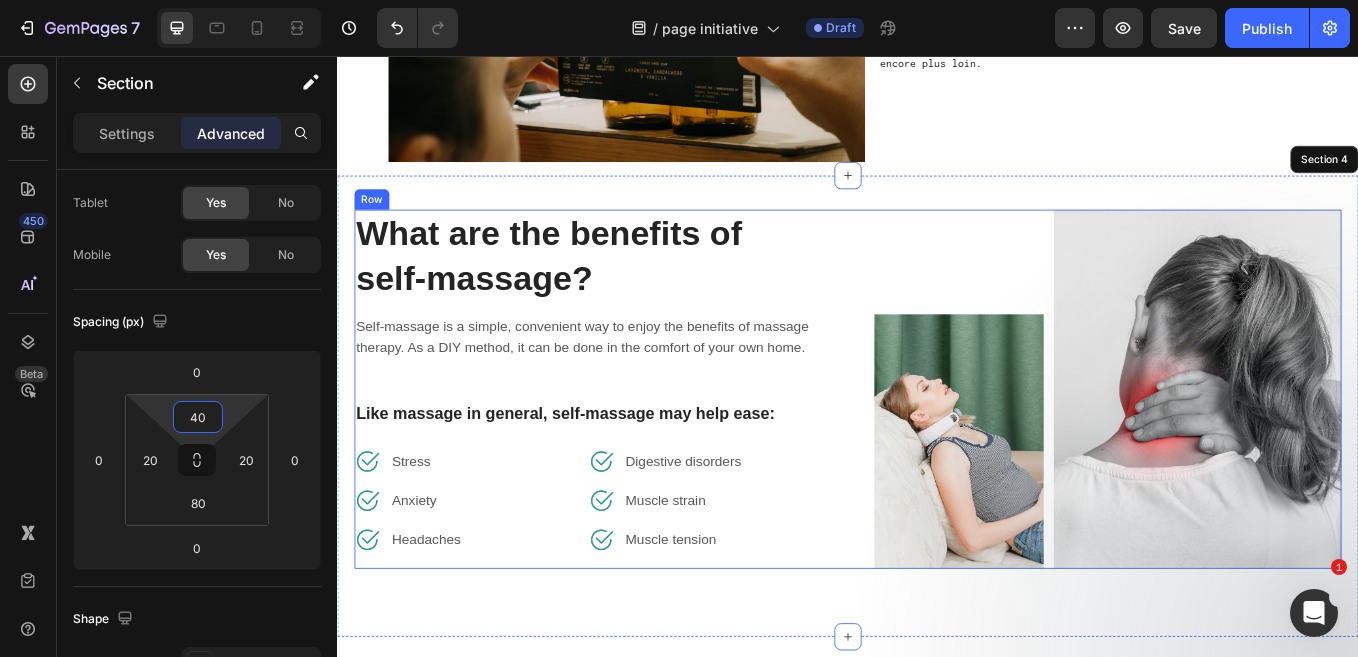 scroll, scrollTop: 1261, scrollLeft: 0, axis: vertical 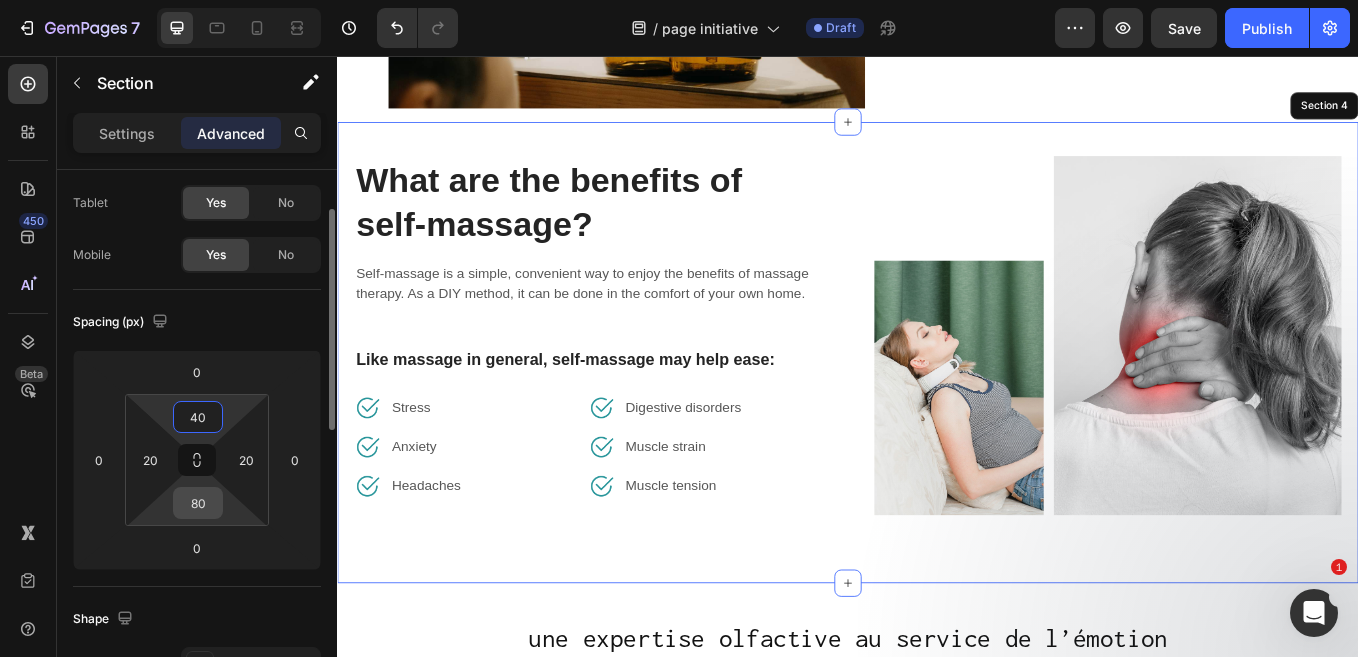 type on "40" 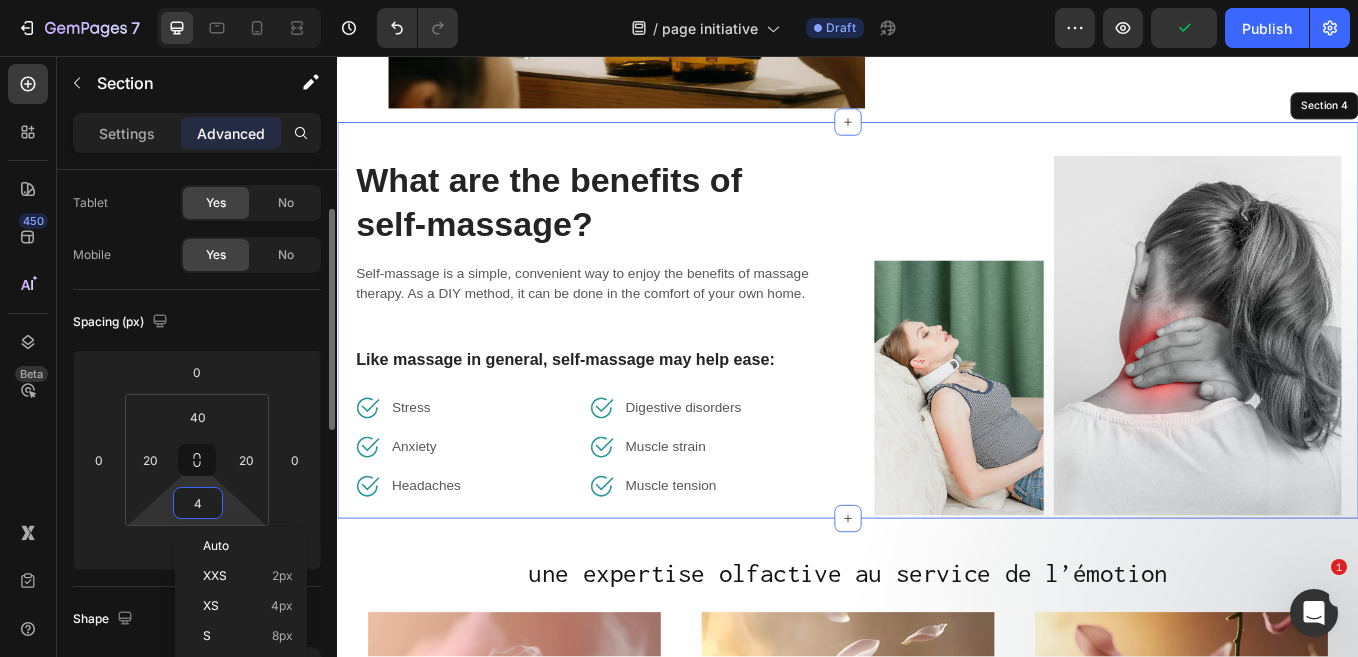 type on "40" 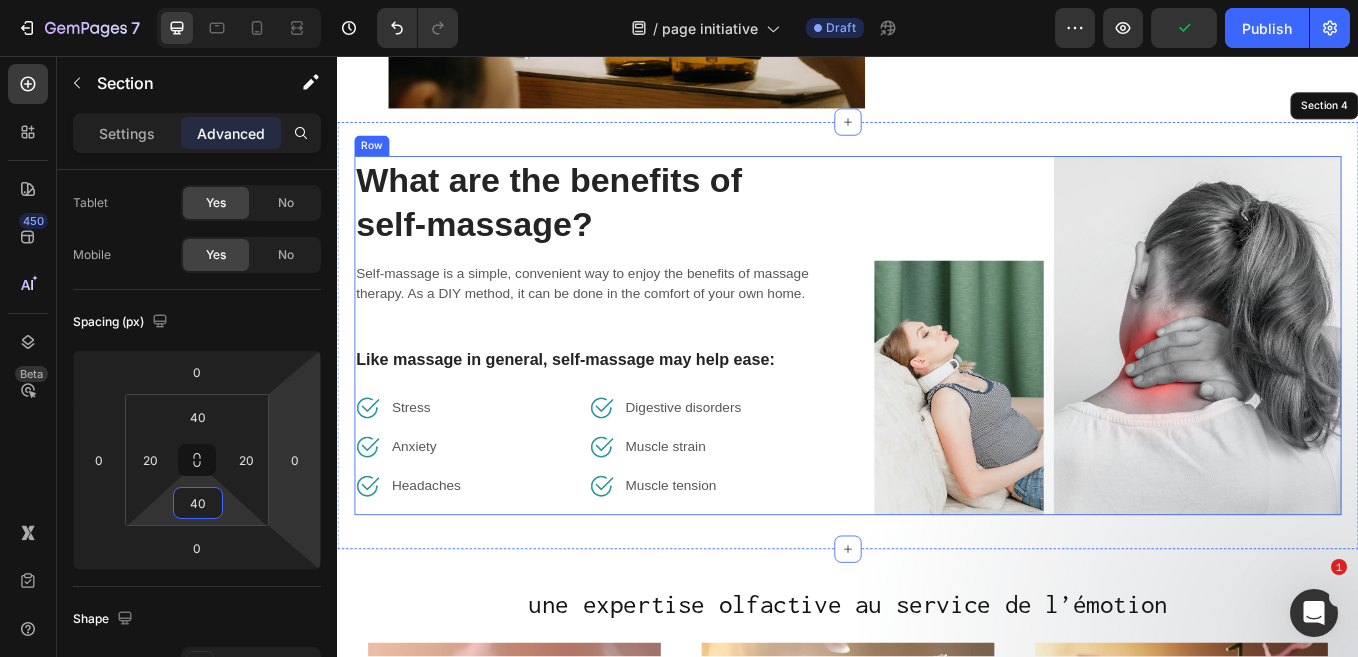 click on "What are the benefits of self-massage? Heading Self-massage is a simple, convenient way to enjoy the benefits of massage therapy. As a DIY method, it can be done in the comfort of your own home. Text block Like massage in general, self-massage may help ease: Text block Image Stress Text block Row Image Anxiety Text block Row Image Headaches Text block Row Image Digestive disorders Text block Row Image Muscle strain Text block Row Image Muscle tension Text block Row Row" at bounding box center (631, 384) 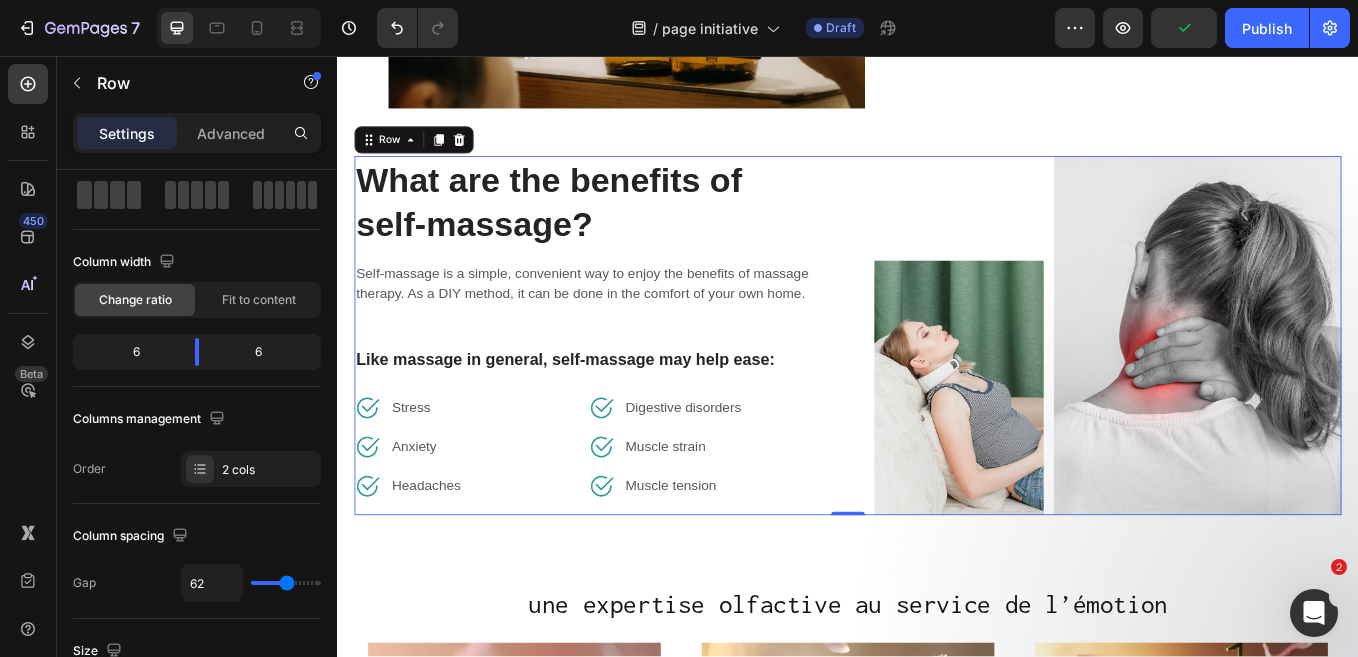 scroll, scrollTop: 0, scrollLeft: 0, axis: both 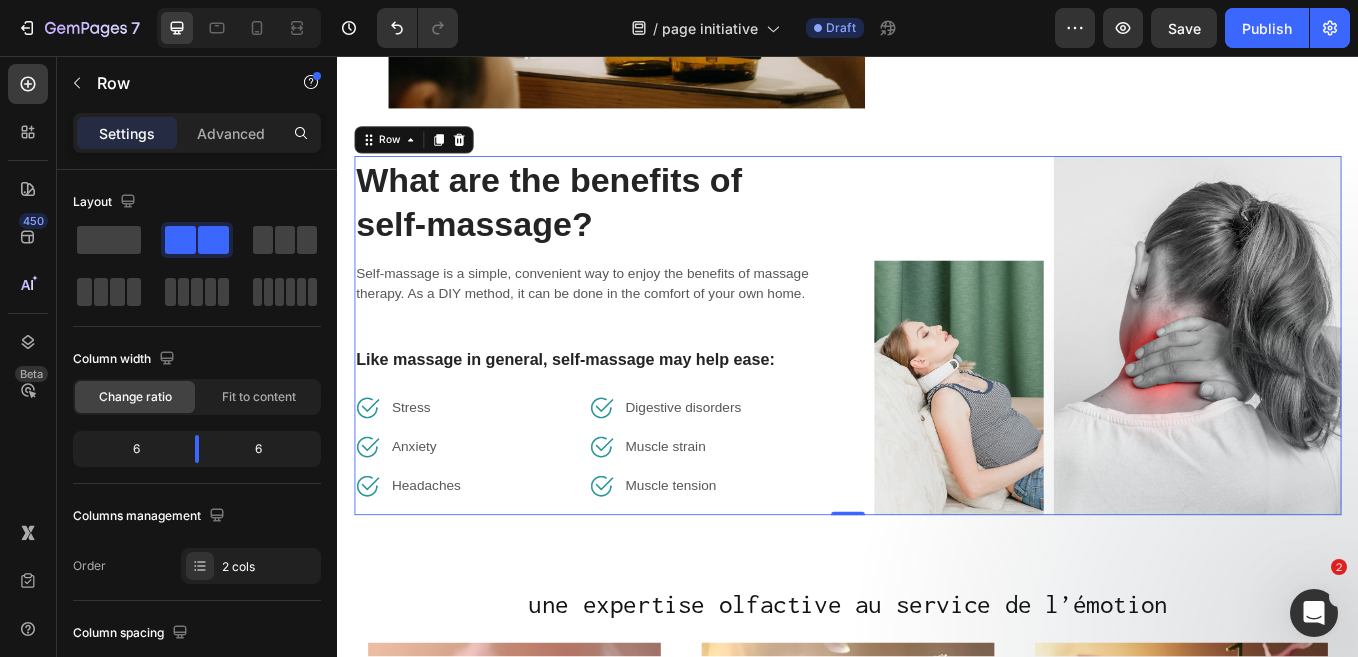 click on "What are the benefits of self-massage? Heading Self-massage is a simple, convenient way to enjoy the benefits of massage therapy. As a DIY method, it can be done in the comfort of your own home. Text block Like massage in general, self-massage may help ease: Text block Image Stress Text block Row Image Anxiety Text block Row Image Headaches Text block Row Image Digestive disorders Text block Row Image Muscle strain Text block Row Image Muscle tension Text block Row Row" at bounding box center (631, 384) 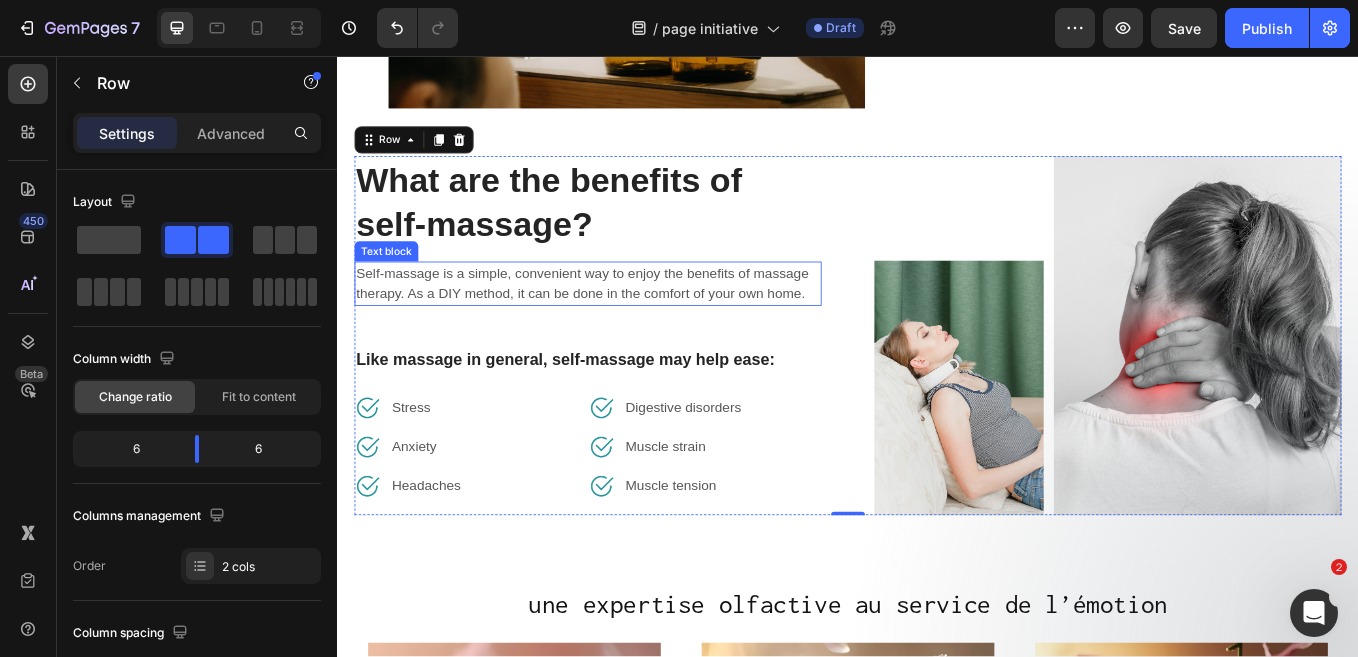 click on "Self-massage is a simple, convenient way to enjoy the benefits of massage therapy. As a DIY method, it can be done in the comfort of your own home." at bounding box center [631, 324] 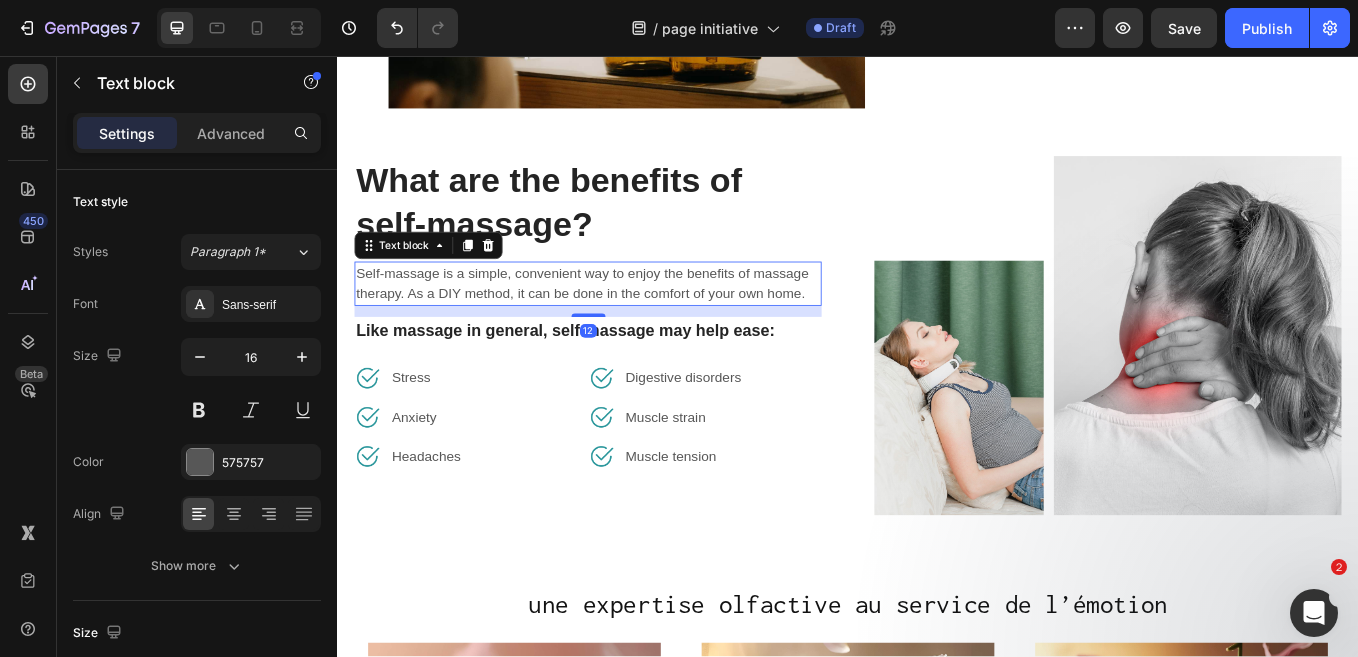 drag, startPoint x: 625, startPoint y: 397, endPoint x: 615, endPoint y: 362, distance: 36.40055 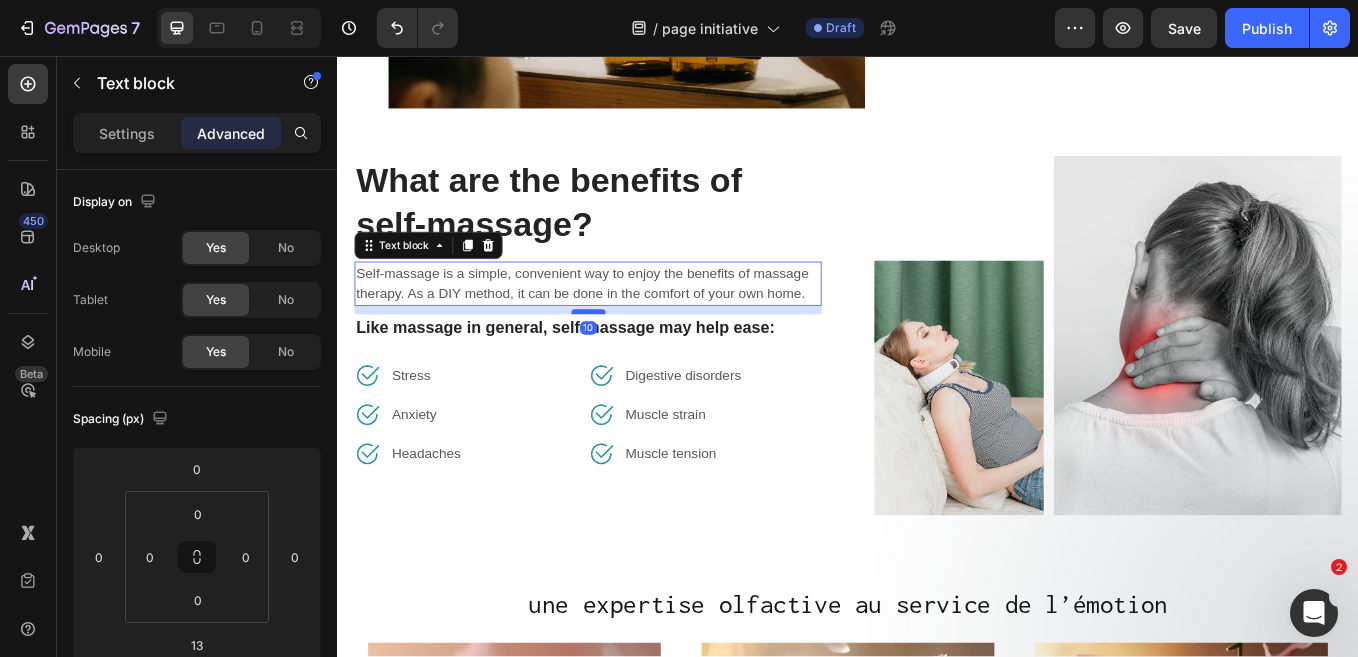 click at bounding box center [632, 357] 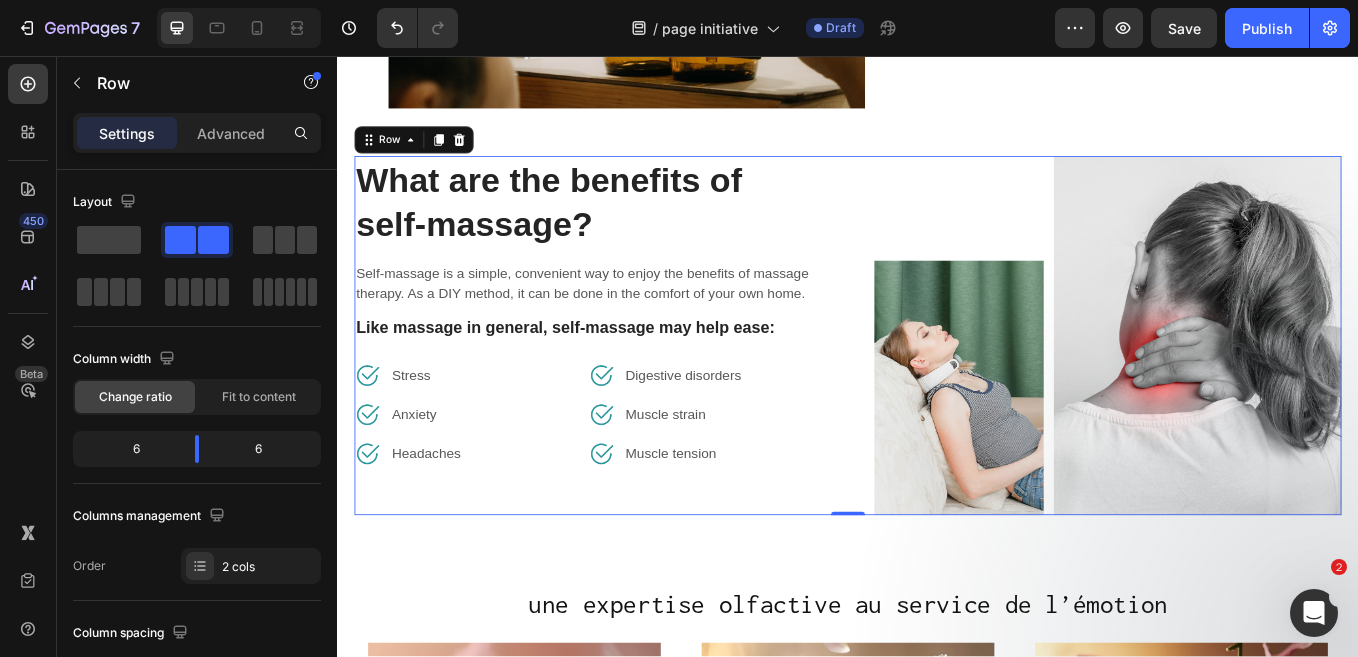 click on "What are the benefits of self-massage? Heading Self-massage is a simple, convenient way to enjoy the benefits of massage therapy. As a DIY method, it can be done in the comfort of your own home. Text block Like massage in general, self-massage may help ease: Text block Image Stress Text block Row Image Anxiety Text block Row Image Headaches Text block Row Image Digestive disorders Text block Row Image Muscle strain Text block Row Image Muscle tension Text block Row Row" at bounding box center [631, 384] 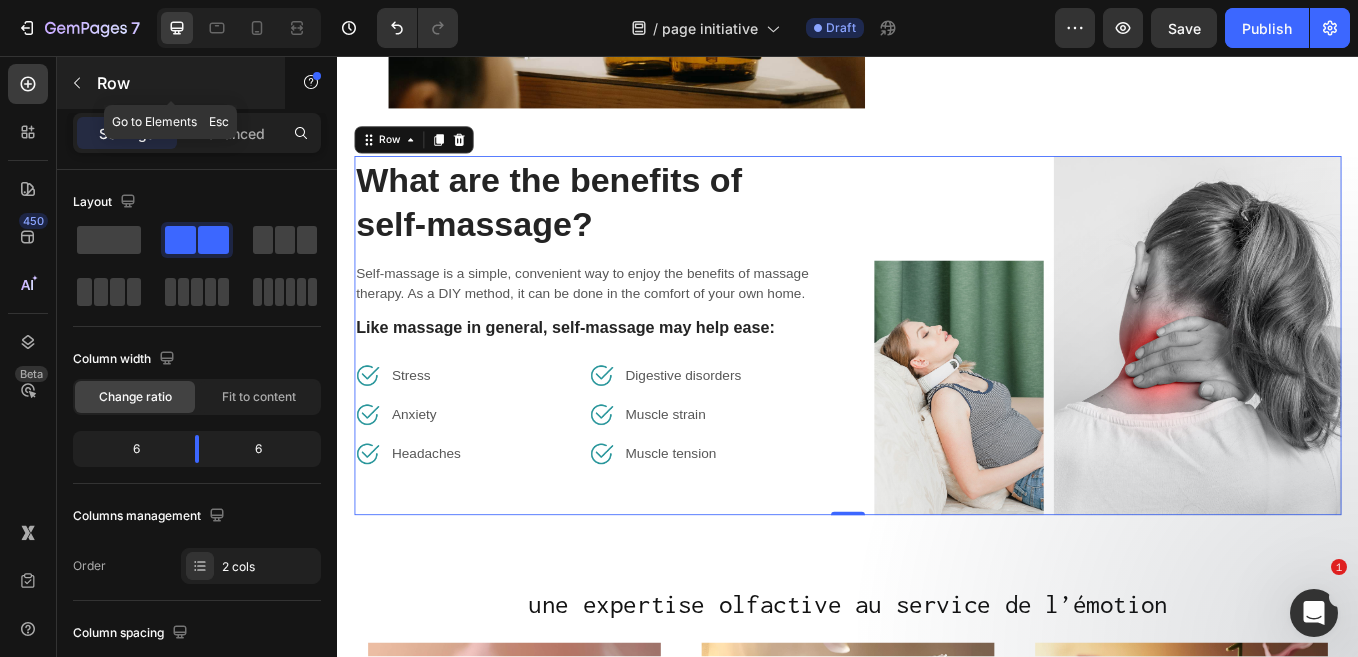 click 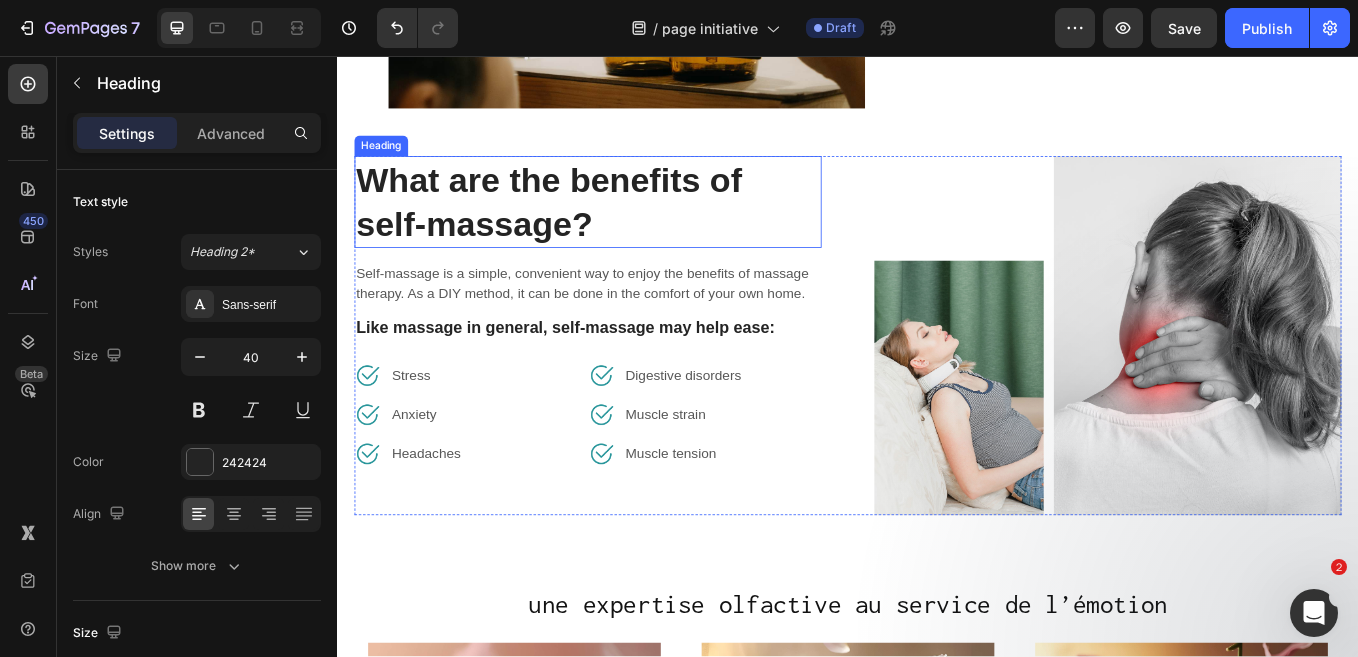 click on "What are the benefits of self-massage?" at bounding box center (631, 228) 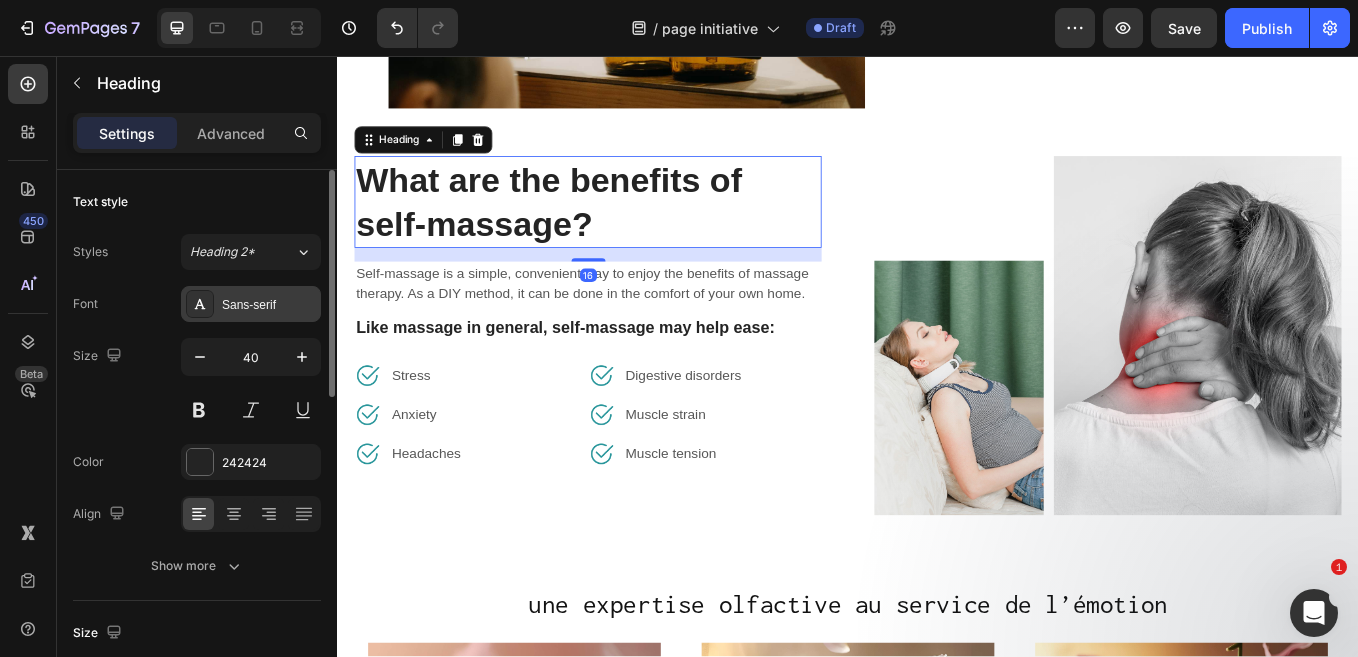 click on "Sans-serif" at bounding box center [251, 304] 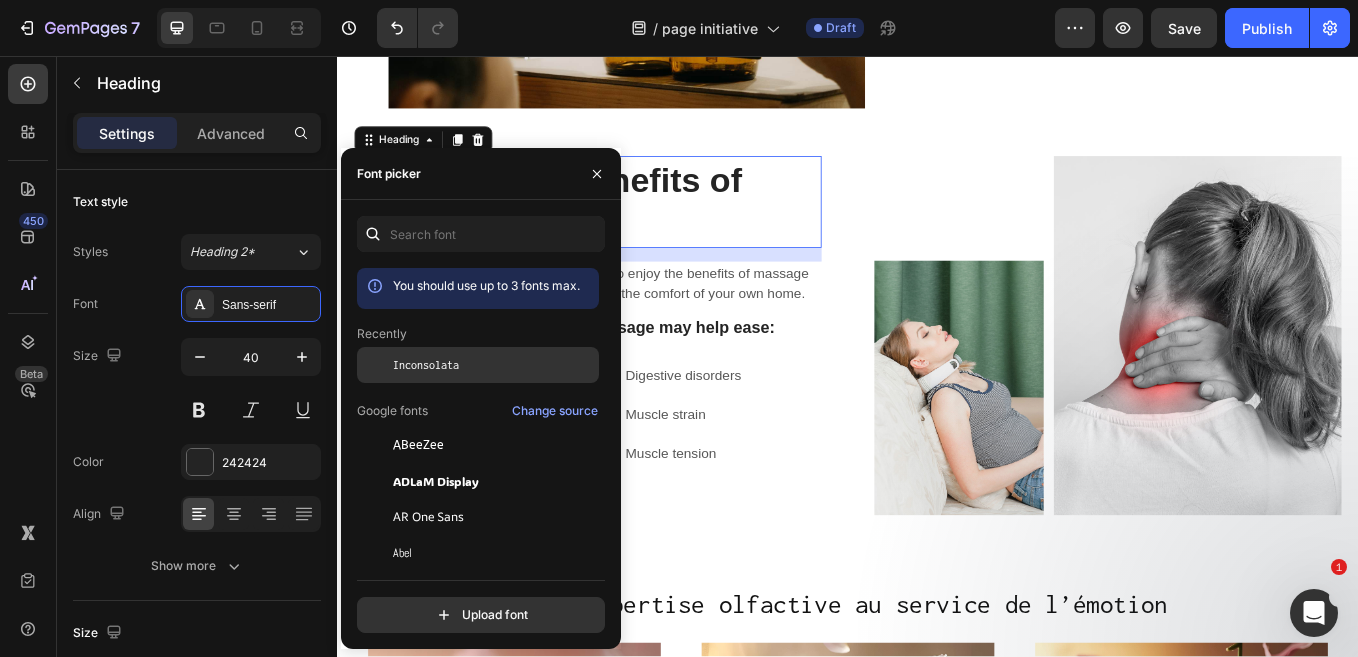 click on "Inconsolata" at bounding box center (426, 365) 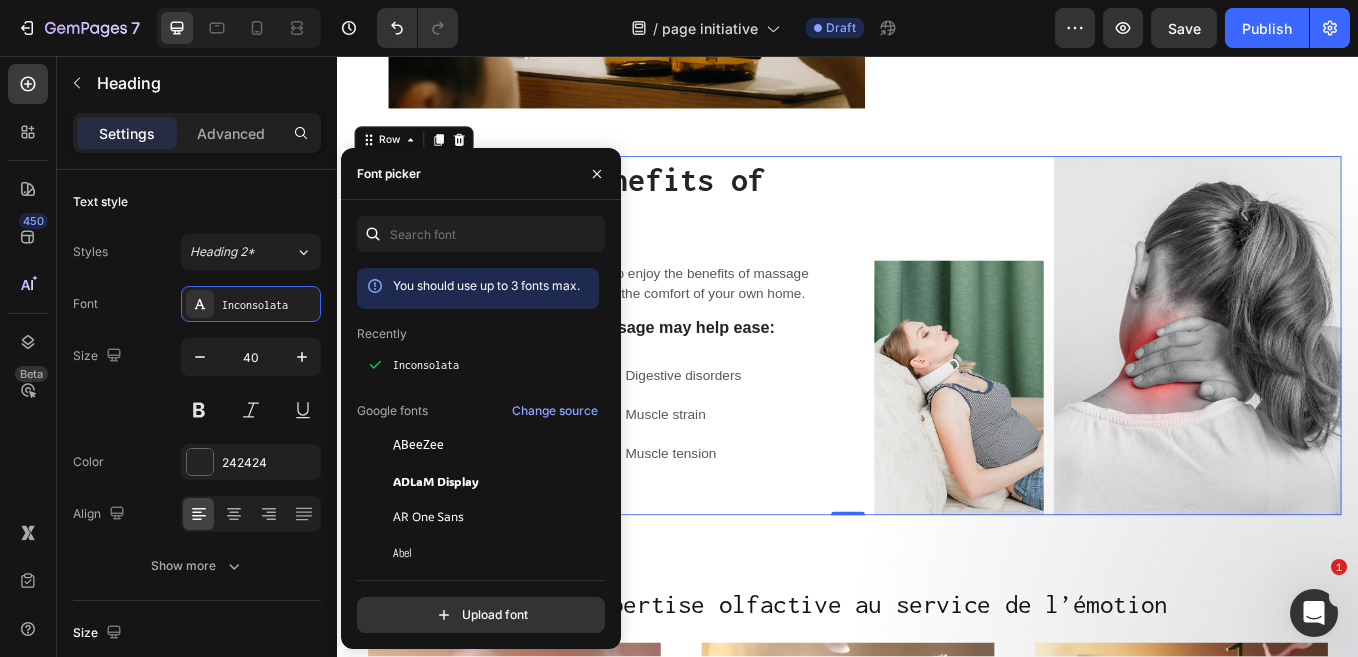 click on "What are the benefits of self-massage? Heading Self-massage is a simple, convenient way to enjoy the benefits of massage therapy. As a DIY method, it can be done in the comfort of your own home. Text block Like massage in general, self-massage may help ease: Text block Image Stress Text block Row Image Anxiety Text block Row Image Headaches Text block Row Image Digestive disorders Text block Row Image Muscle strain Text block Row Image Muscle tension Text block Row Row" at bounding box center [631, 384] 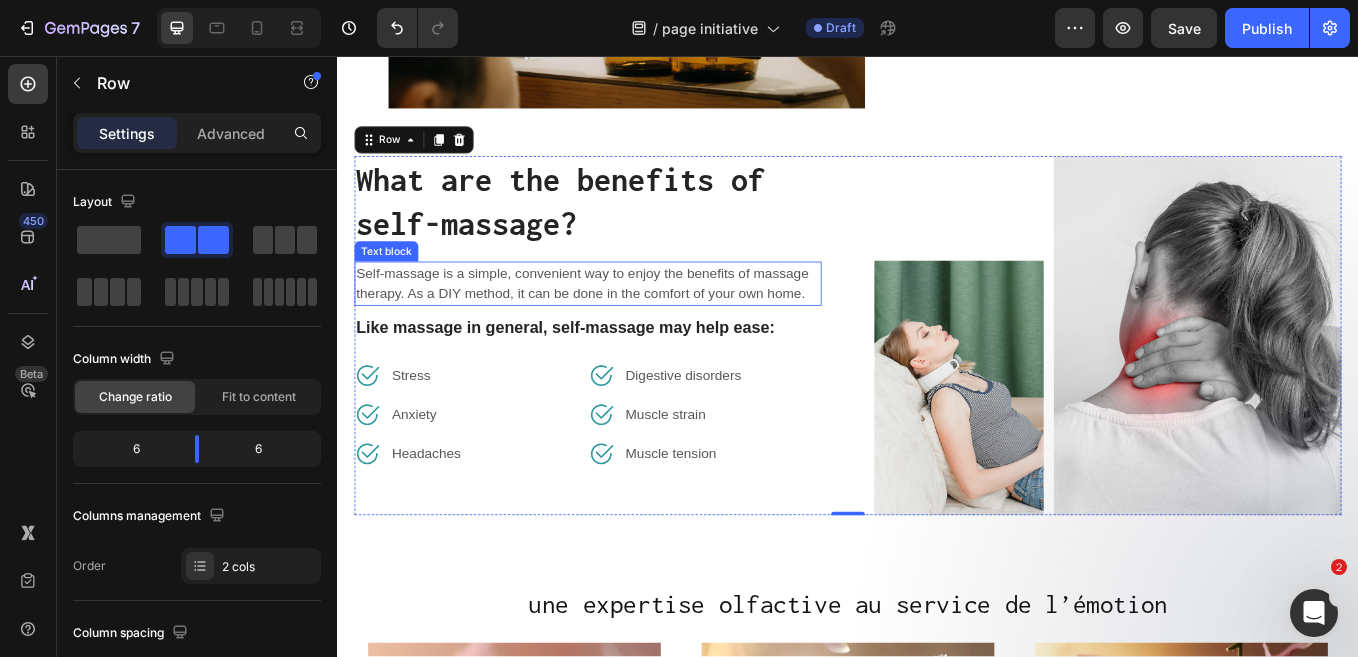 click on "Self-massage is a simple, convenient way to enjoy the benefits of massage therapy. As a DIY method, it can be done in the comfort of your own home." at bounding box center [631, 324] 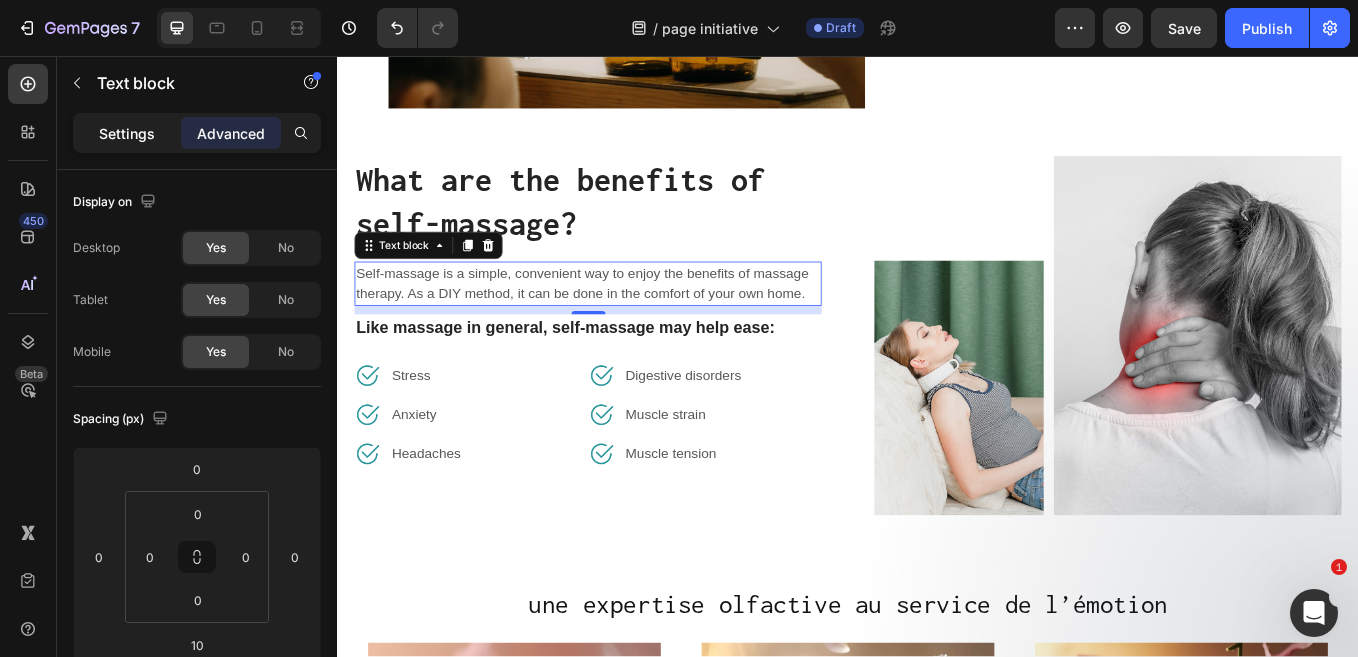 click on "Settings" 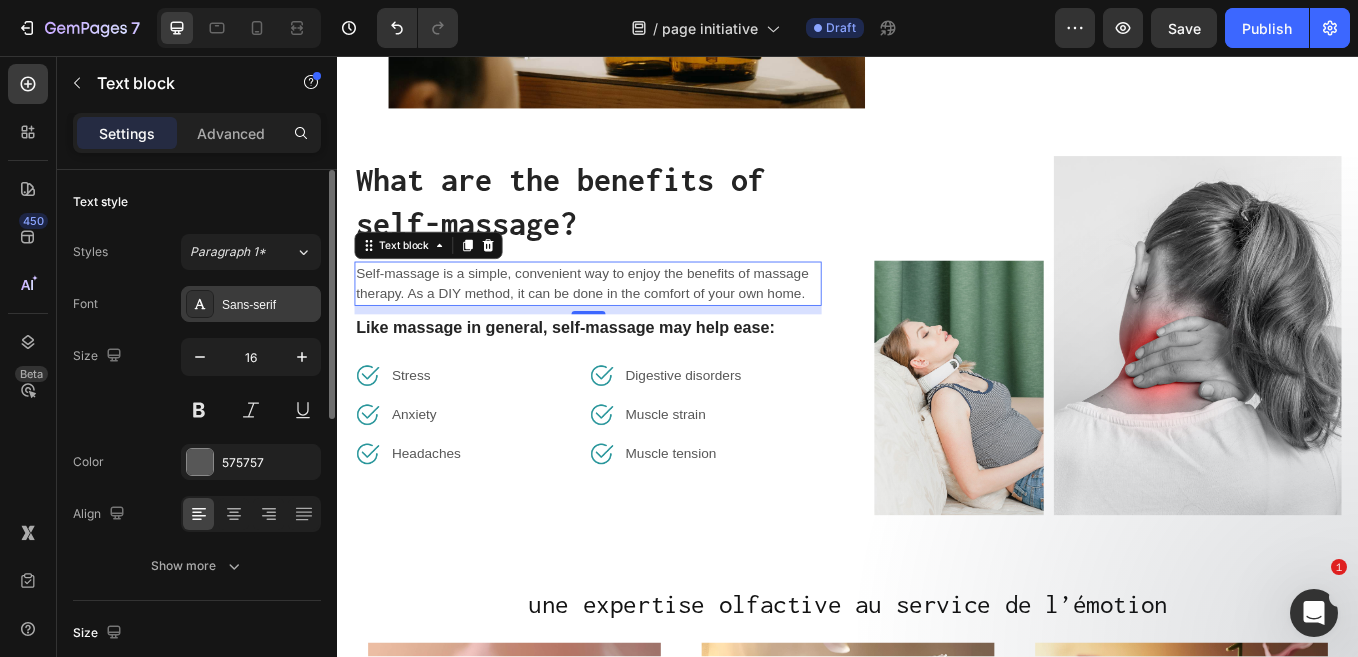 click on "Sans-serif" at bounding box center (269, 305) 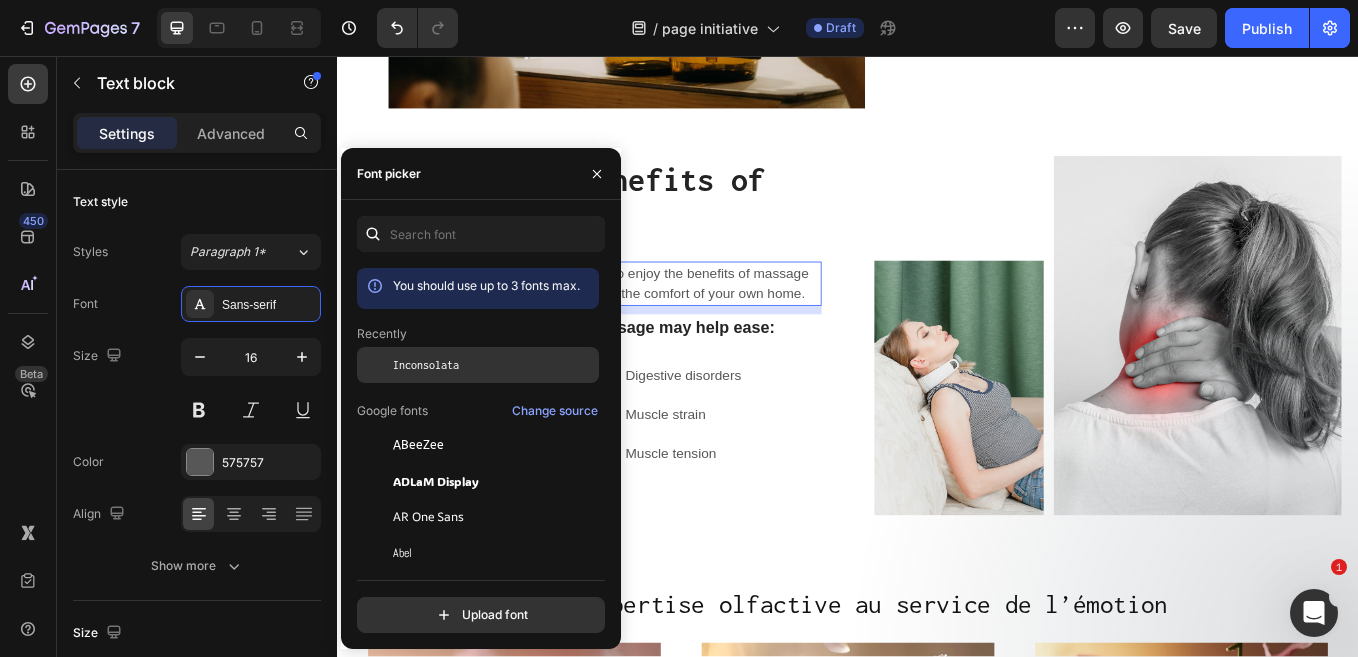 click on "Inconsolata" at bounding box center [426, 365] 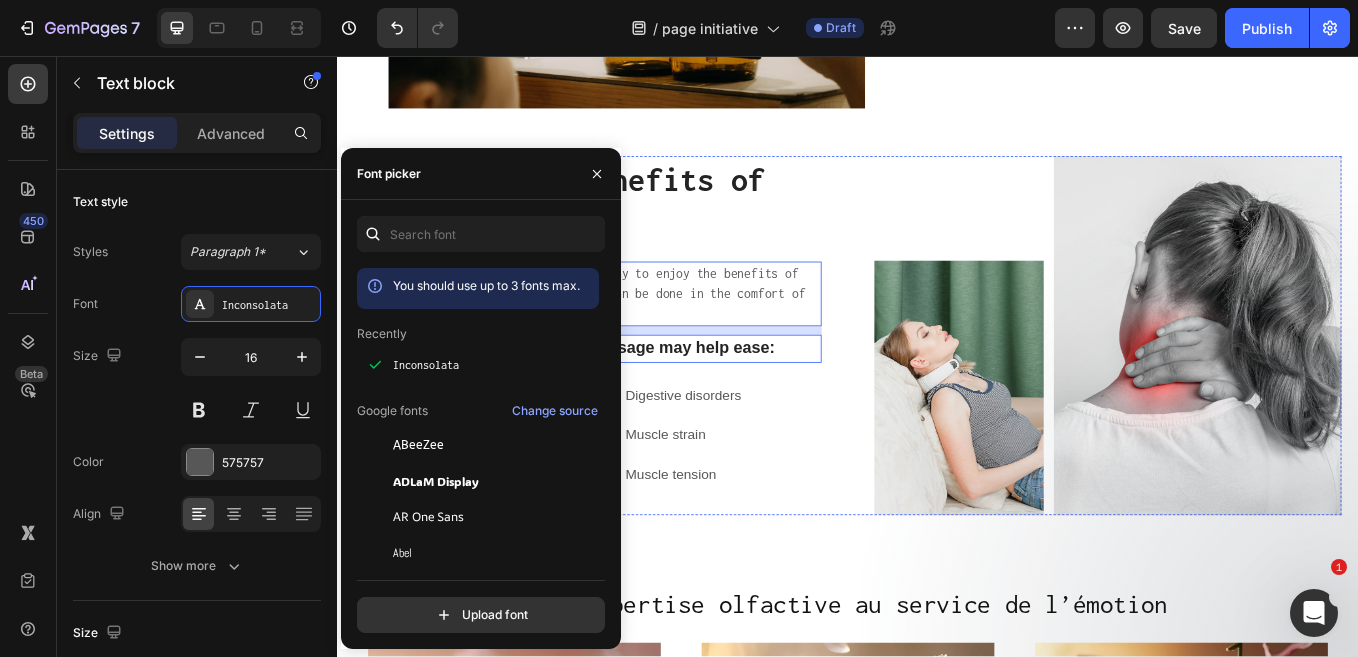 click on "Like massage in general, self-massage may help ease:" at bounding box center (631, 400) 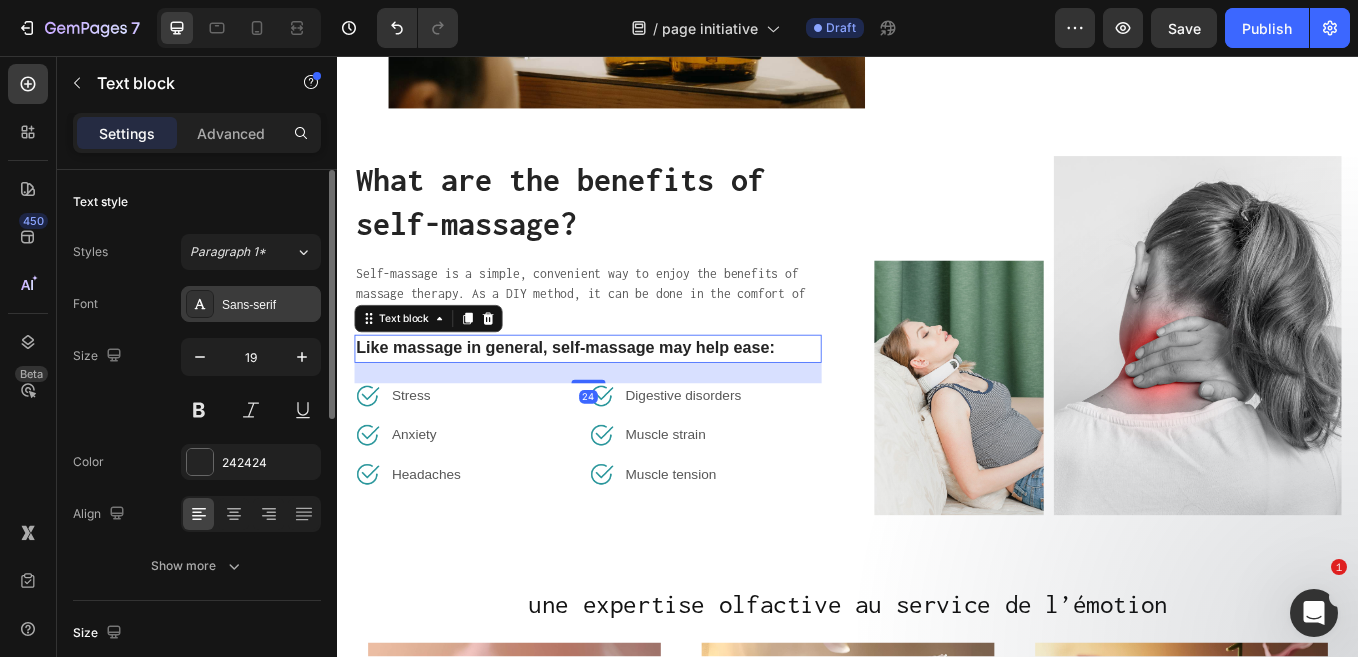 click on "Sans-serif" at bounding box center (251, 304) 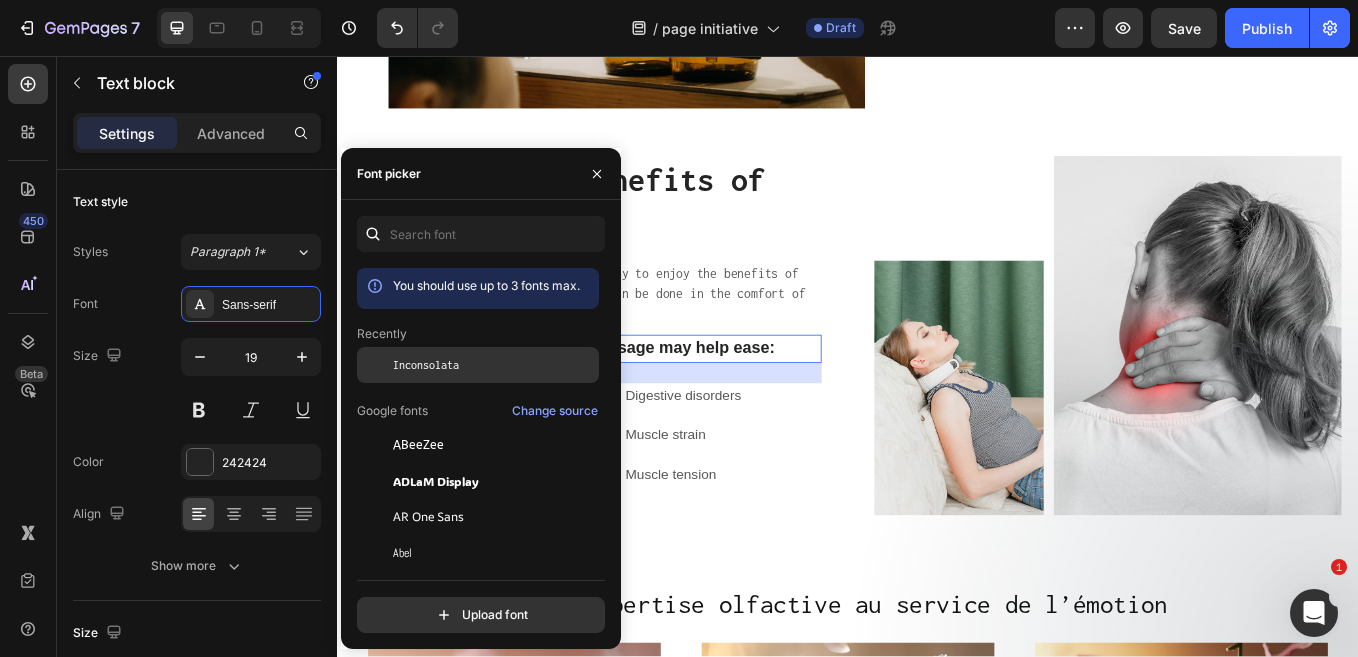 click on "Inconsolata" at bounding box center [426, 365] 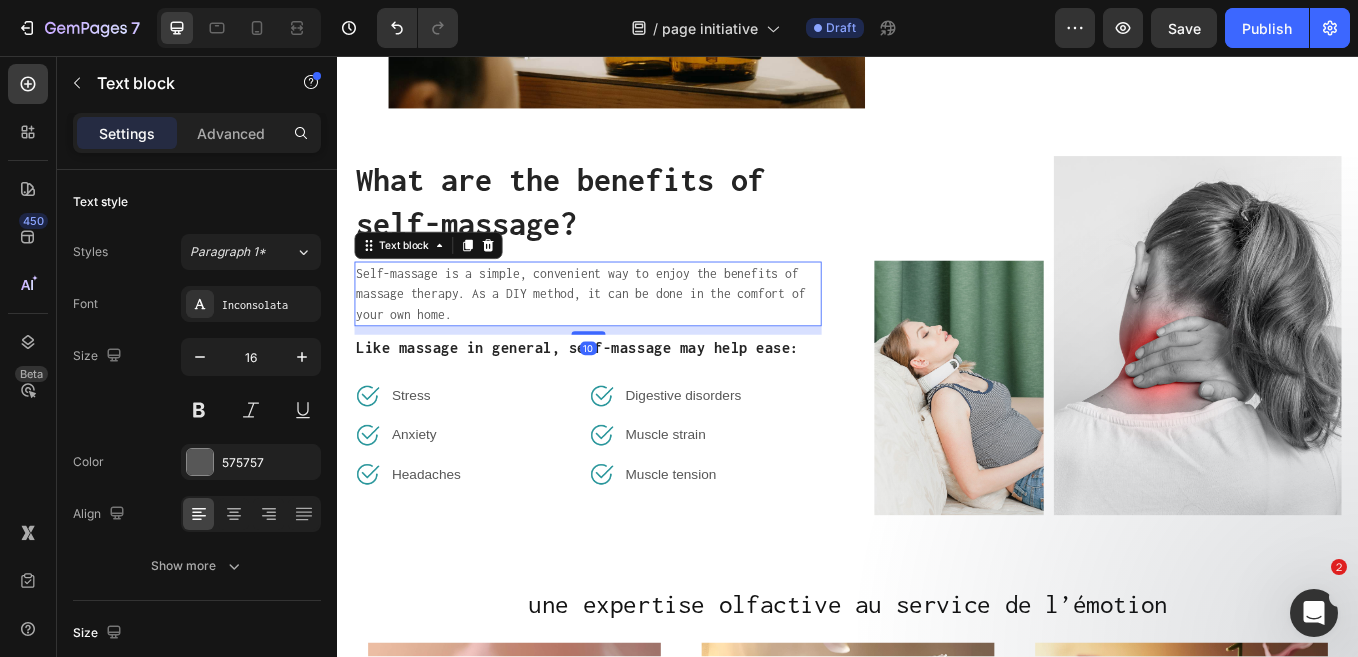 click on "Self-massage is a simple, convenient way to enjoy the benefits of massage therapy. As a DIY method, it can be done in the comfort of your own home." at bounding box center [631, 336] 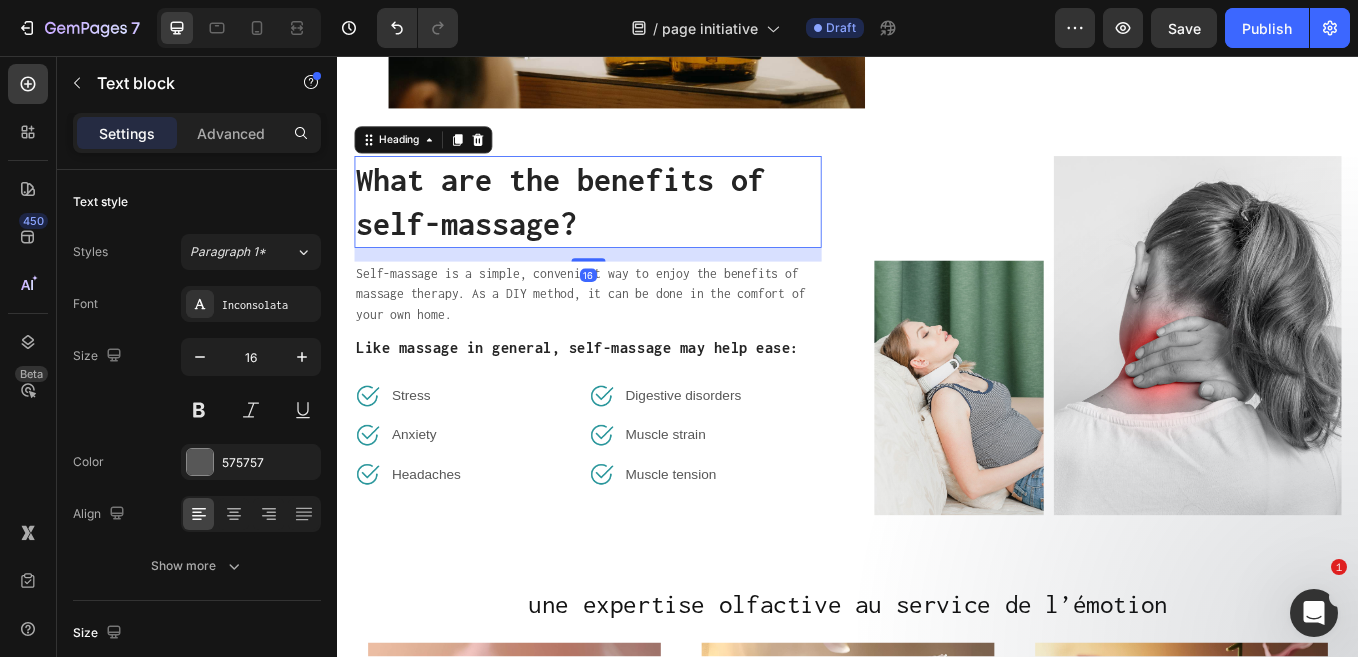 click on "What are the benefits of self-massage?" at bounding box center (631, 228) 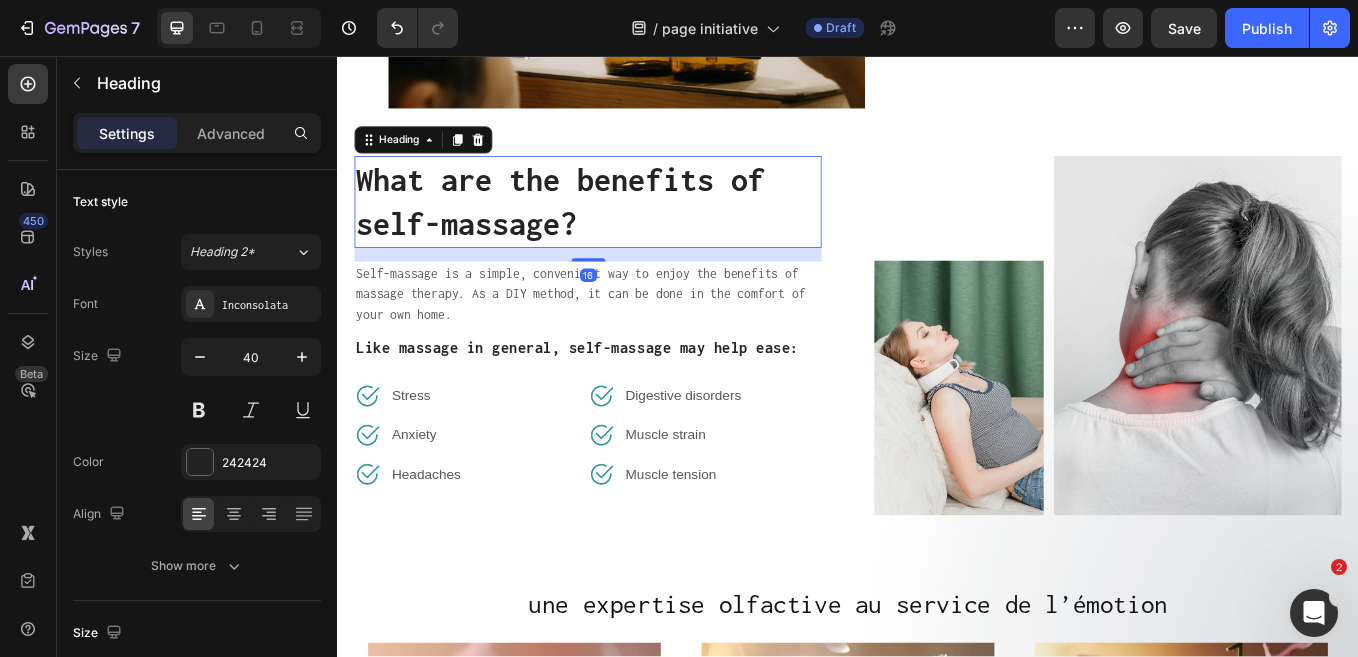 click on "What are the benefits of self-massage?" at bounding box center [631, 228] 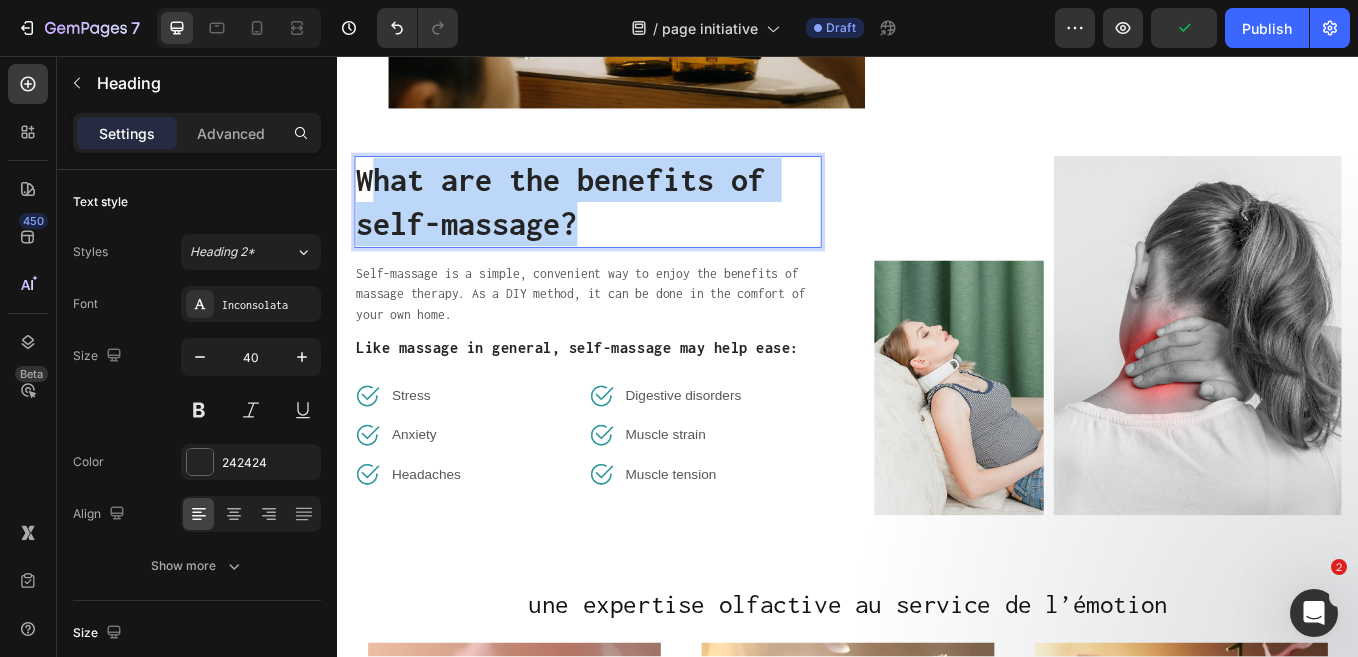 drag, startPoint x: 639, startPoint y: 256, endPoint x: 376, endPoint y: 213, distance: 266.49203 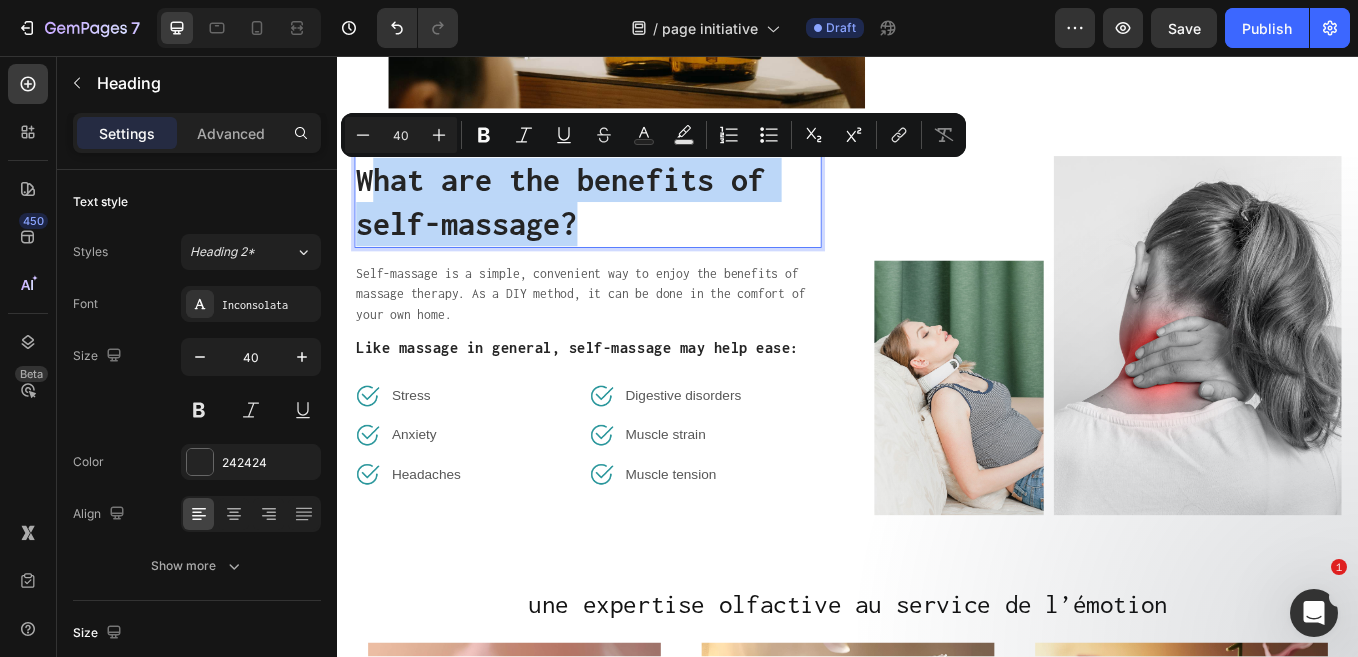 click on "What are the benefits of self-massage?" at bounding box center (631, 228) 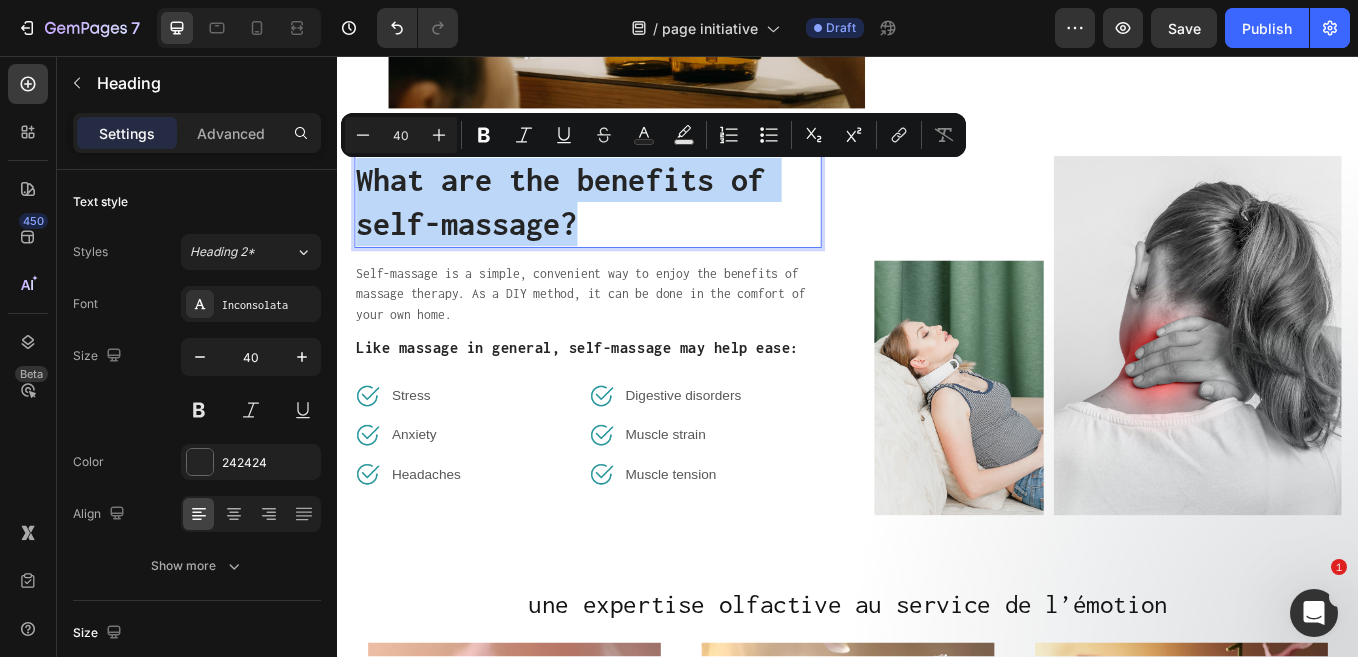 drag, startPoint x: 624, startPoint y: 248, endPoint x: 363, endPoint y: 214, distance: 263.20523 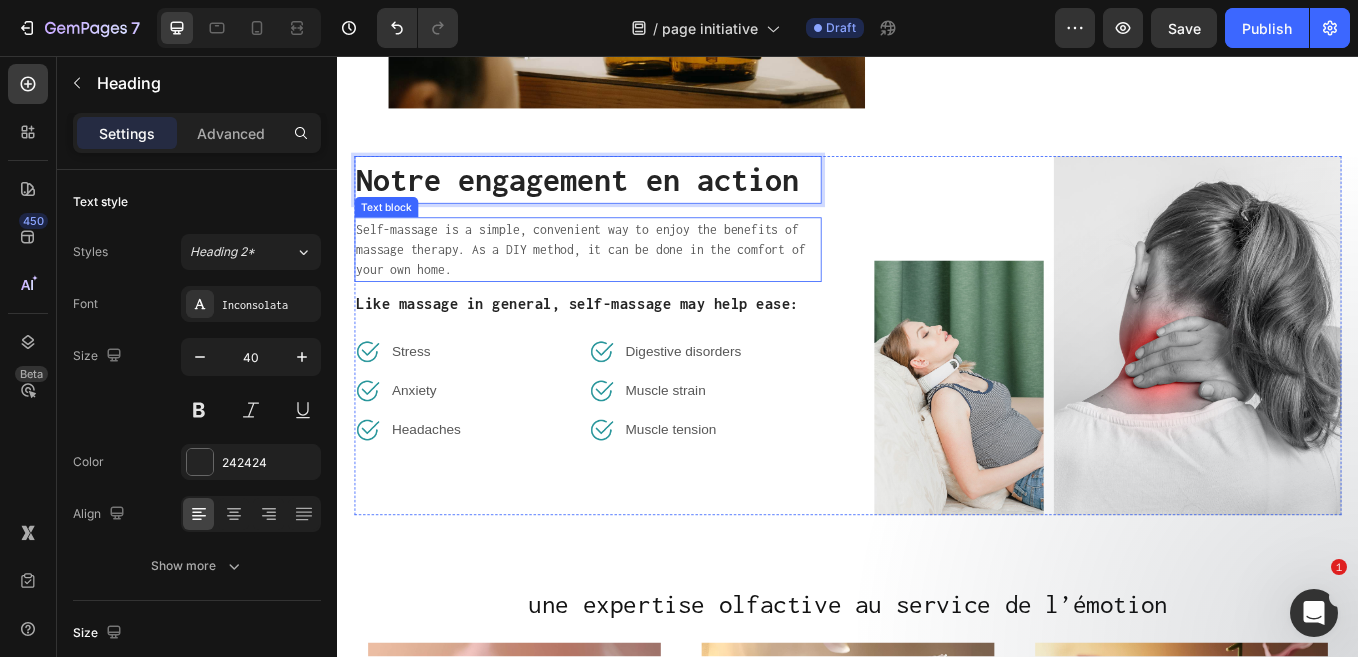 click on "Self-massage is a simple, convenient way to enjoy the benefits of massage therapy. As a DIY method, it can be done in the comfort of your own home." at bounding box center (631, 284) 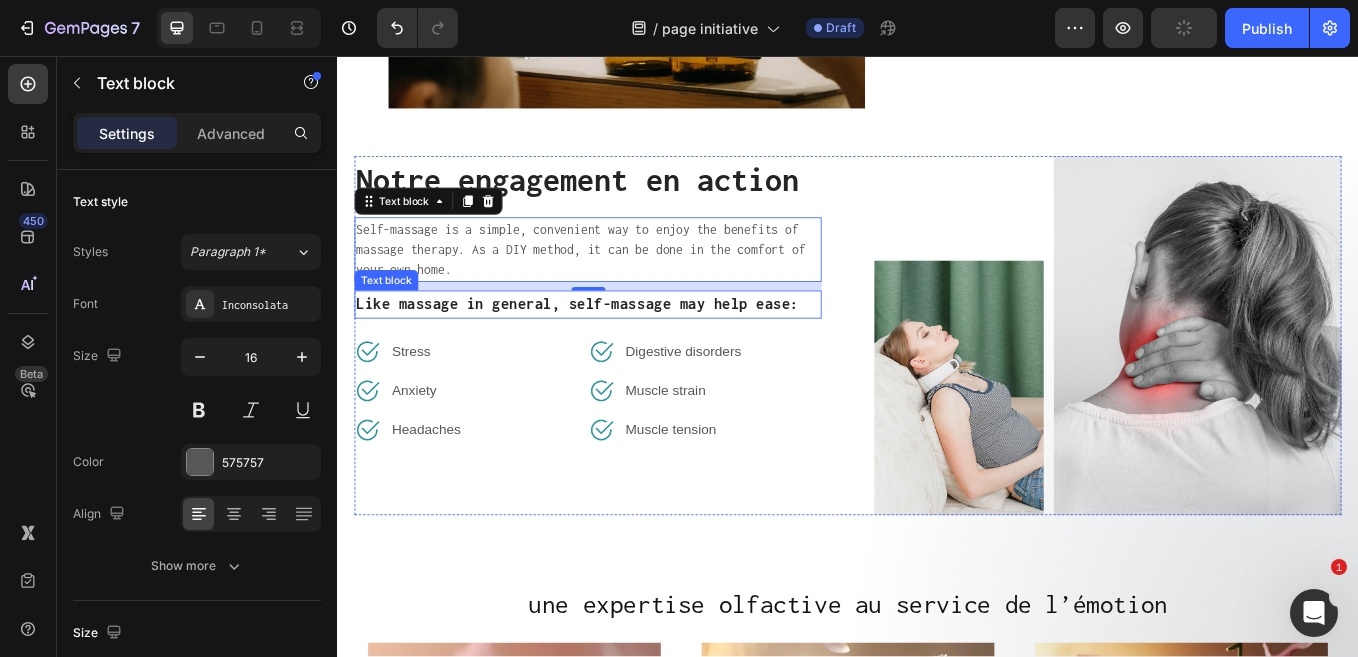 click on "Like massage in general, self-massage may help ease:" at bounding box center [631, 348] 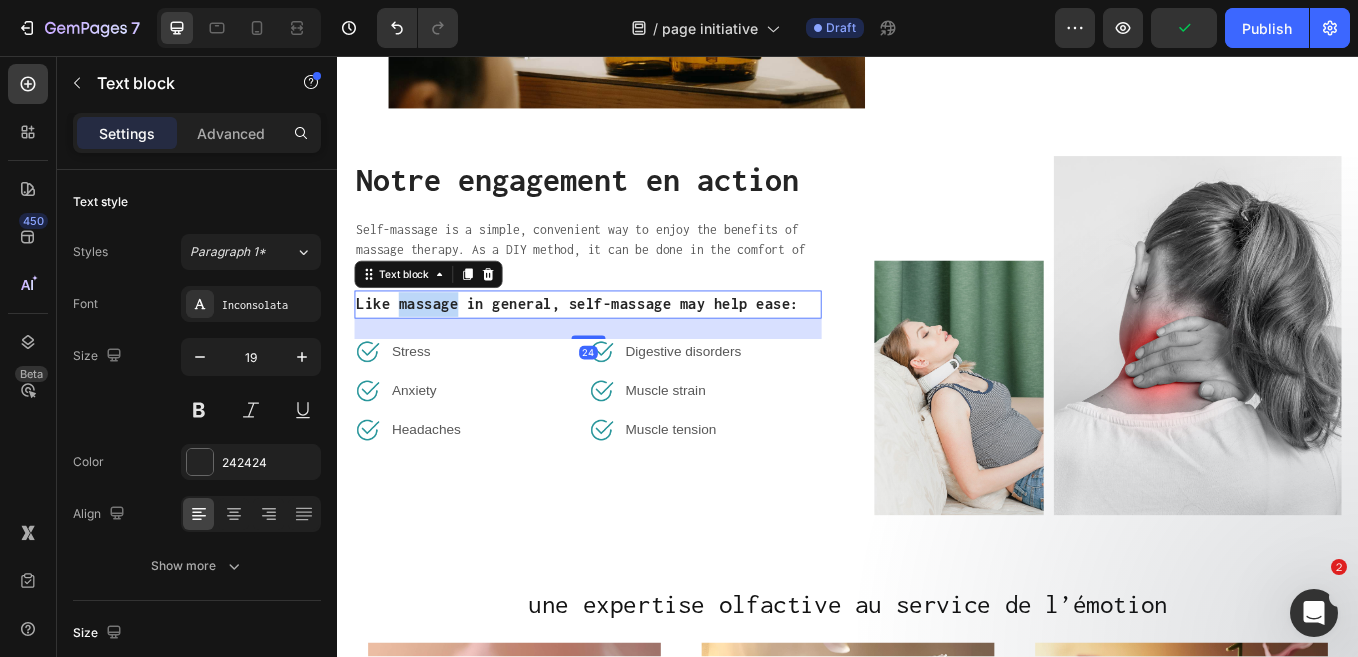 click on "Like massage in general, self-massage may help ease:" at bounding box center [631, 348] 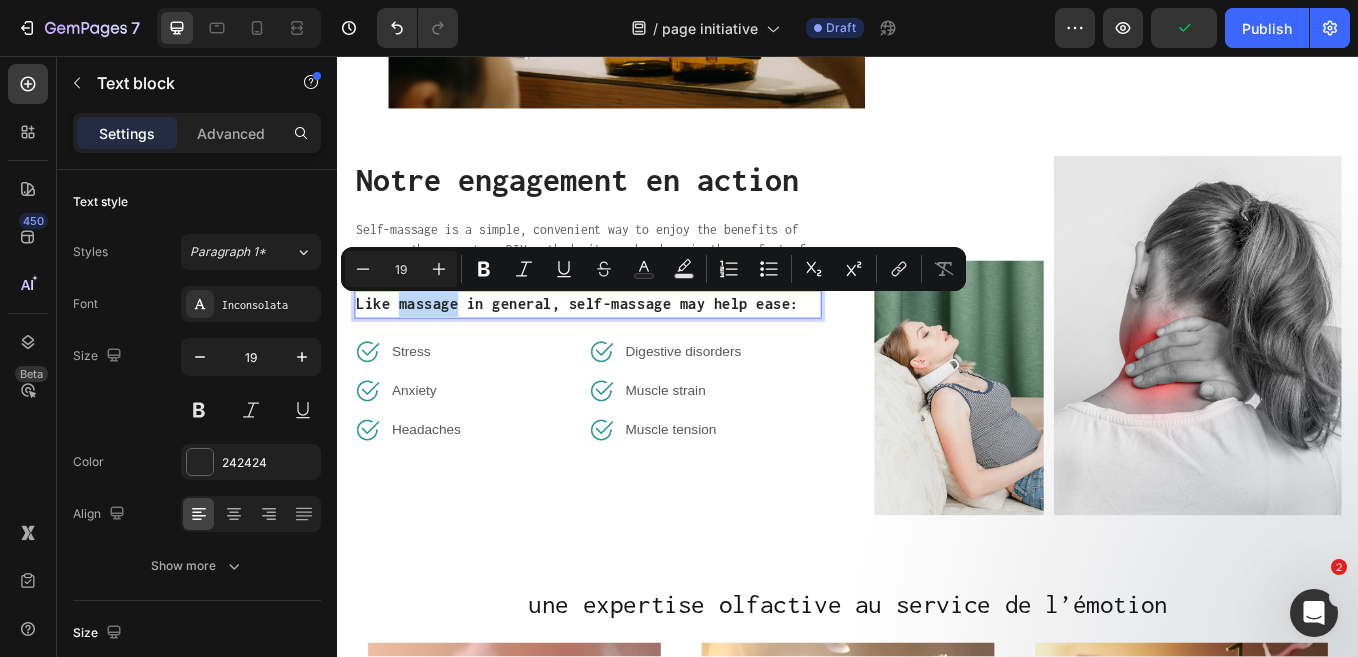 click on "Like massage in general, self-massage may help ease:" at bounding box center [631, 348] 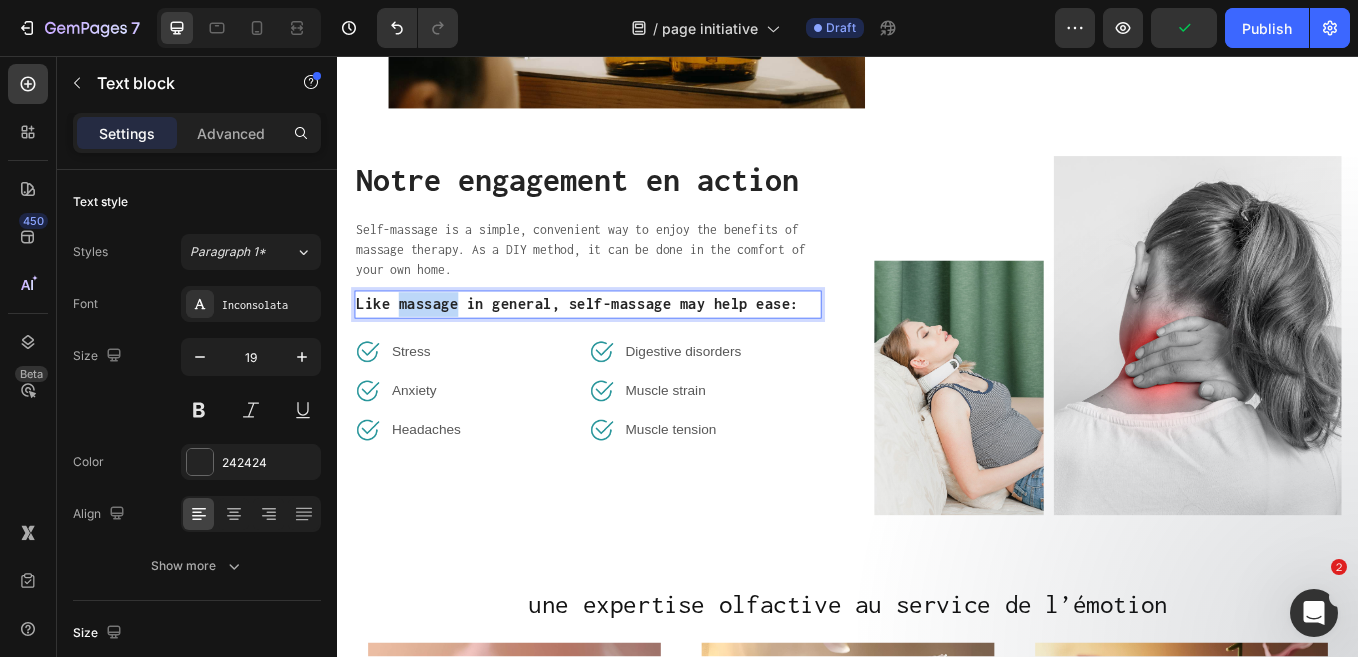 click on "Like massage in general, self-massage may help ease:" at bounding box center [631, 348] 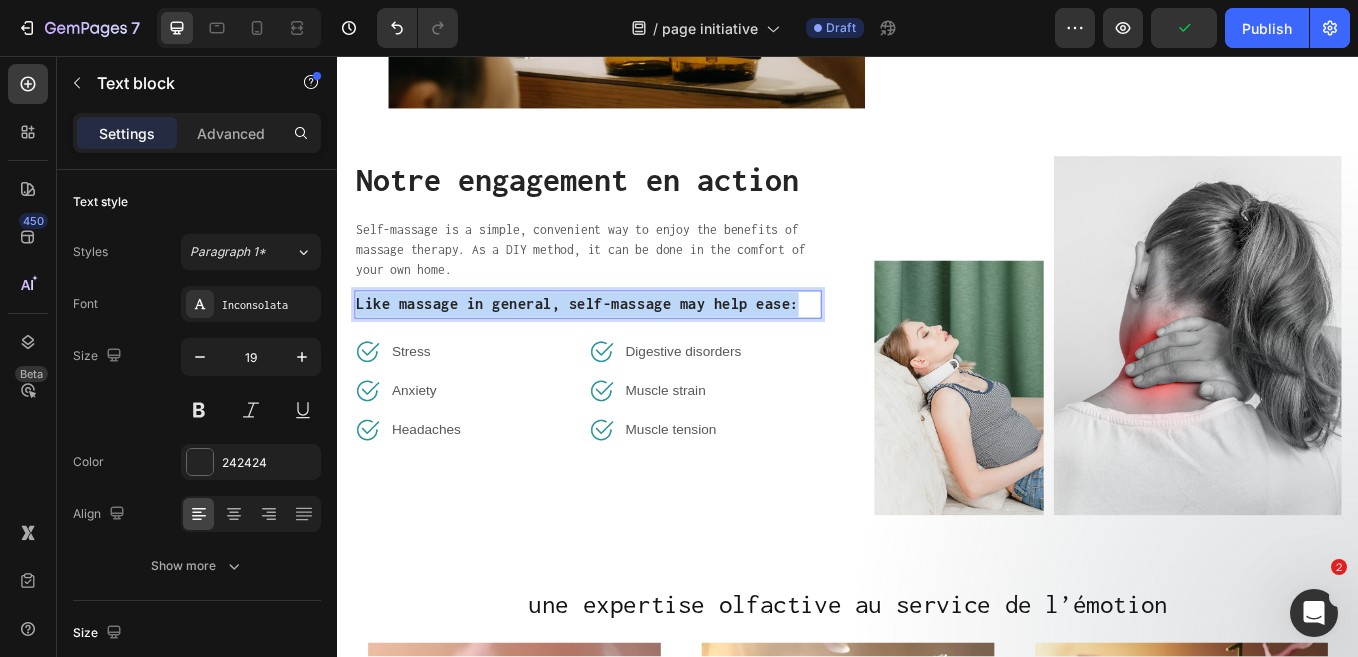 click on "Like massage in general, self-massage may help ease:" at bounding box center (631, 348) 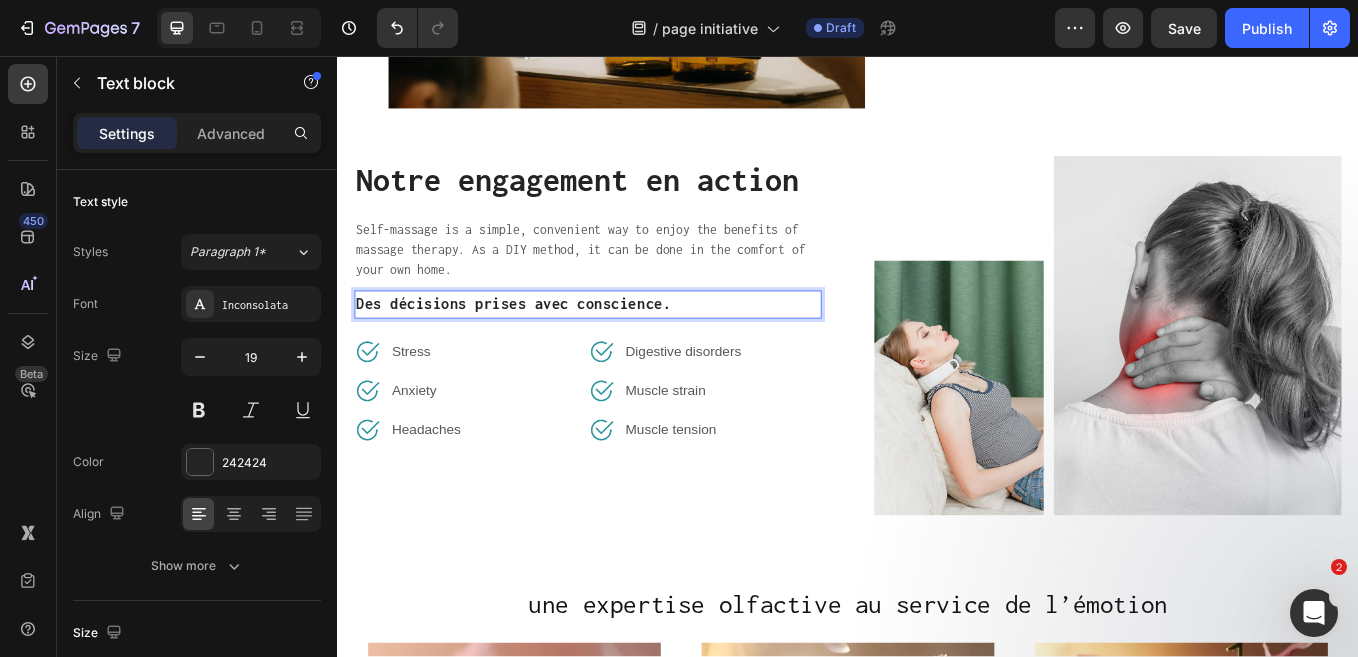 click on "Des décisions prises avec conscience." at bounding box center (631, 348) 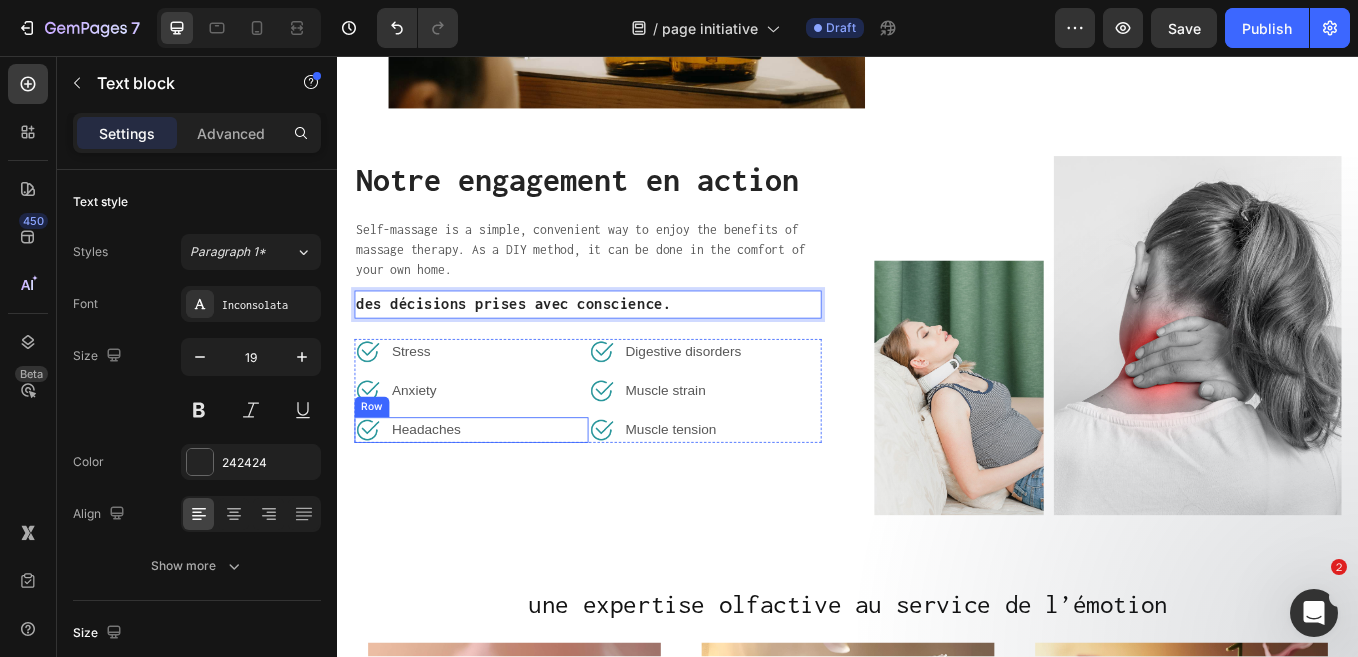 click on "Image Headaches Text block Row" at bounding box center [494, 496] 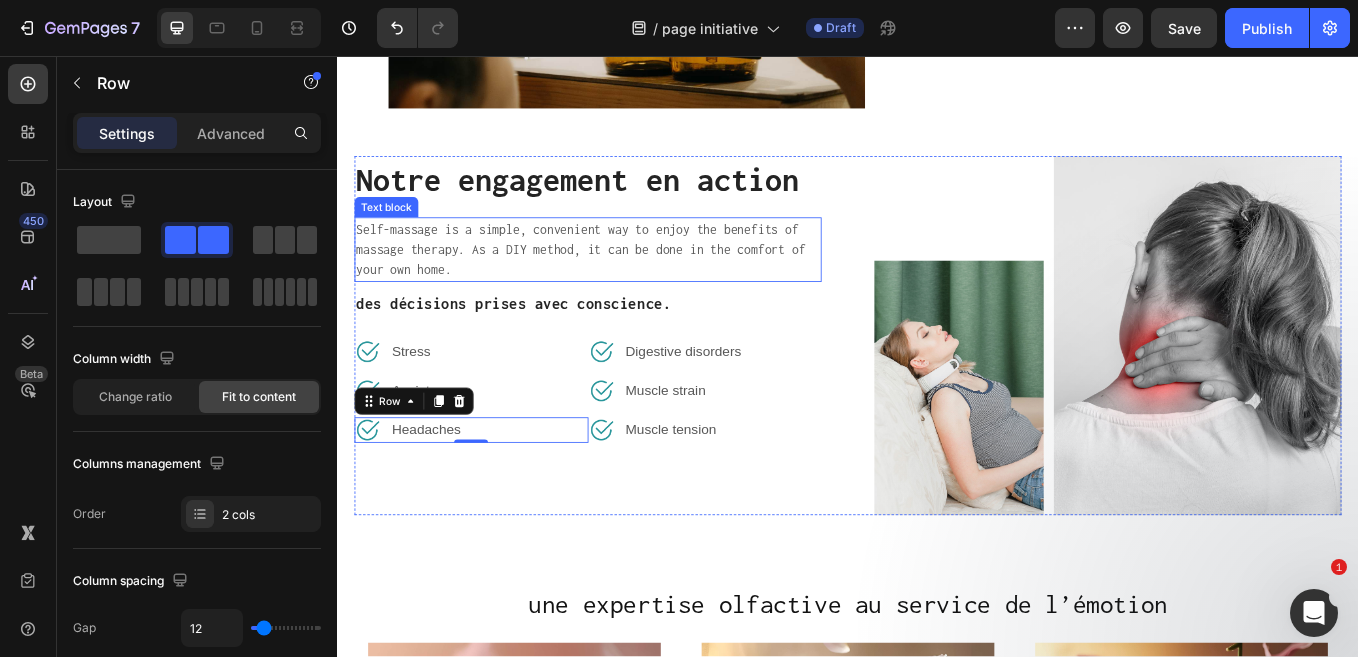 click on "Self-massage is a simple, convenient way to enjoy the benefits of massage therapy. As a DIY method, it can be done in the comfort of your own home." at bounding box center (631, 284) 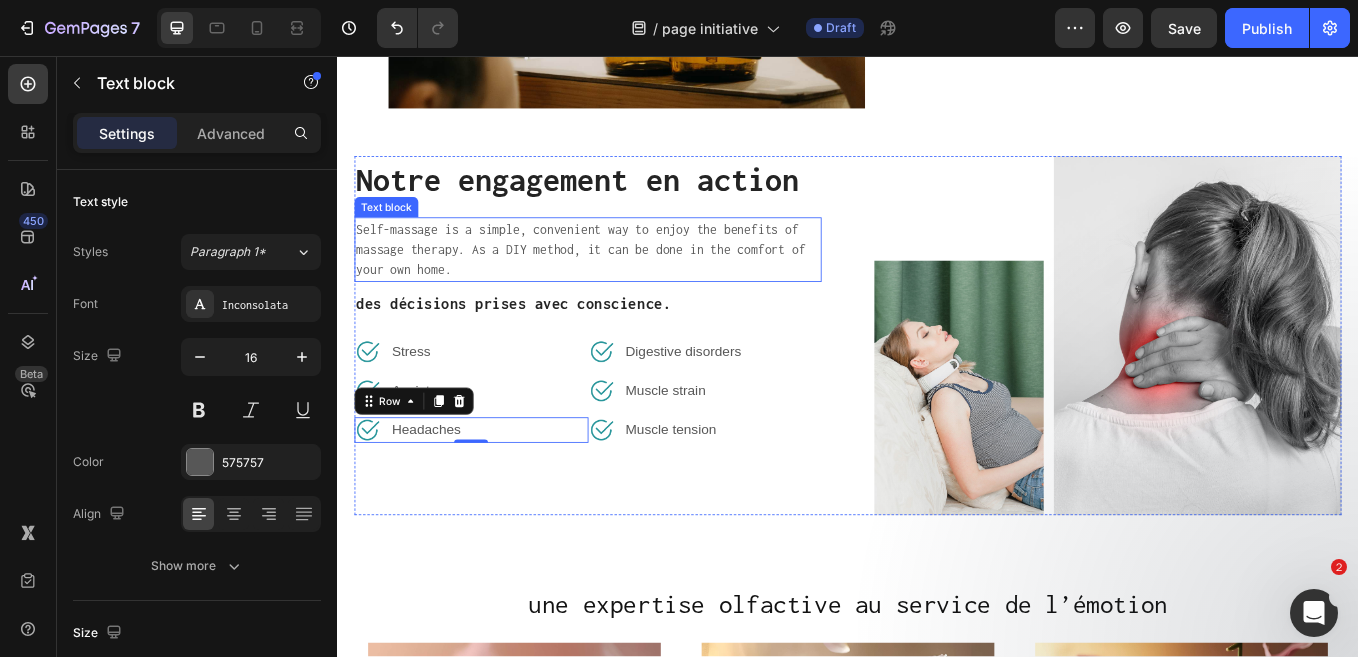click on "Self-massage is a simple, convenient way to enjoy the benefits of massage therapy. As a DIY method, it can be done in the comfort of your own home." at bounding box center [631, 284] 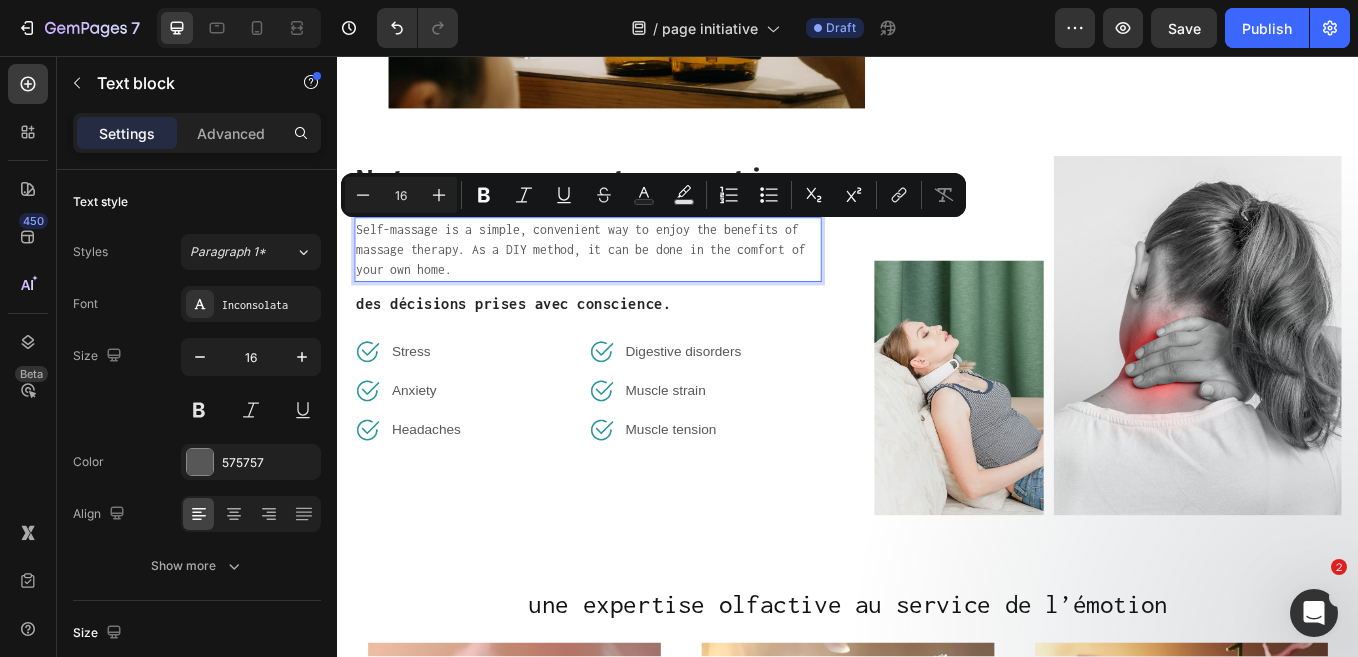 click on "Self-massage is a simple, convenient way to enjoy the benefits of massage therapy. As a DIY method, it can be done in the comfort of your own home." at bounding box center (631, 284) 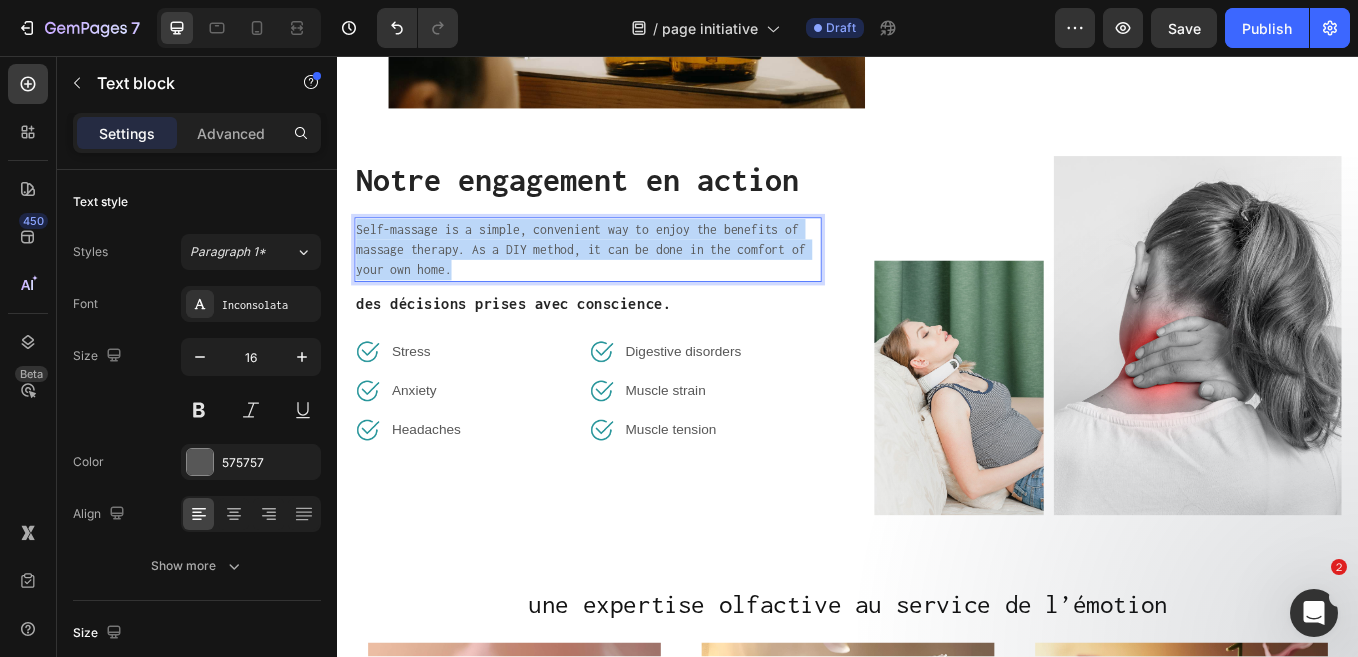 drag, startPoint x: 487, startPoint y: 303, endPoint x: 362, endPoint y: 261, distance: 131.86736 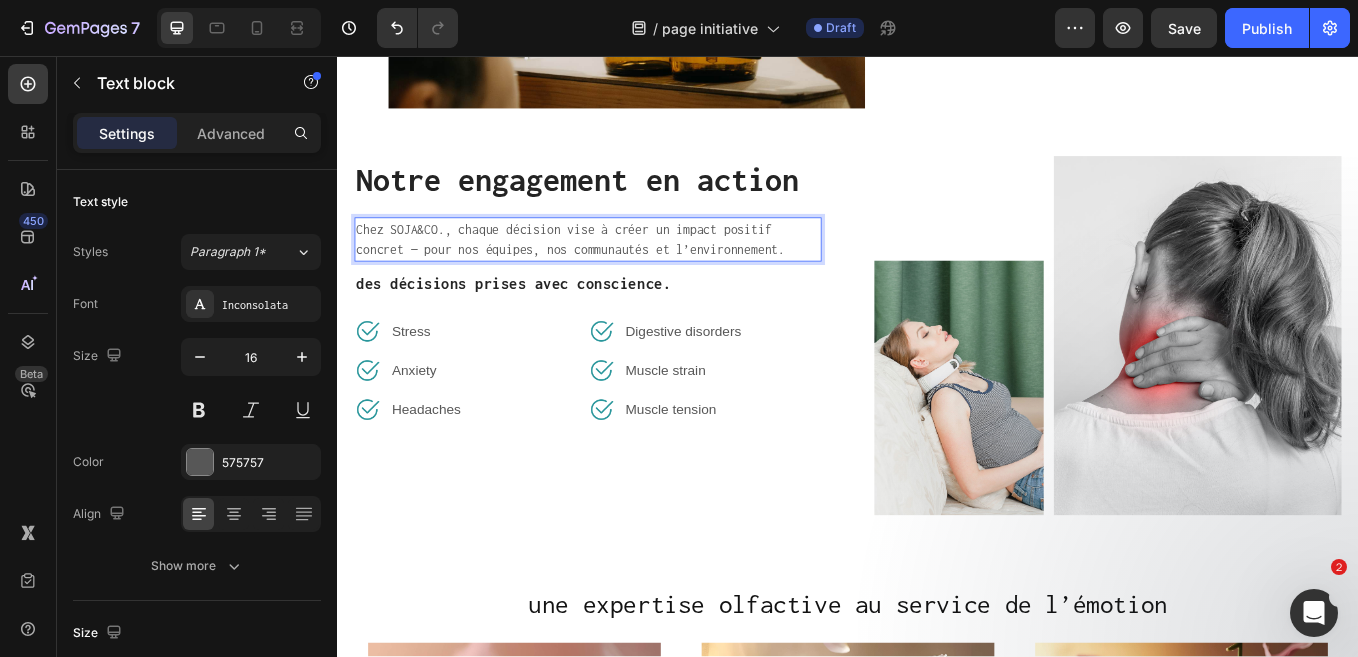 click on "Chez SOJA&CO., chaque décision vise à créer un impact positif concret — pour nos équipes, nos communautés et l’environnement." at bounding box center (631, 272) 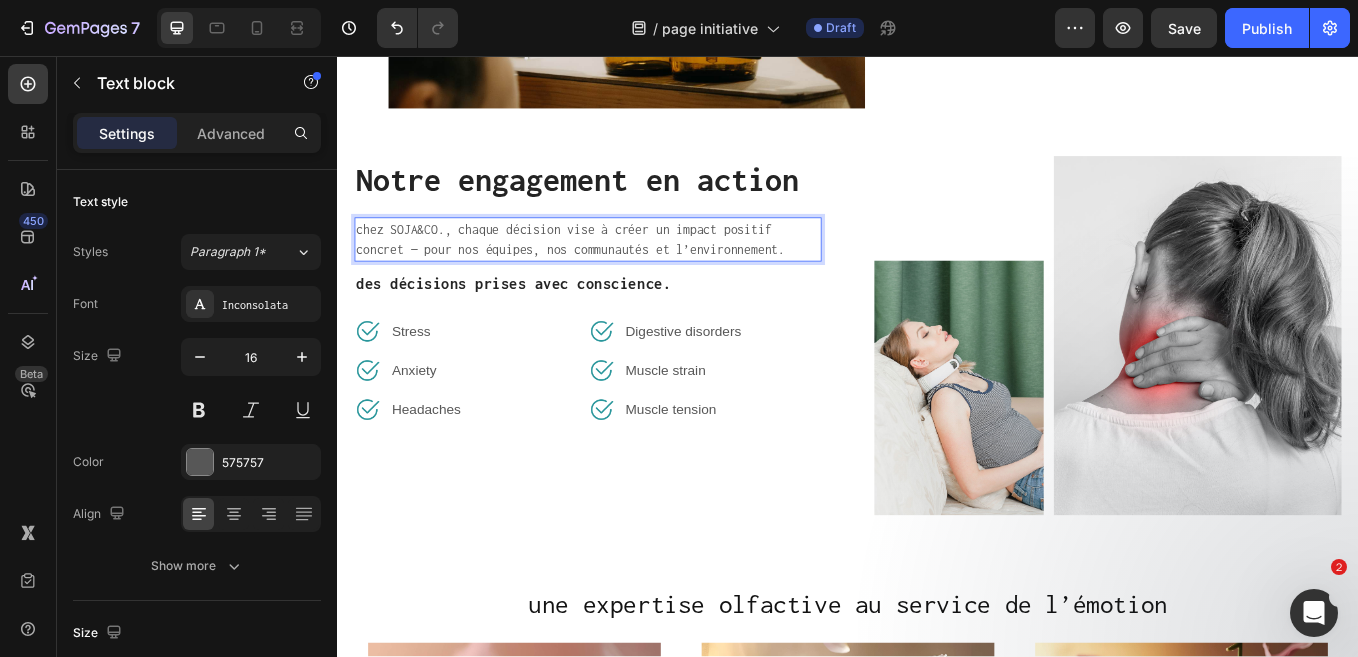 click on "chez SOJA&CO., chaque décision vise à créer un impact positif concret — pour nos équipes, nos communautés et l’environnement." at bounding box center (631, 272) 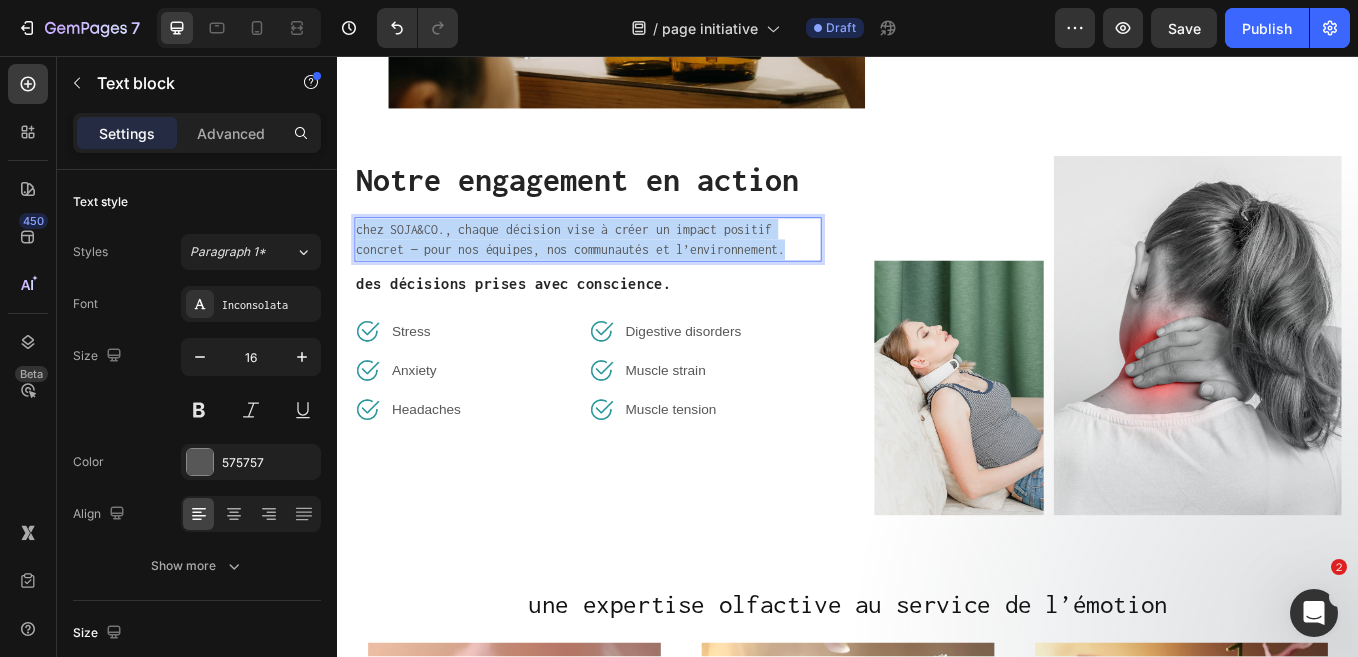 drag, startPoint x: 873, startPoint y: 286, endPoint x: 358, endPoint y: 265, distance: 515.428 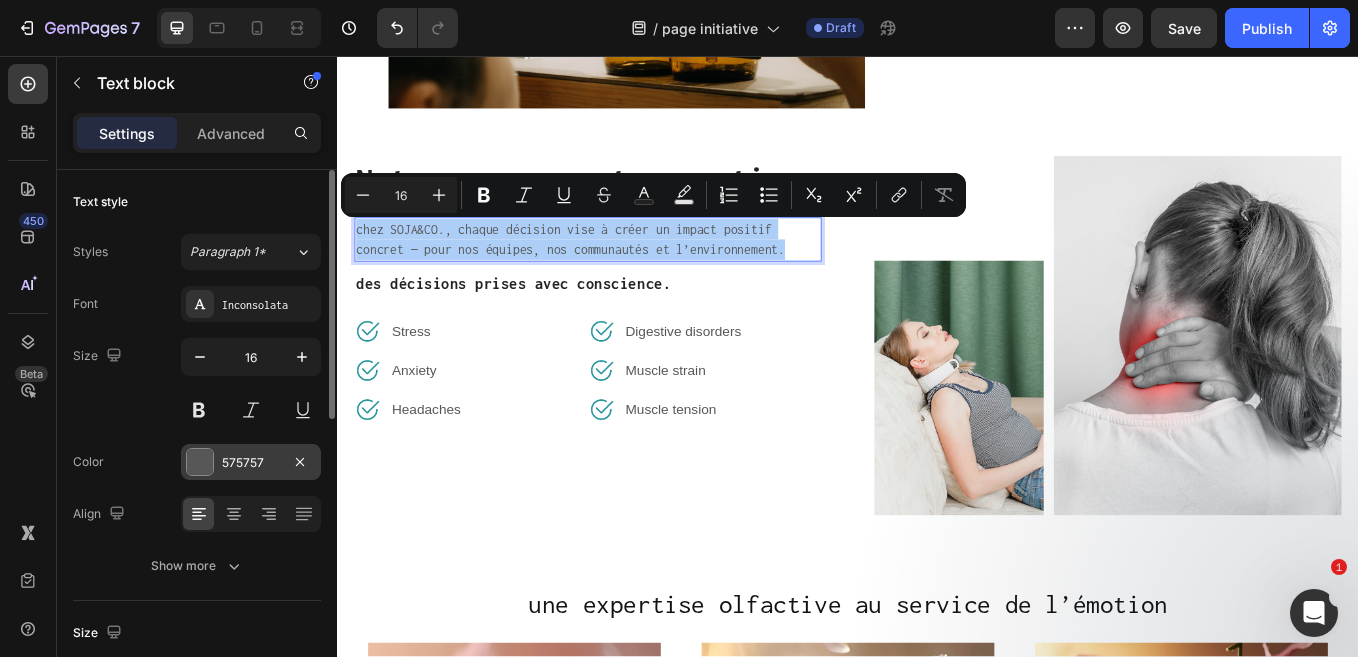 click at bounding box center [200, 462] 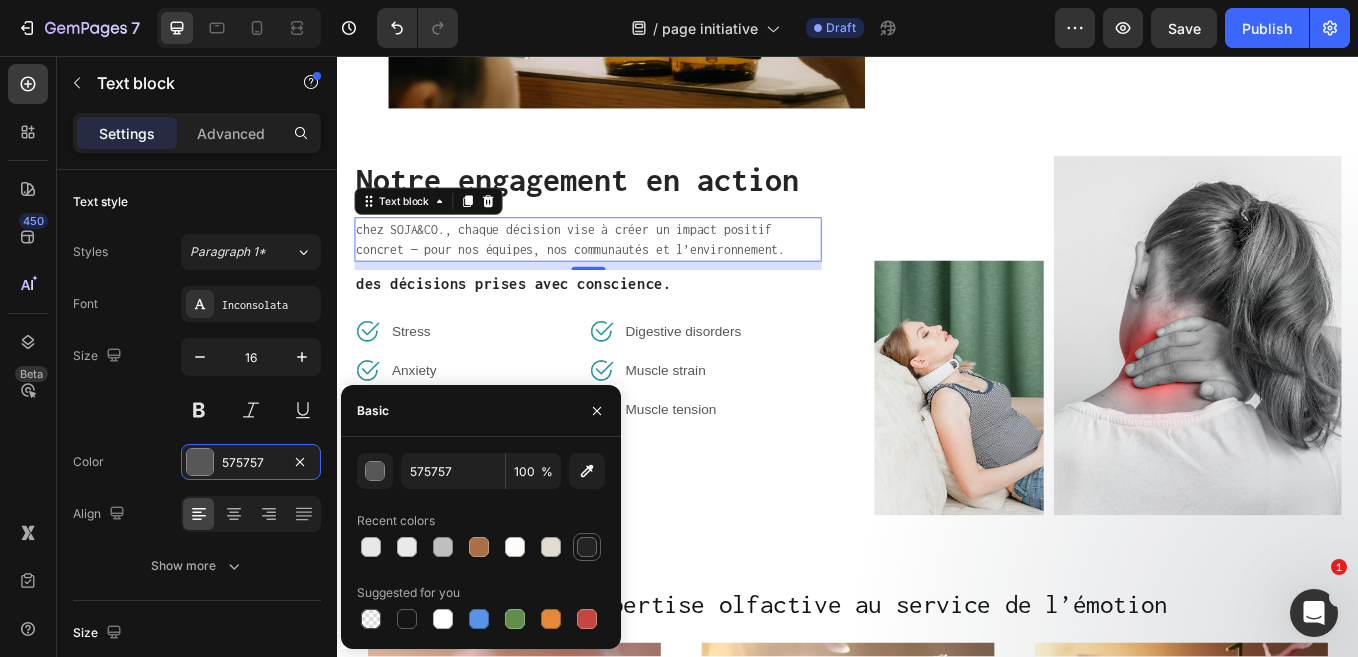 click at bounding box center (587, 547) 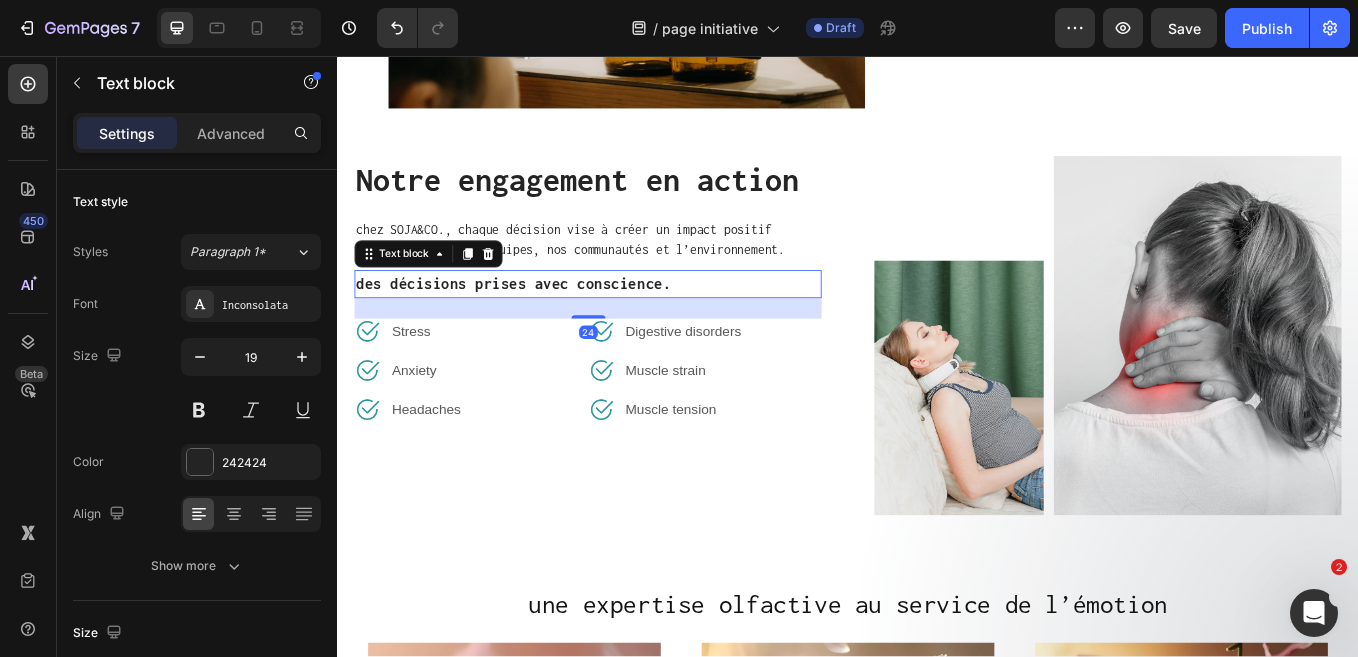 click on "des décisions prises avec conscience." at bounding box center (631, 324) 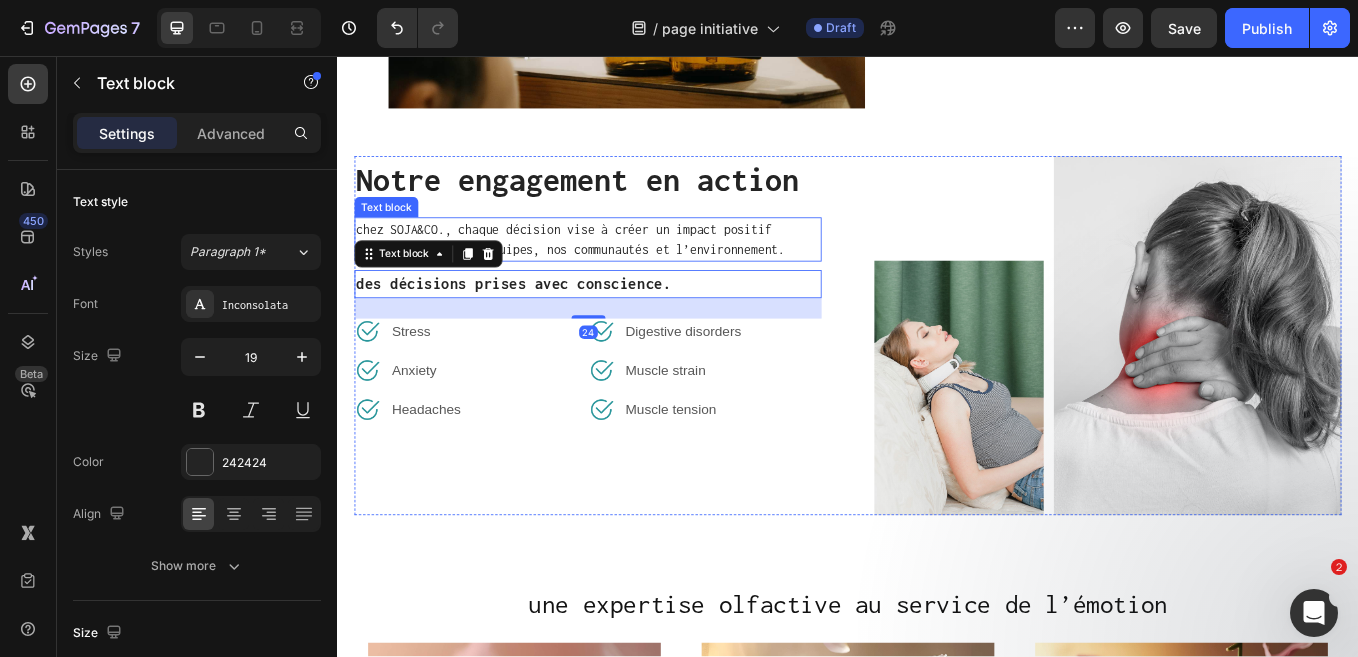click on "chez SOJA&CO., chaque décision vise à créer un impact positif concret — pour nos équipes, nos communautés et l’environnement." at bounding box center [631, 272] 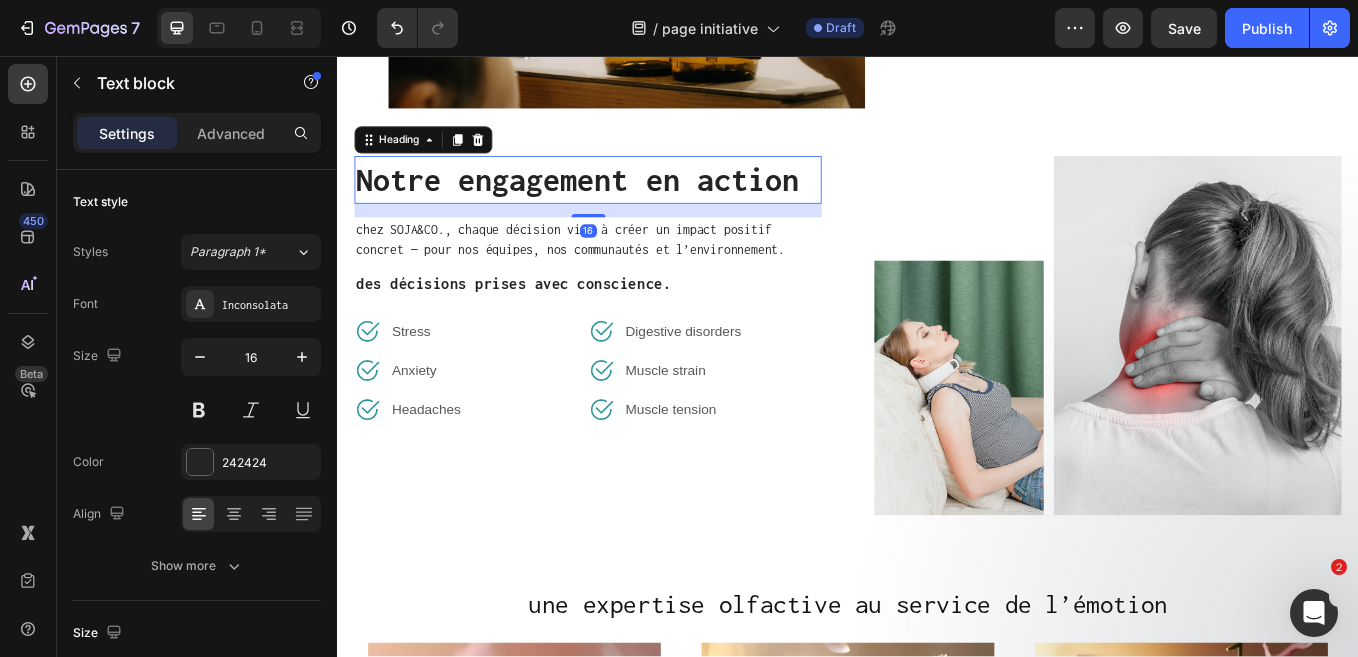 click on "Notre engagement en action" at bounding box center [631, 202] 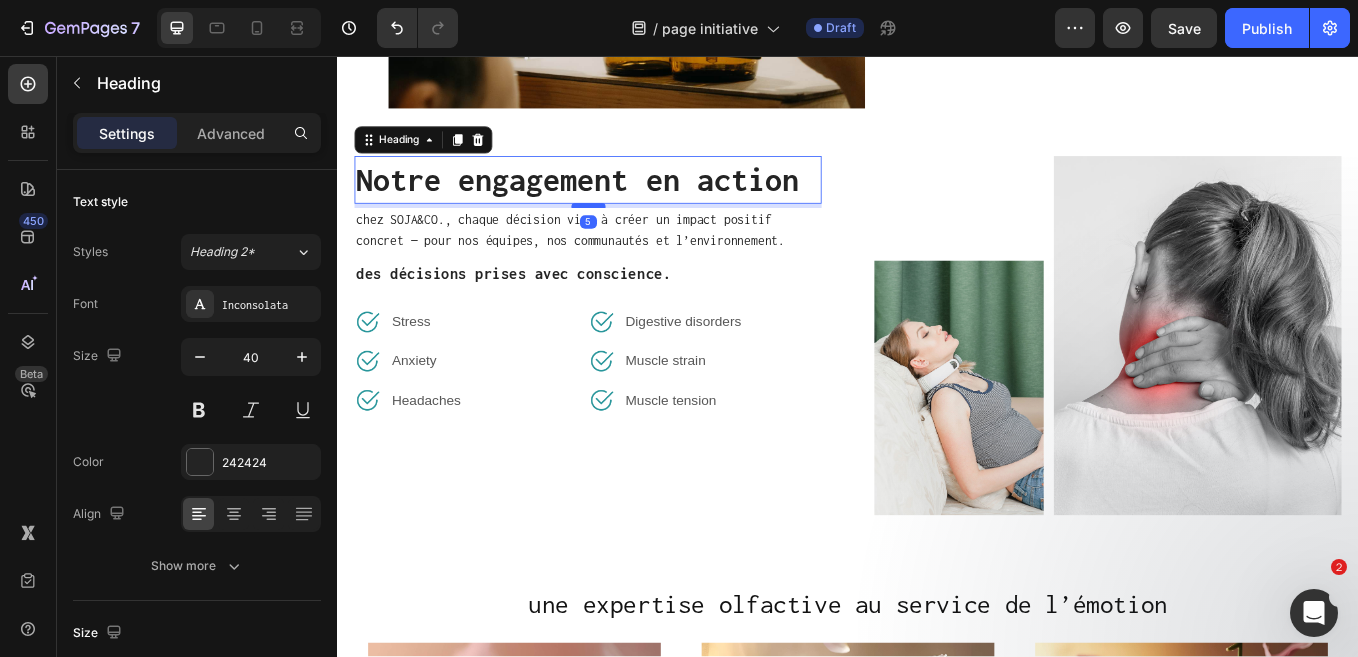 drag, startPoint x: 622, startPoint y: 245, endPoint x: 623, endPoint y: 234, distance: 11.045361 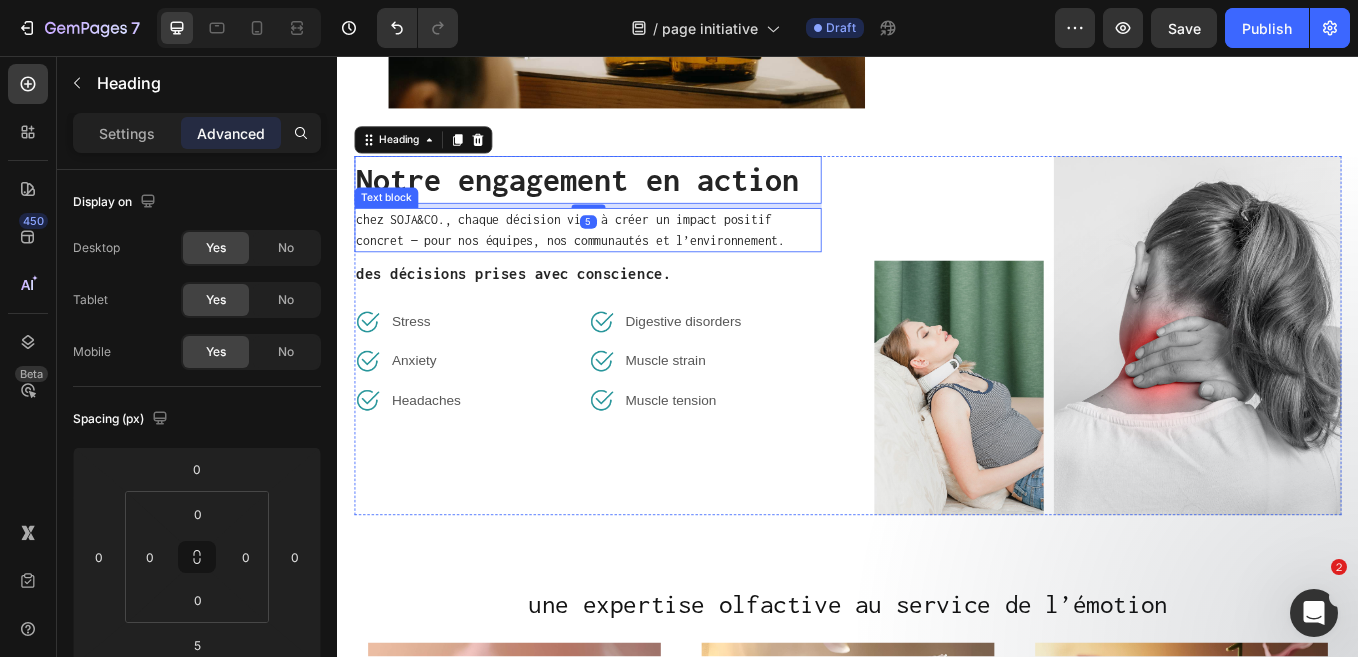 click on "chez SOJA&CO., chaque décision vise à créer un impact positif concret — pour nos équipes, nos communautés et l’environnement." at bounding box center (631, 261) 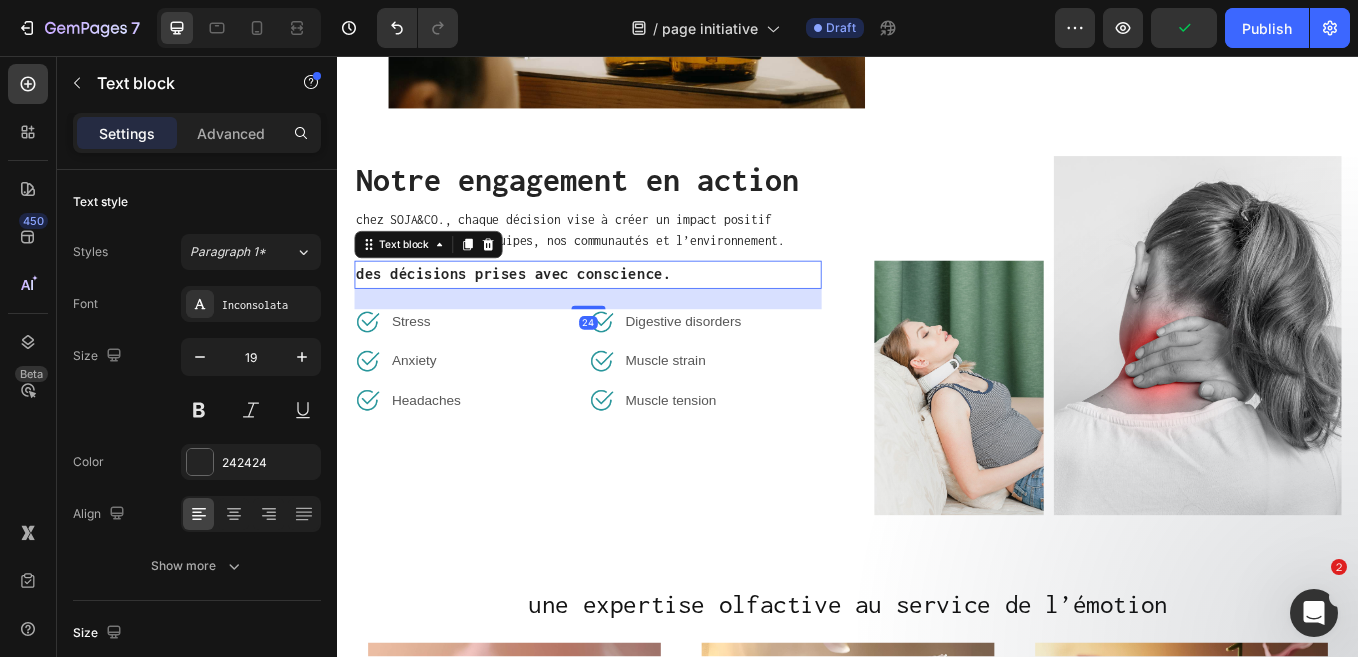 click on "des décisions prises avec conscience." at bounding box center [631, 313] 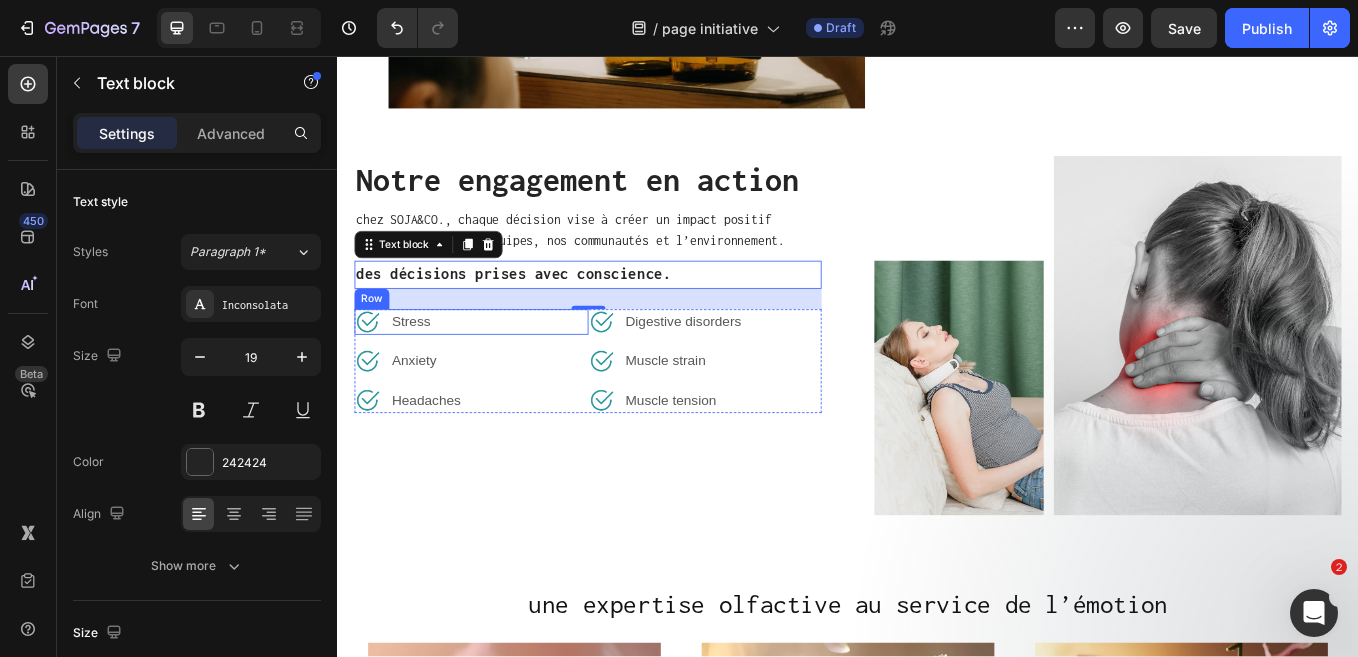 click at bounding box center (372, 369) 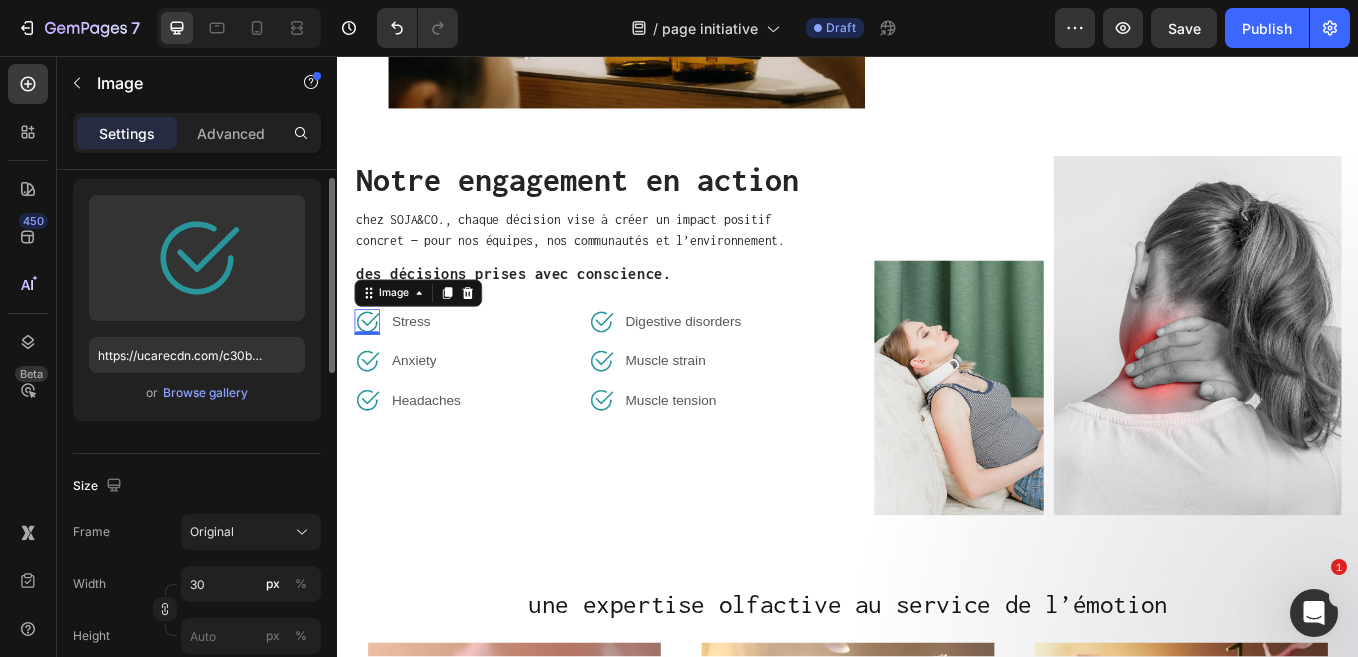 scroll, scrollTop: 0, scrollLeft: 0, axis: both 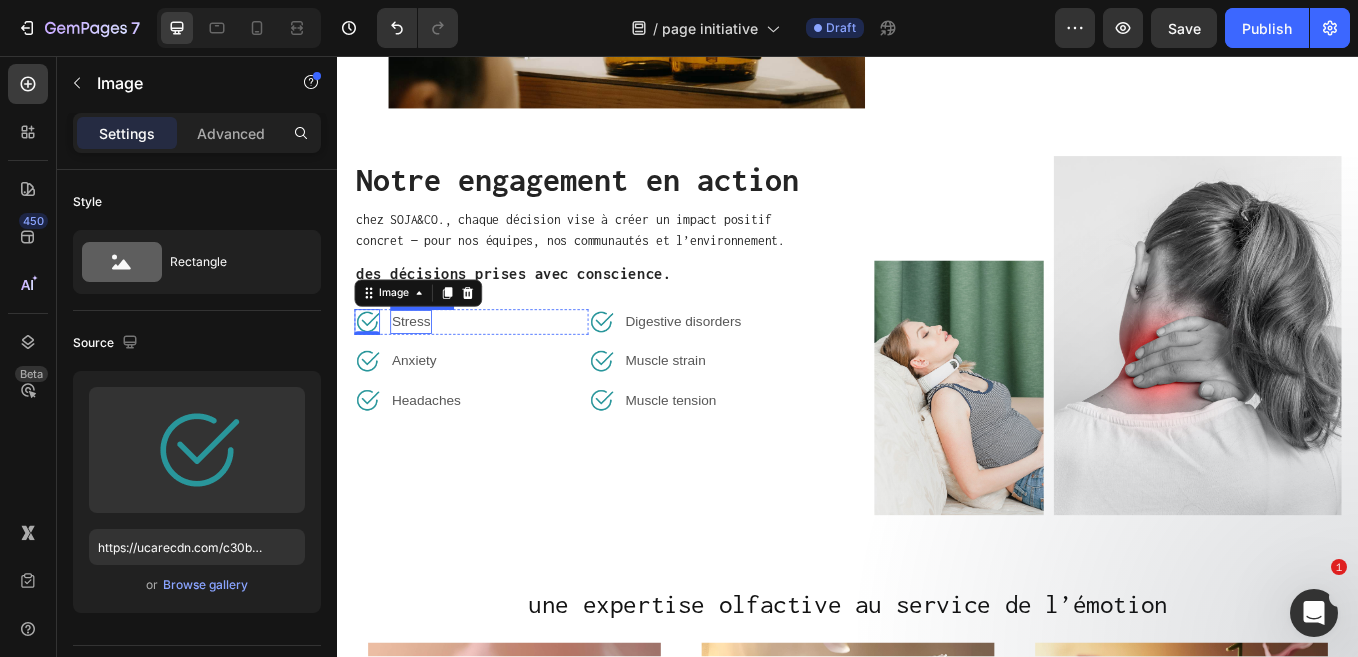 click on "Stress" at bounding box center [423, 369] 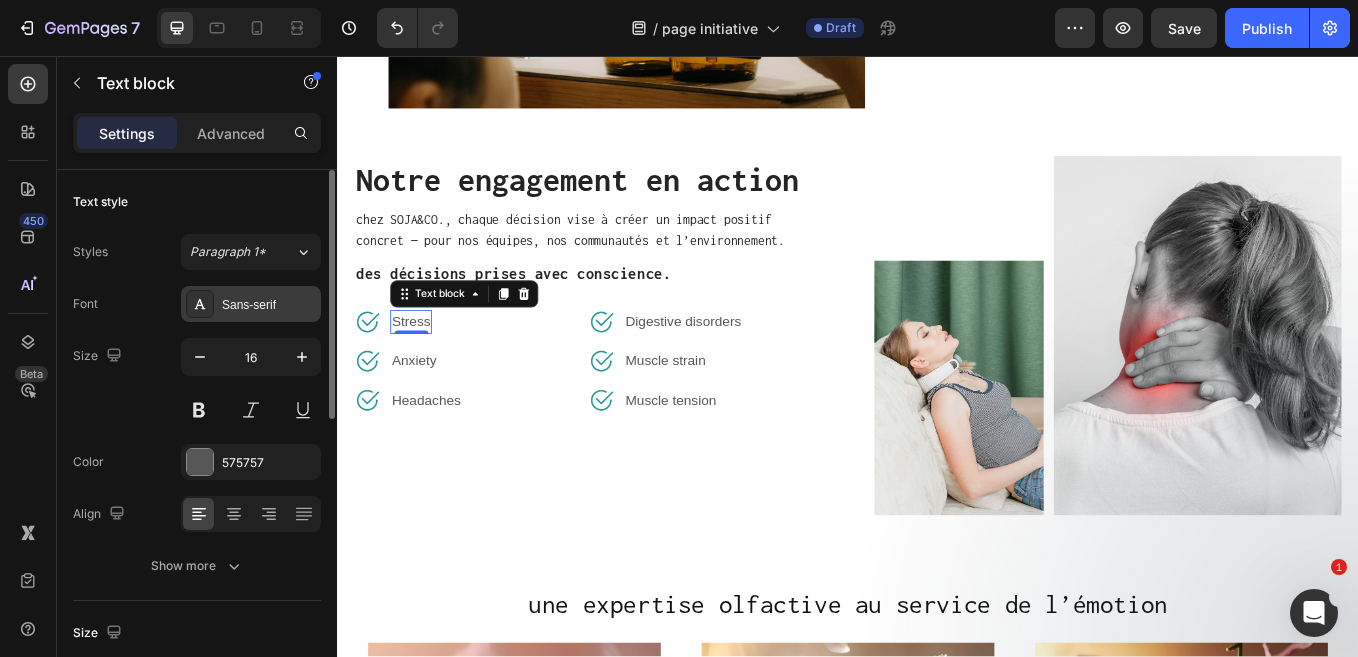 click on "Sans-serif" at bounding box center [269, 305] 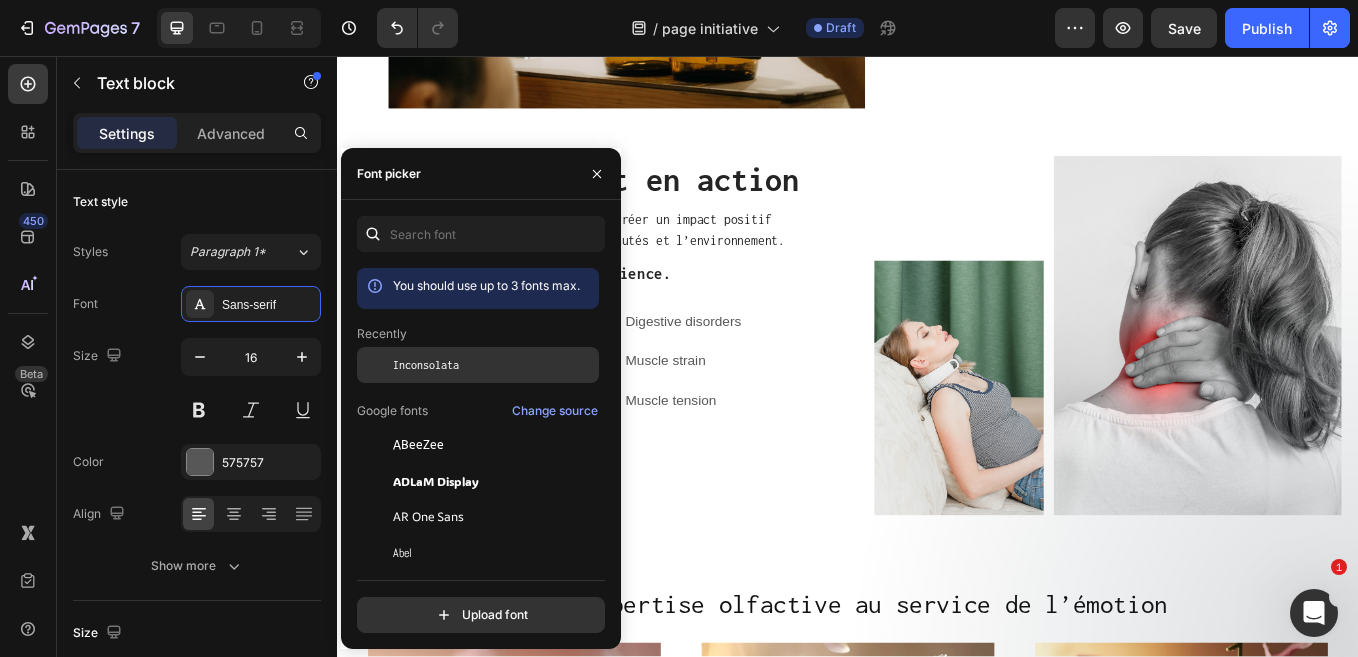 click on "Inconsolata" 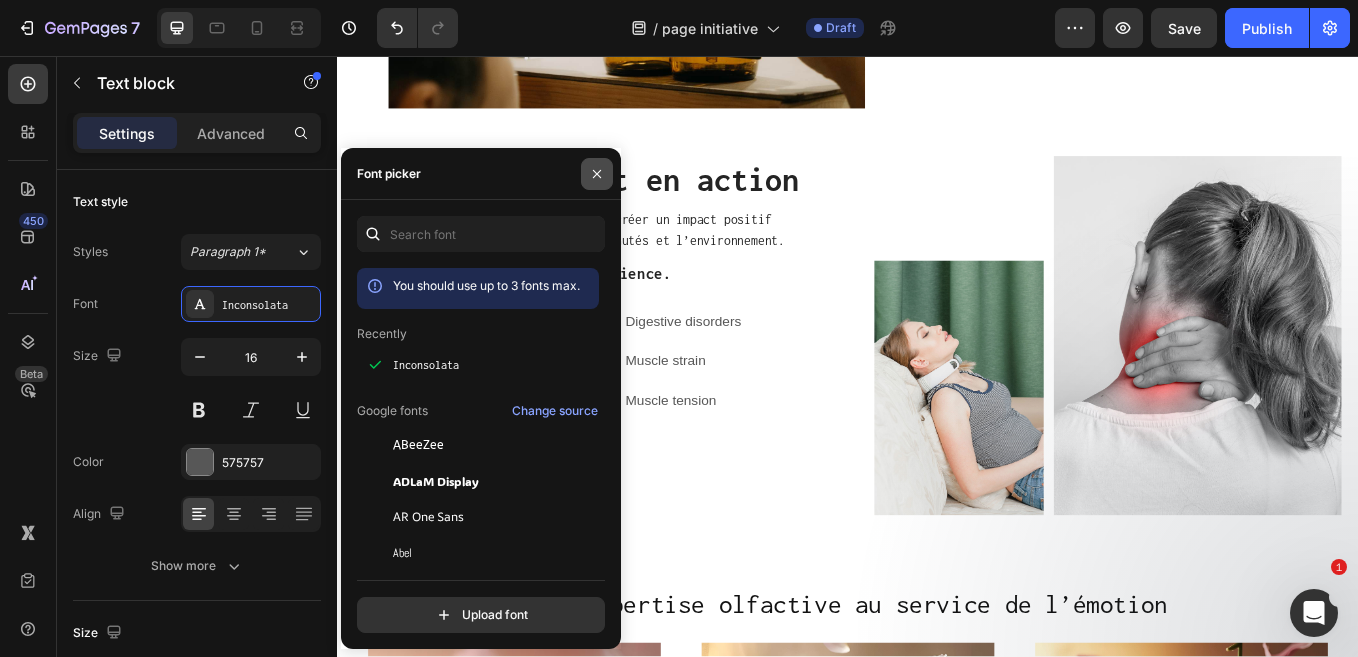 click 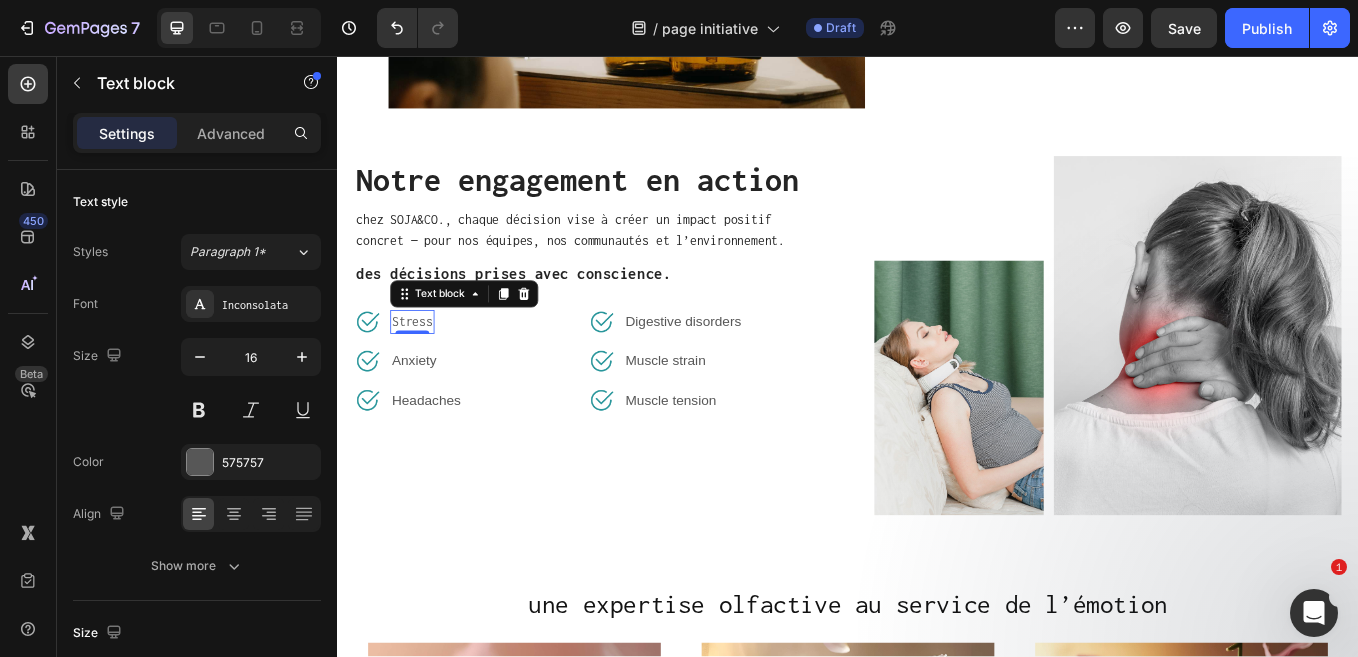 click on "Stress" at bounding box center (425, 369) 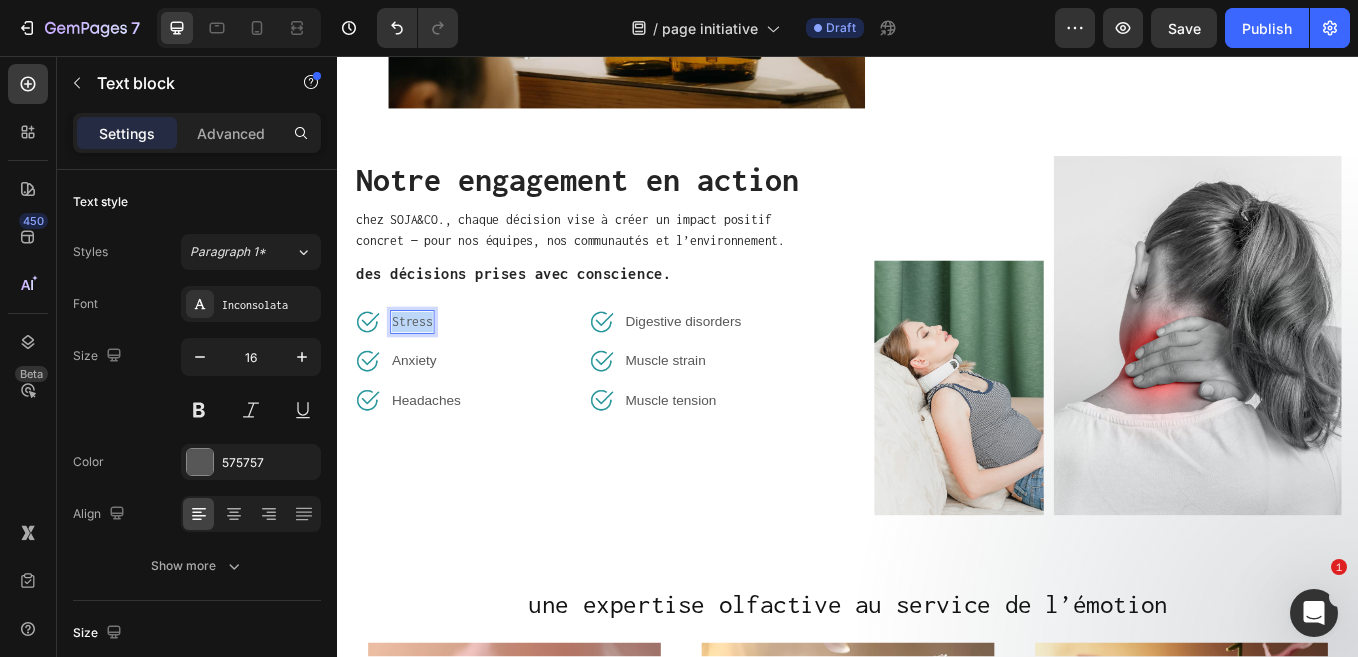 click on "Stress" at bounding box center [425, 369] 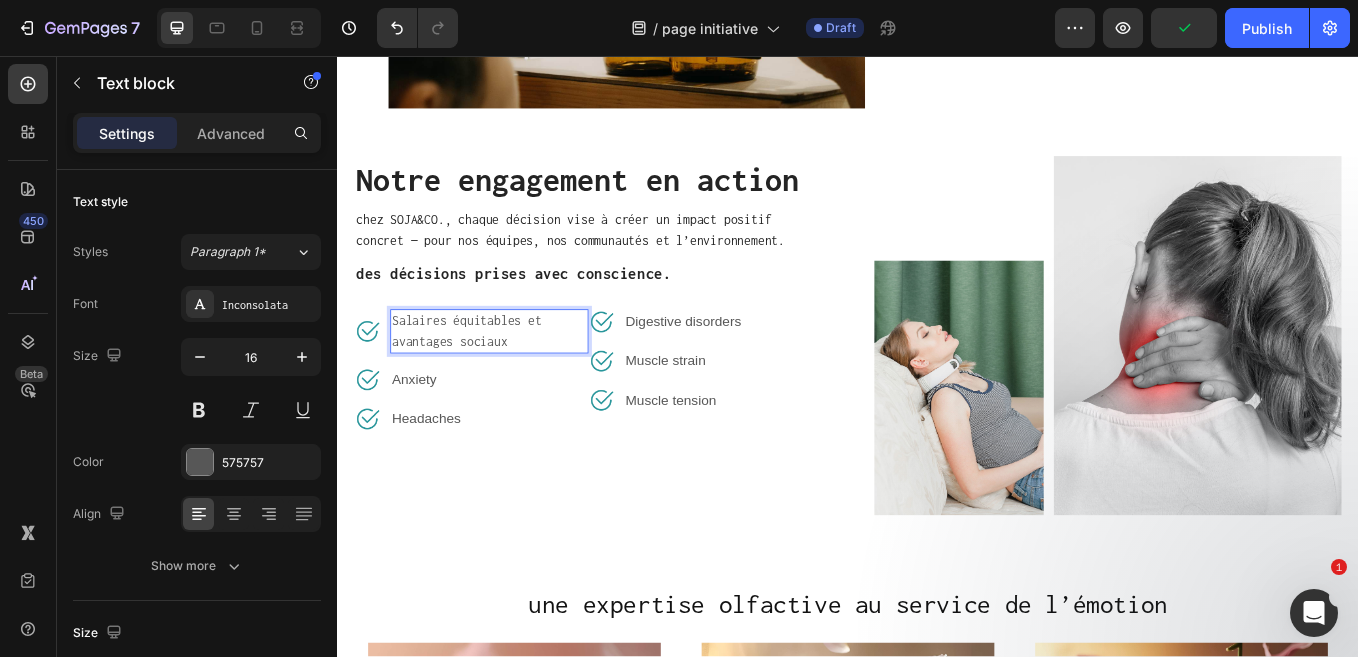scroll, scrollTop: 1260, scrollLeft: 0, axis: vertical 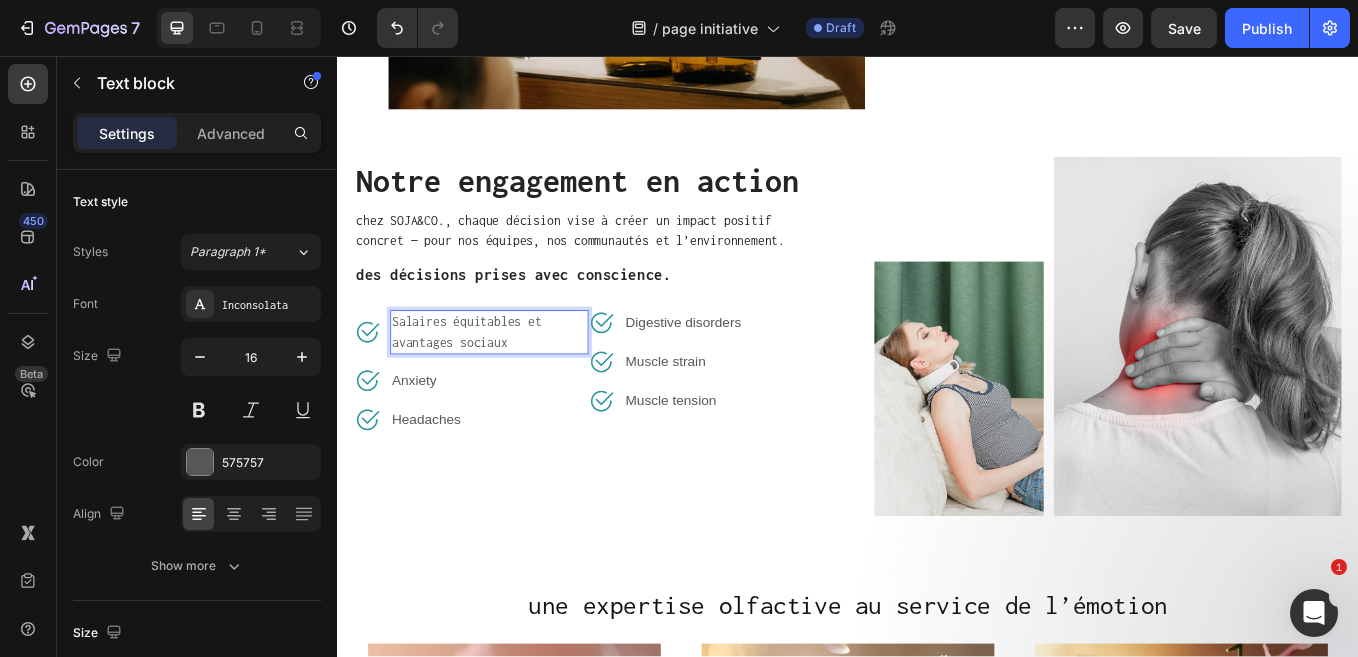 click on "Salaires équitables et avantages sociaux" at bounding box center [515, 381] 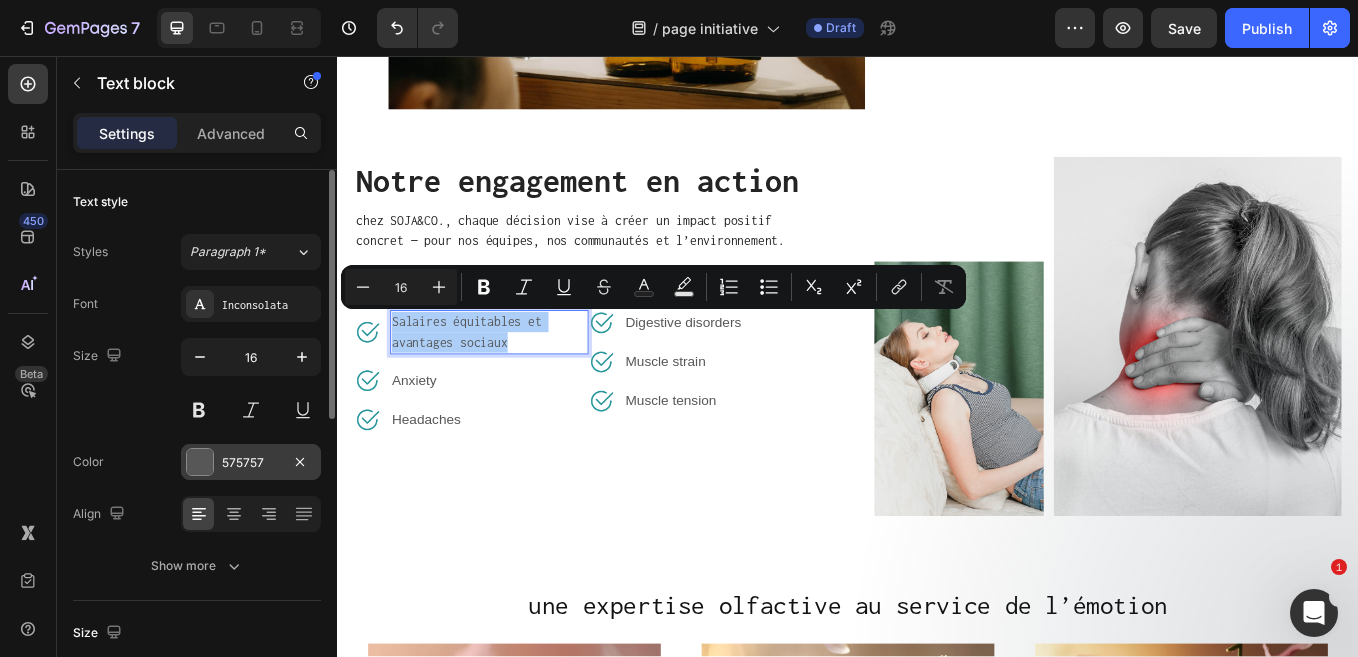 click at bounding box center (200, 462) 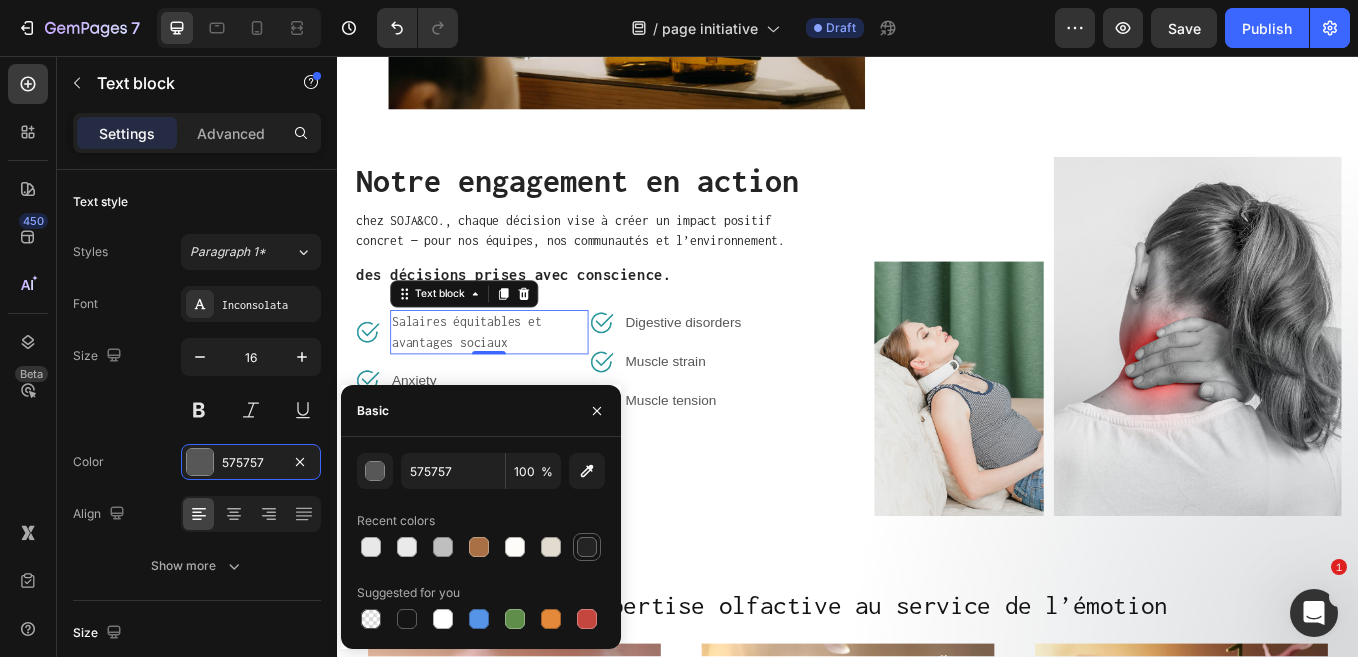 click at bounding box center (587, 547) 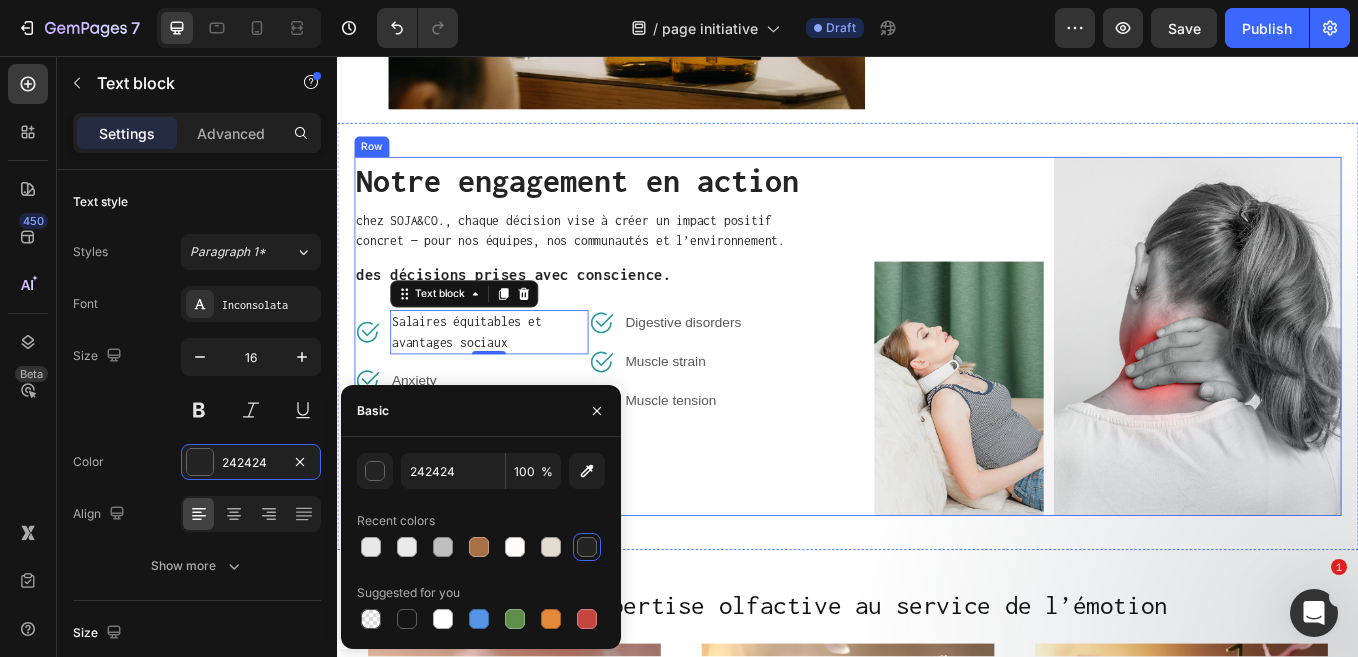 click on "Notre engagement en action Heading chez SOJA&CO., chaque décision vise à créer un impact positif concret — pour nos équipes, nos communautés et l’environnement. Text block des décisions prises avec conscience. Text block Image Salaires équitables et avantages sociaux Text block   0 Row Image Anxiety Text block Row Image Headaches Text block Row Image Digestive disorders Text block Row Image Muscle strain Text block Row Image Muscle tension Text block Row Row" at bounding box center (631, 385) 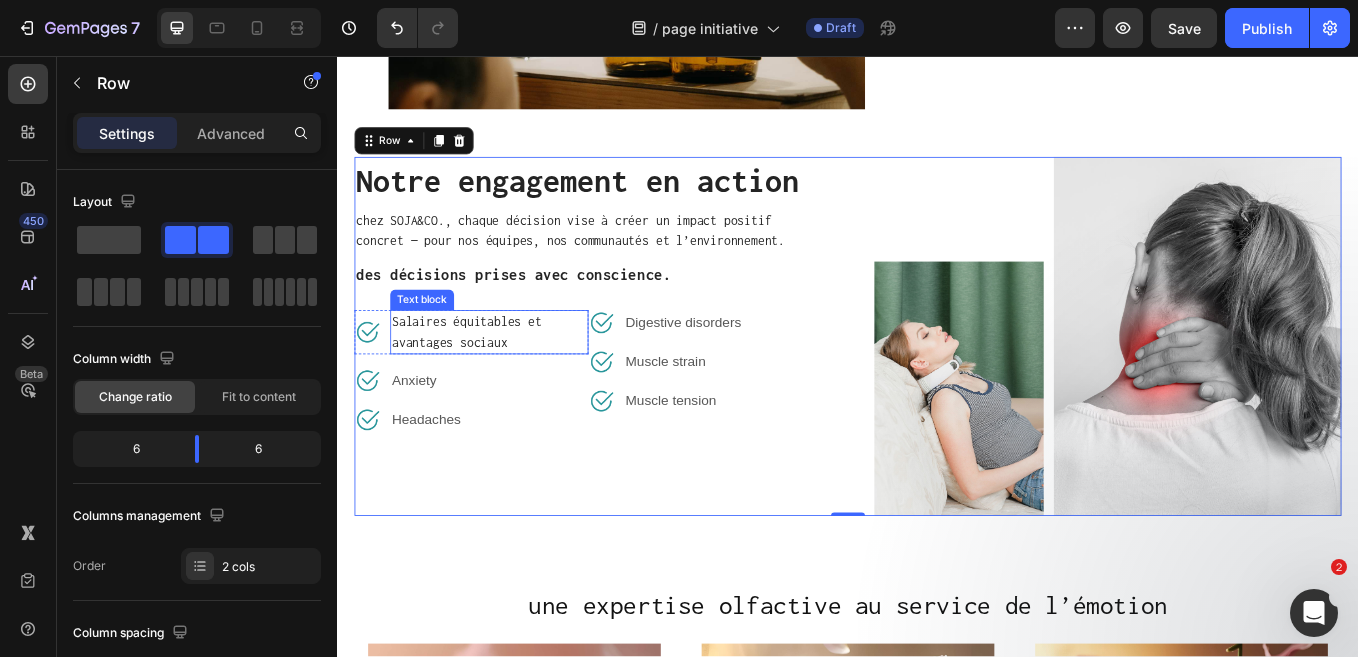 click on "Salaires équitables et avantages sociaux" at bounding box center (515, 381) 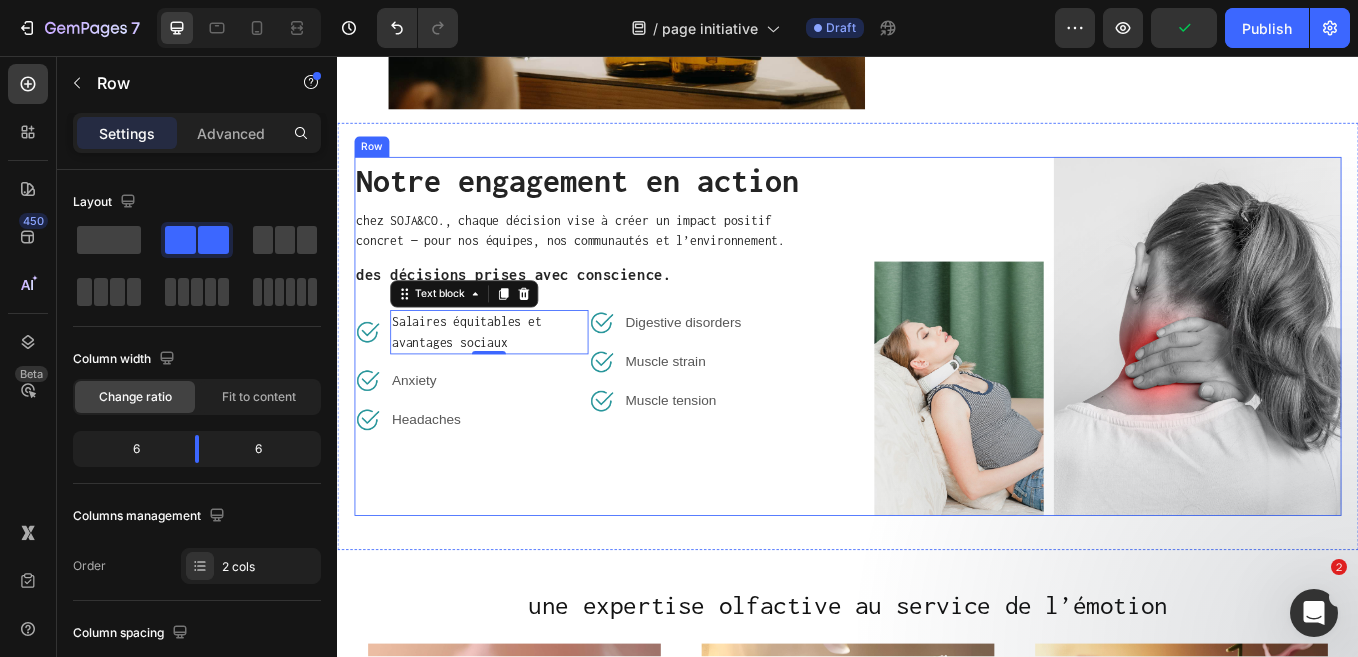 click on "Notre engagement en action Heading chez SOJA&CO., chaque décision vise à créer un impact positif concret — pour nos équipes, nos communautés et l’environnement. Text block des décisions prises avec conscience. Text block Image Salaires équitables et avantages sociaux Text block   0 Row Image Anxiety Text block Row Image Headaches Text block Row Image Digestive disorders Text block Row Image Muscle strain Text block Row Image Muscle tension Text block Row Row" at bounding box center [631, 385] 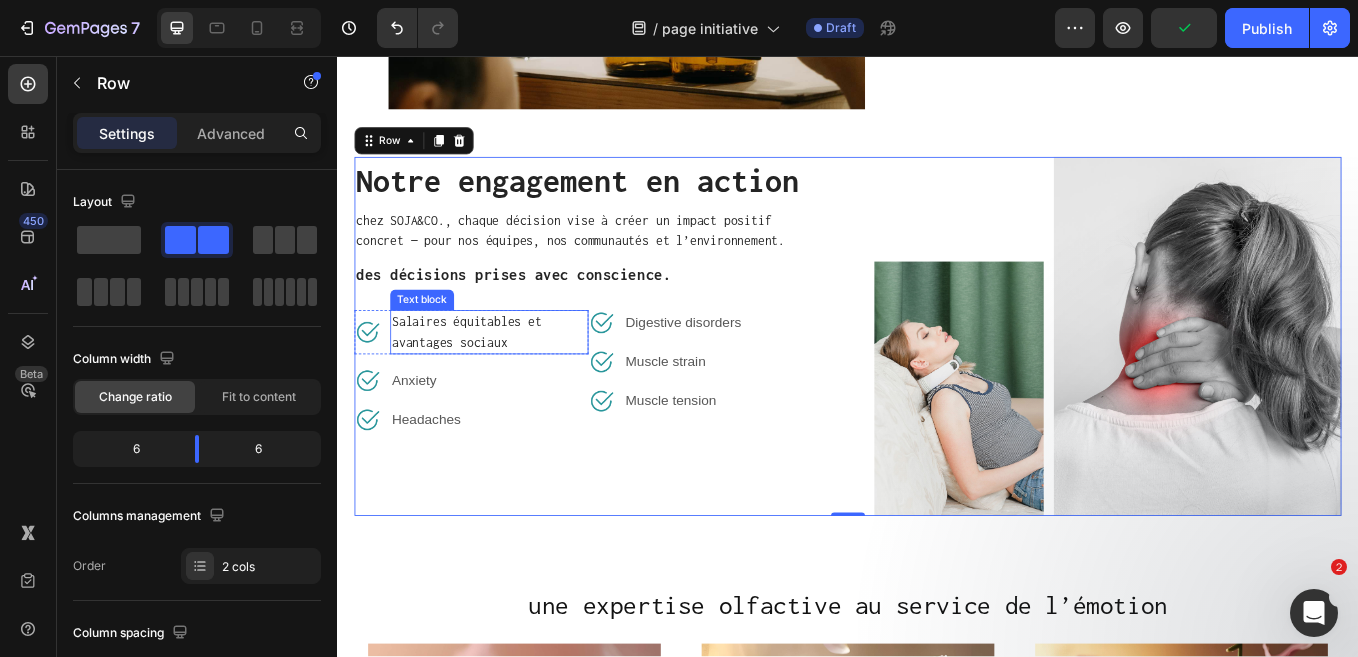 click on "Salaires équitables et avantages sociaux" at bounding box center (515, 381) 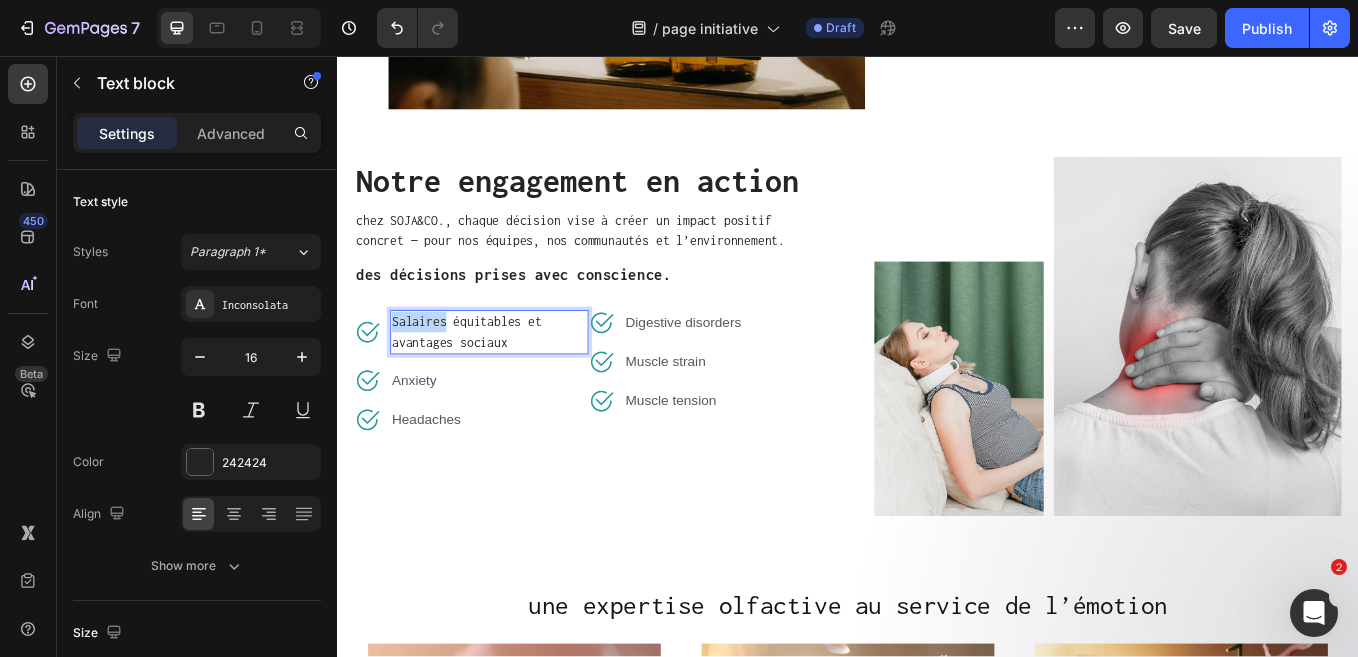 click on "Salaires équitables et avantages sociaux" at bounding box center (515, 381) 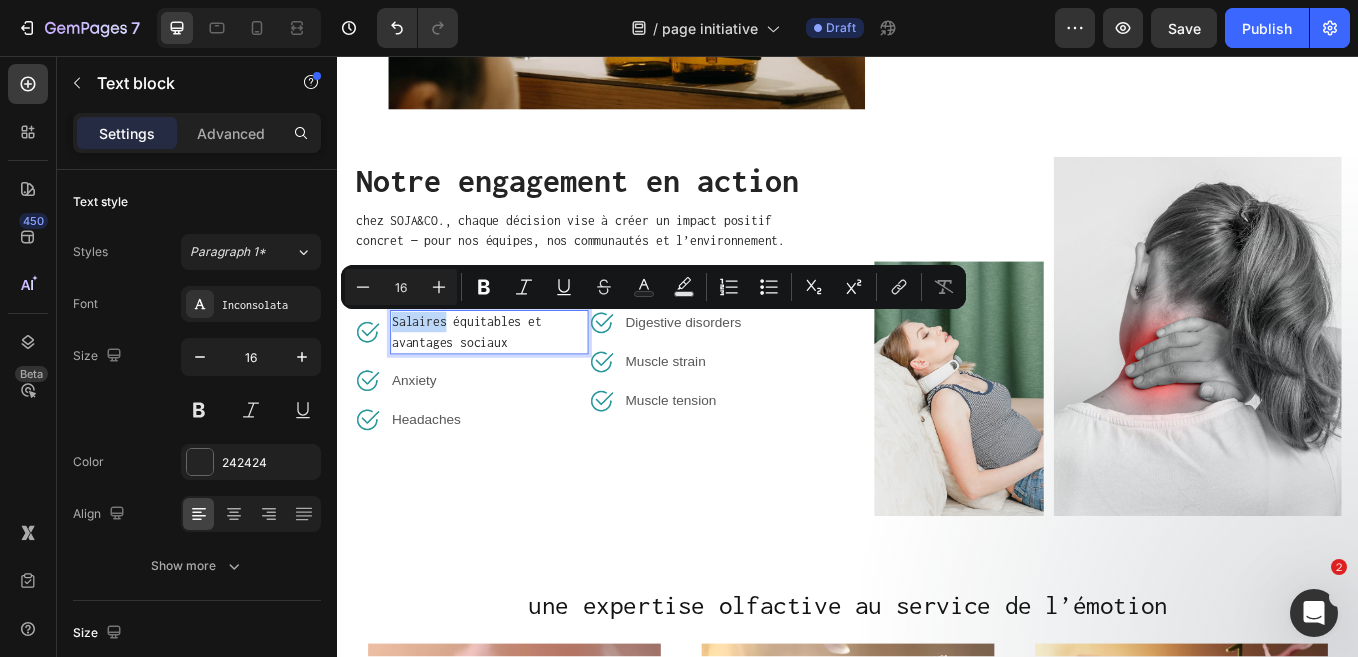 click on "Salaires équitables et avantages sociaux" at bounding box center [515, 381] 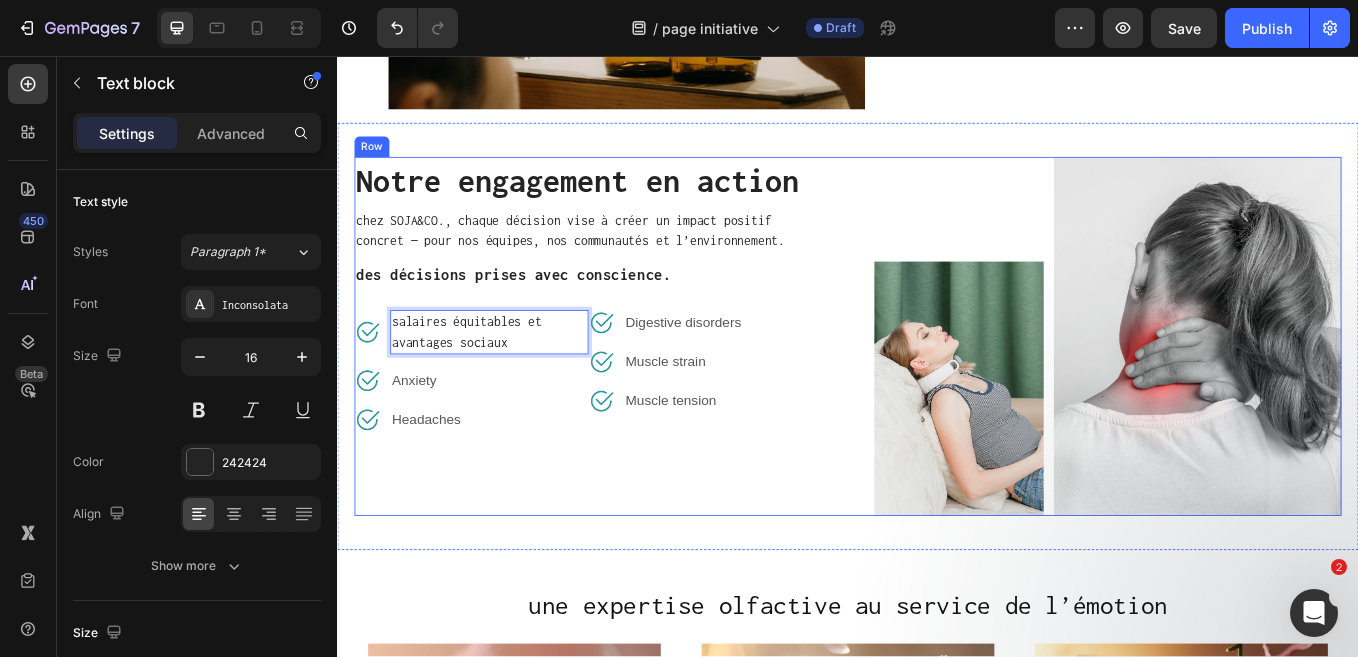 click on "Notre engagement en action Heading chez SOJA&CO., chaque décision vise à créer un impact positif concret — pour nos équipes, nos communautés et l’environnement. Text block des décisions prises avec conscience. Text block Image salaires équitables et avantages sociaux Text block   0 Row Image Anxiety Text block Row Image Headaches Text block Row Image Digestive disorders Text block Row Image Muscle strain Text block Row Image Muscle tension Text block Row Row" at bounding box center (631, 385) 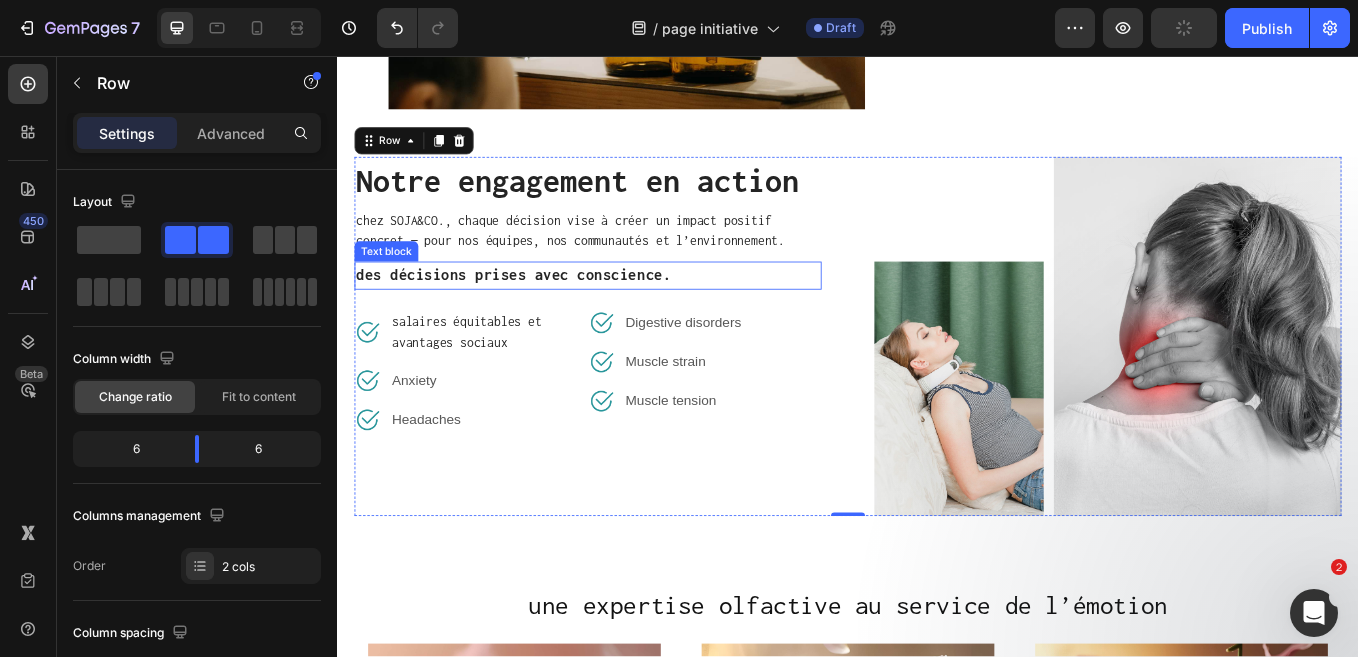 click on "des décisions prises avec conscience." at bounding box center (631, 314) 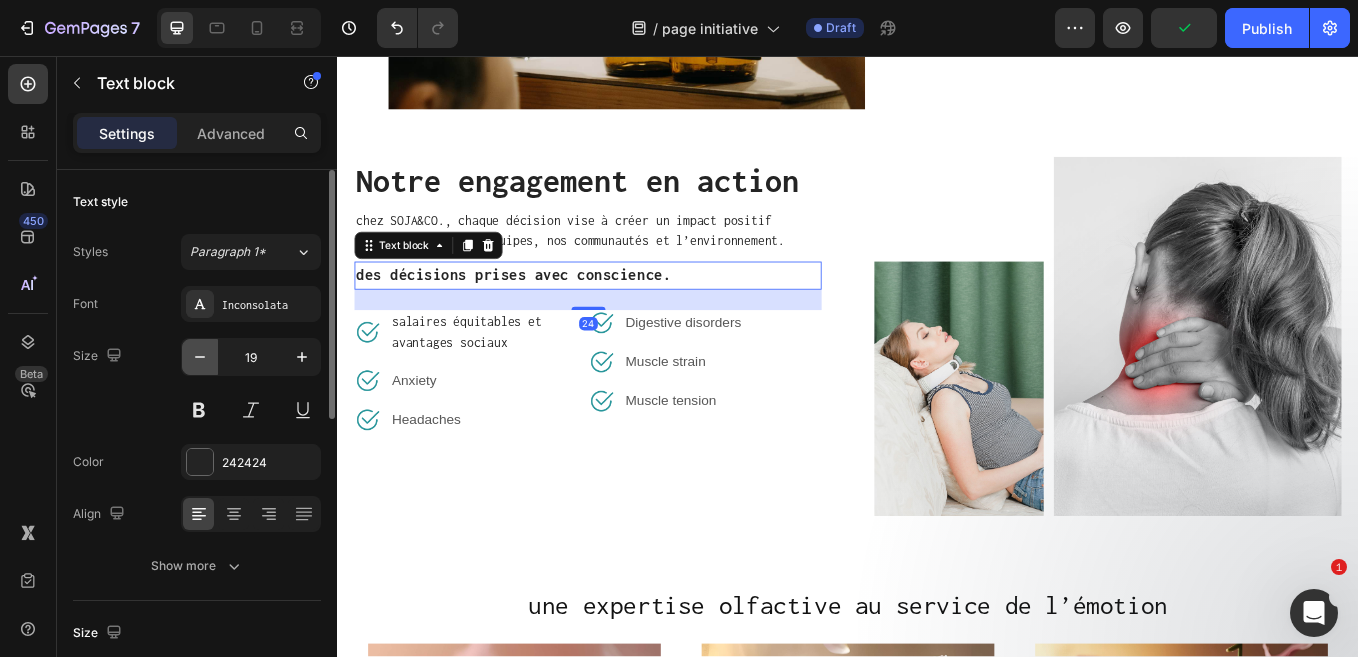click 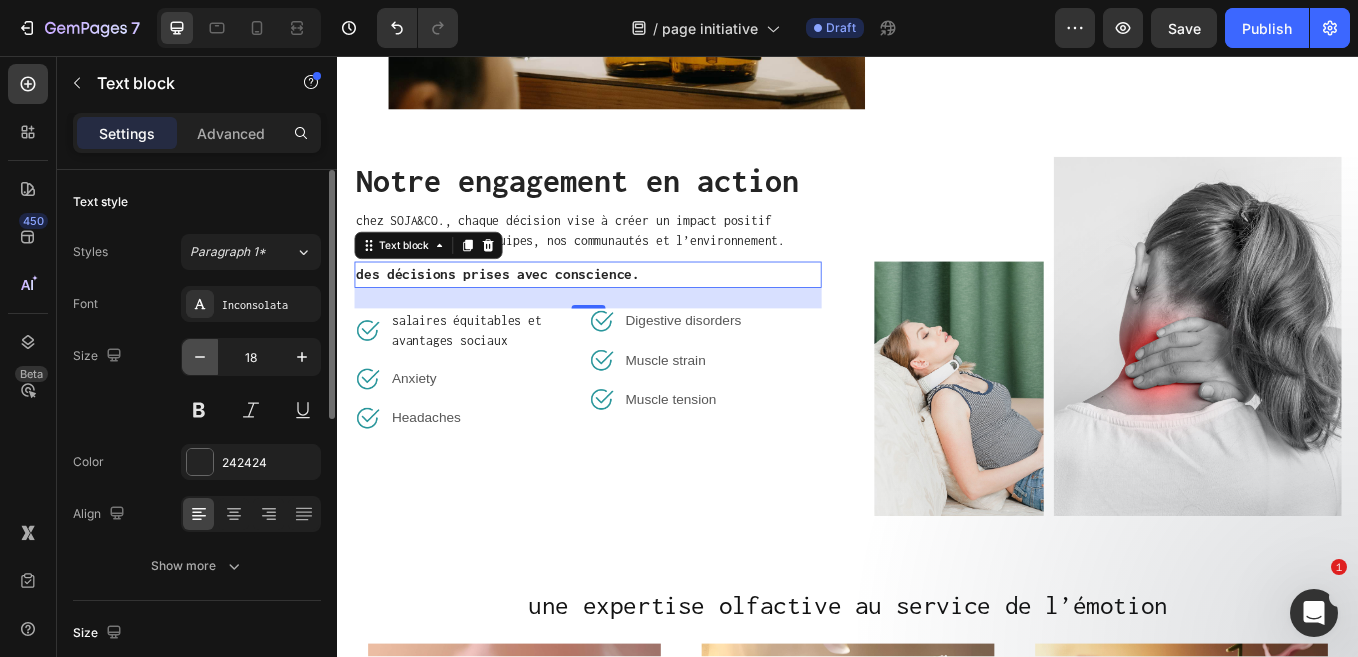click 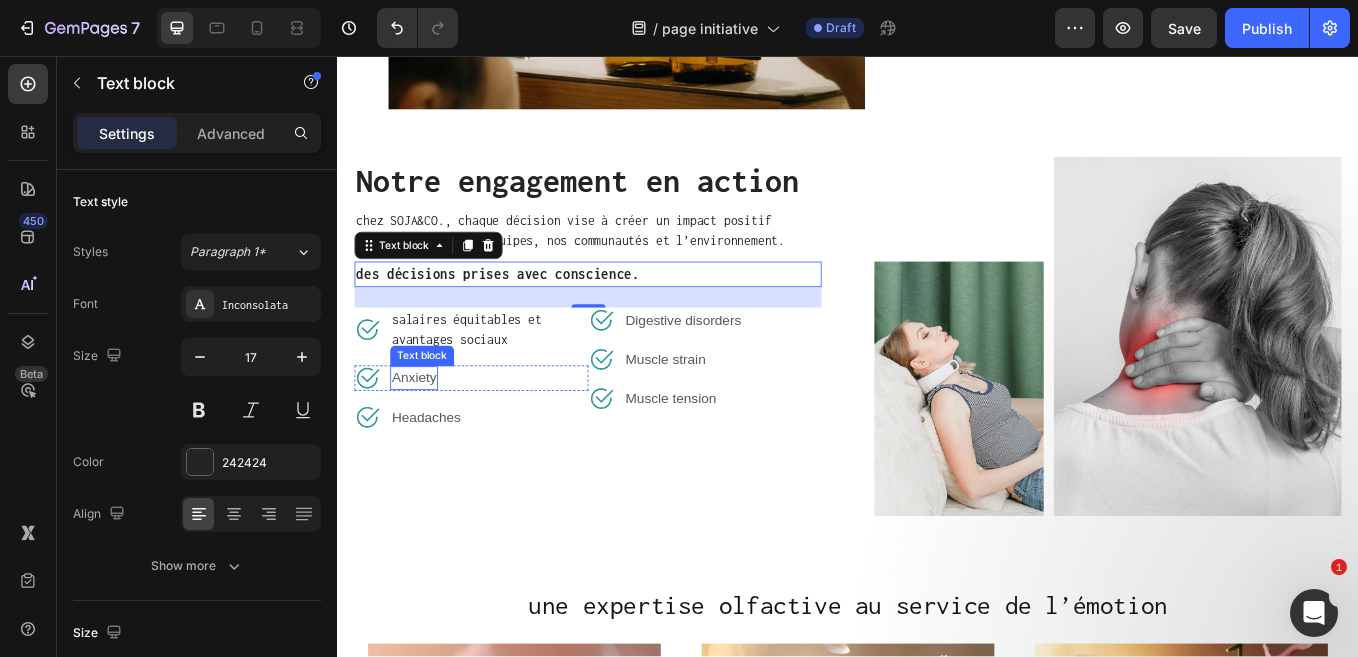 click on "Anxiety" at bounding box center (427, 435) 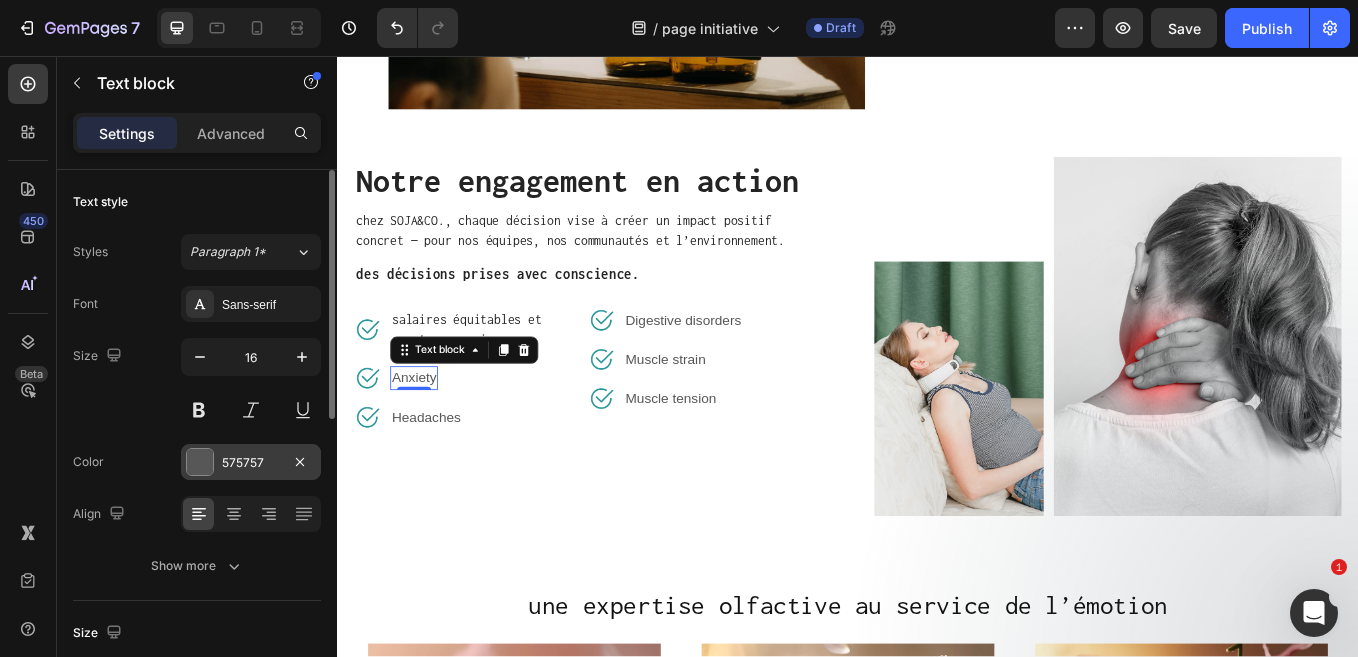 click at bounding box center [200, 462] 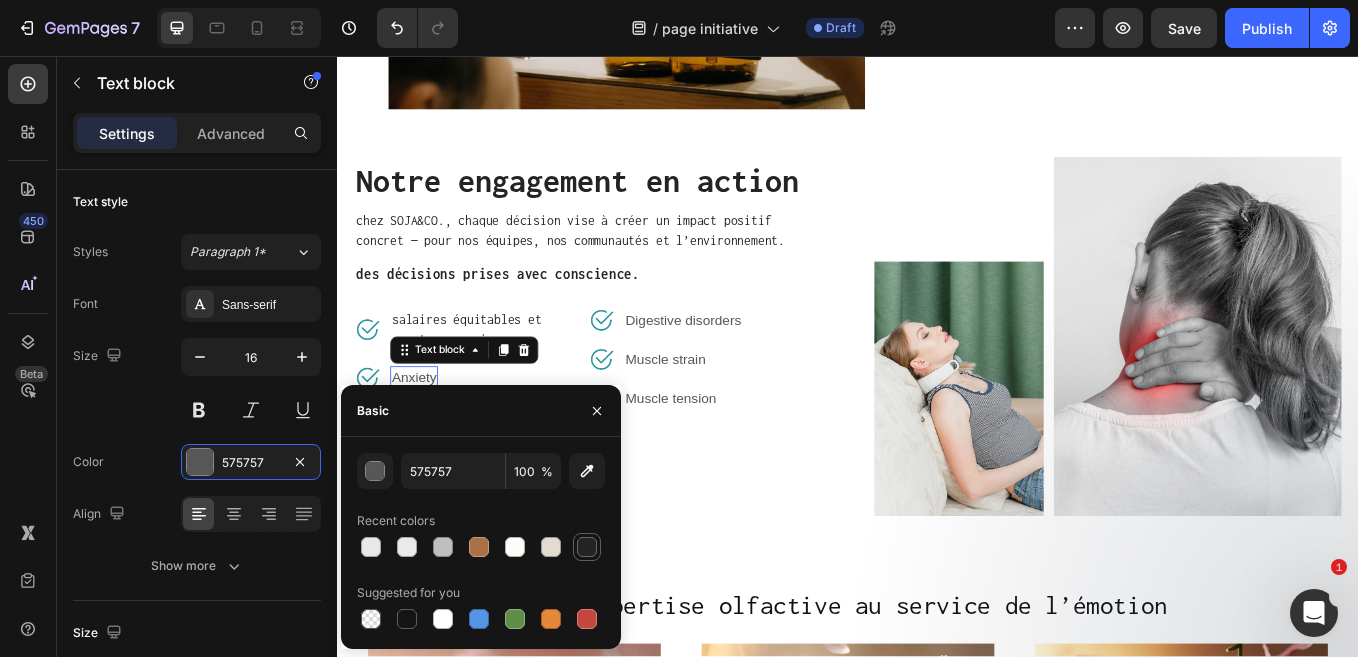 click at bounding box center (587, 547) 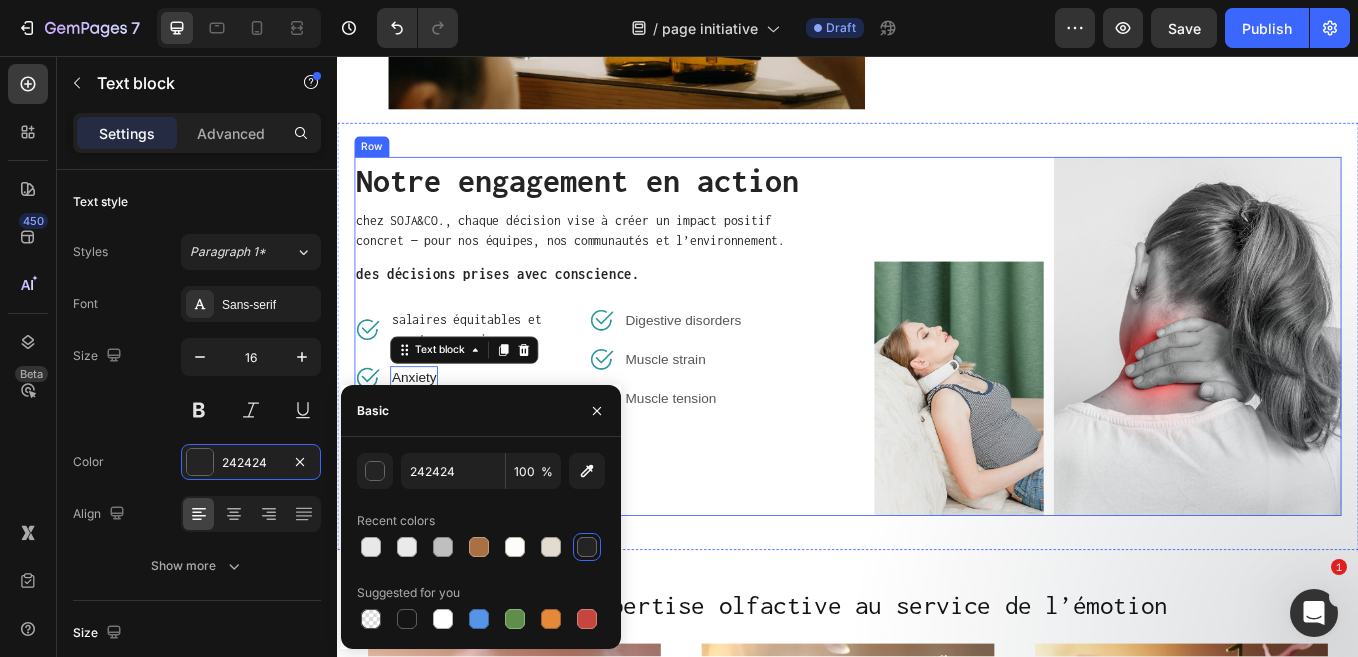 click on "Notre engagement en action Heading chez SOJA&CO., chaque décision vise à créer un impact positif concret — pour nos équipes, nos communautés et l’environnement. Text block des décisions prises avec conscience. Text block Image salaires équitables et avantages sociaux Text block Row Image Anxiety Text block   0 Row Image Headaches Text block Row Image Digestive disorders Text block Row Image Muscle strain Text block Row Image Muscle tension Text block Row Row" at bounding box center (631, 385) 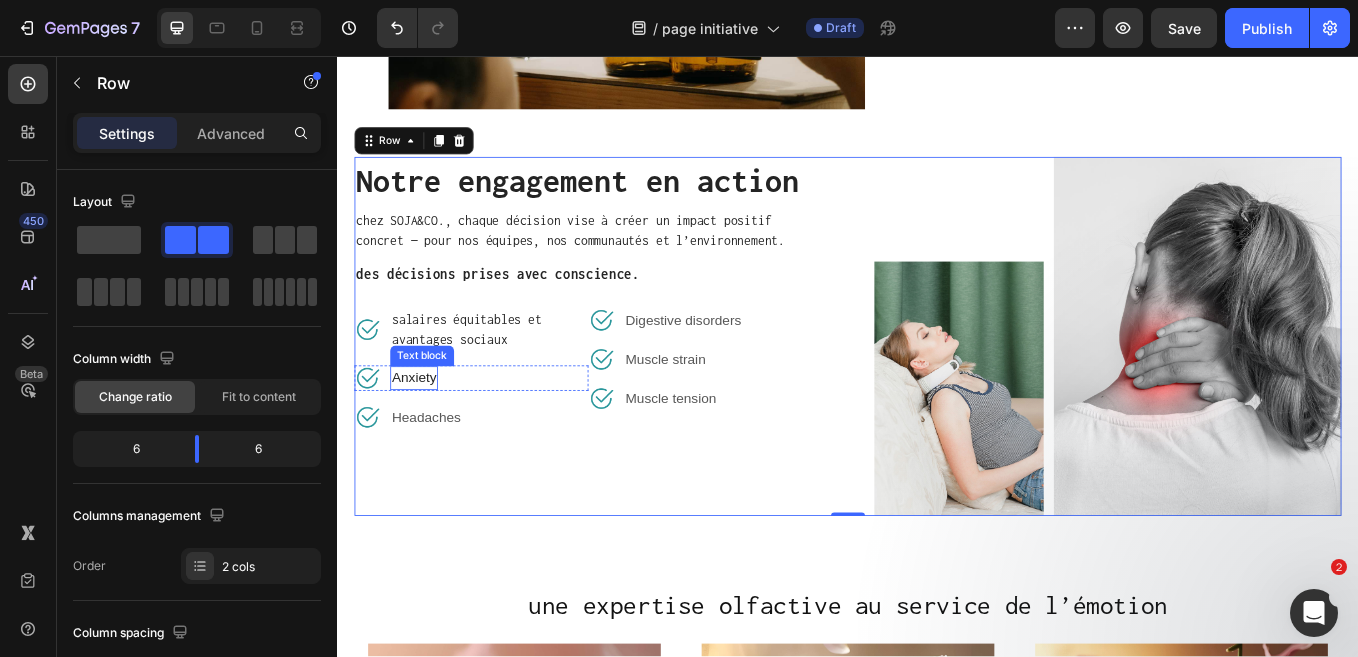 click on "Anxiety" at bounding box center [427, 435] 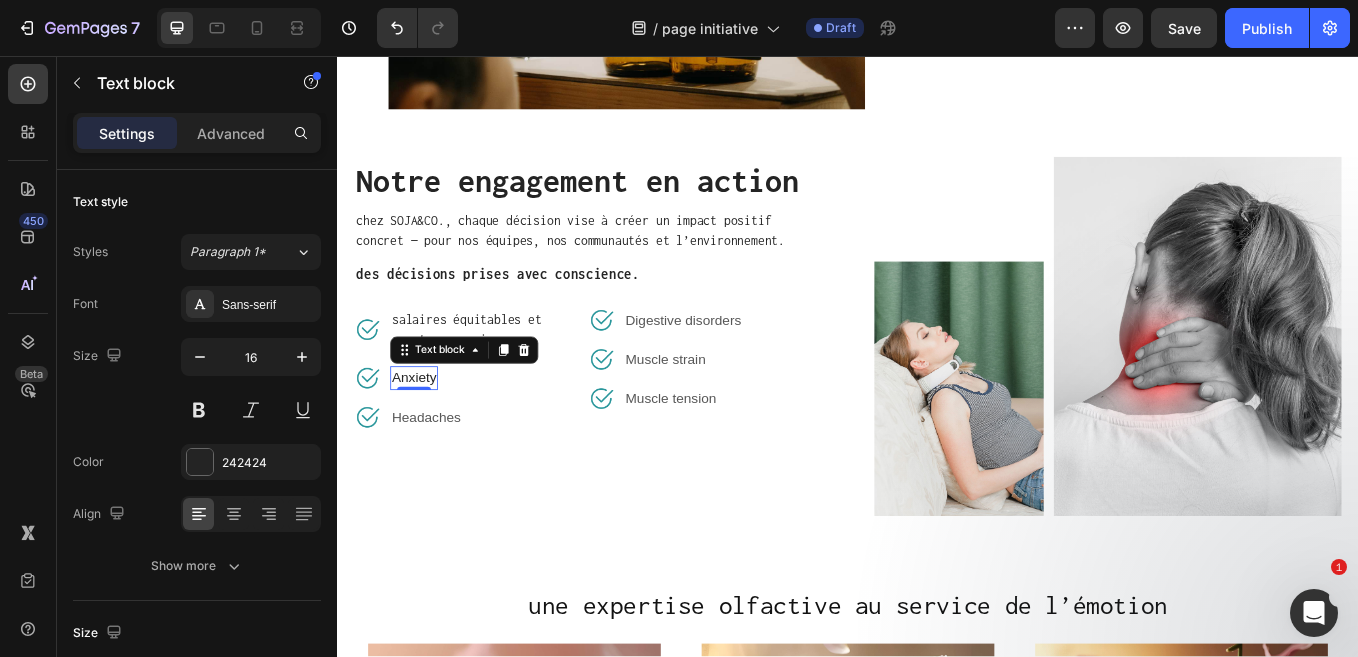 click on "Anxiety" at bounding box center [427, 435] 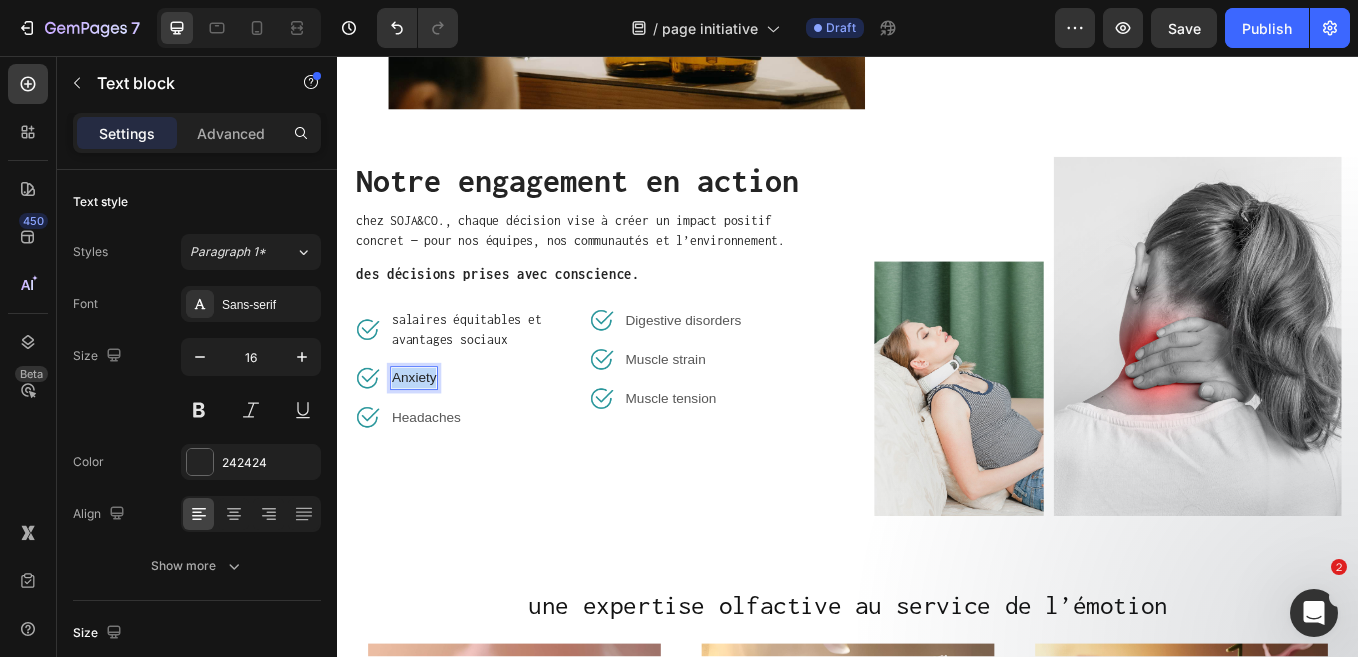 click on "Anxiety" at bounding box center [427, 435] 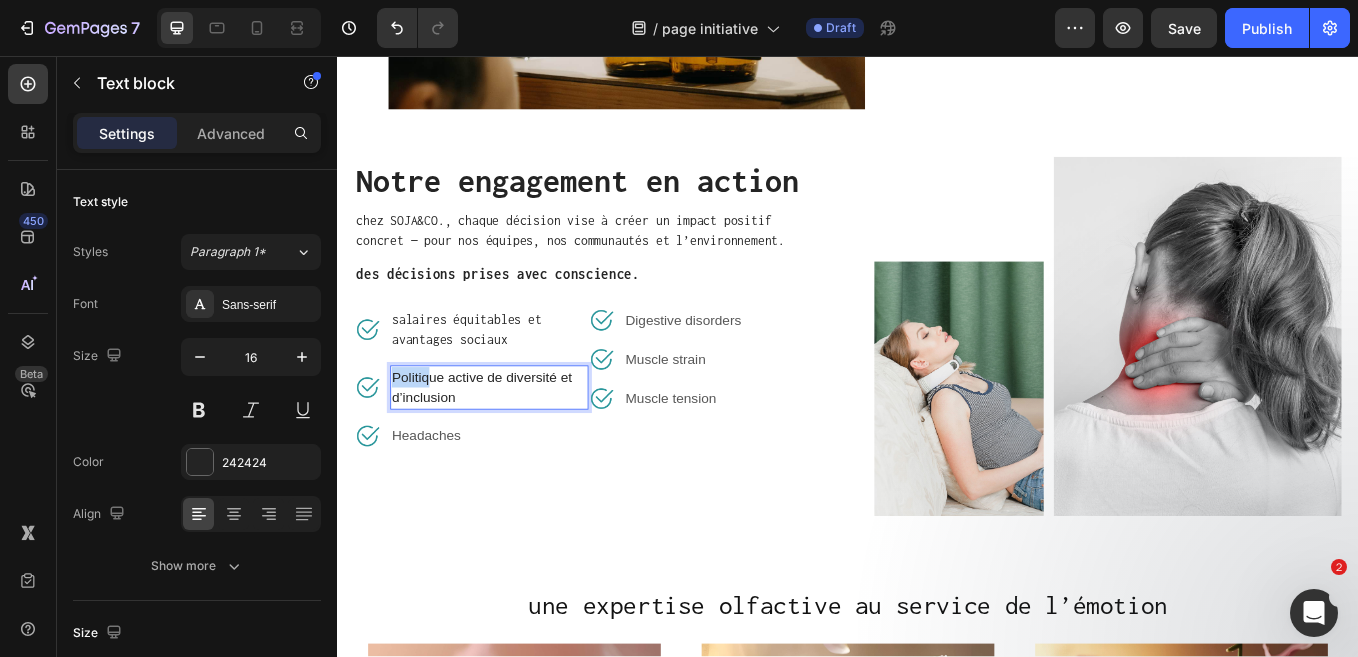 scroll, scrollTop: 1259, scrollLeft: 0, axis: vertical 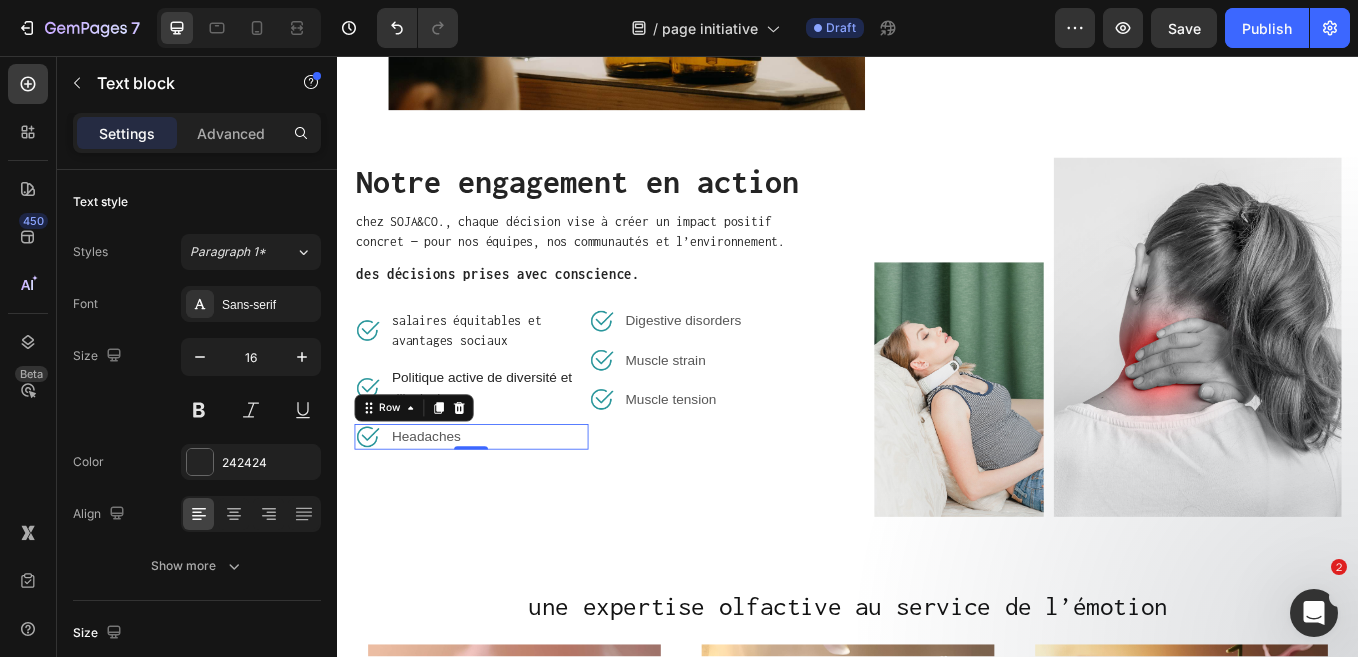 click on "Image Headaches Text block Row   0" at bounding box center (494, 504) 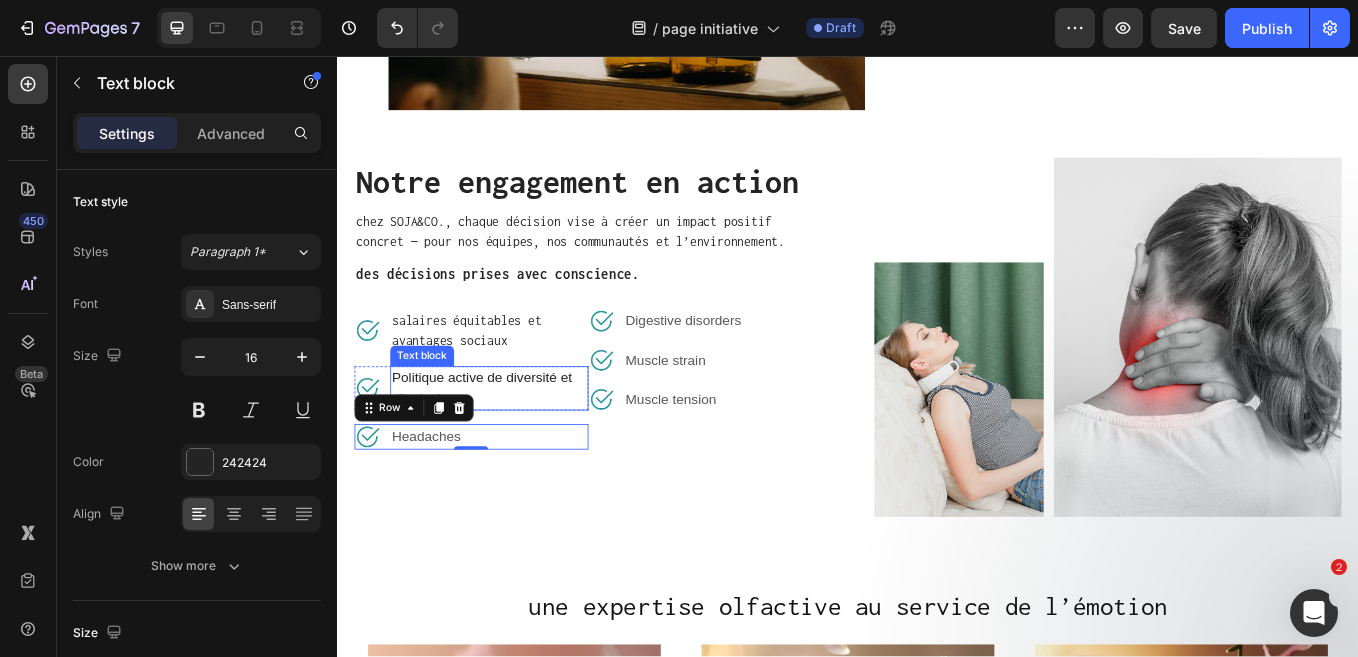 click on "Politique active de diversité et d’inclusion" at bounding box center [515, 447] 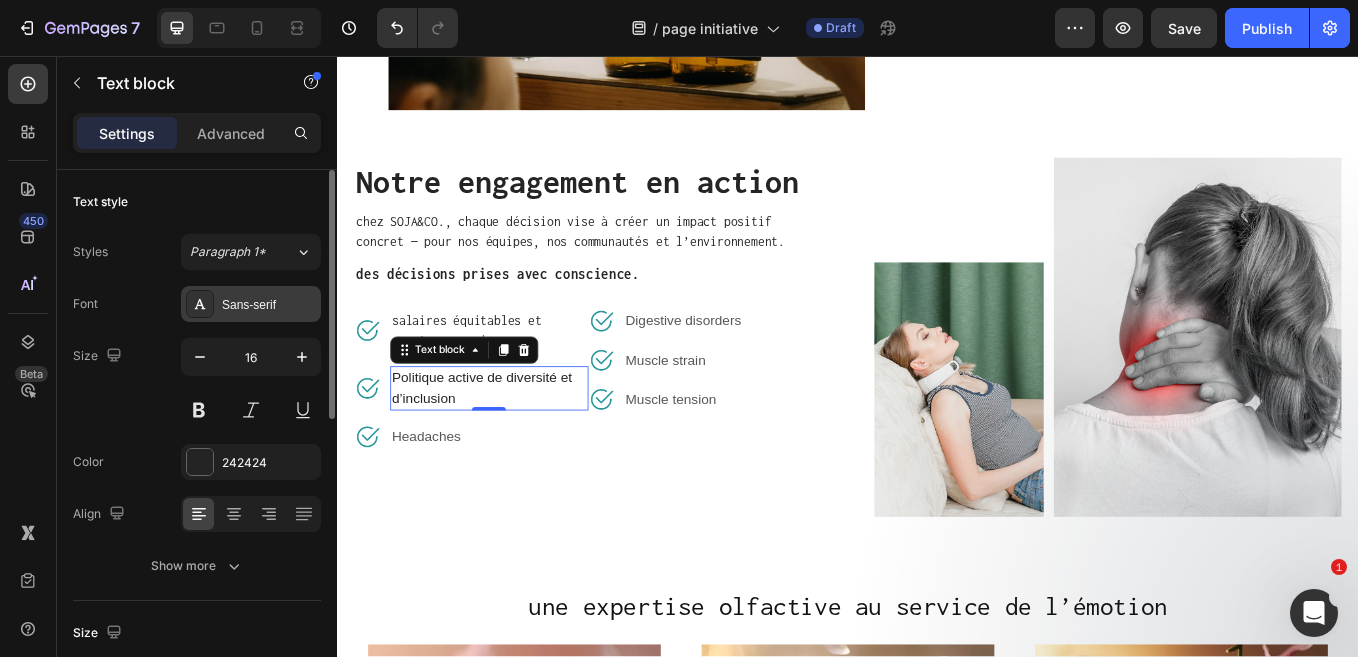 click on "Sans-serif" at bounding box center [251, 304] 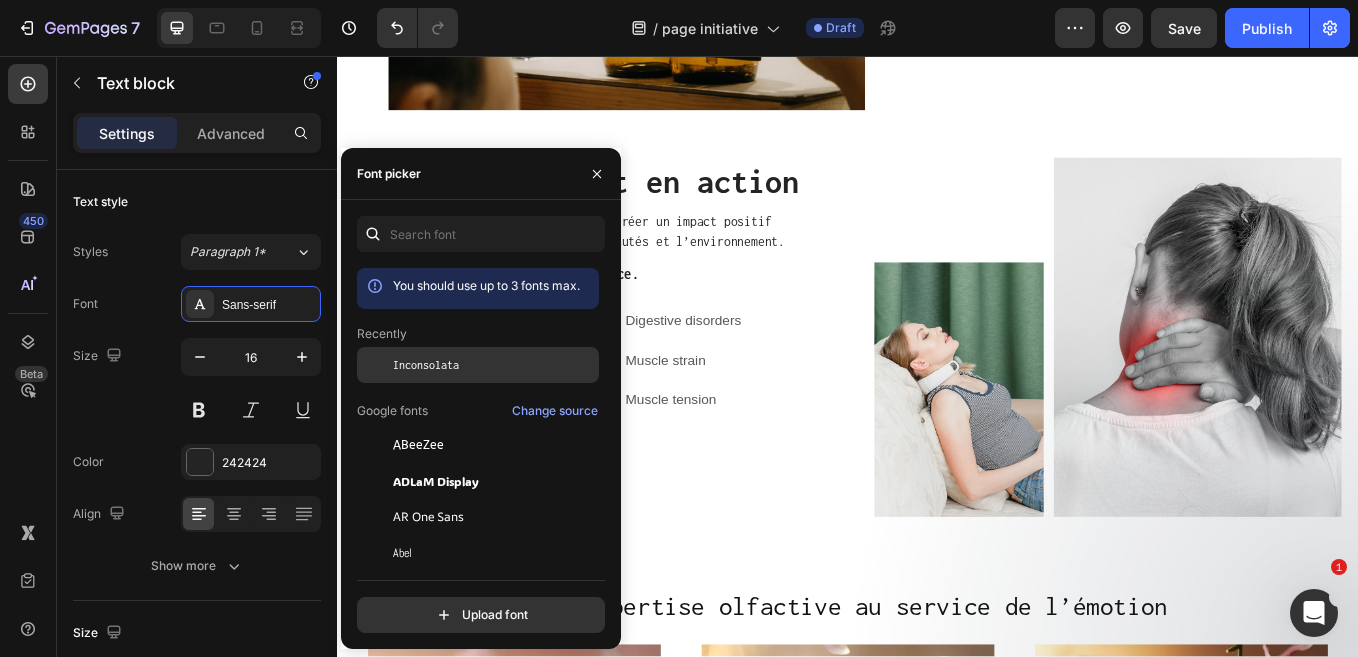 click on "Inconsolata" at bounding box center [426, 365] 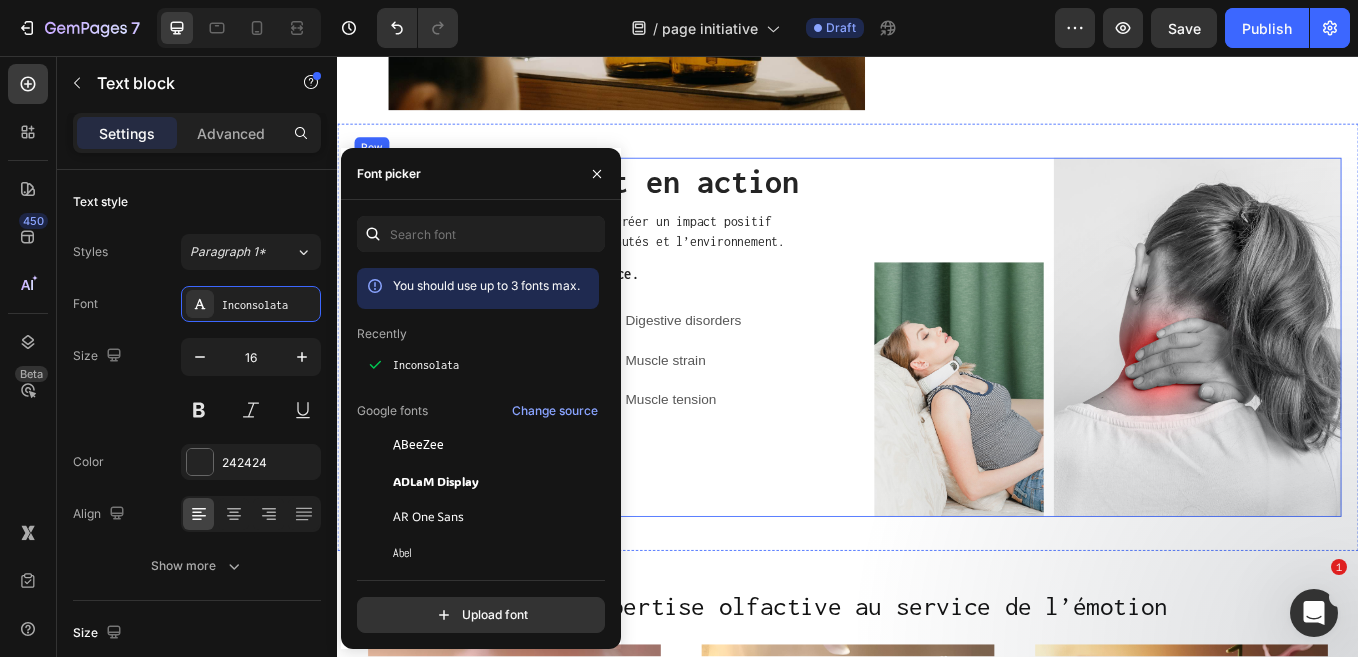 click on "Notre engagement en action Heading chez SOJA&CO., chaque décision vise à créer un impact positif concret — pour nos équipes, nos communautés et l’environnement. Text block des décisions prises avec conscience. Text block Image salaires équitables et avantages sociaux Text block Row Image Politique active de diversité et d’inclusion Text block   0 Row Image Headaches Text block Row Image Digestive disorders Text block Row Image Muscle strain Text block Row Image Muscle tension Text block Row Row" at bounding box center (631, 386) 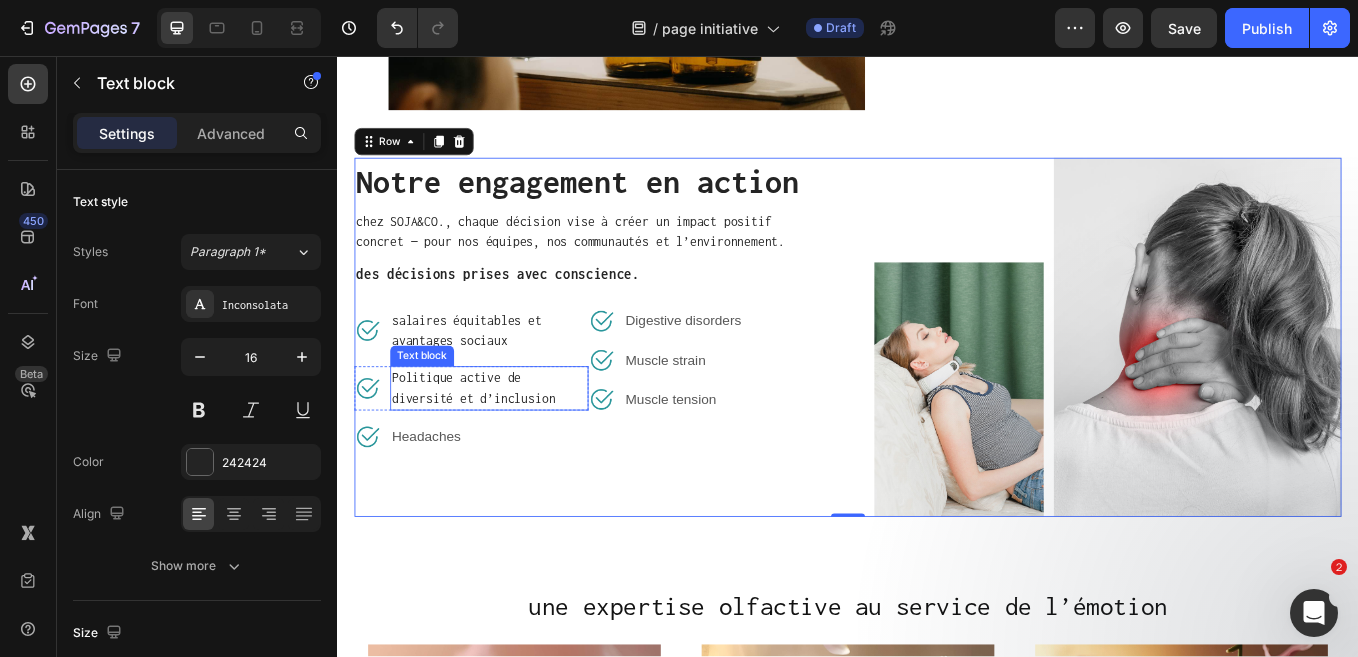 click on "Politique active de diversité et d’inclusion" at bounding box center [515, 447] 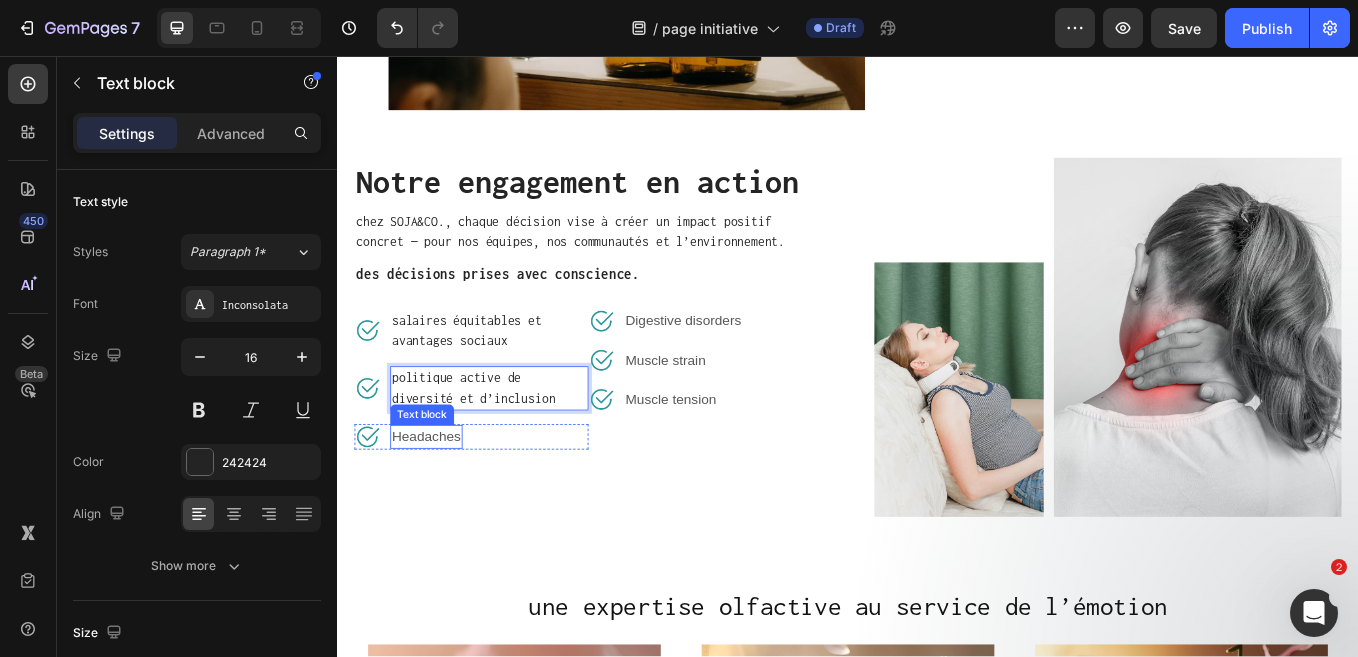 click on "Headaches" at bounding box center (441, 504) 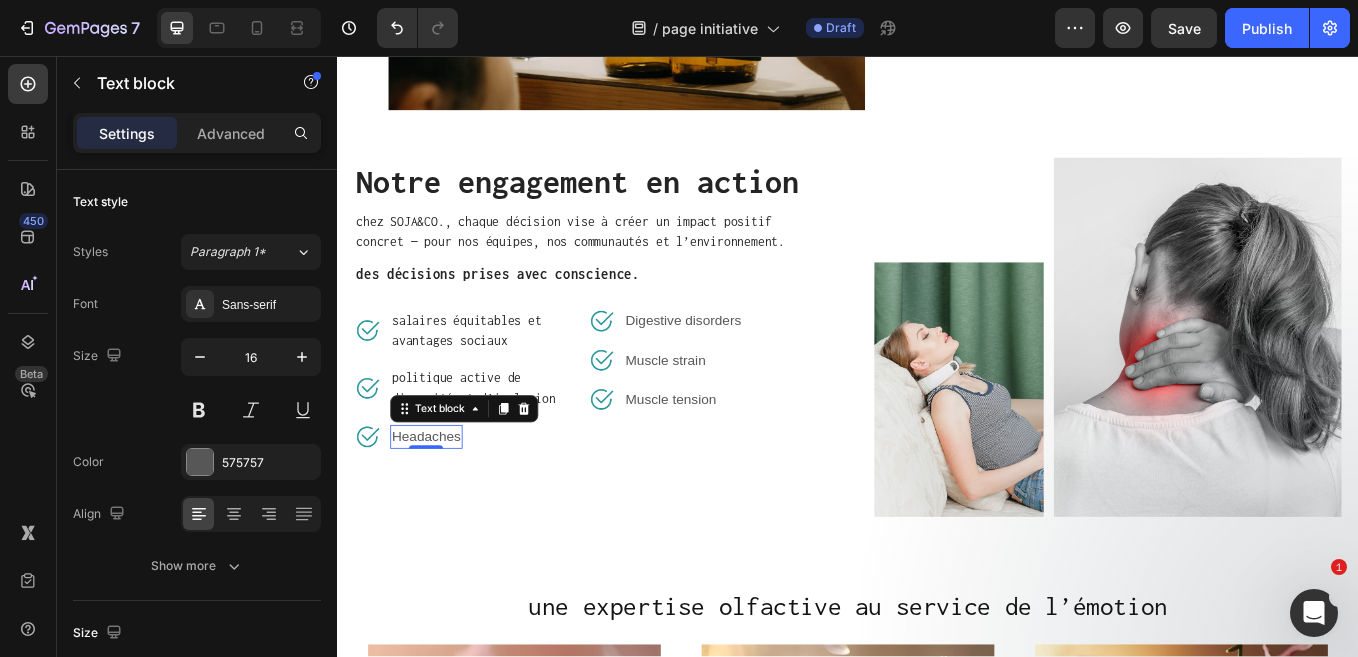 click on "Headaches" at bounding box center (441, 504) 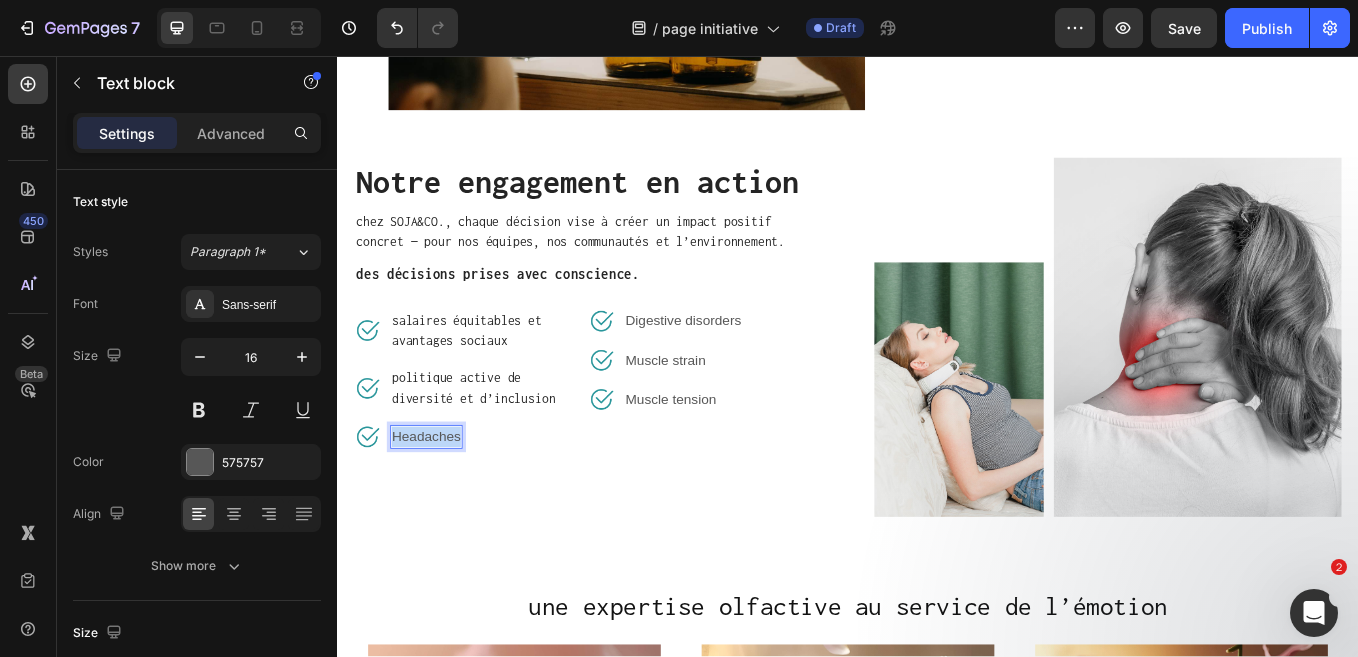 click on "Headaches" at bounding box center [441, 504] 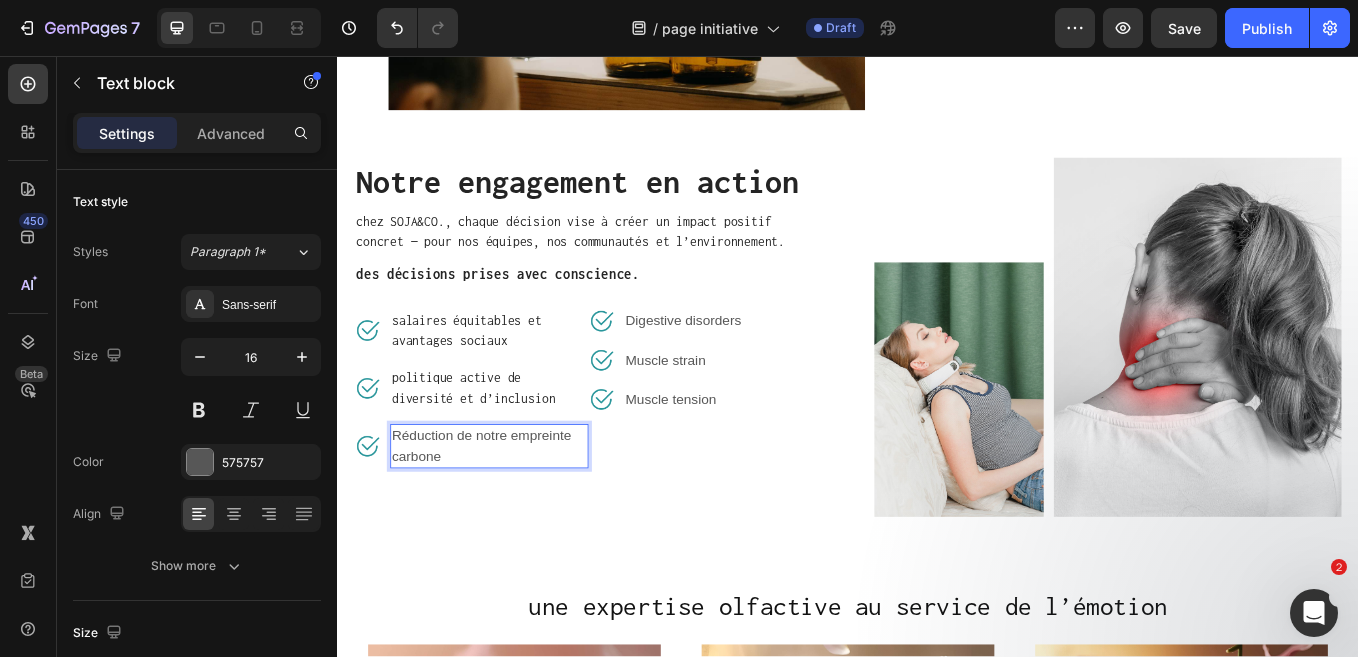 scroll, scrollTop: 1258, scrollLeft: 0, axis: vertical 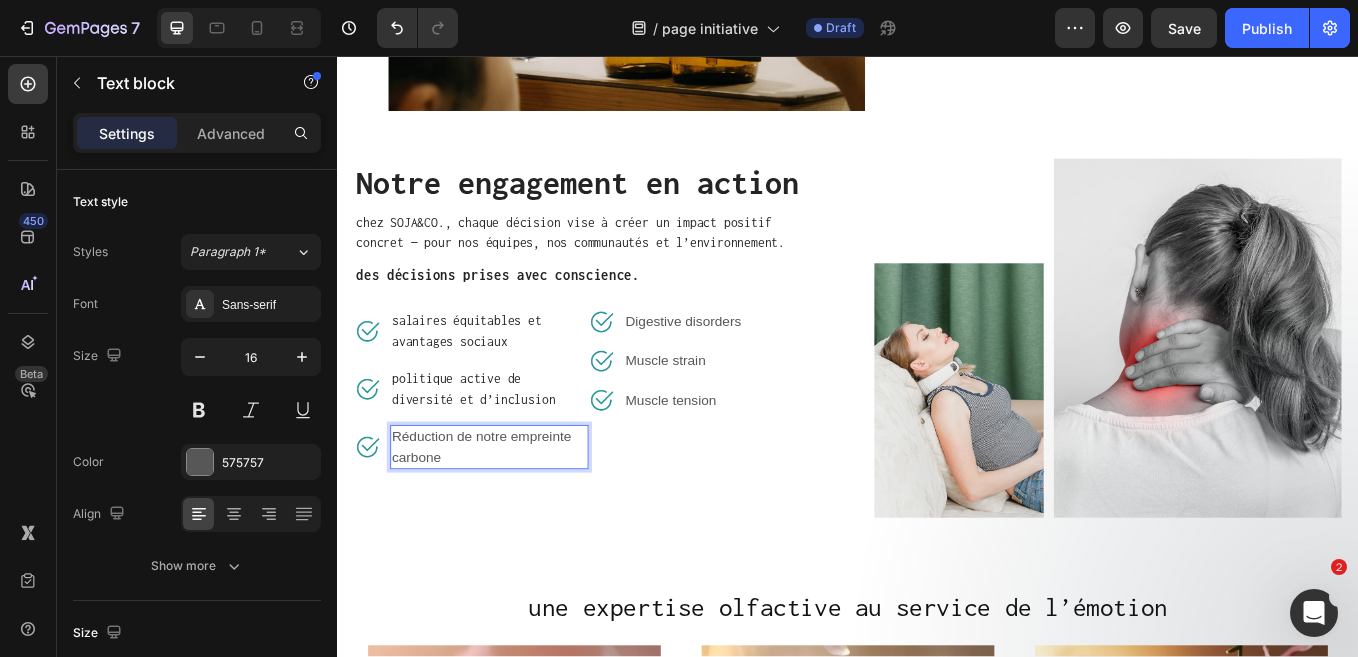 click on "Réduction de notre empreinte carbone" at bounding box center [515, 516] 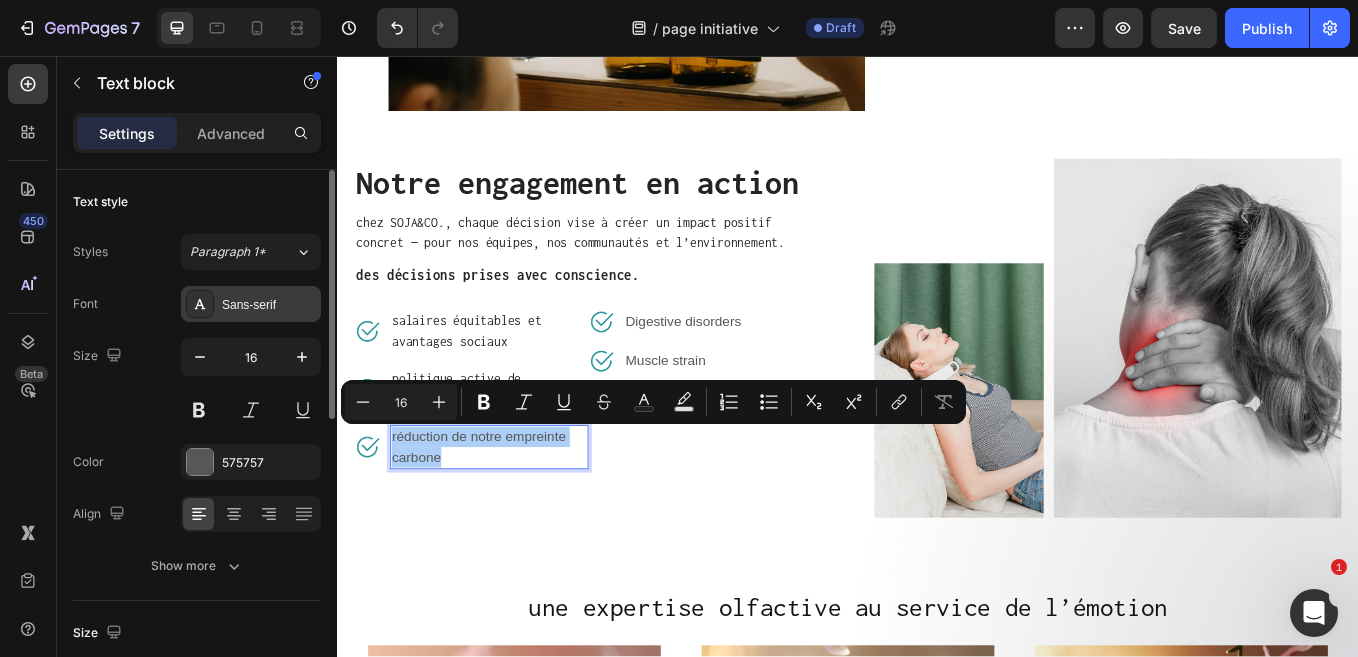 click on "Sans-serif" at bounding box center (269, 305) 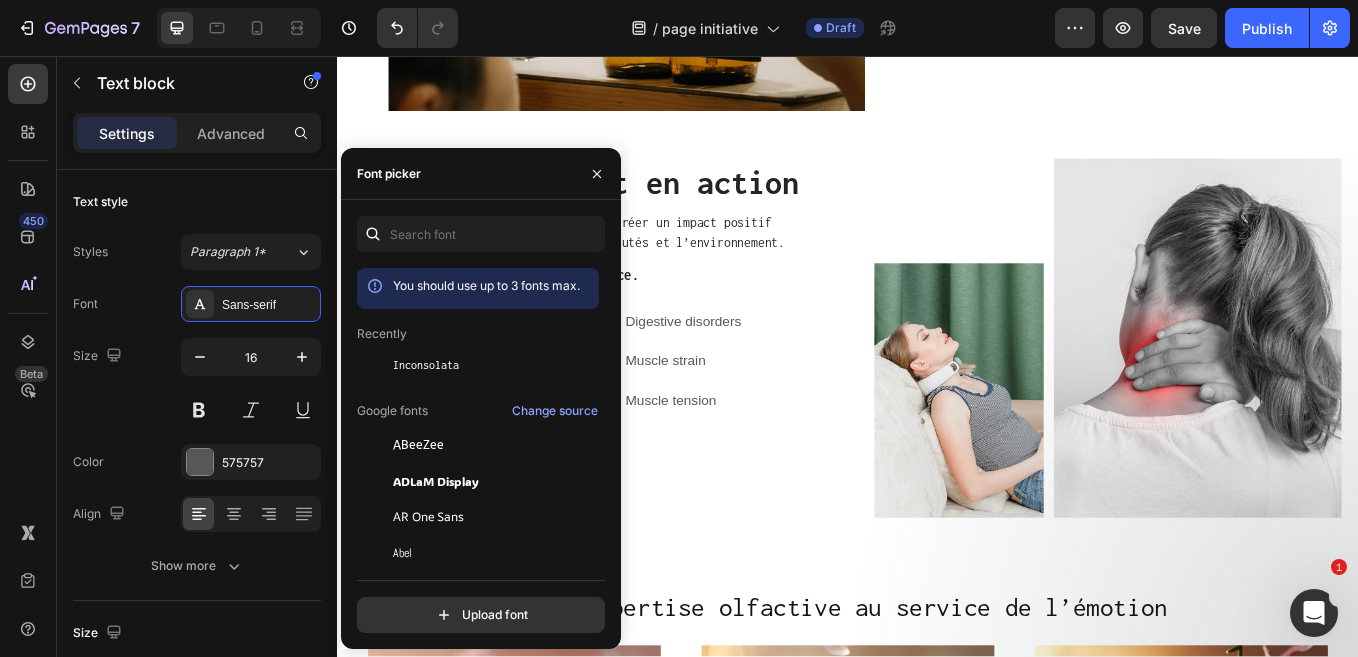 click on "You should use up to 3 fonts max. Recently Inconsolata Google fonts Change source ABeeZee ADLaM Display AR One Sans Abel Abhaya Libre Aboreto Abril Fatface Abyssinica SIL Aclonica Acme Actor Adamina Advent Pro Afacad Afacad Flux Agbalumo Agdasima" at bounding box center (478, 34000) 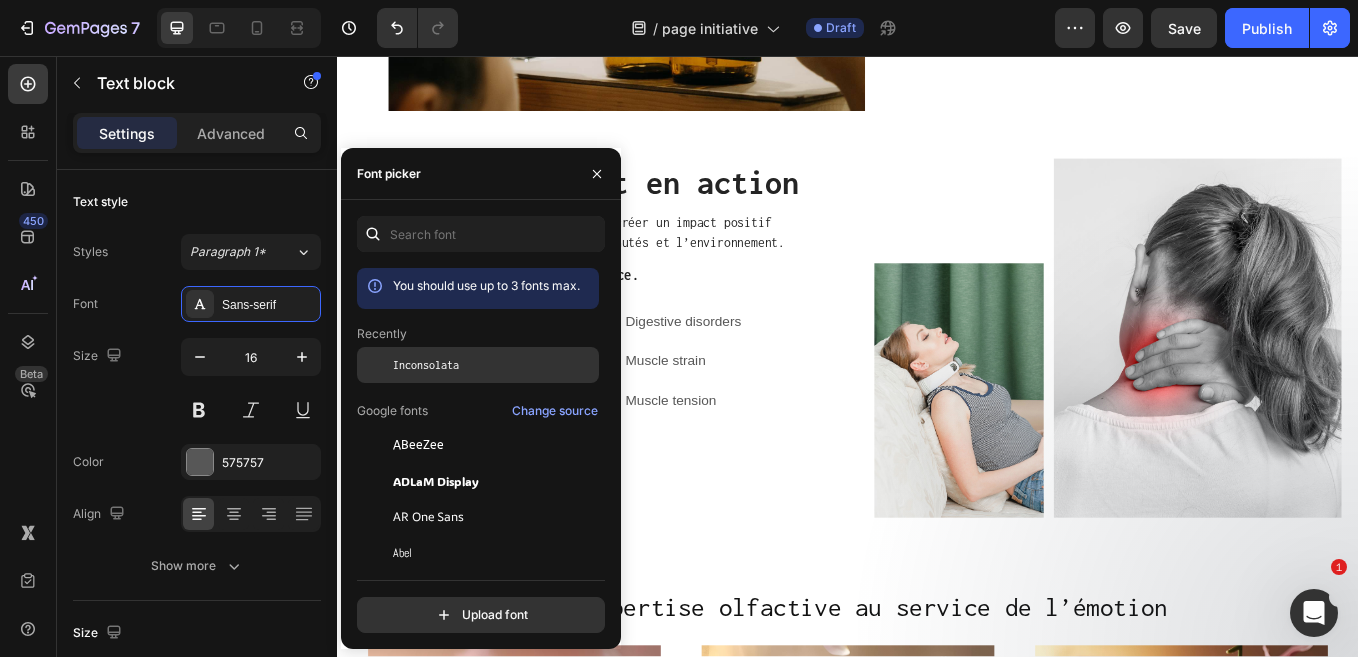 click on "Inconsolata" at bounding box center (426, 365) 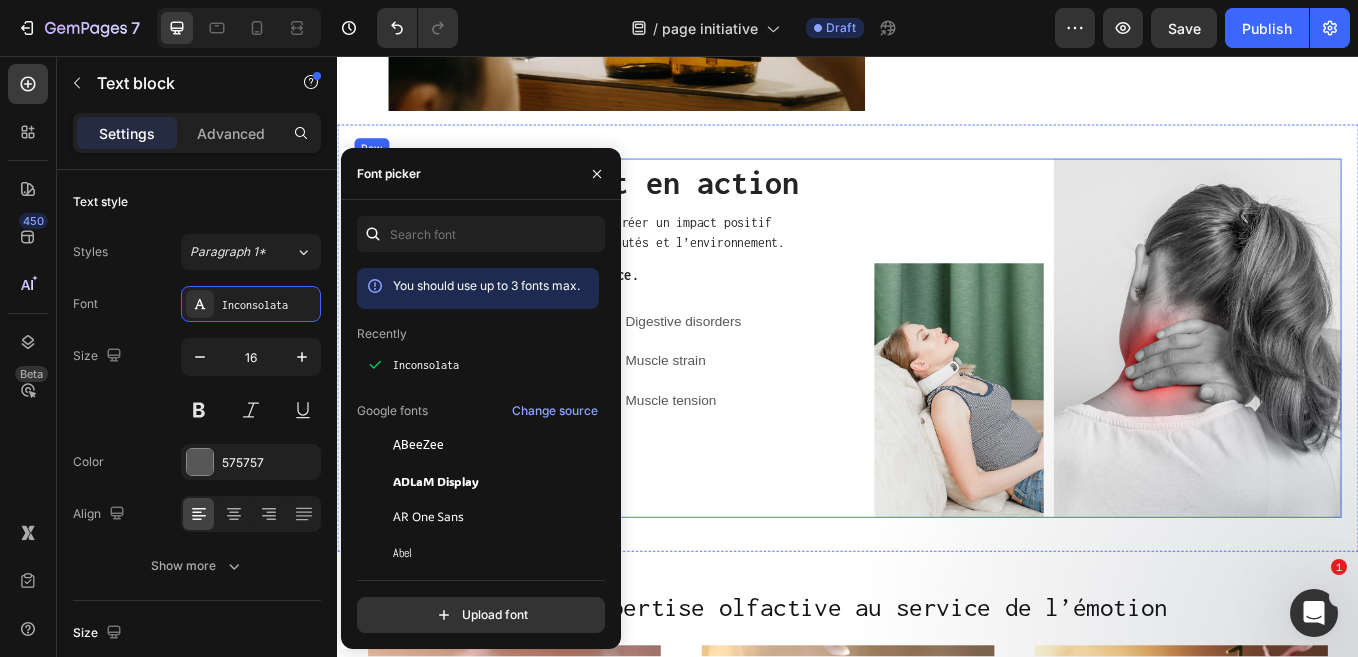click on "Notre engagement en action Heading chez SOJA&CO., chaque décision vise à créer un impact positif concret — pour nos équipes, nos communautés et l’environnement. Text block des décisions prises avec conscience. Text block Image salaires équitables et avantages sociaux Text block Row Image politique active de diversité et d’inclusion Text block Row Image réduction de notre empreinte carbone Text block   0 Row Image Digestive disorders Text block Row Image Muscle strain Text block Row Image Muscle tension Text block Row Row" at bounding box center [631, 387] 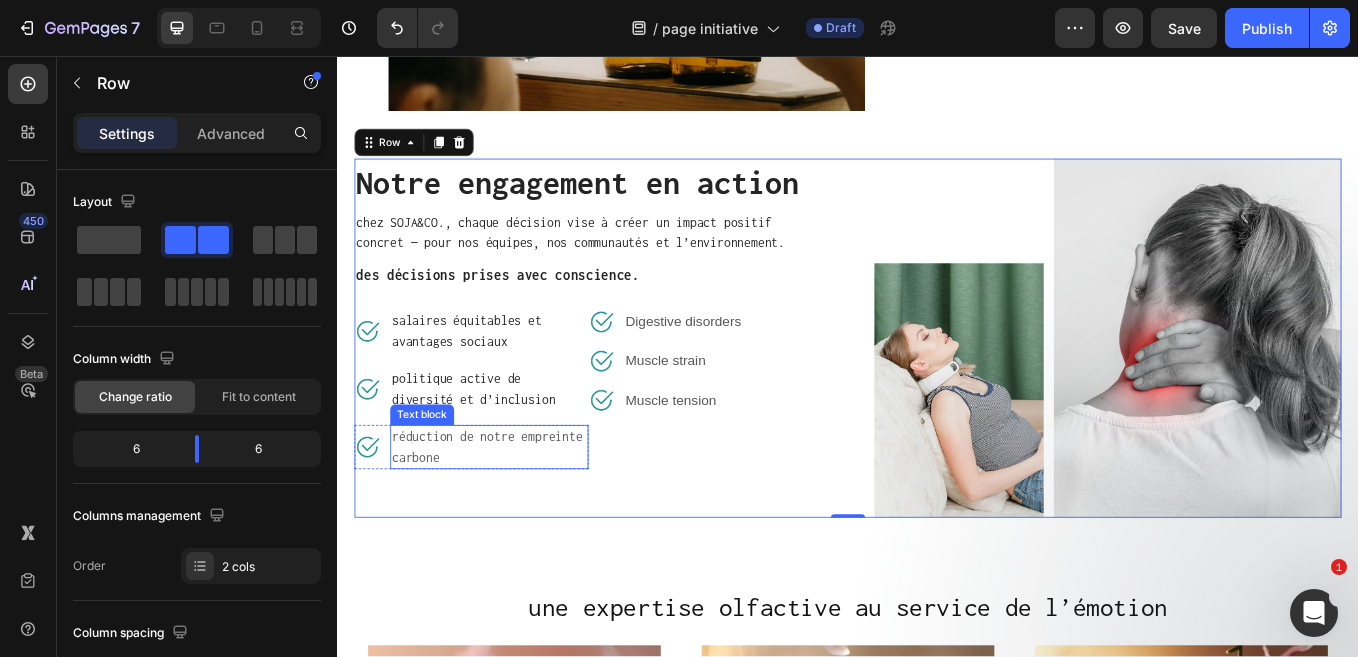 click on "réduction de notre empreinte carbone" at bounding box center (515, 516) 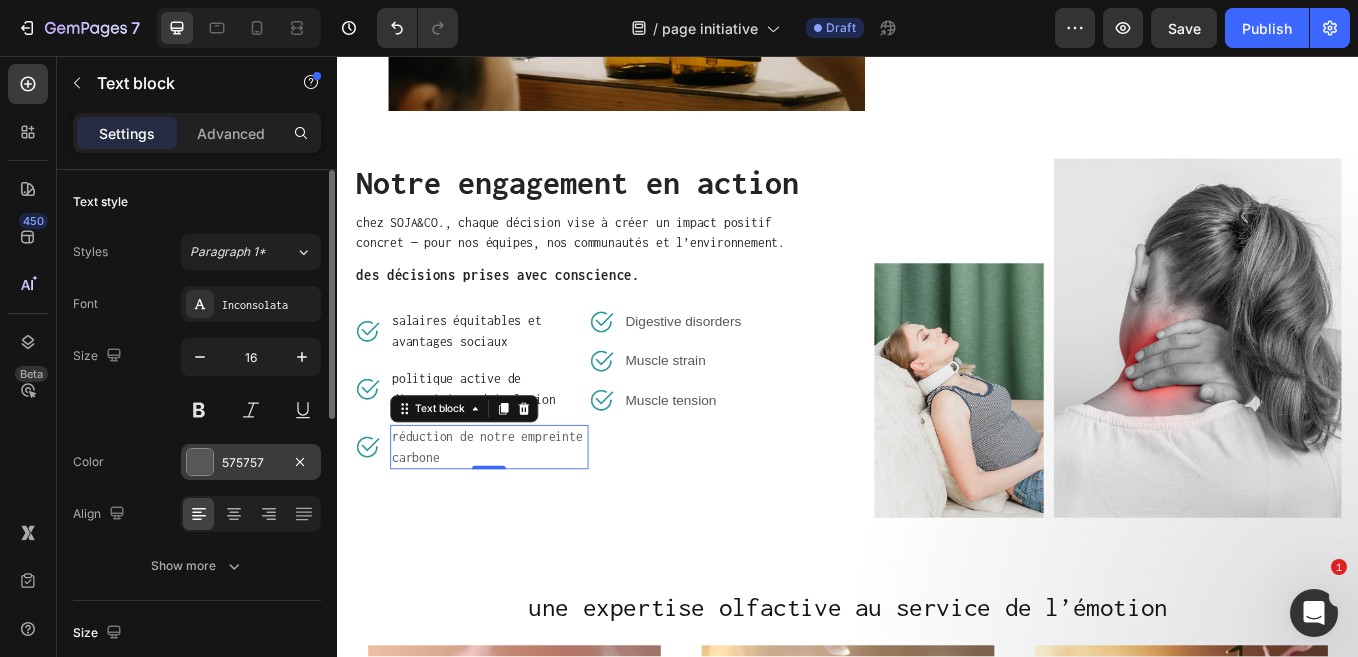 click at bounding box center (200, 462) 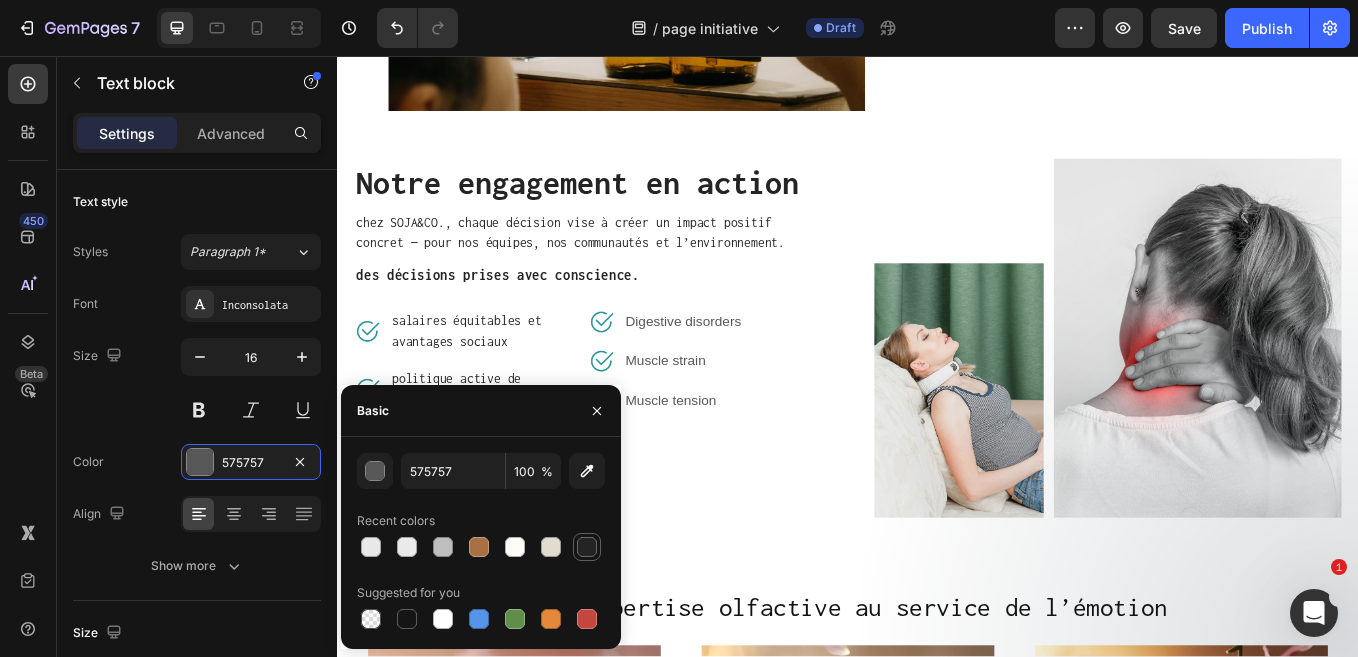 click at bounding box center (587, 547) 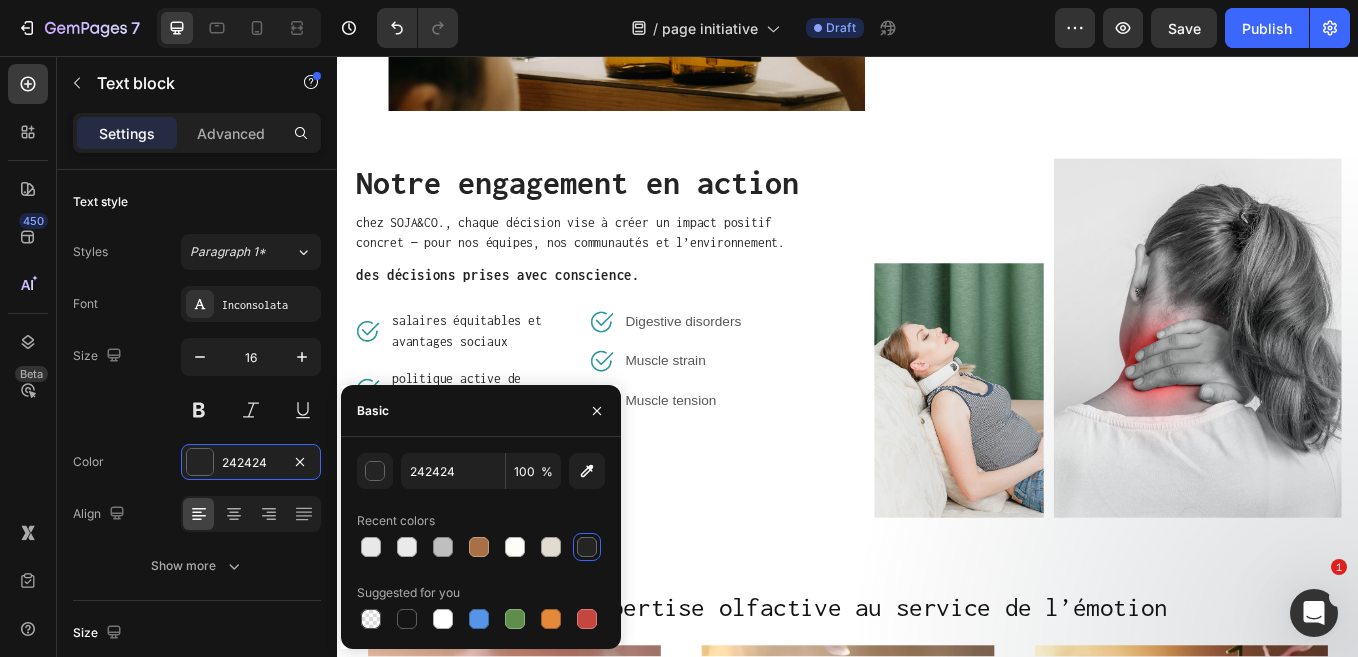 click on "Notre engagement en action Heading chez SOJA&CO., chaque décision vise à créer un impact positif concret — pour nos équipes, nos communautés et l’environnement. Text block des décisions prises avec conscience. Text block Image salaires équitables et avantages sociaux Text block Row Image politique active de diversité et d’inclusion Text block Row Image réduction de notre empreinte carbone Text block   0 Row Image Digestive disorders Text block Row Image Muscle strain Text block Row Image Muscle tension Text block Row Row" at bounding box center [631, 387] 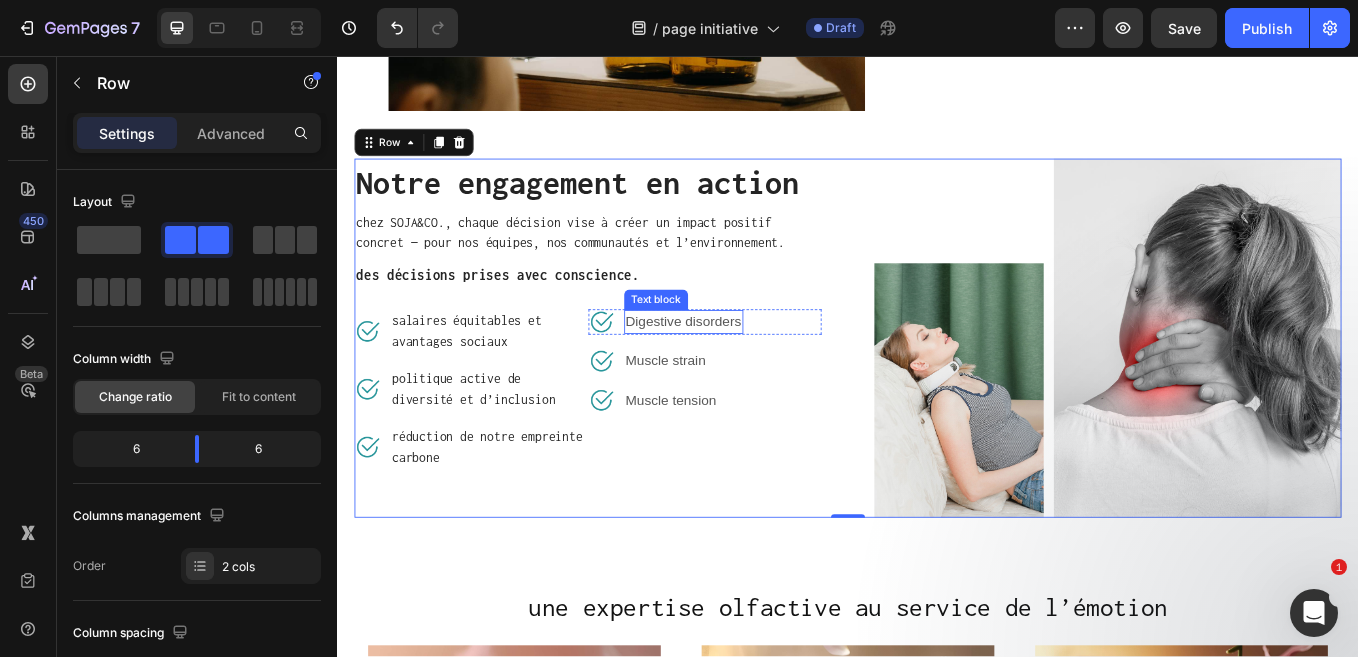 click on "Digestive disorders" at bounding box center (744, 369) 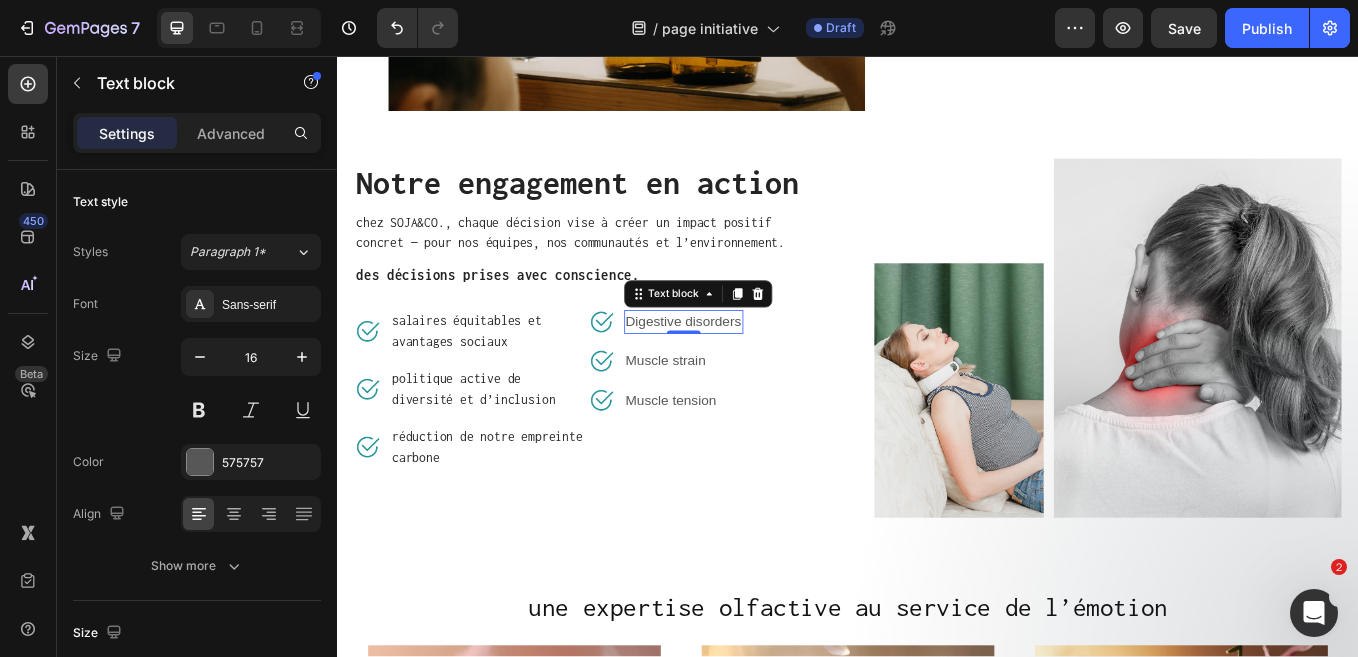 click on "Digestive disorders" at bounding box center [744, 369] 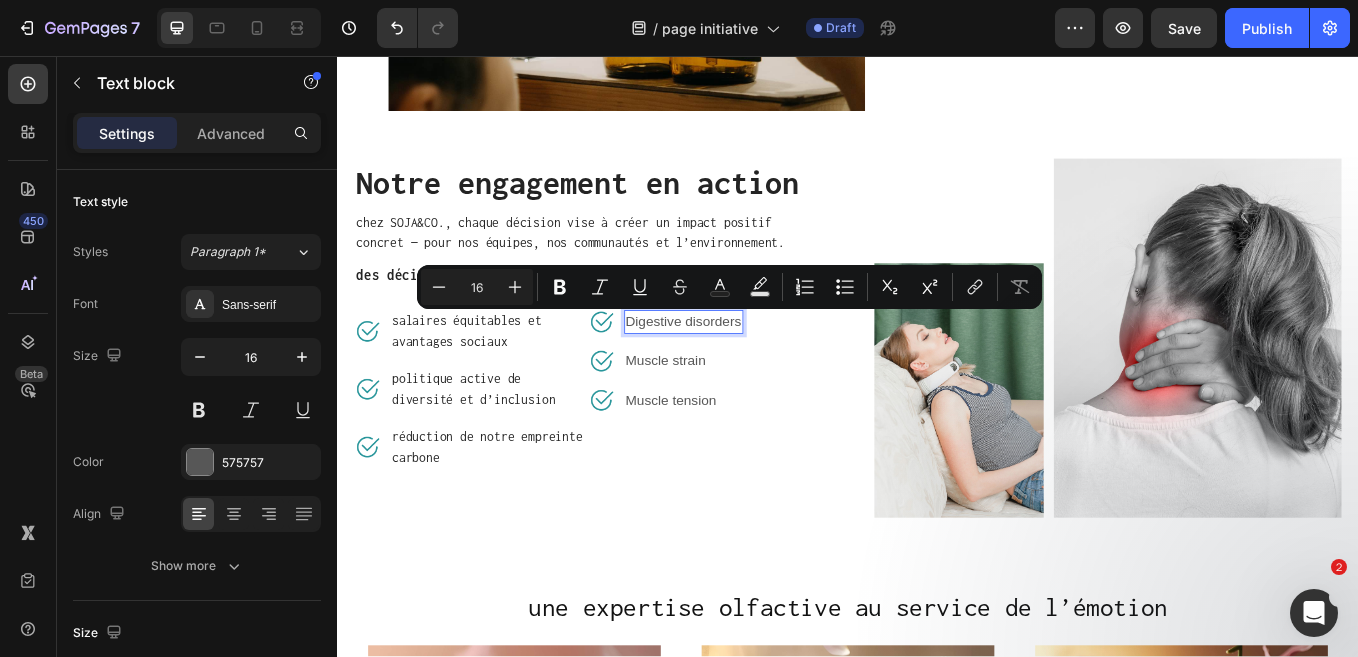 scroll, scrollTop: 1257, scrollLeft: 0, axis: vertical 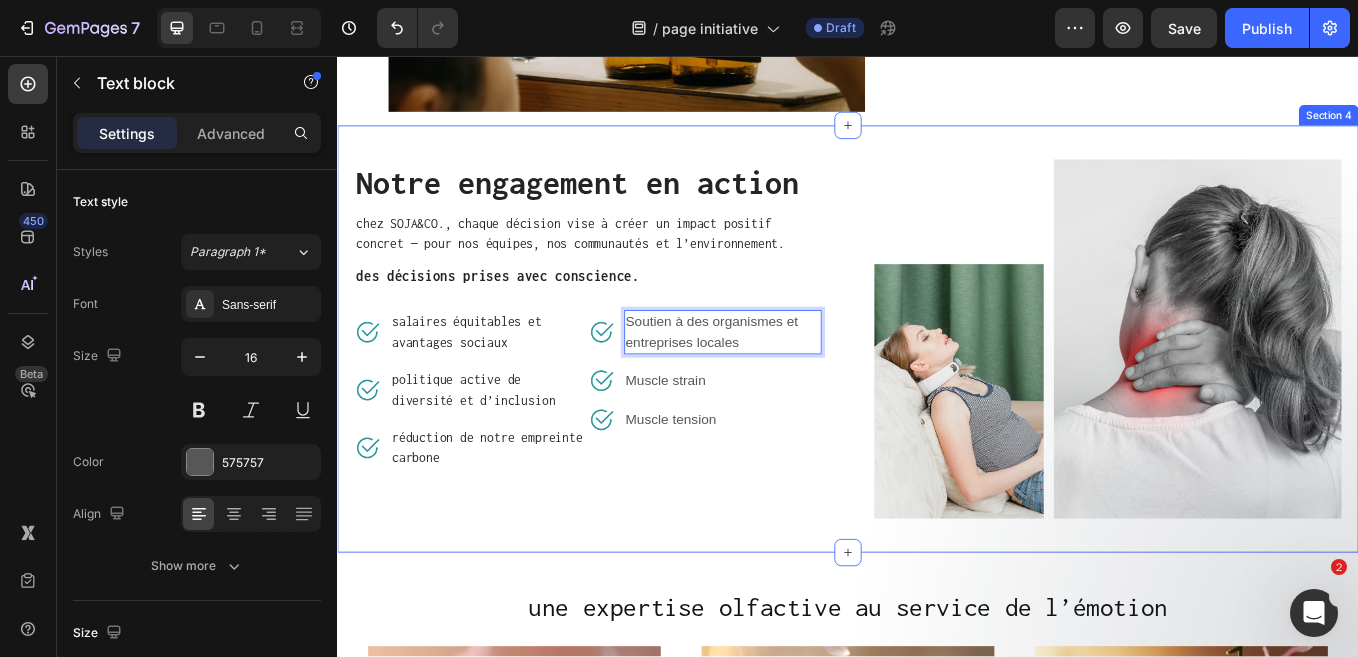 click on "Notre engagement en action Heading chez SOJA&CO., chaque décision vise à créer un impact positif concret — pour nos équipes, nos communautés et l’environnement. Text block des décisions prises avec conscience. Text block Image salaires équitables et avantages sociaux Text block Row Image politique active de diversité et d’inclusion Text block Row Image réduction de notre empreinte carbone Text block Row Image Soutien à des organismes et entreprises locales Text block   0 Row Image Muscle strain Text block Row Image Muscle tension Text block Row Row Image Image Row Row Section 4" at bounding box center [937, 388] 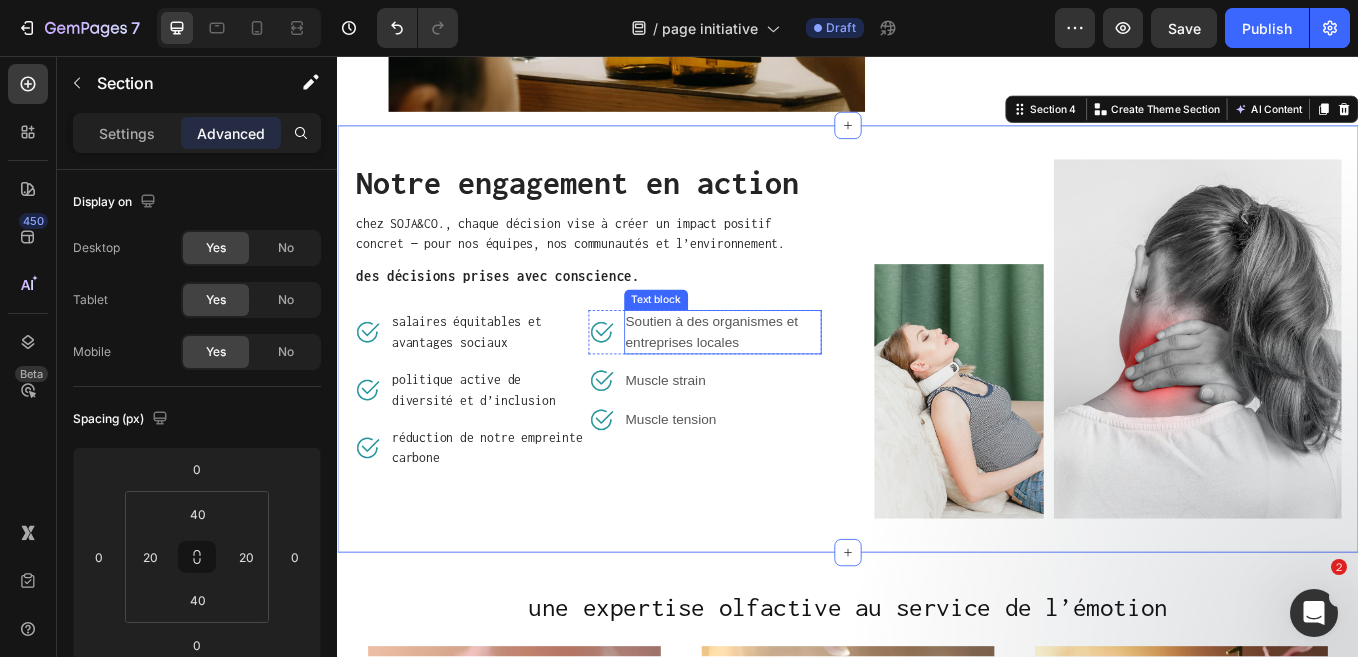 click on "Soutien à des organismes et entreprises locales" at bounding box center (790, 381) 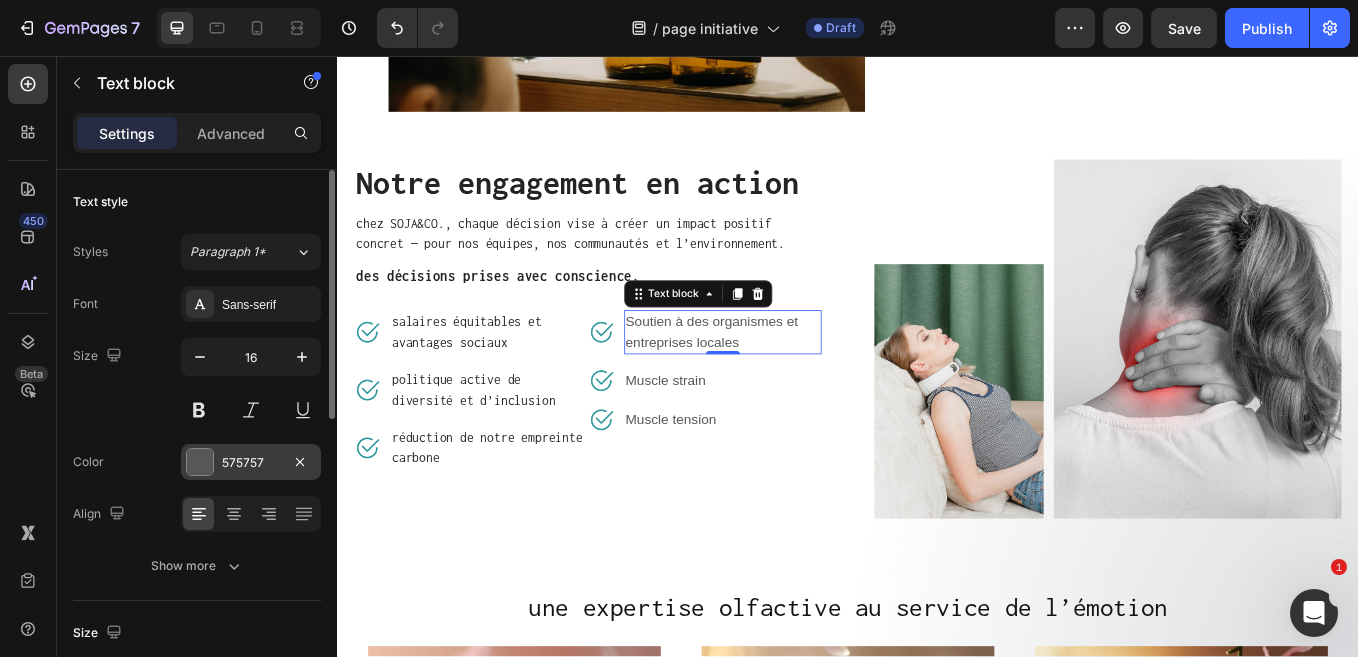 click at bounding box center [200, 462] 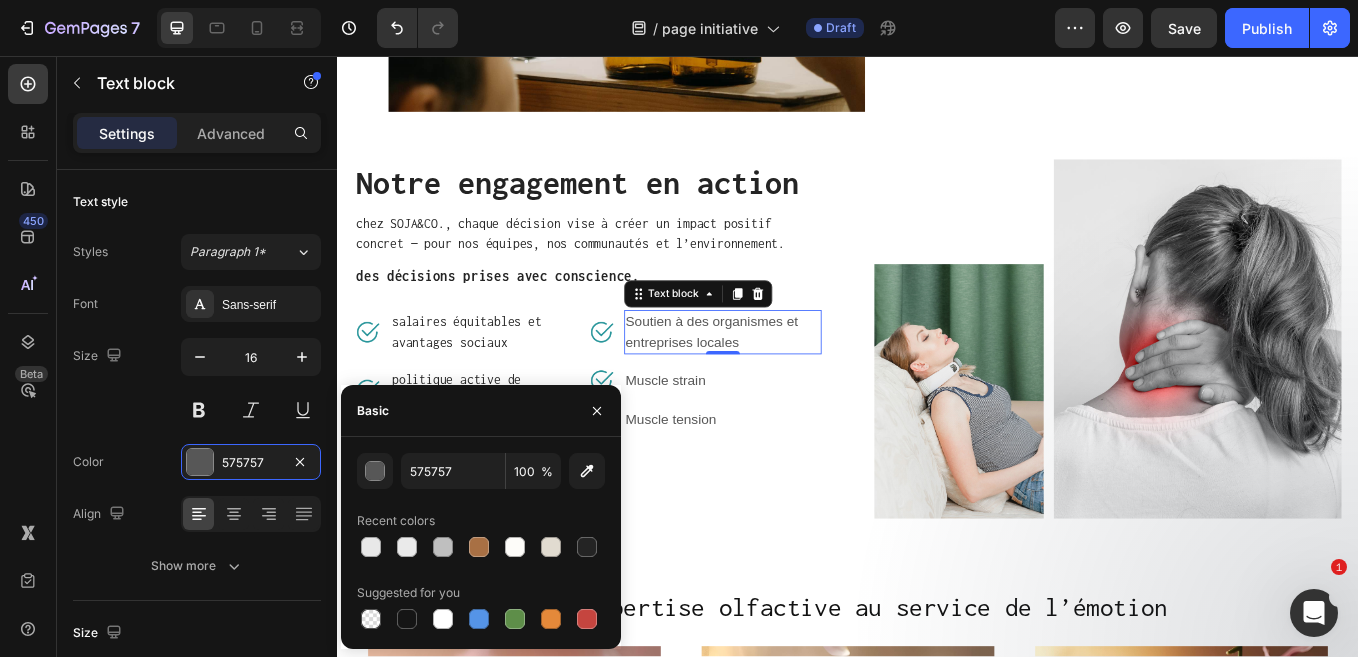 click 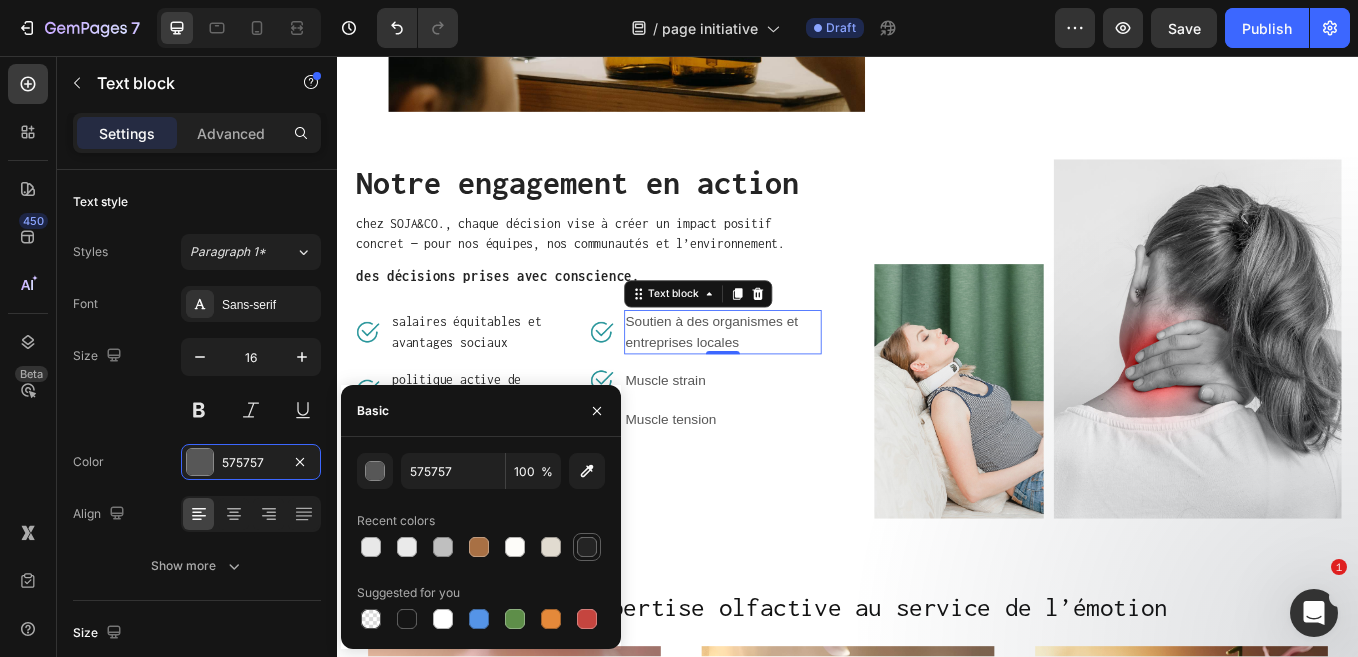 click at bounding box center [587, 547] 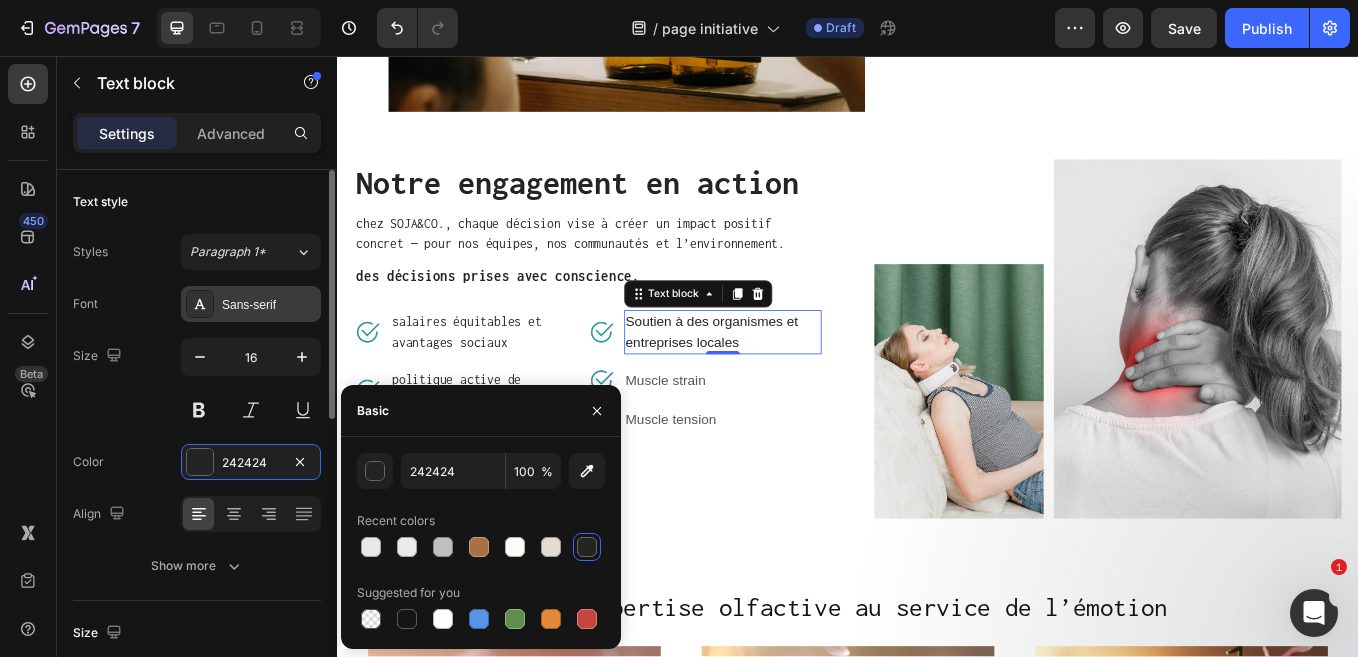 click on "Sans-serif" at bounding box center (269, 305) 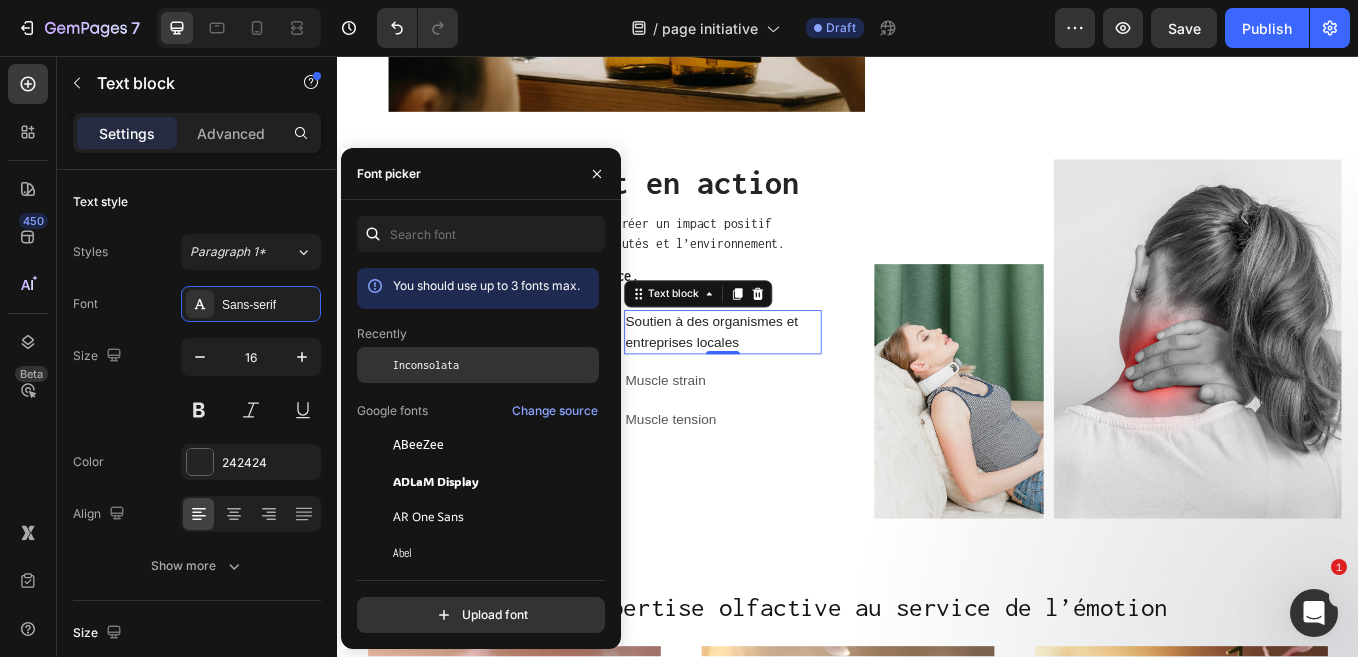click on "Inconsolata" at bounding box center [426, 365] 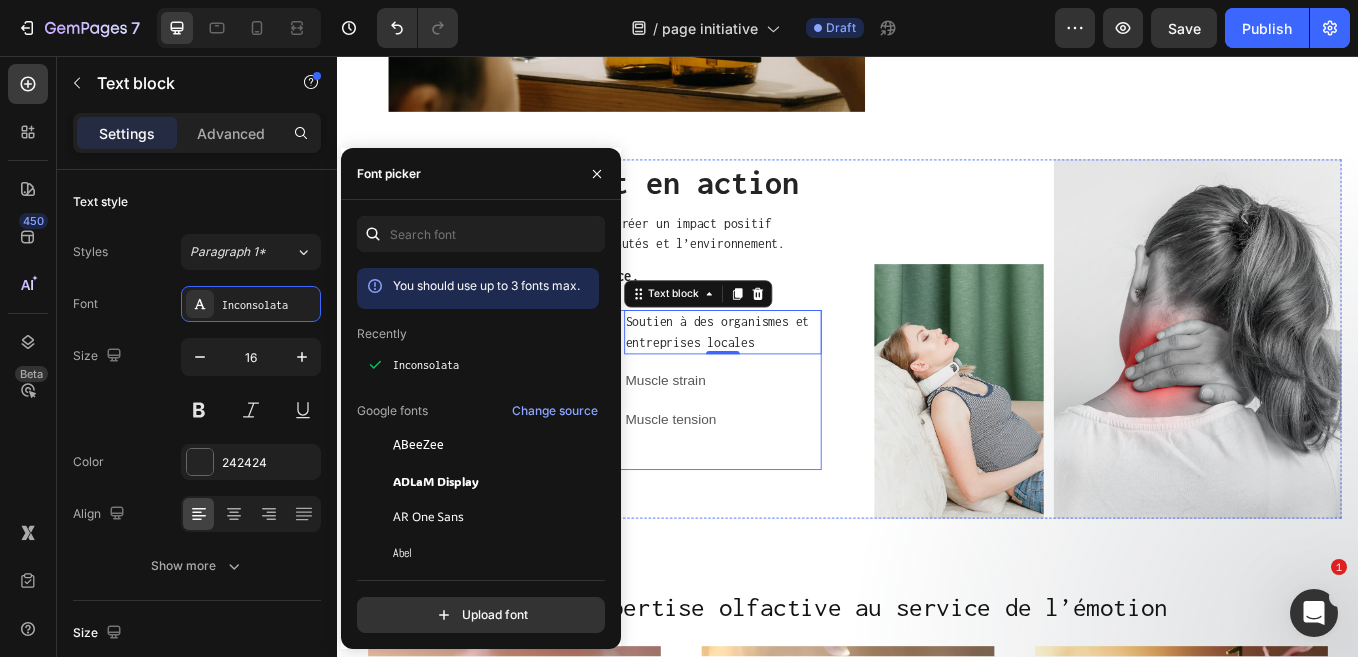 click on "Image Soutien à des organismes et entreprises locales Text block   0 Row Image Muscle strain Text block Row Image Muscle tension Text block Row" at bounding box center (769, 449) 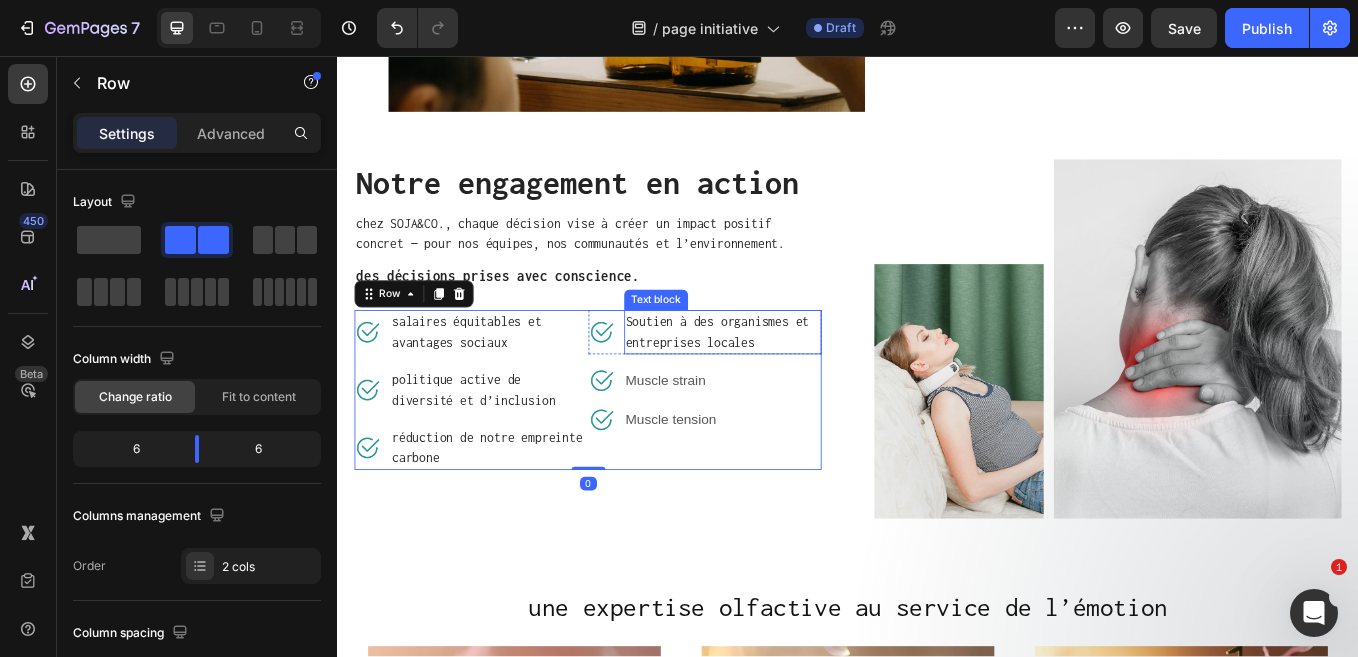 click on "Soutien à des organismes et entreprises locales" at bounding box center [790, 381] 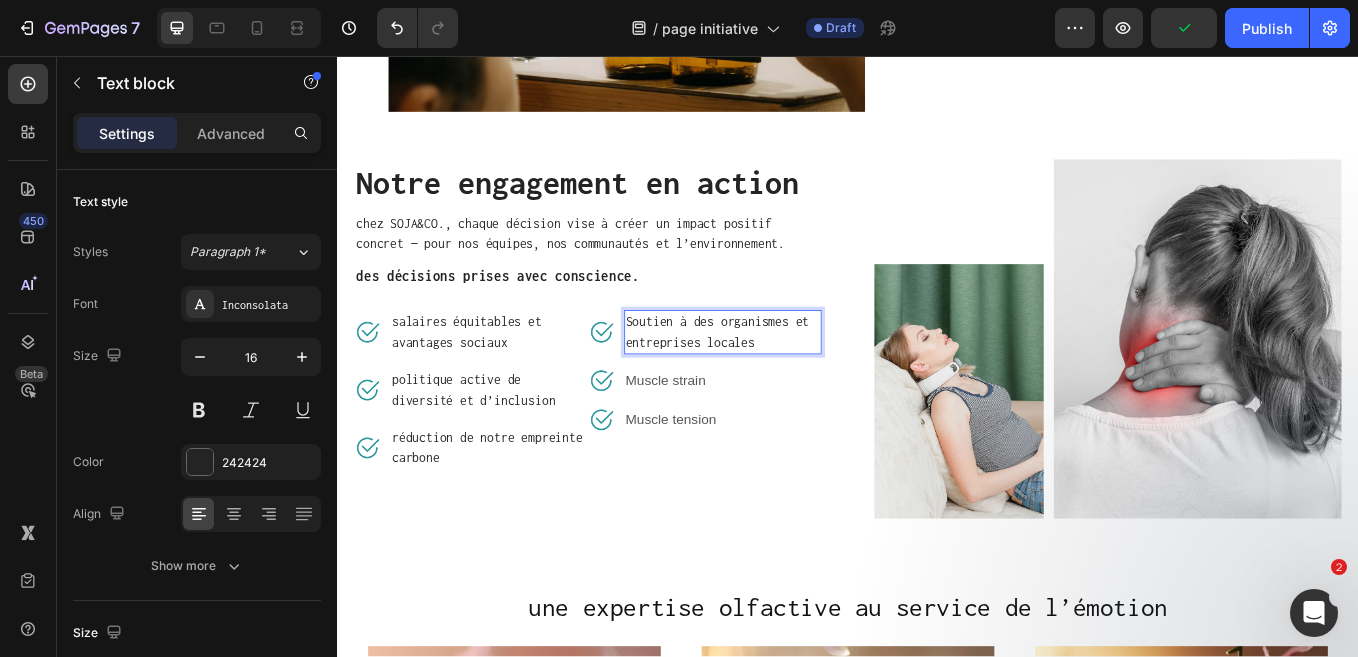 click on "Soutien à des organismes et entreprises locales" at bounding box center (790, 381) 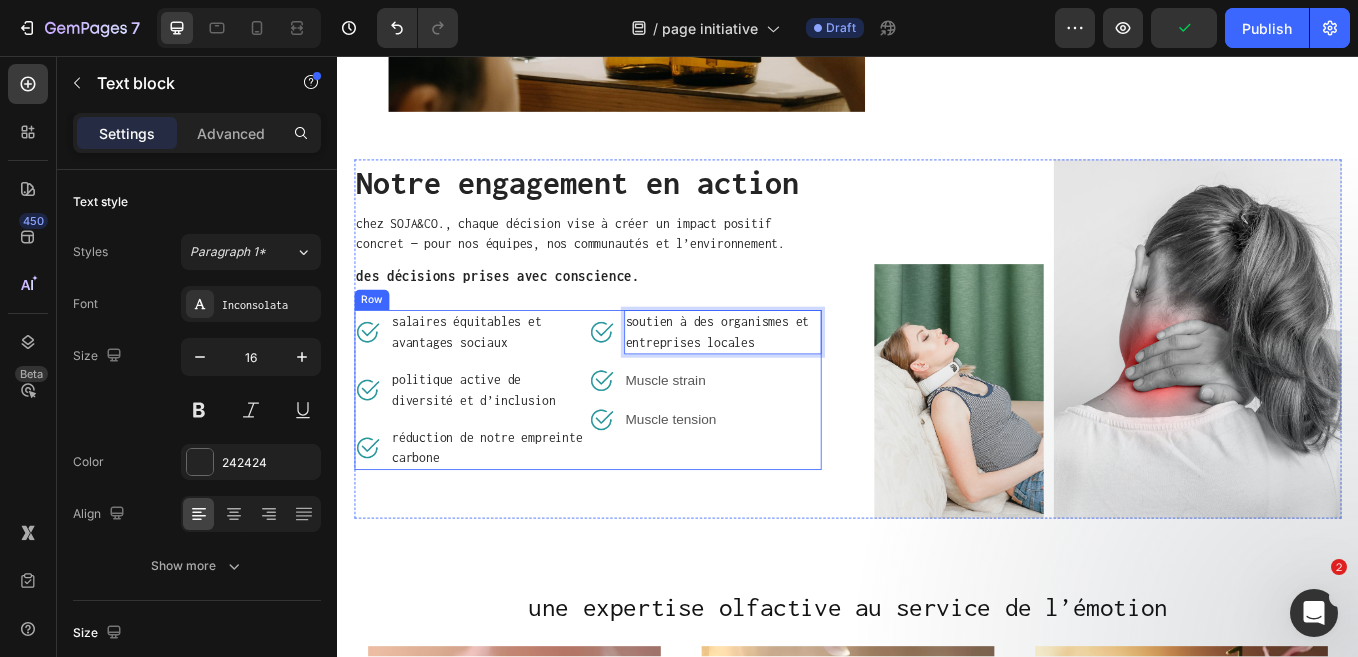click on "Image soutien à des organismes et entreprises locales Text block   0 Row Image Muscle strain Text block Row Image Muscle tension Text block Row" at bounding box center (769, 449) 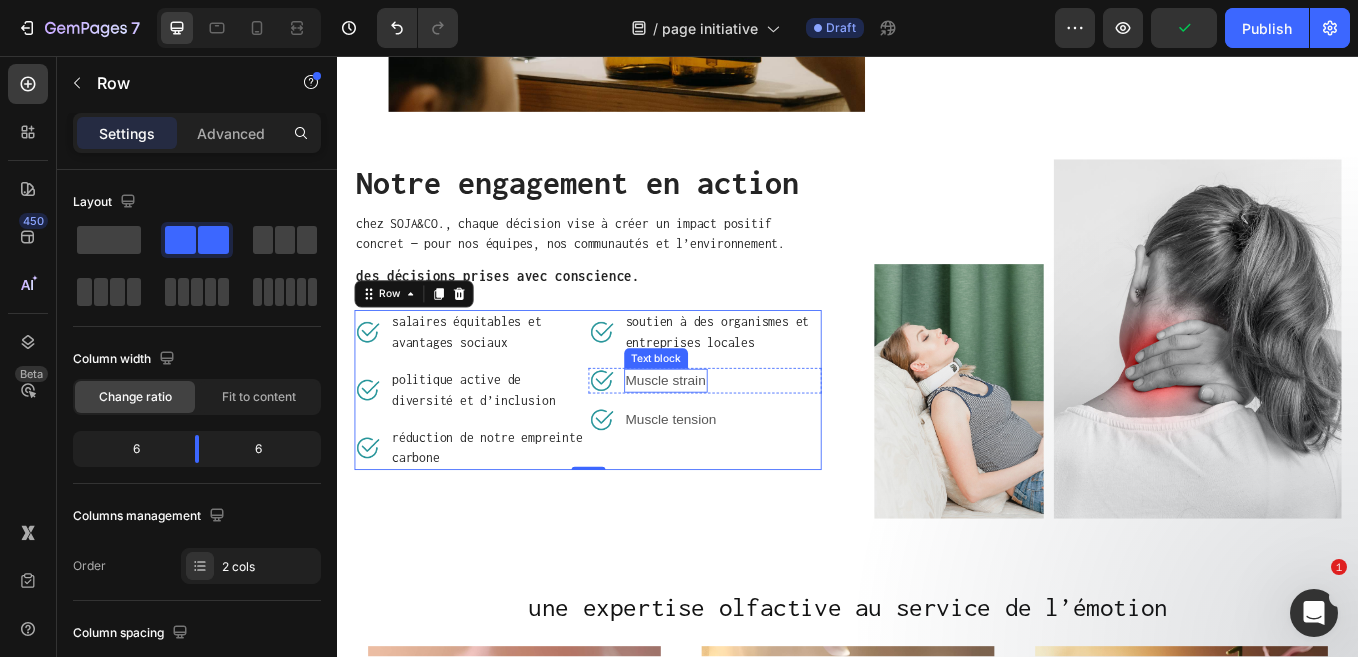 click on "Muscle strain" at bounding box center [723, 438] 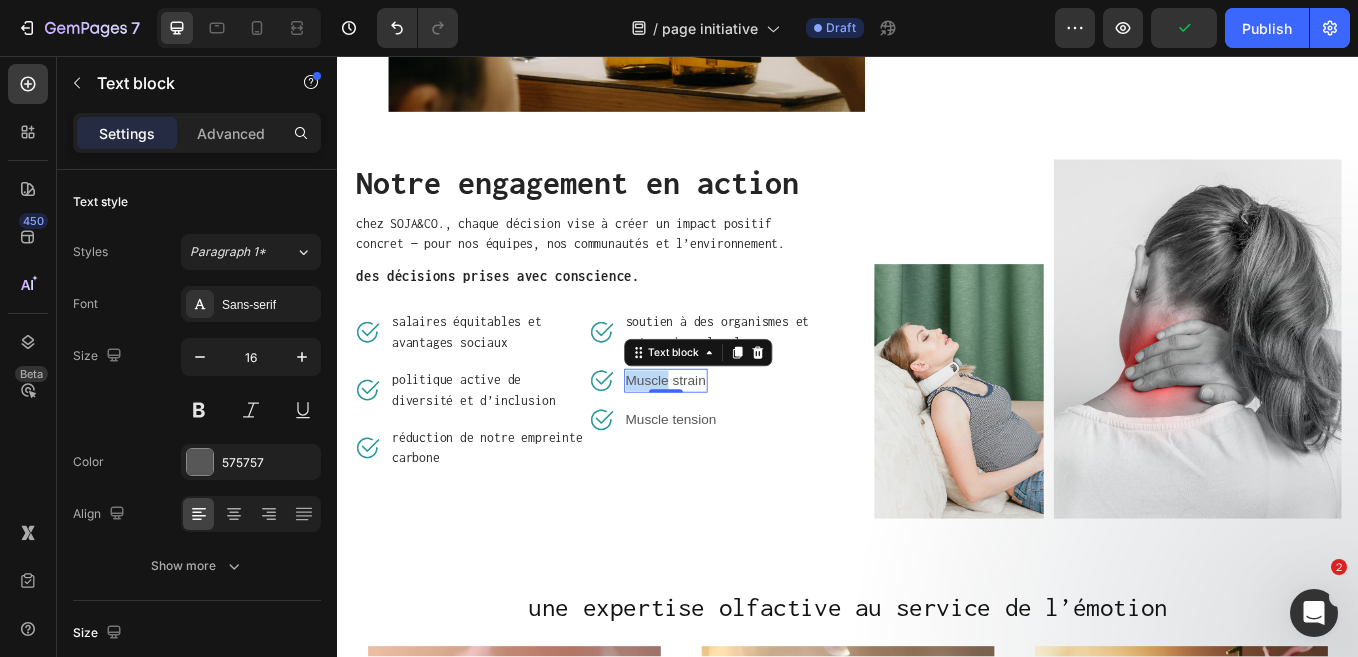 click on "Muscle strain" at bounding box center (723, 438) 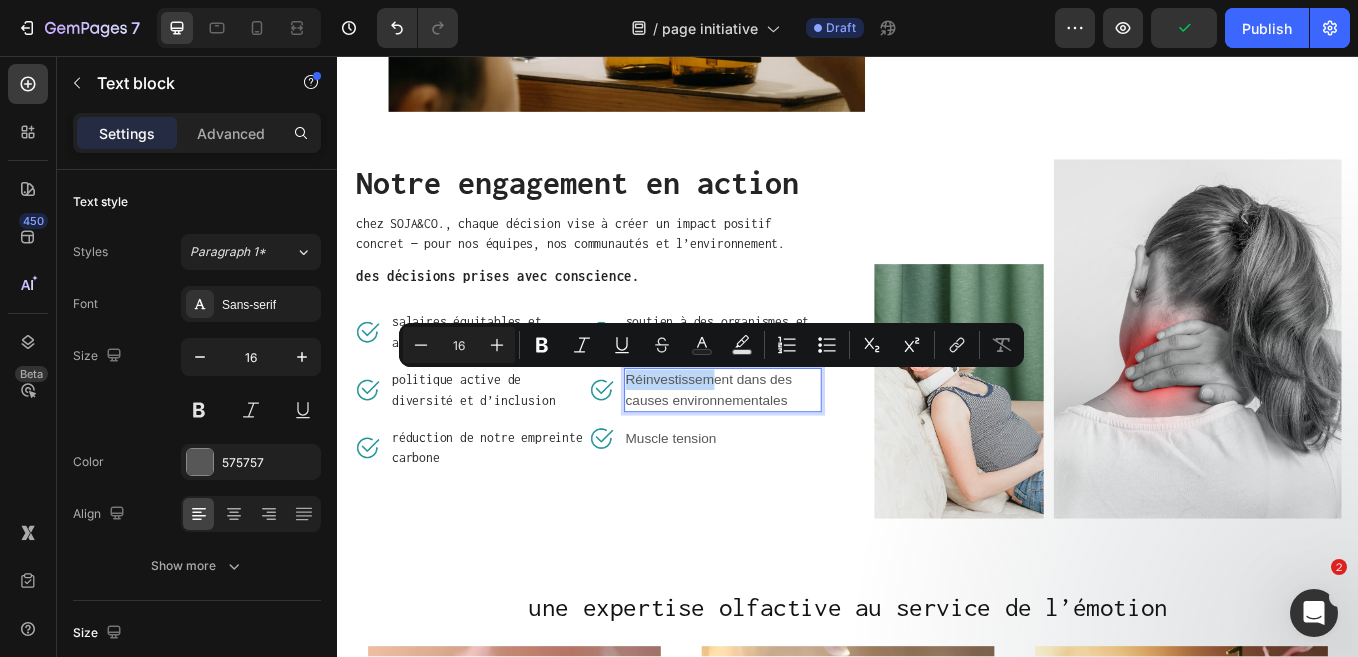 scroll, scrollTop: 1256, scrollLeft: 0, axis: vertical 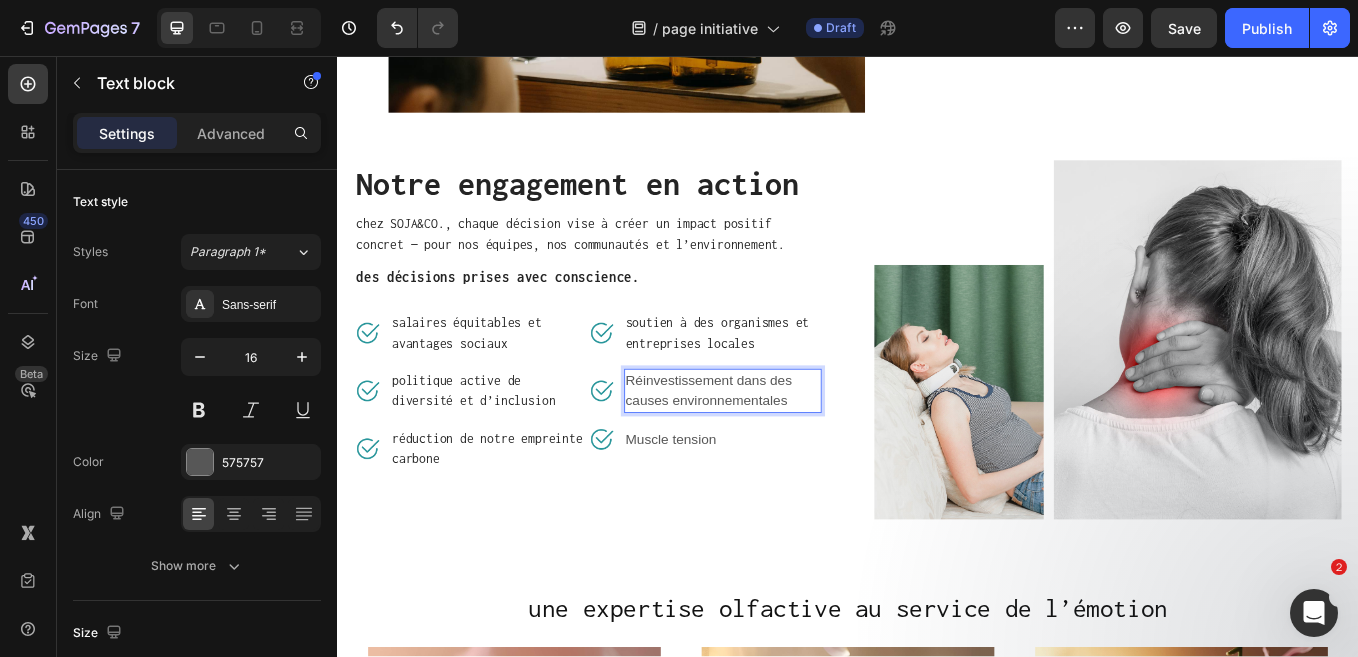 click on "Réinvestissement dans des causes environnementales" at bounding box center (790, 450) 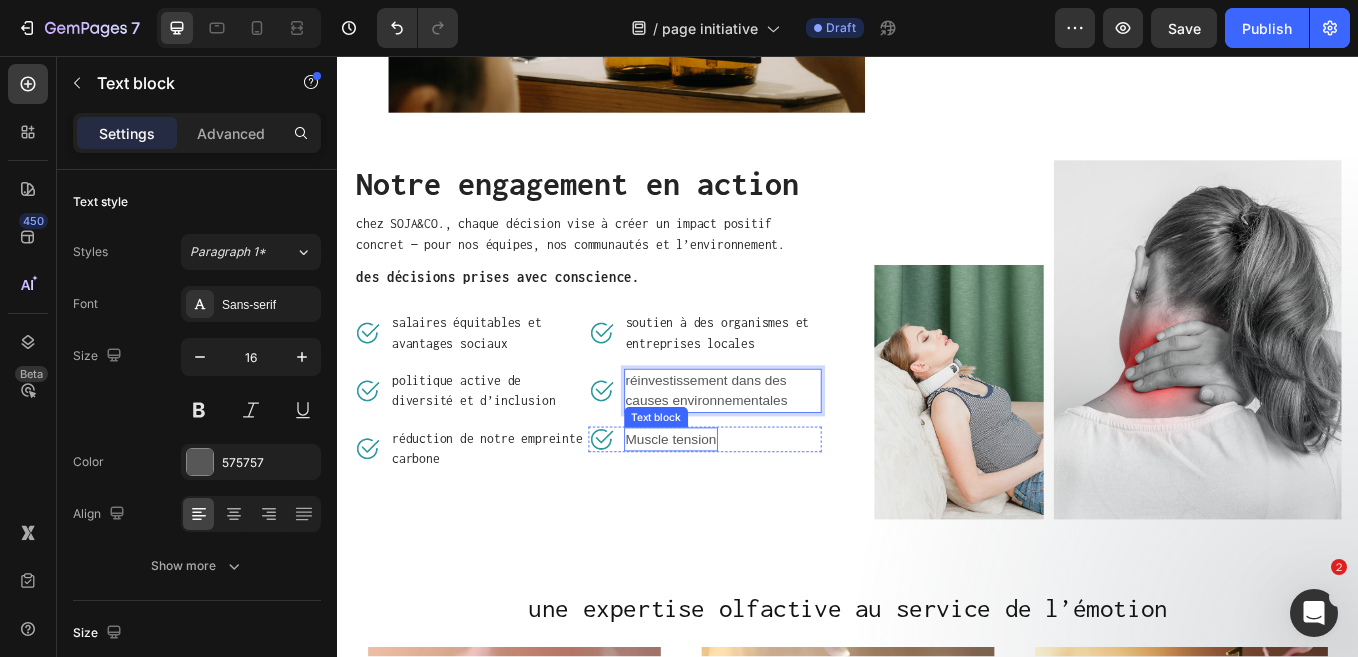 click on "Muscle tension" at bounding box center [729, 507] 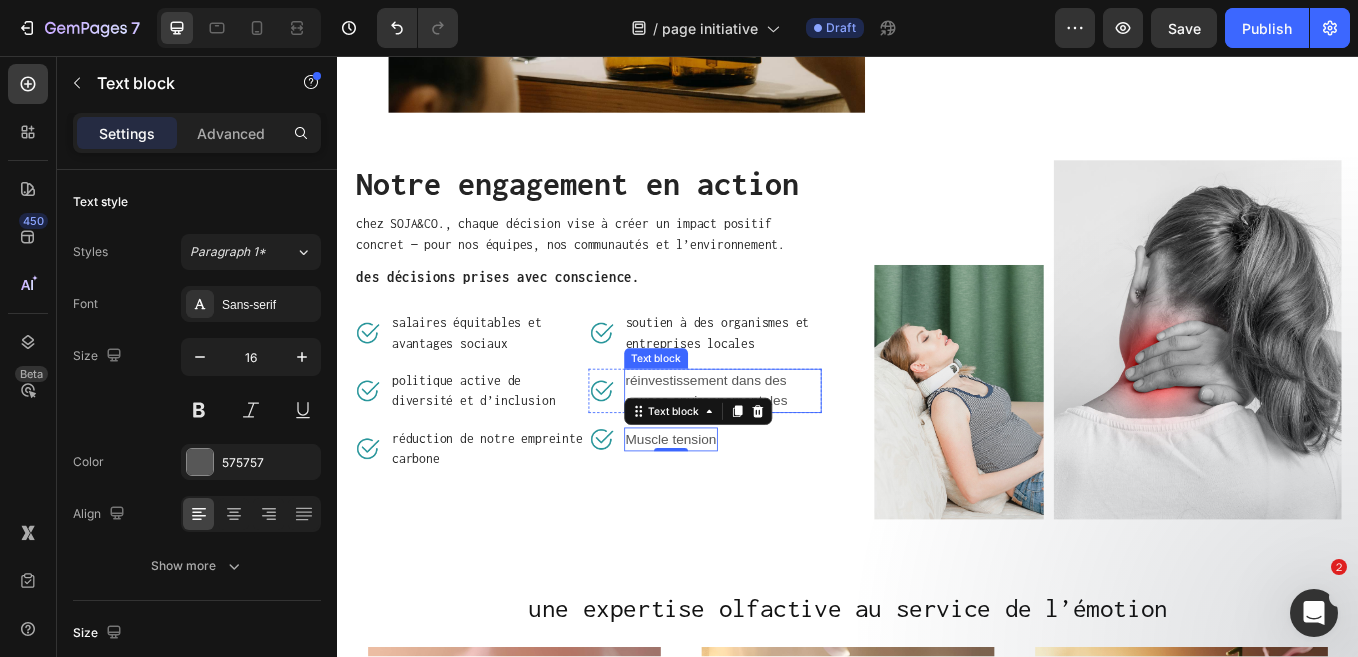 click on "réinvestissement dans des causes environnementales" at bounding box center [790, 450] 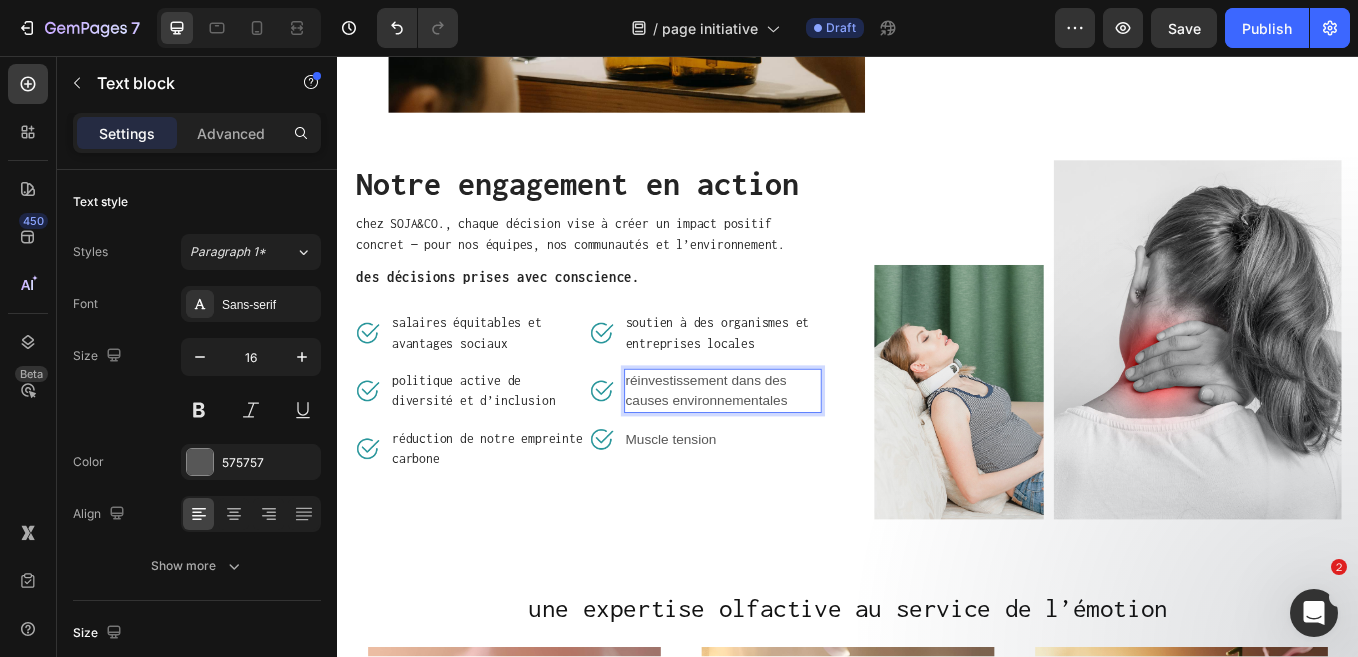 click on "réinvestissement dans des causes environnementales" at bounding box center [790, 450] 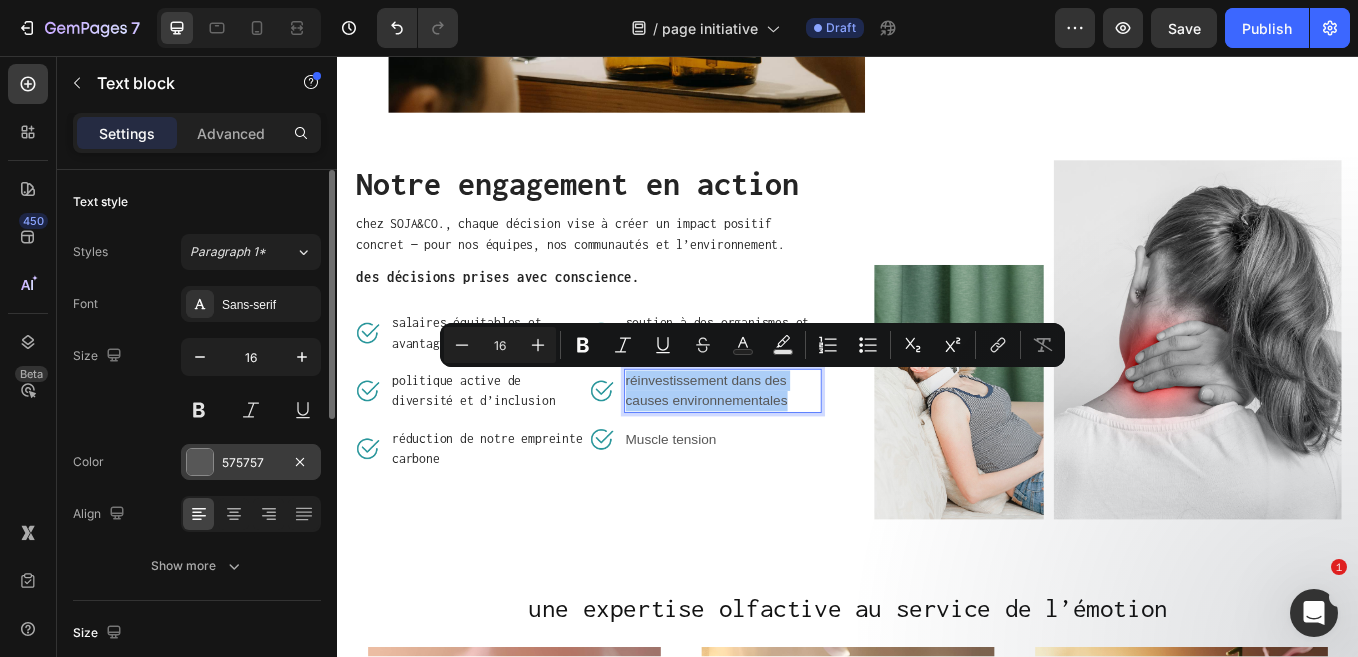 click at bounding box center [200, 462] 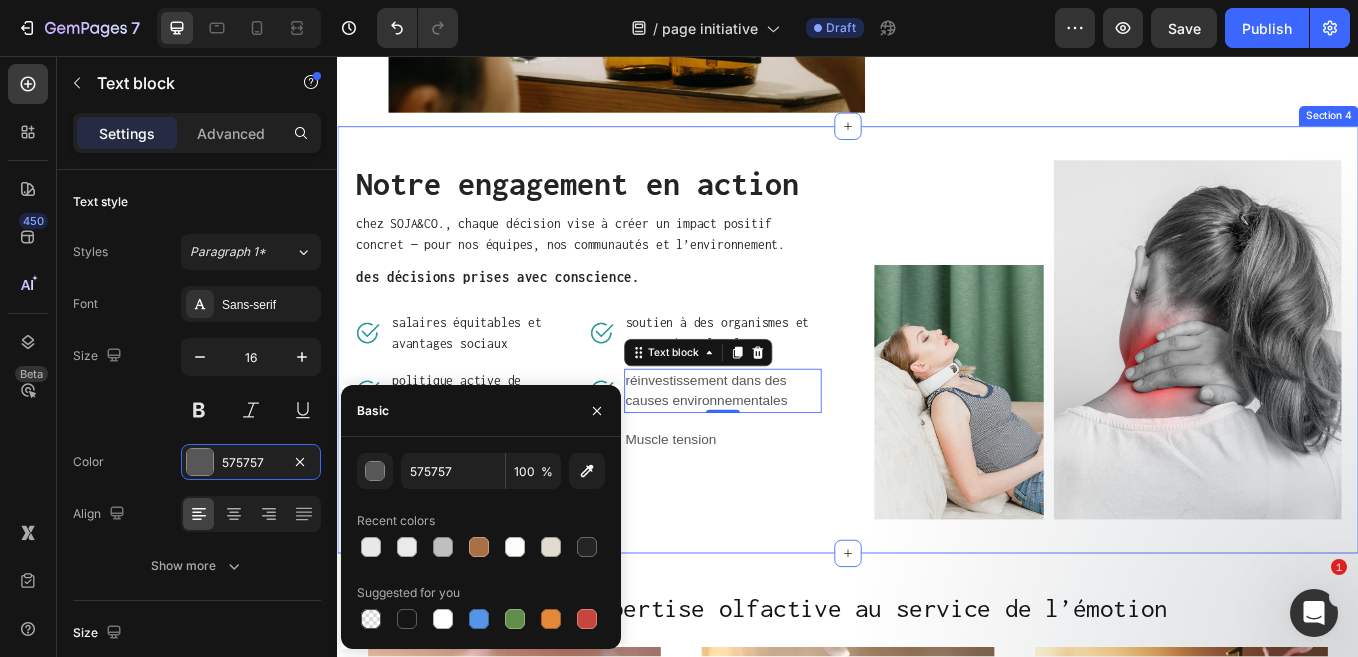 click on "Notre engagement en action Heading chez SOJA&CO., chaque décision vise à créer un impact positif concret — pour nos équipes, nos communautés et l’environnement. Text block des décisions prises avec conscience. Text block Image salaires équitables et avantages sociaux Text block Row Image politique active de diversité et d’inclusion Text block Row Image réduction de notre empreinte carbone Text block Row Image soutien à des organismes et entreprises locales Text block Row Image réinvestissement dans des causes environnementales Text block   0 Row Image Muscle tension Text block Row Row Image Image Row Row Section 4" at bounding box center [937, 389] 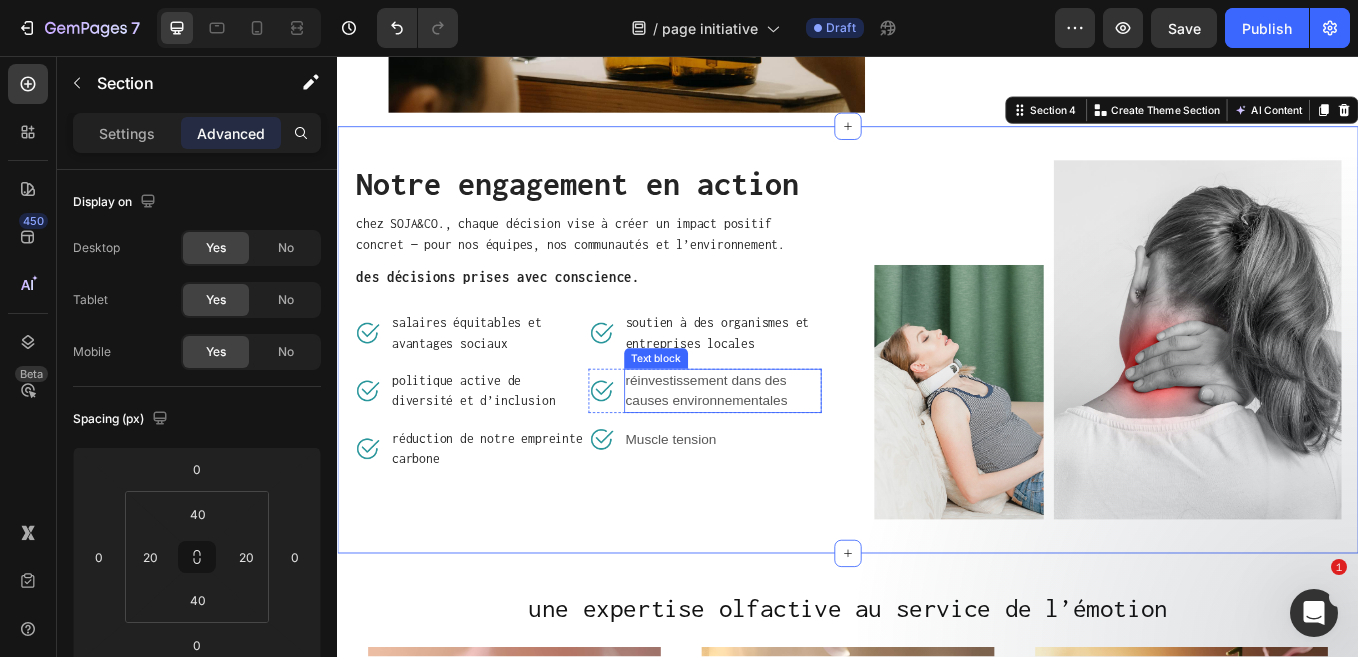 click on "réinvestissement dans des causes environnementales" at bounding box center [790, 450] 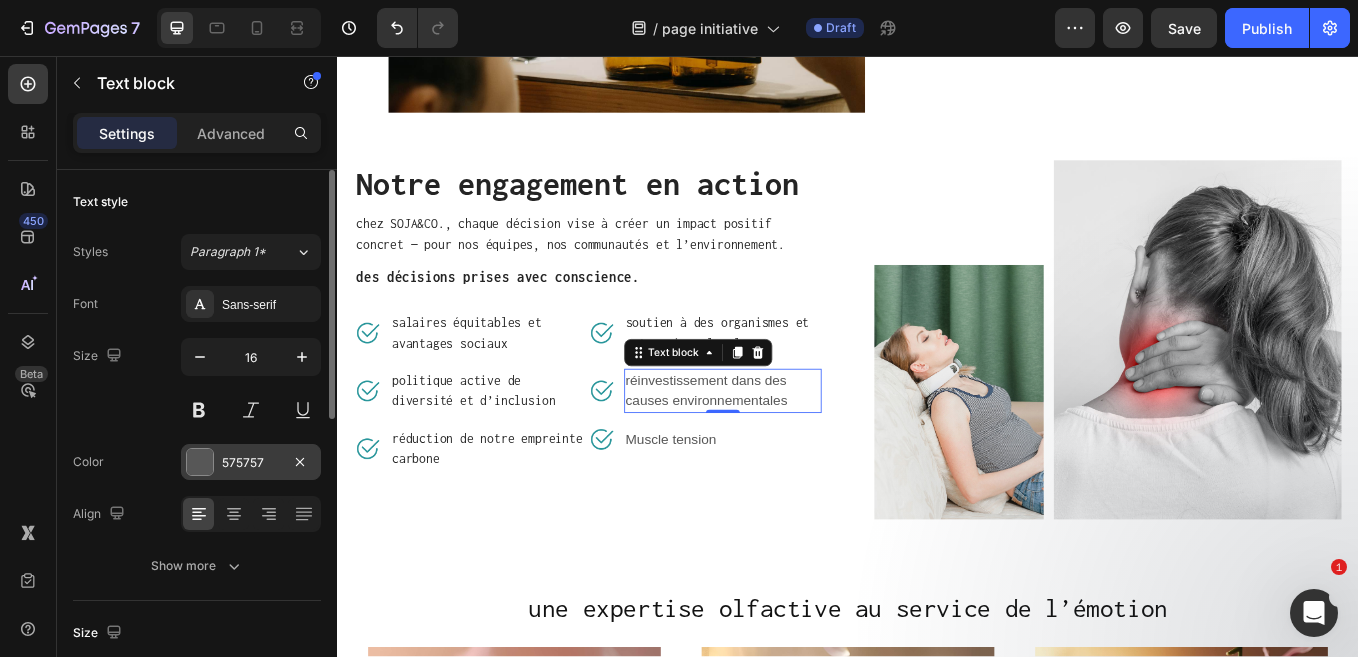 click on "575757" at bounding box center (251, 462) 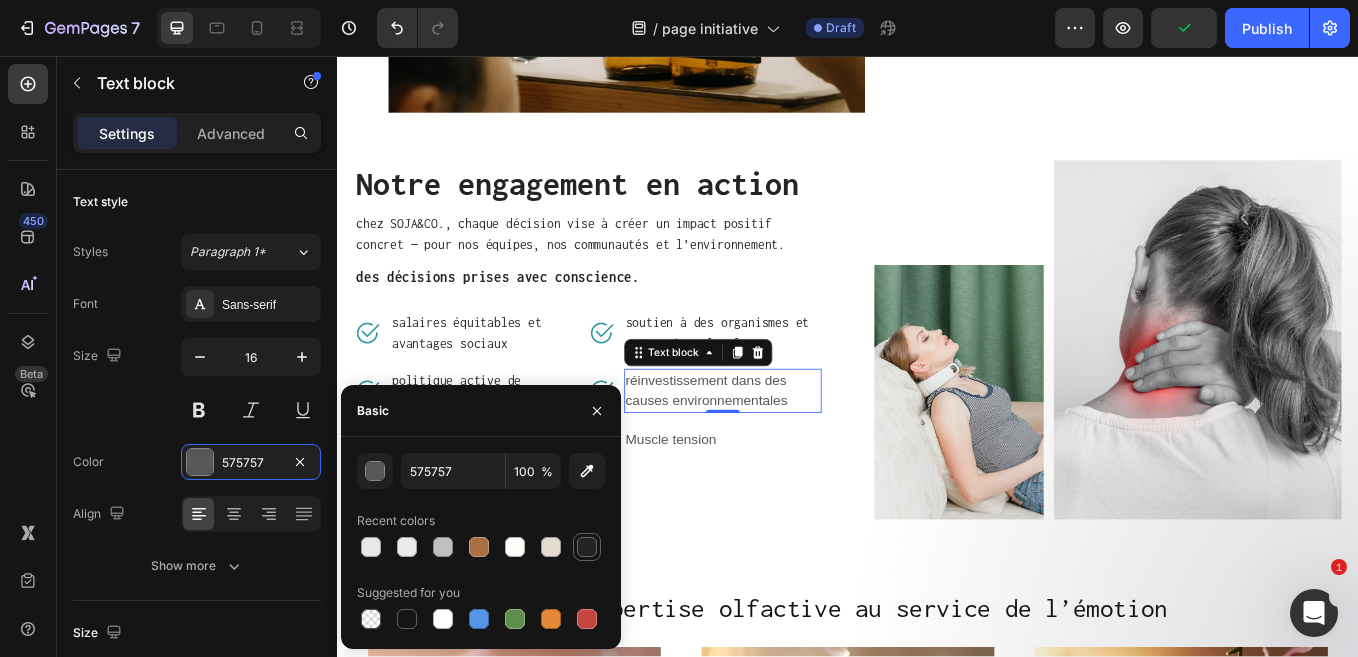 click at bounding box center (587, 547) 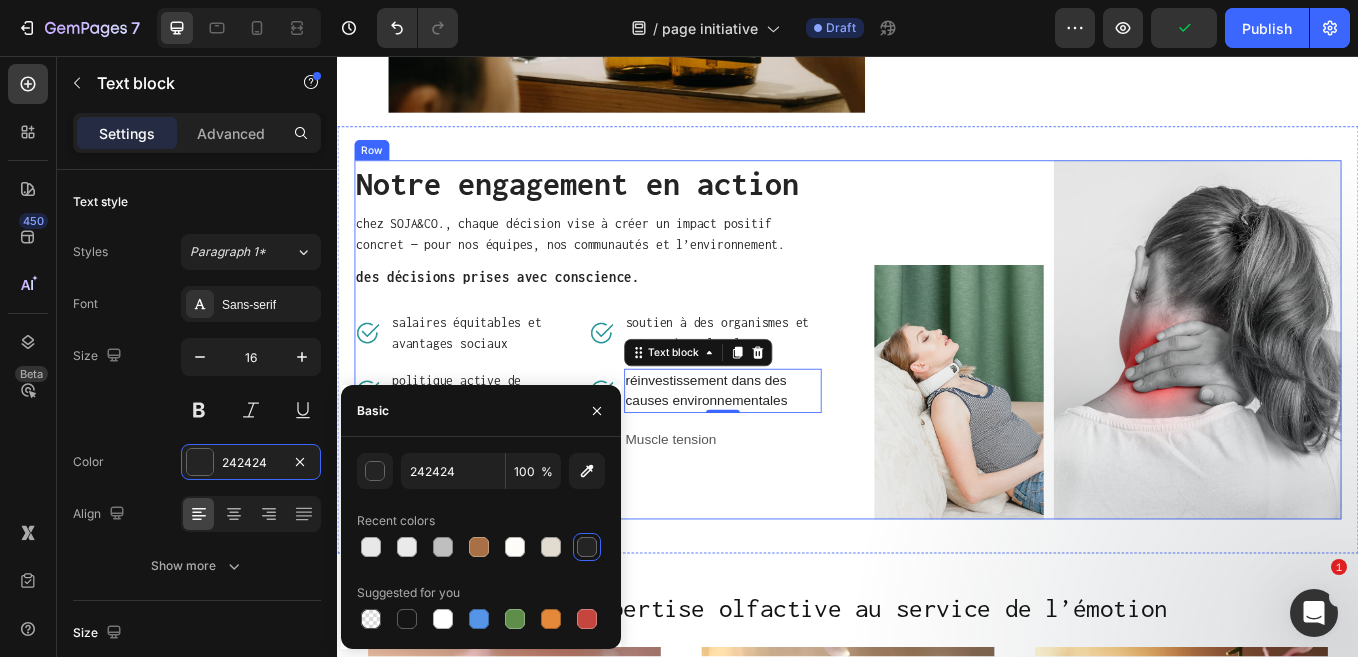 click on "Notre engagement en action Heading chez SOJA&CO., chaque décision vise à créer un impact positif concret — pour nos équipes, nos communautés et l’environnement. Text block des décisions prises avec conscience. Text block Image salaires équitables et avantages sociaux Text block Row Image politique active de diversité et d’inclusion Text block Row Image réduction de notre empreinte carbone Text block Row Image soutien à des organismes et entreprises locales Text block Row Image réinvestissement dans des causes environnementales Text block   0 Row Image Muscle tension Text block Row Row" at bounding box center [631, 389] 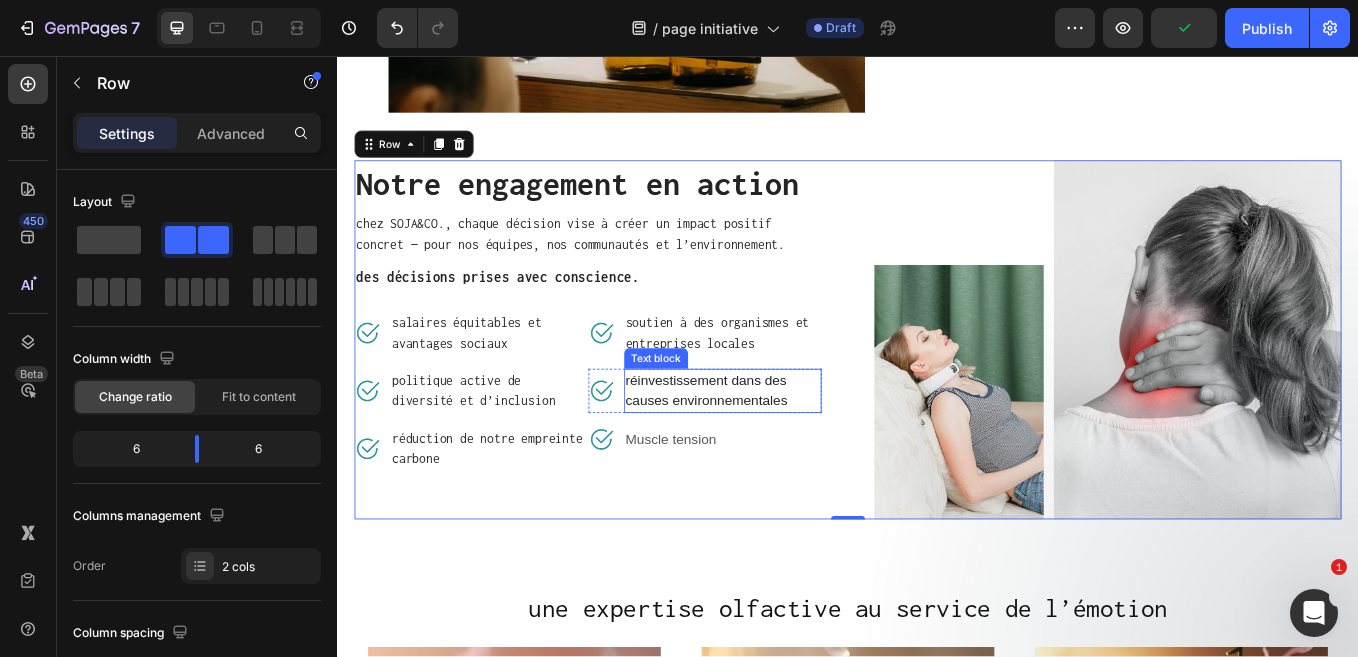 click on "réinvestissement dans des causes environnementales" at bounding box center (790, 450) 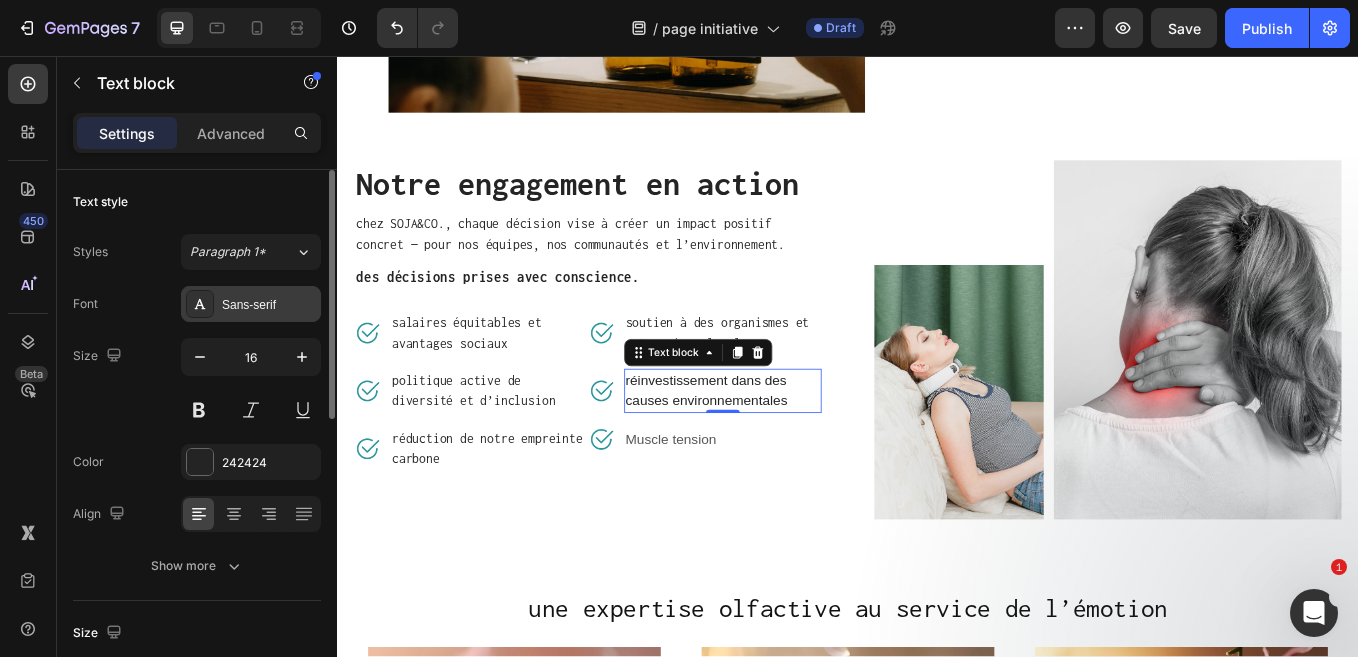 click on "Sans-serif" at bounding box center (251, 304) 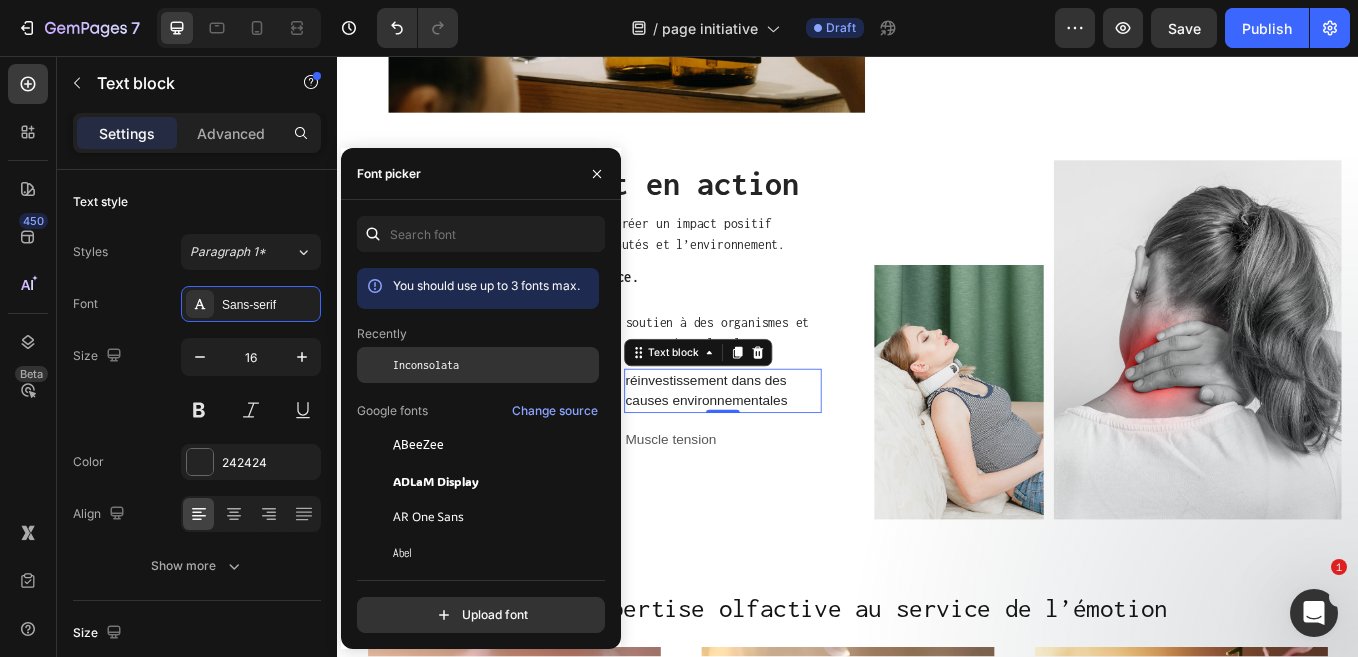 click on "Inconsolata" at bounding box center [426, 365] 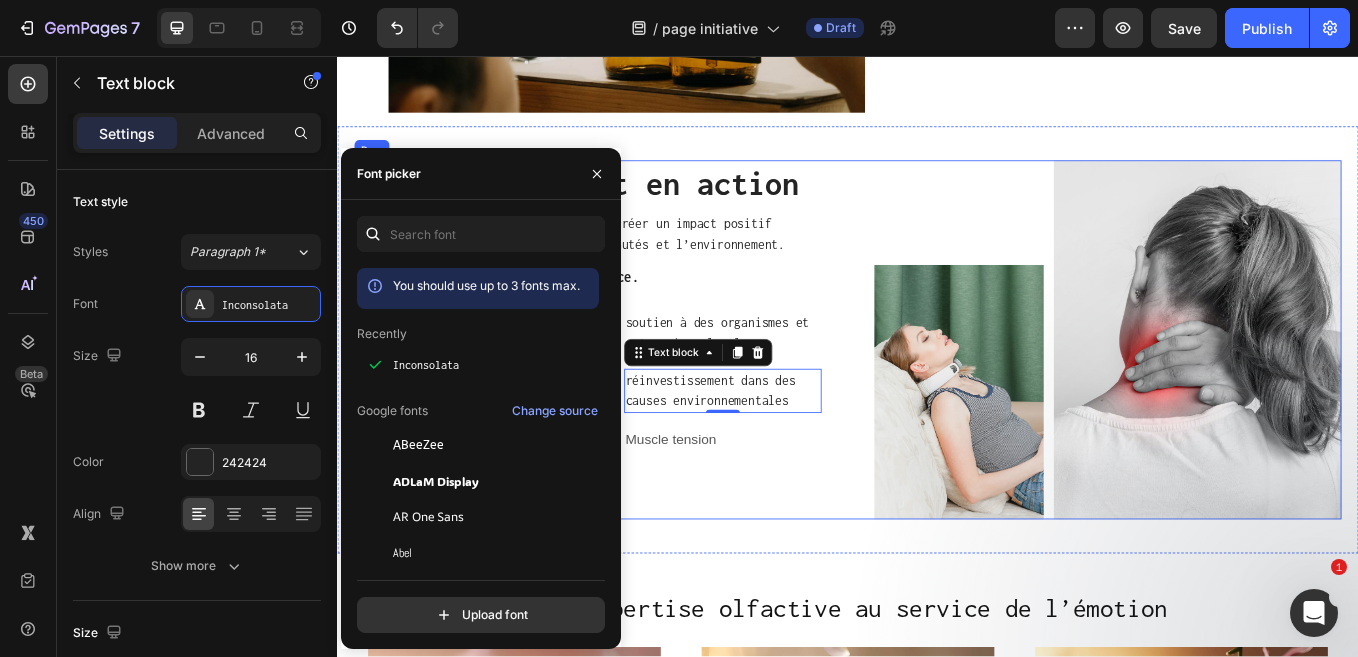 click on "Notre engagement en action Heading chez SOJA&CO., chaque décision vise à créer un impact positif concret — pour nos équipes, nos communautés et l’environnement. Text block des décisions prises avec conscience. Text block Image salaires équitables et avantages sociaux Text block Row Image politique active de diversité et d’inclusion Text block Row Image réduction de notre empreinte carbone Text block Row Image soutien à des organismes et entreprises locales Text block Row Image réinvestissement dans des causes environnementales Text block   0 Row Image Muscle tension Text block Row Row" at bounding box center (631, 389) 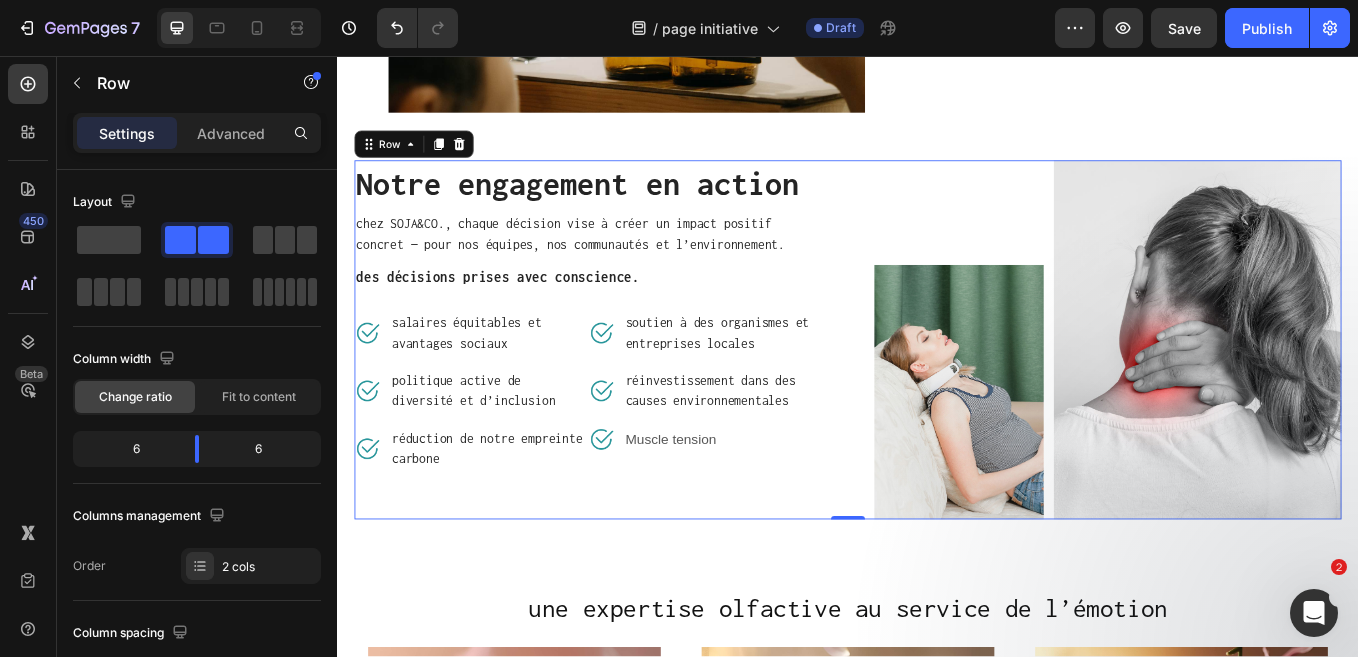 click on "Notre engagement en action Heading chez SOJA&CO., chaque décision vise à créer un impact positif concret — pour nos équipes, nos communautés et l’environnement. Text block des décisions prises avec conscience. Text block Image salaires équitables et avantages sociaux Text block Row Image politique active de diversité et d’inclusion Text block Row Image réduction de notre empreinte carbone Text block Row Image soutien à des organismes et entreprises locales Text block Row Image réinvestissement dans des causes environnementales Text block Row Image Muscle tension Text block Row Row" at bounding box center (631, 389) 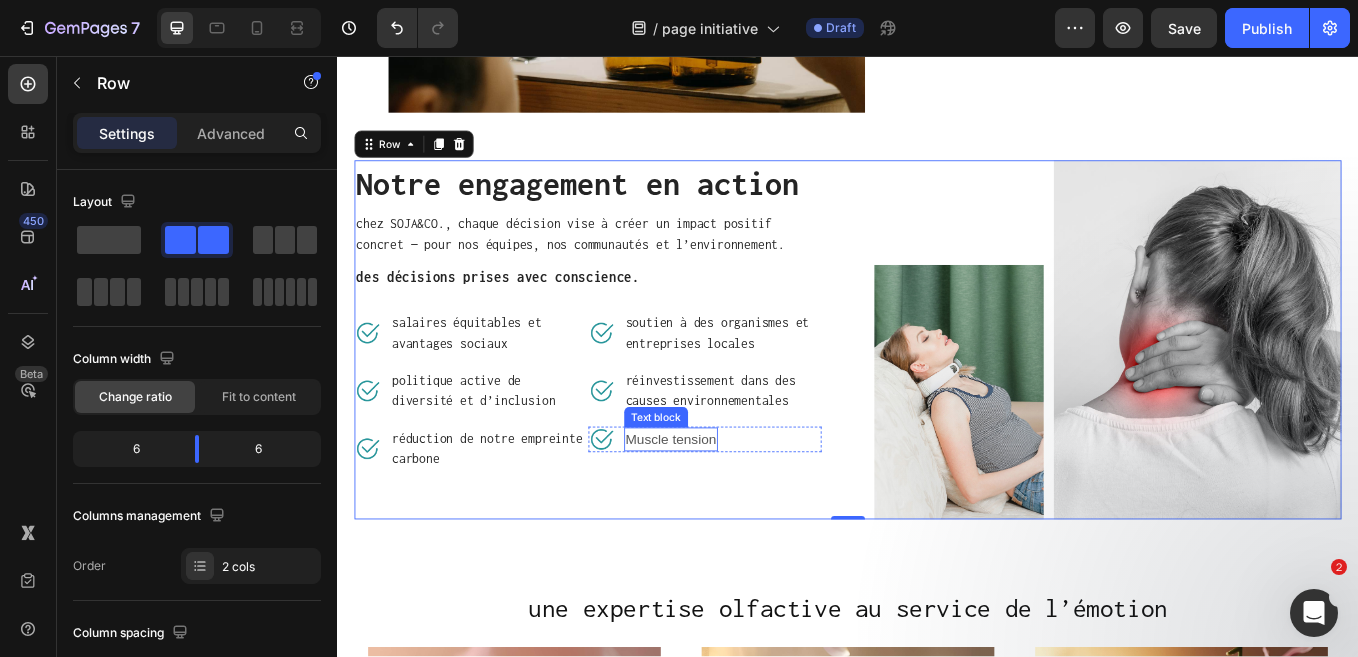 click on "Muscle tension" at bounding box center (729, 507) 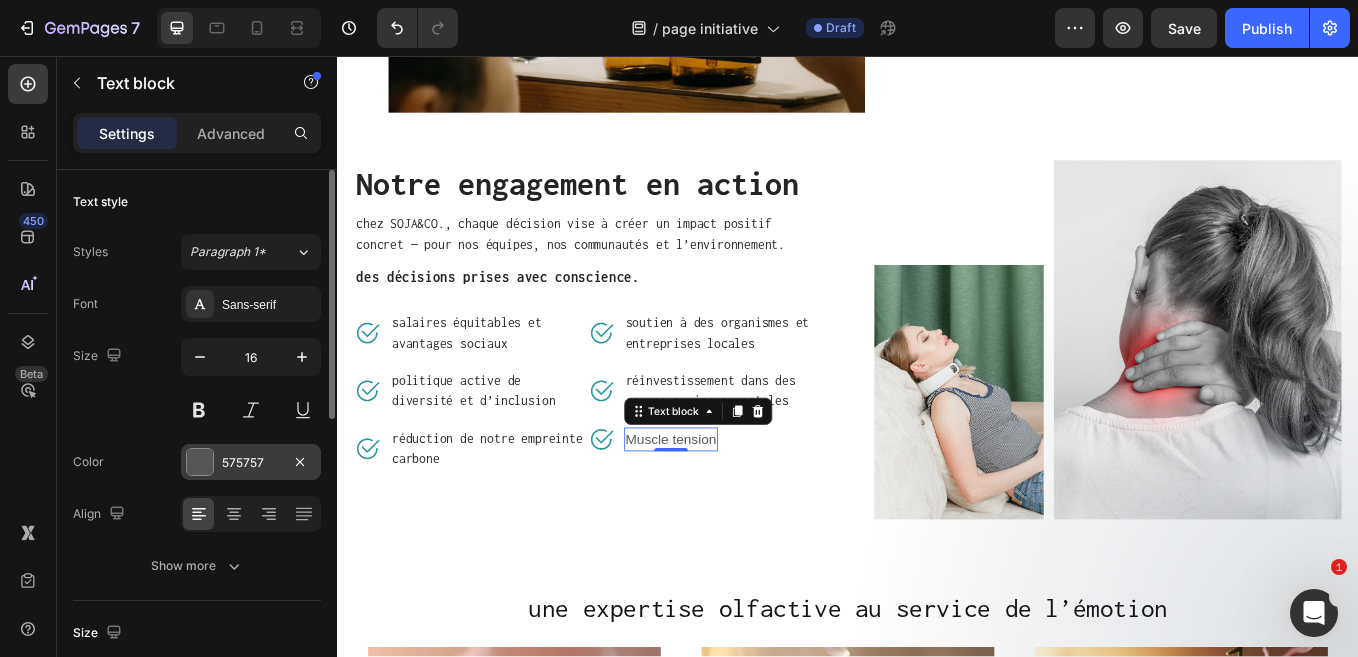 click at bounding box center (200, 462) 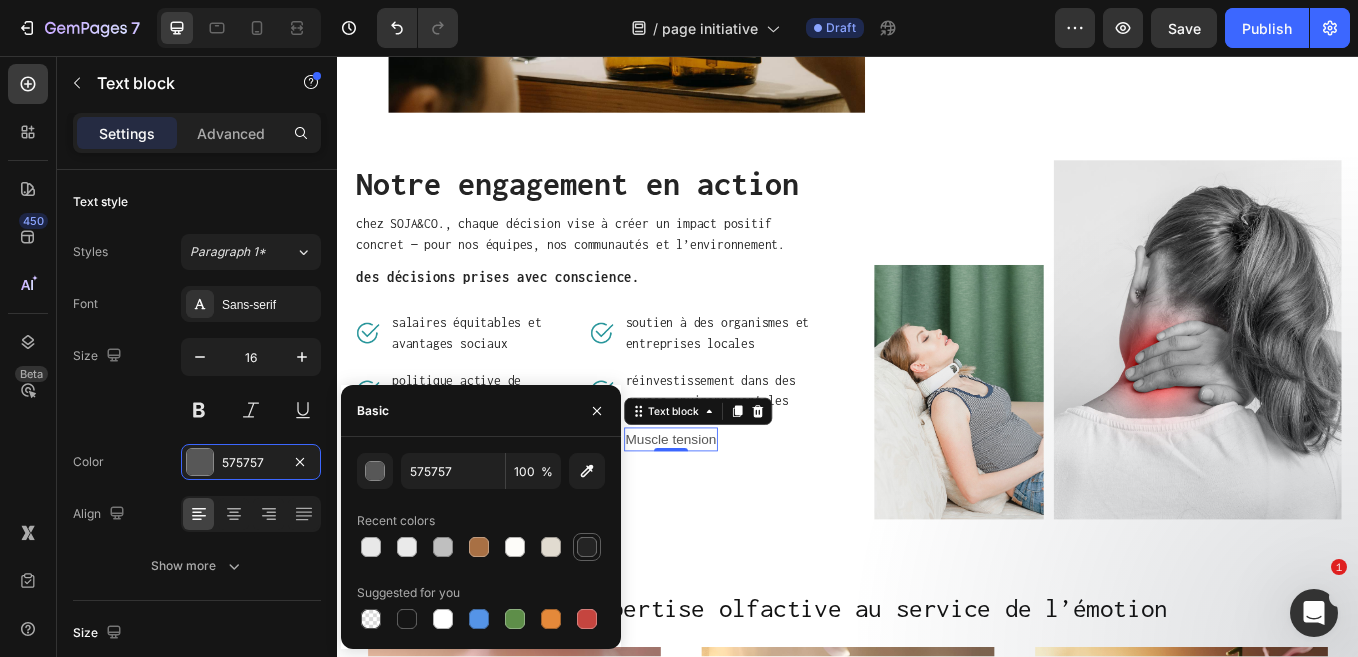 click at bounding box center [587, 547] 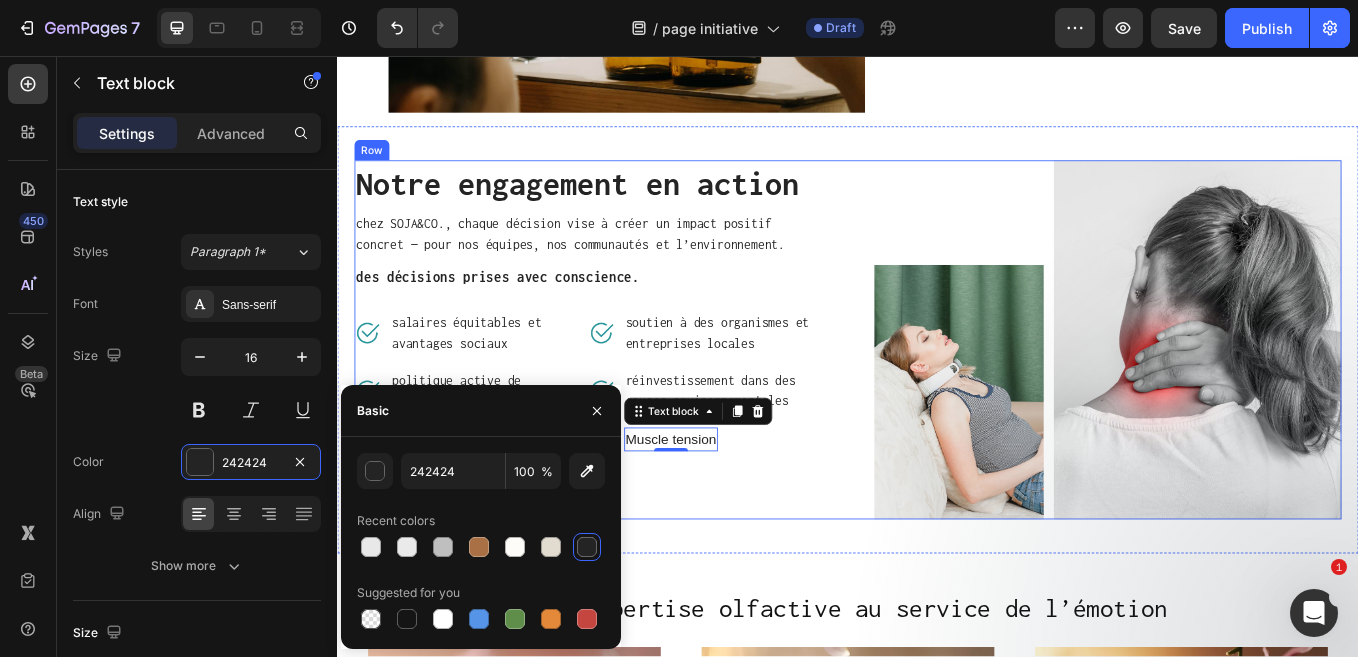 click on "Notre engagement en action Heading chez SOJA&CO., chaque décision vise à créer un impact positif concret — pour nos équipes, nos communautés et l’environnement. Text block des décisions prises avec conscience. Text block Image salaires équitables et avantages sociaux Text block Row Image politique active de diversité et d’inclusion Text block Row Image réduction de notre empreinte carbone Text block Row Image soutien à des organismes et entreprises locales Text block Row Image réinvestissement dans des causes environnementales Text block Row Image Muscle tension Text block   0 Row Row" at bounding box center [631, 389] 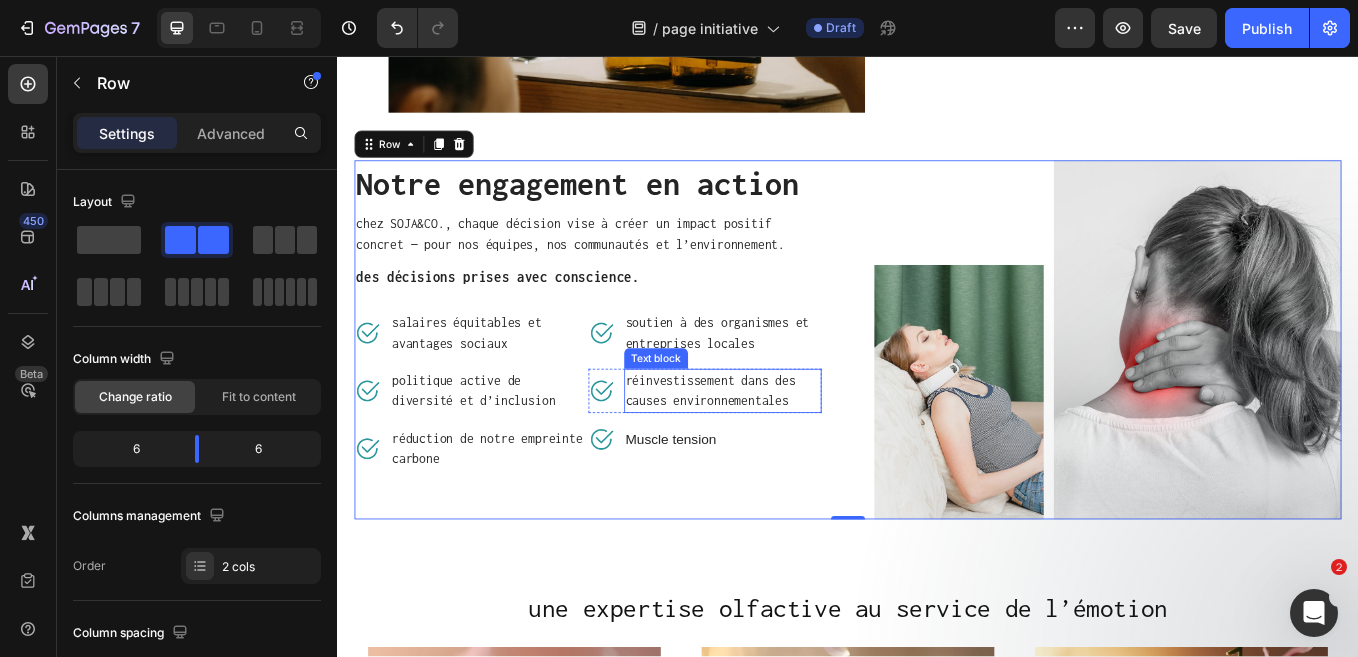 click on "réinvestissement dans des causes environnementales" at bounding box center (790, 450) 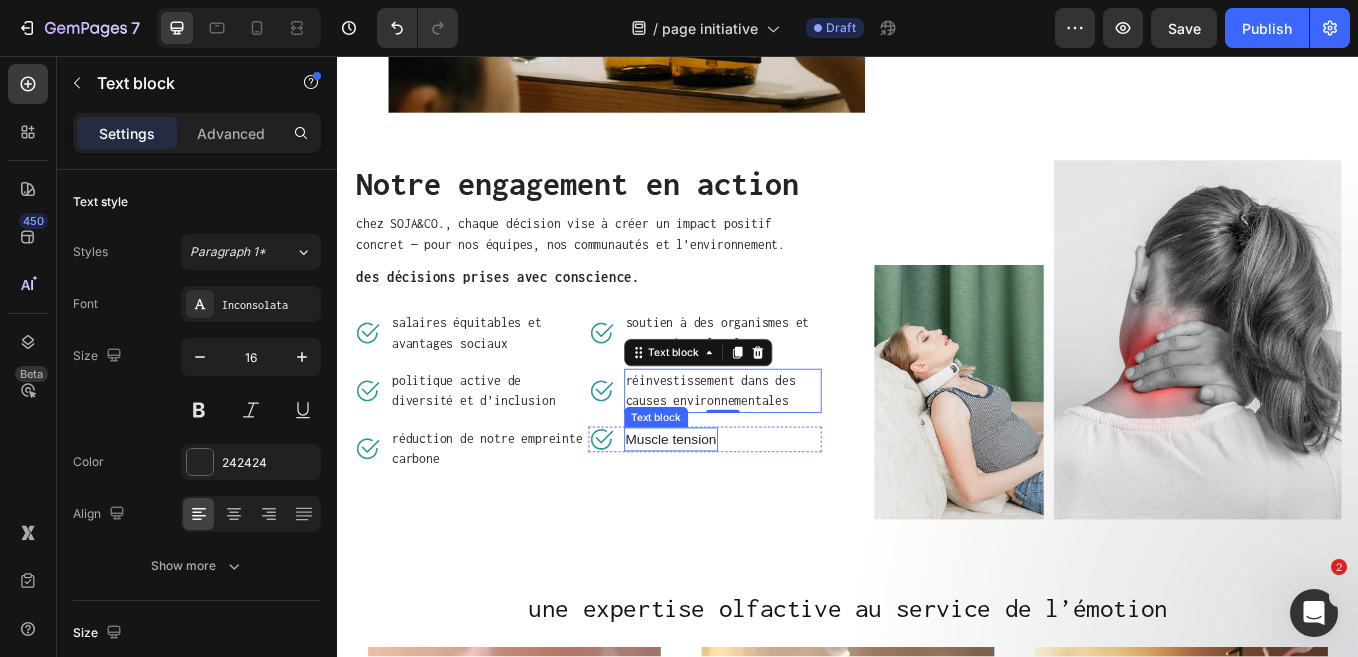 click on "Muscle tension" at bounding box center (729, 507) 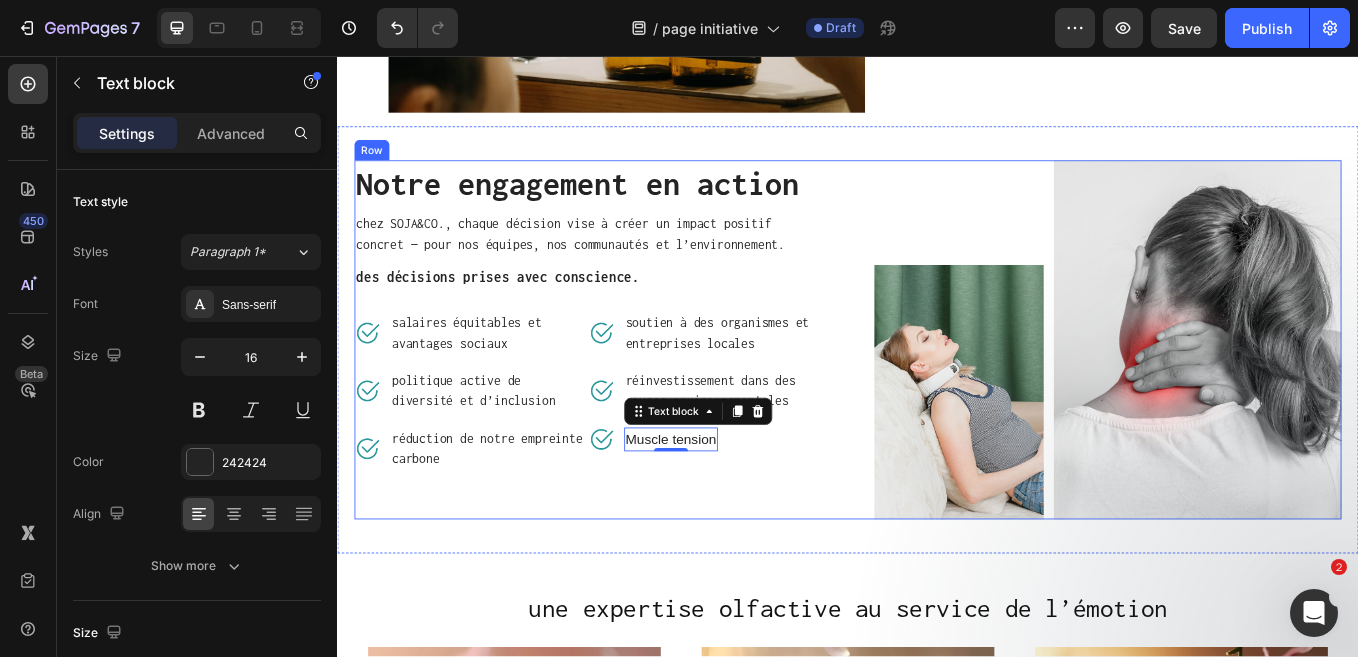 click on "Notre engagement en action Heading chez SOJA&CO., chaque décision vise à créer un impact positif concret — pour nos équipes, nos communautés et l’environnement. Text block des décisions prises avec conscience. Text block Image salaires équitables et avantages sociaux Text block Row Image politique active de diversité et d’inclusion Text block Row Image réduction de notre empreinte carbone Text block Row Image soutien à des organismes et entreprises locales Text block Row Image réinvestissement dans des causes environnementales Text block Row Image Muscle tension Text block   0 Row Row" at bounding box center (631, 389) 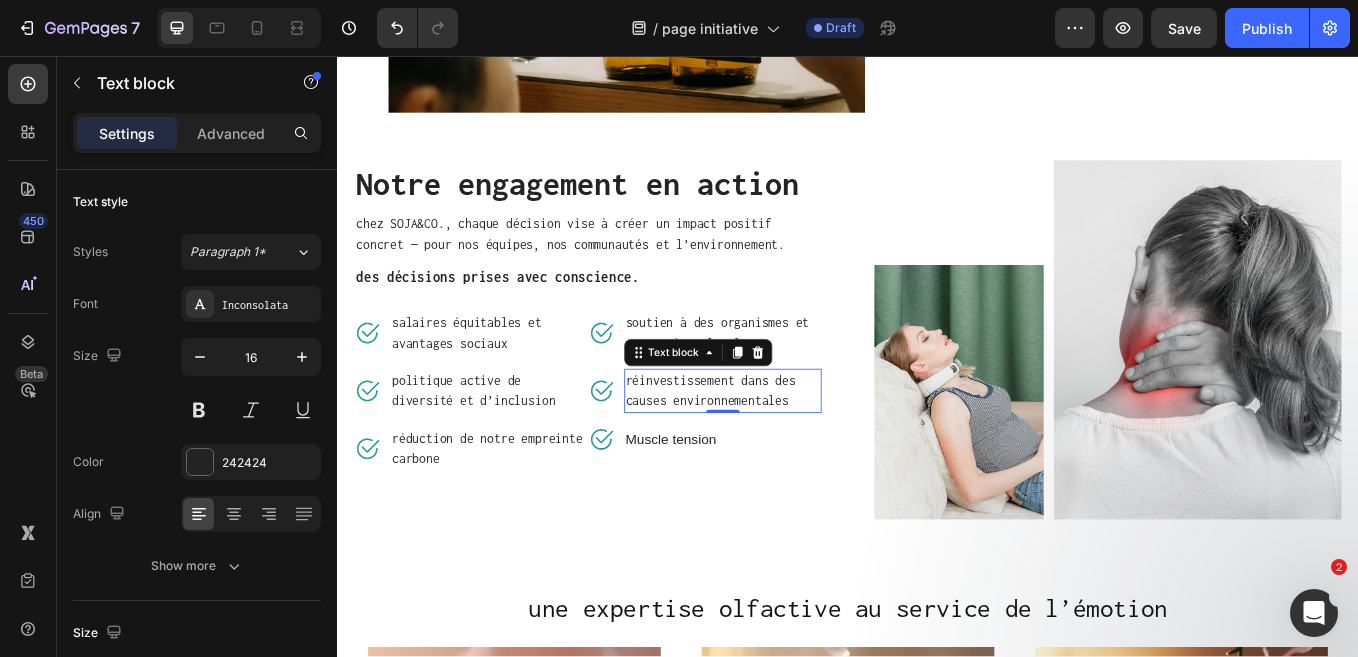 click on "réinvestissement dans des causes environnementales" at bounding box center [790, 450] 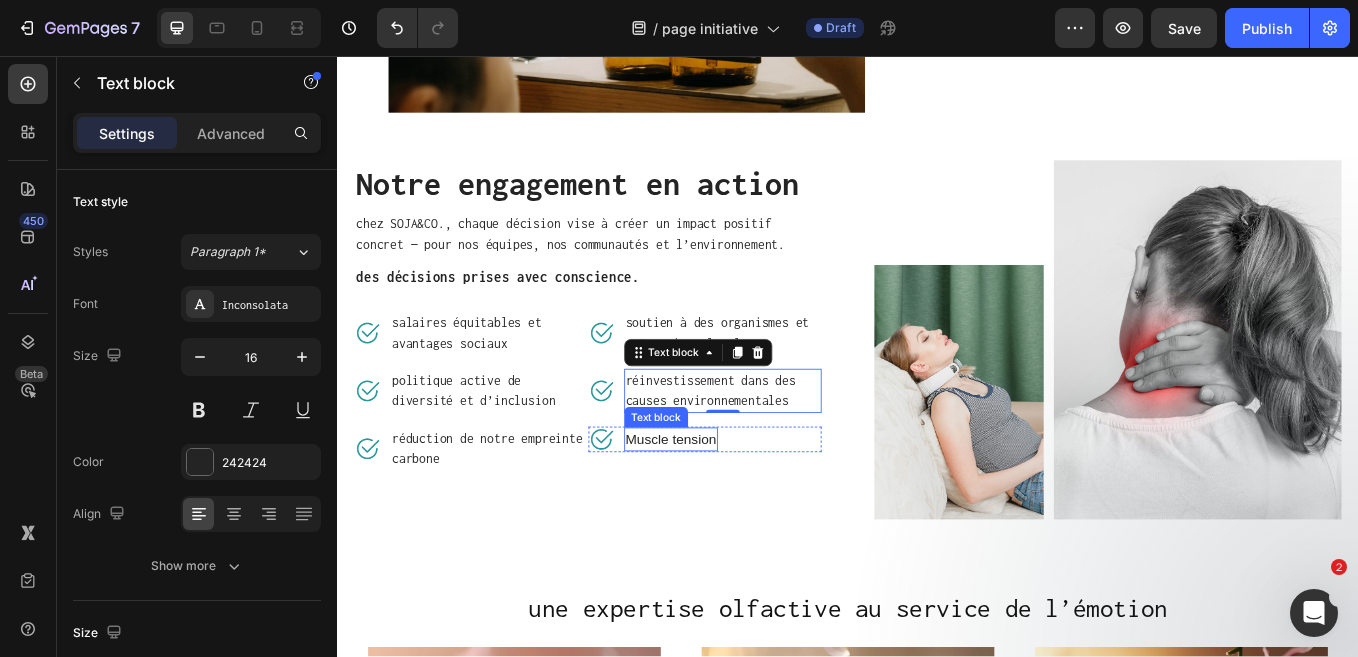 click on "Muscle tension" at bounding box center [729, 507] 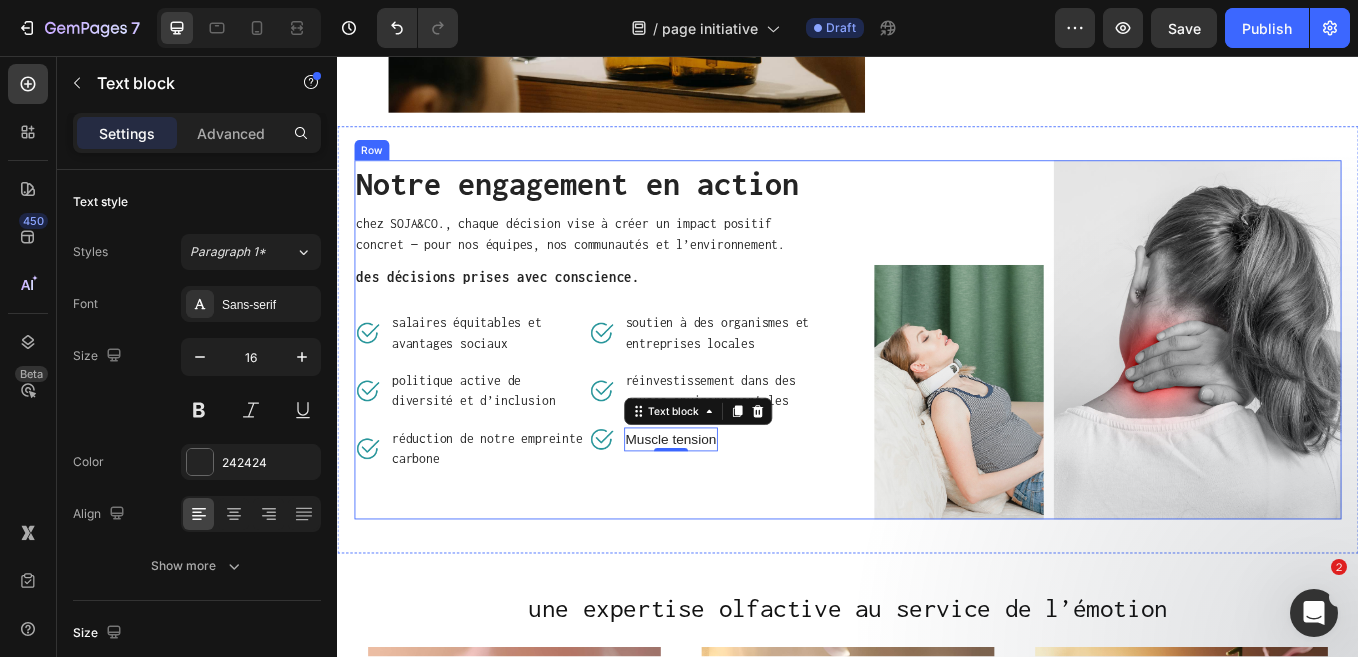 click on "Notre engagement en action Heading chez SOJA&CO., chaque décision vise à créer un impact positif concret — pour nos équipes, nos communautés et l’environnement. Text block des décisions prises avec conscience. Text block Image salaires équitables et avantages sociaux Text block Row Image politique active de diversité et d’inclusion Text block Row Image réduction de notre empreinte carbone Text block Row Image soutien à des organismes et entreprises locales Text block Row Image réinvestissement dans des causes environnementales Text block Row Image Muscle tension Text block   0 Row Row" at bounding box center (631, 389) 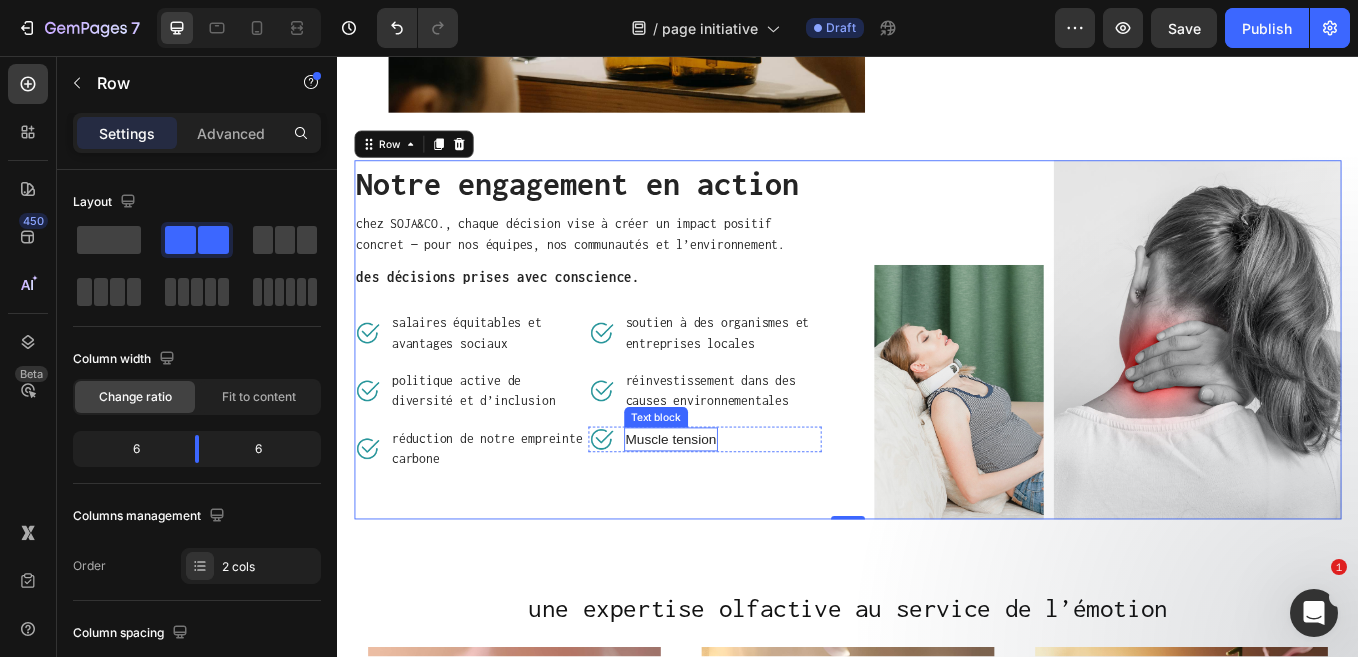 click on "Muscle tension" at bounding box center (729, 507) 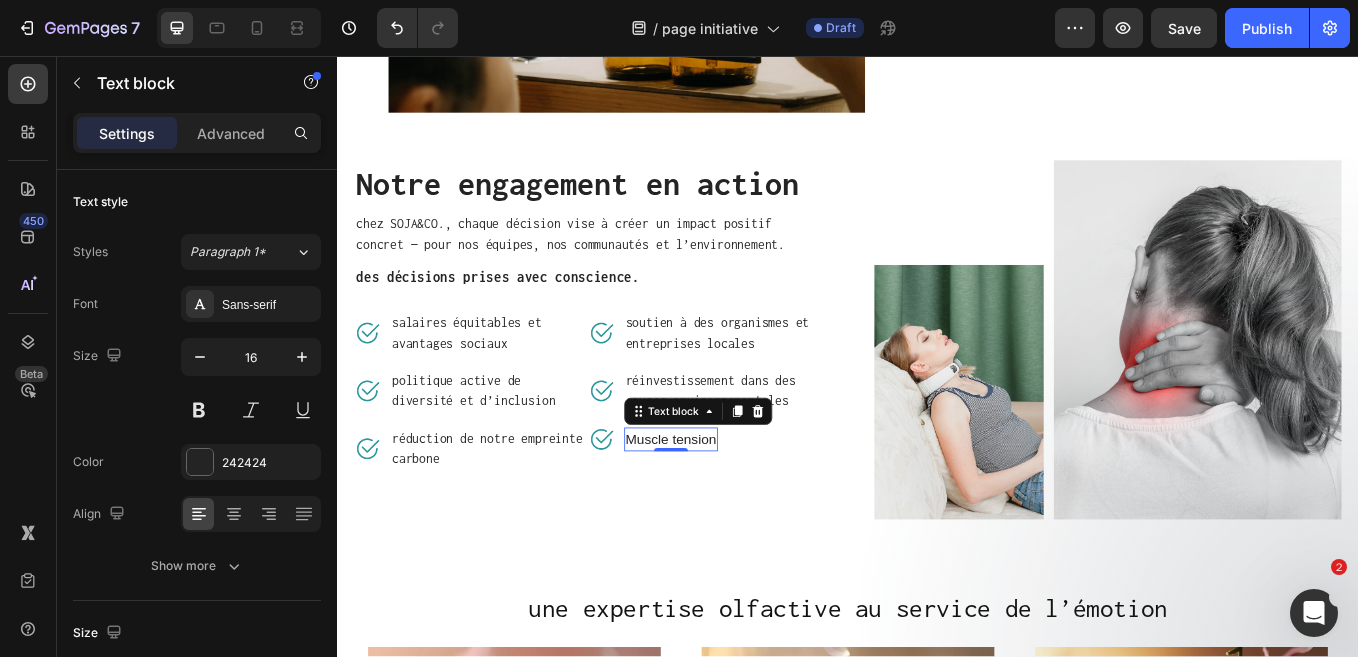 click on "Muscle tension" at bounding box center [729, 507] 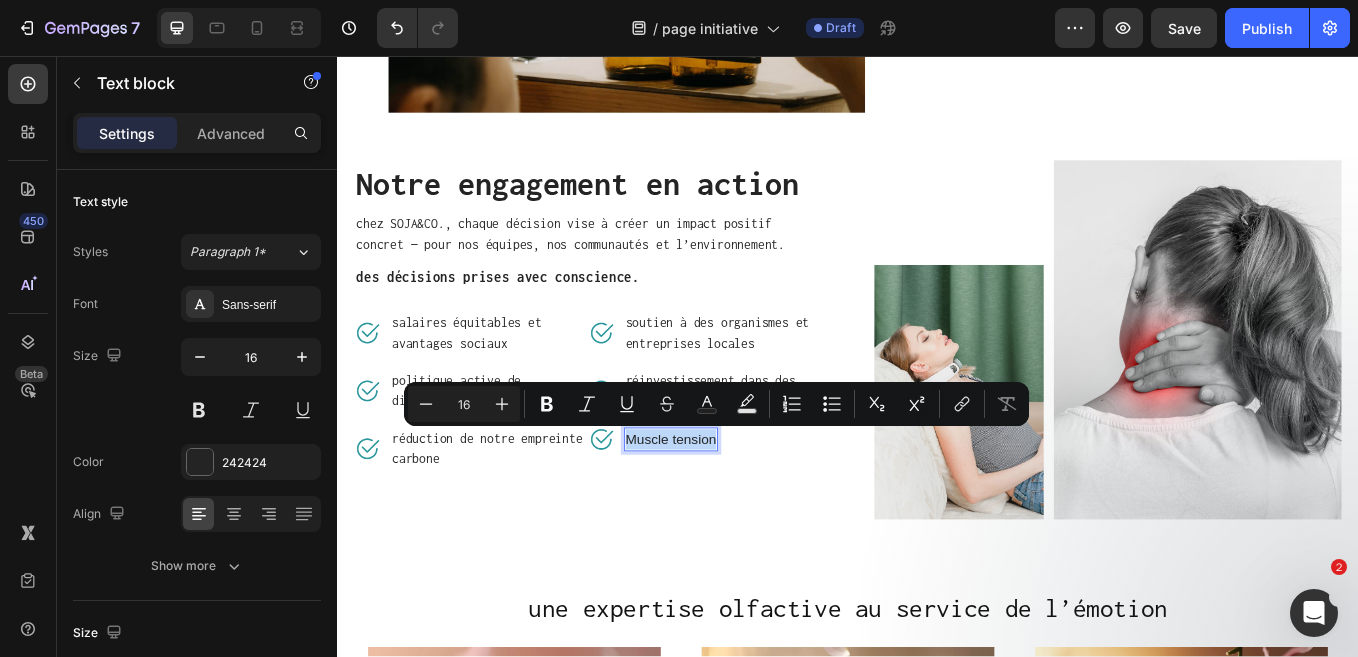 scroll, scrollTop: 1255, scrollLeft: 0, axis: vertical 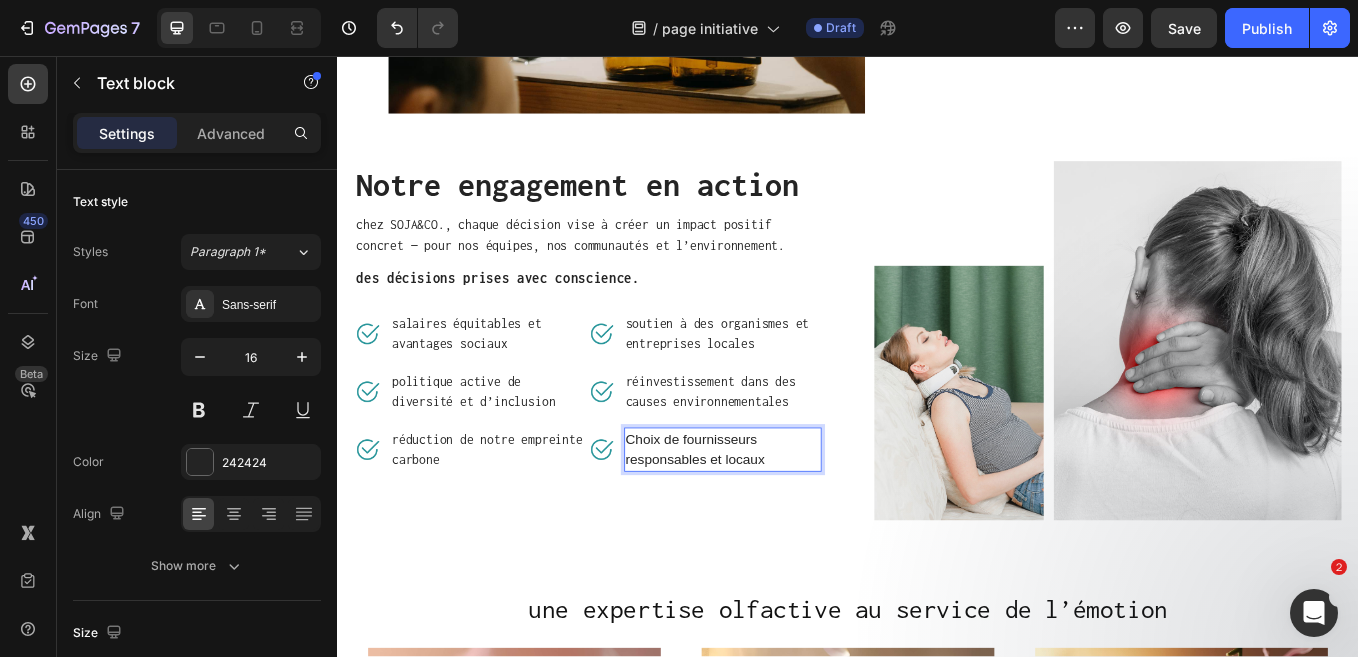 click on "Choix de fournisseurs responsables et locaux" at bounding box center [790, 519] 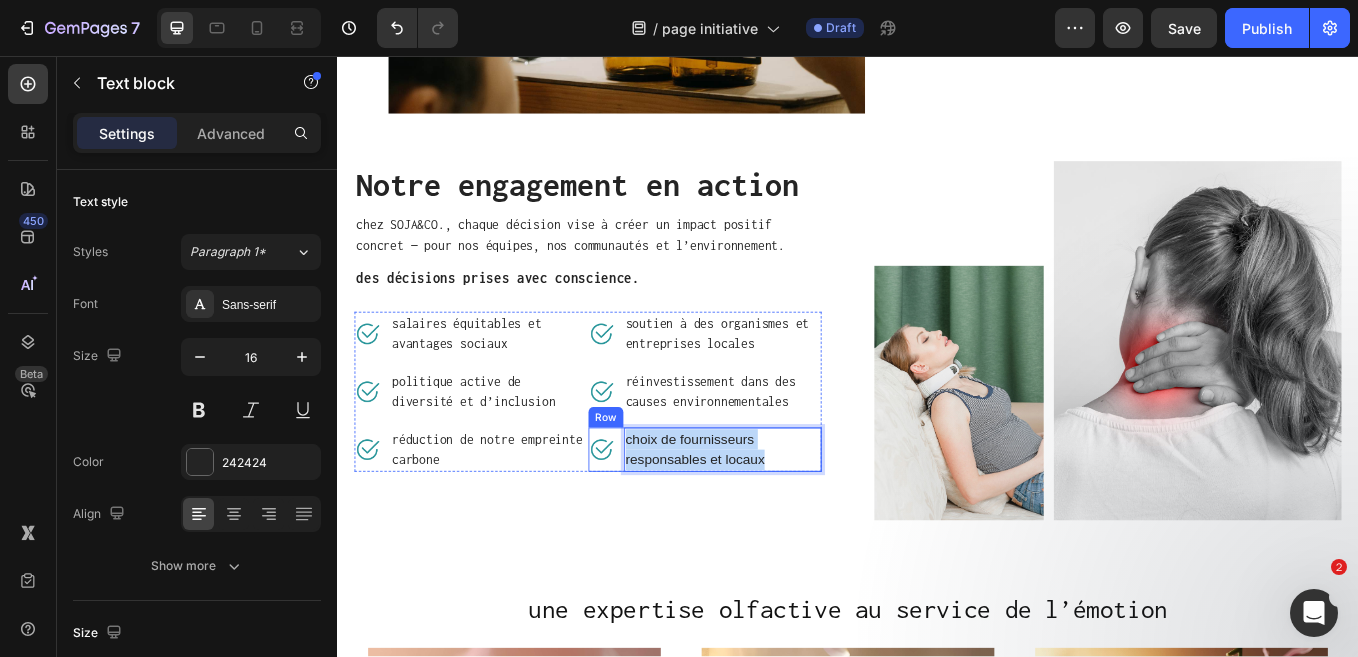 drag, startPoint x: 850, startPoint y: 530, endPoint x: 666, endPoint y: 497, distance: 186.93582 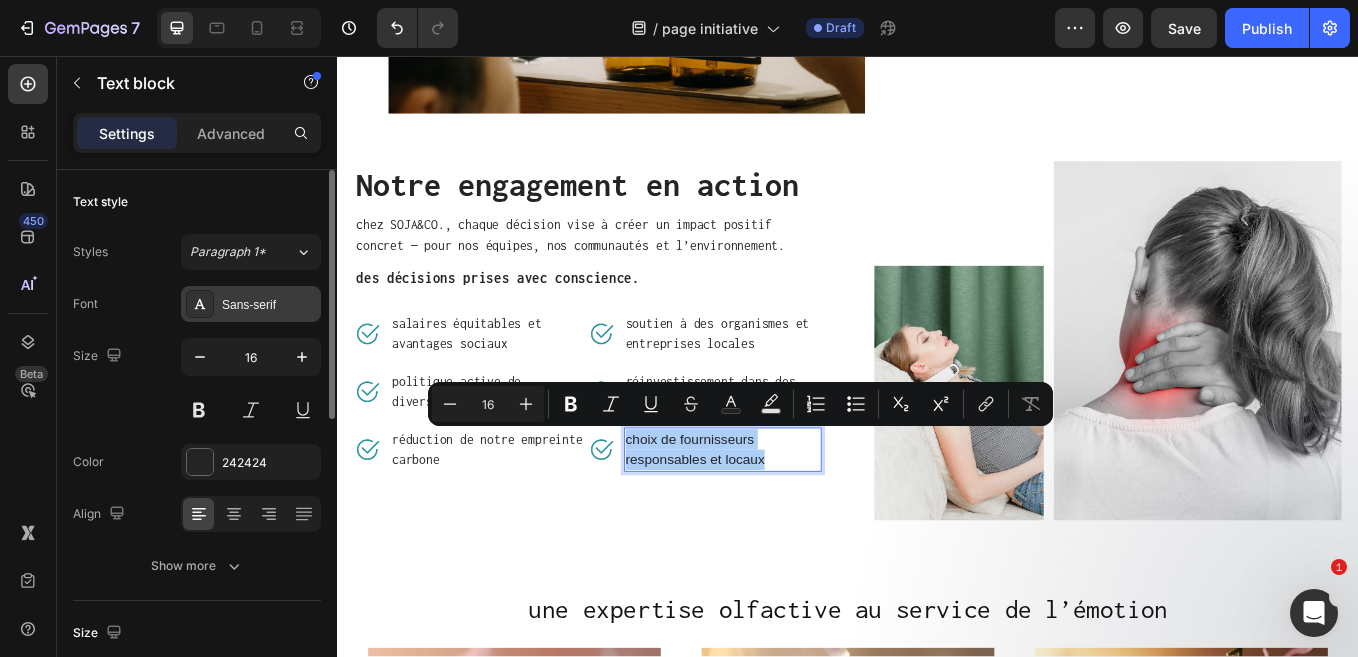 click on "Sans-serif" at bounding box center [269, 305] 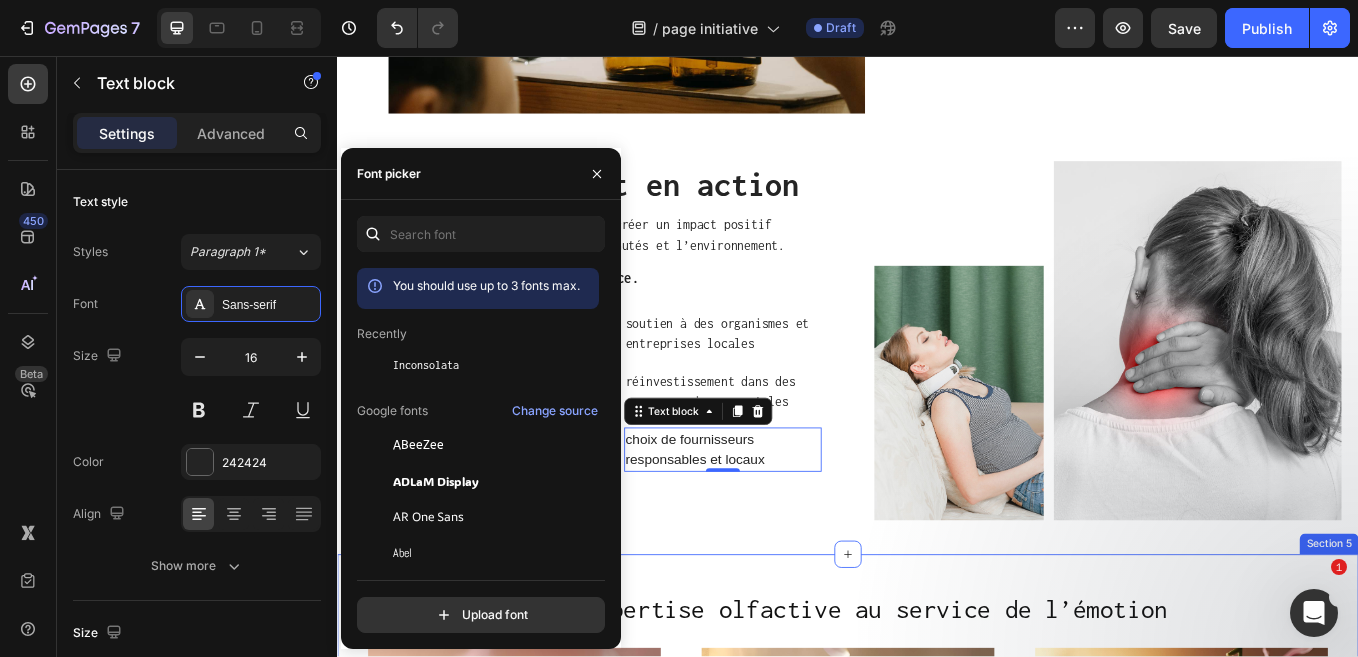 click on "une expertise olfactive au service de l’émotion Heading Image la première impression: la note de tête Text Block fraîches, vives et éphémères, les notes de tête captent l’attention dans les premières minutes. ( durée: 5 à 15 minutes) Text Block Row Image l’âme du parfum: la note de coeur Text Block florale, boisée ou épicée, cette phase exprime la richesse et l’intention du parfum, marquant la mémoire olfactive avec subtilité. ( durée: 15 minutes à 2 heures) Text Block Row Image la signature: la note de fond Text Block profondément enveloppante, elle s’installe dans la durée, laissant derrière elle une empreinte sensorielle inoubliable et persistante. ( durée: 8 heures et plus) Text Block Row Row Section 5" at bounding box center (937, 994) 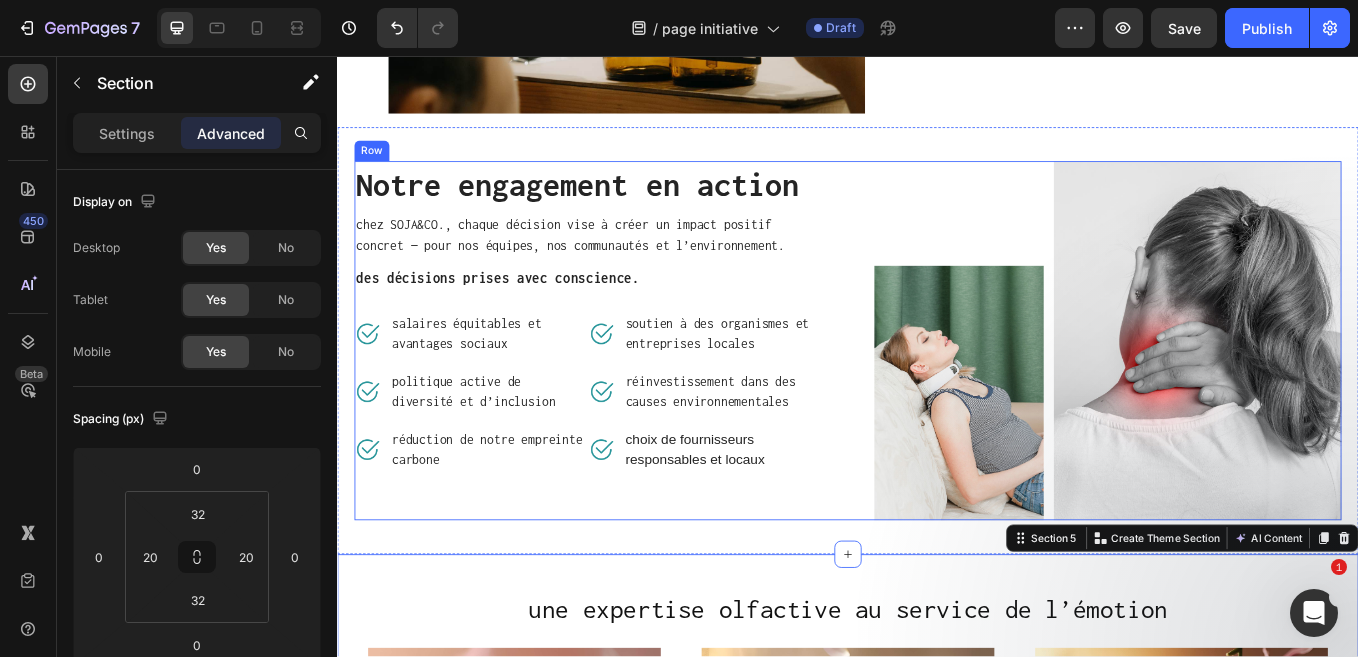 click on "choix de fournisseurs responsables et locaux" at bounding box center [790, 519] 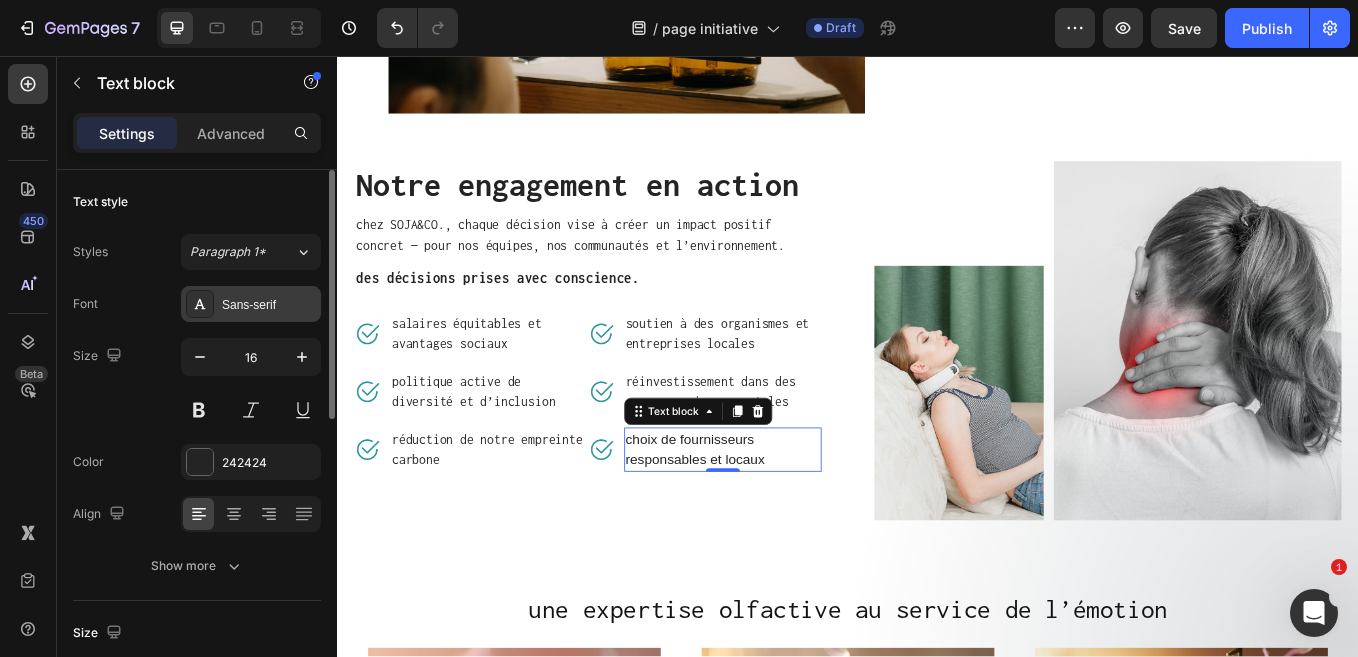 click on "Sans-serif" at bounding box center (269, 305) 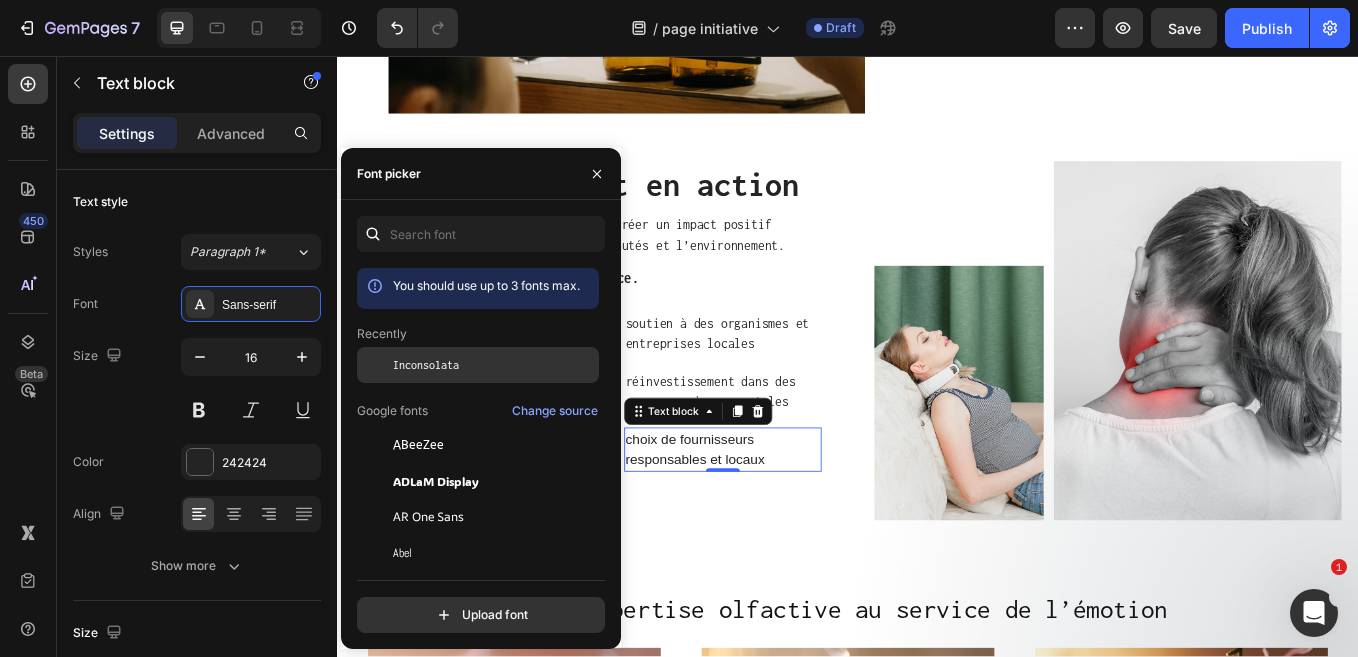 click at bounding box center [375, 365] 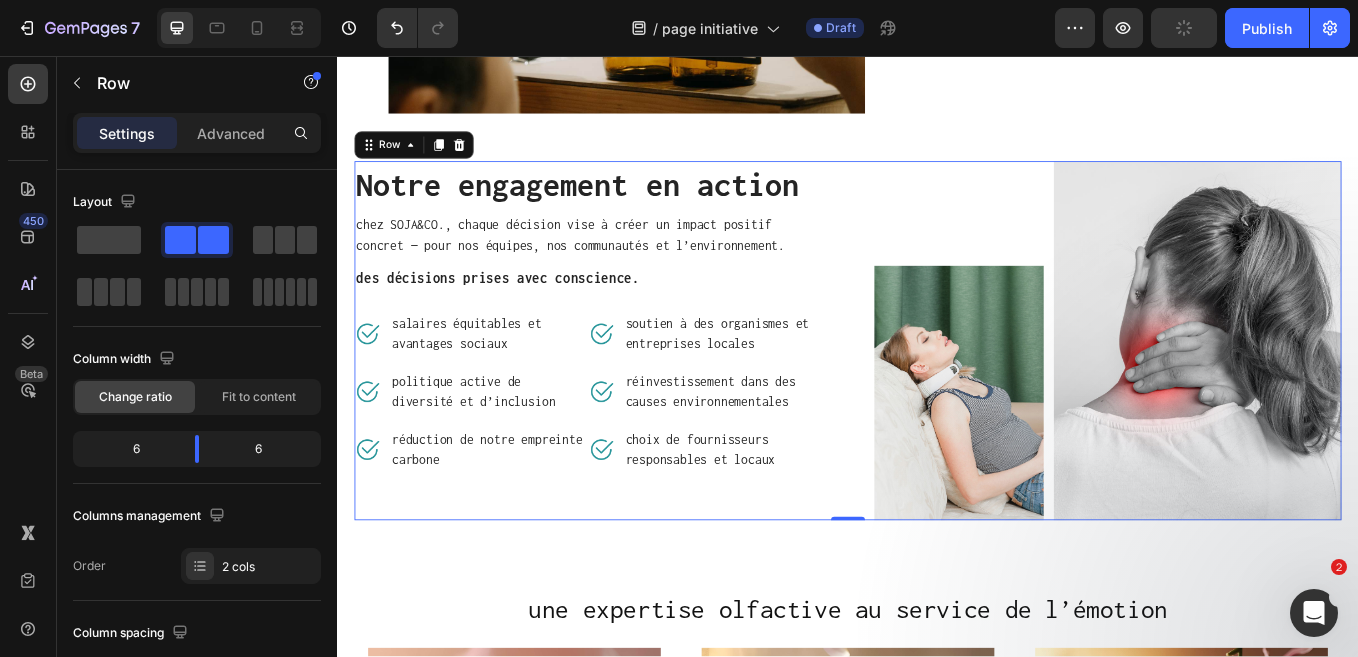 click on "Notre engagement en action Heading chez SOJA&CO., chaque décision vise à créer un impact positif concret — pour nos équipes, nos communautés et l’environnement. Text block des décisions prises avec conscience. Text block Image salaires équitables et avantages sociaux Text block Row Image politique active de diversité et d’inclusion Text block Row Image réduction de notre empreinte carbone Text block Row Image soutien à des organismes et entreprises locales Text block Row Image réinvestissement dans des causes environnementales Text block Row Image choix de fournisseurs responsables et locaux Text block Row Row" at bounding box center [631, 390] 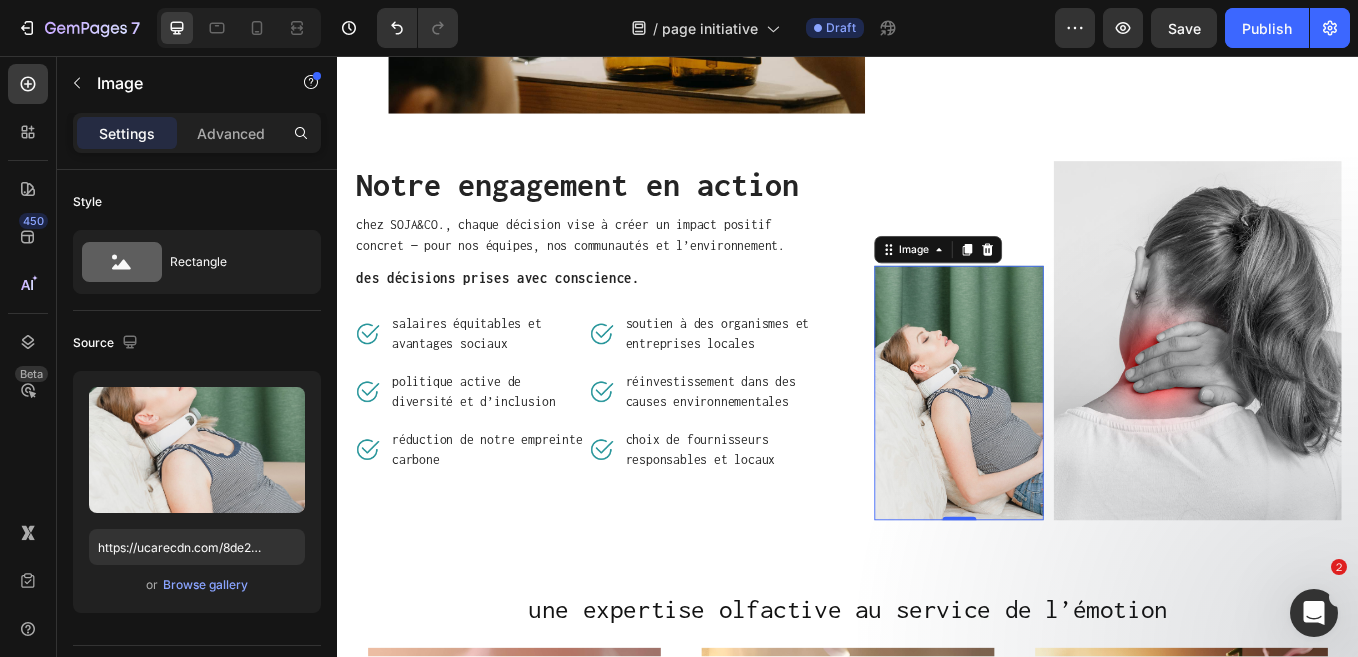 click at bounding box center (1067, 452) 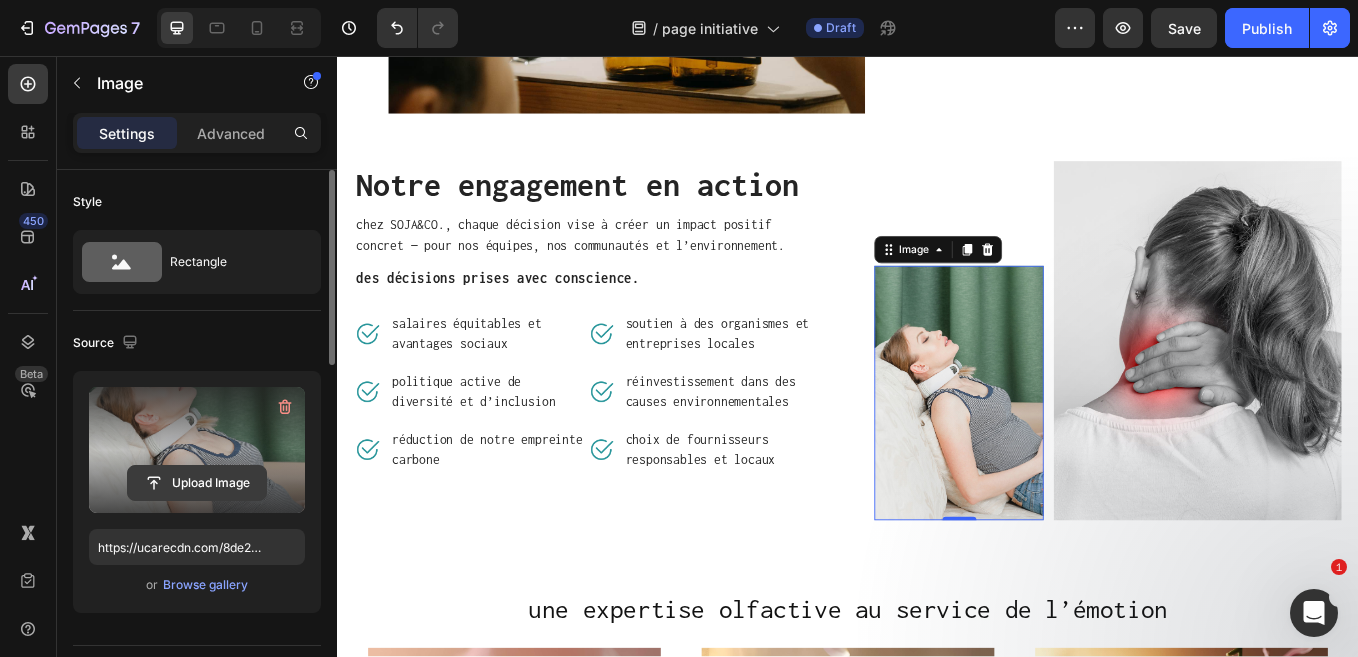 click 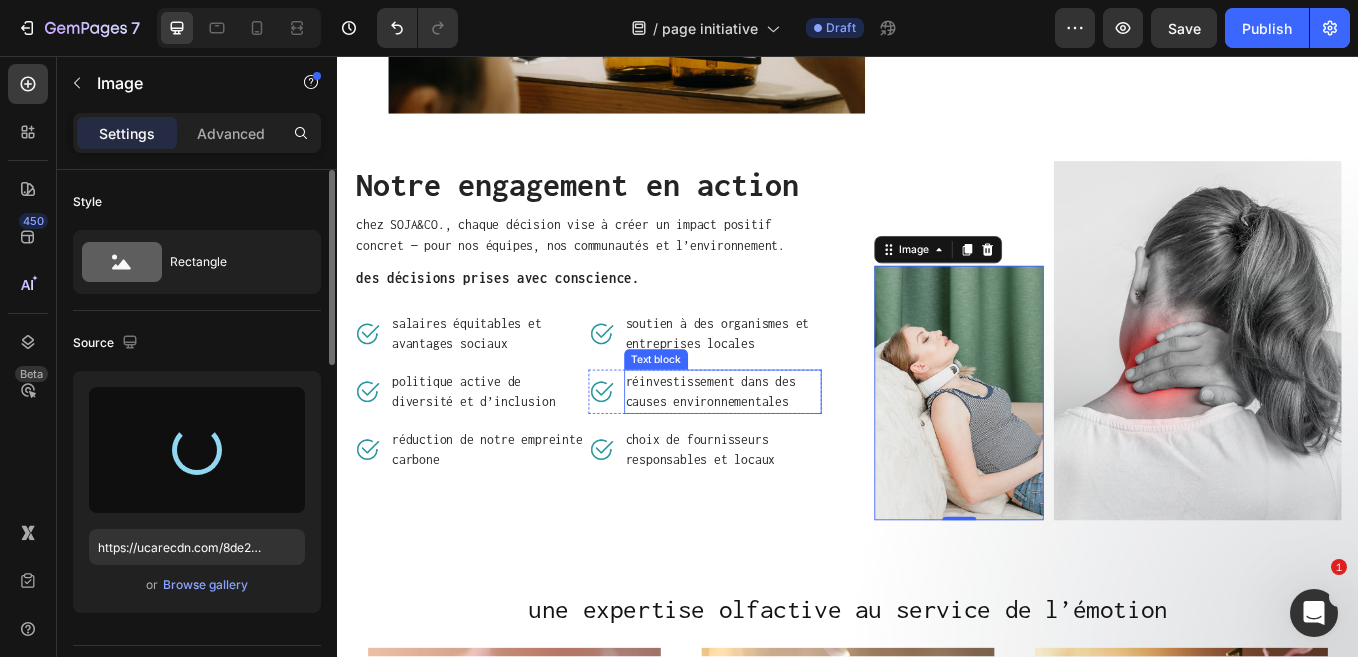 type on "https://cdn.shopify.com/s/files/1/0034/0741/3317/files/gempages_531209477639111871-1732d841-1a3c-412d-9369-f0bec1569097.jpg" 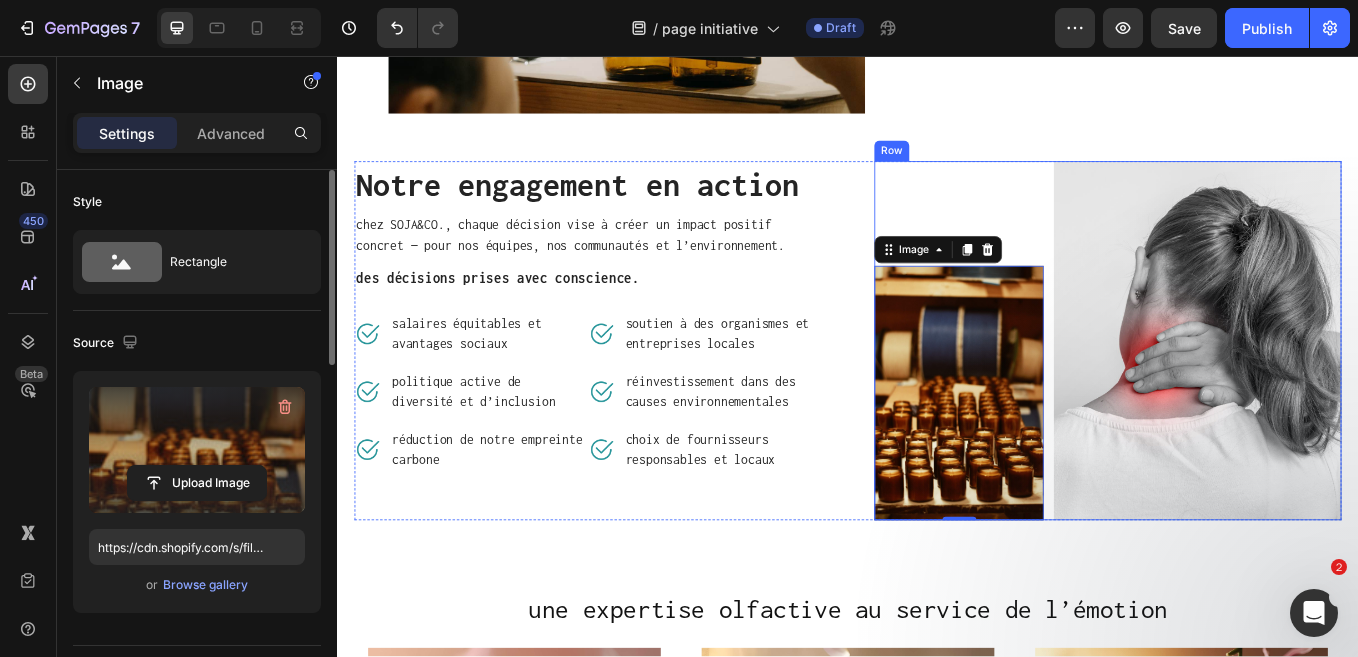 click on "Image   0" at bounding box center [1067, 390] 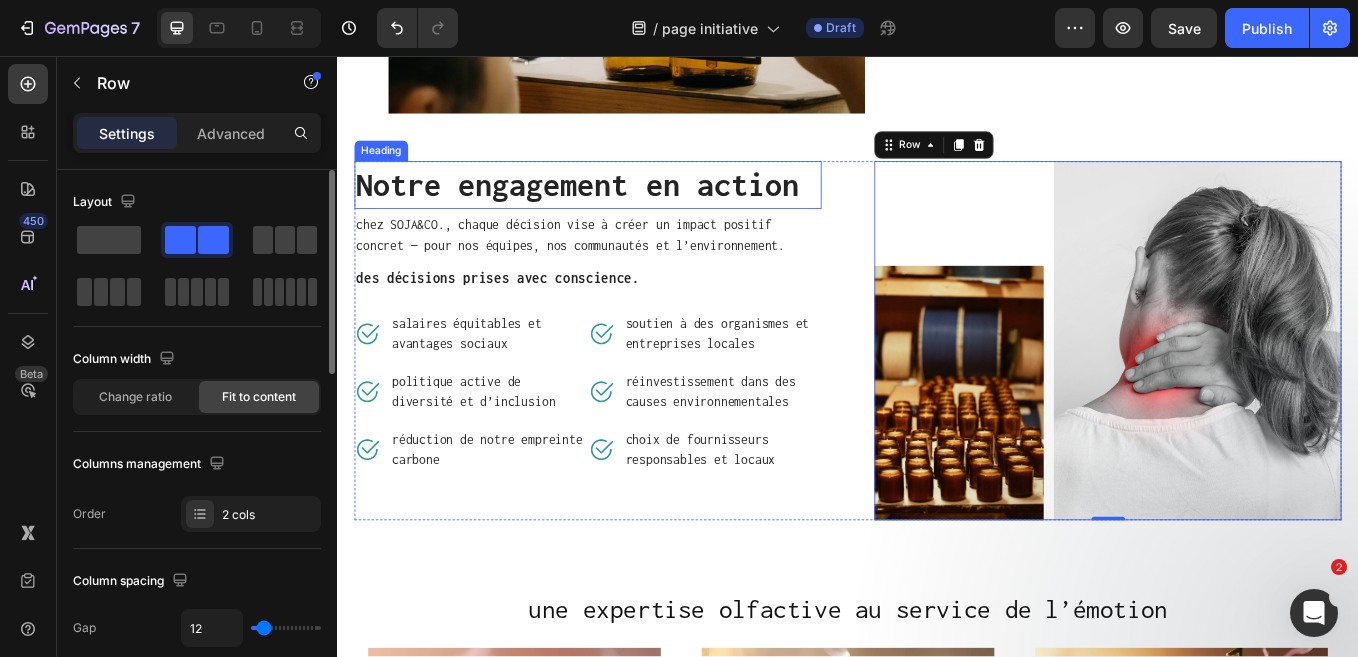 click on "Notre engagement en action" at bounding box center [631, 208] 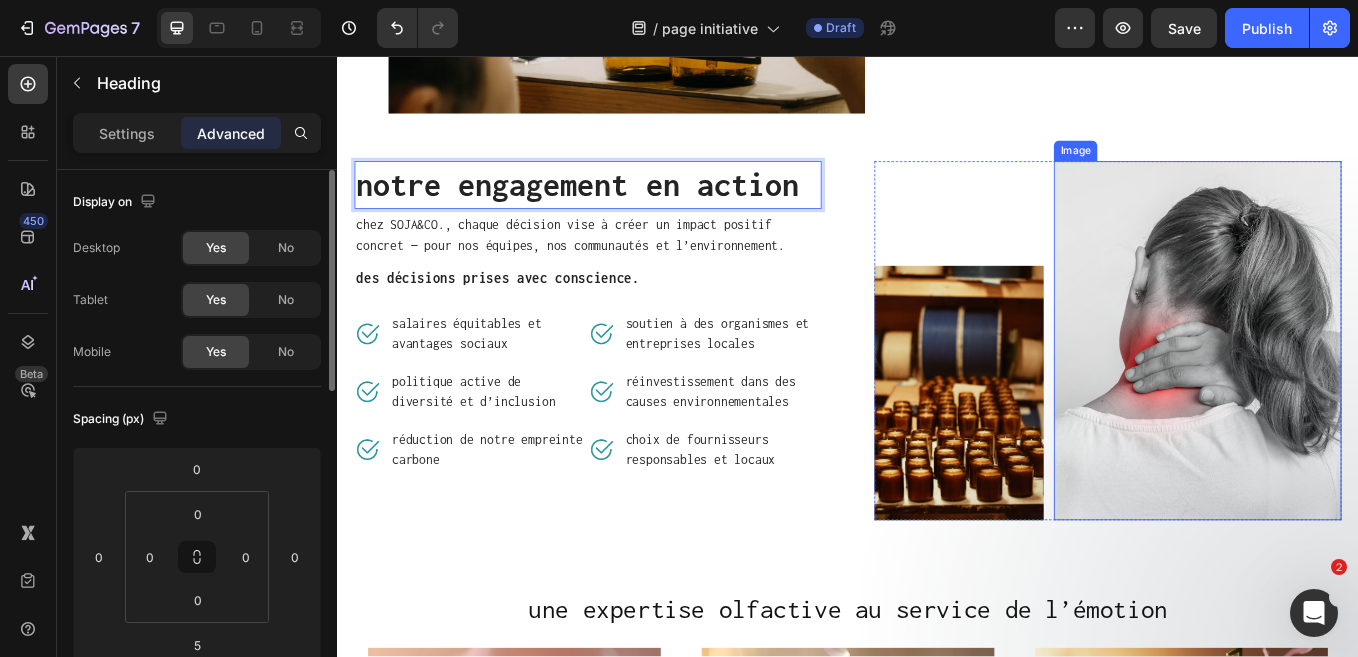 click at bounding box center [1348, 390] 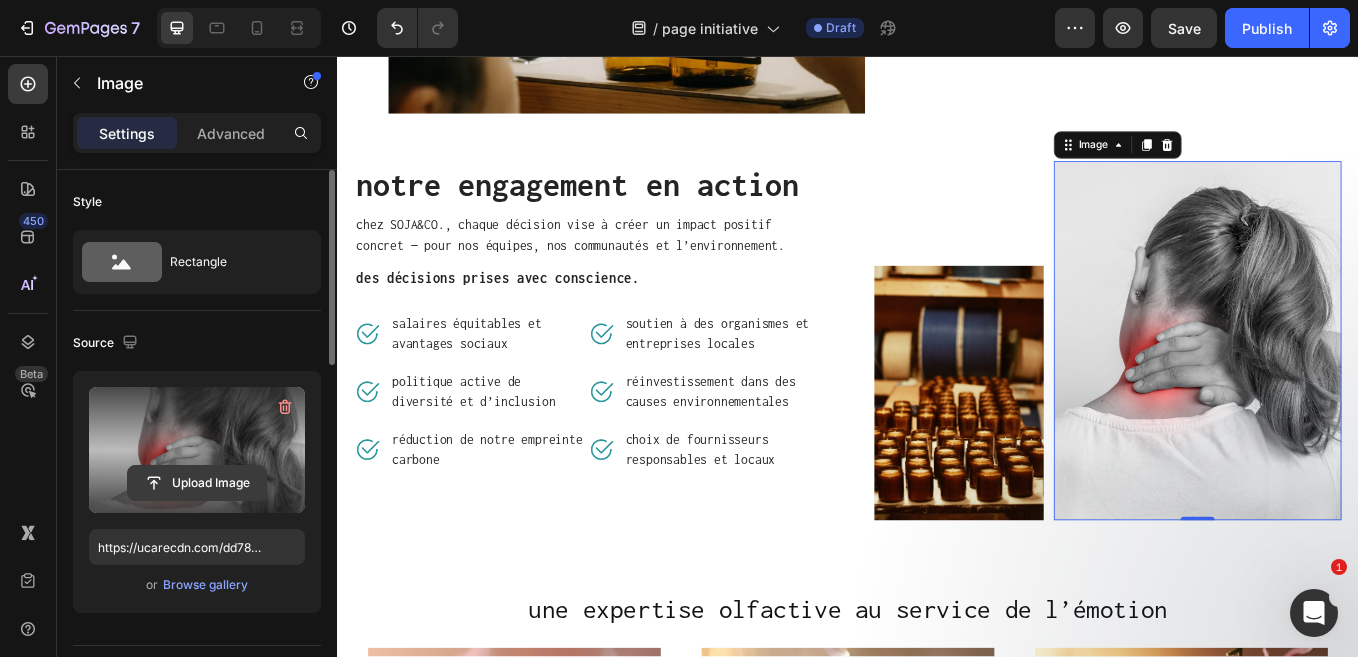 click 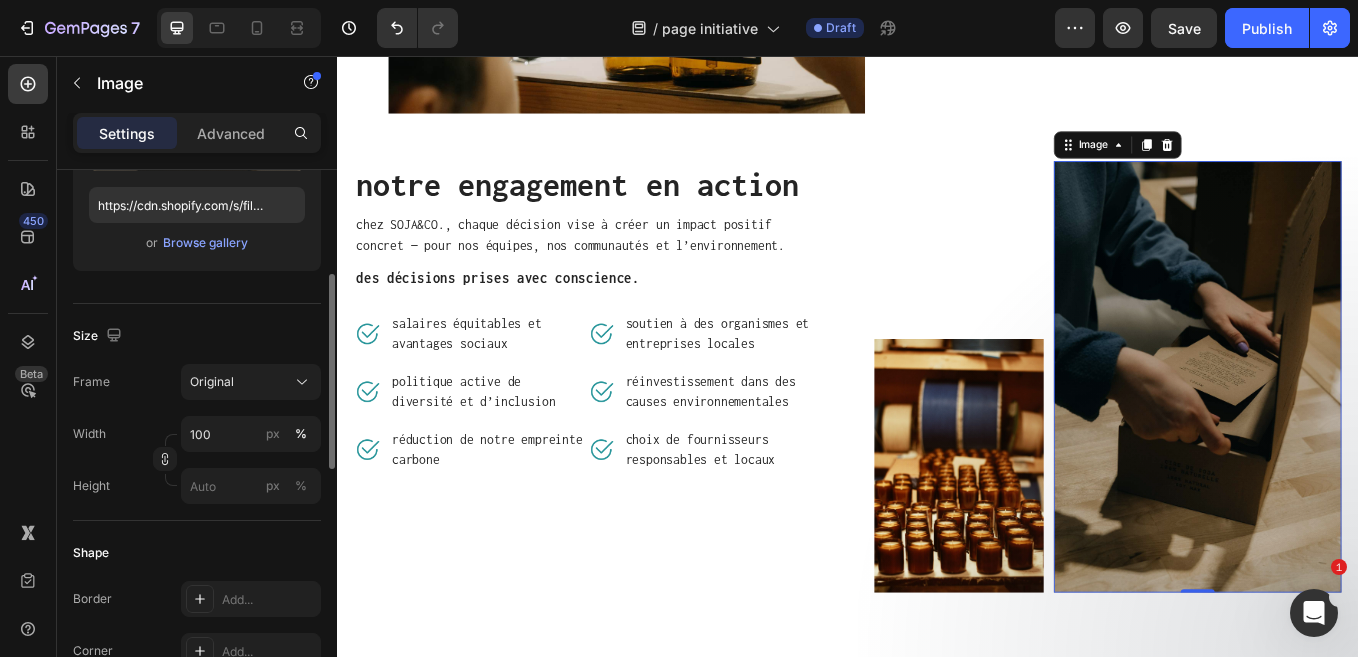 scroll, scrollTop: 359, scrollLeft: 0, axis: vertical 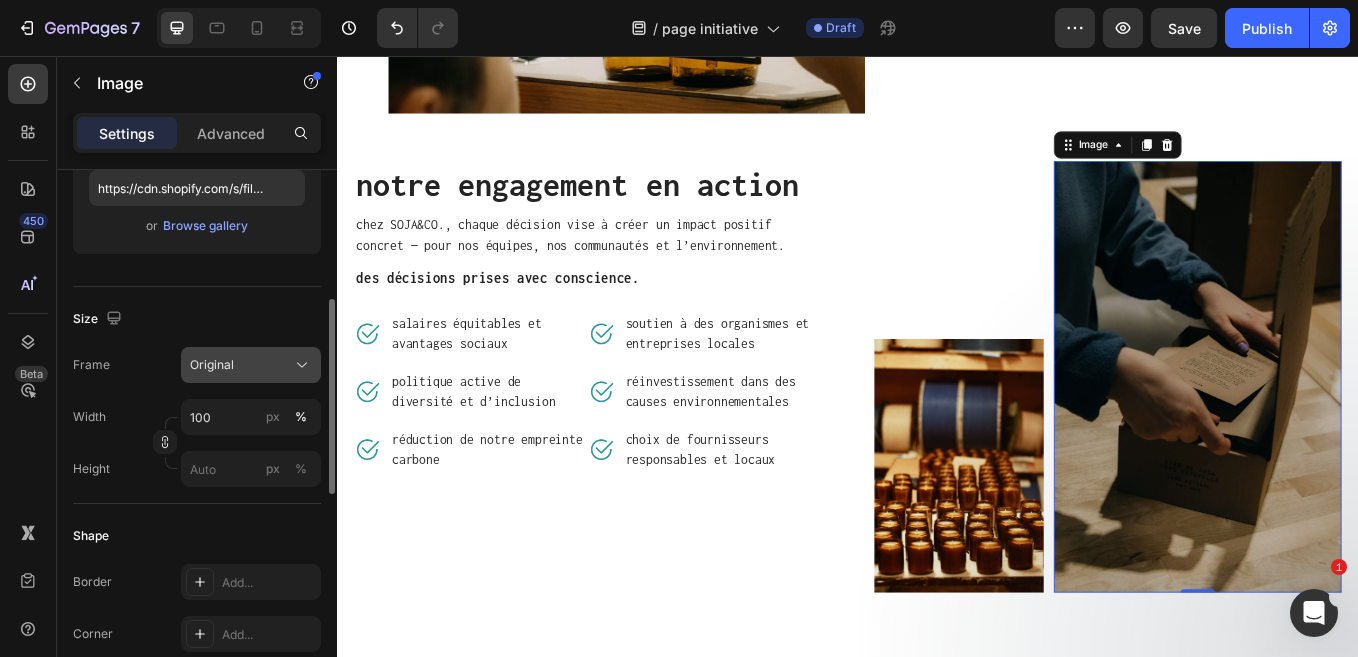 click on "Original" at bounding box center (212, 365) 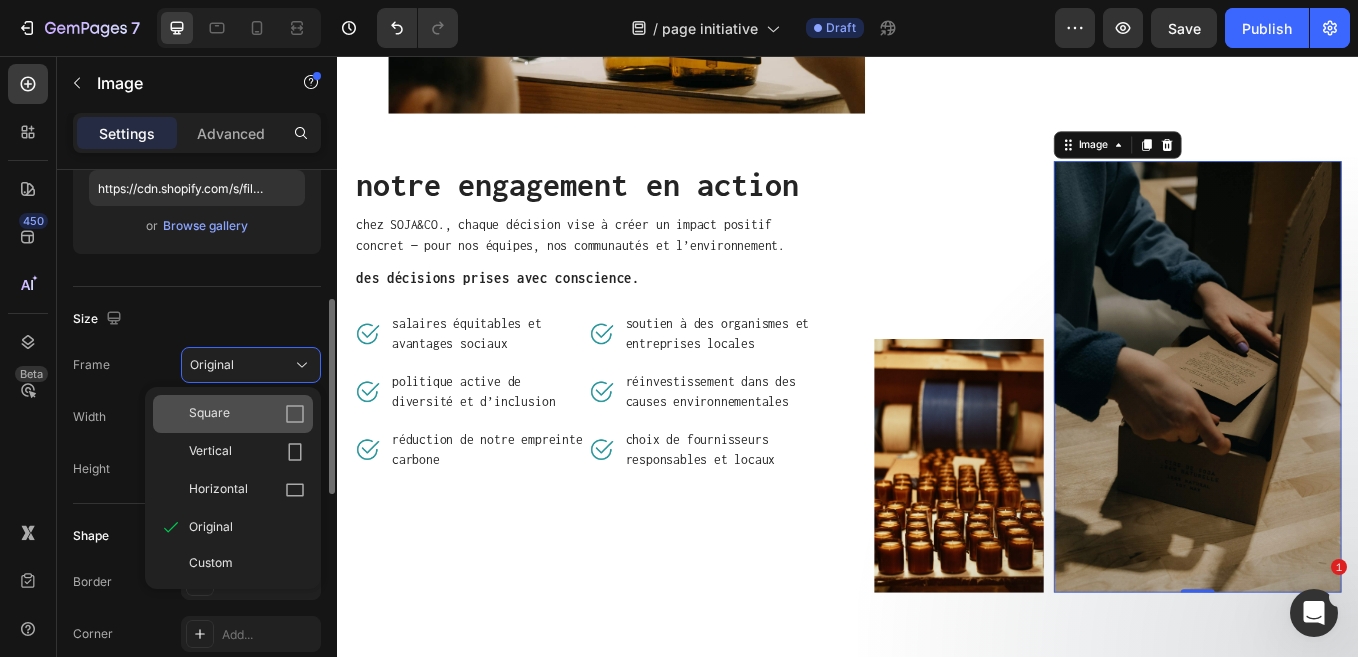 click on "Square" at bounding box center [209, 414] 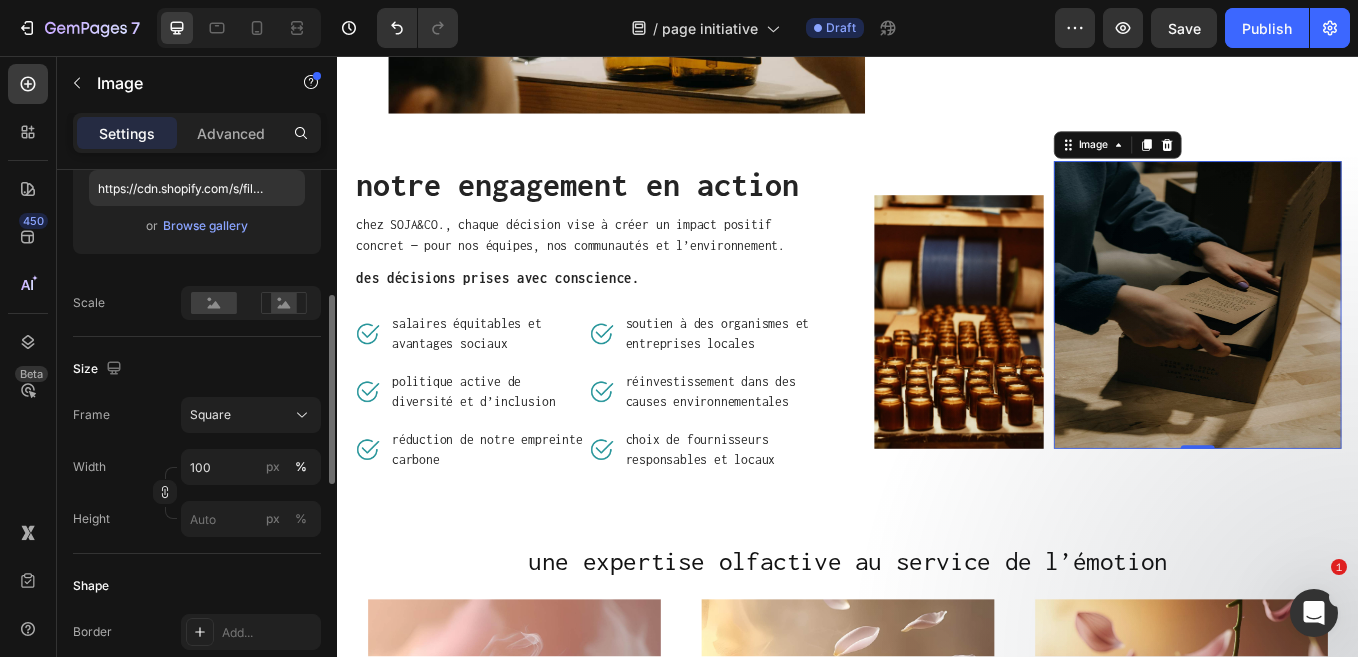 click at bounding box center (1348, 349) 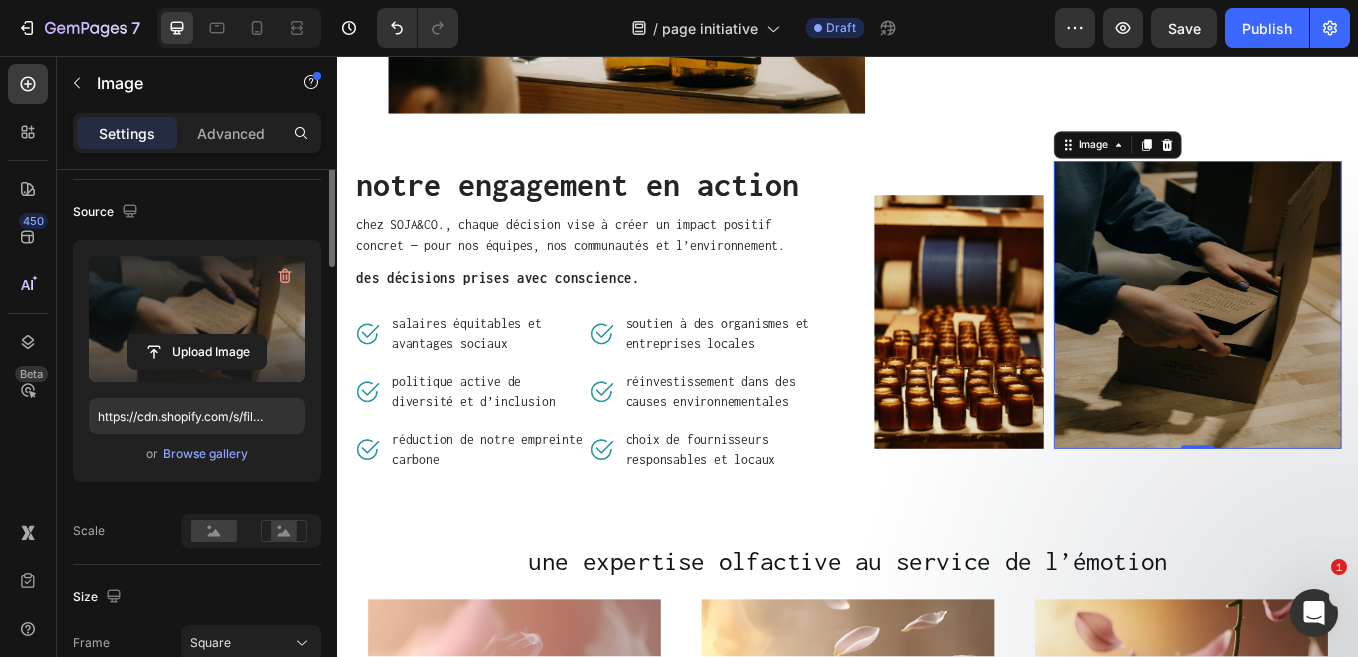 scroll, scrollTop: 0, scrollLeft: 0, axis: both 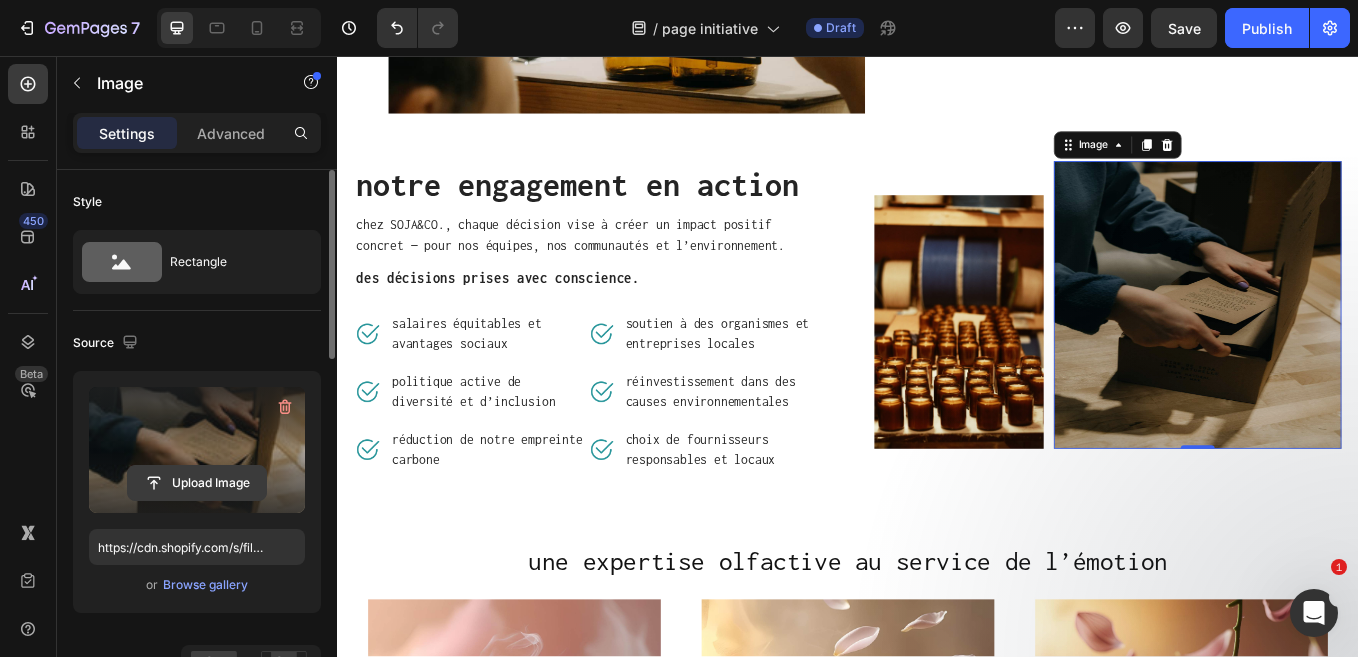 click 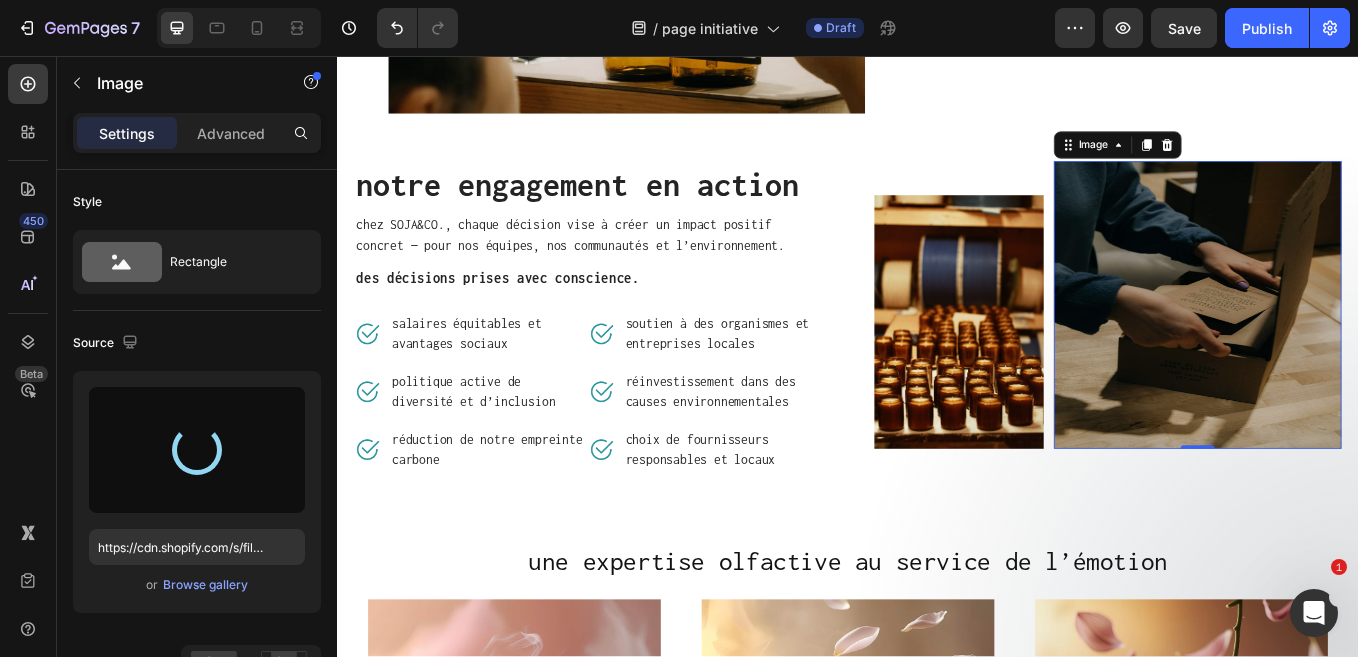 type on "https://cdn.shopify.com/s/files/1/0034/0741/3317/files/gempages_531209477639111871-6f9d8057-a7c0-4f25-827c-4bfe271dd42d.jpg" 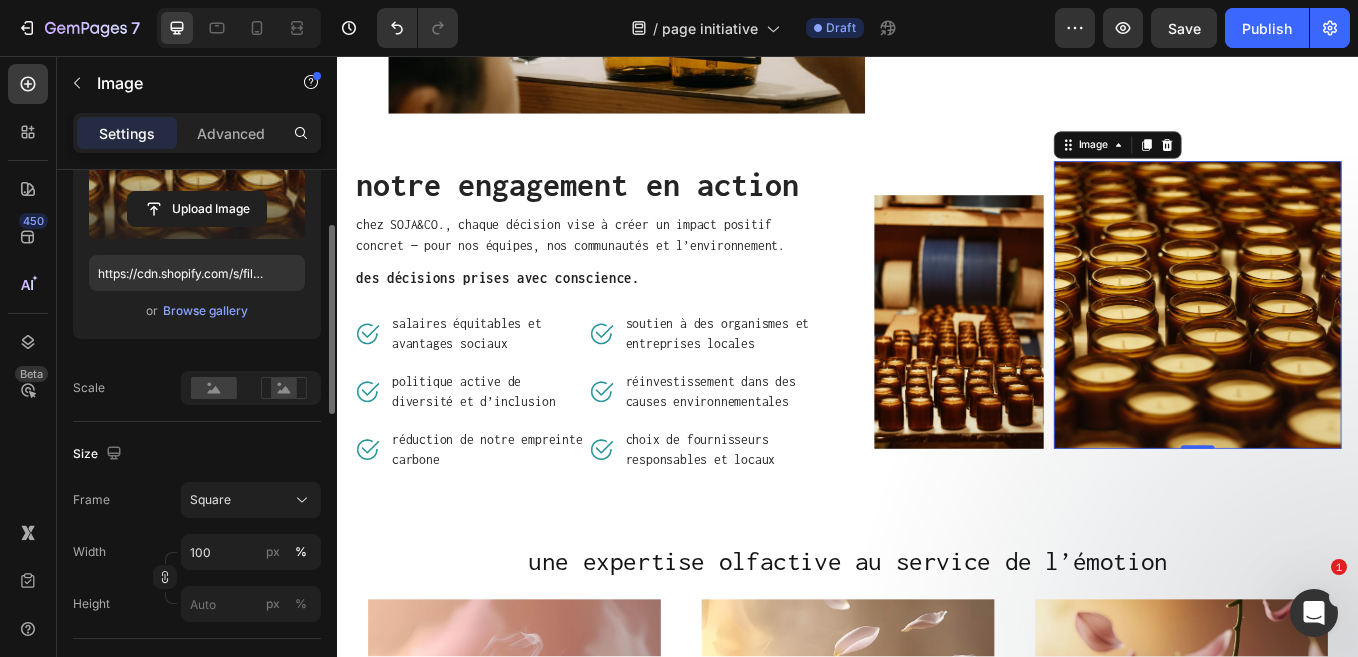 scroll, scrollTop: 219, scrollLeft: 0, axis: vertical 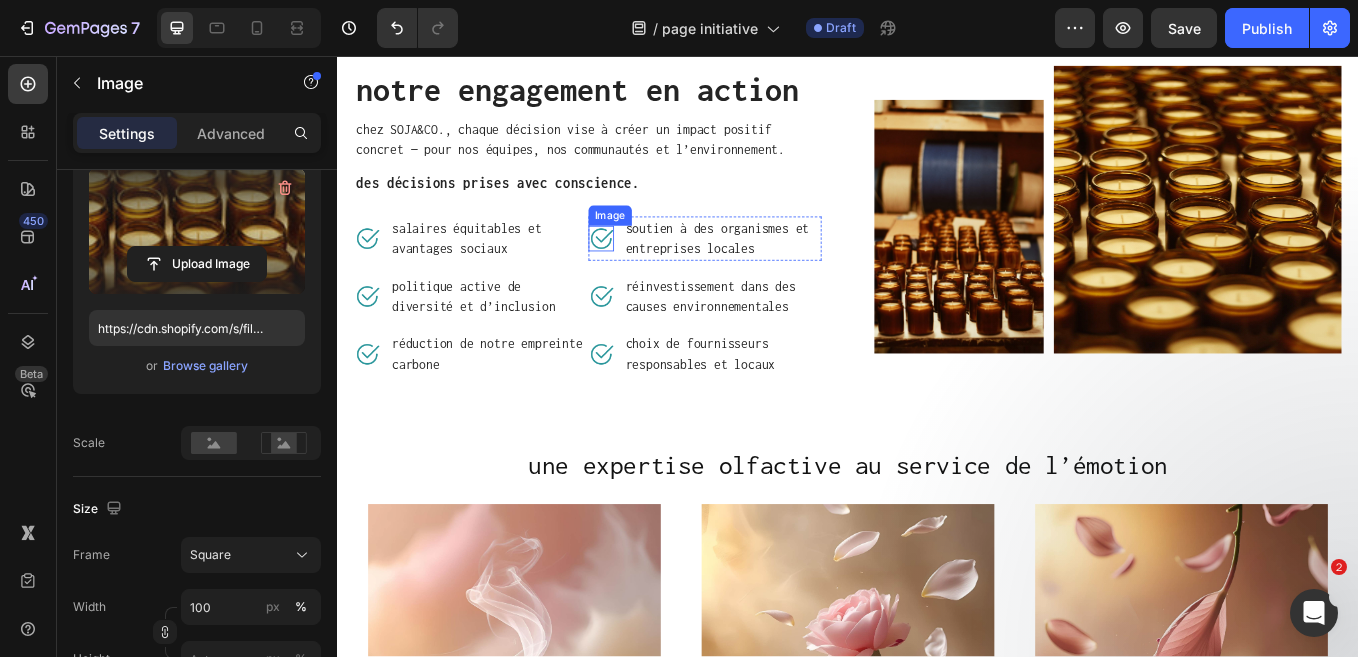click at bounding box center [647, 271] 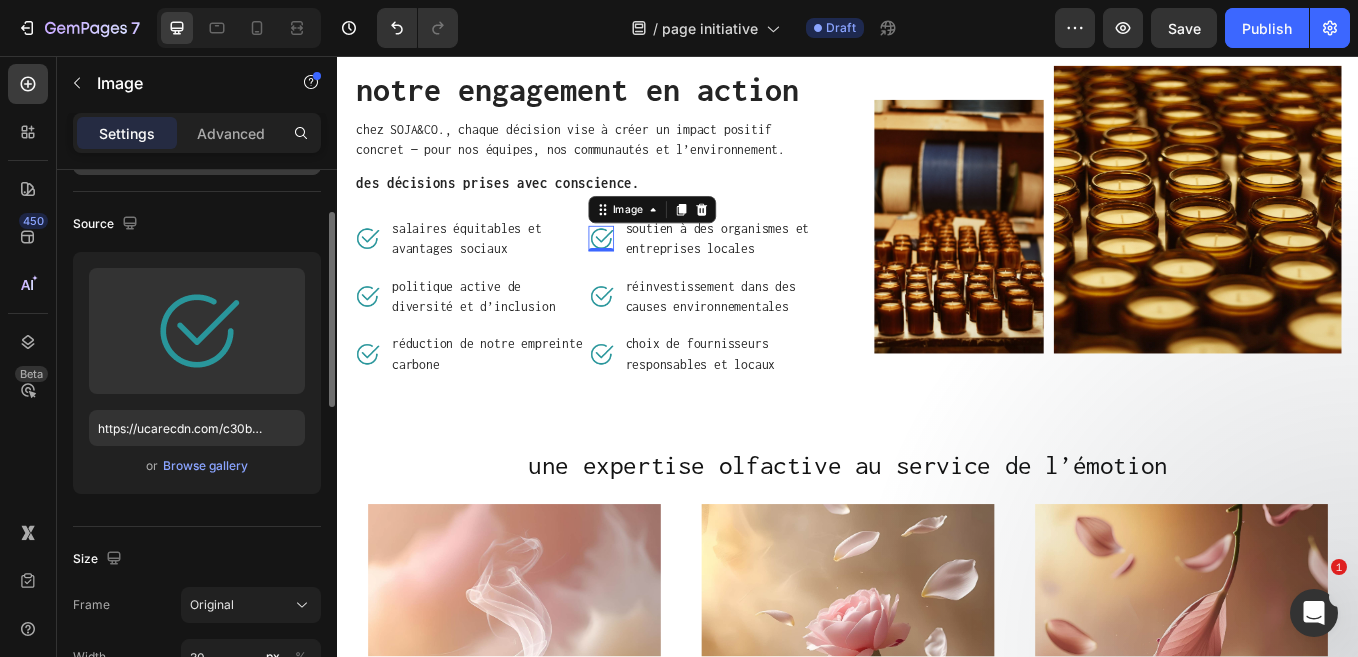 scroll, scrollTop: 0, scrollLeft: 0, axis: both 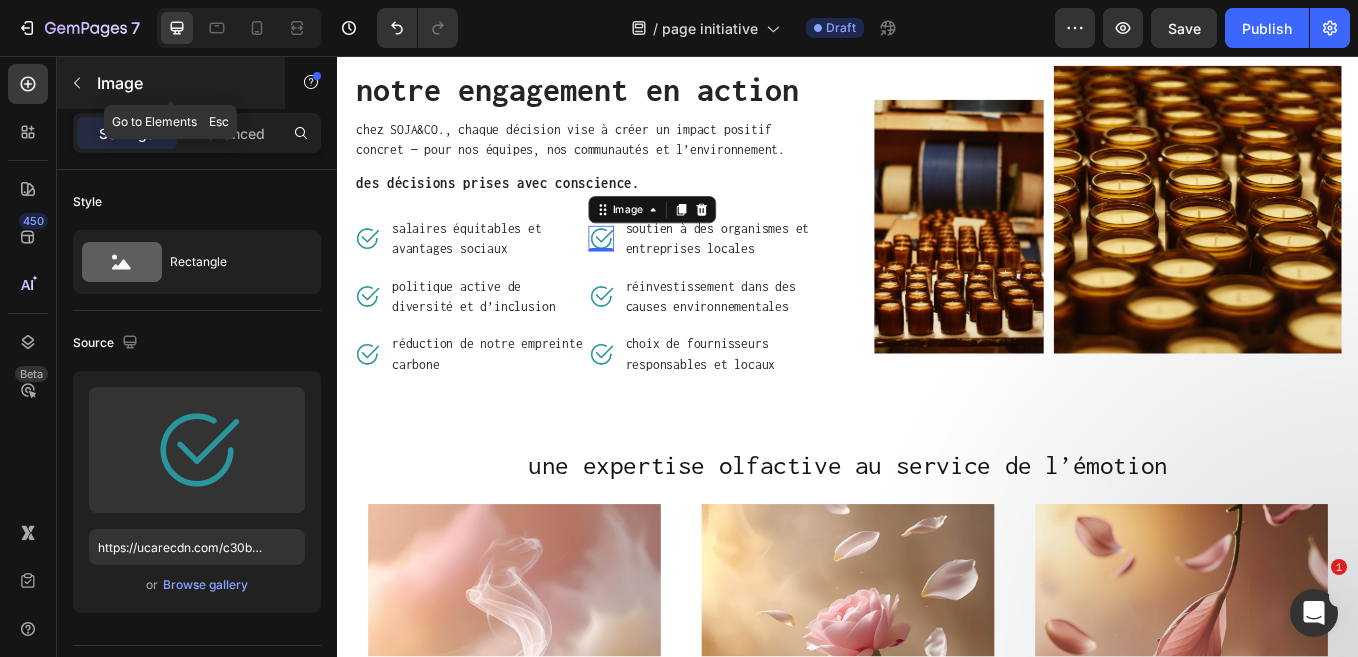 click 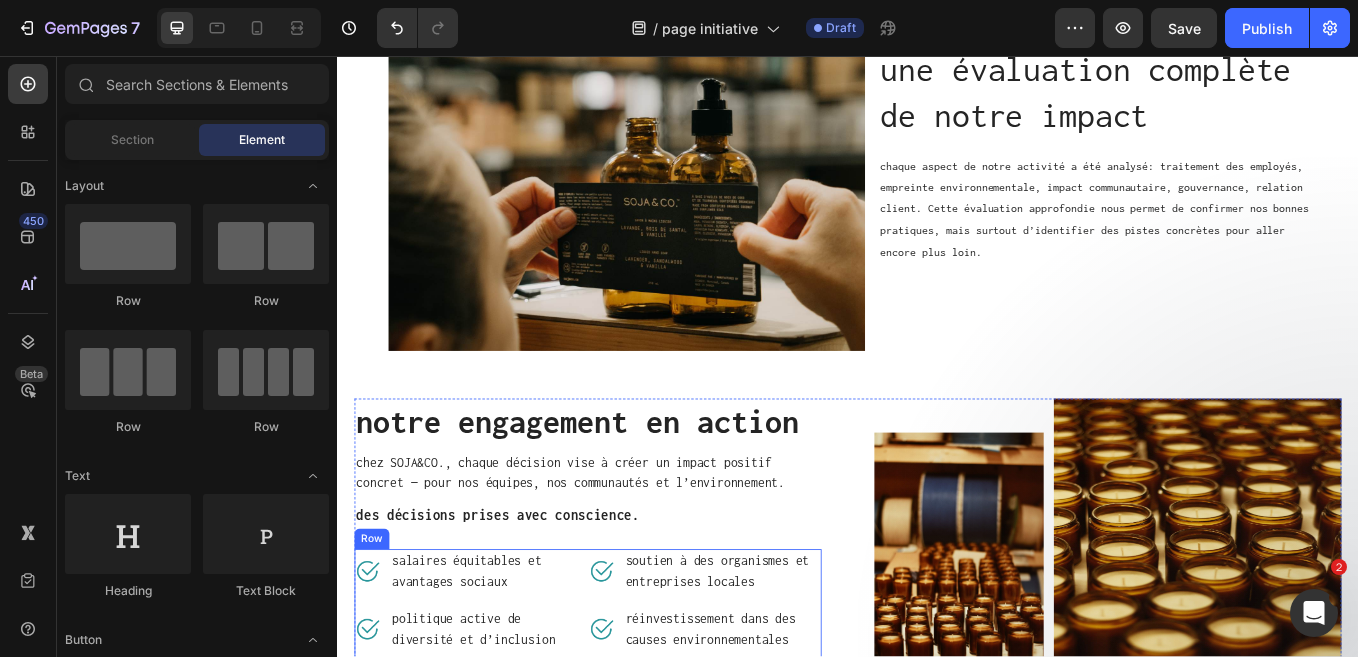 scroll, scrollTop: 1197, scrollLeft: 0, axis: vertical 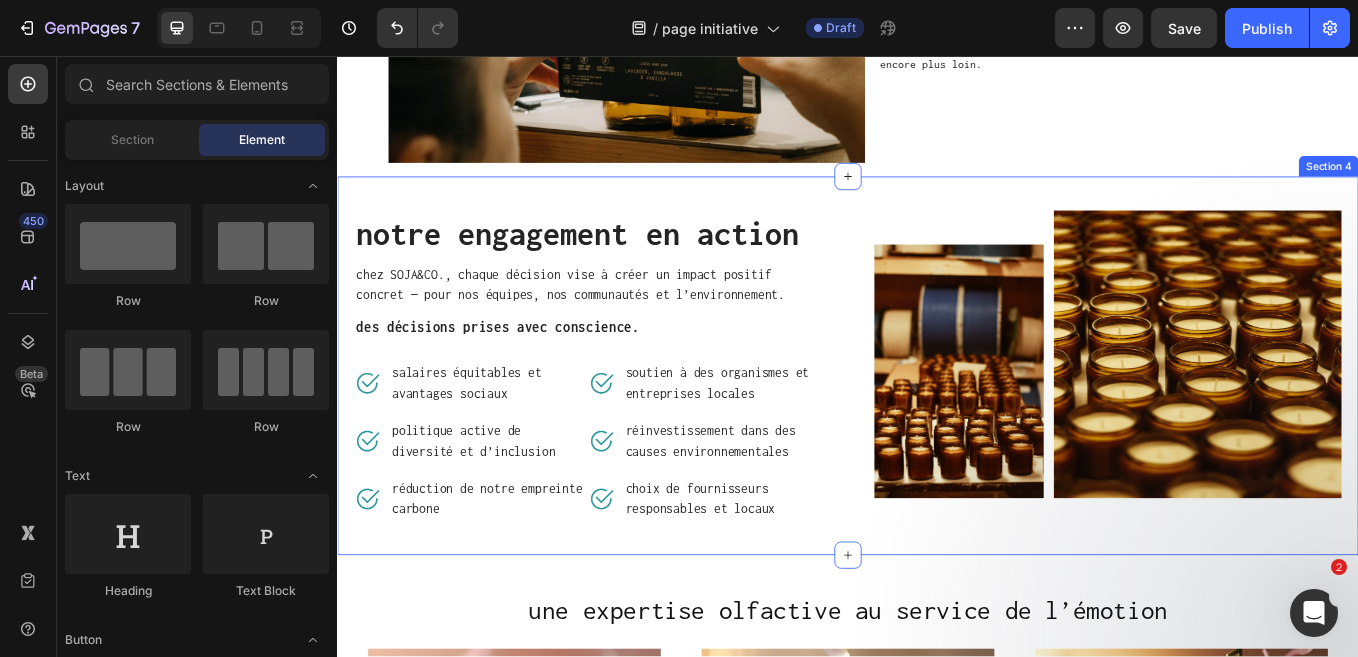 click on "notre engagement en action Heading chez SOJA&CO., chaque décision vise à créer un impact positif concret — pour nos équipes, nos communautés et l’environnement. Text block des décisions prises avec conscience. Text block Image salaires équitables et avantages sociaux Text block Row Image politique active de diversité et d’inclusion Text block Row Image réduction de notre empreinte carbone Text block Row Image soutien à des organismes et entreprises locales Text block Row Image réinvestissement dans des causes environnementales Text block Row Image choix de fournisseurs responsables et locaux Text block Row Row Image Image Row Row Section 4" at bounding box center (937, 420) 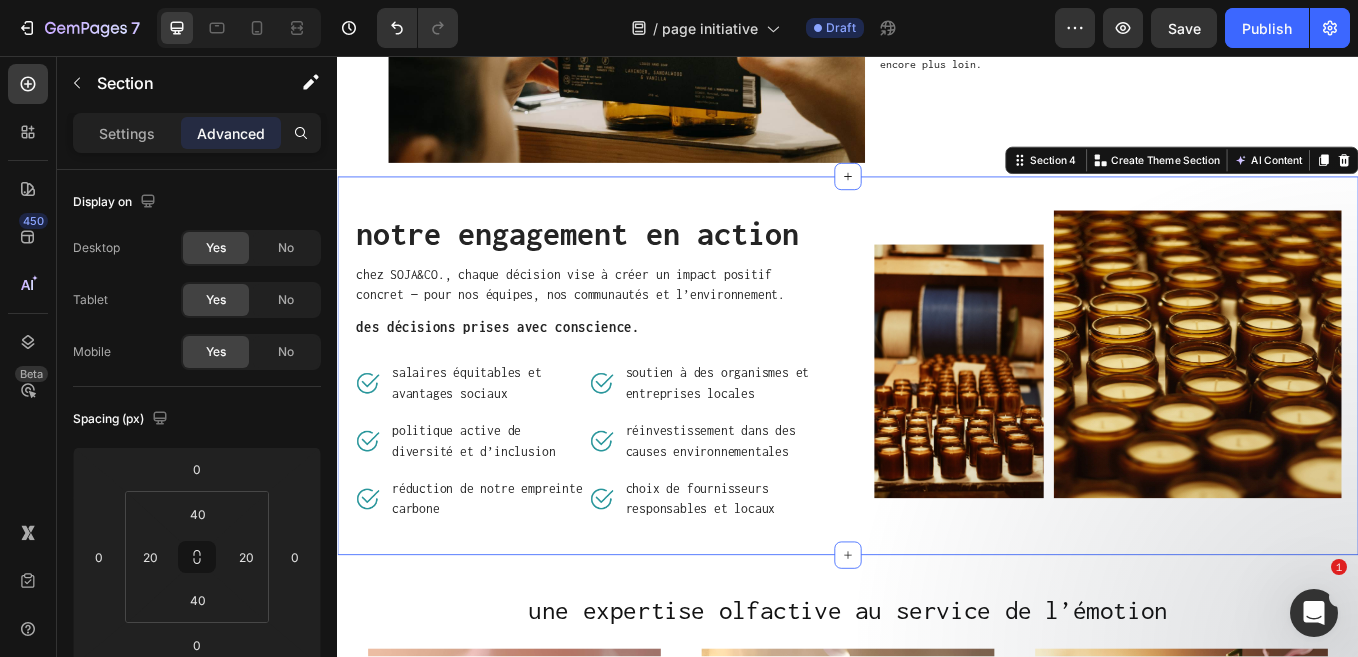 click on "notre engagement en action Heading chez SOJA&CO., chaque décision vise à créer un impact positif concret — pour nos équipes, nos communautés et l’environnement. Text block des décisions prises avec conscience. Text block Image salaires équitables et avantages sociaux Text block Row Image politique active de diversité et d’inclusion Text block Row Image réduction de notre empreinte carbone Text block Row Image soutien à des organismes et entreprises locales Text block Row Image réinvestissement dans des causes environnementales Text block Row Image choix de fournisseurs responsables et locaux Text block Row Row Image Image Row Row Section 4   Create Theme Section AI Content Write with GemAI What would you like to describe here? Tone and Voice Persuasive Product Achat - Matières premières Show more Generate" at bounding box center [937, 420] 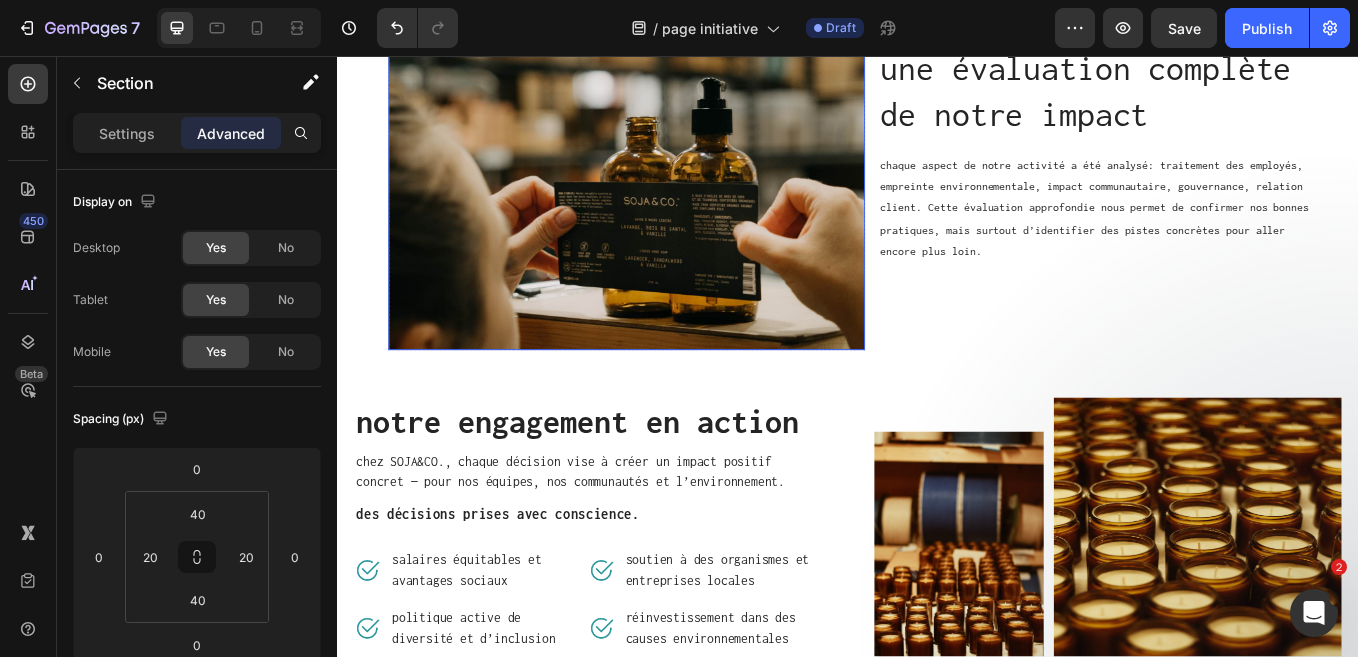 scroll, scrollTop: 1012, scrollLeft: 0, axis: vertical 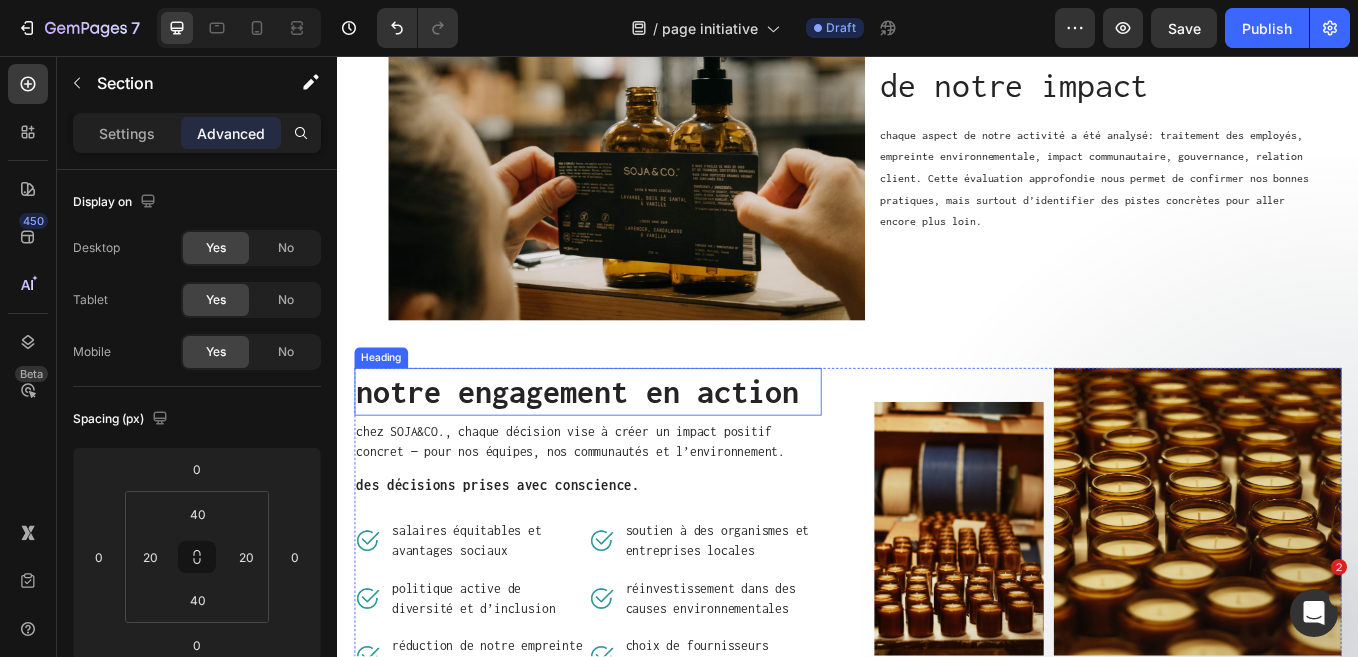 click on "notre engagement en action" at bounding box center [631, 451] 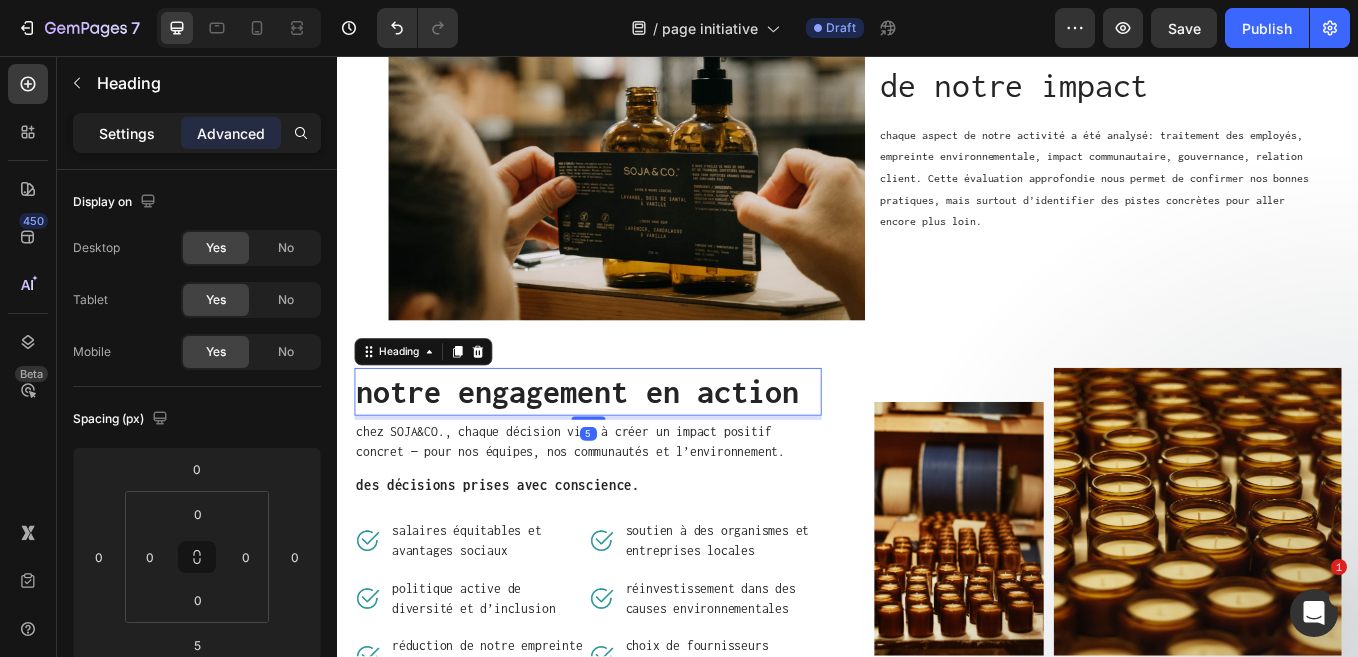 click on "Settings" at bounding box center (127, 133) 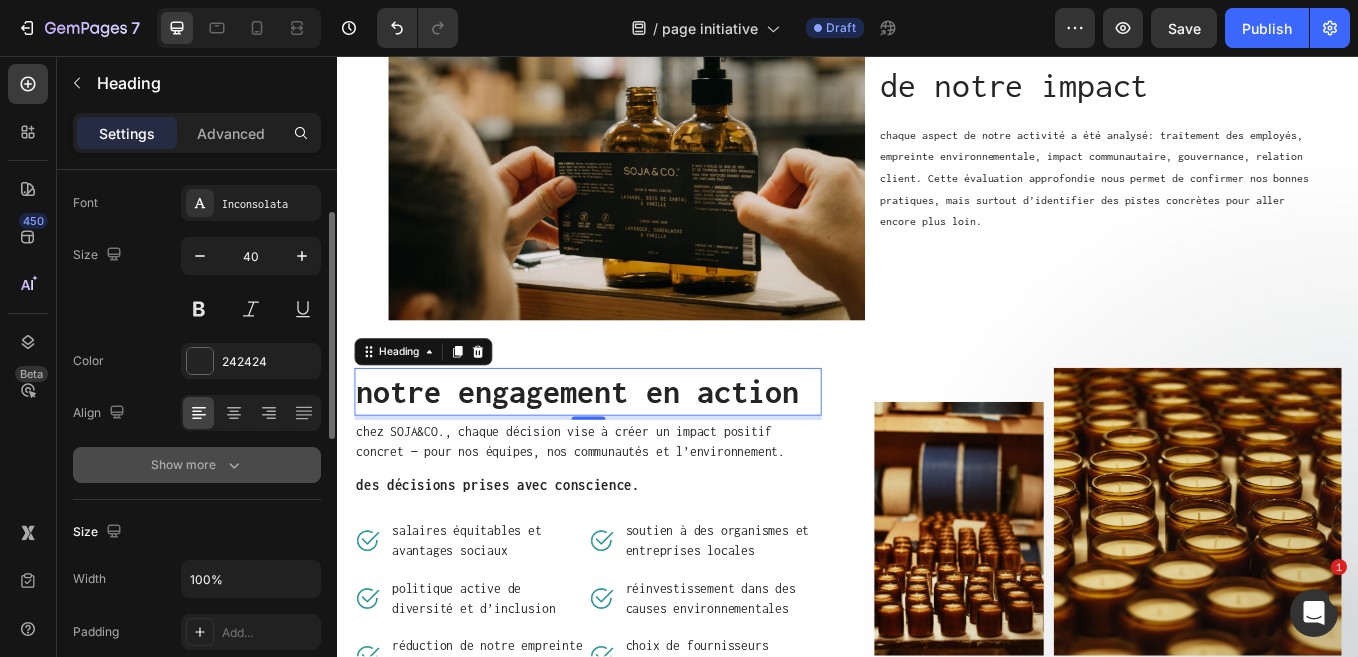 click on "Show more" at bounding box center (197, 465) 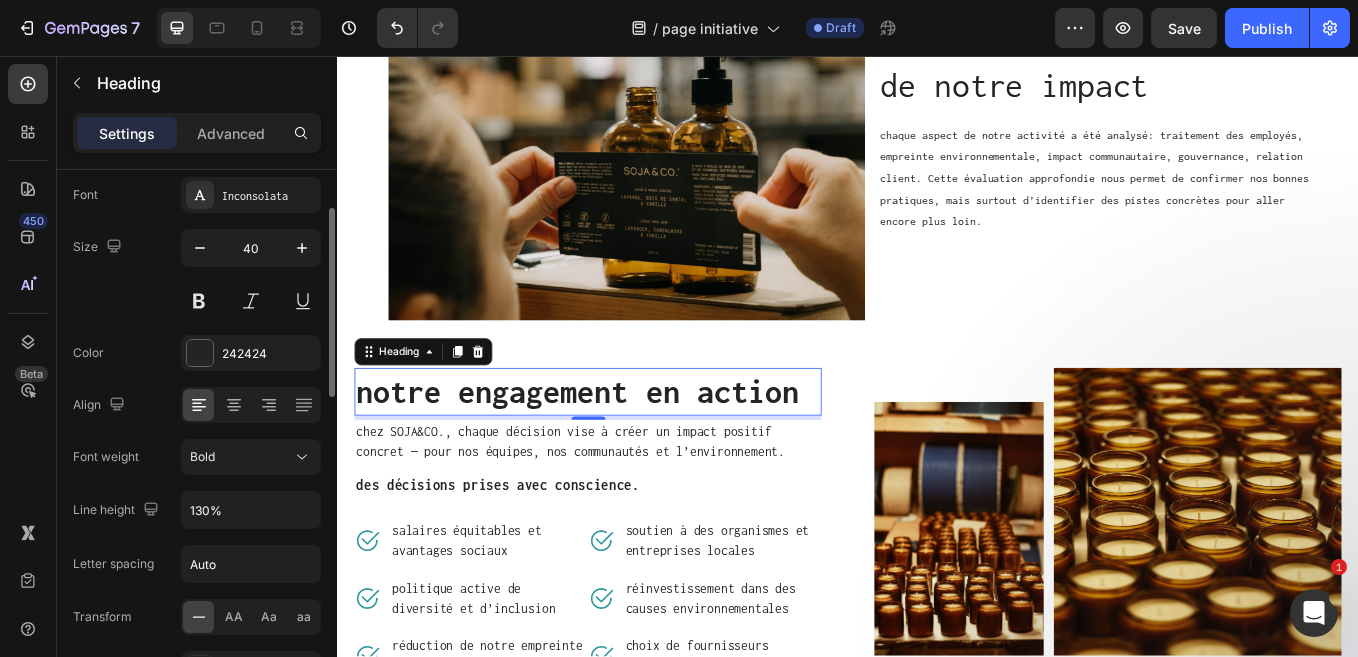 scroll, scrollTop: 0, scrollLeft: 0, axis: both 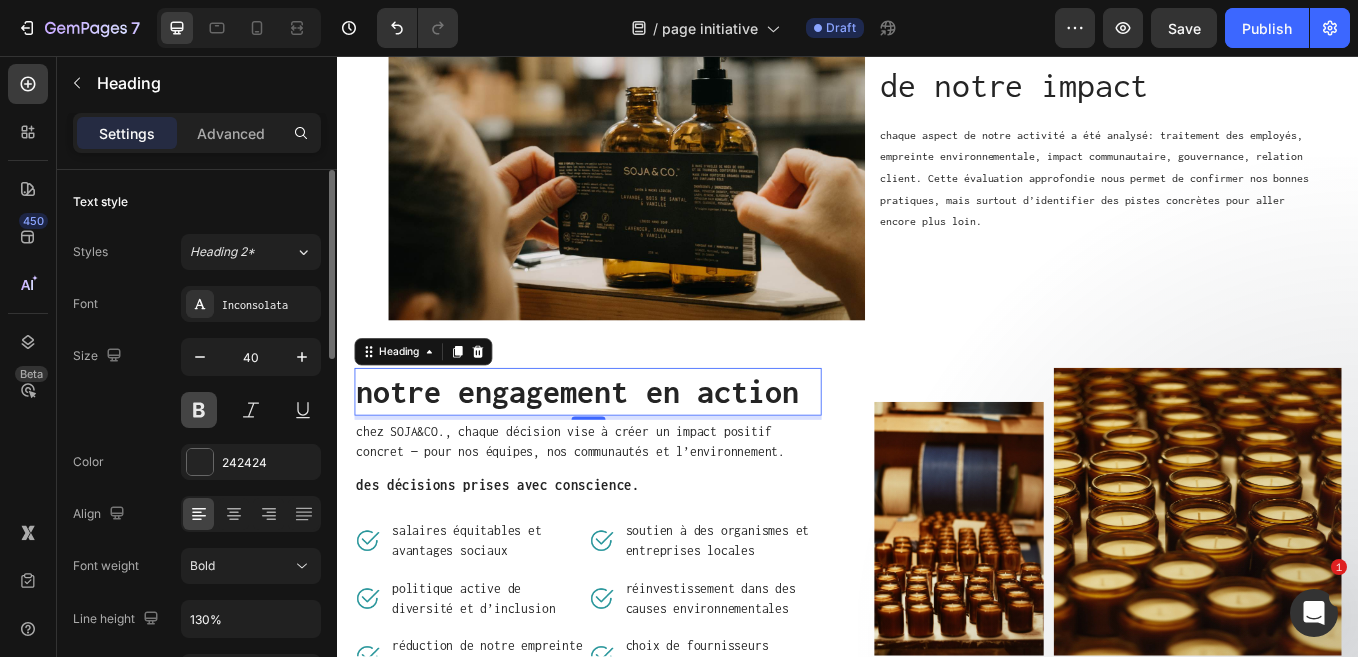 click at bounding box center [199, 410] 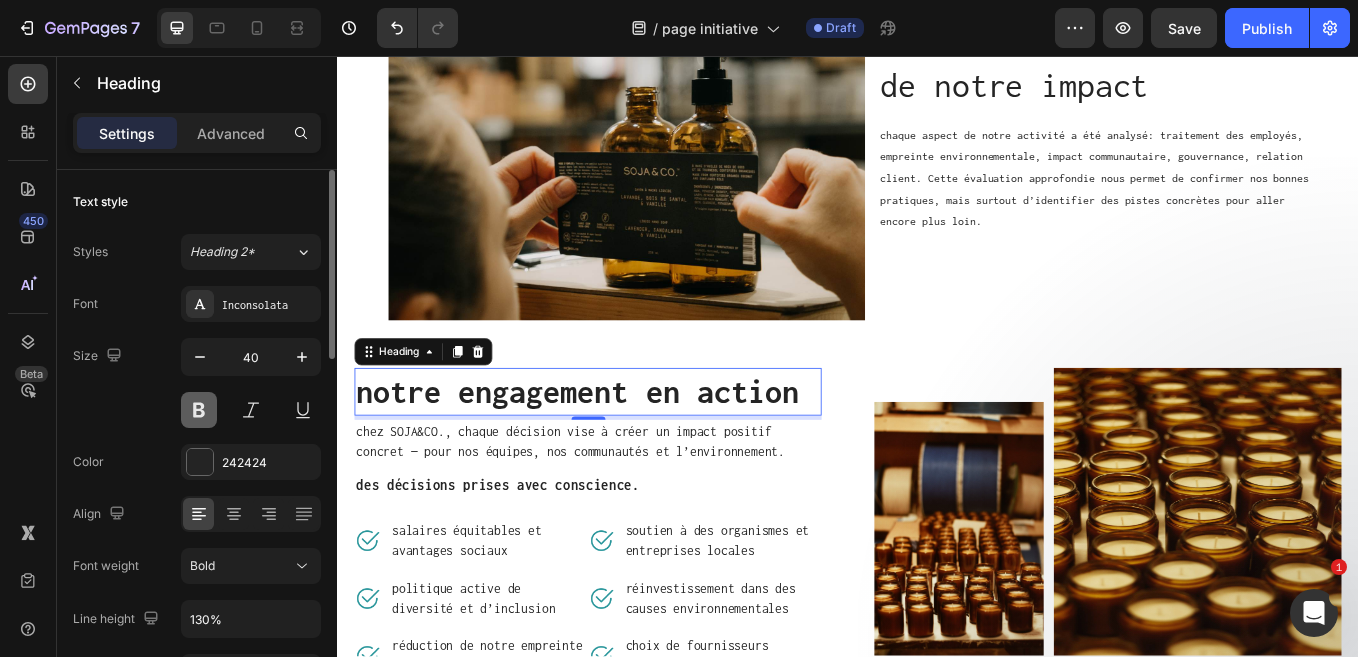 click at bounding box center [199, 410] 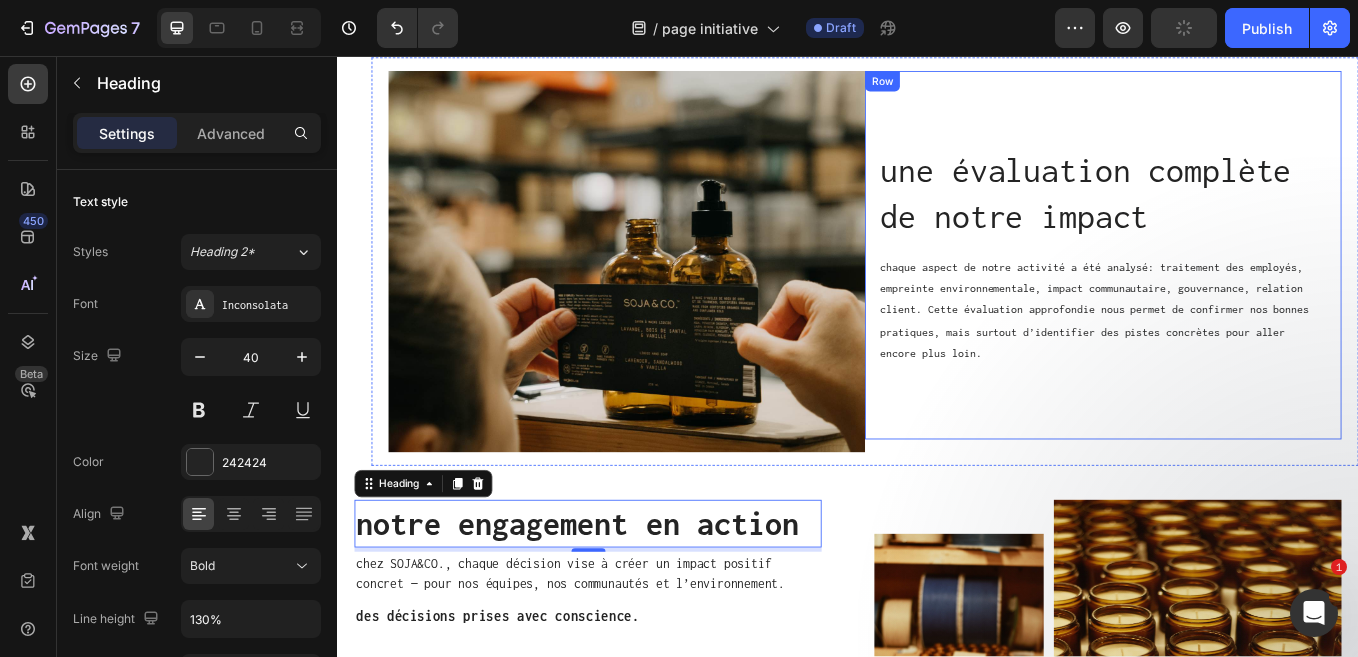 scroll, scrollTop: 825, scrollLeft: 0, axis: vertical 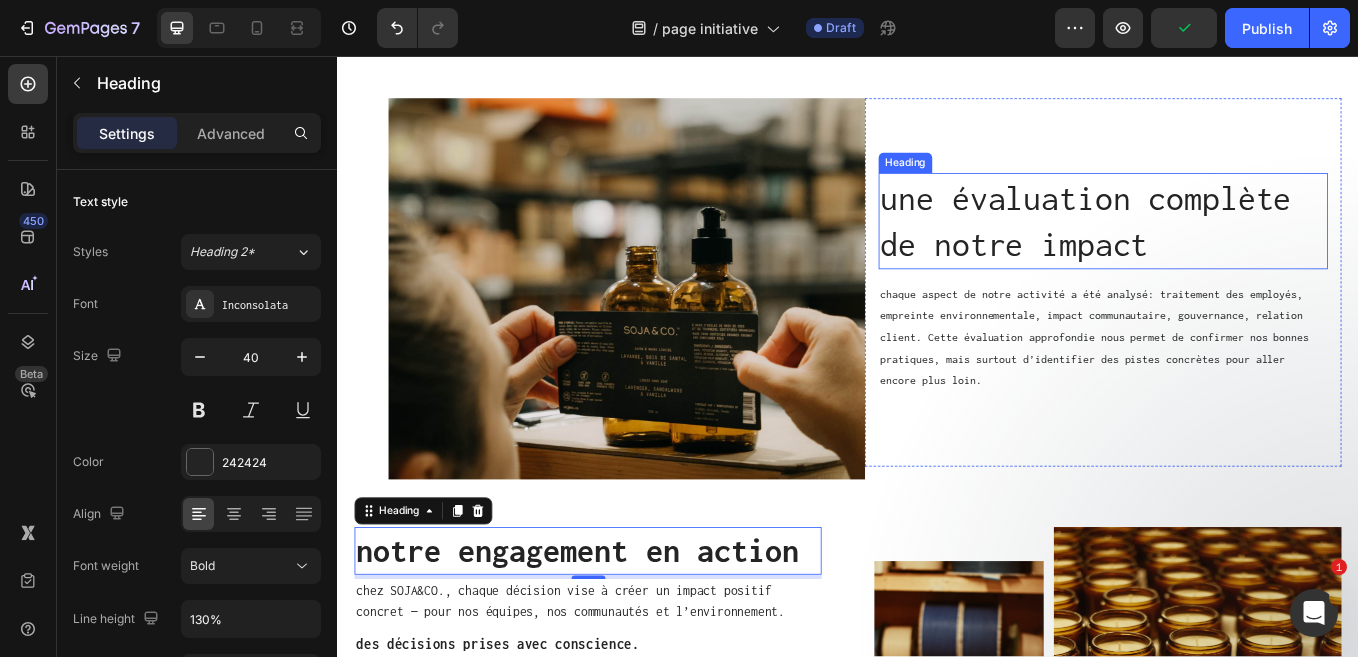 click on "une évaluation complète de notre impact" at bounding box center (1237, 250) 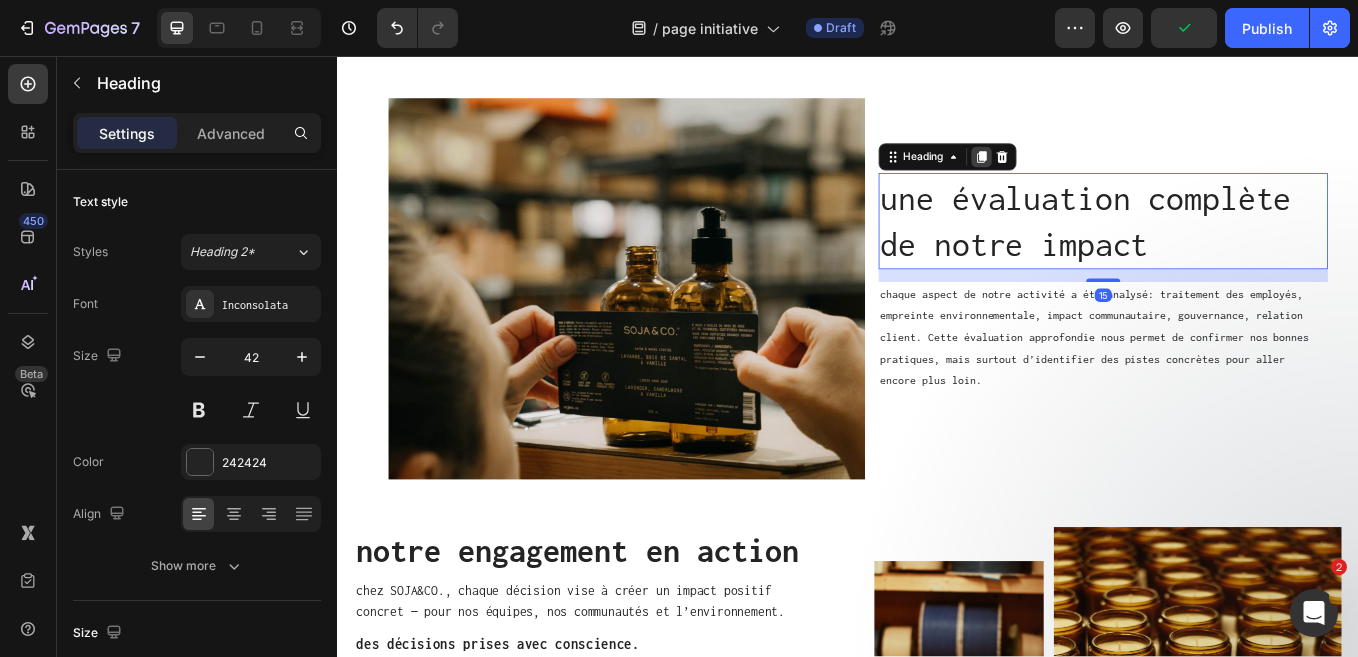 click 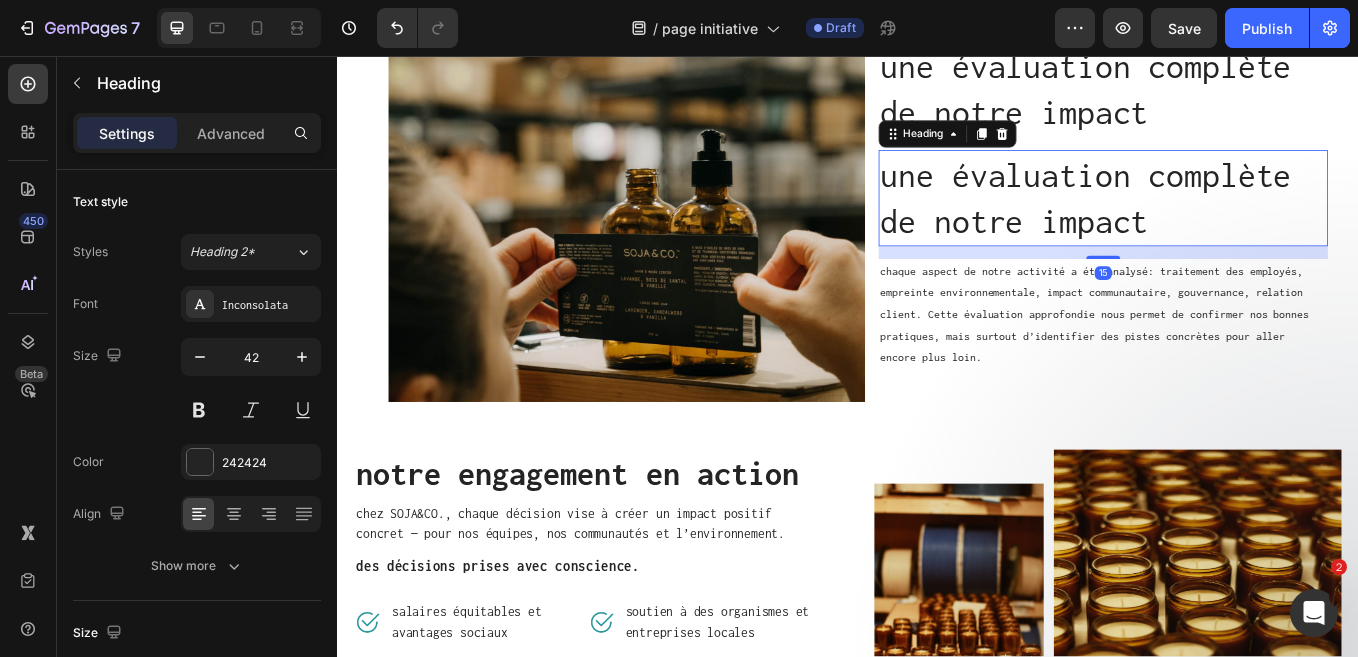 scroll, scrollTop: 953, scrollLeft: 0, axis: vertical 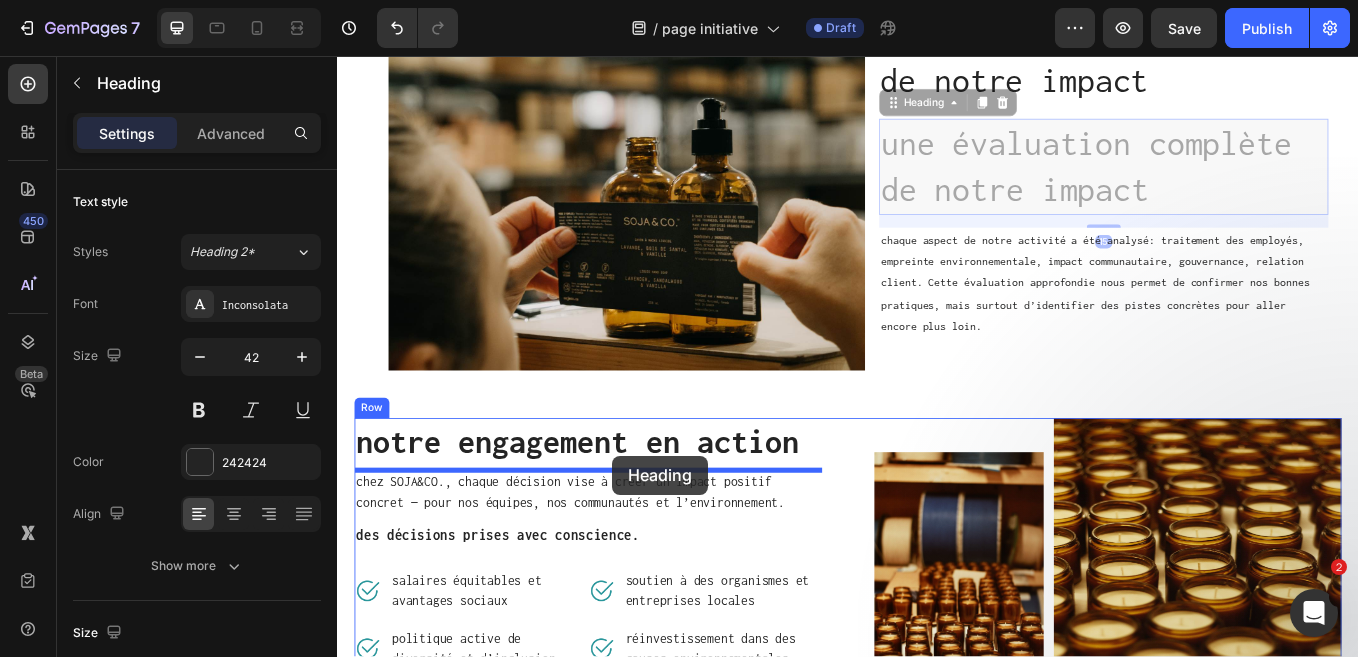 drag, startPoint x: 991, startPoint y: 114, endPoint x: 660, endPoint y: 526, distance: 528.49316 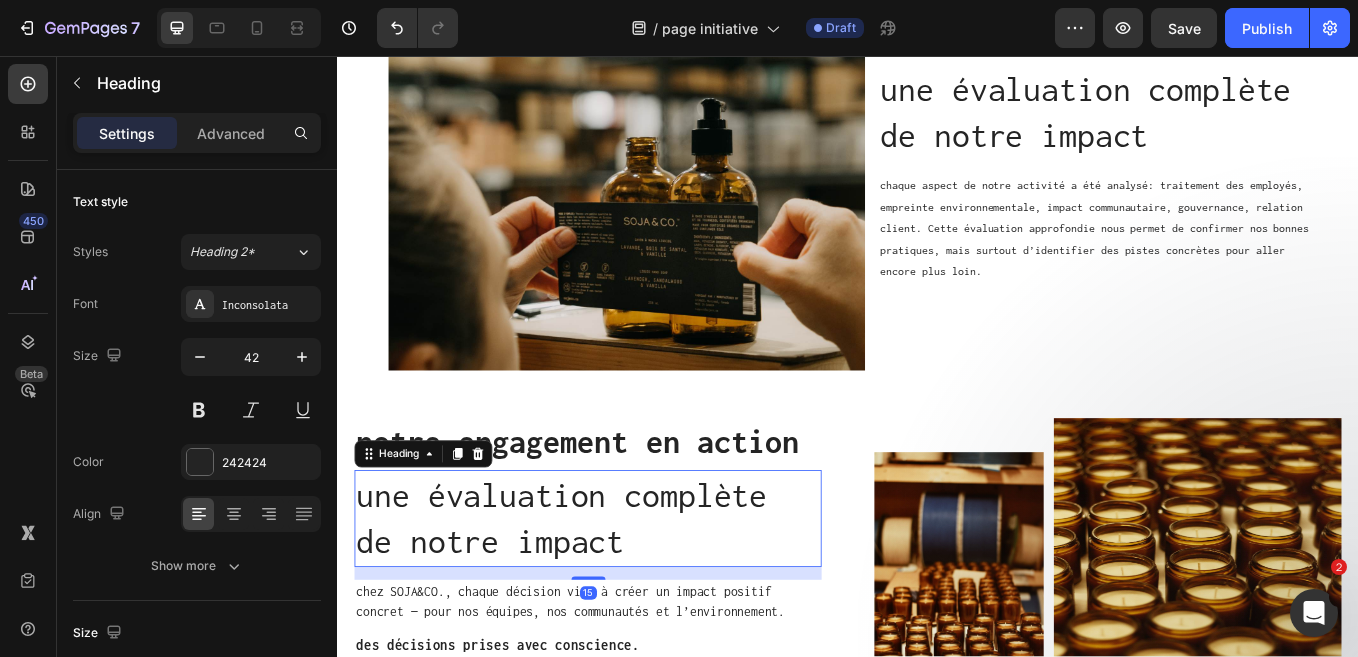 scroll, scrollTop: 1018, scrollLeft: 0, axis: vertical 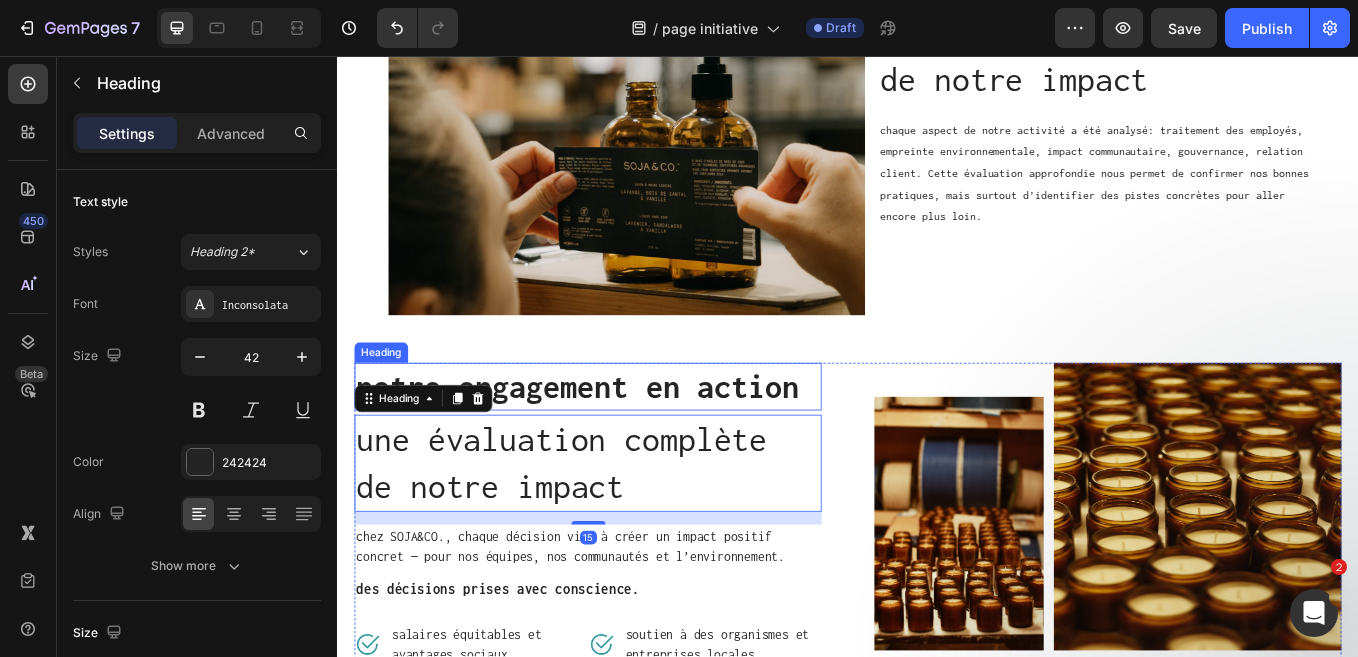 click on "notre engagement en action" at bounding box center (631, 445) 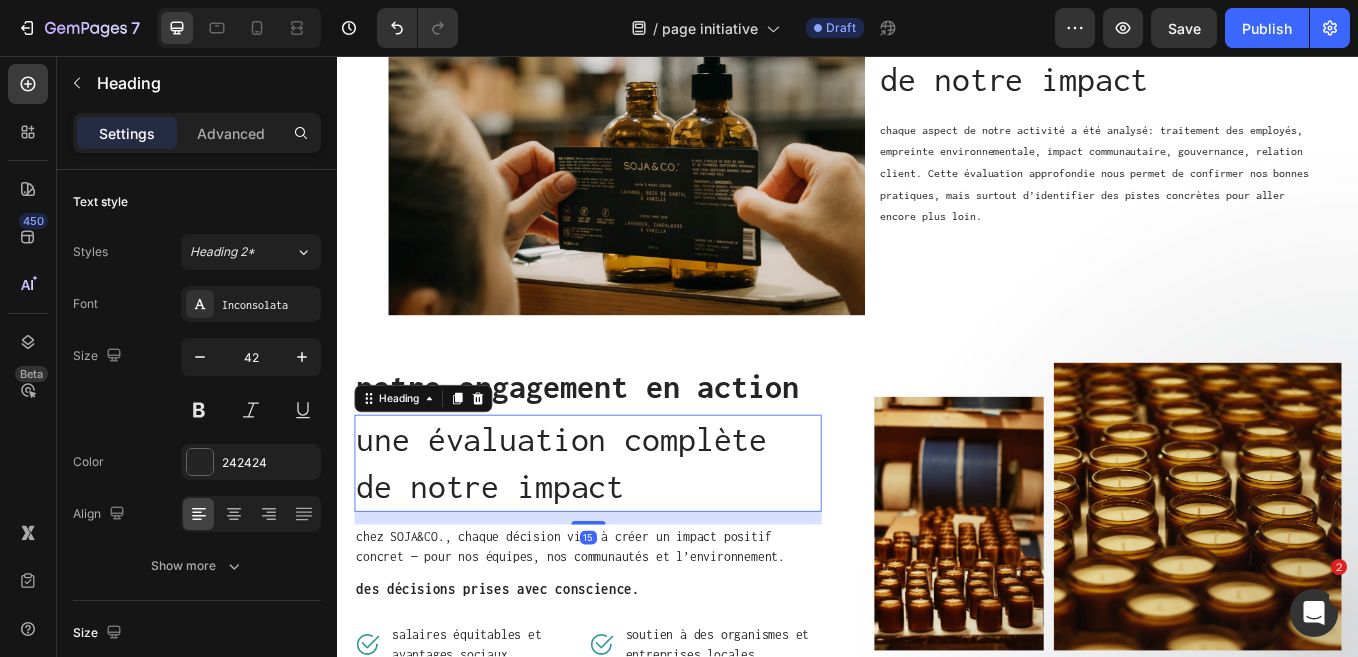 click on "une évaluation complète de notre impact" at bounding box center (631, 534) 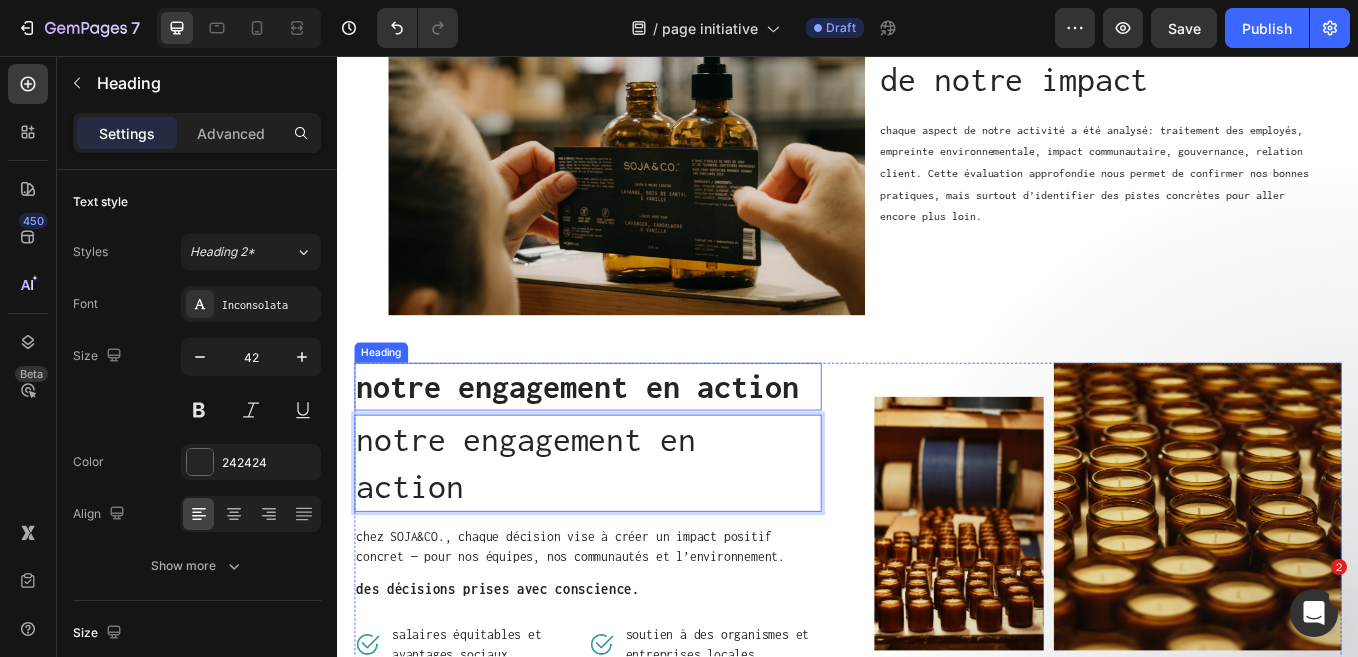click on "notre engagement en action" at bounding box center [631, 445] 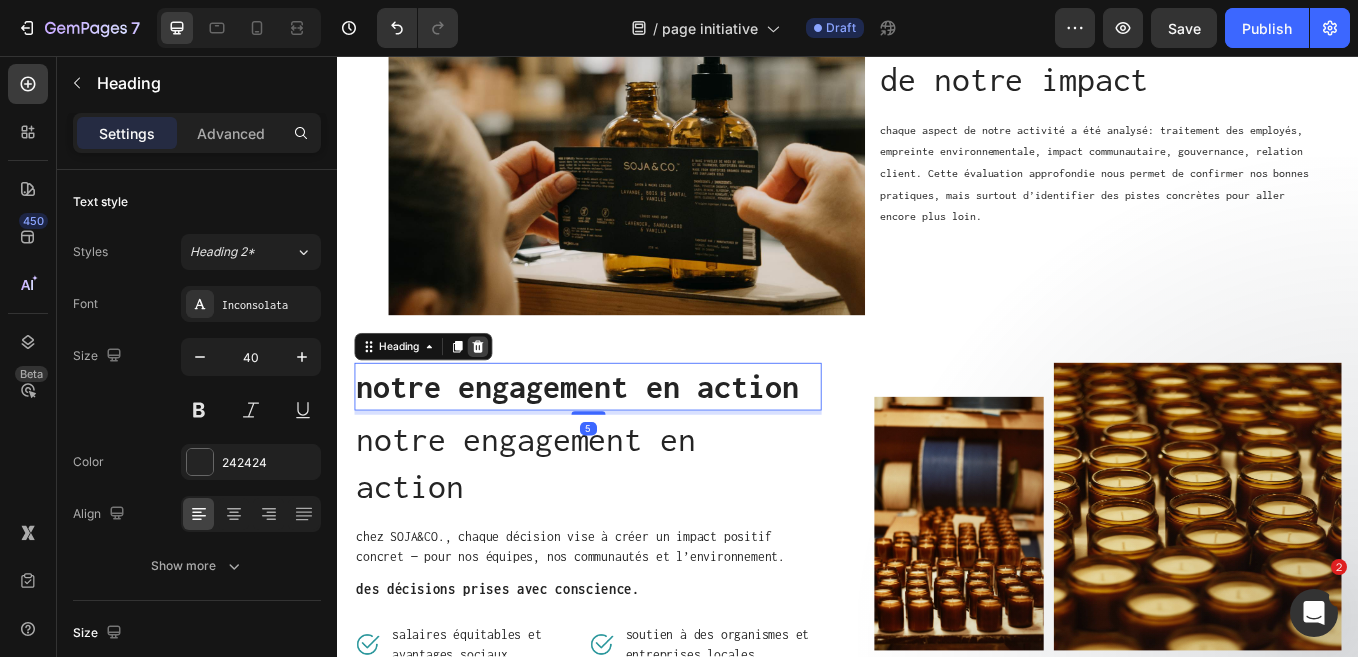 click 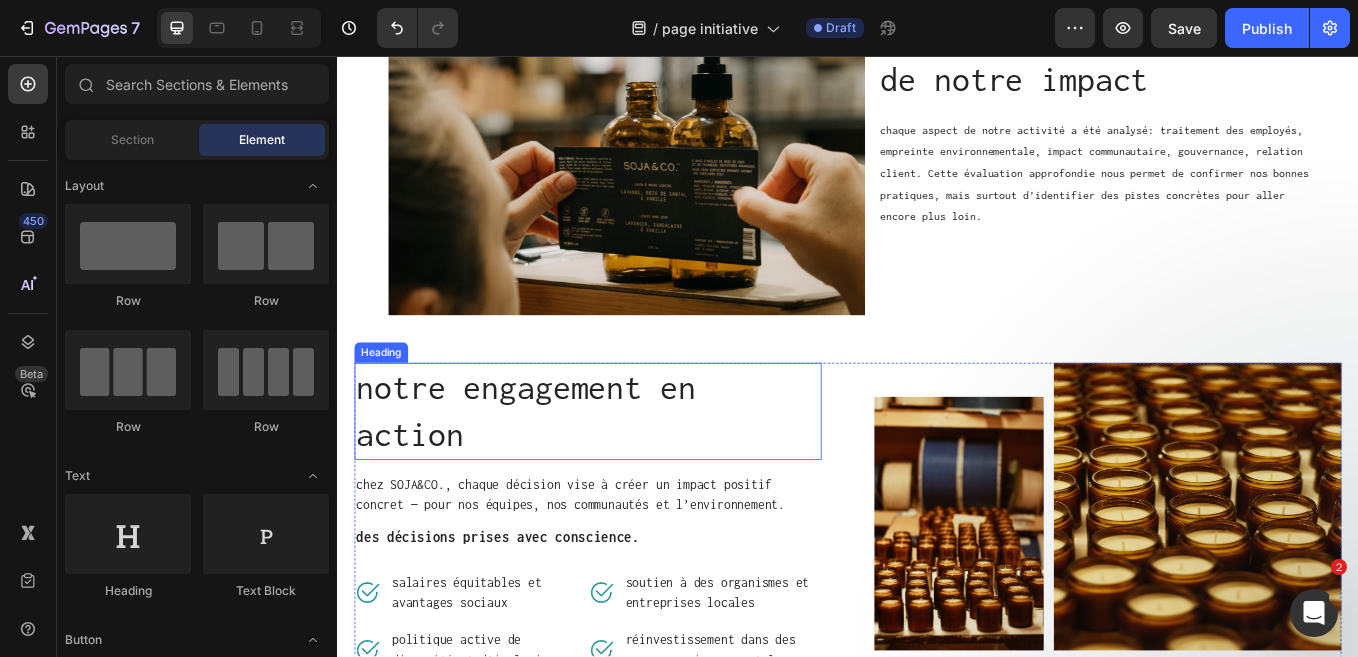 click on "notre engagement en action" at bounding box center [631, 473] 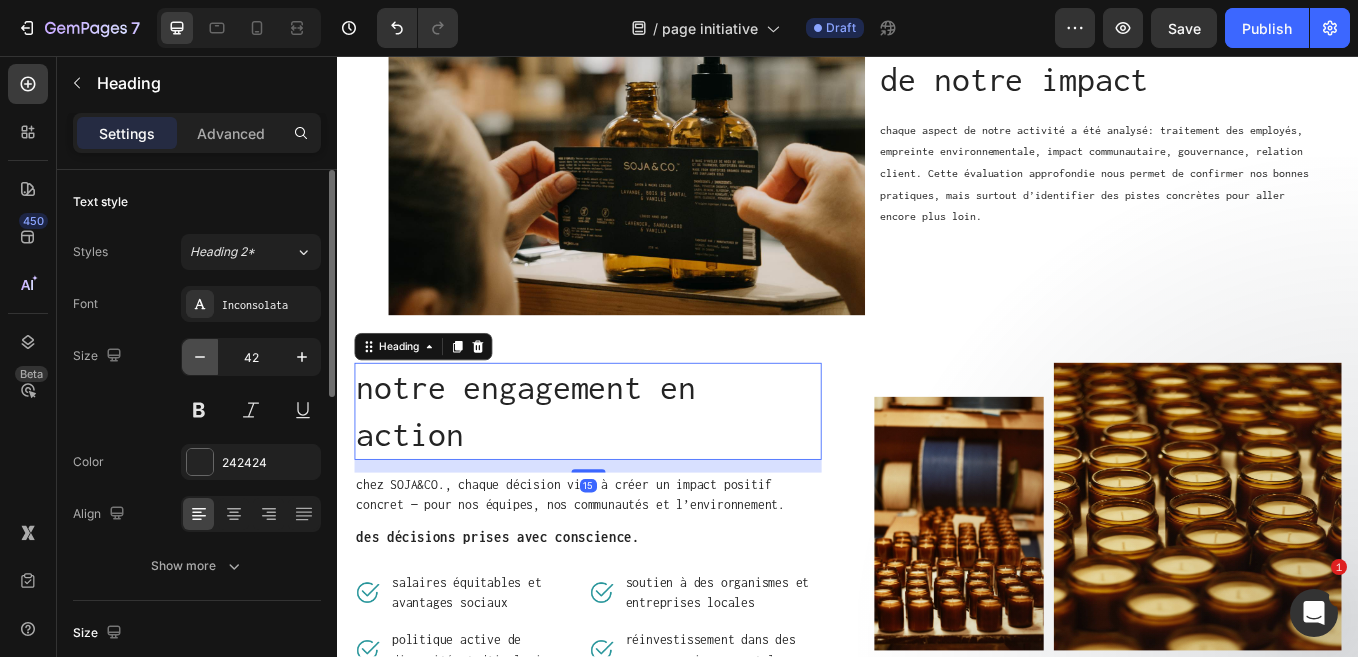 click 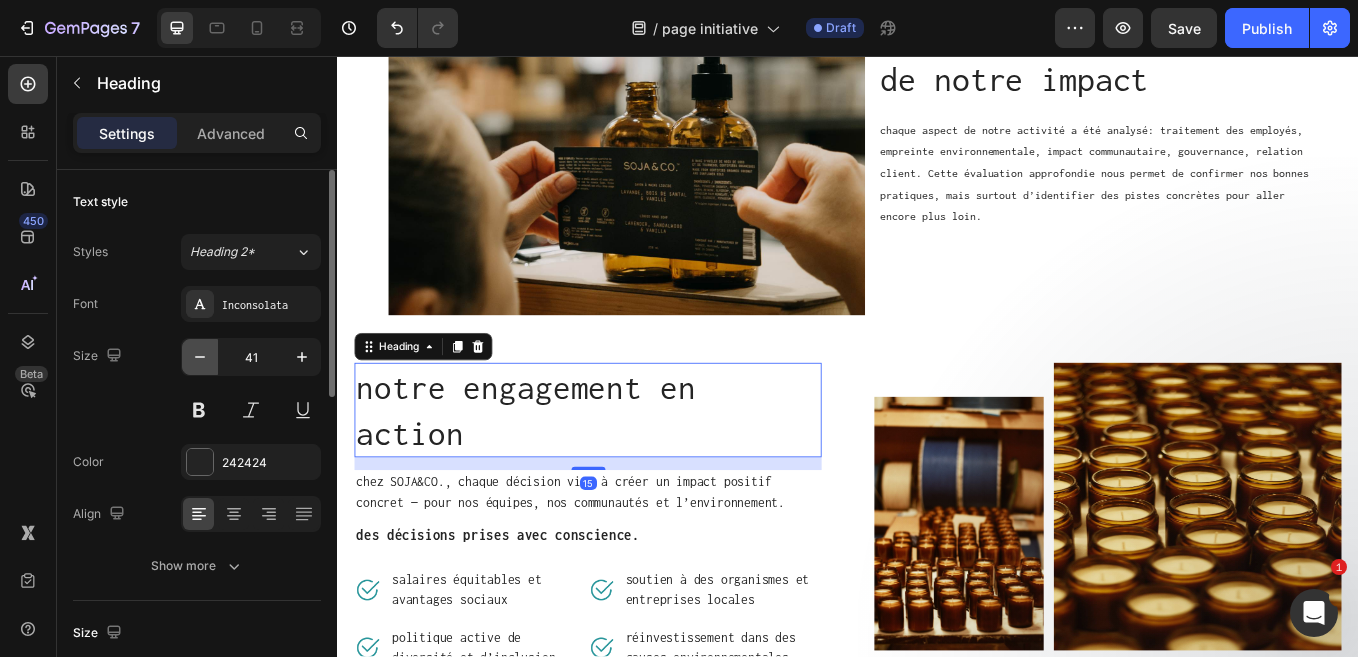 click 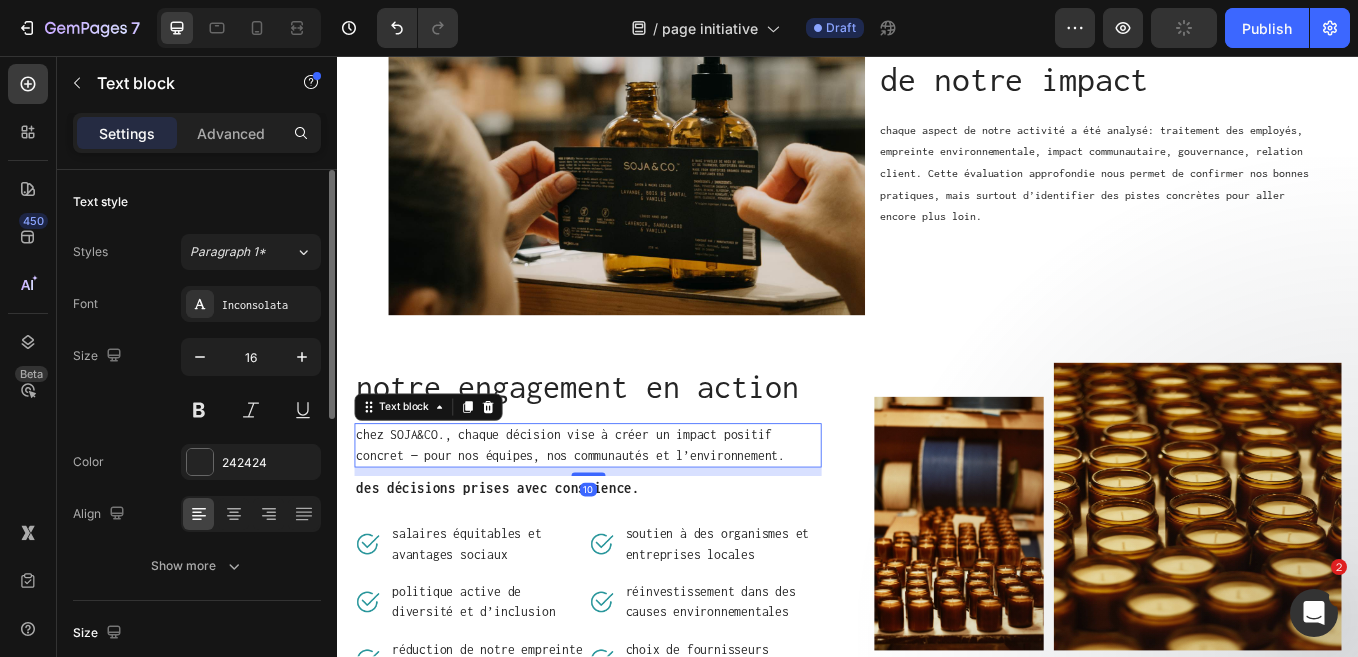 click on "chez SOJA&CO., chaque décision vise à créer un impact positif concret — pour nos équipes, nos communautés et l’environnement." at bounding box center (631, 514) 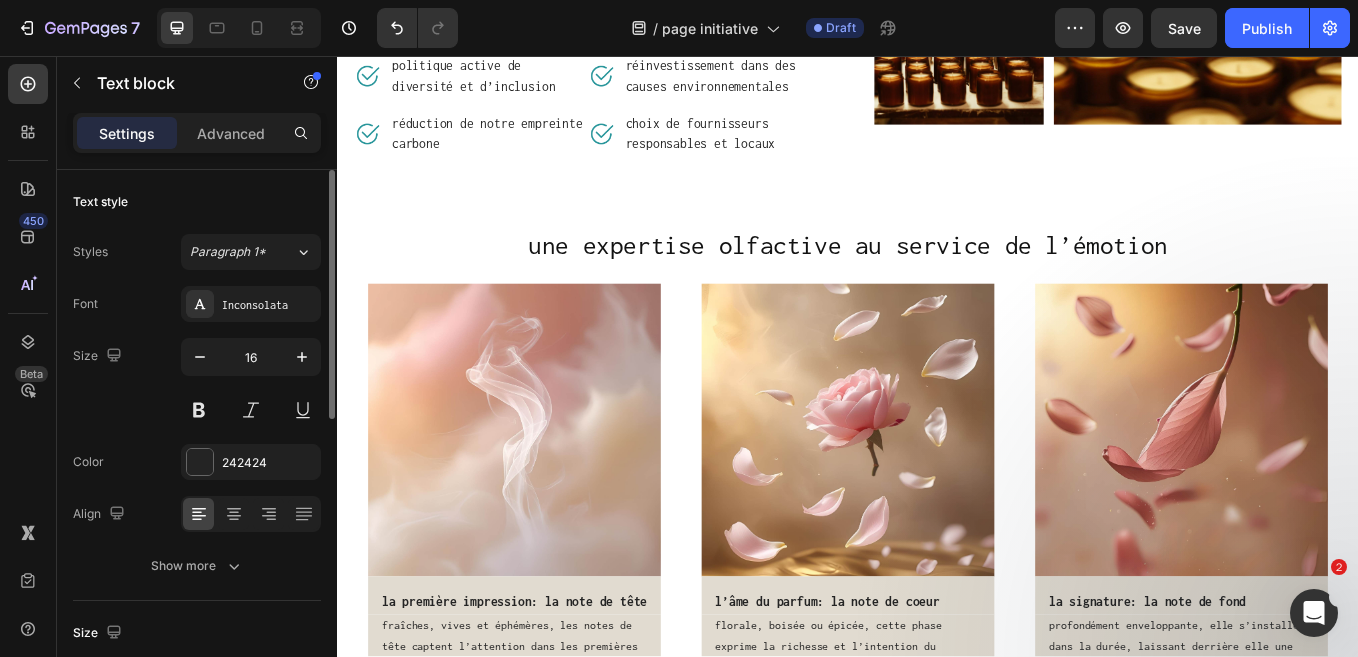 scroll, scrollTop: 1665, scrollLeft: 0, axis: vertical 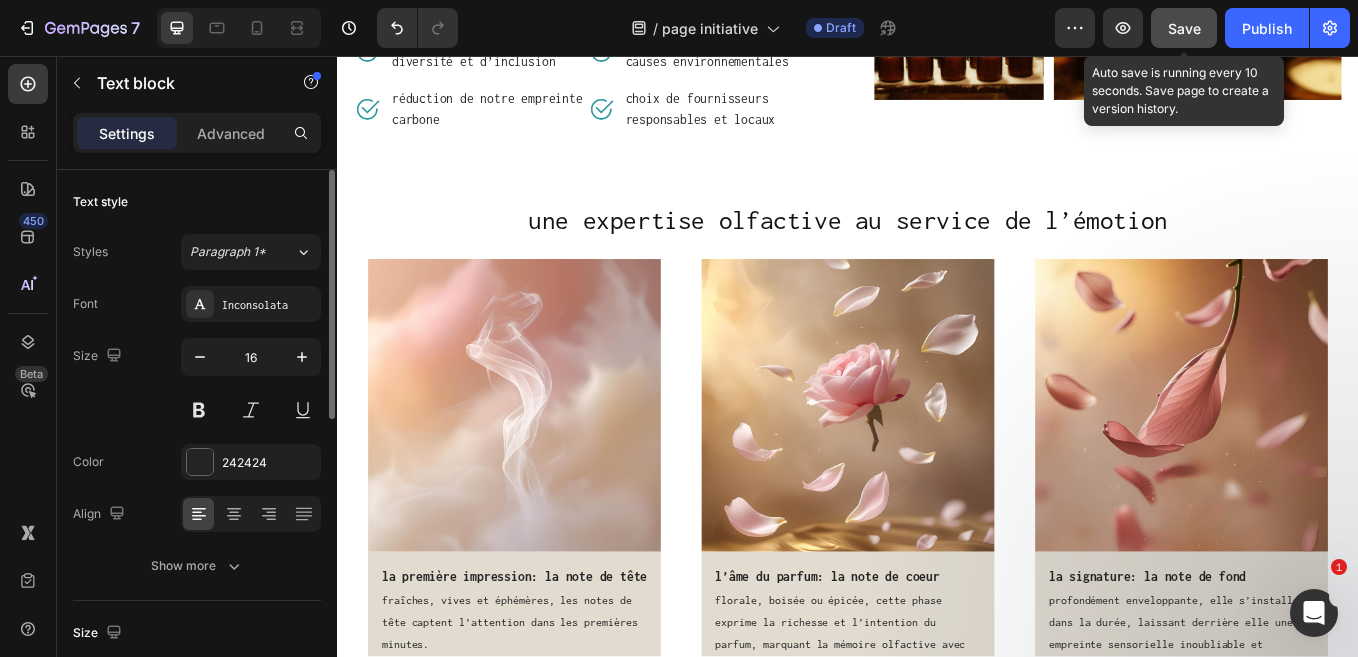 click on "Save" at bounding box center [1184, 28] 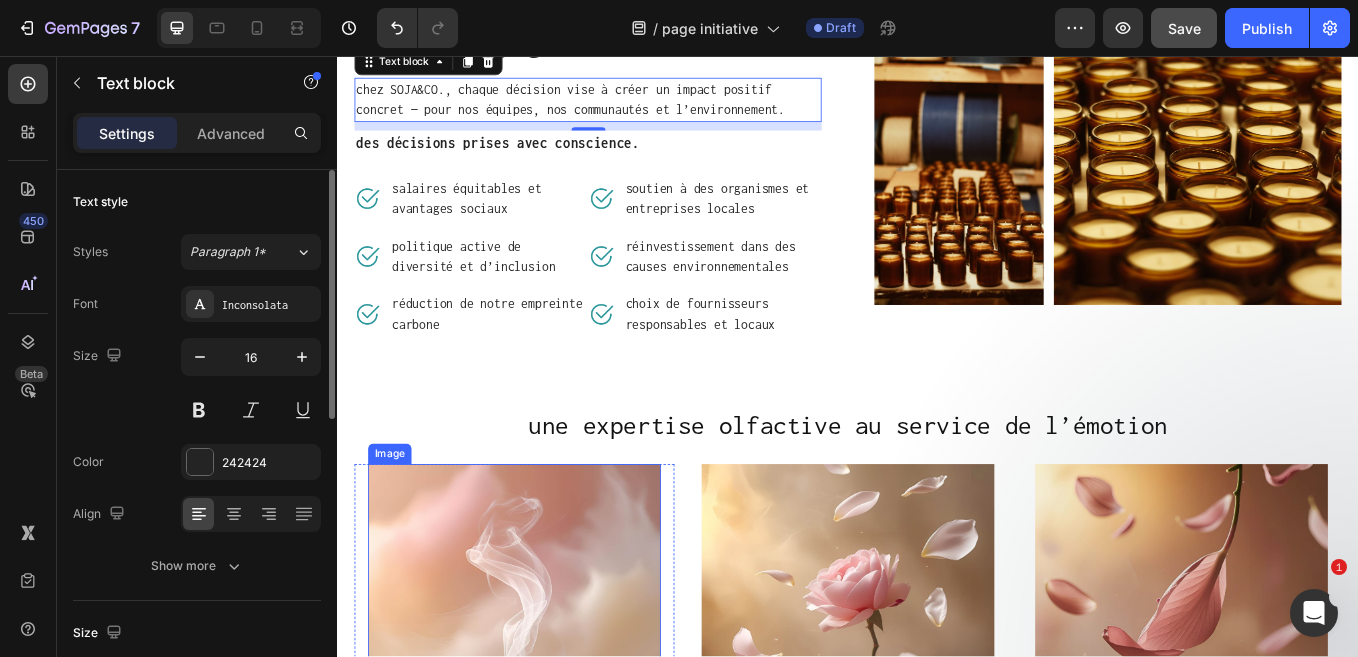 scroll, scrollTop: 1417, scrollLeft: 0, axis: vertical 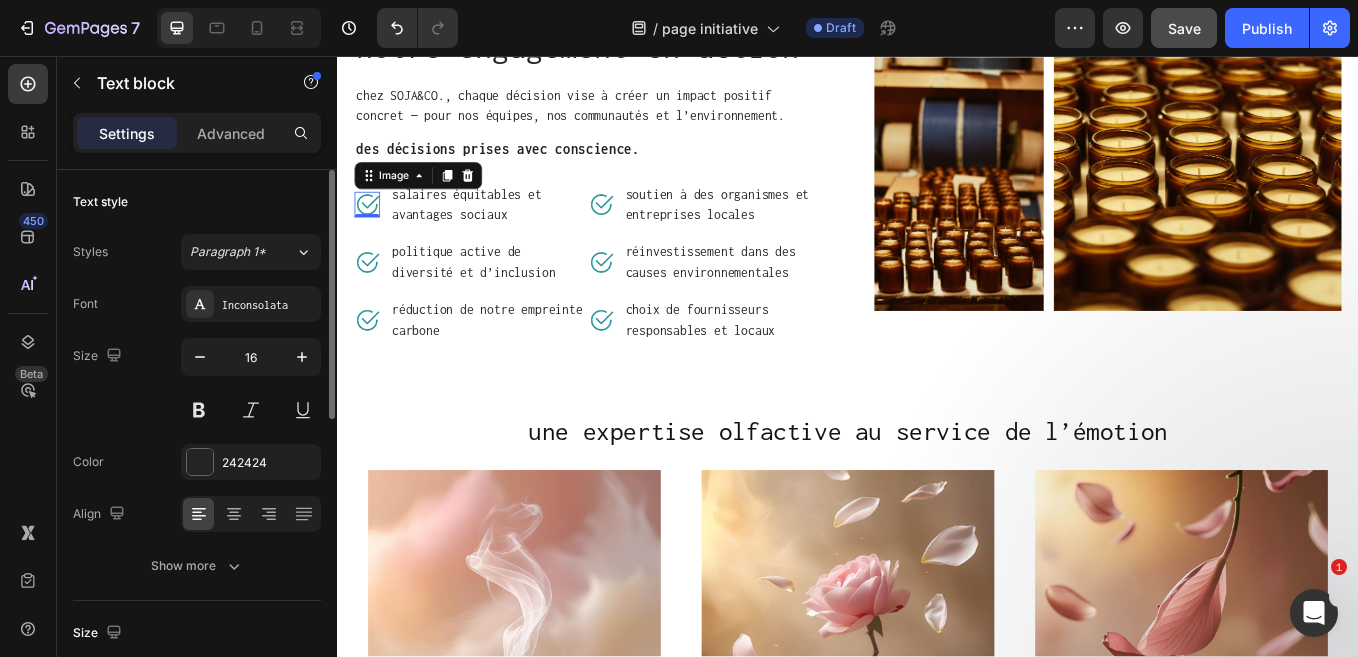 click at bounding box center [372, 231] 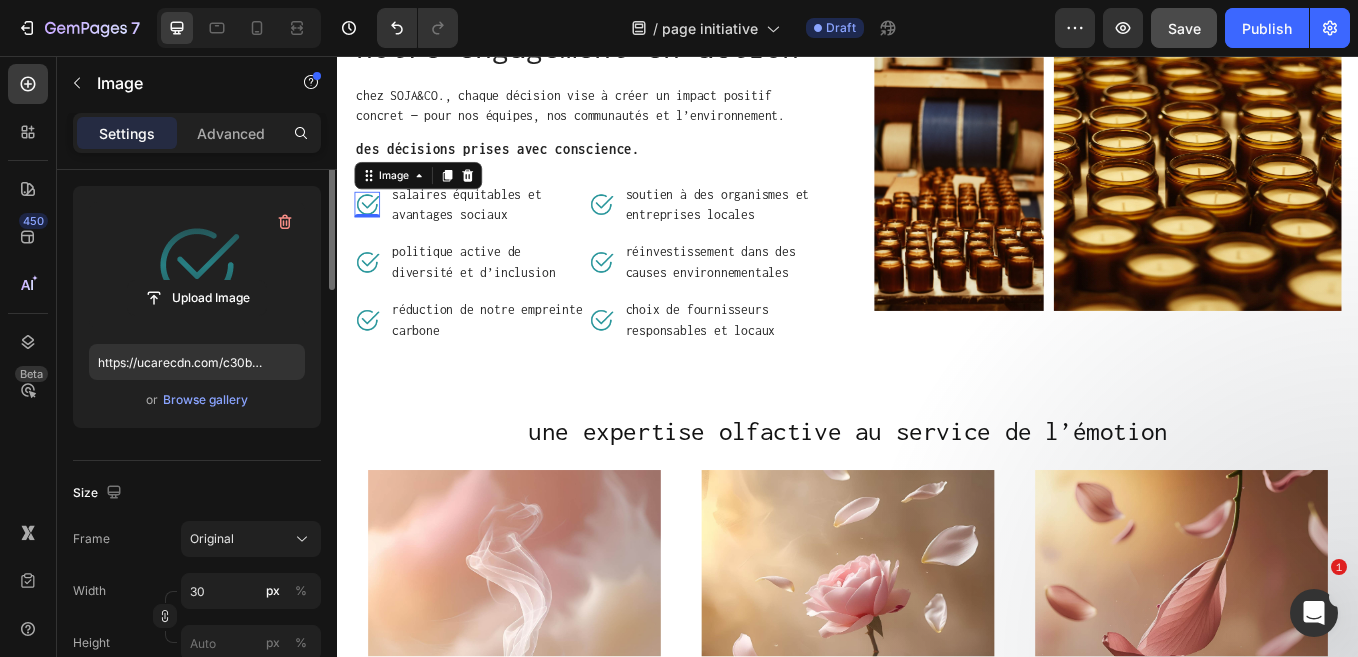 scroll, scrollTop: 0, scrollLeft: 0, axis: both 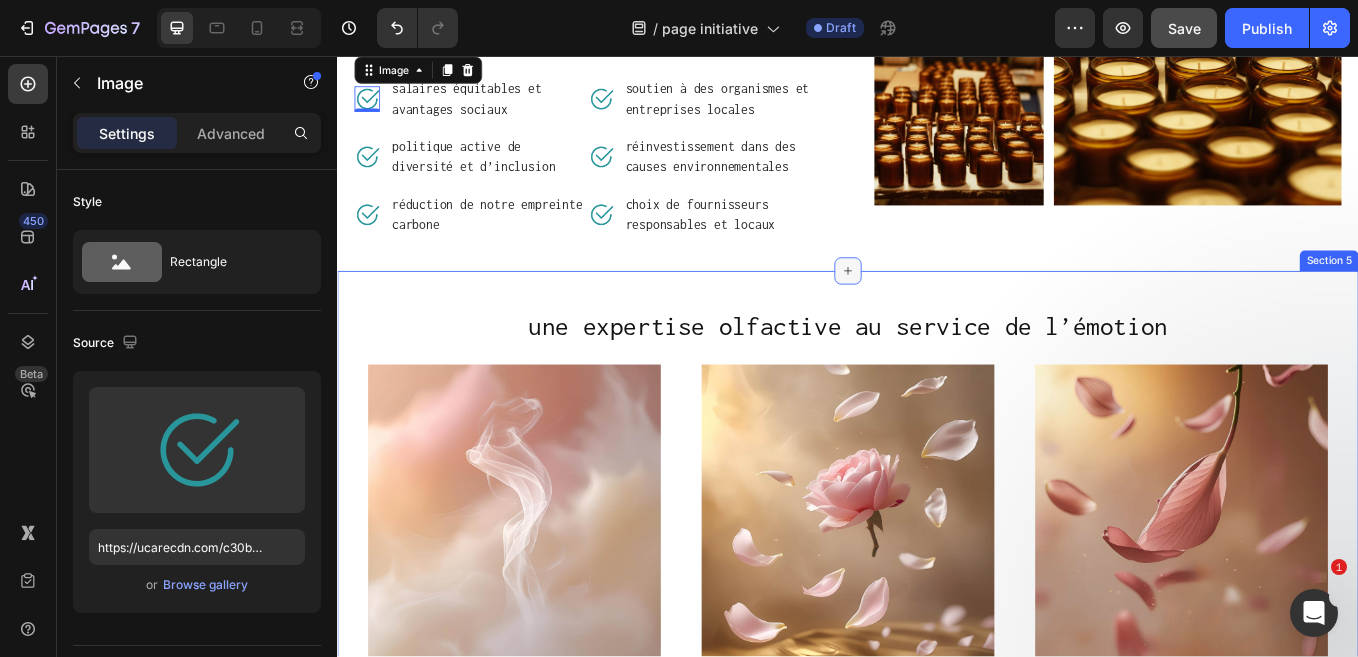 click 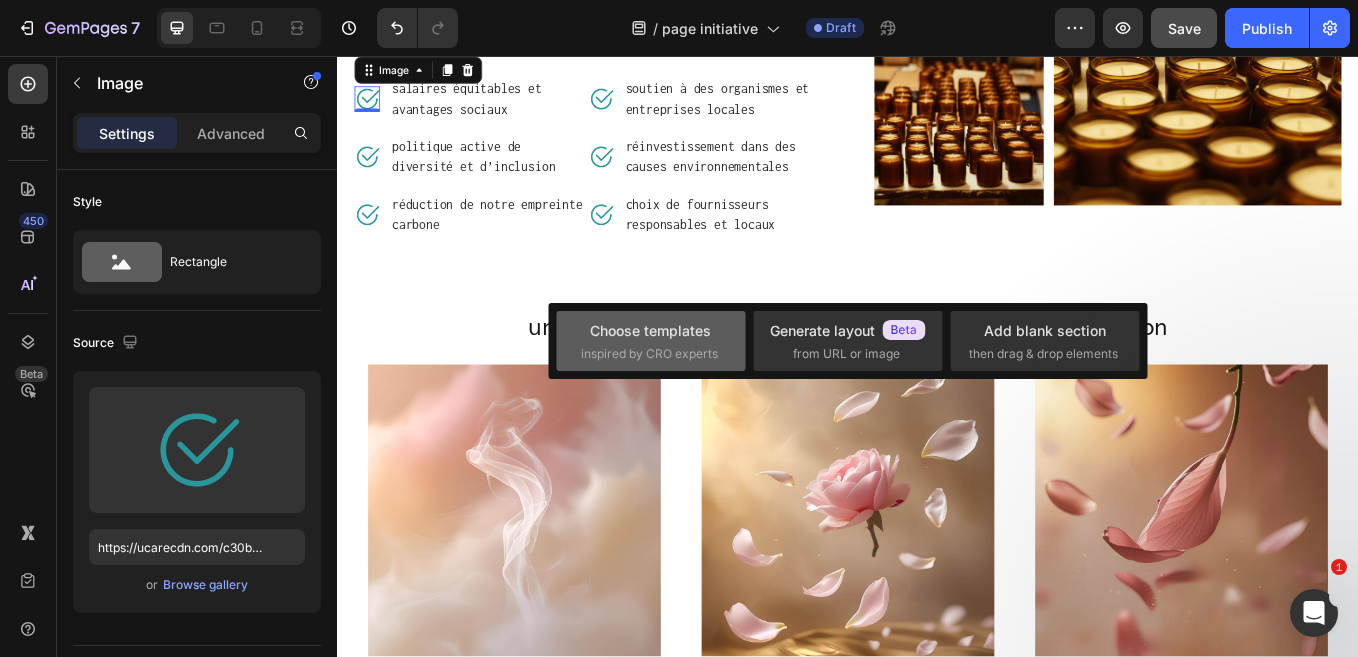 click on "Choose templates  inspired by CRO experts" at bounding box center (651, 341) 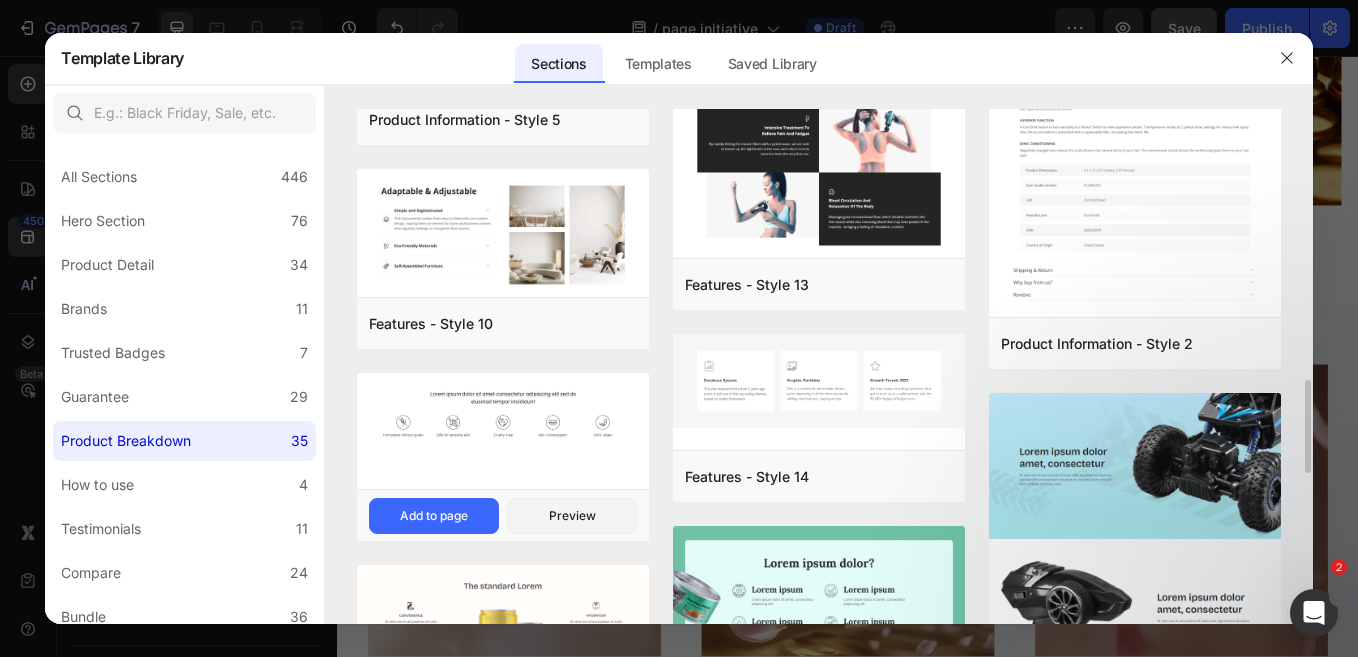 scroll, scrollTop: 1730, scrollLeft: 0, axis: vertical 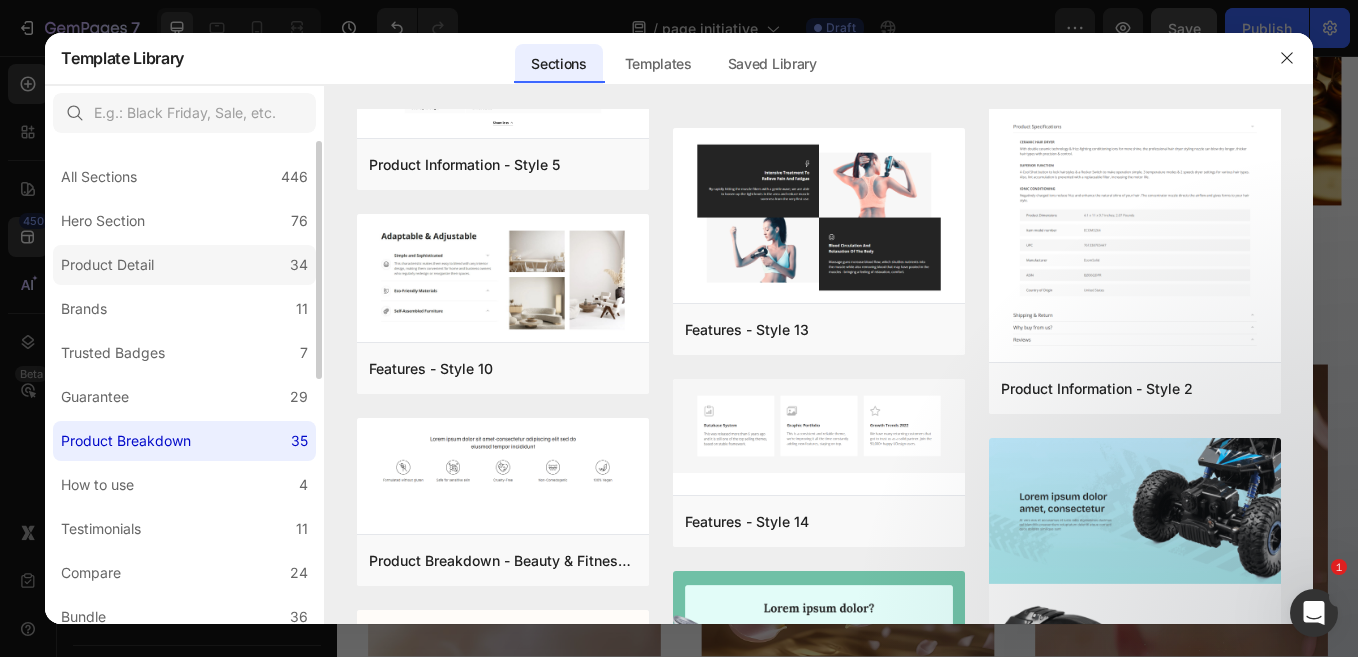 click on "Product Detail" at bounding box center [107, 265] 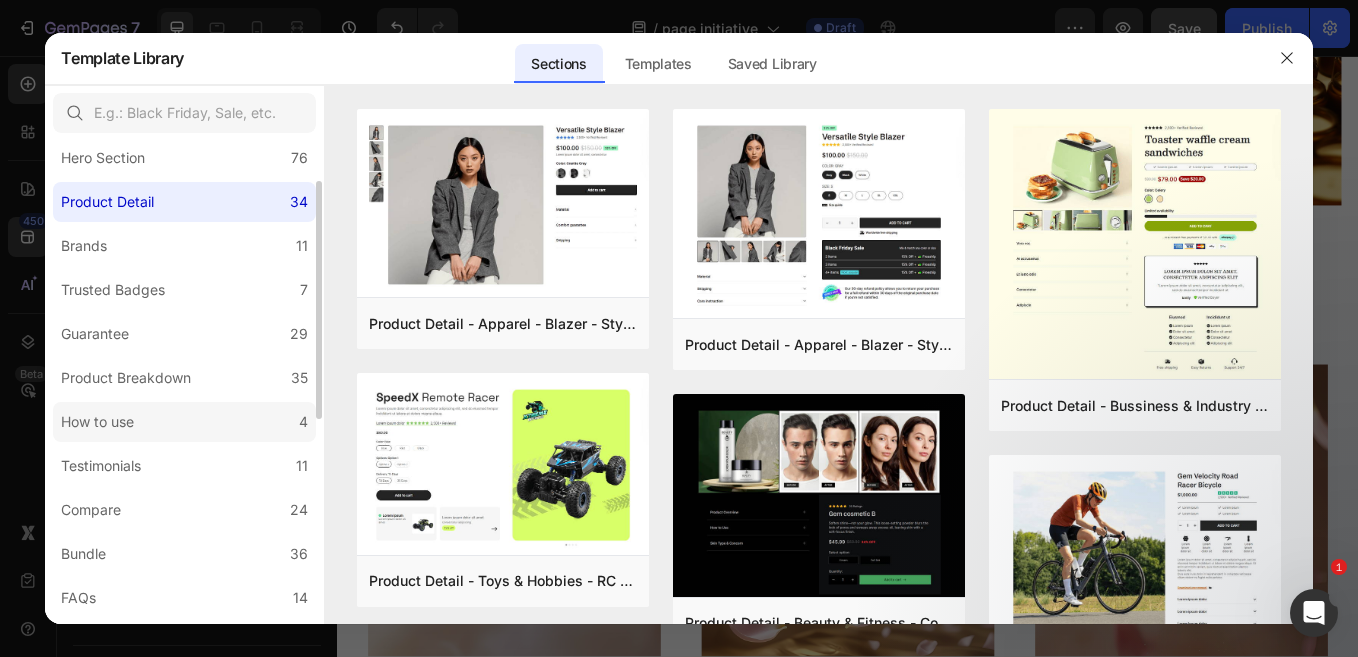 scroll, scrollTop: 69, scrollLeft: 0, axis: vertical 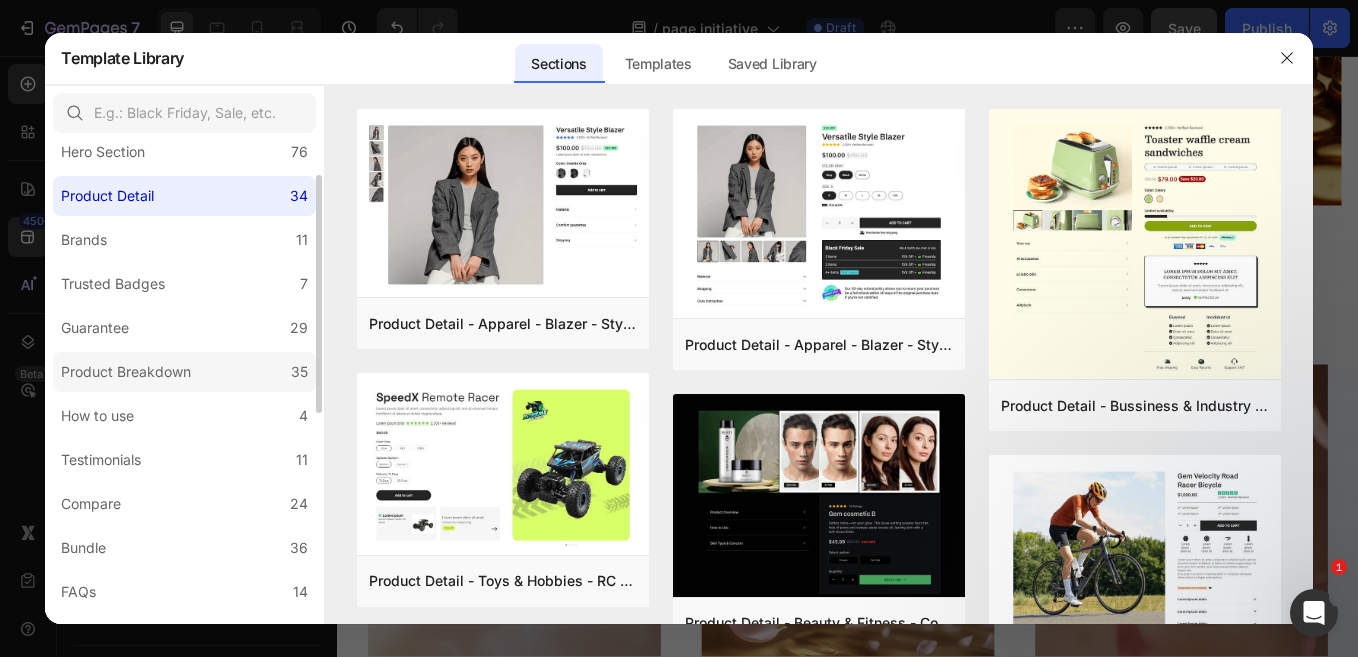 click on "Product Breakdown" at bounding box center (126, 372) 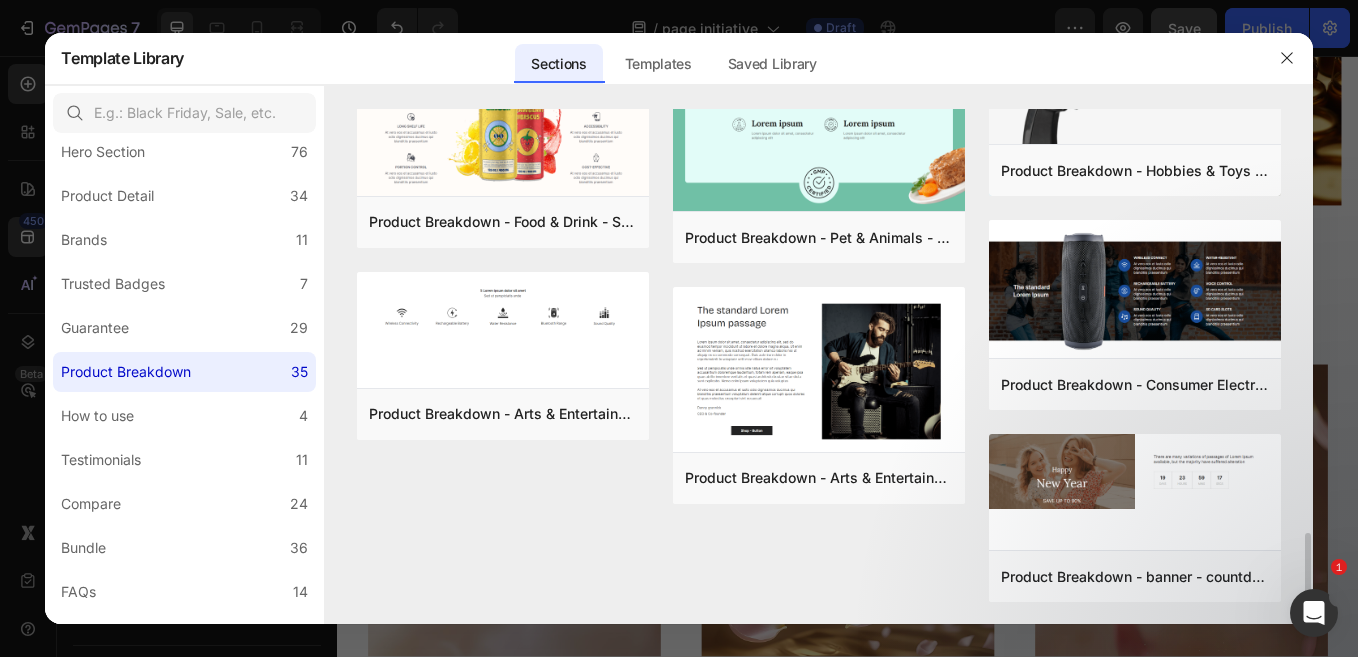 scroll, scrollTop: 2307, scrollLeft: 0, axis: vertical 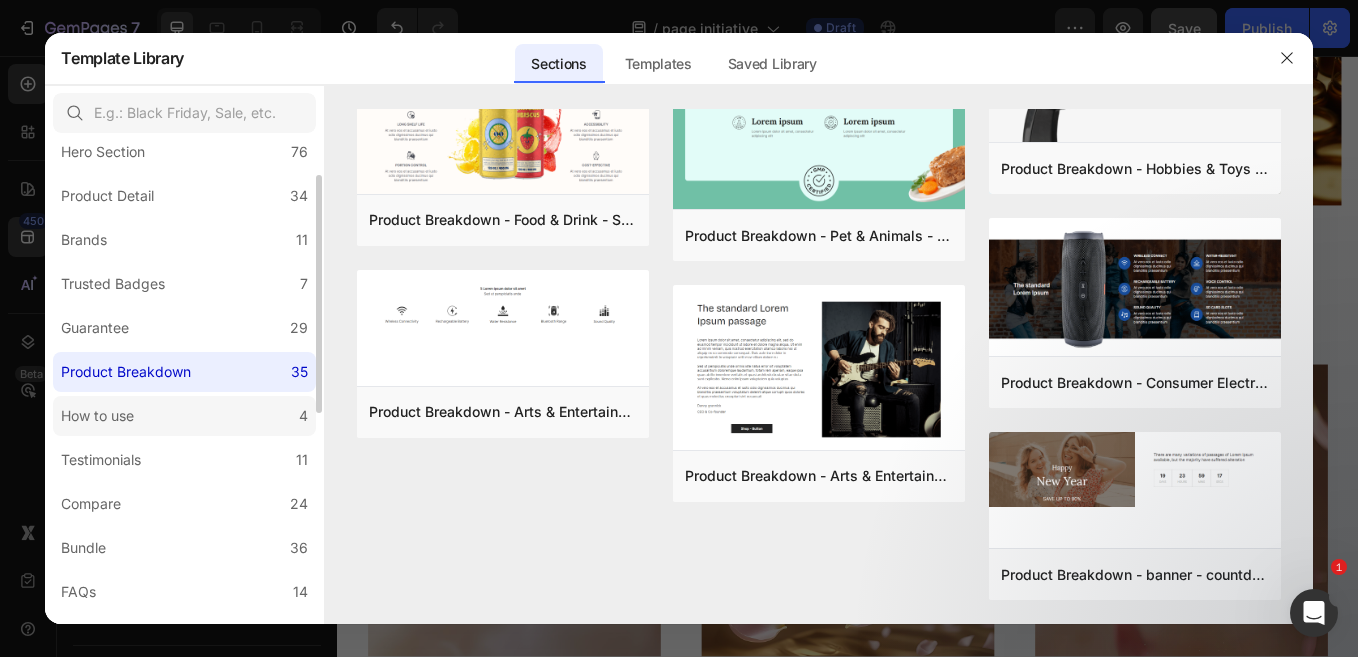 click on "How to use" at bounding box center [97, 416] 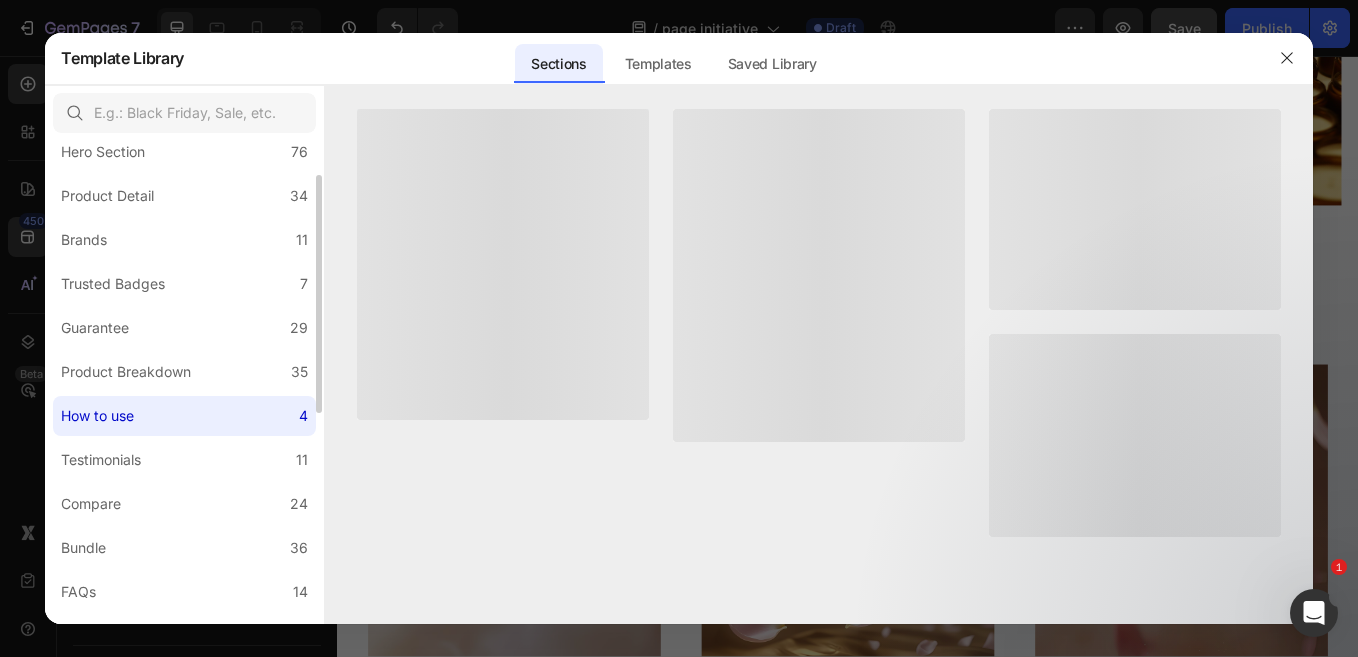 scroll, scrollTop: 0, scrollLeft: 0, axis: both 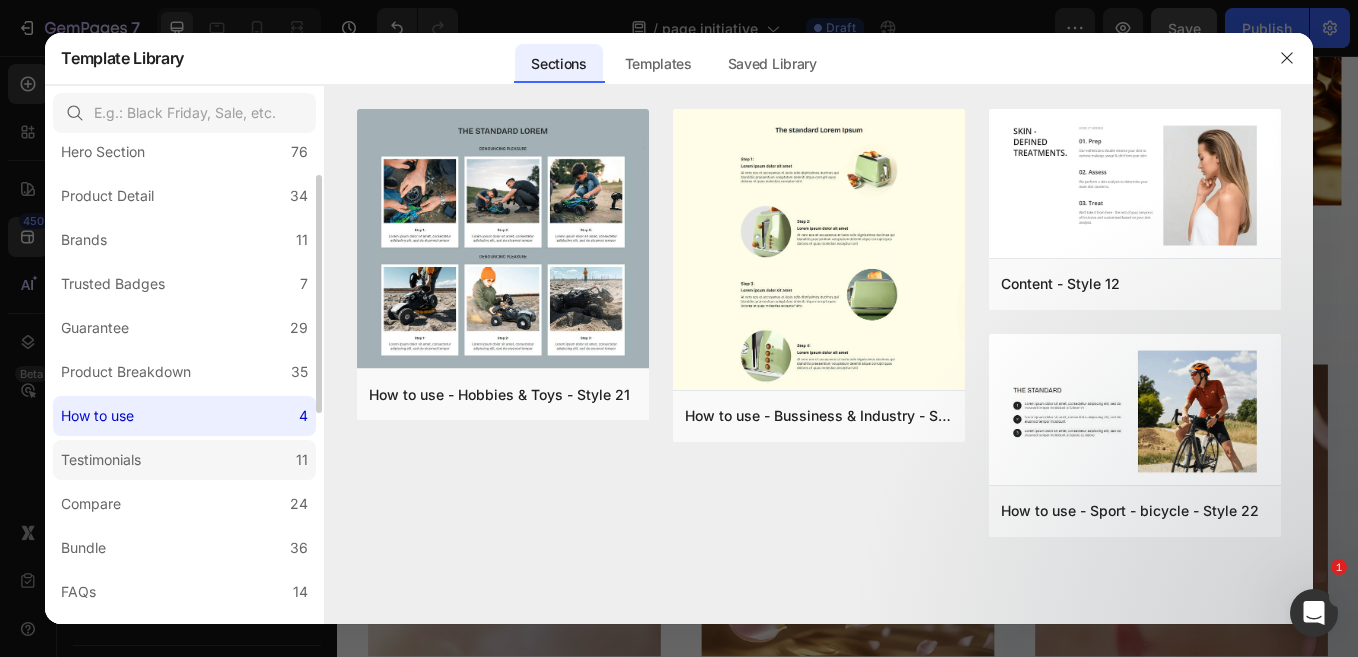 click on "Testimonials 11" 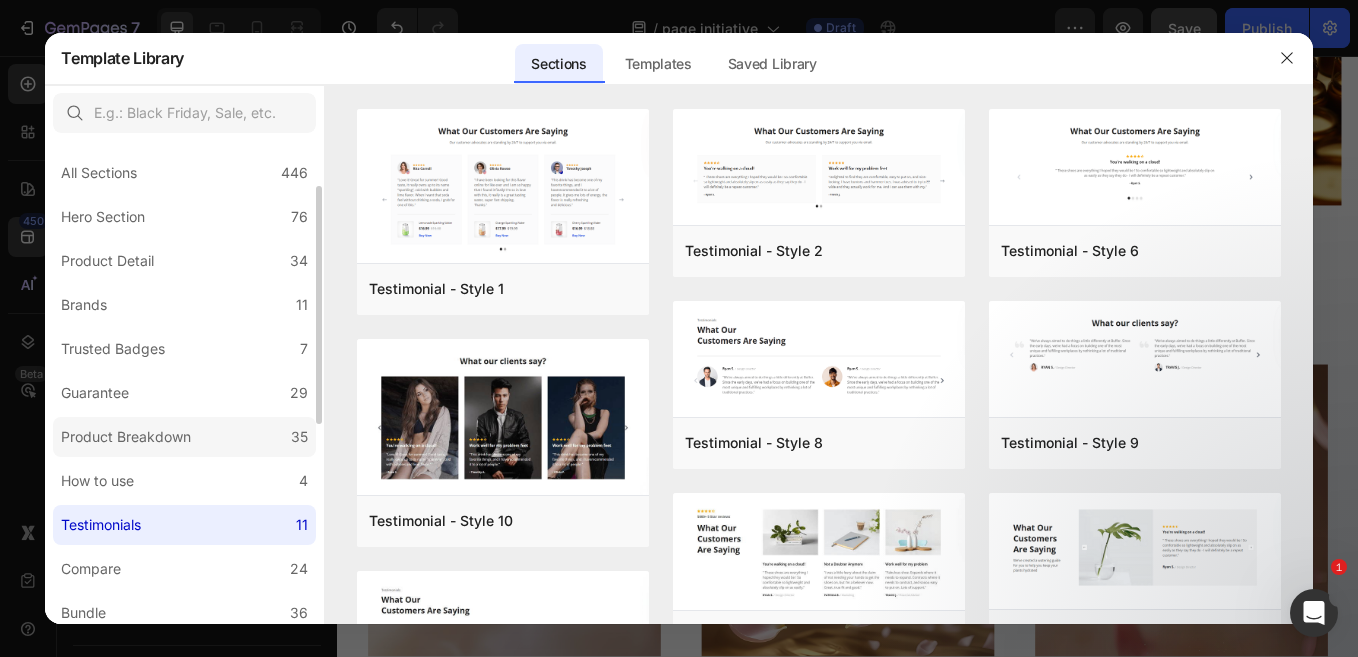 scroll, scrollTop: 0, scrollLeft: 0, axis: both 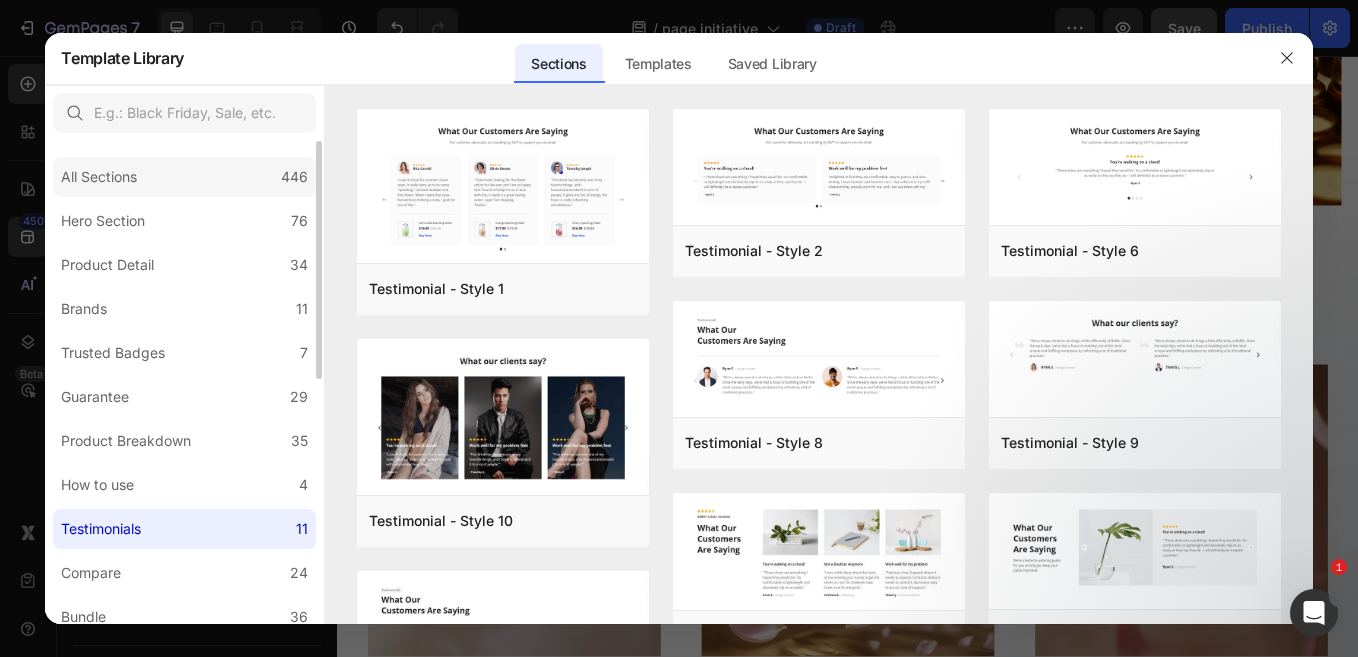 click on "All Sections 446" 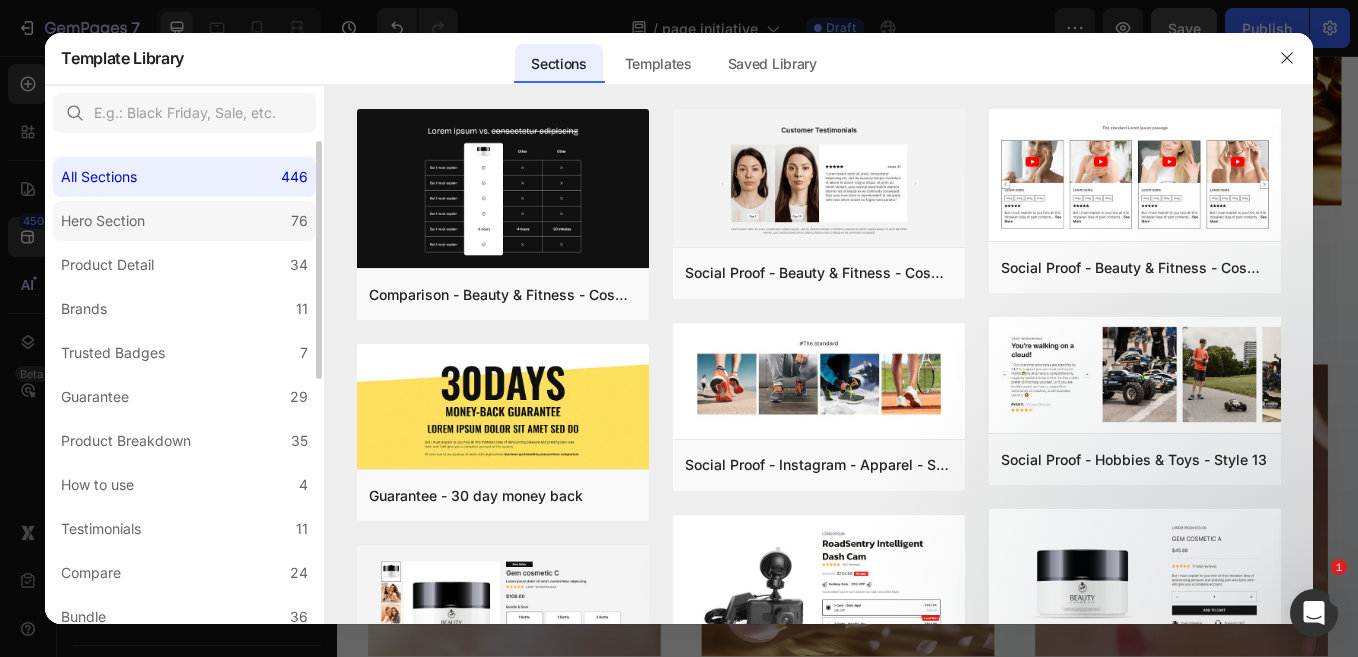 click on "Hero Section" at bounding box center [103, 221] 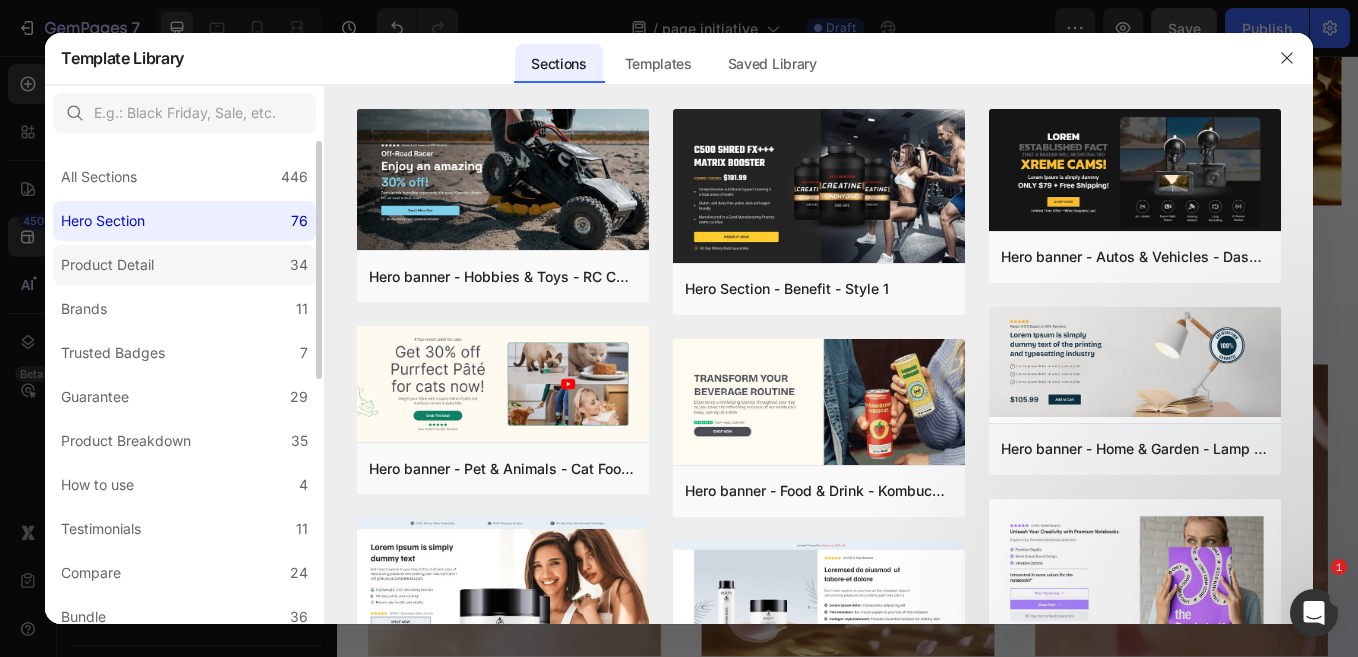 click on "Product Detail" at bounding box center [107, 265] 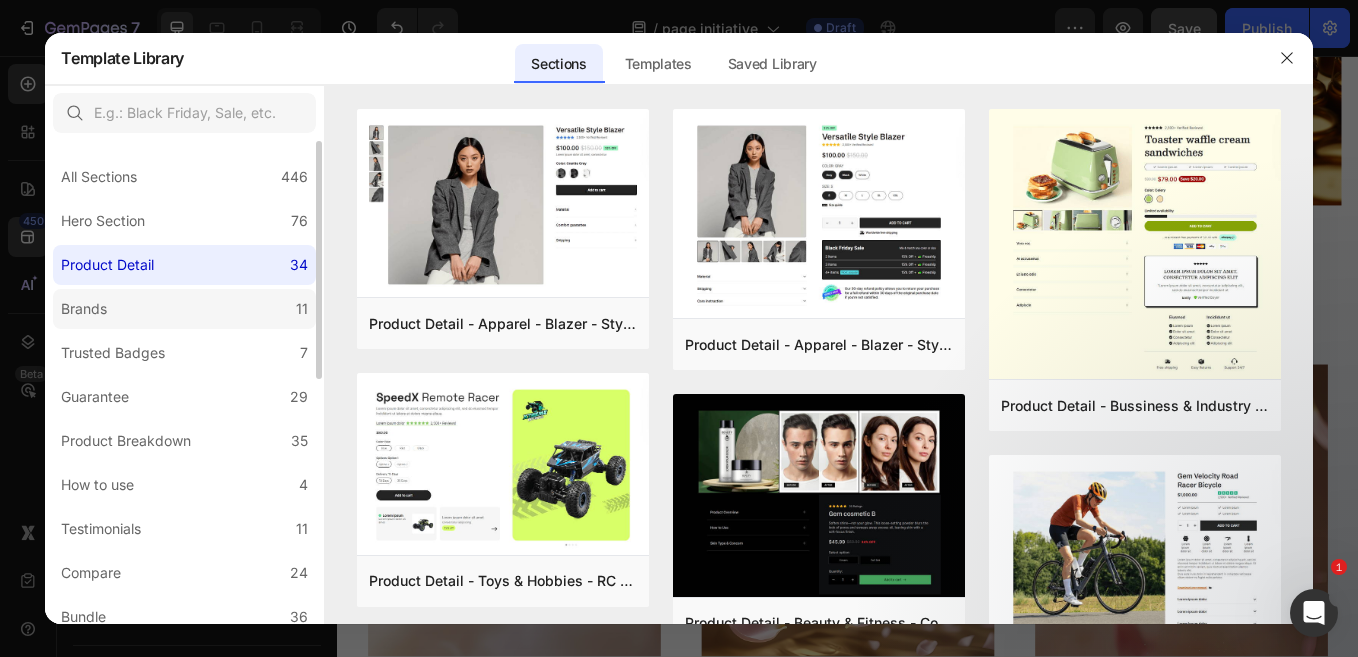 click on "Brands 11" 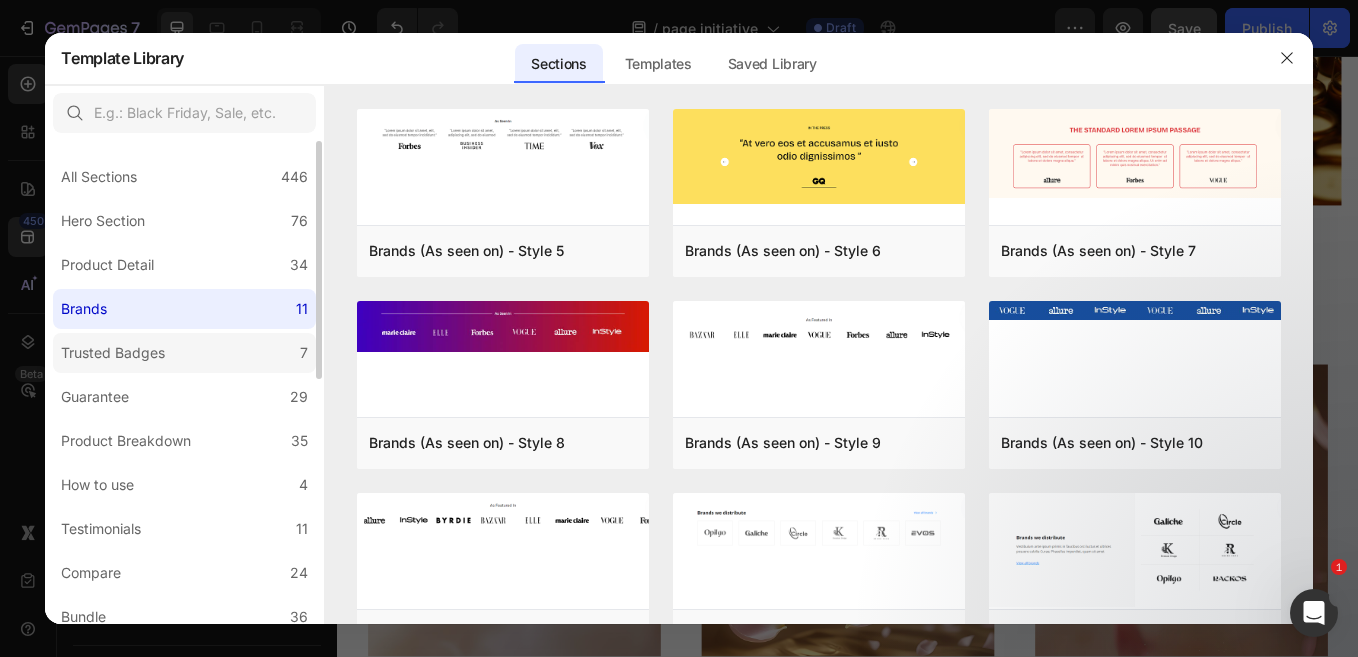 click on "Trusted Badges" at bounding box center [113, 353] 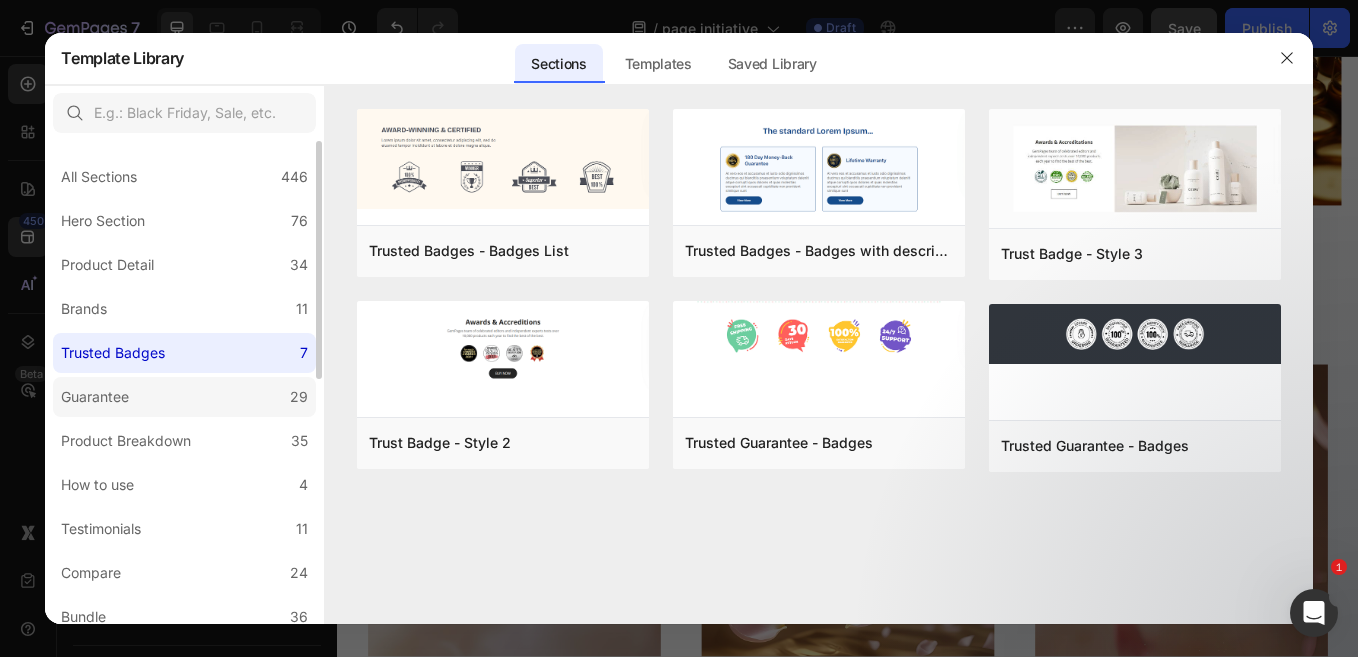 click on "Guarantee" at bounding box center (95, 397) 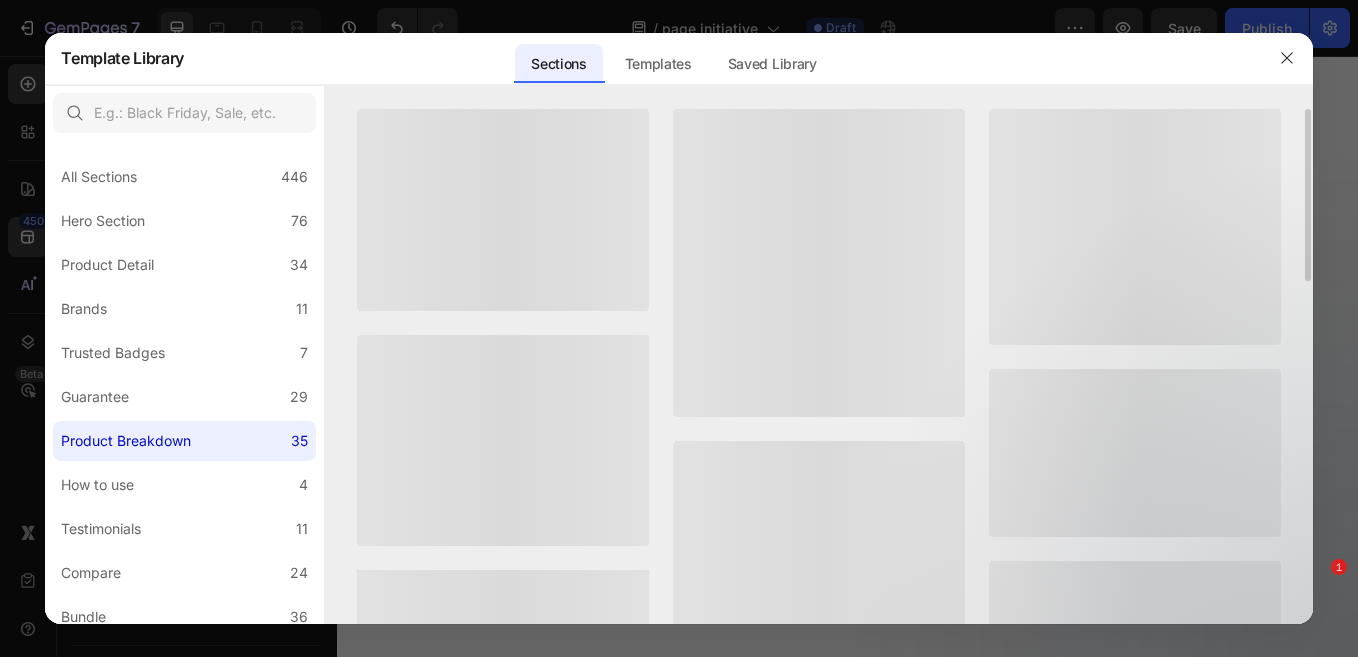 scroll, scrollTop: 0, scrollLeft: 0, axis: both 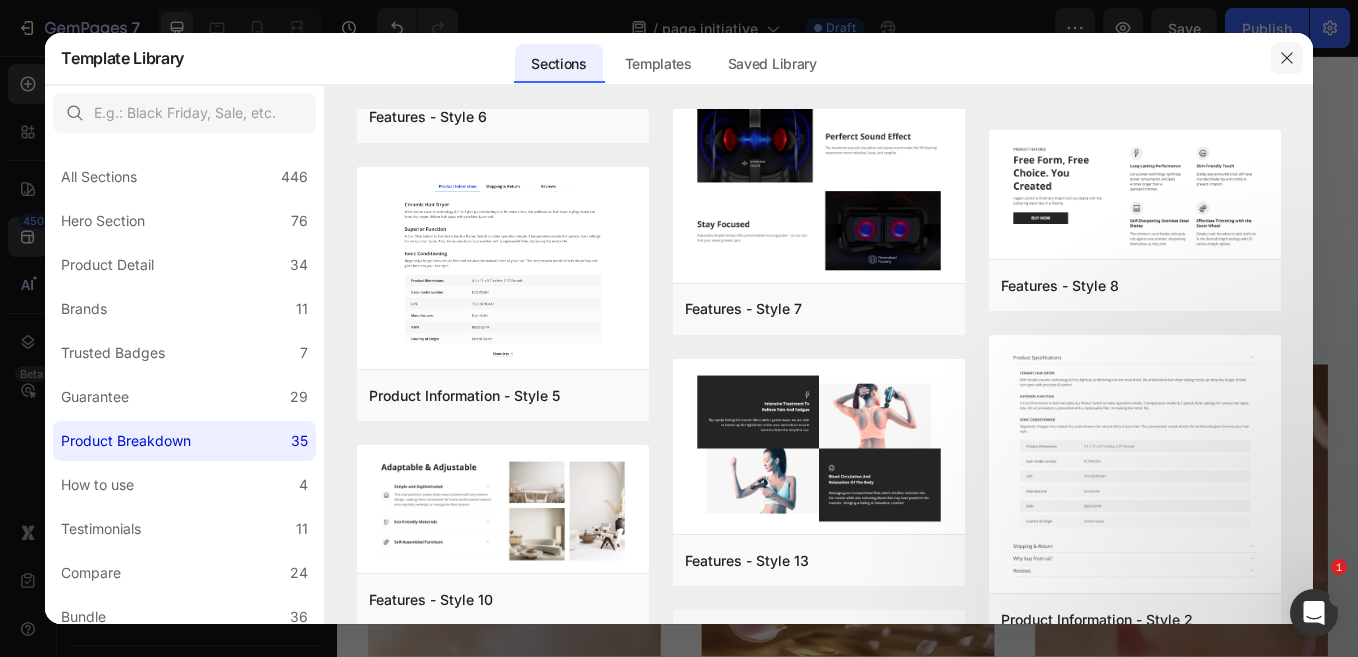 click 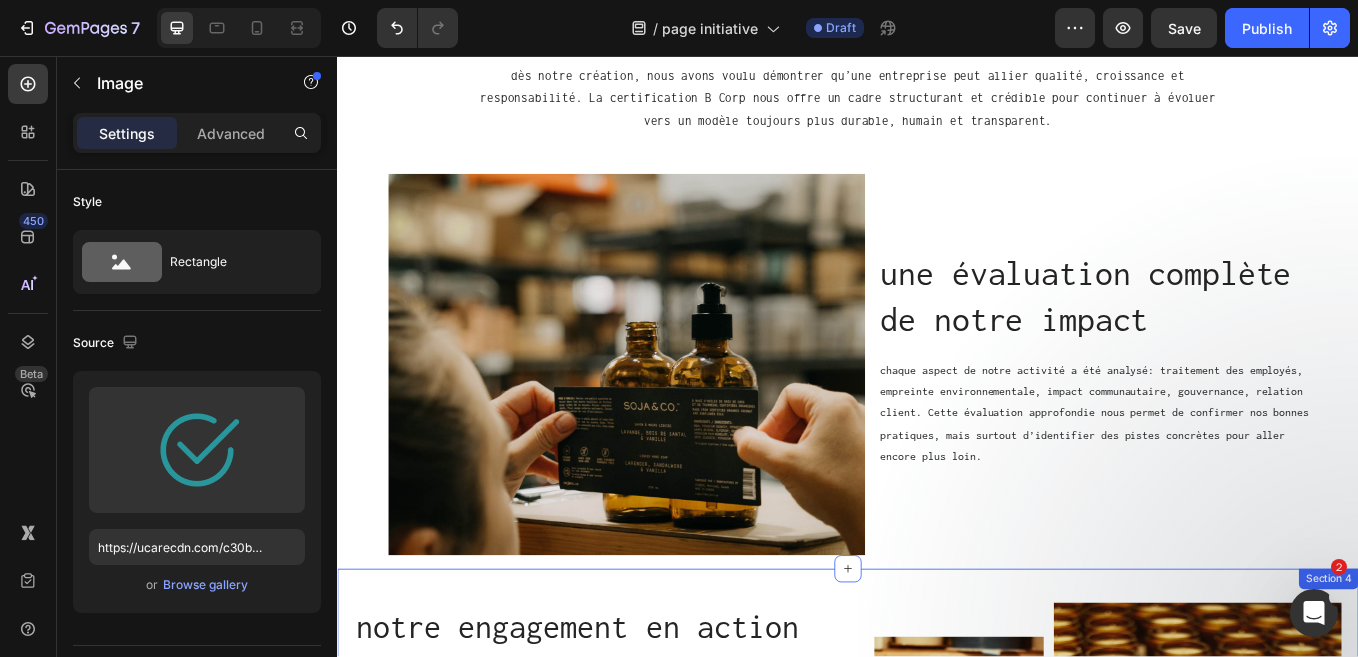 scroll, scrollTop: 717, scrollLeft: 0, axis: vertical 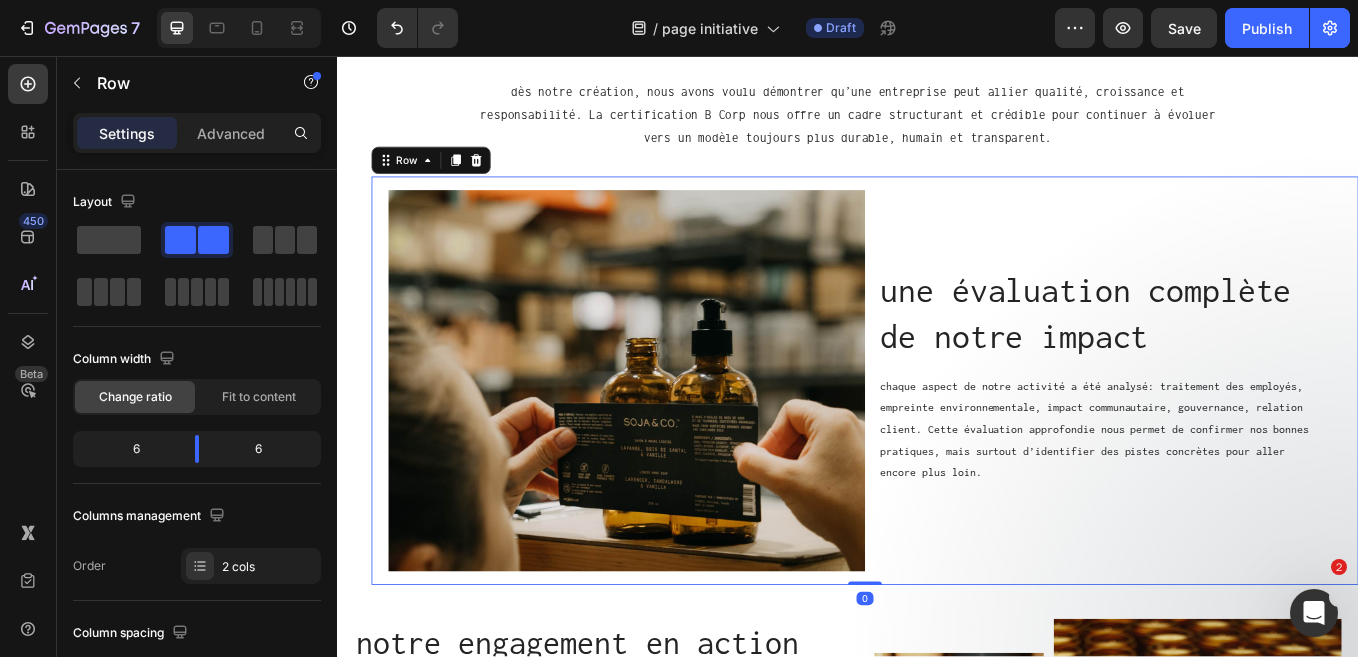 click on "une évaluation complète de notre impact Heading chaque aspect de notre activité a été analysé: traitement des employés, empreinte environnementale, impact communautaire, gouvernance, relation client. Cette évaluation approfondie nous permet de confirmer nos bonnes pratiques, mais surtout d’identifier des pistes concrètes pour aller encore plus loin. Text Block Row Image Row Row   0" at bounding box center (957, 438) 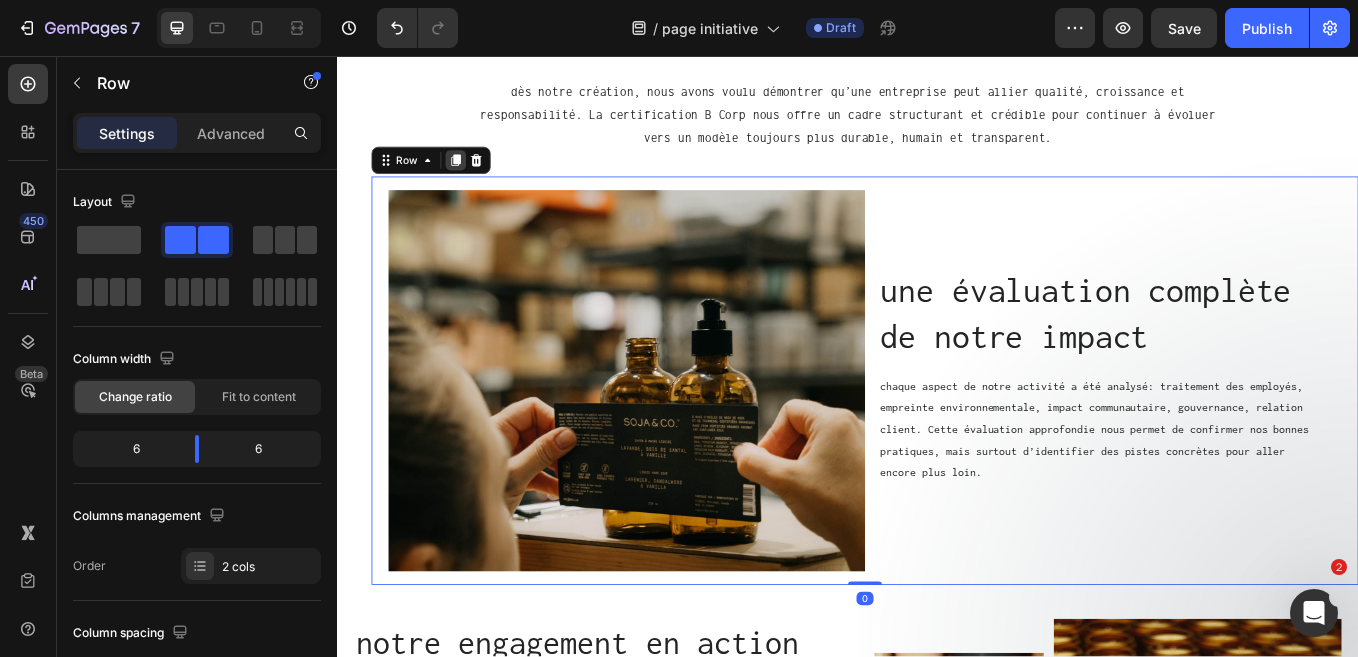 click 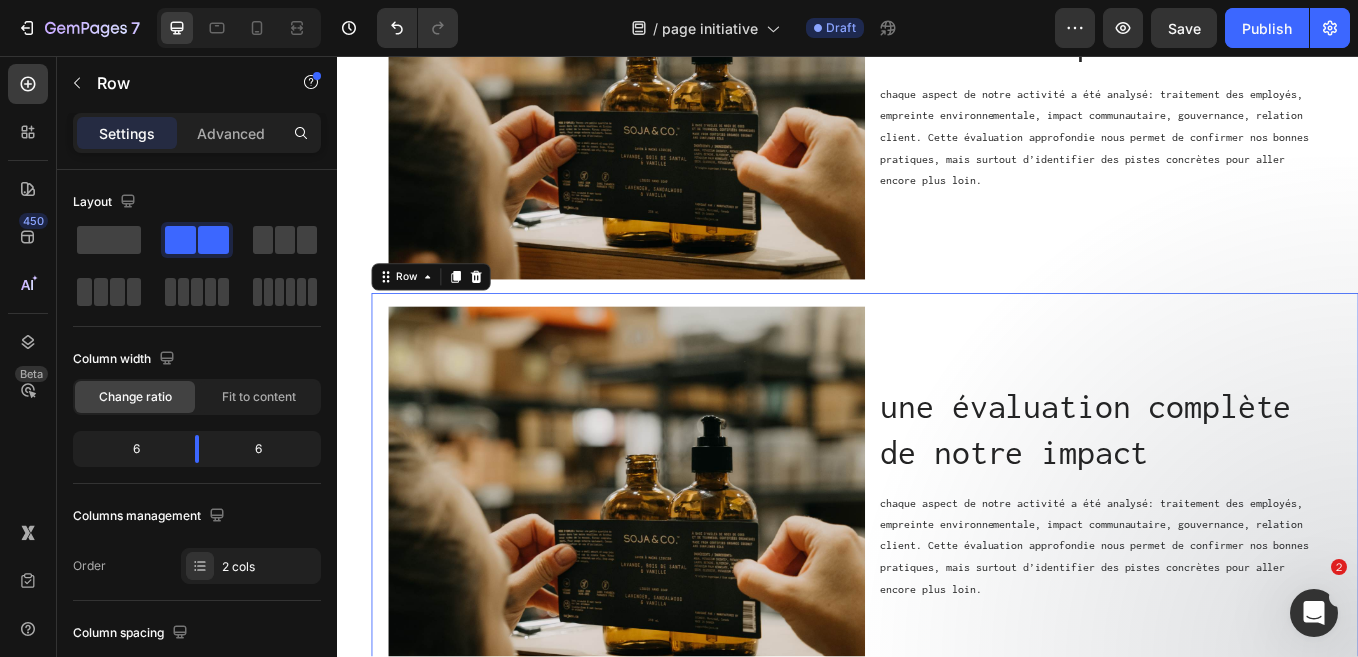 scroll, scrollTop: 1269, scrollLeft: 0, axis: vertical 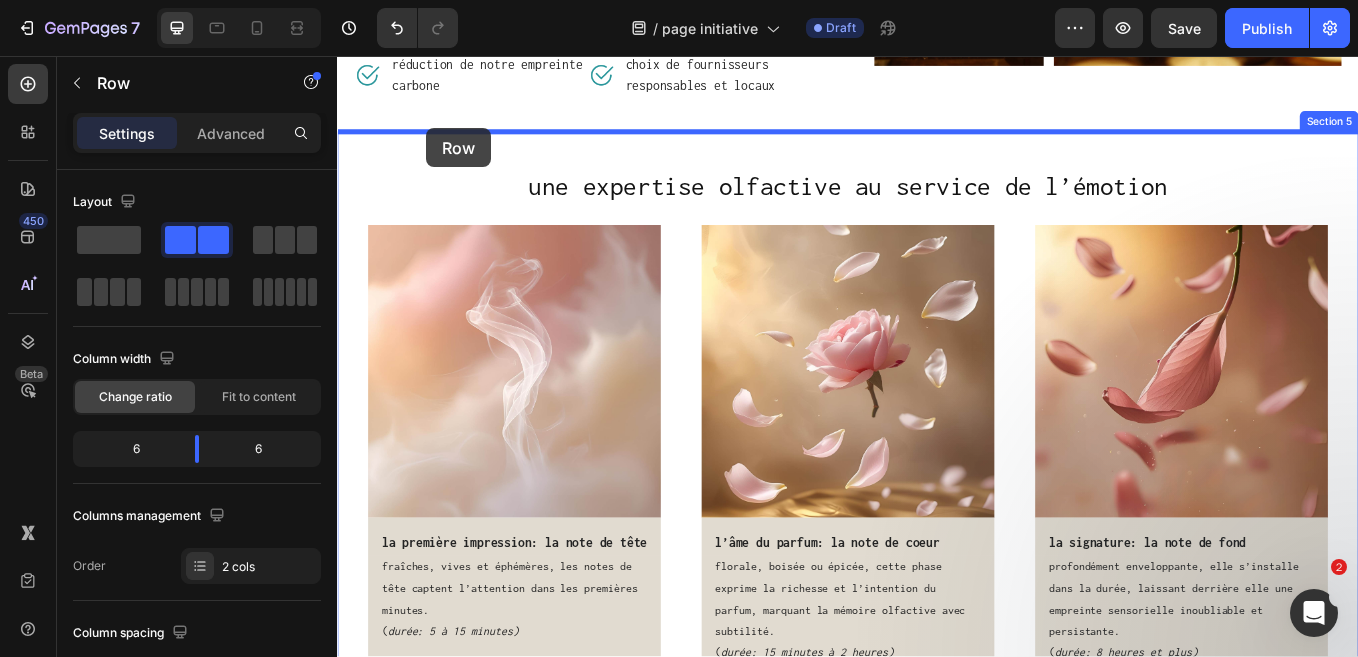 drag, startPoint x: 394, startPoint y: 102, endPoint x: 442, endPoint y: 142, distance: 62.482 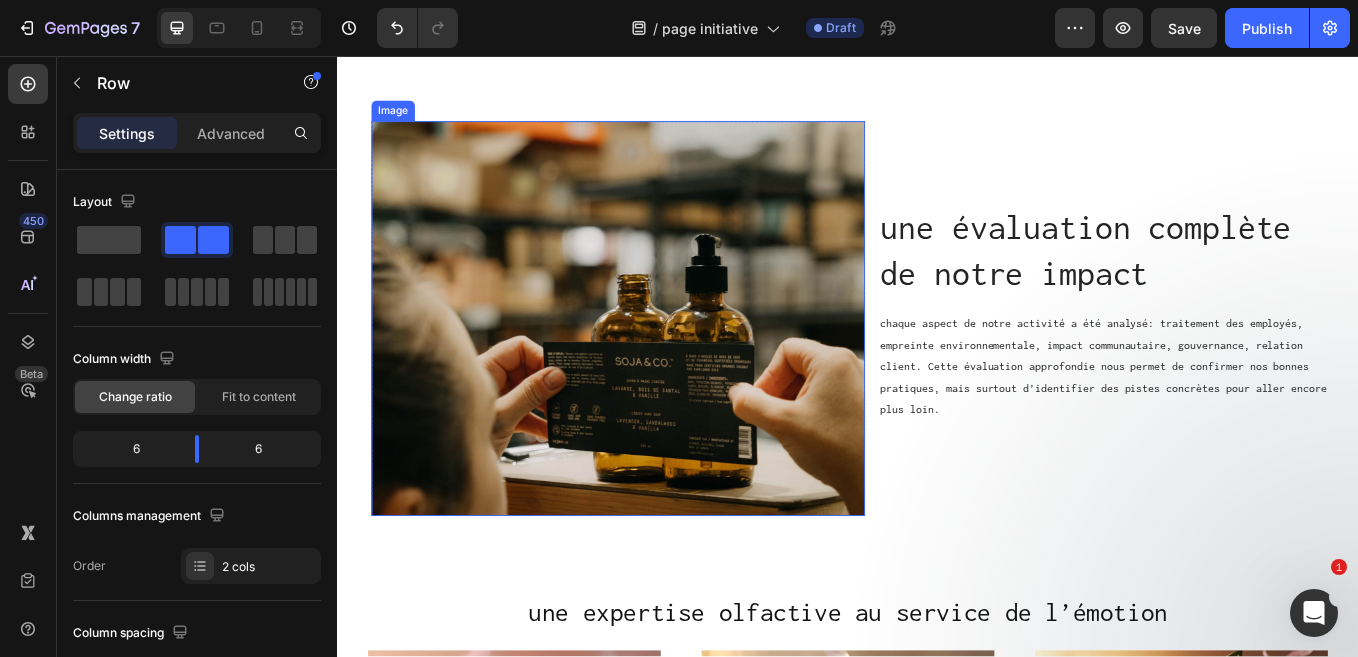 scroll, scrollTop: 1775, scrollLeft: 0, axis: vertical 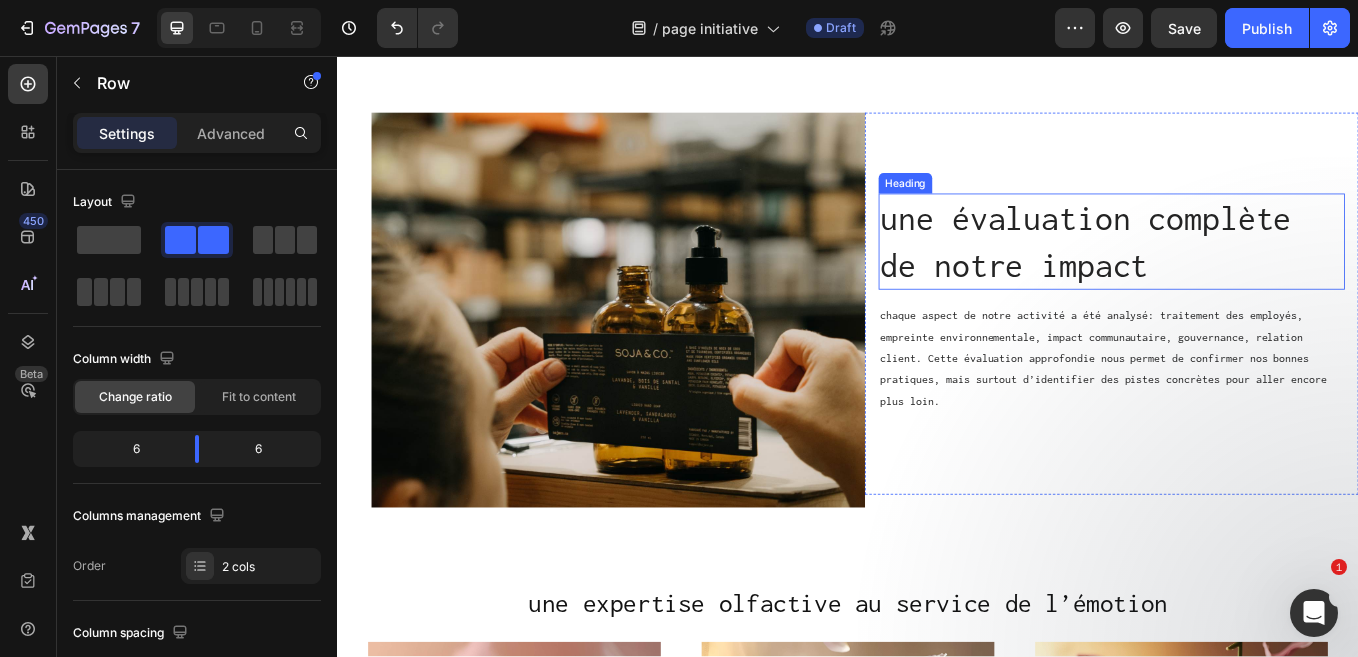 click on "une évaluation complète de notre impact" at bounding box center (1247, 274) 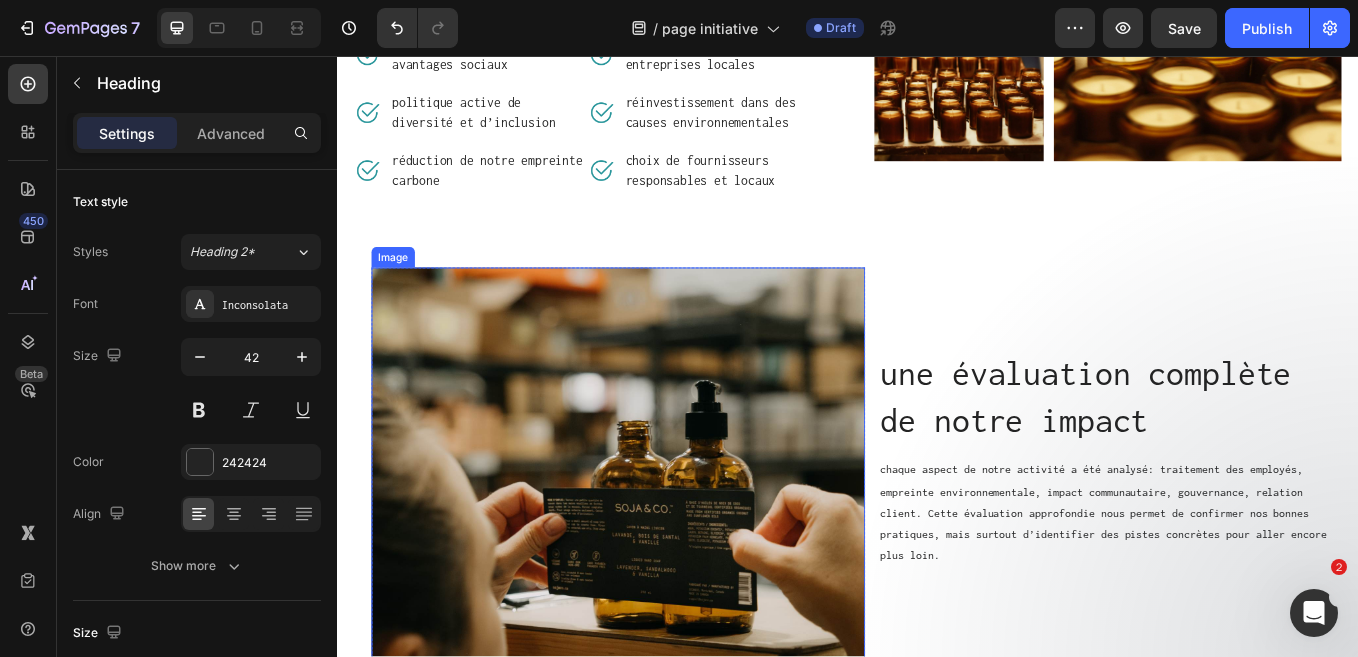 scroll, scrollTop: 1694, scrollLeft: 0, axis: vertical 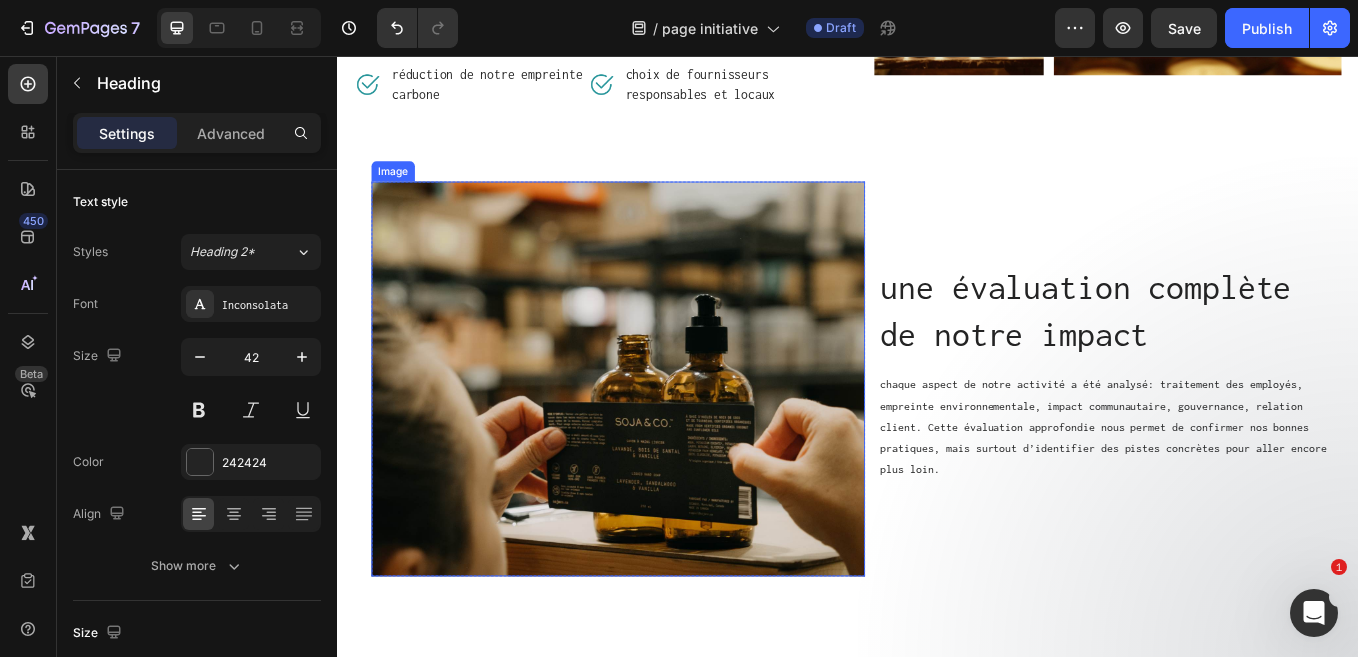click at bounding box center (667, 436) 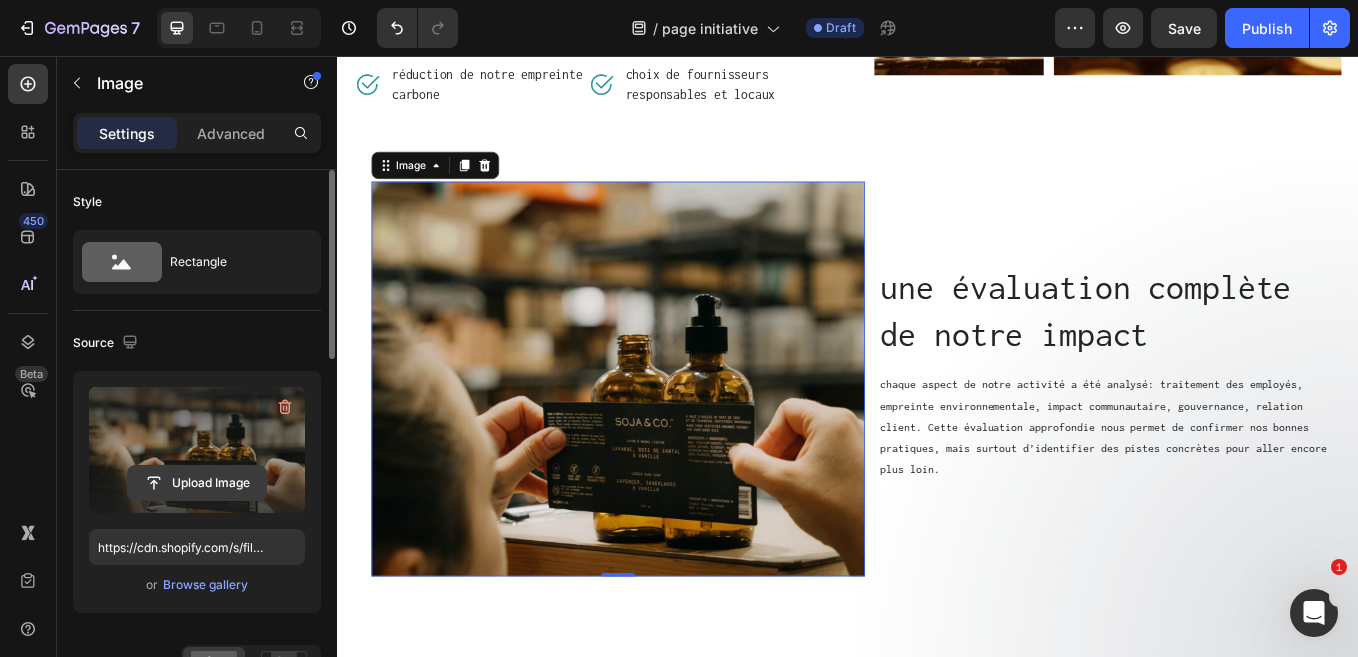 click 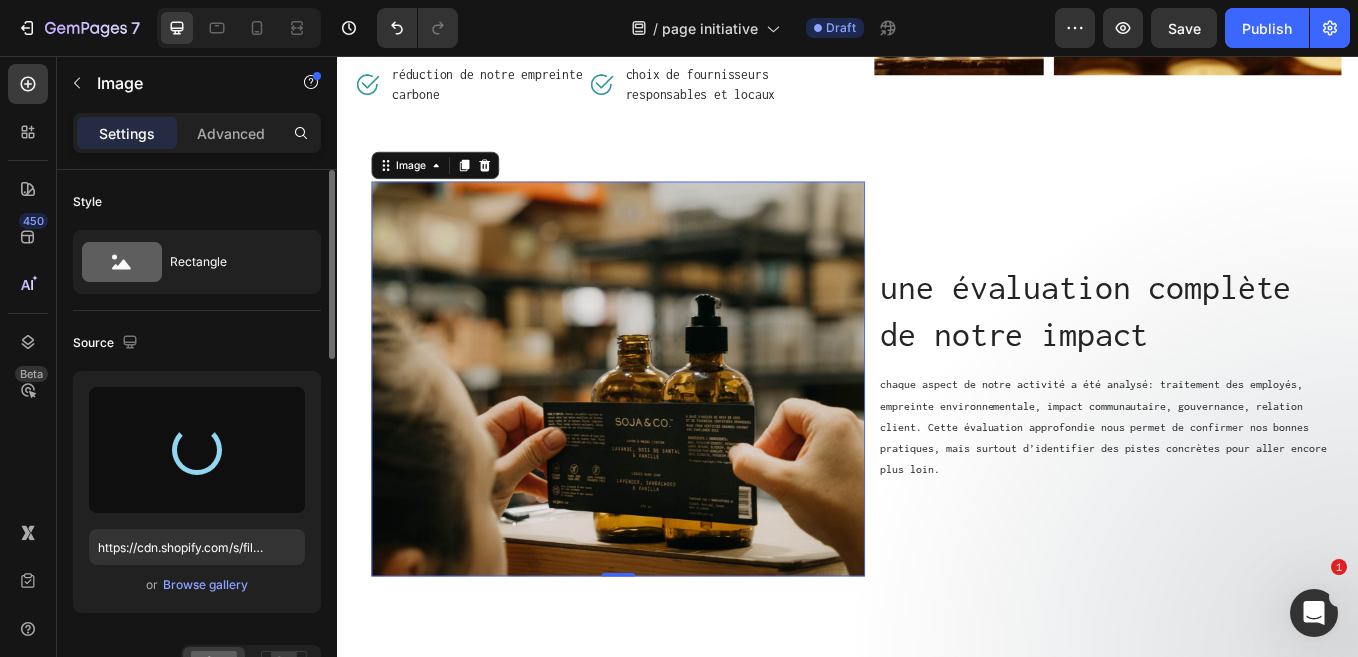 type on "https://cdn.shopify.com/s/files/1/0034/0741/3317/files/gempages_531209477639111871-b7d81eb4-d238-4da6-a37a-bc09b3da03d0.jpg" 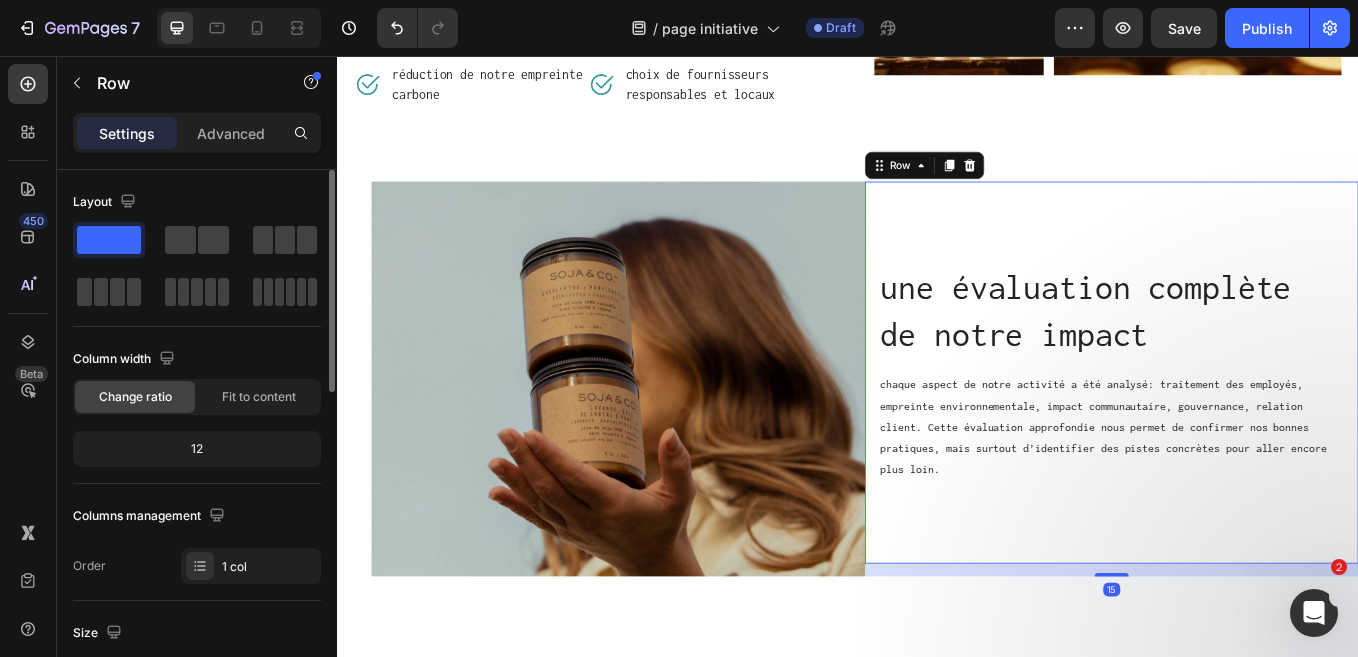 click on "une évaluation complète de notre impact Heading chaque aspect de notre activité a été analysé: traitement des employés, empreinte environnementale, impact communautaire, gouvernance, relation client. Cette évaluation approfondie nous permet de confirmer nos bonnes pratiques, mais surtout d’identifier des pistes concrètes pour aller encore plus loin. Text Block" at bounding box center (1247, 428) 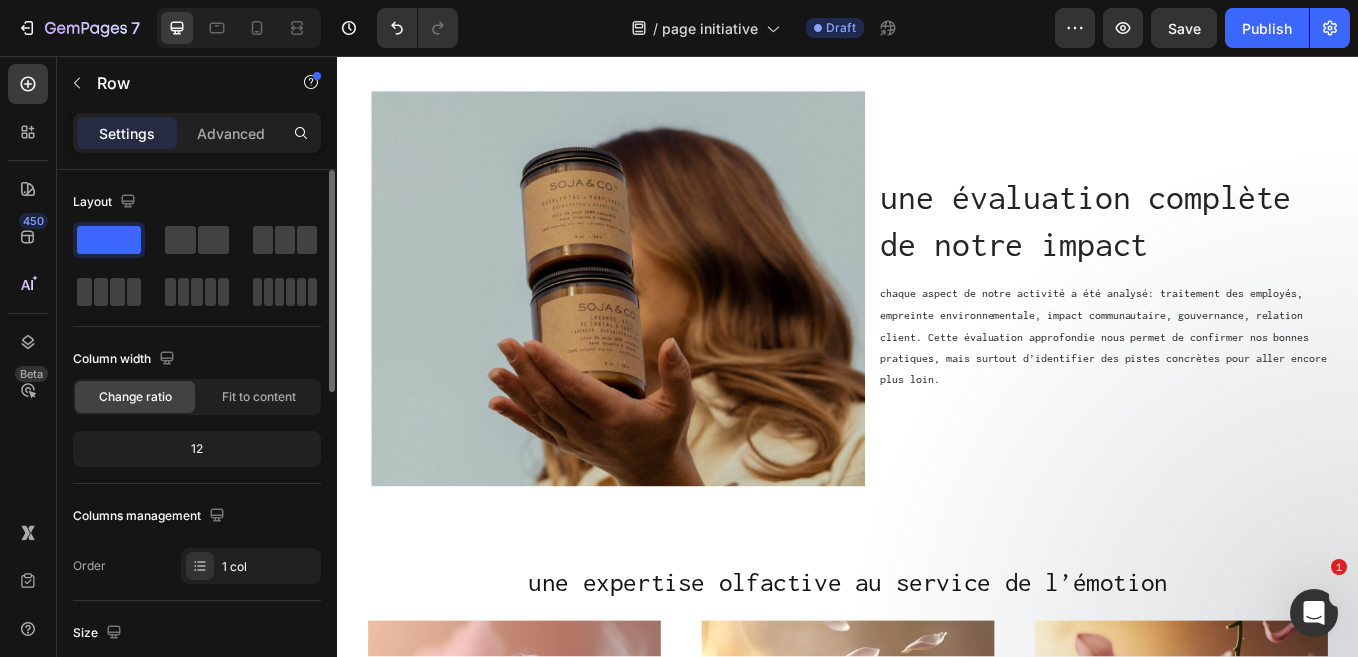 scroll, scrollTop: 1802, scrollLeft: 0, axis: vertical 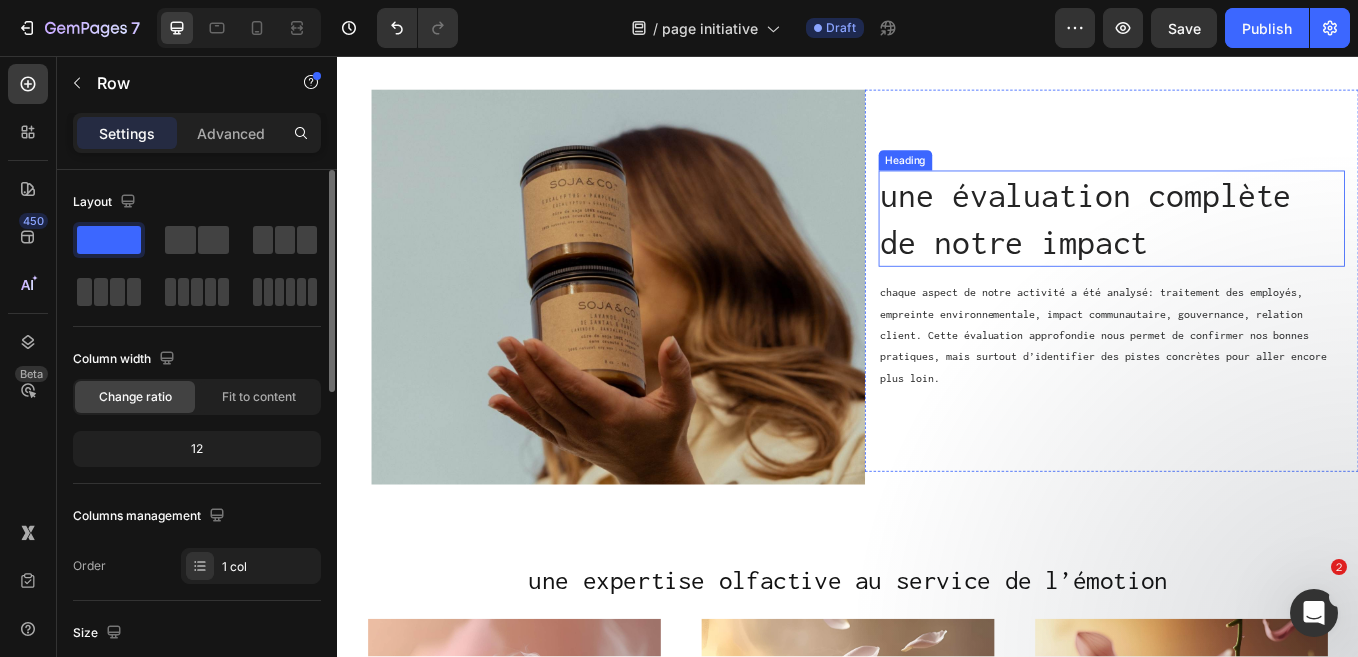 click on "une évaluation complète de notre impact" at bounding box center (1247, 247) 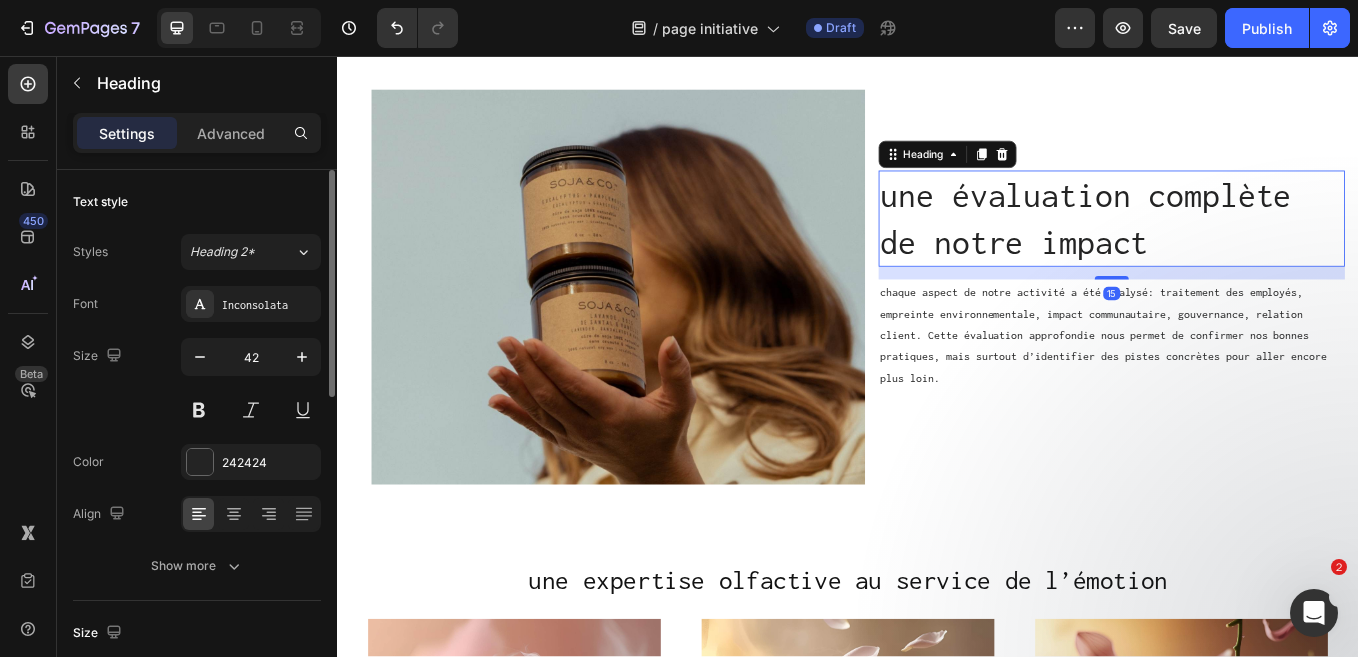 click on "une évaluation complète de notre impact" at bounding box center (1247, 247) 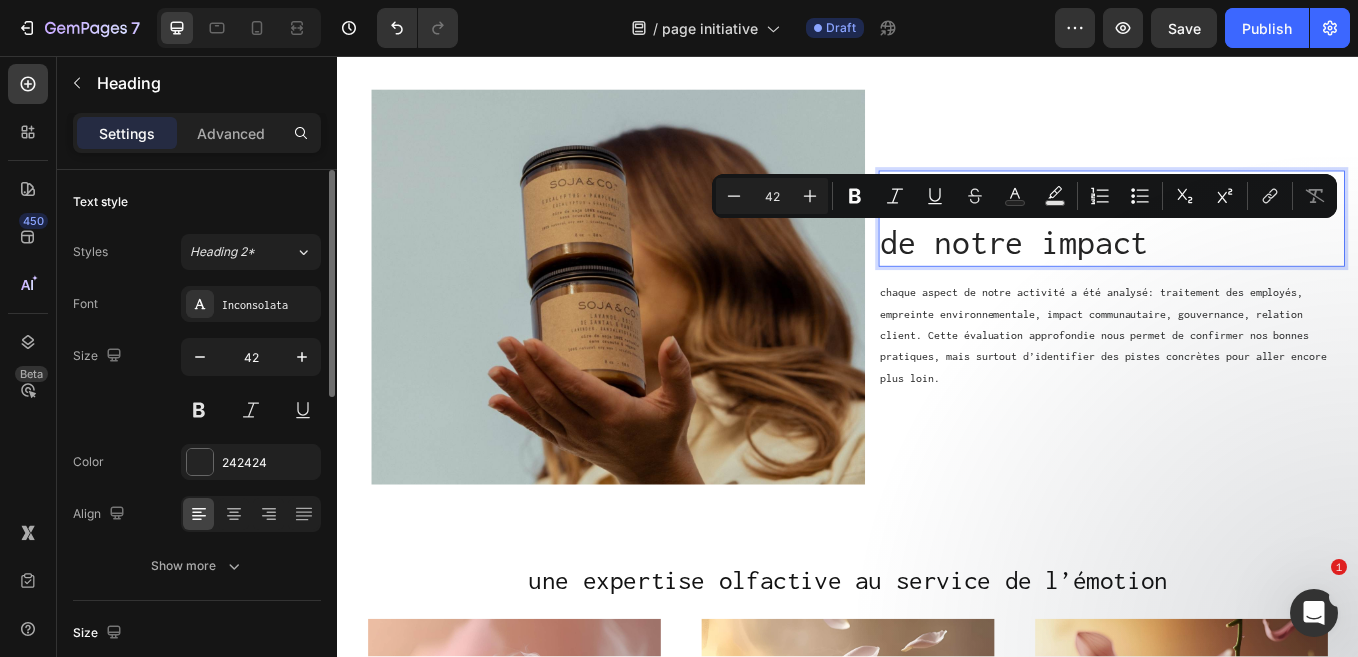 click on "une évaluation complète de notre impact" at bounding box center (1247, 247) 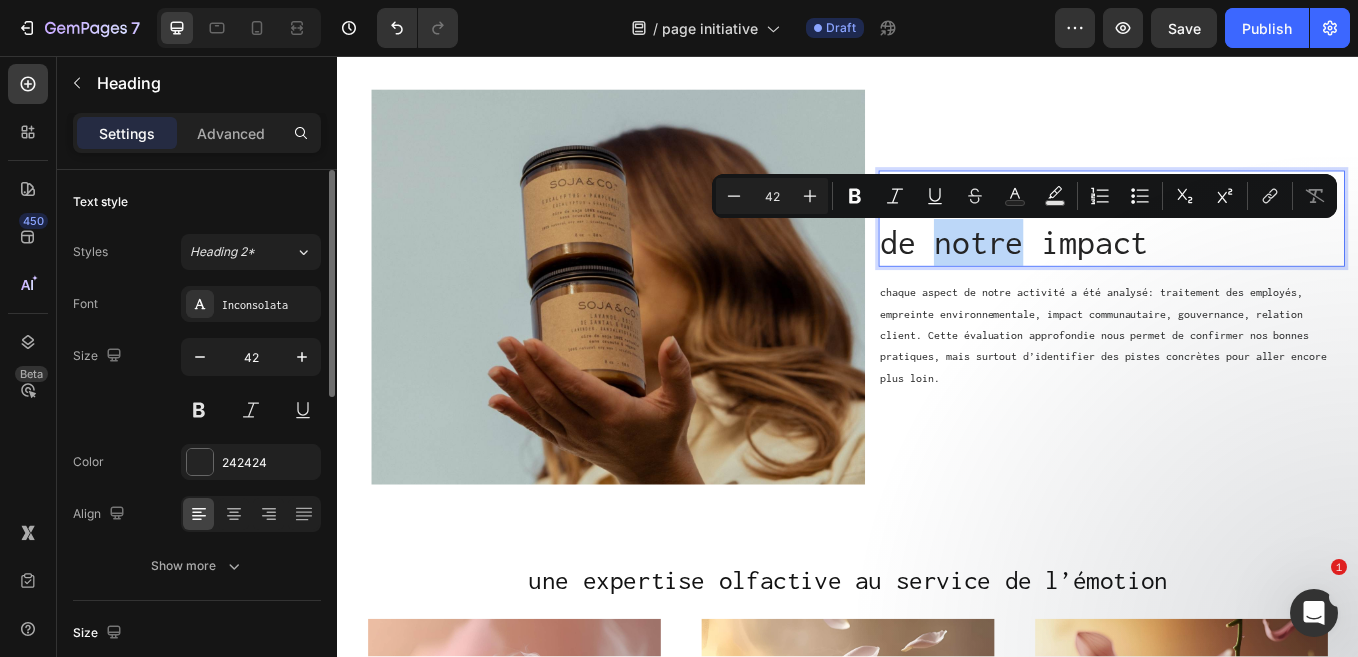 click on "une évaluation complète de notre impact" at bounding box center (1247, 247) 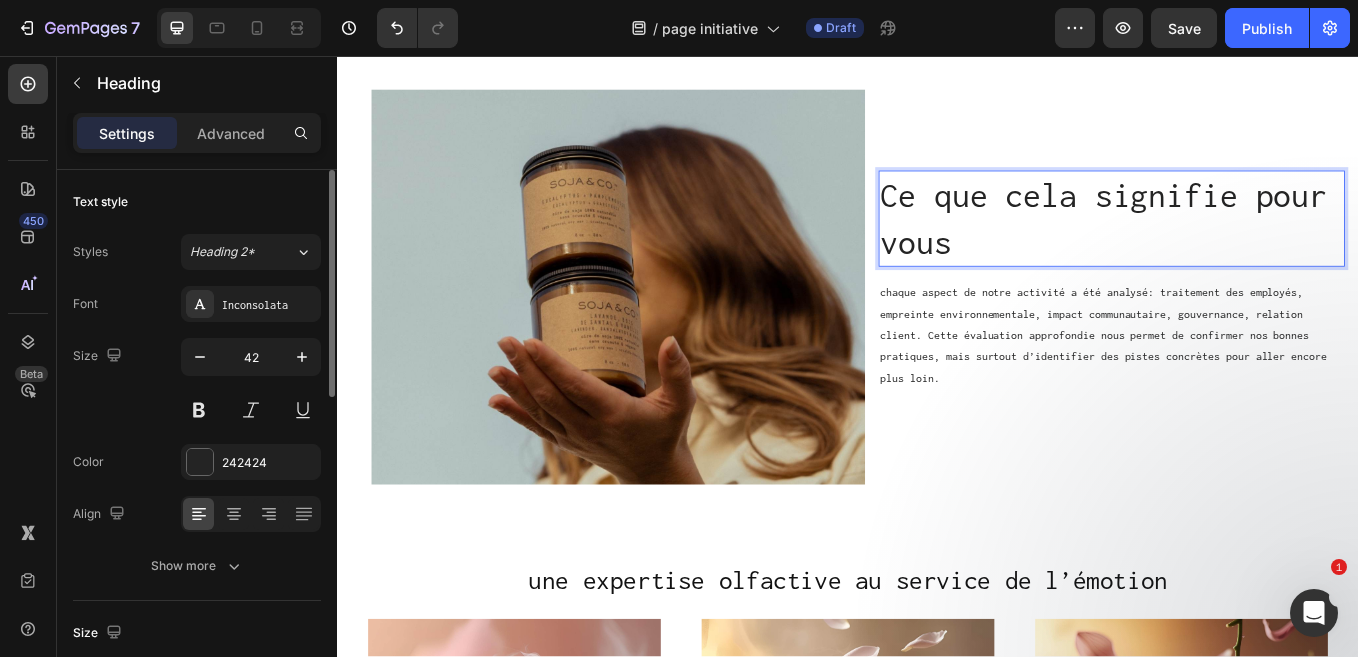 click on "Ce que cela signifie pour vous" at bounding box center (1247, 247) 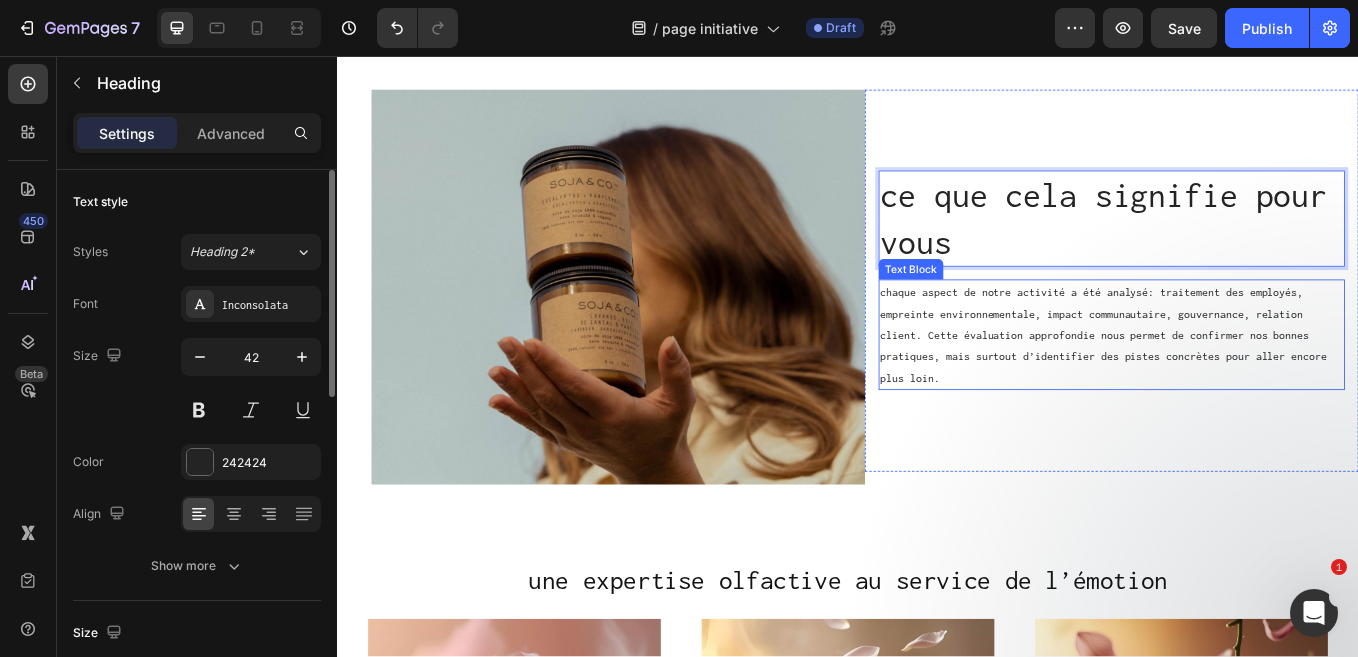 click on "chaque aspect de notre activité a été analysé: traitement des employés, empreinte environnementale, impact communautaire, gouvernance, relation client. Cette évaluation approfondie nous permet de confirmer nos bonnes pratiques, mais surtout d’identifier des pistes concrètes pour aller encore plus loin." at bounding box center [1247, 384] 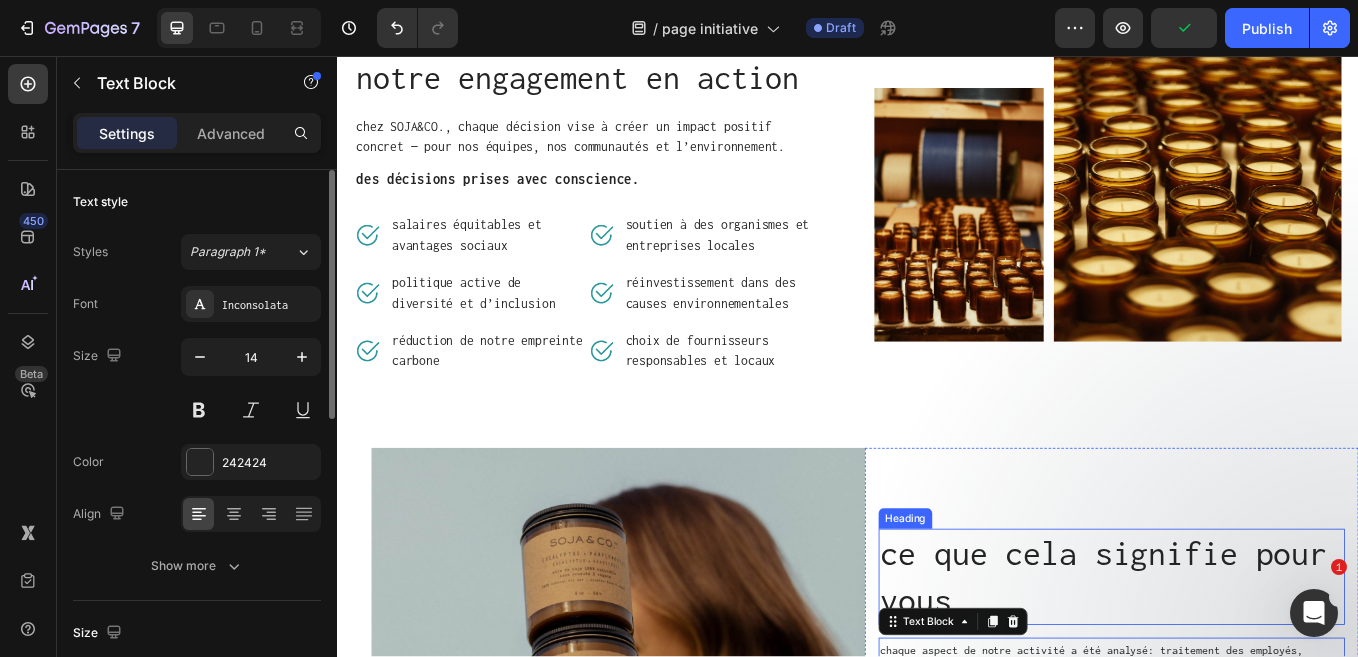 scroll, scrollTop: 1272, scrollLeft: 0, axis: vertical 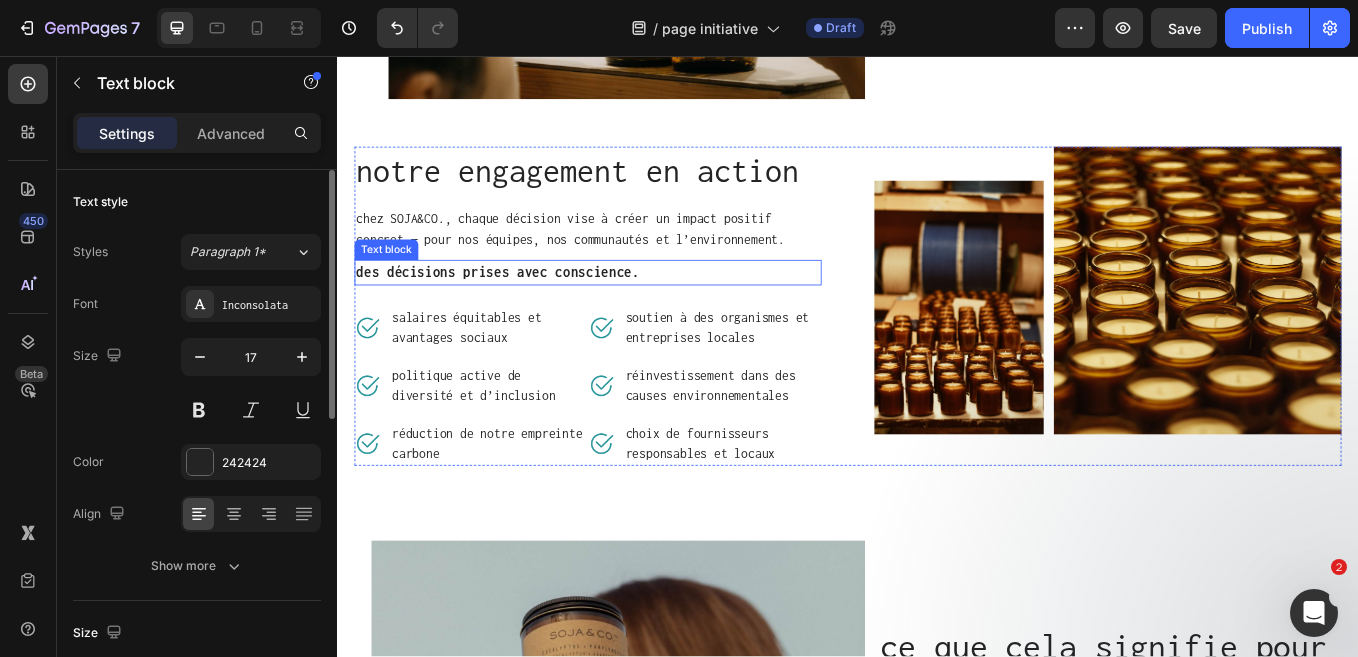 click on "des décisions prises avec conscience." at bounding box center (631, 311) 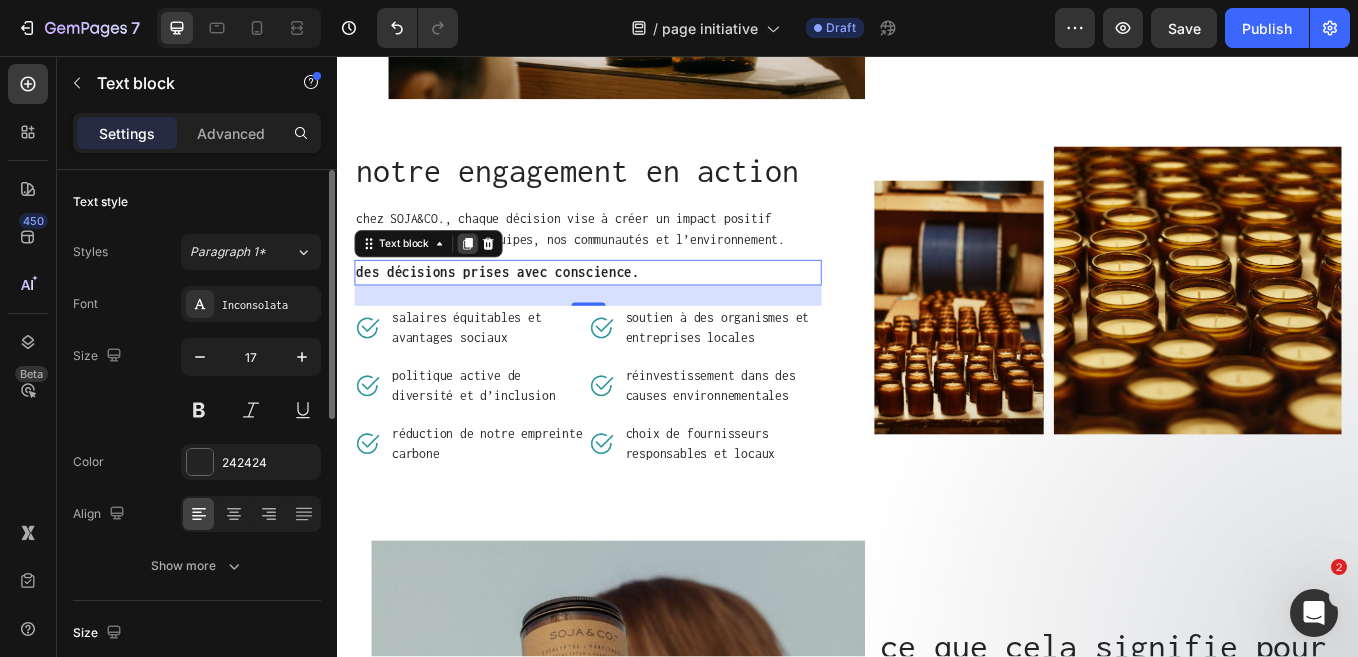 click 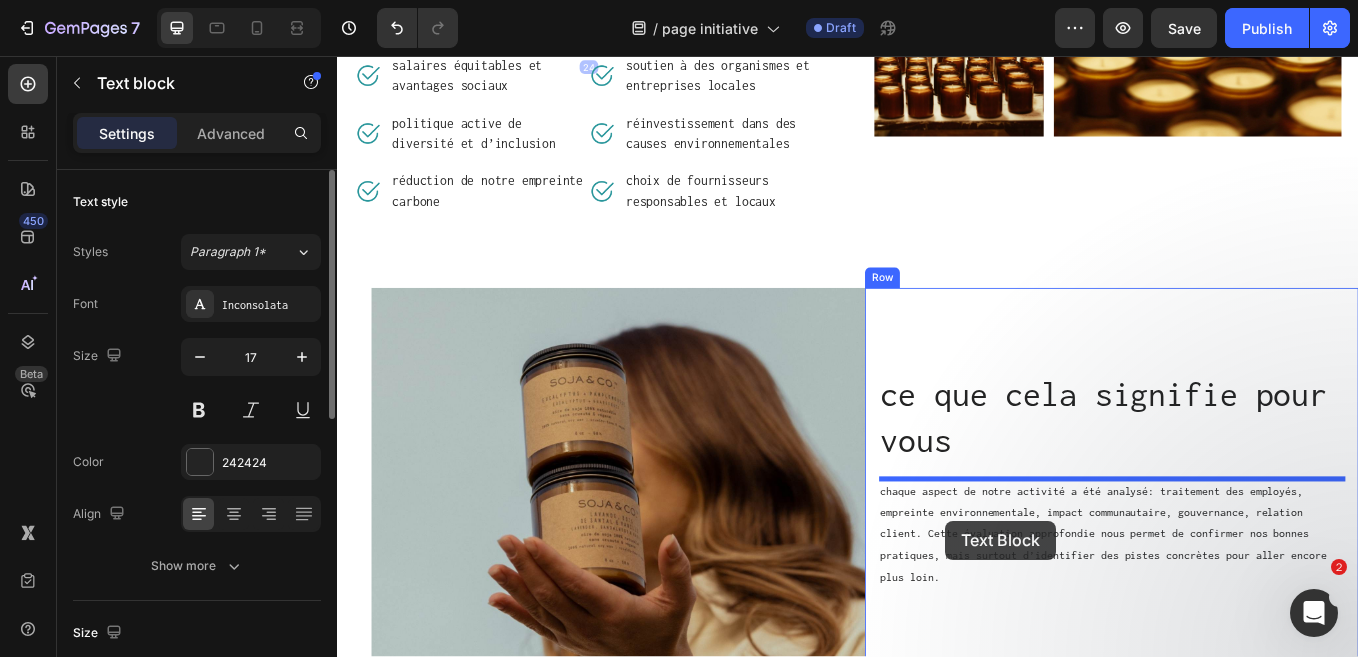 scroll, scrollTop: 1627, scrollLeft: 0, axis: vertical 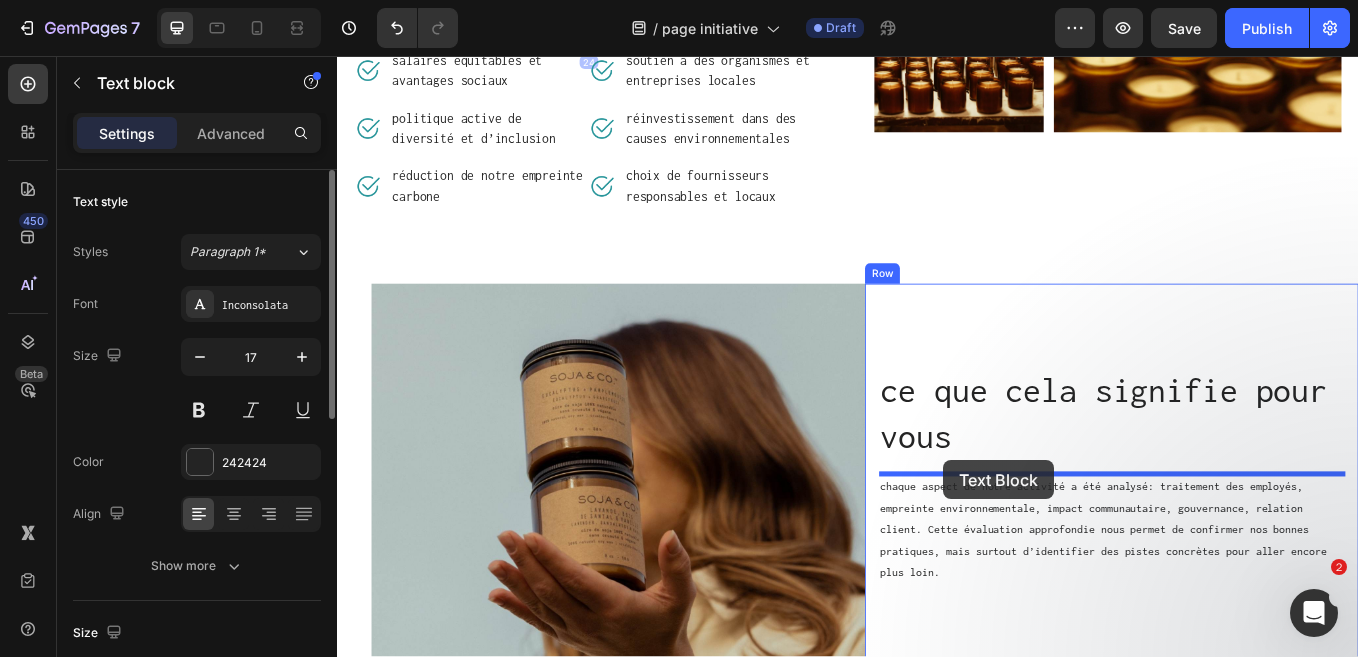 drag, startPoint x: 369, startPoint y: 330, endPoint x: 1049, endPoint y: 531, distance: 709.0846 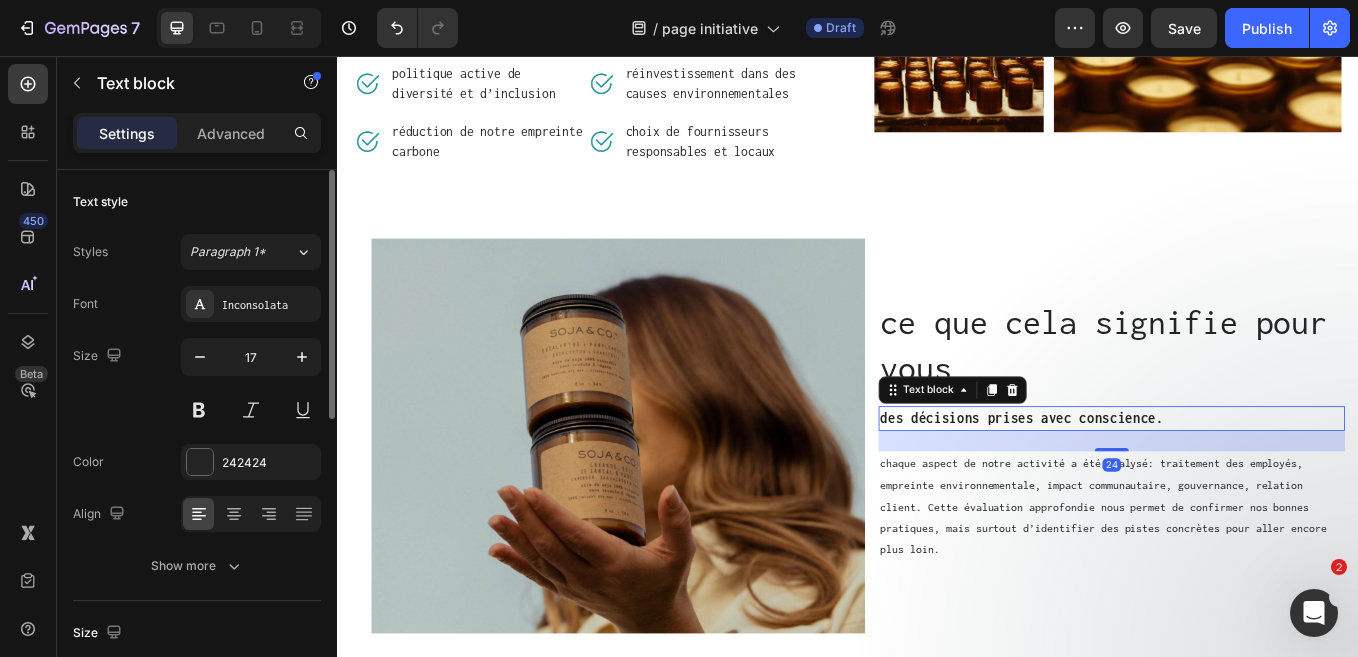scroll, scrollTop: 1574, scrollLeft: 0, axis: vertical 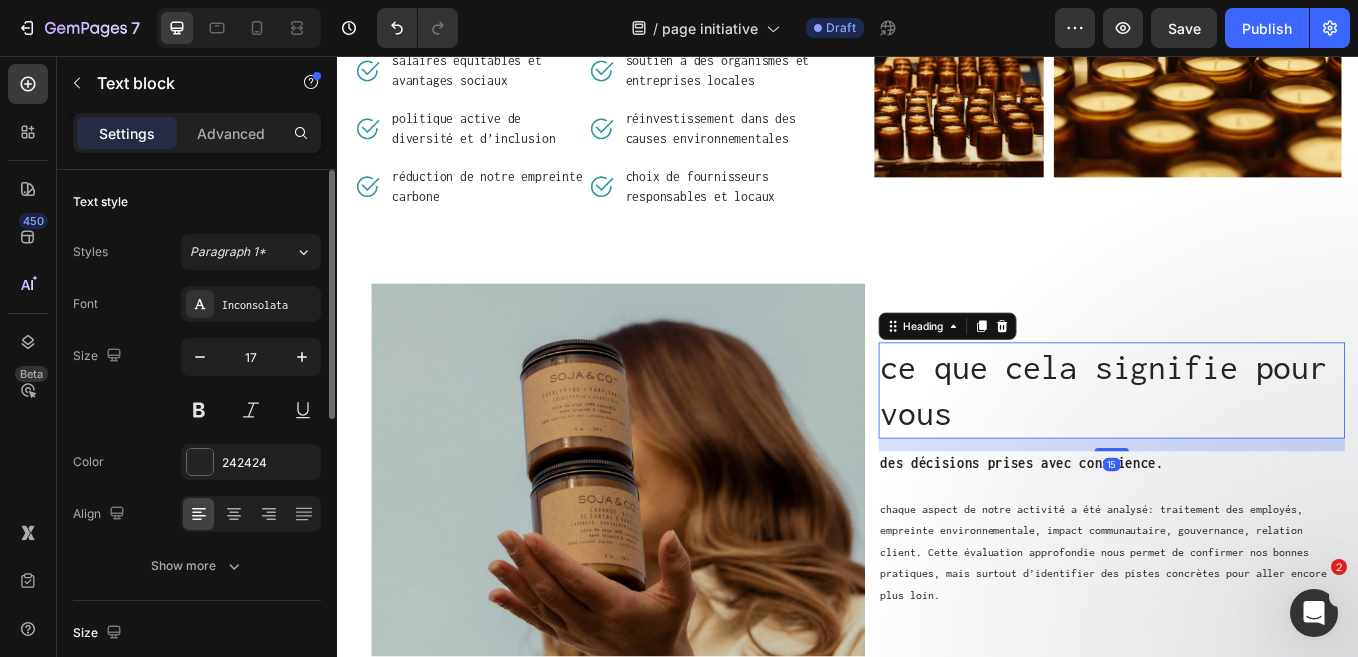 click on "ce que cela signifie pour vous" at bounding box center (1247, 449) 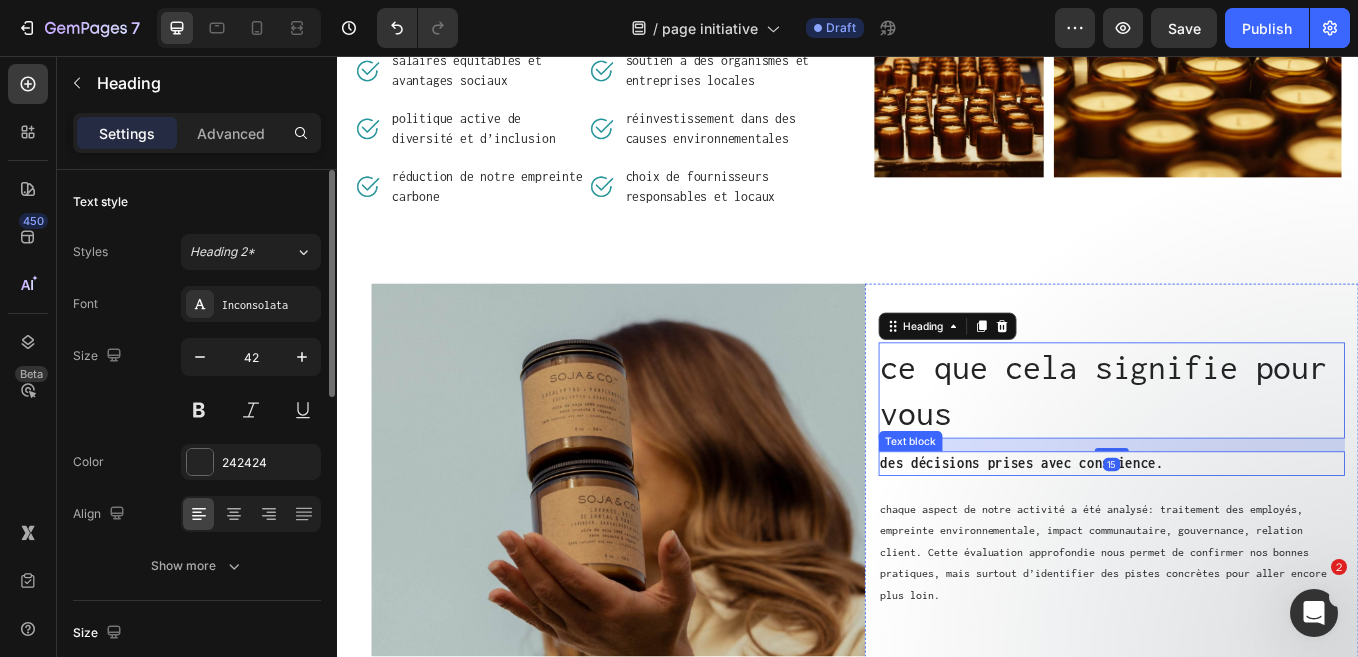click on "des décisions prises avec conscience." at bounding box center (1247, 536) 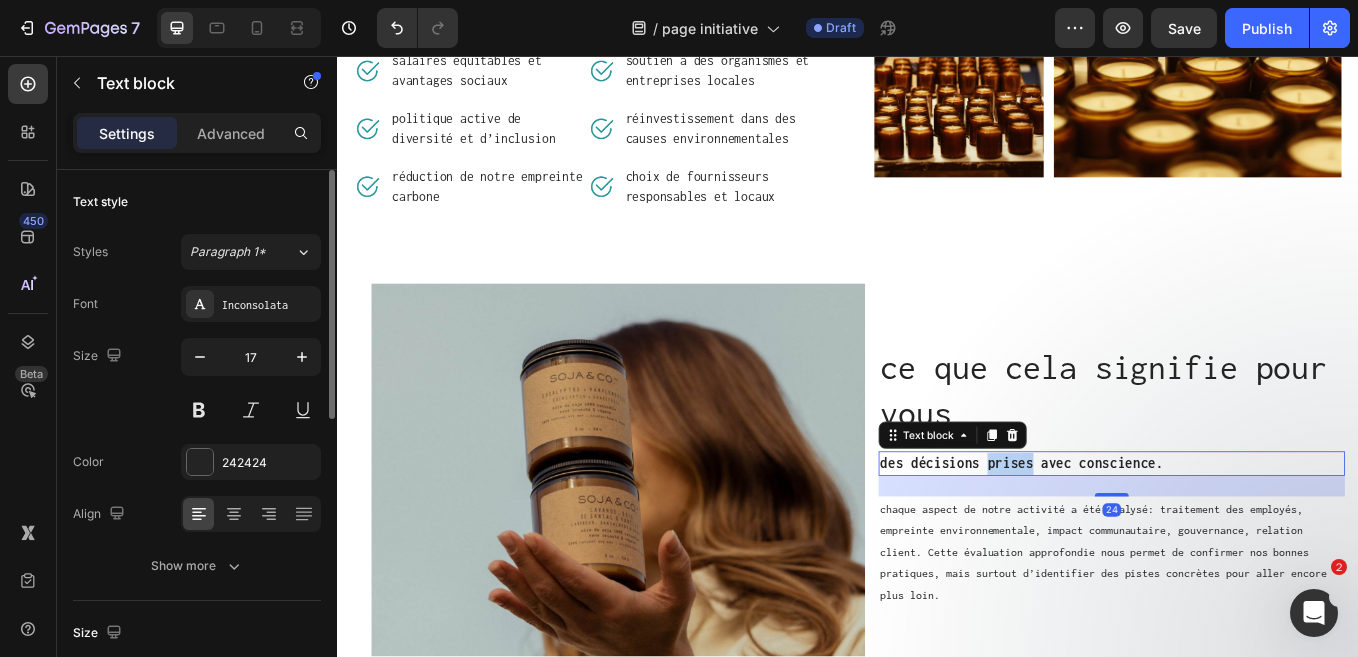 click on "des décisions prises avec conscience." at bounding box center (1247, 536) 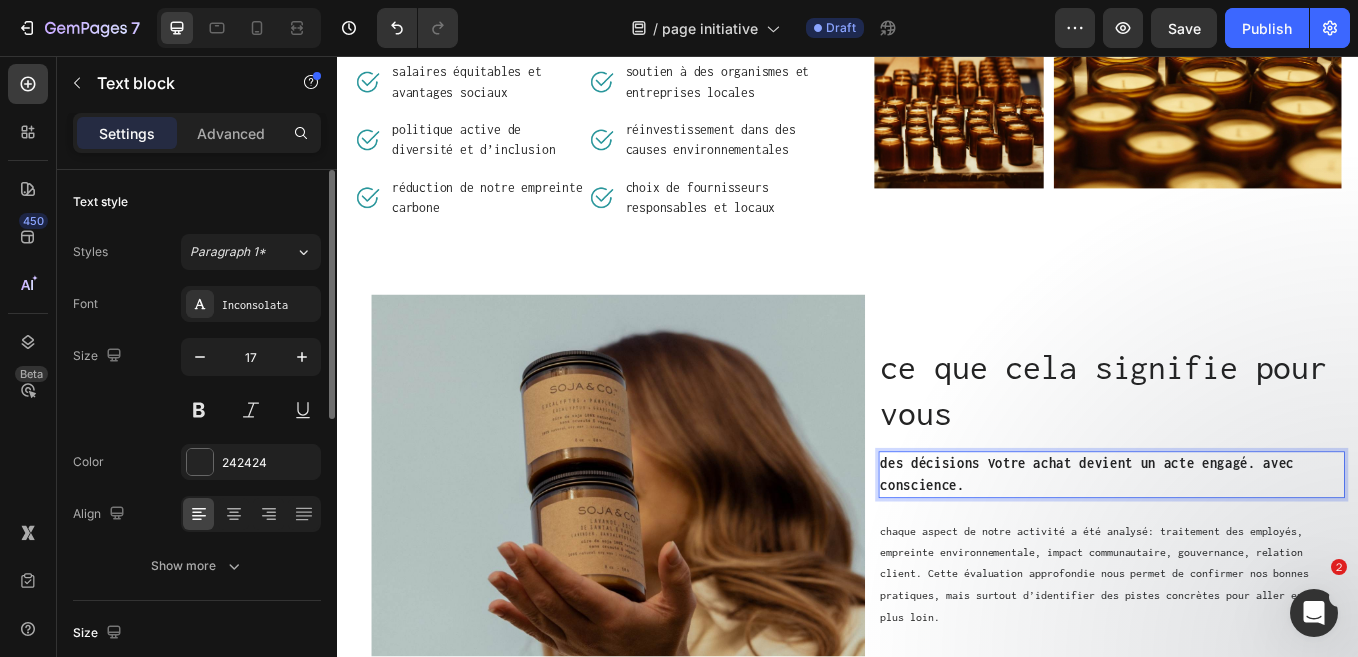 scroll, scrollTop: 1574, scrollLeft: 0, axis: vertical 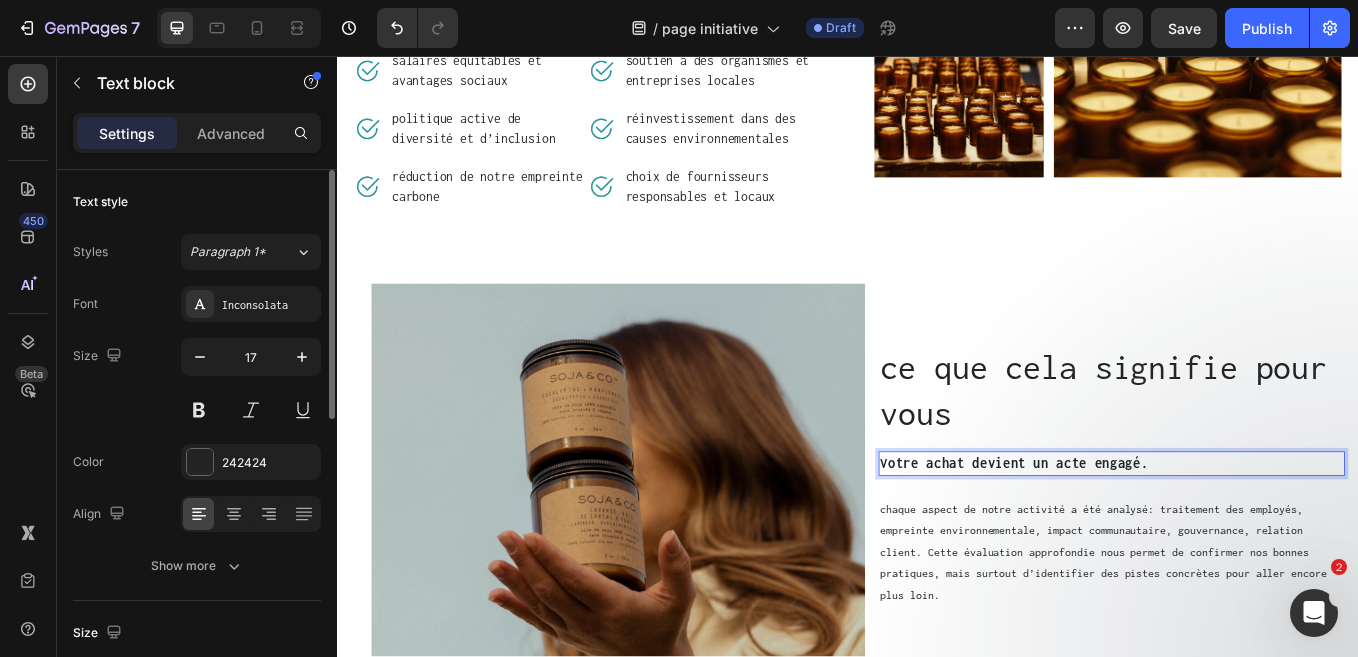 click on "Votre achat devient un acte engagé." at bounding box center [1247, 536] 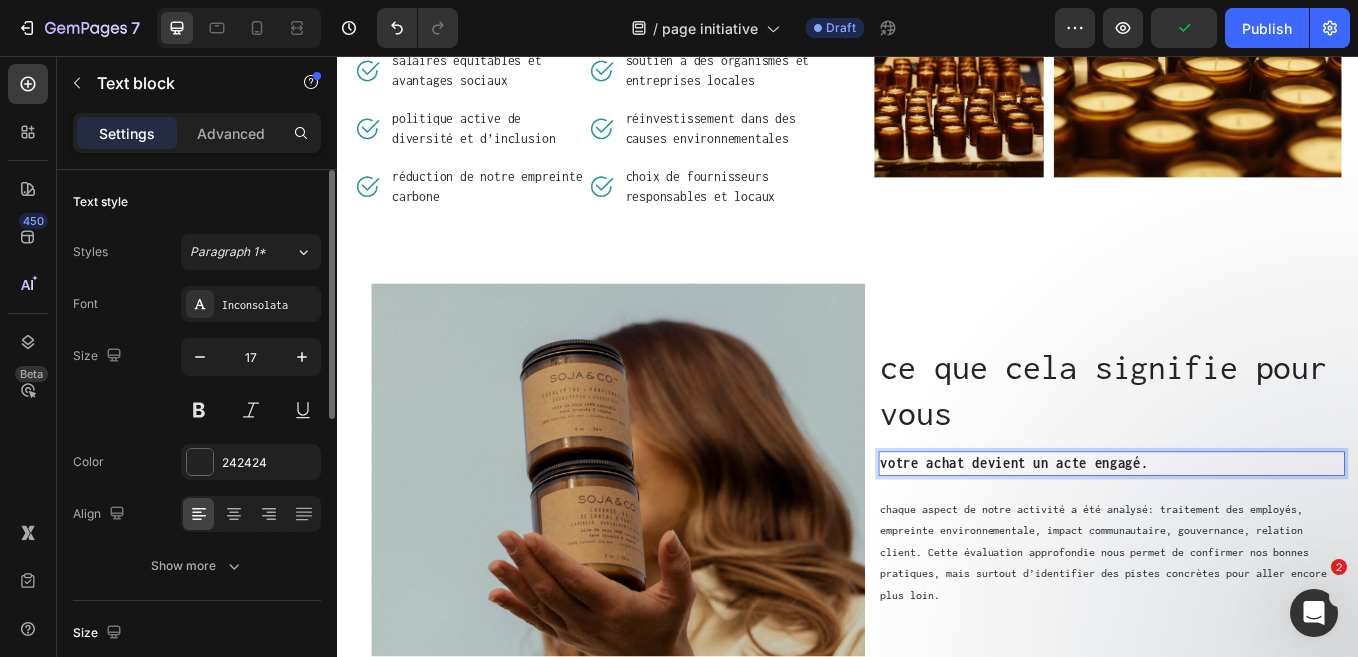 click on "votre achat devient un acte engagé." at bounding box center [1247, 536] 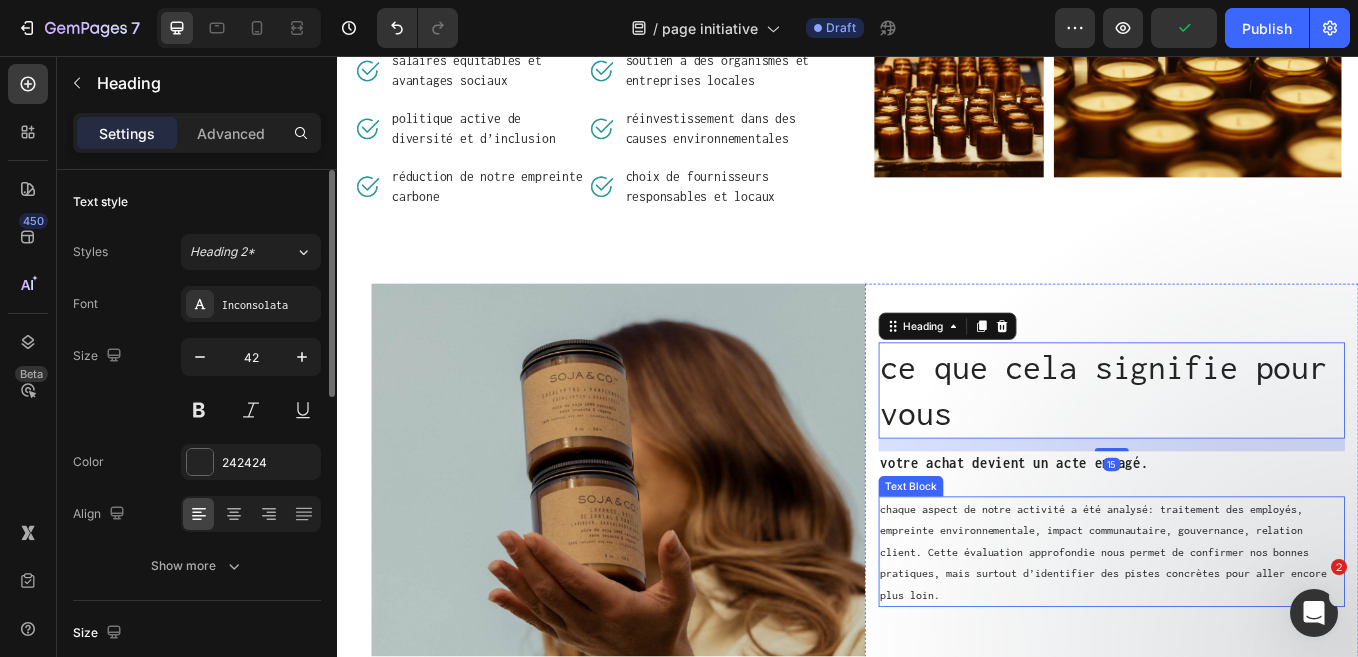 click on "chaque aspect de notre activité a été analysé: traitement des employés, empreinte environnementale, impact communautaire, gouvernance, relation client. Cette évaluation approfondie nous permet de confirmer nos bonnes pratiques, mais surtout d’identifier des pistes concrètes pour aller encore plus loin." at bounding box center (1247, 639) 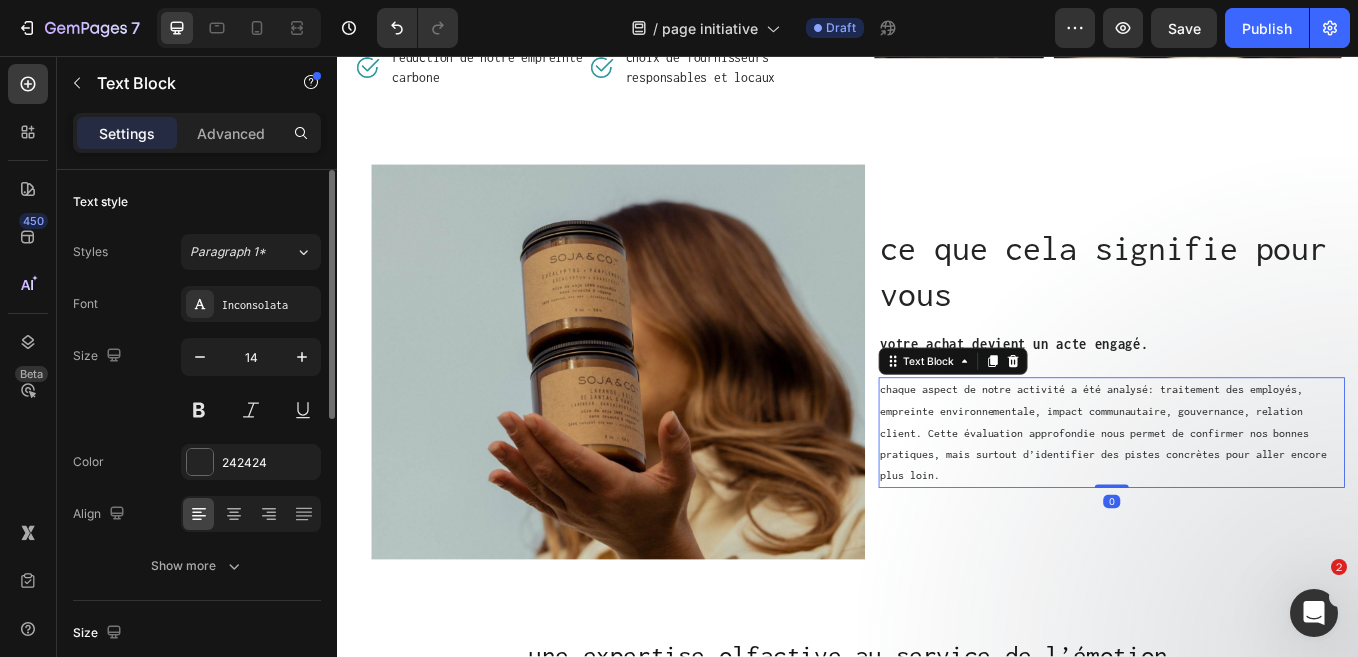 scroll, scrollTop: 1719, scrollLeft: 0, axis: vertical 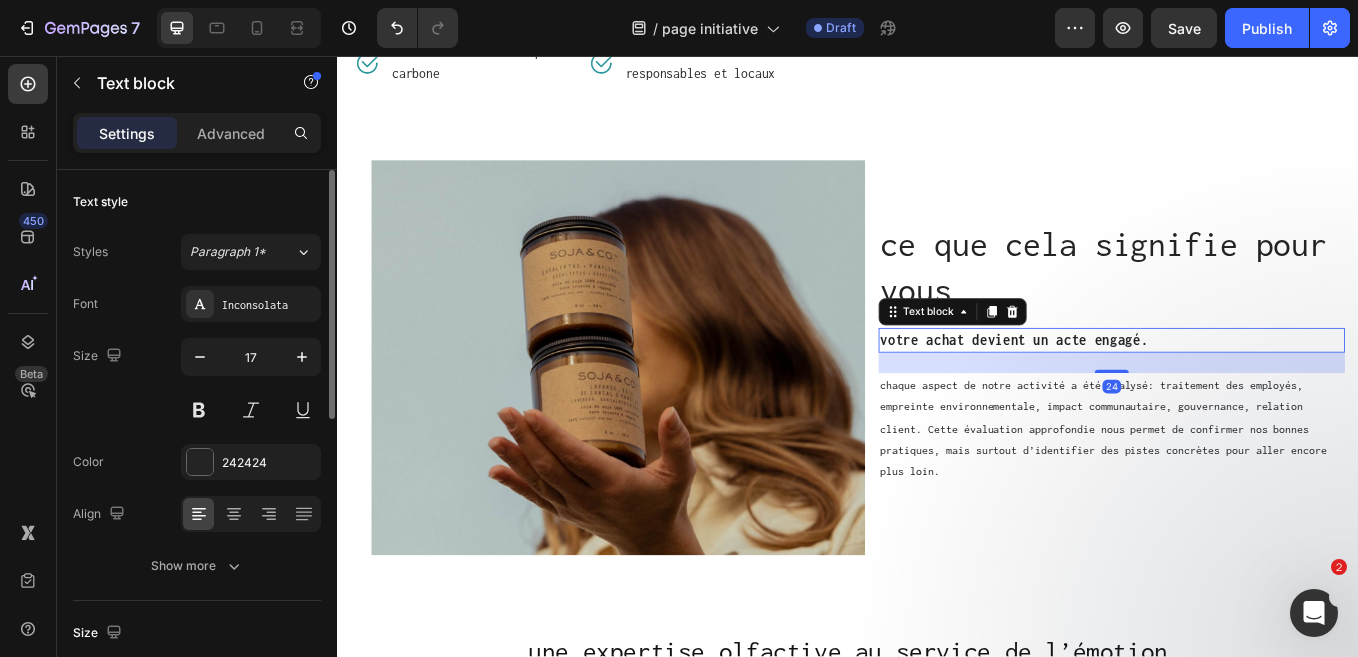 click on "votre achat devient un acte engagé." at bounding box center [1247, 391] 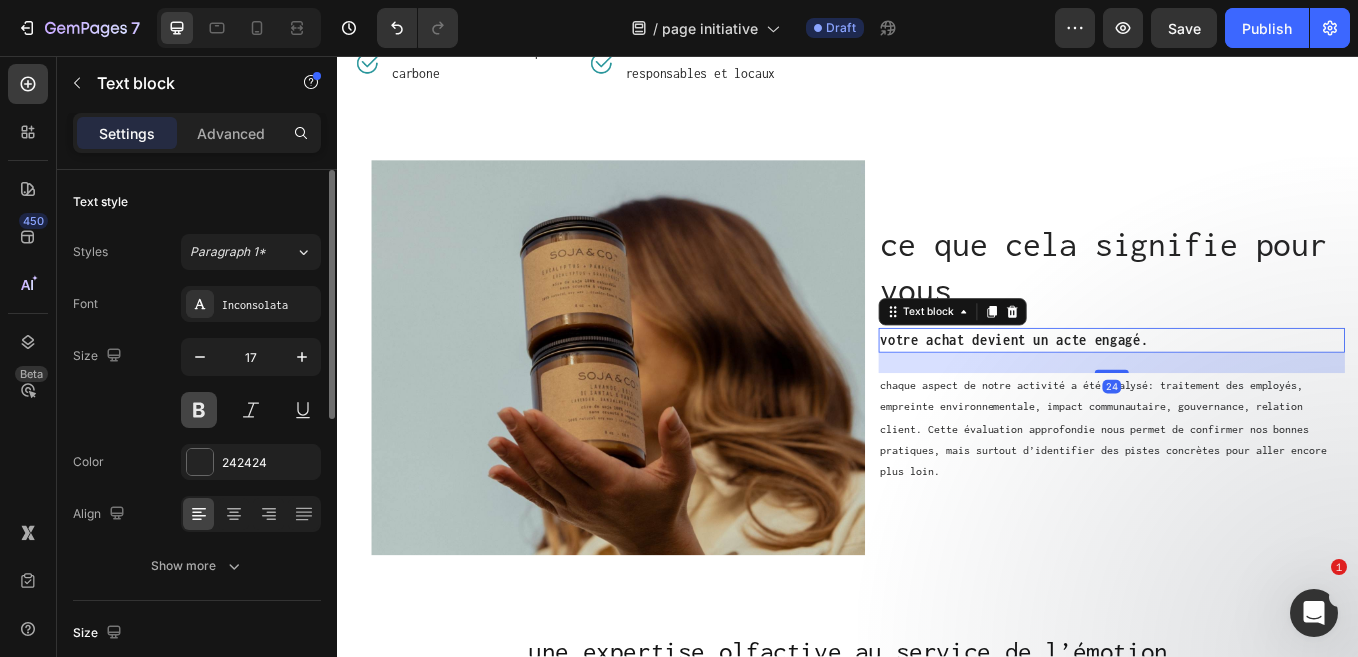 click at bounding box center (199, 410) 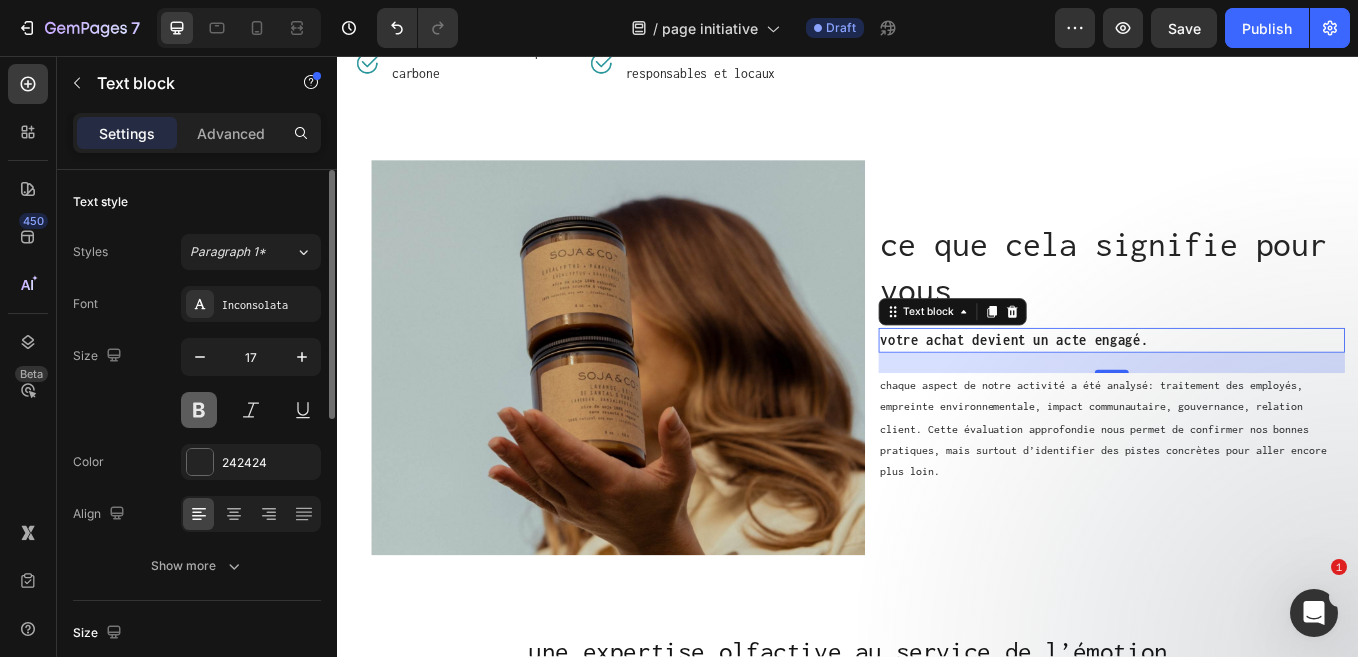 click at bounding box center (199, 410) 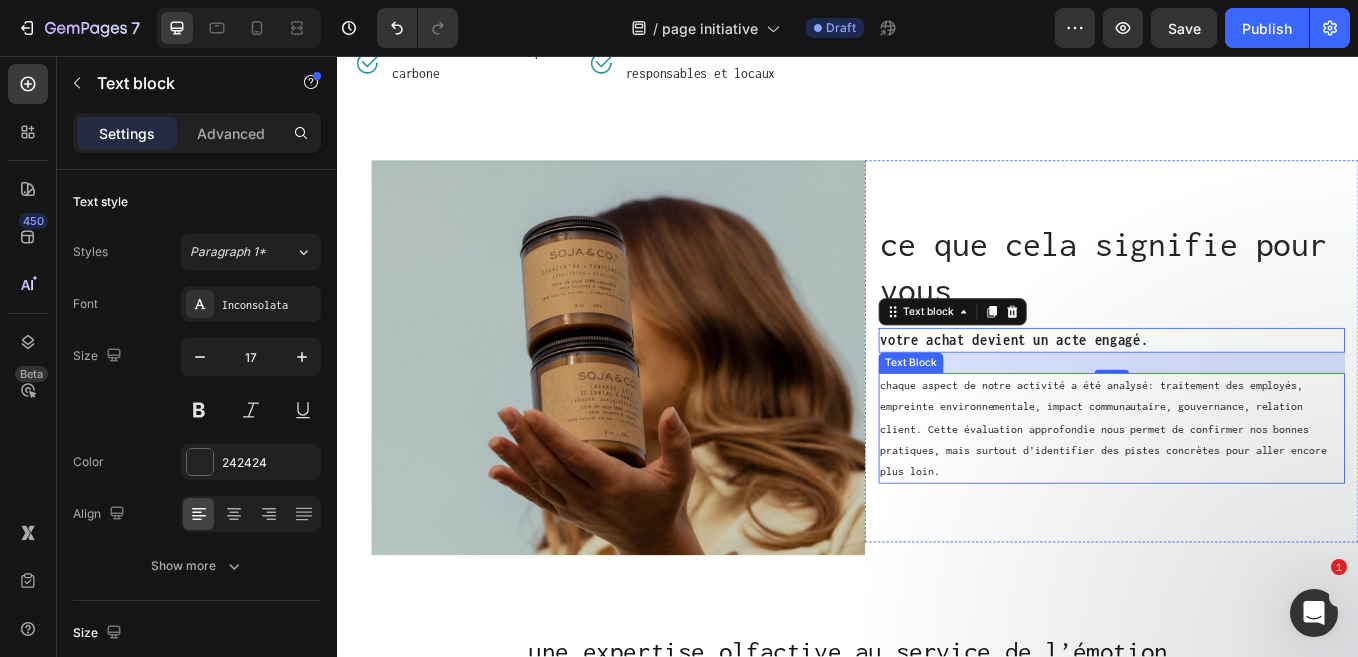click on "chaque aspect de notre activité a été analysé: traitement des employés, empreinte environnementale, impact communautaire, gouvernance, relation client. Cette évaluation approfondie nous permet de confirmer nos bonnes pratiques, mais surtout d’identifier des pistes concrètes pour aller encore plus loin." at bounding box center (1247, 494) 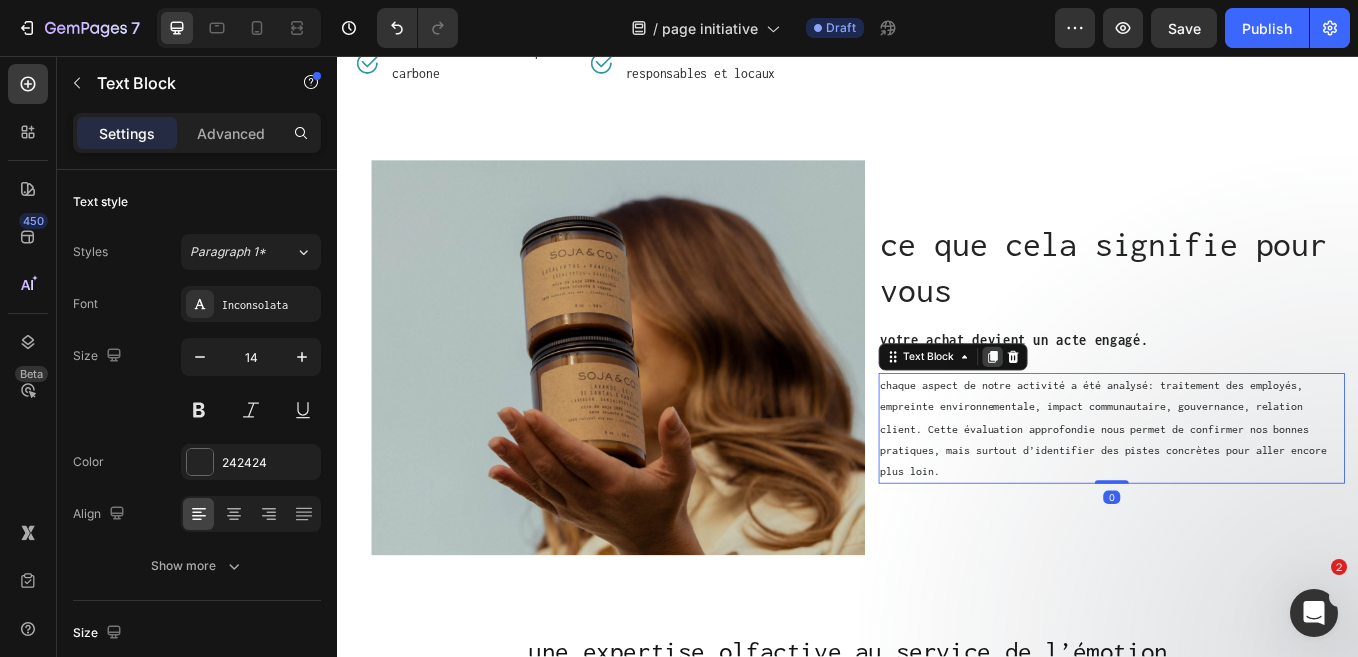 click 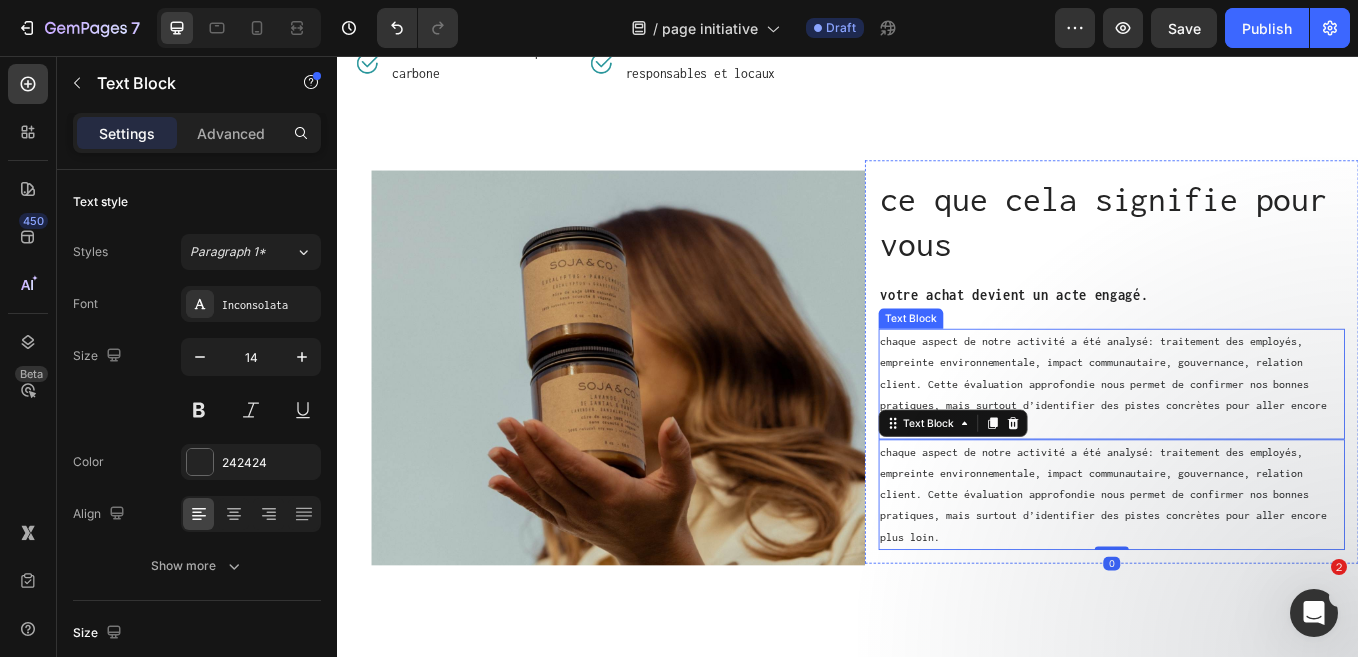 click on "chaque aspect de notre activité a été analysé: traitement des employés, empreinte environnementale, impact communautaire, gouvernance, relation client. Cette évaluation approfondie nous permet de confirmer nos bonnes pratiques, mais surtout d’identifier des pistes concrètes pour aller encore plus loin." at bounding box center (1247, 442) 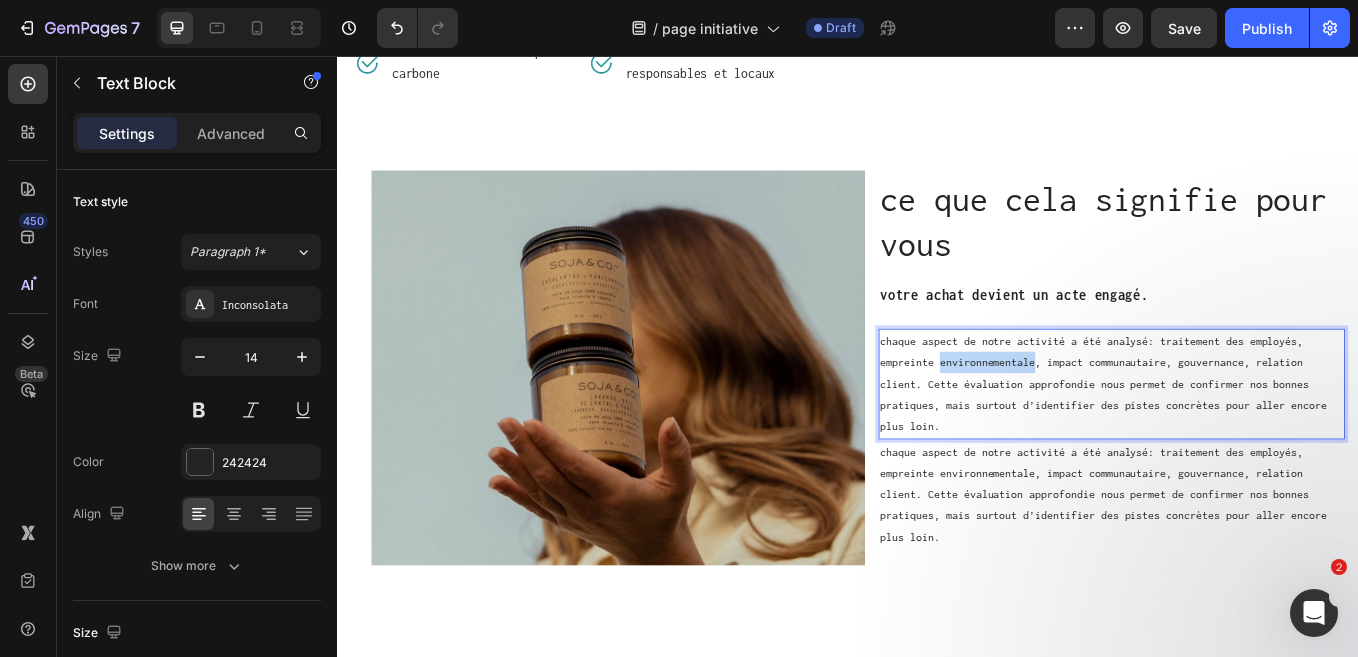 click on "chaque aspect de notre activité a été analysé: traitement des employés, empreinte environnementale, impact communautaire, gouvernance, relation client. Cette évaluation approfondie nous permet de confirmer nos bonnes pratiques, mais surtout d’identifier des pistes concrètes pour aller encore plus loin." at bounding box center (1247, 442) 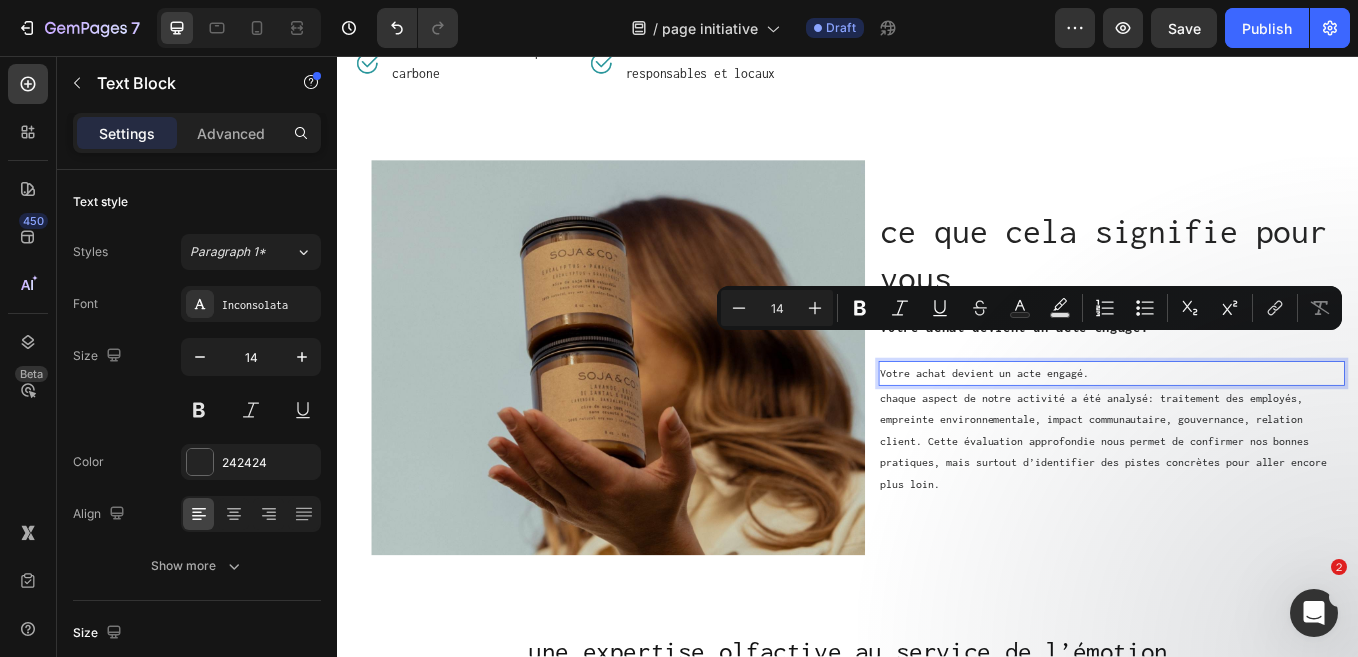 scroll, scrollTop: 1757, scrollLeft: 0, axis: vertical 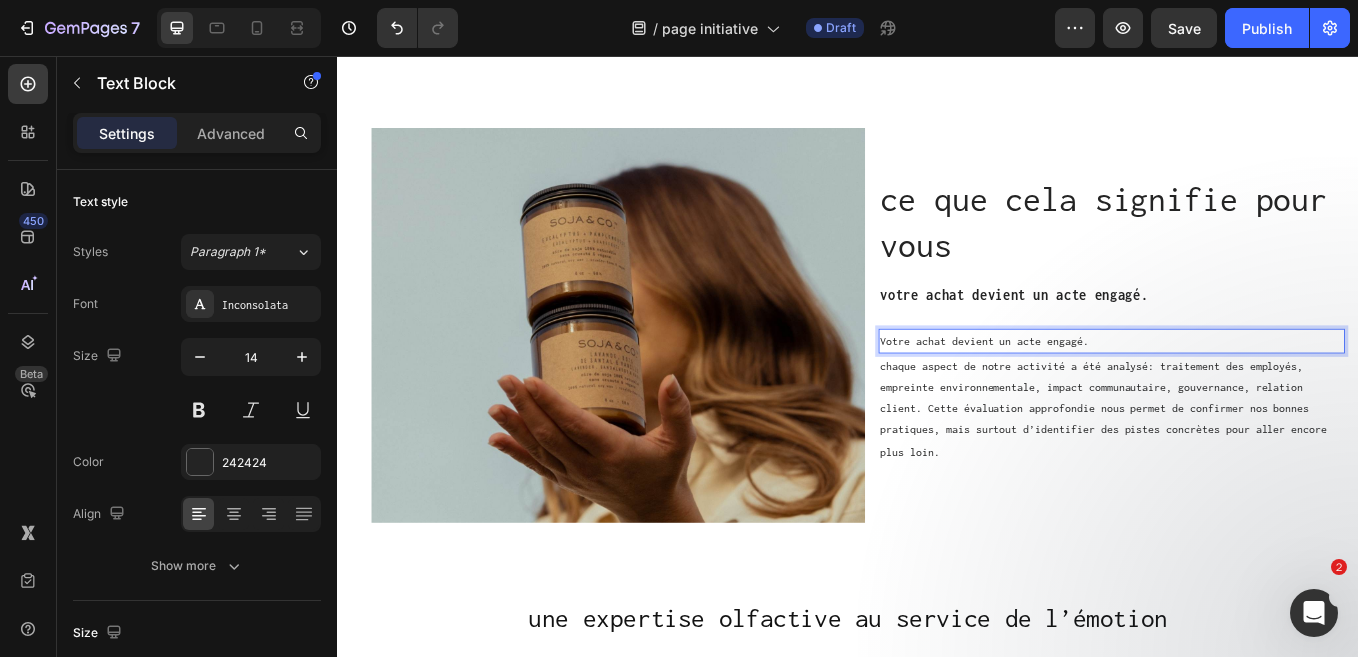 click on "Votre achat devient un acte engagé." at bounding box center (1247, 391) 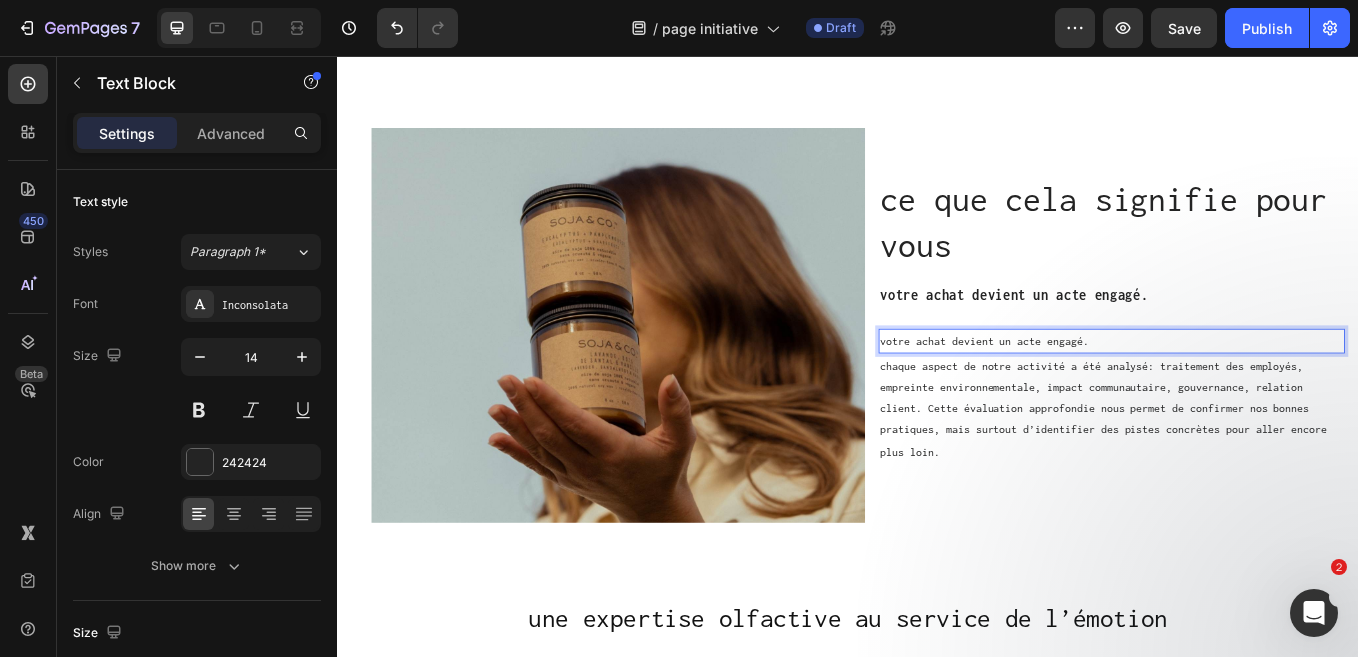 click on "votre achat devient un acte engagé." at bounding box center [1247, 391] 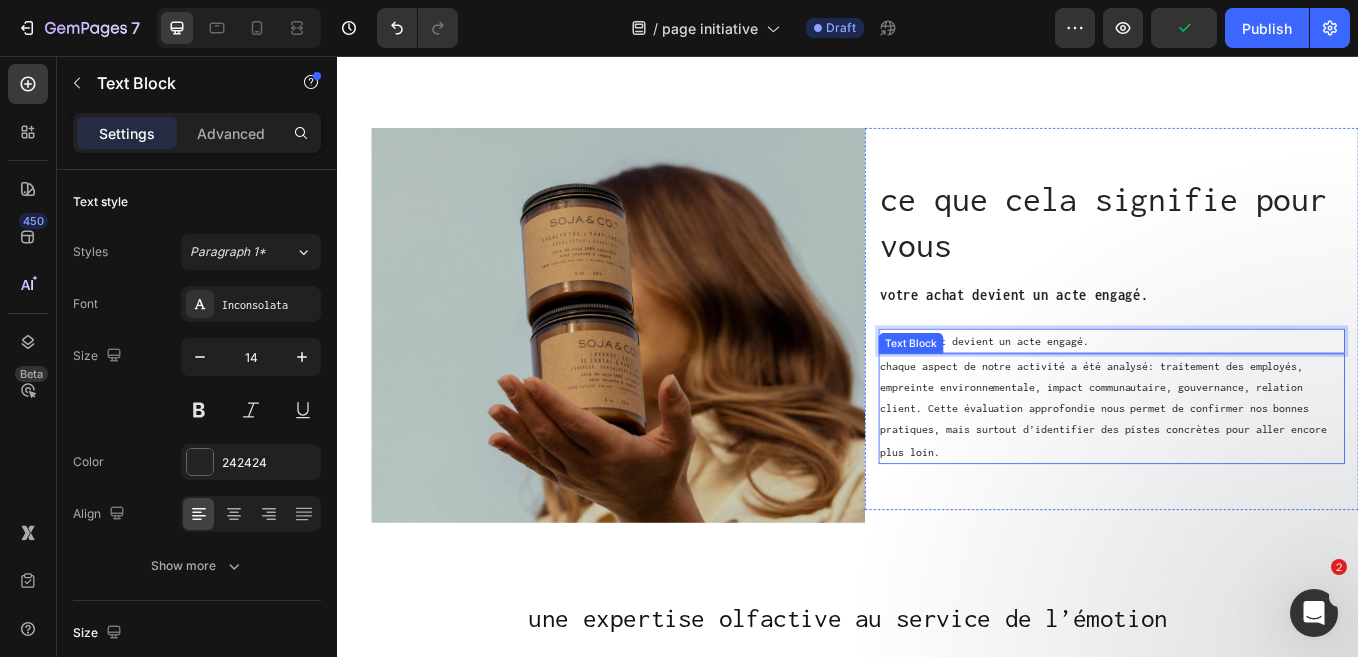 click on "chaque aspect de notre activité a été analysé: traitement des employés, empreinte environnementale, impact communautaire, gouvernance, relation client. Cette évaluation approfondie nous permet de confirmer nos bonnes pratiques, mais surtout d’identifier des pistes concrètes pour aller encore plus loin." at bounding box center (1247, 471) 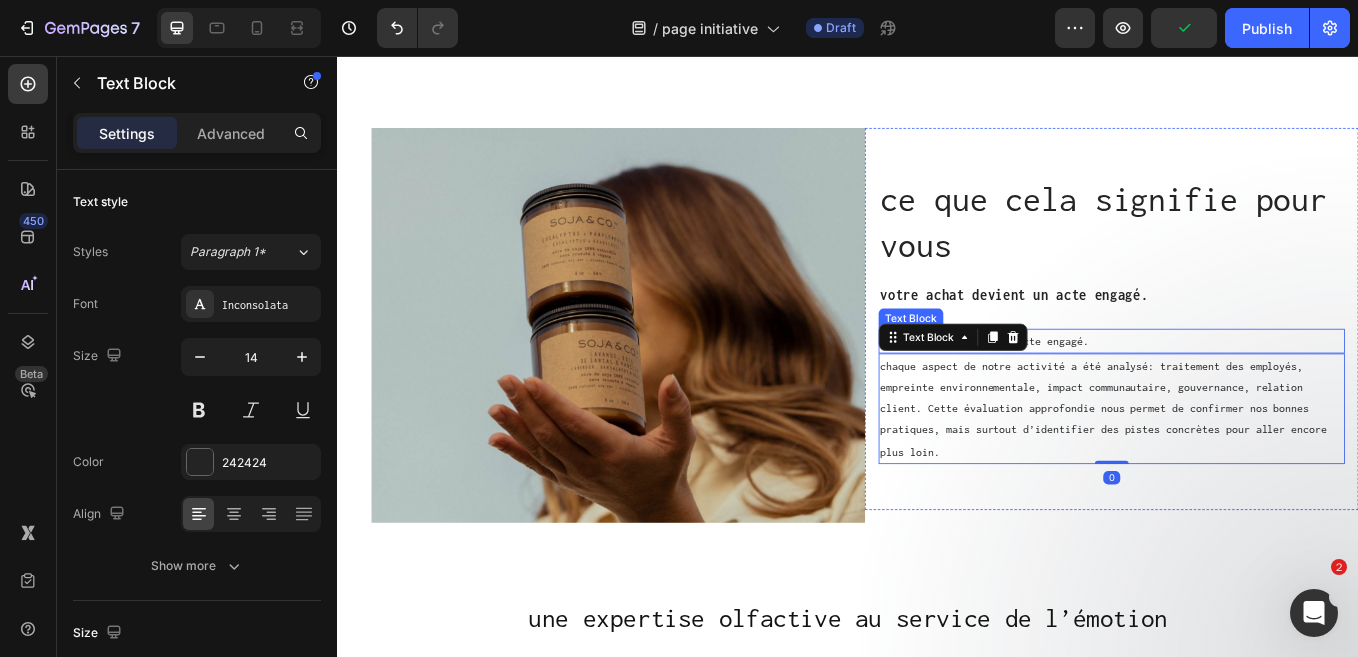 click on "votre achat devient un acte engagé." at bounding box center (1247, 391) 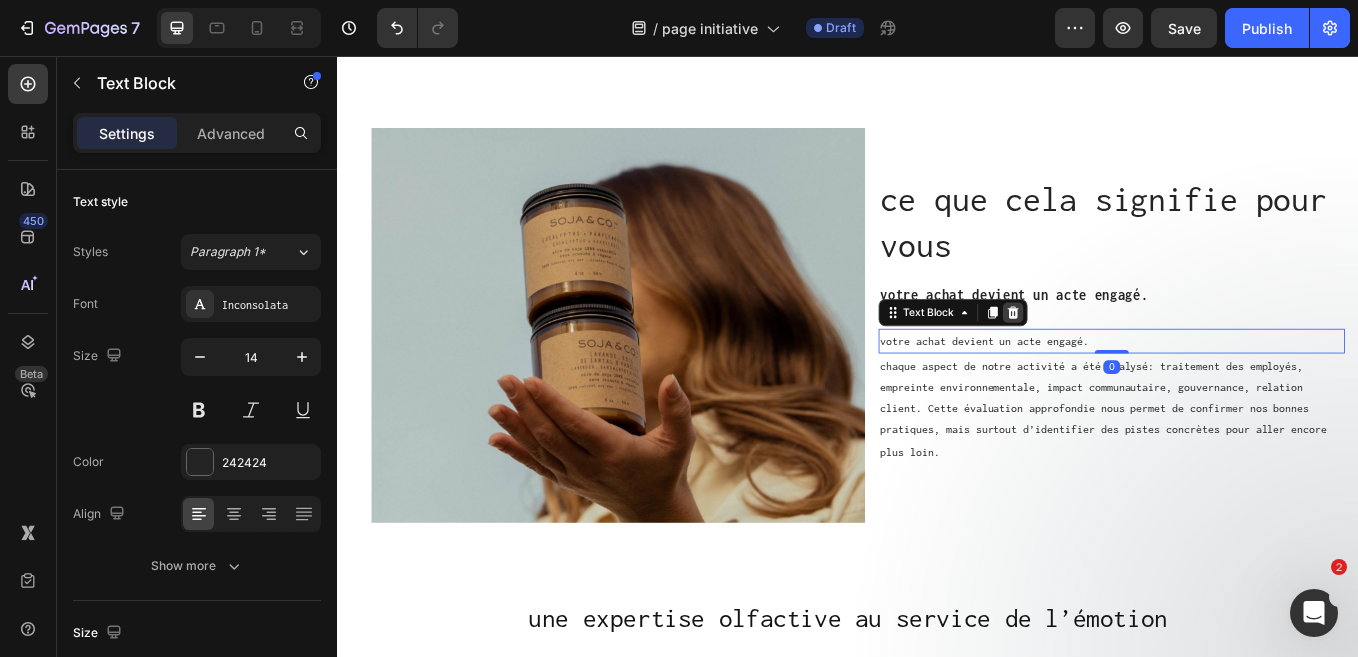 click 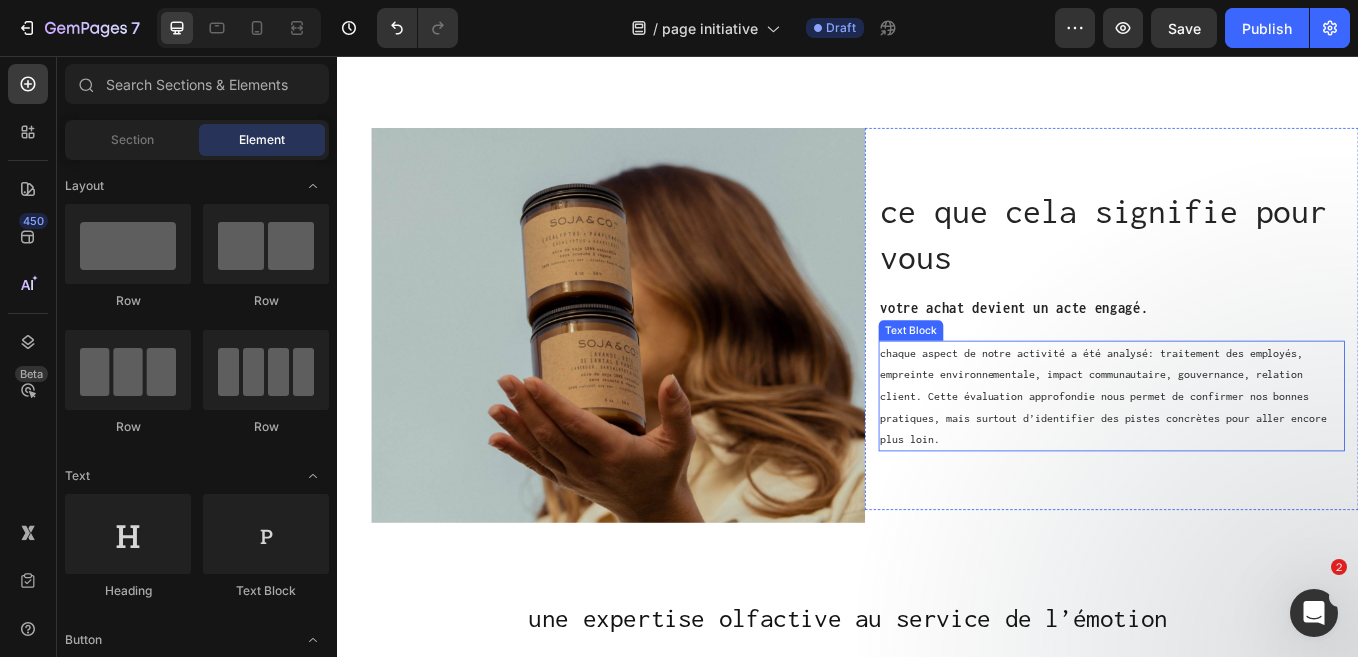 click on "chaque aspect de notre activité a été analysé: traitement des employés, empreinte environnementale, impact communautaire, gouvernance, relation client. Cette évaluation approfondie nous permet de confirmer nos bonnes pratiques, mais surtout d’identifier des pistes concrètes pour aller encore plus loin." at bounding box center (1247, 456) 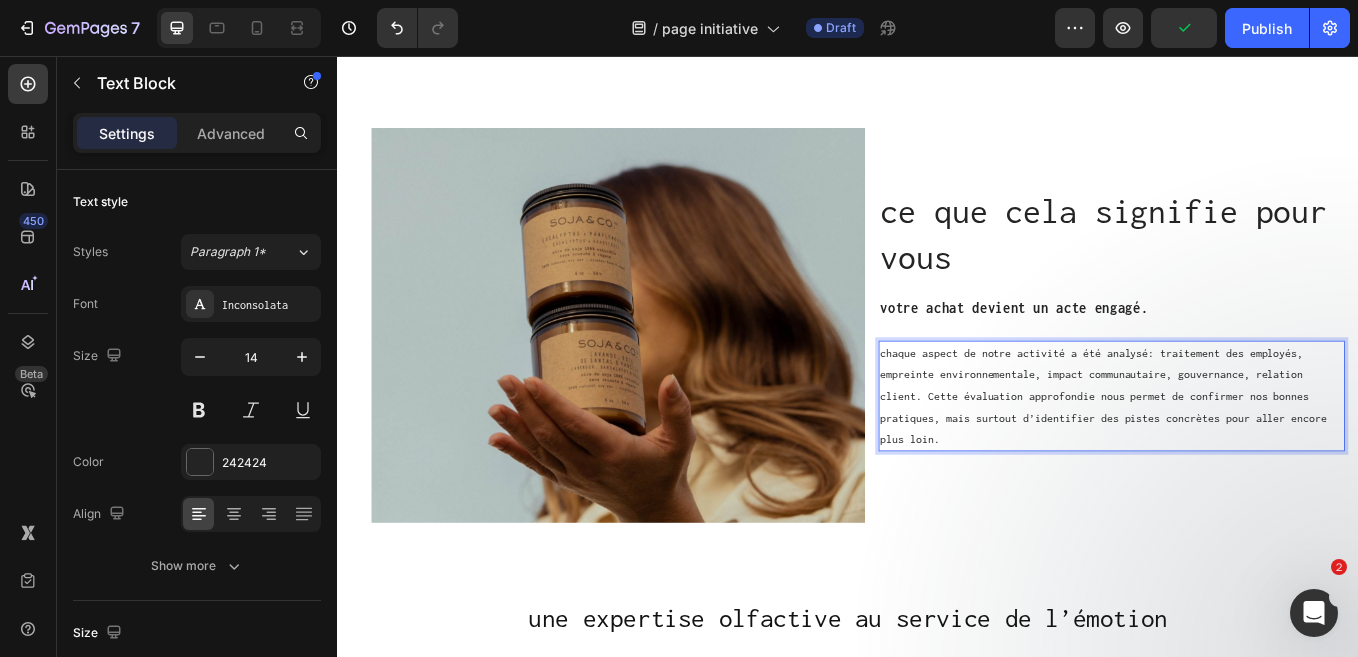 click on "chaque aspect de notre activité a été analysé: traitement des employés, empreinte environnementale, impact communautaire, gouvernance, relation client. Cette évaluation approfondie nous permet de confirmer nos bonnes pratiques, mais surtout d’identifier des pistes concrètes pour aller encore plus loin." at bounding box center [1247, 456] 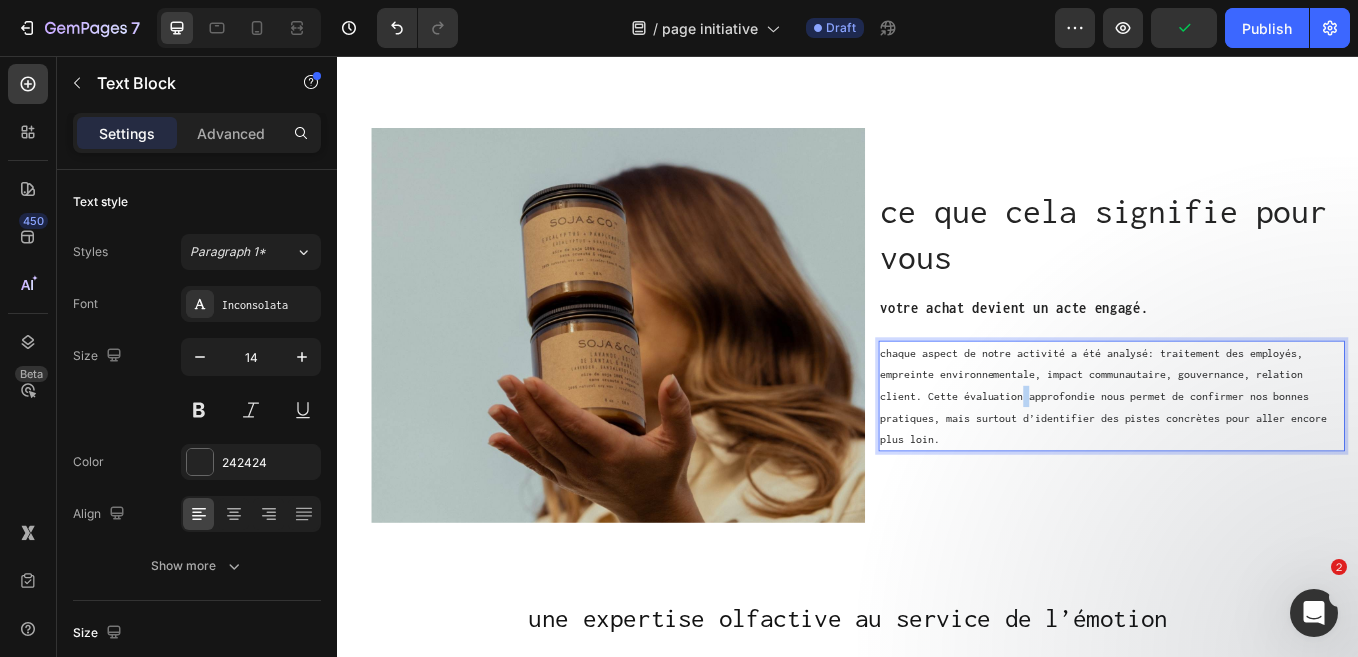 click on "chaque aspect de notre activité a été analysé: traitement des employés, empreinte environnementale, impact communautaire, gouvernance, relation client. Cette évaluation approfondie nous permet de confirmer nos bonnes pratiques, mais surtout d’identifier des pistes concrètes pour aller encore plus loin." at bounding box center (1247, 456) 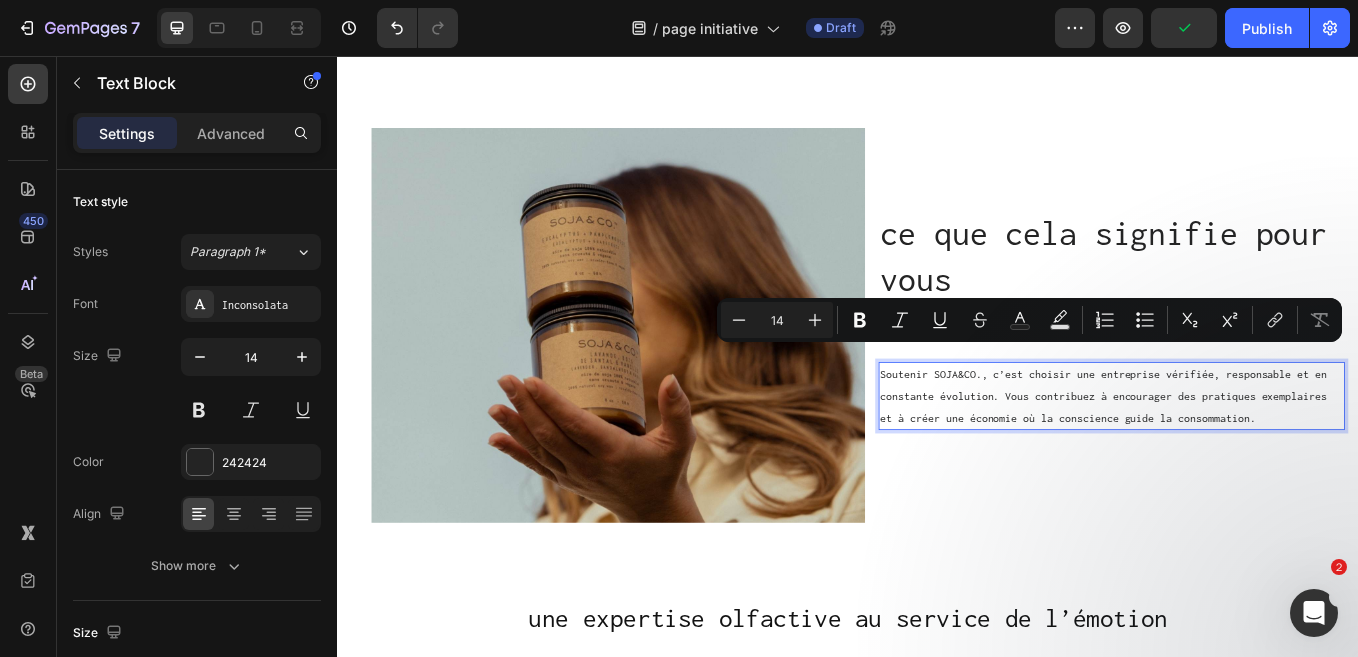 scroll, scrollTop: 1782, scrollLeft: 0, axis: vertical 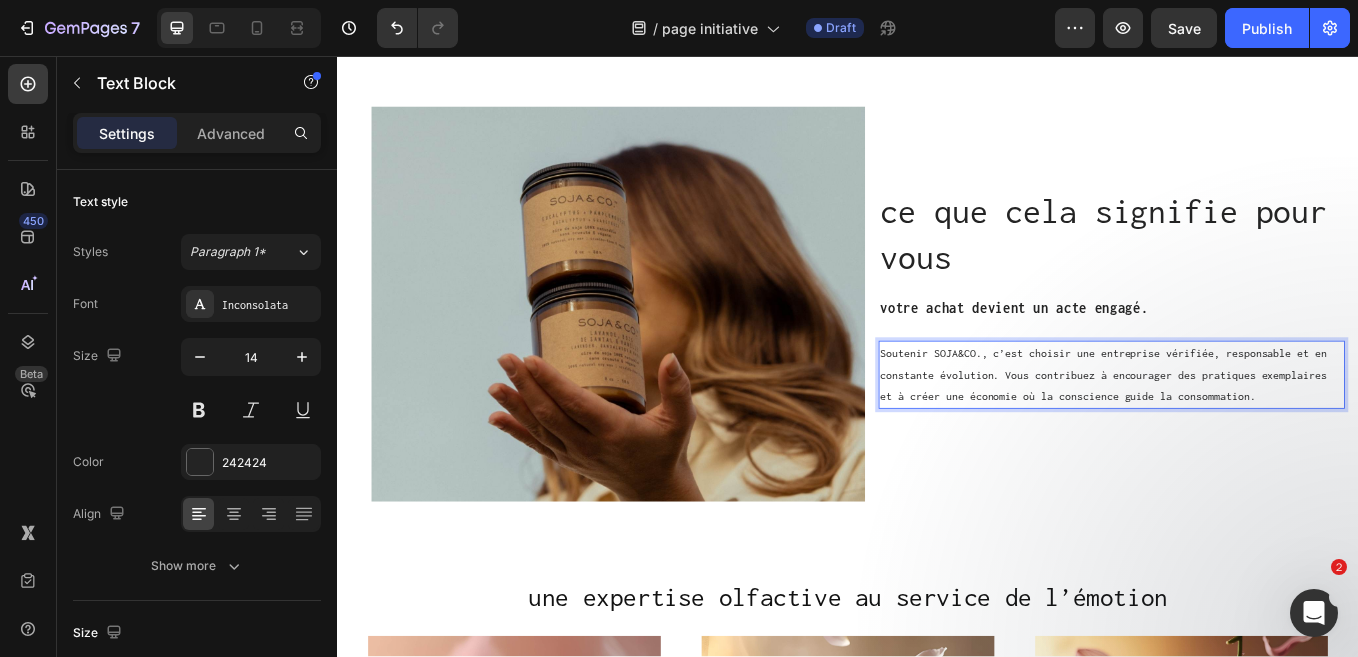 click on "Soutenir SOJA&CO., c’est choisir une entreprise vérifiée, responsable et en constante évolution. Vous contribuez à encourager des pratiques exemplaires et à créer une économie où la conscience guide la consommation." at bounding box center (1247, 431) 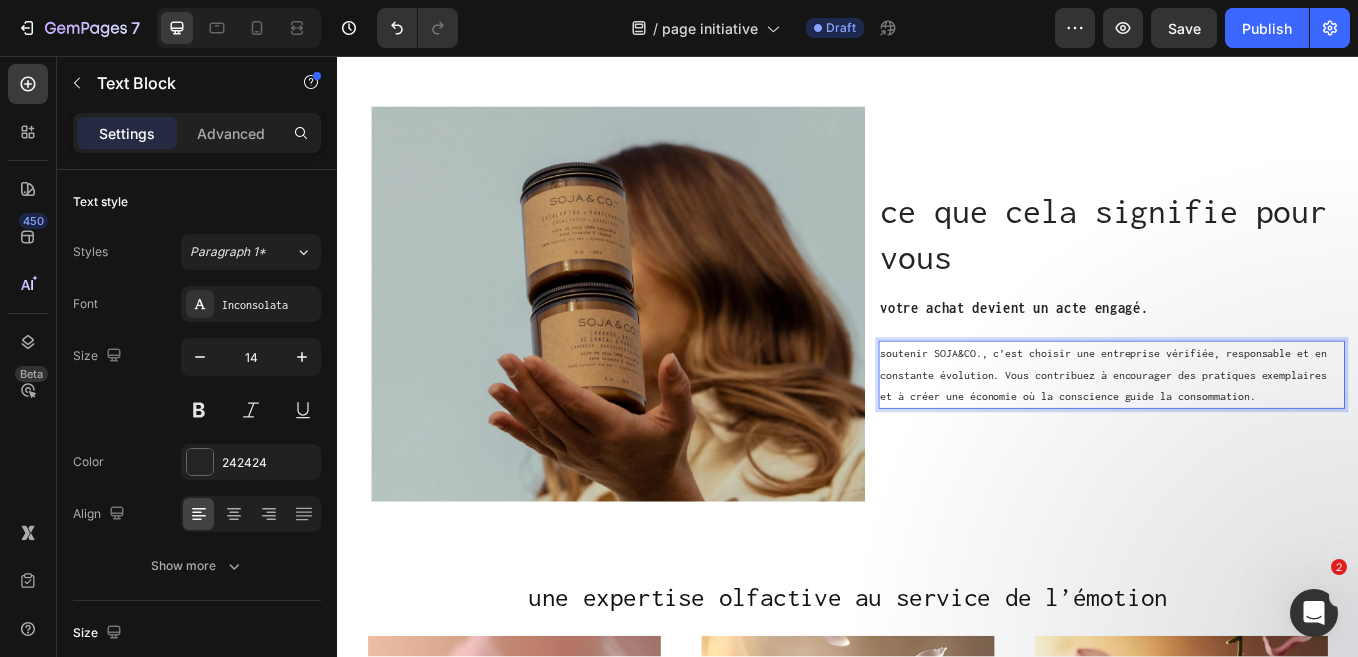 click on "soutenir SOJA&CO., c’est choisir une entreprise vérifiée, responsable et en constante évolution. Vous contribuez à encourager des pratiques exemplaires et à créer une économie où la conscience guide la consommation." at bounding box center (1247, 431) 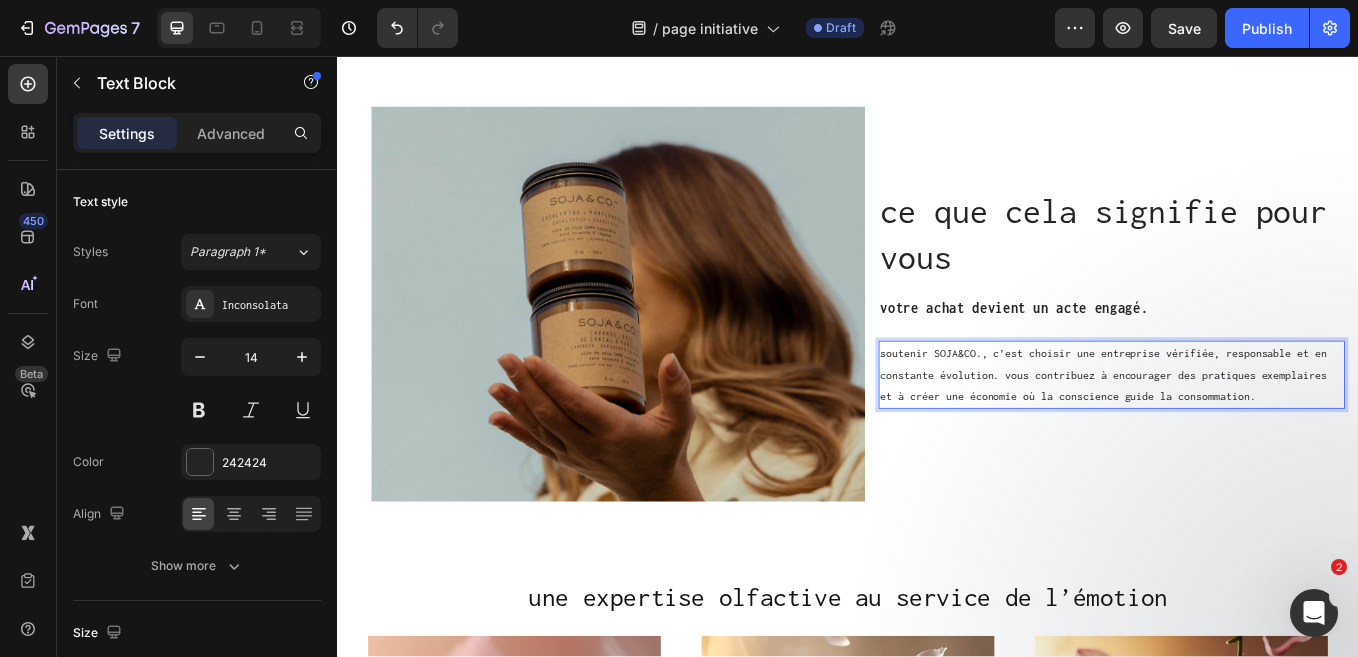 click on "soutenir SOJA&CO., c’est choisir une entreprise vérifiée, responsable et en constante évolution. vous contribuez à encourager des pratiques exemplaires et à créer une économie où la conscience guide la consommation." at bounding box center [1247, 431] 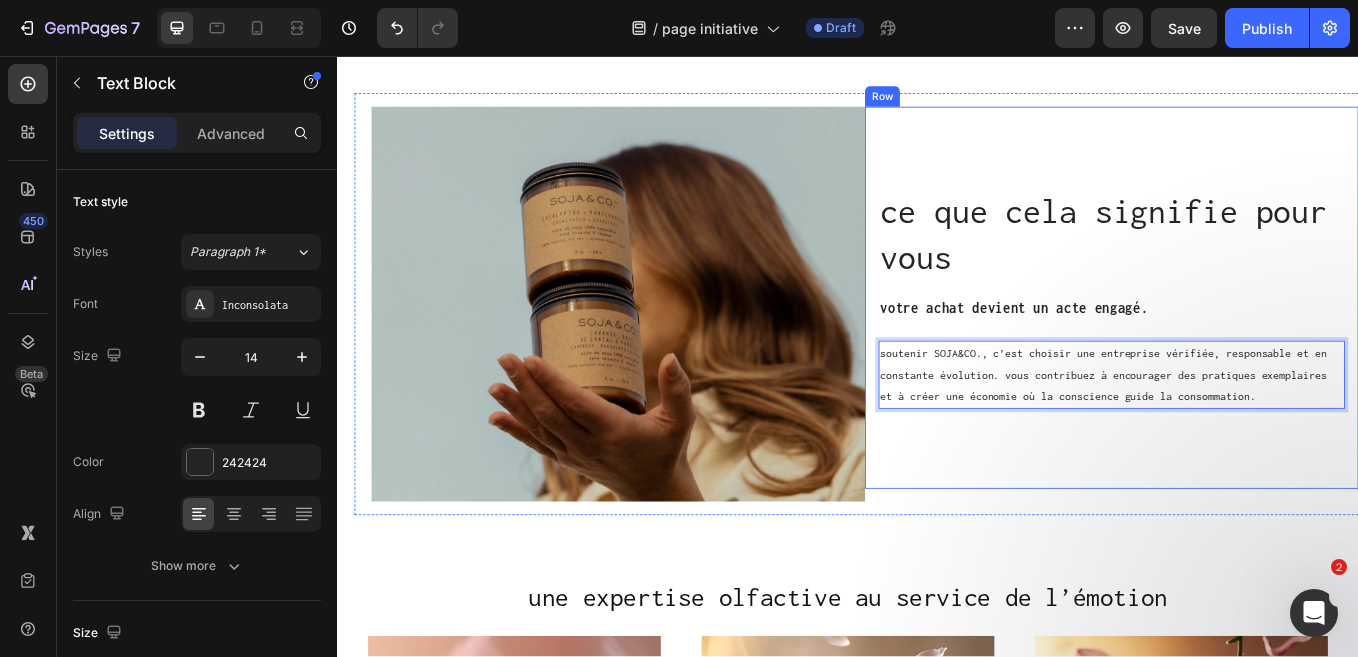 click on "ce que cela signifie pour vous Heading votre achat devient un acte engagé. Text block soutenir SOJA&CO., c’est choisir une entreprise vérifiée, responsable et en constante évolution. vous contribuez à encourager des pratiques exemplaires et à créer une économie où la conscience guide la consommation. Text Block   0" at bounding box center (1247, 340) 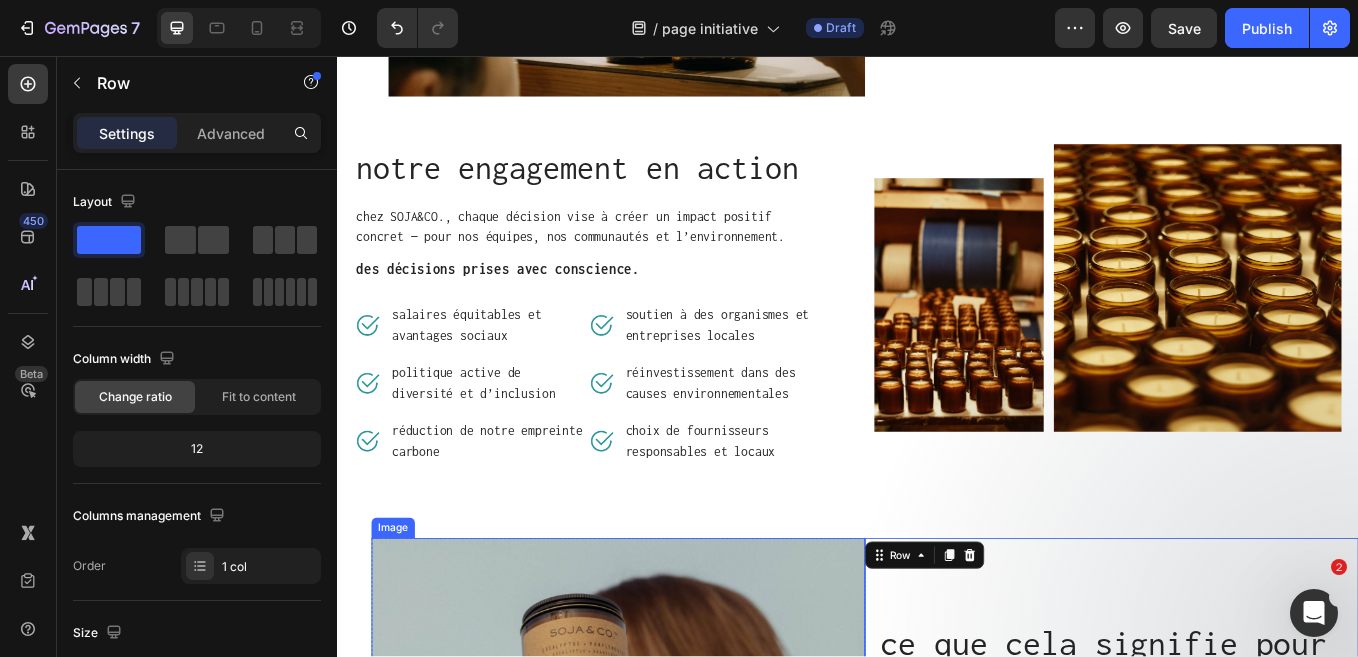 scroll, scrollTop: 1270, scrollLeft: 0, axis: vertical 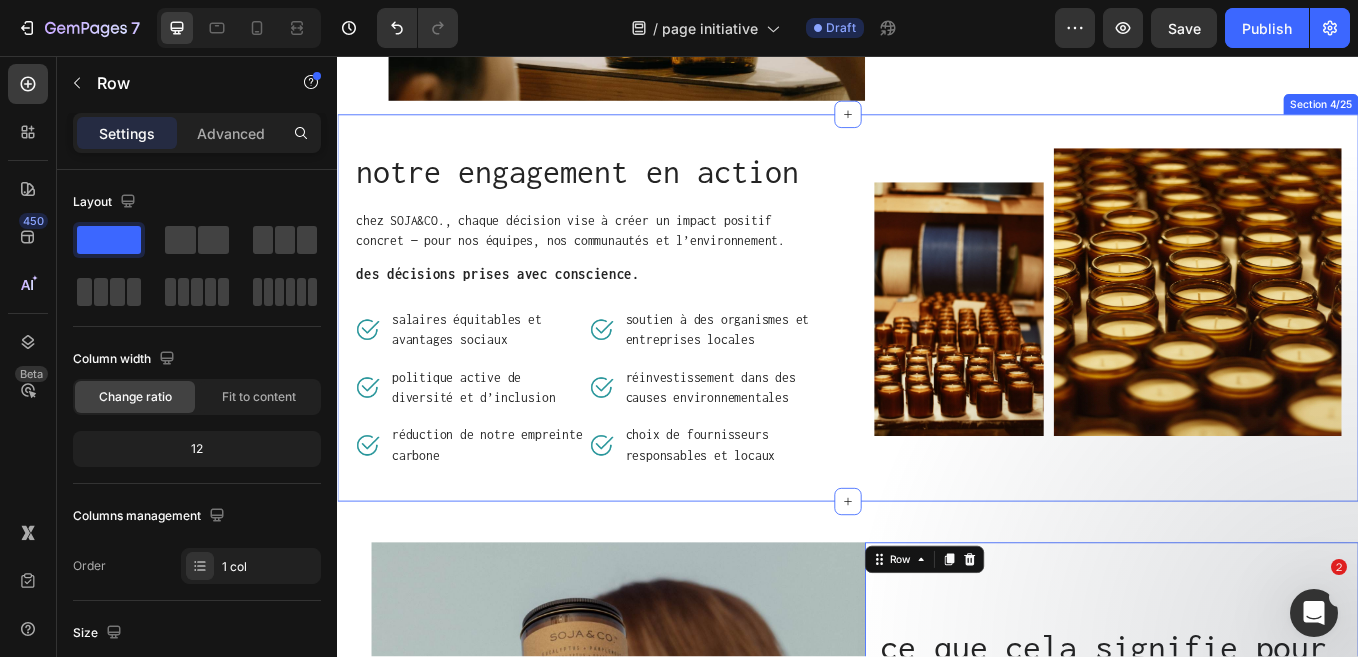 click on "notre engagement en action Heading chez SOJA&CO., chaque décision vise à créer un impact positif concret — pour nos équipes, nos communautés et l’environnement. Text block des décisions prises avec conscience. Text block Image salaires équitables et avantages sociaux Text block Row Image politique active de diversité et d’inclusion Text block Row Image réduction de notre empreinte carbone Text block Row Image soutien à des organismes et entreprises locales Text block Row Image réinvestissement dans des causes environnementales Text block Row Image choix de fournisseurs responsables et locaux Text block Row Row Image Image Row Row Section 4/25" at bounding box center (937, 352) 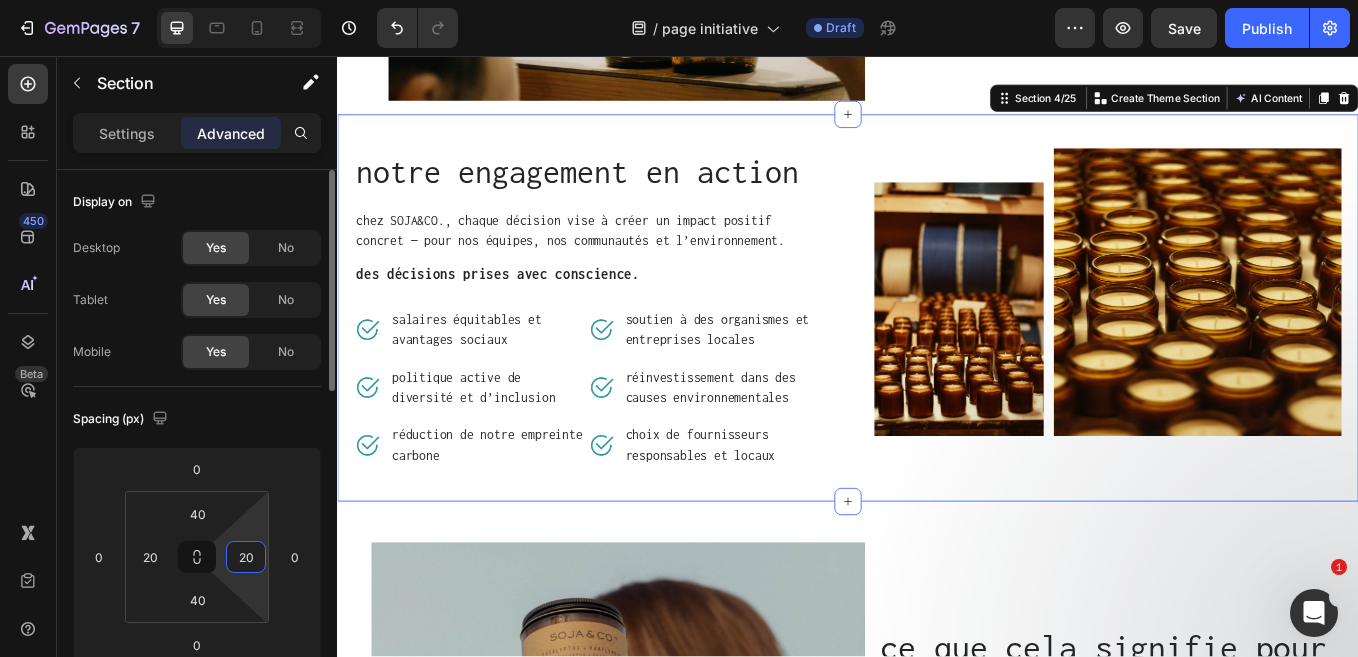 click on "20" at bounding box center (246, 557) 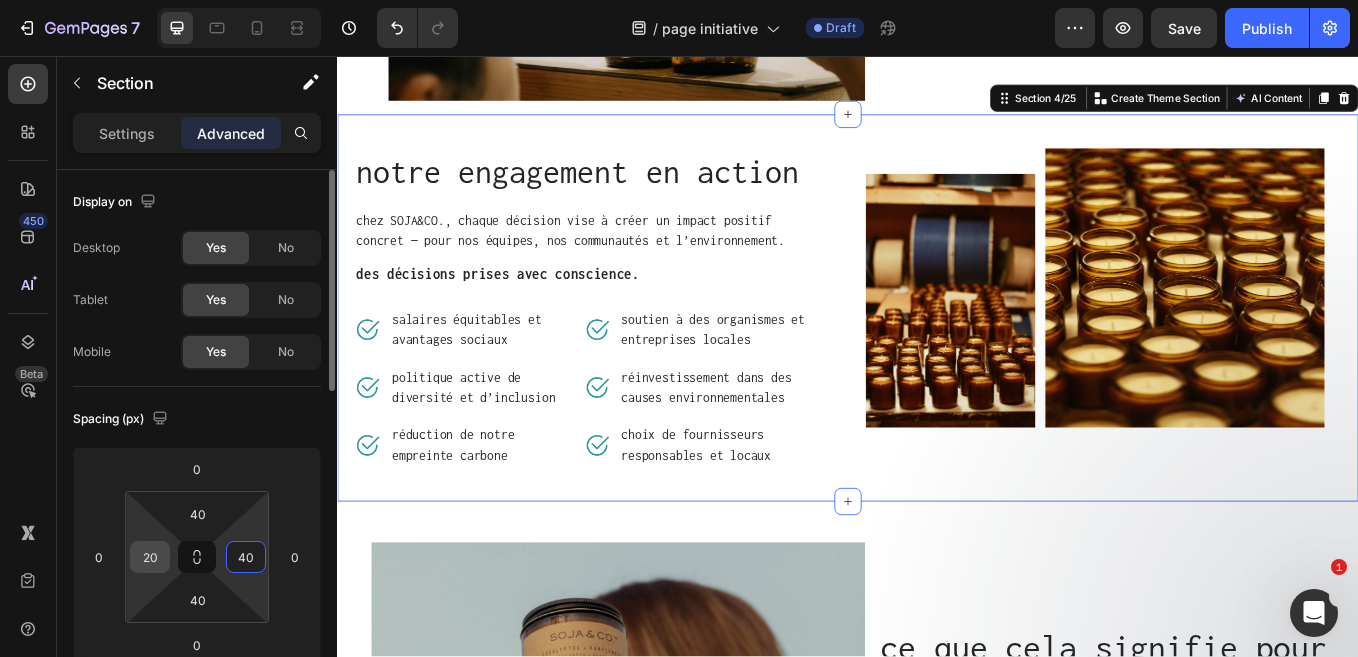 type on "40" 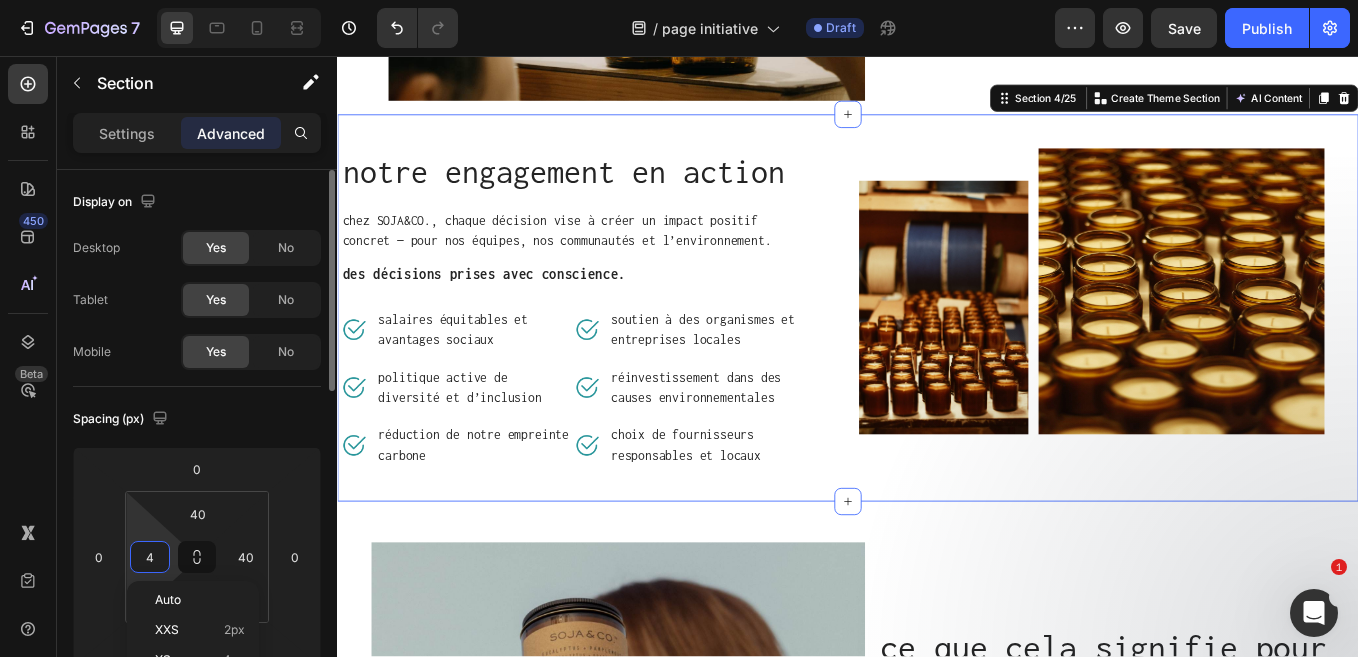 type on "40" 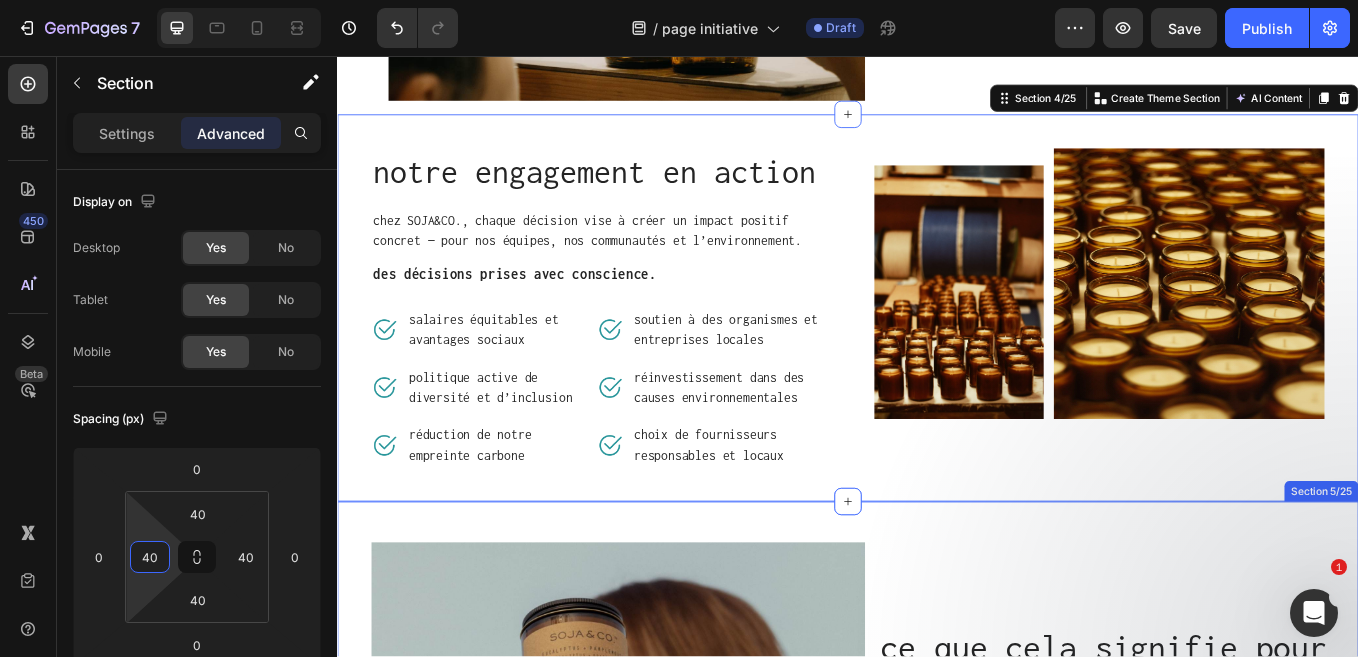 click on "ce que cela signifie pour vous Heading votre achat devient un acte engagé. Text block soutenir SOJA&CO., c’est choisir une entreprise vérifiée, responsable et en constante évolution. vous contribuez à encourager des pratiques exemplaires et à créer une économie où la conscience guide la consommation. Text Block Row Image Row Row Section 5/25" at bounding box center (937, 860) 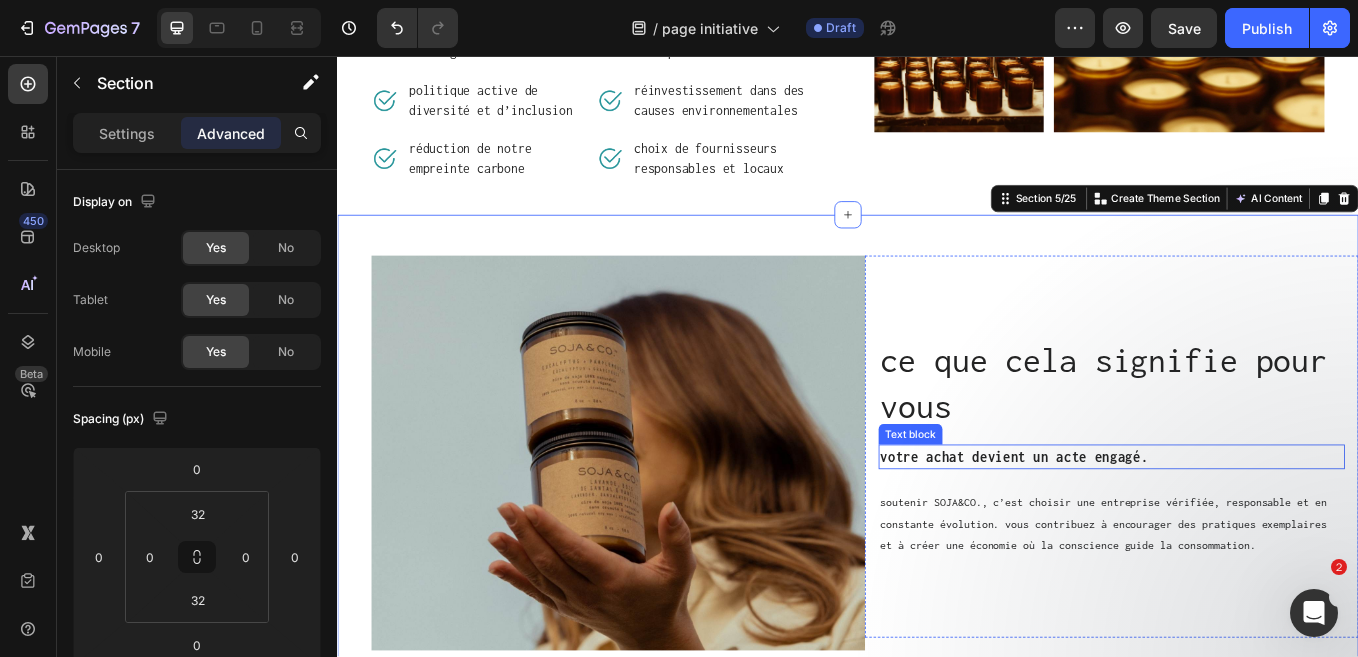 scroll, scrollTop: 1619, scrollLeft: 0, axis: vertical 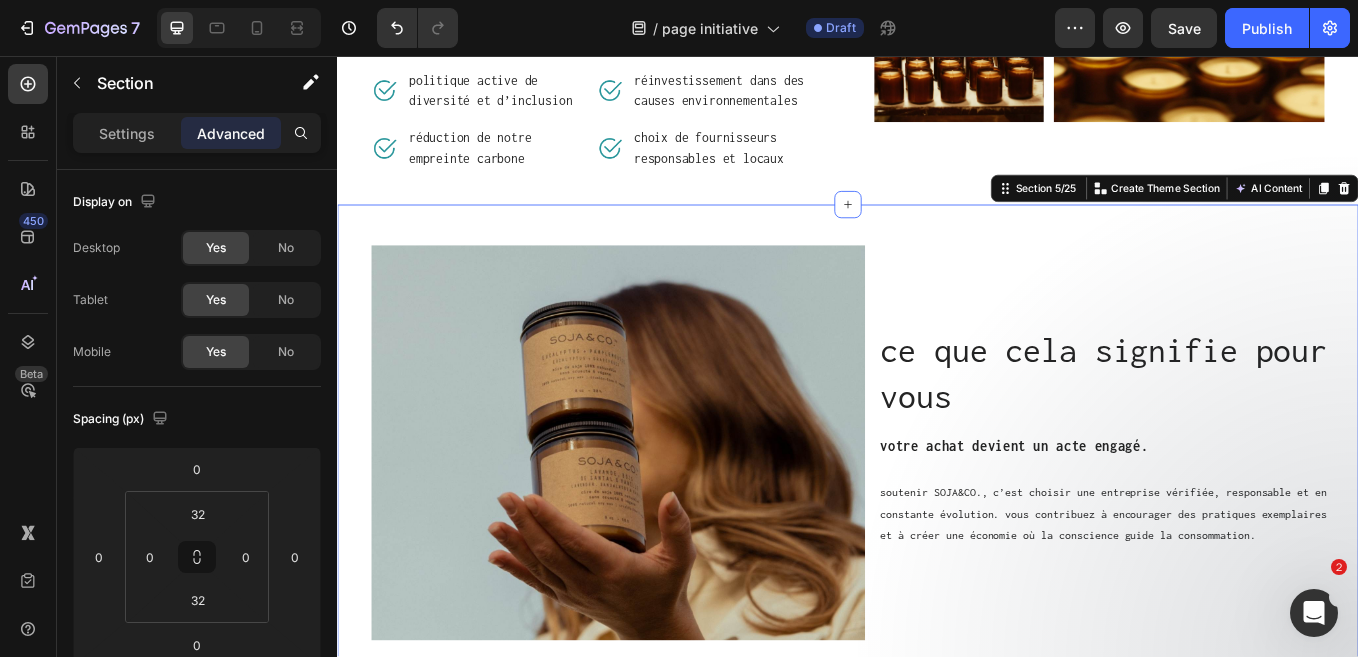 click on "ce que cela signifie pour vous Heading votre achat devient un acte engagé. Text block soutenir SOJA&CO., c’est choisir une entreprise vérifiée, responsable et en constante évolution. vous contribuez à encourager des pratiques exemplaires et à créer une économie où la conscience guide la consommation. Text Block Row Image Row Row Section 5/25   Create Theme Section AI Content Write with GemAI What would you like to describe here? Tone and Voice Persuasive Product Achat - Matières premières Show more Generate" at bounding box center [937, 511] 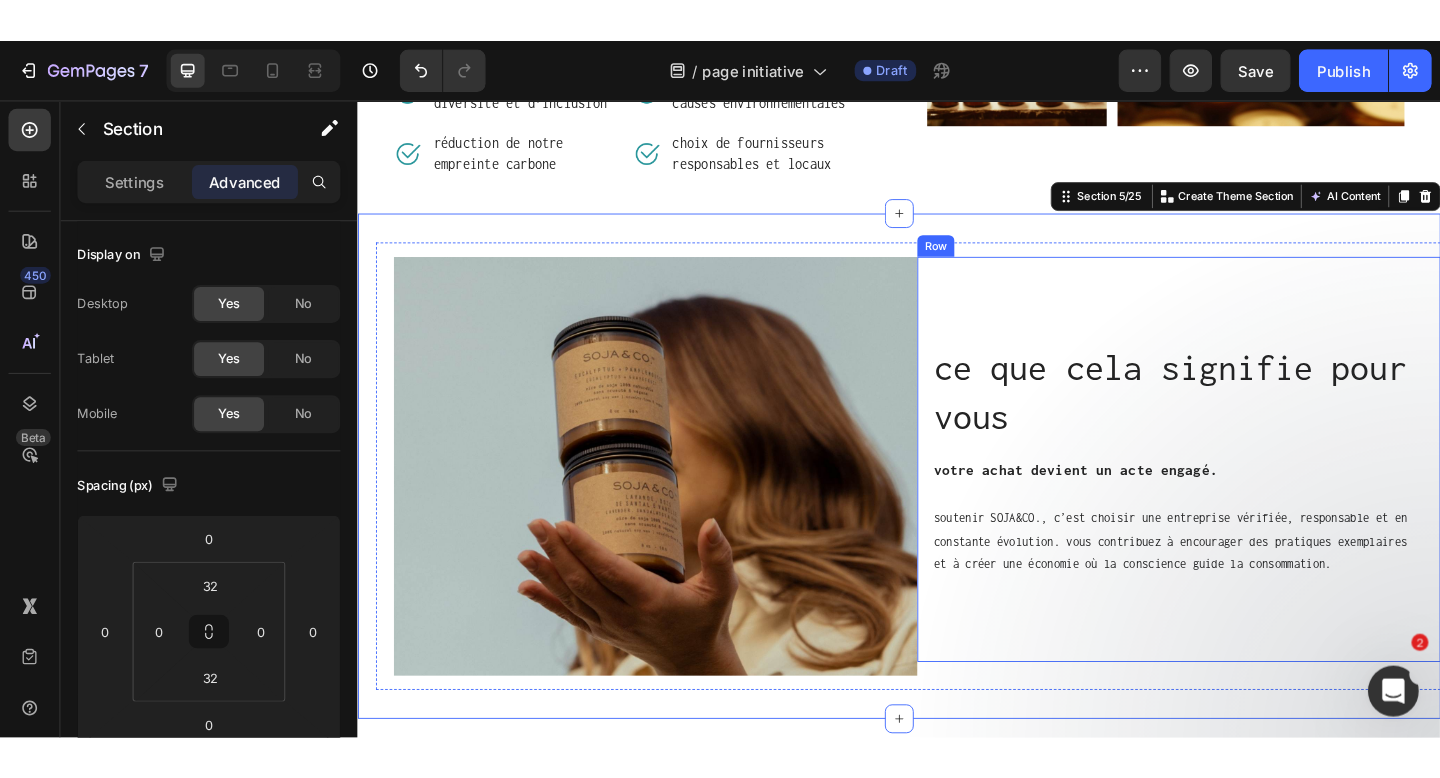 scroll, scrollTop: 1683, scrollLeft: 0, axis: vertical 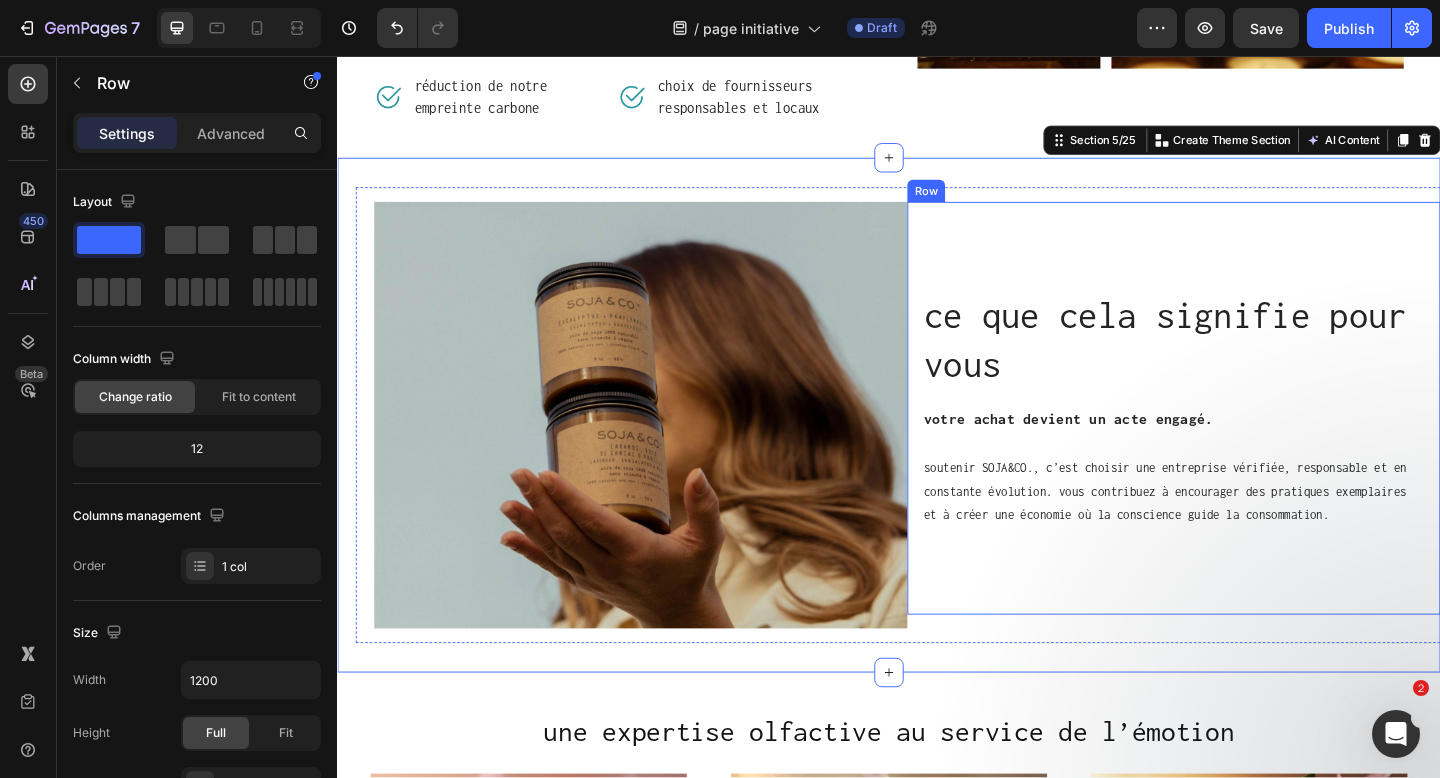 click on "ce que cela signifie pour vous Heading votre achat devient un acte engagé. Text block soutenir SOJA&CO., c’est choisir une entreprise vérifiée, responsable et en constante évolution. vous contribuez à encourager des pratiques exemplaires et à créer une économie où la conscience guide la consommation. Text Block" at bounding box center (1247, 439) 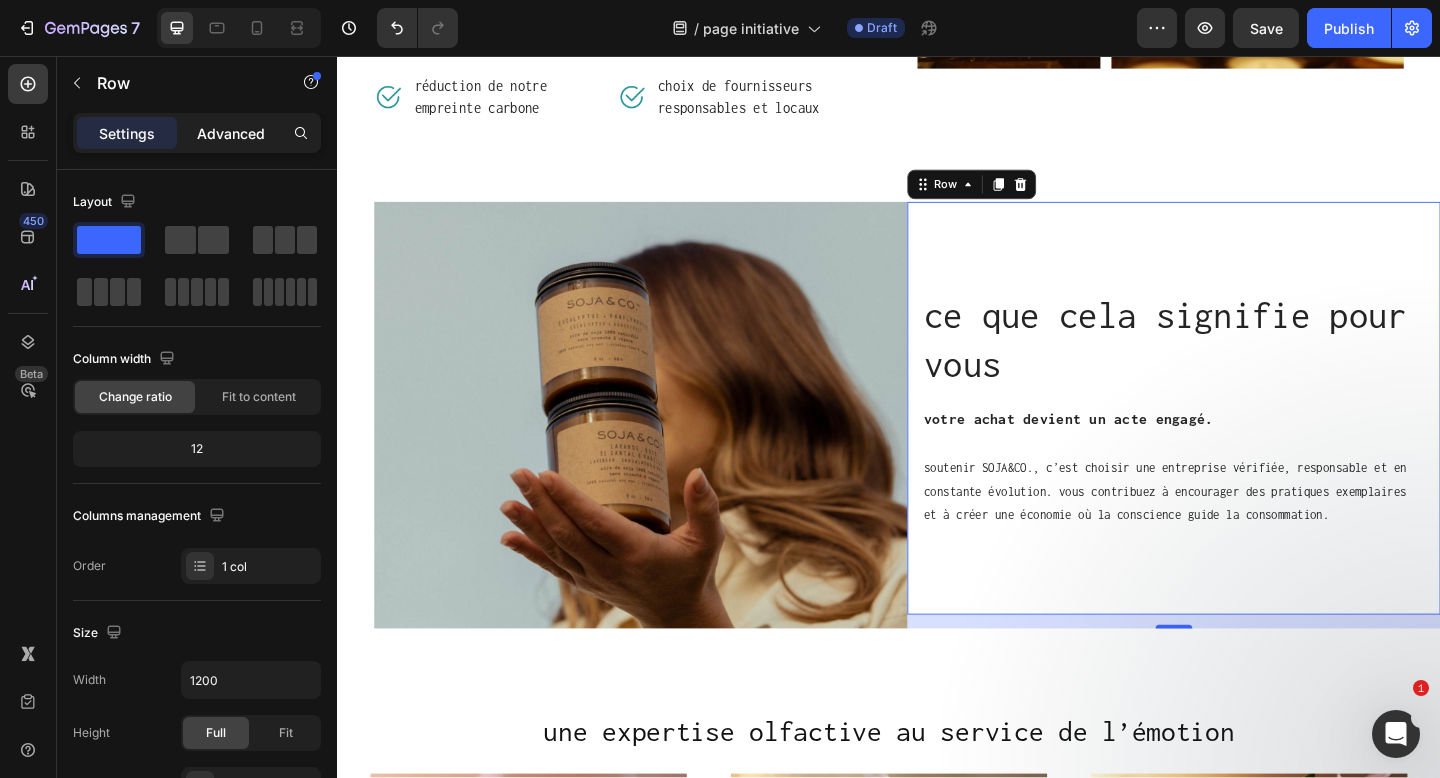 click on "Advanced" at bounding box center [231, 133] 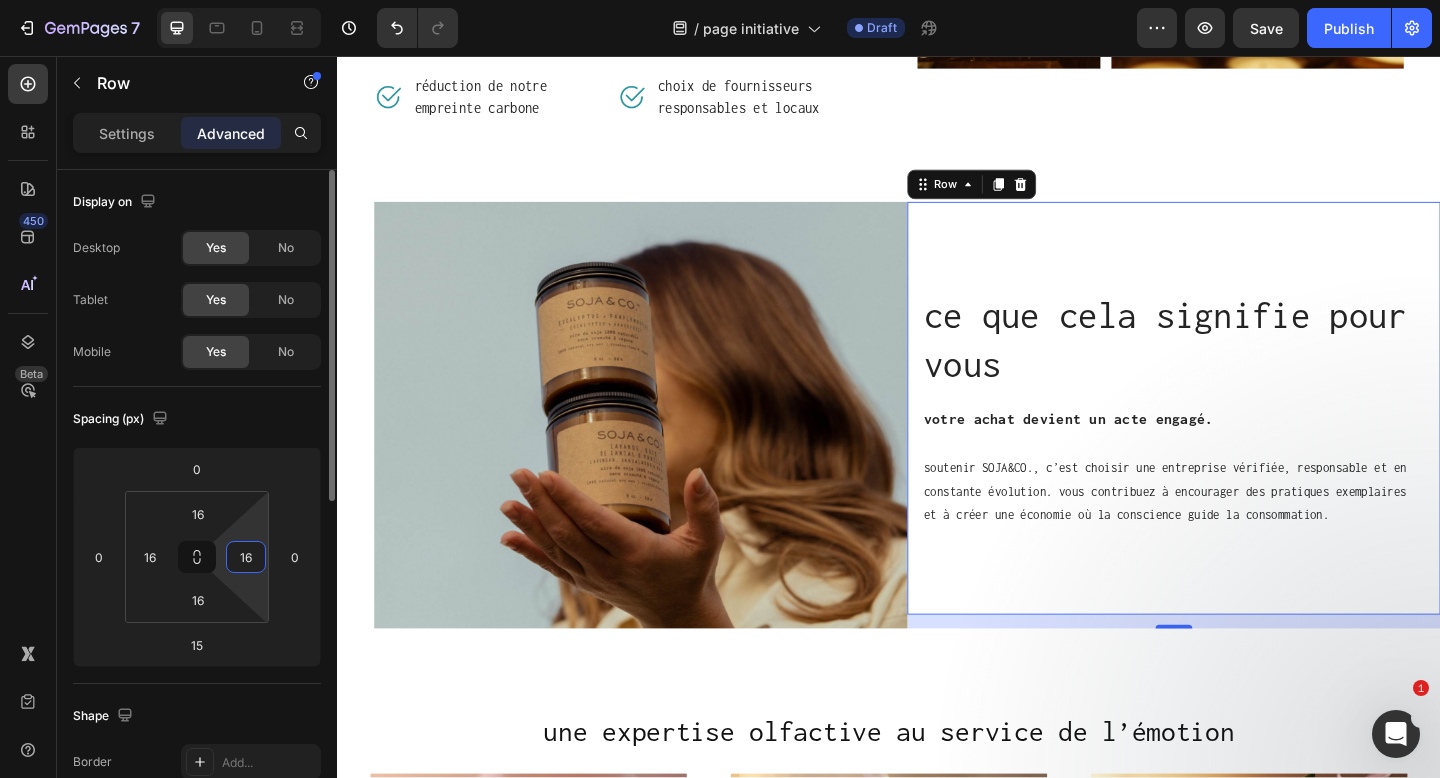 click on "16" at bounding box center [246, 557] 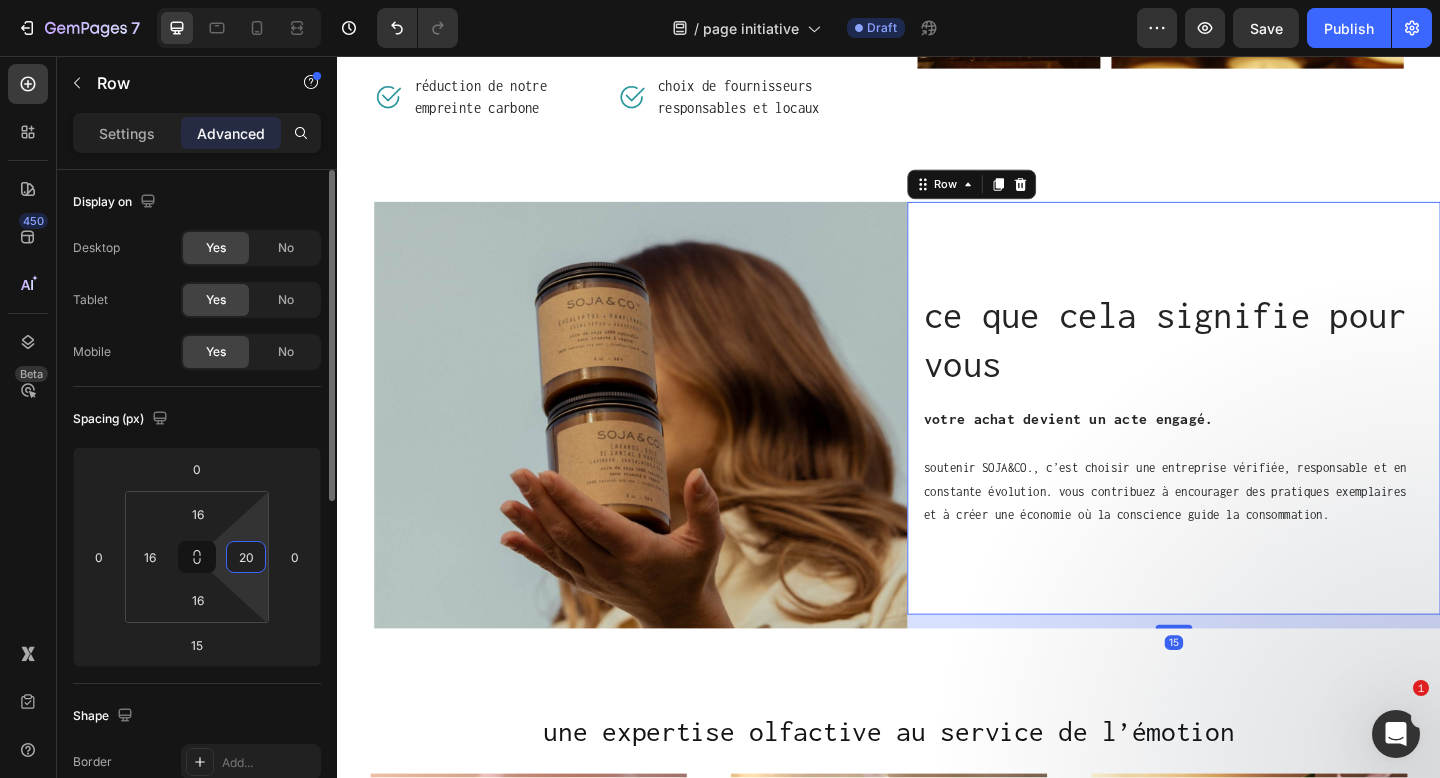 type on "2" 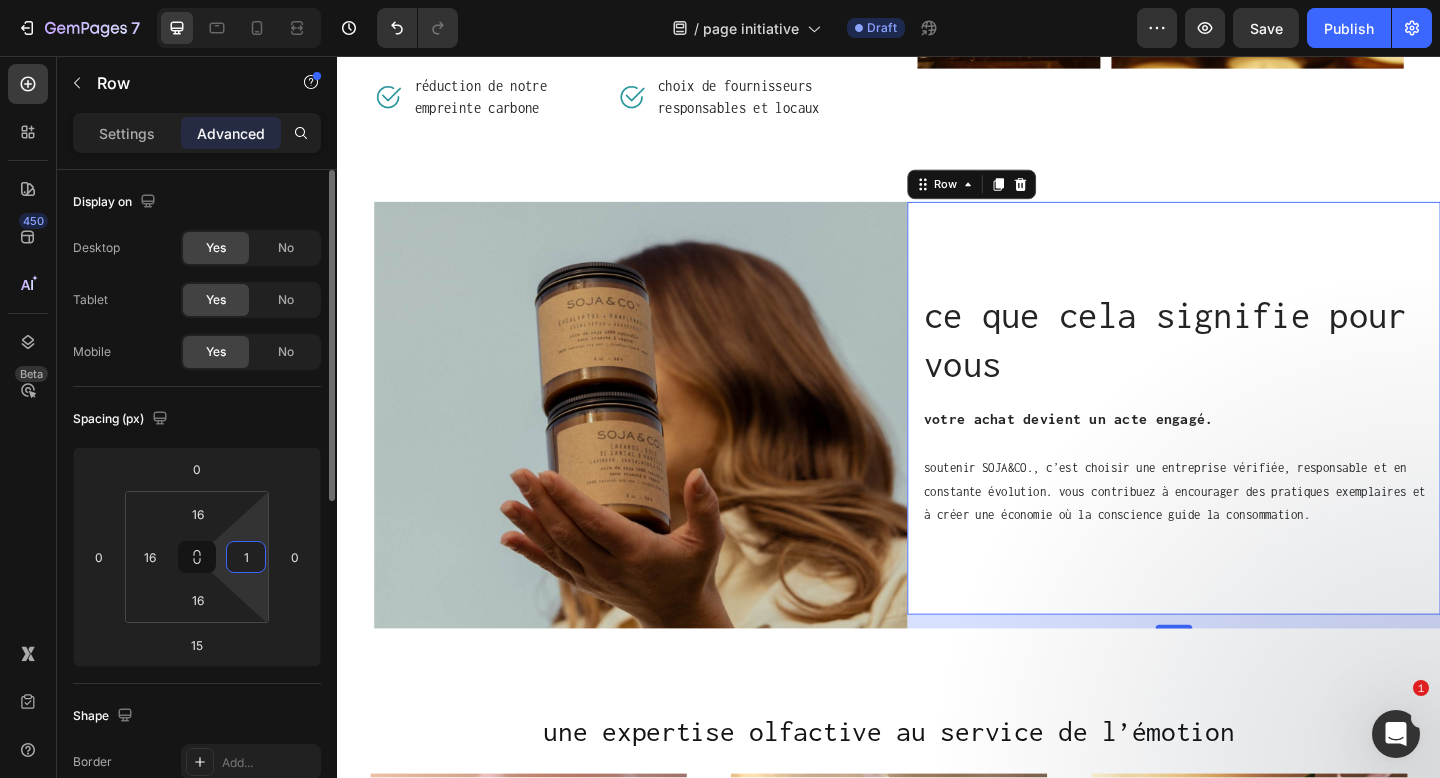 type on "16" 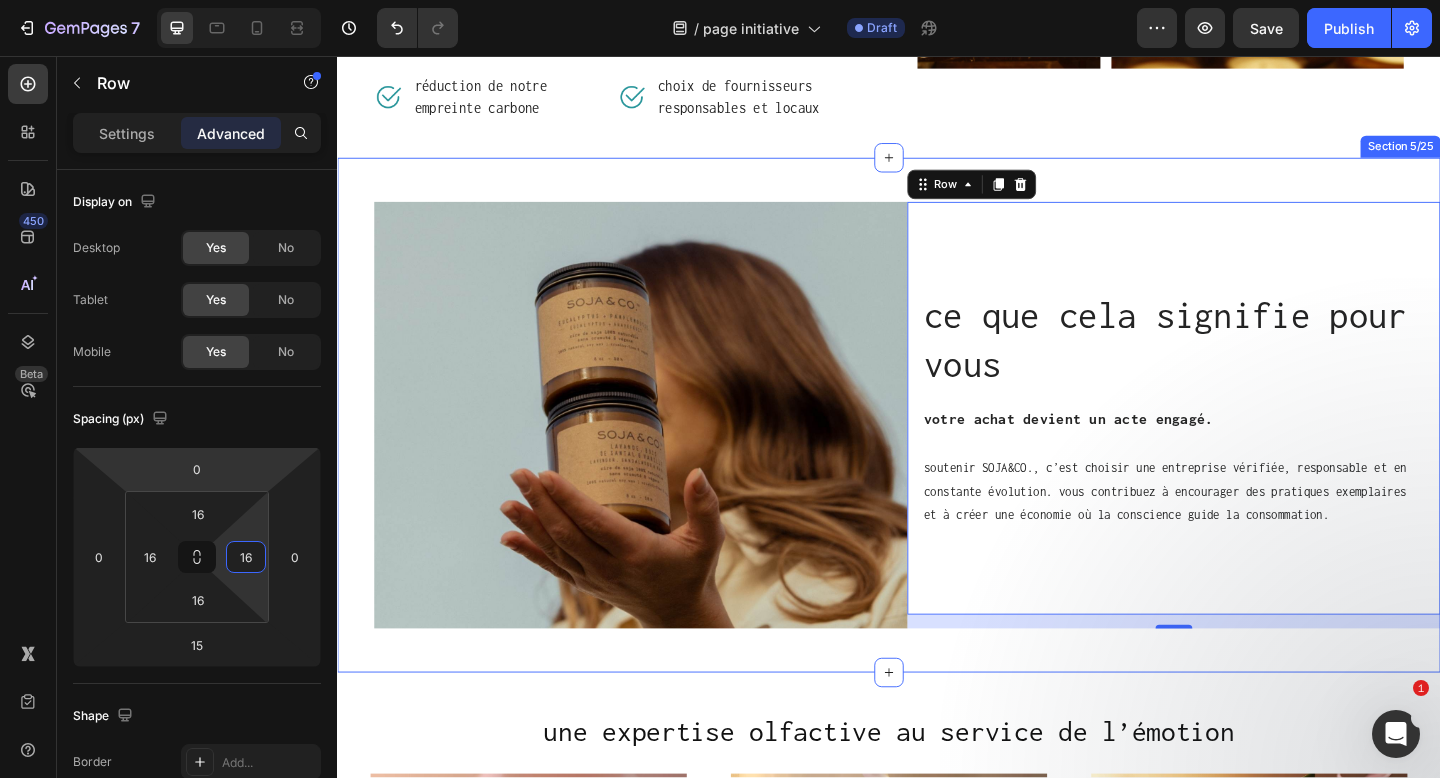 click on "ce que cela signifie pour vous Heading votre achat devient un acte engagé. Text block soutenir SOJA&CO., c’est choisir une entreprise vérifiée, responsable et en constante évolution. vous contribuez à encourager des pratiques exemplaires et à créer une économie où la conscience guide la consommation. Text Block Row   15 Image Row Row" at bounding box center [937, 447] 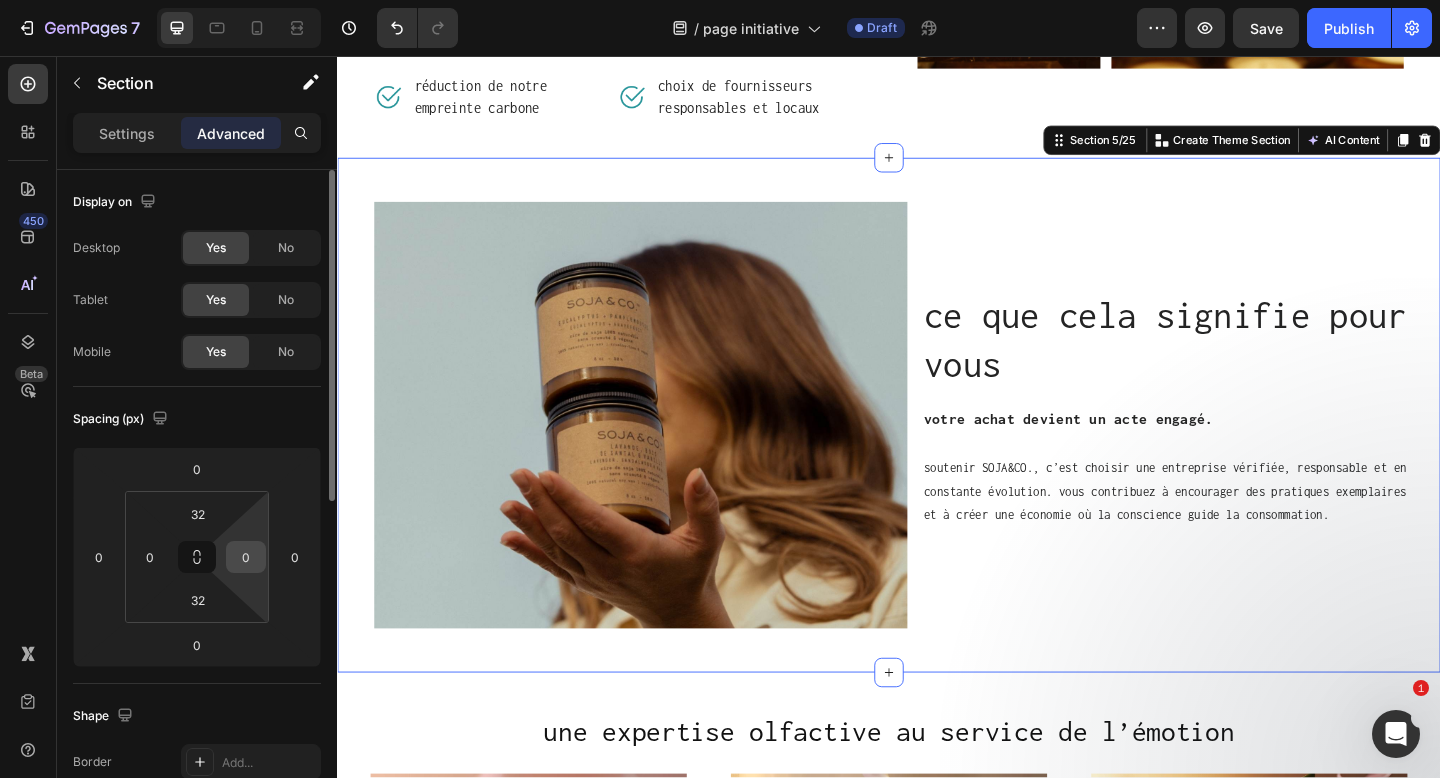 click on "0" at bounding box center [246, 557] 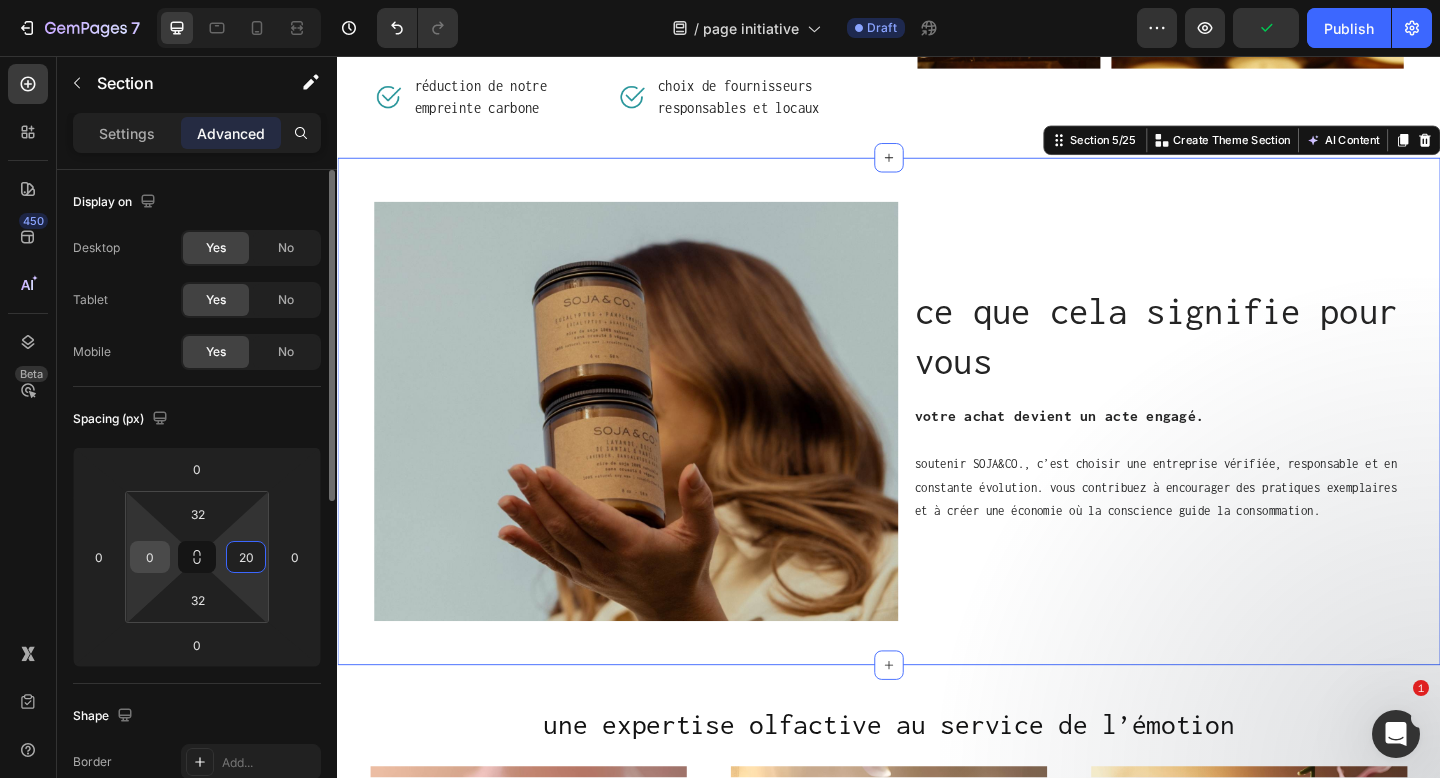 type on "20" 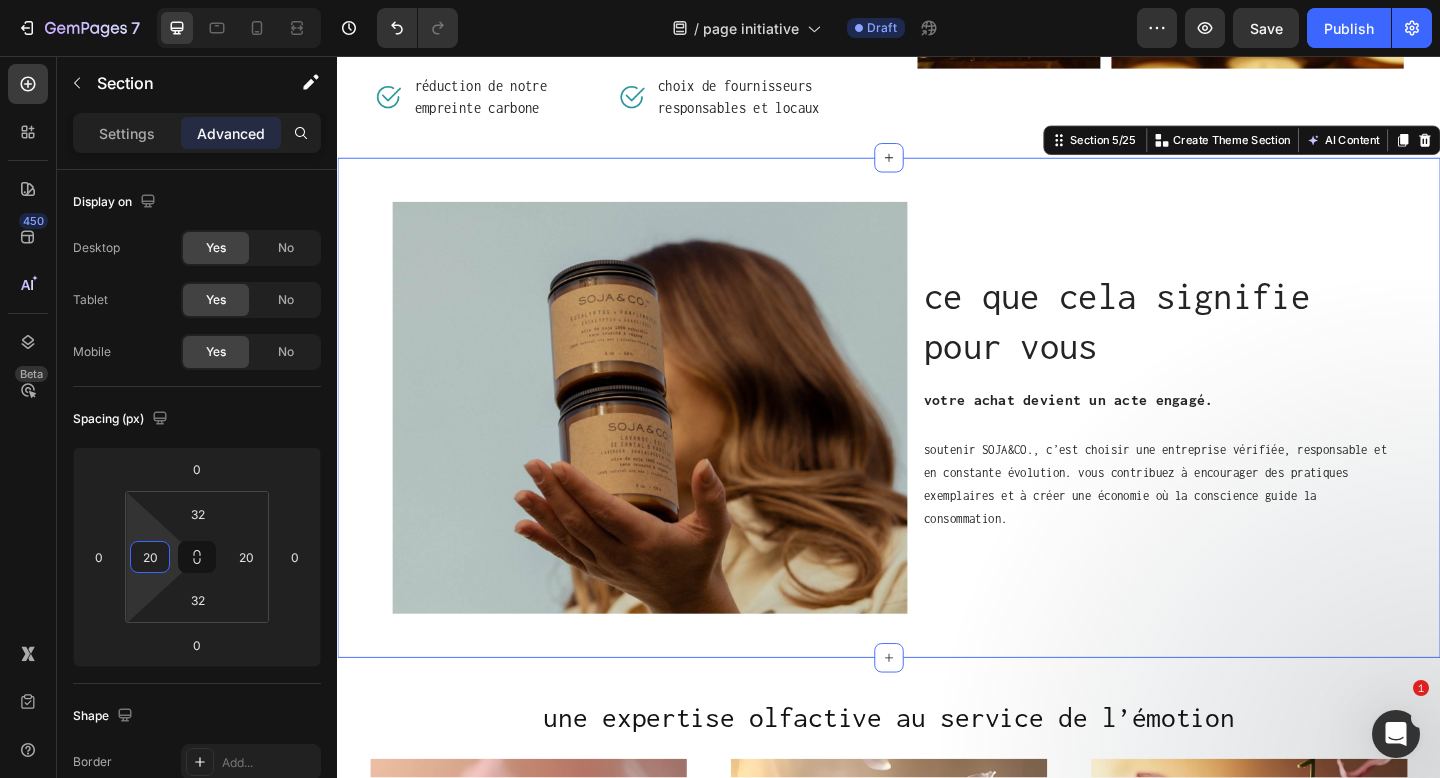 type on "20" 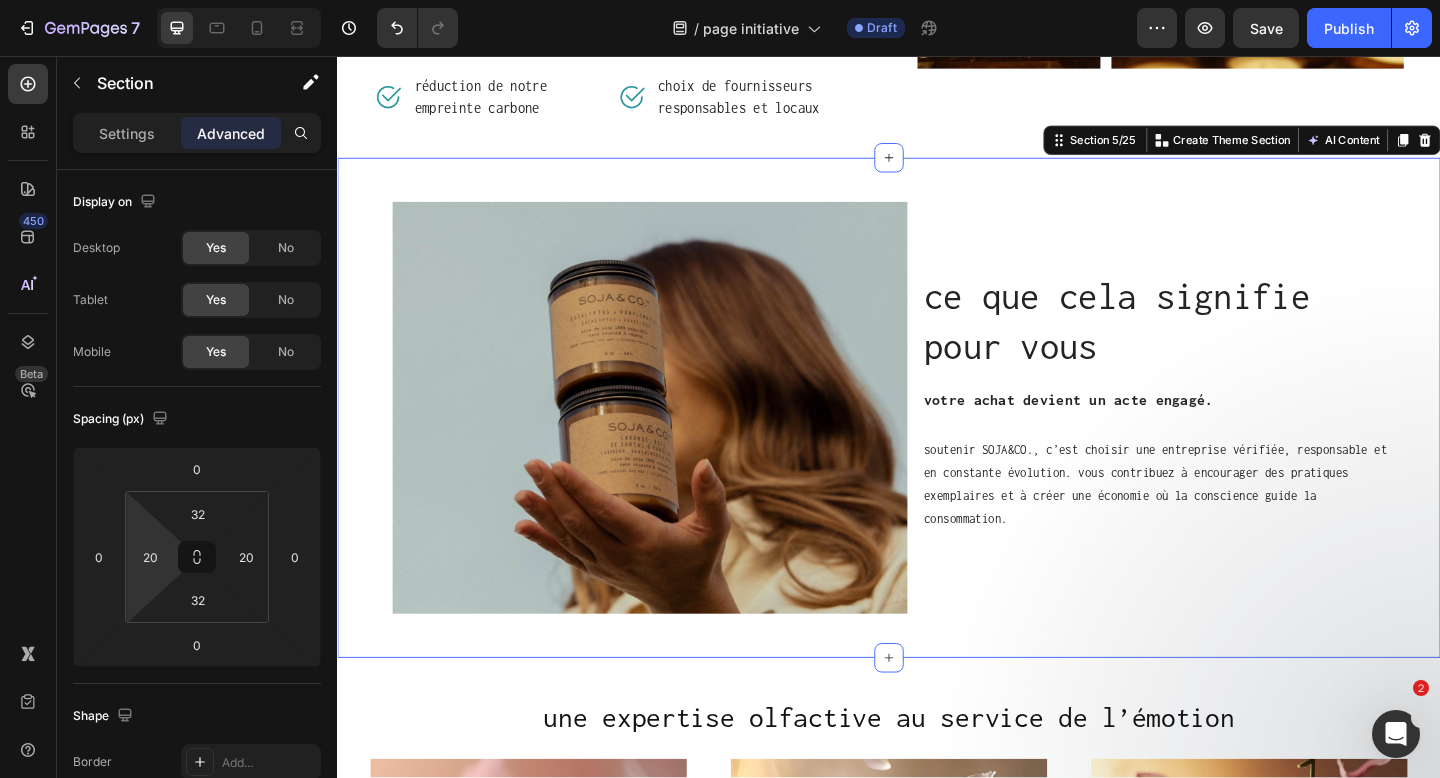 click on "ce que cela signifie pour vous Heading votre achat devient un acte engagé. Text block soutenir SOJA&CO., c’est choisir une entreprise vérifiée, responsable et en constante évolution. vous contribuez à encourager des pratiques exemplaires et à créer une économie où la conscience guide la consommation. Text Block Row Image Row Row" at bounding box center (937, 439) 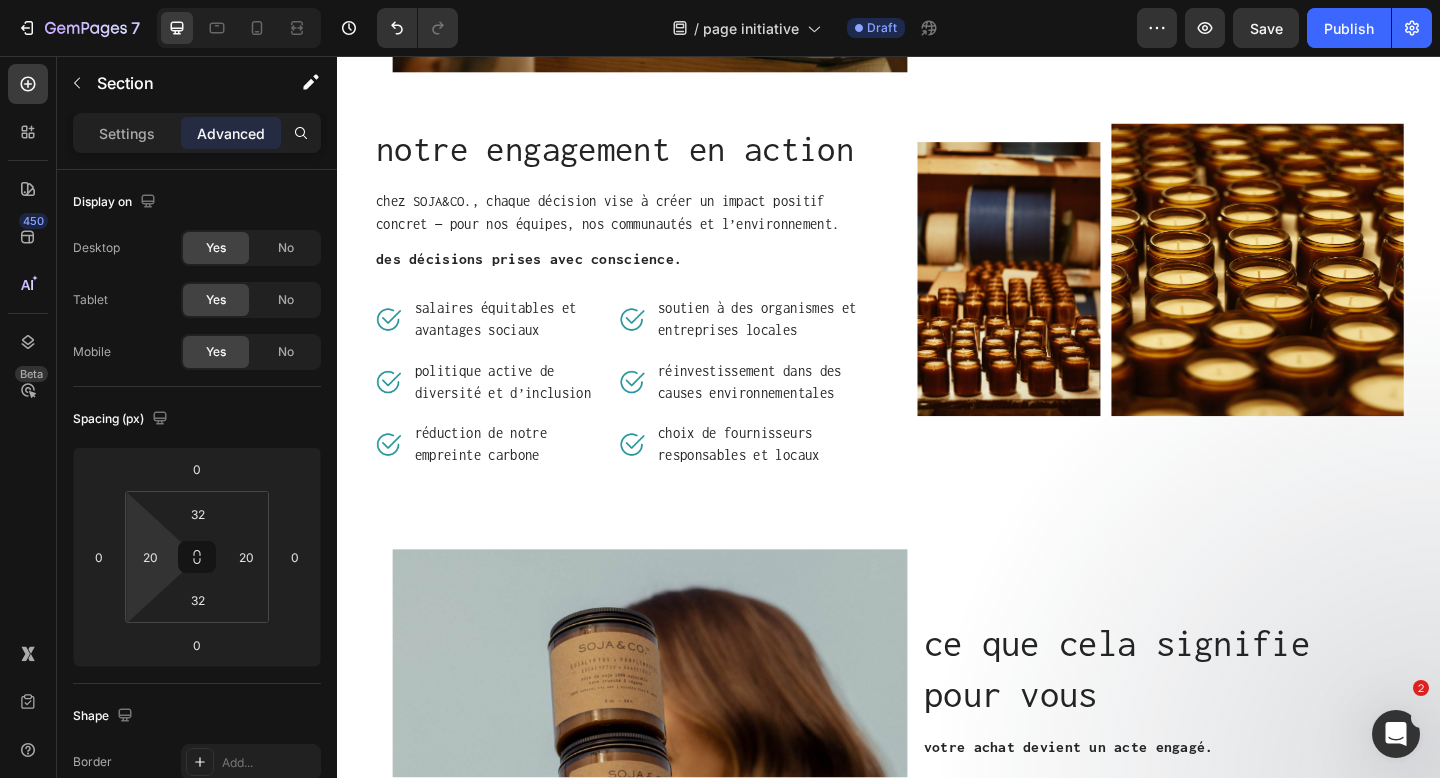 scroll, scrollTop: 1307, scrollLeft: 0, axis: vertical 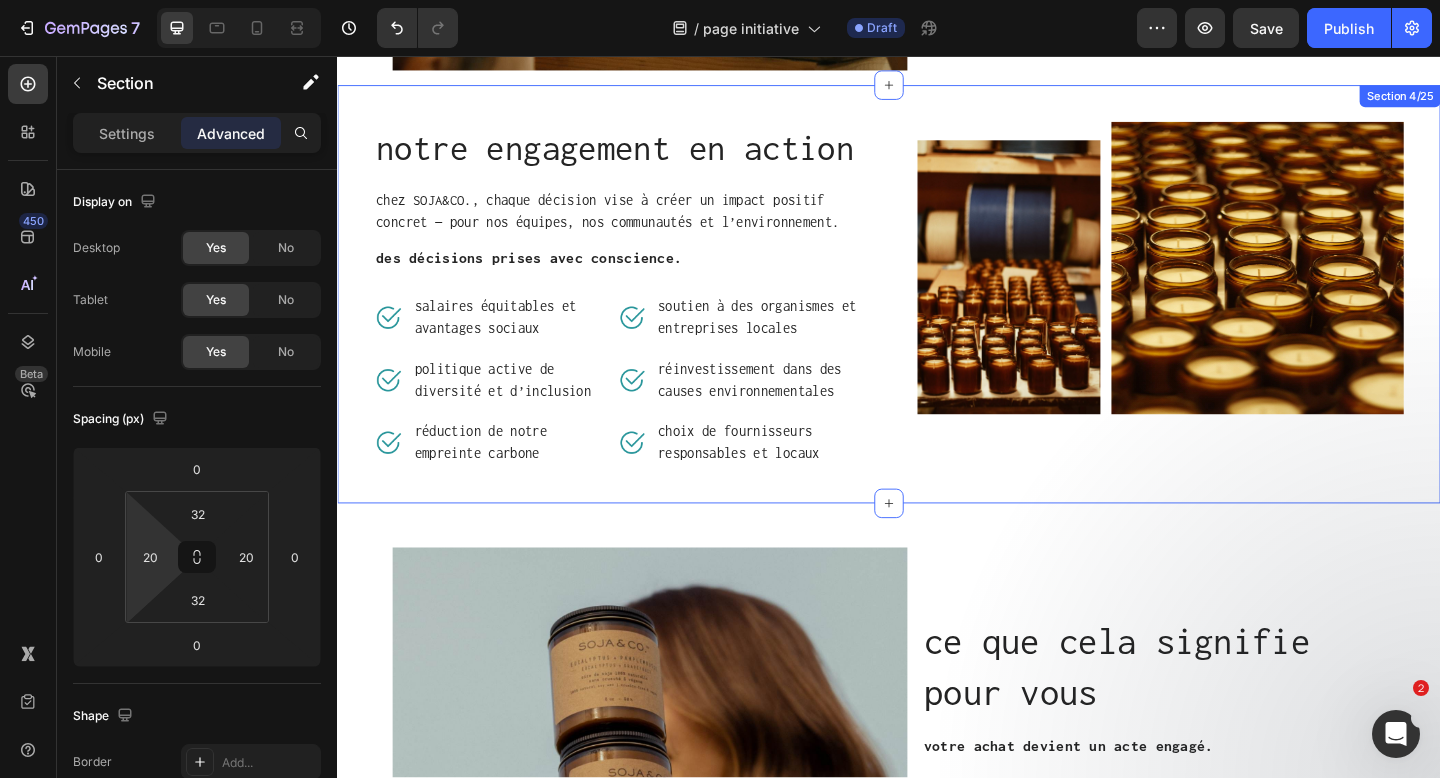 click on "notre engagement en action Heading chez SOJA&CO., chaque décision vise à créer un impact positif concret — pour nos équipes, nos communautés et l’environnement. Text block des décisions prises avec conscience. Text block Image salaires équitables et avantages sociaux Text block Row Image politique active de diversité et d’inclusion Text block Row Image réduction de notre empreinte carbone Text block Row Image soutien à des organismes et entreprises locales Text block Row Image réinvestissement dans des causes environnementales Text block Row Image choix de fournisseurs responsables et locaux Text block Row Row Image Image Row Row Section 4/25" at bounding box center [937, 315] 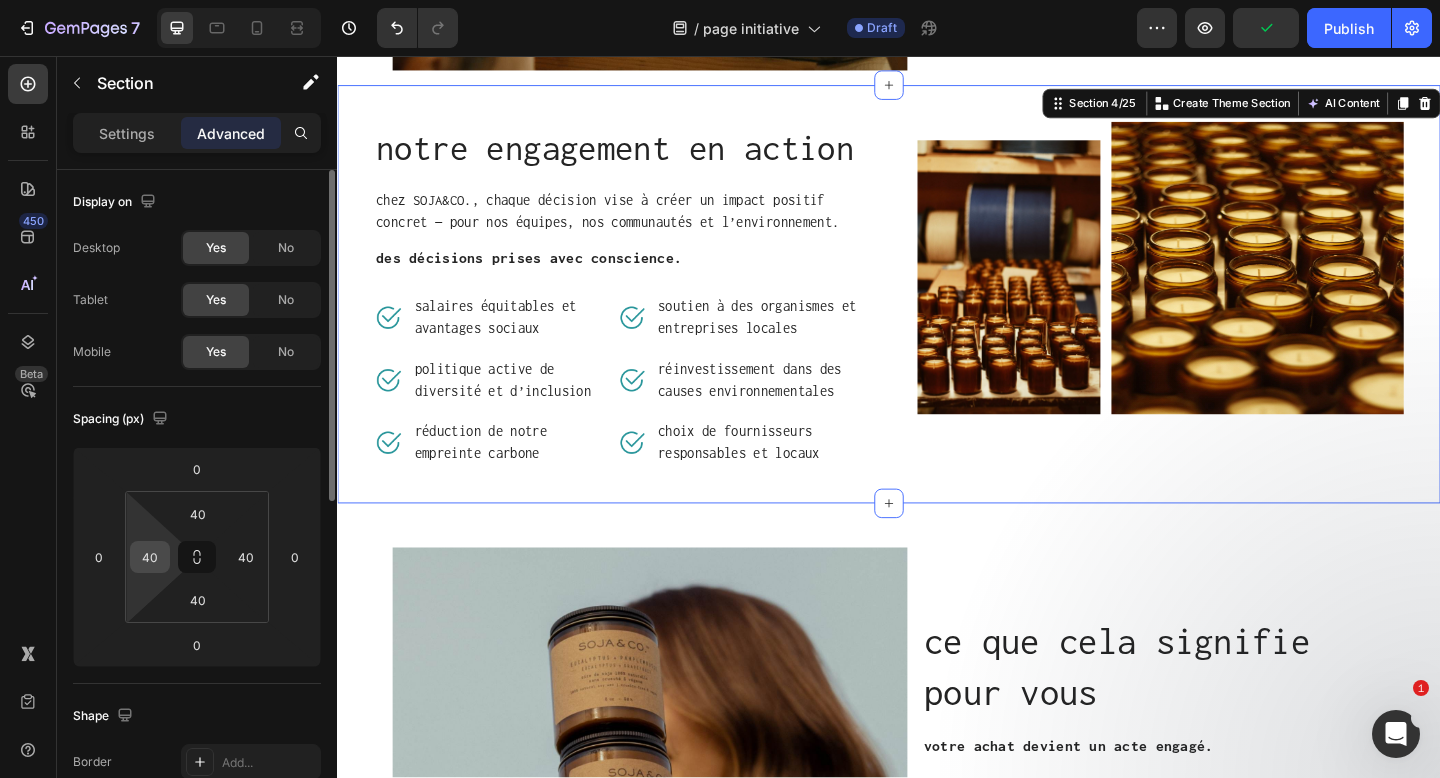 click on "40" at bounding box center [150, 557] 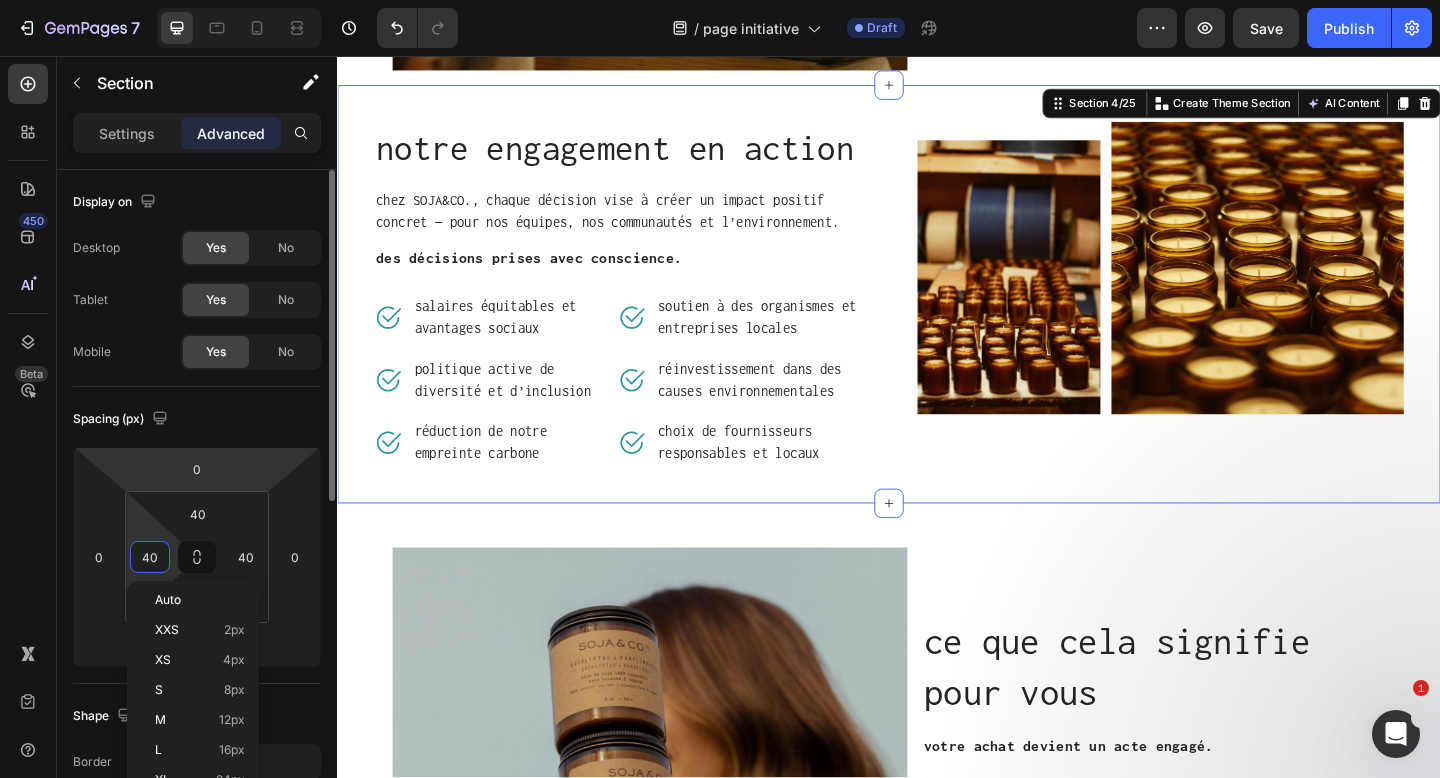 click on "Spacing (px) 0 0 0 0 40 40 40 40" 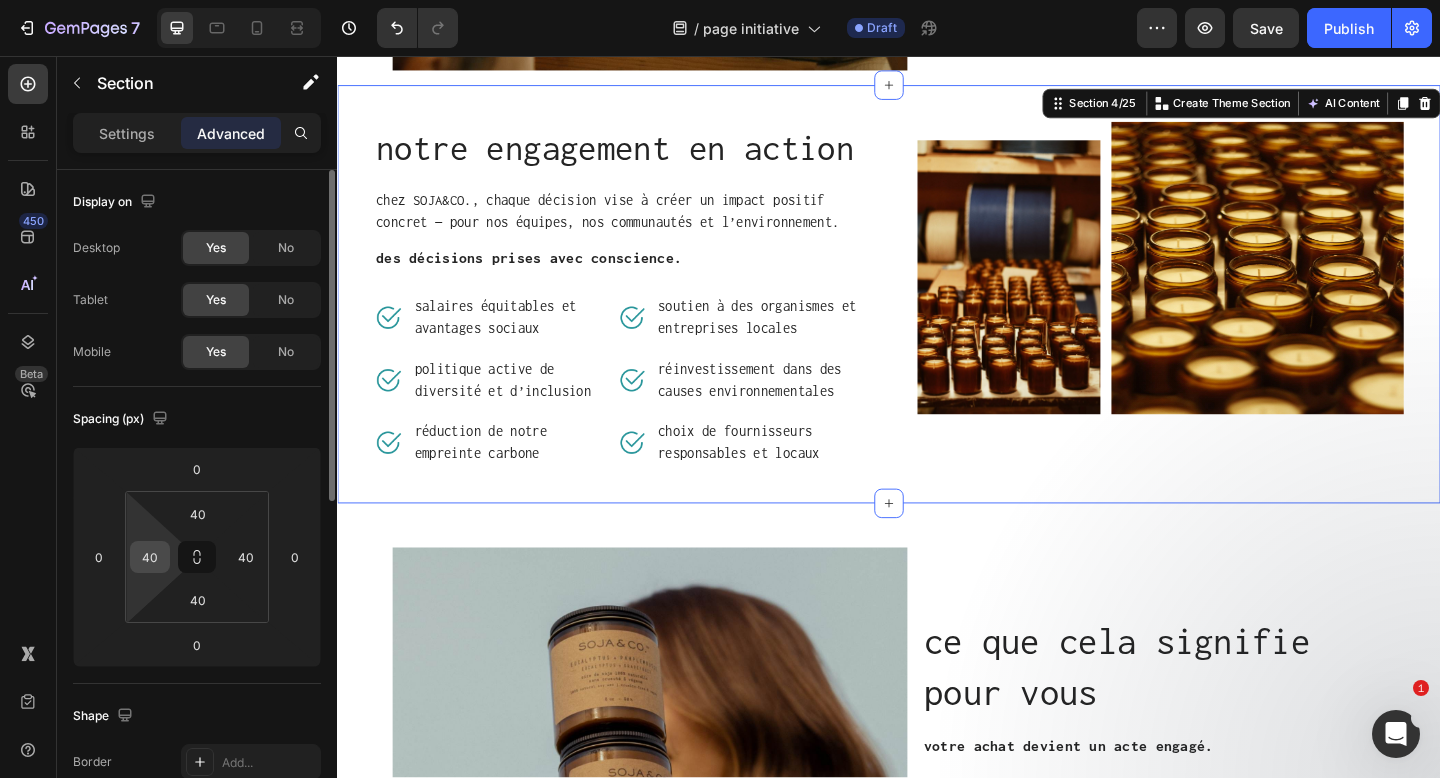 click on "40" at bounding box center (150, 557) 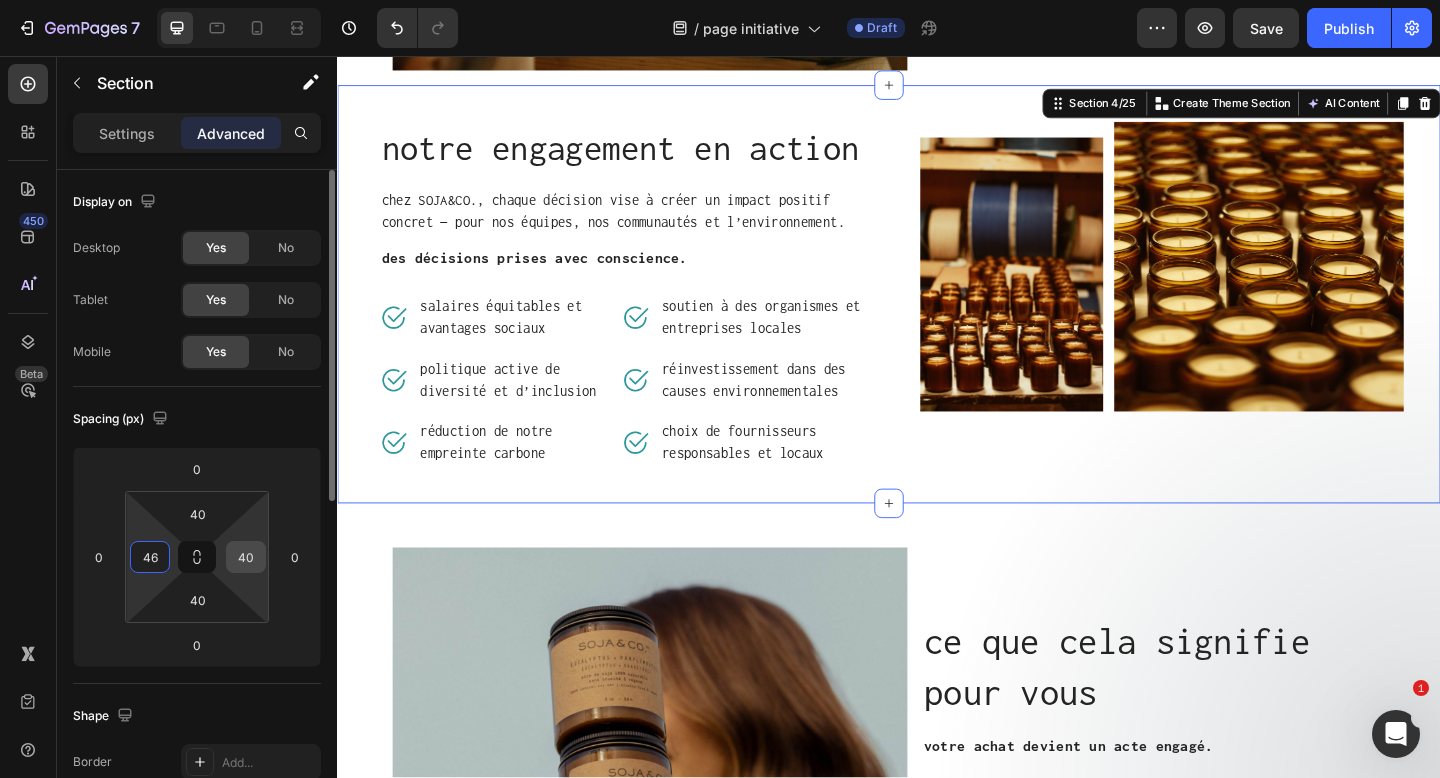 type on "46" 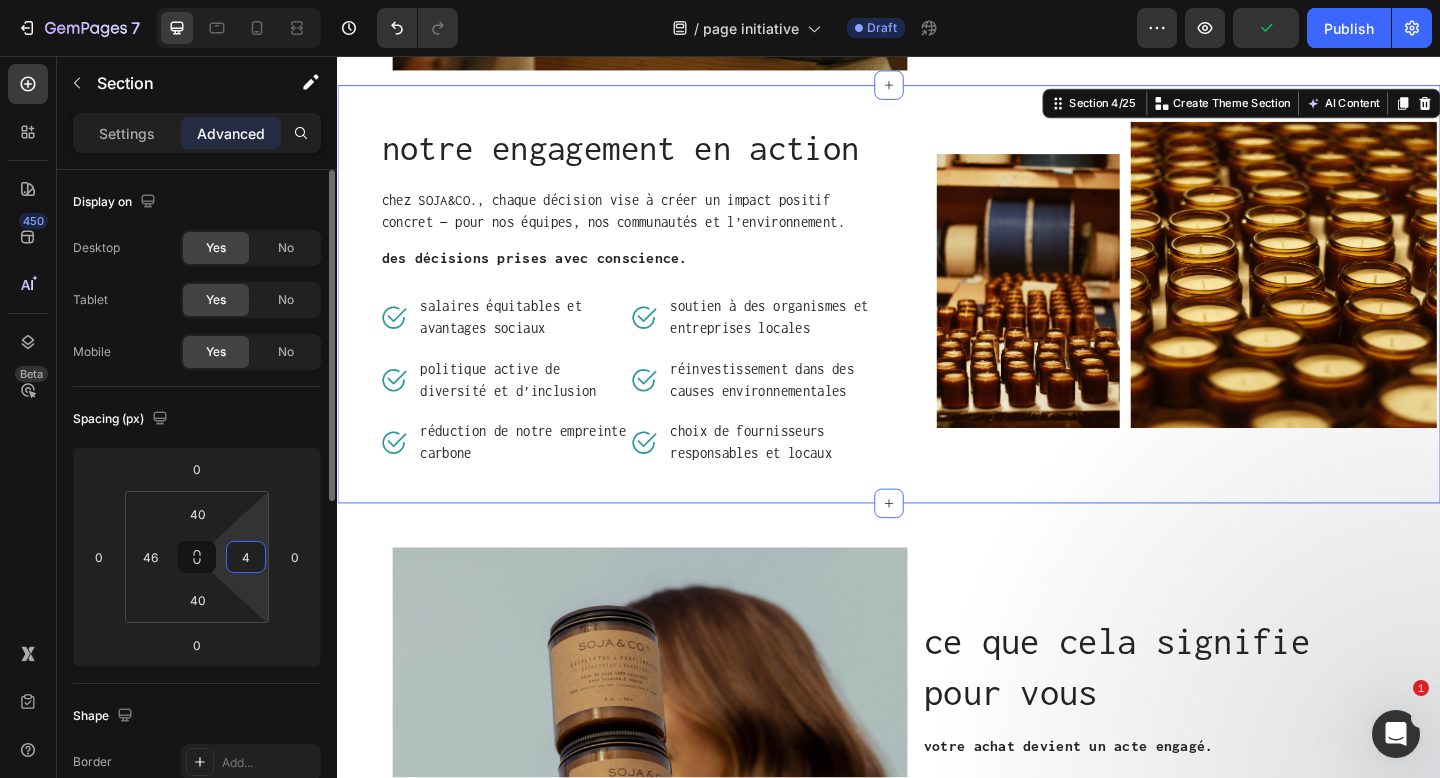 type on "40" 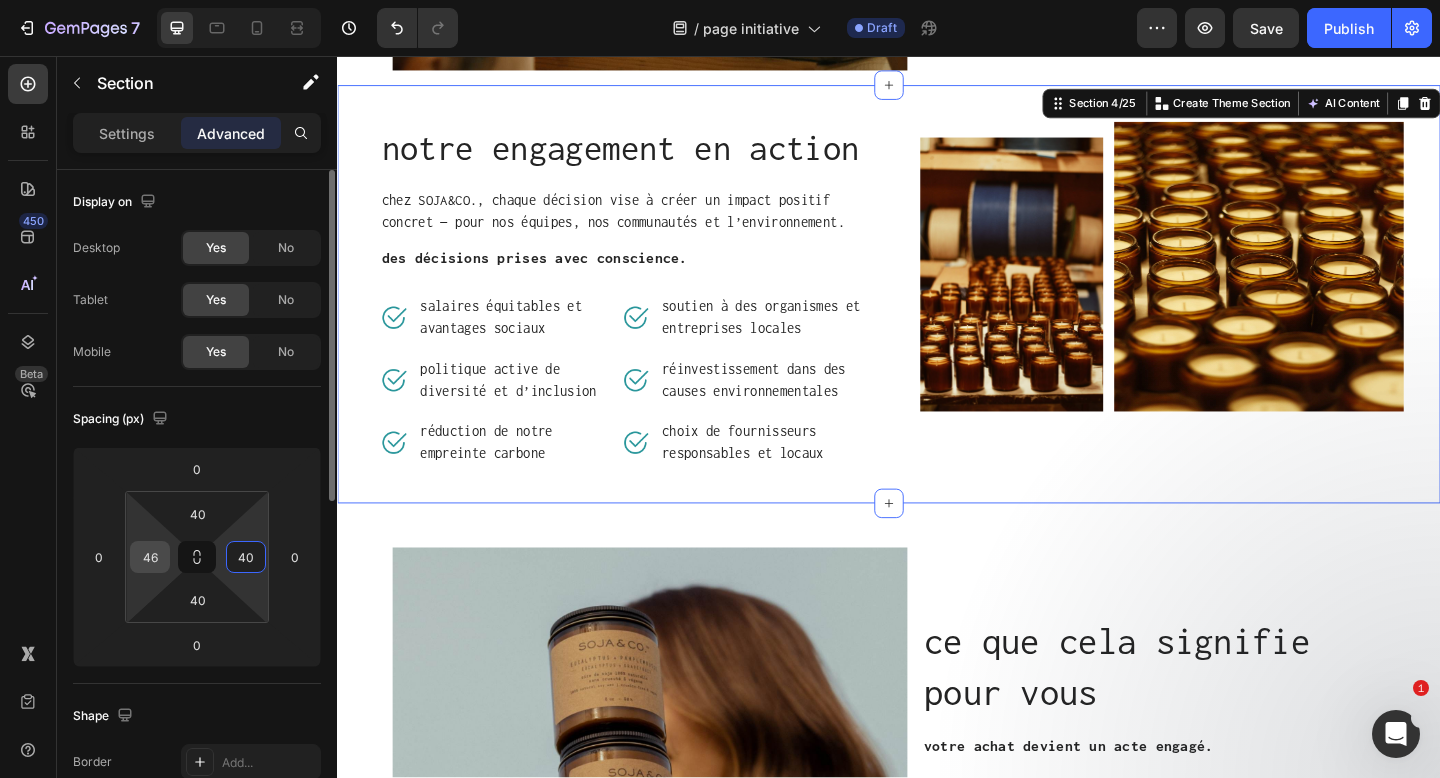 click on "46" at bounding box center [150, 557] 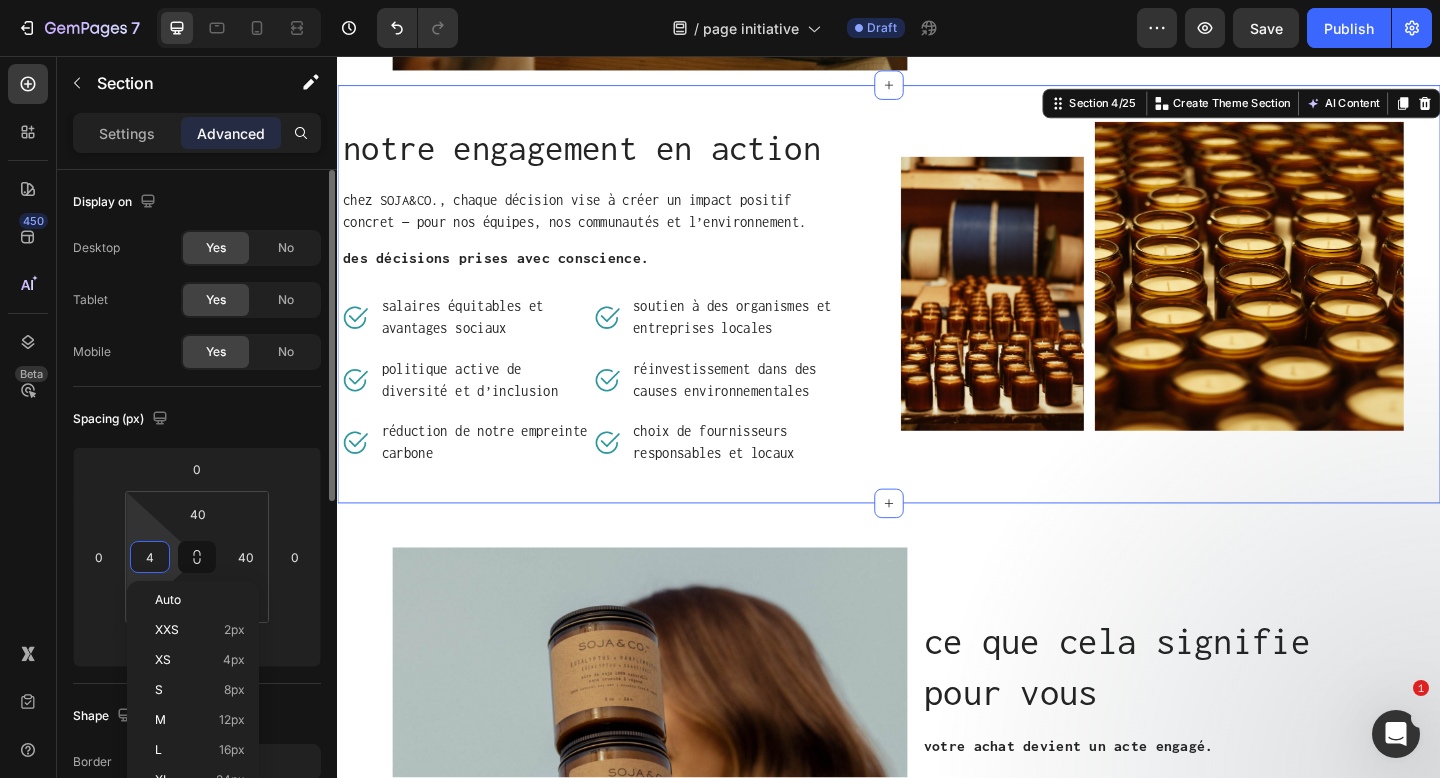 type on "40" 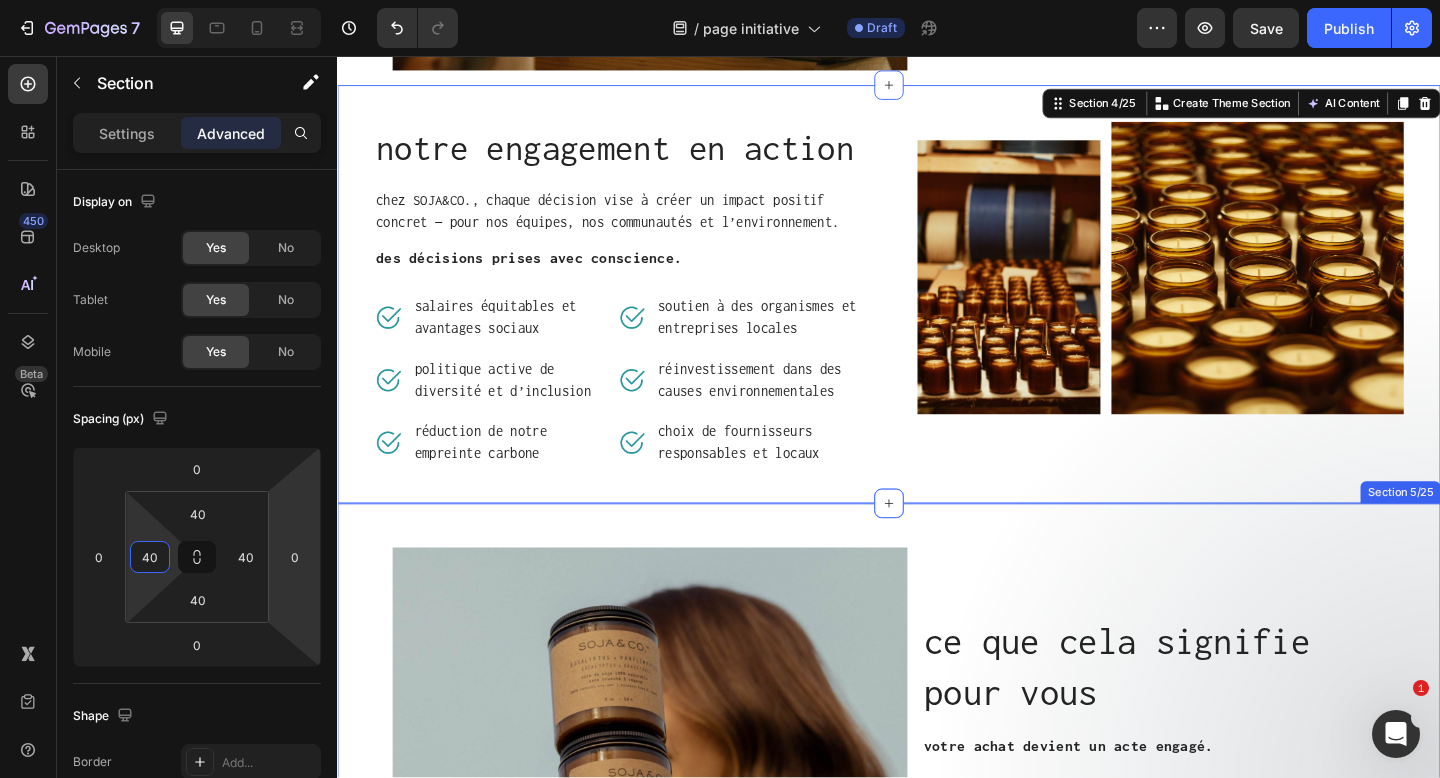 click on "ce que cela signifie pour vous Heading votre achat devient un acte engagé. Text block soutenir SOJA&CO., c’est choisir une entreprise vérifiée, responsable et en constante évolution. vous contribuez à encourager des pratiques exemplaires et à créer une économie où la conscience guide la consommation. Text Block Row Image Row Row Section 5/25" at bounding box center [937, 815] 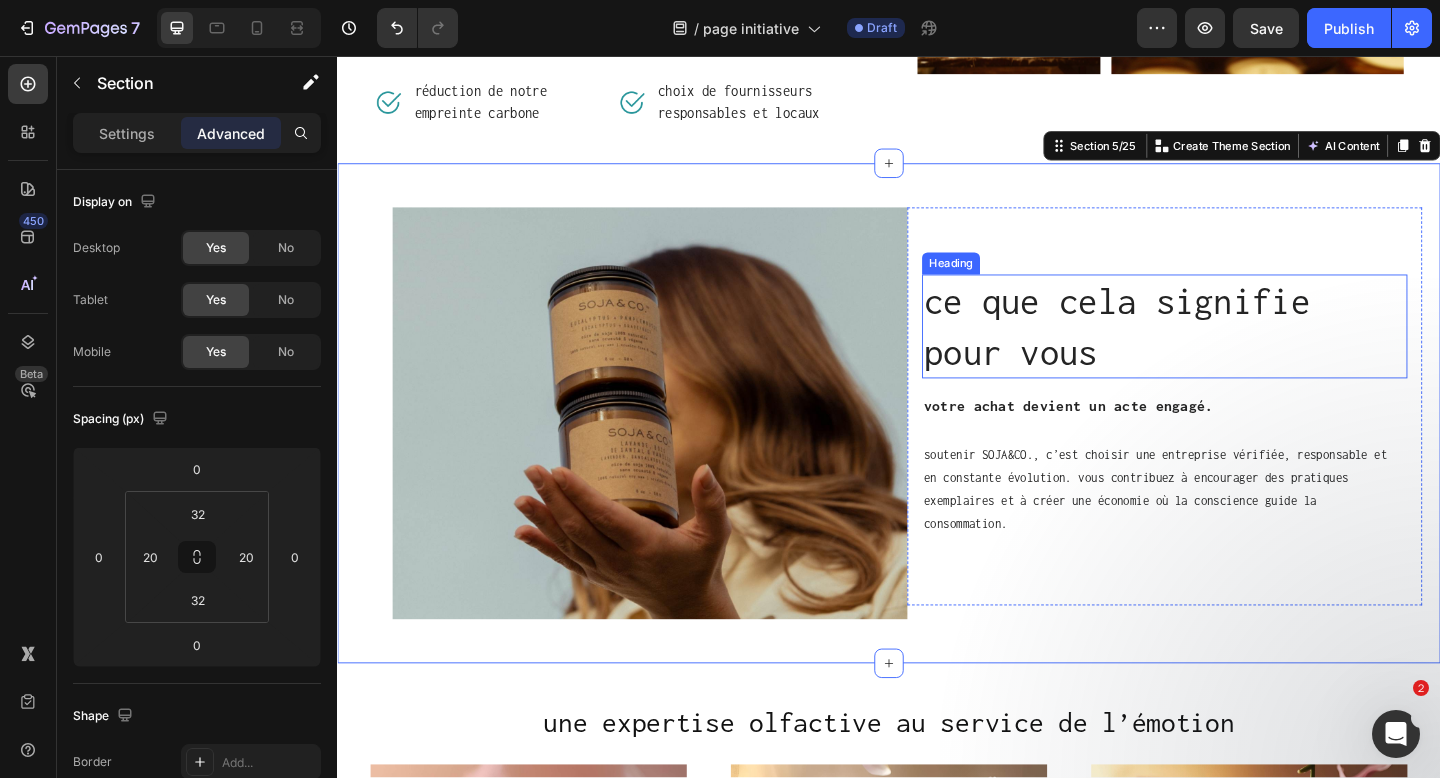 scroll, scrollTop: 1678, scrollLeft: 0, axis: vertical 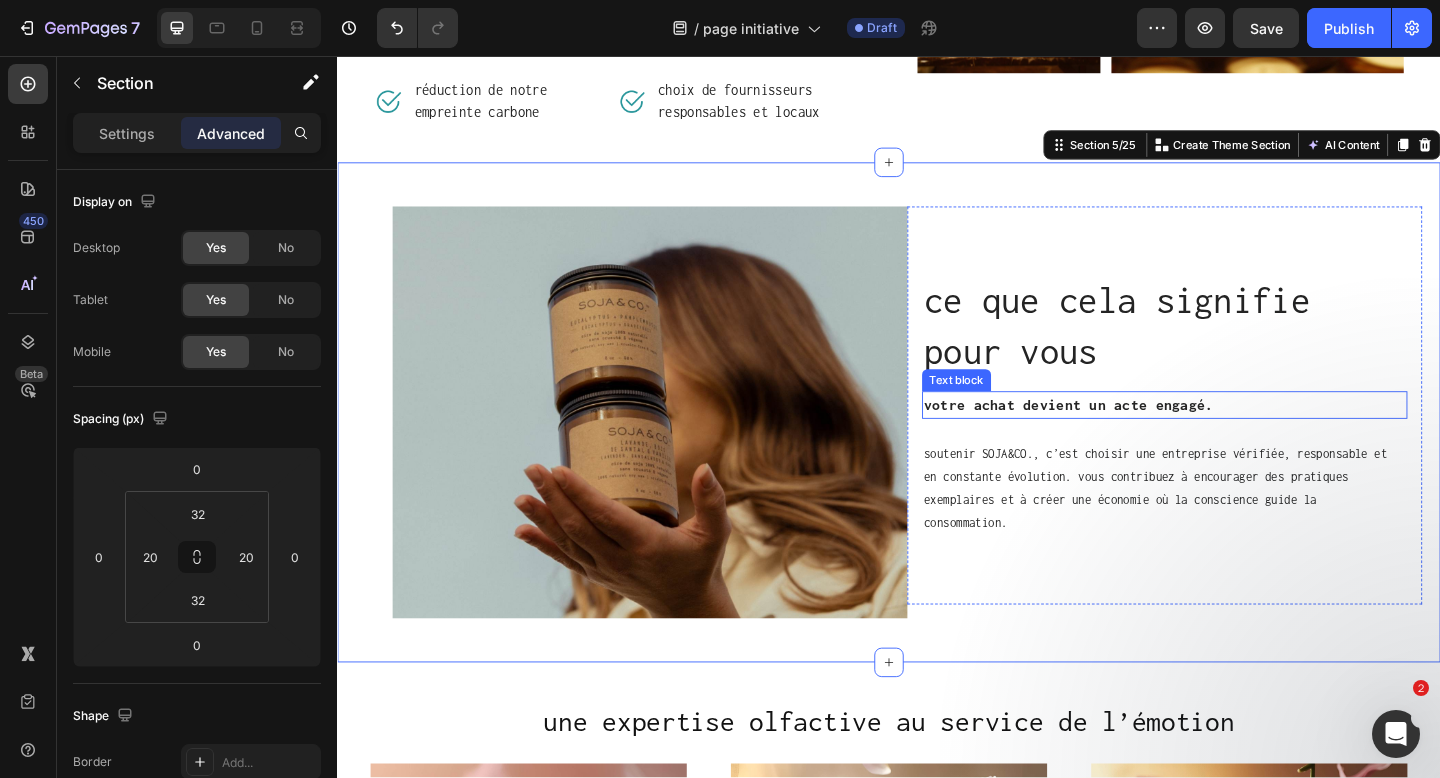click on "votre achat devient un acte engagé." at bounding box center [1237, 436] 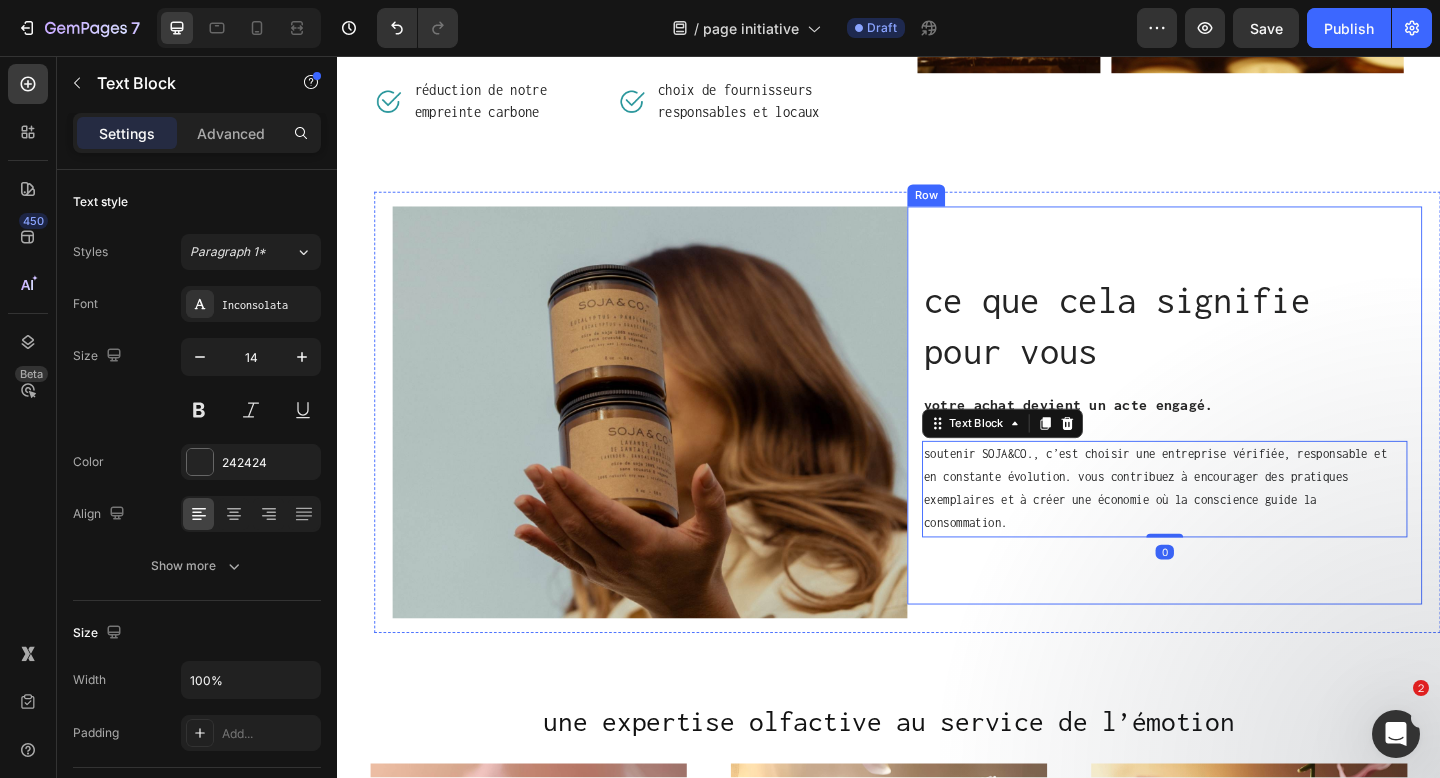 click on "votre achat devient un acte engagé." at bounding box center [1237, 436] 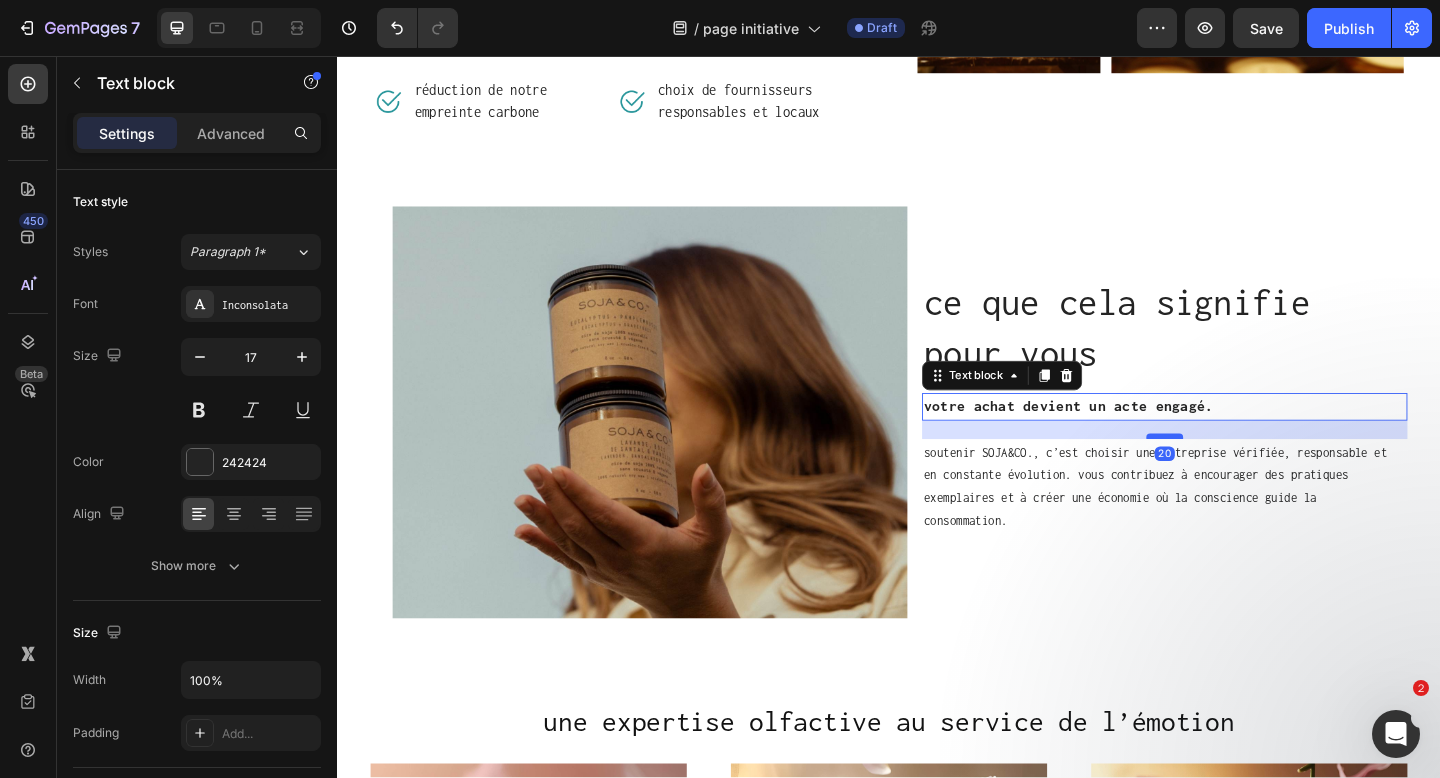 click at bounding box center (1237, 470) 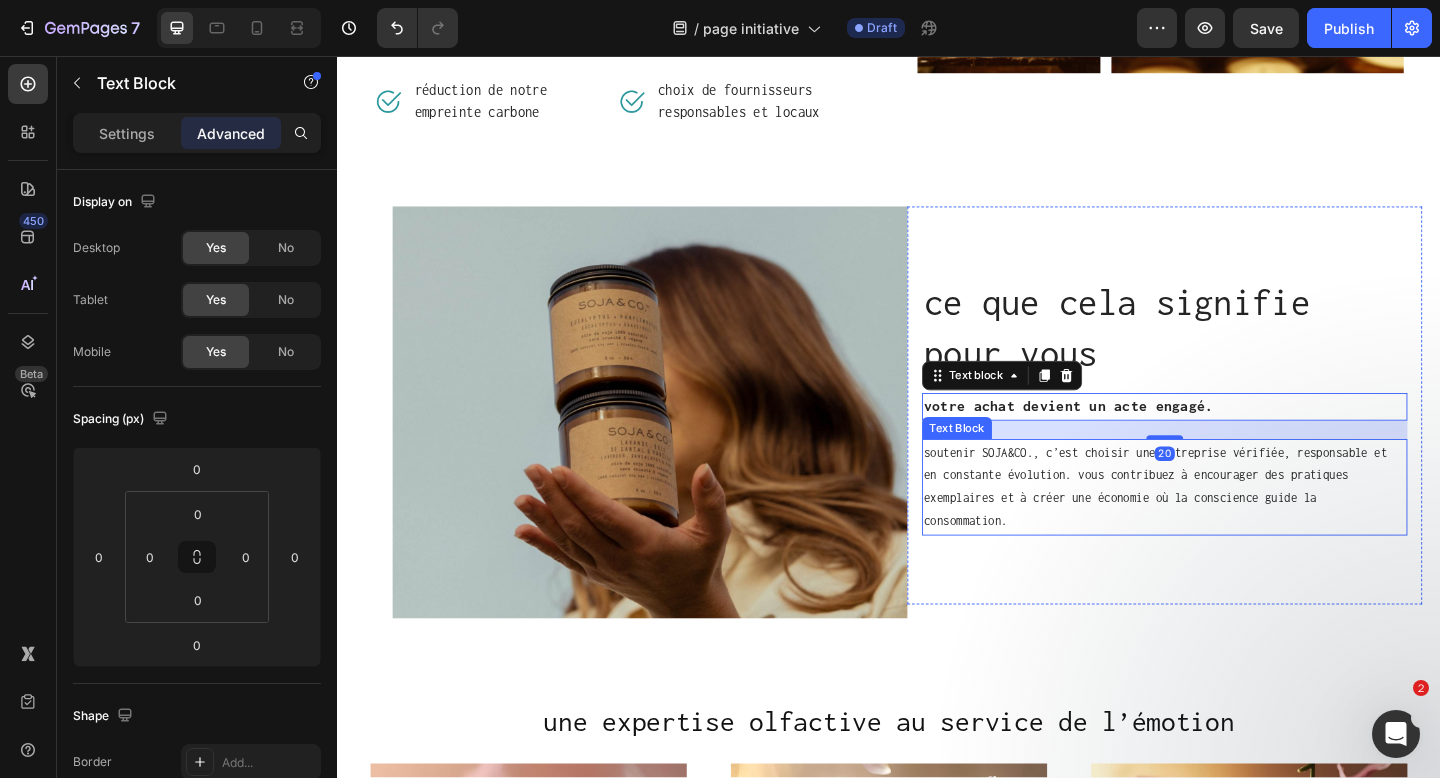 click on "soutenir SOJA&CO., c’est choisir une entreprise vérifiée, responsable et en constante évolution. vous contribuez à encourager des pratiques exemplaires et à créer une économie où la conscience guide la consommation." at bounding box center (1237, 525) 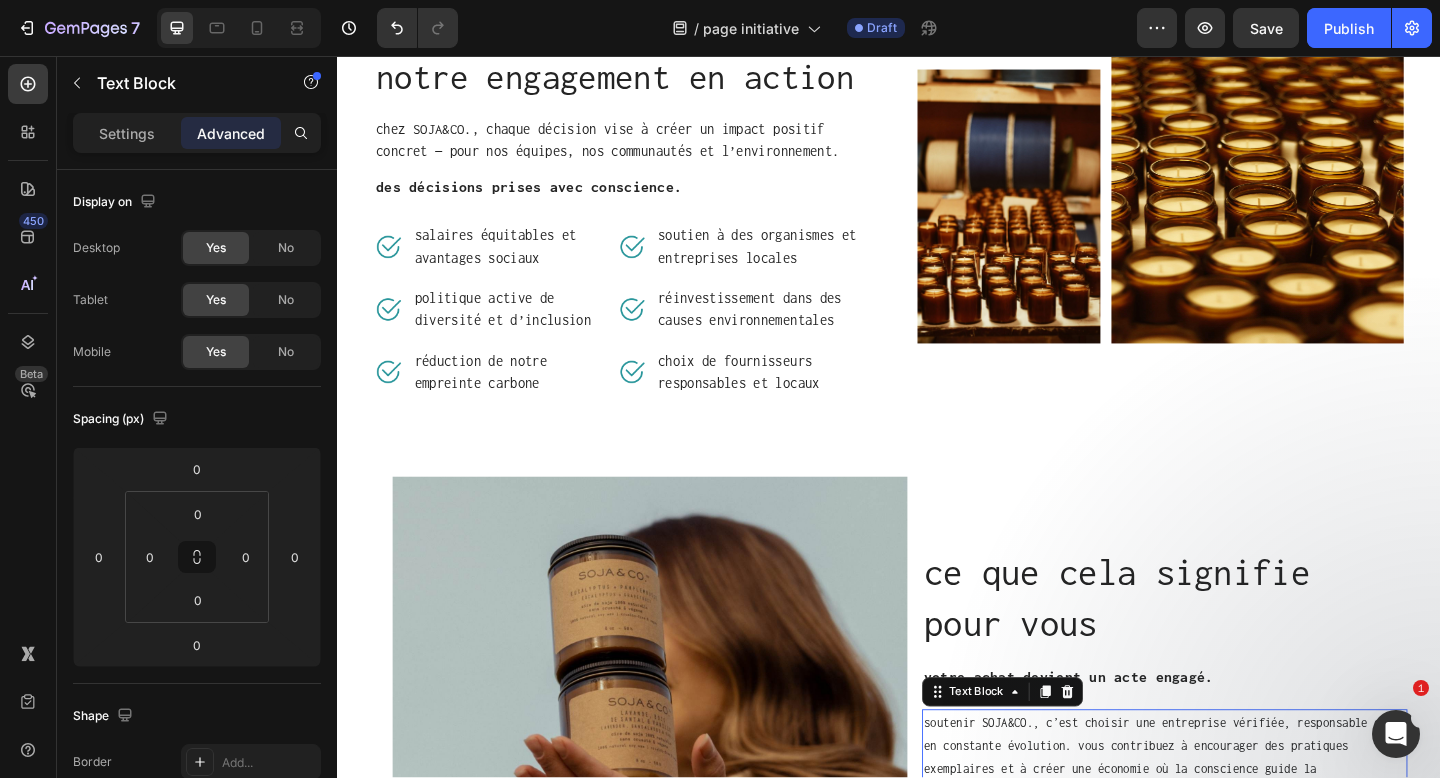 scroll, scrollTop: 1371, scrollLeft: 0, axis: vertical 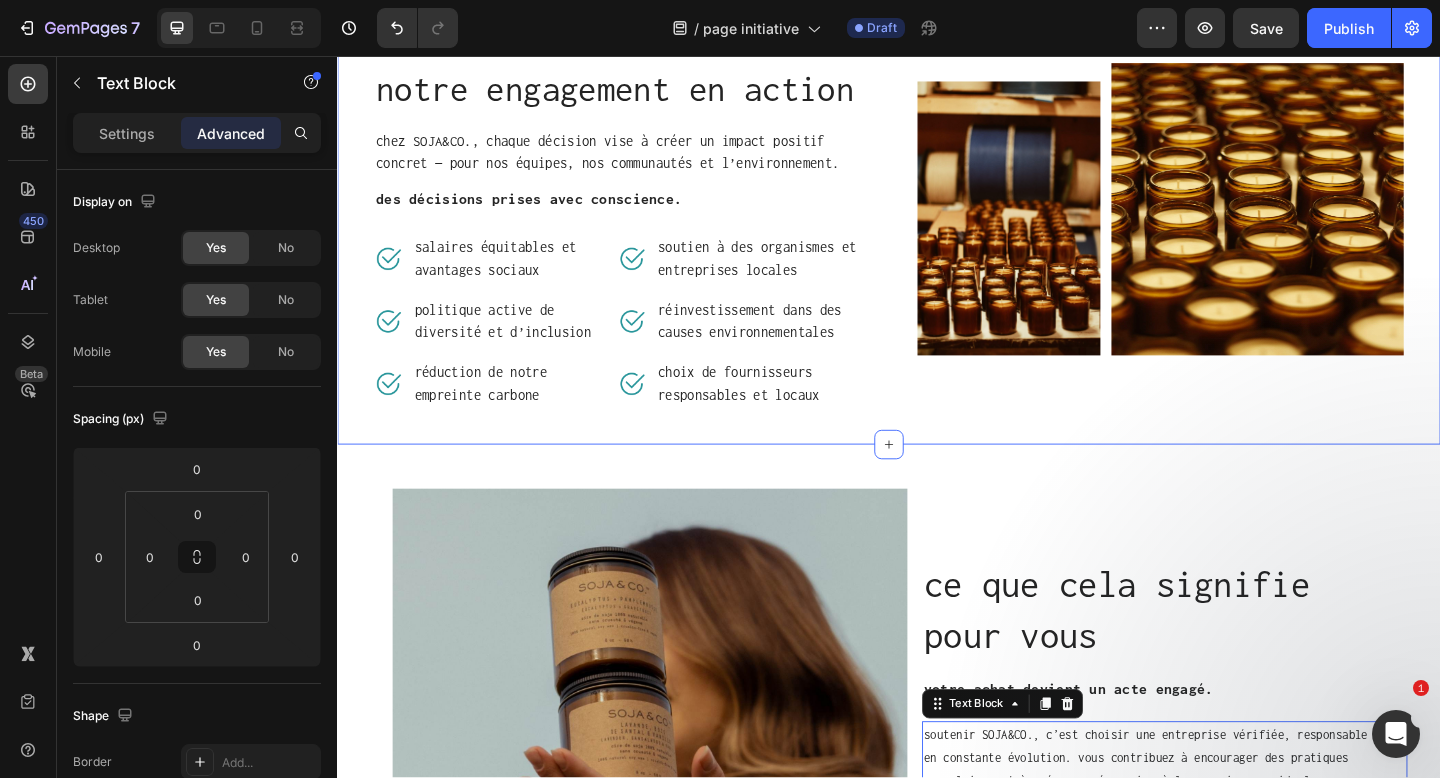 click on "notre engagement en action Heading chez SOJA&CO., chaque décision vise à créer un impact positif concret — pour nos équipes, nos communautés et l’environnement. Text block des décisions prises avec conscience. Text block Image salaires équitables et avantages sociaux Text block Row Image politique active de diversité et d’inclusion Text block Row Image réduction de notre empreinte carbone Text block Row Image soutien à des organismes et entreprises locales Text block Row Image réinvestissement dans des causes environnementales Text block Row Image choix de fournisseurs responsables et locaux Text block Row Row Image Image Row Row Section 4/25" at bounding box center (937, 251) 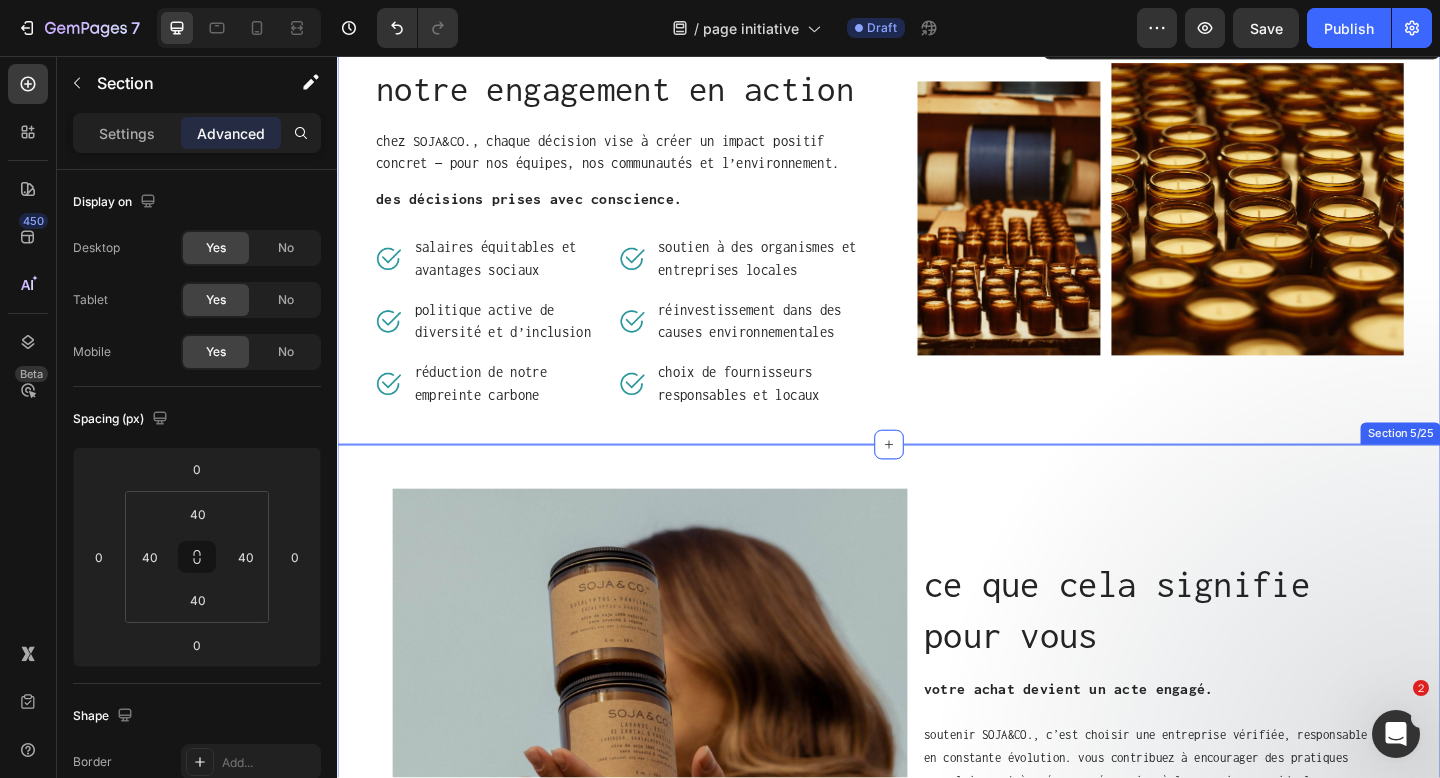 click on "ce que cela signifie pour vous Heading votre achat devient un acte engagé. Text block soutenir SOJA&CO., c’est choisir une entreprise vérifiée, responsable et en constante évolution. vous contribuez à encourager des pratiques exemplaires et à créer une économie où la conscience guide la consommation. Text Block Row Image Row Row Section 5/25" at bounding box center [937, 751] 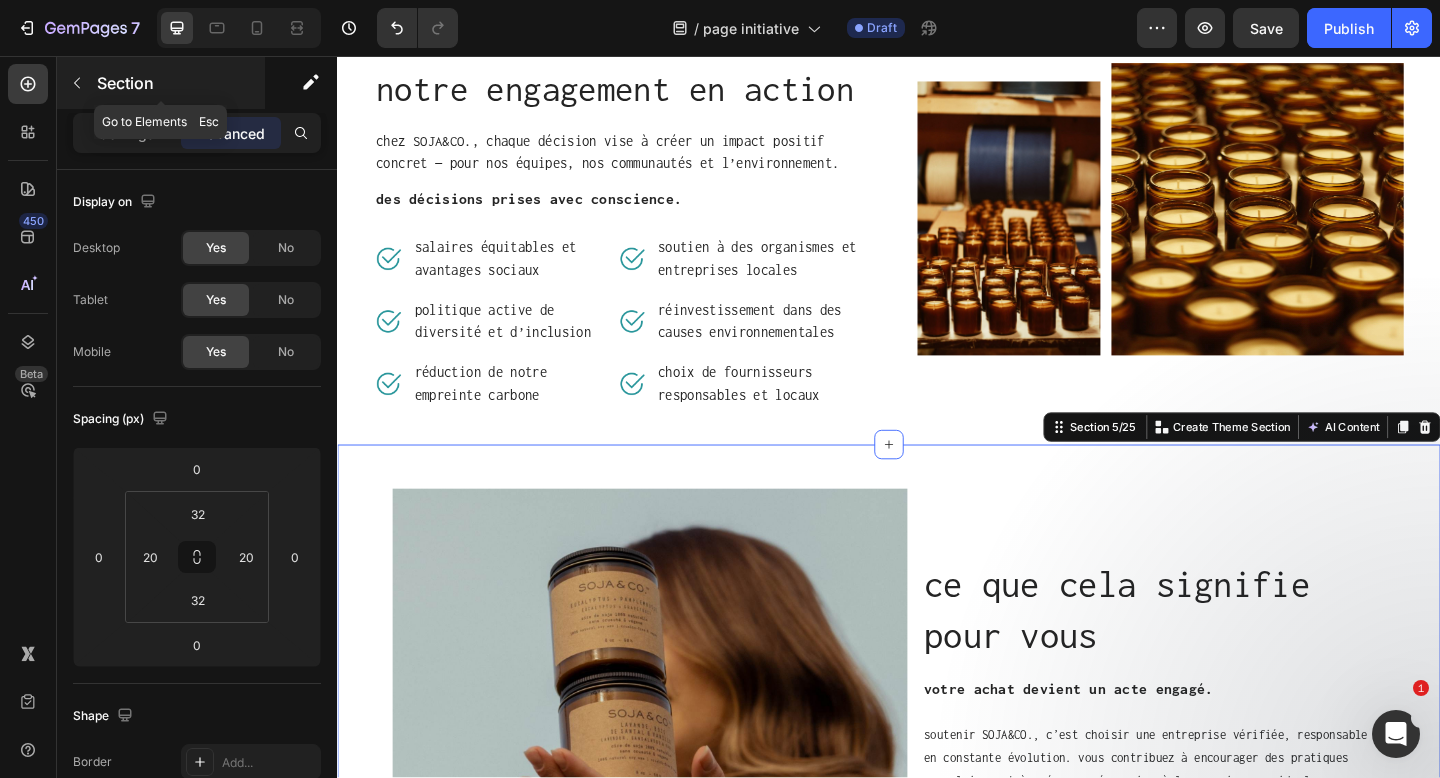 click 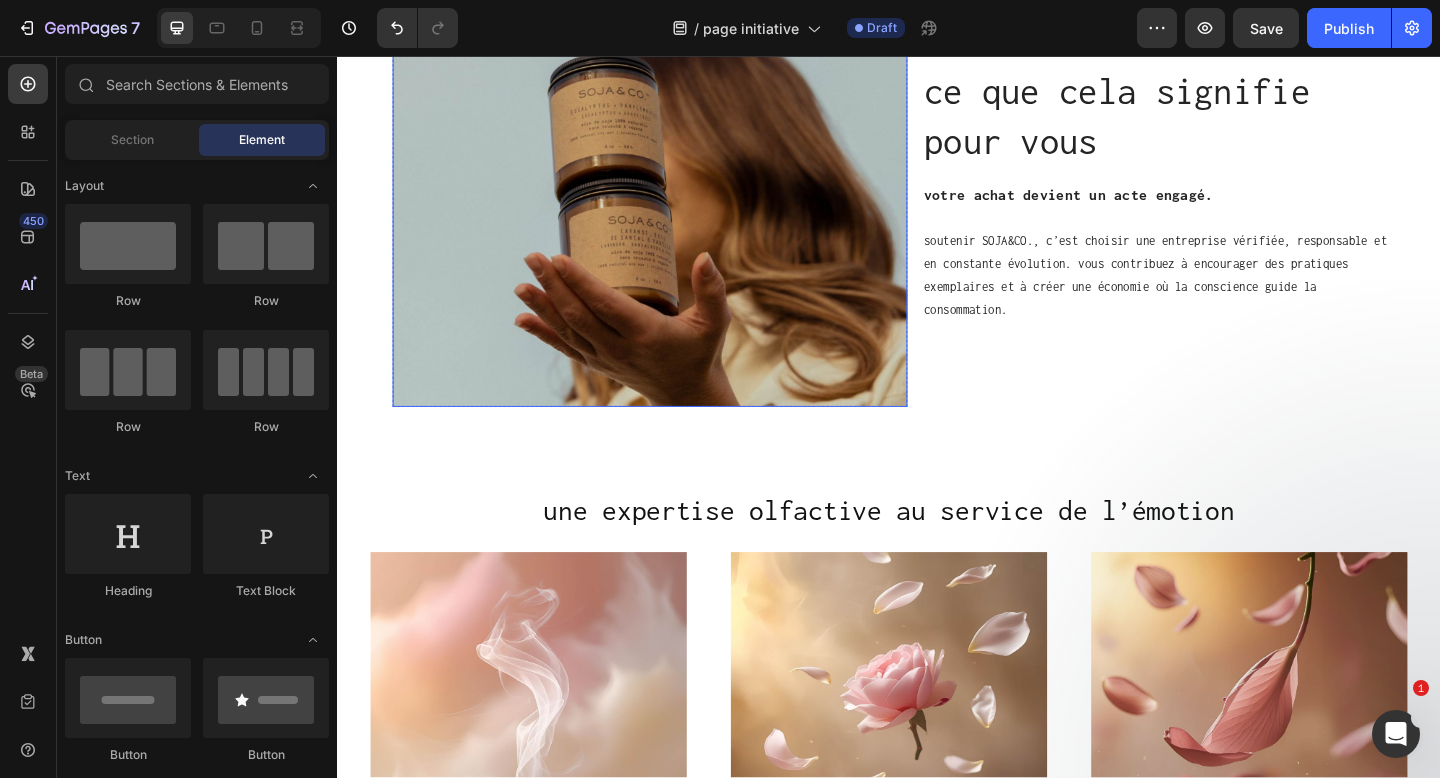 scroll, scrollTop: 1935, scrollLeft: 0, axis: vertical 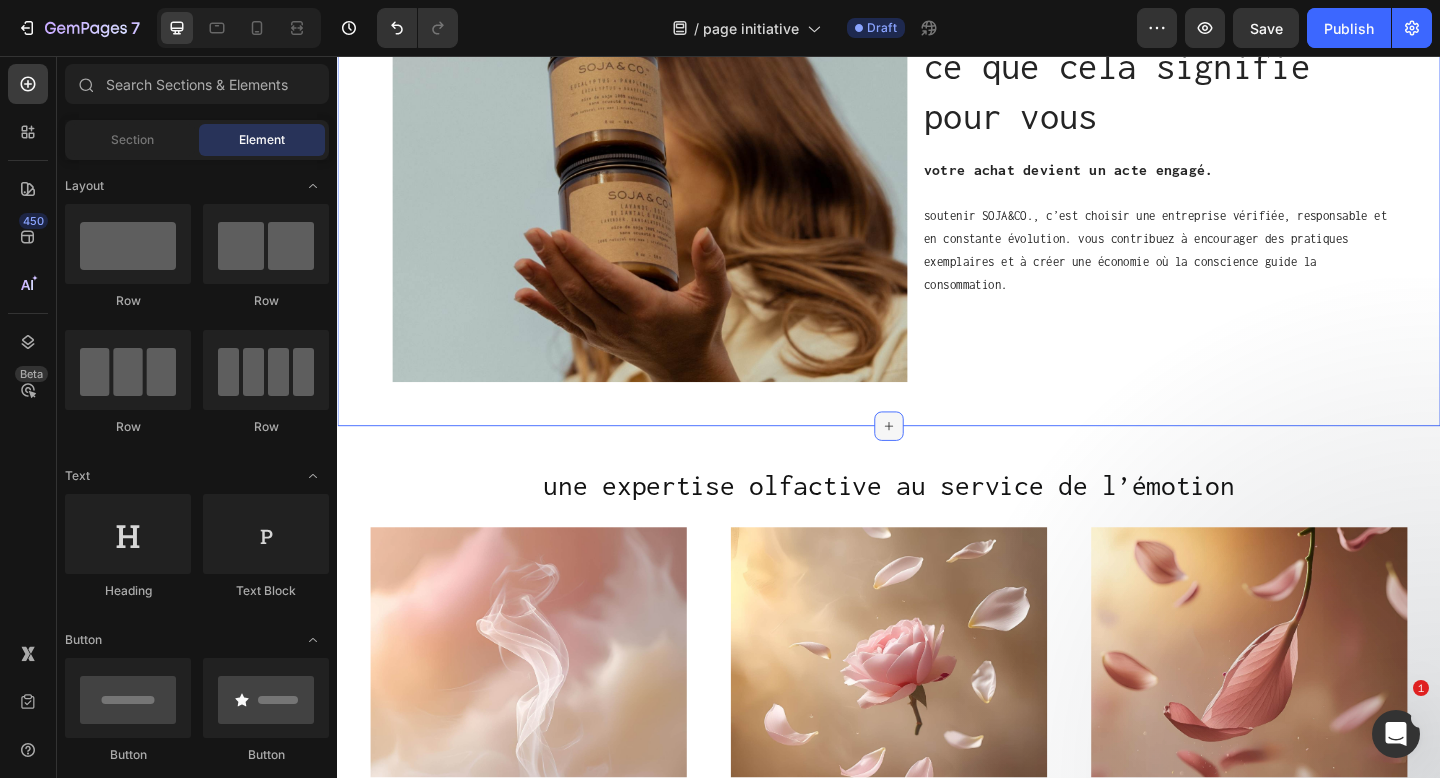 click 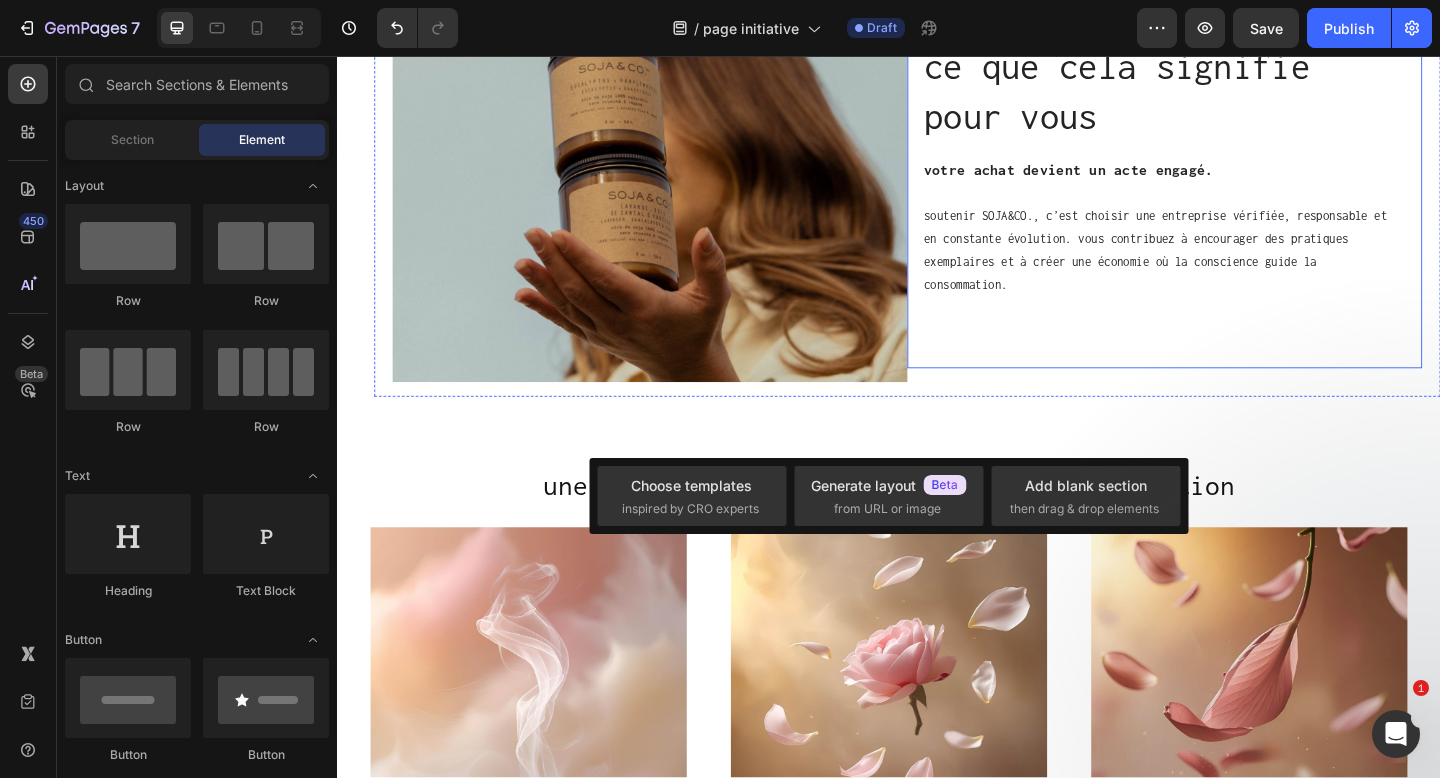 click on "ce que cela signifie pour vous Heading votre achat devient un acte engagé. Text block soutenir SOJA&CO., c’est choisir une entreprise vérifiée, responsable et en constante évolution. vous contribuez à encourager des pratiques exemplaires et à créer une économie où la conscience guide la consommation. Text Block Row" at bounding box center (1237, 179) 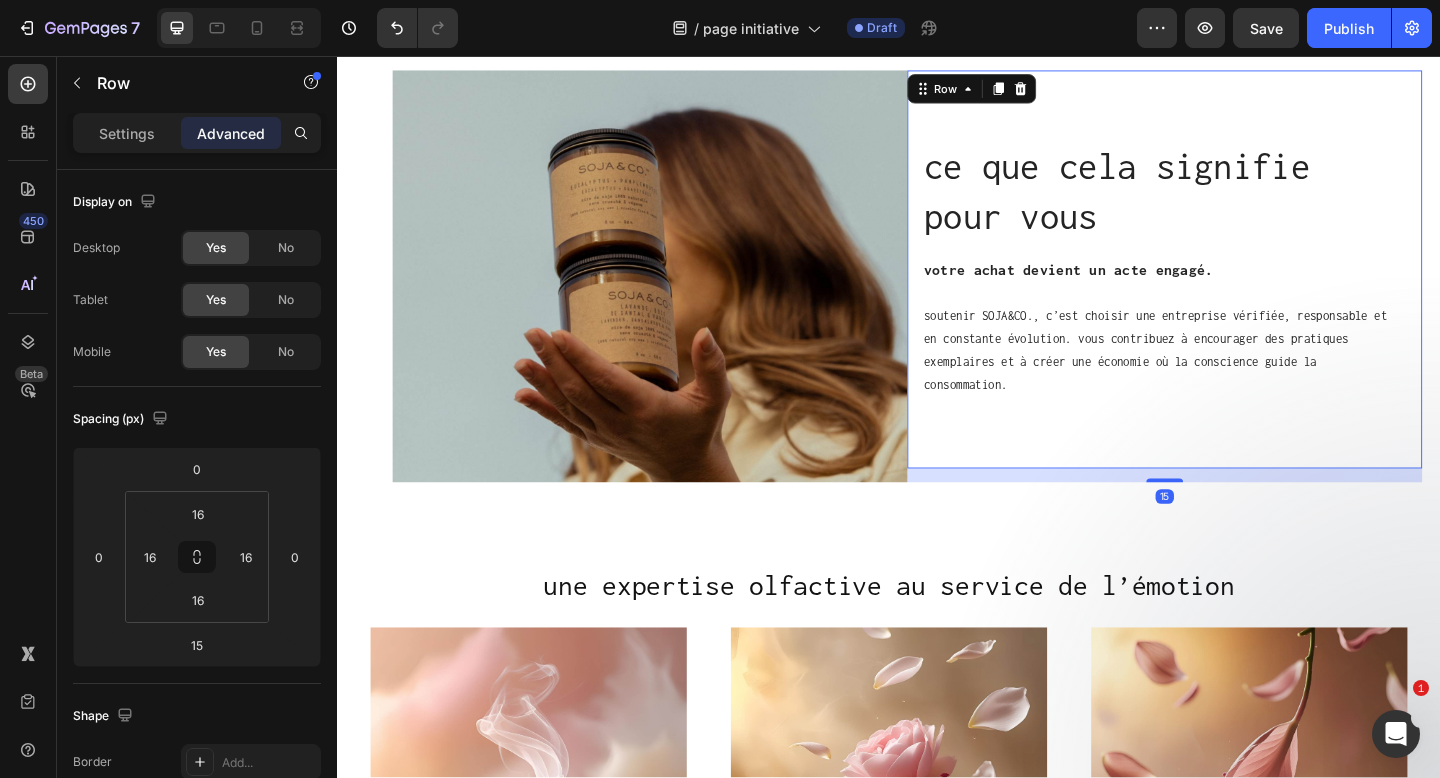 scroll, scrollTop: 1695, scrollLeft: 0, axis: vertical 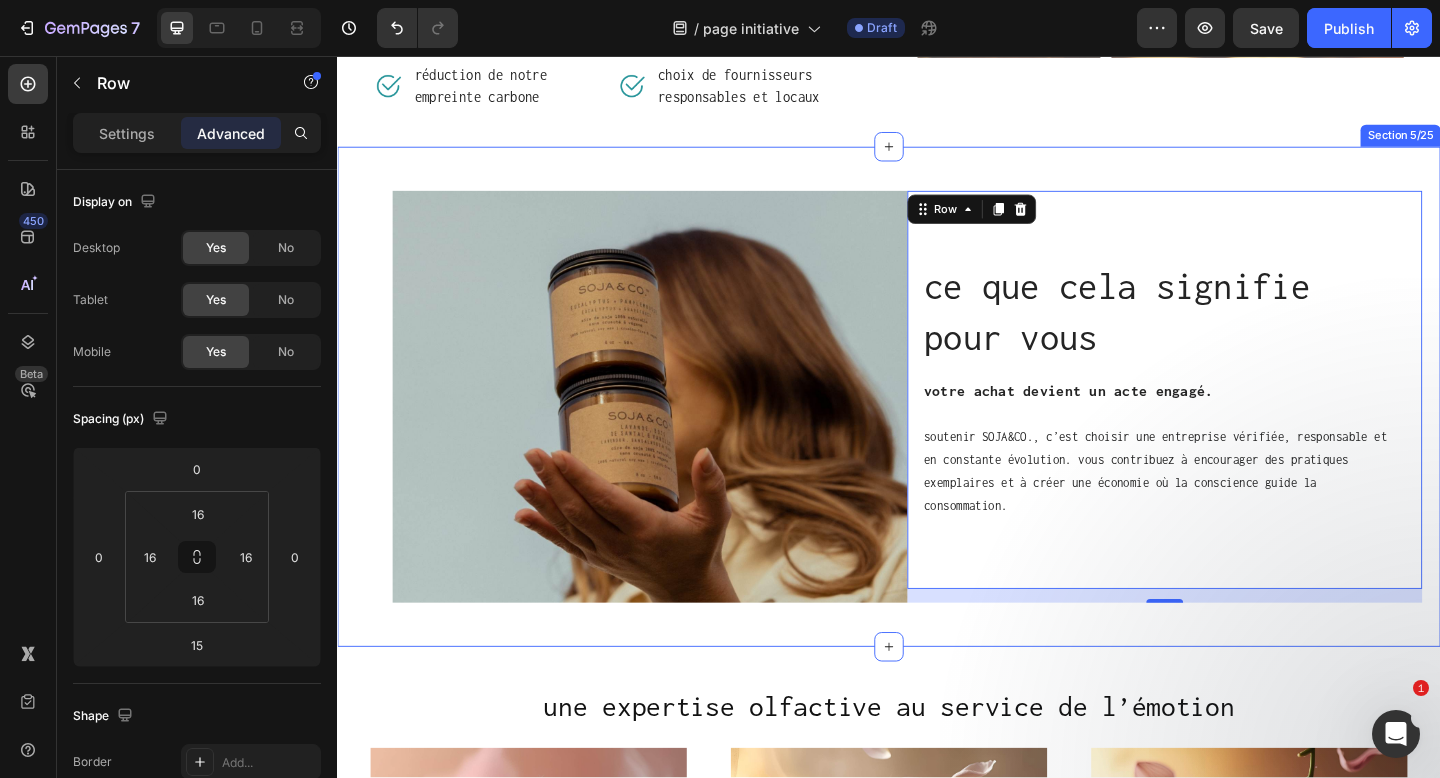 click on "ce que cela signifie pour vous Heading votre achat devient un acte engagé. Text block soutenir SOJA&CO., c’est choisir une entreprise vérifiée, responsable et en constante évolution. vous contribuez à encourager des pratiques exemplaires et à créer une économie où la conscience guide la consommation. Text Block Row   15 Image Row Row Section 5/25" at bounding box center (937, 427) 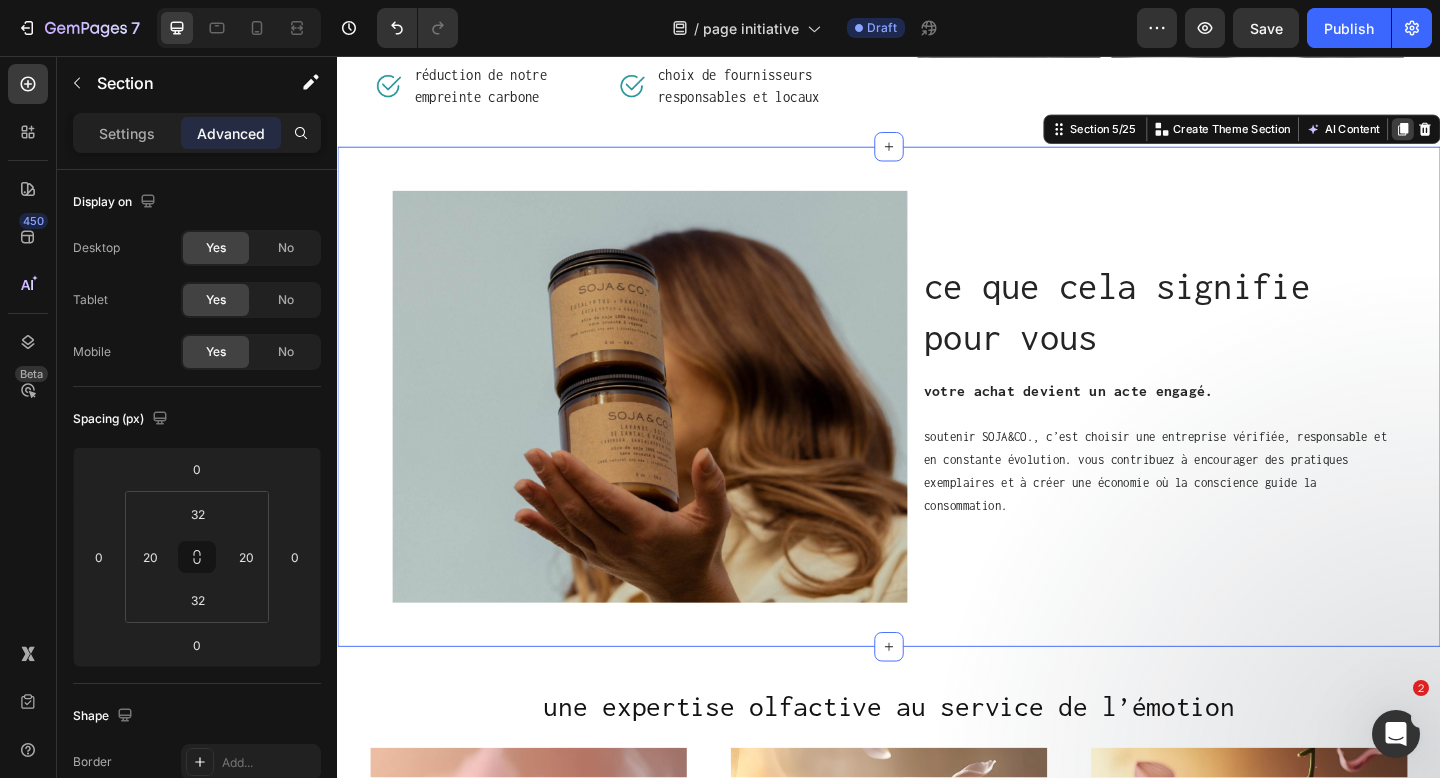 click 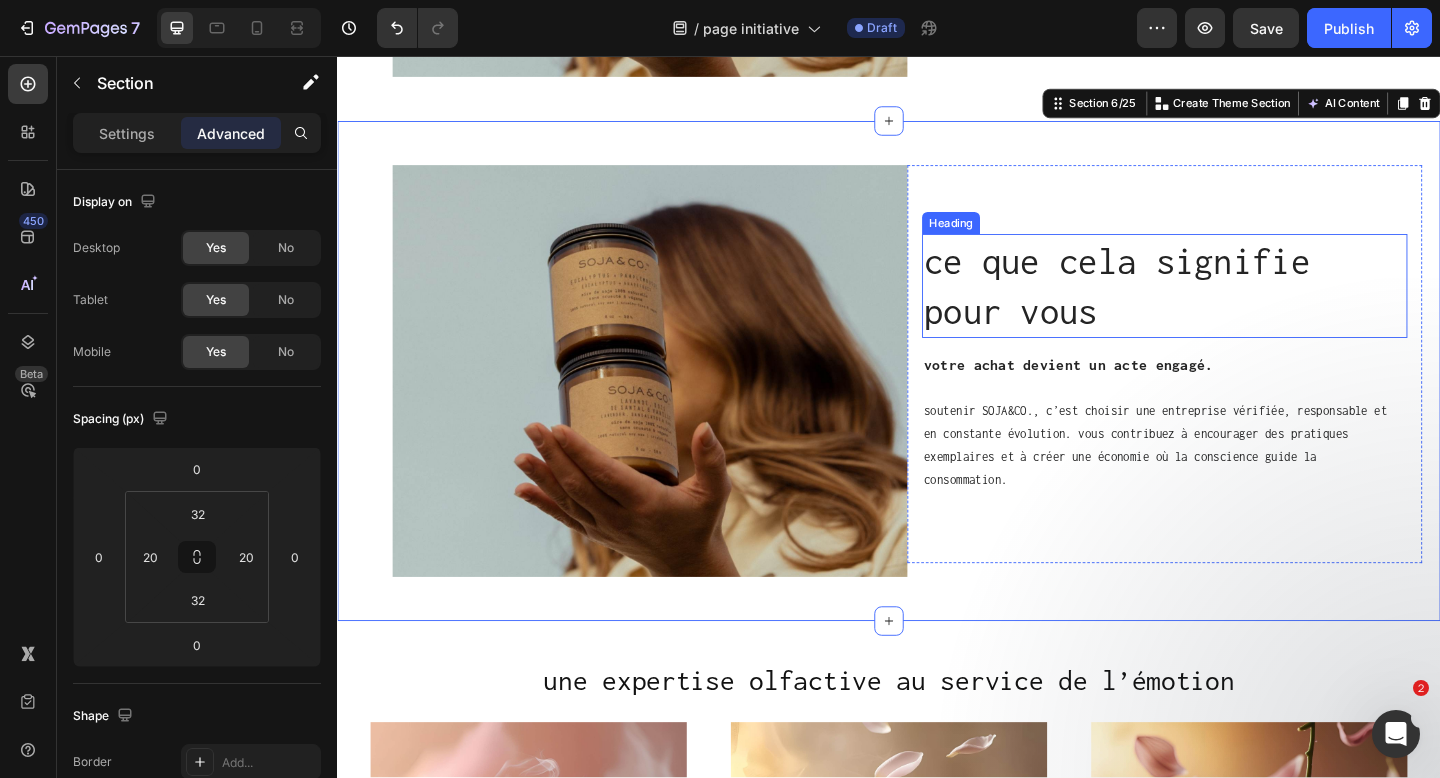 scroll, scrollTop: 2268, scrollLeft: 0, axis: vertical 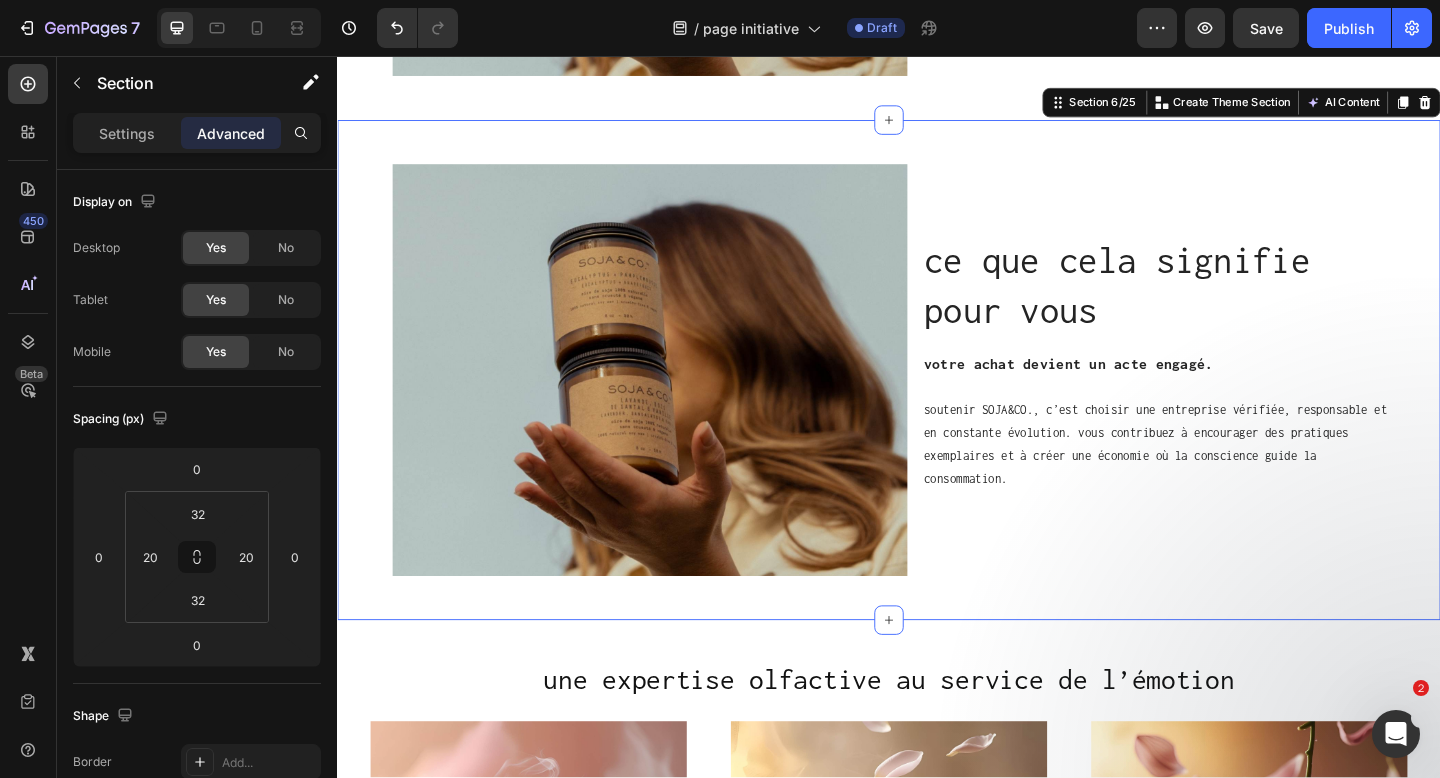 click on "ce que cela signifie pour vous Heading votre achat devient un acte engagé. Text block soutenir SOJA&CO., c’est choisir une entreprise vérifiée, responsable et en constante évolution. vous contribuez à encourager des pratiques exemplaires et à créer une économie où la conscience guide la consommation. Text Block Row Image Row Row Section 6/25   Create Theme Section AI Content Write with GemAI What would you like to describe here? Tone and Voice Persuasive Product Achat - Matières premières Show more Generate" at bounding box center (937, 398) 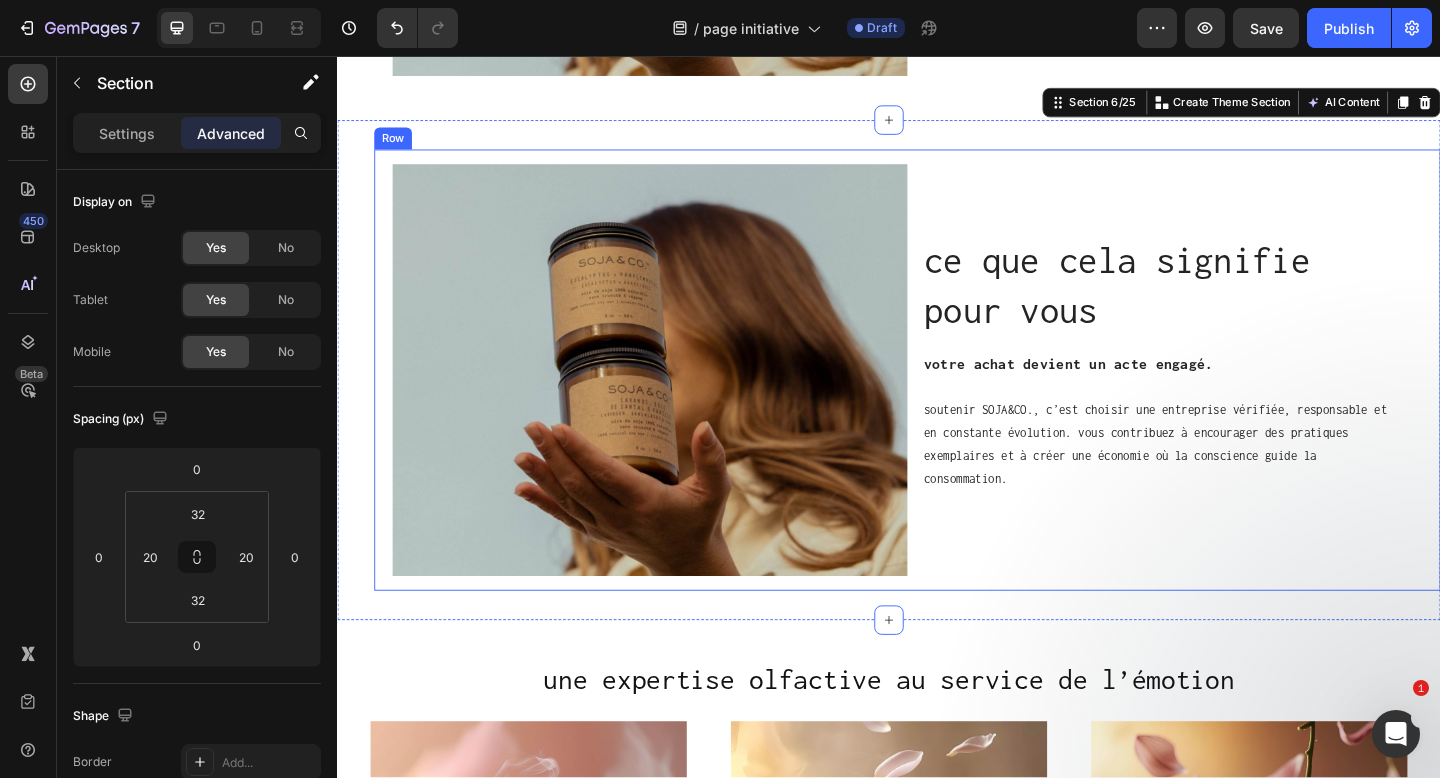 click on "ce que cela signifie pour vous Heading votre achat devient un acte engagé. Text block soutenir SOJA&CO., c’est choisir une entreprise vérifiée, responsable et en constante évolution. vous contribuez à encourager des pratiques exemplaires et à créer une économie où la conscience guide la consommation. Text Block Row Image Row Row" at bounding box center [957, 398] 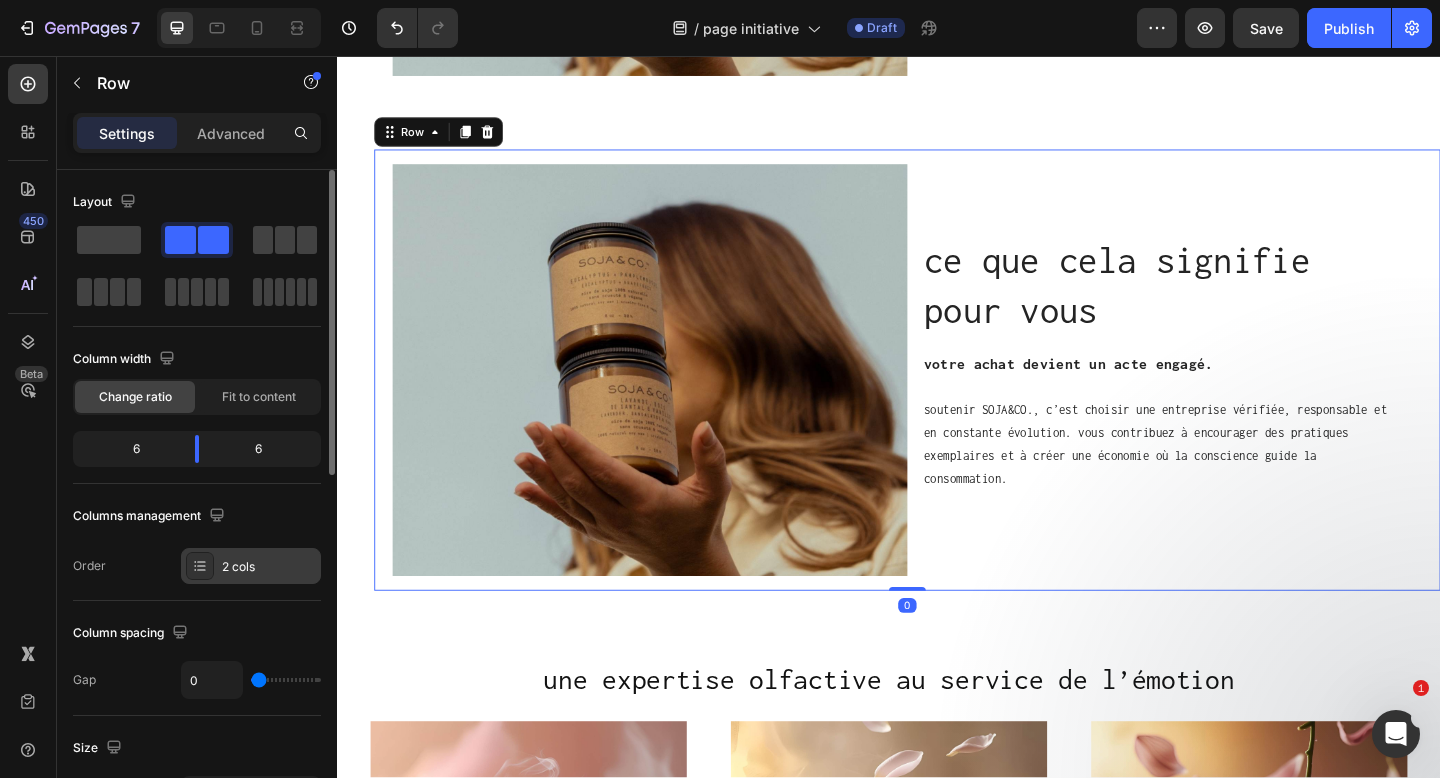 click 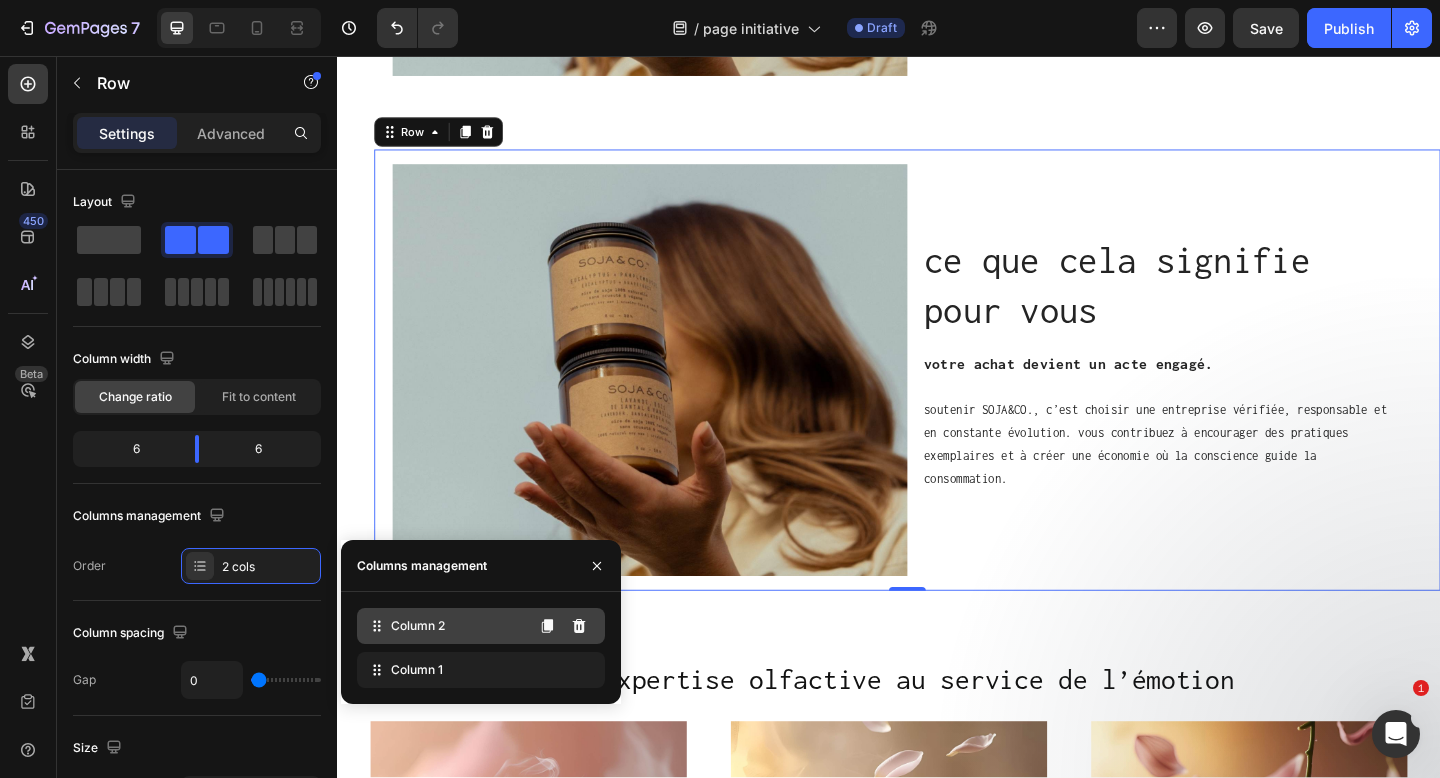 type 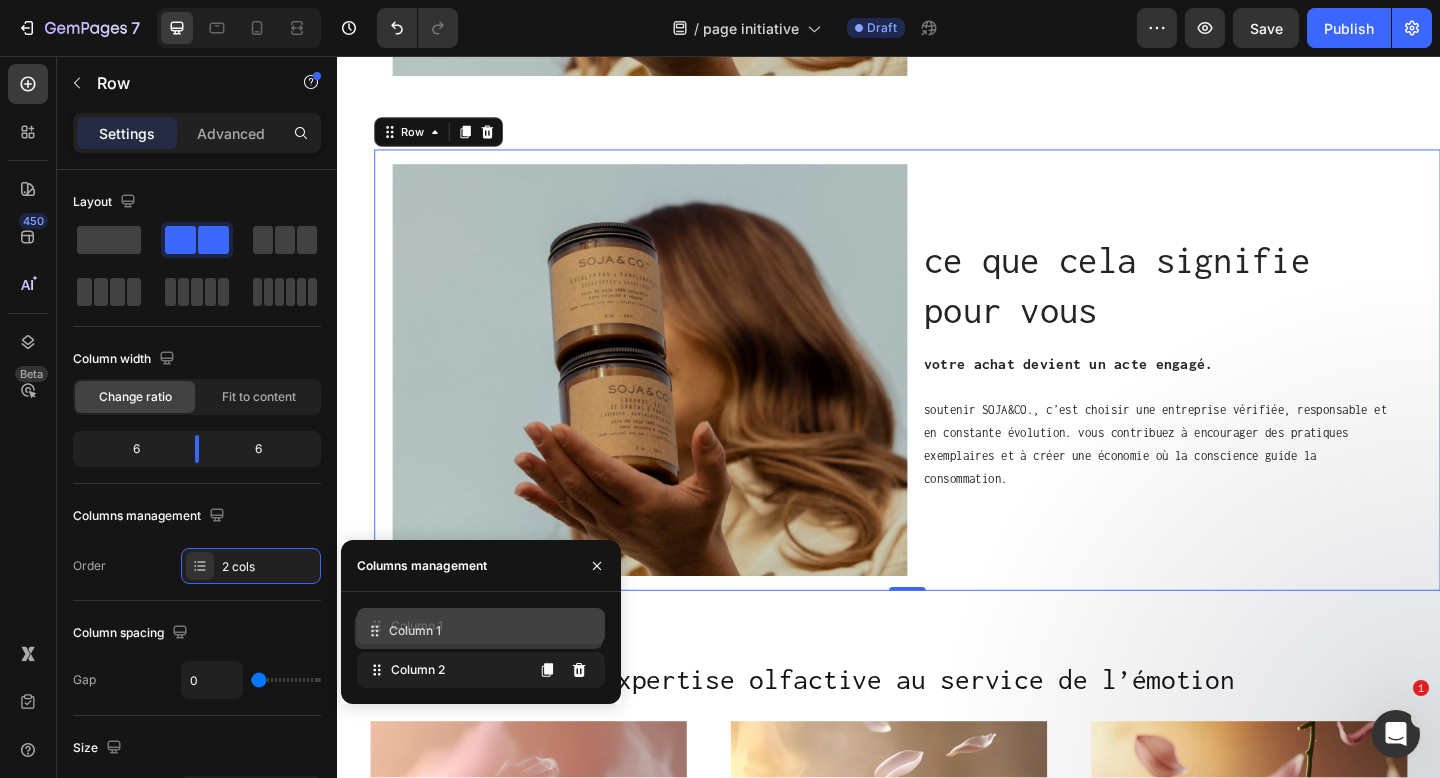 drag, startPoint x: 378, startPoint y: 674, endPoint x: 376, endPoint y: 635, distance: 39.051247 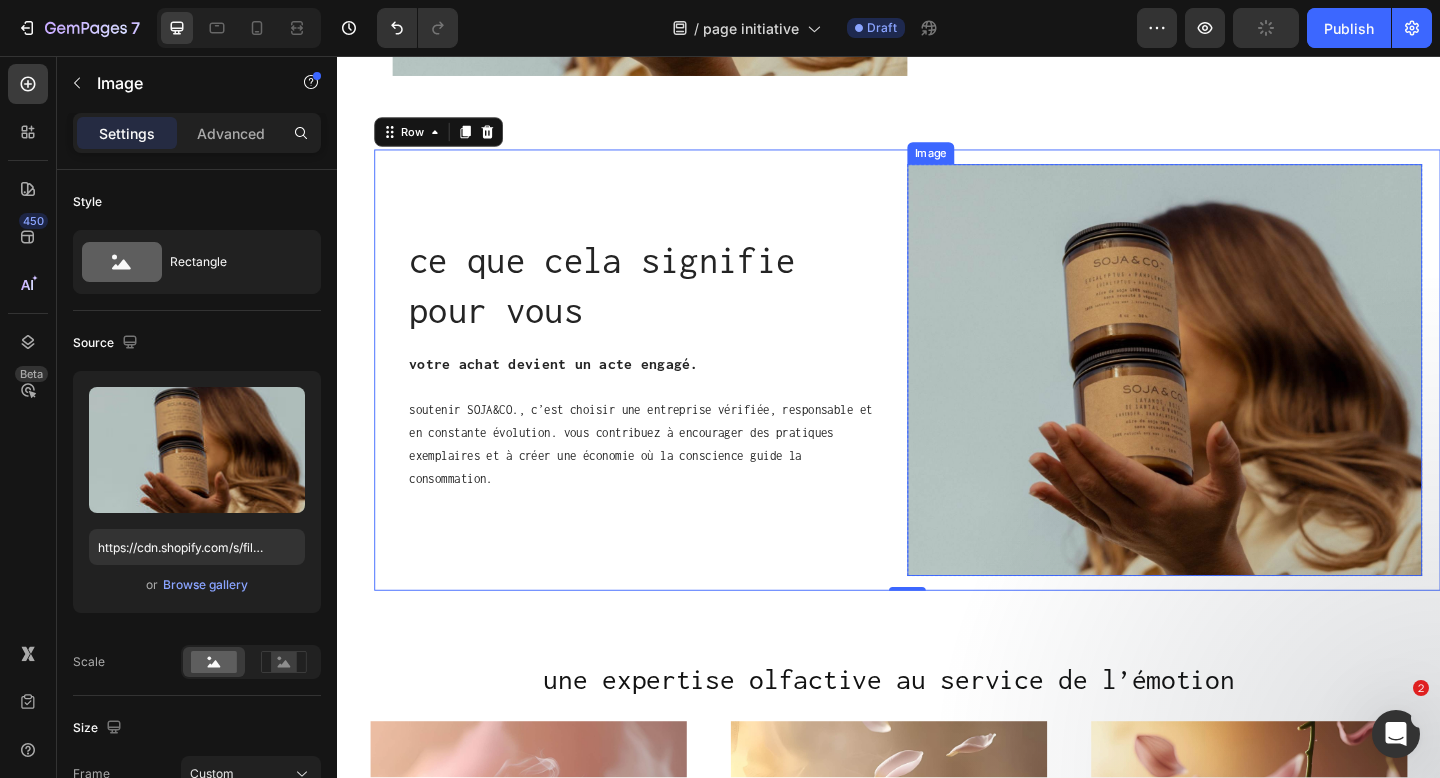 click at bounding box center (1237, 398) 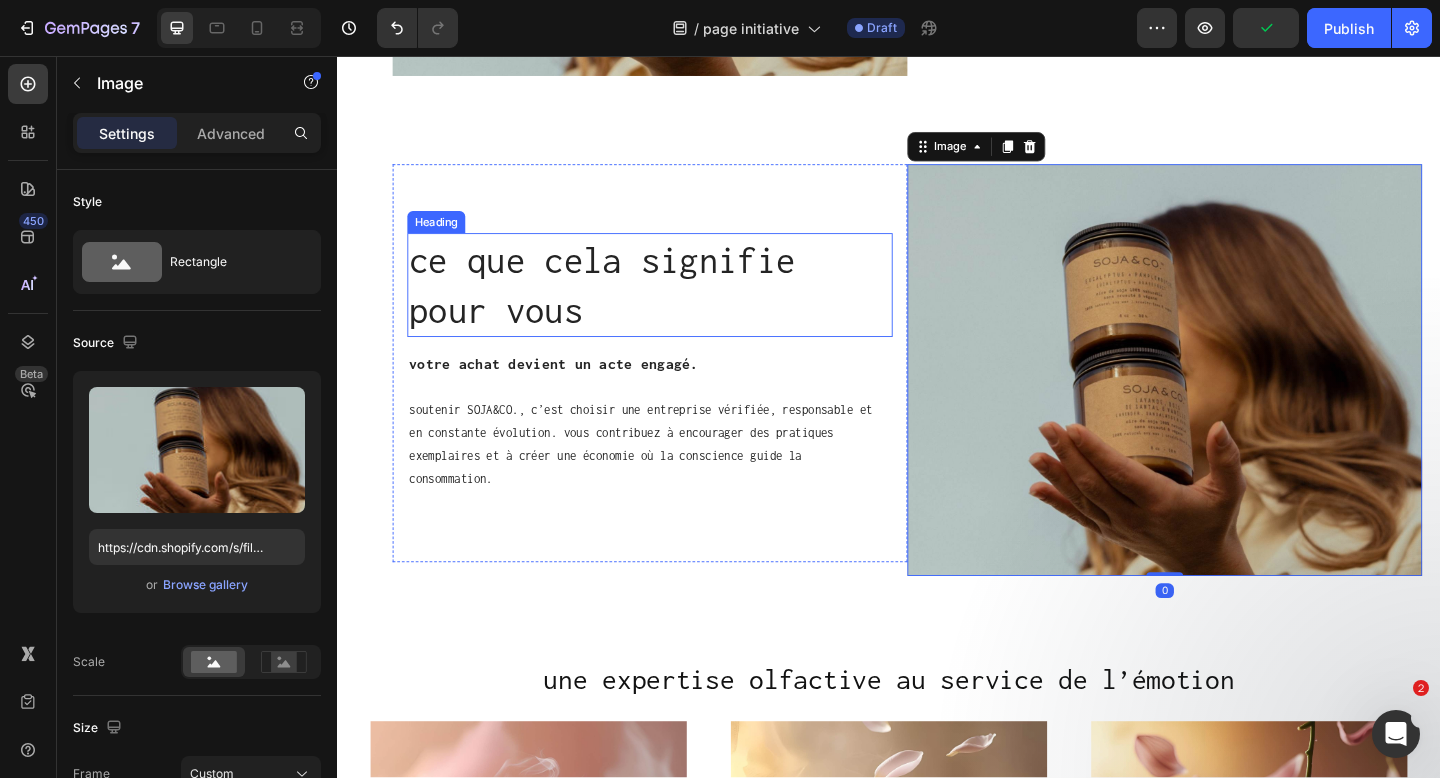 click on "ce que cela signifie pour vous" at bounding box center [677, 305] 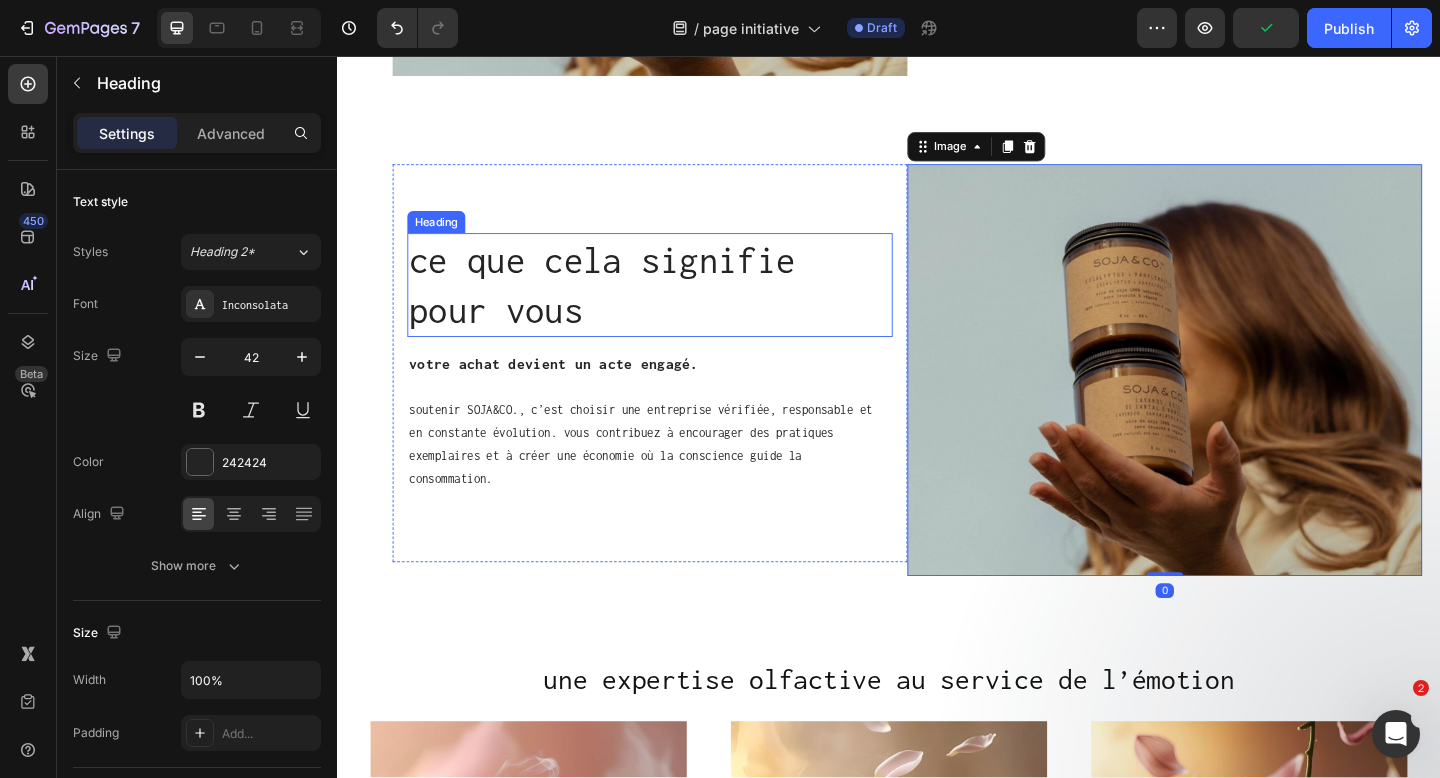click on "ce que cela signifie pour vous" at bounding box center (677, 305) 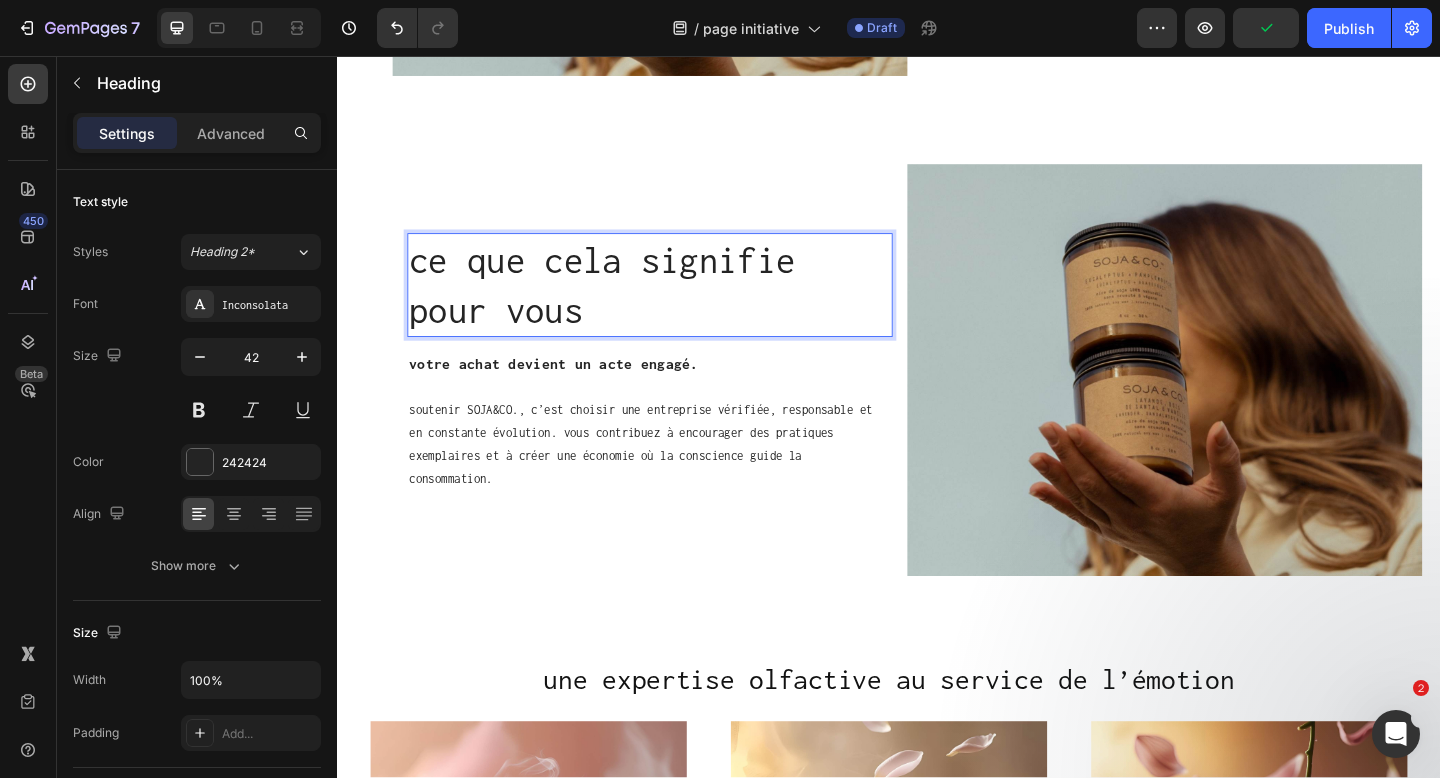 scroll, scrollTop: 2295, scrollLeft: 0, axis: vertical 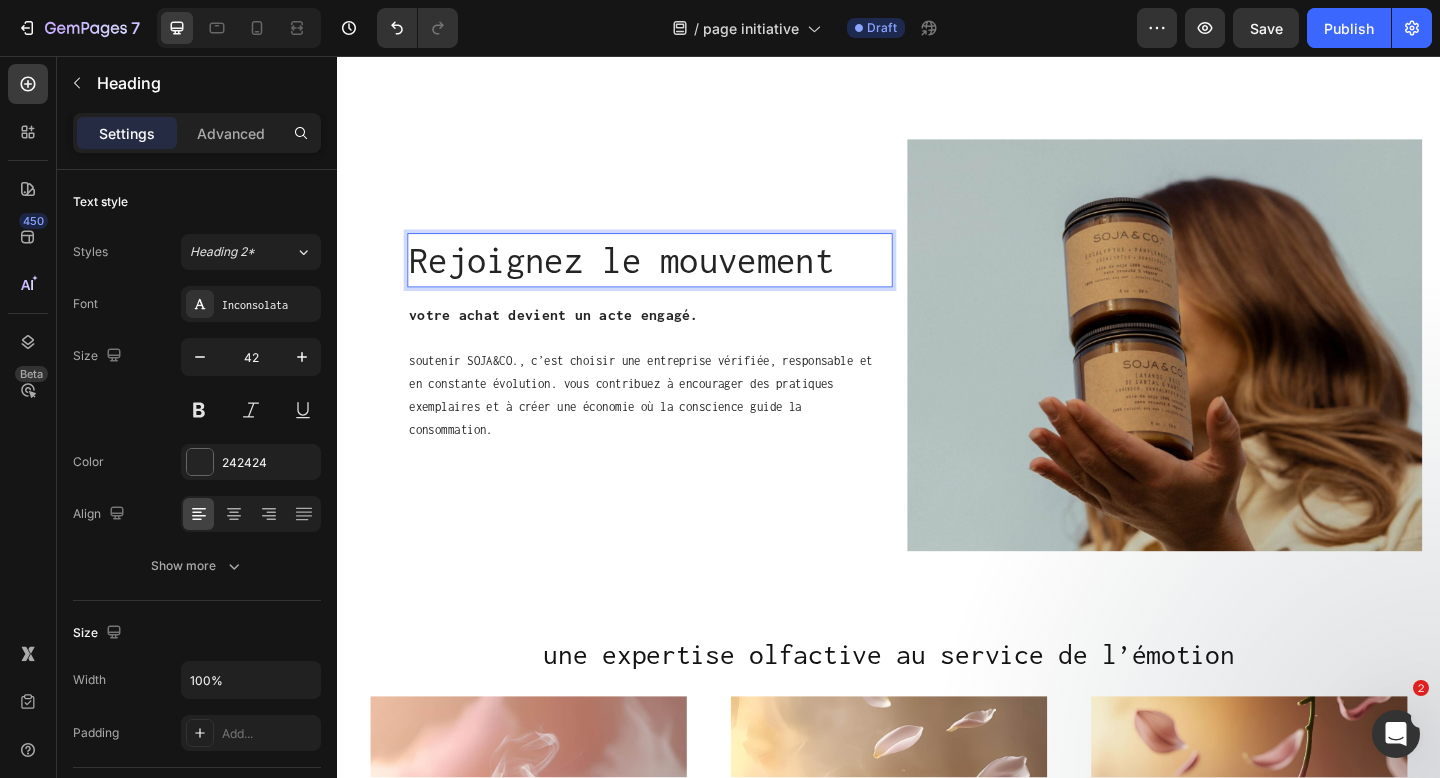 click on "Rejoignez le mouvement" at bounding box center [677, 278] 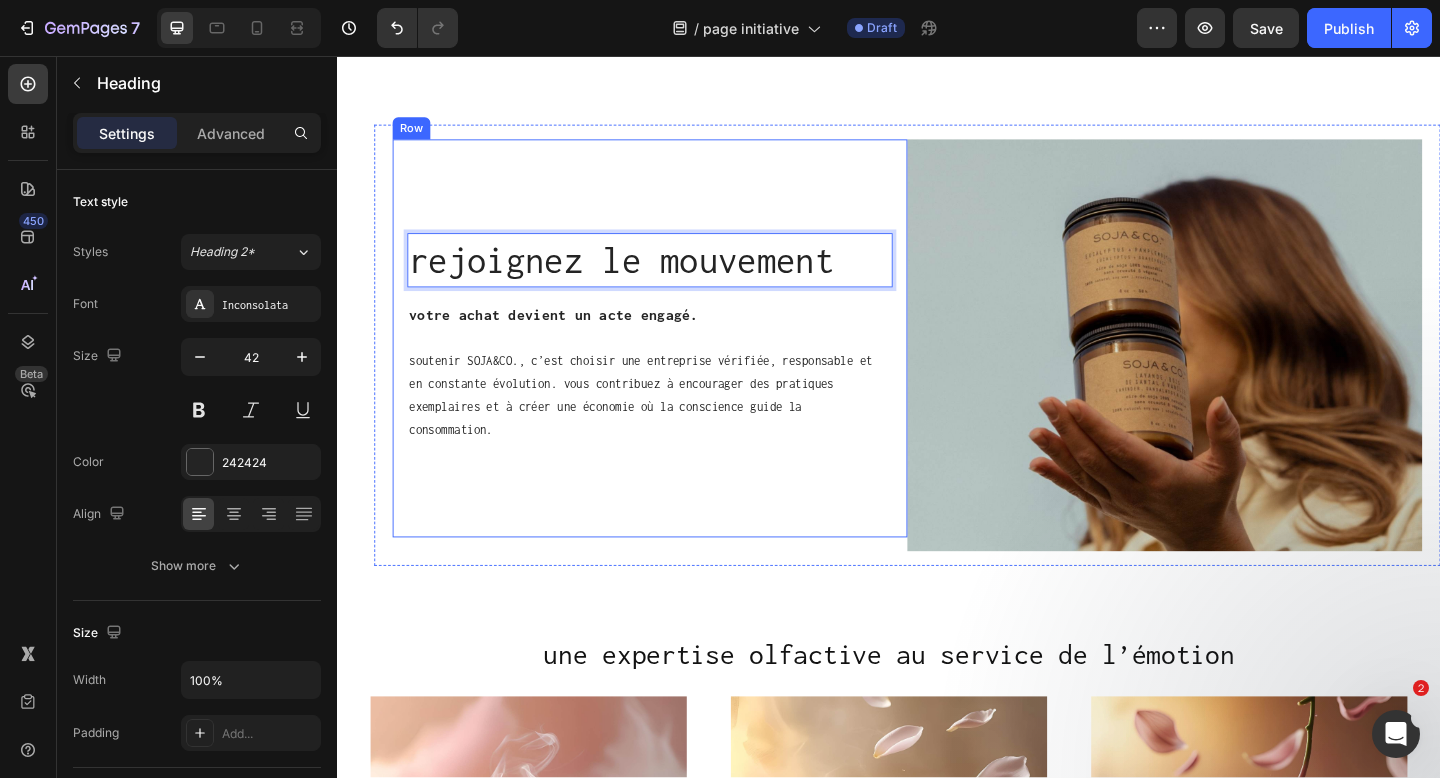 click on "rejoignez le mouvement Heading   15 votre achat devient un acte engagé. Text block soutenir SOJA&CO., c’est choisir une entreprise vérifiée, responsable et en constante évolution. vous contribuez à encourager des pratiques exemplaires et à créer une économie où la conscience guide la consommation. Text Block" at bounding box center (677, 363) 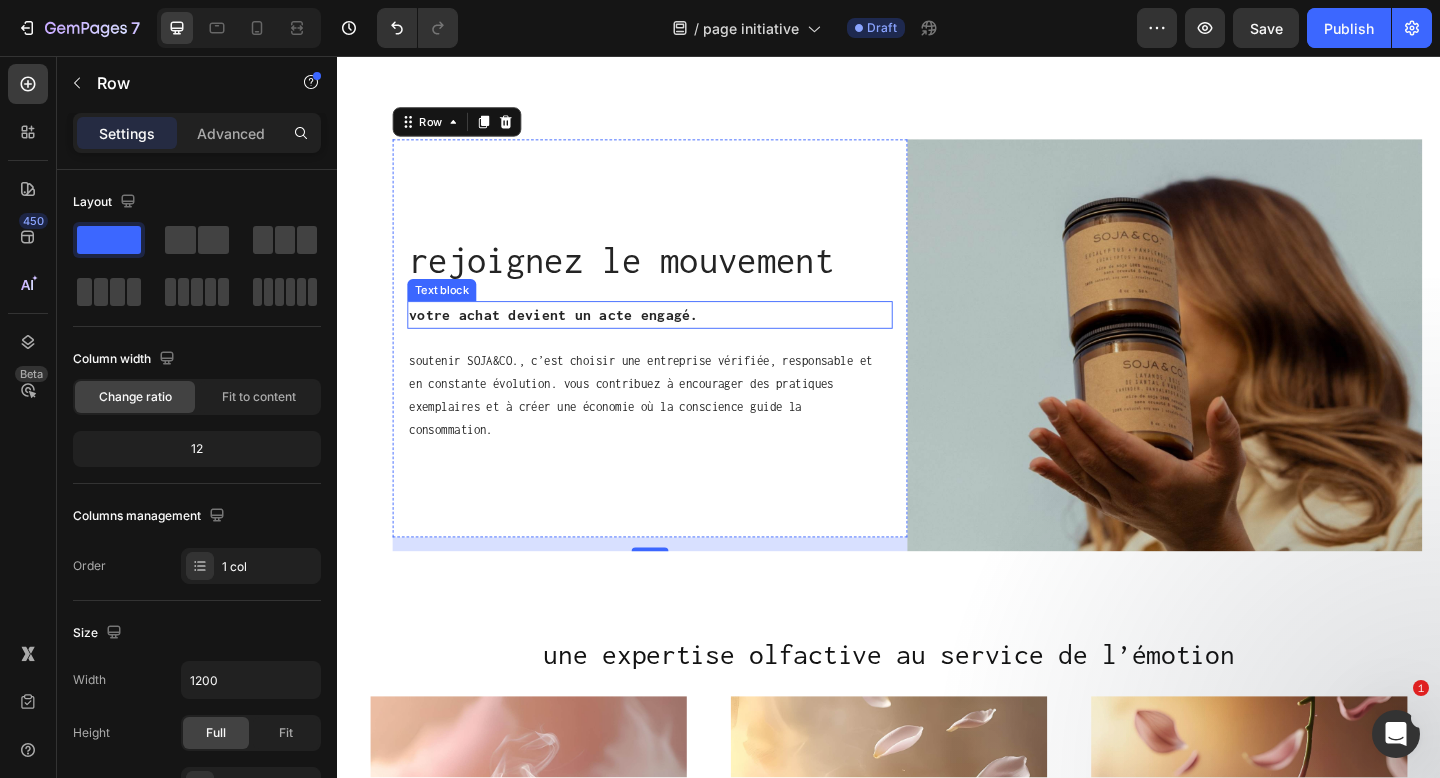 click on "votre achat devient un acte engagé." at bounding box center [677, 338] 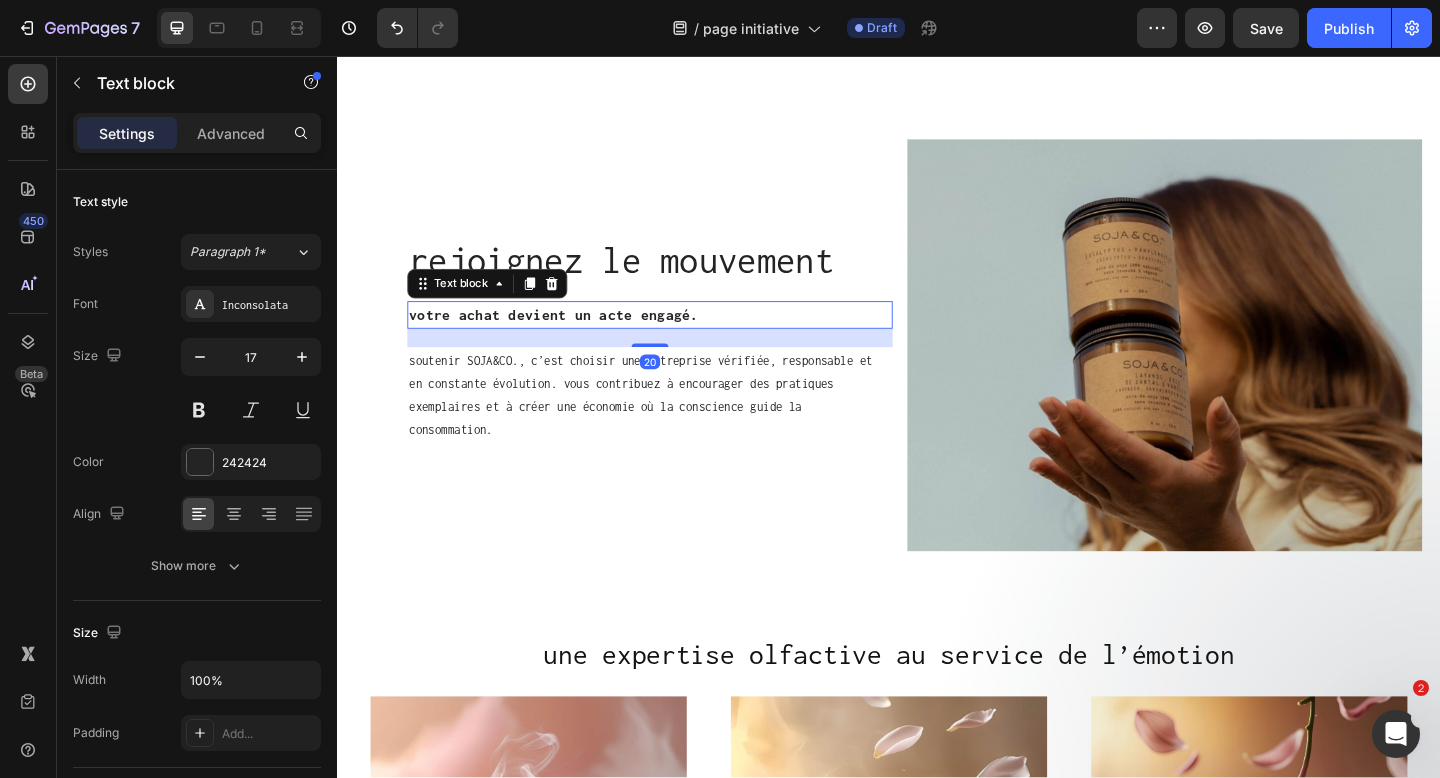 click on "votre achat devient un acte engagé." at bounding box center (677, 338) 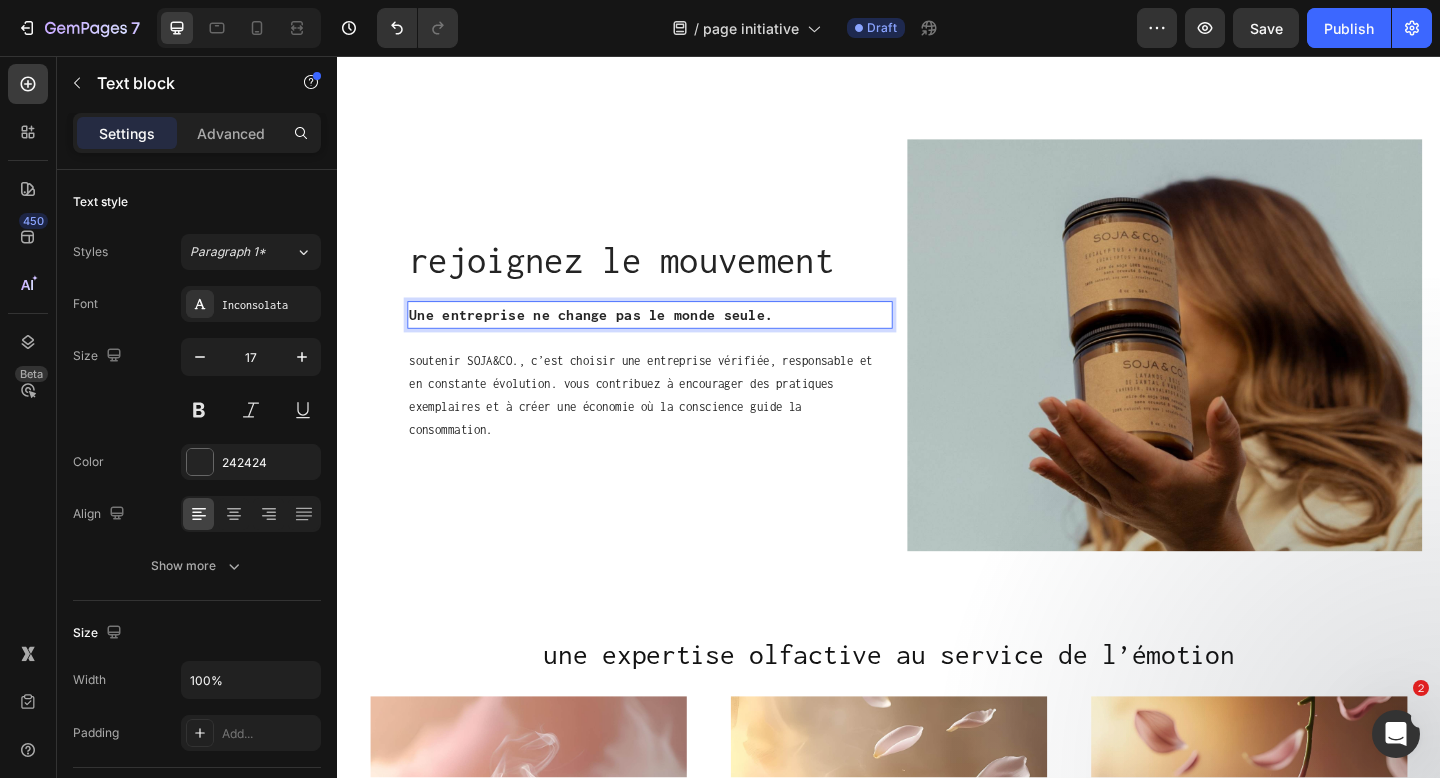 click on "Une entreprise ne change pas le monde seule." at bounding box center (677, 338) 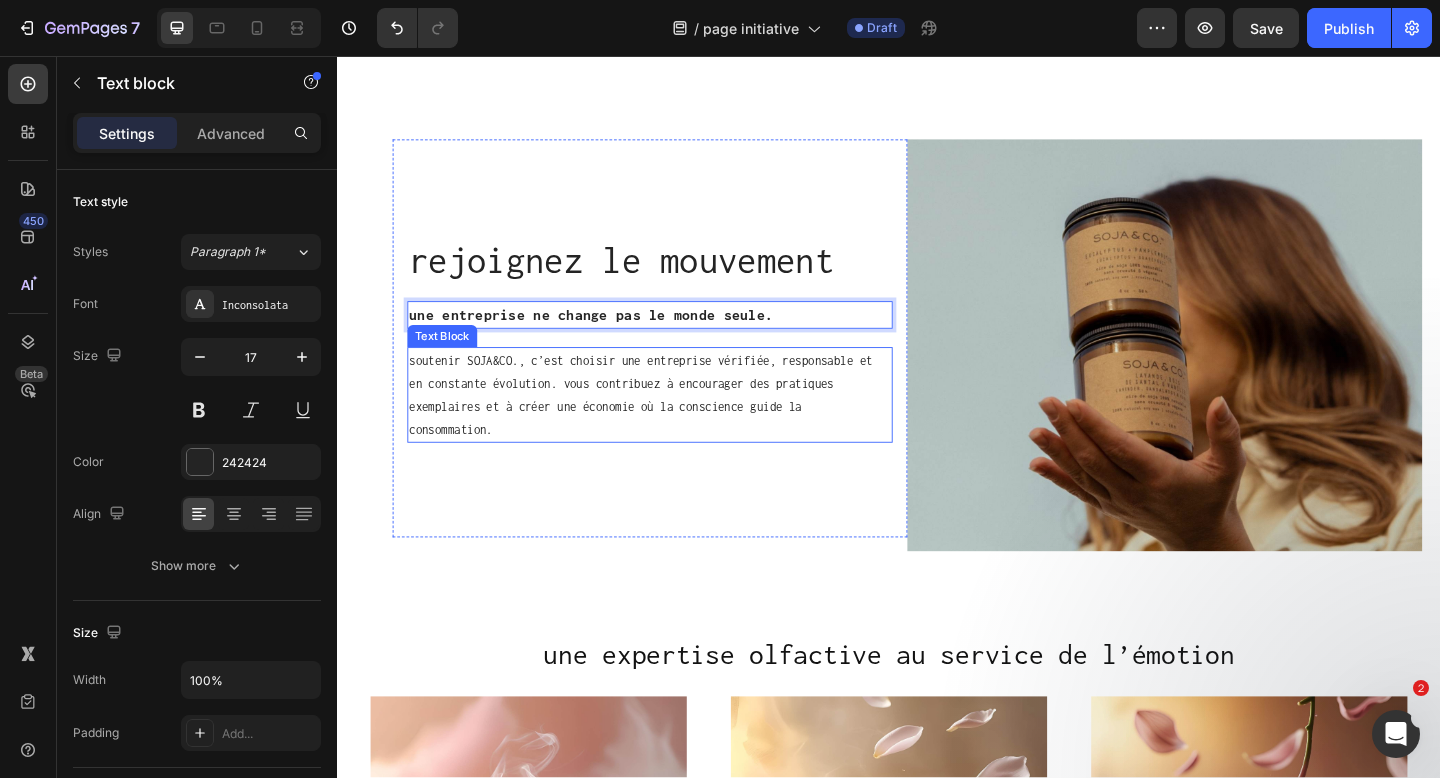click on "soutenir SOJA&CO., c’est choisir une entreprise vérifiée, responsable et en constante évolution. vous contribuez à encourager des pratiques exemplaires et à créer une économie où la conscience guide la consommation." at bounding box center [677, 425] 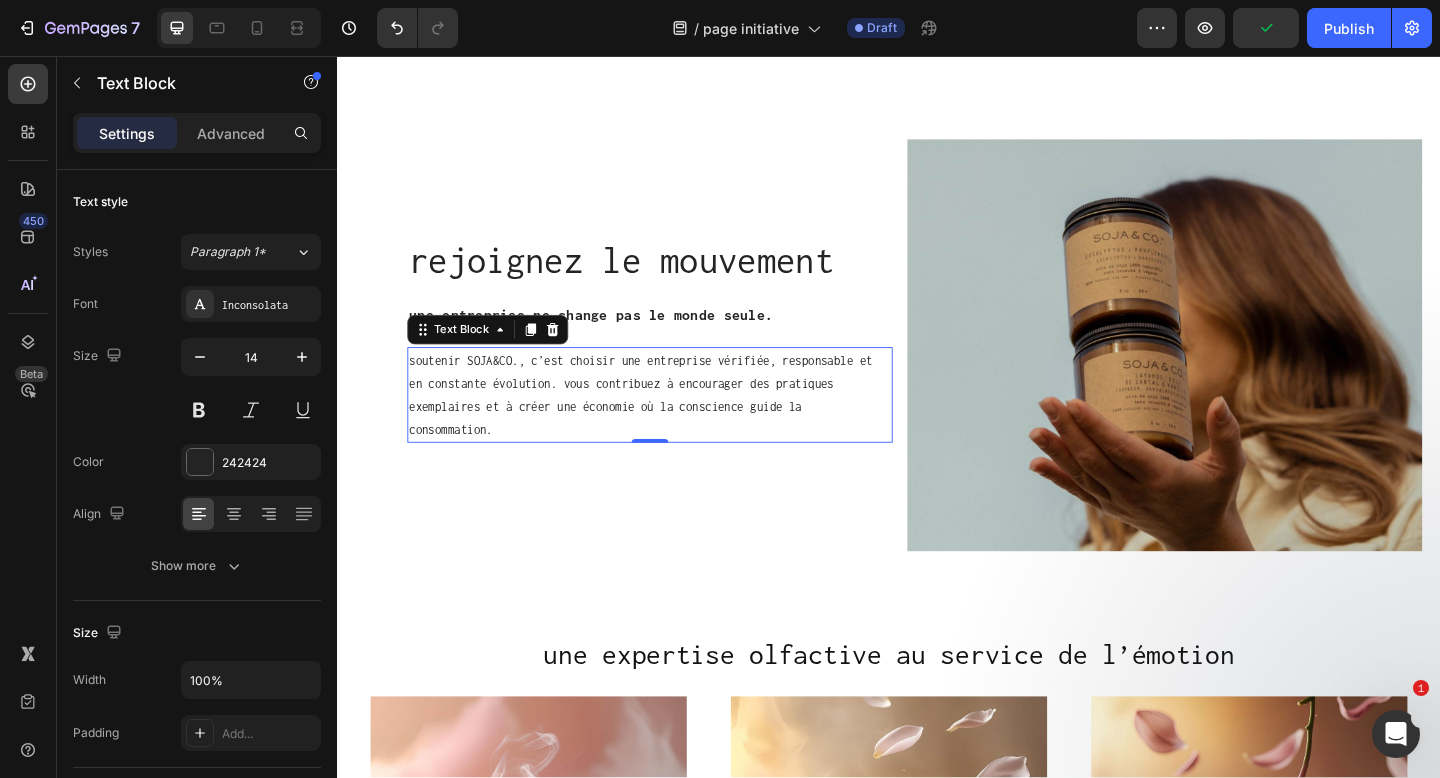 click on "soutenir SOJA&CO., c’est choisir une entreprise vérifiée, responsable et en constante évolution. vous contribuez à encourager des pratiques exemplaires et à créer une économie où la conscience guide la consommation." at bounding box center (677, 425) 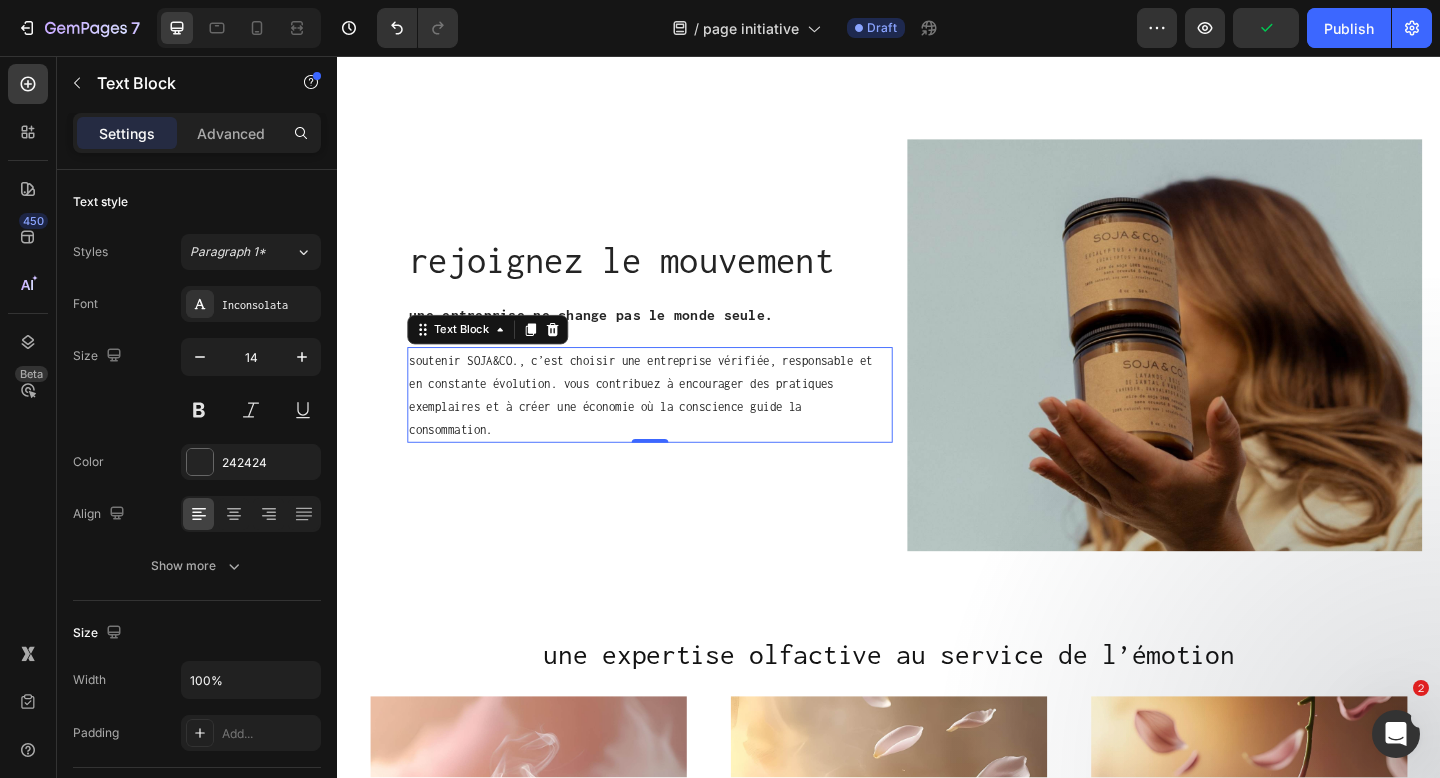 click on "soutenir SOJA&CO., c’est choisir une entreprise vérifiée, responsable et en constante évolution. vous contribuez à encourager des pratiques exemplaires et à créer une économie où la conscience guide la consommation." at bounding box center [677, 425] 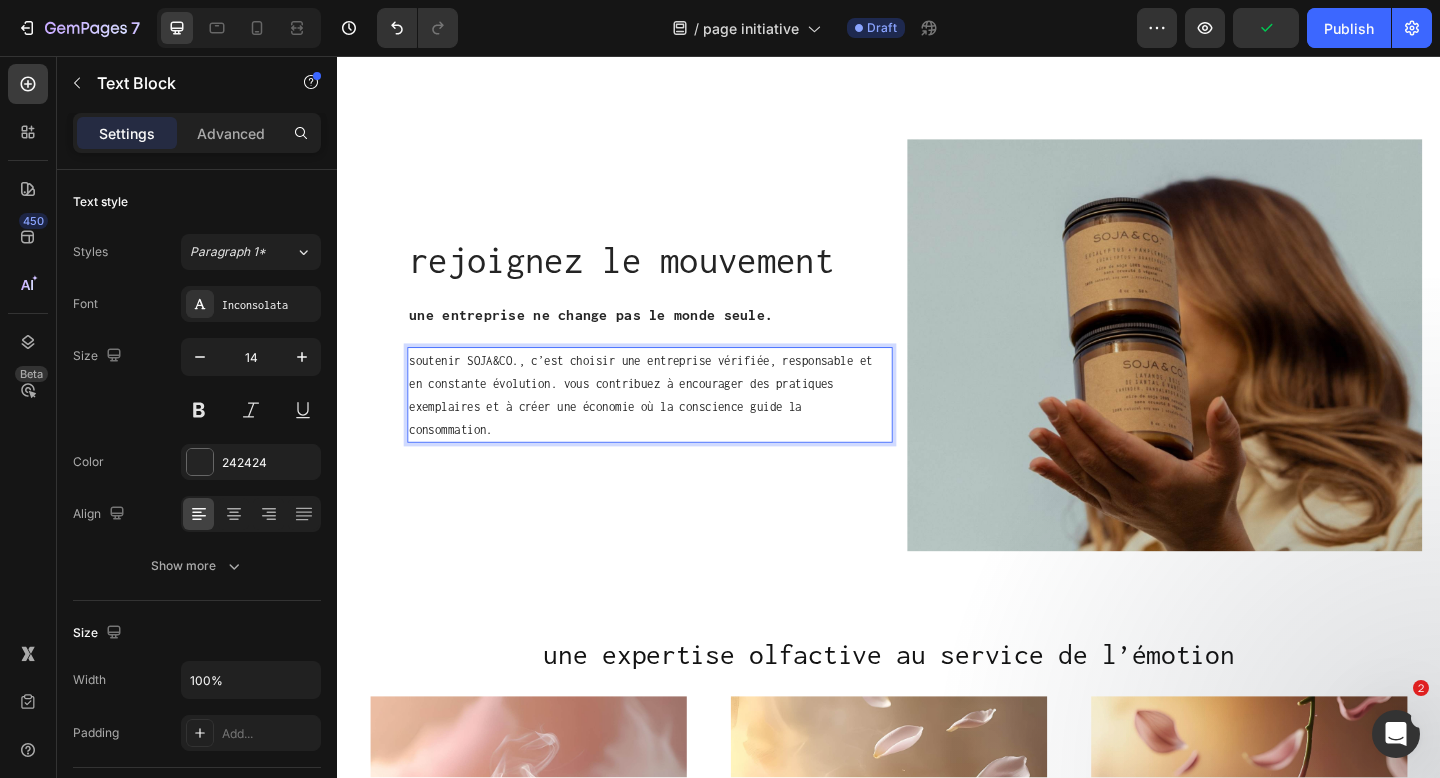 scroll, scrollTop: 2308, scrollLeft: 0, axis: vertical 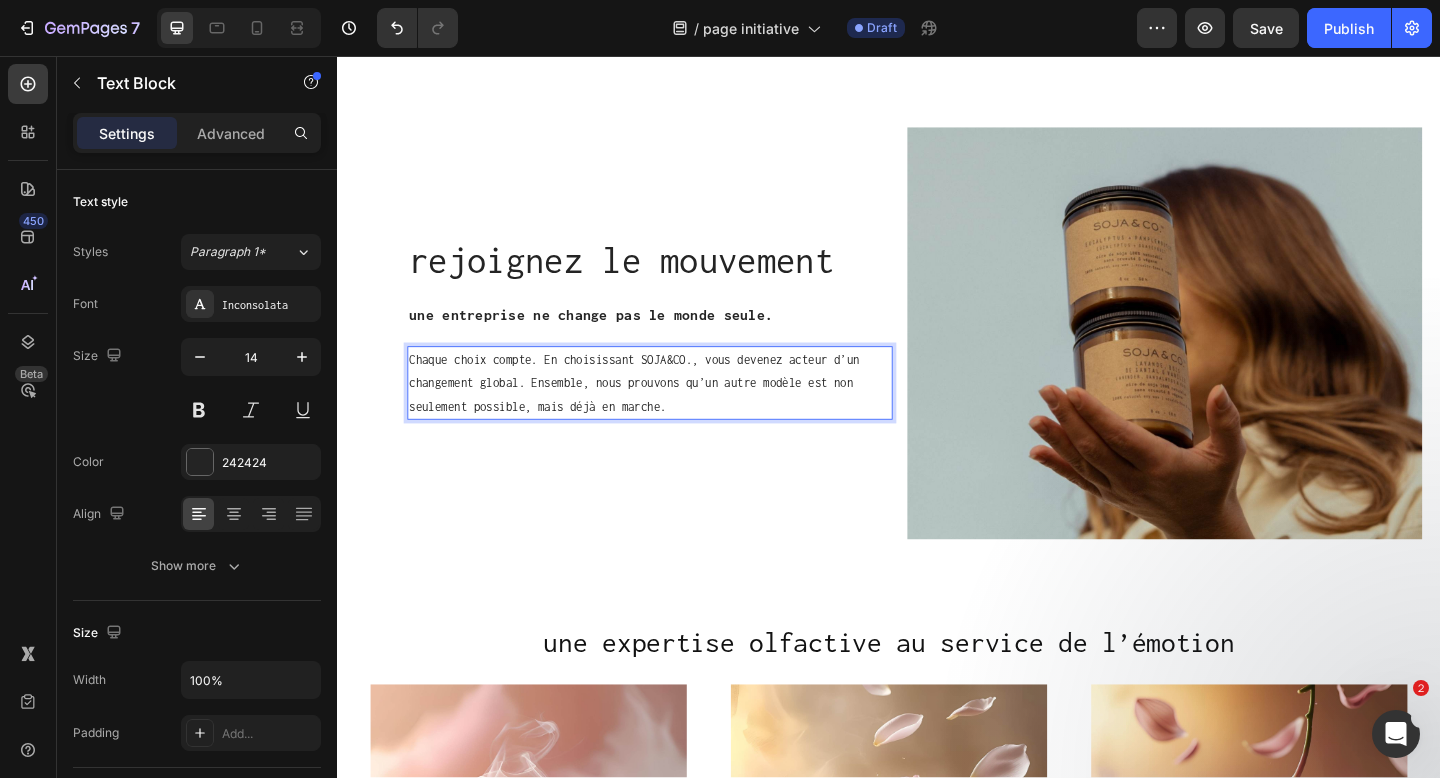 click on "Chaque choix compte. En choisissant SOJA&CO., vous devenez acteur d’un changement global. Ensemble, nous prouvons qu’un autre modèle est non seulement possible, mais déjà en marche." at bounding box center [677, 412] 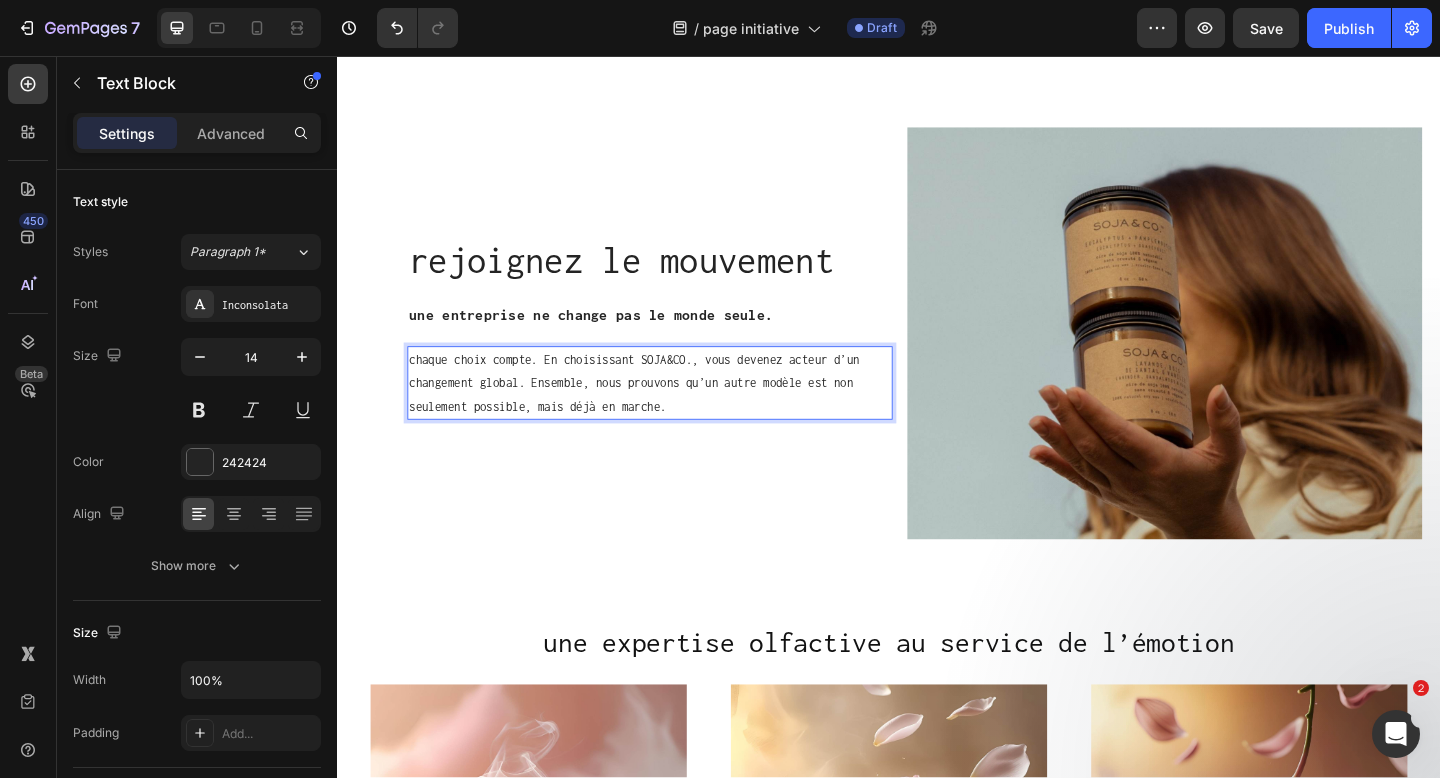 click on "chaque choix compte. En choisissant SOJA&CO., vous devenez acteur d’un changement global. Ensemble, nous prouvons qu’un autre modèle est non seulement possible, mais déjà en marche." at bounding box center (677, 412) 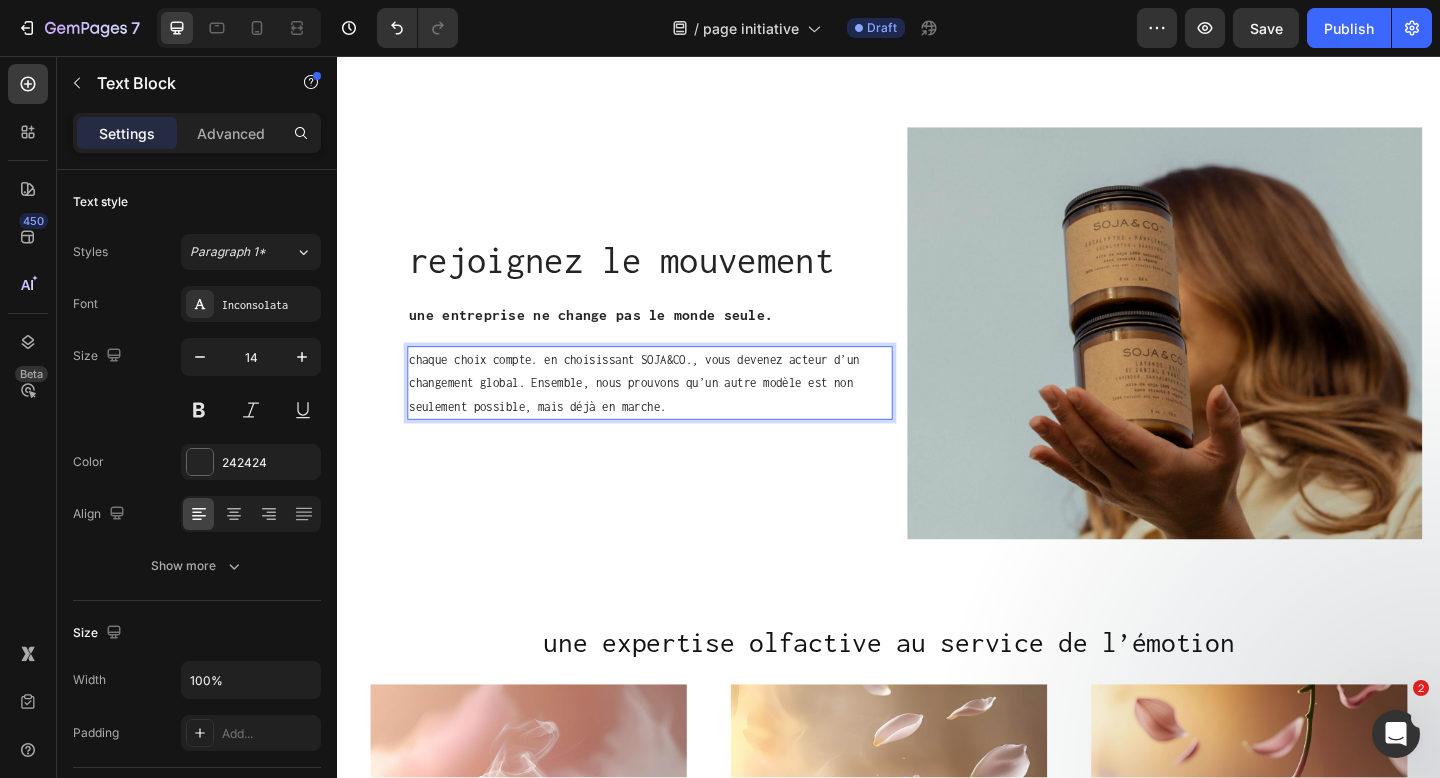 click on "chaque choix compte. en choisissant SOJA&CO., vous devenez acteur d’un changement global. Ensemble, nous prouvons qu’un autre modèle est non seulement possible, mais déjà en marche." at bounding box center (677, 412) 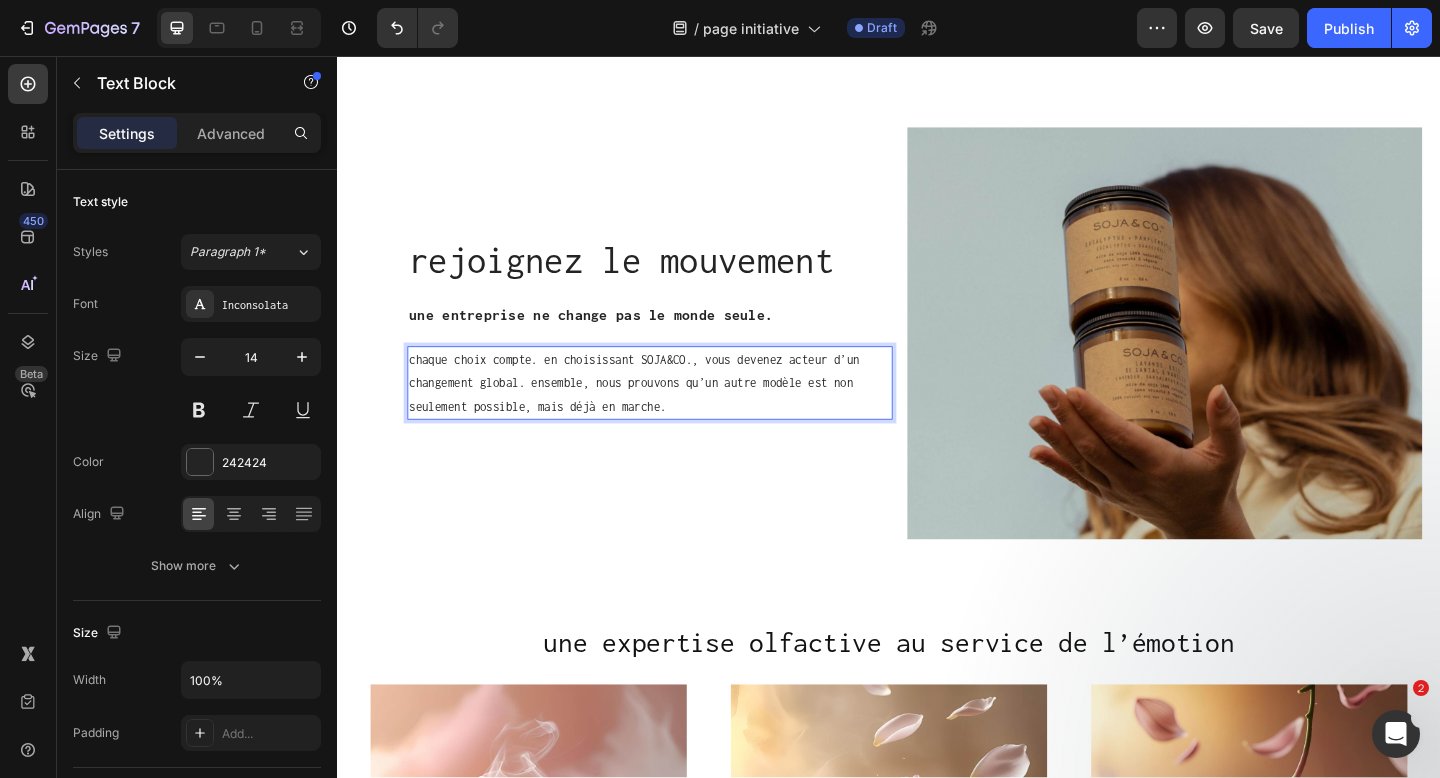 click on "chaque choix compte. en choisissant SOJA&CO., vous devenez acteur d’un changement global. ensemble, nous prouvons qu’un autre modèle est non seulement possible, mais déjà en marche." at bounding box center (677, 412) 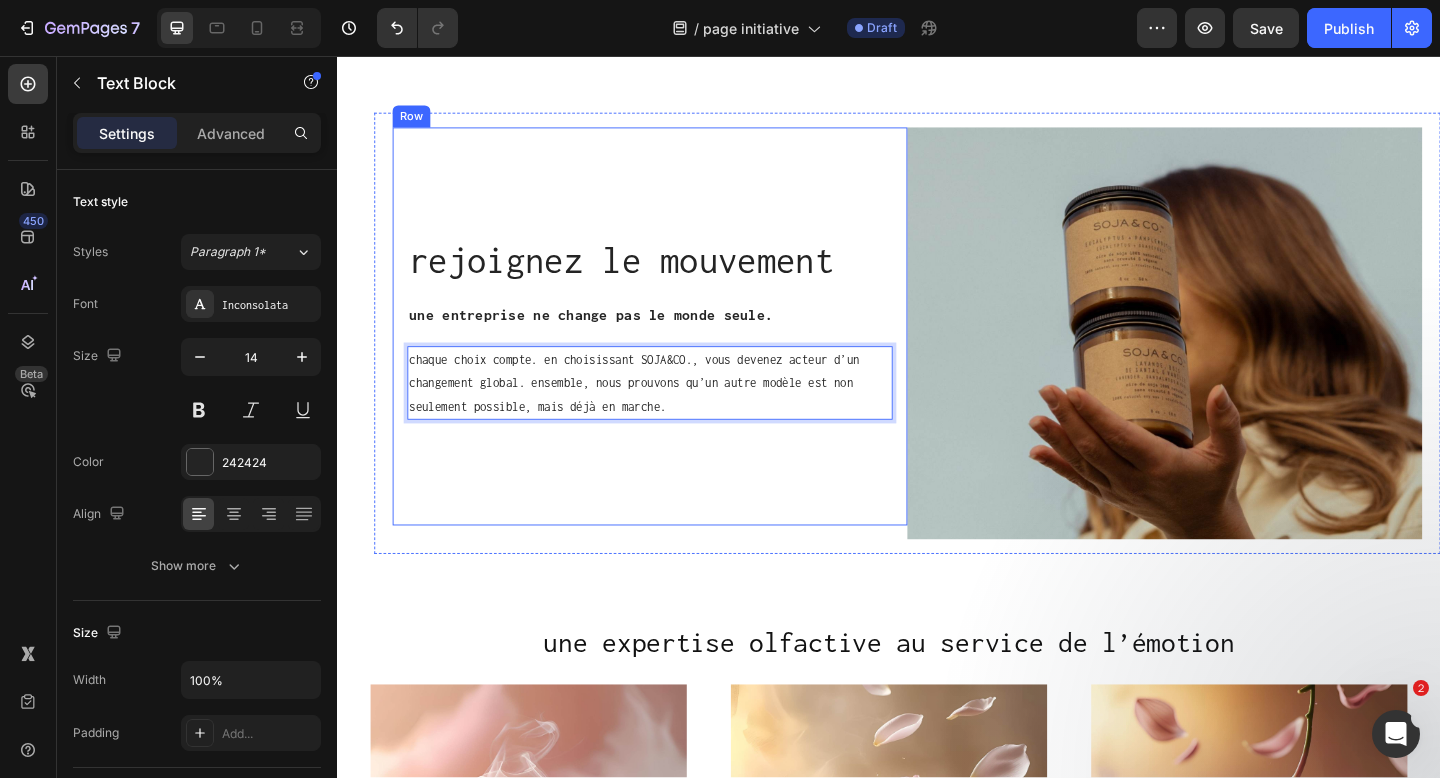 click on "rejoignez le mouvement Heading une entreprise ne change pas le monde seule. Text block chaque choix compte. en choisissant SOJA&CO., vous devenez acteur d’un changement global. ensemble, nous prouvons qu’un autre modèle est non seulement possible, mais déjà en marche. Text Block   0" at bounding box center [677, 350] 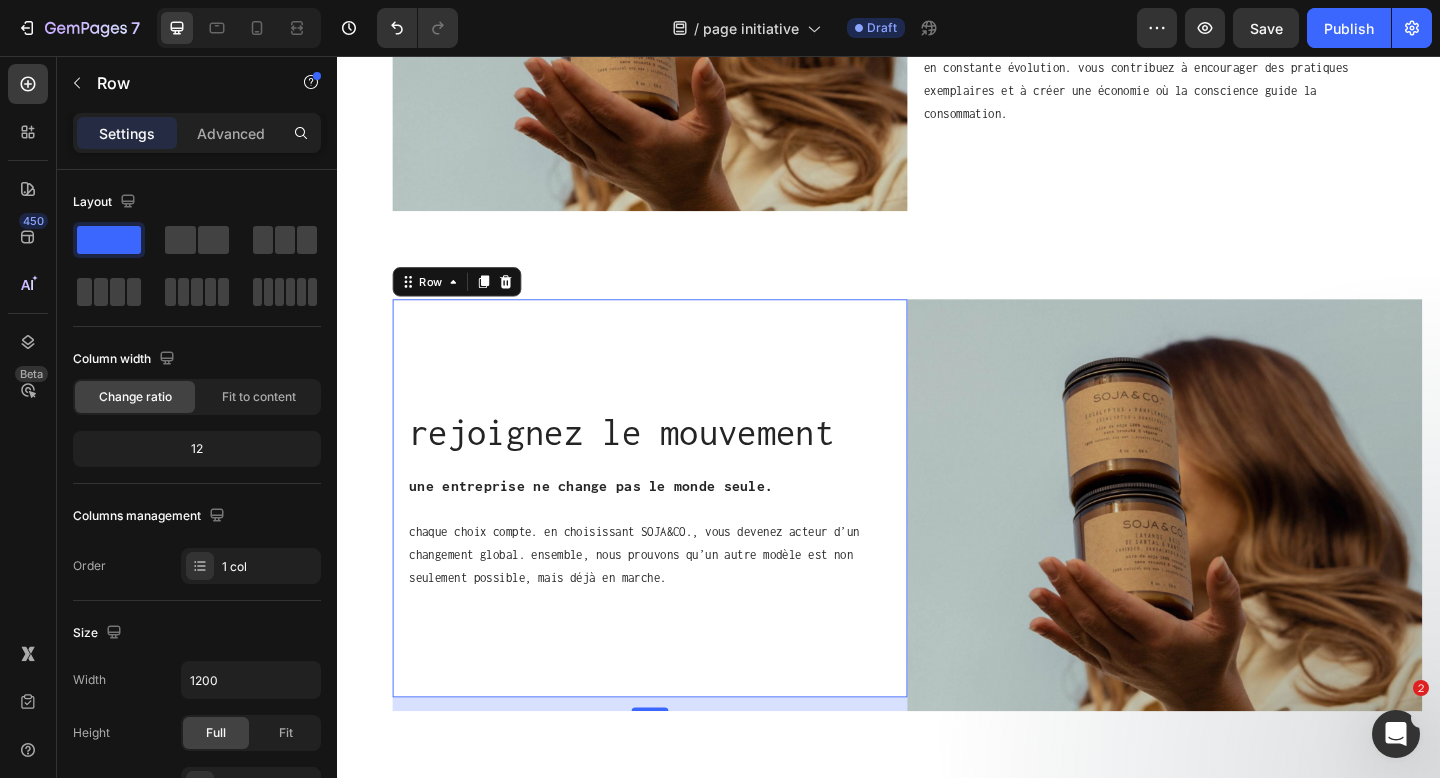 scroll, scrollTop: 2118, scrollLeft: 0, axis: vertical 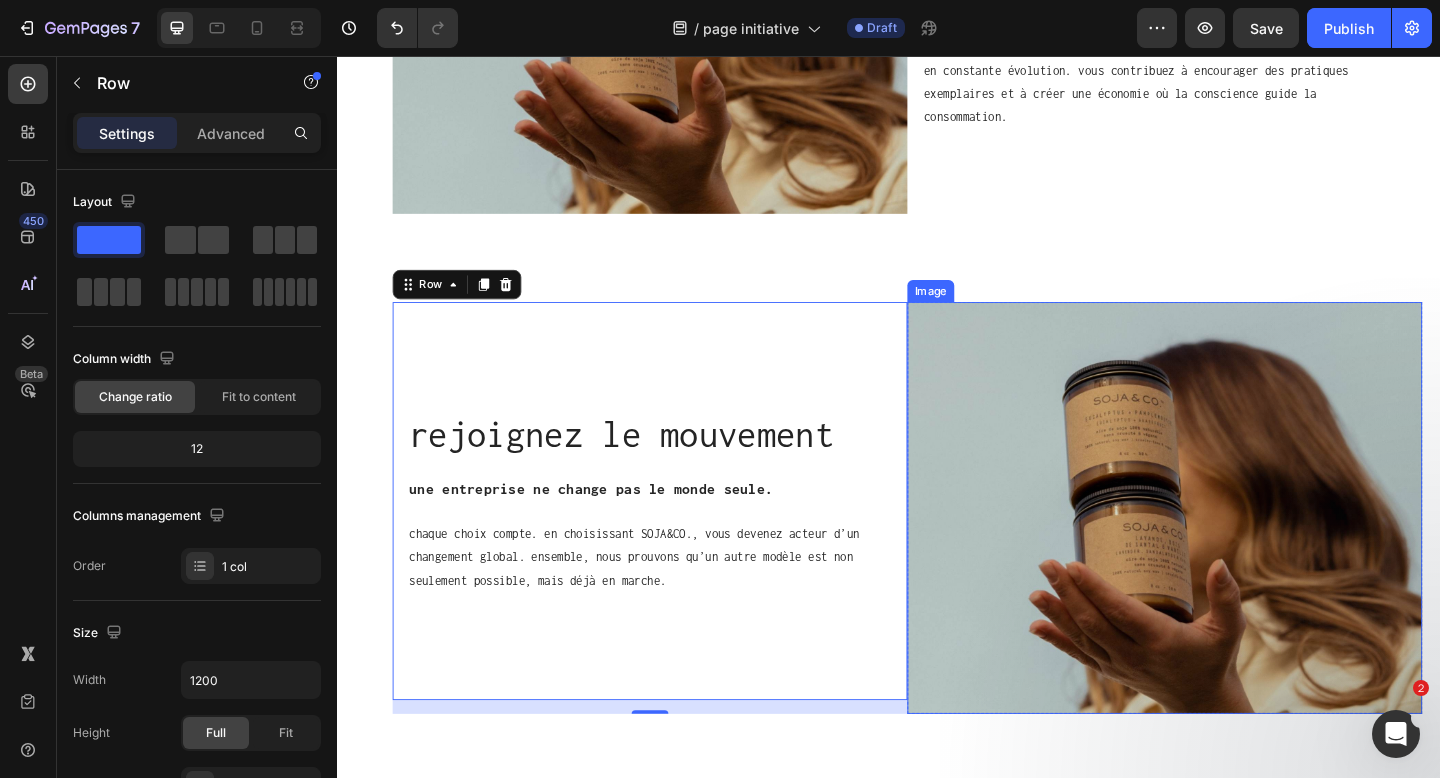 click at bounding box center [1237, 548] 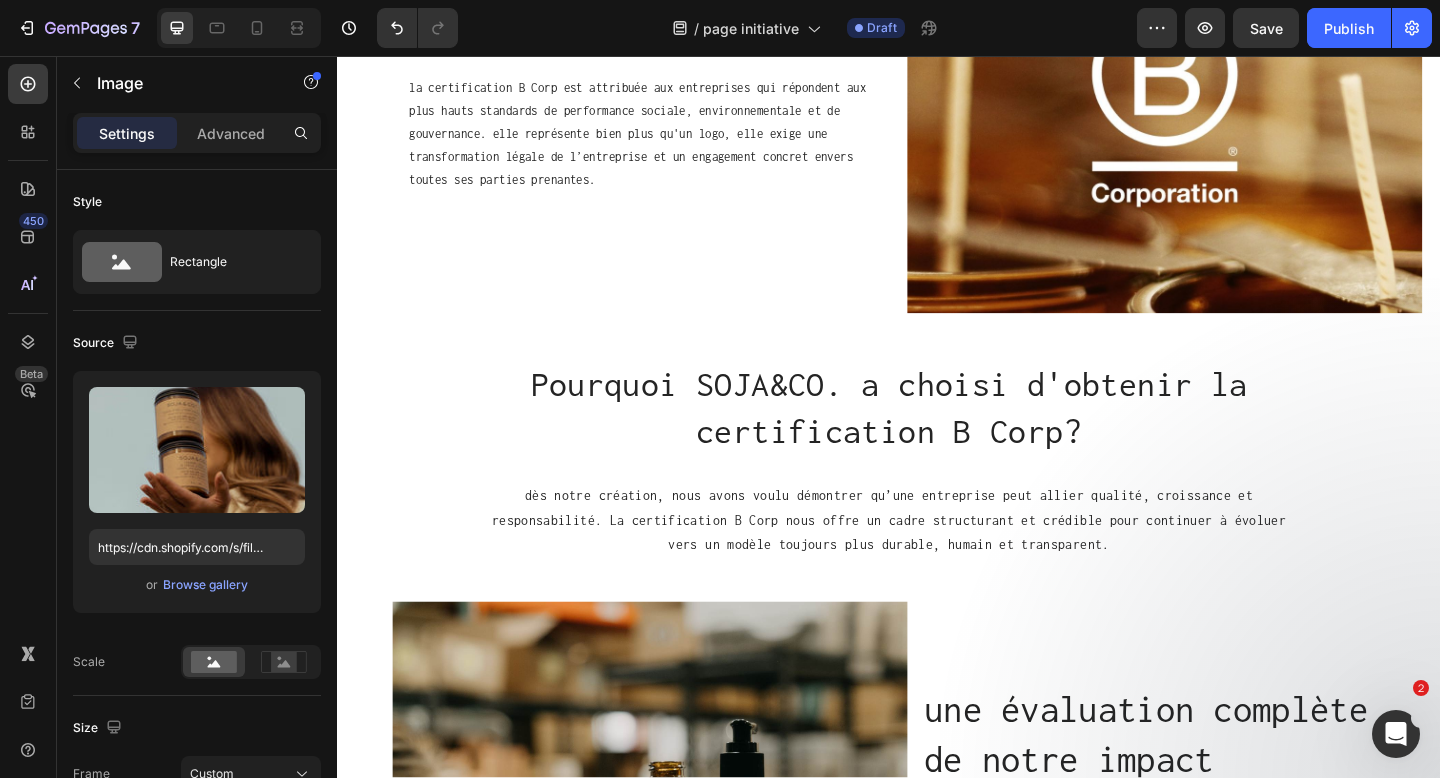 scroll, scrollTop: 276, scrollLeft: 0, axis: vertical 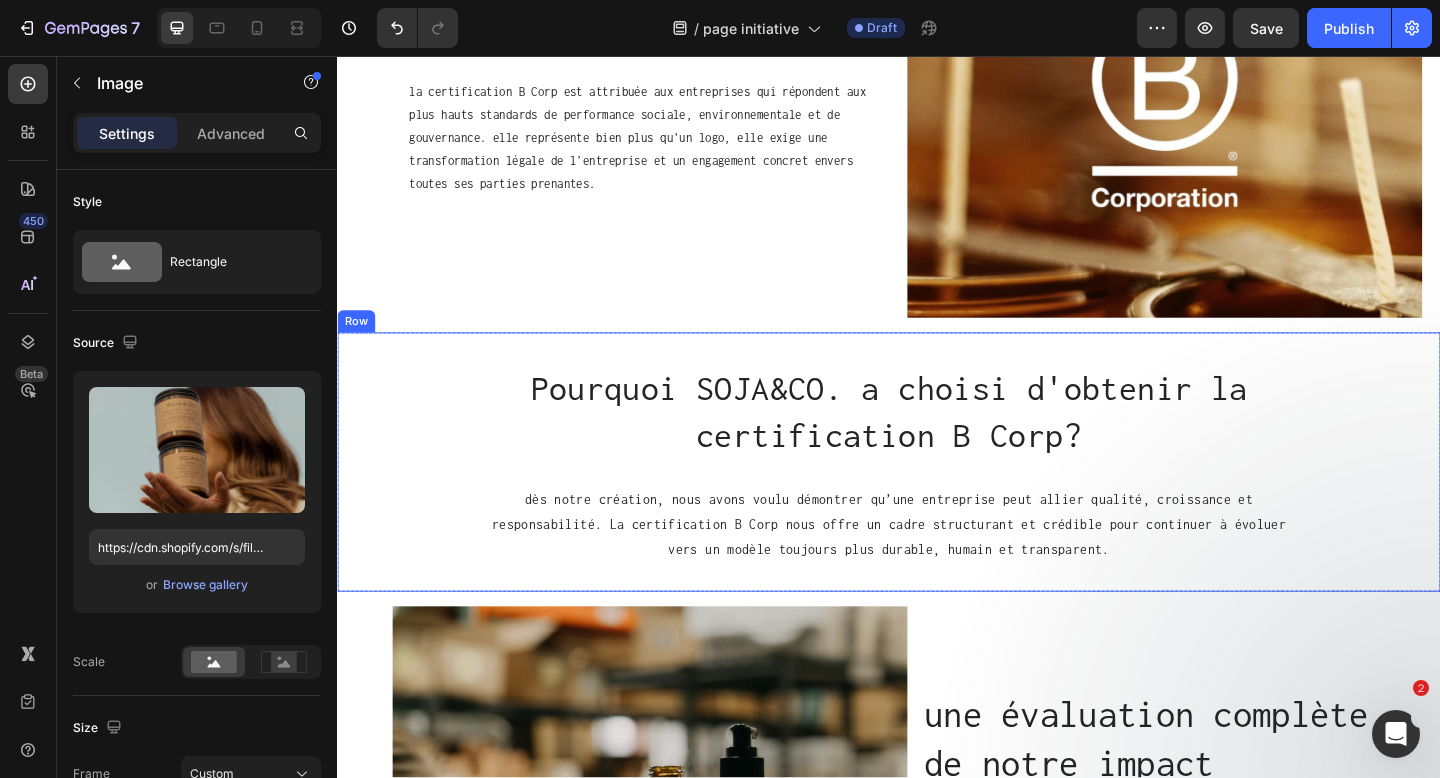 click on "Pourquoi SOJA&CO. a choisi d'obtenir la certification B Corp? Heading dès notre création, nous avons voulu démontrer qu’une entreprise peut allier qualité, croissance et responsabilité. La certification B Corp nous offre un cadre structurant et crédible pour continuer à évoluer vers un modèle toujours plus durable, humain et transparent. Text Block Row" at bounding box center [937, 498] 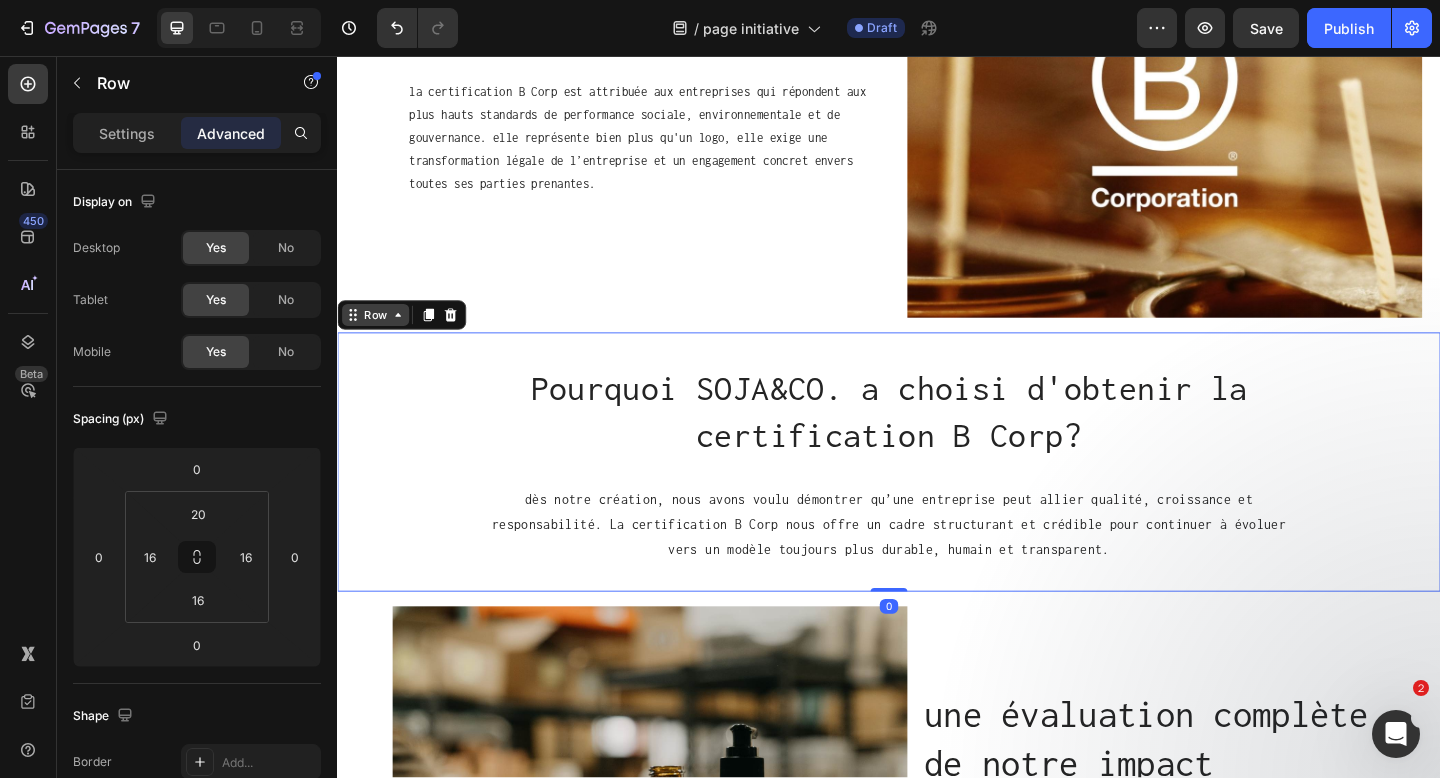 click 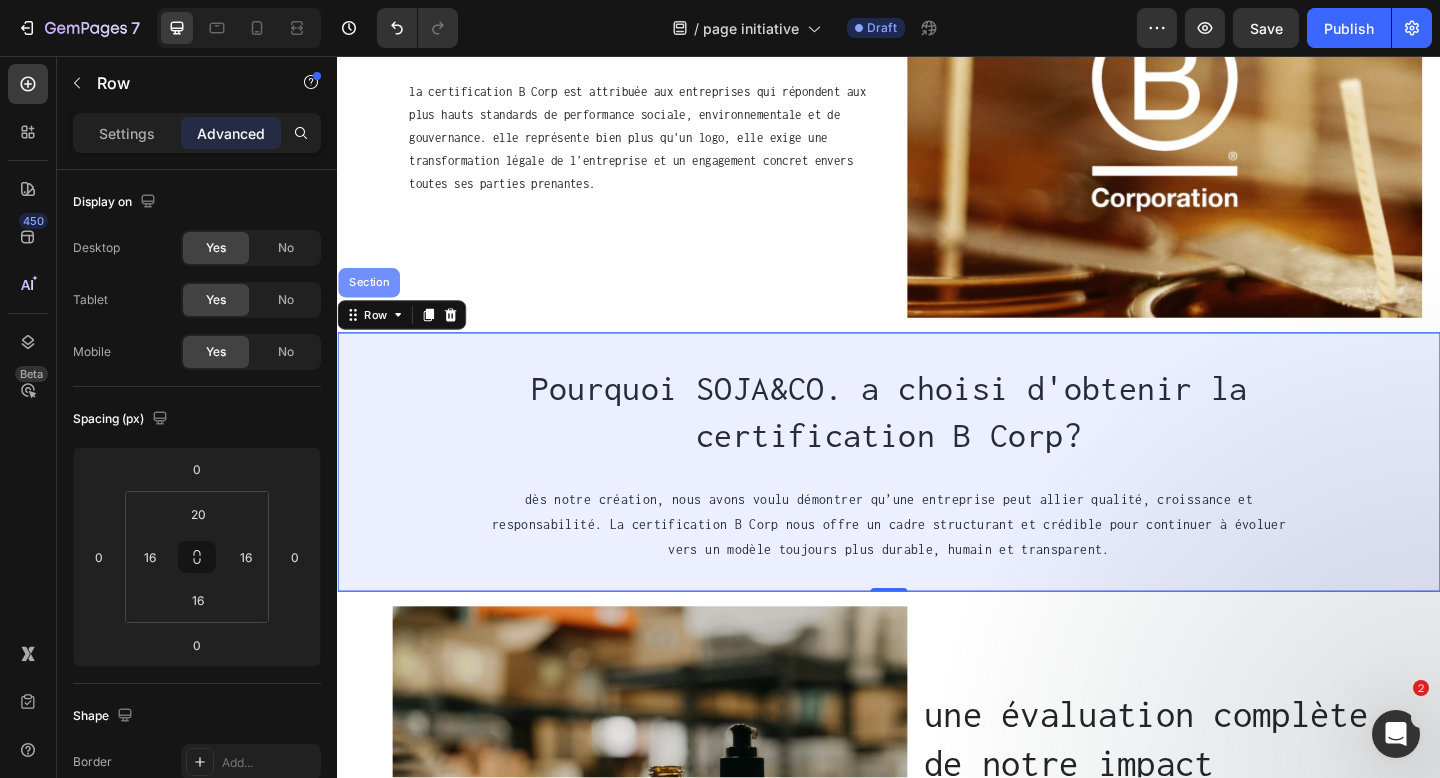 click on "Section" at bounding box center (371, 303) 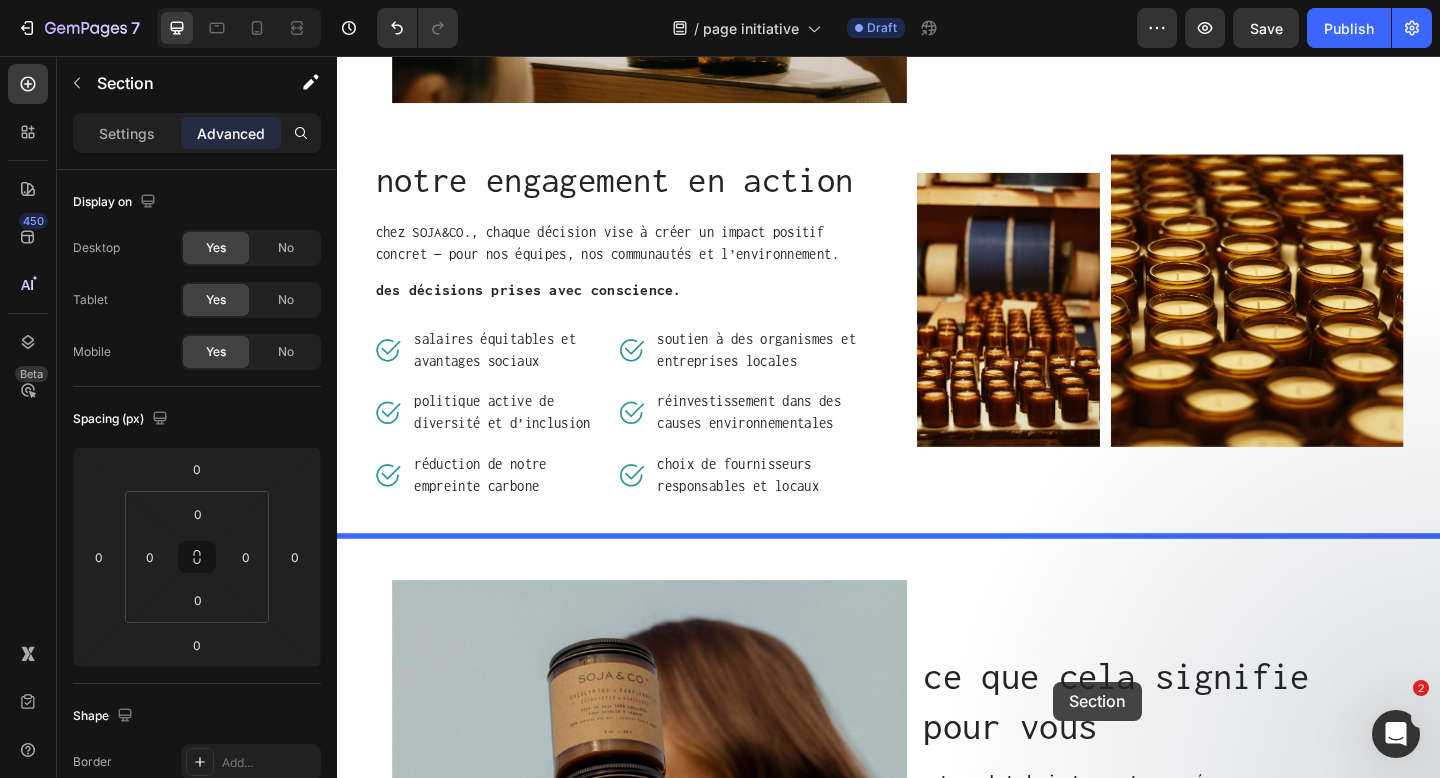 scroll, scrollTop: 1287, scrollLeft: 0, axis: vertical 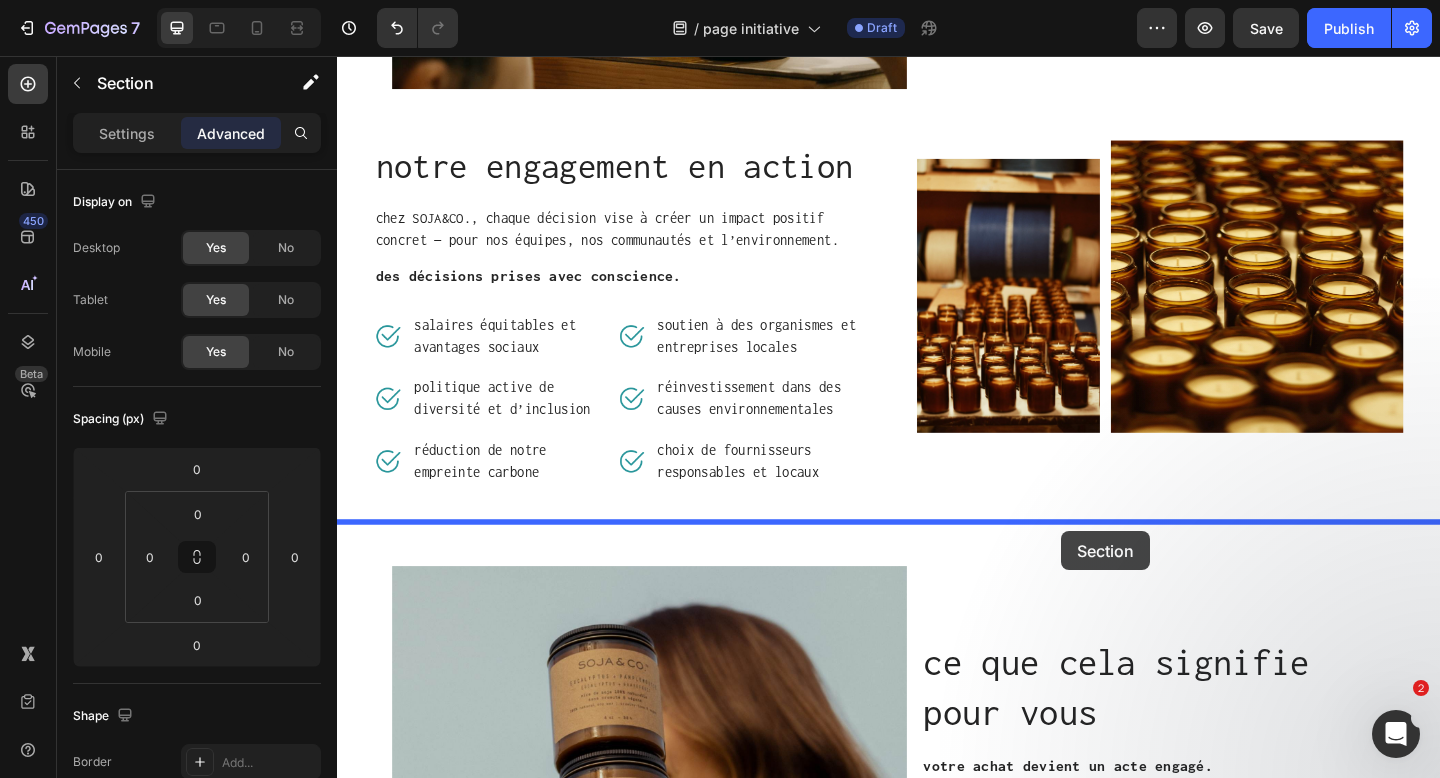 drag, startPoint x: 1117, startPoint y: 337, endPoint x: 1125, endPoint y: 573, distance: 236.13556 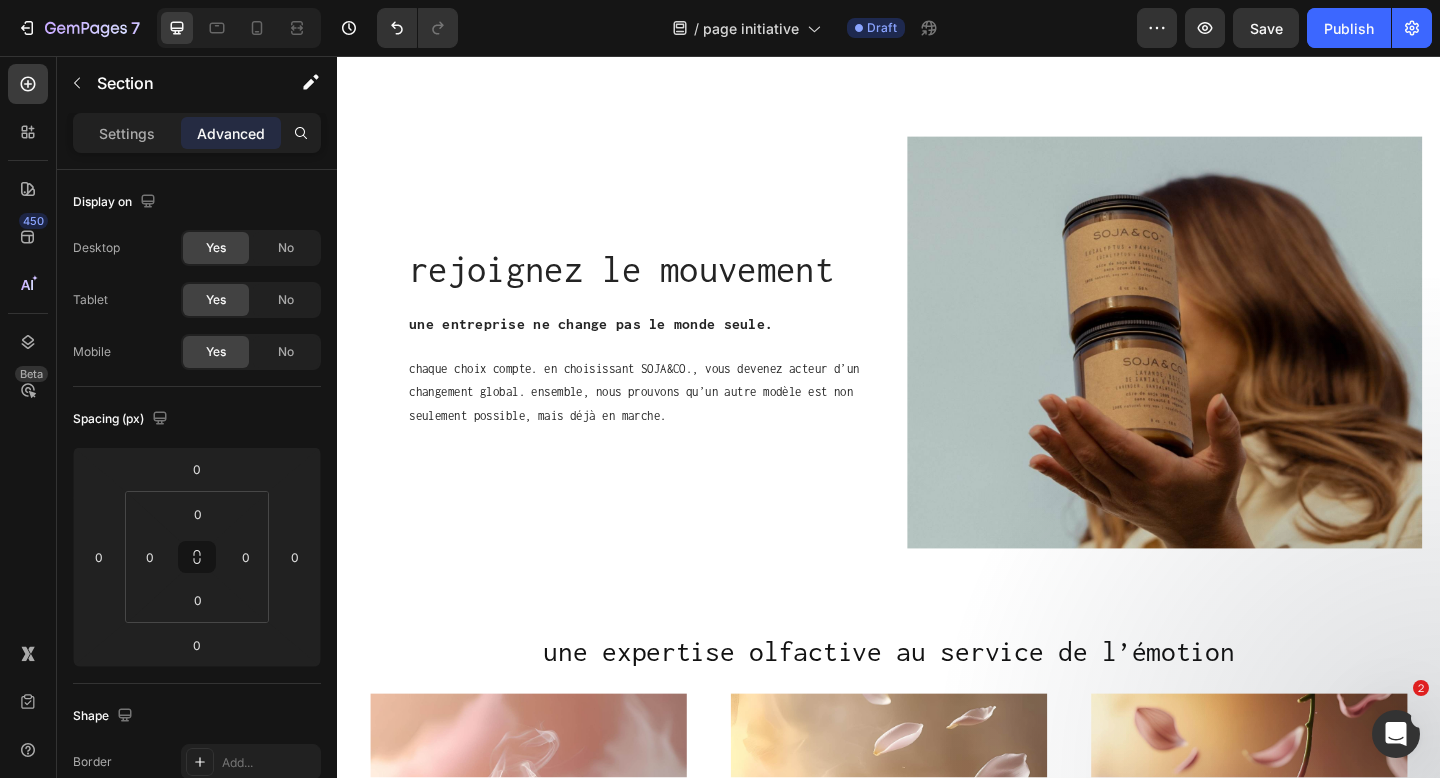 scroll, scrollTop: 2253, scrollLeft: 0, axis: vertical 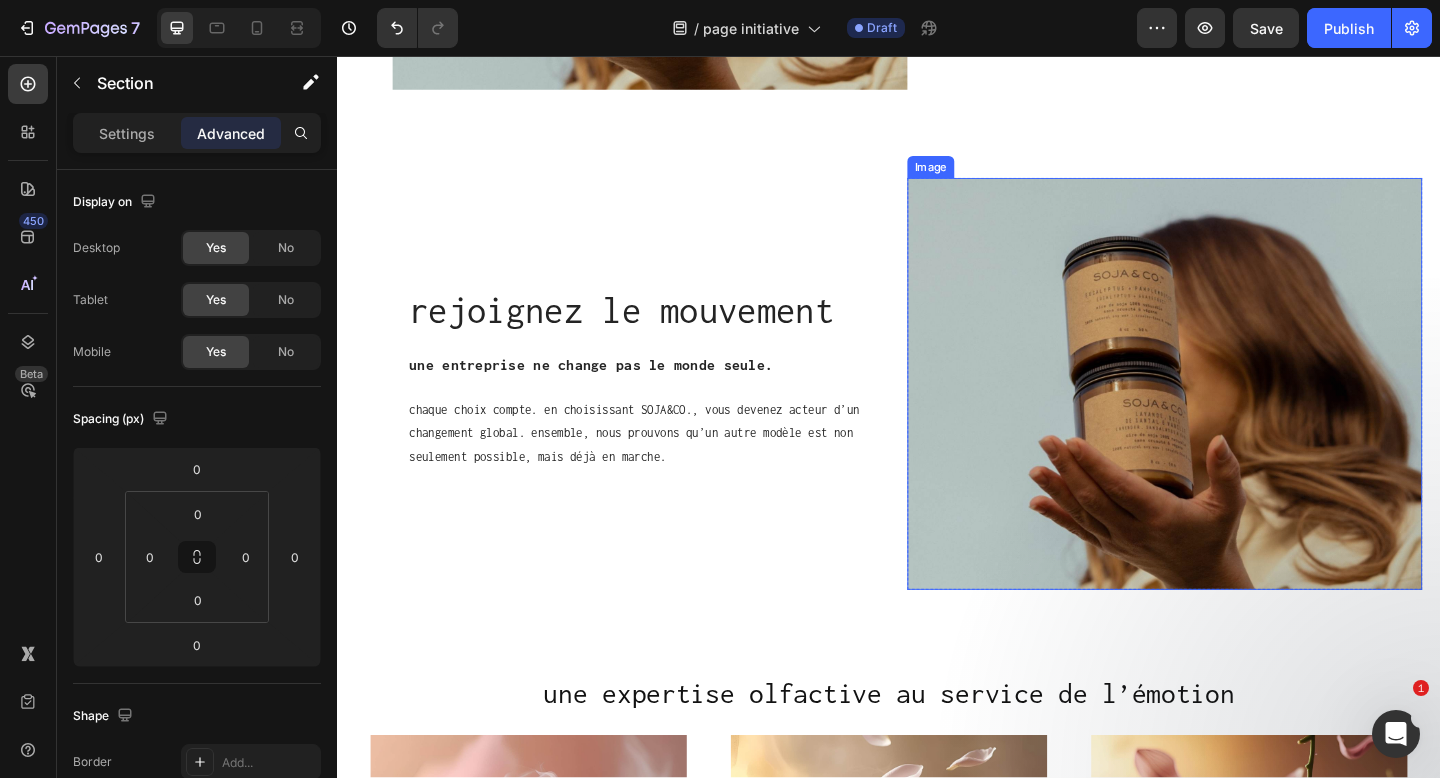 click at bounding box center (1237, 413) 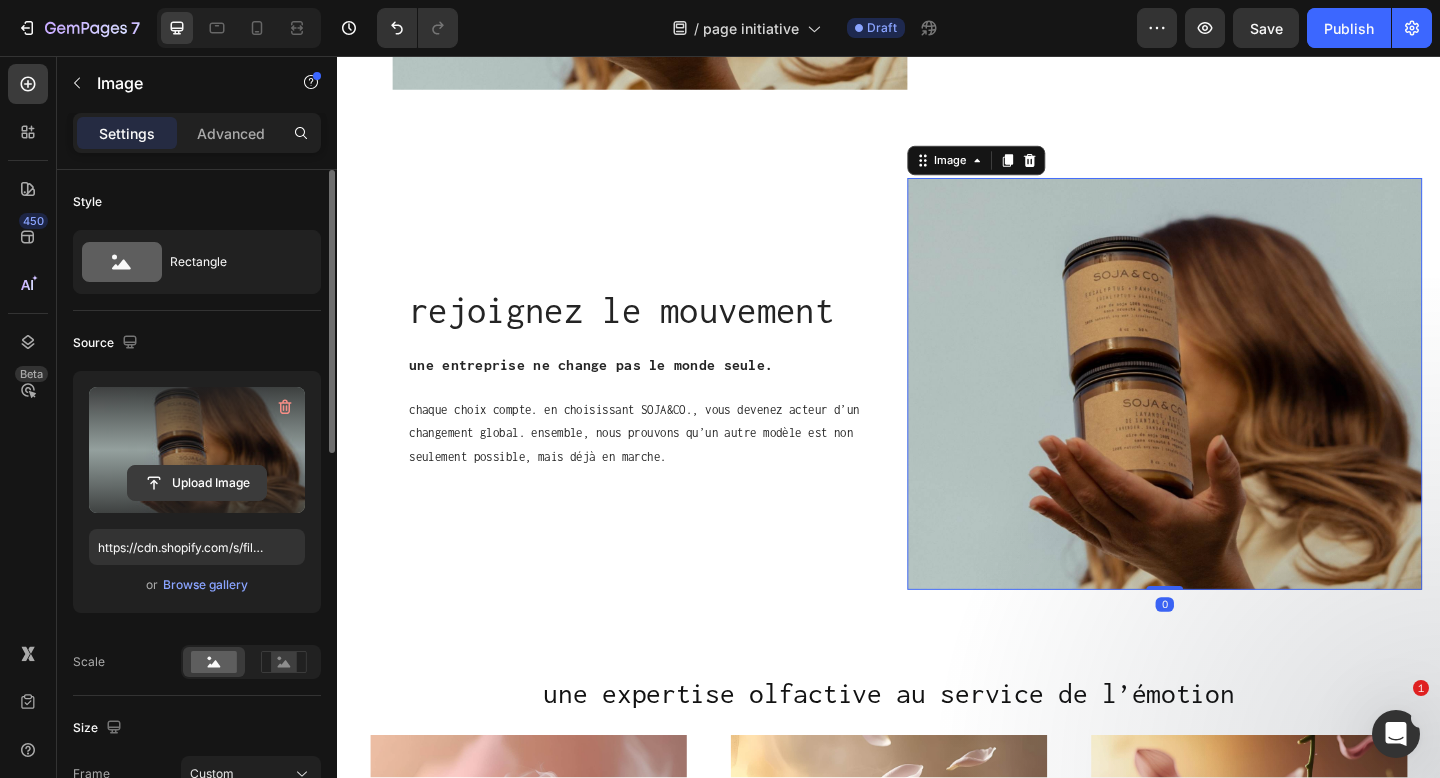 click 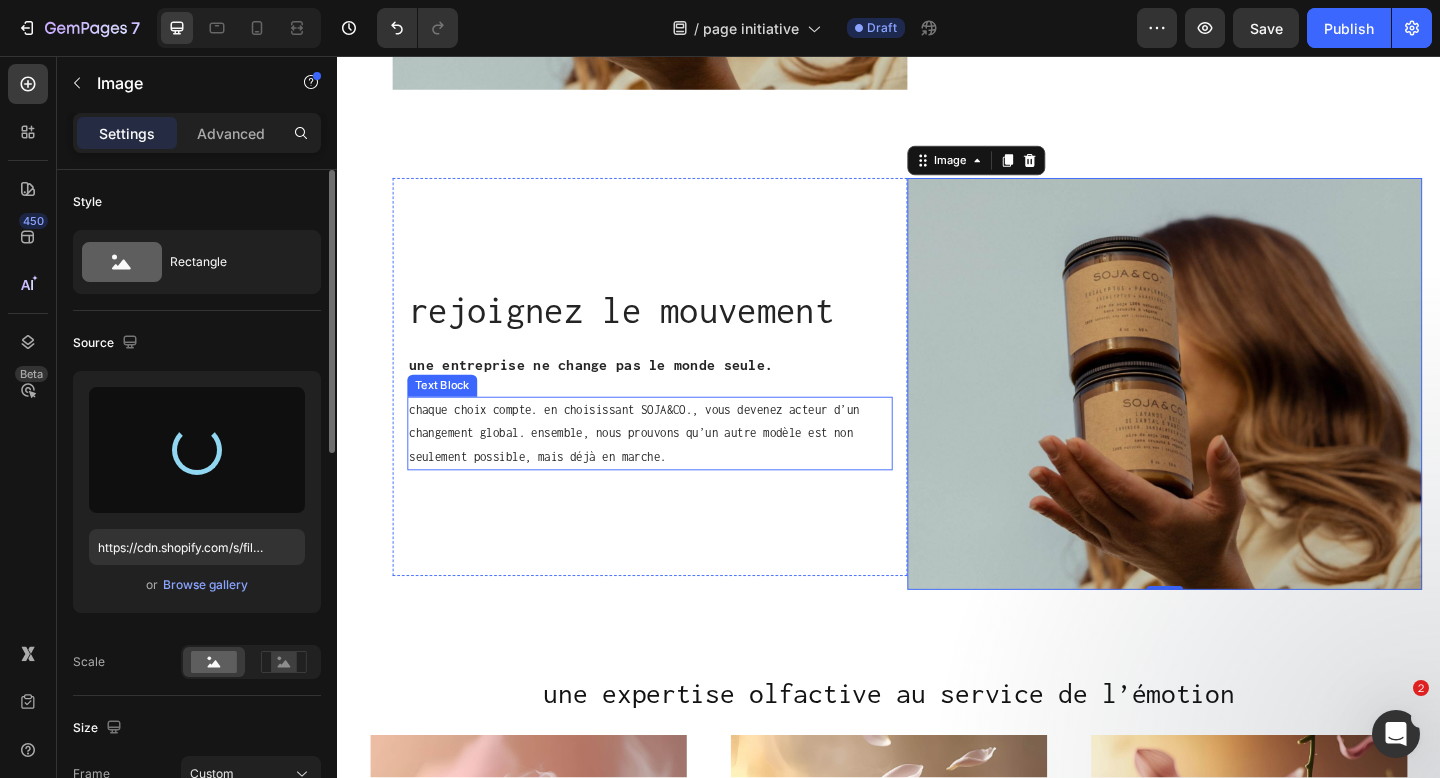 type on "https://cdn.shopify.com/s/files/1/0034/0741/3317/files/gempages_531209477639111871-c36ef130-8688-4755-b0dc-fdf1eeb09e5d.jpg" 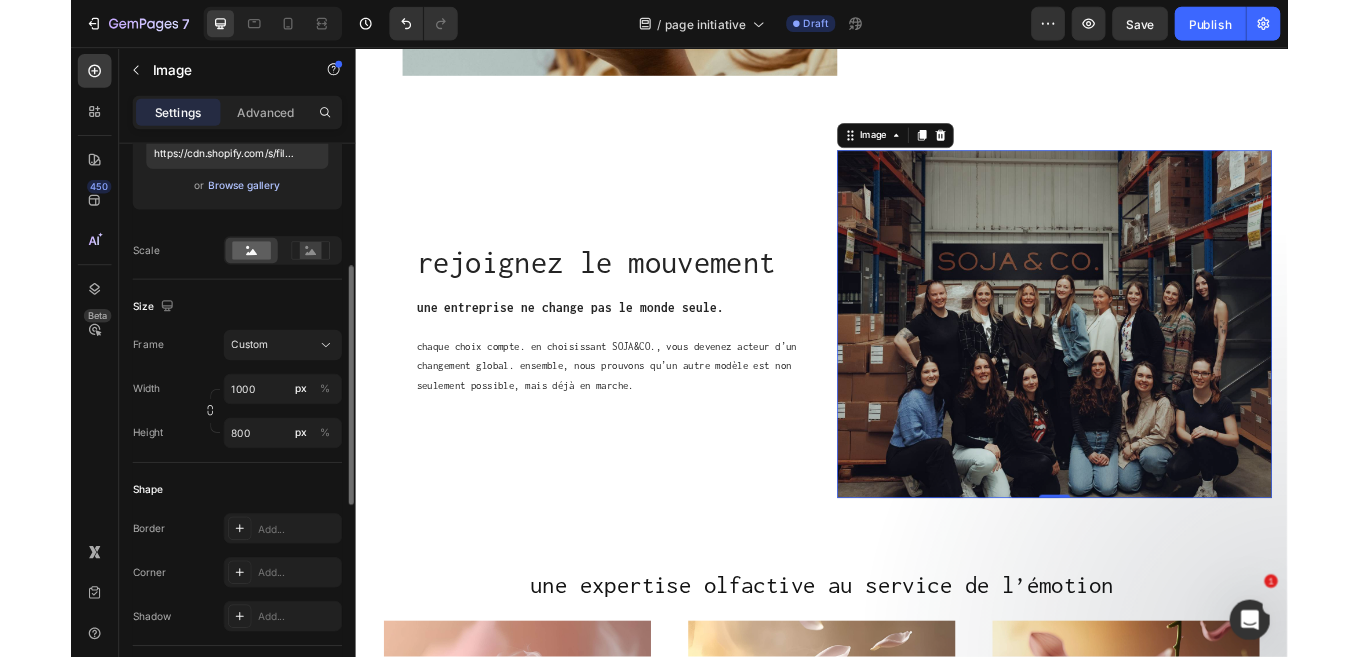 scroll, scrollTop: 423, scrollLeft: 0, axis: vertical 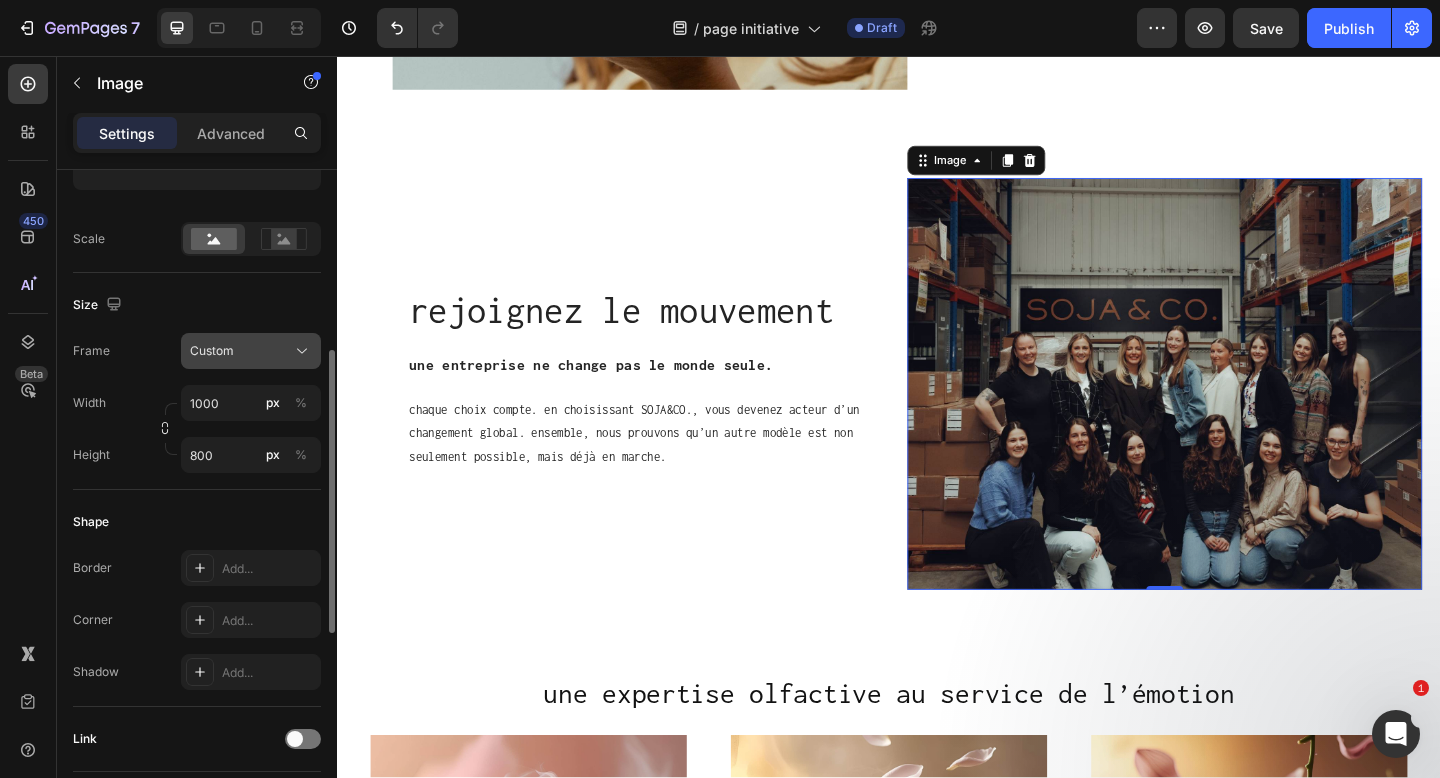 click on "Custom" at bounding box center [212, 351] 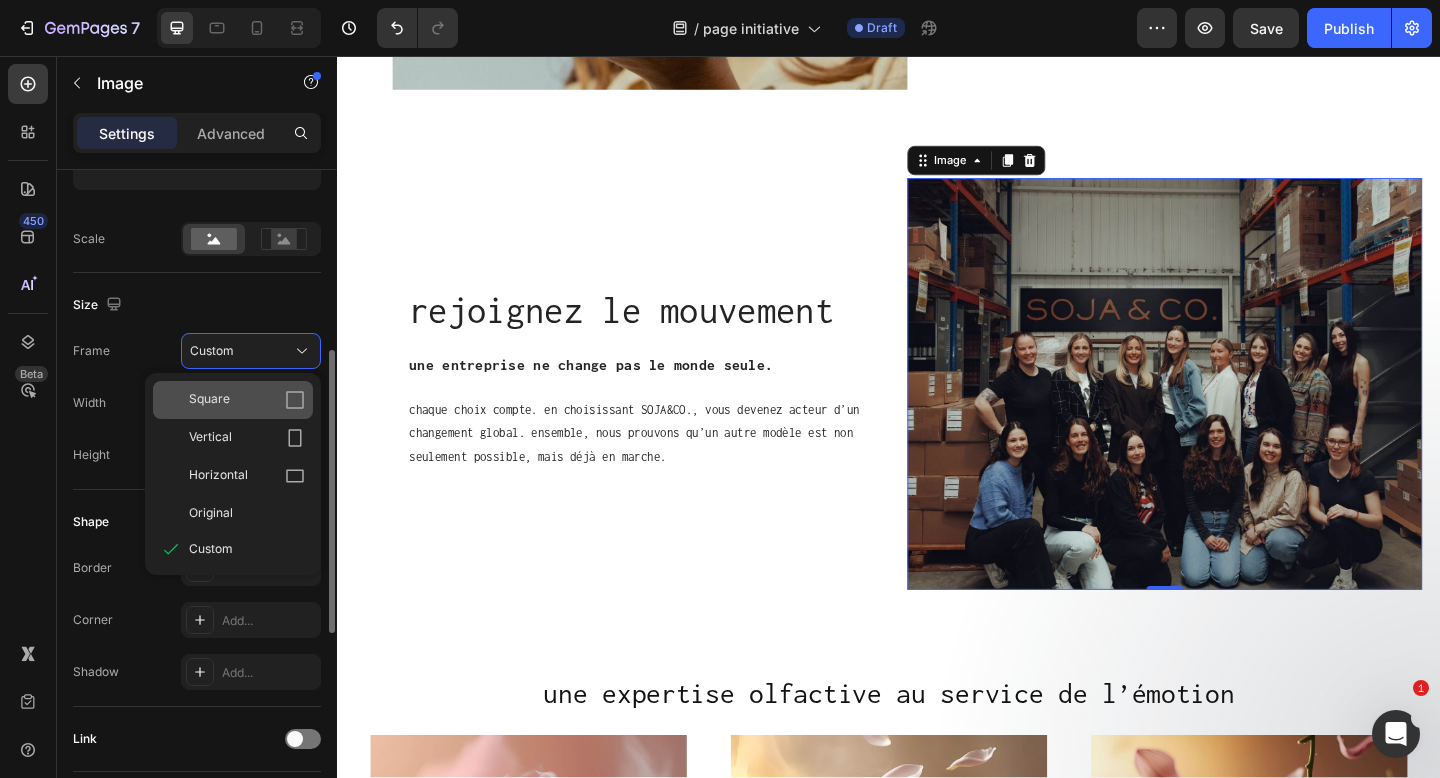 click on "Square" at bounding box center (209, 400) 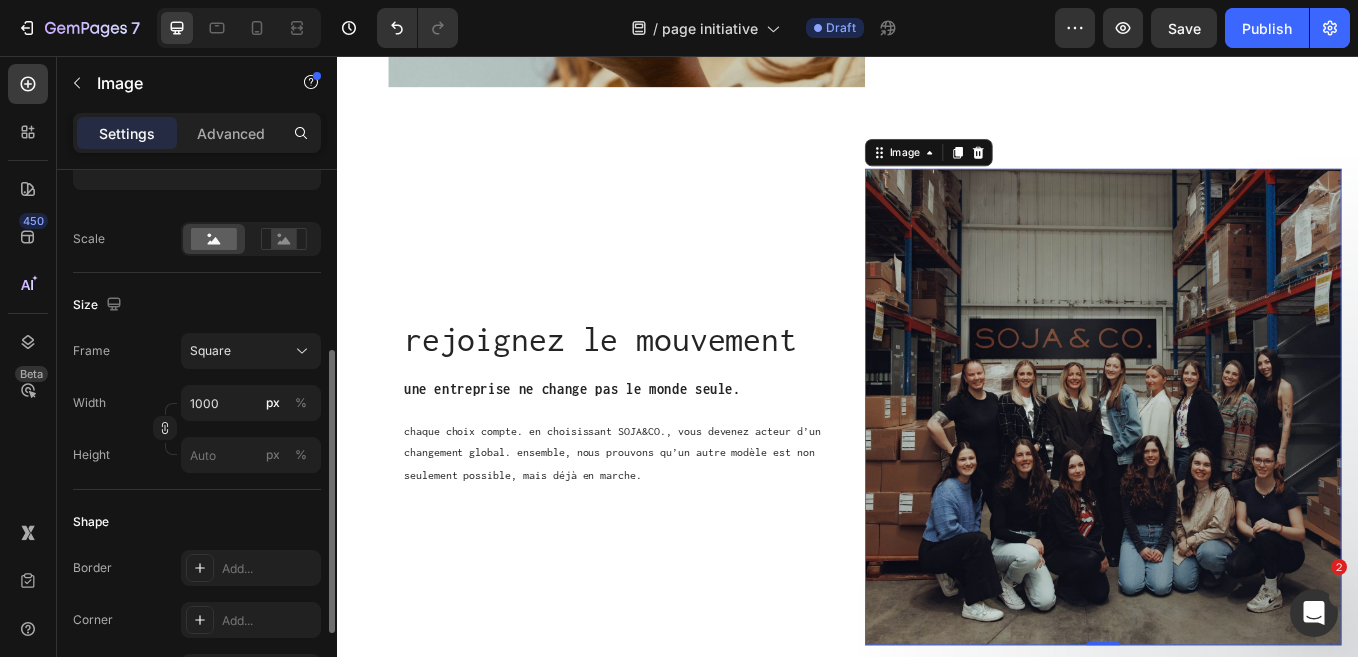 click at bounding box center [1237, 469] 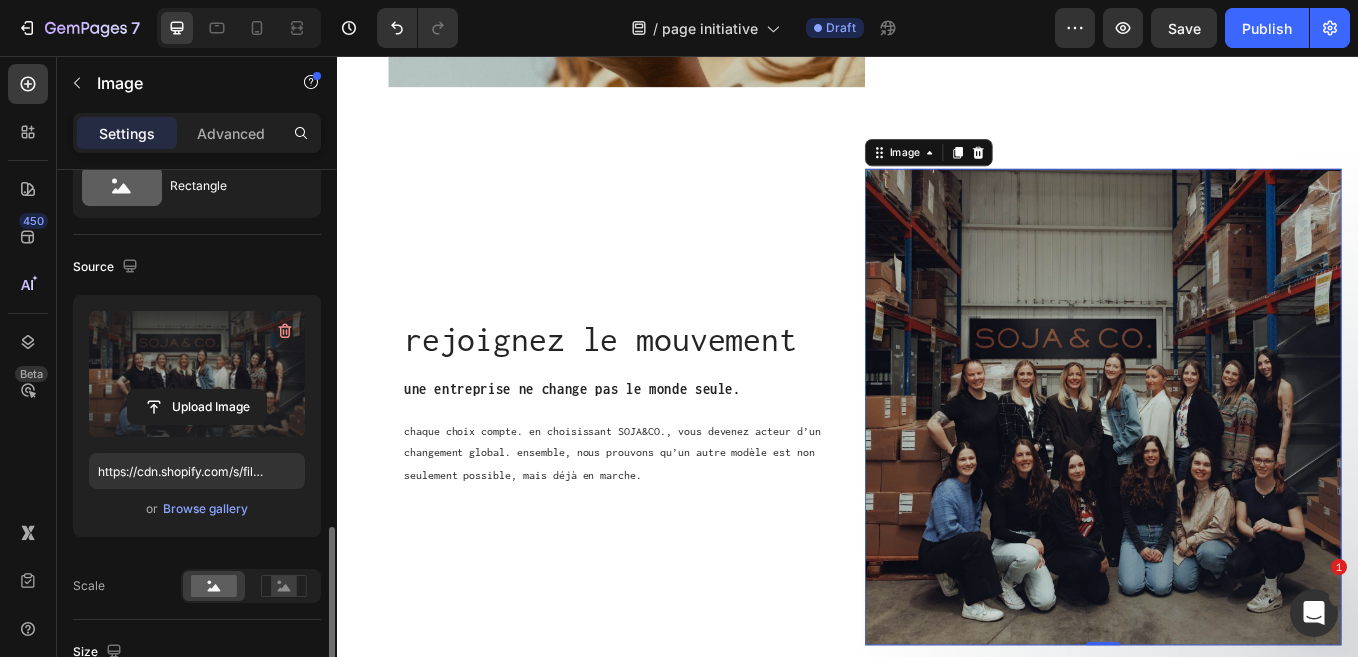 scroll, scrollTop: 0, scrollLeft: 0, axis: both 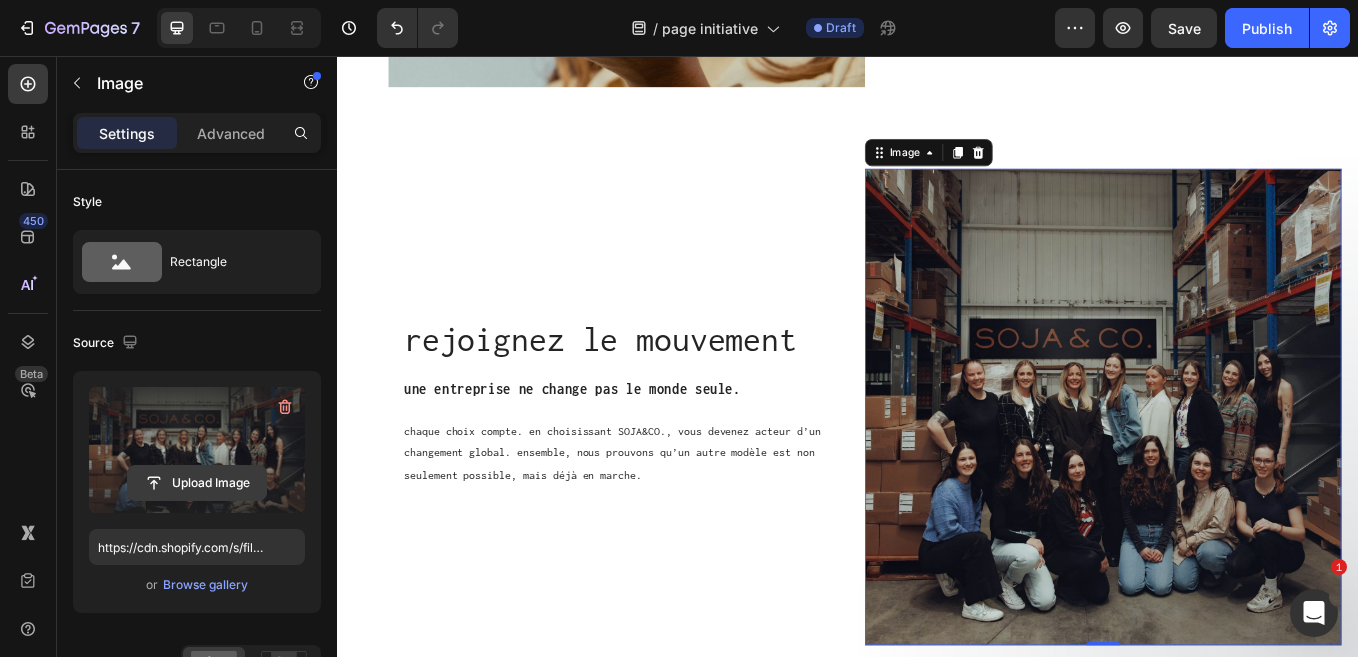 click 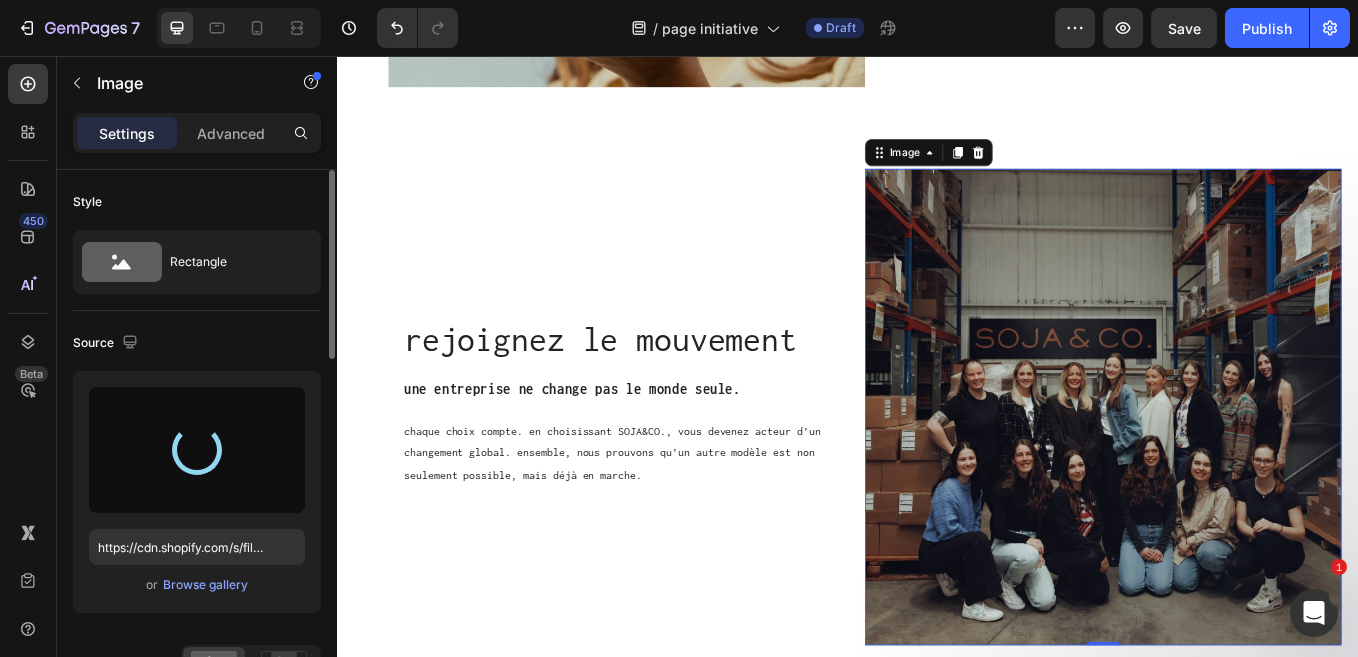 type on "https://cdn.shopify.com/s/files/1/0034/0741/3317/files/gempages_531209477639111871-363f876b-40be-45cb-8381-5d59b3c14a48.jpg" 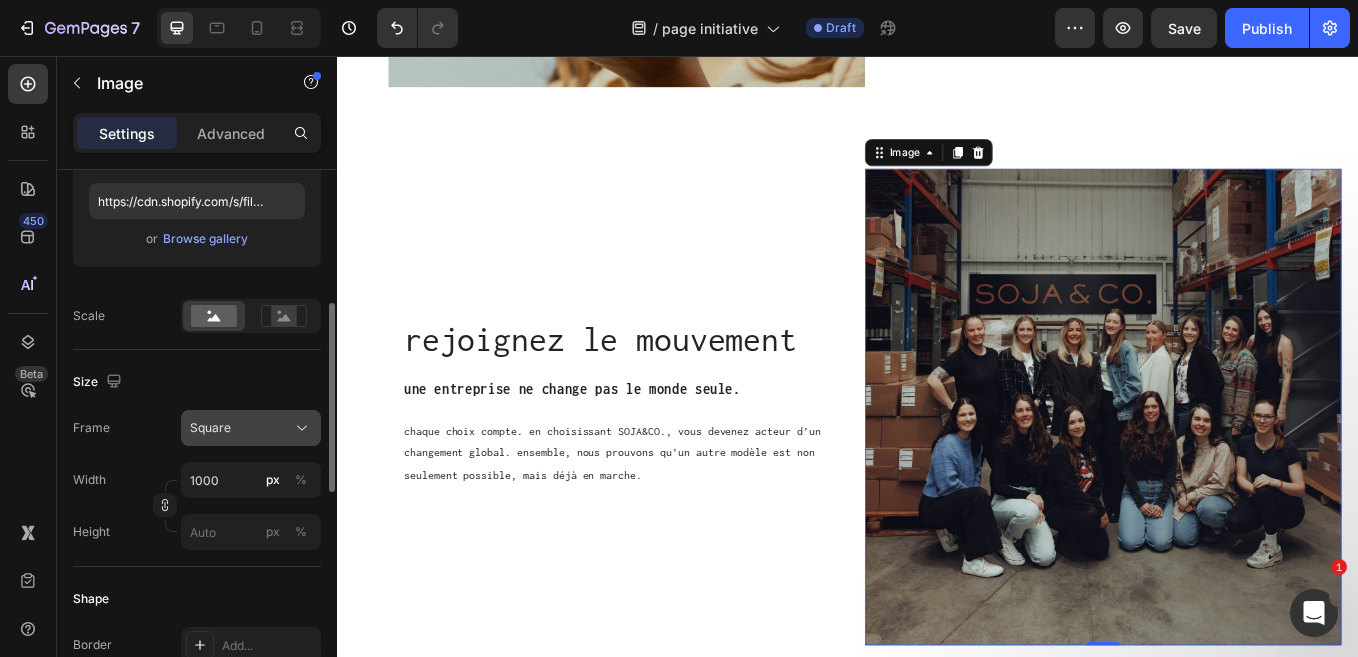 scroll, scrollTop: 355, scrollLeft: 0, axis: vertical 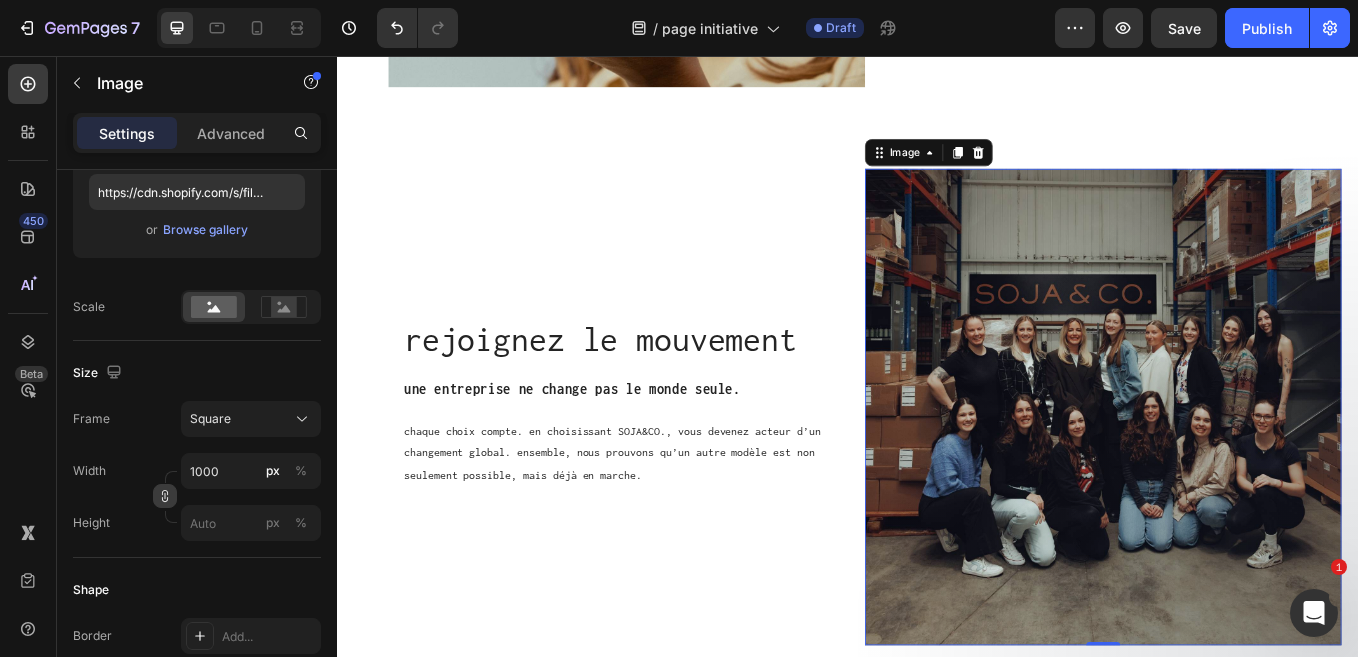click 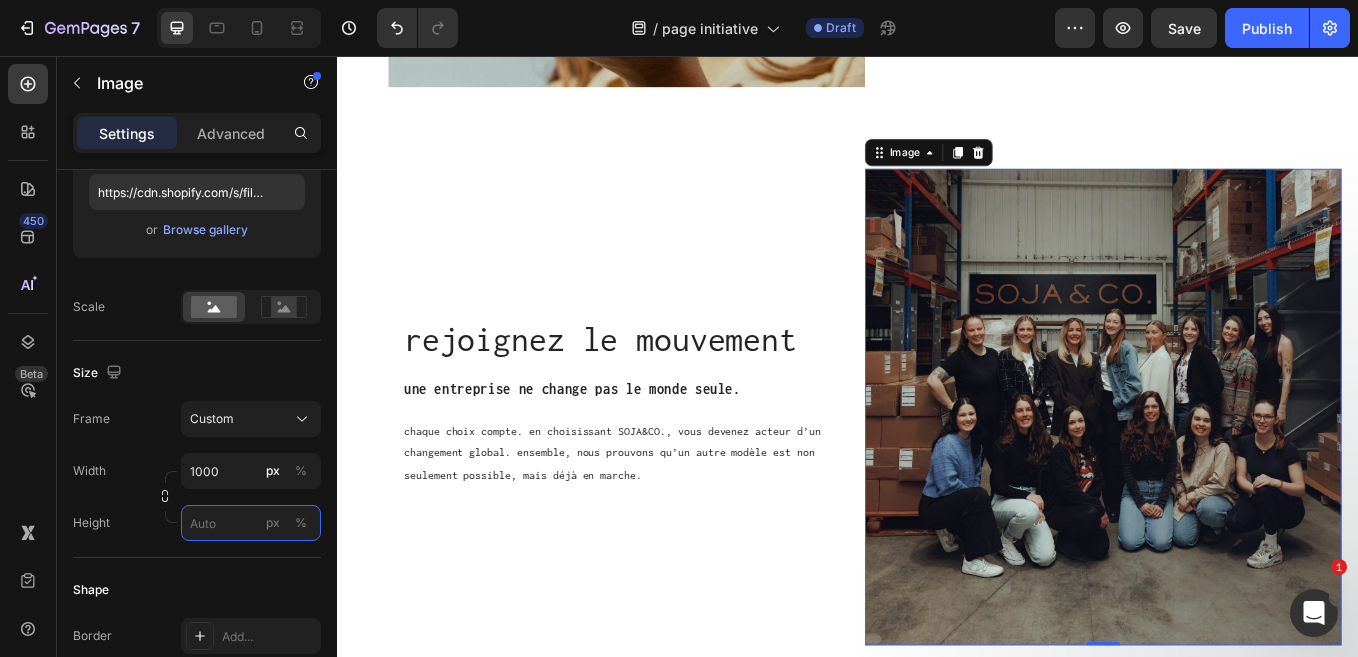 click on "px %" at bounding box center [251, 523] 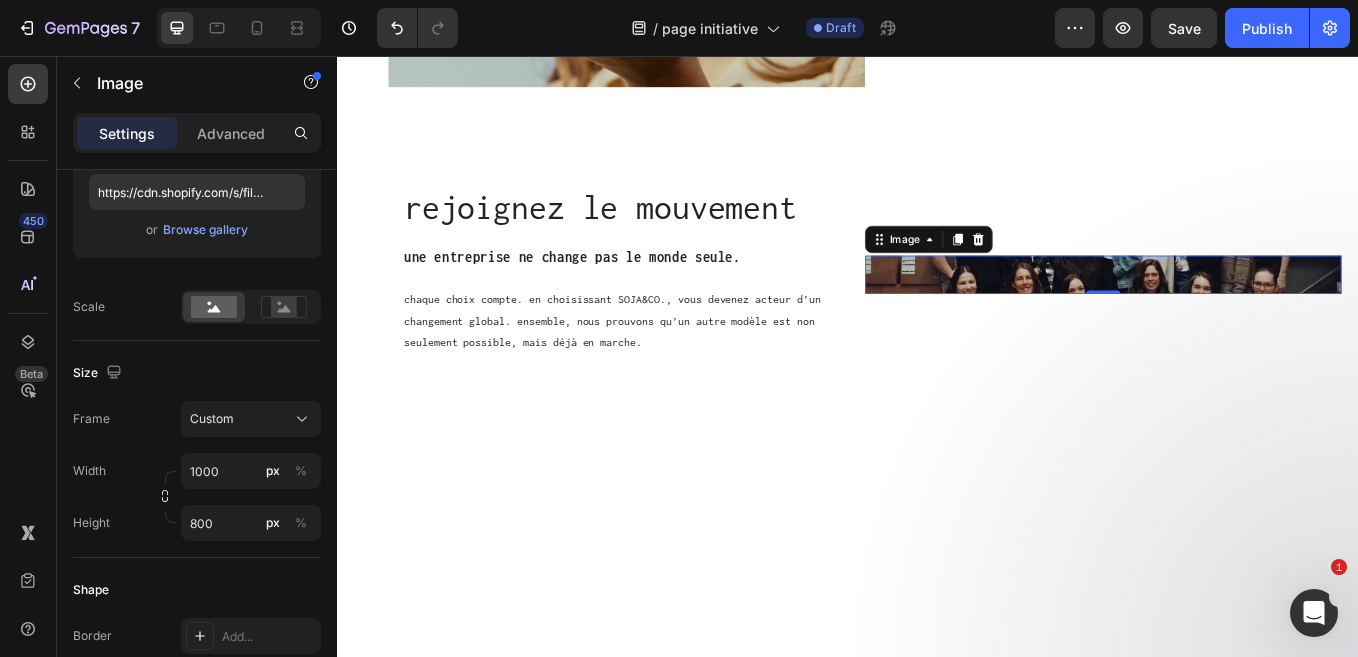 click on "Width 1000 px %" at bounding box center (197, 471) 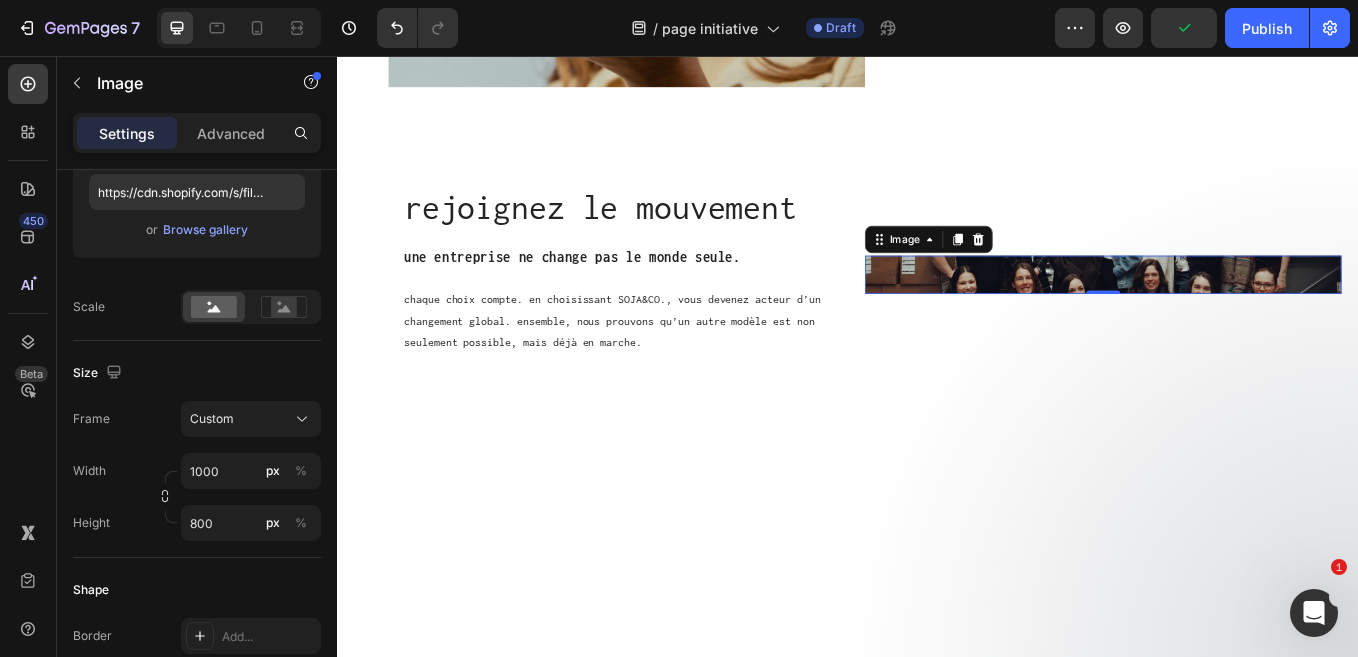 click on "Shape Border Add... Corner Add... Shadow Add..." 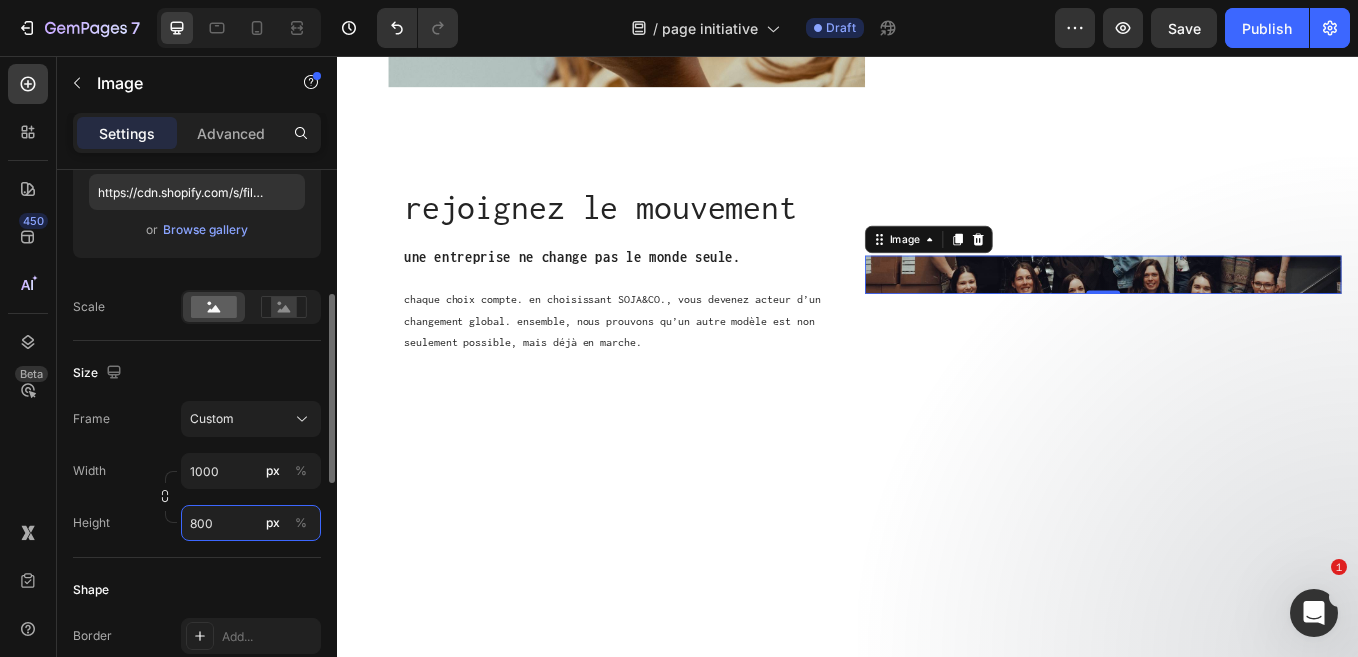 click on "800" at bounding box center (251, 523) 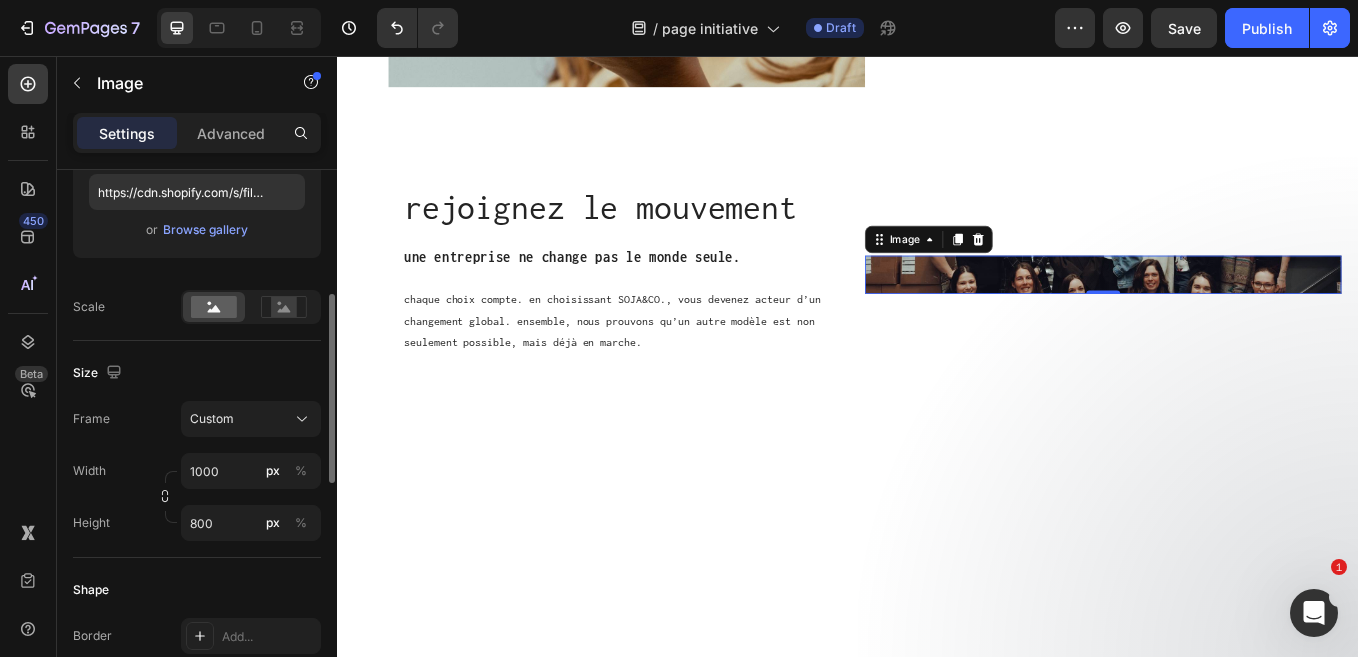 click on "Height 800 px %" at bounding box center [197, 523] 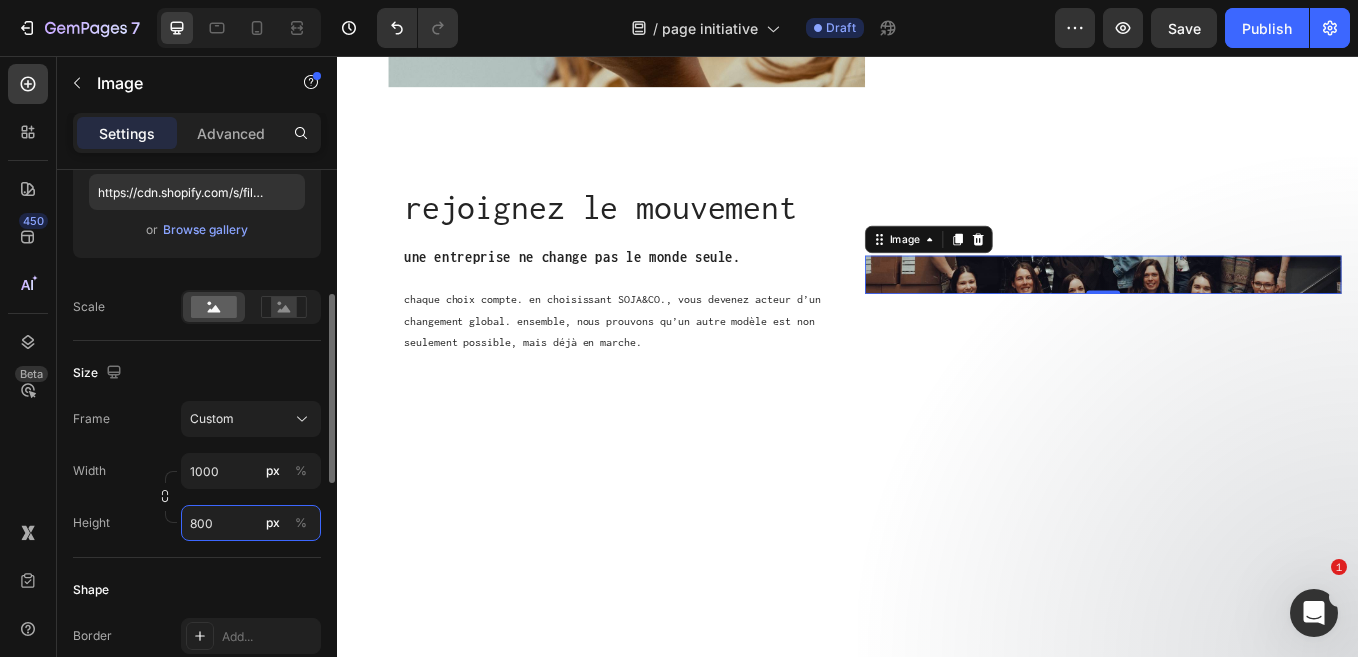 click on "800" at bounding box center (251, 523) 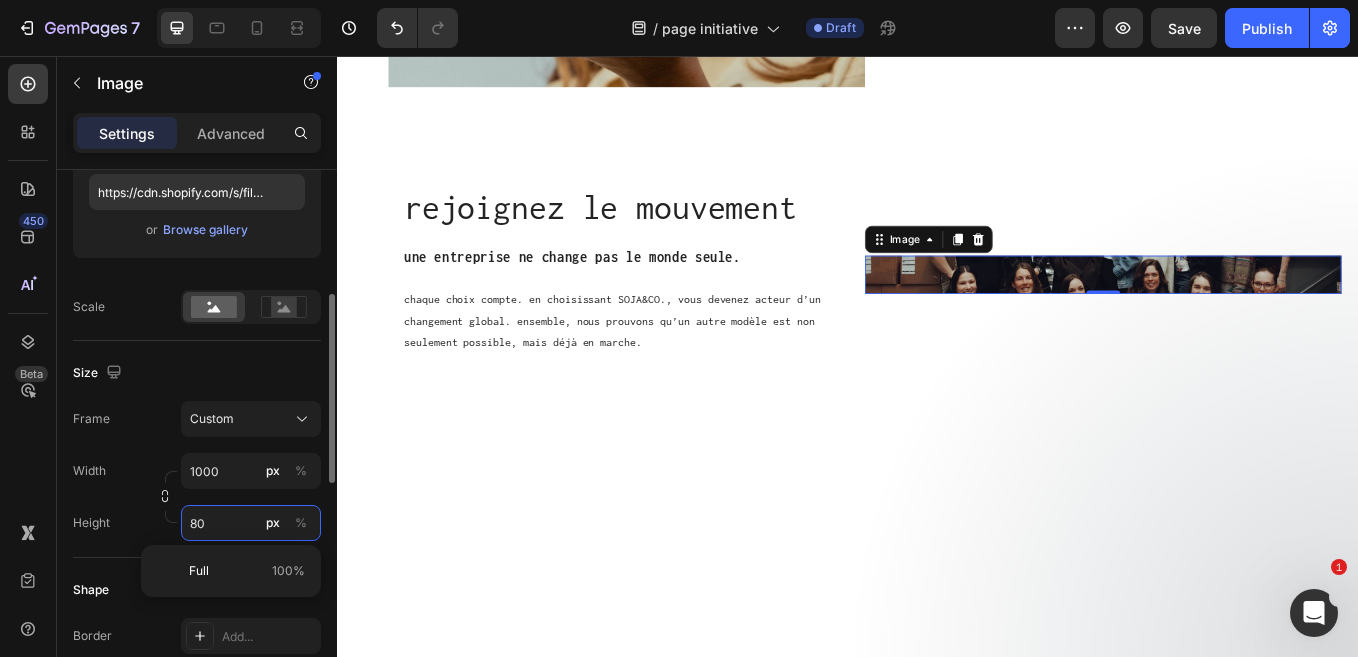type on "8" 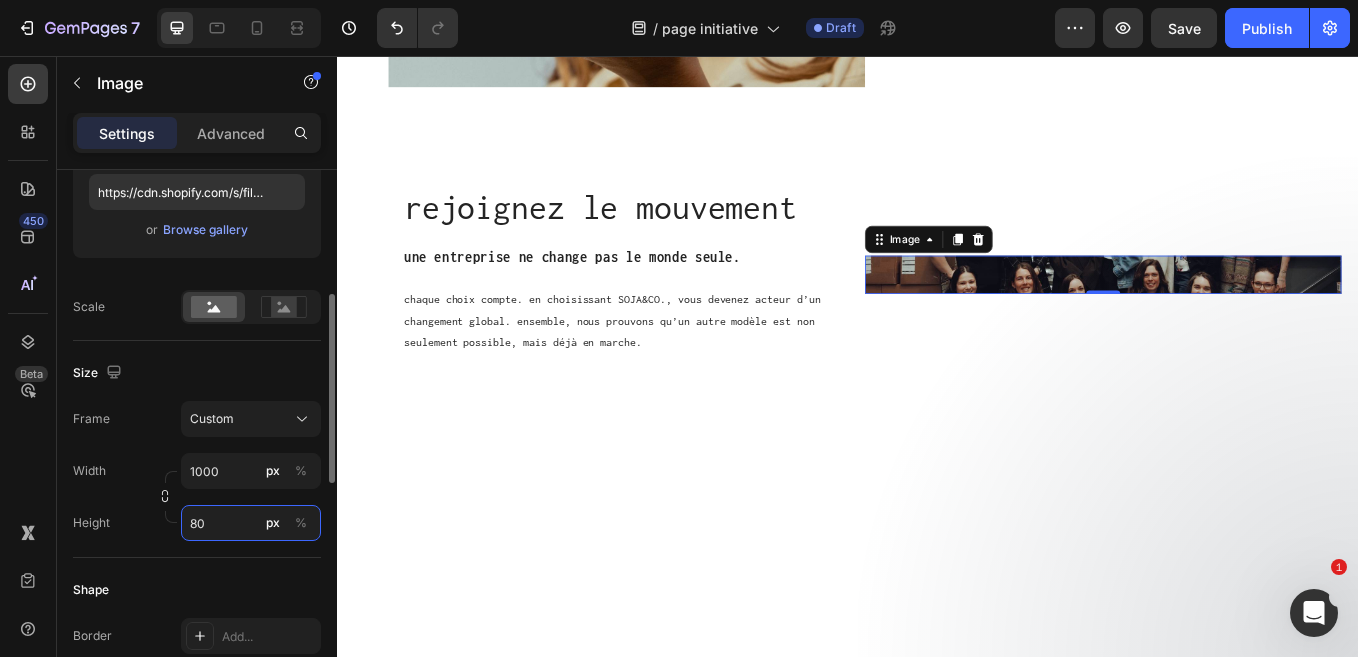 type on "8" 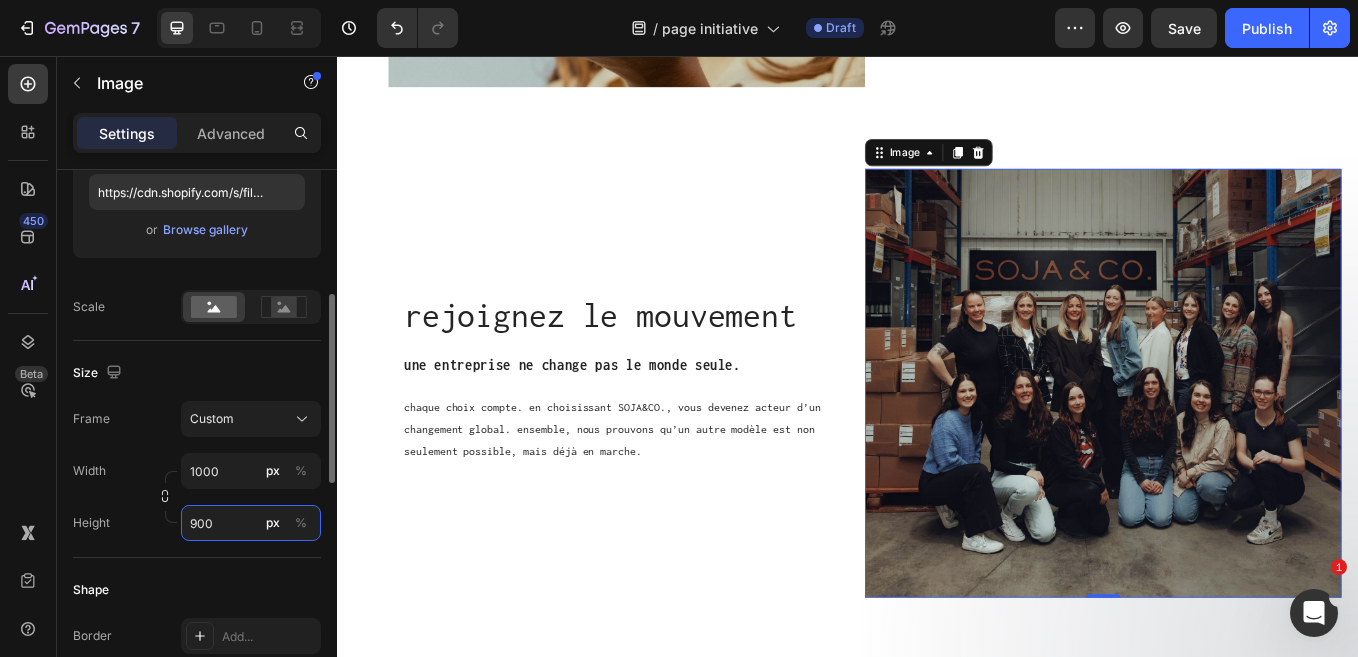 type on "900" 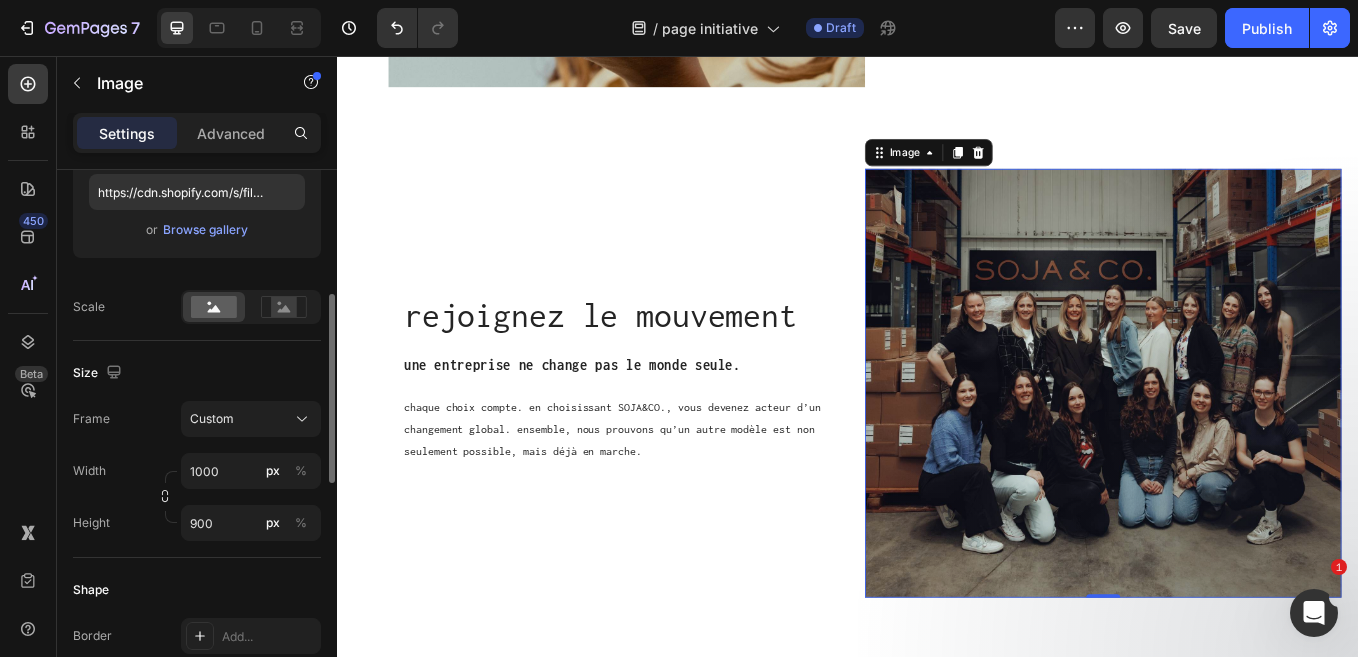 click on "Height 900 px %" at bounding box center (197, 523) 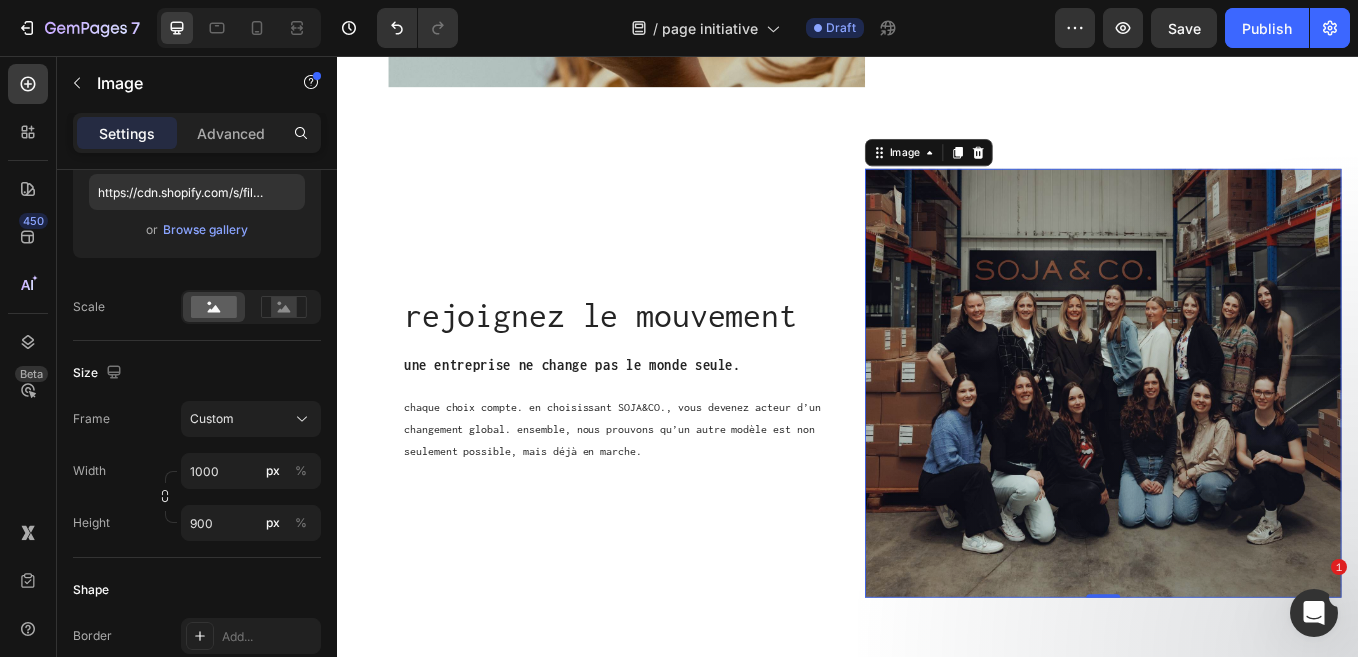 scroll, scrollTop: 2221, scrollLeft: 0, axis: vertical 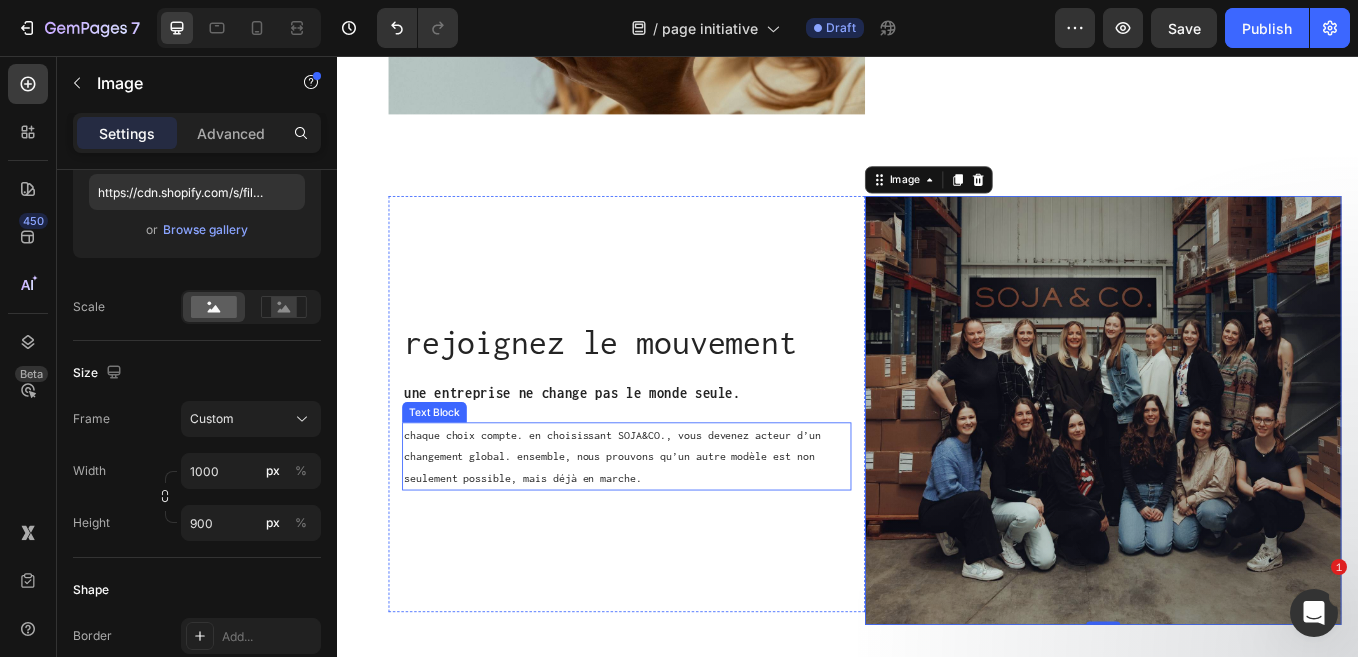 click on "chaque choix compte. en choisissant SOJA&CO., vous devenez acteur d’un changement global. ensemble, nous prouvons qu’un autre modèle est non seulement possible, mais déjà en marche." at bounding box center (677, 527) 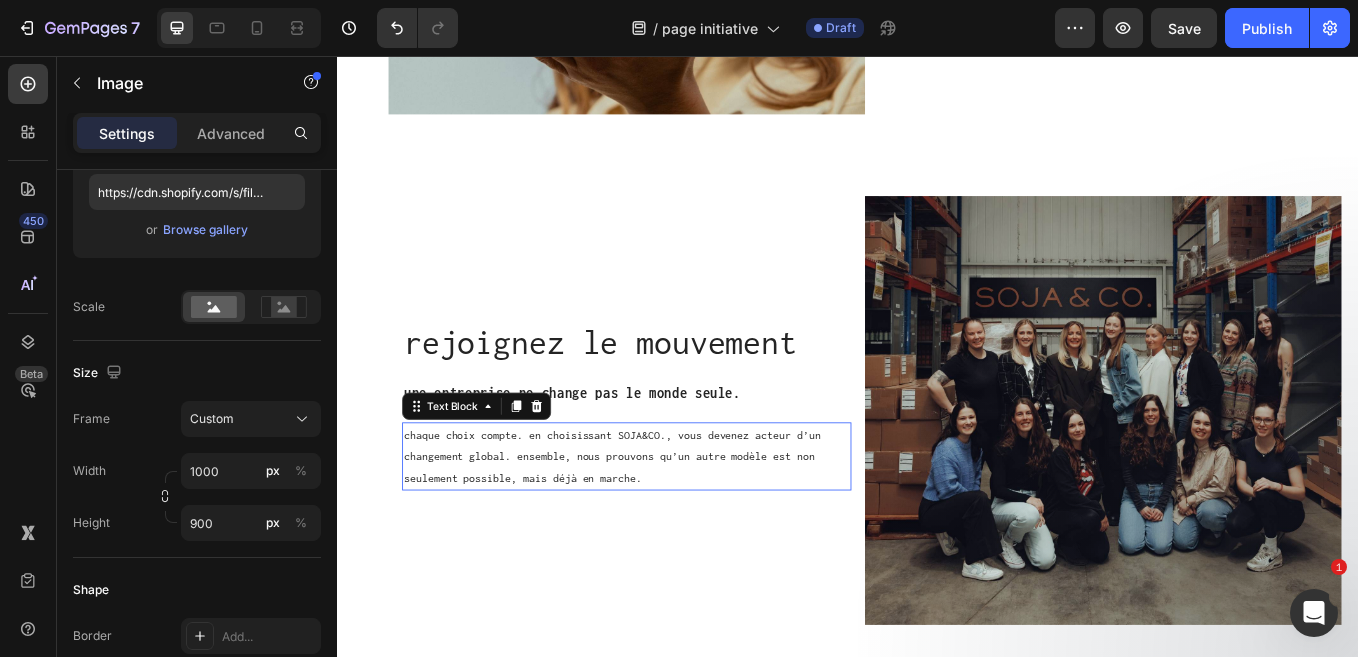 click on "chaque choix compte. en choisissant SOJA&CO., vous devenez acteur d’un changement global. ensemble, nous prouvons qu’un autre modèle est non seulement possible, mais déjà en marche." at bounding box center (677, 527) 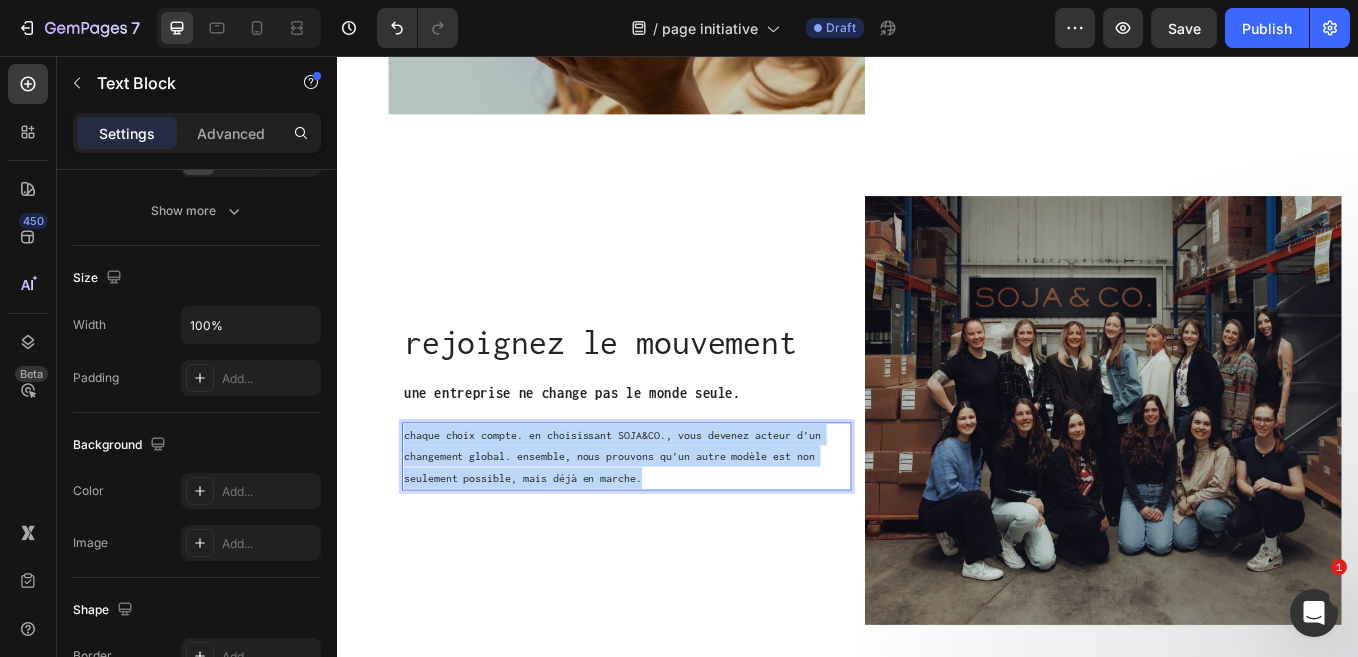 scroll, scrollTop: 0, scrollLeft: 0, axis: both 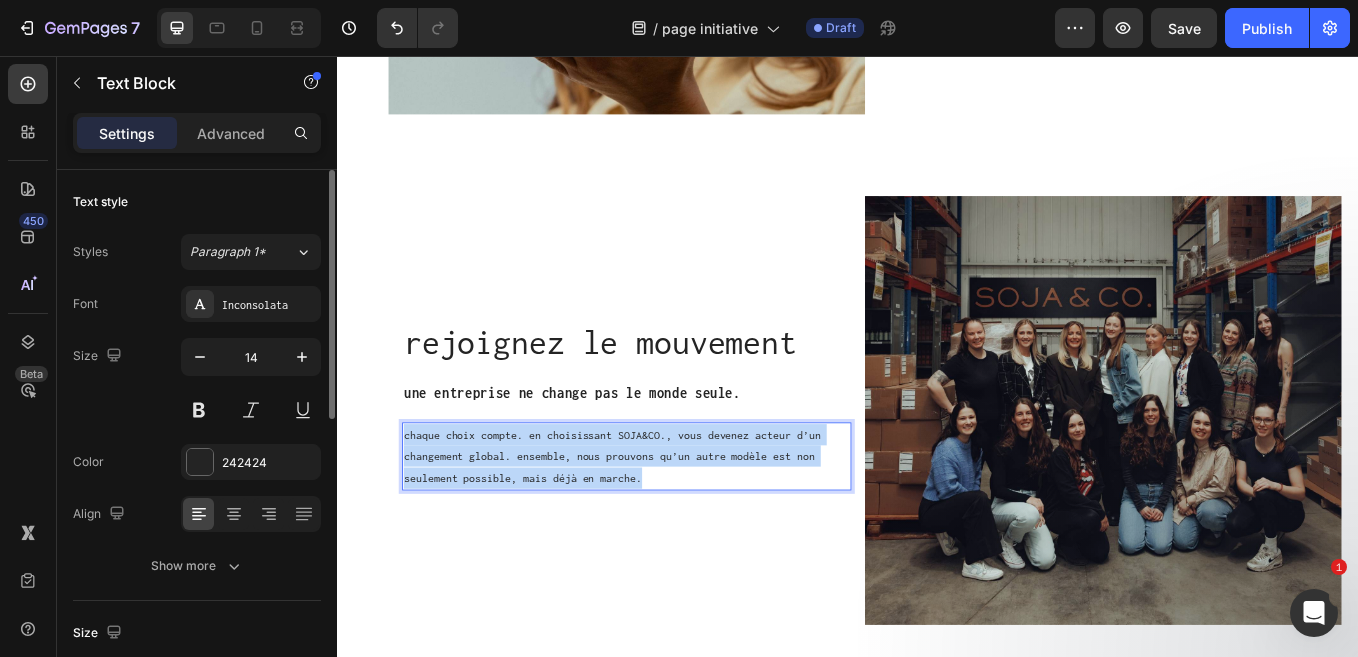 click on "chaque choix compte. en choisissant SOJA&CO., vous devenez acteur d’un changement global. ensemble, nous prouvons qu’un autre modèle est non seulement possible, mais déjà en marche." at bounding box center (677, 527) 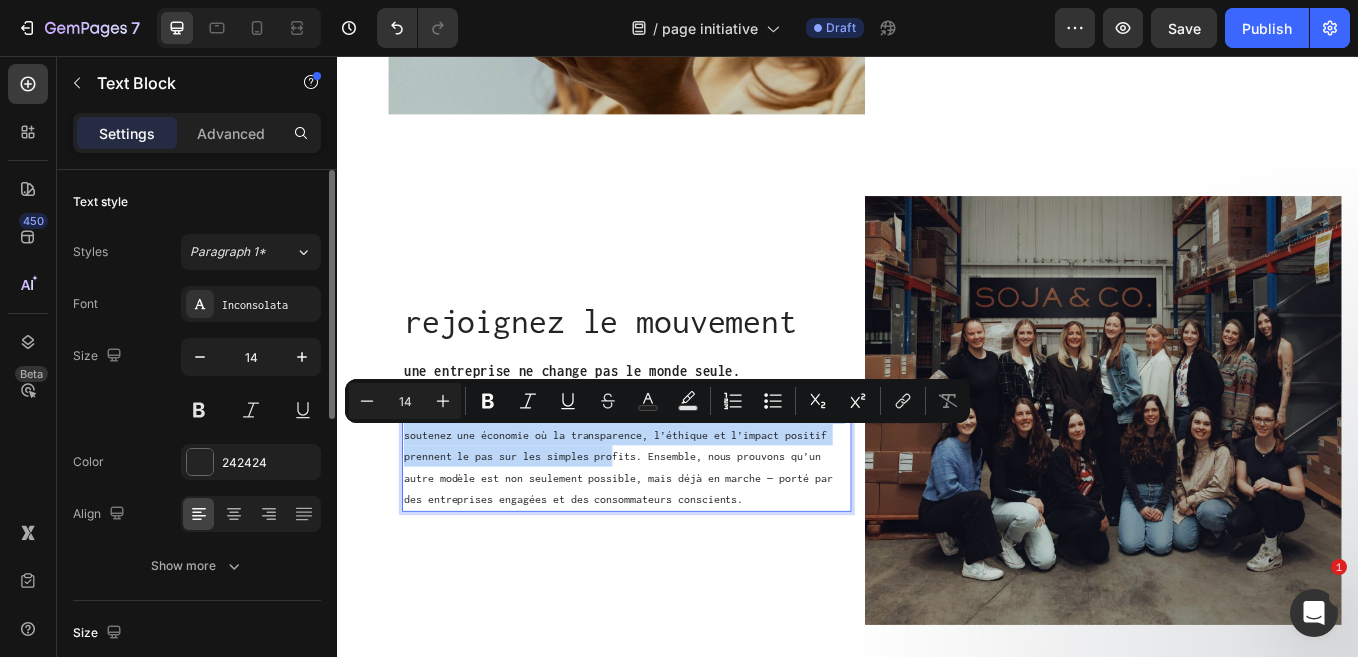 scroll, scrollTop: 2196, scrollLeft: 0, axis: vertical 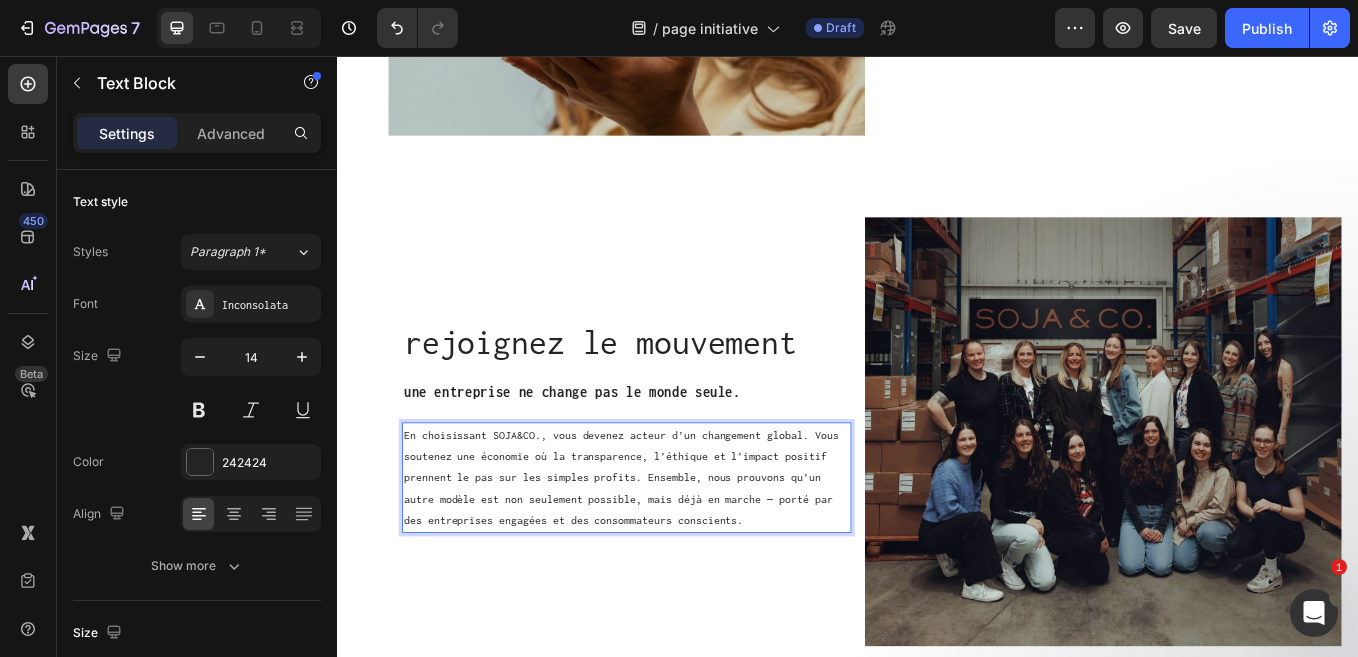 click on "En choisissant SOJA&CO., vous devenez acteur d’un changement global. Vous soutenez une économie où la transparence, l’éthique et l’impact positif prennent le pas sur les simples profits. Ensemble, nous prouvons qu’un autre modèle est non seulement possible, mais déjà en marche — porté par des entreprises engagées et des consommateurs conscients." at bounding box center [677, 552] 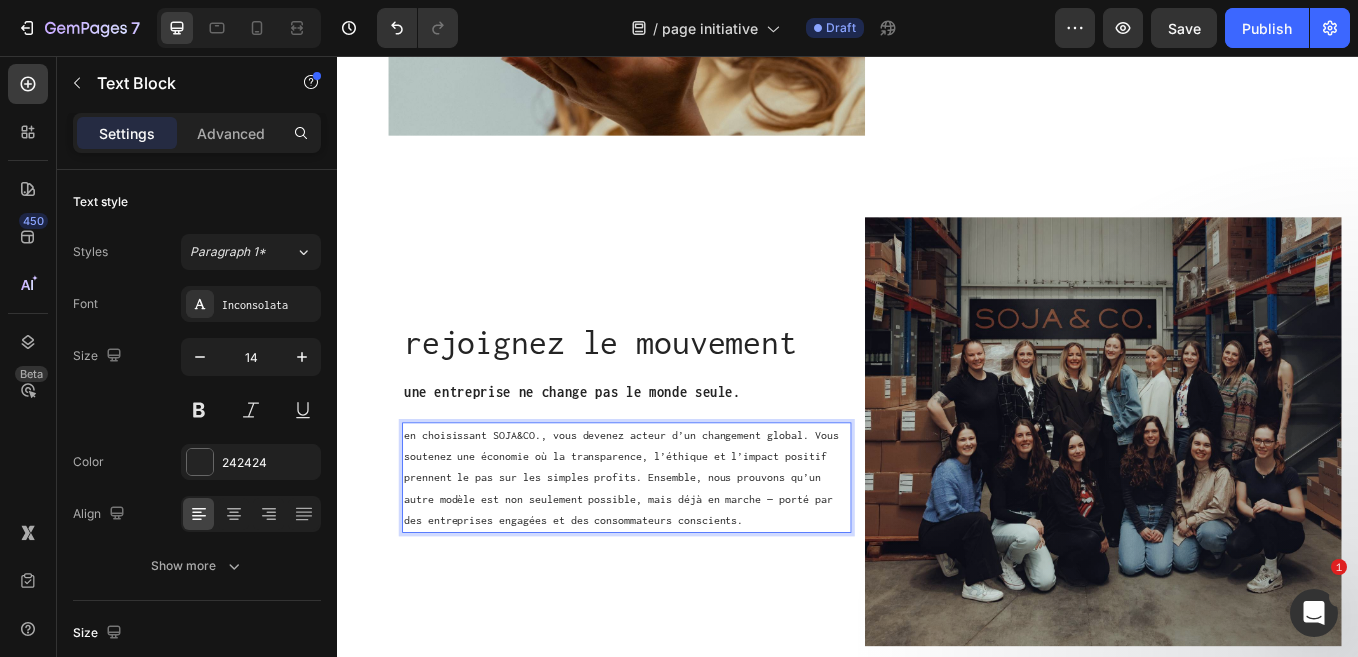 click on "en choisissant SOJA&CO., vous devenez acteur d’un changement global. Vous soutenez une économie où la transparence, l’éthique et l’impact positif prennent le pas sur les simples profits. Ensemble, nous prouvons qu’un autre modèle est non seulement possible, mais déjà en marche — porté par des entreprises engagées et des consommateurs conscients." at bounding box center [677, 552] 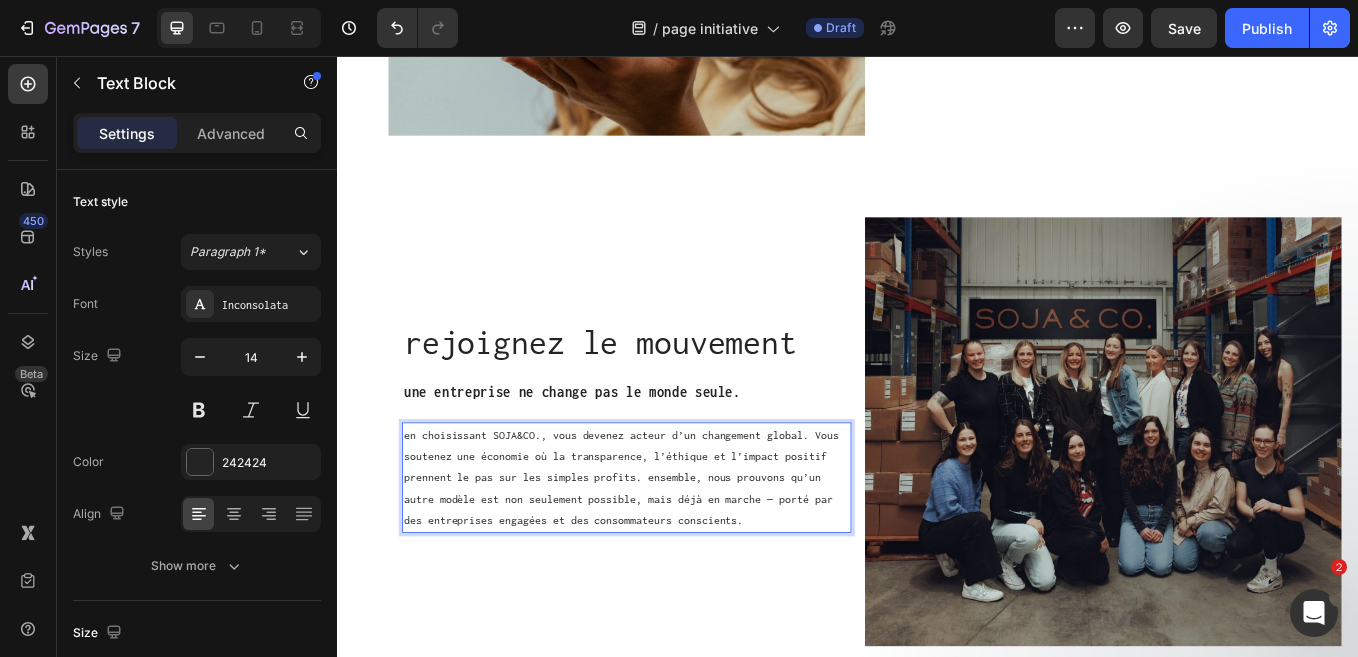 click on "en choisissant SOJA&CO., vous devenez acteur d’un changement global. Vous soutenez une économie où la transparence, l’éthique et l’impact positif prennent le pas sur les simples profits. ensemble, nous prouvons qu’un autre modèle est non seulement possible, mais déjà en marche — porté par des entreprises engagées et des consommateurs conscients." at bounding box center [677, 552] 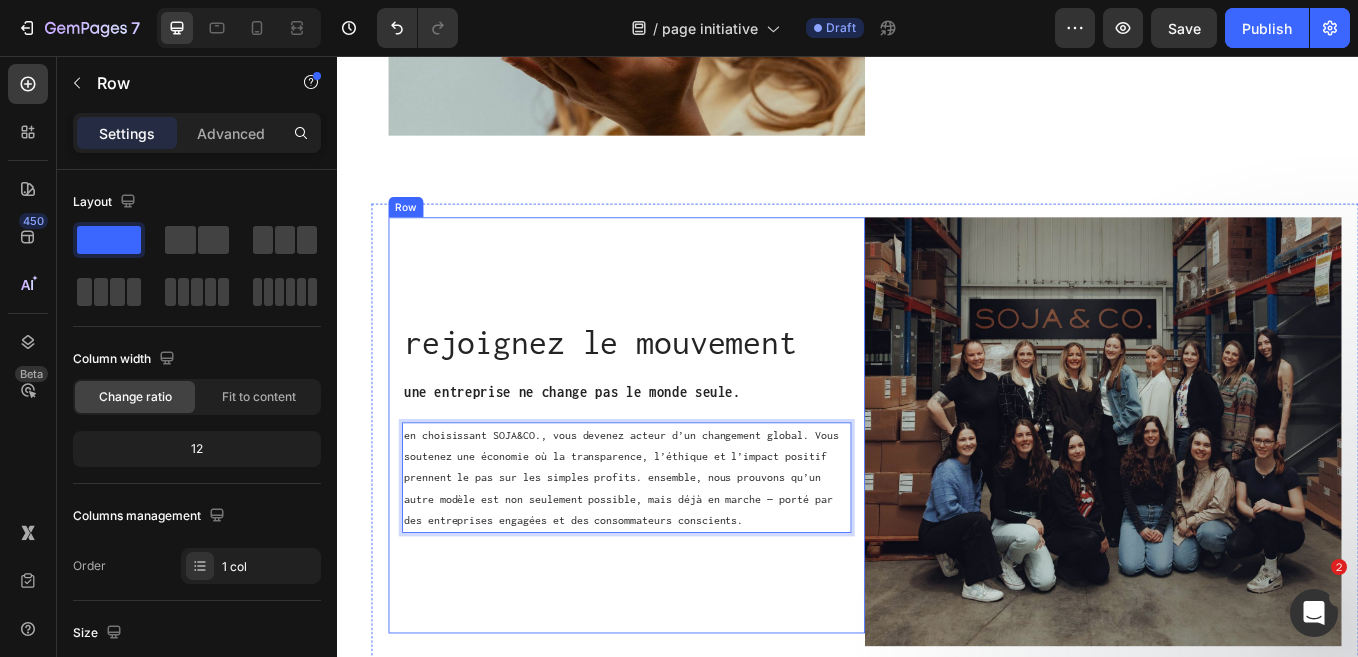 click on "rejoignez le mouvement Heading une entreprise ne change pas le monde seule. Text block en choisissant SOJA&CO., vous devenez acteur d’un changement global. Vous soutenez une économie où la transparence, l’éthique et l’impact positif prennent le pas sur les simples profits. ensemble, nous prouvons qu’un autre modèle est non seulement possible, mais déjà en marche — porté par des entreprises engagées et des consommateurs conscients. Text Block   0" at bounding box center [677, 490] 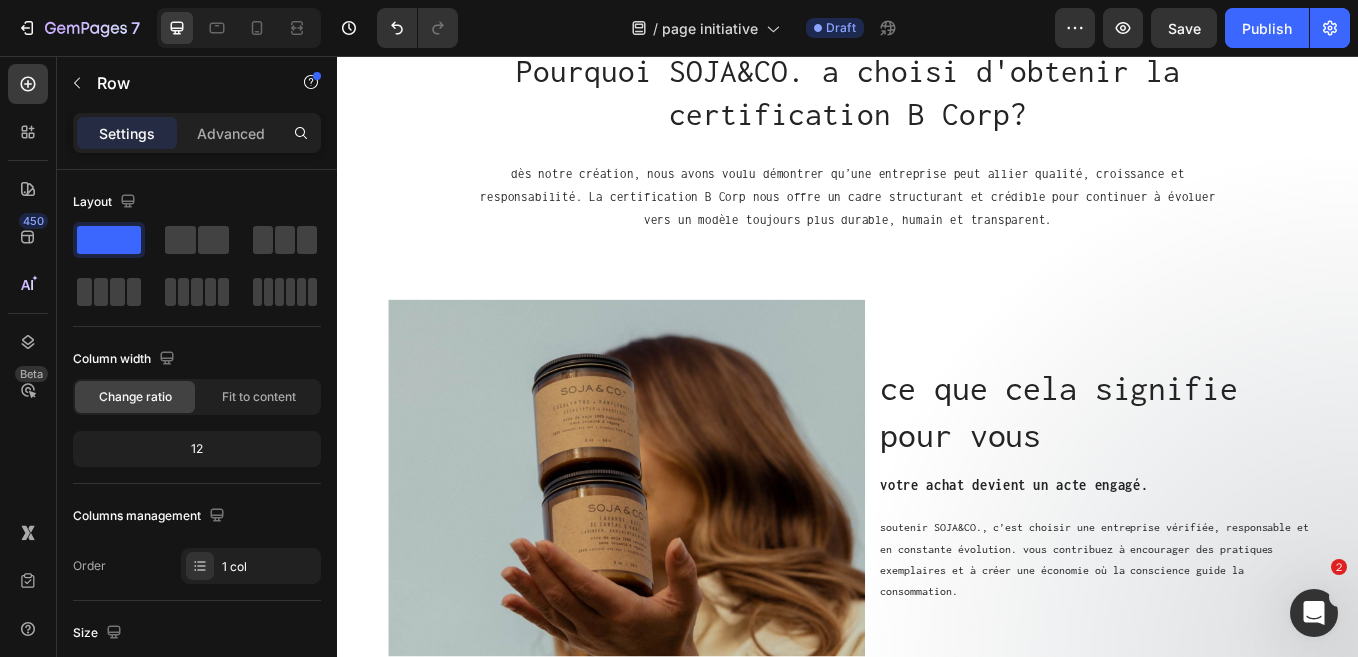 scroll, scrollTop: 1523, scrollLeft: 0, axis: vertical 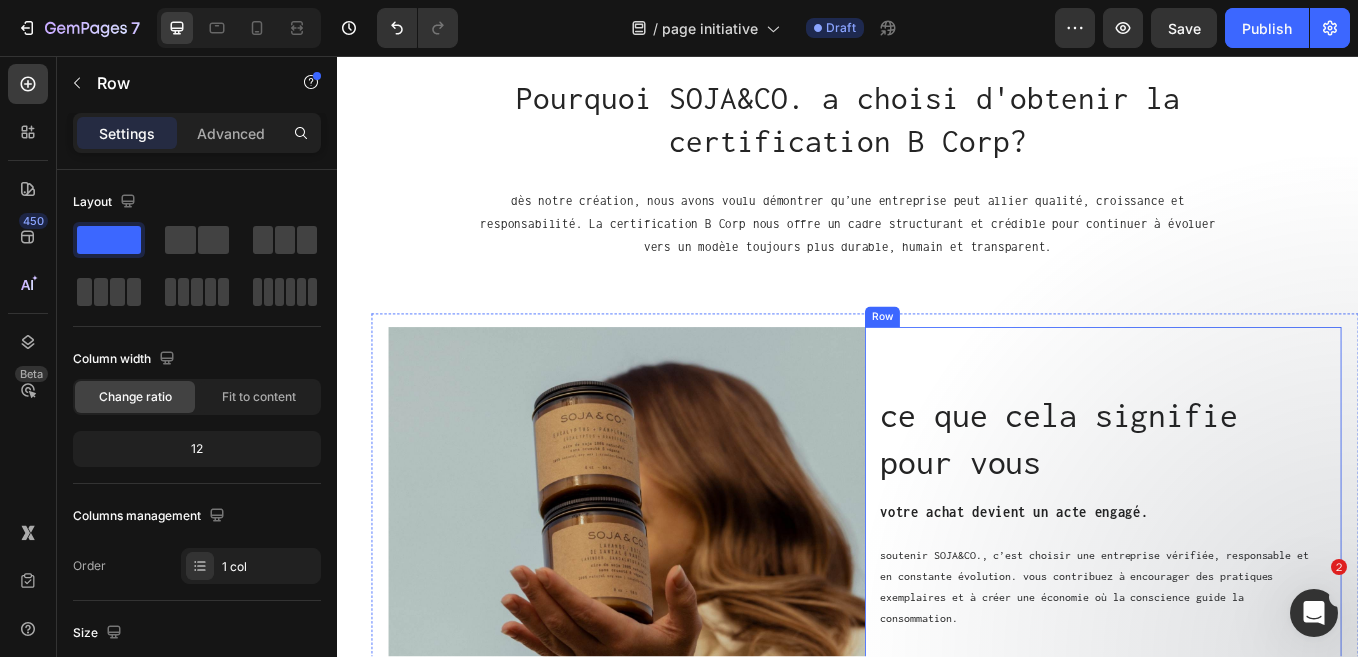 click on "ce que cela signifie pour vous Heading votre achat devient un acte engagé. Text block soutenir SOJA&CO., c’est choisir une entreprise vérifiée, responsable et en constante évolution. vous contribuez à encourager des pratiques exemplaires et à créer une économie où la conscience guide la consommation. Text Block" at bounding box center (1237, 591) 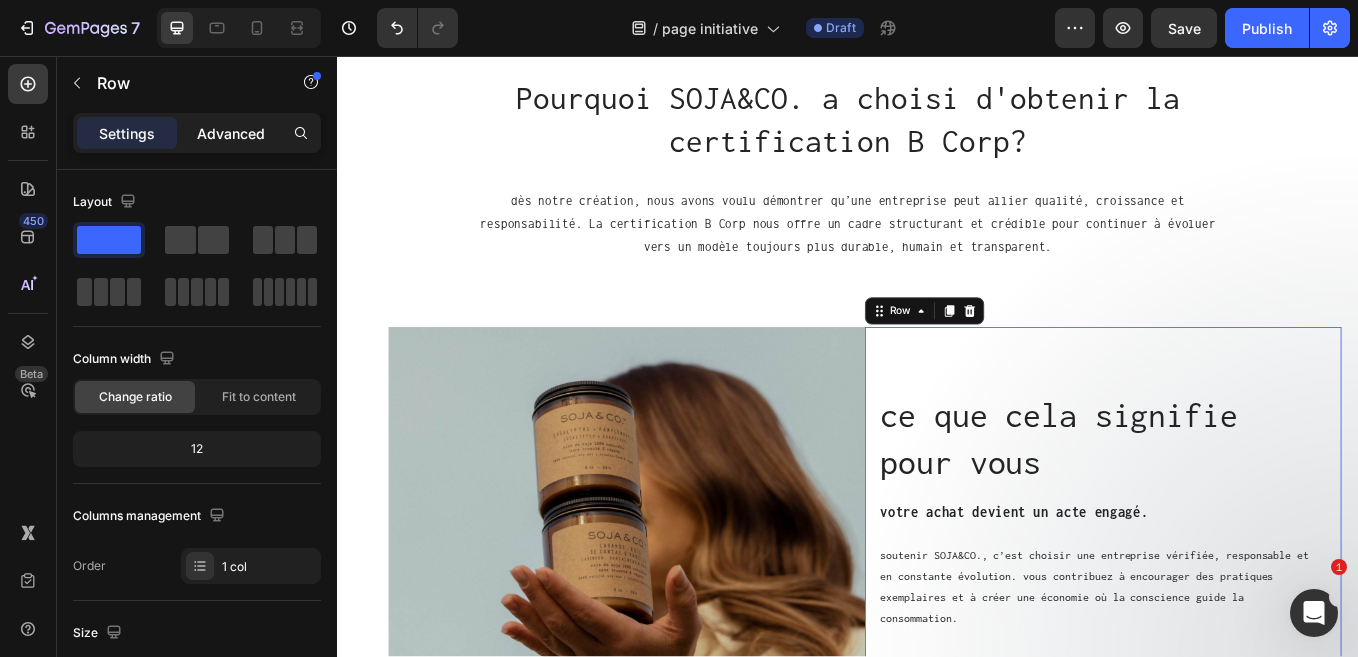 click on "Advanced" at bounding box center (231, 133) 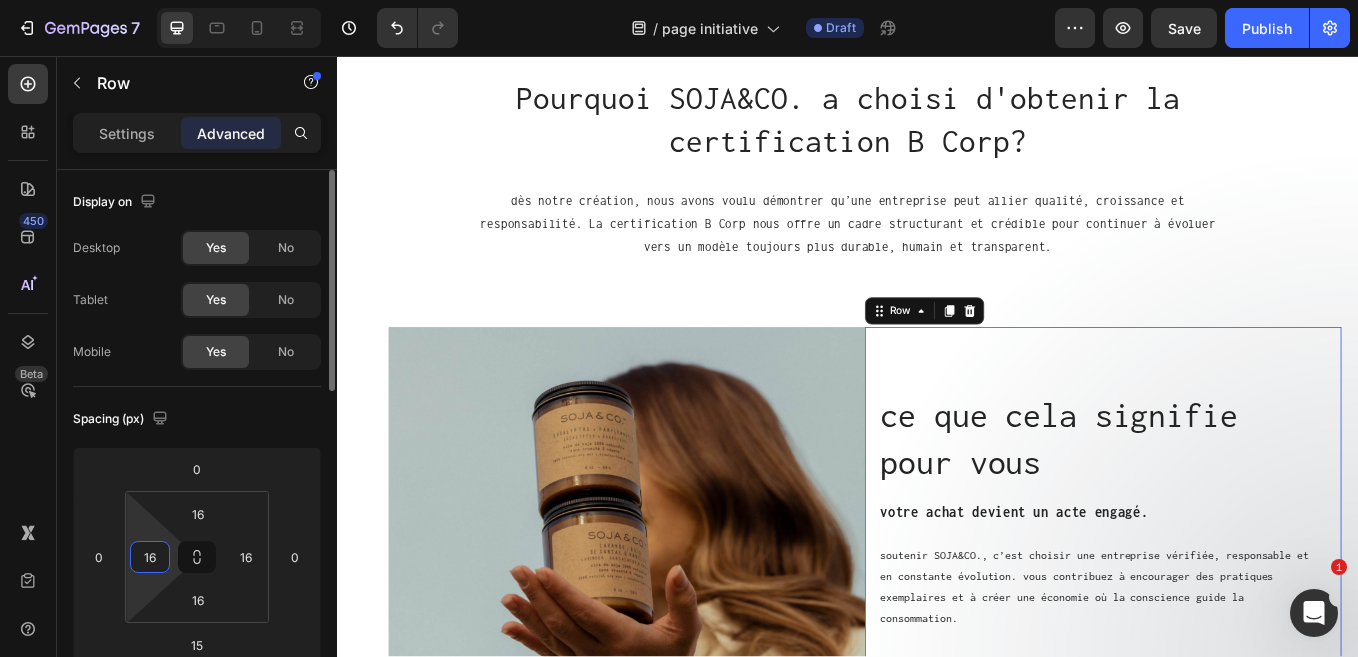 click on "16" at bounding box center (150, 557) 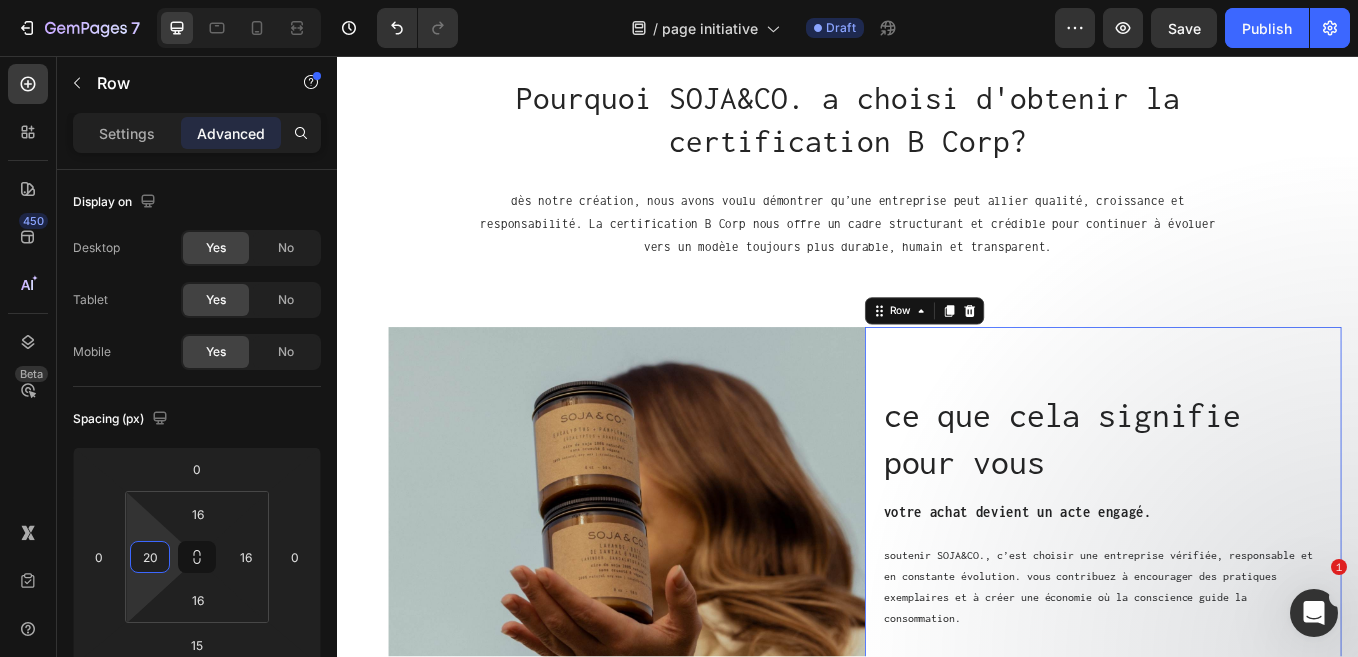 type on "20" 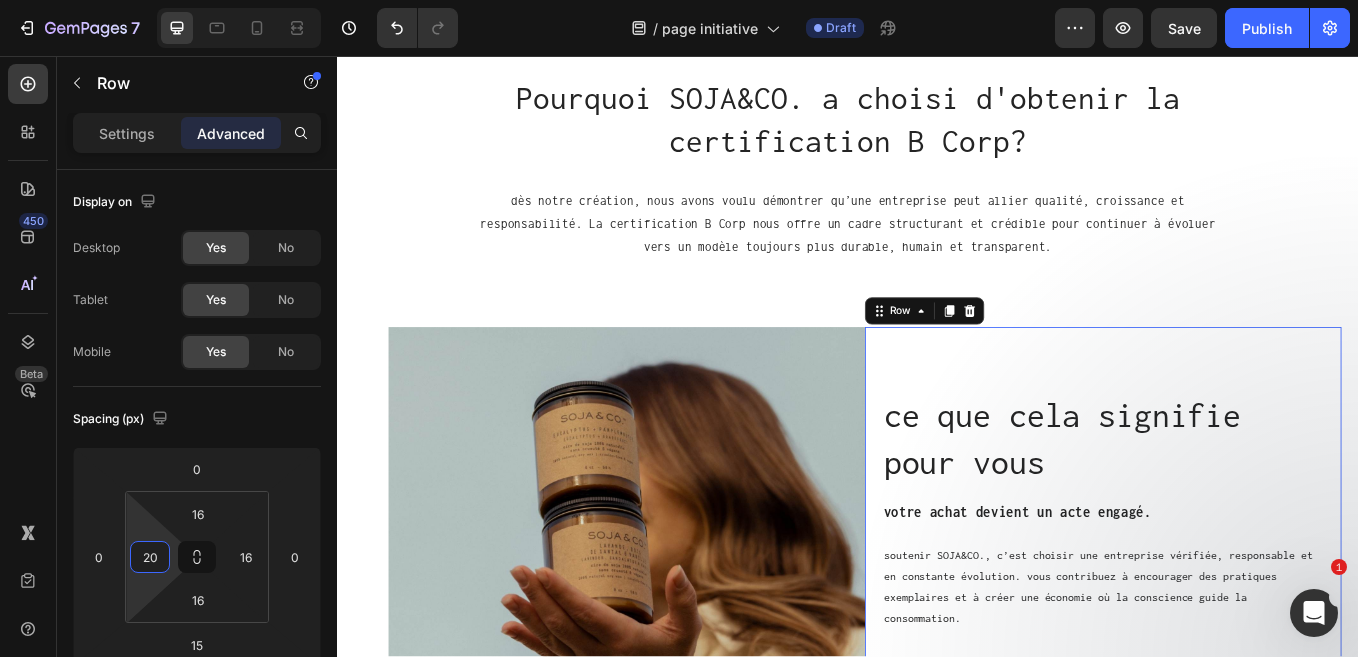 click on "ce que cela signifie pour vous Heading votre achat devient un acte engagé. Text block soutenir SOJA&CO., c’est choisir une entreprise vérifiée, responsable et en constante évolution. vous contribuez à encourager des pratiques exemplaires et à créer une économie où la conscience guide la consommation. Text Block" at bounding box center [1239, 591] 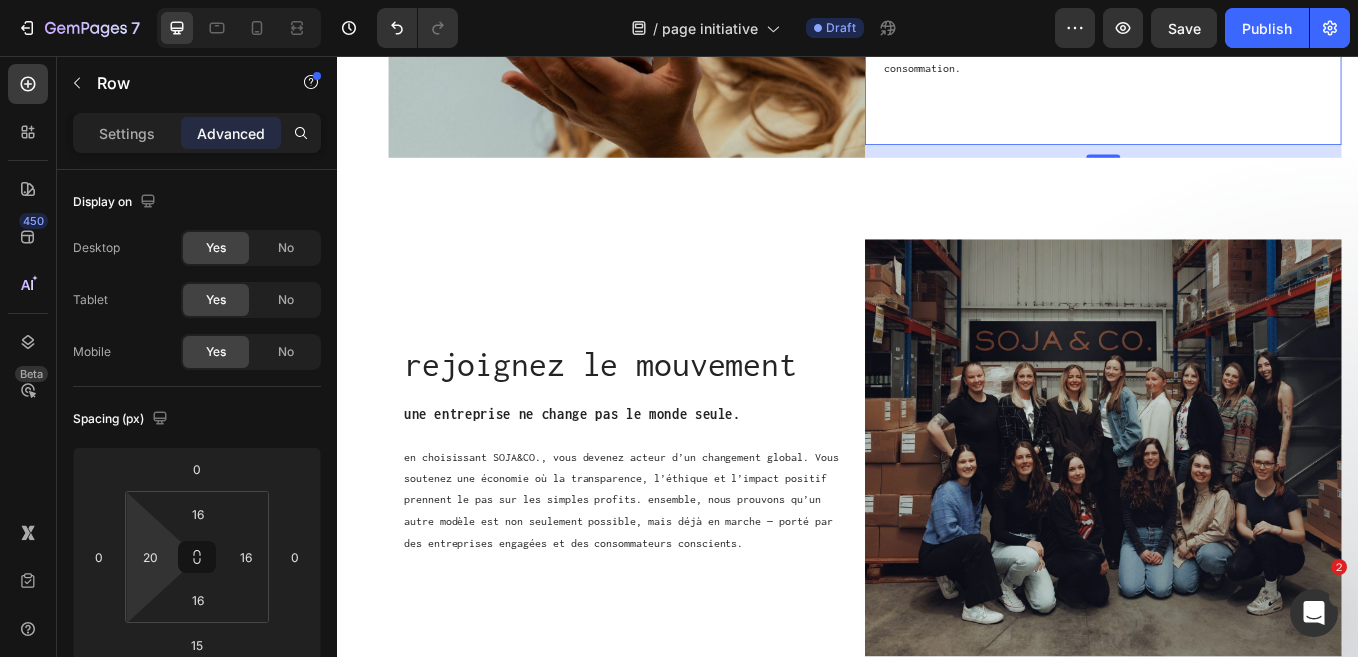 scroll, scrollTop: 2171, scrollLeft: 0, axis: vertical 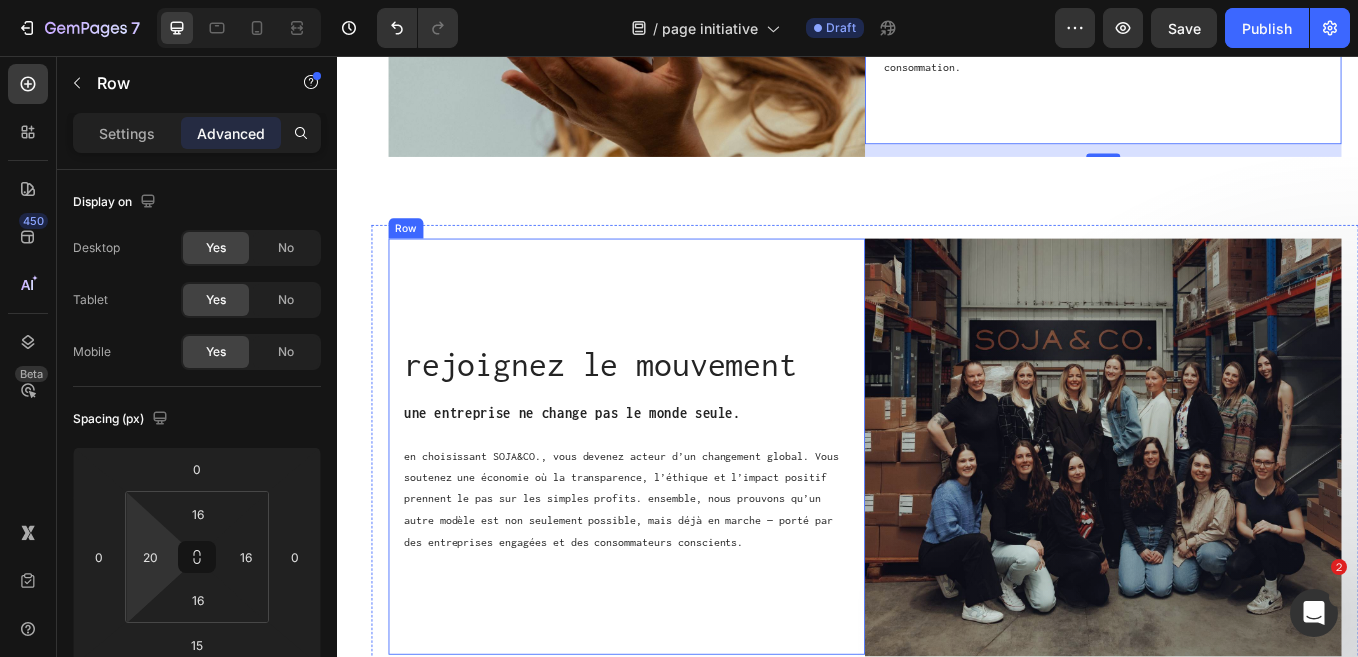 click on "rejoignez le mouvement Heading une entreprise ne change pas le monde seule. Text block en choisissant SOJA&CO., vous devenez acteur d’un changement global. Vous soutenez une économie où la transparence, l’éthique et l’impact positif prennent le pas sur les simples profits. ensemble, nous prouvons qu’un autre modèle est non seulement possible, mais déjà en marche — porté par des entreprises engagées et des consommateurs conscients. Text Block" at bounding box center (677, 515) 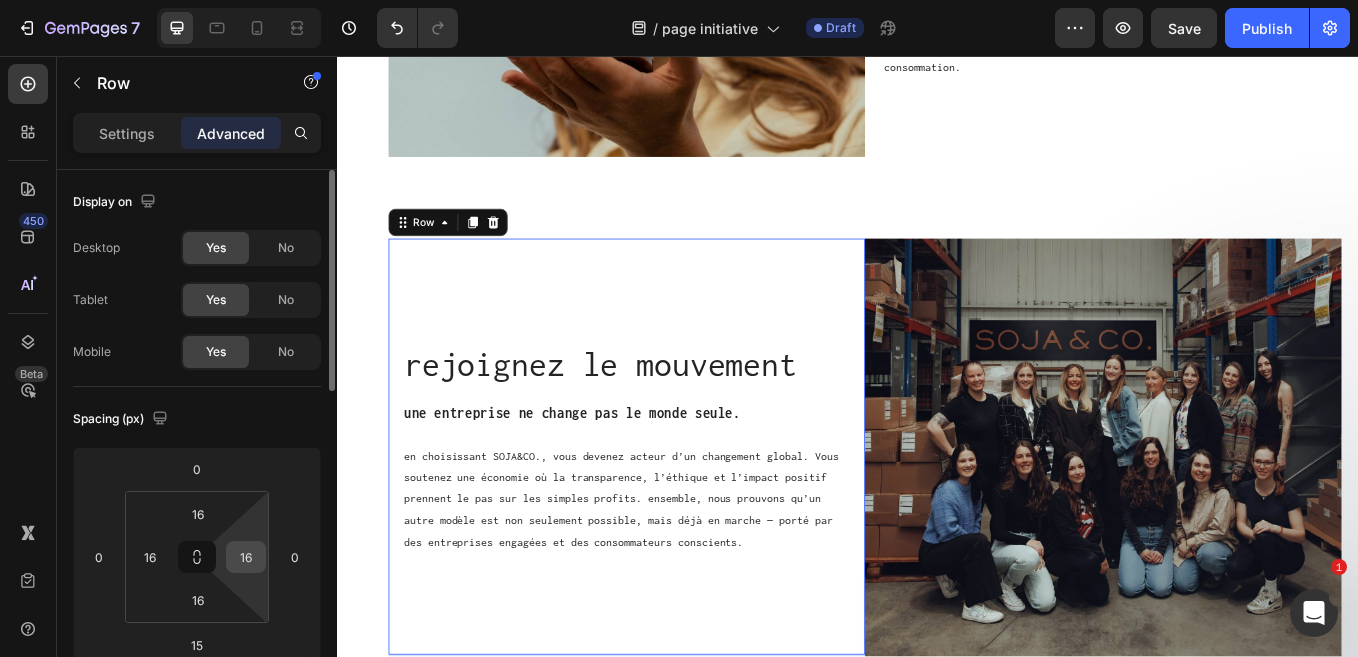 click on "16" at bounding box center [246, 557] 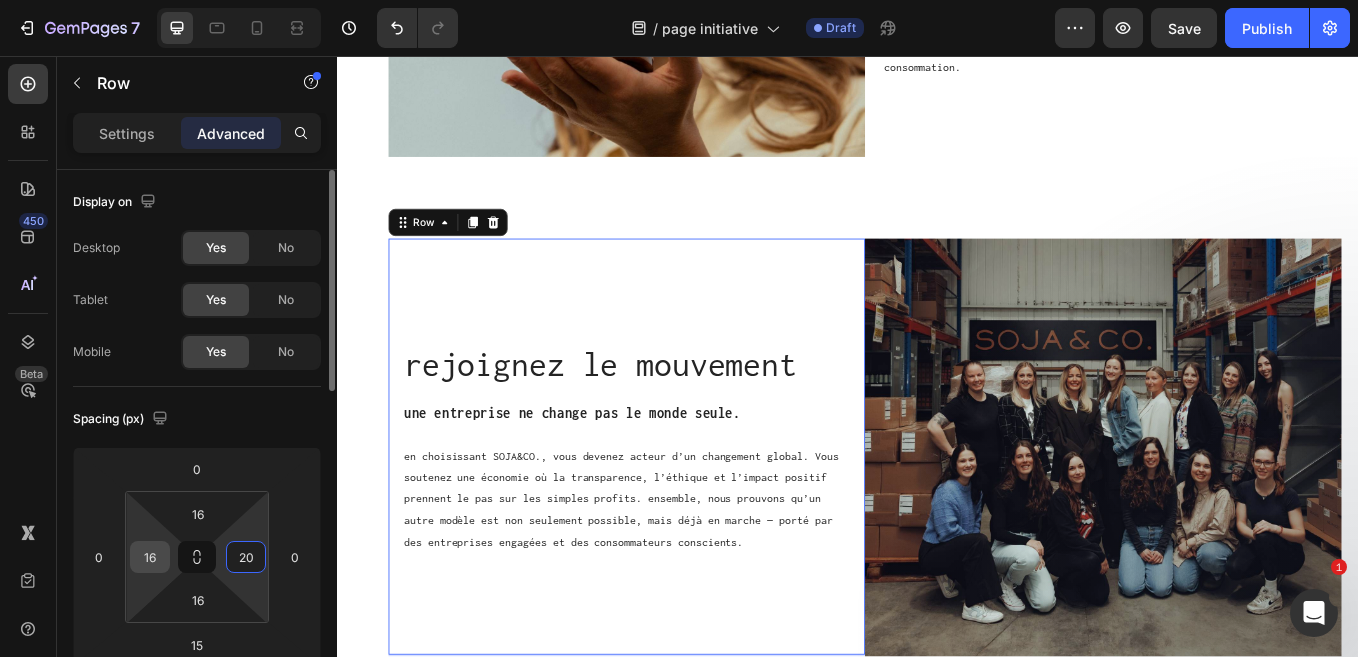 type on "20" 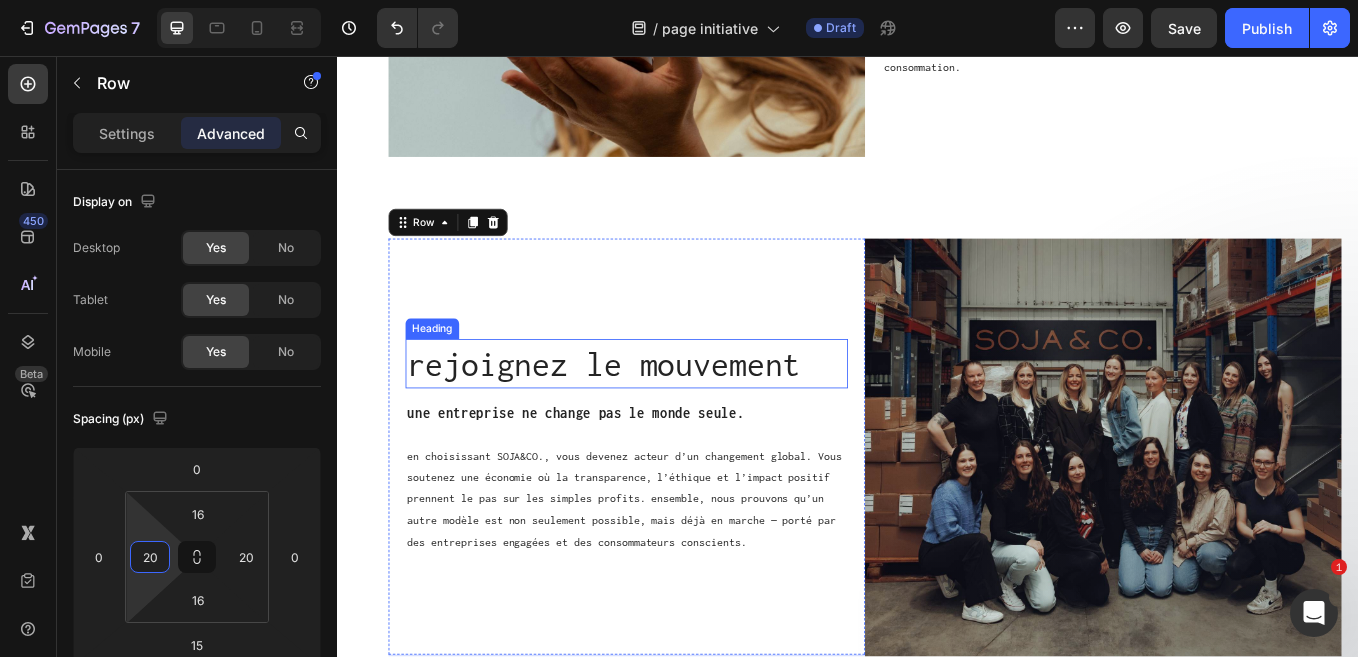 type on "20" 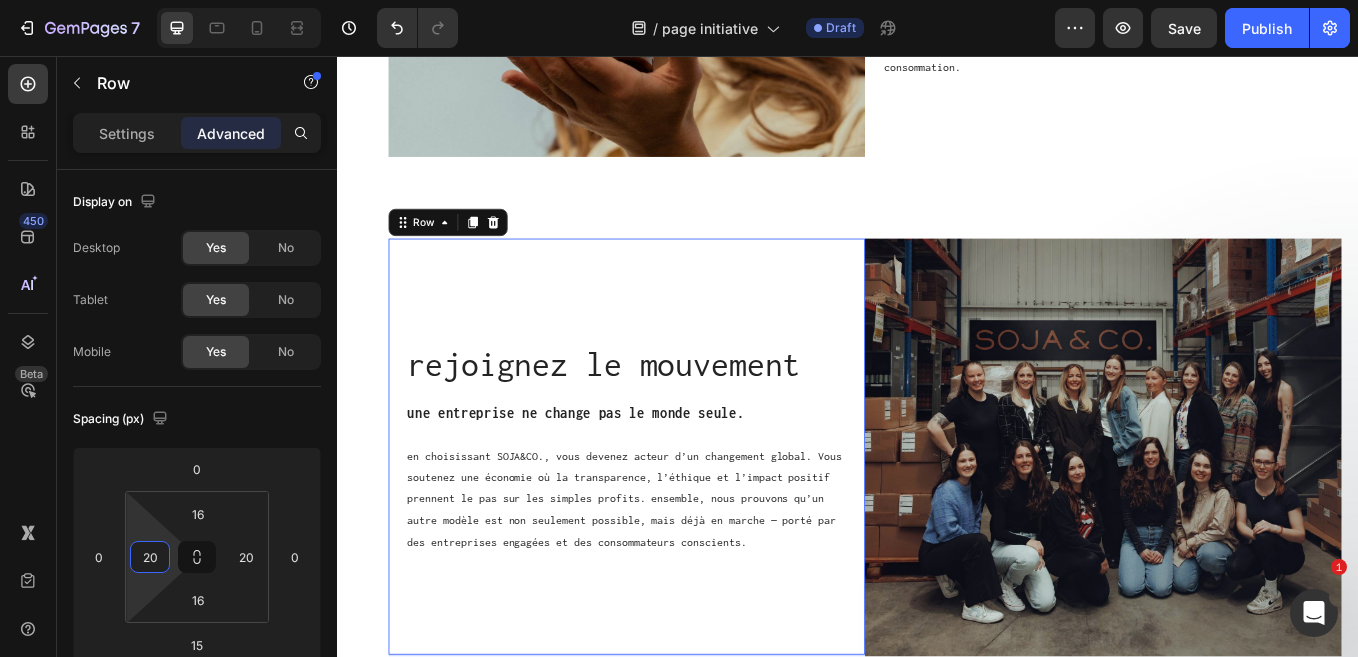 click on "rejoignez le mouvement Heading une entreprise ne change pas le monde seule. Text block en choisissant SOJA&CO., vous devenez acteur d’un changement global. Vous soutenez une économie où la transparence, l’éthique et l’impact positif prennent le pas sur les simples profits. ensemble, nous prouvons qu’un autre modèle est non seulement possible, mais déjà en marche — porté par des entreprises engagées et des consommateurs conscients. Text Block" at bounding box center [677, 515] 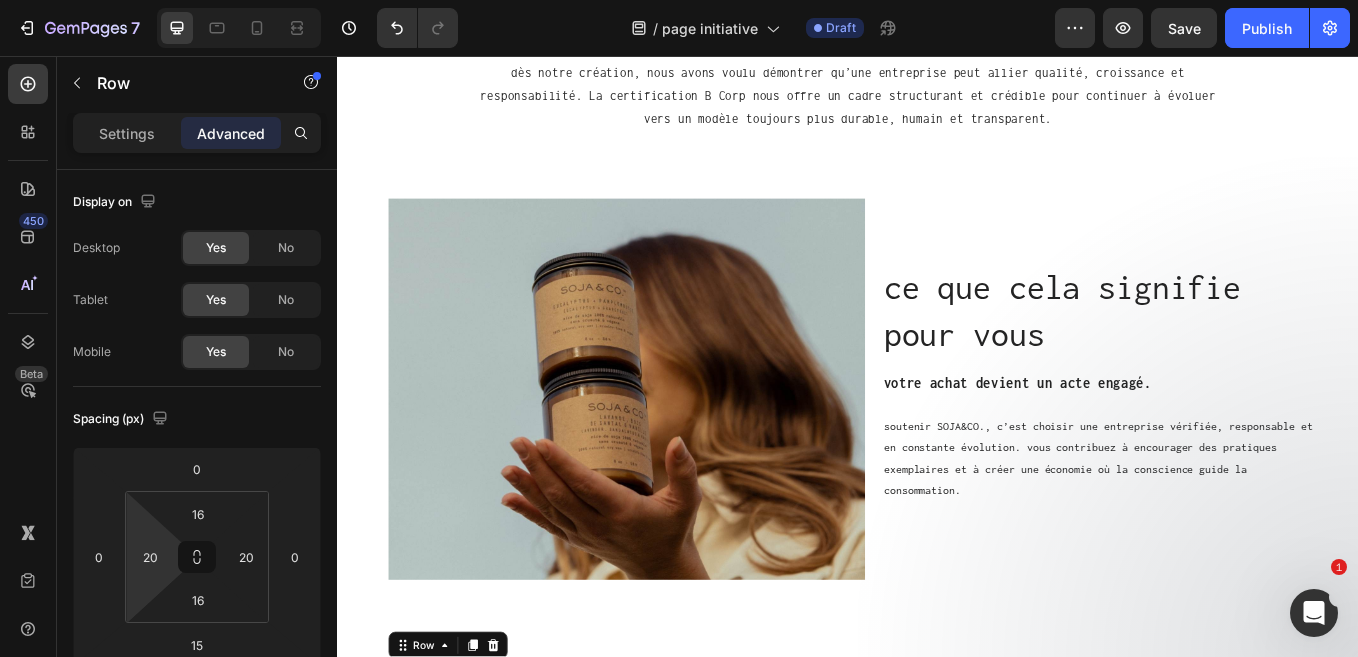 scroll, scrollTop: 1630, scrollLeft: 0, axis: vertical 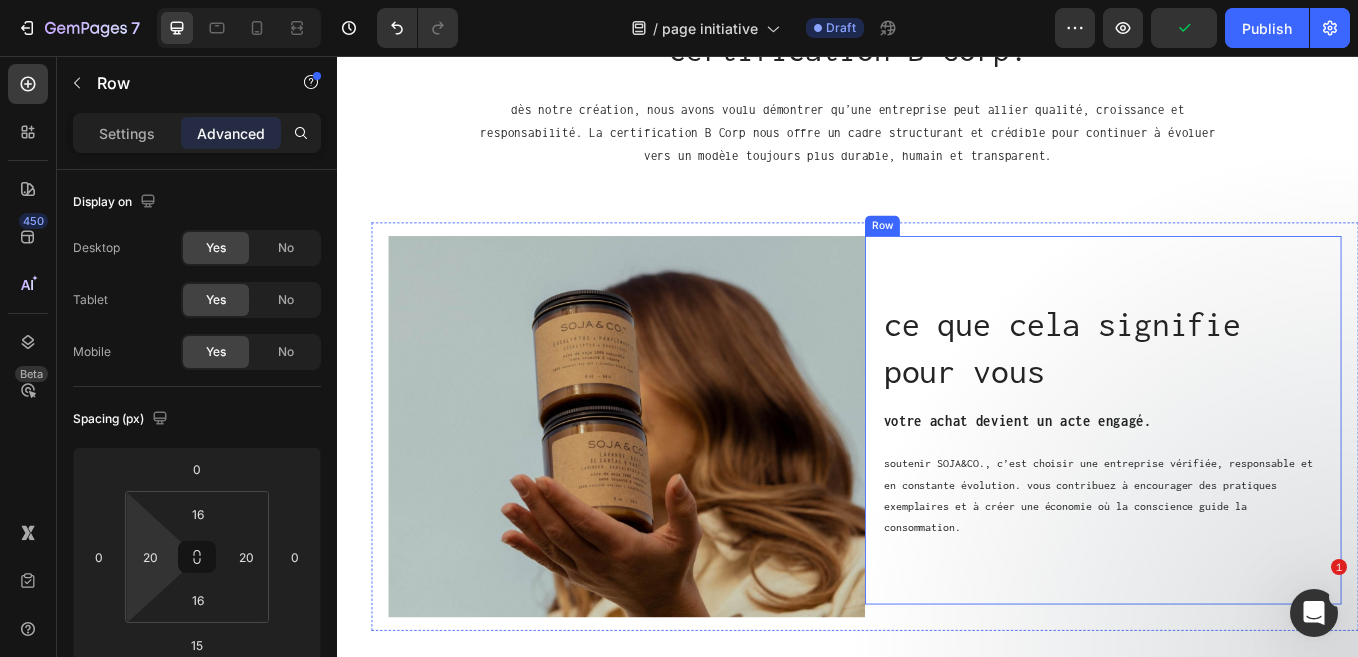 click on "ce que cela signifie pour vous Heading votre achat devient un acte engagé. Text block soutenir SOJA&CO., c’est choisir une entreprise vérifiée, responsable et en constante évolution. vous contribuez à encourager des pratiques exemplaires et à créer une économie où la conscience guide la consommation. Text Block" at bounding box center [1239, 484] 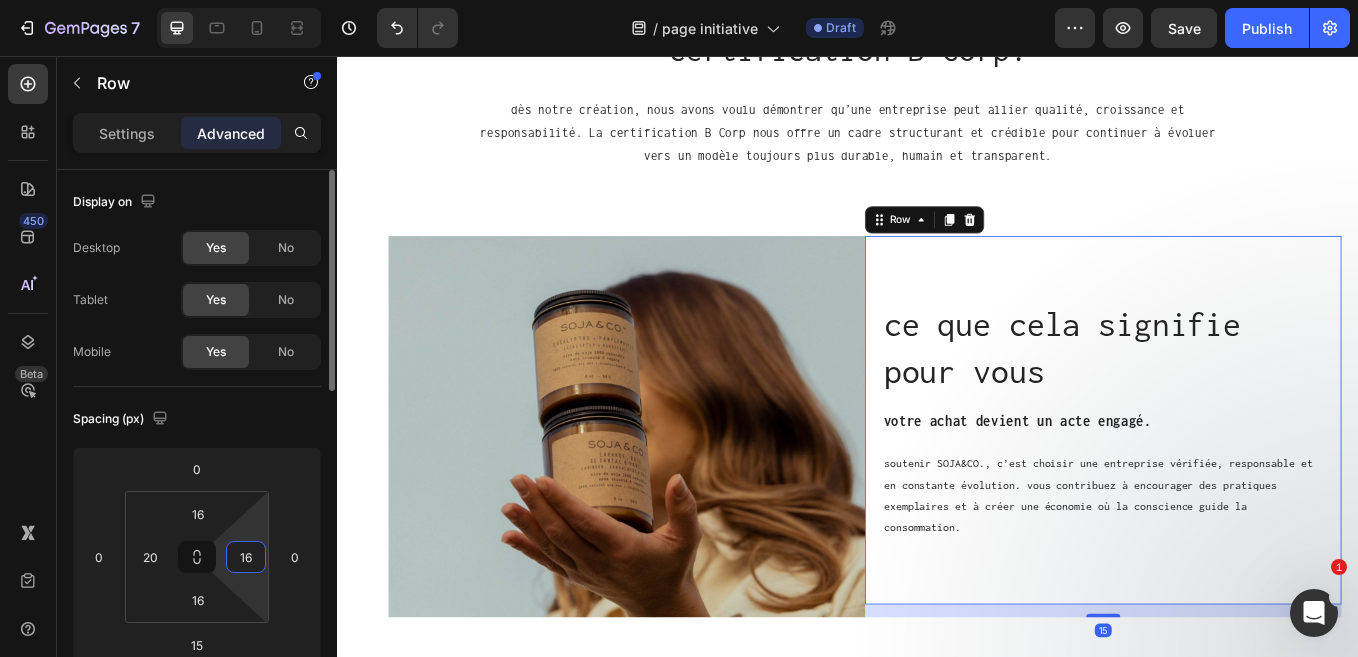 click on "16" at bounding box center (246, 557) 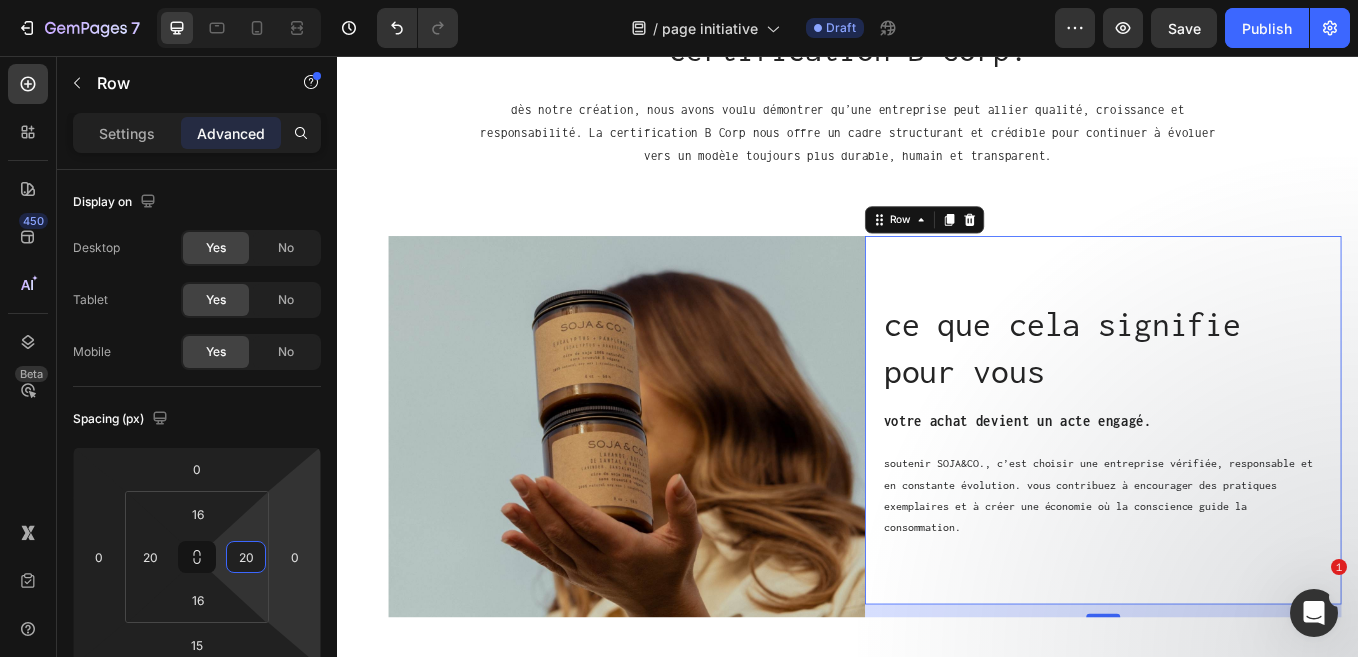 type on "20" 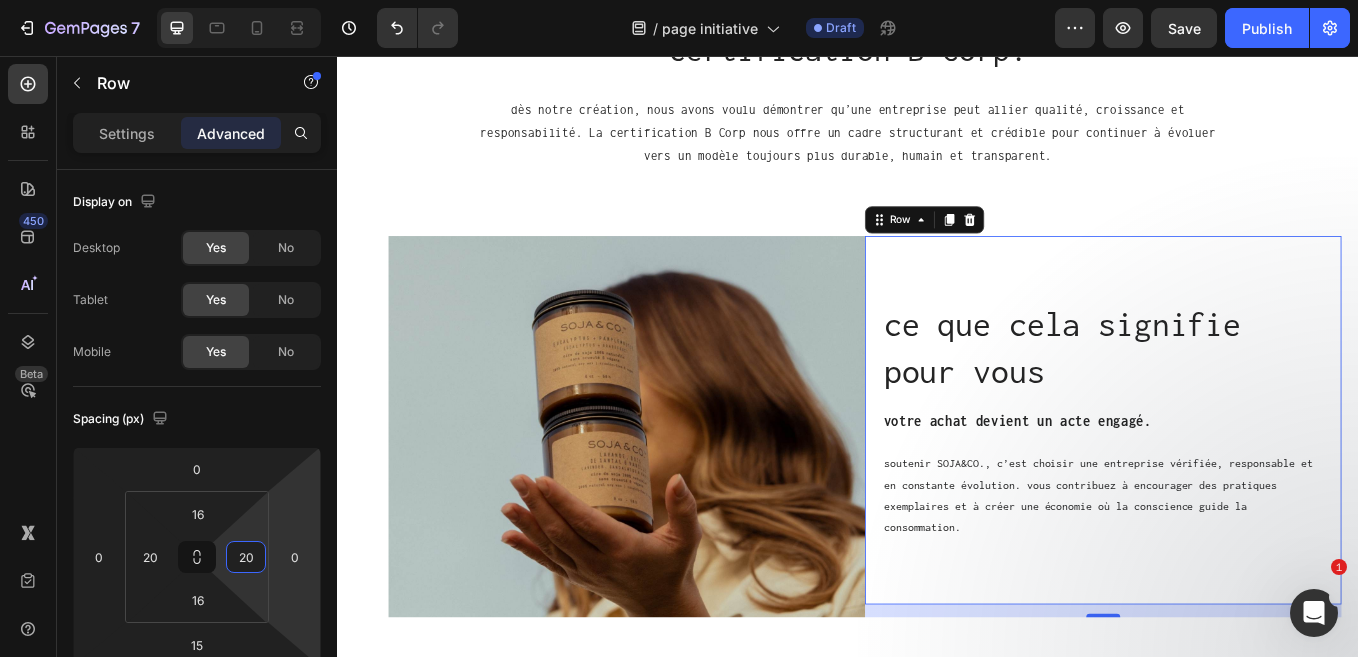 click on "ce que cela signifie pour vous Heading votre achat devient un acte engagé. Text block soutenir SOJA&CO., c’est choisir une entreprise vérifiée, responsable et en constante évolution. vous contribuez à encourager des pratiques exemplaires et à créer une économie où la conscience guide la consommation. Text Block" at bounding box center (1237, 484) 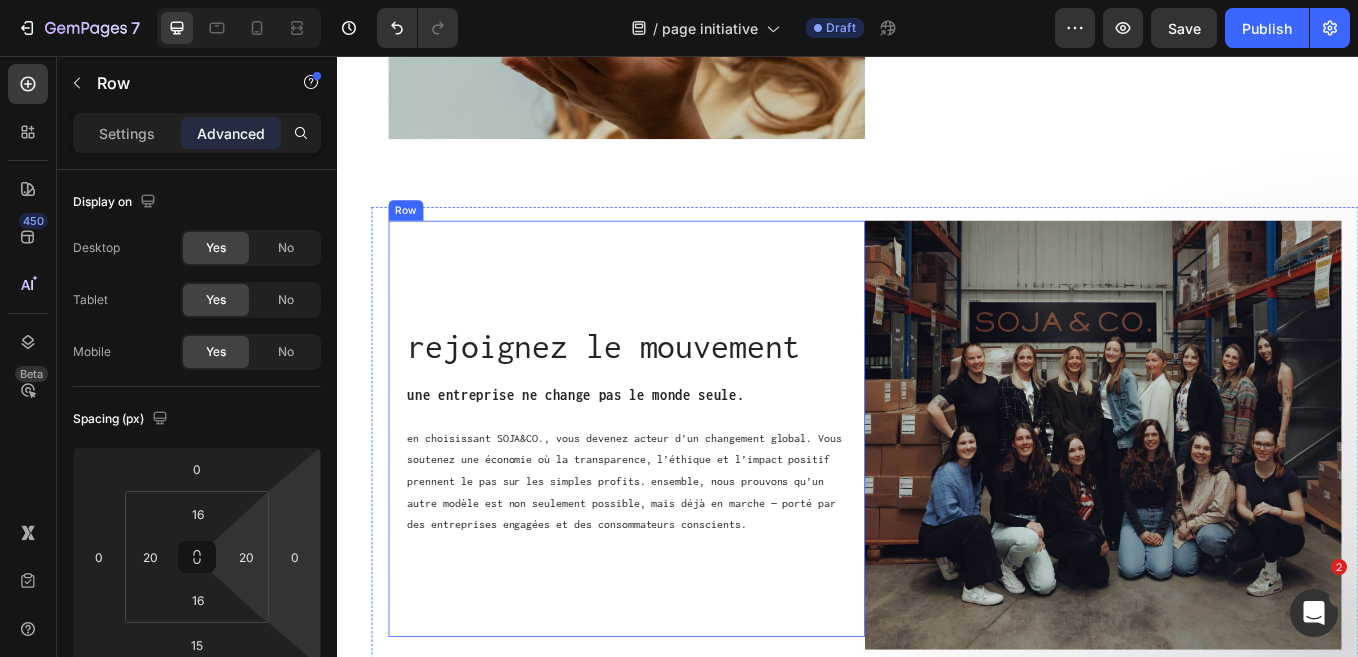scroll, scrollTop: 2209, scrollLeft: 0, axis: vertical 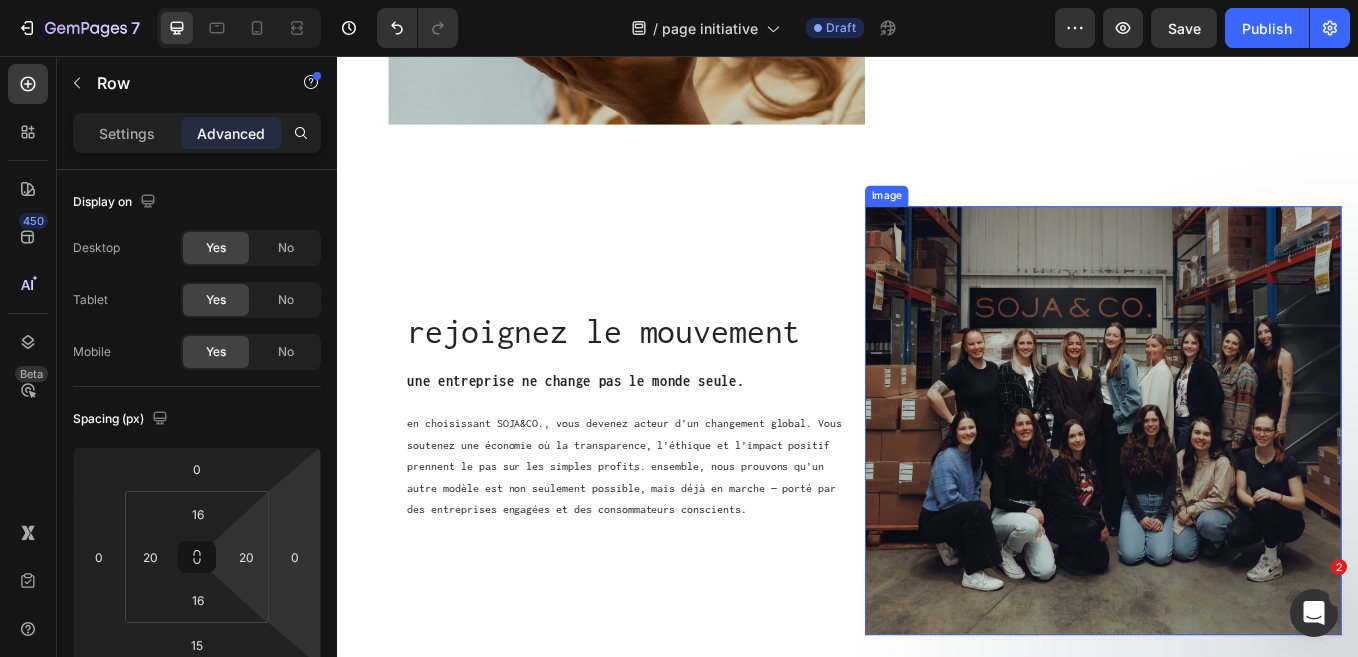 click at bounding box center [1237, 485] 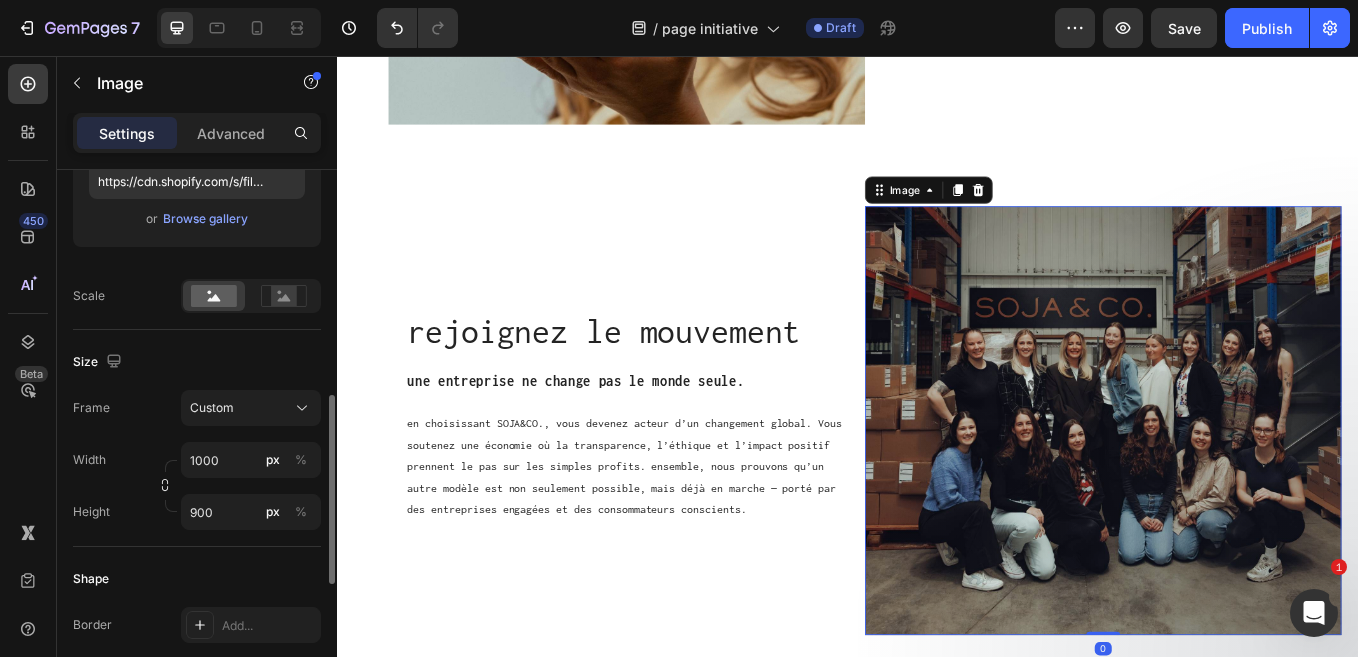 scroll, scrollTop: 461, scrollLeft: 0, axis: vertical 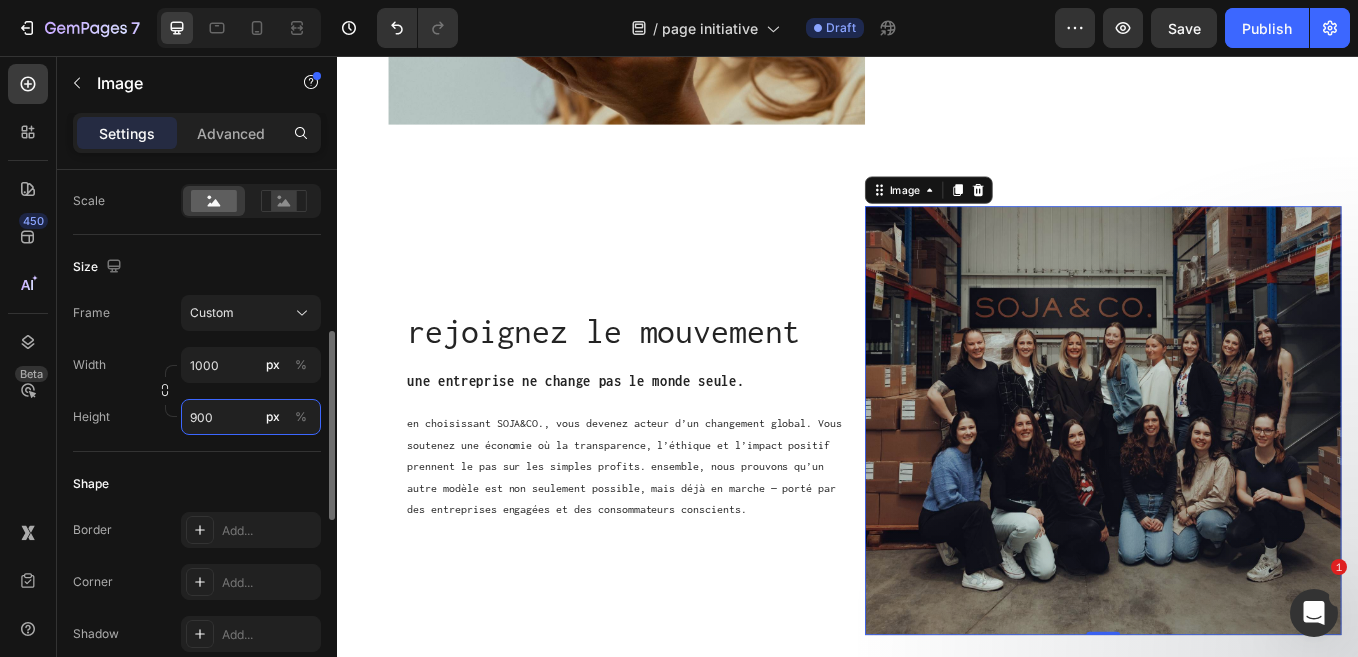 click on "900" at bounding box center (251, 417) 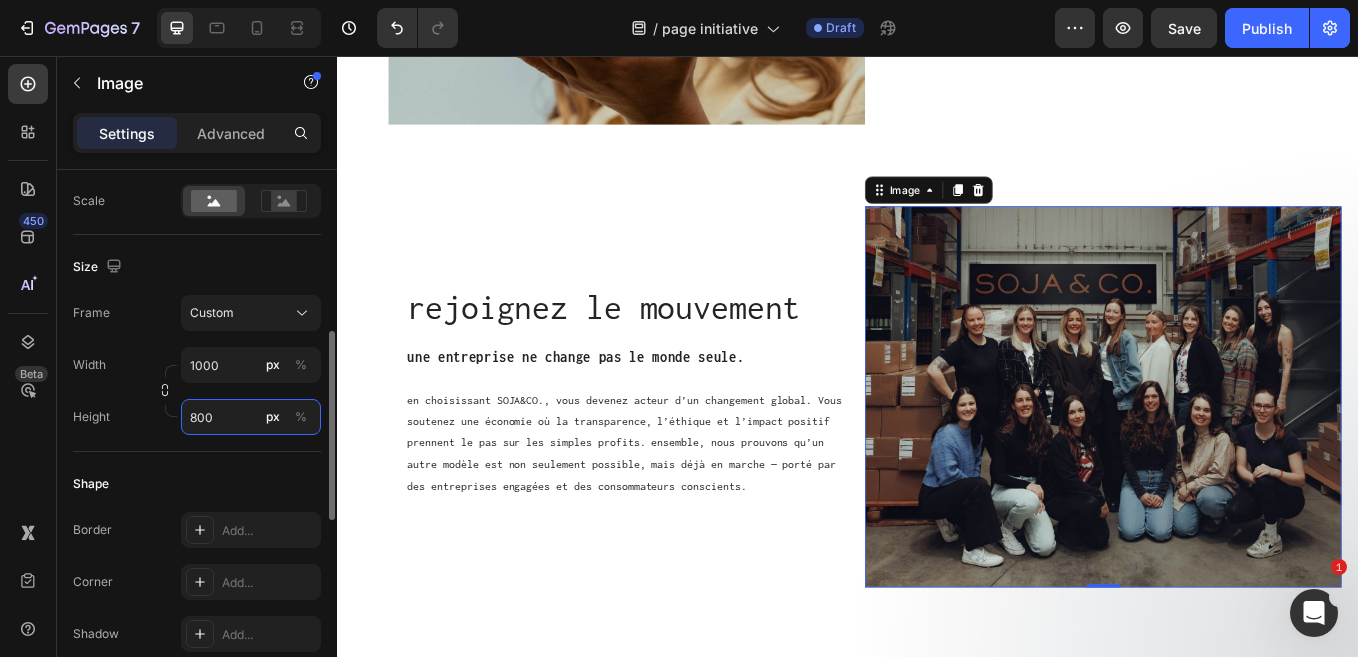 type on "800" 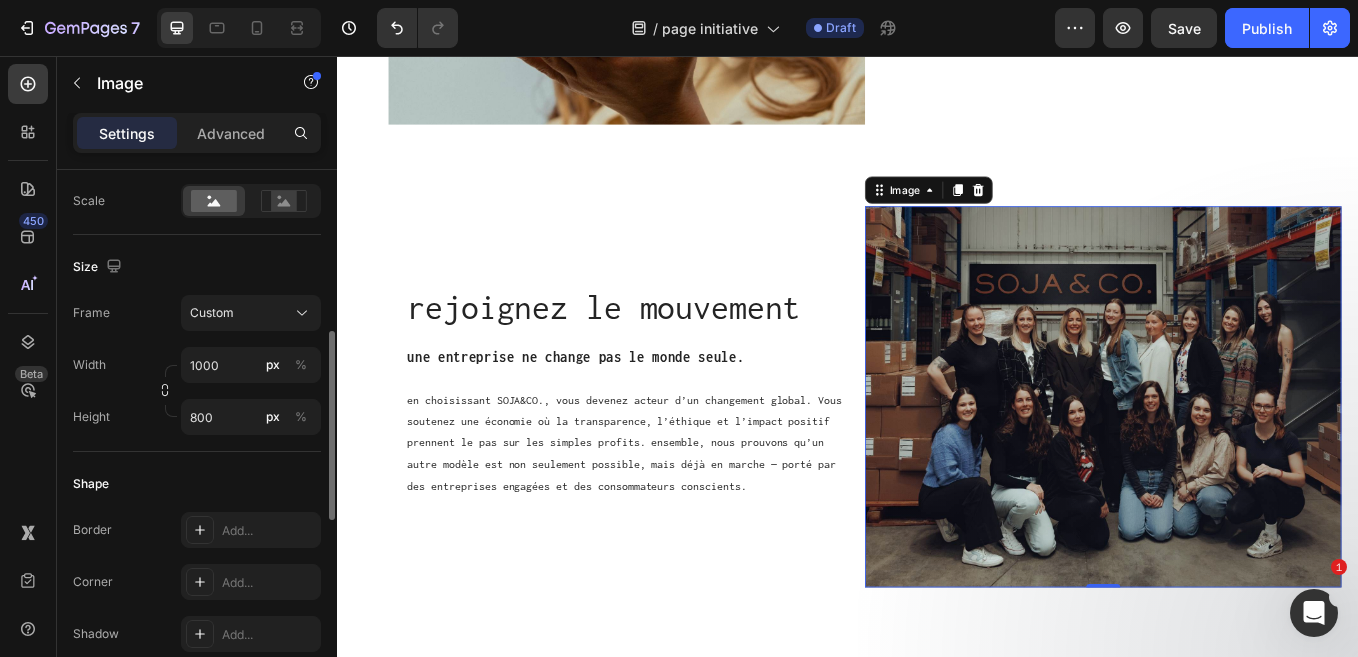 click on "Size Frame Custom Width 1000 px % Height 800 px %" 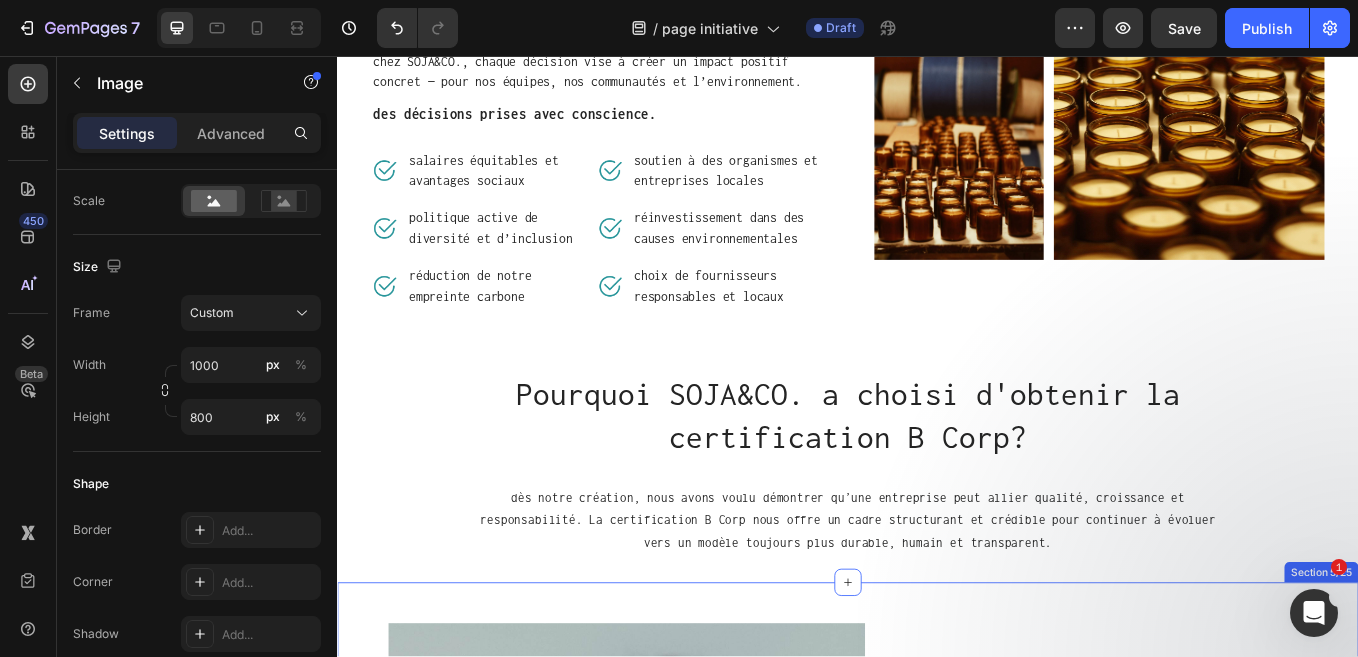 scroll, scrollTop: 1131, scrollLeft: 0, axis: vertical 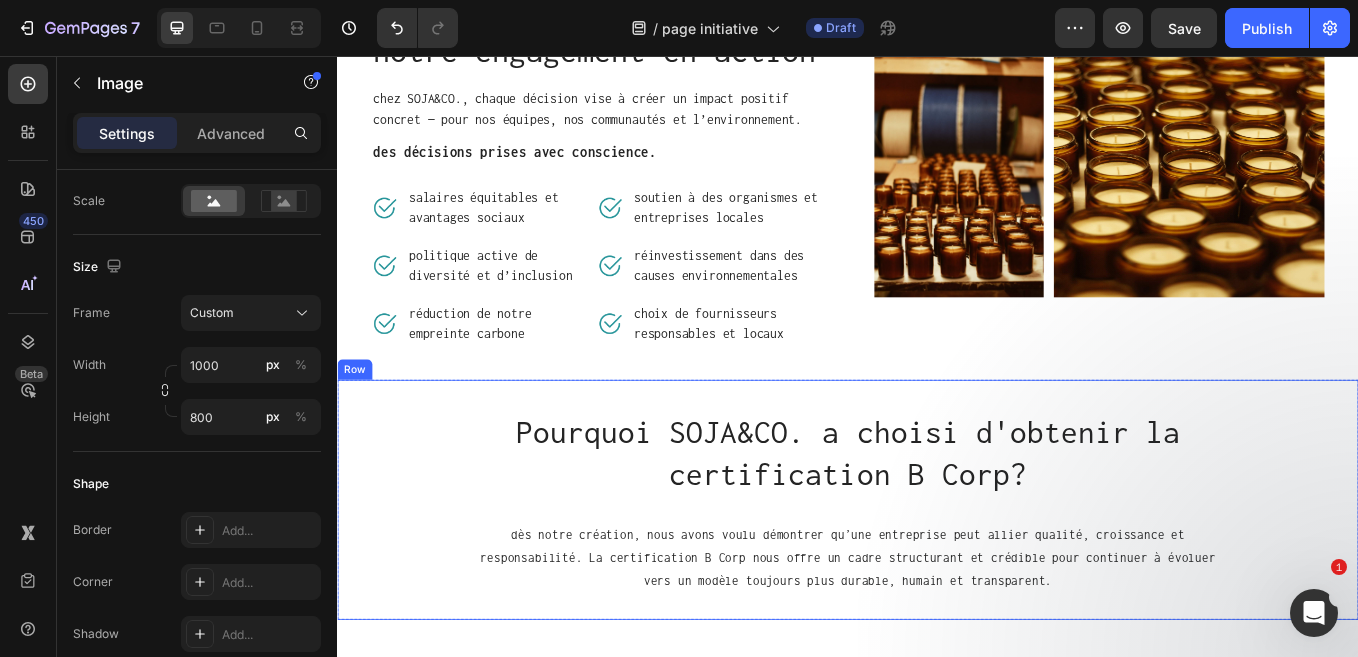 click on "Pourquoi SOJA&CO. a choisi d'obtenir la certification B Corp? Heading dès notre création, nous avons voulu démontrer qu’une entreprise peut allier qualité, croissance et responsabilité. La certification B Corp nous offre un cadre structurant et crédible pour continuer à évoluer vers un modèle toujours plus durable, humain et transparent. Text Block Row" at bounding box center [937, 578] 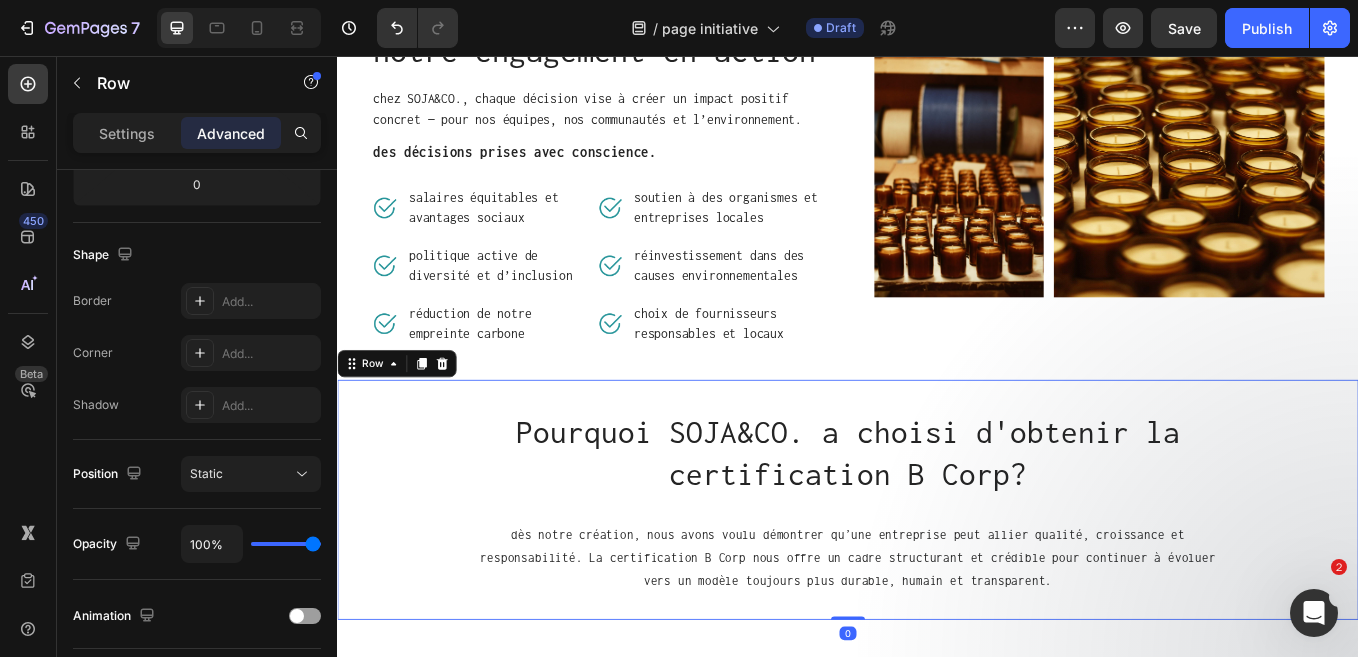 scroll, scrollTop: 0, scrollLeft: 0, axis: both 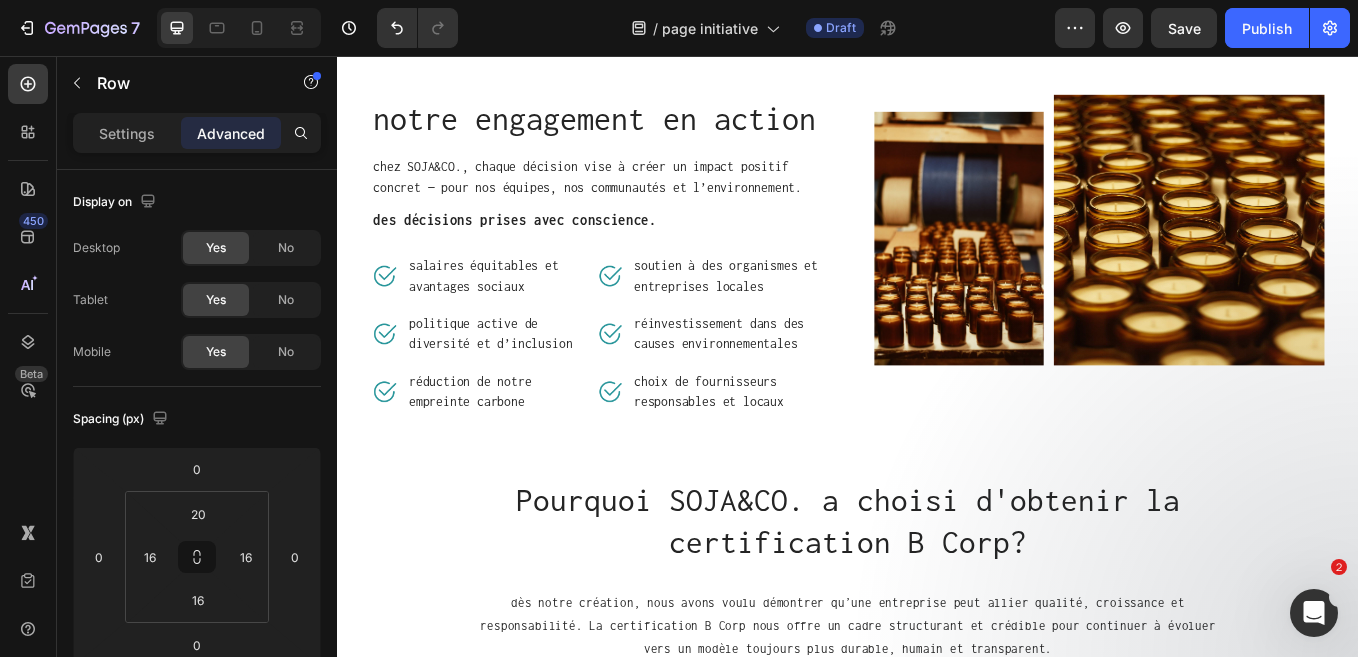 click on "Pourquoi SOJA&CO. a choisi d'obtenir la certification B Corp? Heading dès notre création, nous avons voulu démontrer qu’une entreprise peut allier qualité, croissance et responsabilité. La certification B Corp nous offre un cadre structurant et crédible pour continuer à évoluer vers un modèle toujours plus durable, humain et transparent. Text Block Row" at bounding box center [937, 658] 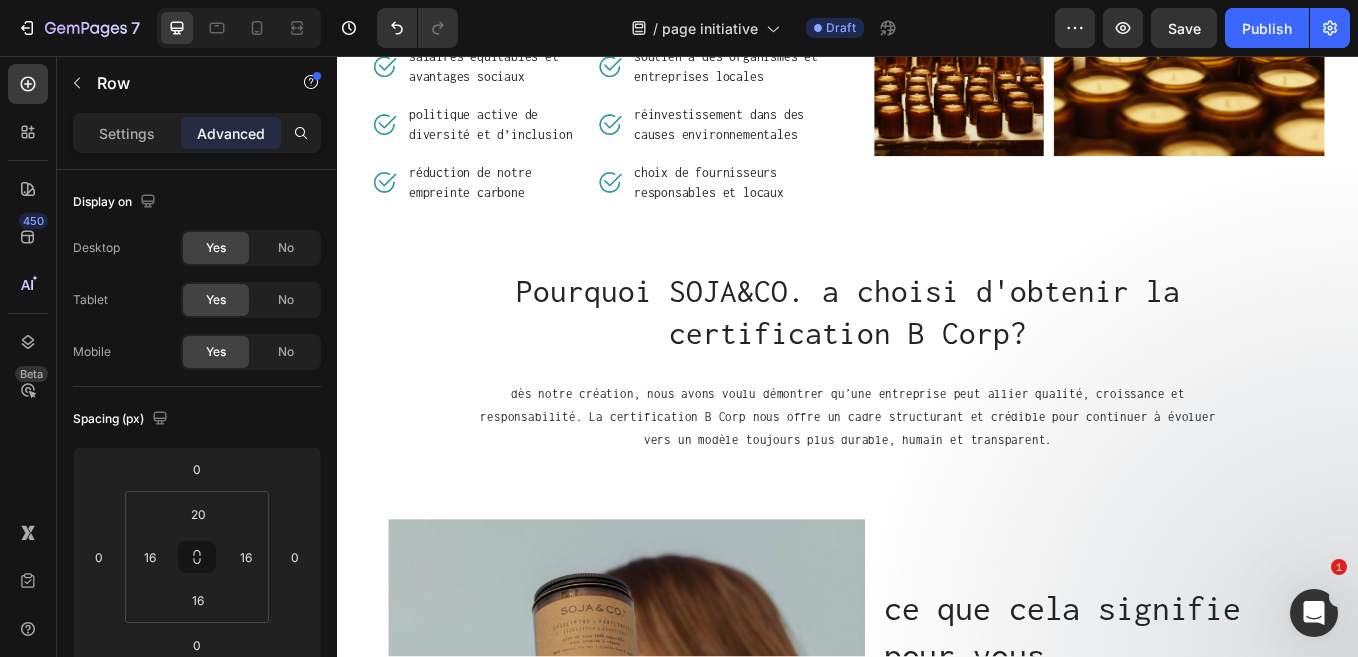 scroll, scrollTop: 1276, scrollLeft: 0, axis: vertical 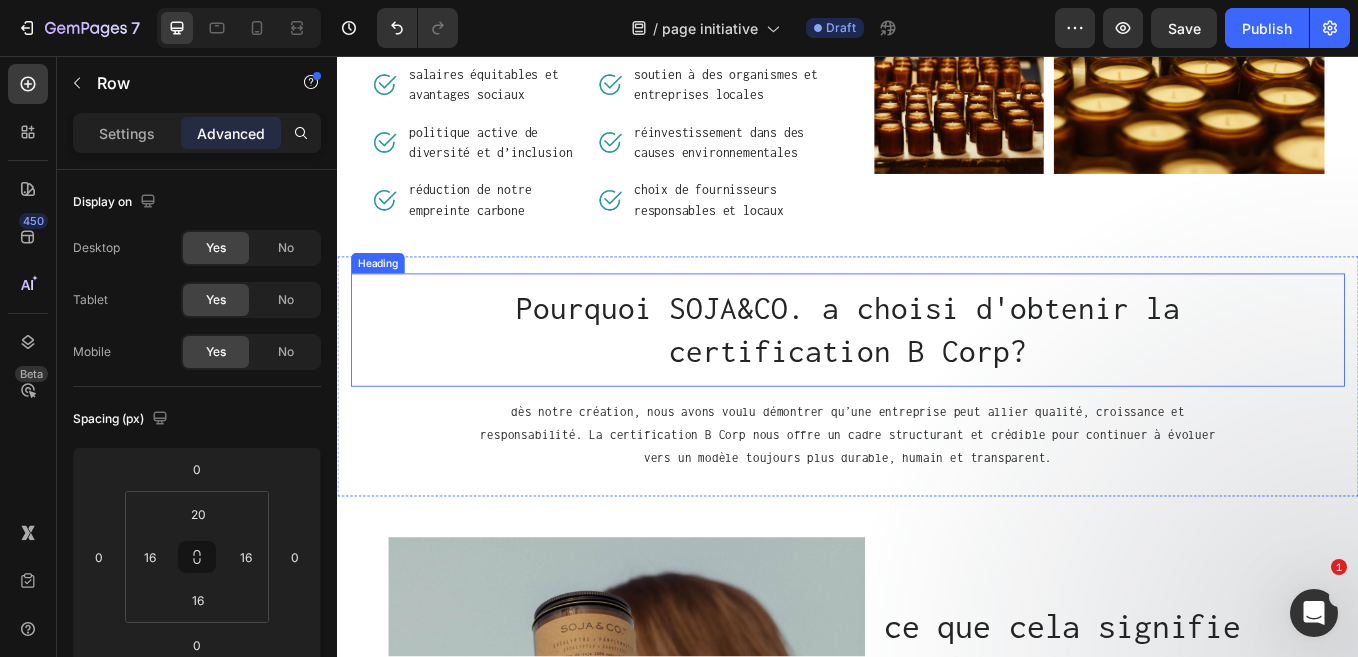 click on "Pourquoi SOJA&CO. a choisi d'obtenir la certification B Corp?" at bounding box center (937, 378) 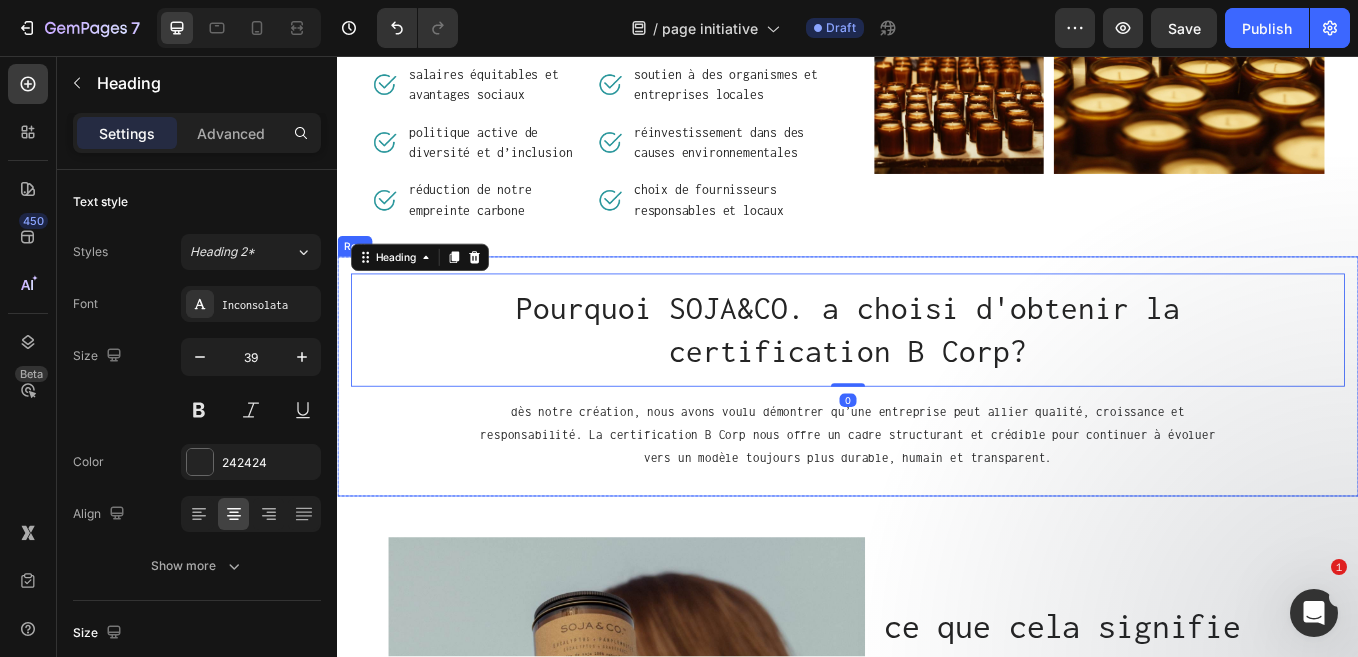 click on "Pourquoi SOJA&CO. a choisi d'obtenir la certification B Corp? Heading   0 dès notre création, nous avons voulu démontrer qu’une entreprise peut allier qualité, croissance et responsabilité. La certification B Corp nous offre un cadre structurant et crédible pour continuer à évoluer vers un modèle toujours plus durable, humain et transparent. Text Block Row" at bounding box center (937, 433) 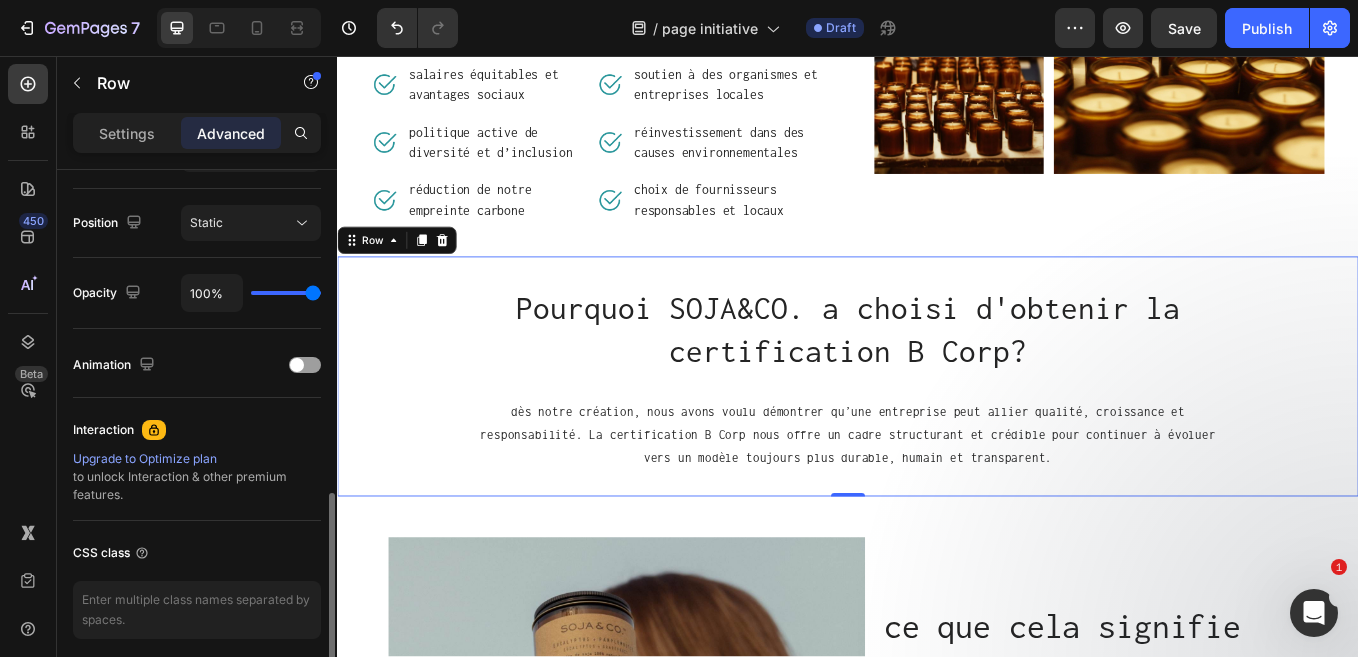 scroll, scrollTop: 790, scrollLeft: 0, axis: vertical 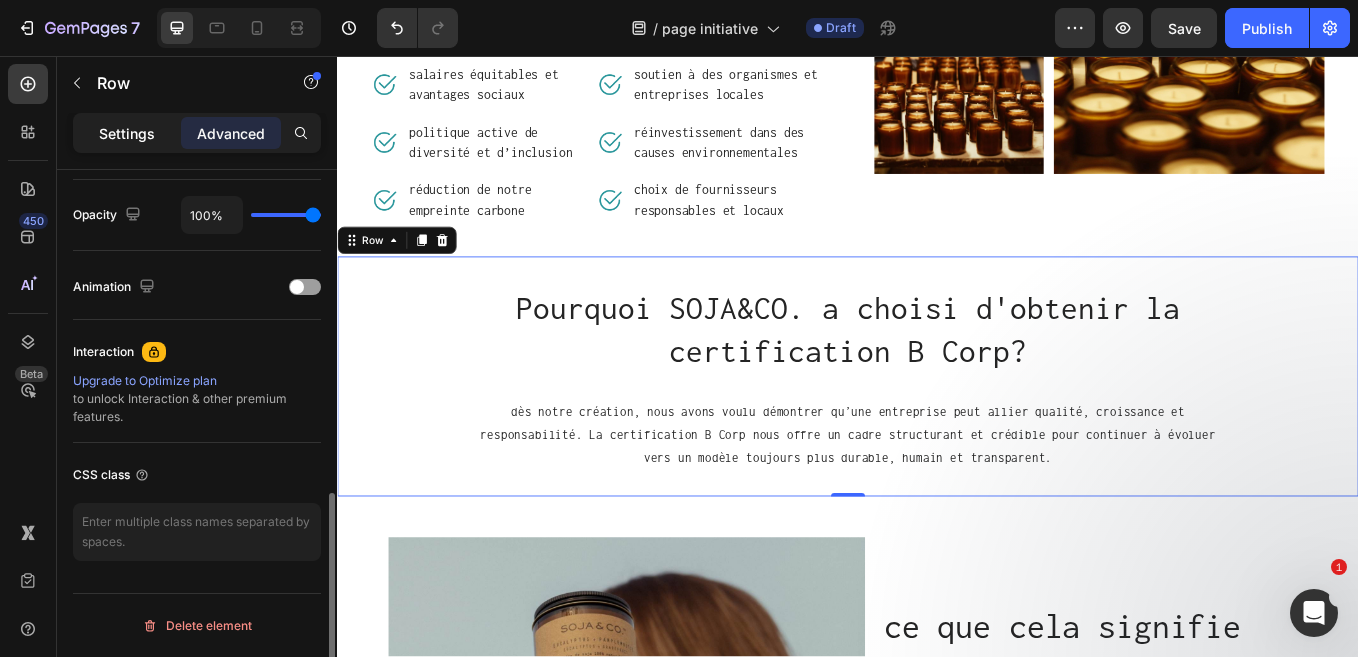 click on "Settings" at bounding box center [127, 133] 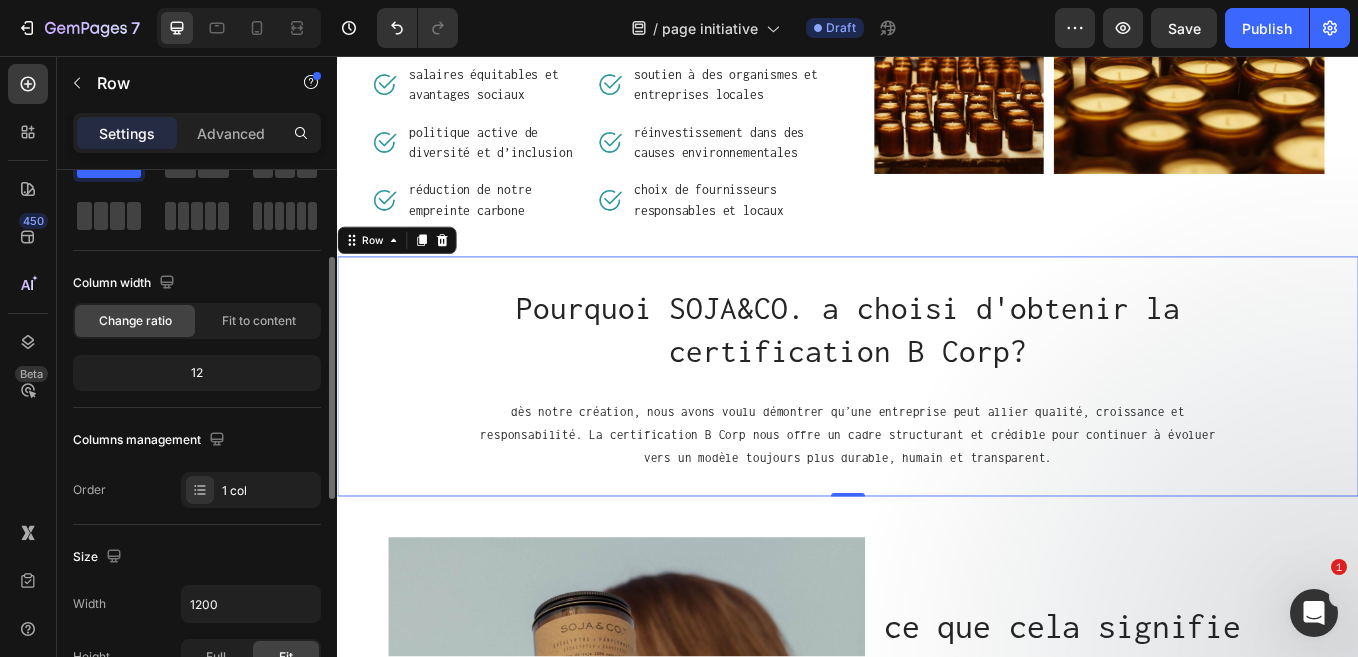 scroll, scrollTop: 0, scrollLeft: 0, axis: both 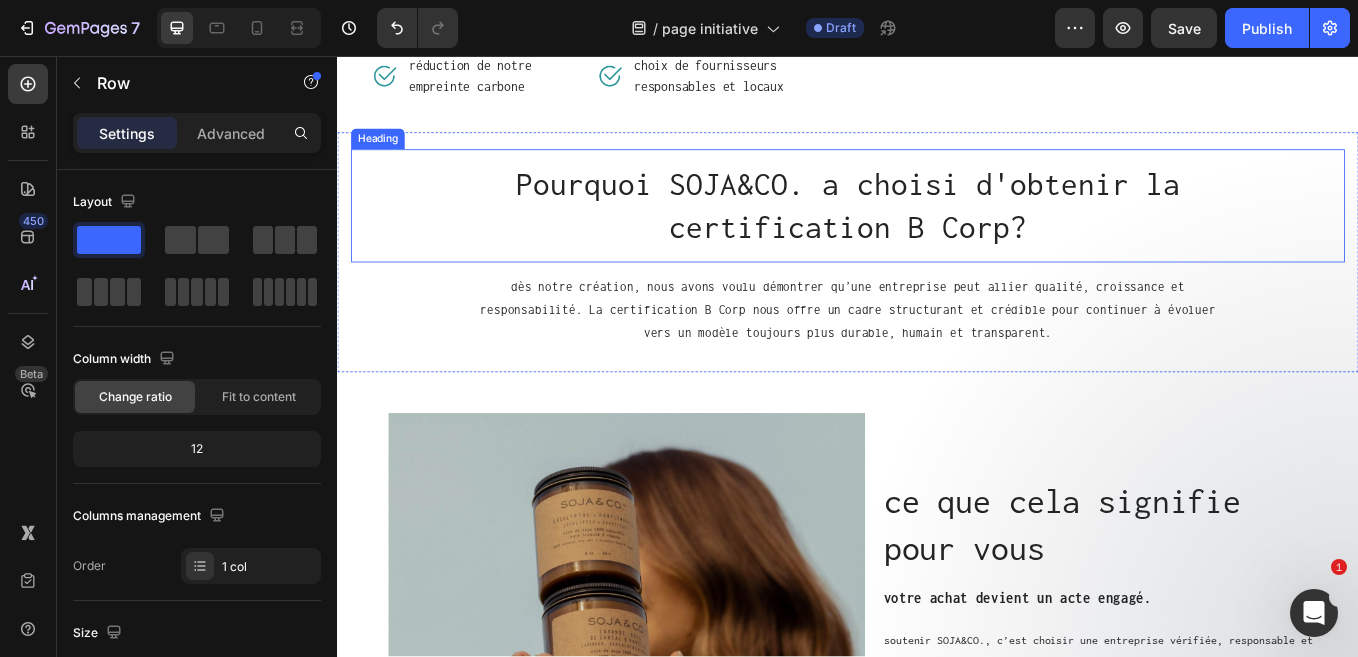click on "Pourquoi SOJA&CO. a choisi d'obtenir la certification B Corp?" at bounding box center [937, 232] 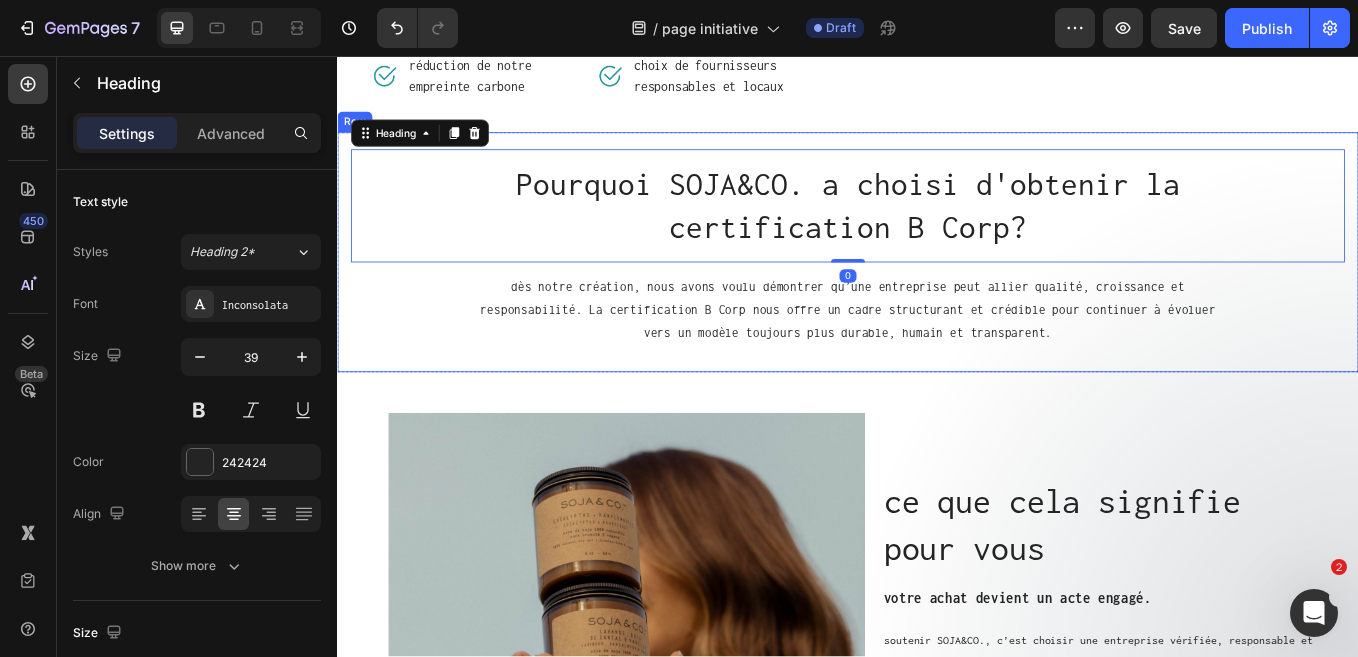 click on "Pourquoi SOJA&CO. a choisi d'obtenir la certification B Corp? Heading   0 dès notre création, nous avons voulu démontrer qu’une entreprise peut allier qualité, croissance et responsabilité. La certification B Corp nous offre un cadre structurant et crédible pour continuer à évoluer vers un modèle toujours plus durable, humain et transparent. Text Block Row" at bounding box center (937, 287) 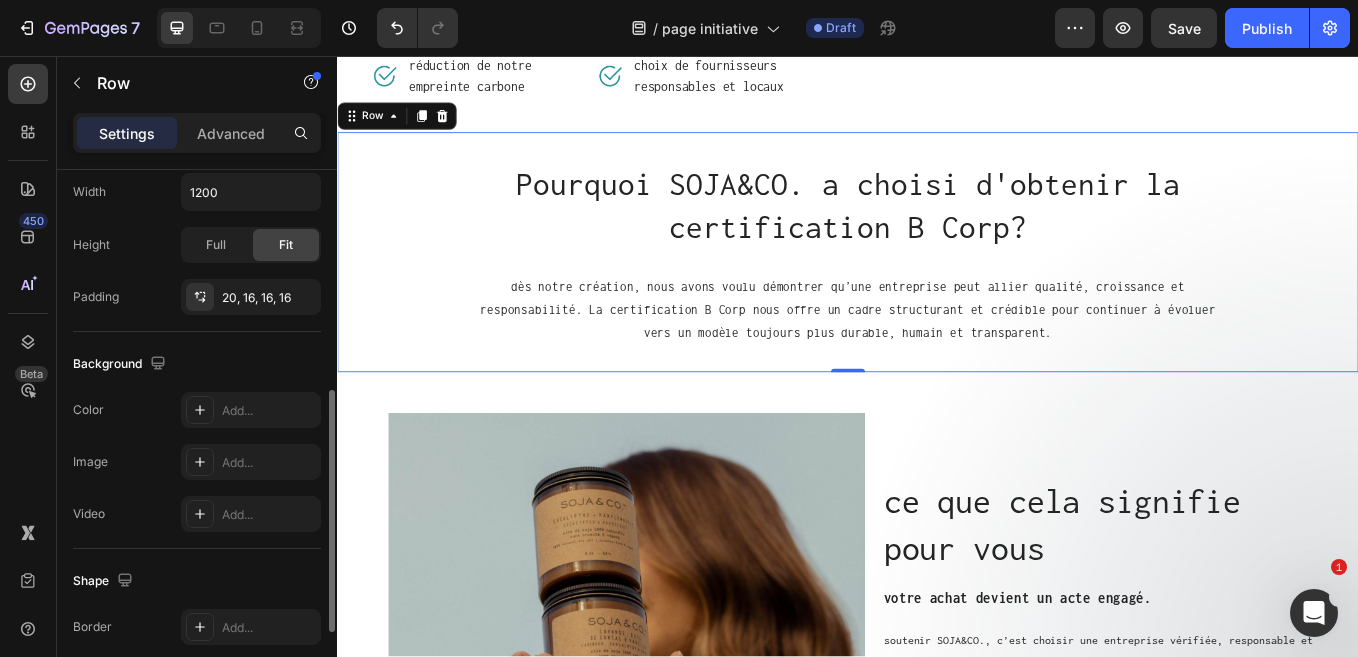 scroll, scrollTop: 502, scrollLeft: 0, axis: vertical 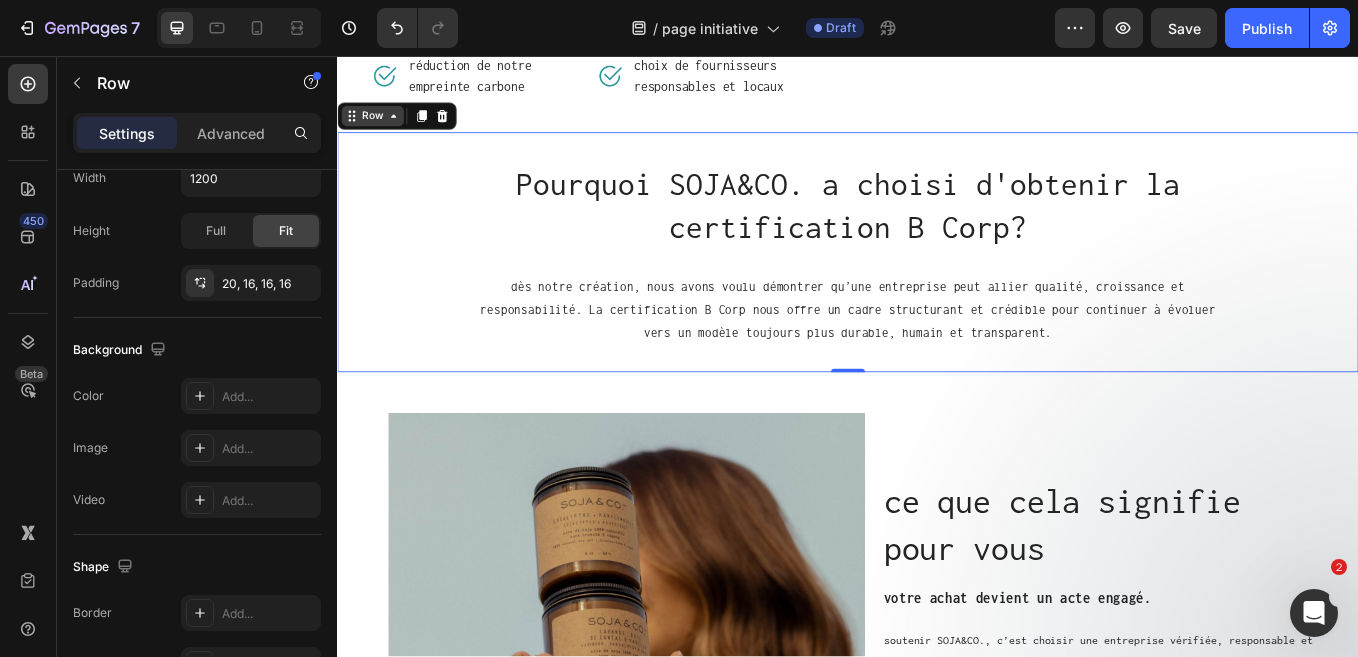 click on "Row" at bounding box center (378, 127) 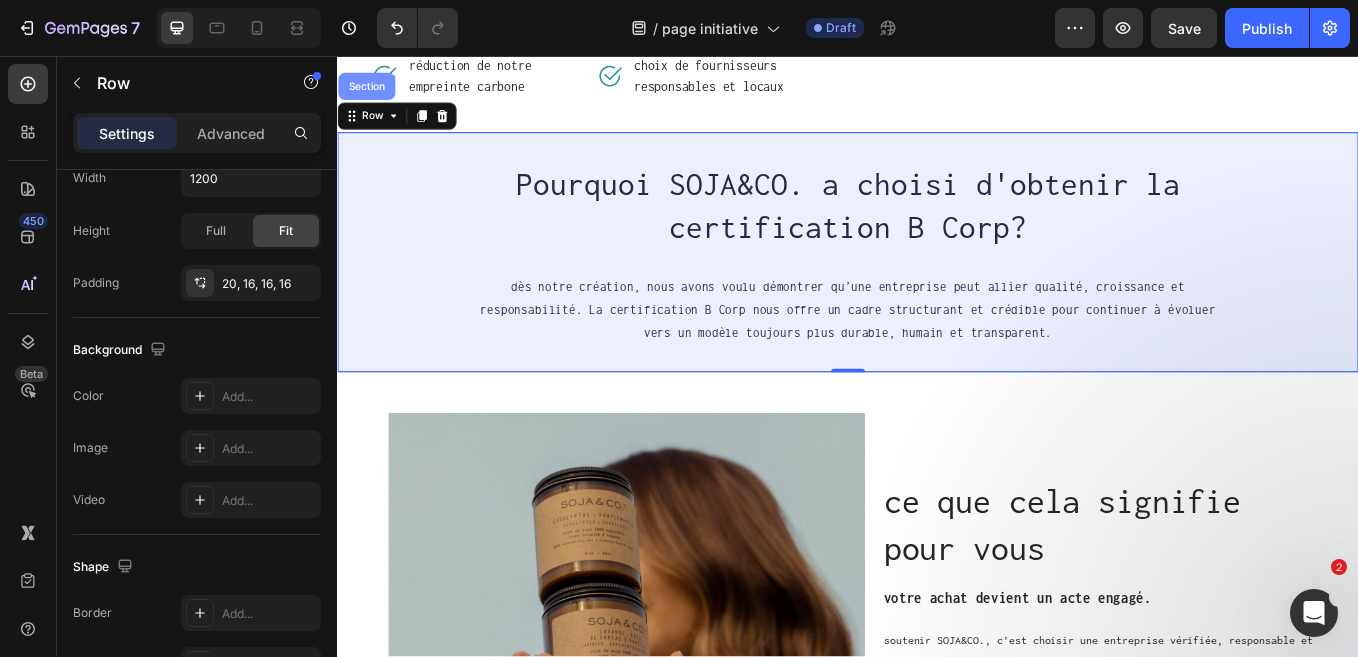 click on "Section" at bounding box center [371, 92] 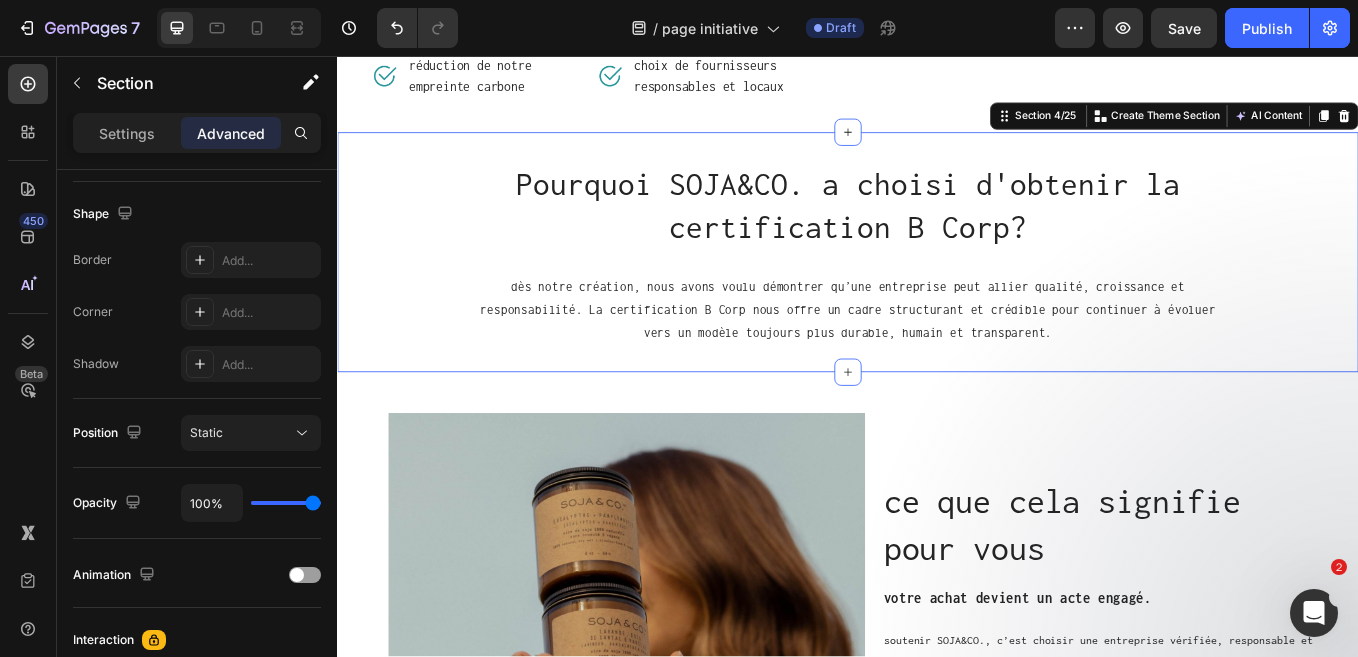 scroll, scrollTop: 0, scrollLeft: 0, axis: both 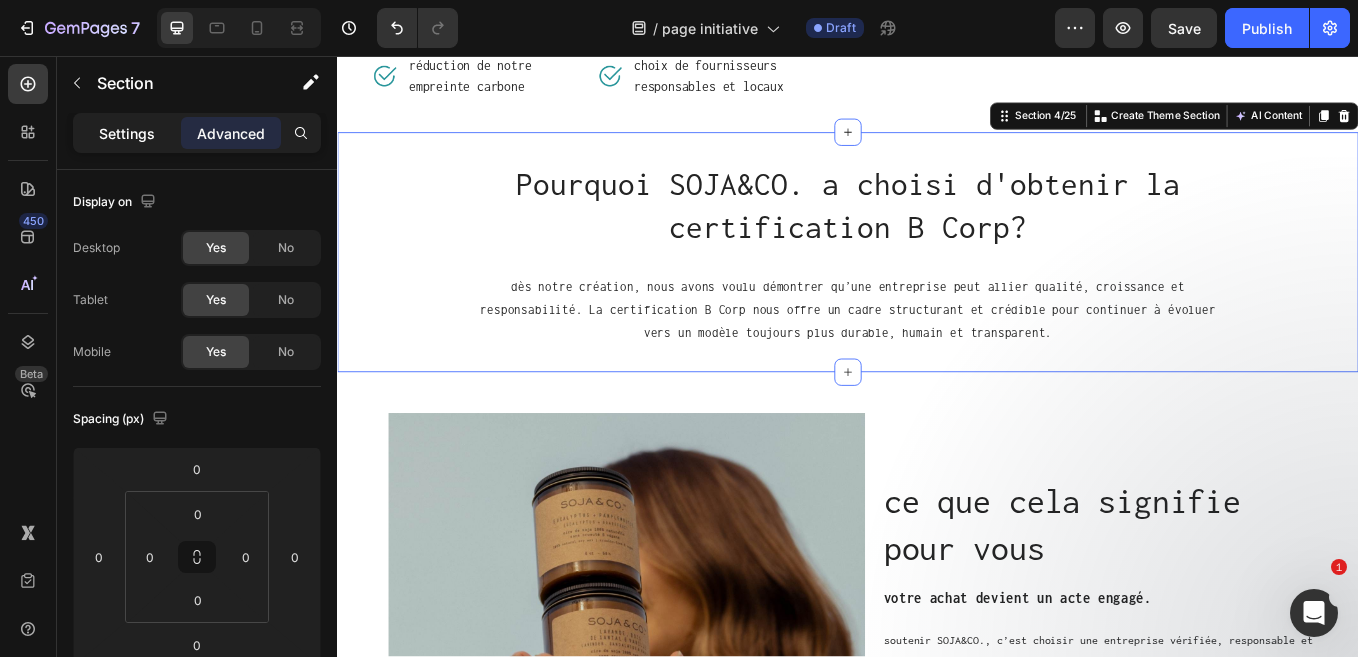 click on "Settings" at bounding box center (127, 133) 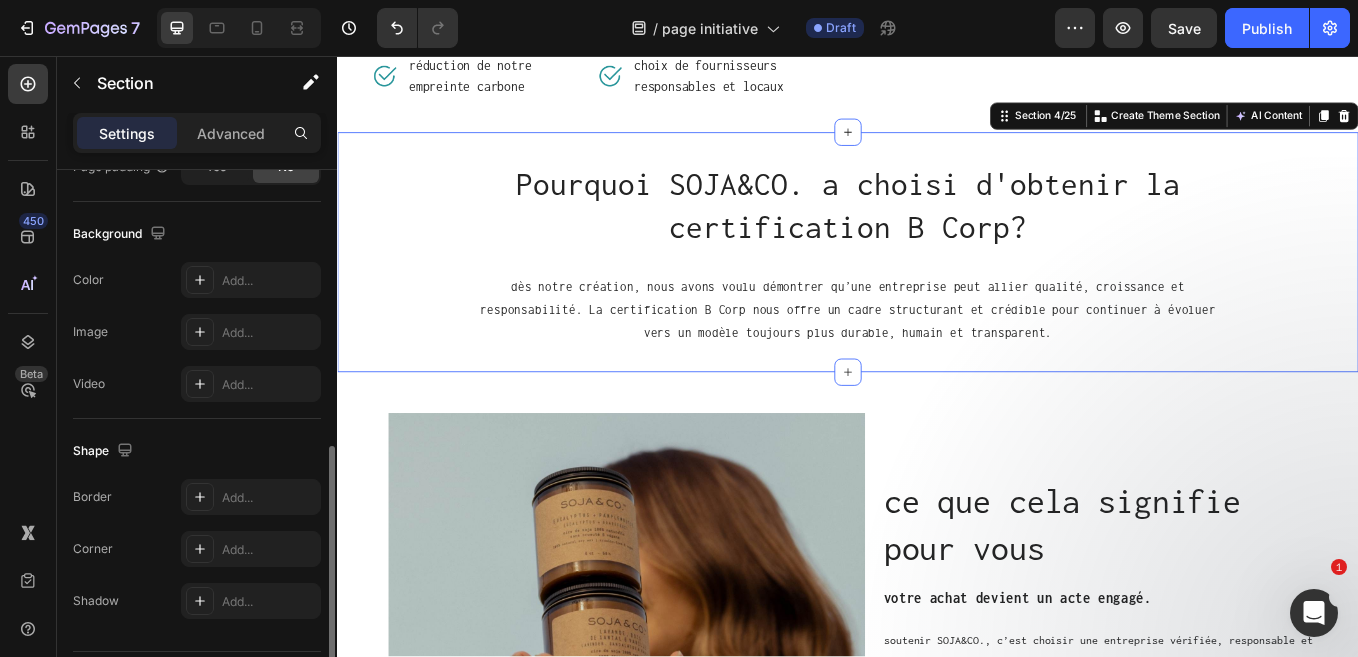 scroll, scrollTop: 623, scrollLeft: 0, axis: vertical 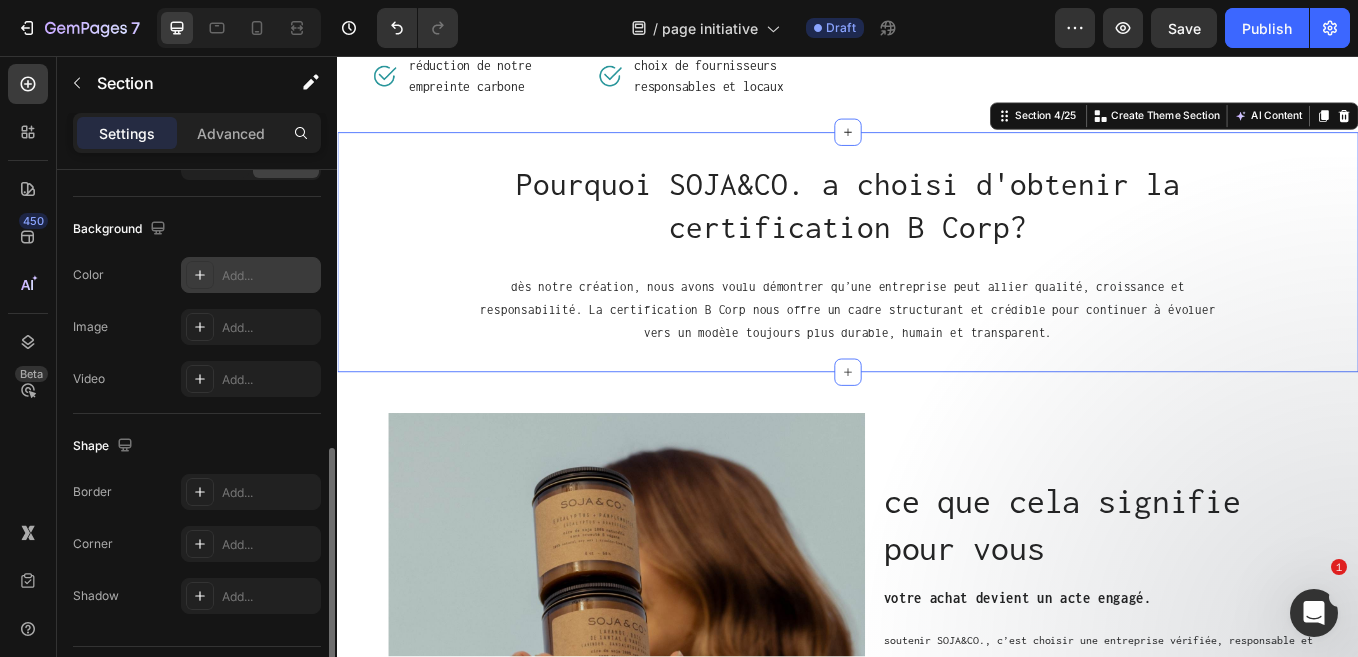 click at bounding box center [200, 275] 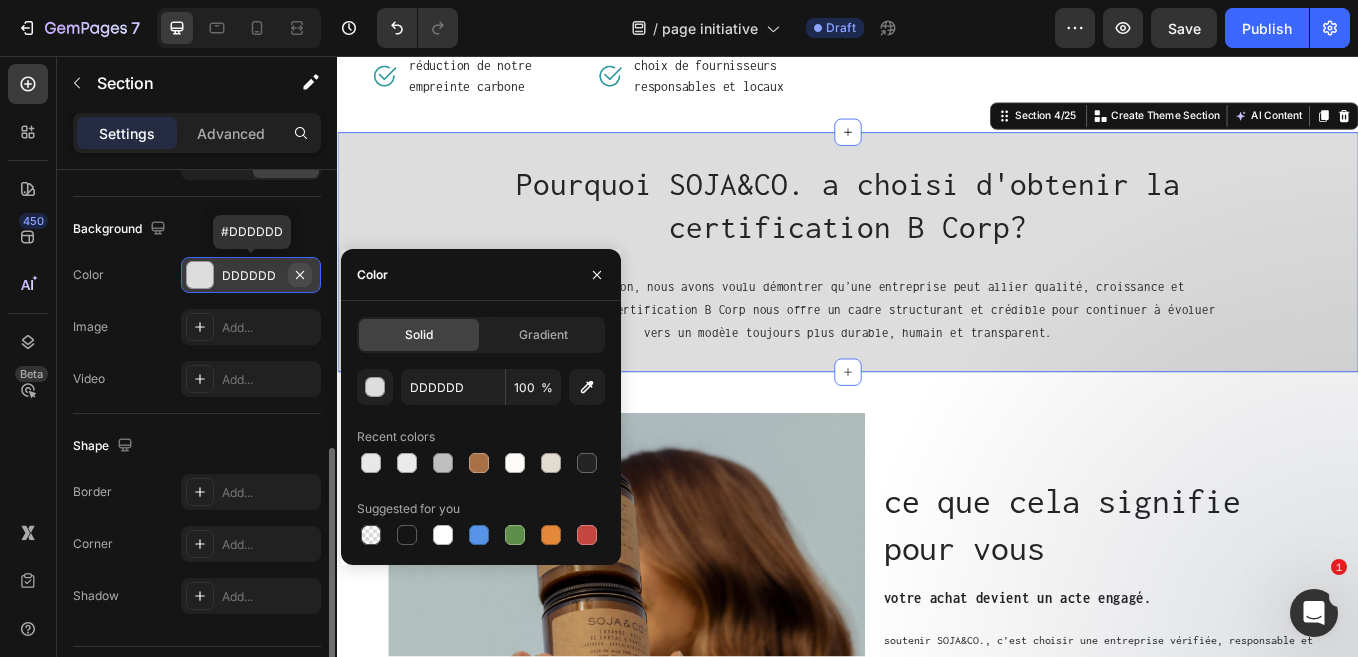 click 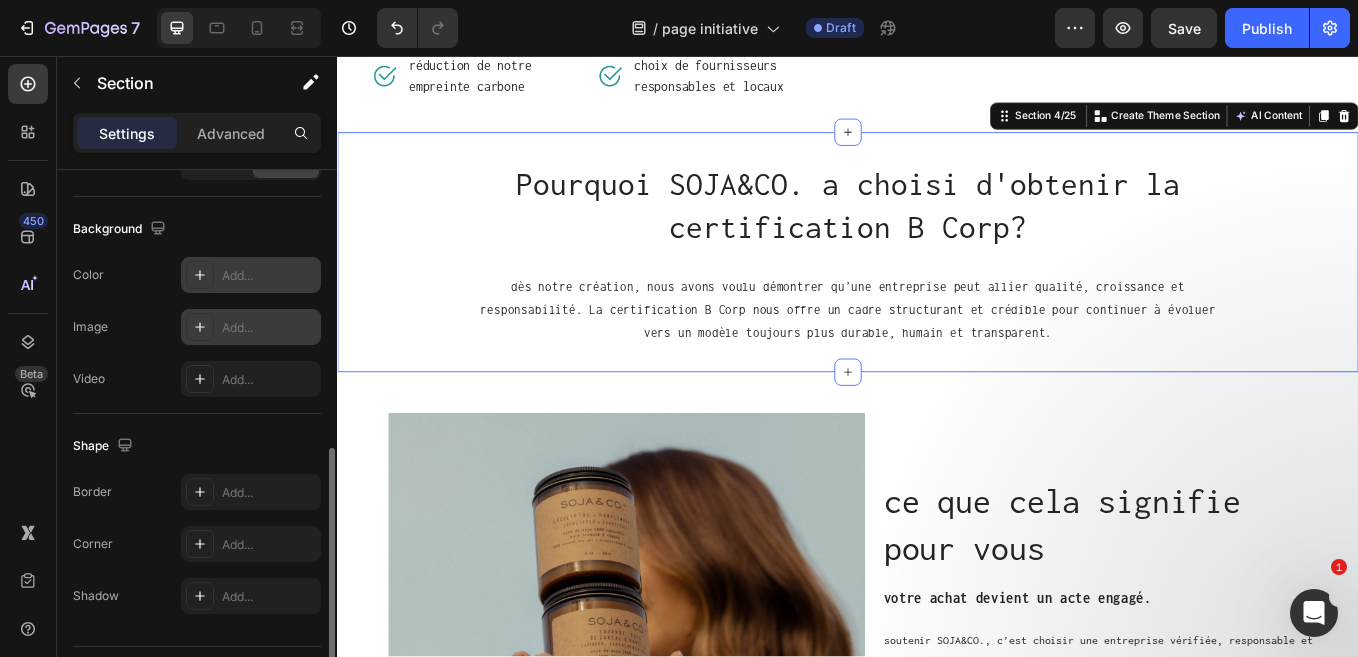 click at bounding box center [200, 327] 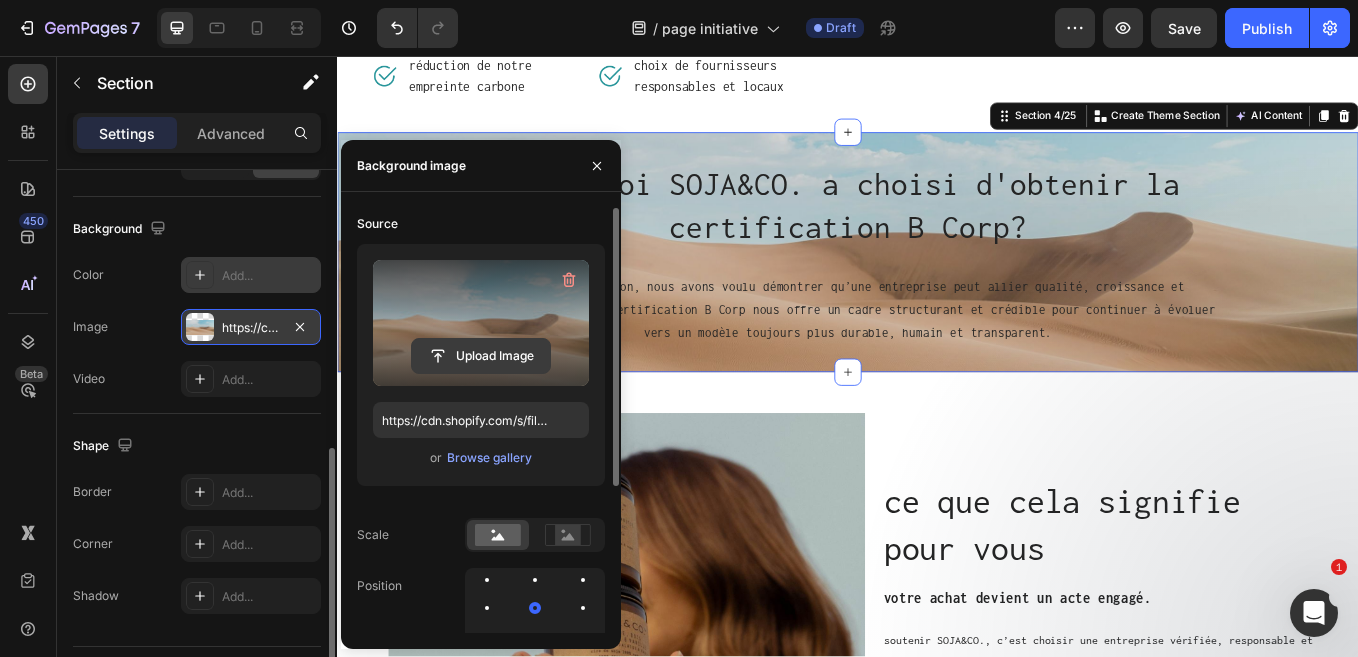 click 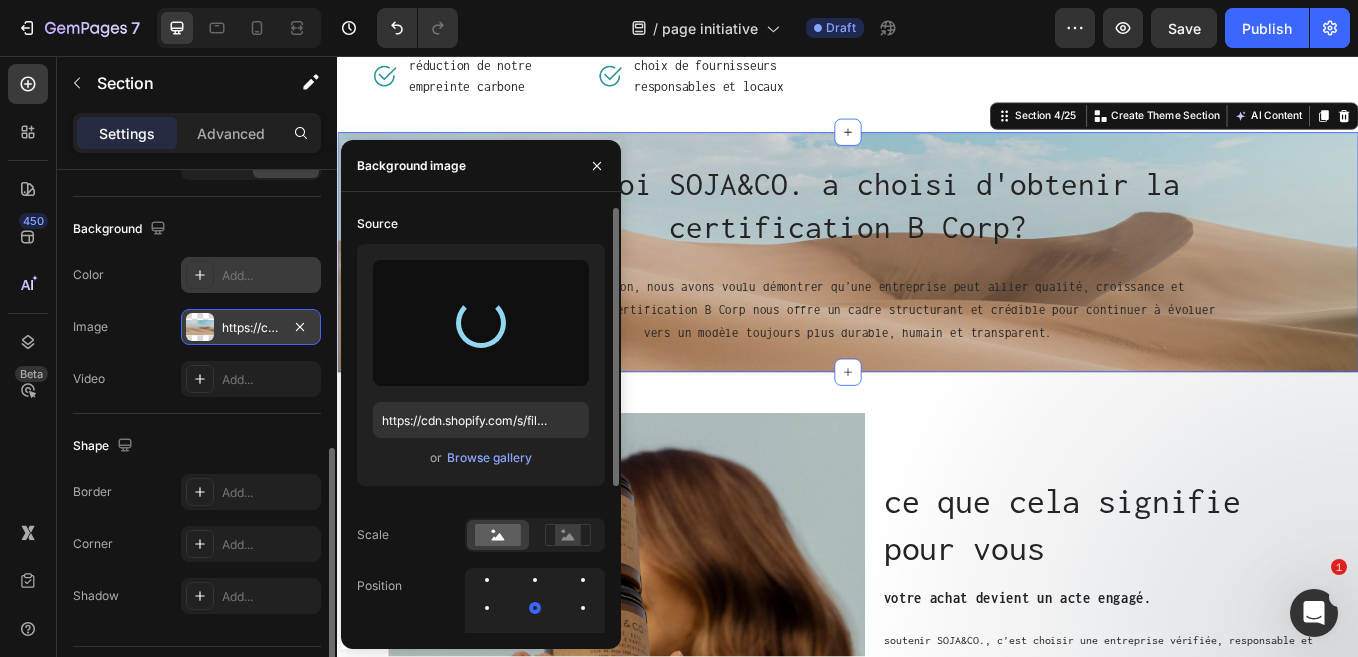 type on "https://cdn.shopify.com/s/files/1/0034/0741/3317/files/gempages_531209477639111871-e652bbb2-ae5e-409f-bd24-560055d3a613.jpg" 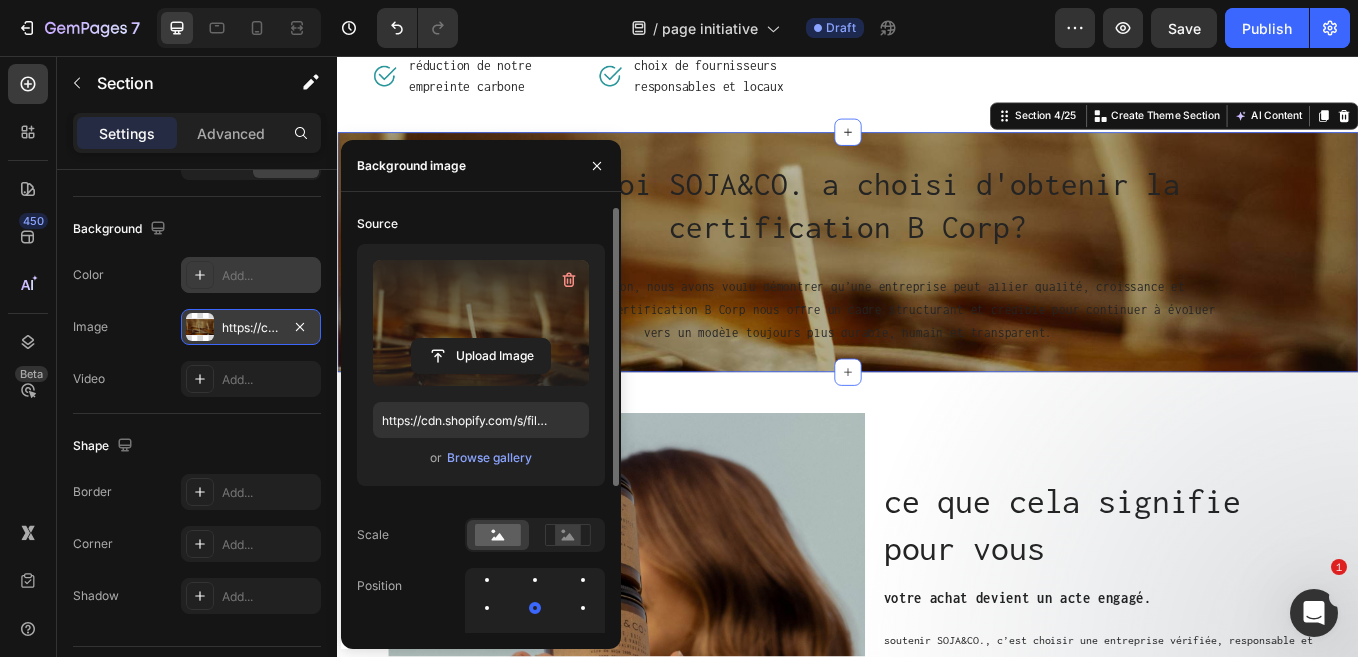 click on "The changes might be hidden by  the video. Color Add... Image https://cdn.shopify.com/s/files/1/0034/0741/3317/files/gempages_531209477639111871-e652bbb2-ae5e-409f-bd24-560055d3a613.jpg Video Add..." 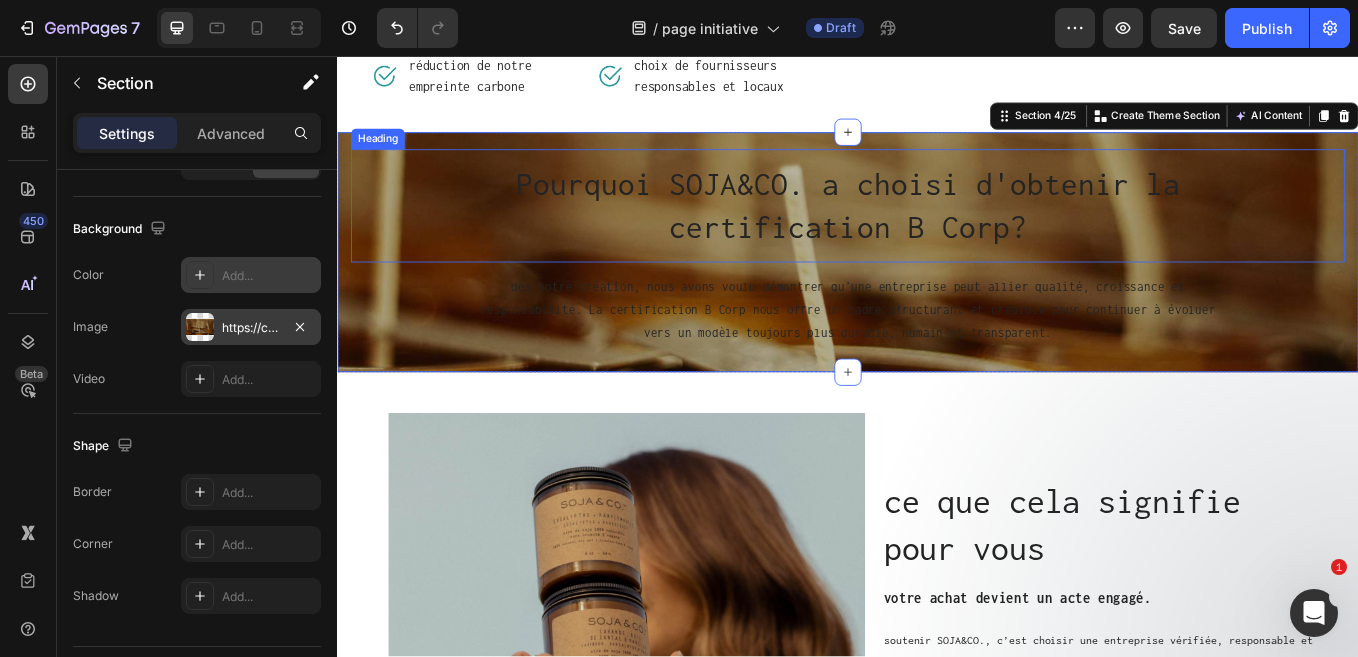 click on "Pourquoi SOJA&CO. a choisi d'obtenir la certification B Corp?" at bounding box center (937, 232) 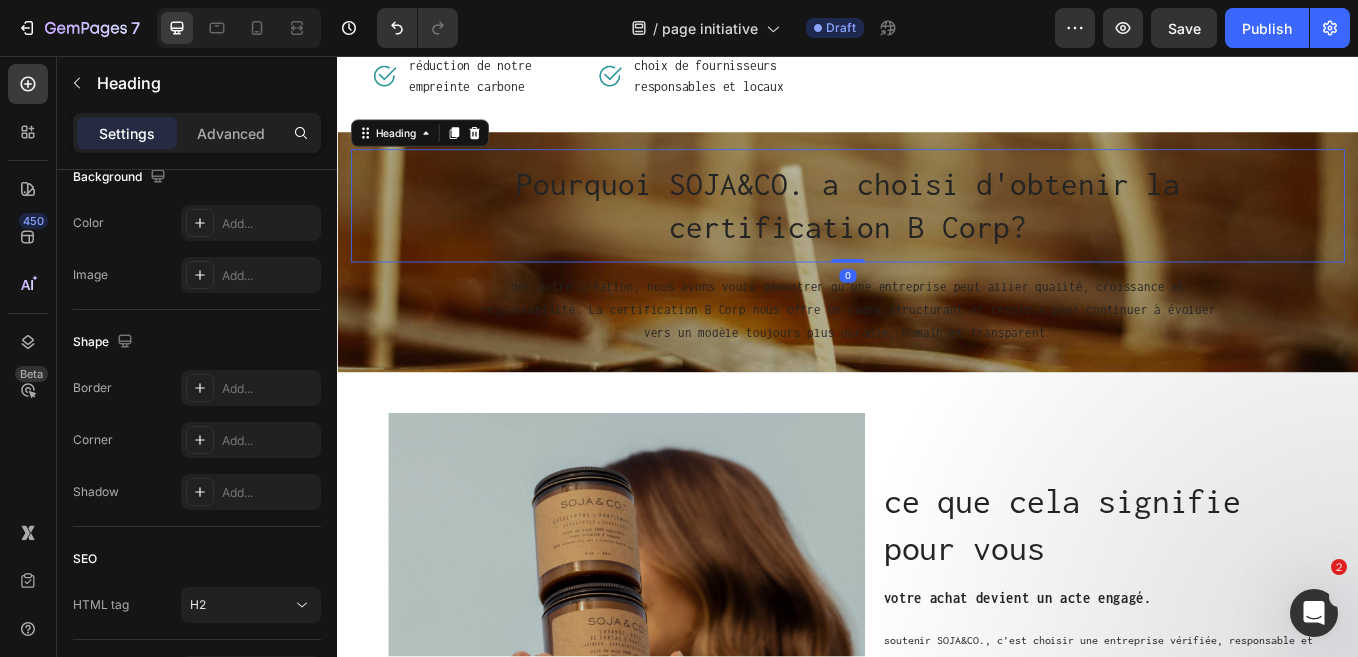 scroll, scrollTop: 0, scrollLeft: 0, axis: both 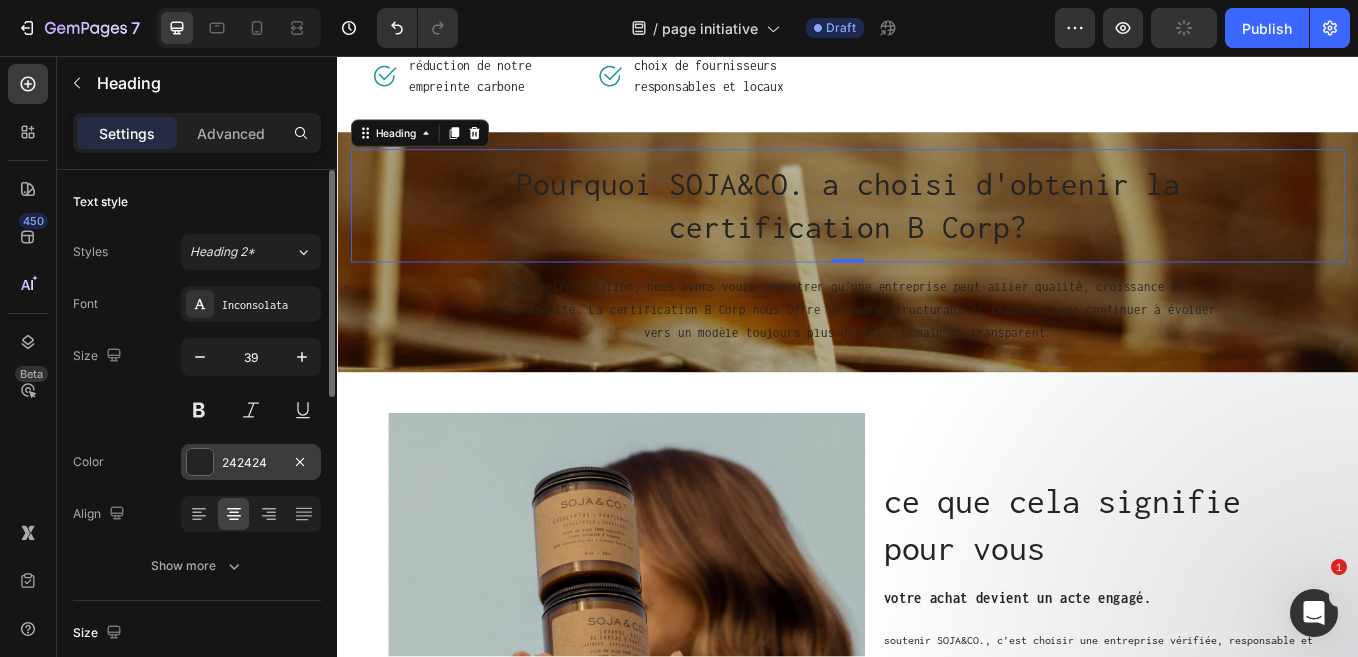 click at bounding box center (200, 462) 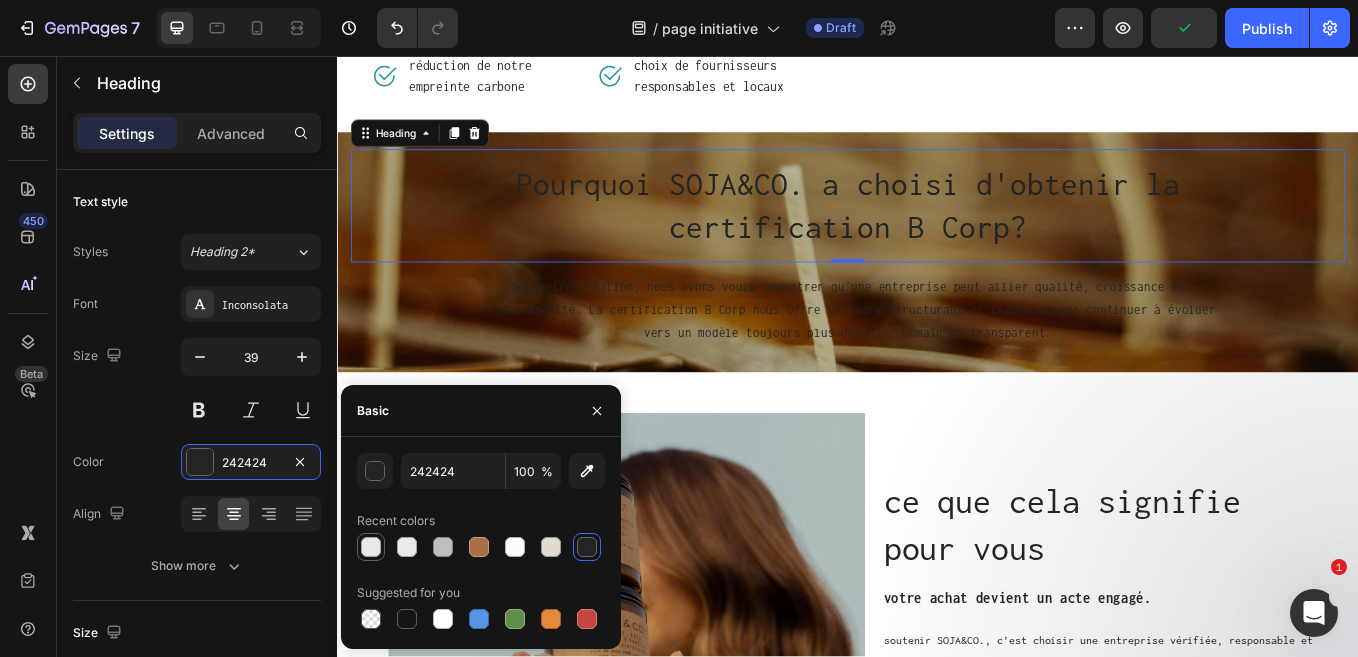 click at bounding box center [371, 547] 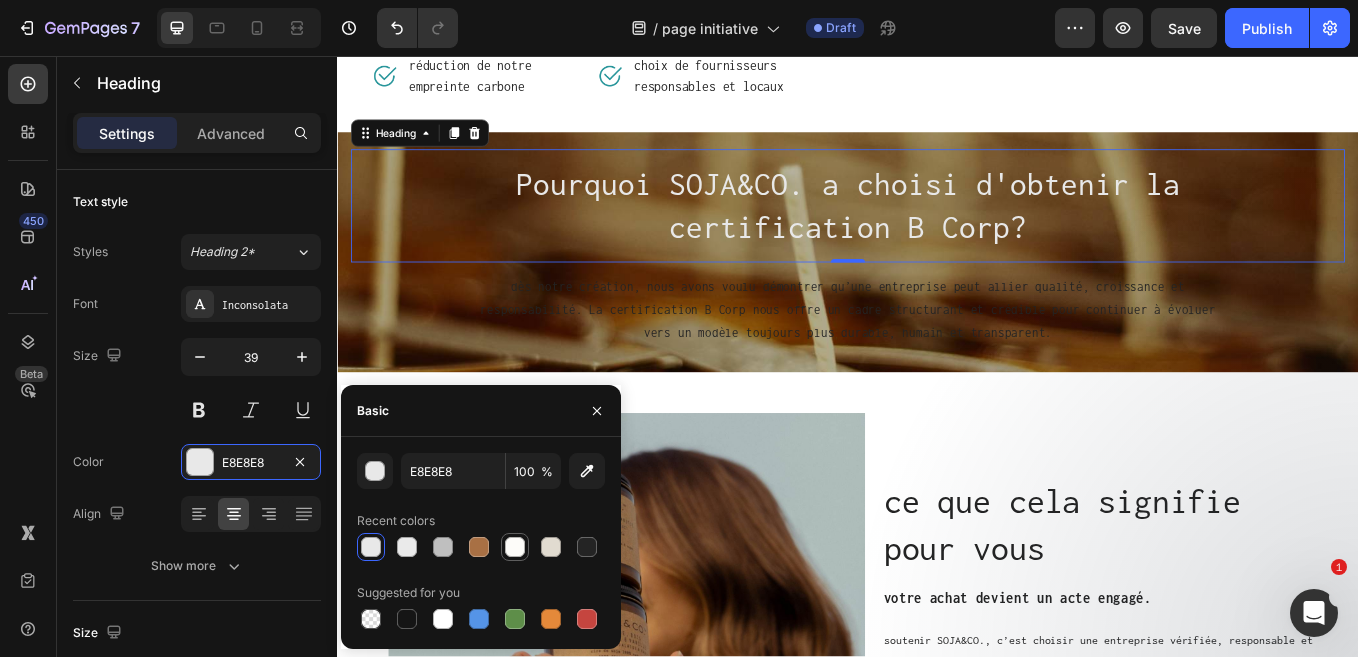 click at bounding box center [515, 547] 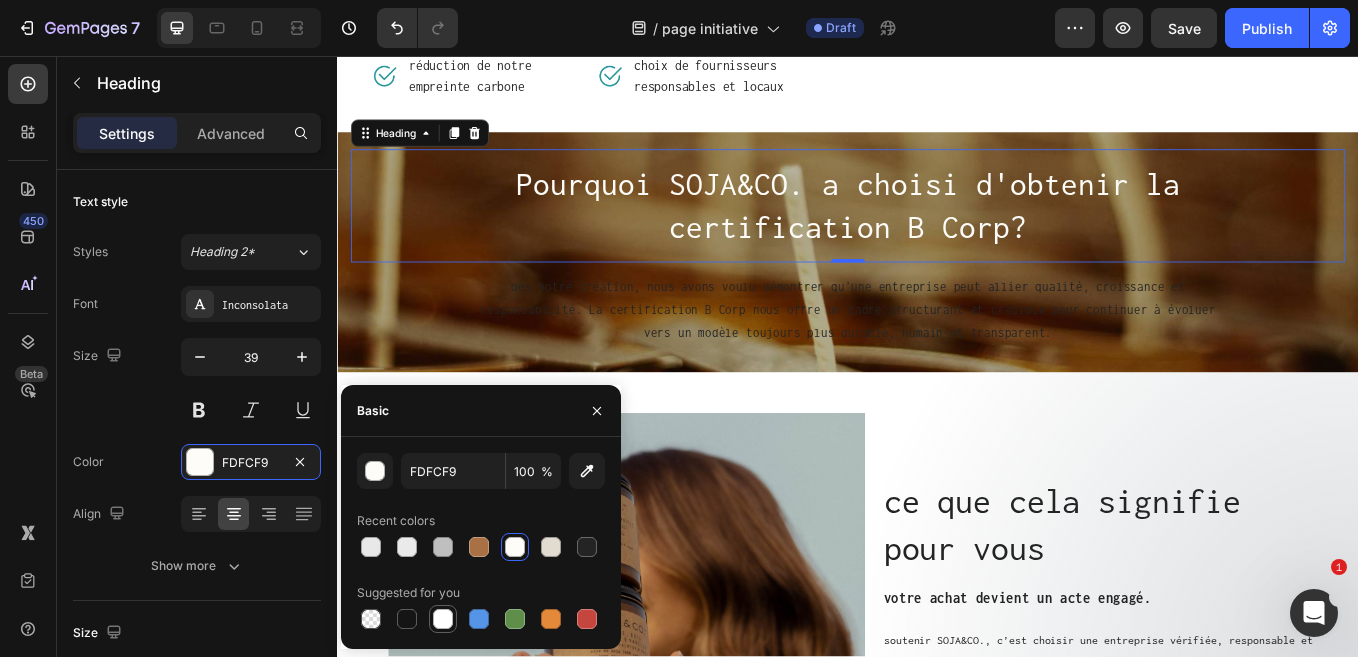 click at bounding box center [443, 619] 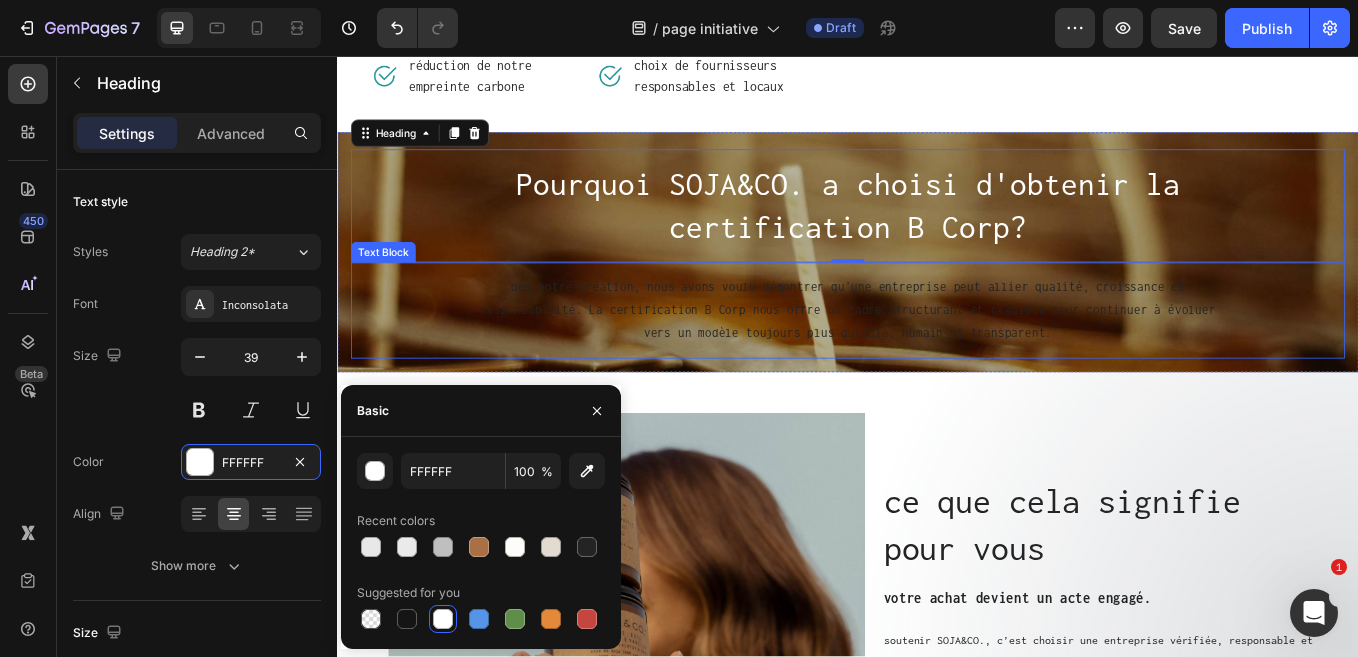 click on "dès notre création, nous avons voulu démontrer qu’une entreprise peut allier qualité, croissance et responsabilité. La certification B Corp nous offre un cadre structurant et crédible pour continuer à évoluer vers un modèle toujours plus durable, humain et transparent." at bounding box center (937, 355) 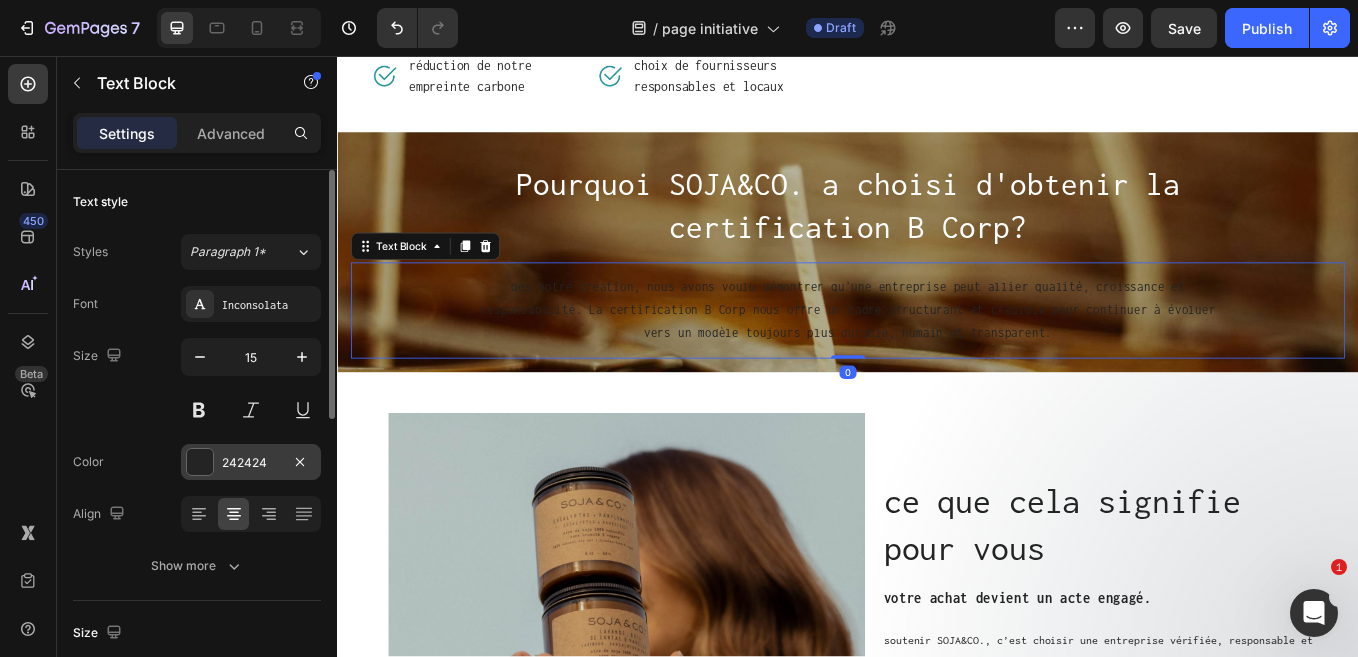 click at bounding box center (200, 462) 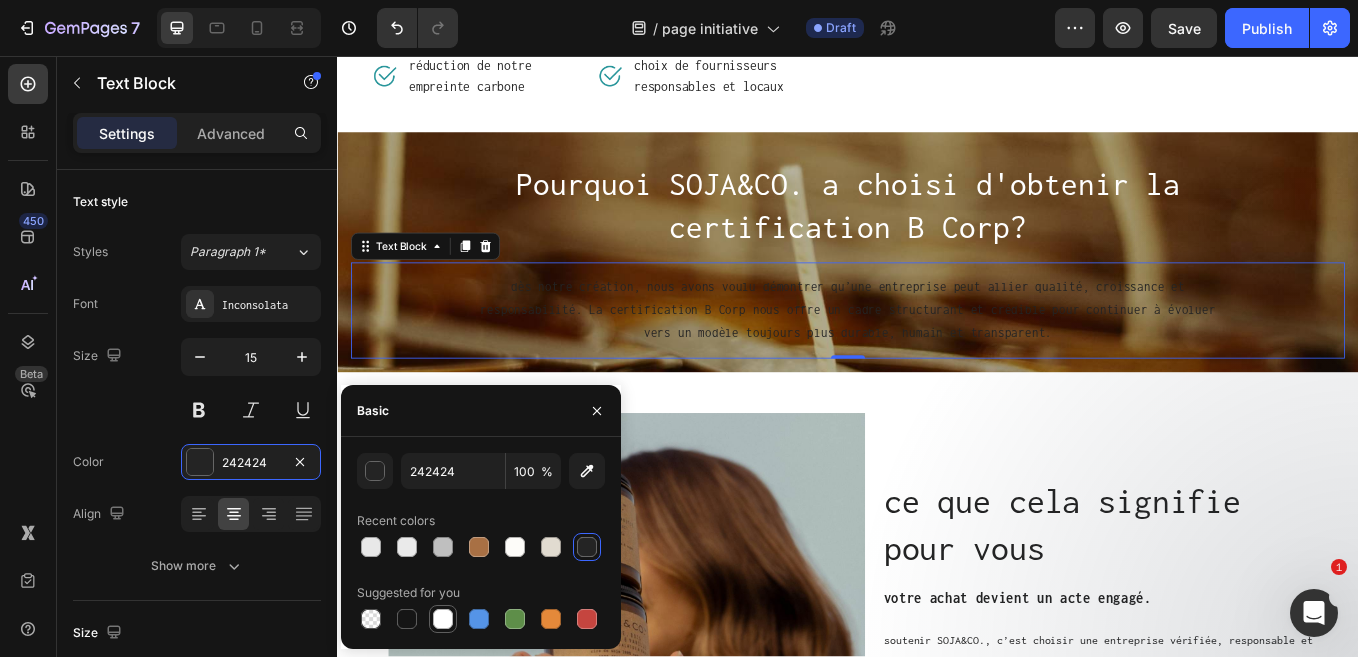 click at bounding box center (443, 619) 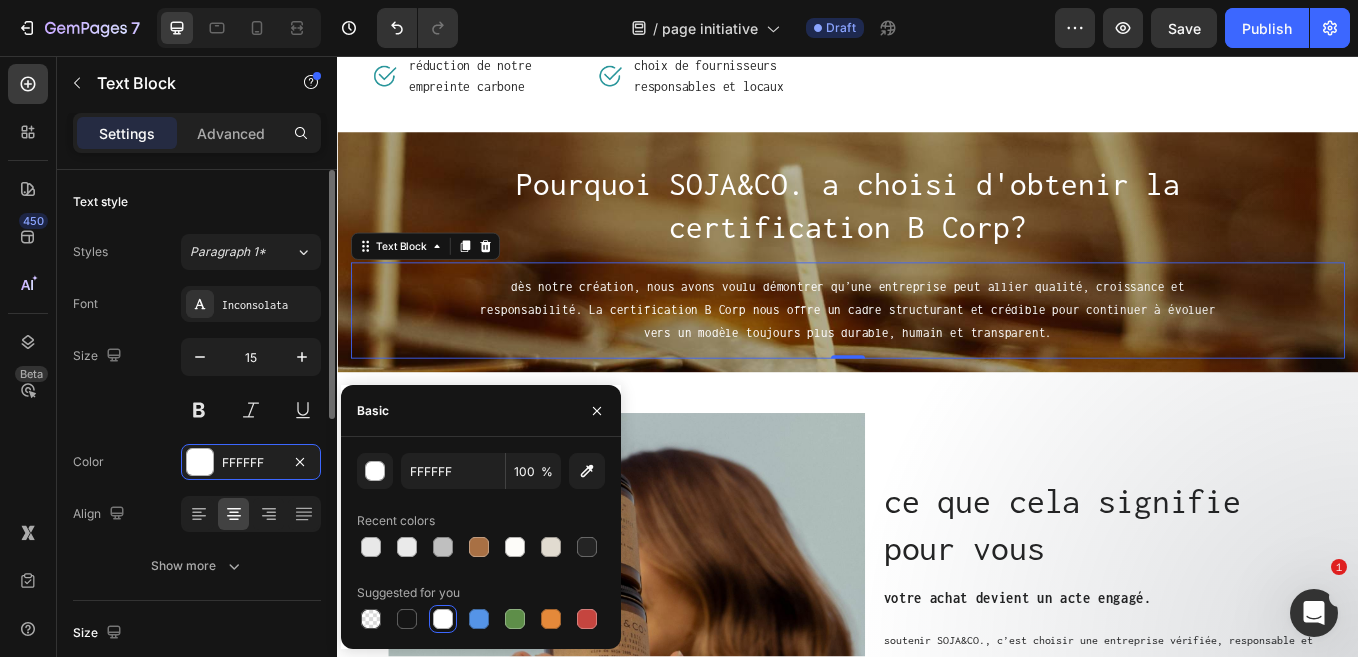 click on "Size 15" at bounding box center [197, 383] 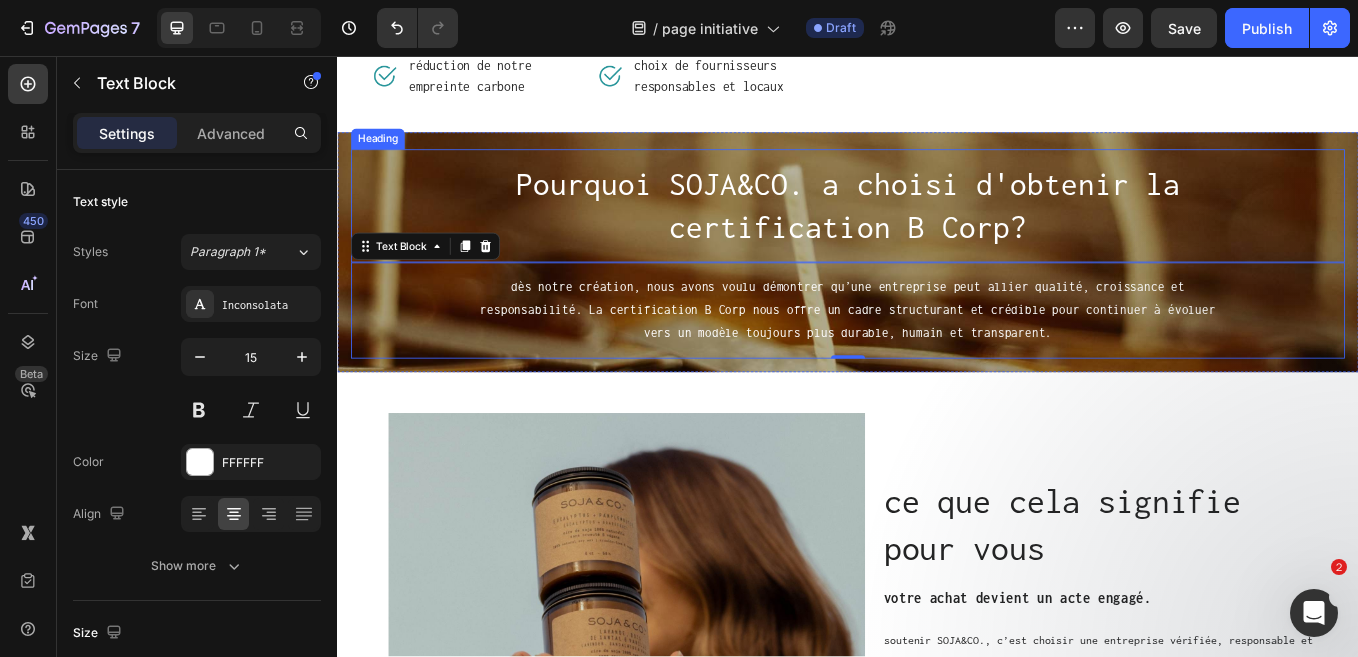 click on "Pourquoi SOJA&CO. a choisi d'obtenir la certification B Corp?" at bounding box center [937, 232] 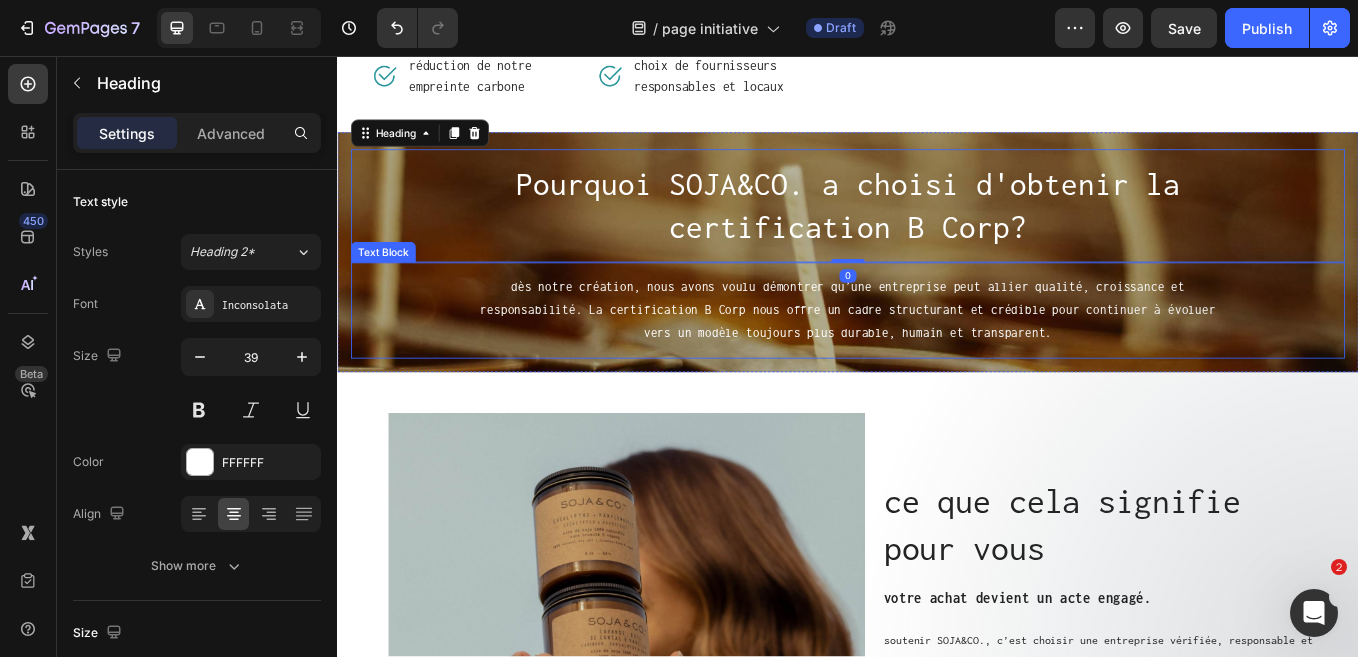 click on "dès notre création, nous avons voulu démontrer qu’une entreprise peut allier qualité, croissance et responsabilité. La certification B Corp nous offre un cadre structurant et crédible pour continuer à évoluer vers un modèle toujours plus durable, humain et transparent." at bounding box center [937, 355] 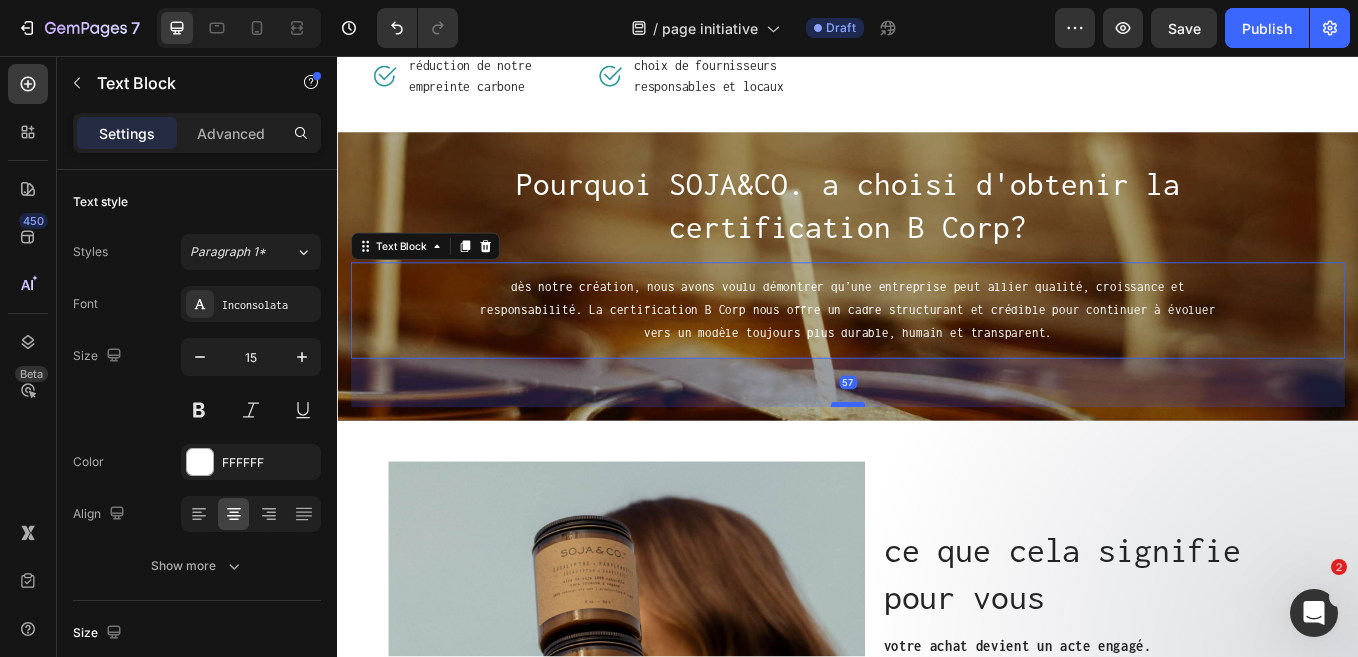 drag, startPoint x: 941, startPoint y: 409, endPoint x: 944, endPoint y: 466, distance: 57.07889 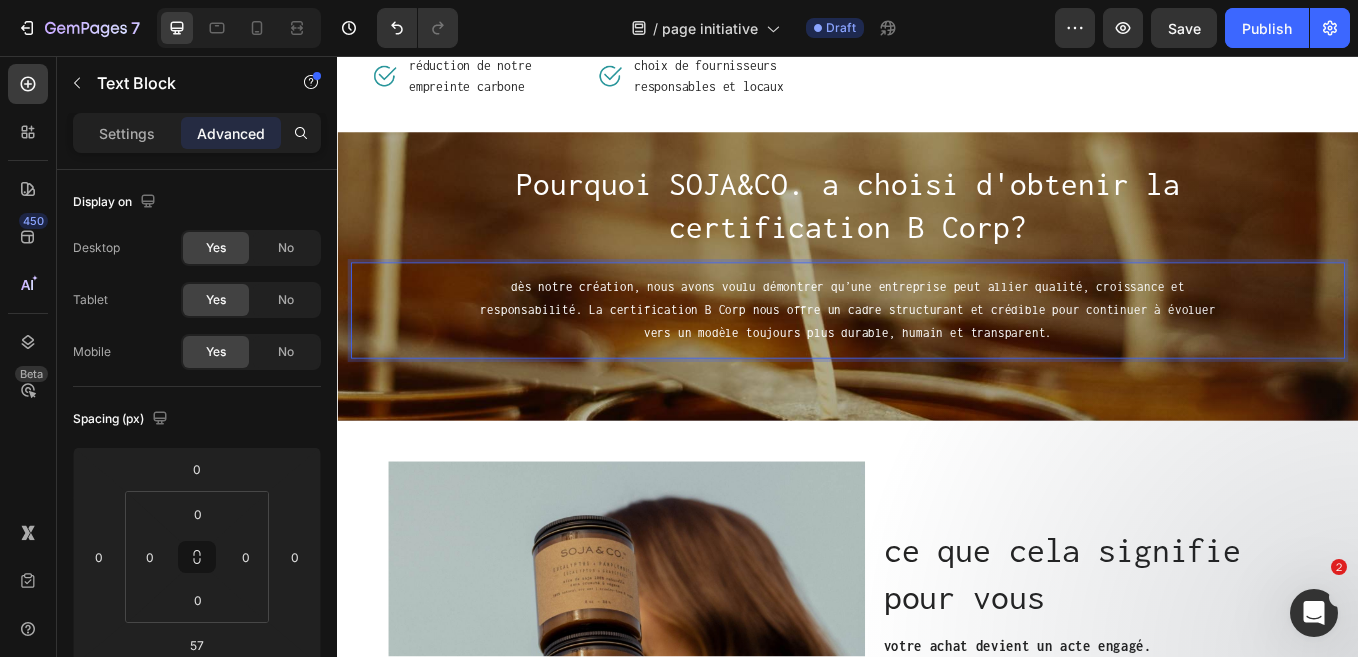 click on "dès notre création, nous avons voulu démontrer qu’une entreprise peut allier qualité, croissance et responsabilité. La certification B Corp nous offre un cadre structurant et crédible pour continuer à évoluer vers un modèle toujours plus durable, humain et transparent." at bounding box center (937, 355) 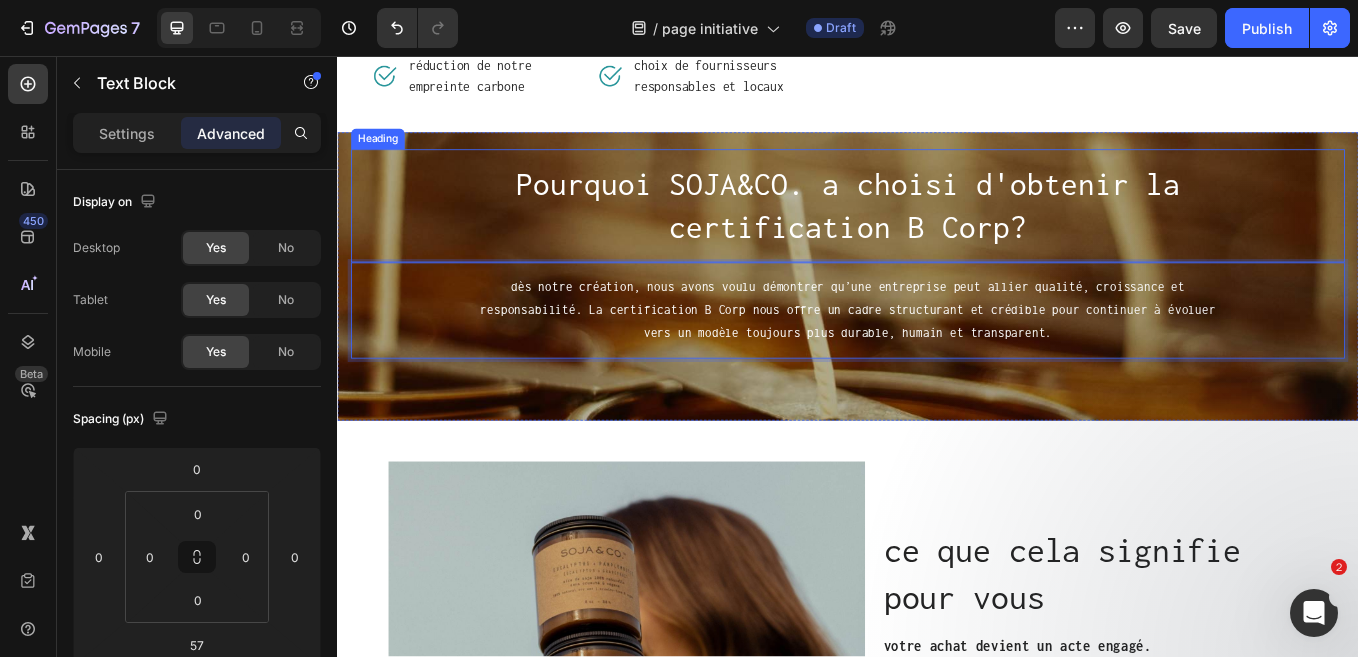 click on "Pourquoi SOJA&CO. a choisi d'obtenir la certification B Corp?" at bounding box center (937, 232) 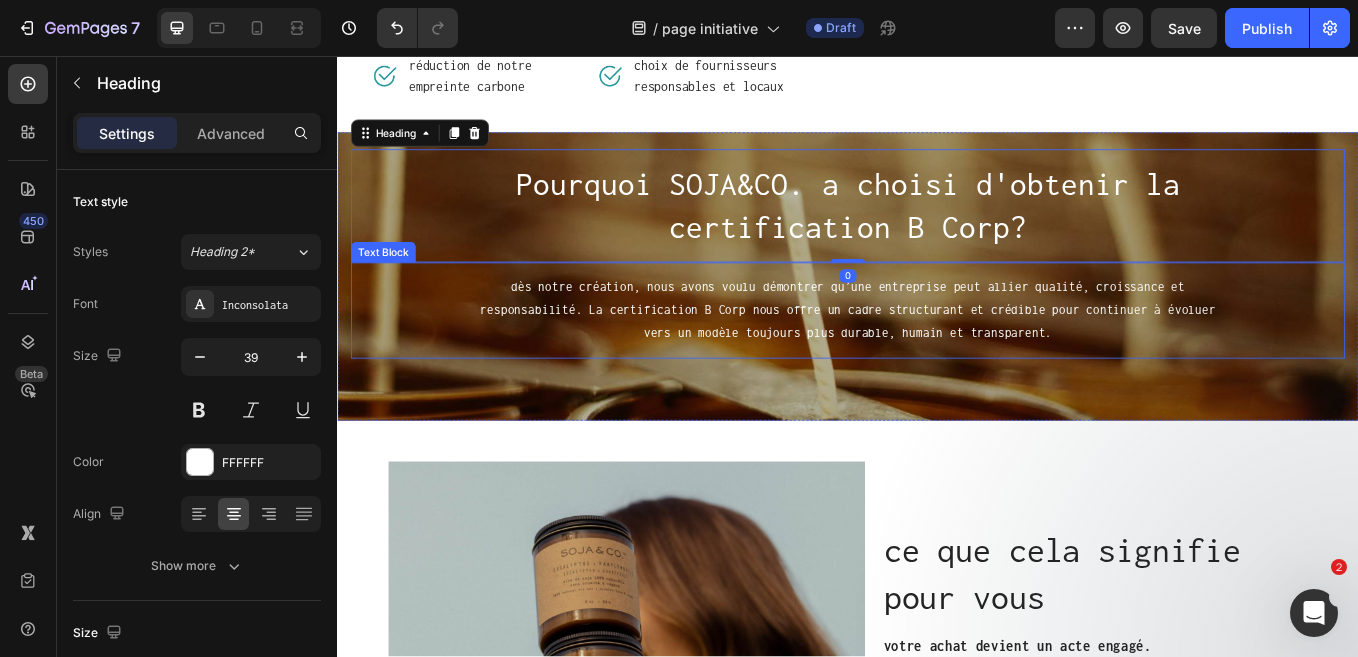 click on "dès notre création, nous avons voulu démontrer qu’une entreprise peut allier qualité, croissance et responsabilité. La certification B Corp nous offre un cadre structurant et crédible pour continuer à évoluer vers un modèle toujours plus durable, humain et transparent." at bounding box center (937, 355) 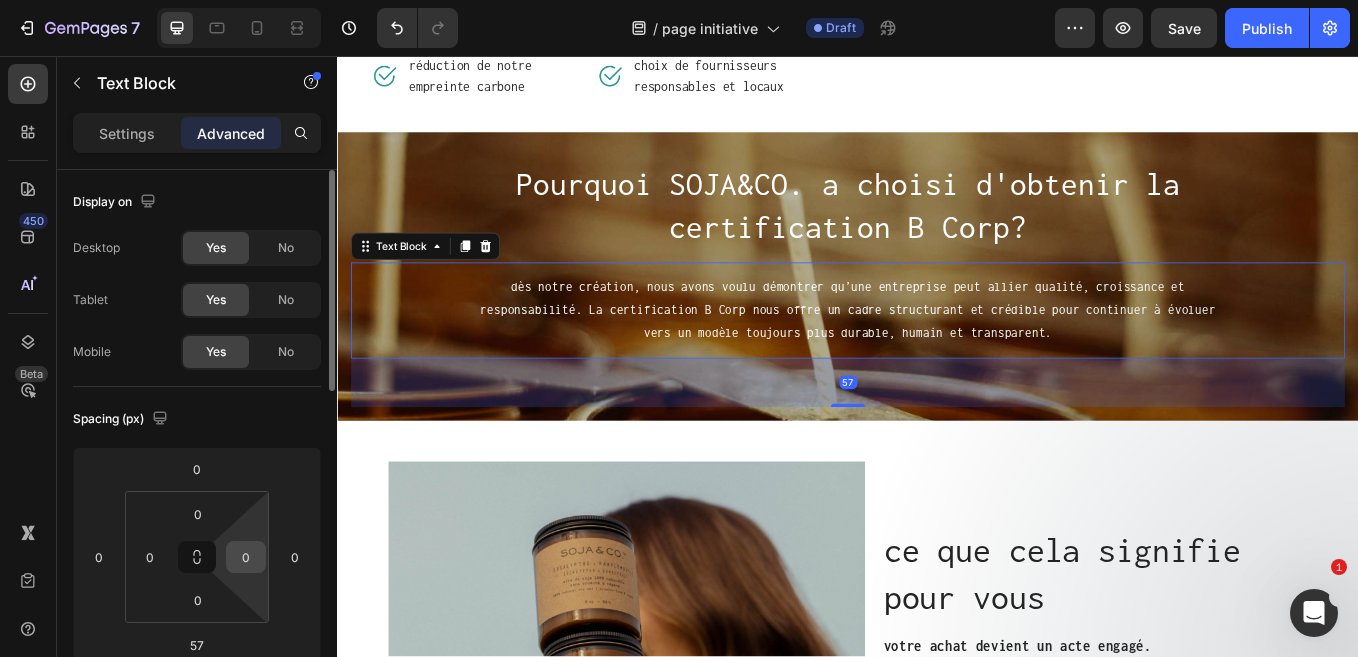 click on "0" at bounding box center [246, 557] 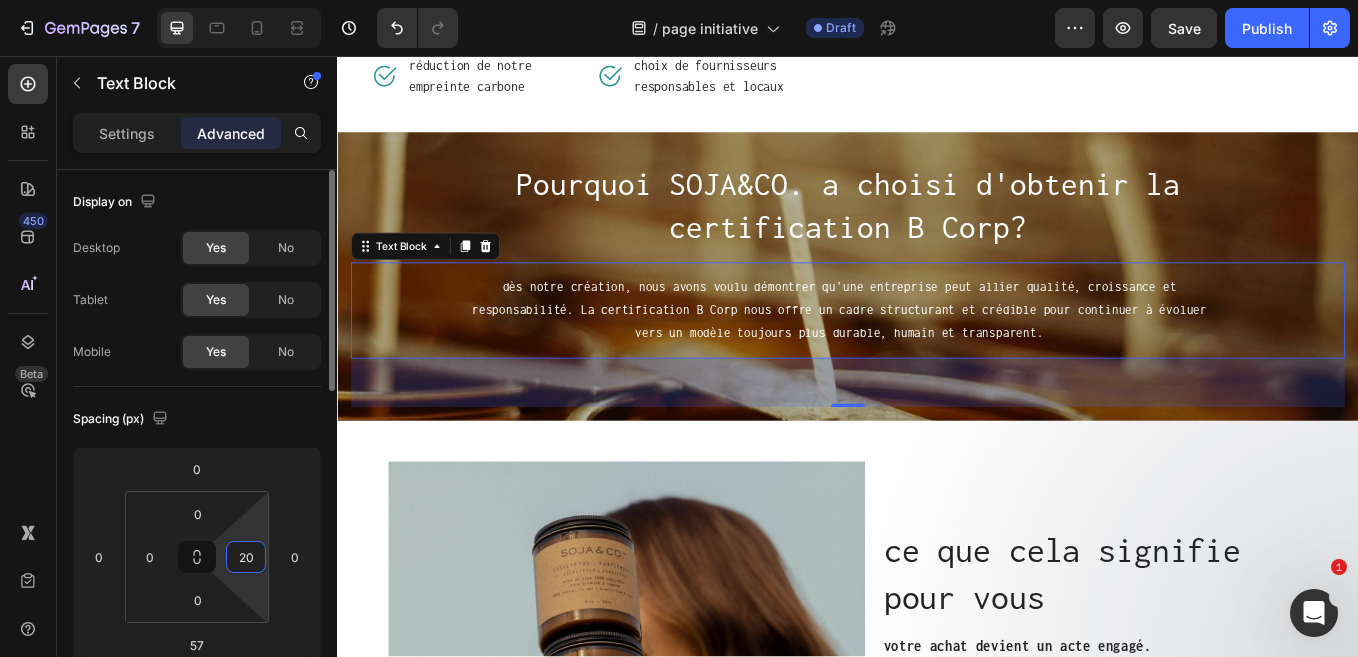 type on "2" 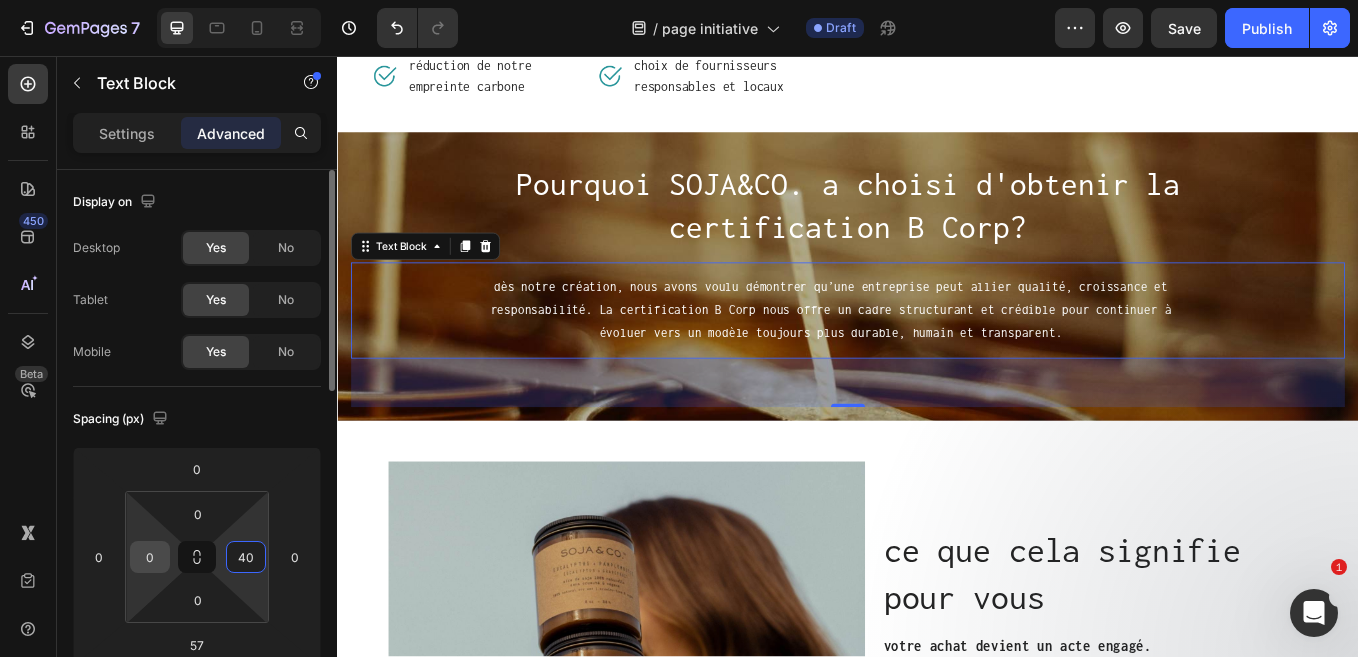 type on "40" 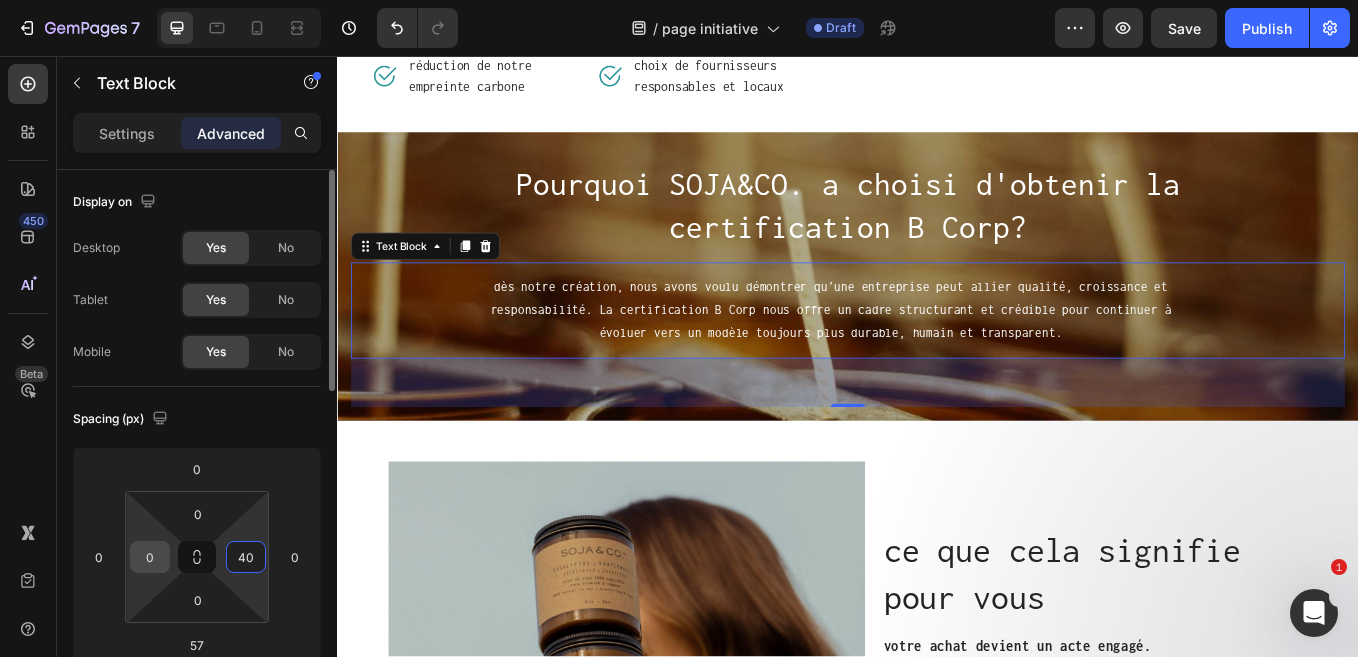 click on "0" at bounding box center (150, 557) 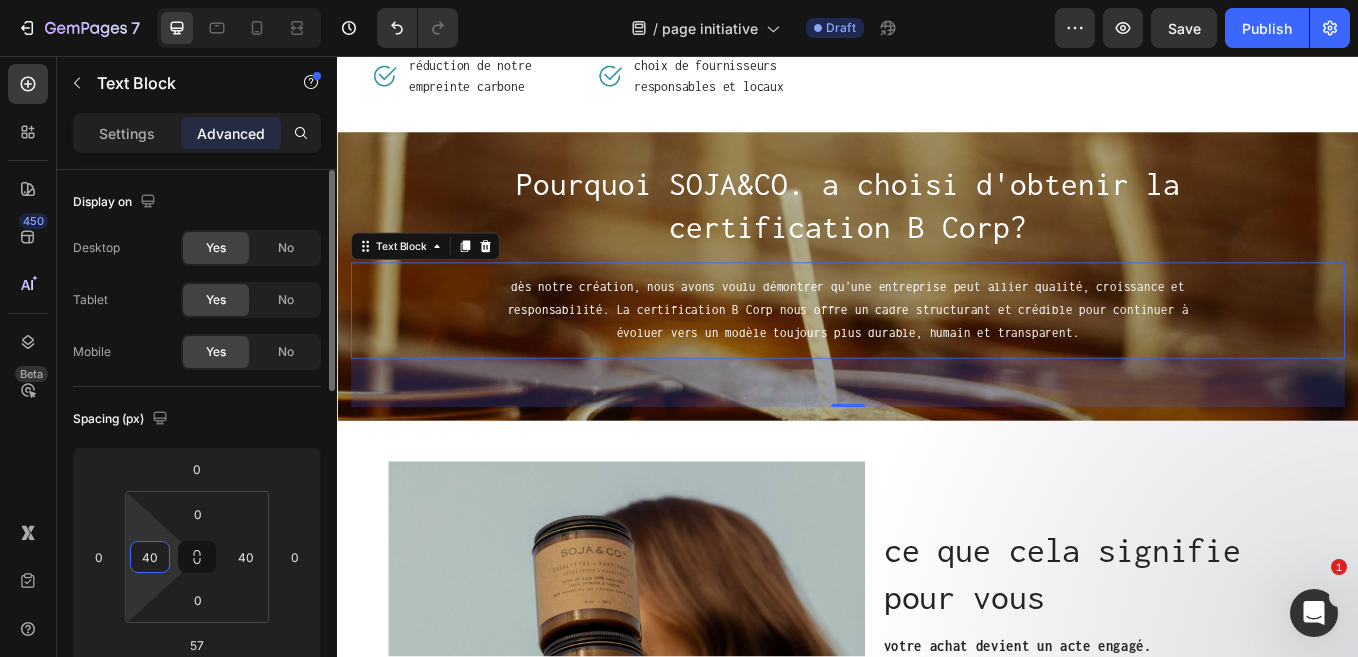 click on "40" at bounding box center [150, 557] 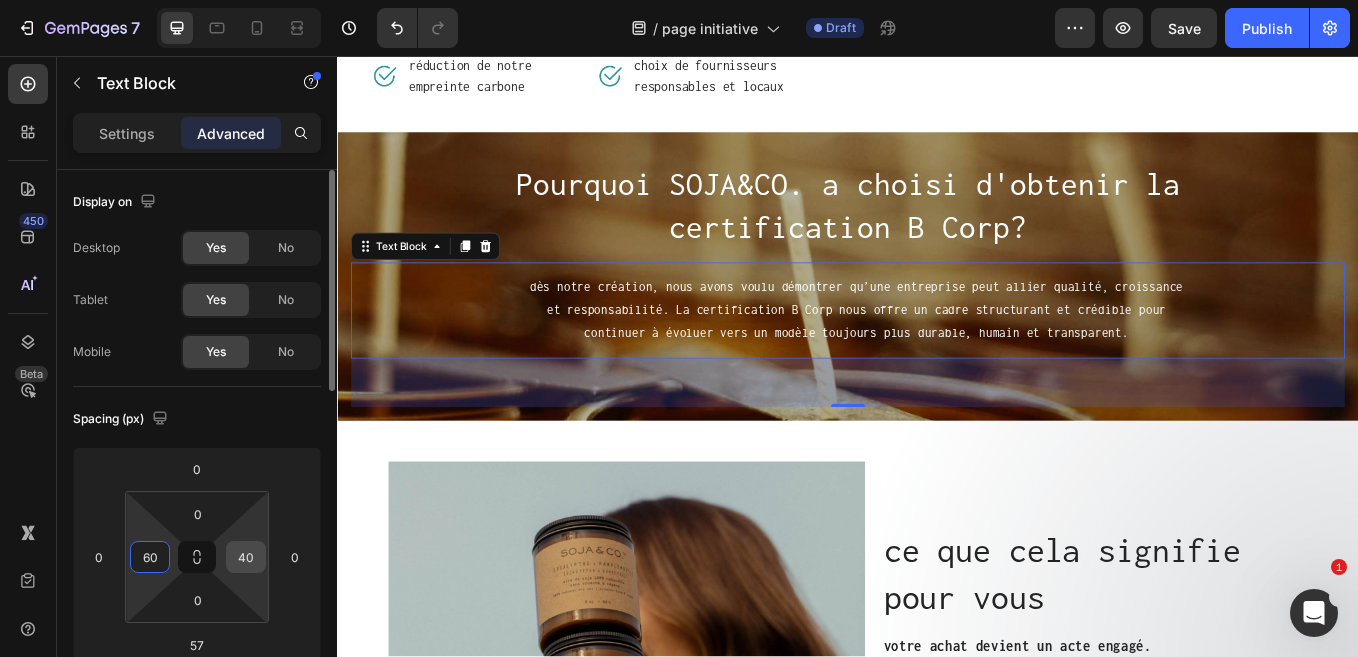 type on "60" 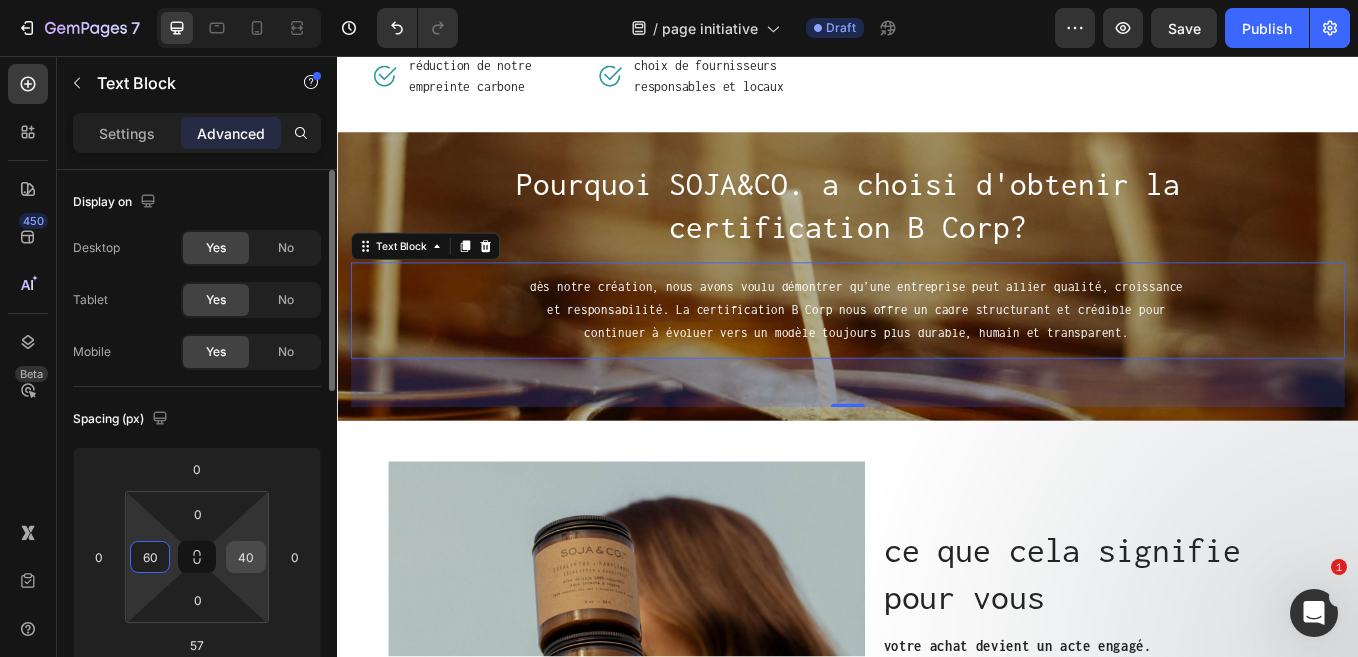 click on "40" at bounding box center [246, 557] 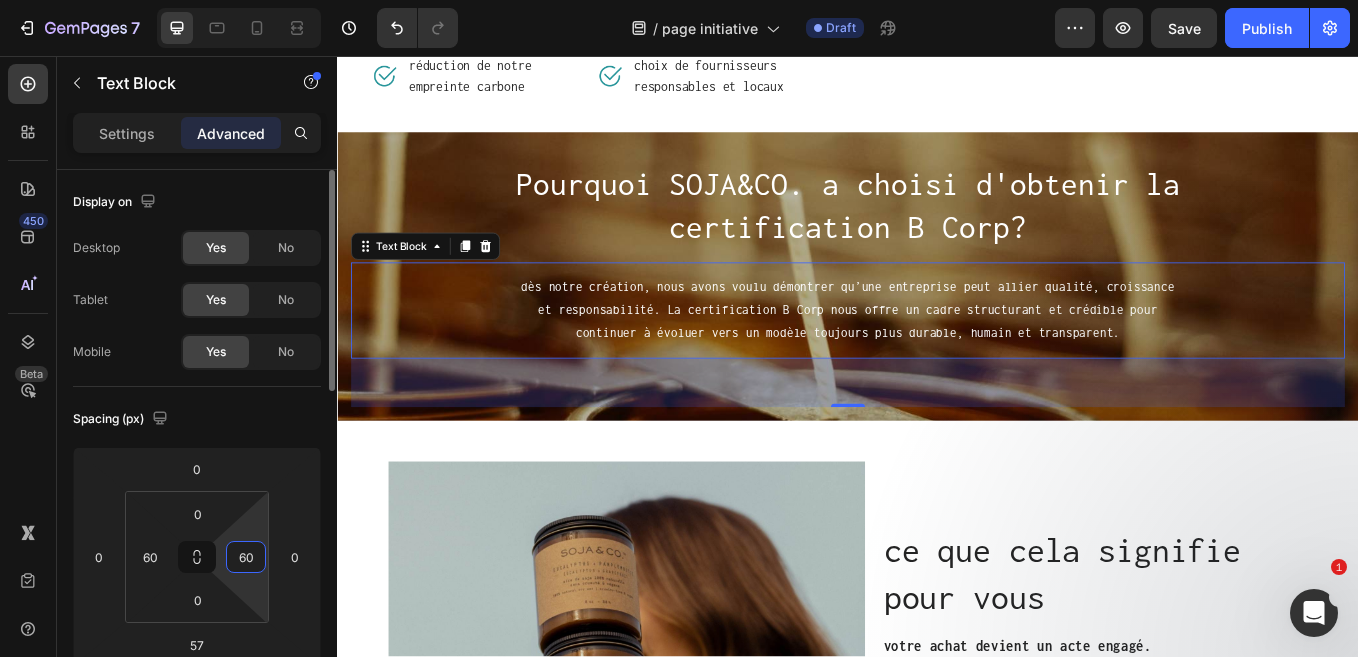 type on "60" 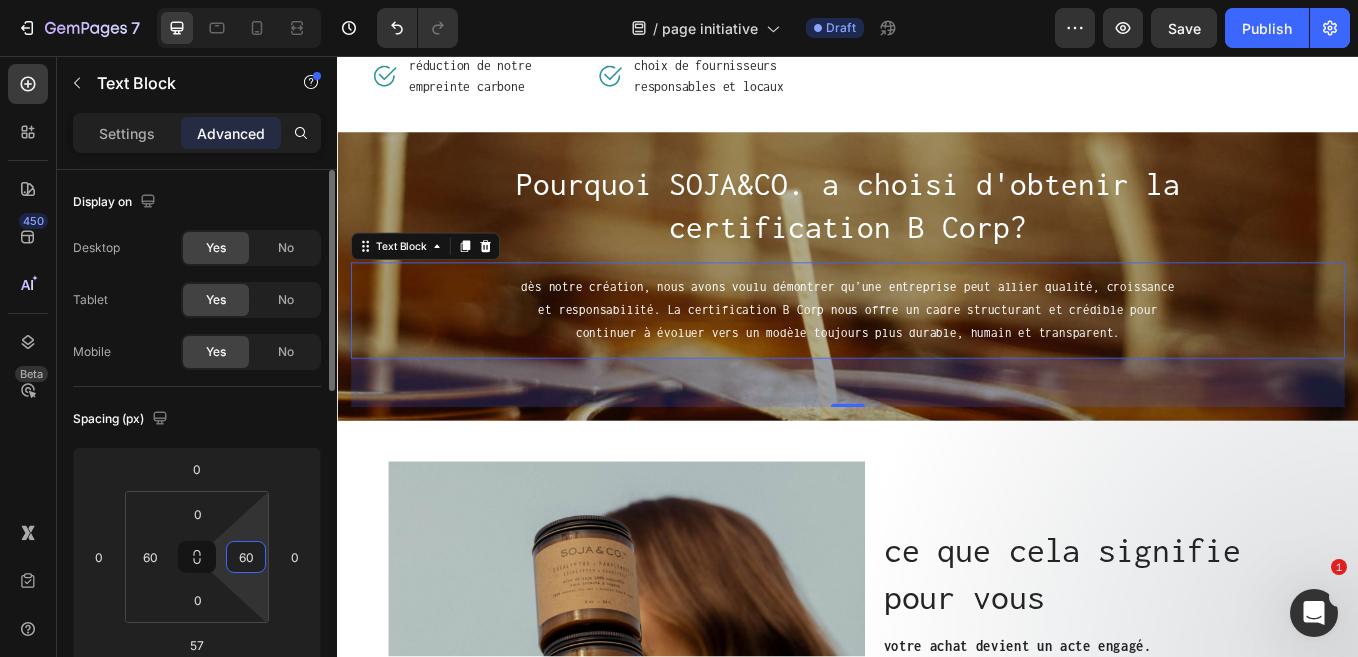 click on "Spacing (px)" at bounding box center [197, 419] 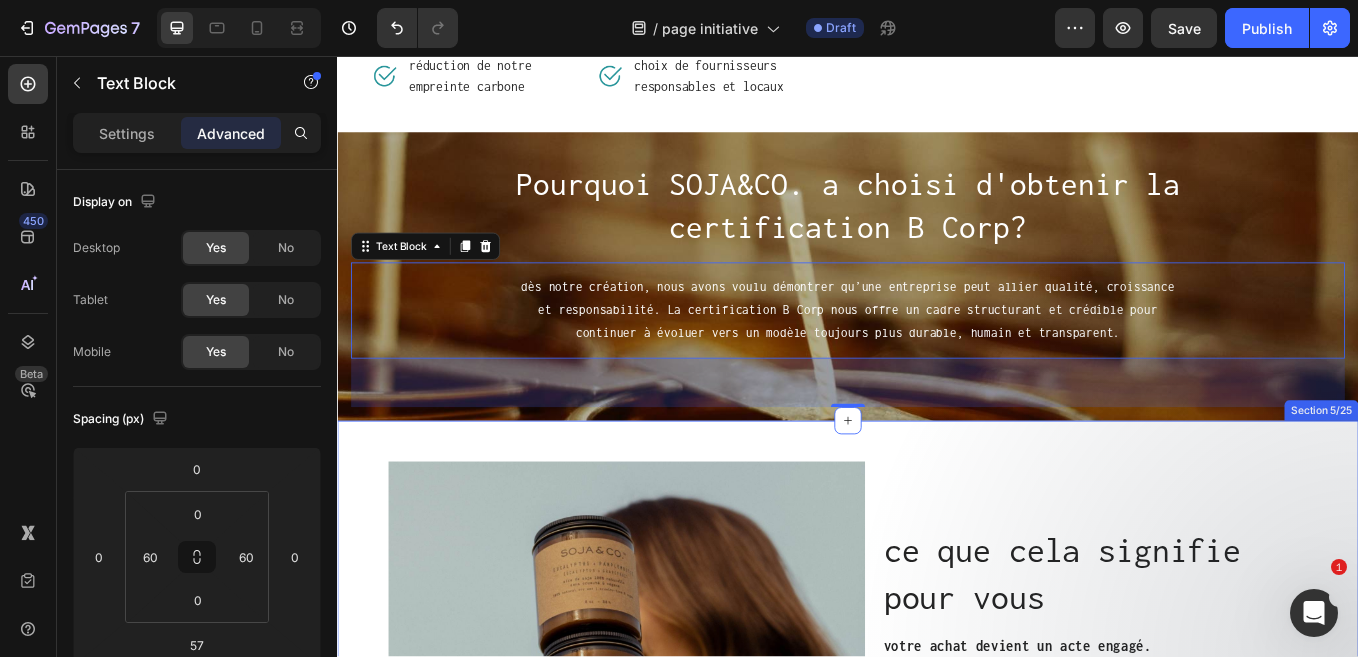 click on "ce que cela signifie pour vous Heading votre achat devient un acte engagé. Text block soutenir SOJA&CO., c’est choisir une entreprise vérifiée, responsable et en constante évolution. vous contribuez à encourager des pratiques exemplaires et à créer une économie où la conscience guide la consommation. Text Block Row Image Row Row Section 5/25" at bounding box center (937, 757) 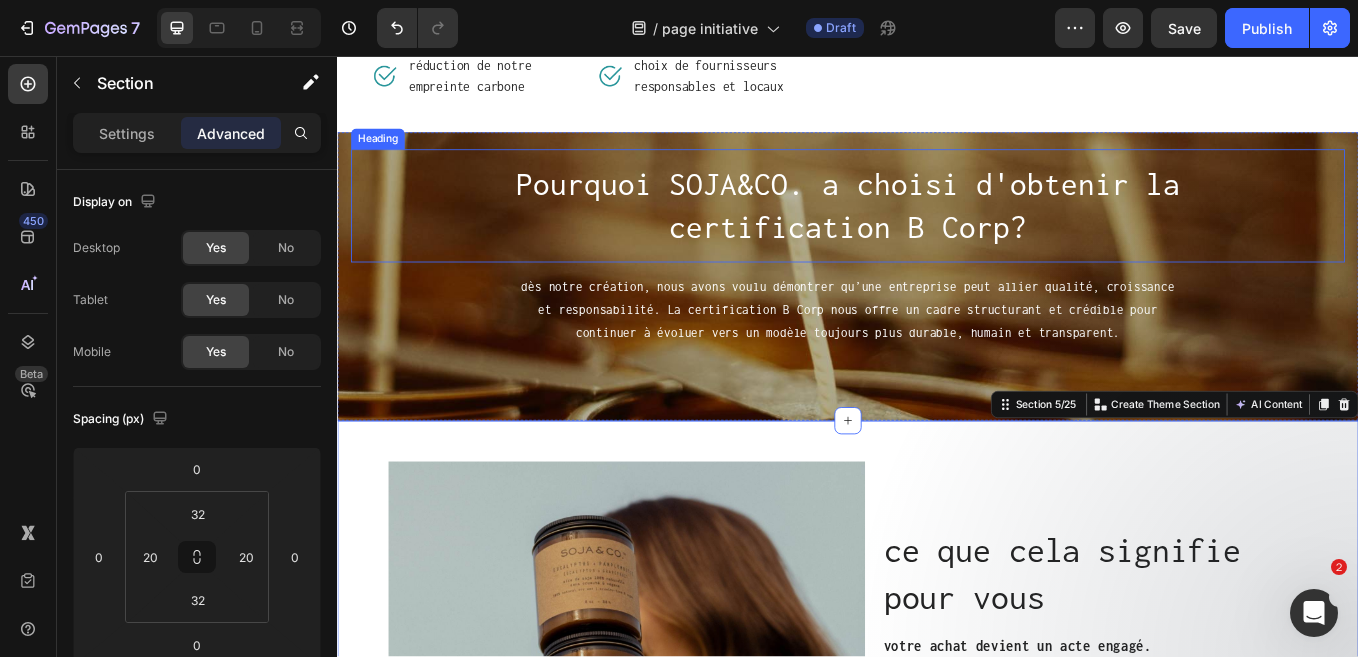 click on "Pourquoi SOJA&CO. a choisi d'obtenir la certification B Corp?" at bounding box center [937, 232] 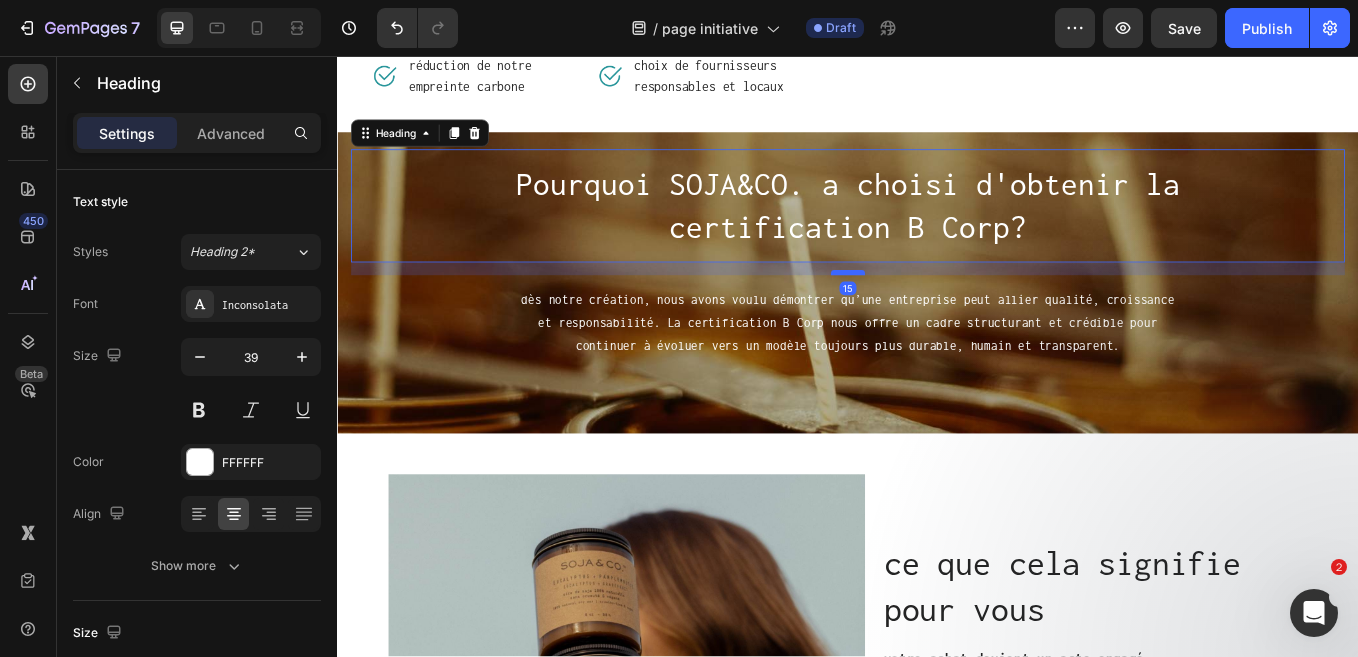 drag, startPoint x: 925, startPoint y: 296, endPoint x: 925, endPoint y: 311, distance: 15 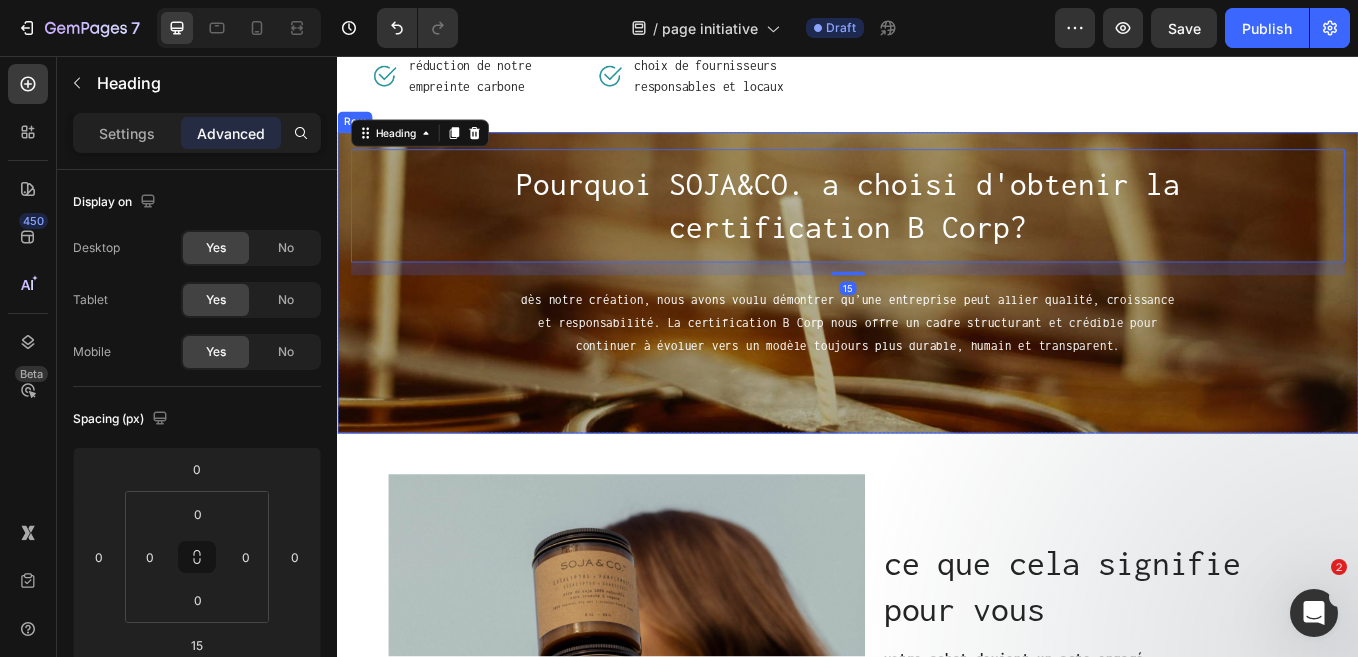 click on "Pourquoi SOJA&CO. a choisi d'obtenir la certification B Corp? Heading   15 dès notre création, nous avons voulu démontrer qu’une entreprise peut allier qualité, croissance et responsabilité. La certification B Corp nous offre un cadre structurant et crédible pour continuer à évoluer vers un modèle toujours plus durable, humain et transparent. Text Block" at bounding box center [937, 325] 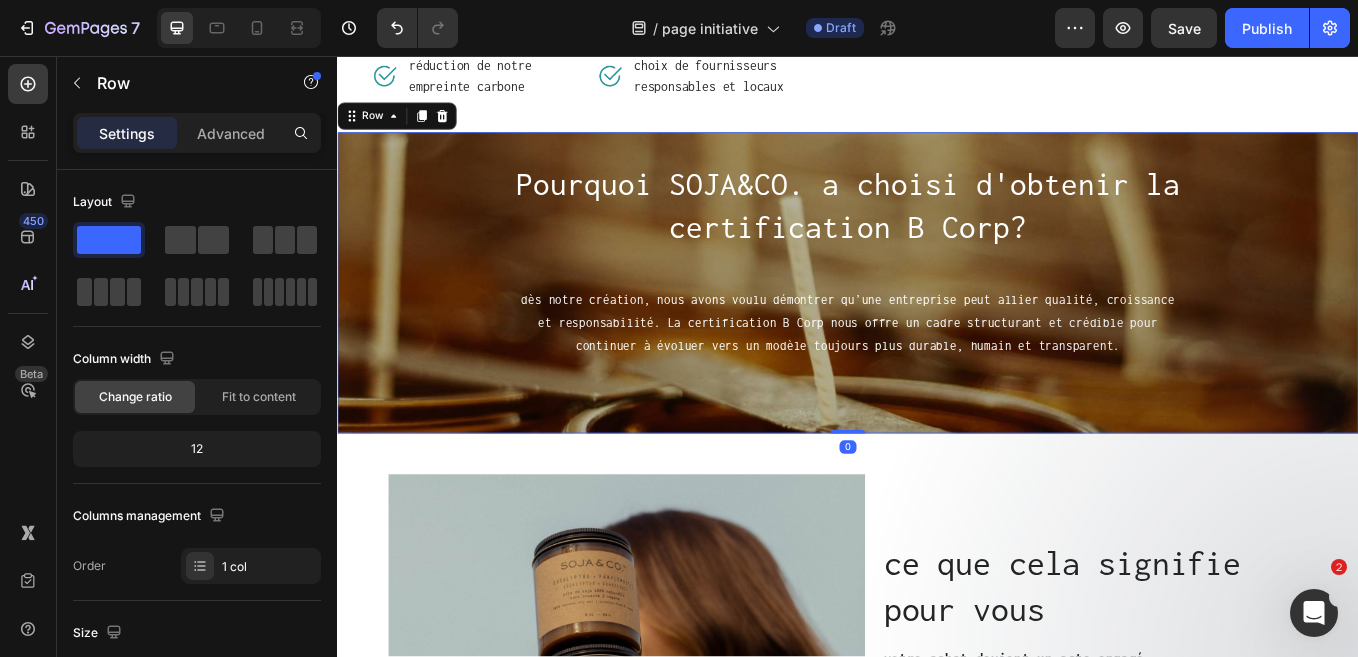 click on "Pourquoi SOJA&CO. a choisi d'obtenir la certification B Corp? Heading dès notre création, nous avons voulu démontrer qu’une entreprise peut allier qualité, croissance et responsabilité. La certification B Corp nous offre un cadre structurant et crédible pour continuer à évoluer vers un modèle toujours plus durable, humain et transparent. Text Block" at bounding box center (937, 325) 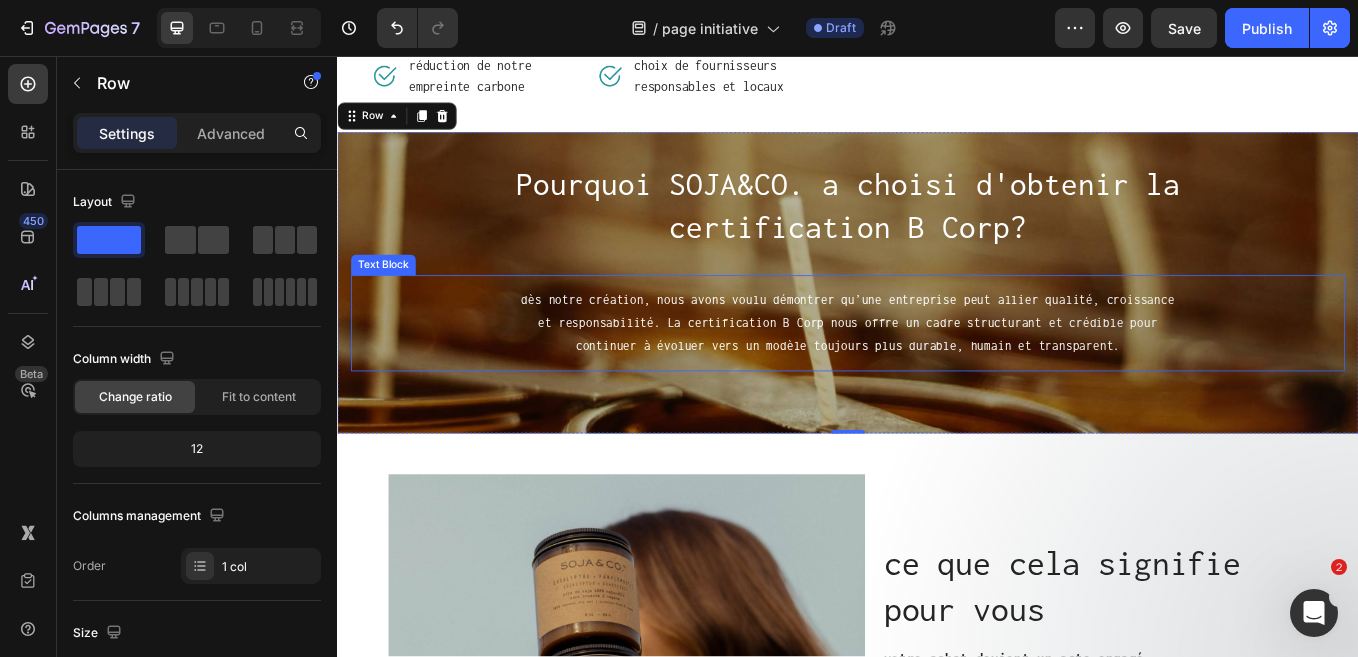 click on "dès notre création, nous avons voulu démontrer qu’une entreprise peut allier qualité, croissance et responsabilité. La certification B Corp nous offre un cadre structurant et crédible pour continuer à évoluer vers un modèle toujours plus durable, humain et transparent." at bounding box center [937, 370] 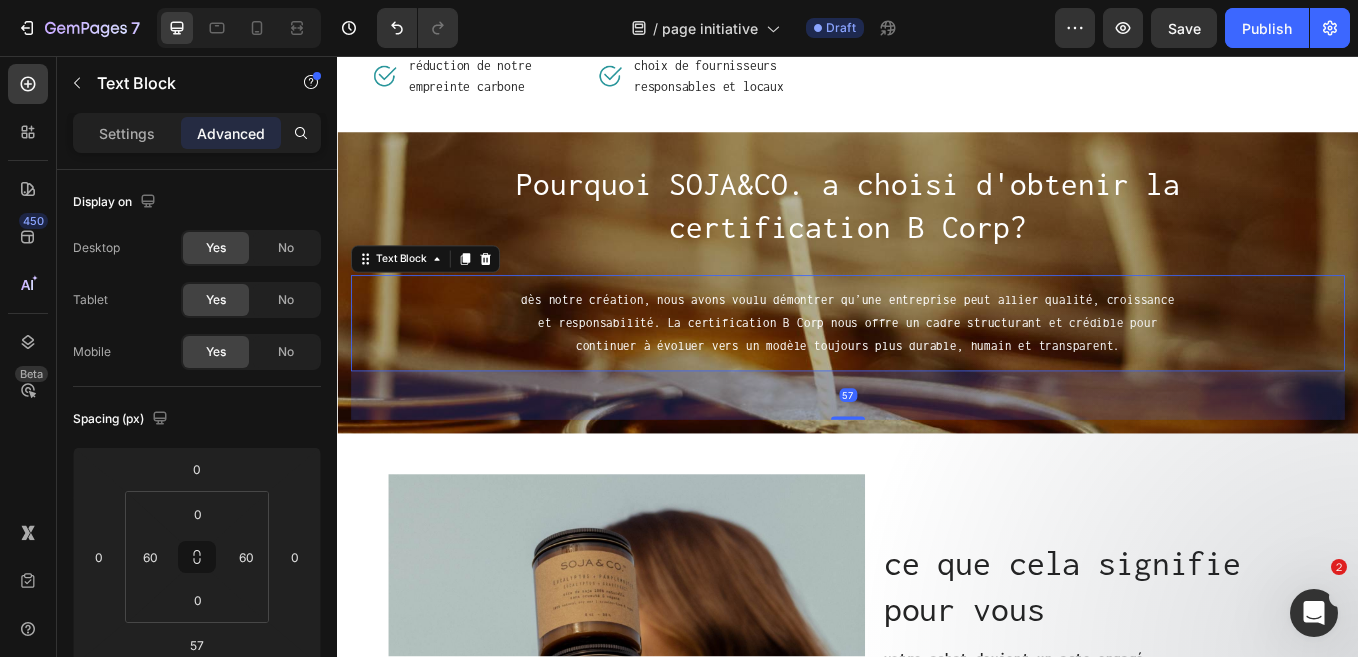click on "57" at bounding box center (937, 455) 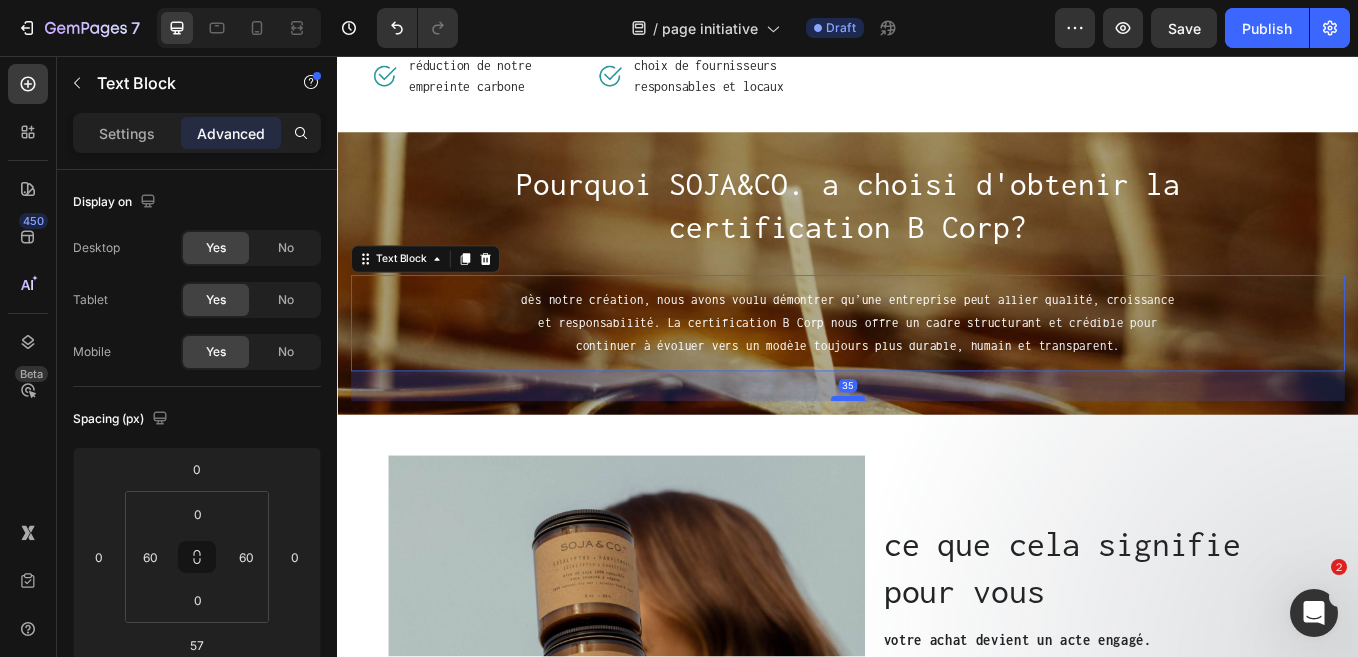 drag, startPoint x: 937, startPoint y: 483, endPoint x: 936, endPoint y: 461, distance: 22.022715 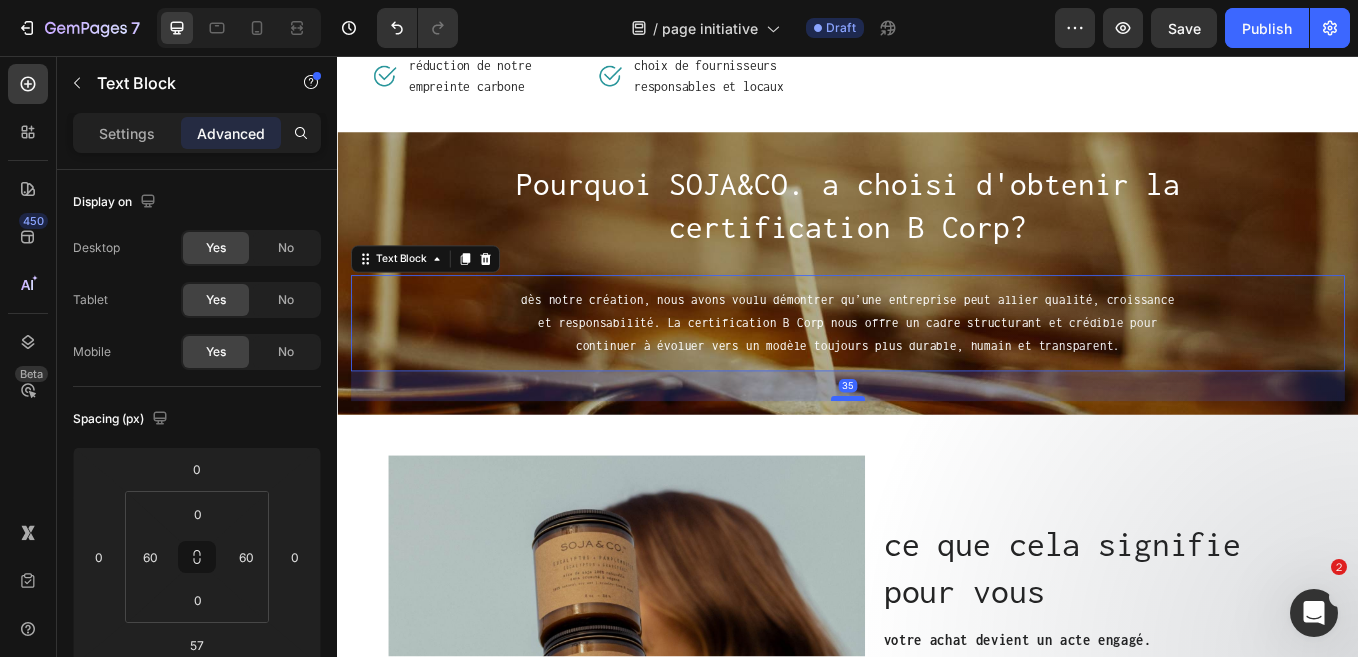 click at bounding box center (937, 459) 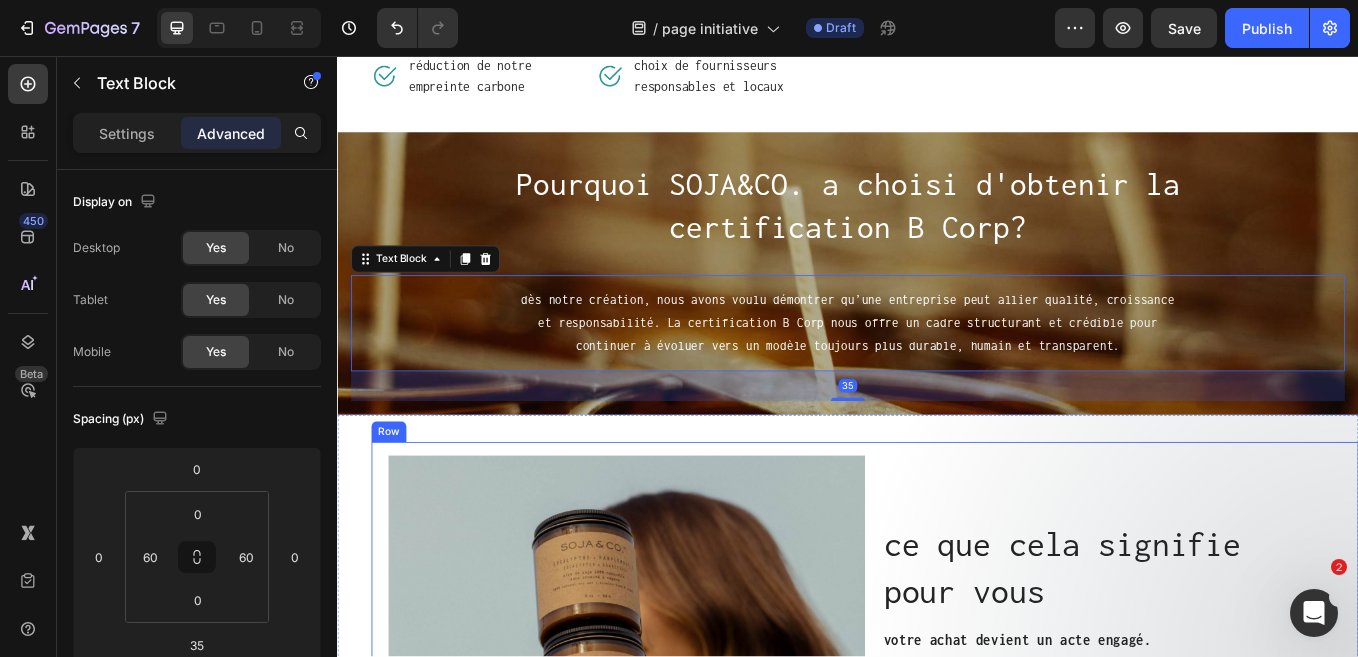click on "ce que cela signifie pour vous Heading votre achat devient un acte engagé. Text block soutenir SOJA&CO., c’est choisir une entreprise vérifiée, responsable et en constante évolution. vous contribuez à encourager des pratiques exemplaires et à créer une économie où la conscience guide la consommation. Text Block Row Image Row Row" at bounding box center [957, 750] 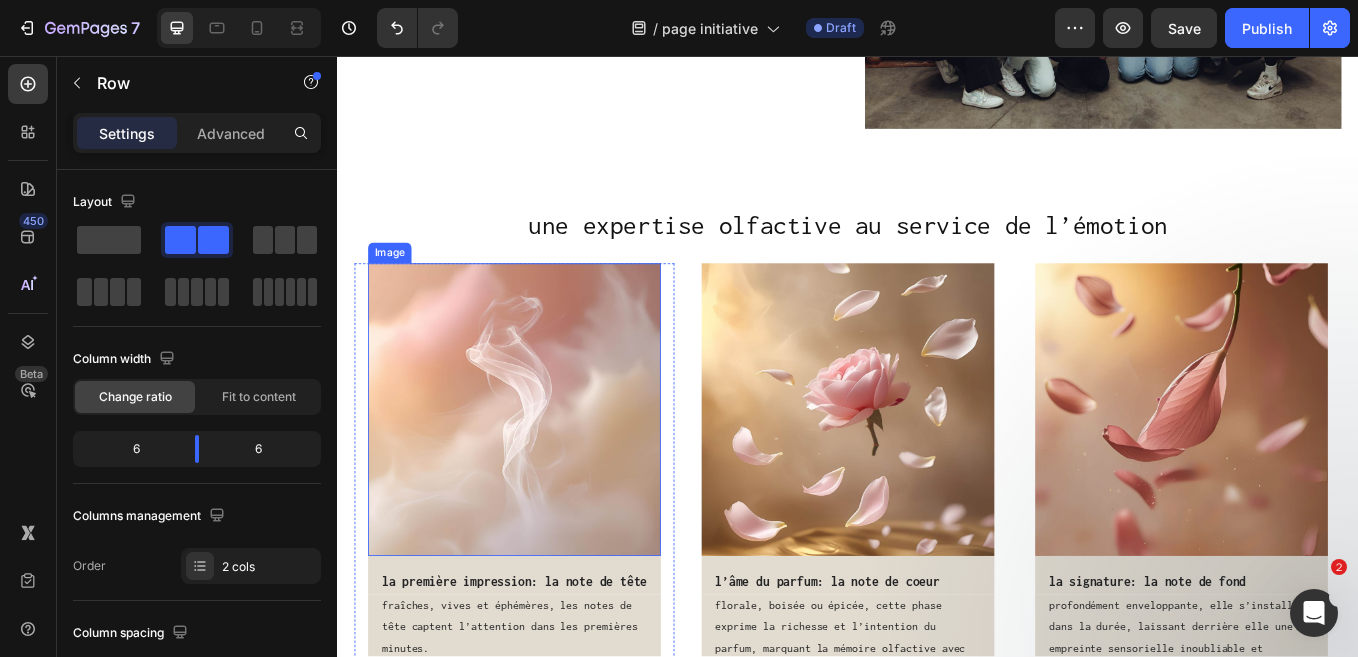 scroll, scrollTop: 2779, scrollLeft: 0, axis: vertical 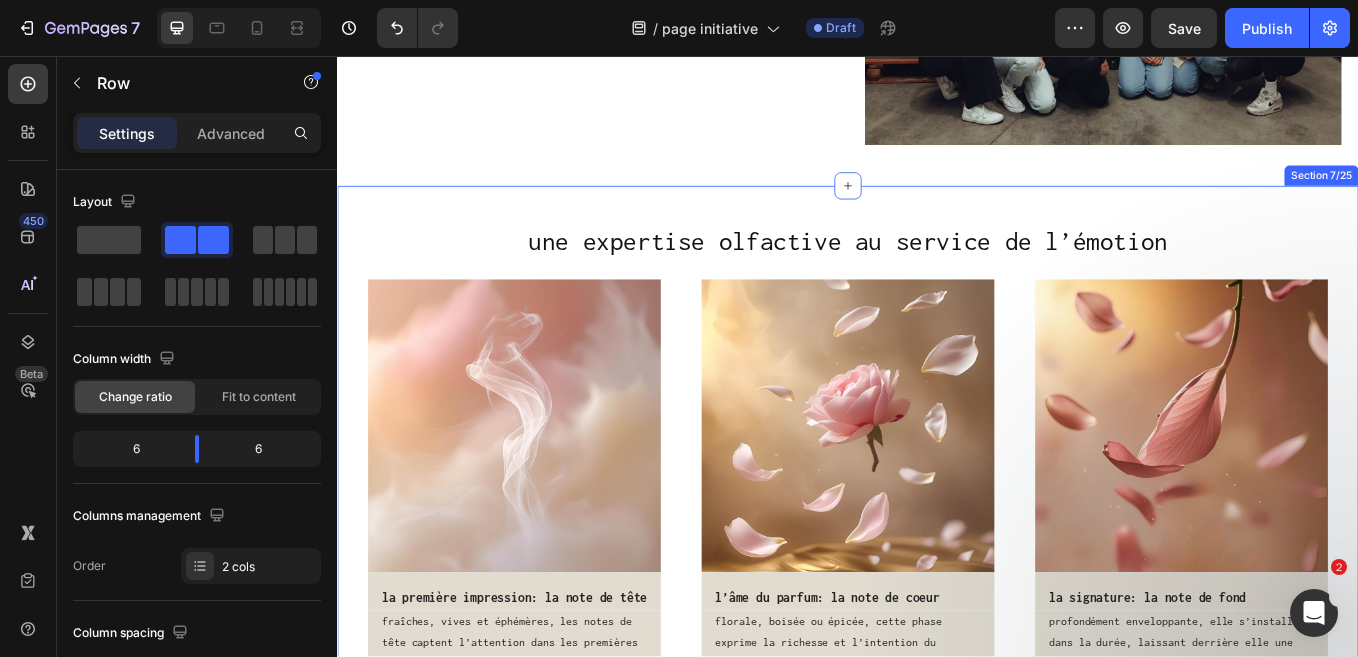 click on "une expertise olfactive au service de l’émotion Heading Image la première impression: la note de tête Text Block fraîches, vives et éphémères, les notes de tête captent l’attention dans les premières minutes. ( durée: 5 à 15 minutes) Text Block Row Image l’âme du parfum: la note de coeur Text Block florale, boisée ou épicée, cette phase exprime la richesse et l’intention du parfum, marquant la mémoire olfactive avec subtilité. ( durée: 15 minutes à 2 heures) Text Block Row Image la signature: la note de fond Text Block profondément enveloppante, elle s’installe dans la durée, laissant derrière elle une empreinte sensorielle inoubliable et persistante. ( durée: 8 heures et plus) Text Block Row Row Section 7/25" at bounding box center [937, 561] 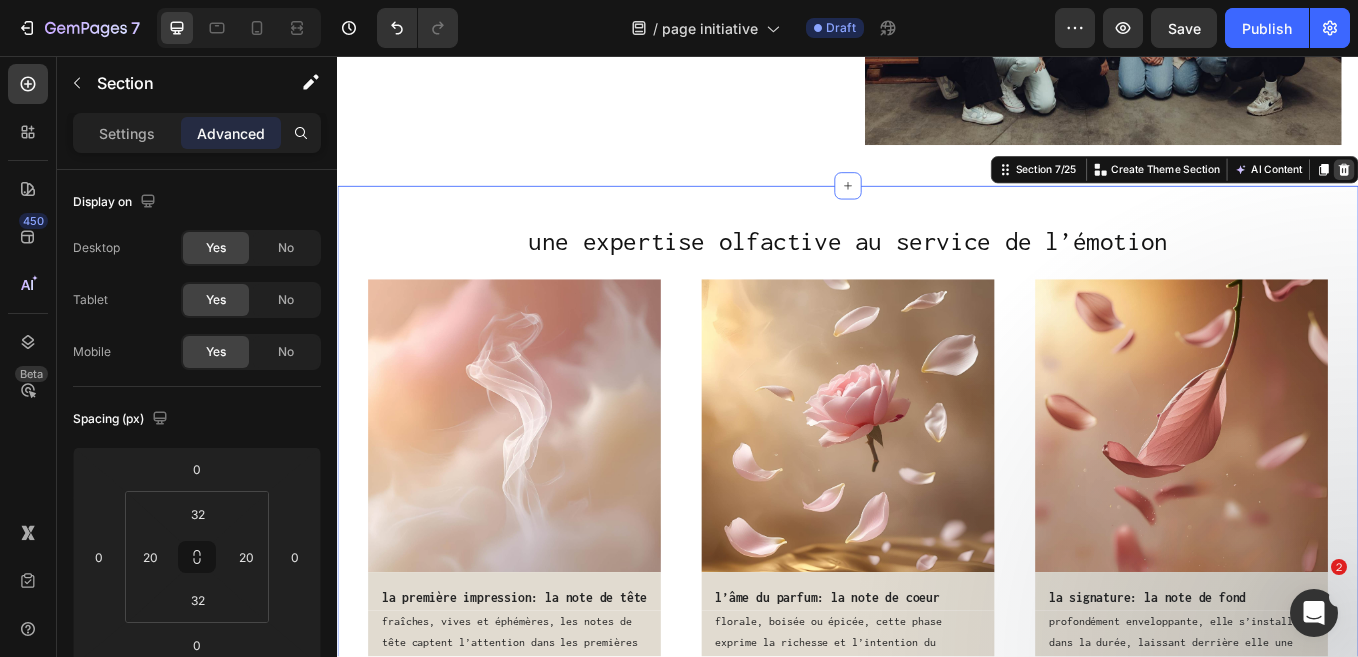 click 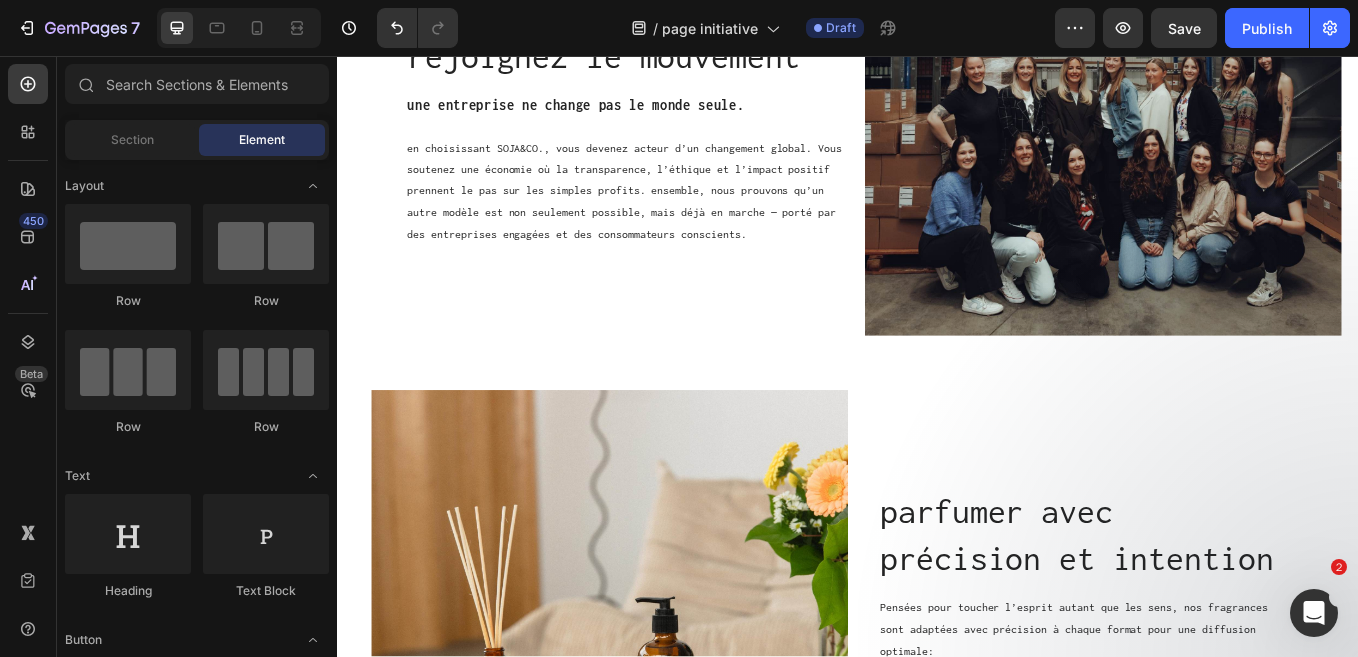scroll, scrollTop: 2550, scrollLeft: 0, axis: vertical 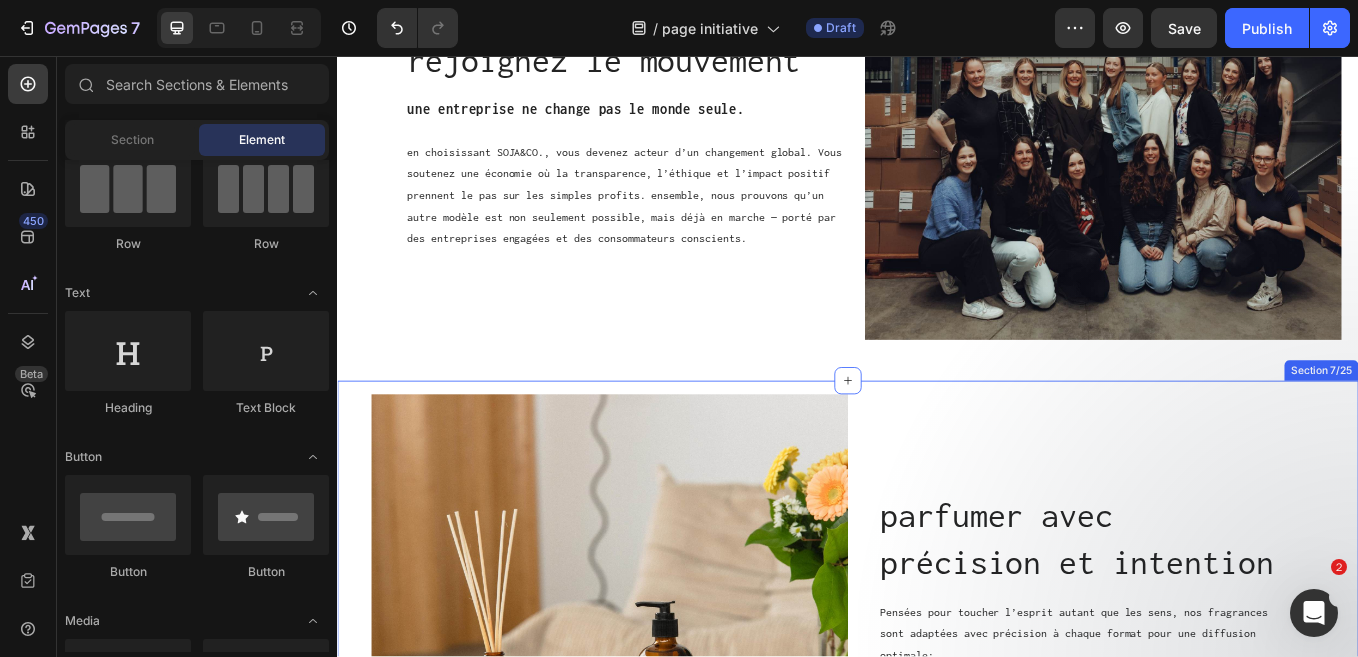 click on "parfumer avec précision et intention Heading Pensées pour toucher l’esprit autant que les sens, nos fragrances sont adaptées avec précision à chaque format pour une diffusion optimale:   bougies : chaleur douce et enveloppante diffuseurs : évaporation lente et continue soins corporels  : fusion subtile avec la peau produits d’ambiance : fraîcheur instantanée et maîtrisée Text Block Row Image Row Row" at bounding box center [917, 749] 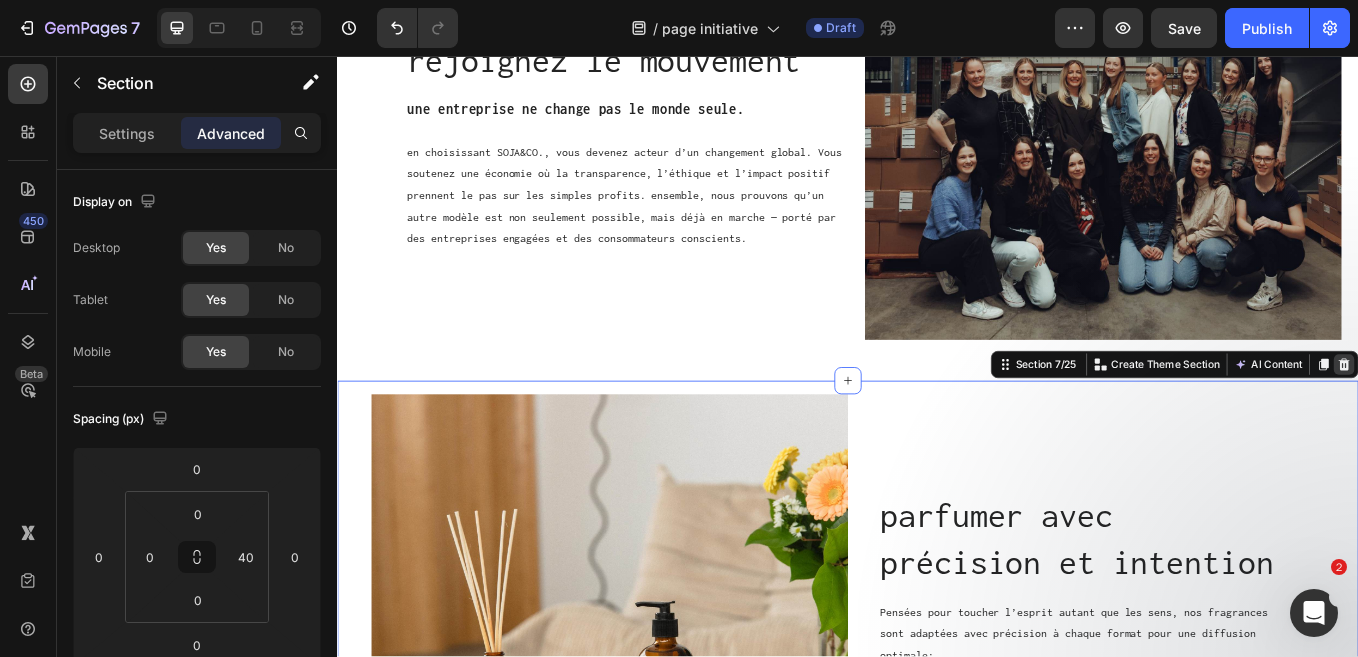 click 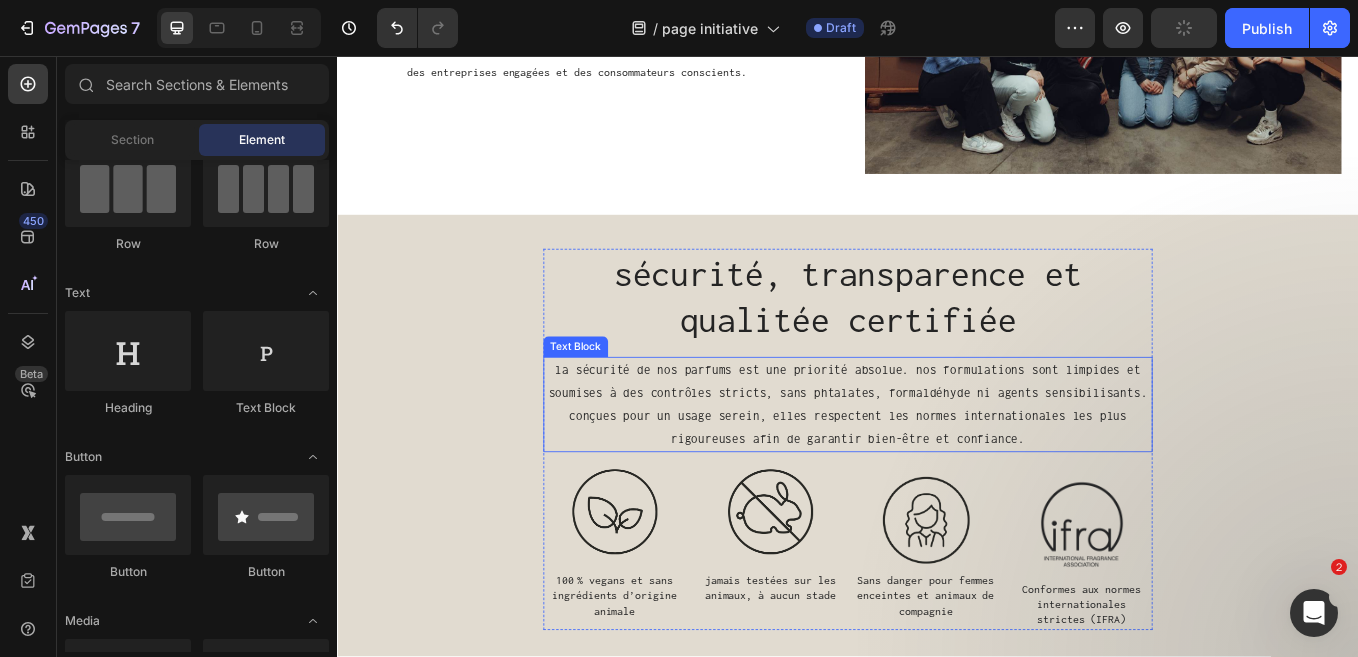 scroll, scrollTop: 2791, scrollLeft: 0, axis: vertical 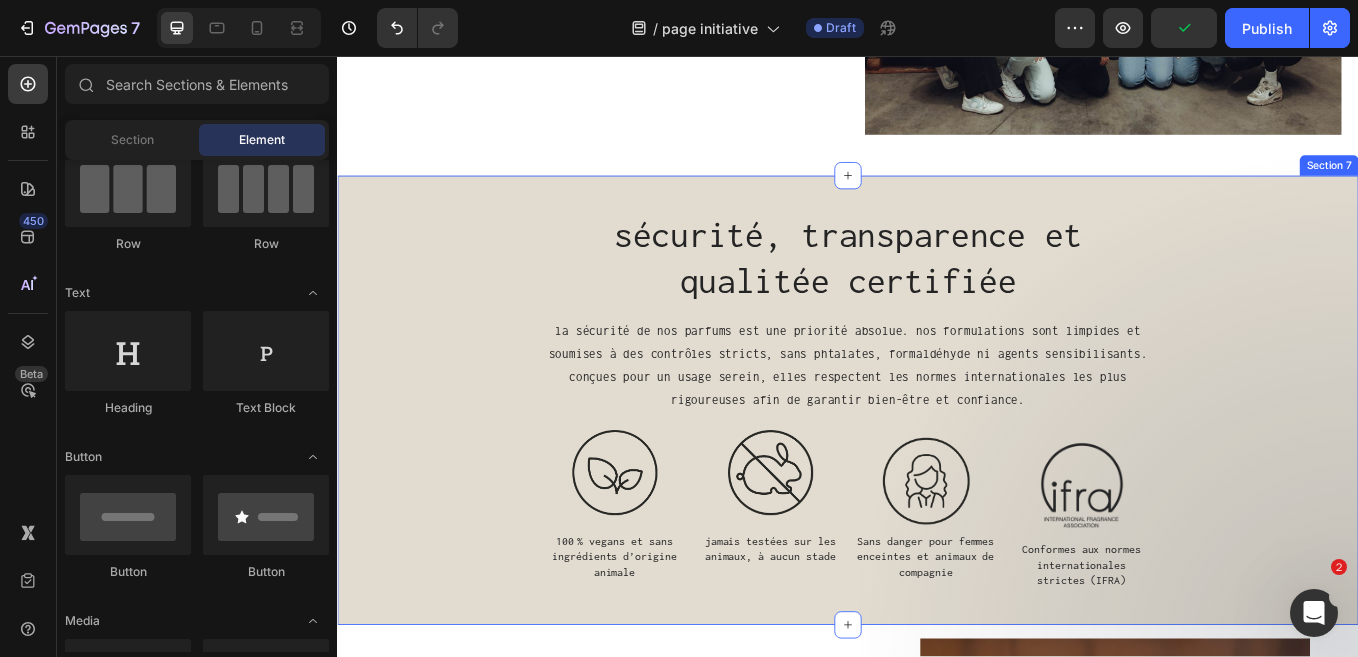 click on "sécurité, transparence et qualitée certifiée Heading la sécurité de nos parfums est une priorité absolue. nos formulations sont limpides et soumises à des contrôles stricts, sans phtalates, formaldéhyde ni agents sensibilisants. conçues pour un usage serein, elles respectent les normes internationales les plus rigoureuses afin de garantir bien-être et confiance. Text Block Image 100 % vegans et sans ingrédients d’origine animale Text Block Image jamais testées sur les animaux, à aucun stade Text Block Image Sans danger pour femmes enceintes et animaux de compagnie Text Block Image Conformes aux normes internationales strictes (IFRA) Text Block Row Row" at bounding box center (937, 461) 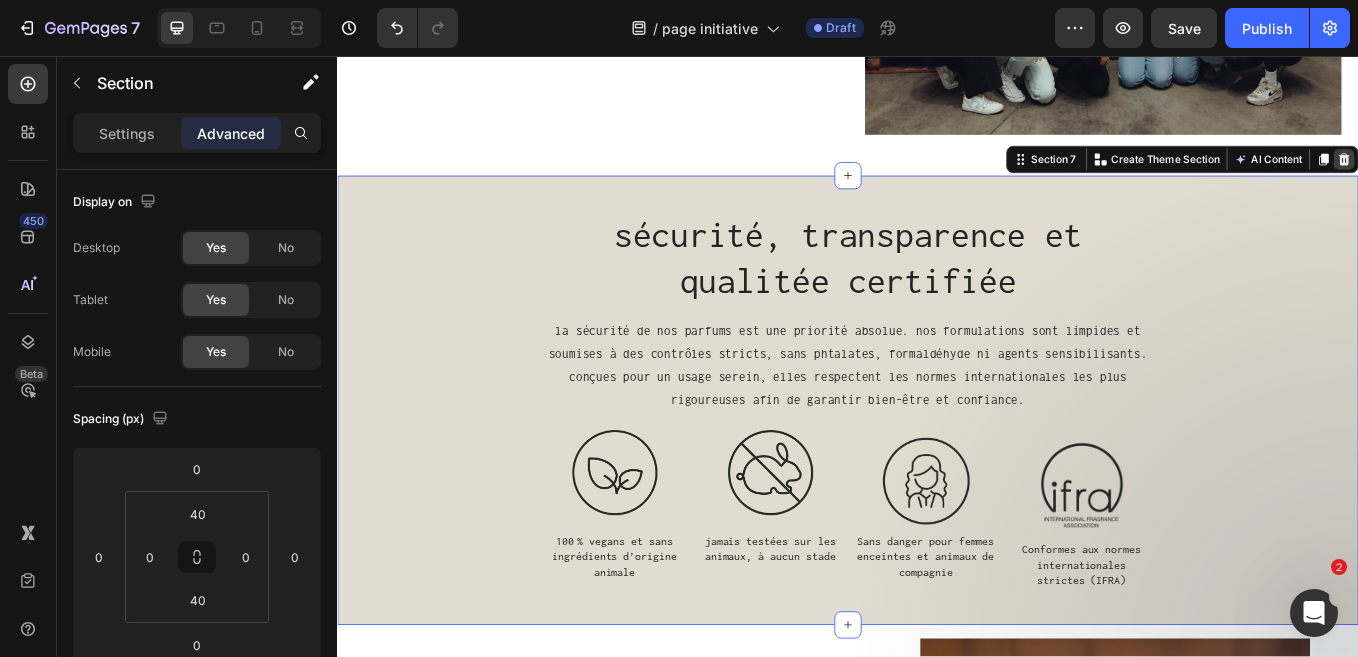 click 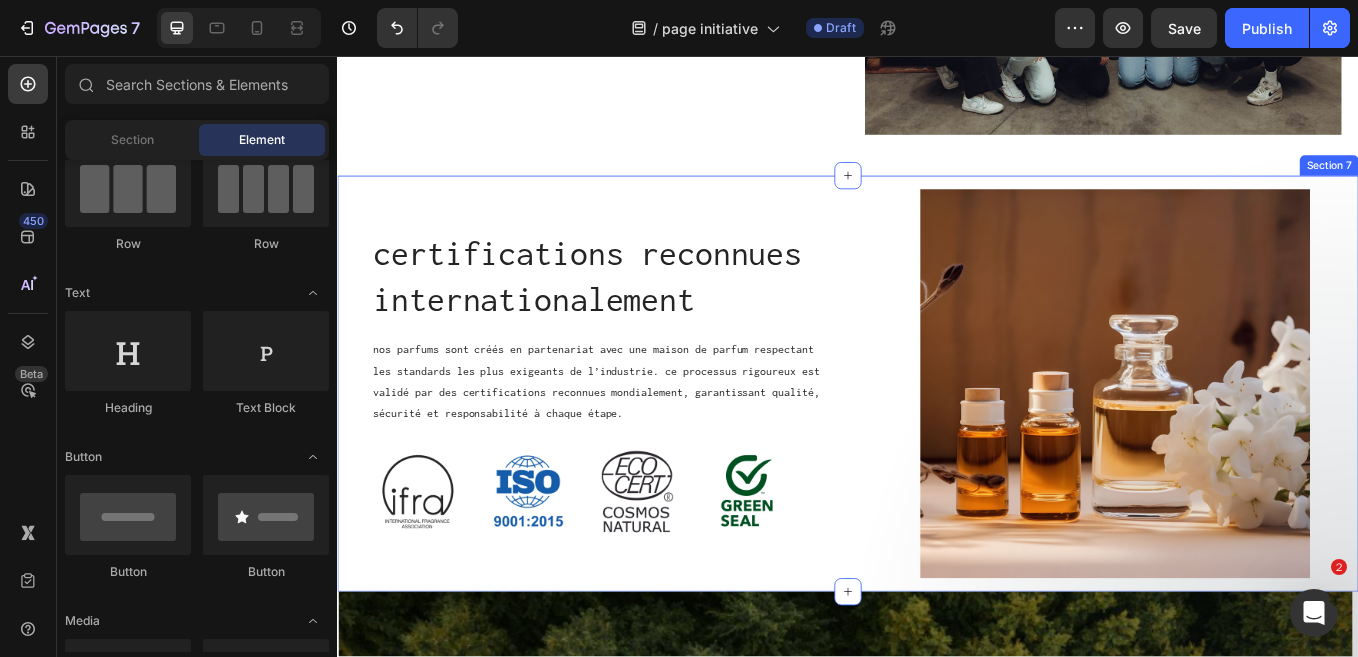 click on "certifications reconnues internationalement Heading nos parfums sont créés en partenariat avec une maison de parfum respectant les standards les plus exigeants de l’industrie. ce processus rigoureux est validé par des certifications reconnues mondialement, garantissant qualité, sécurité et responsabilité à chaque étape. Text Block Image Image Image Image Row Image Row" at bounding box center [937, 442] 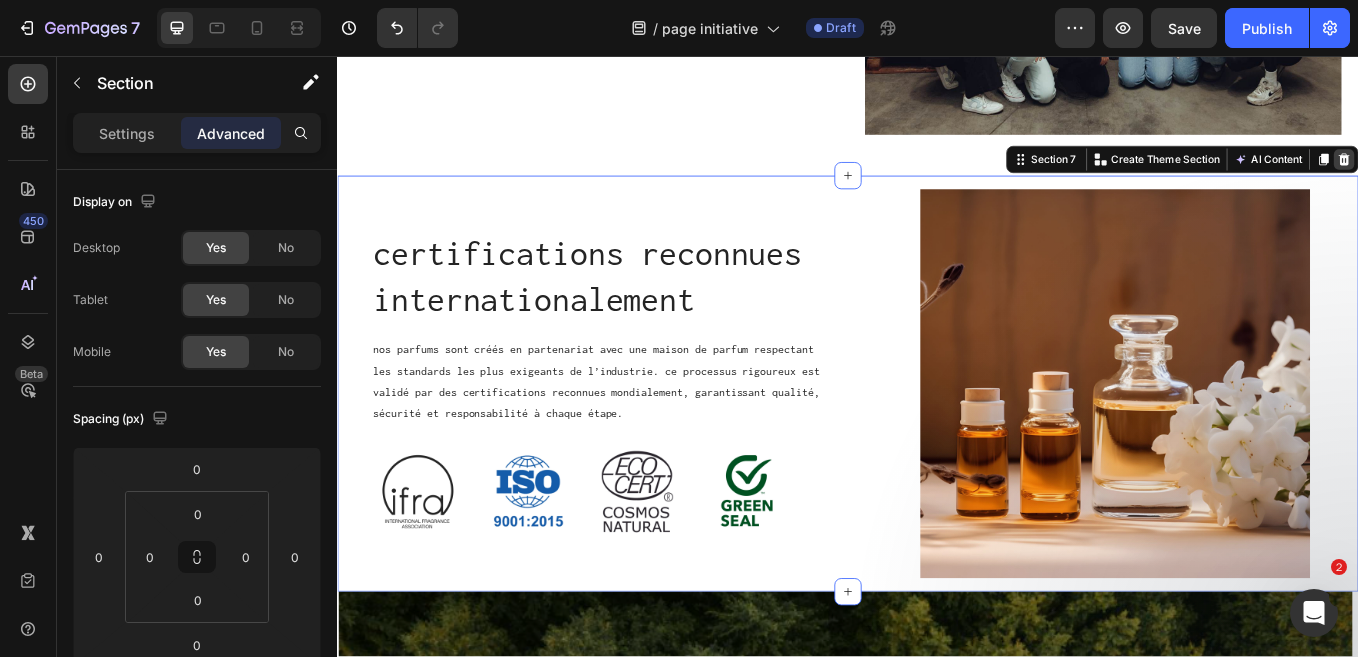 click 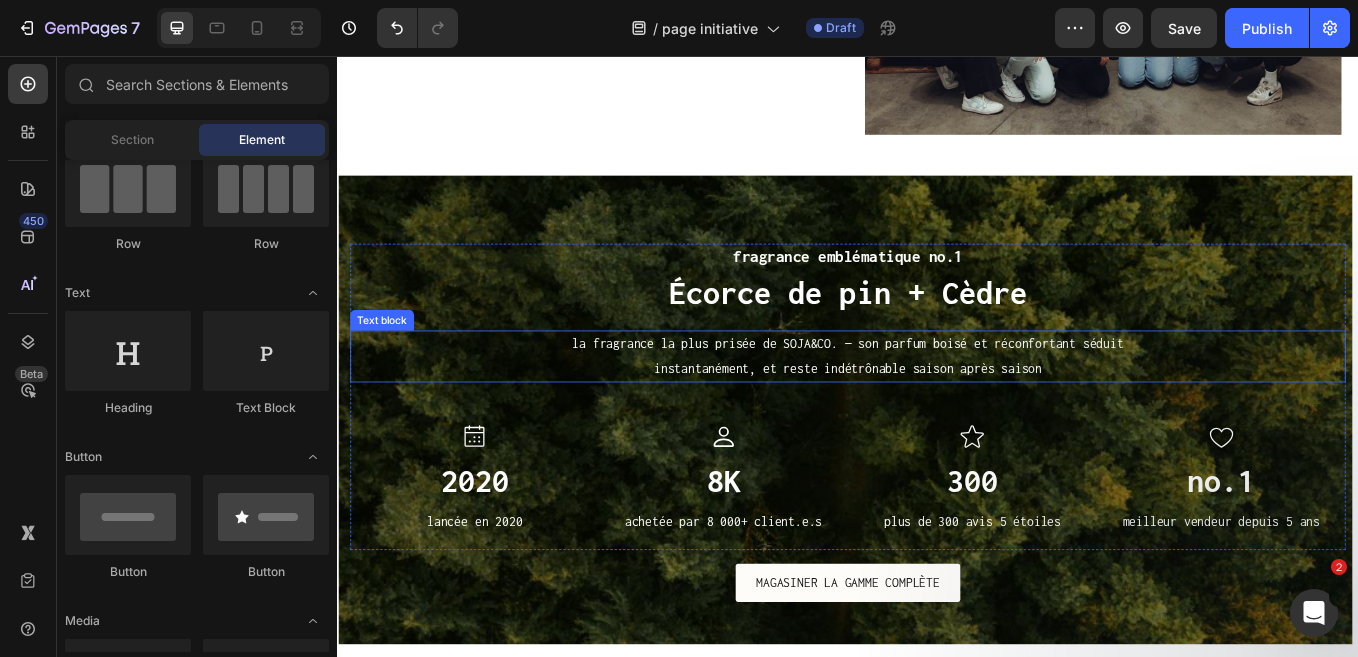 scroll, scrollTop: 2826, scrollLeft: 0, axis: vertical 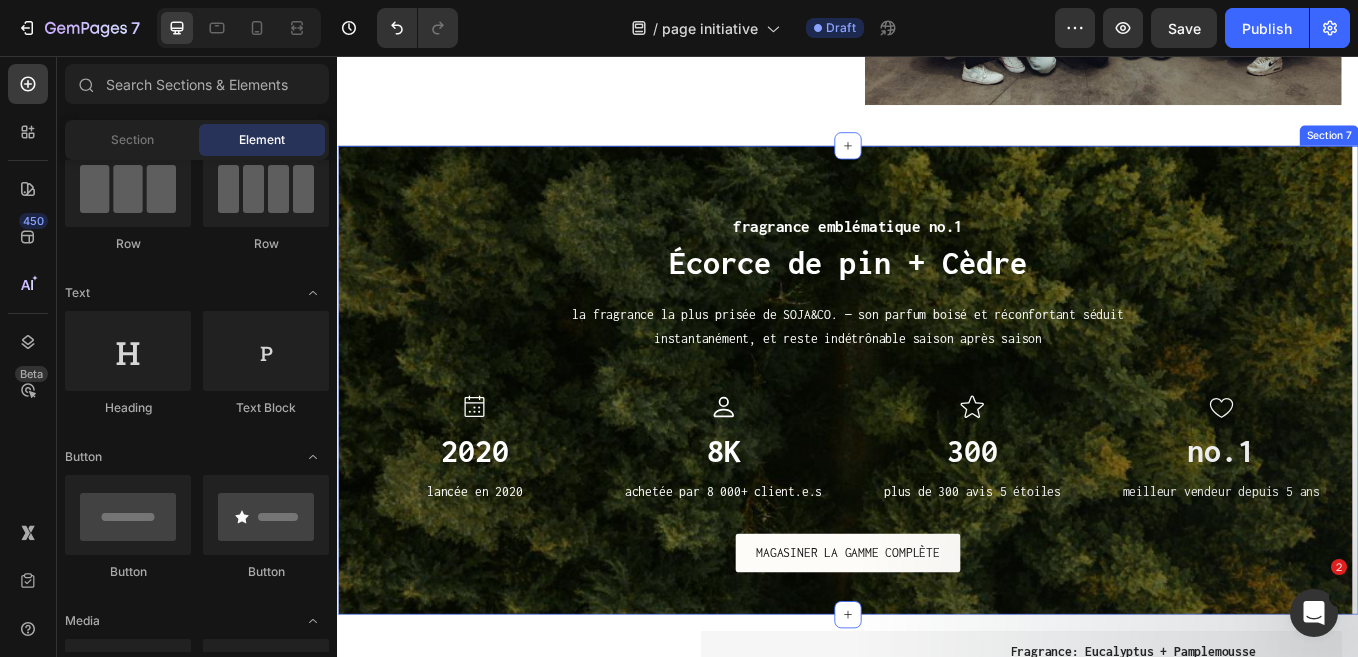 click on "fragrance emblématique no.1 Heading Écorce de pin + Cèdre  Heading la fragrance la plus prisée de SOJA&CO. — son parfum boisé et réconfortant séduit instantanément, et reste indétrônable saison après saison Text block
Icon 2020 Heading lancée en 2020 Text block
Icon 8K Heading achetée par 8 000+ client.e.s Text block
Icon 300 Heading plus de 300 avis 5 étoiles Text block
Icon no.1 Heading meilleur vendeur depuis 5 ans Text block Row Row MAGASINER LA GAMME COMPLÈTE Button Section 7" at bounding box center (937, 437) 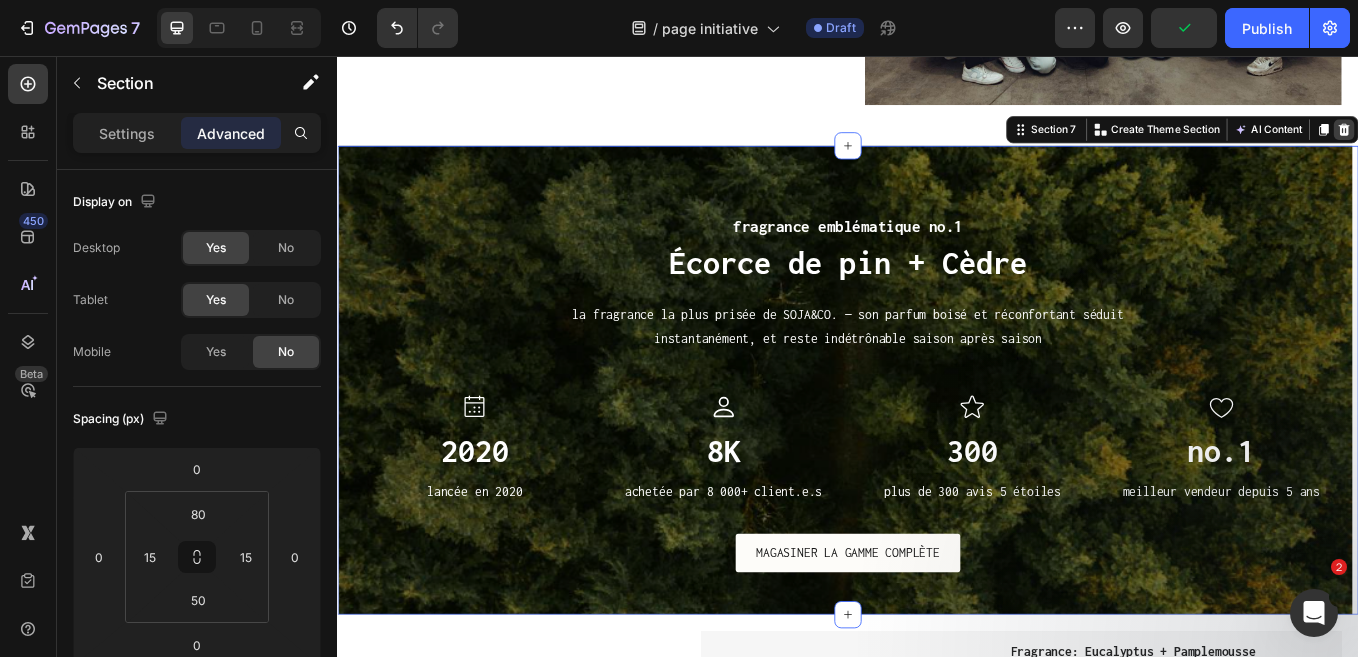 click 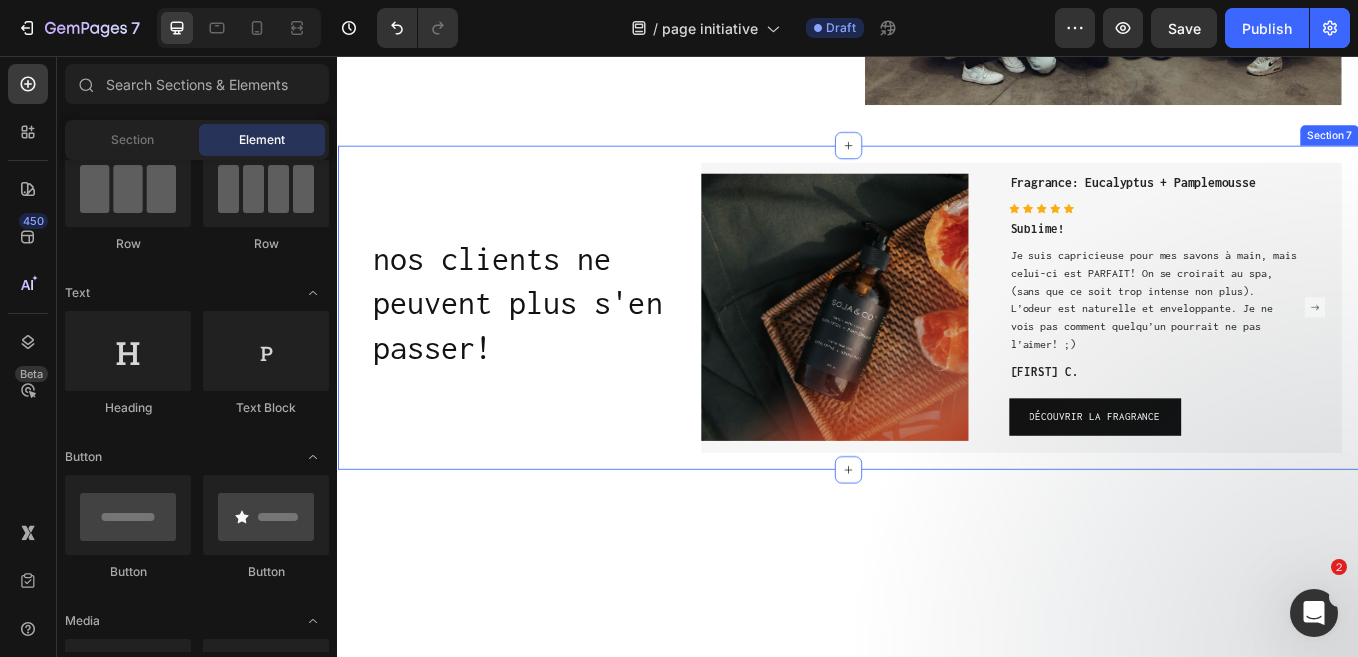 click on "nos clients ne peuvent plus s'en passer! Heading       Image Row Fragrance: Eucalyptus + Pamplemousse Text block                Icon                Icon                Icon                Icon                Icon Icon List Hoz Sublime! Text block Je suis capricieuse pour mes savons à main, mais celui-ci est PARFAIT! On se croirait au spa, (sans que ce soit trop intense non plus). L’odeur est naturelle et enveloppante. Je ne vois pas comment quelqu’un pourrait ne pas l’aimer! ;) Text block [FIRST] C. Text block découvrir la fragrance Button Row Row Image Fragrance: Lavande, Bois de santal   Vanille Text block                Icon                Icon                Icon                Icon                Icon Icon List Hoz Odeur divine! Text block Ça sent divinement bon !! Très bonne odeur de détente. Lavande avec une twist un peu sucré provenant de la vanille. Je recommande ! Text block [FIRST] G. Text block Row Row Image Fragrance: Écorce de pin + Cèdre Text block                Icon" at bounding box center [937, 352] 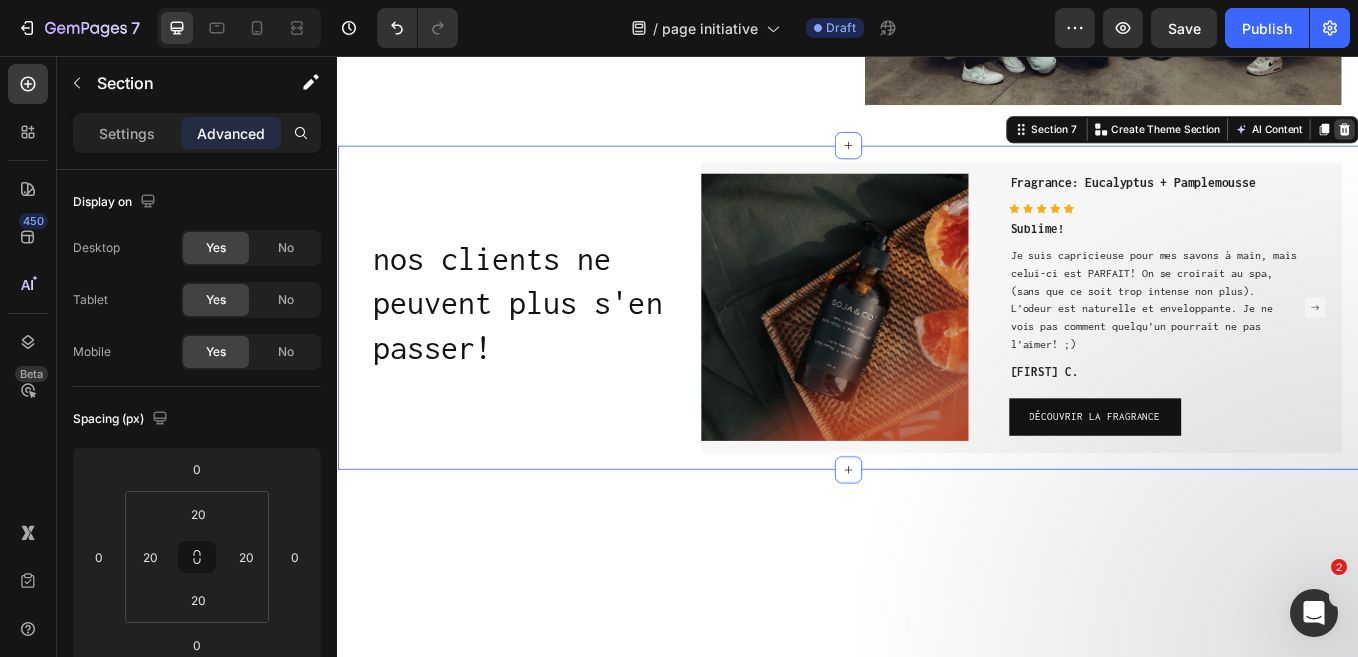 click 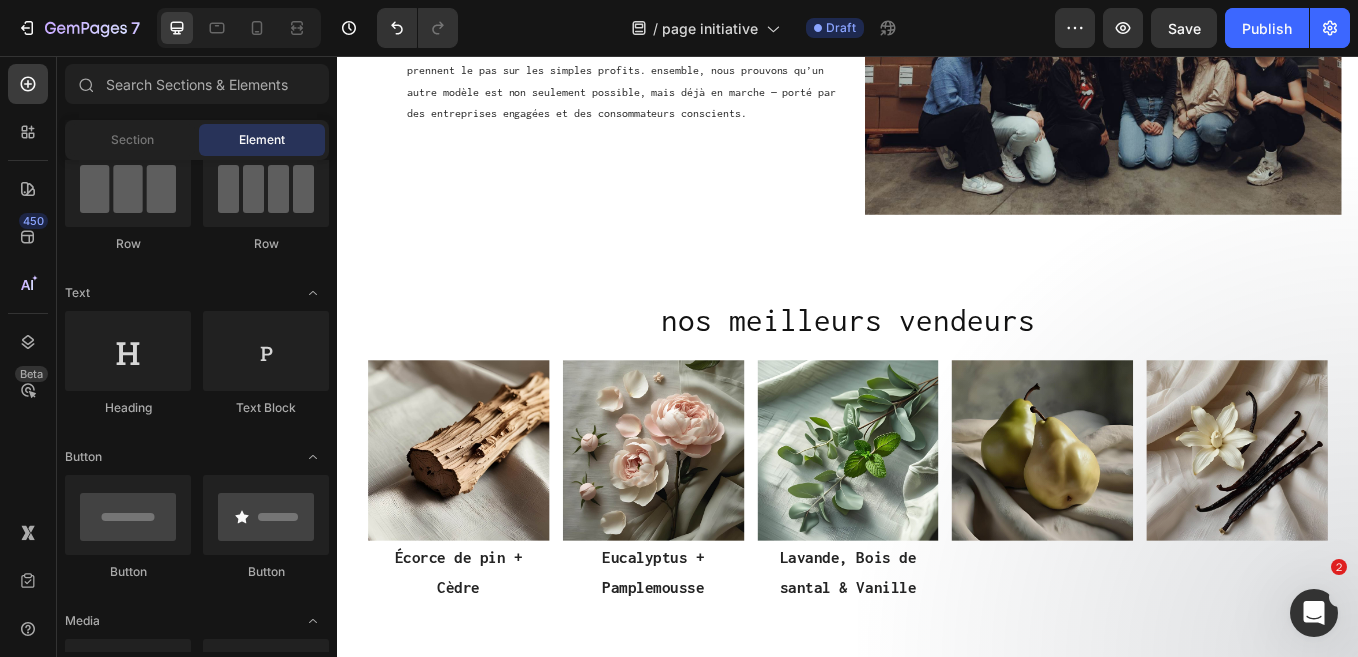 scroll, scrollTop: 2739, scrollLeft: 0, axis: vertical 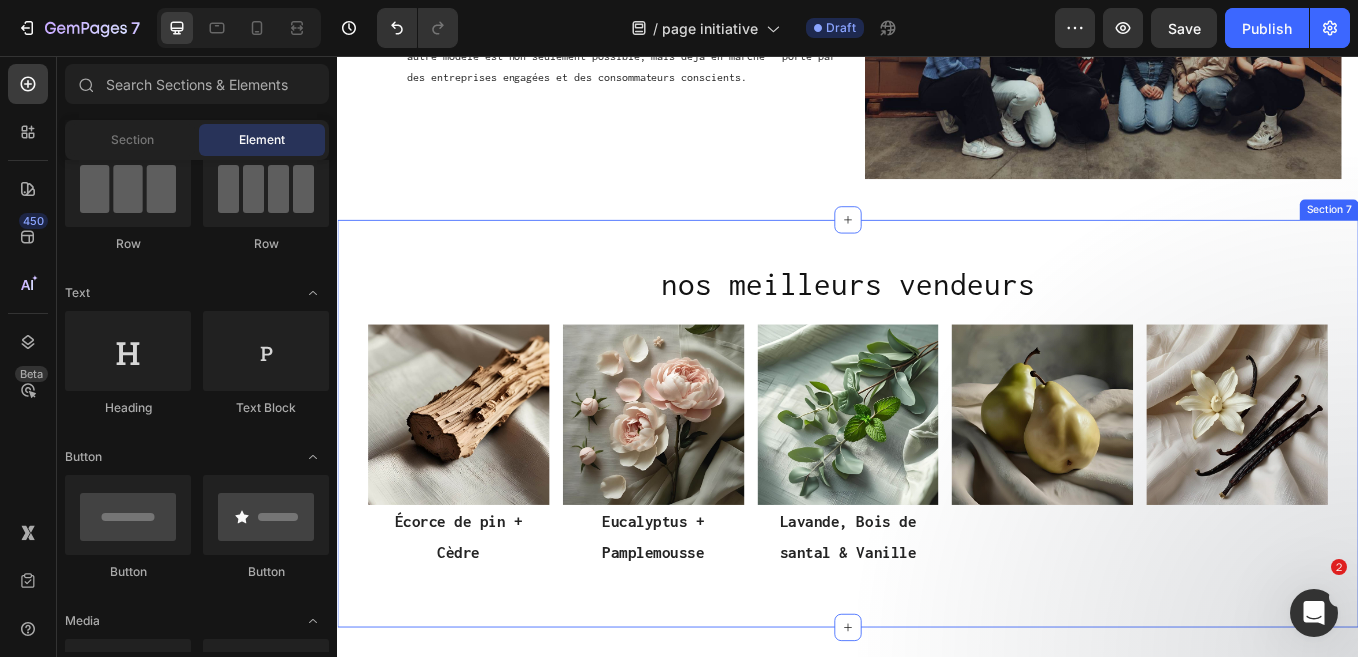 click on "nos meilleurs vendeurs Heading Image Écorce de pin + Cèdre Text Block Image Eucalyptus + Pamplemousse Text Block Image Lavande, Bois de santal   Vanille Text Block Image Image Row Row Section 7" at bounding box center [937, 489] 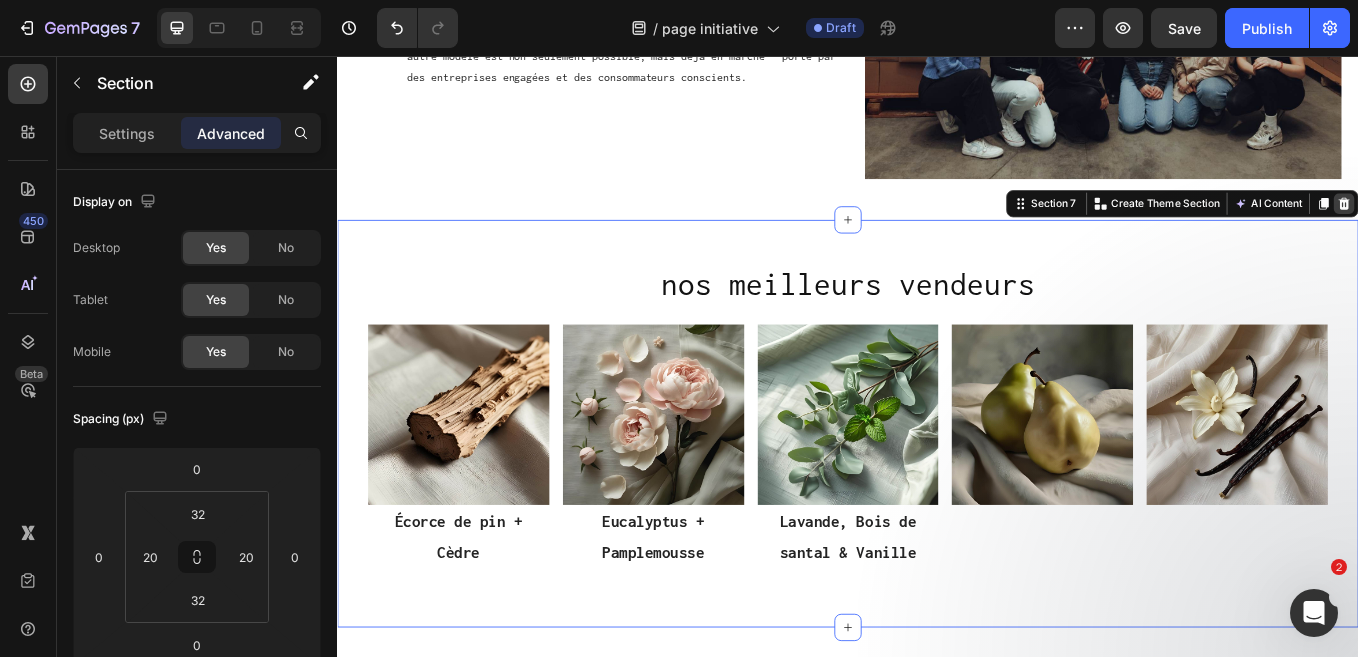 click 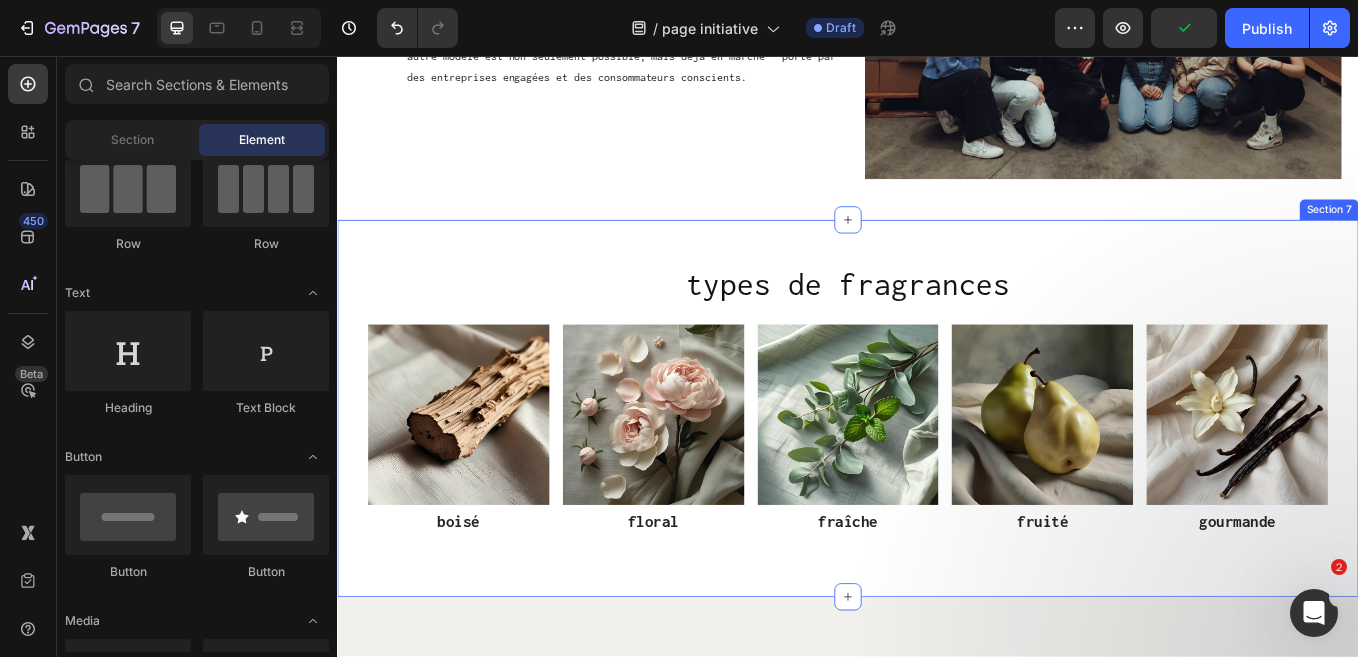 click on "types de fragrances Heading Image boisé Text Block Image floral Text Block Image fraîche Text Block Image fruité Text Block Image gourmande Text Block Row Row Section 7" at bounding box center (937, 471) 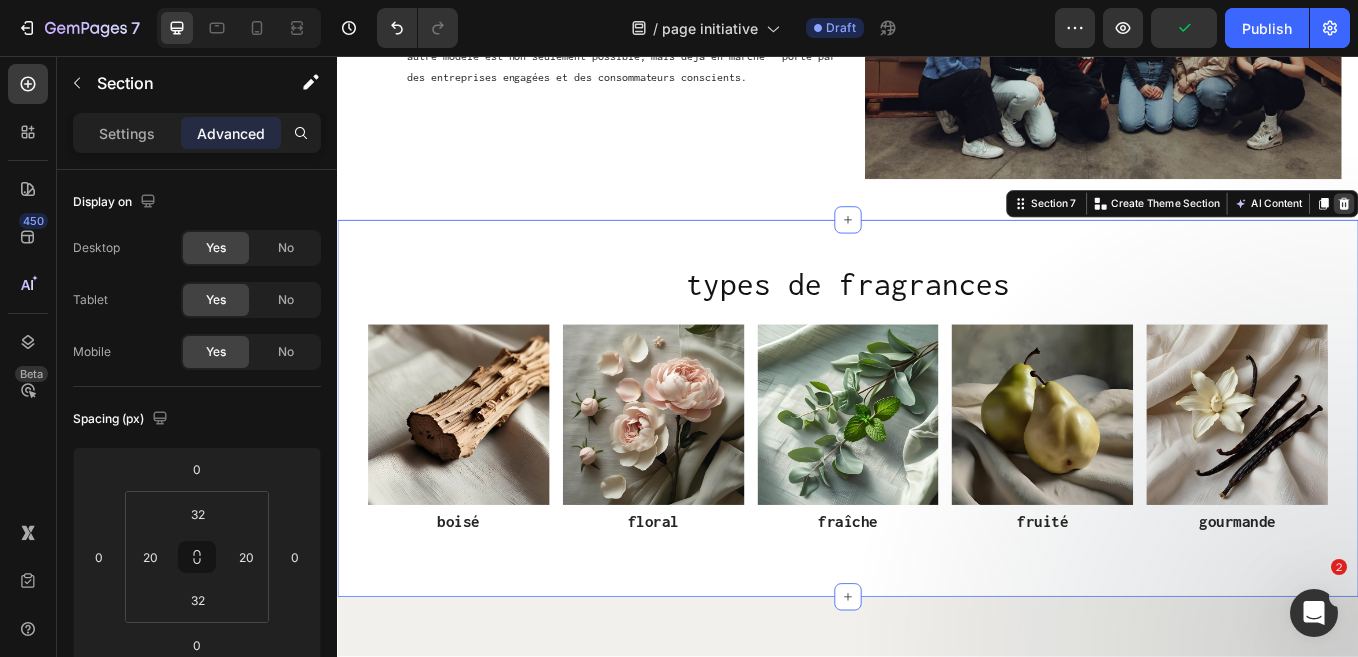 click 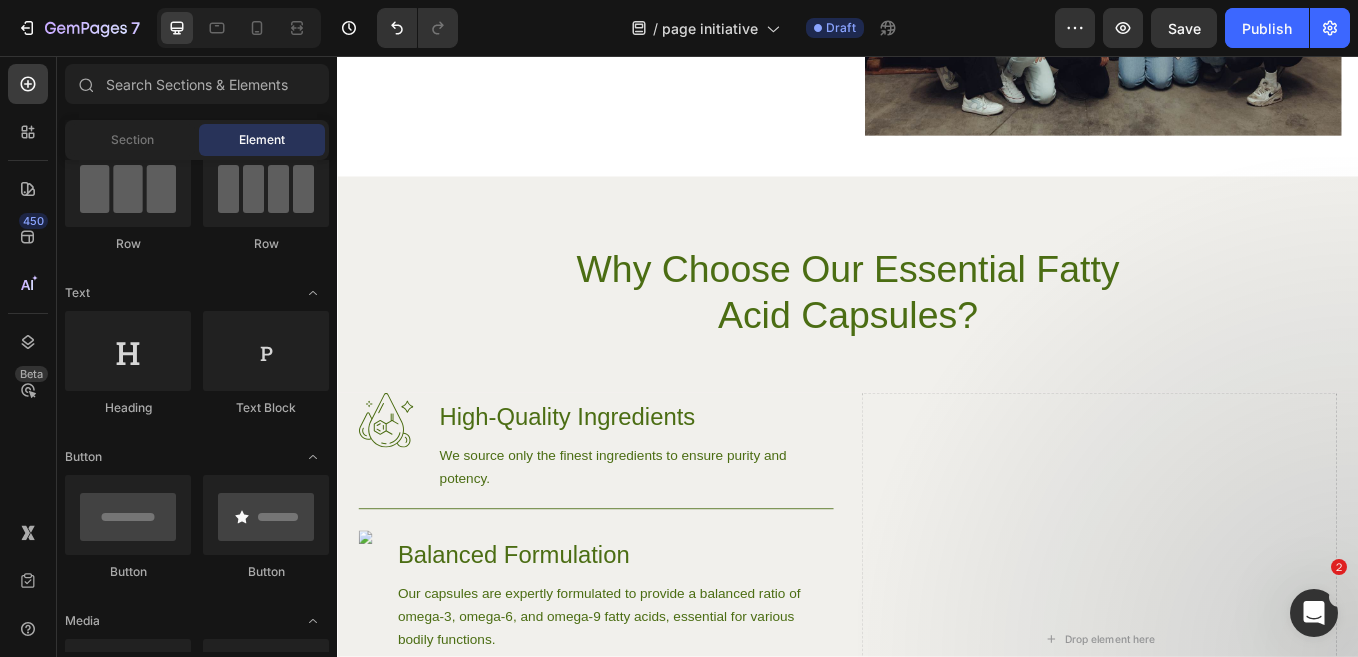 scroll, scrollTop: 2756, scrollLeft: 0, axis: vertical 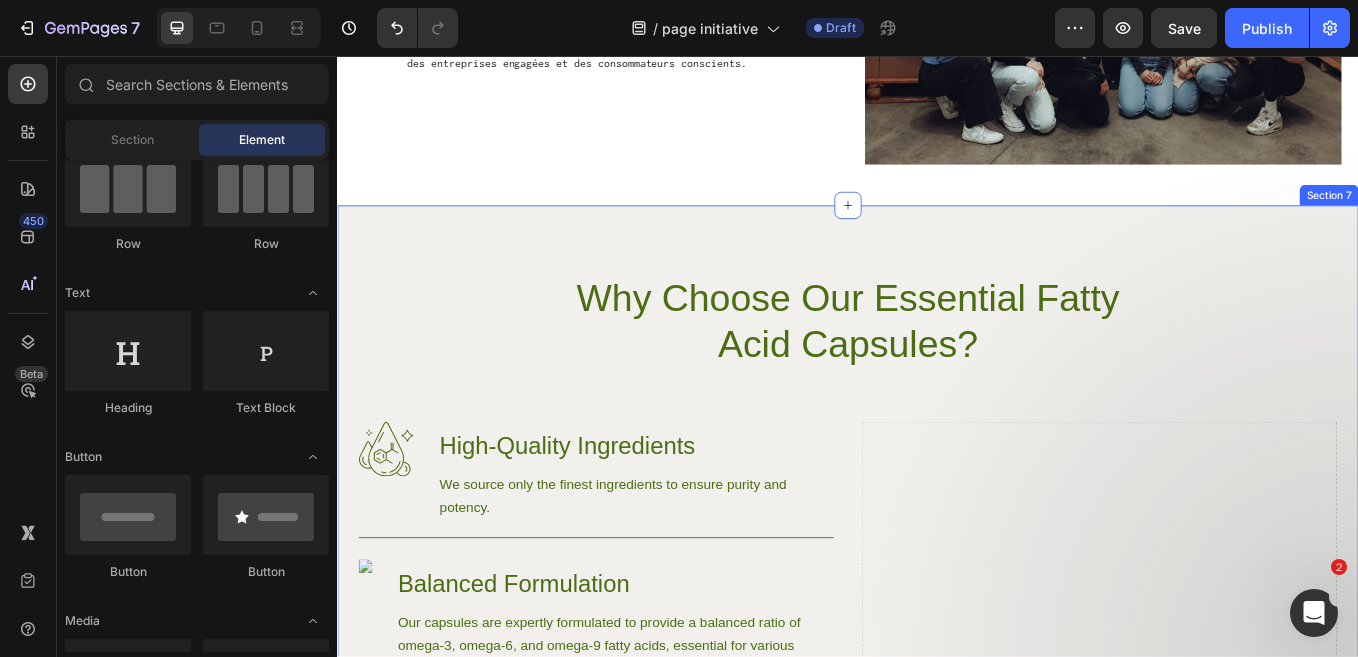 click on "Why Choose Our Essential Fatty Acid Capsules? Heading Row Image High-Quality Ingredients Heading We source only the finest ingredients to ensure purity and potency. Text Block Row Image Balanced Formulation Heading Our capsules are expertly formulated to provide a balanced ratio of omega-3, omega-6, and omega-9 fatty acids, essential for various bodily functions. Text Block Row Image Bioavailable Heading Each capsule is designed for maximum absorption, ensuring that you get the most out of every dose. Text Block Row Try Gem 15 Button Row
Drop element here Hero Banner Section 7" at bounding box center [937, 679] 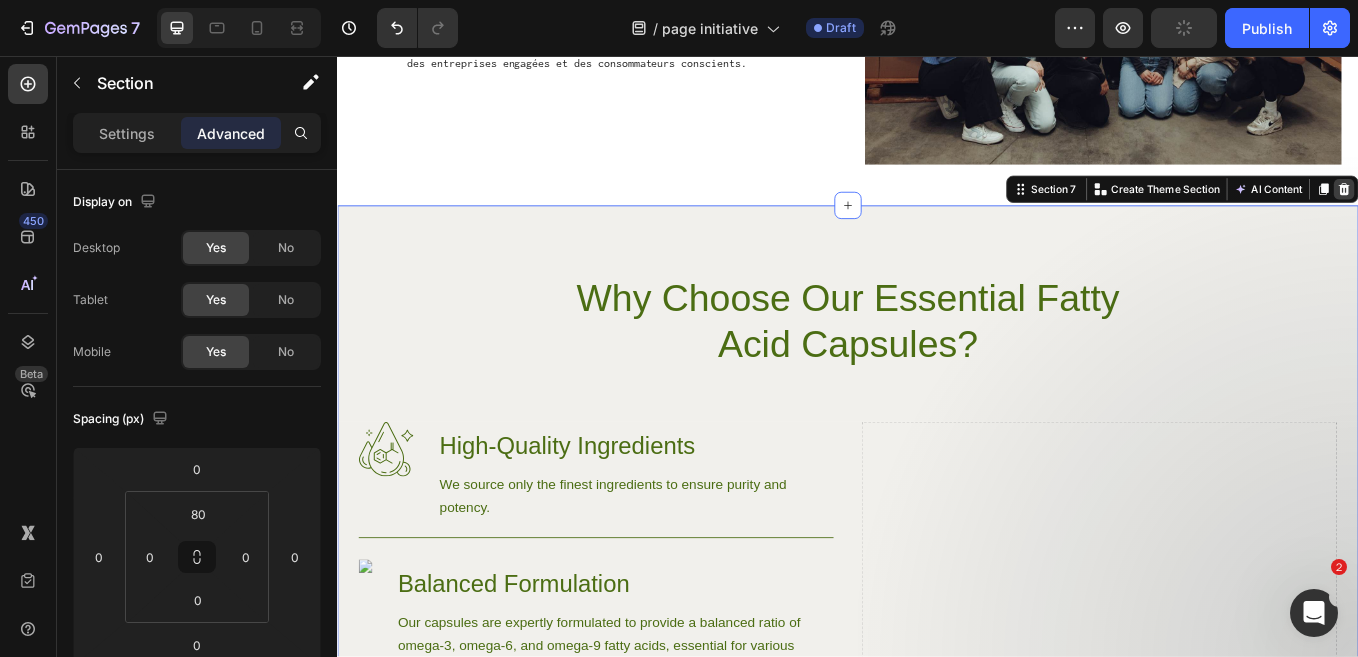 click 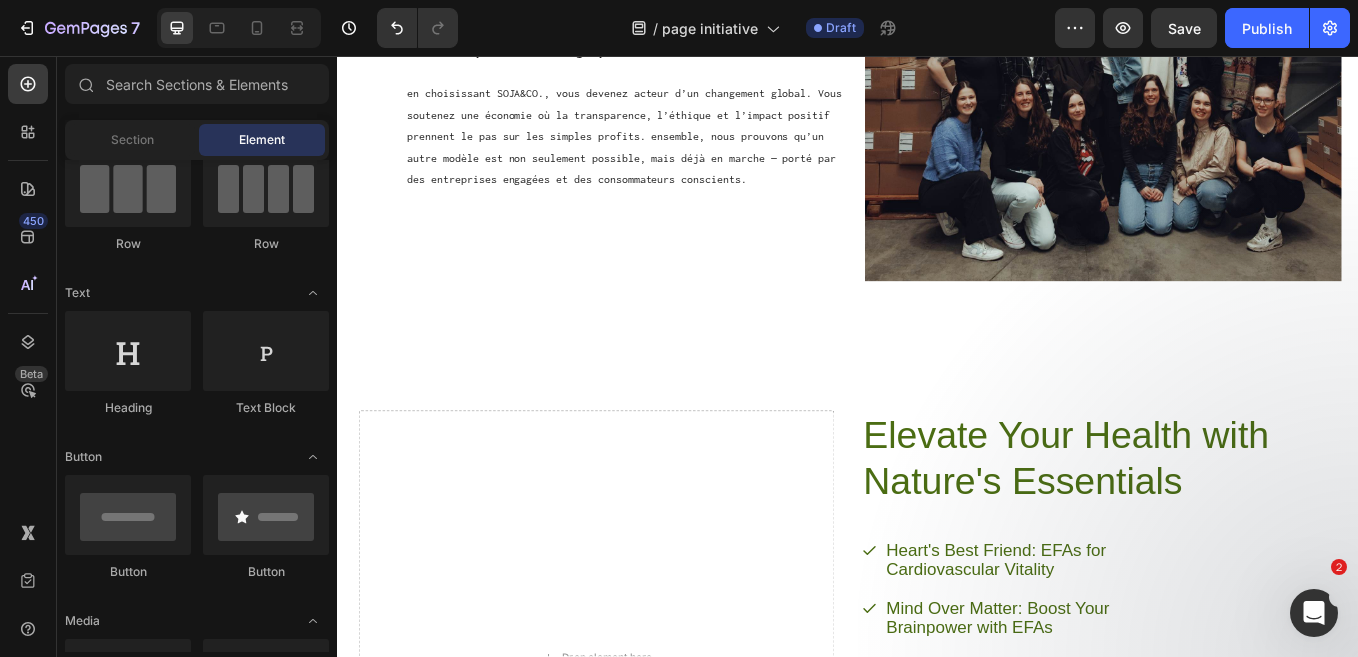 scroll, scrollTop: 2605, scrollLeft: 0, axis: vertical 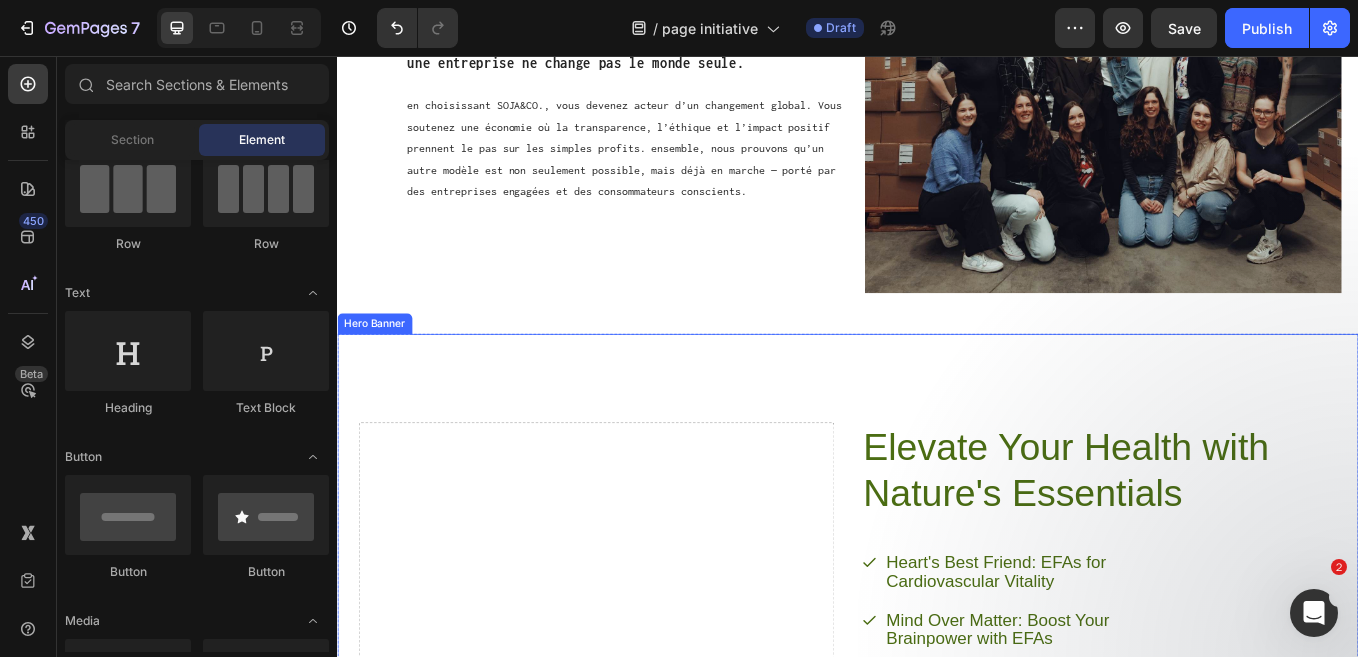 click on "Elevate Your Health with Nature's Essentials Heading
Heart's Best Friend: EFAs for Cardiovascular Vitality
Mind Over Matter: Boost Your Brainpower with EFAs
Joint Freedom: EFAs for Flexible, Active Living
Glow from Within: EFAs for Radiant Skin and Hair Item List Try Gem 15 Button Row
Drop element here" at bounding box center [937, 762] 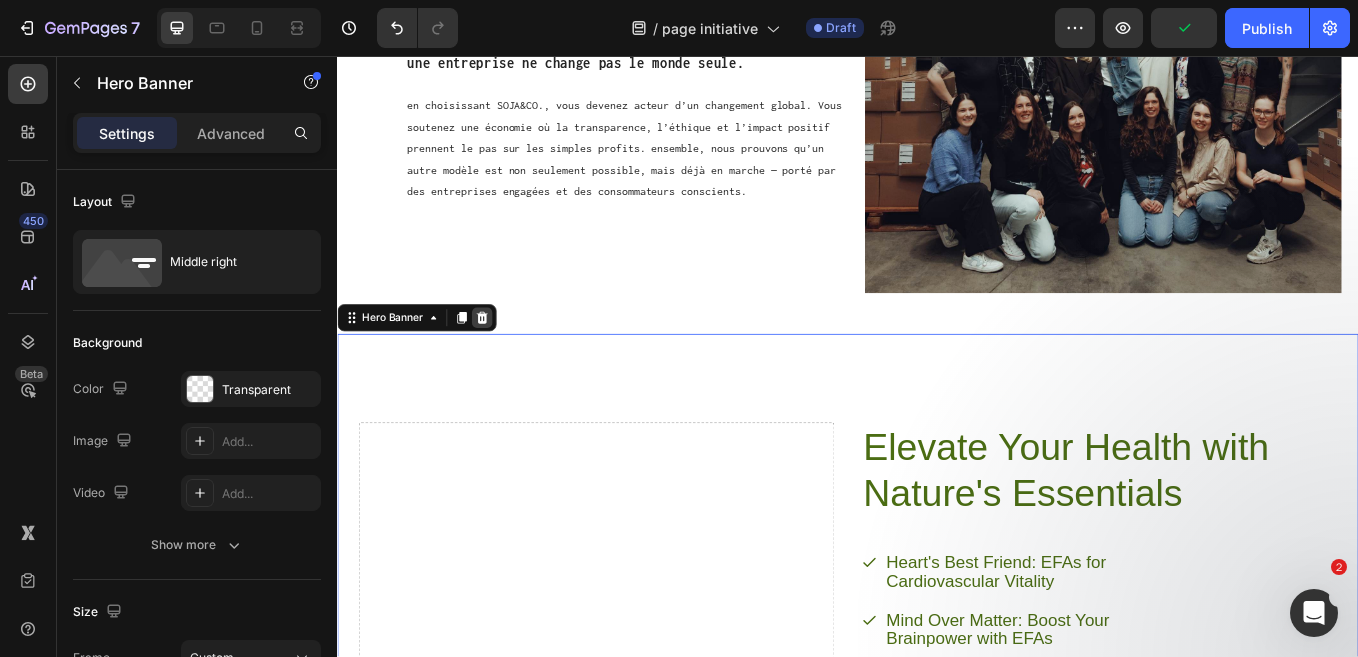 click 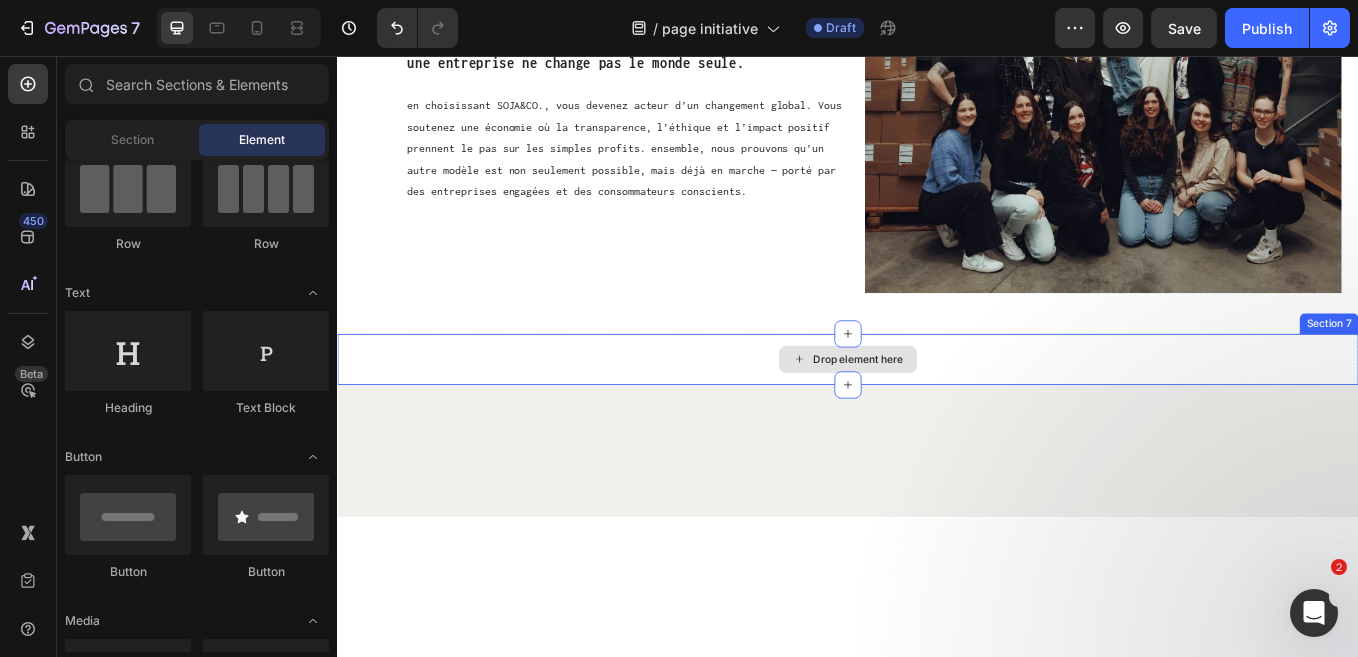 click on "Drop element here" at bounding box center (937, 413) 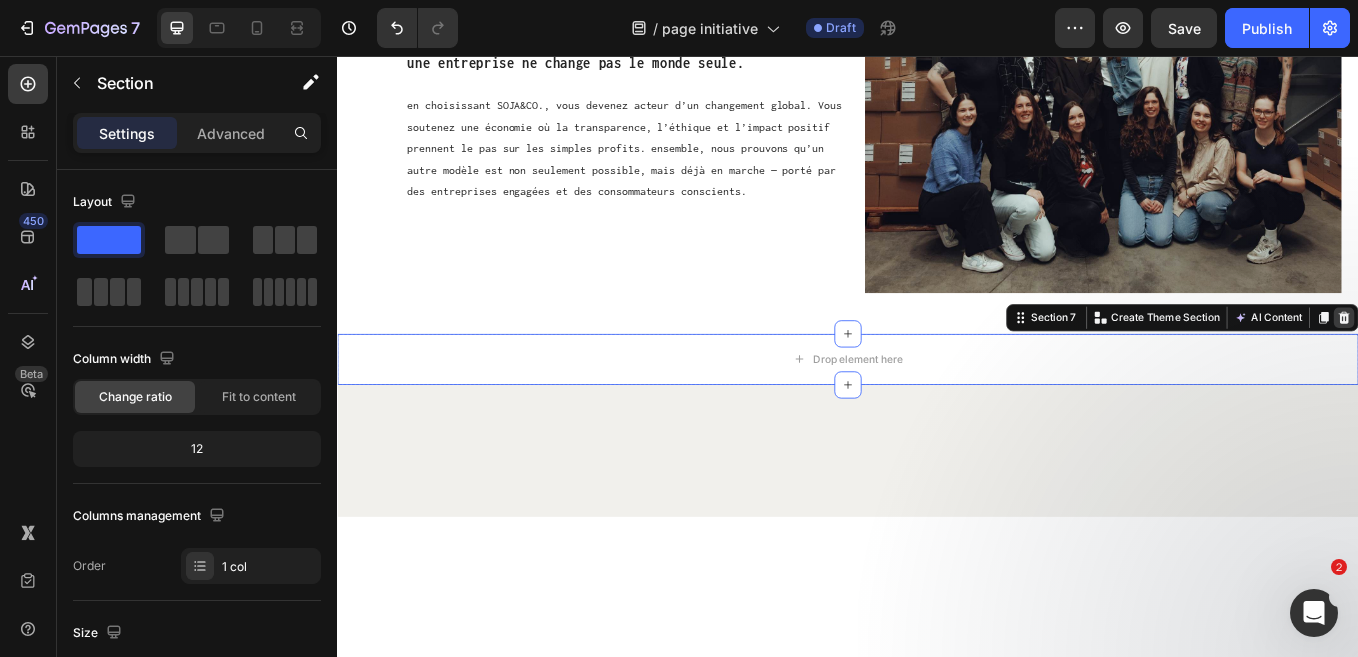 click at bounding box center [1520, 364] 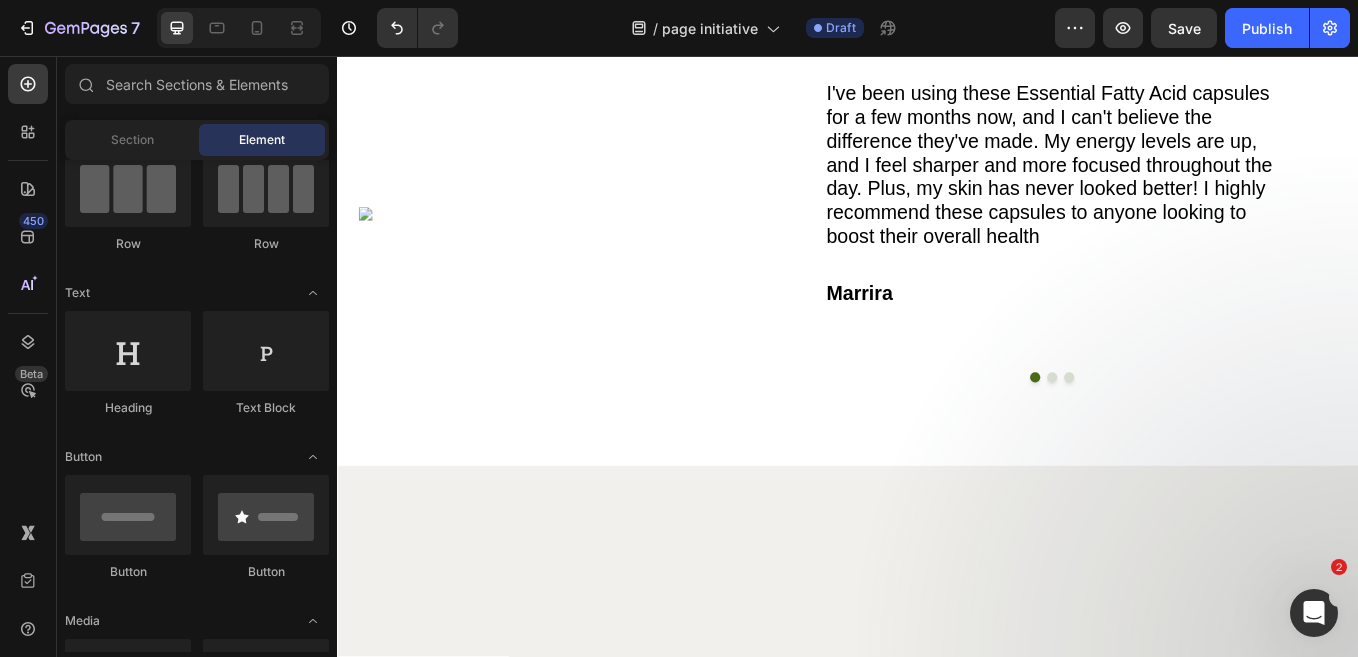 scroll, scrollTop: 2617, scrollLeft: 0, axis: vertical 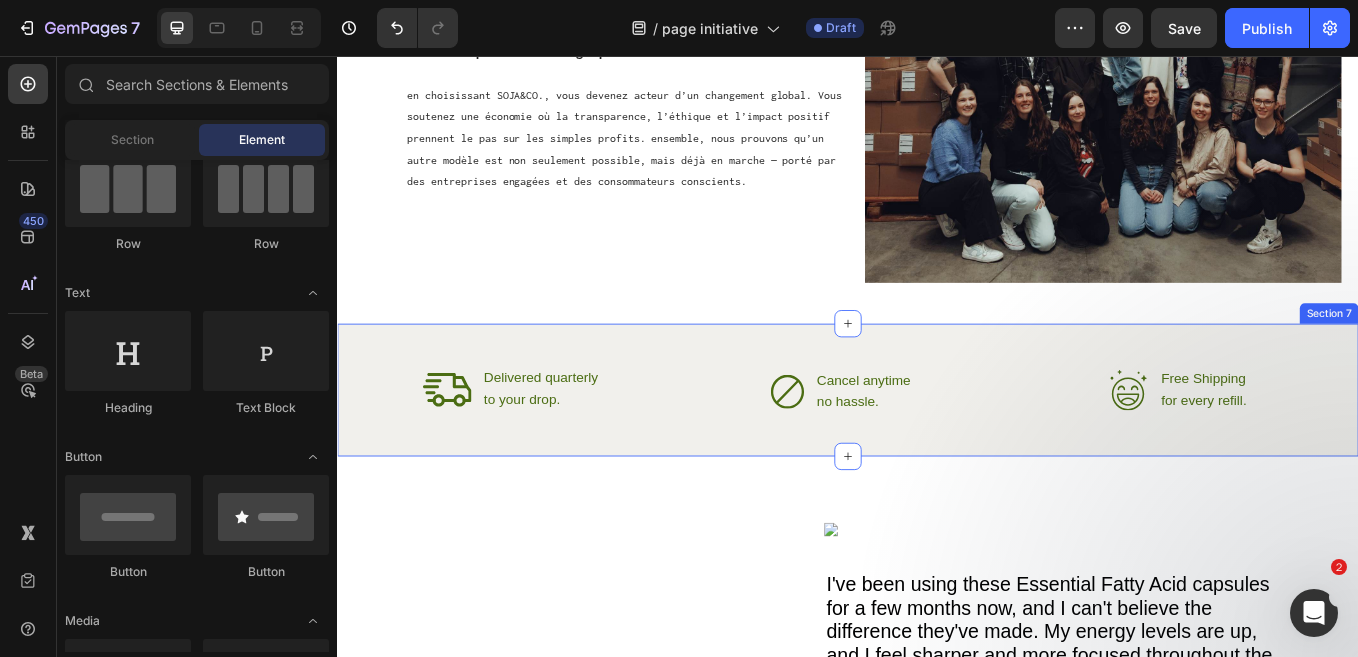 click on "Icon Delivered quarterly Text Block to your drop. Text Block Advanced List
Icon Cancel anytime Text Block no hassle. Text Block Advanced List Row
Icon Free Shipping Text Block for every refill. Text Block Advanced List Row Section 7" at bounding box center (937, 449) 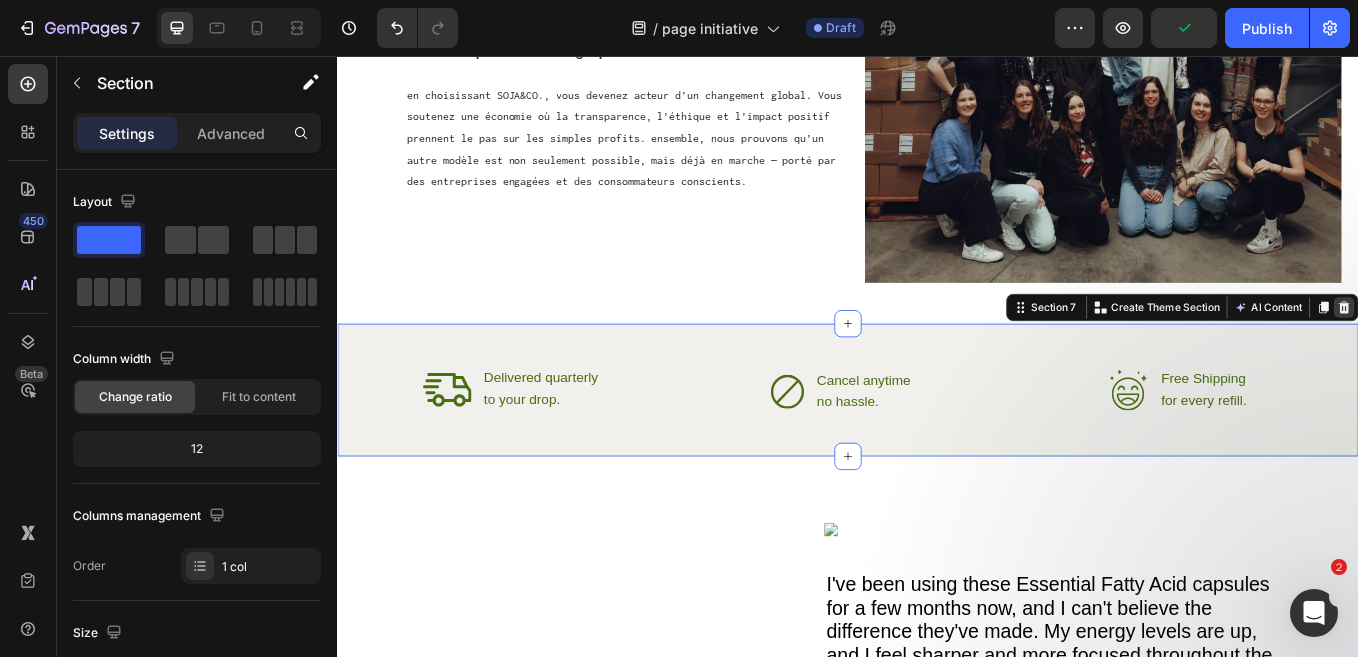 click 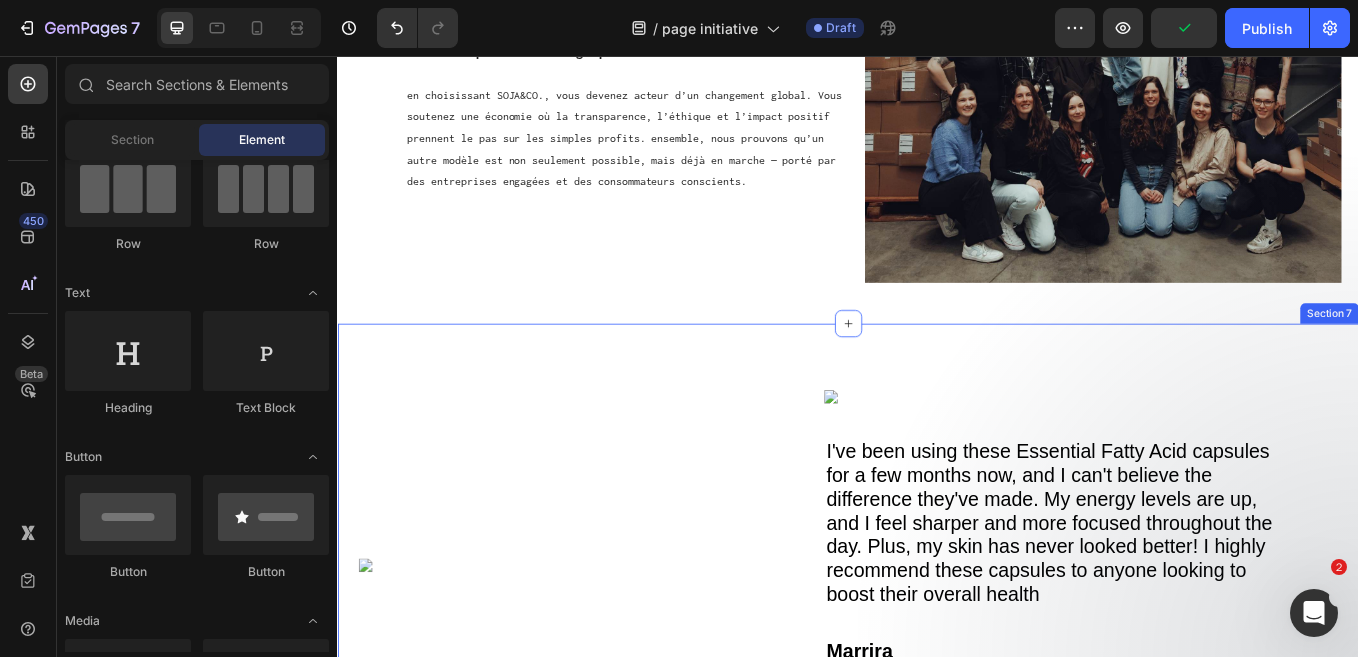 click on "Image Image I've been using these Essential Fatty Acid capsules for a few months now, and I can't believe the difference they've made. My energy levels are up, and I feel sharper and more focused throughout the day. Plus, my skin has never looked better! I highly recommend these capsules to anyone looking to boost their overall health Text Block Marrira Text Block I've been using these Essential Fatty Acid capsules for a few months now, and I can't believe the difference they've made. My energy levels are up, and I feel sharper and more focused throughout the day. Plus, my skin has never looked better! I highly recommend these capsules to anyone looking to boost their overall health Text Block Marrira Text Block Text Block Marrira Text Block Carousel Row Row Section 7" at bounding box center [937, 665] 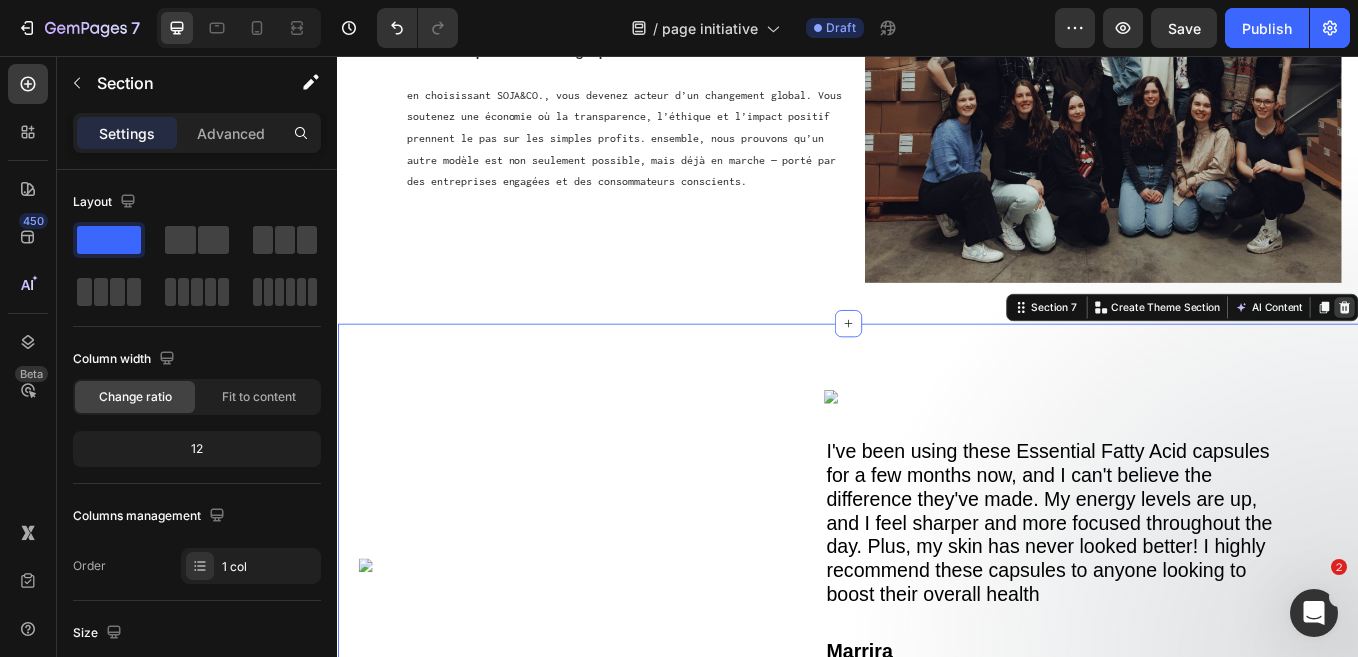 click 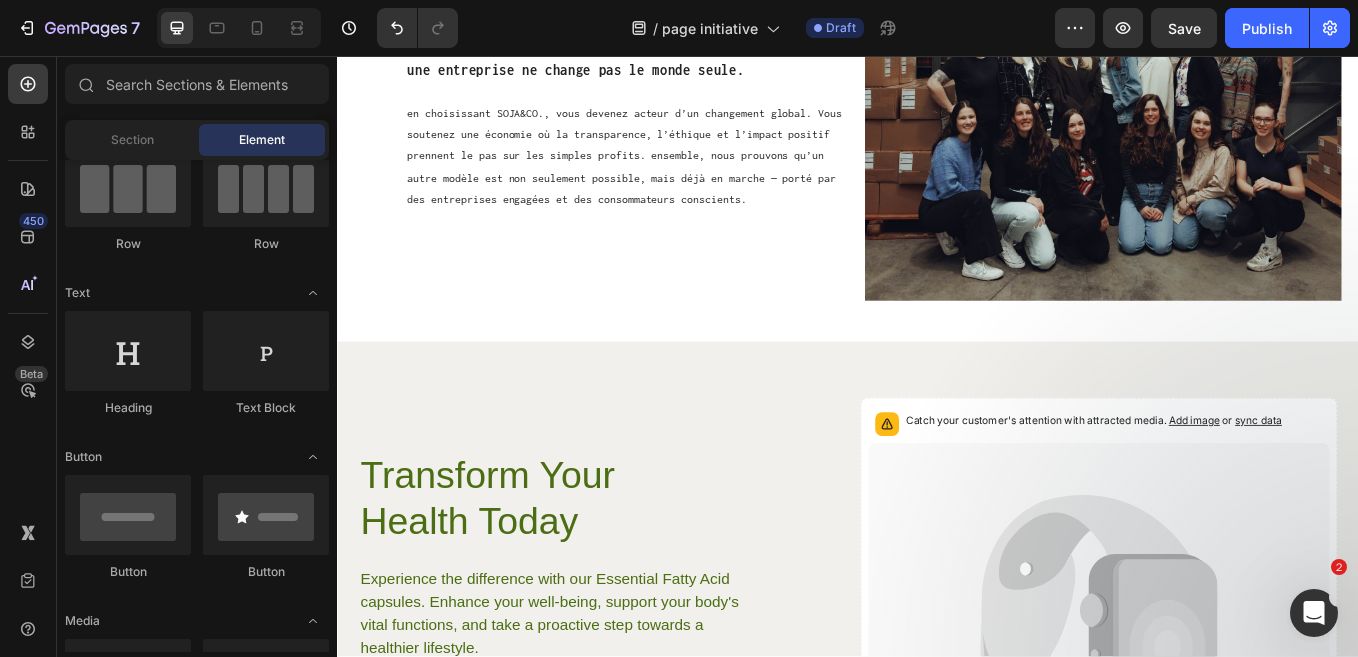 scroll, scrollTop: 2620, scrollLeft: 0, axis: vertical 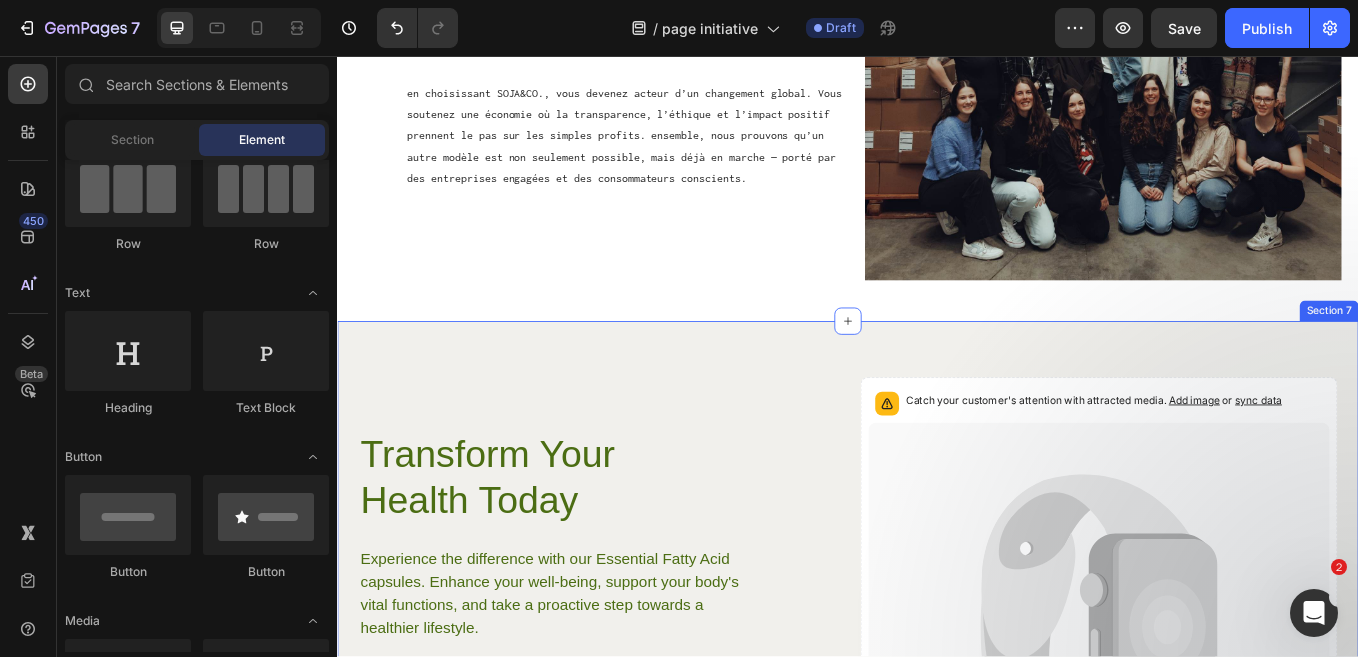 click on "Transform Your Health Today Heading Experience the difference with our Essential Fatty Acid capsules. Enhance your well-being, support your body's vital functions, and take a proactive step towards a healthier lifestyle. Text Block $1,000.00 Product Price Product Price Try Gem 15 Add to Cart Row Delivered to your doorsteps every 3 months Text Block Row Catch your customer's attention with attracted media.       Add image   or   sync data
Product Images Product Section 7" at bounding box center (937, 710) 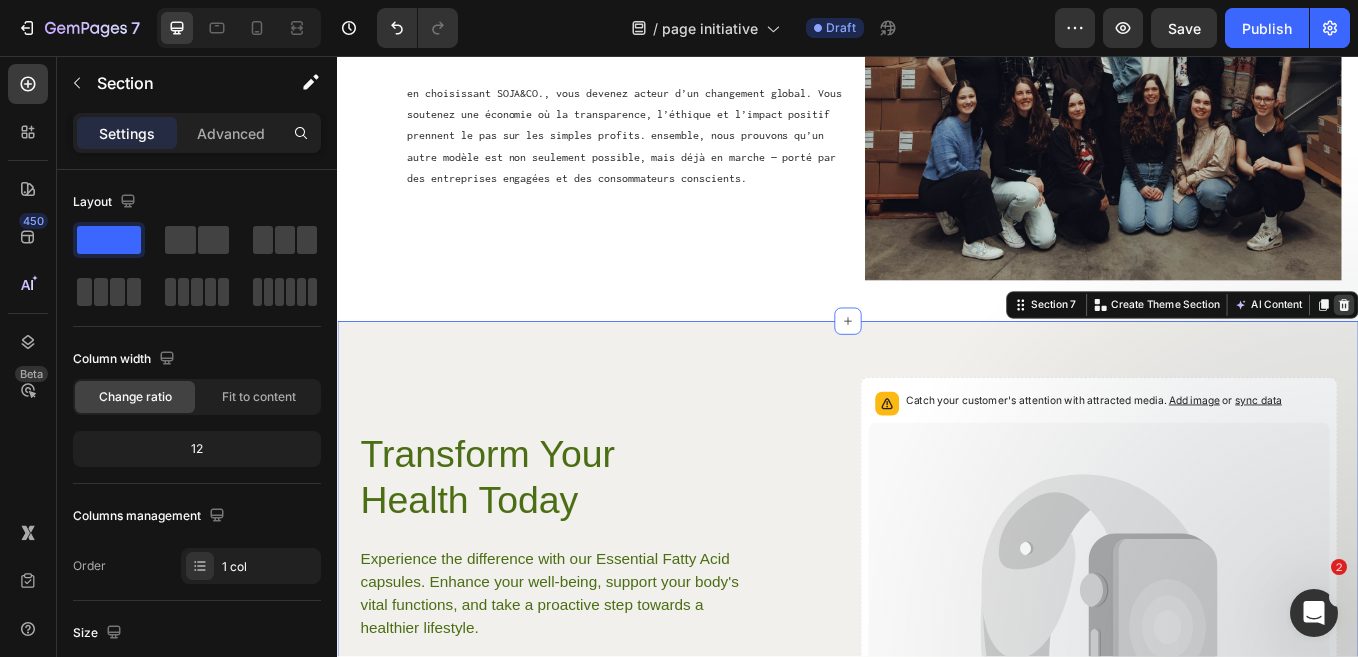 click 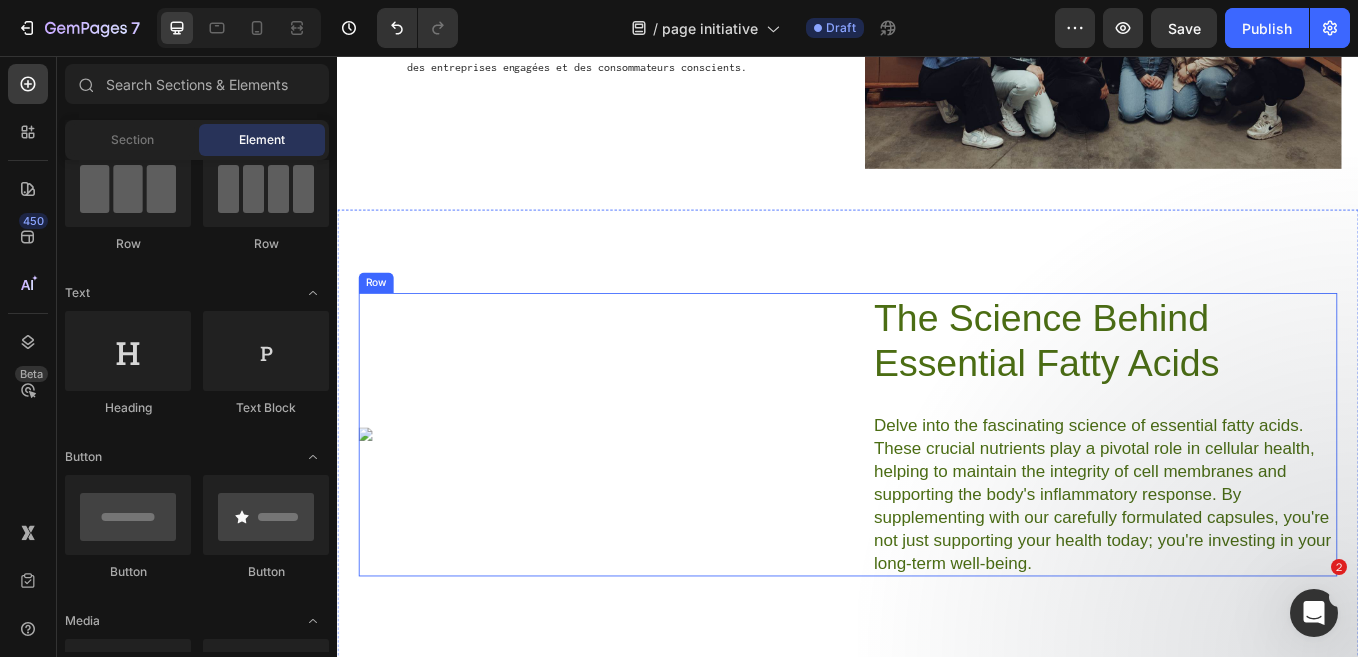 scroll, scrollTop: 2671, scrollLeft: 0, axis: vertical 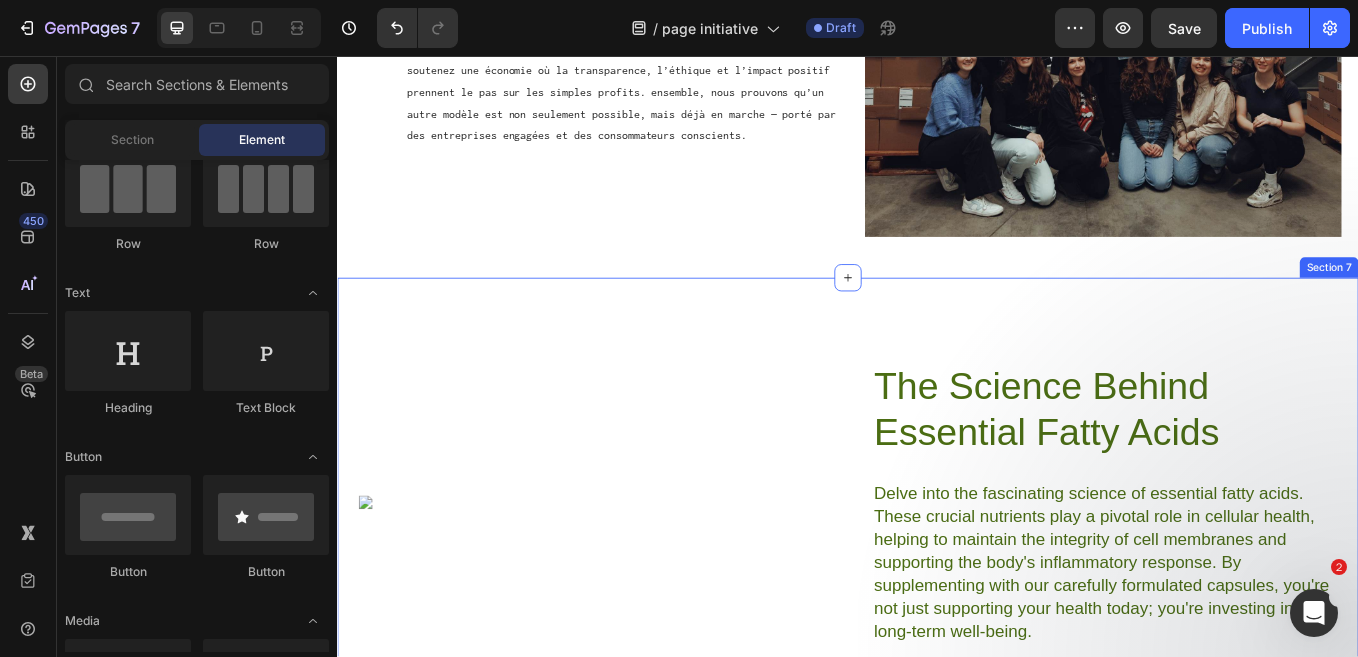 click on "Image The Science Behind Essential Fatty Acids Heading Delve into the fascinating science of essential fatty acids. These crucial nutrients play a pivotal role in cellular health, helping to maintain the integrity of cell membranes and supporting the body's inflammatory response. By supplementing with our carefully formulated capsules, you're not just supporting your health today; you're investing in your long-term well-being. Text Block Row Row Section 7" at bounding box center [937, 581] 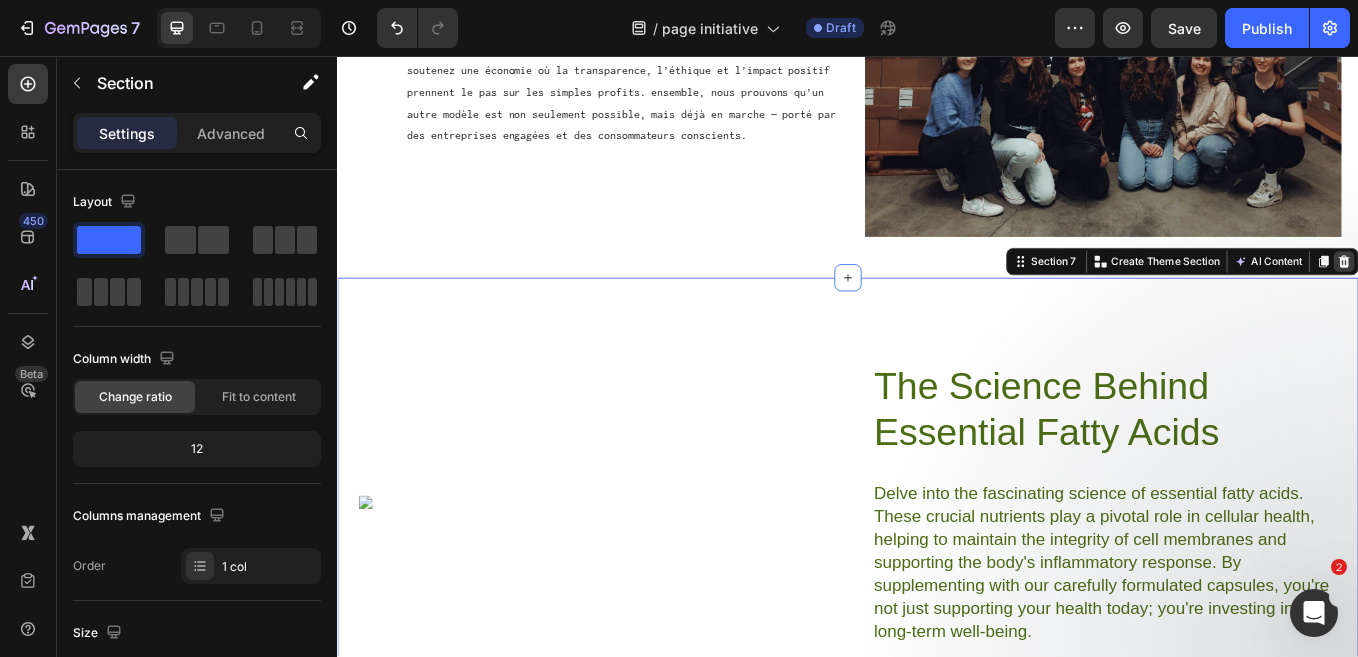 click 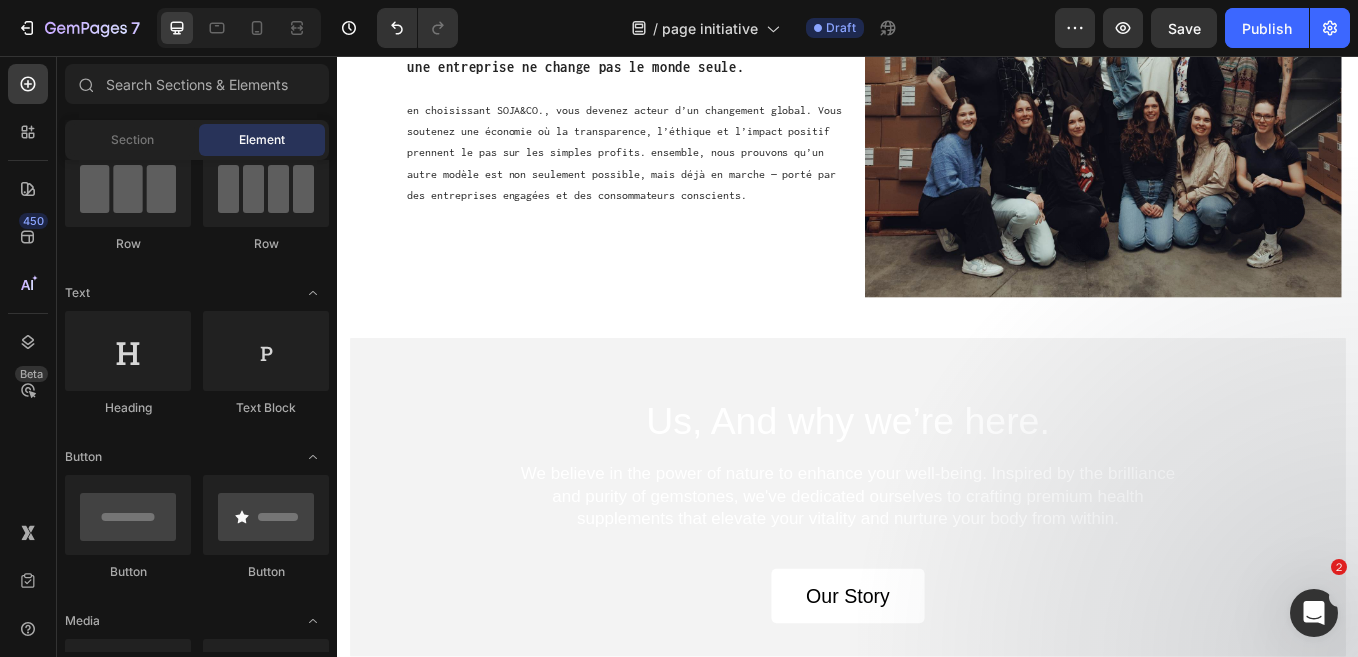 scroll, scrollTop: 2591, scrollLeft: 0, axis: vertical 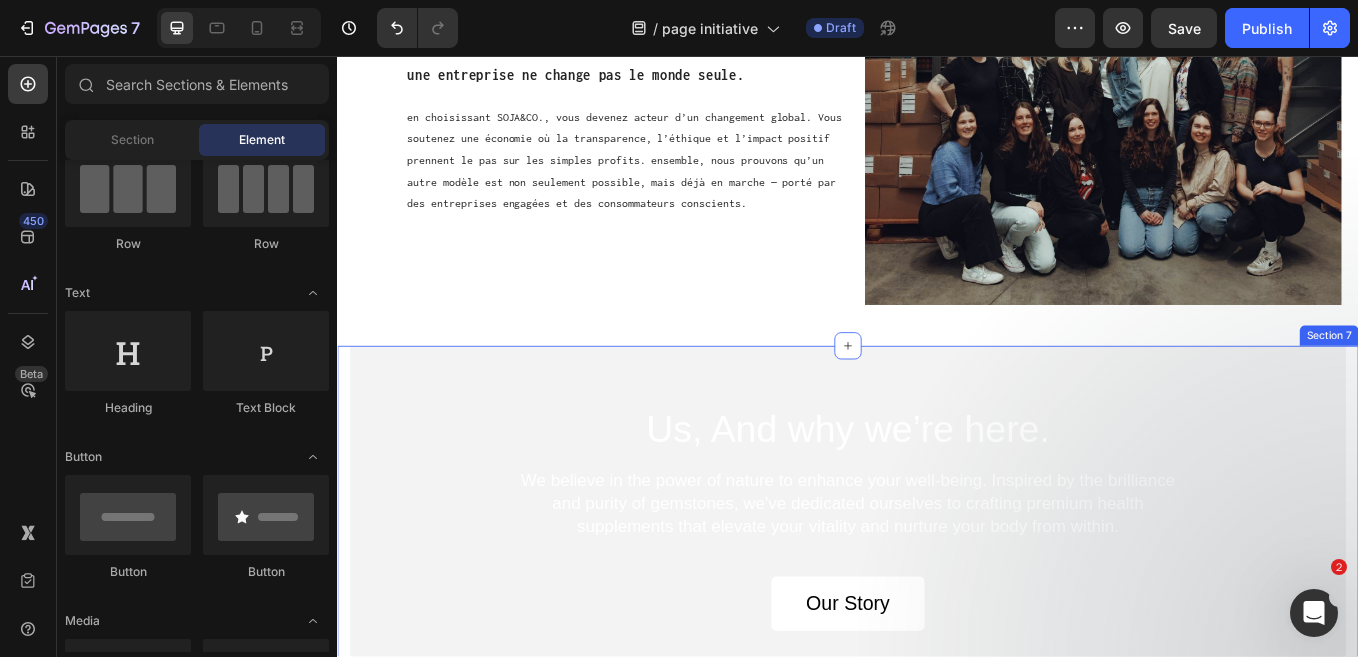 click on "Us, And why we’re here. Heading We believe in the power of nature to enhance your well-being. Inspired by the brilliance and purity of gemstones, we've dedicated ourselves to crafting premium health supplements that elevate your vitality and nurture your body from within. Text Block Our Story Button Hero Banner" at bounding box center (937, 599) 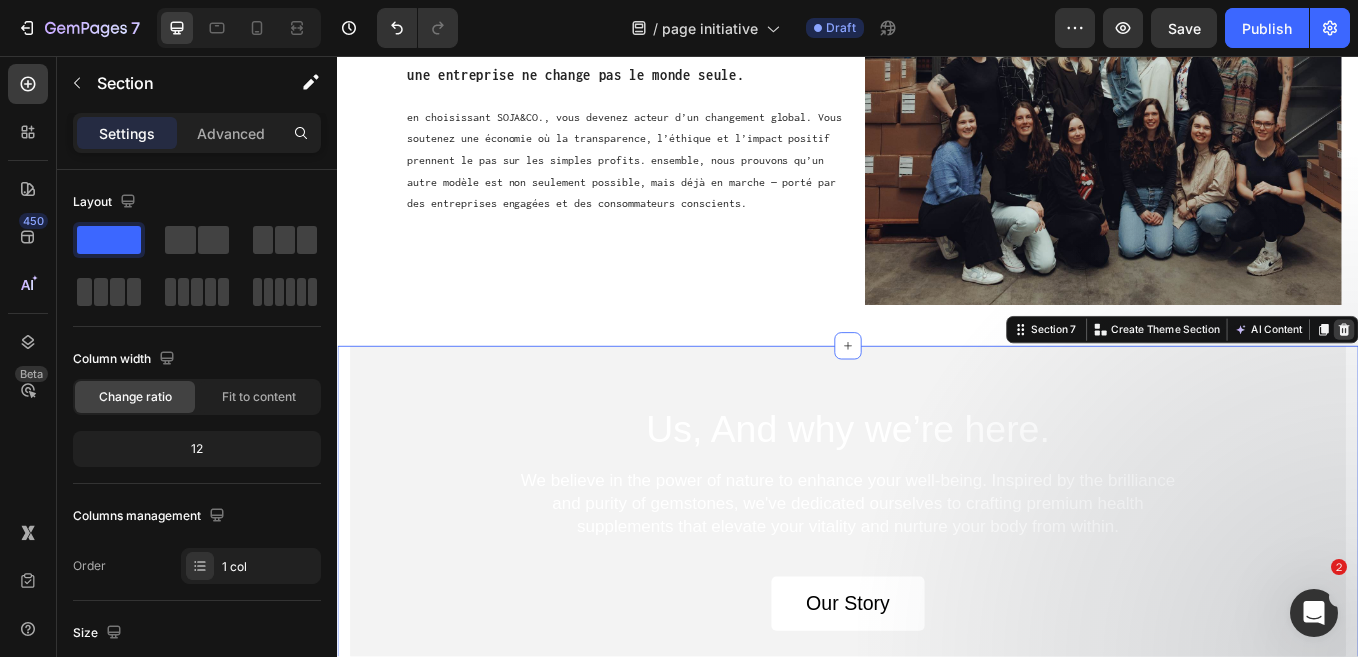 click 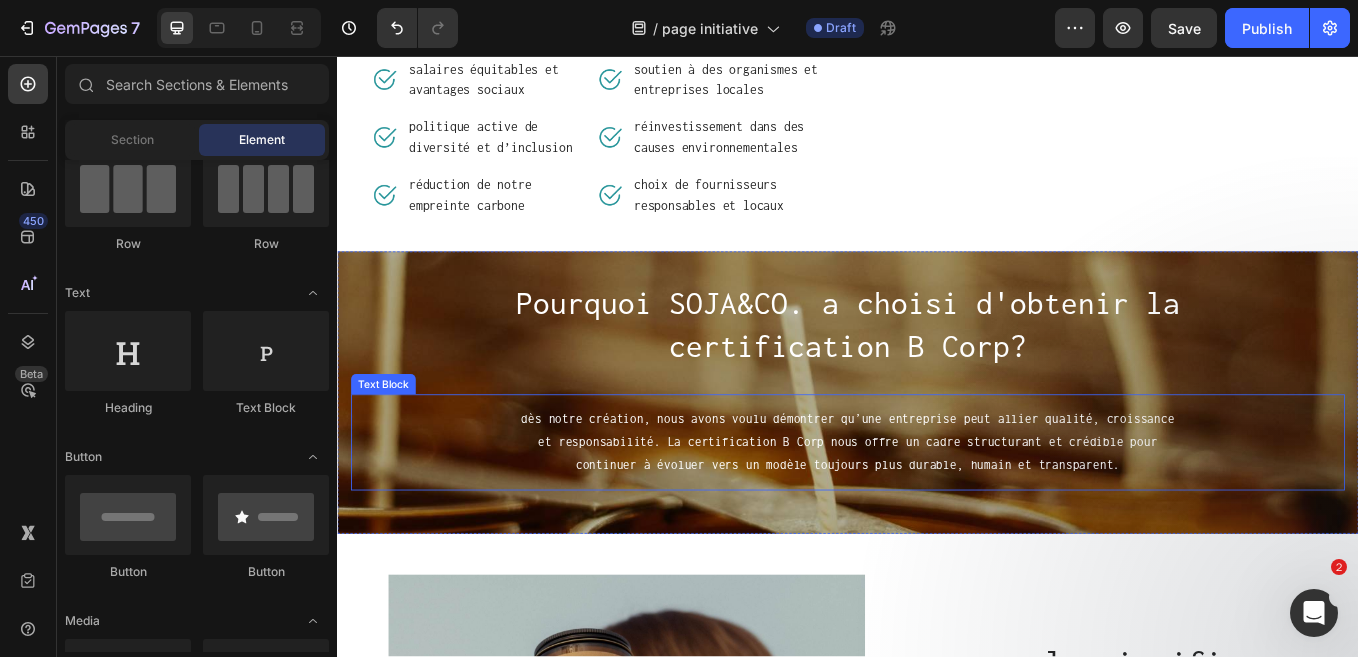 scroll, scrollTop: 1270, scrollLeft: 0, axis: vertical 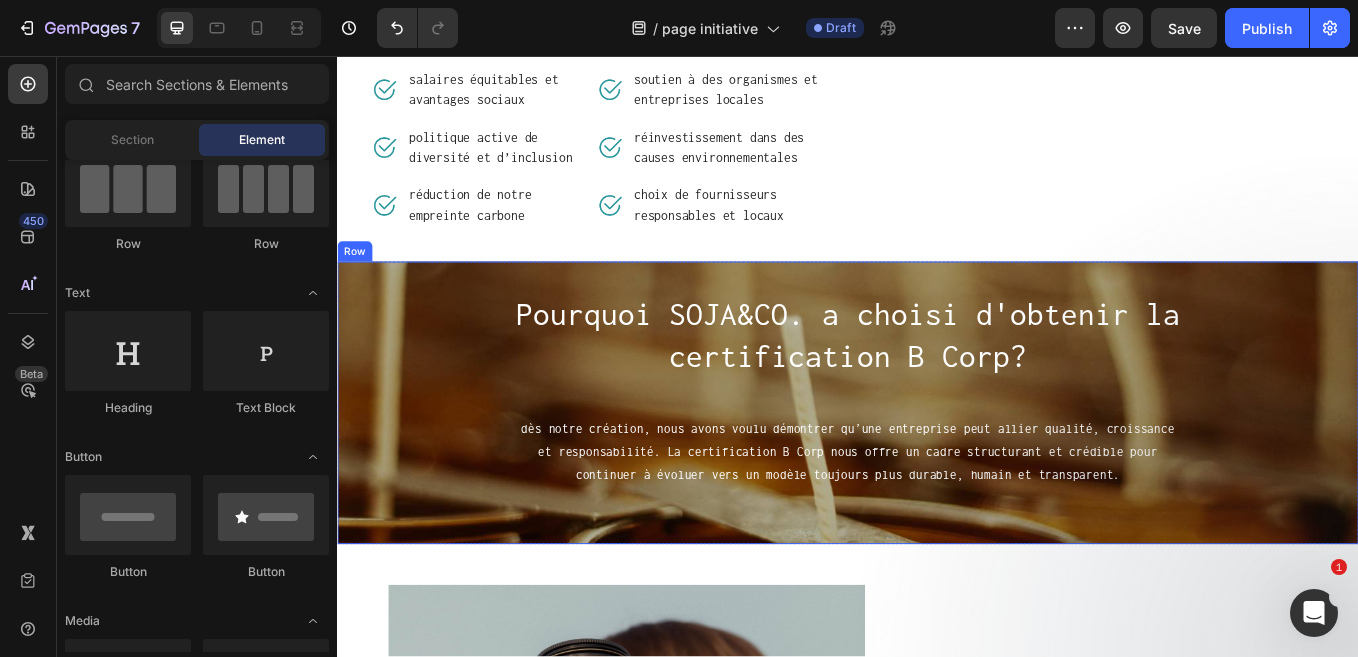 click on "Pourquoi SOJA&CO. a choisi d'obtenir la certification B Corp? Heading dès notre création, nous avons voulu démontrer qu’une entreprise peut allier qualité, croissance et responsabilité. La certification B Corp nous offre un cadre structurant et crédible pour continuer à évoluer vers un modèle toujours plus durable, humain et transparent. Text Block Row" at bounding box center [937, 464] 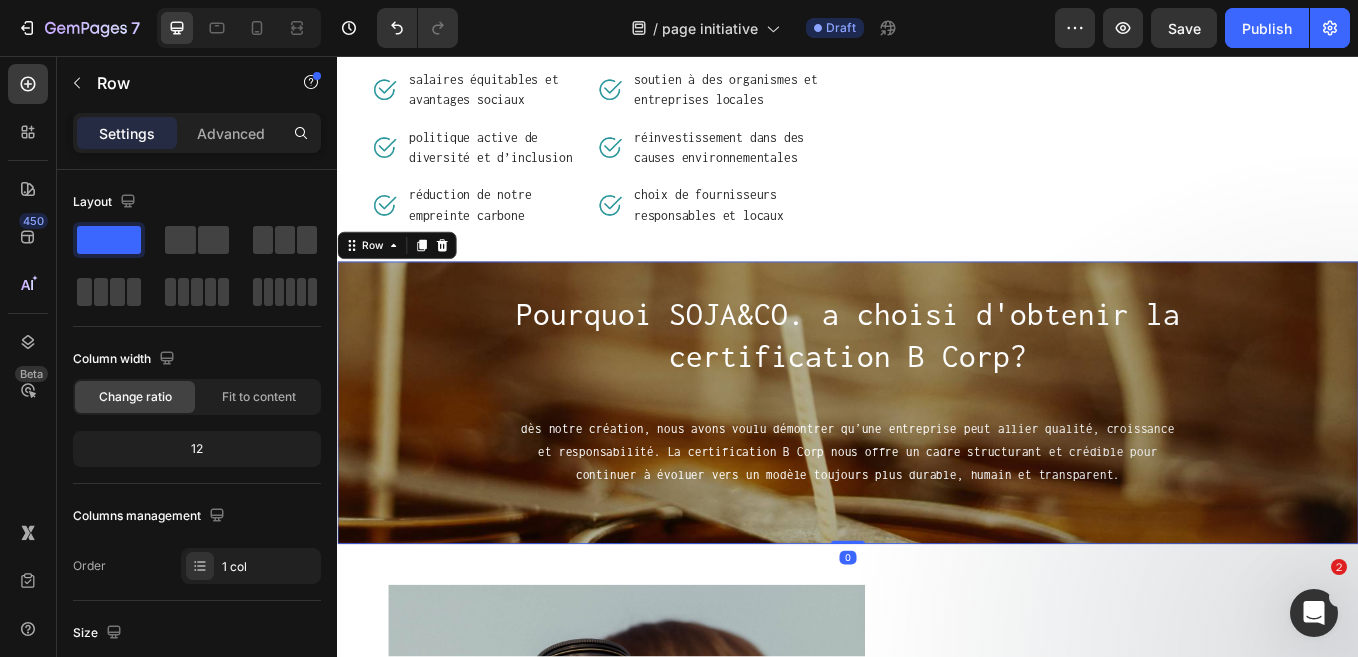 click on "Row" at bounding box center [407, 279] 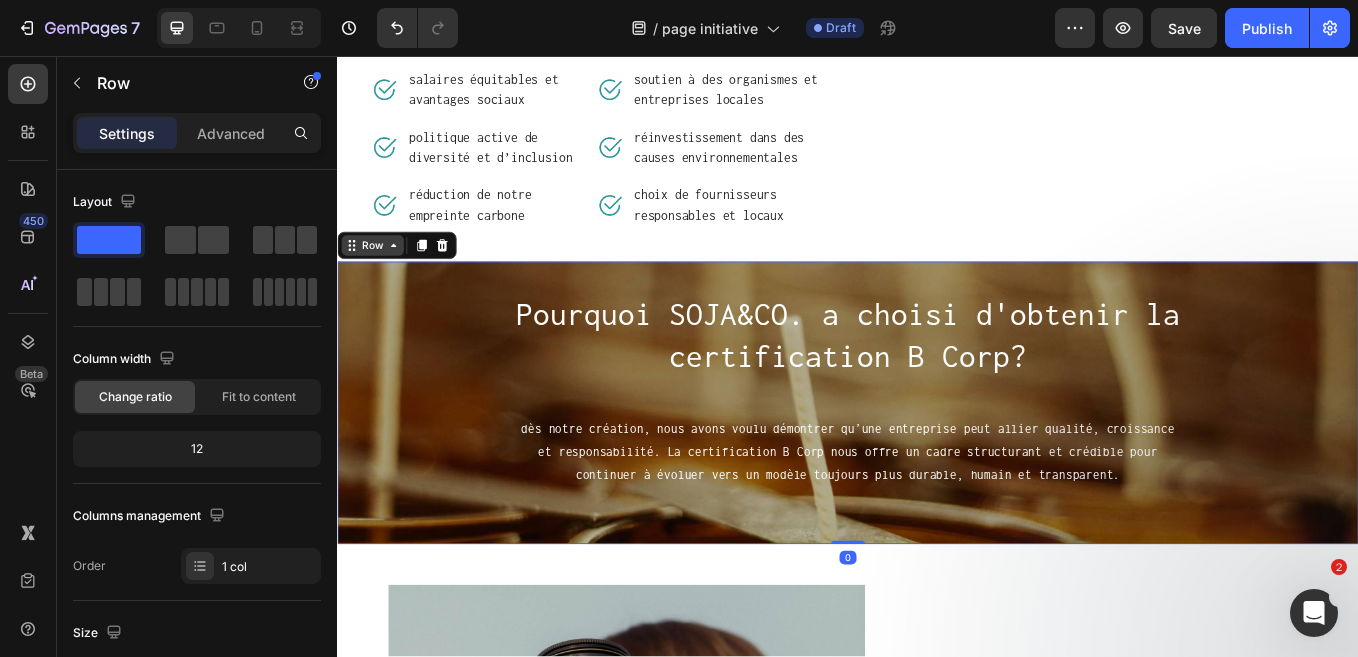 click on "Row" at bounding box center [378, 279] 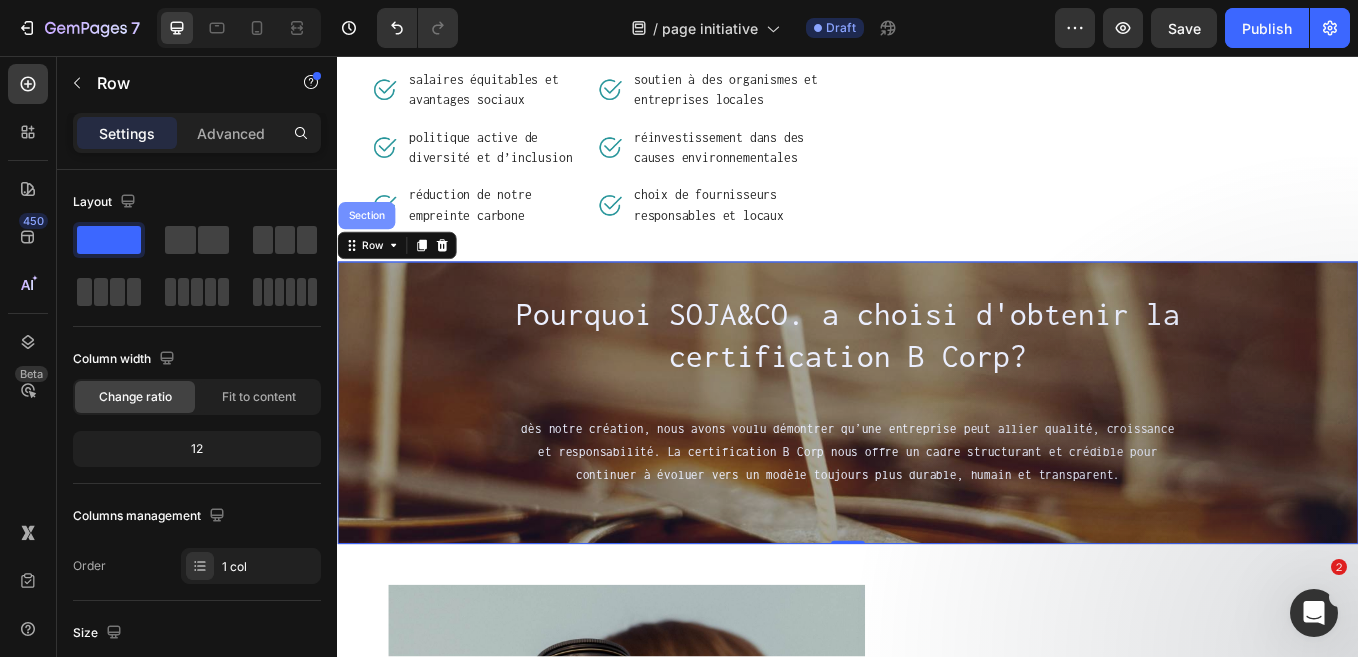 click on "Section" at bounding box center (371, 244) 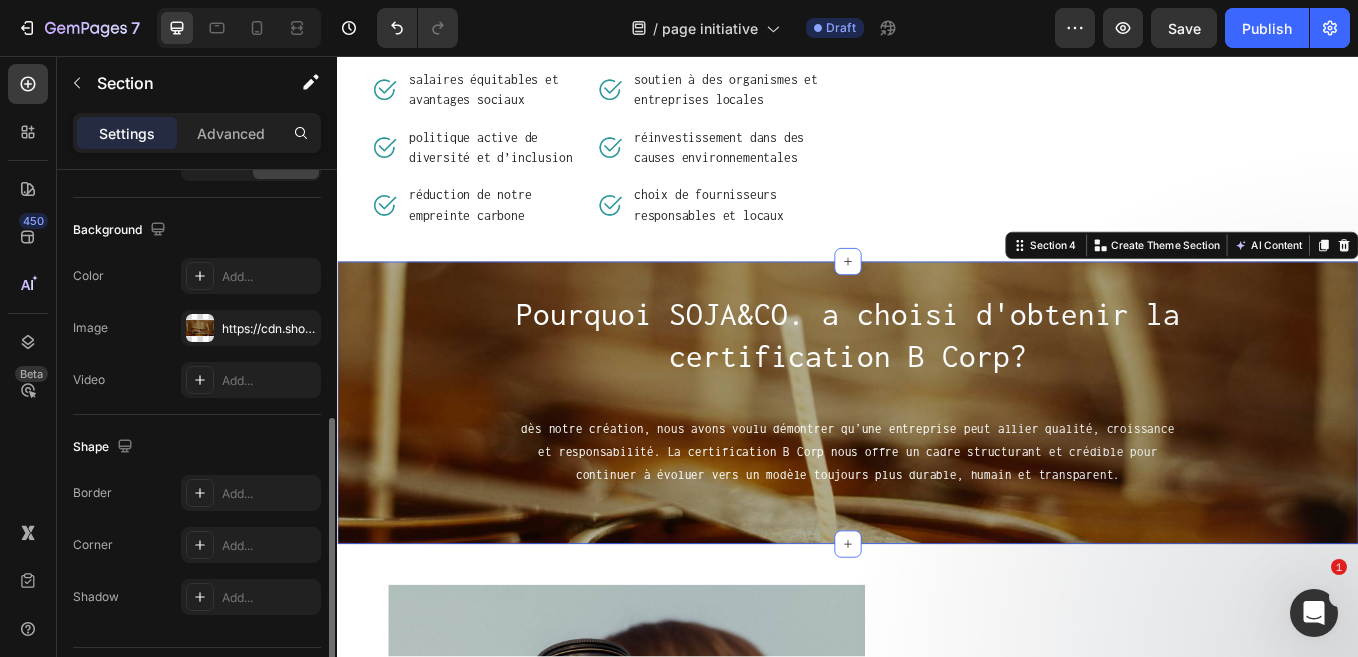 scroll, scrollTop: 625, scrollLeft: 0, axis: vertical 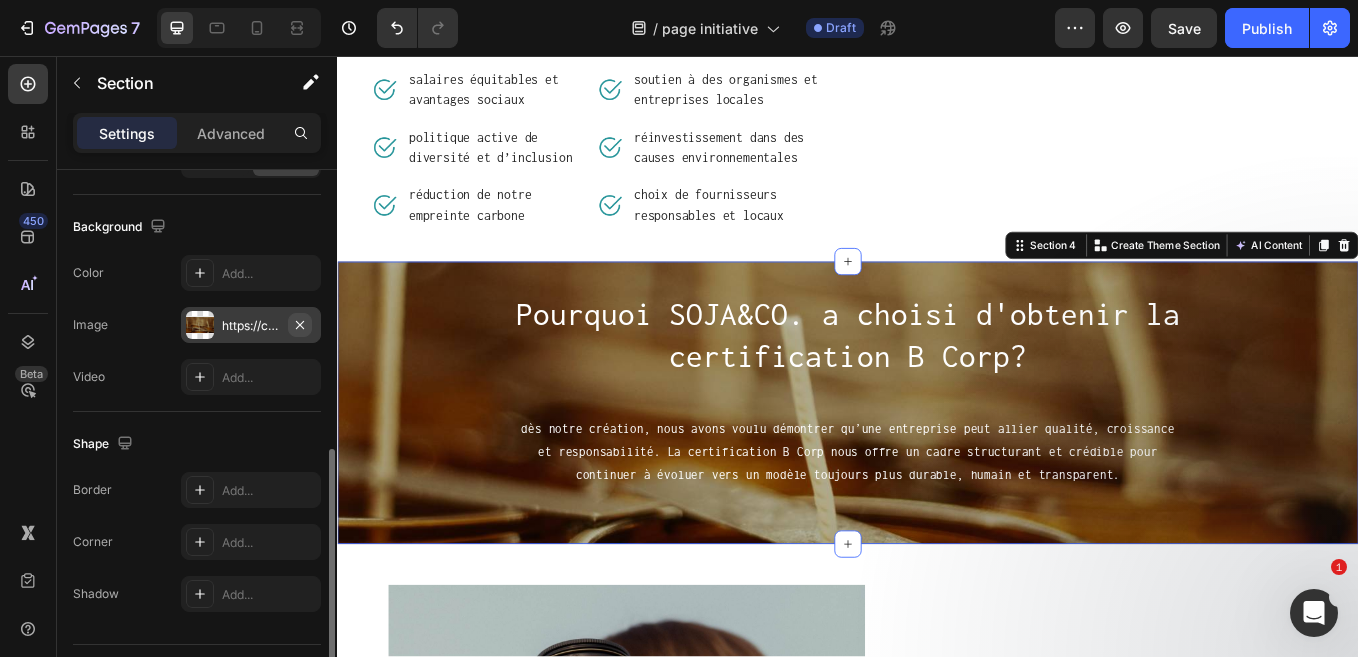 click 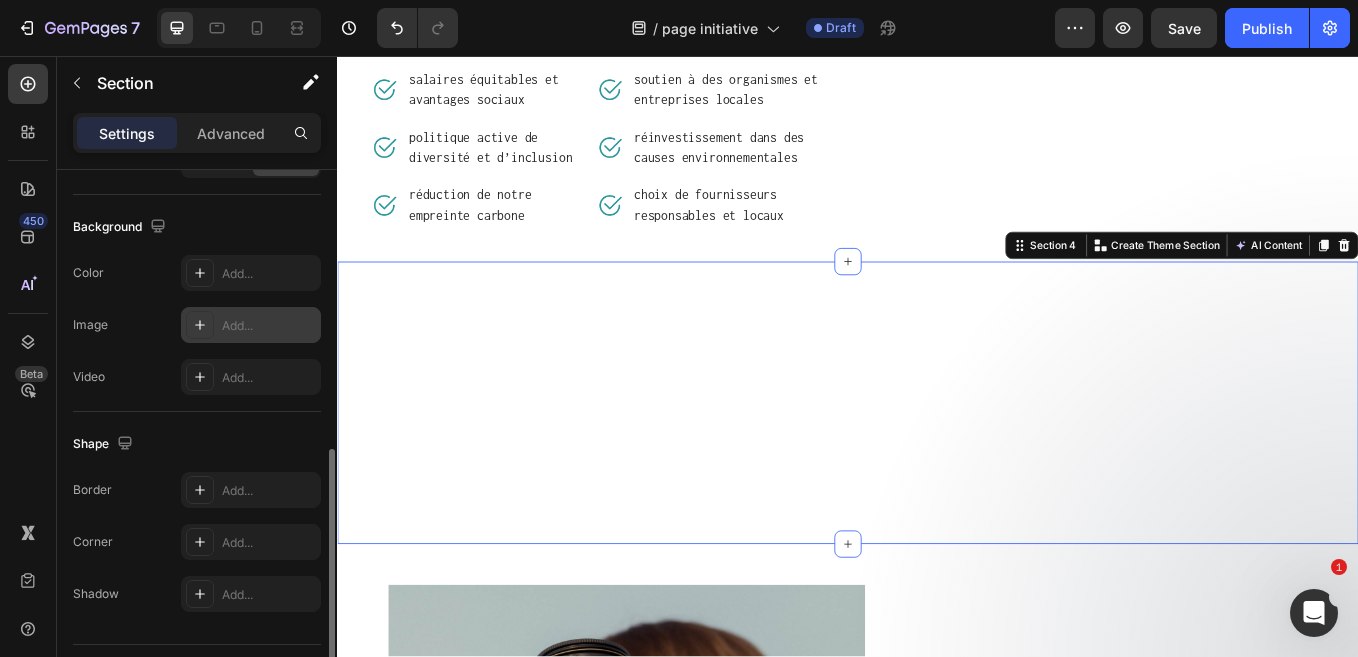 click 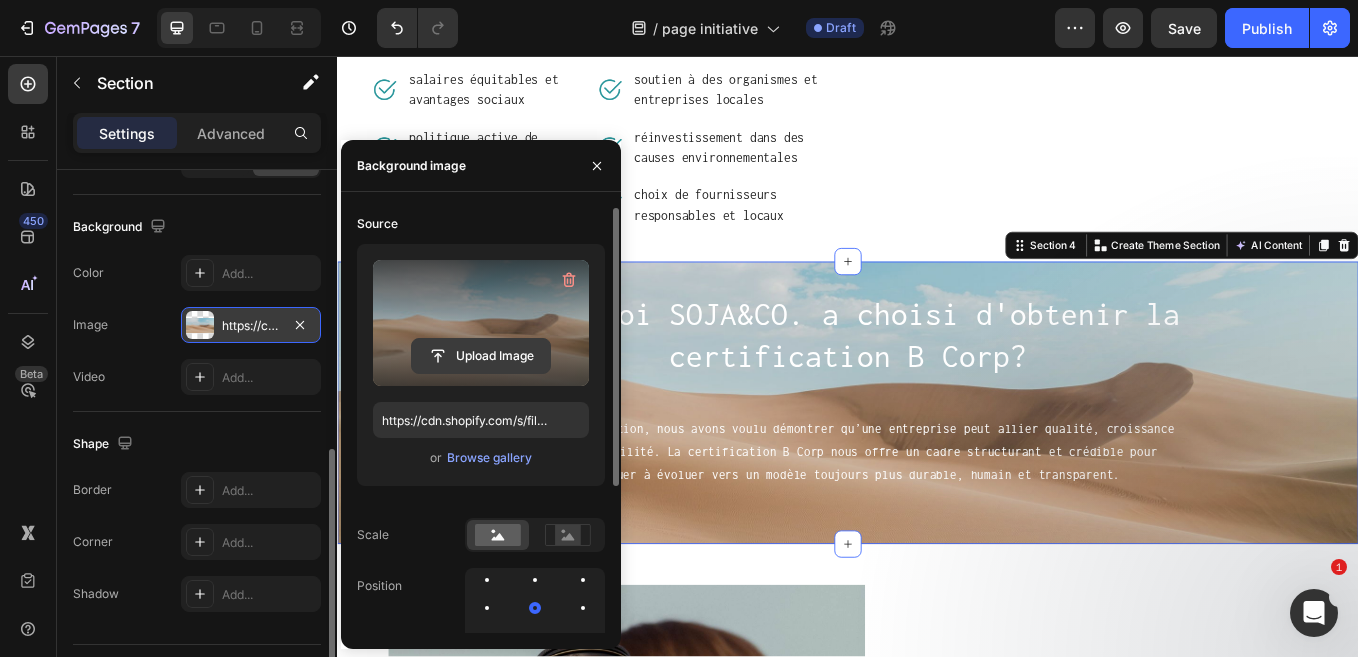 click 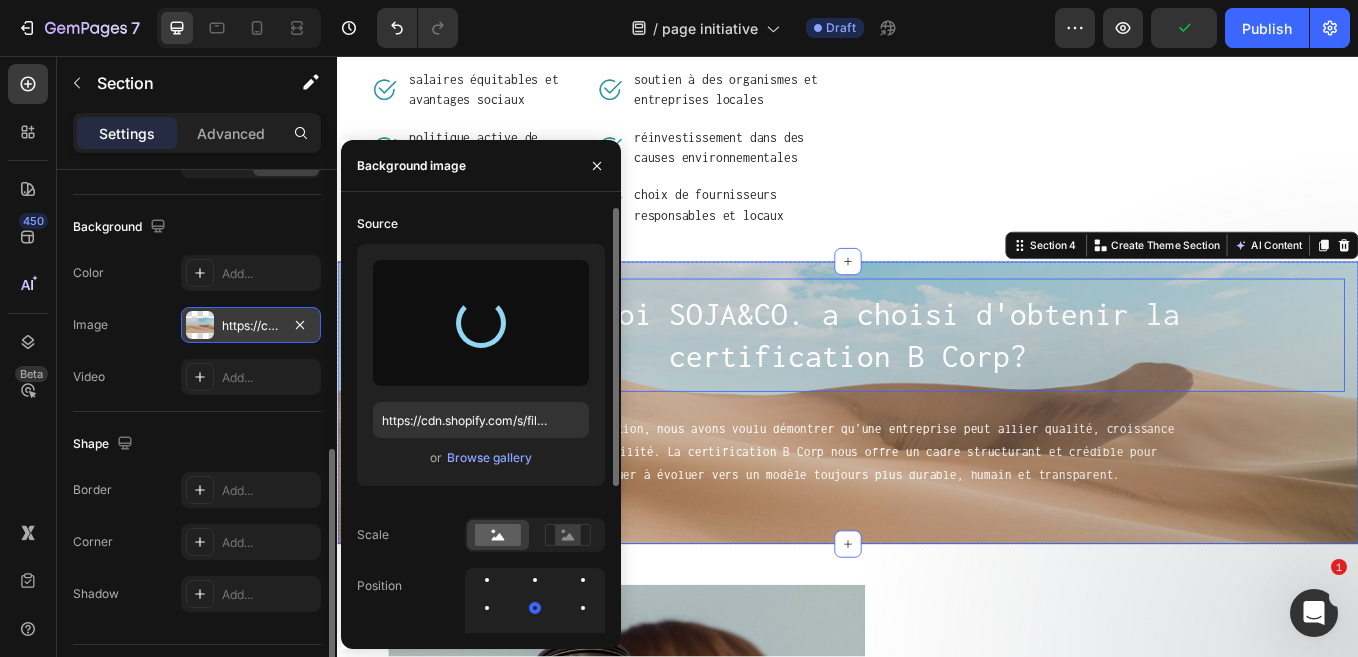 type on "https://cdn.shopify.com/s/files/1/0034/0741/3317/files/gempages_531209477639111871-535a8c10-ee47-442f-ad08-37d15c6d7726.jpg" 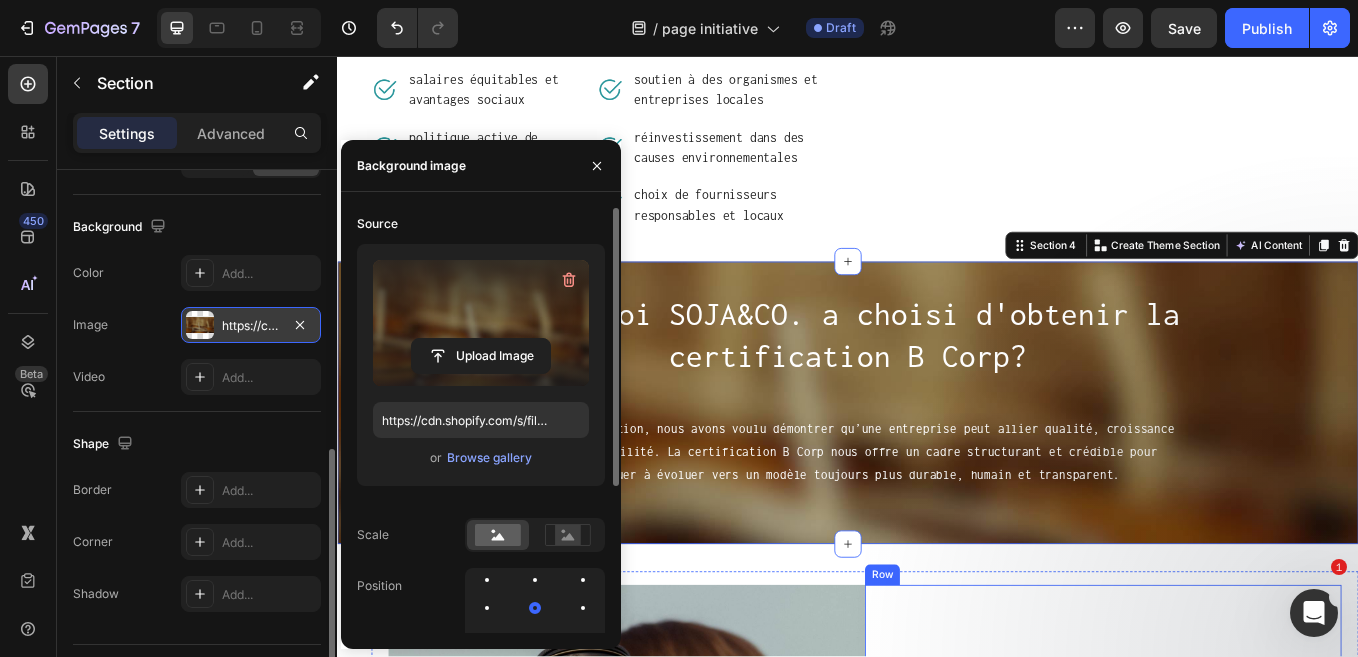 click on "ce que cela signifie pour vous Heading votre achat devient un acte engagé. Text block soutenir SOJA&CO., c’est choisir une entreprise vérifiée, responsable et en constante évolution. vous contribuez à encourager des pratiques exemplaires et à créer une économie où la conscience guide la consommation. Text Block Row" at bounding box center [1237, 894] 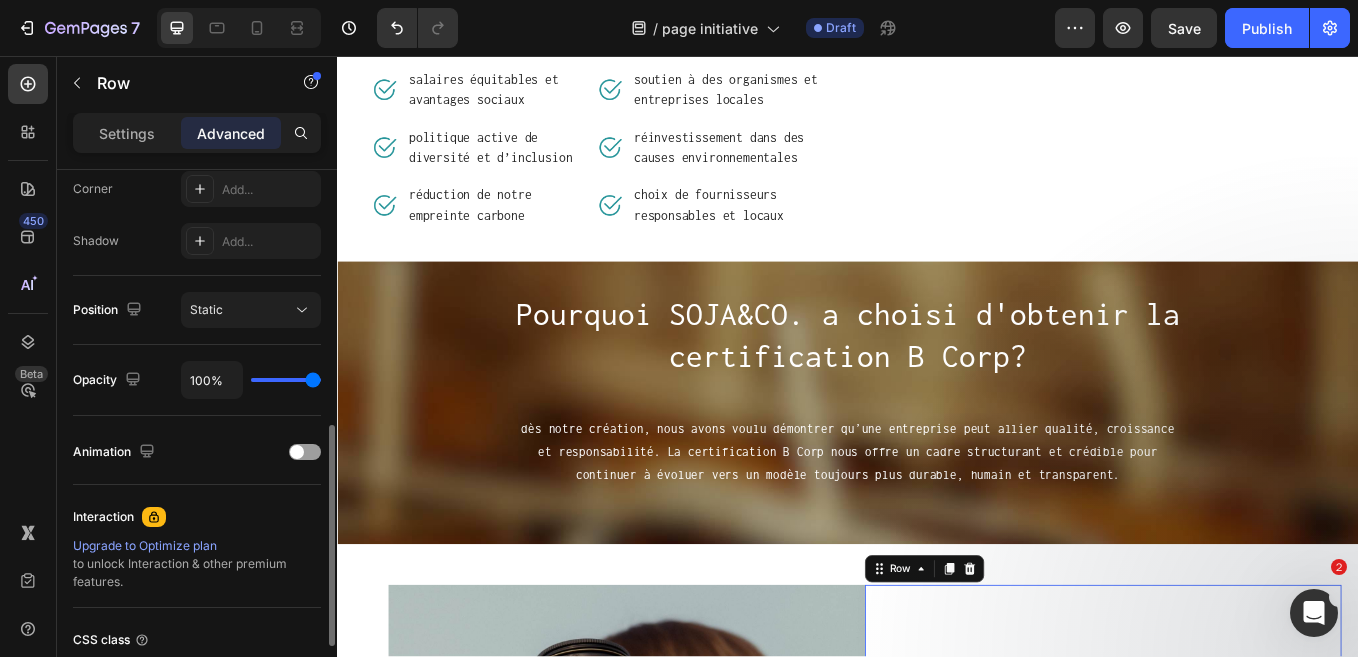 scroll, scrollTop: 0, scrollLeft: 0, axis: both 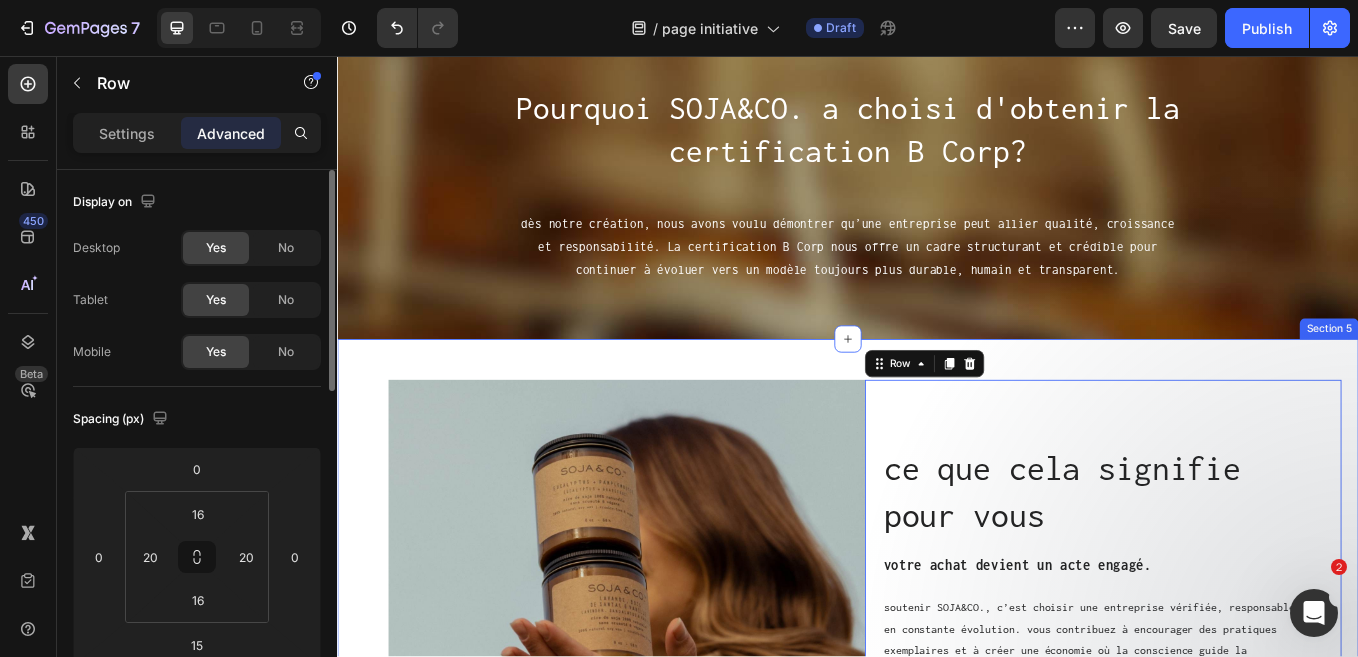 click on "ce que cela signifie pour vous Heading votre achat devient un acte engagé. Text block soutenir SOJA&CO., c’est choisir une entreprise vérifiée, responsable et en constante évolution. vous contribuez à encourager des pratiques exemplaires et à créer une économie où la conscience guide la consommation. Text Block Row   15 Image Row Row Section 5" at bounding box center [937, 661] 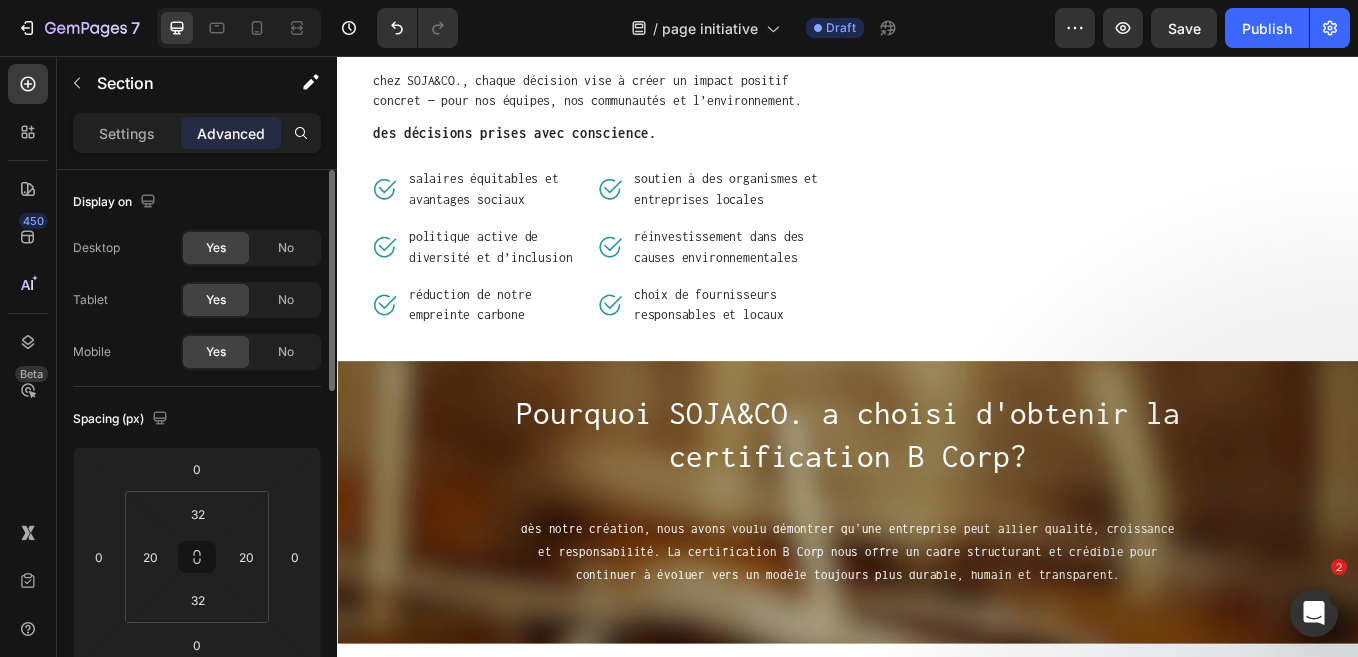 scroll, scrollTop: 1157, scrollLeft: 0, axis: vertical 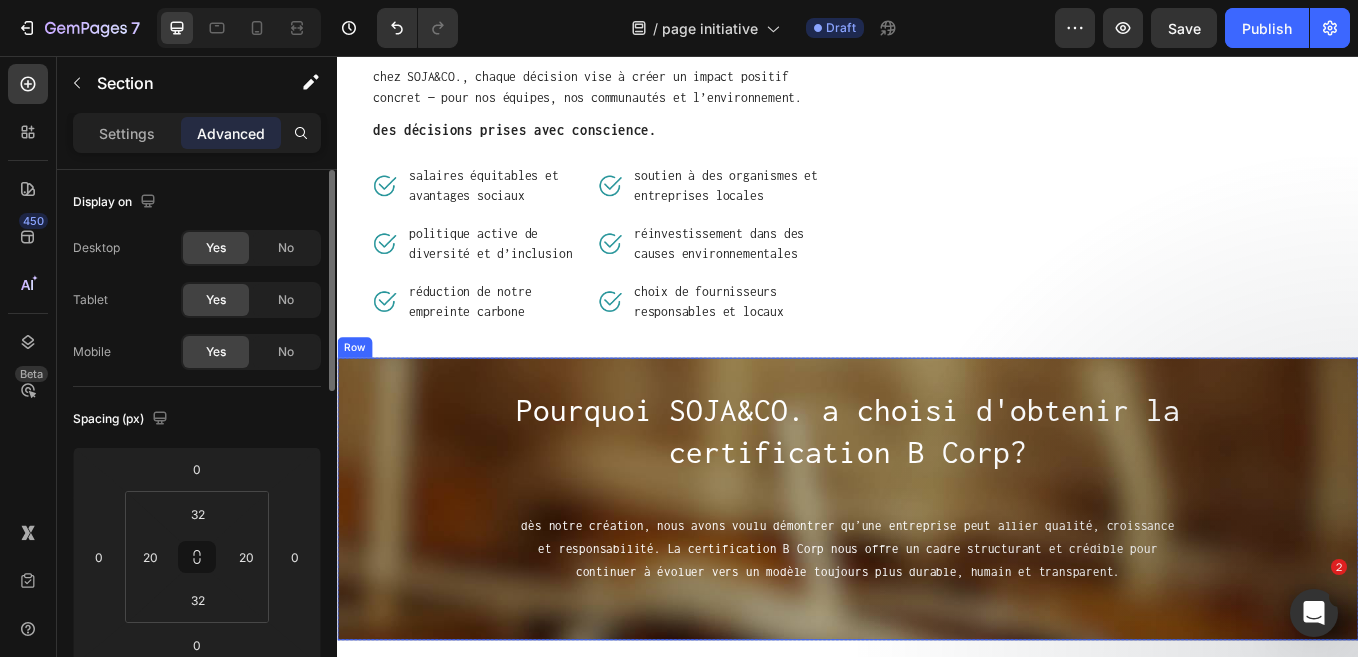 click on "Pourquoi SOJA&CO. a choisi d'obtenir la certification B Corp? Heading dès notre création, nous avons voulu démontrer qu’une entreprise peut allier qualité, croissance et responsabilité. La certification B Corp nous offre un cadre structurant et crédible pour continuer à évoluer vers un modèle toujours plus durable, humain et transparent. Text Block Row" at bounding box center (937, 577) 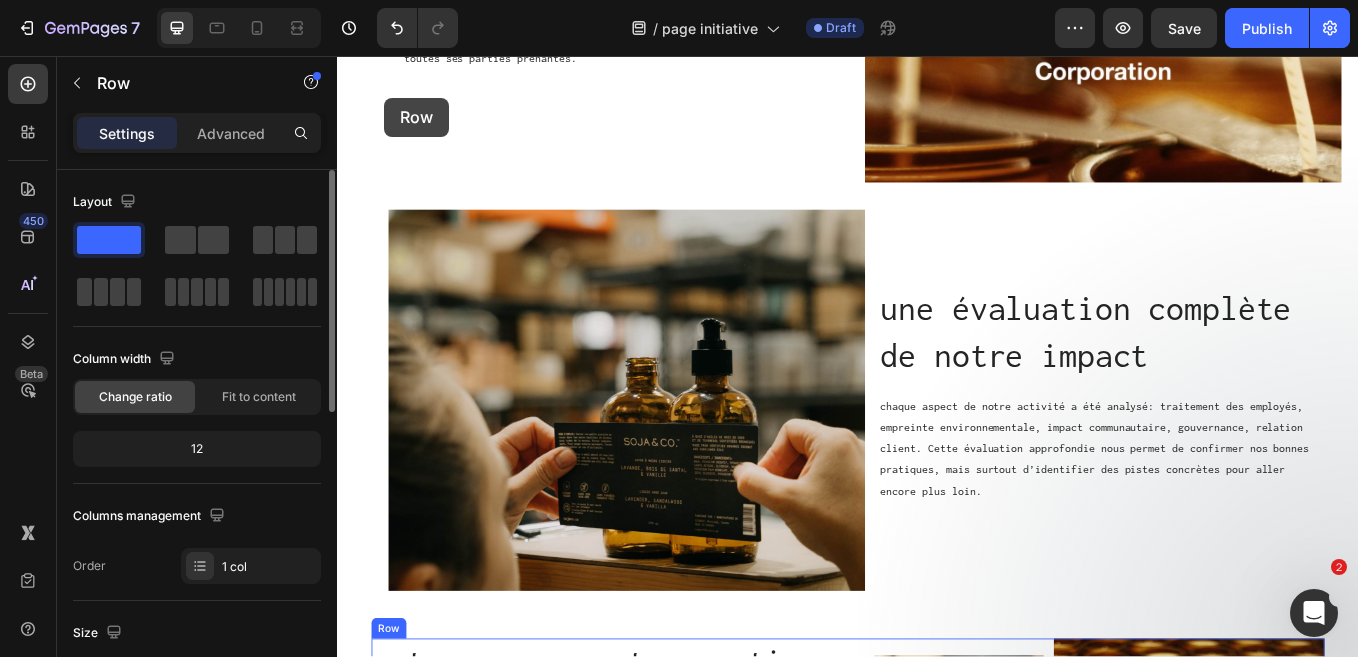 scroll, scrollTop: 331, scrollLeft: 0, axis: vertical 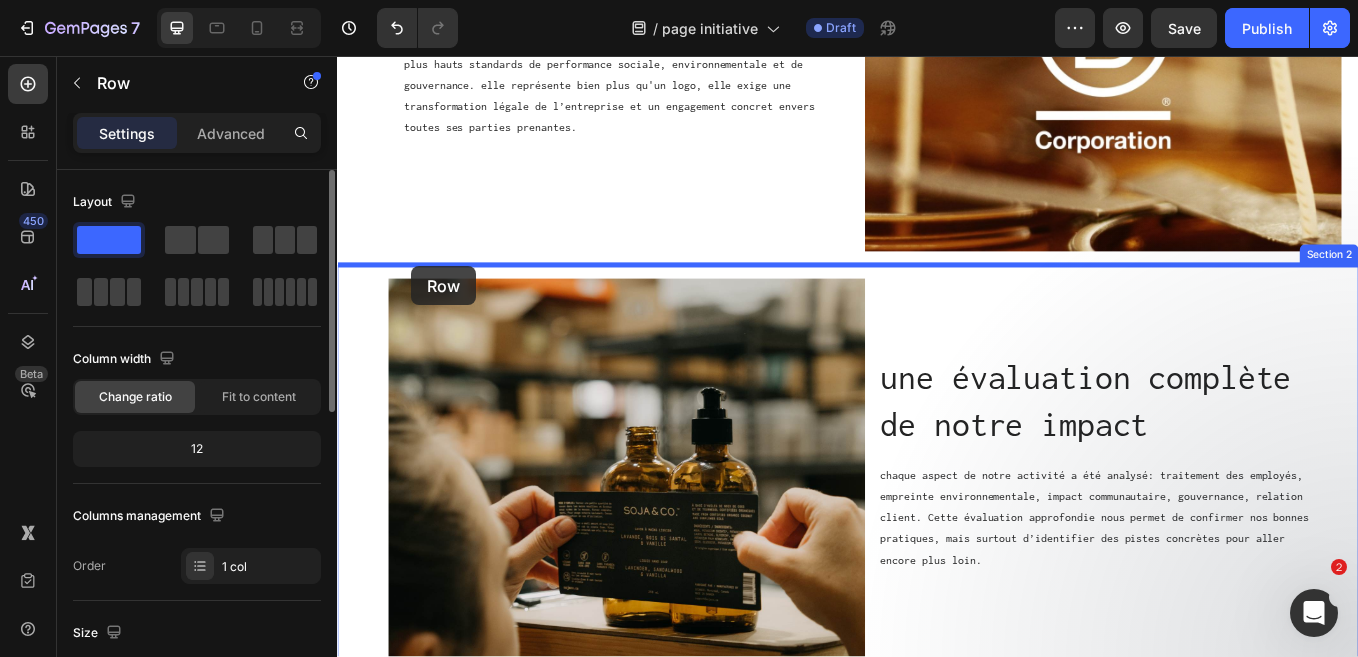 drag, startPoint x: 352, startPoint y: 390, endPoint x: 424, endPoint y: 304, distance: 112.1606 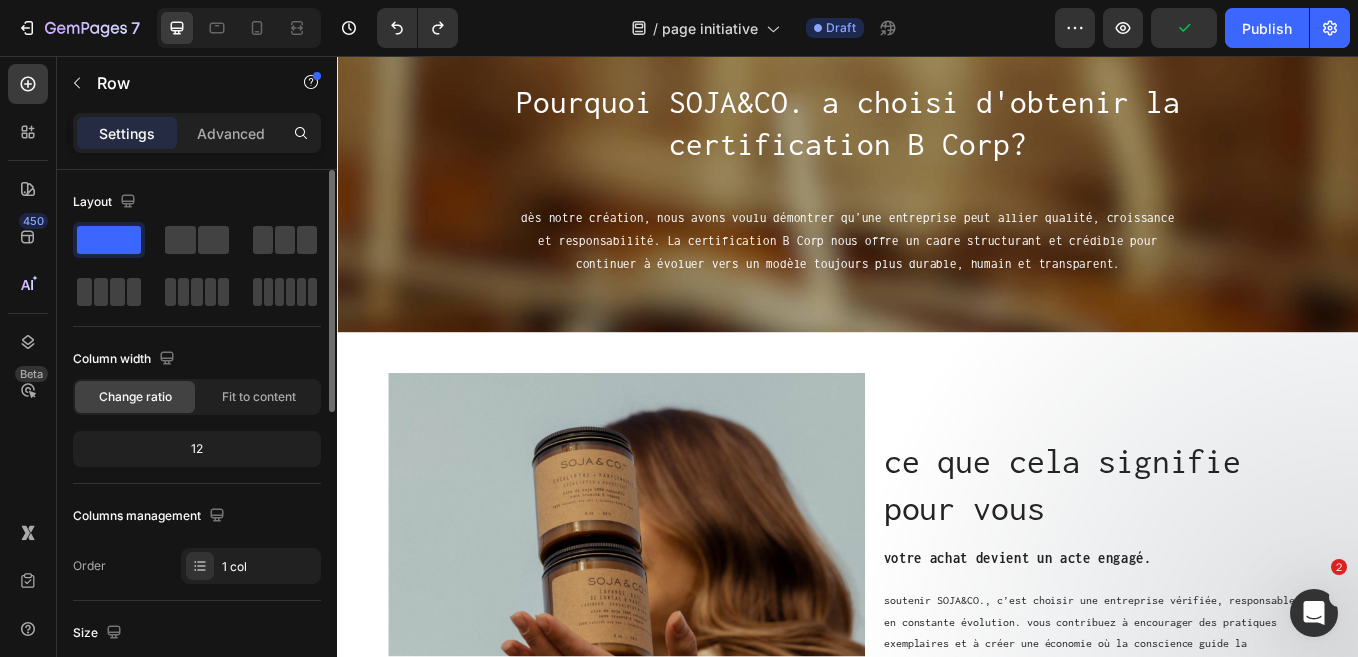 scroll, scrollTop: 1352, scrollLeft: 0, axis: vertical 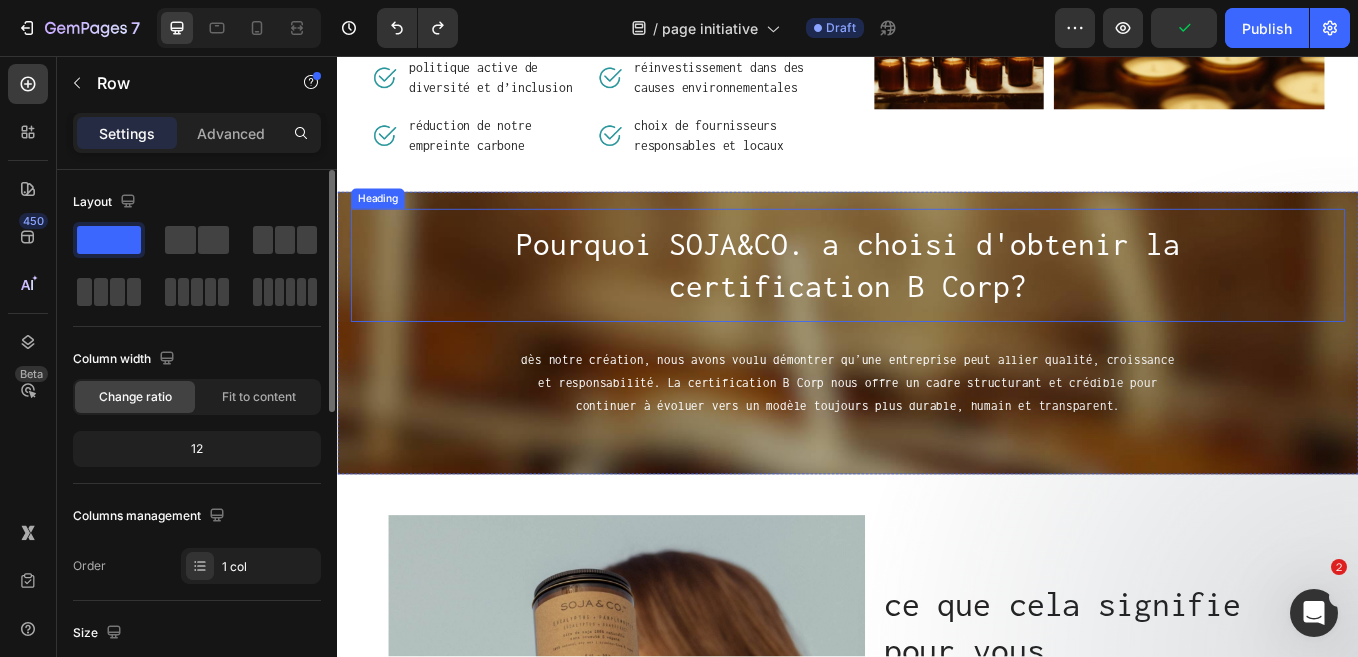 click on "Pourquoi SOJA&CO. a choisi d'obtenir la certification B Corp?" at bounding box center [937, 302] 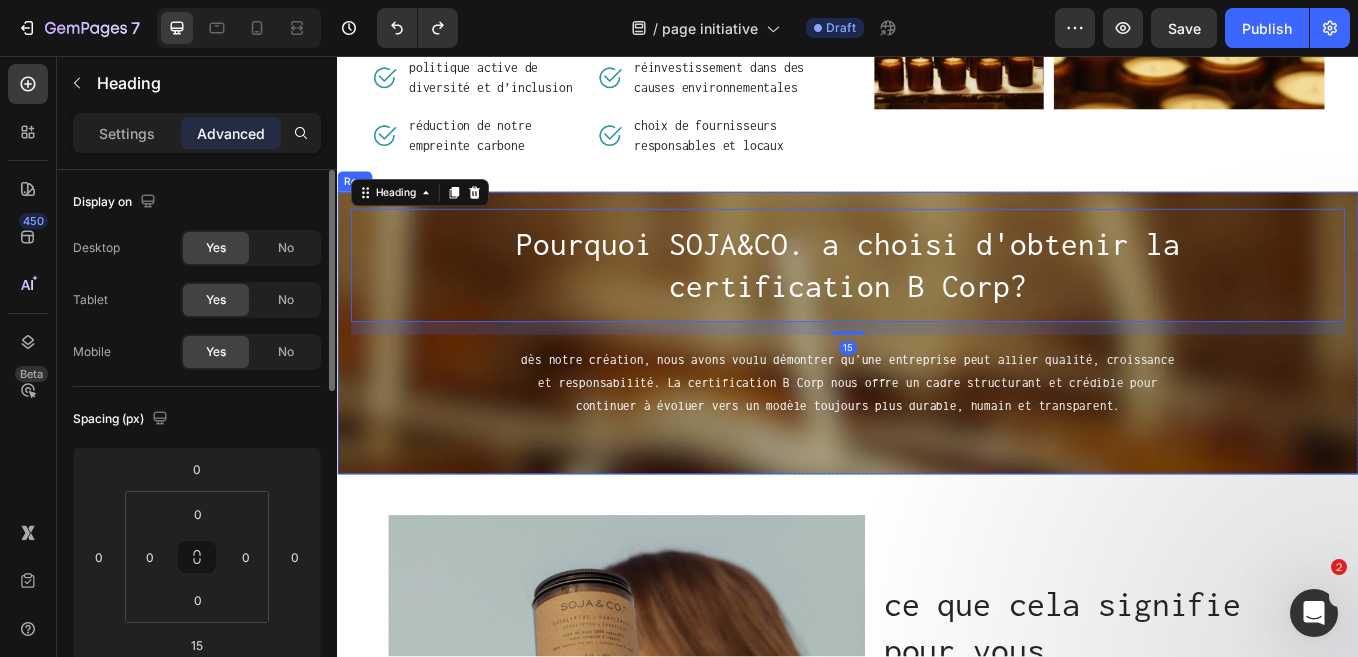 click on "Pourquoi SOJA&CO. a choisi d'obtenir la certification B Corp? Heading   15 dès notre création, nous avons voulu démontrer qu’une entreprise peut allier qualité, croissance et responsabilité. La certification B Corp nous offre un cadre structurant et crédible pour continuer à évoluer vers un modèle toujours plus durable, humain et transparent. Text Block Row" at bounding box center [937, 382] 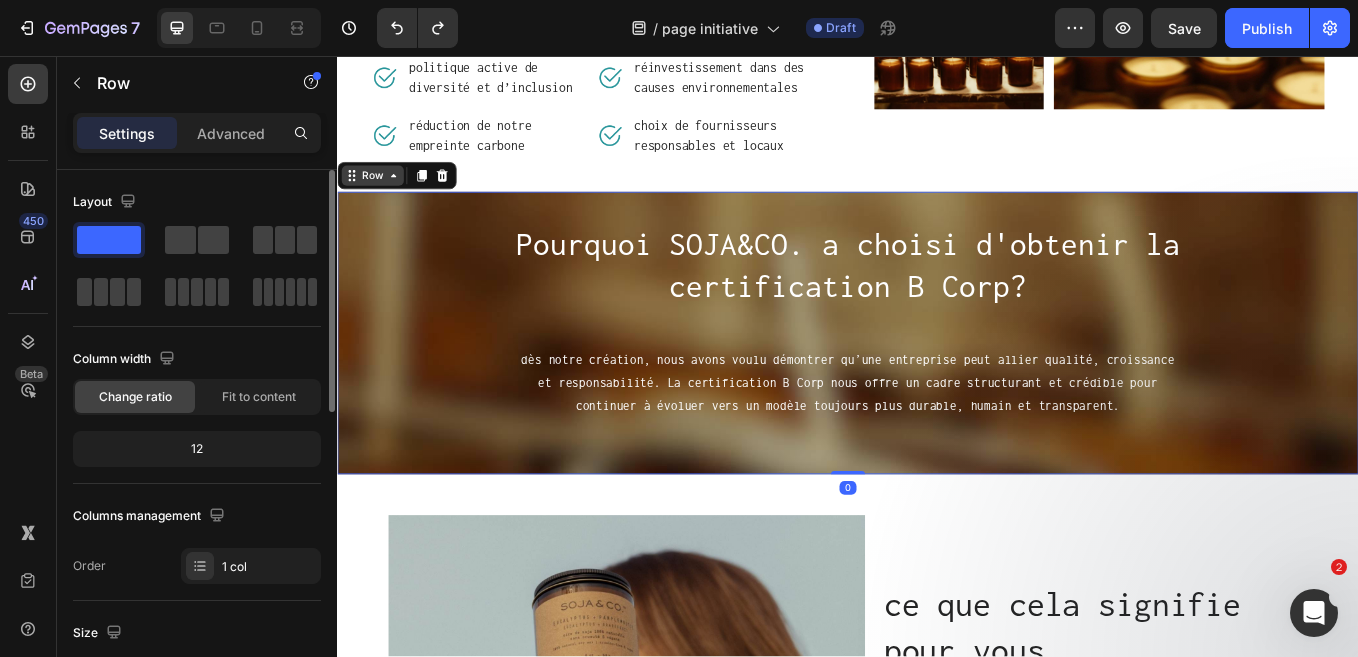 click on "Row" at bounding box center (378, 197) 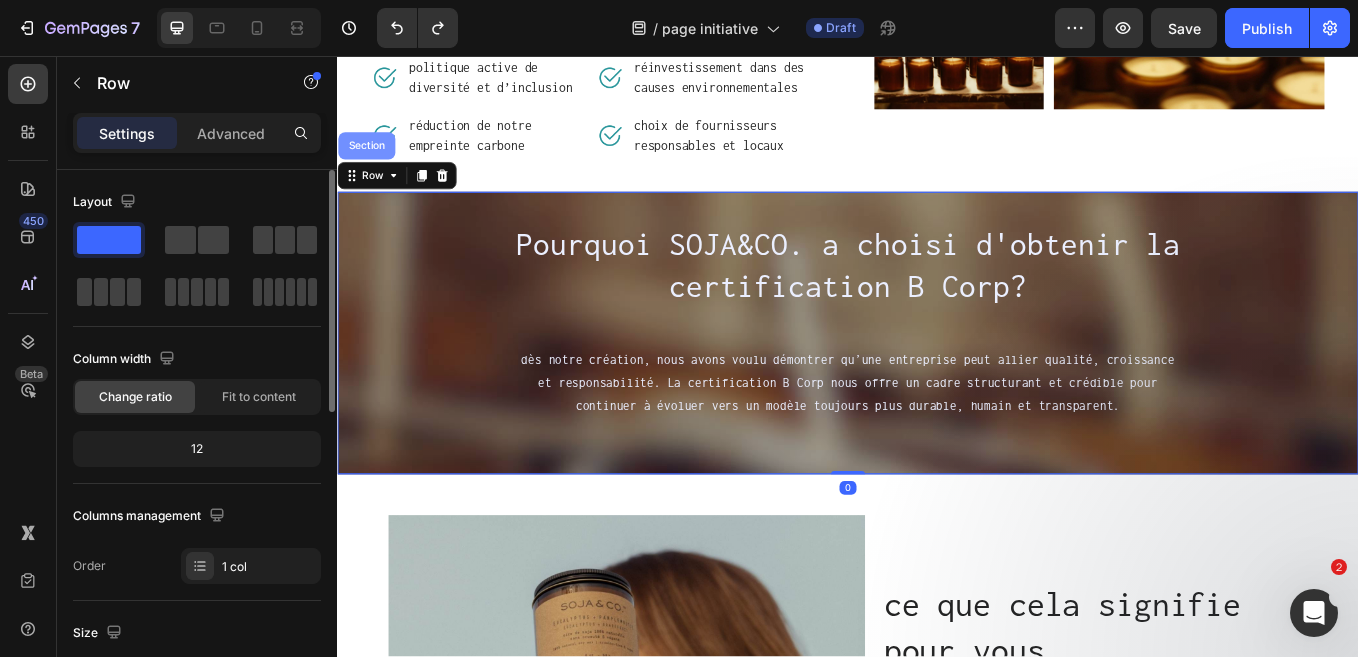 click on "Section" at bounding box center (371, 162) 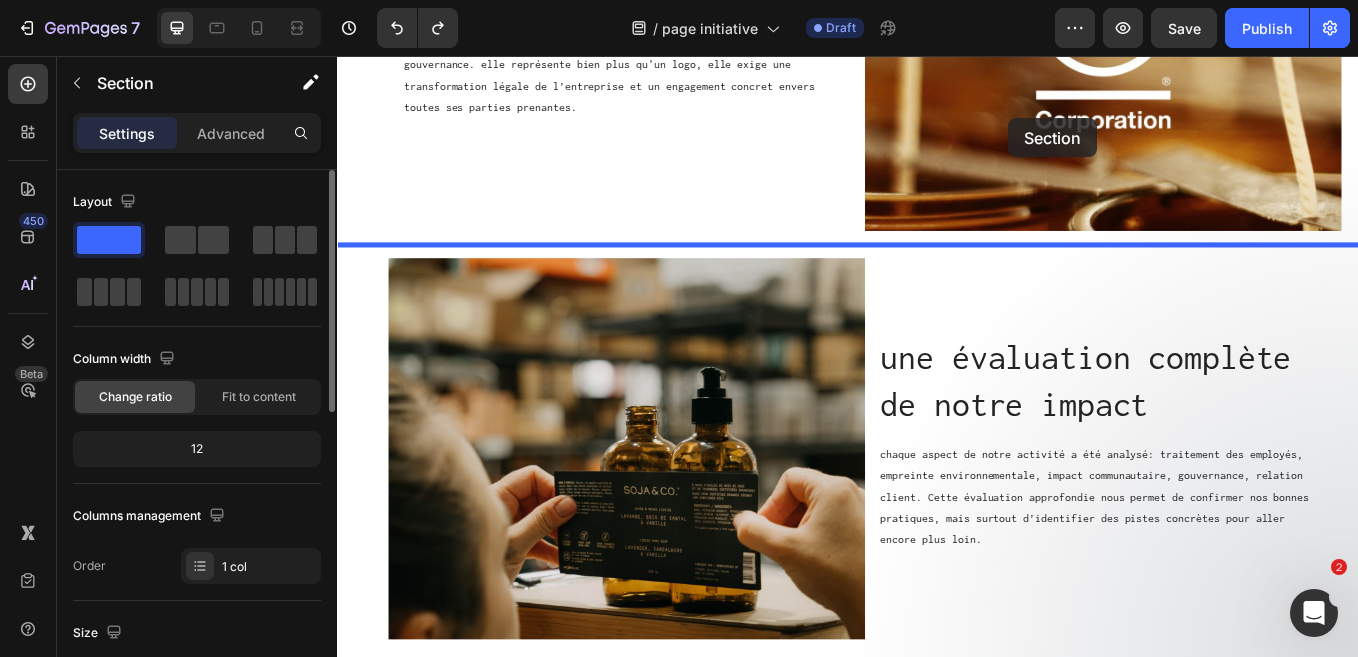 scroll, scrollTop: 352, scrollLeft: 0, axis: vertical 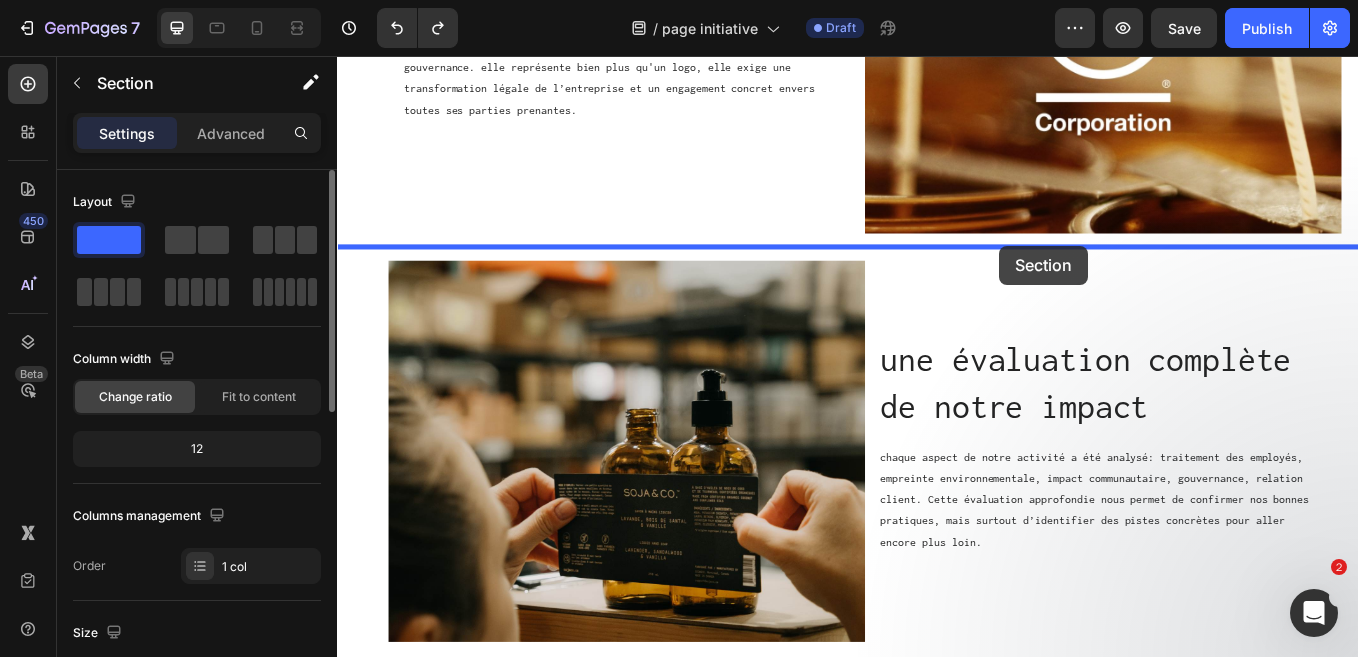 drag, startPoint x: 1134, startPoint y: 195, endPoint x: 1115, endPoint y: 279, distance: 86.12201 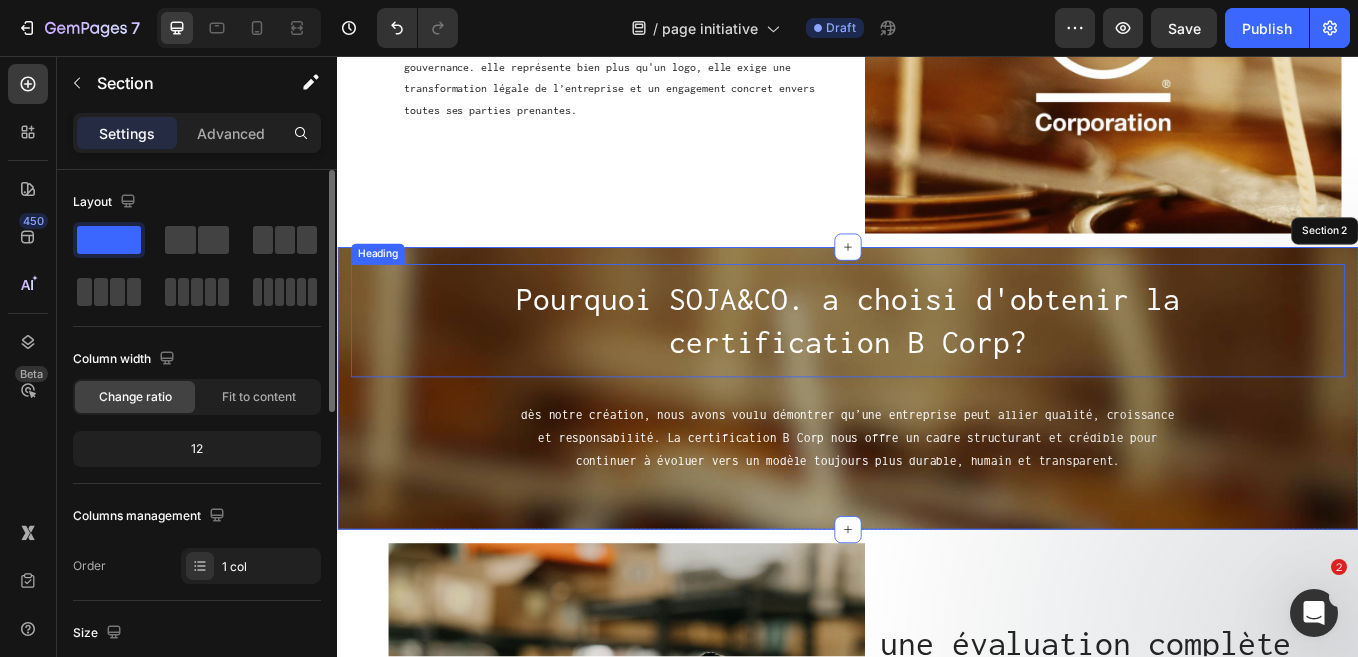 click on "la certification la plus rigoureuse au monde Heading la certification B Corp est attribuée aux entreprises qui répondent aux plus hauts standards de performance sociale, environnementale et de gouvernance. elle représente bien plus qu'un logo, elle exige une transformation légale de l’entreprise et un engagement concret envers toutes ses parties prenantes. Text Block" at bounding box center [677, 5] 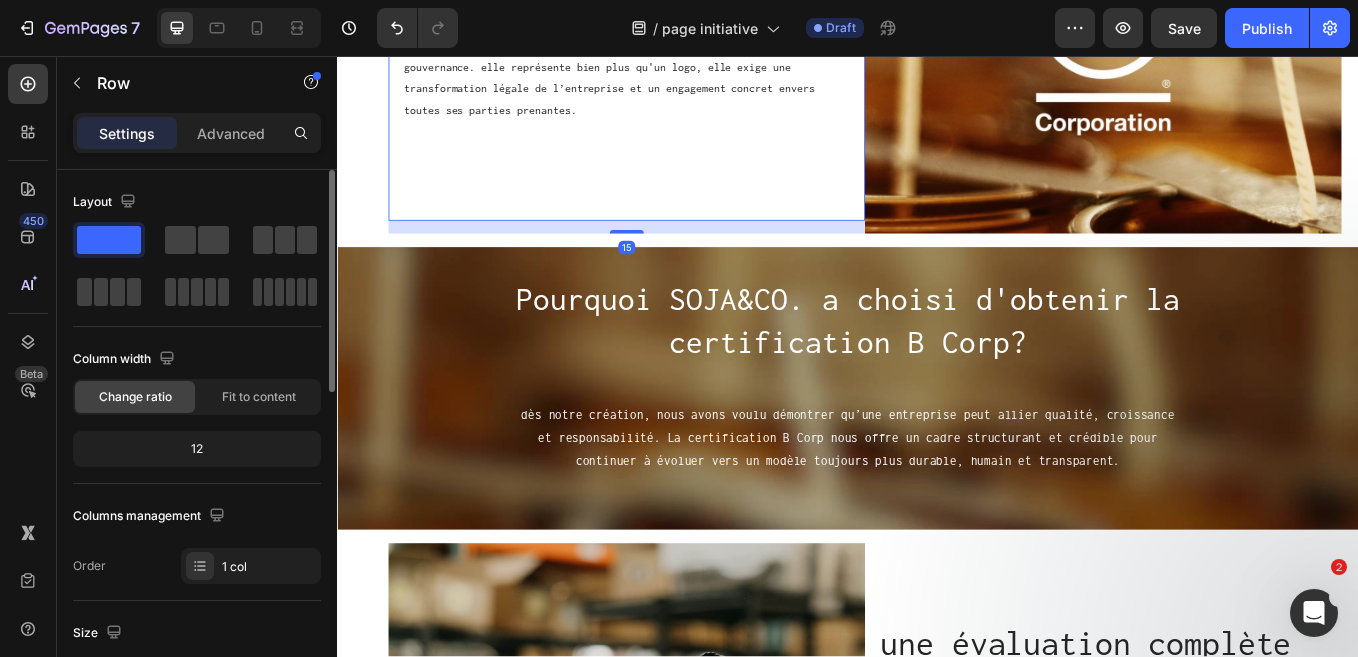 click on "la certification la plus rigoureuse au monde Heading la certification B Corp est attribuée aux entreprises qui répondent aux plus hauts standards de performance sociale, environnementale et de gouvernance. elle représente bien plus qu'un logo, elle exige une transformation légale de l’entreprise et un engagement concret envers toutes ses parties prenantes. Text Block" at bounding box center (677, 5) 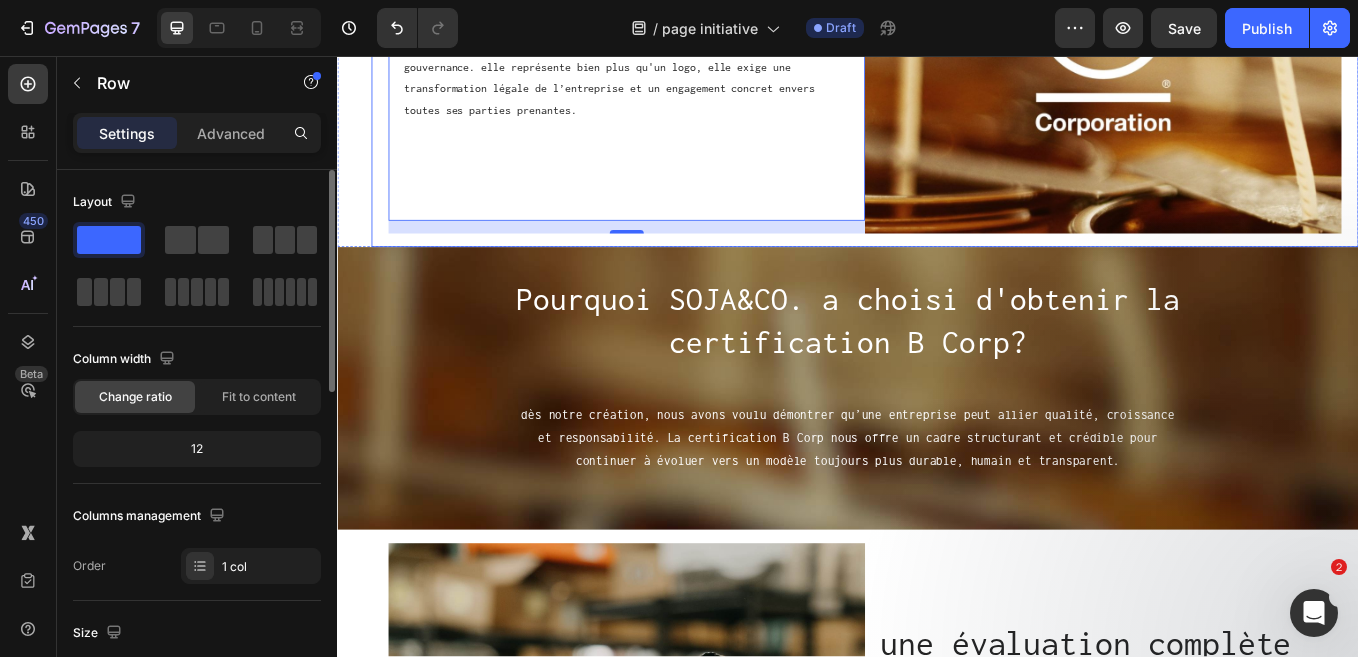 click on "la certification la plus rigoureuse au monde Heading la certification B Corp est attribuée aux entreprises qui répondent aux plus hauts standards de performance sociale, environnementale et de gouvernance. elle représente bien plus qu'un logo, elle exige une transformation légale de l’entreprise et un engagement concret envers toutes ses parties prenantes. Text Block Row   15 Image Row Row" at bounding box center (957, 13) 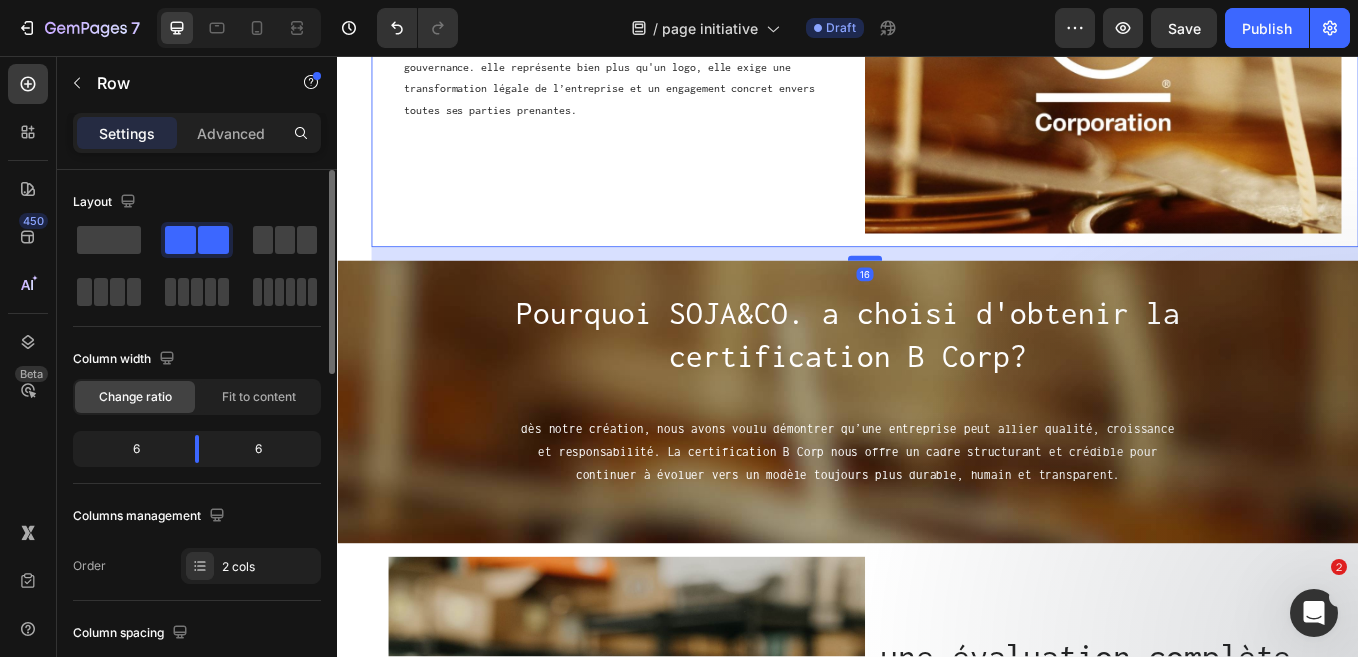 drag, startPoint x: 951, startPoint y: 277, endPoint x: 952, endPoint y: 293, distance: 16.03122 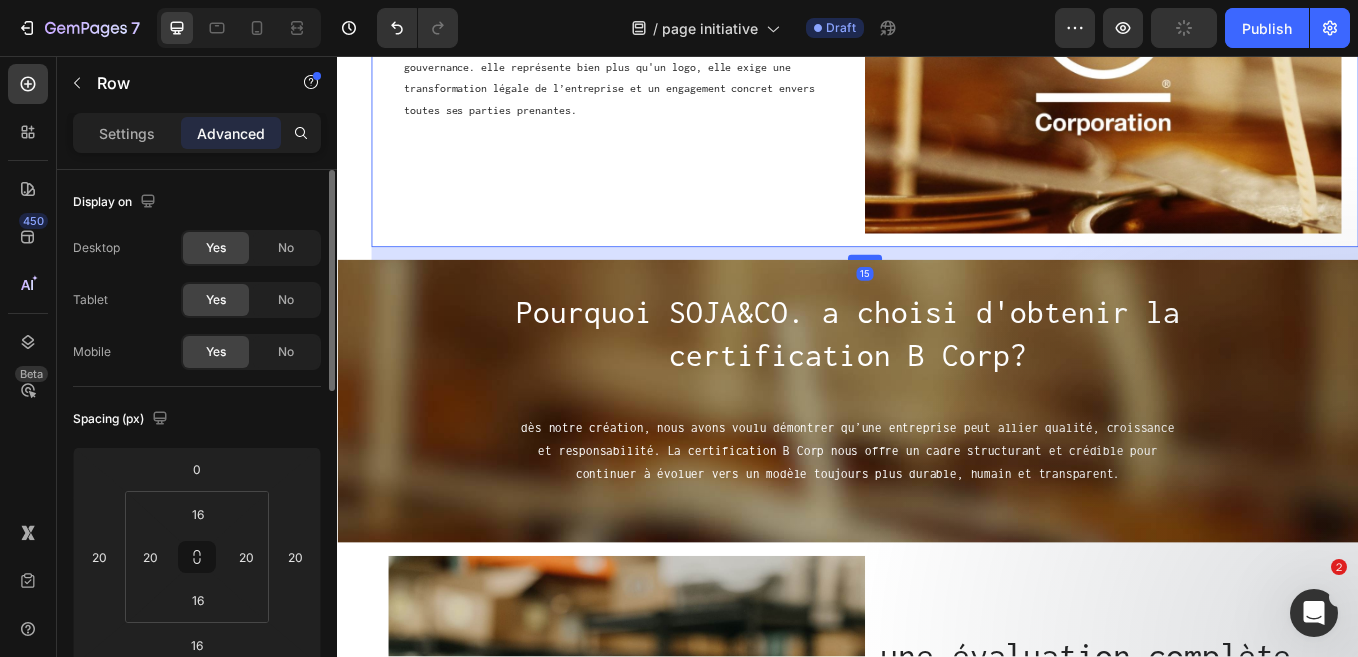 click at bounding box center [957, 293] 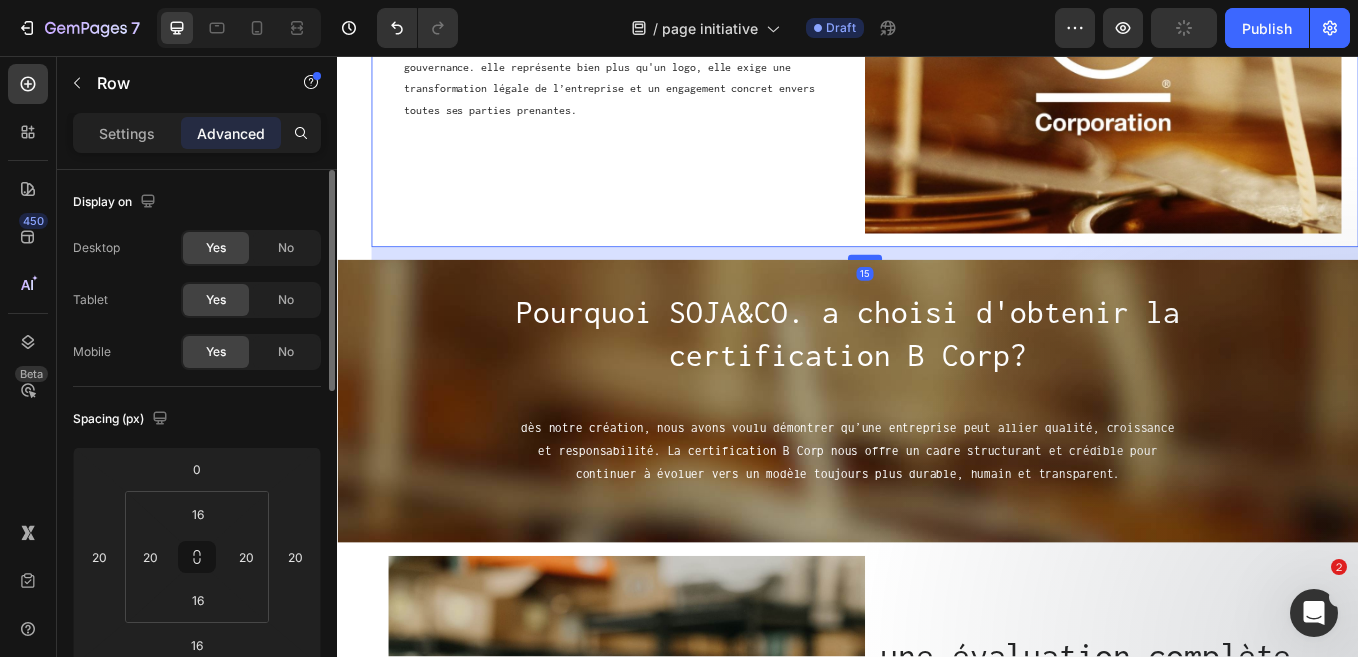 type on "15" 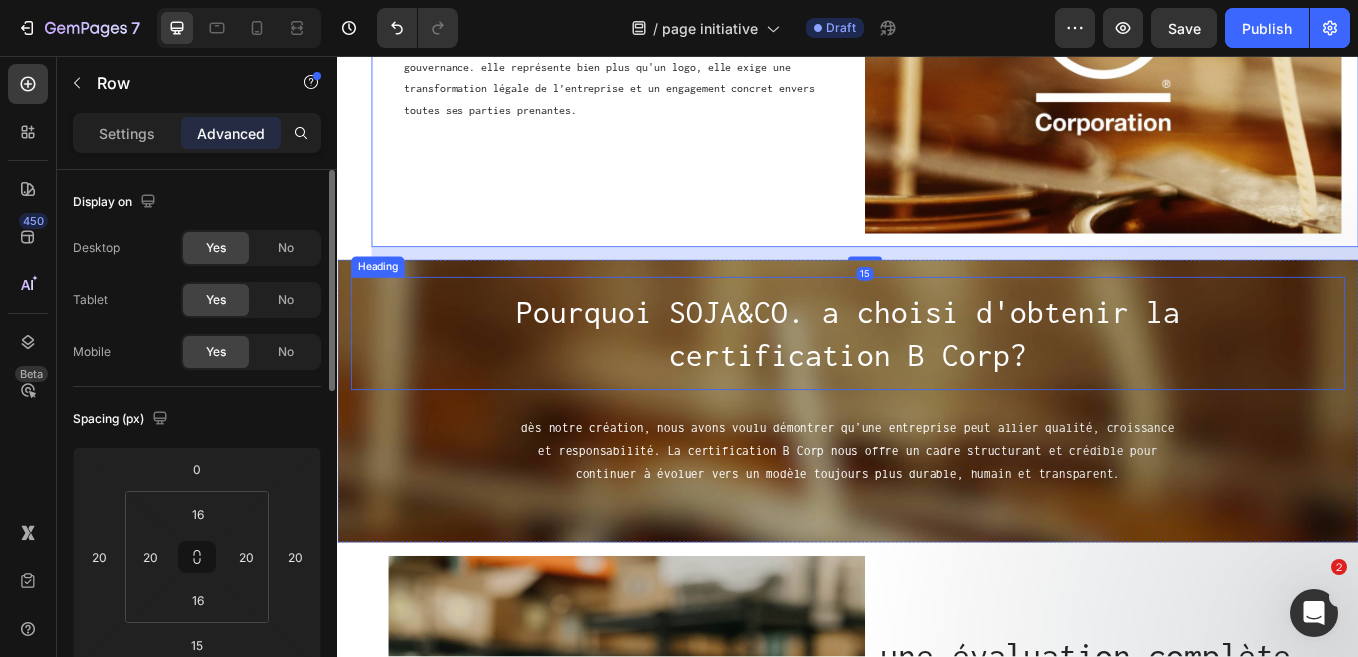 click on "Pourquoi SOJA&CO. a choisi d'obtenir la certification B Corp?" at bounding box center (937, 382) 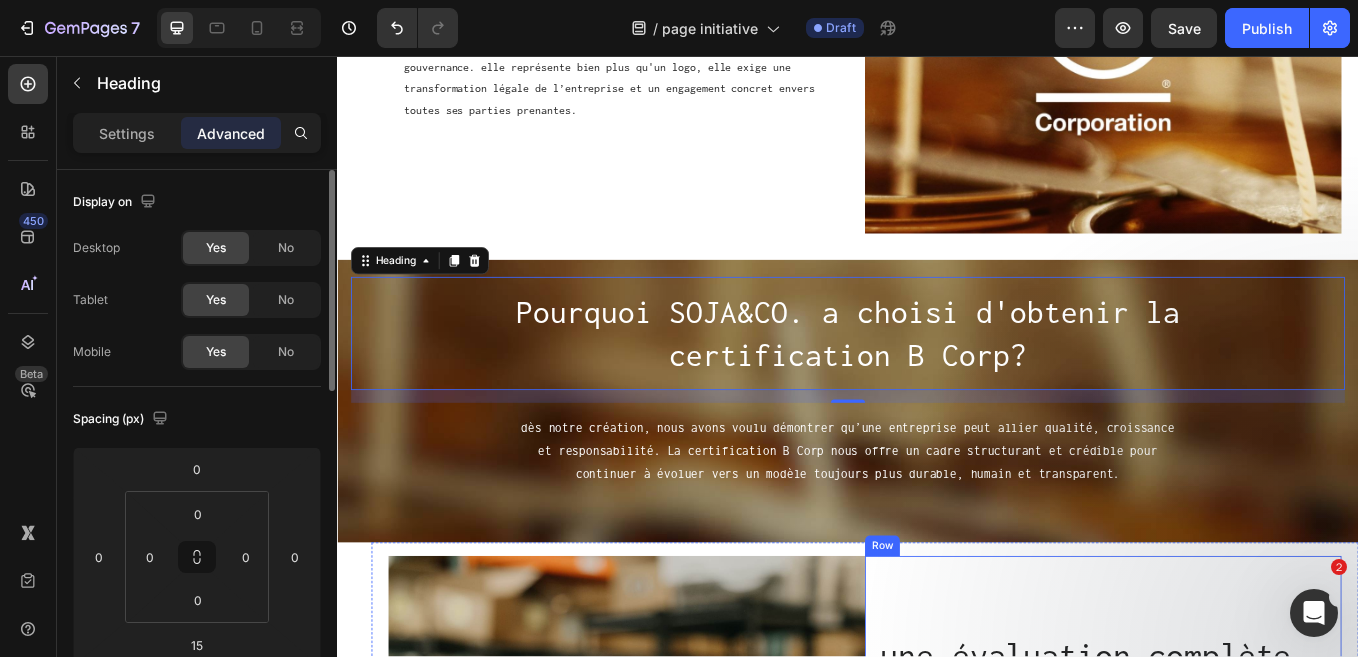 click on "une évaluation complète de notre impact Heading chaque aspect de notre activité a été analysé: traitement des employés, empreinte environnementale, impact communautaire, gouvernance, relation client. Cette évaluation approfondie nous permet de confirmer nos bonnes pratiques, mais surtout d’identifier des pistes concrètes pour aller encore plus loin. Text Block" at bounding box center [1237, 860] 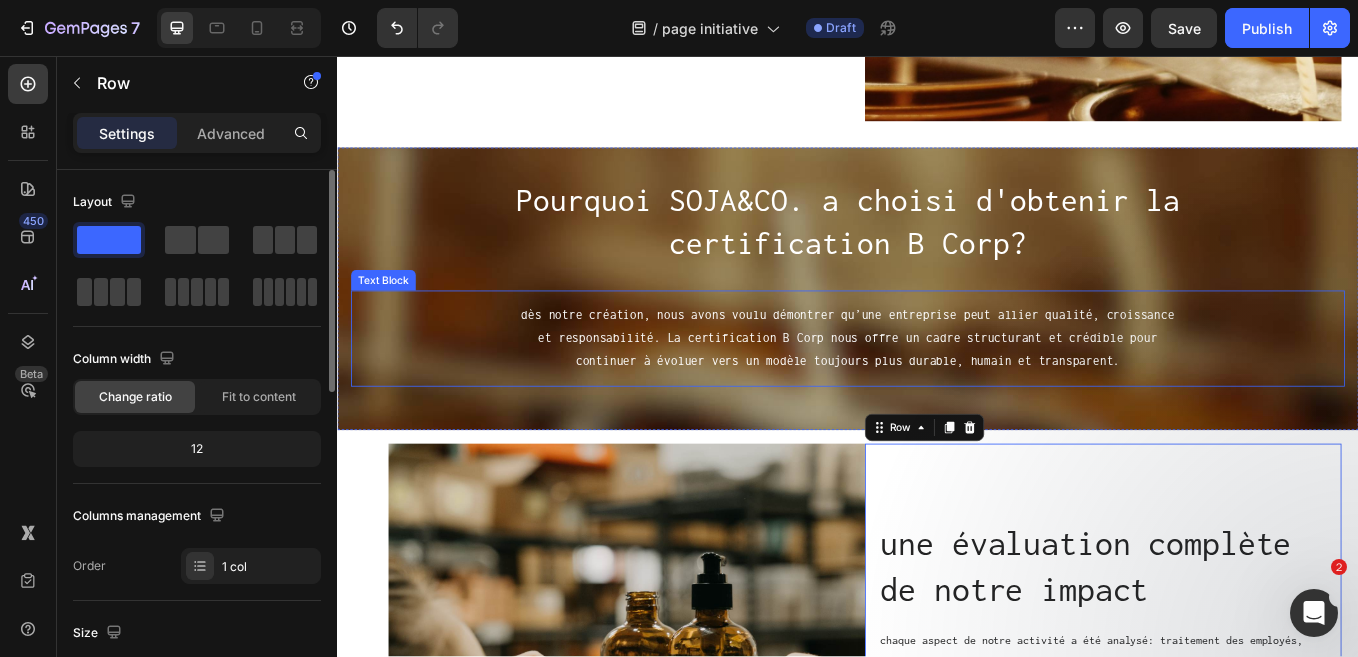 scroll, scrollTop: 497, scrollLeft: 0, axis: vertical 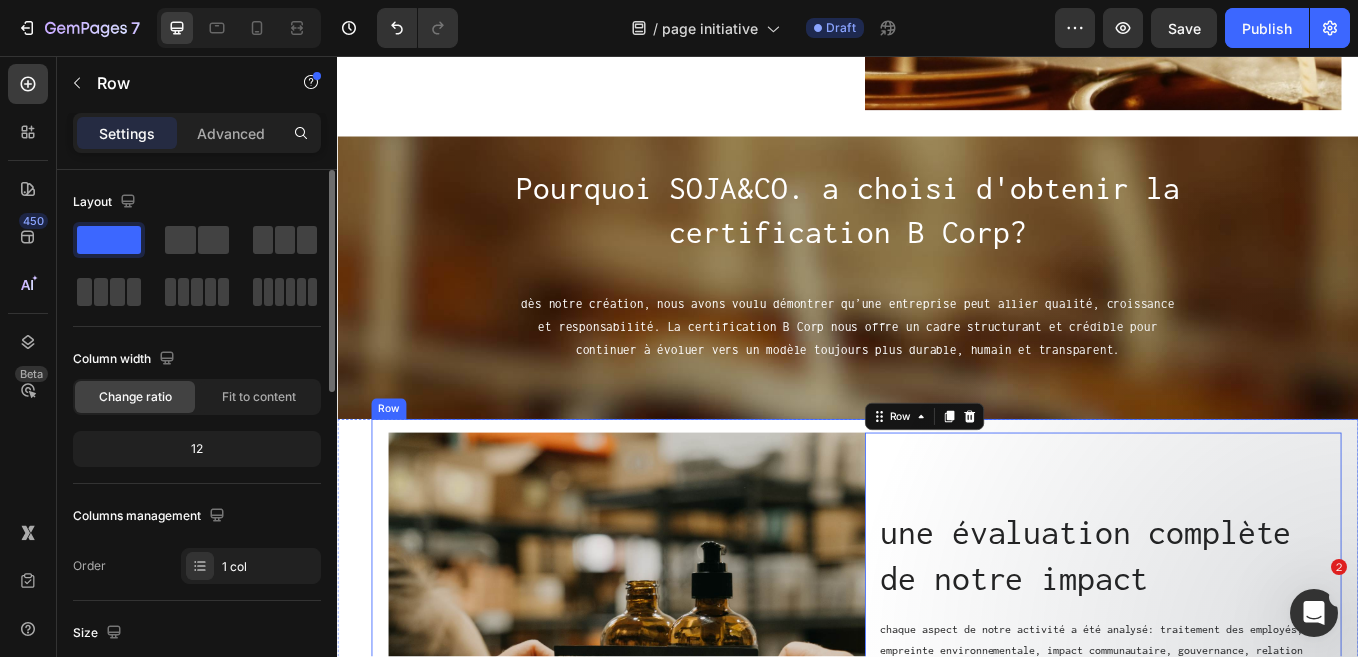 click on "une évaluation complète de notre impact Heading chaque aspect de notre activité a été analysé: traitement des employés, empreinte environnementale, impact communautaire, gouvernance, relation client. Cette évaluation approfondie nous permet de confirmer nos bonnes pratiques, mais surtout d’identifier des pistes concrètes pour aller encore plus loin. Text Block Row   15 Image Row Row" at bounding box center (957, 723) 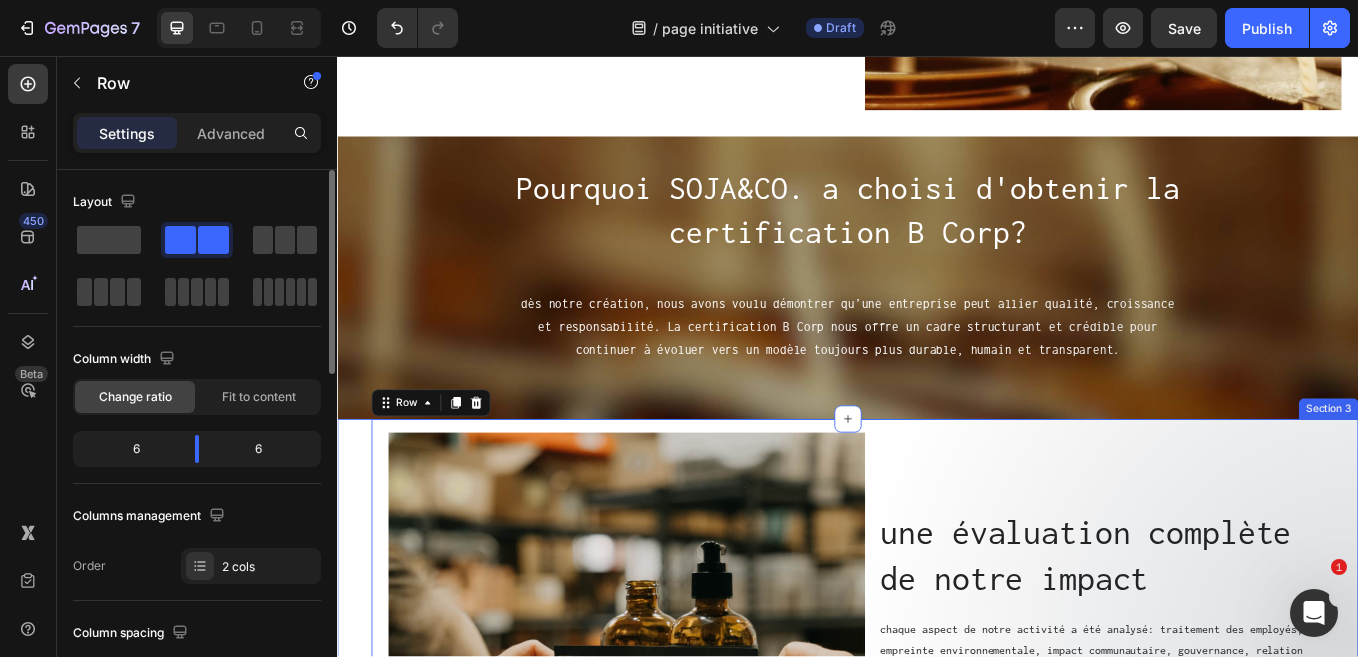 click on "une évaluation complète de notre impact Heading chaque aspect de notre activité a été analysé: traitement des employés, empreinte environnementale, impact communautaire, gouvernance, relation client. Cette évaluation approfondie nous permet de confirmer nos bonnes pratiques, mais surtout d’identifier des pistes concrètes pour aller encore plus loin. Text Block Row Image Row Row   0" at bounding box center (937, 723) 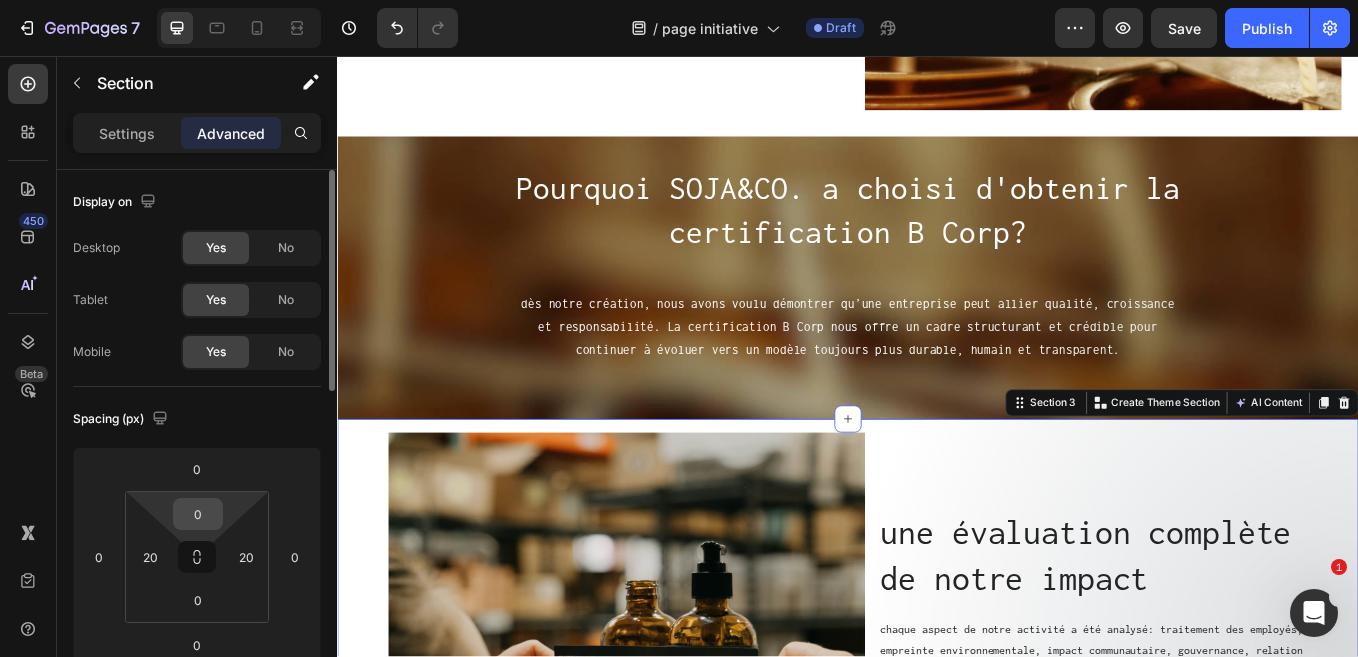 click on "0" at bounding box center (198, 514) 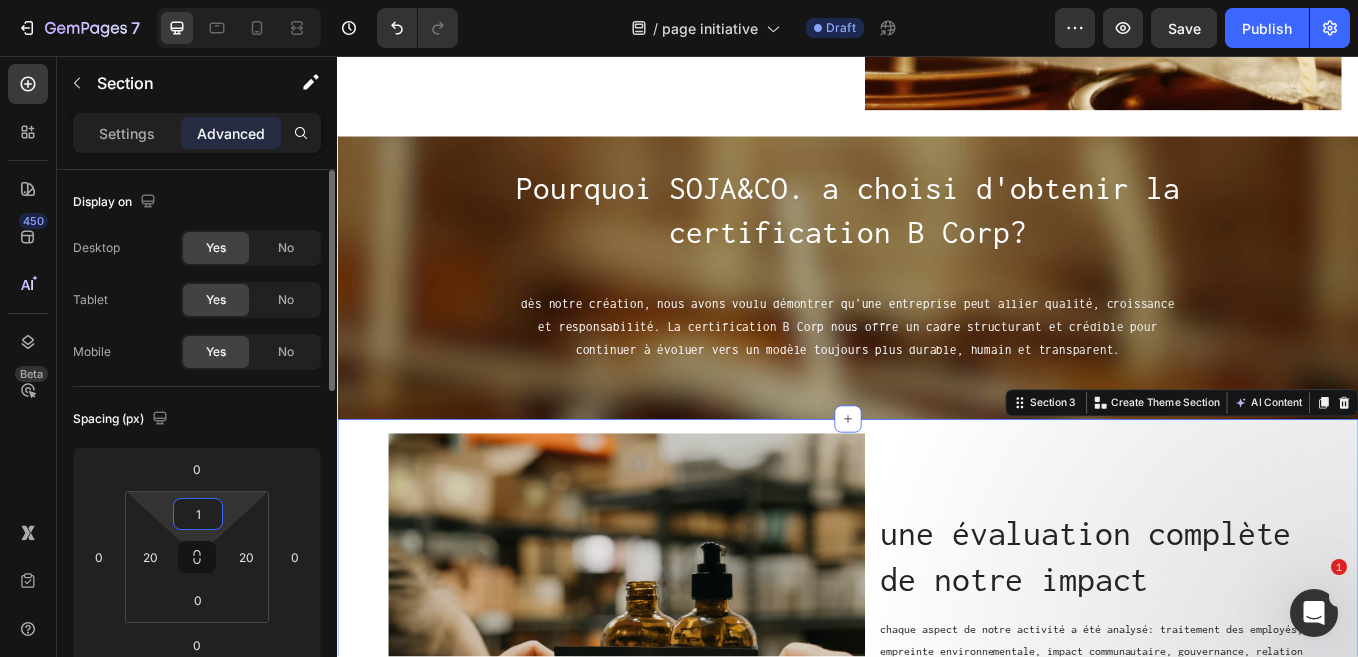 type on "10" 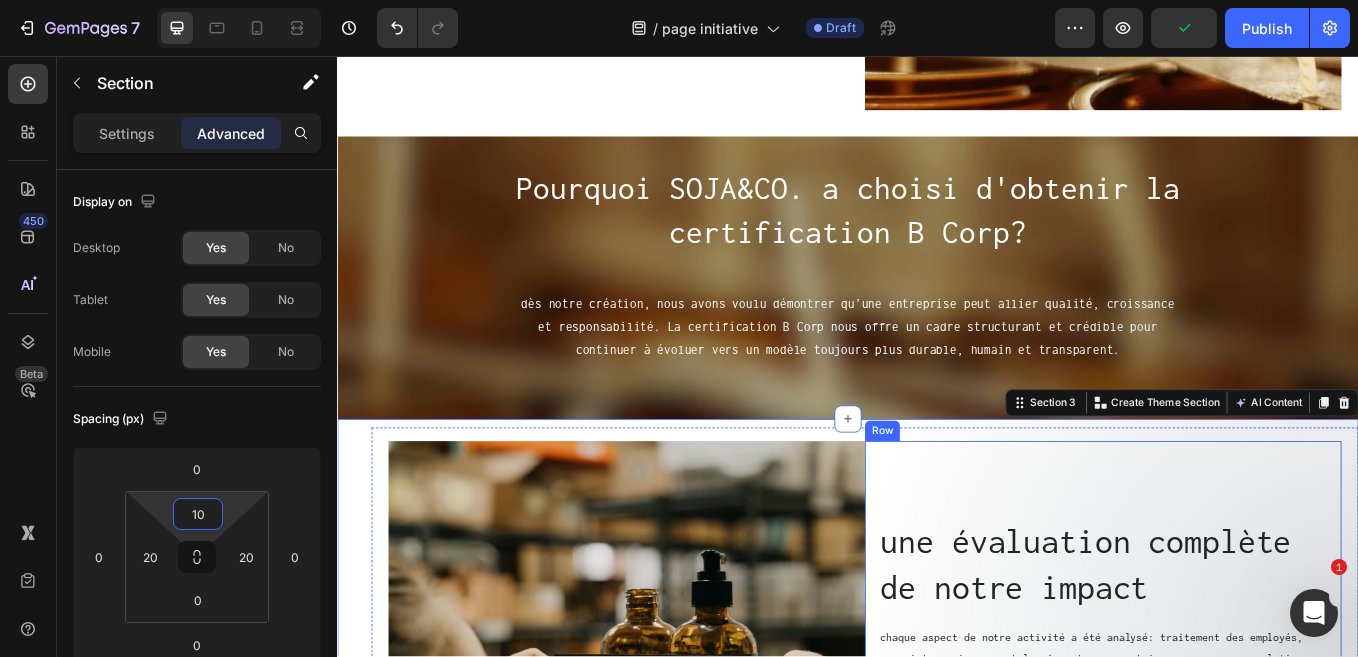 click on "une évaluation complète de notre impact Heading chaque aspect de notre activité a été analysé: traitement des employés, empreinte environnementale, impact communautaire, gouvernance, relation client. Cette évaluation approfondie nous permet de confirmer nos bonnes pratiques, mais surtout d’identifier des pistes concrètes pour aller encore plus loin. Text Block" at bounding box center (1237, 725) 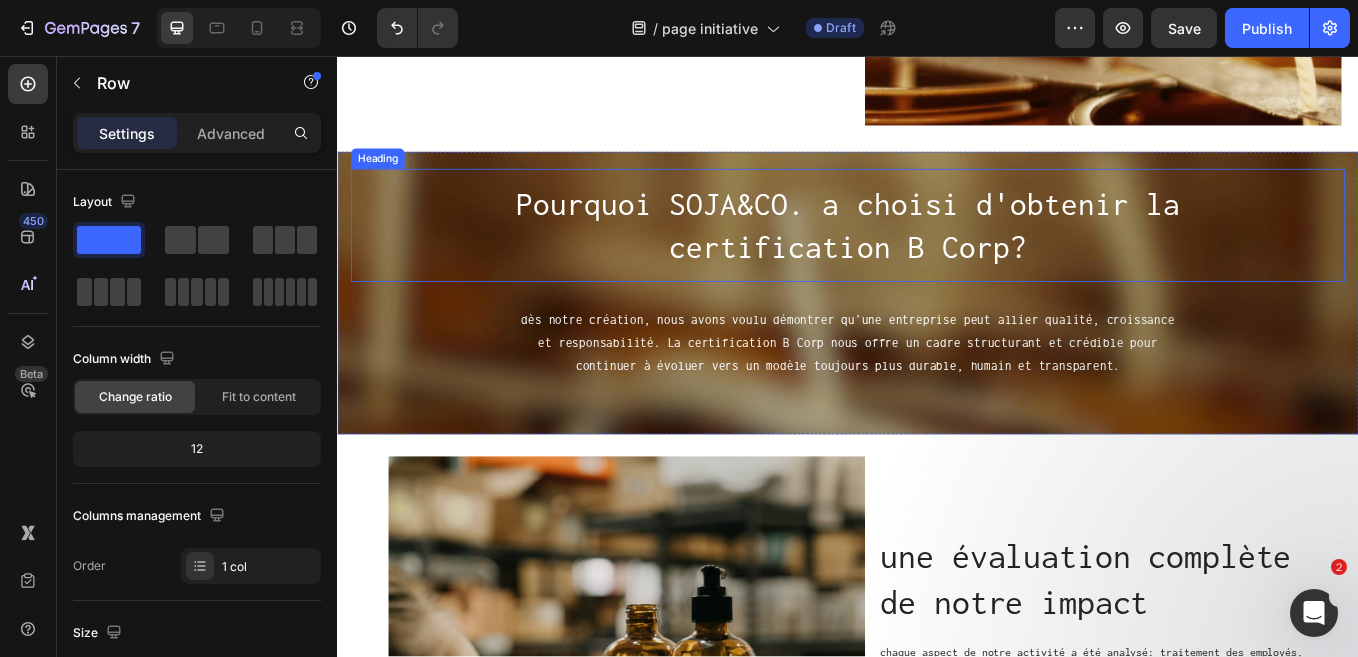 scroll, scrollTop: 488, scrollLeft: 0, axis: vertical 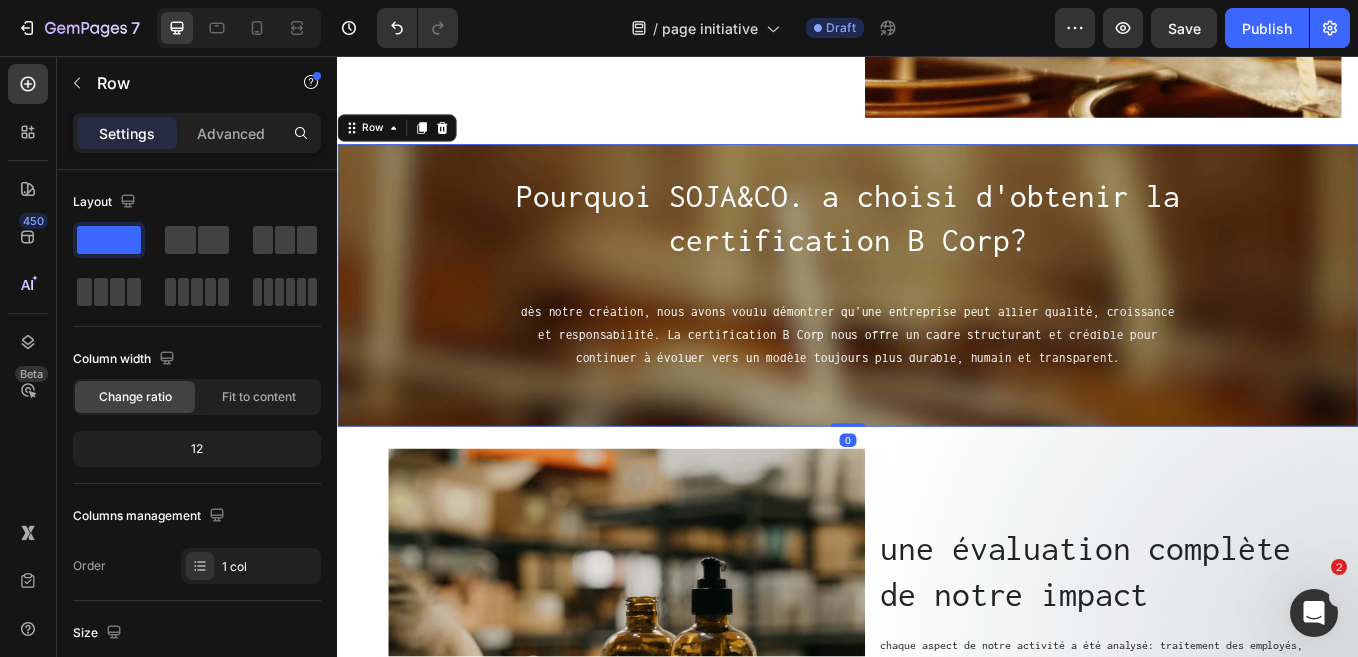 click on "Pourquoi SOJA&CO. a choisi d'obtenir la certification B Corp? Heading dès notre création, nous avons voulu démontrer qu’une entreprise peut allier qualité, croissance et responsabilité. La certification B Corp nous offre un cadre structurant et crédible pour continuer à évoluer vers un modèle toujours plus durable, humain et transparent. Text Block" at bounding box center (937, 328) 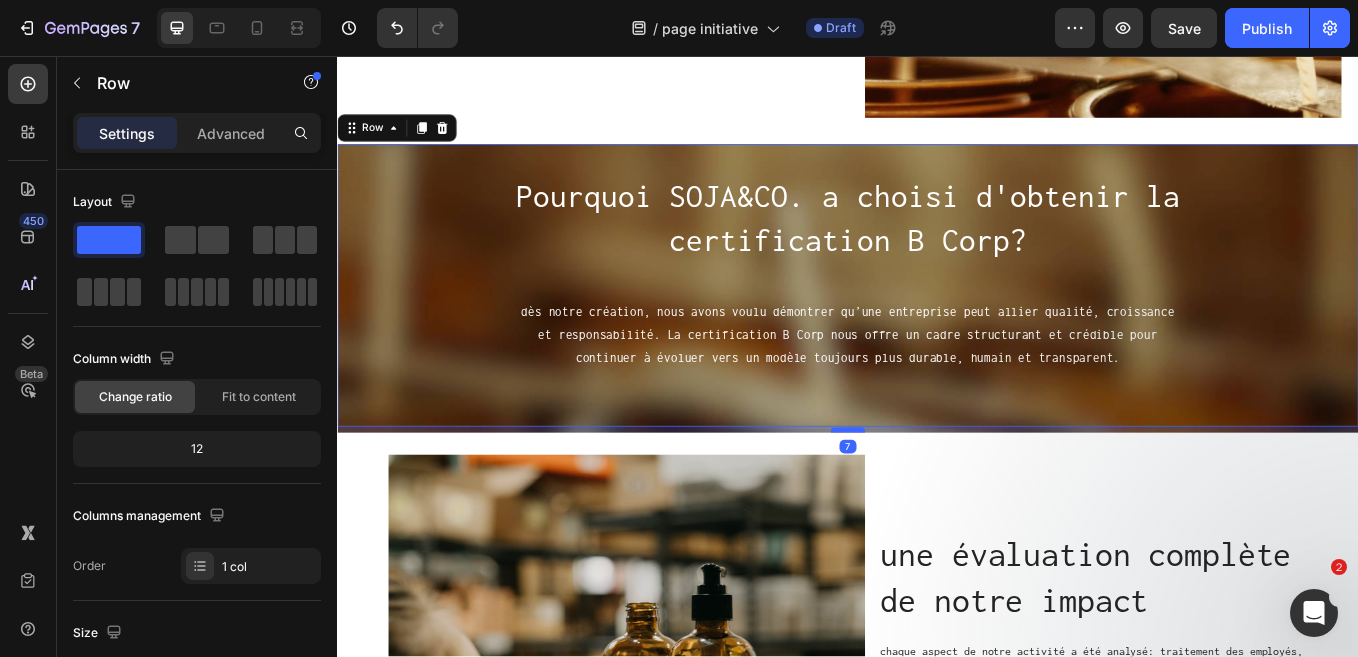 click at bounding box center (937, 496) 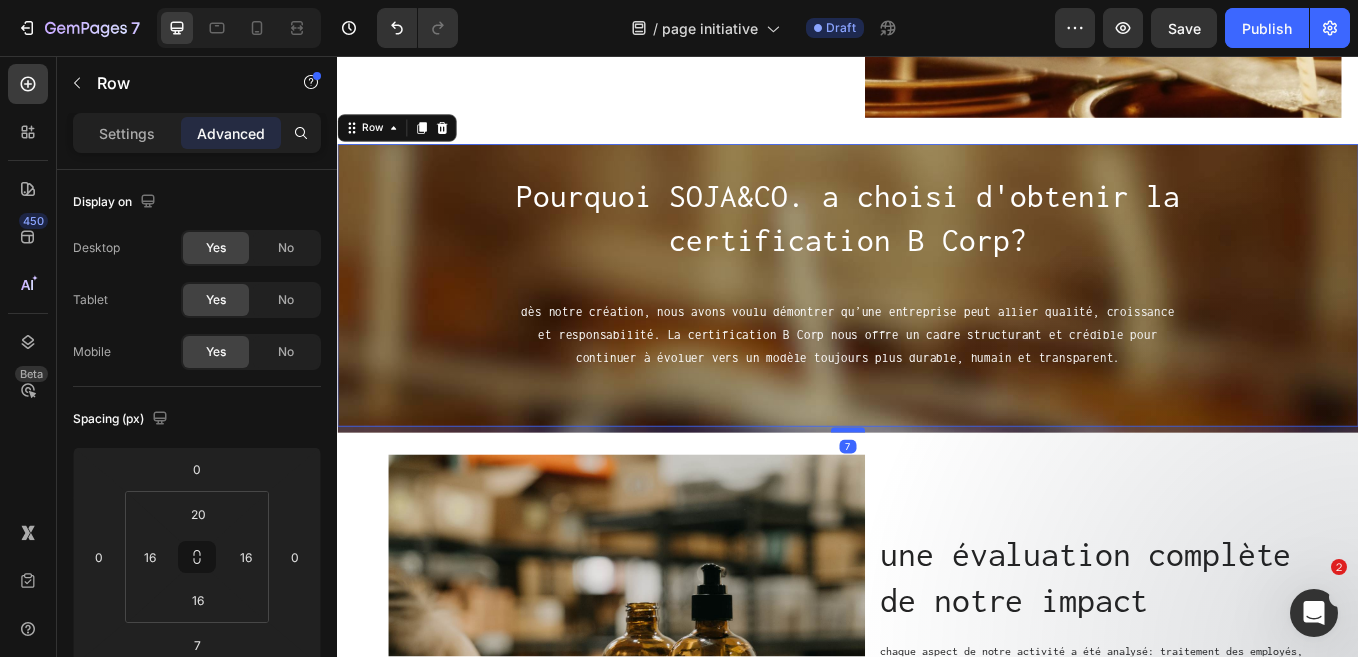click at bounding box center (937, 496) 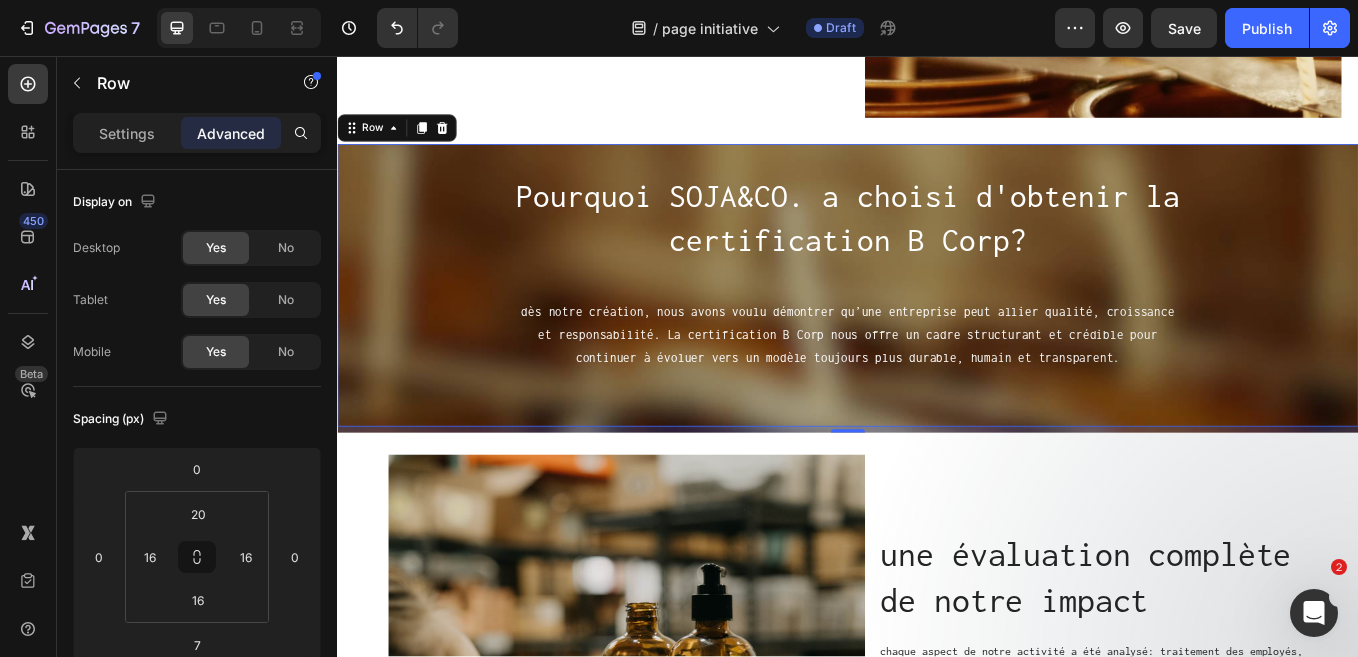 click on "Pourquoi SOJA&CO. a choisi d'obtenir la certification B Corp? Heading dès notre création, nous avons voulu démontrer qu’une entreprise peut allier qualité, croissance et responsabilité. La certification B Corp nous offre un cadre structurant et crédible pour continuer à évoluer vers un modèle toujours plus durable, humain et transparent. Text Block" at bounding box center [937, 328] 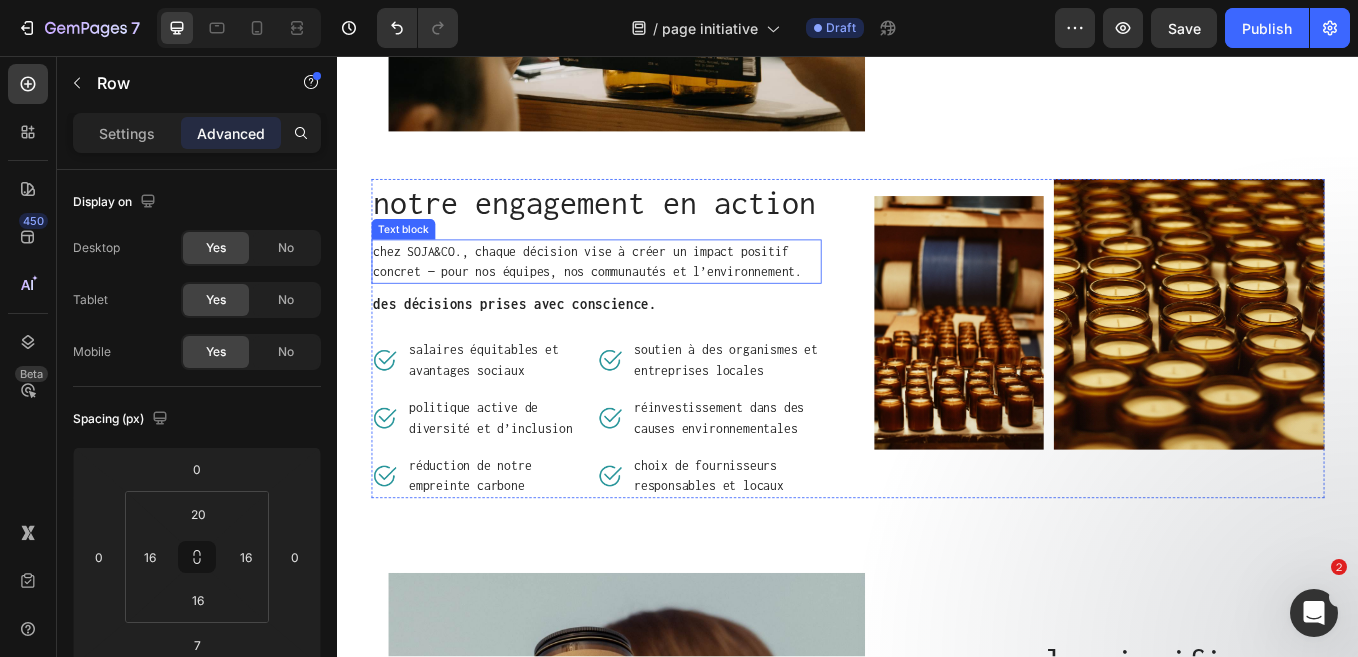 scroll, scrollTop: 1318, scrollLeft: 0, axis: vertical 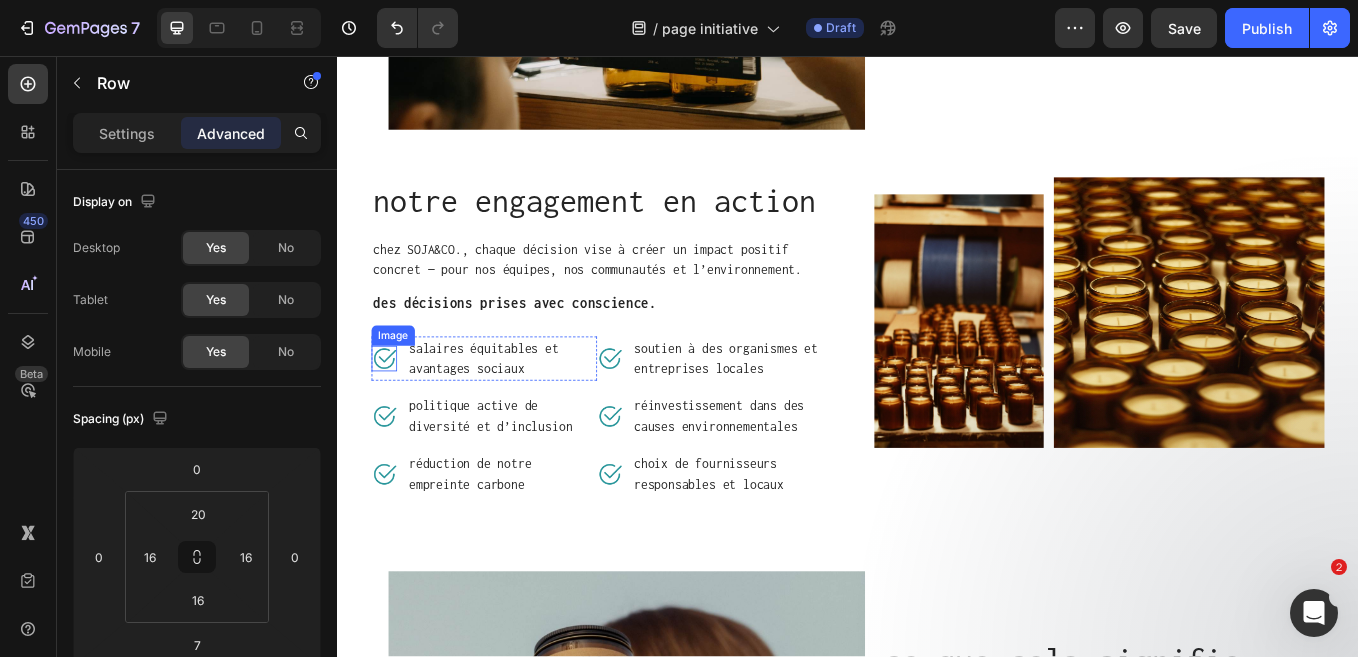 click at bounding box center (392, 412) 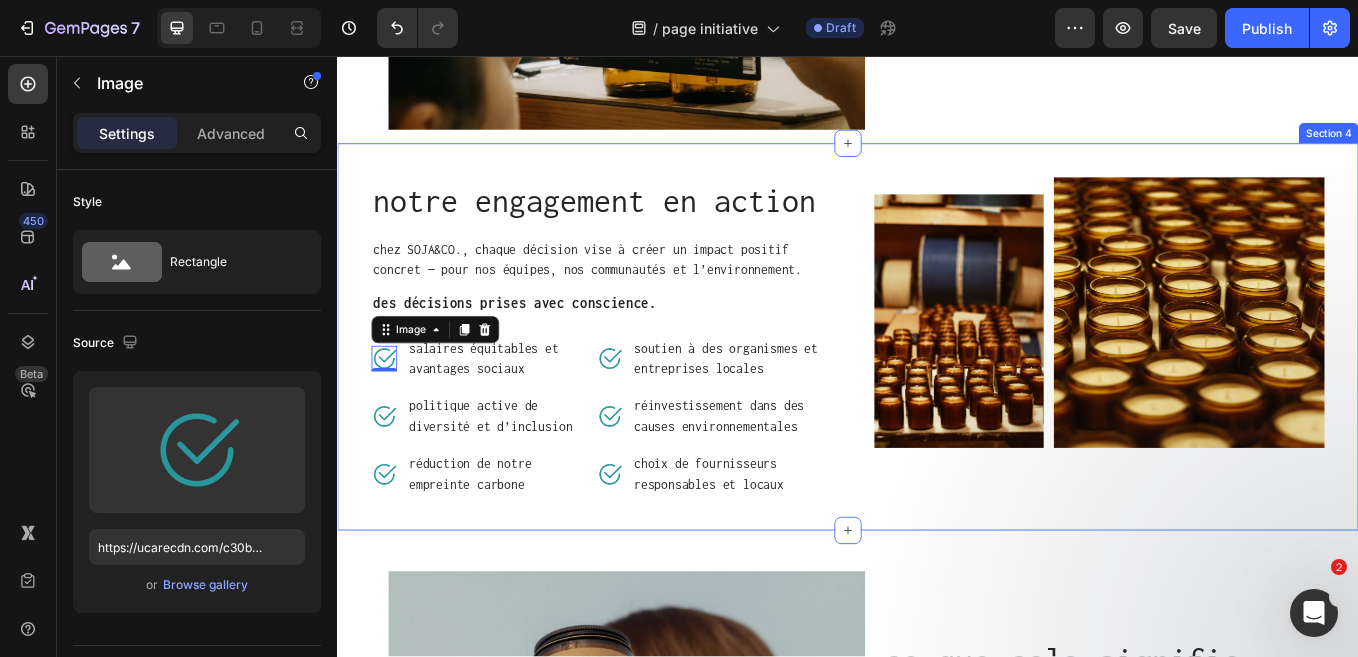 click on "notre engagement en action Heading chez SOJA&CO., chaque décision vise à créer un impact positif concret — pour nos équipes, nos communautés et l’environnement. Text block des décisions prises avec conscience. Text block Image   0 salaires équitables et avantages sociaux Text block Row Image politique active de diversité et d’inclusion Text block Row Image réduction de notre empreinte carbone Text block Row Image soutien à des organismes et entreprises locales Text block Row Image réinvestissement dans des causes environnementales Text block Row Image choix de fournisseurs responsables et locaux Text block Row Row Image Image Row Row Section 4" at bounding box center (937, 386) 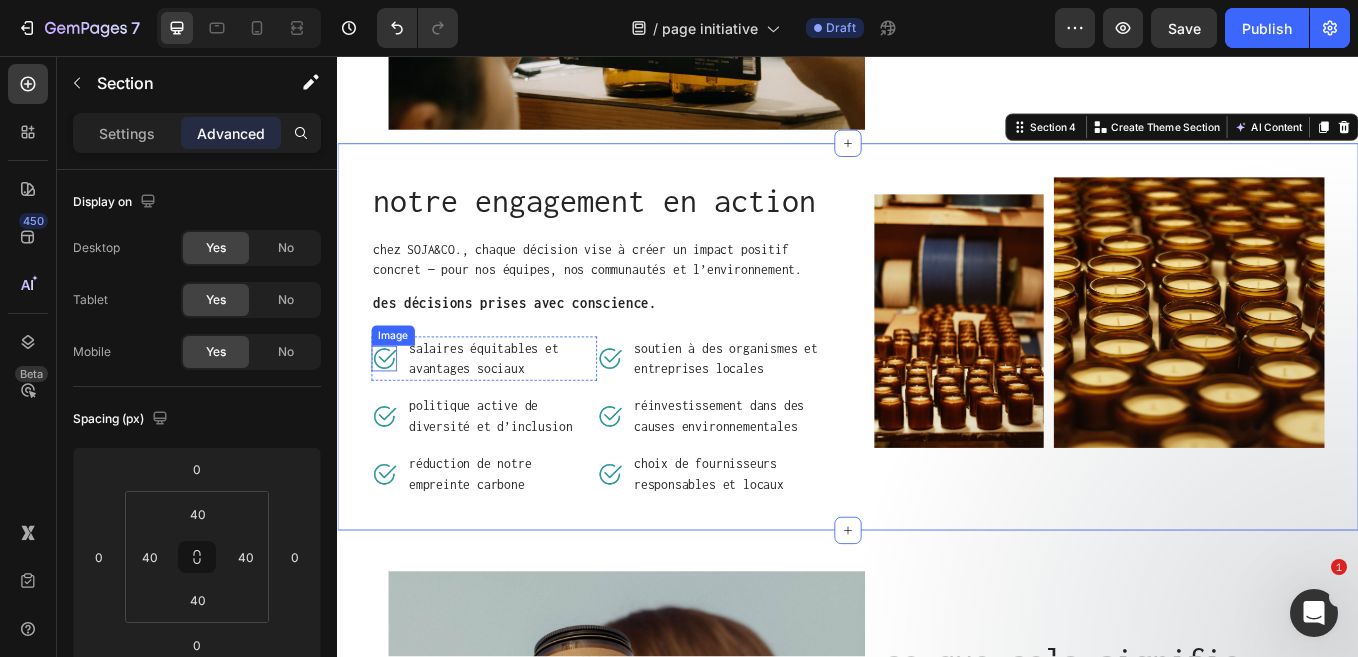 click at bounding box center (392, 412) 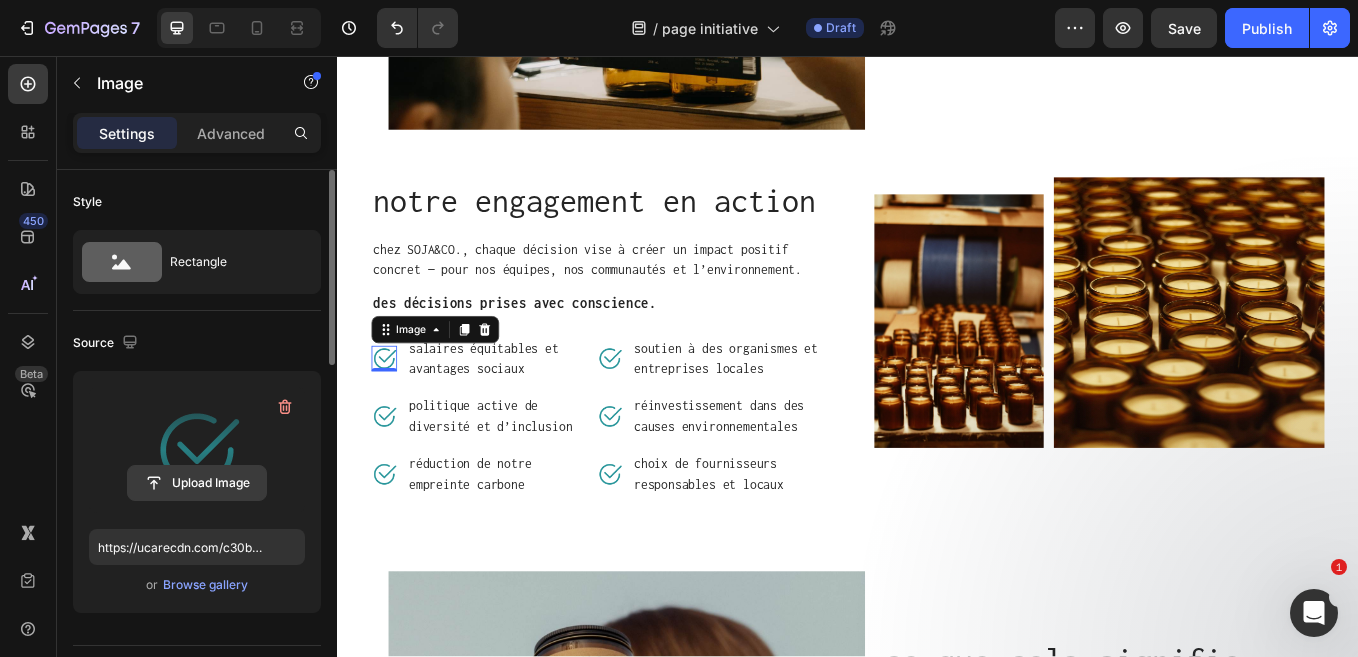 click 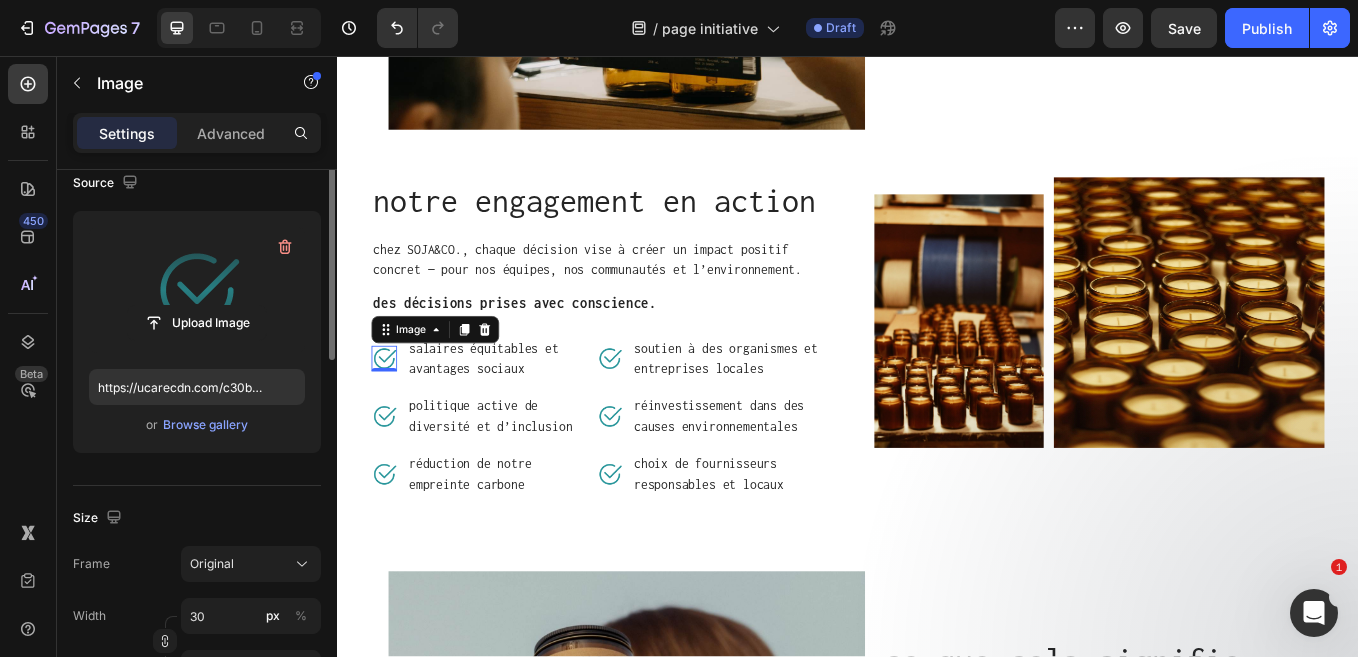 scroll, scrollTop: 15, scrollLeft: 0, axis: vertical 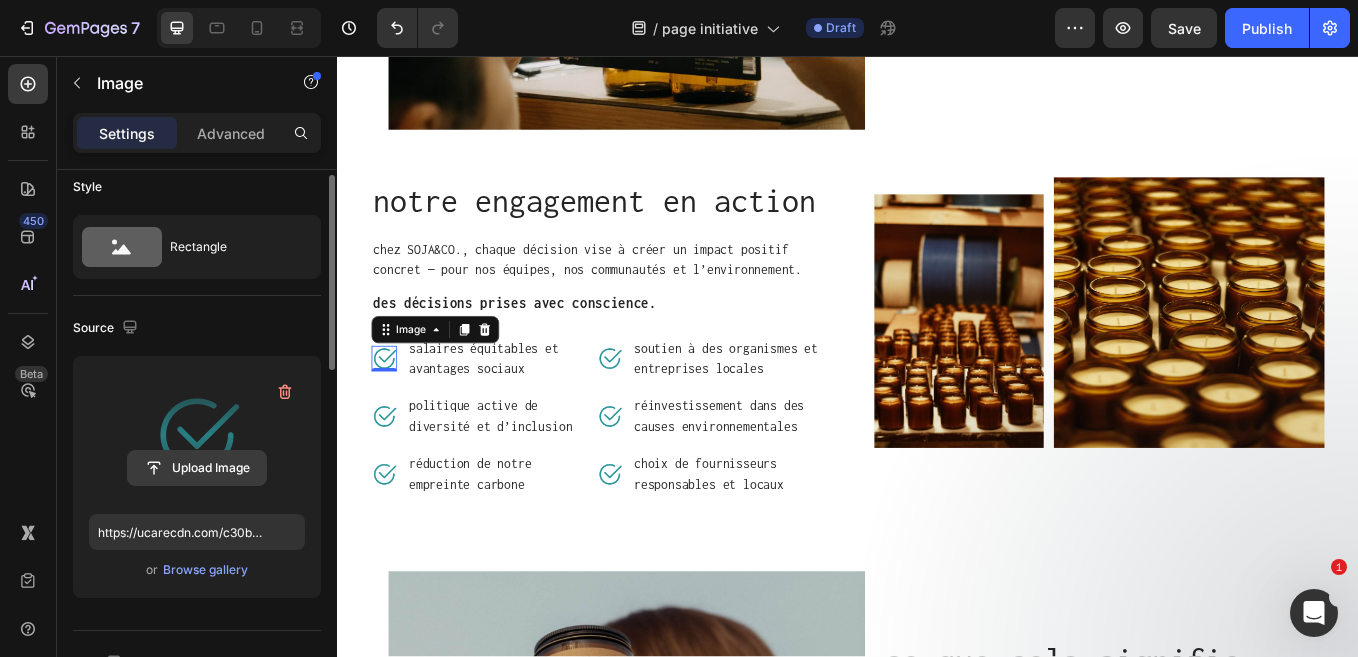 click 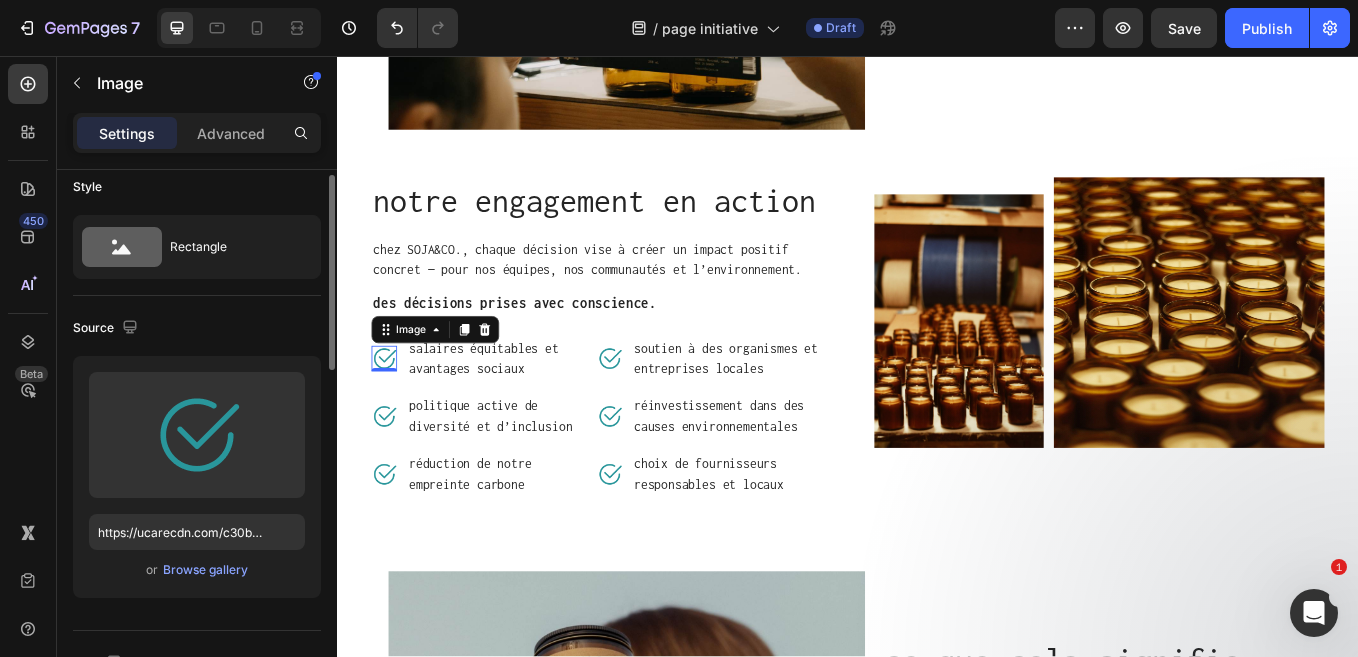 scroll, scrollTop: 384, scrollLeft: 0, axis: vertical 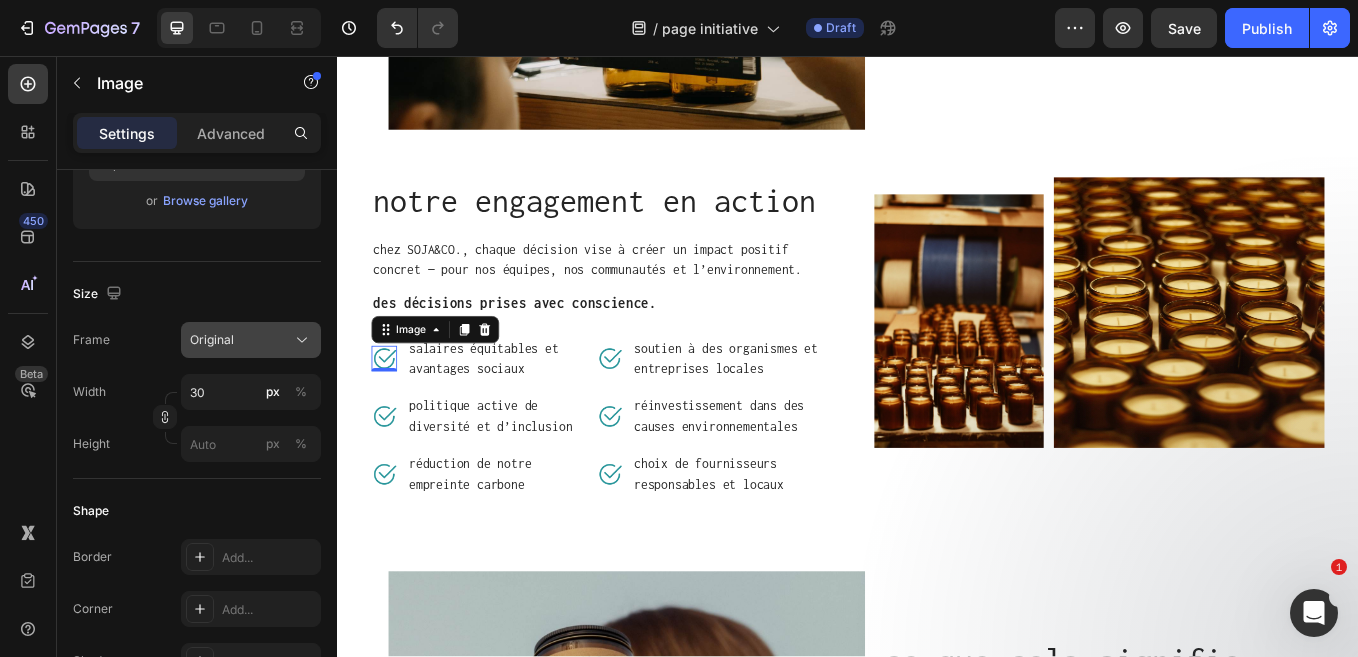 click on "Original" at bounding box center [212, 340] 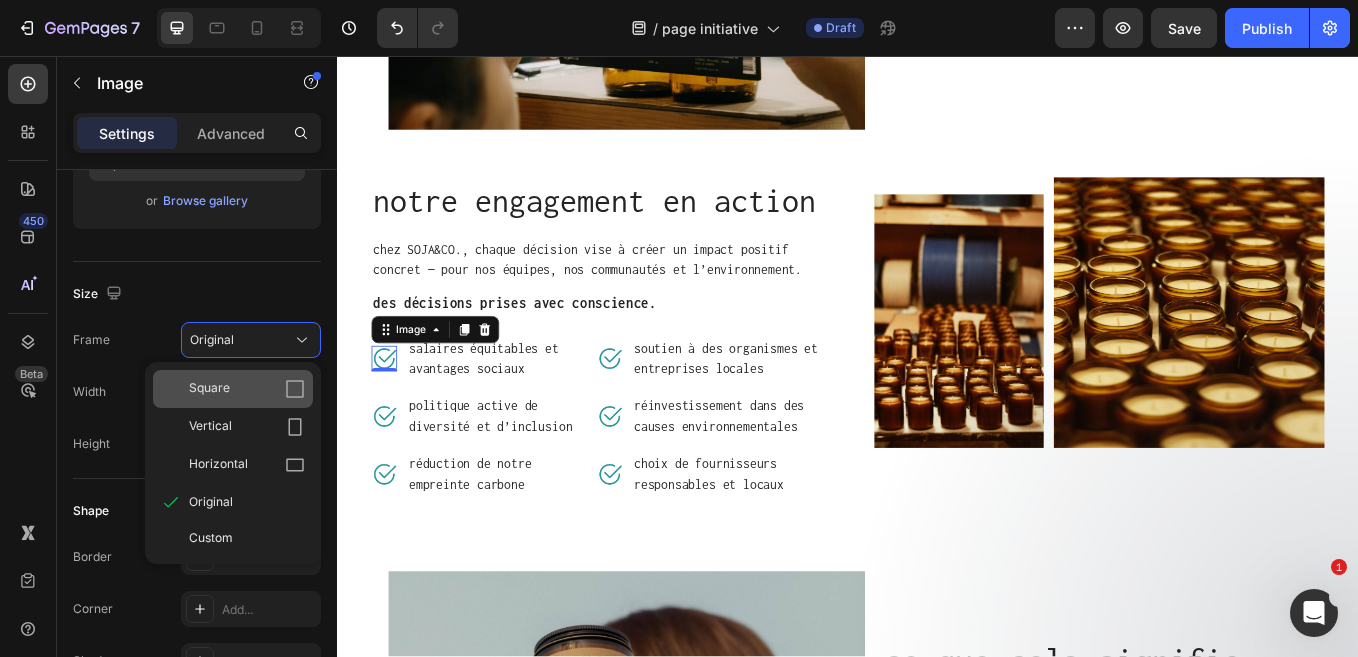 click on "Square" at bounding box center [209, 389] 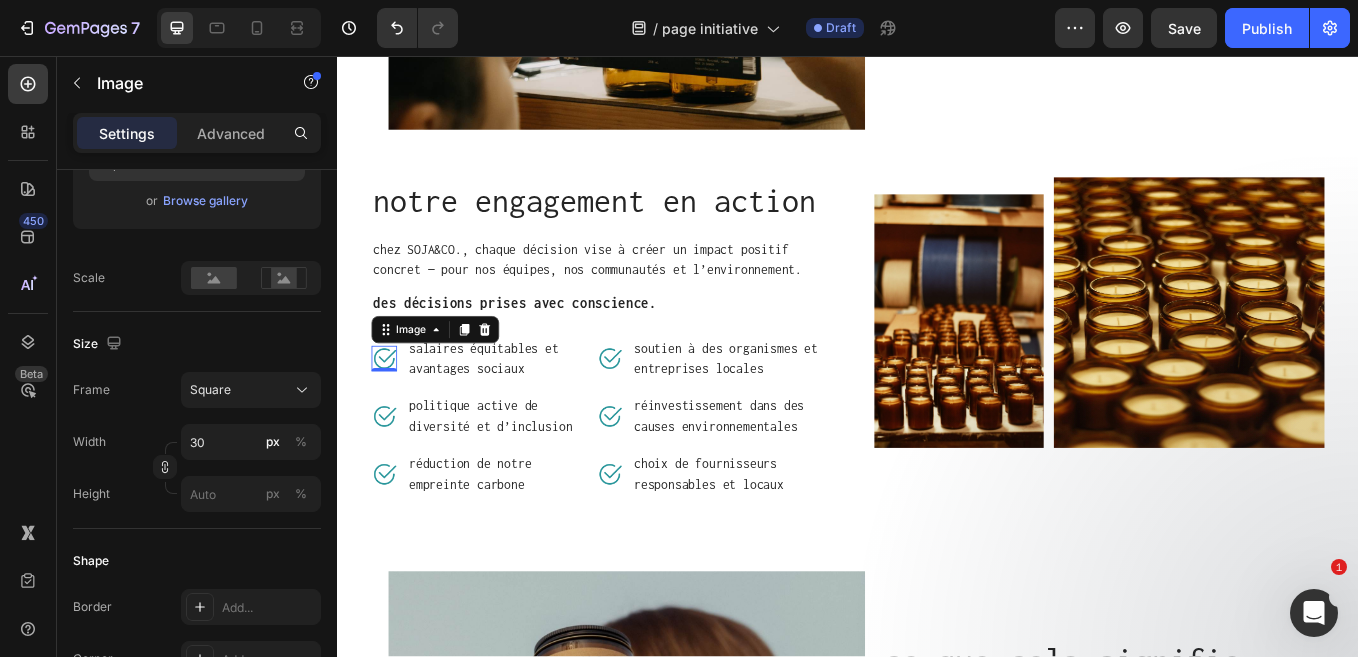 click on "Frame Square" at bounding box center [197, 390] 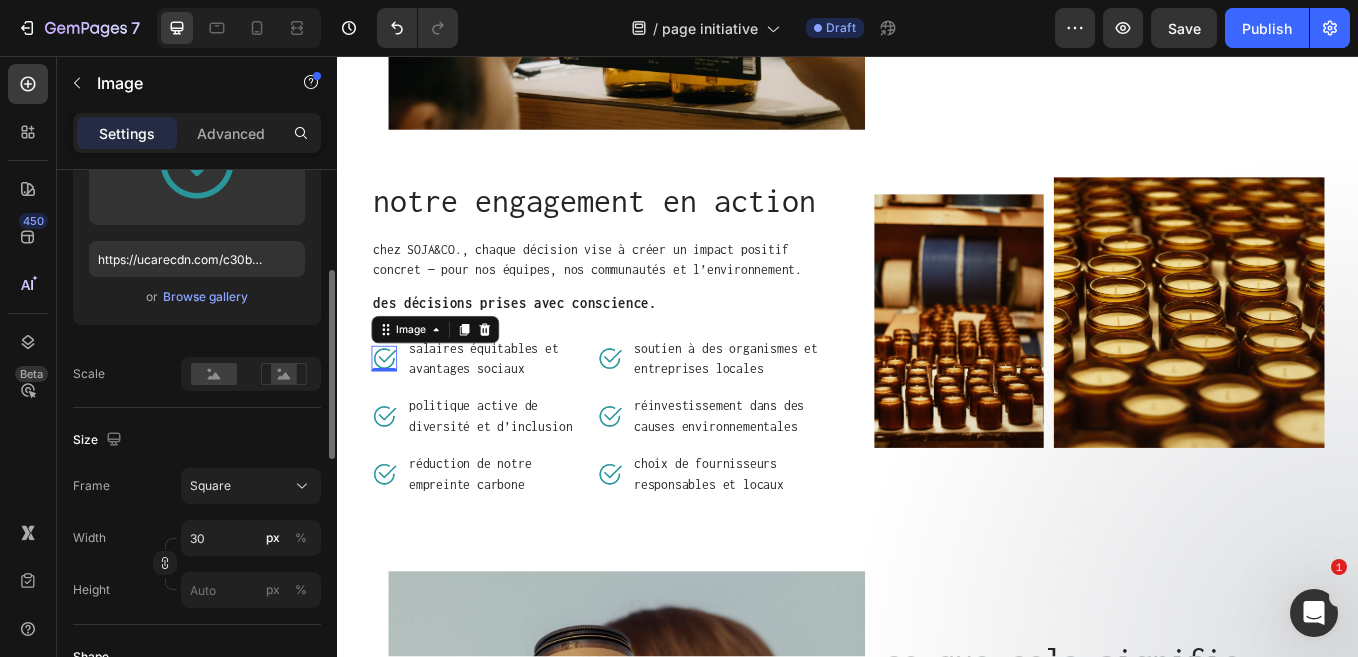 scroll, scrollTop: 232, scrollLeft: 0, axis: vertical 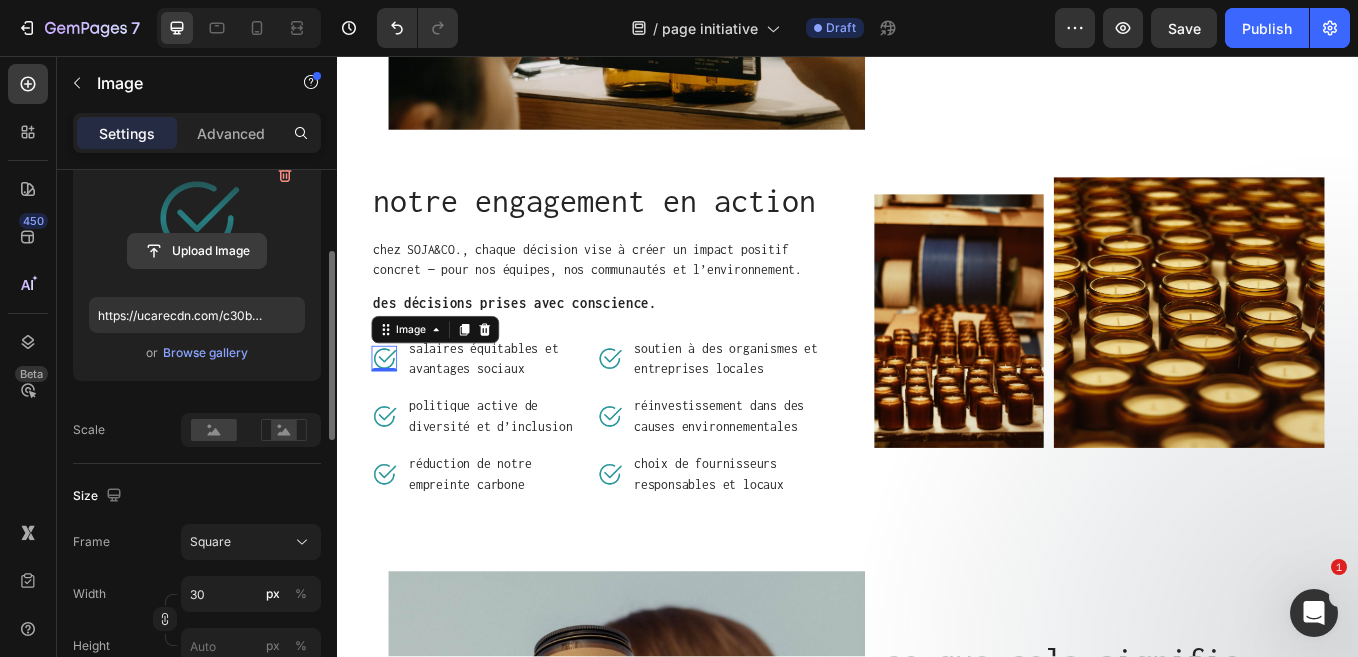 click 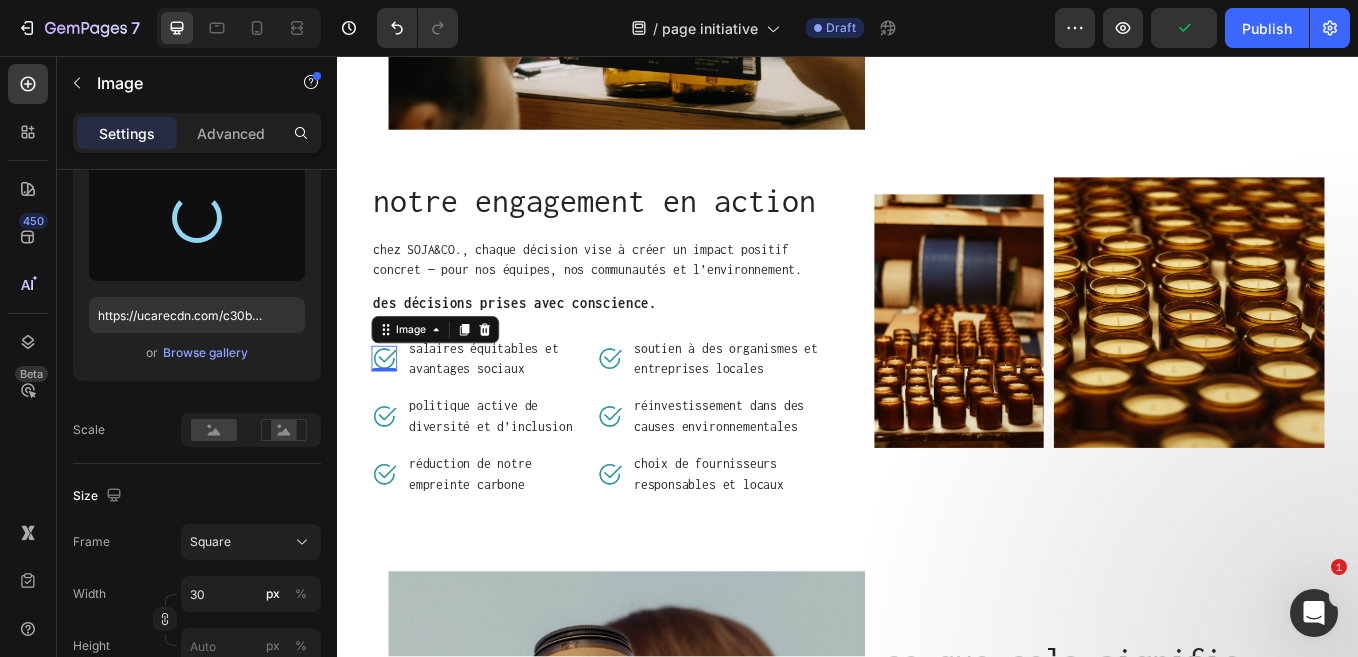 type on "https://cdn.shopify.com/s/files/1/0034/0741/3317/files/gempages_531209477639111871-08202aae-1423-4ccd-9c04-abe45e13eb2a.jpg" 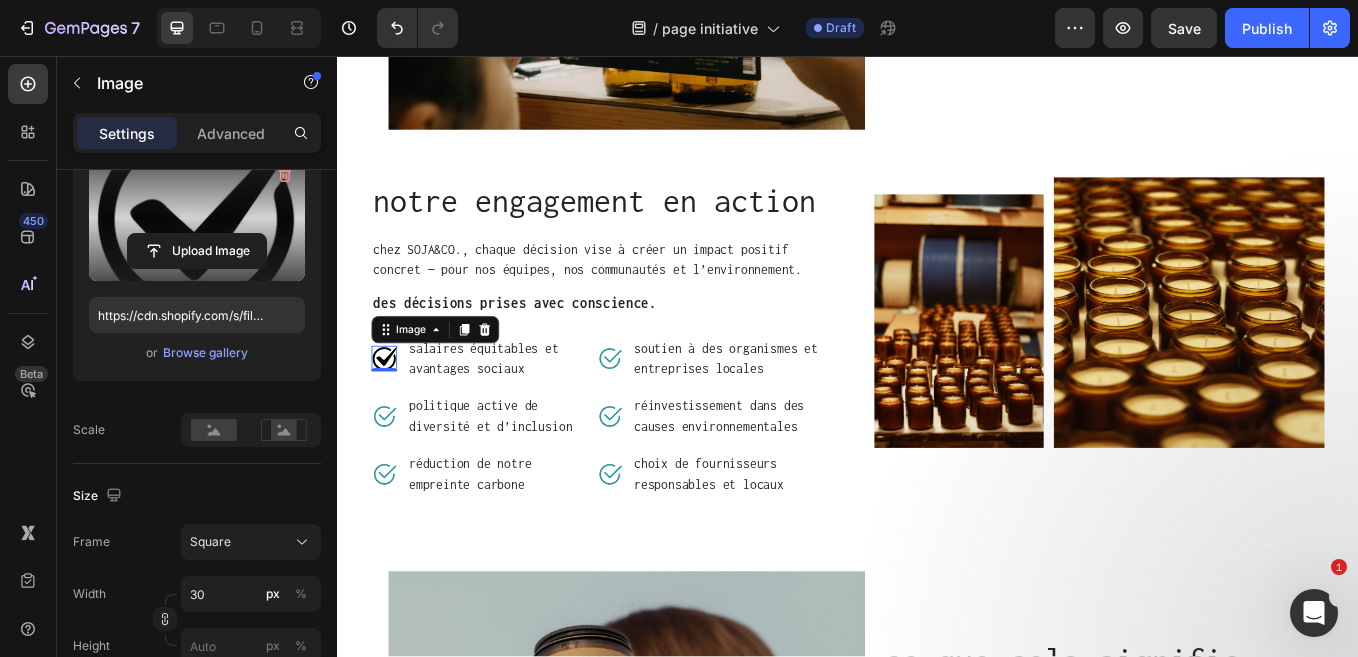 click on "Upload Image https://cdn.shopify.com/s/files/1/0034/0741/3317/files/gempages_531209477639111871-08202aae-1423-4ccd-9c04-abe45e13eb2a.jpg or  Browse gallery  Scale" at bounding box center (197, 293) 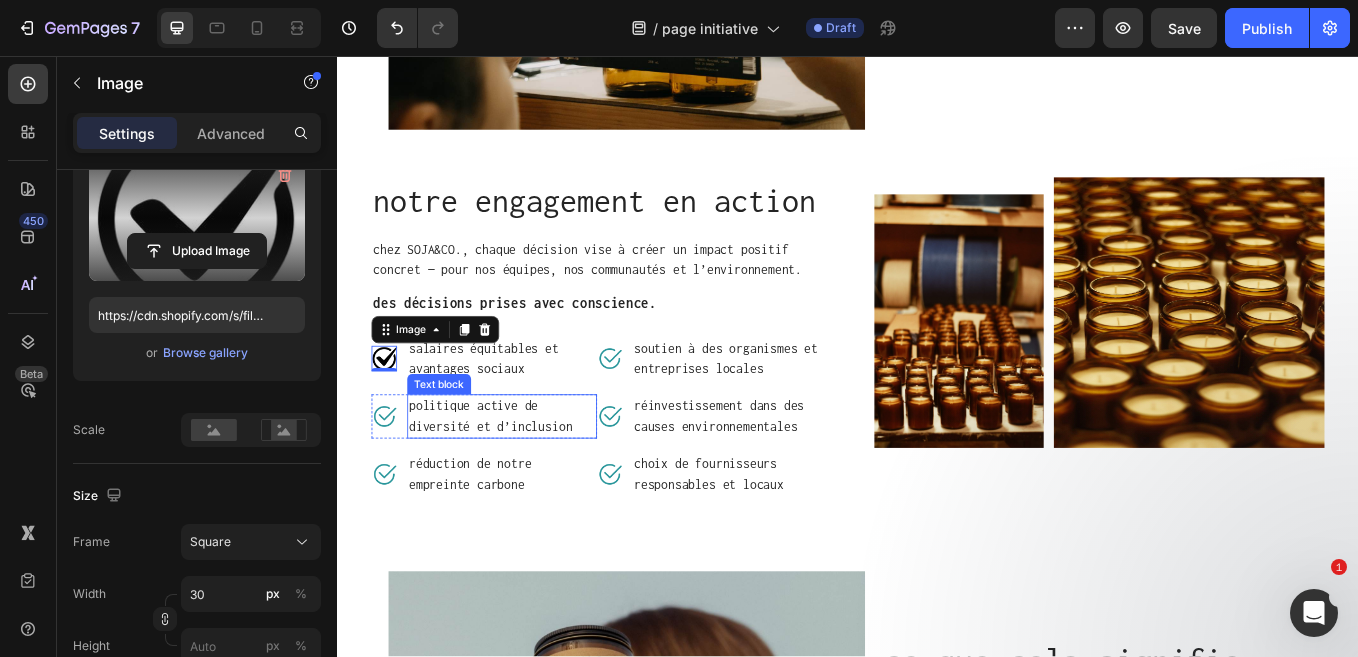 click on "politique active de diversité et d’inclusion" at bounding box center [530, 480] 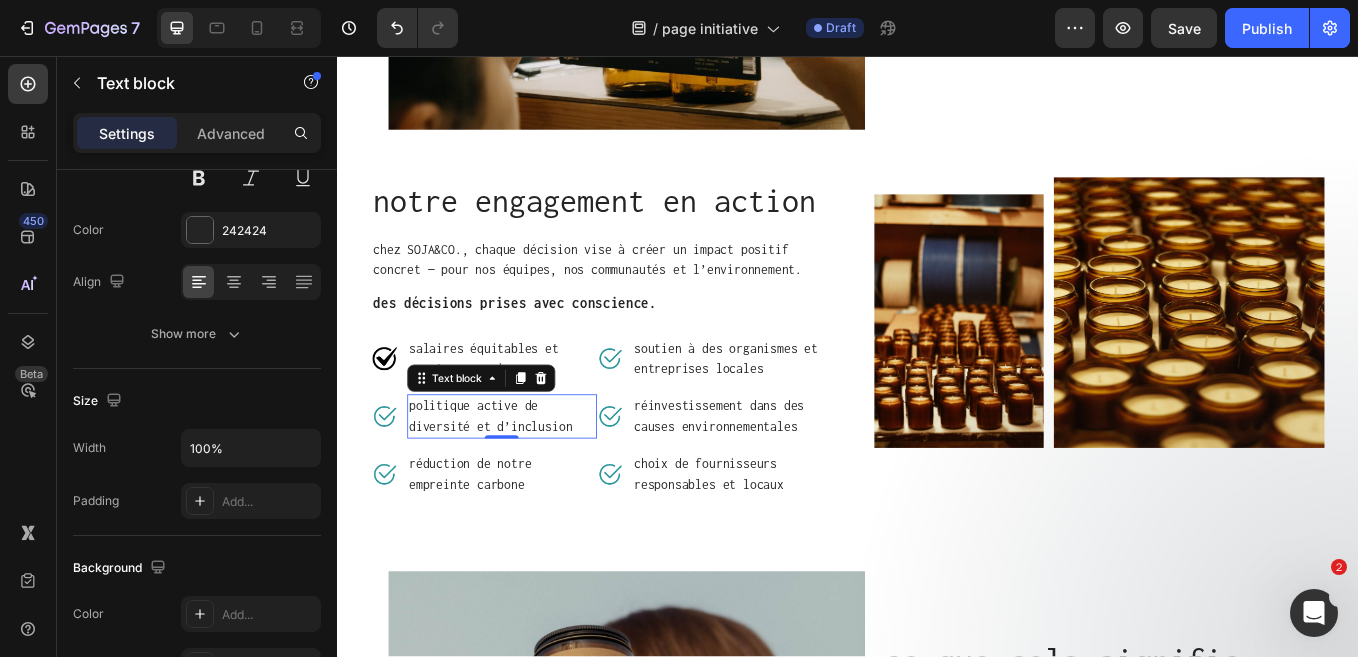 scroll, scrollTop: 0, scrollLeft: 0, axis: both 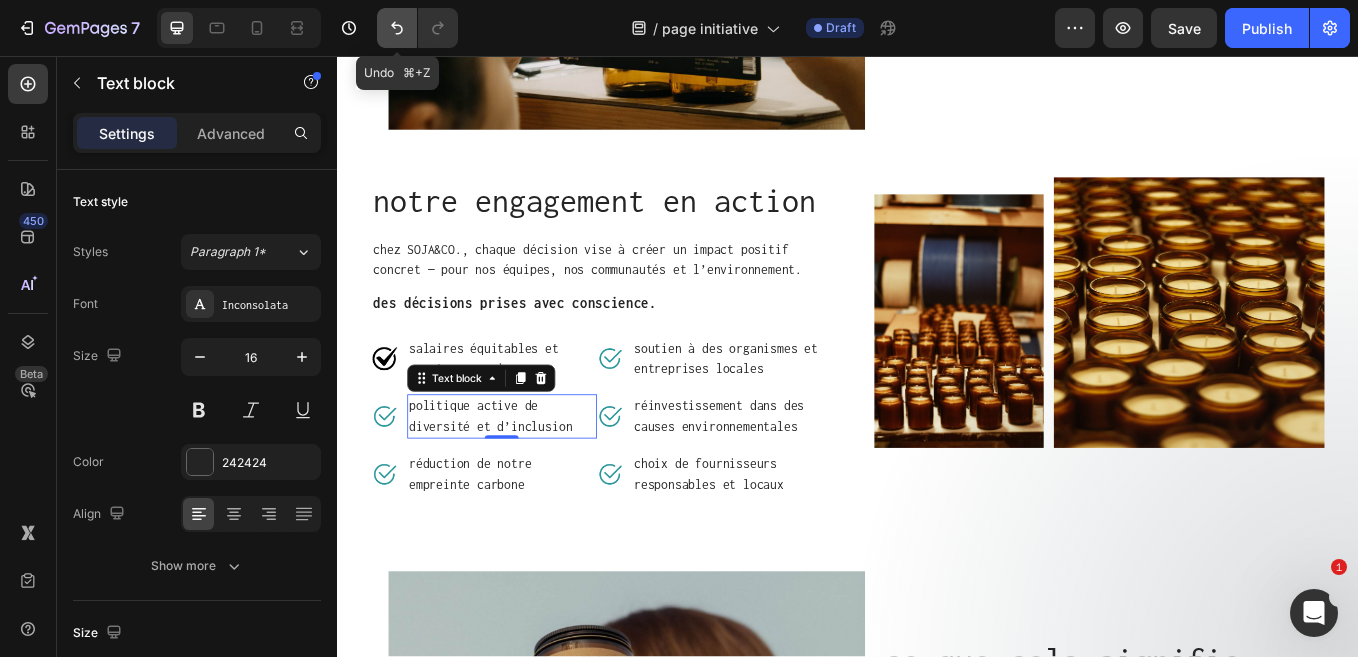 click 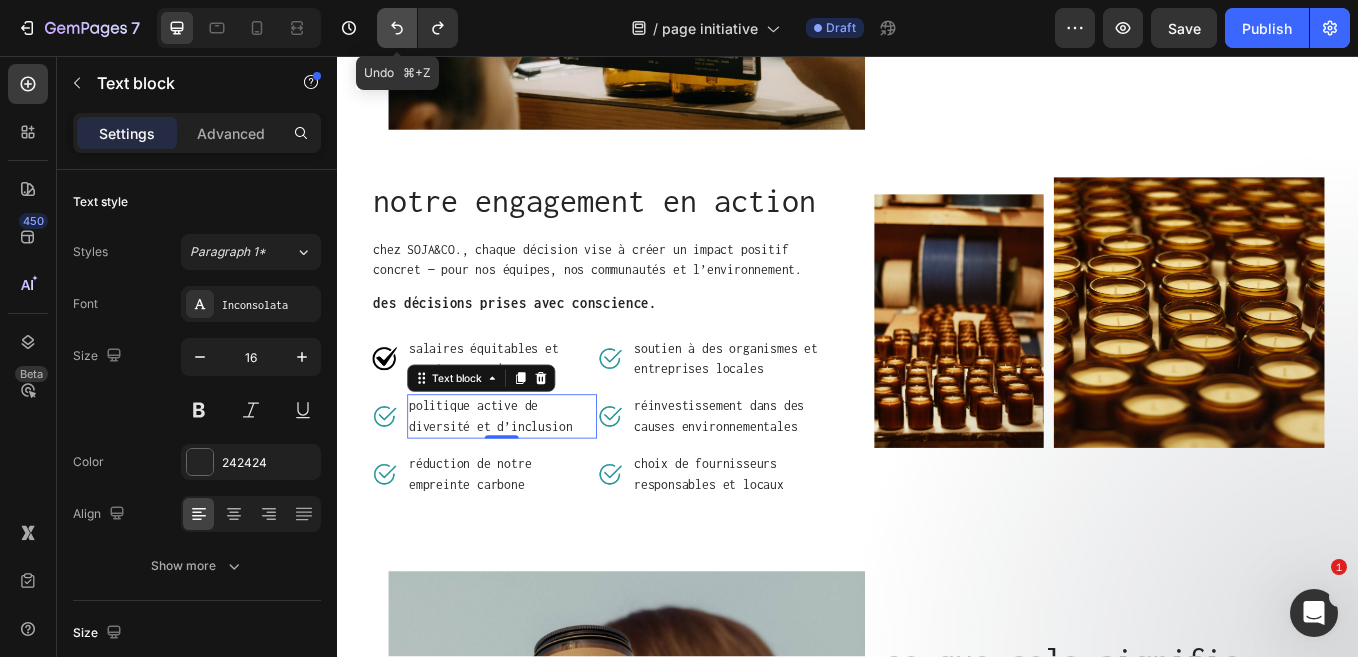 click 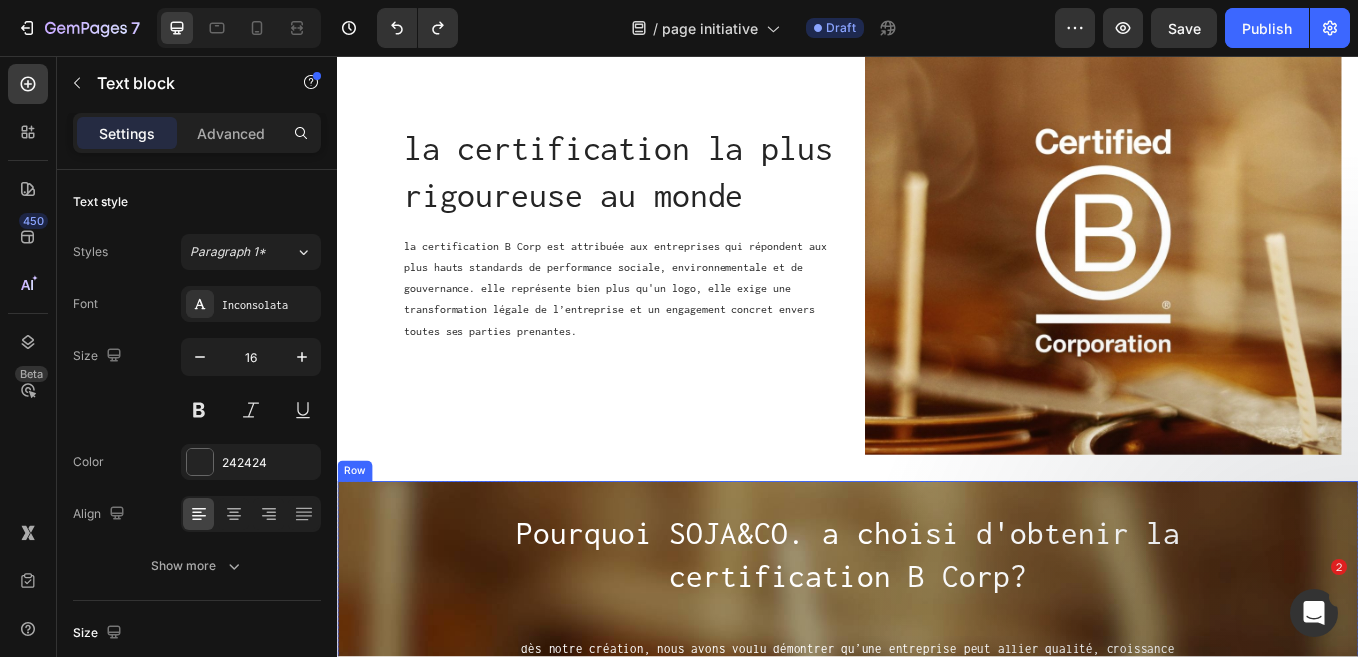 scroll, scrollTop: 87, scrollLeft: 0, axis: vertical 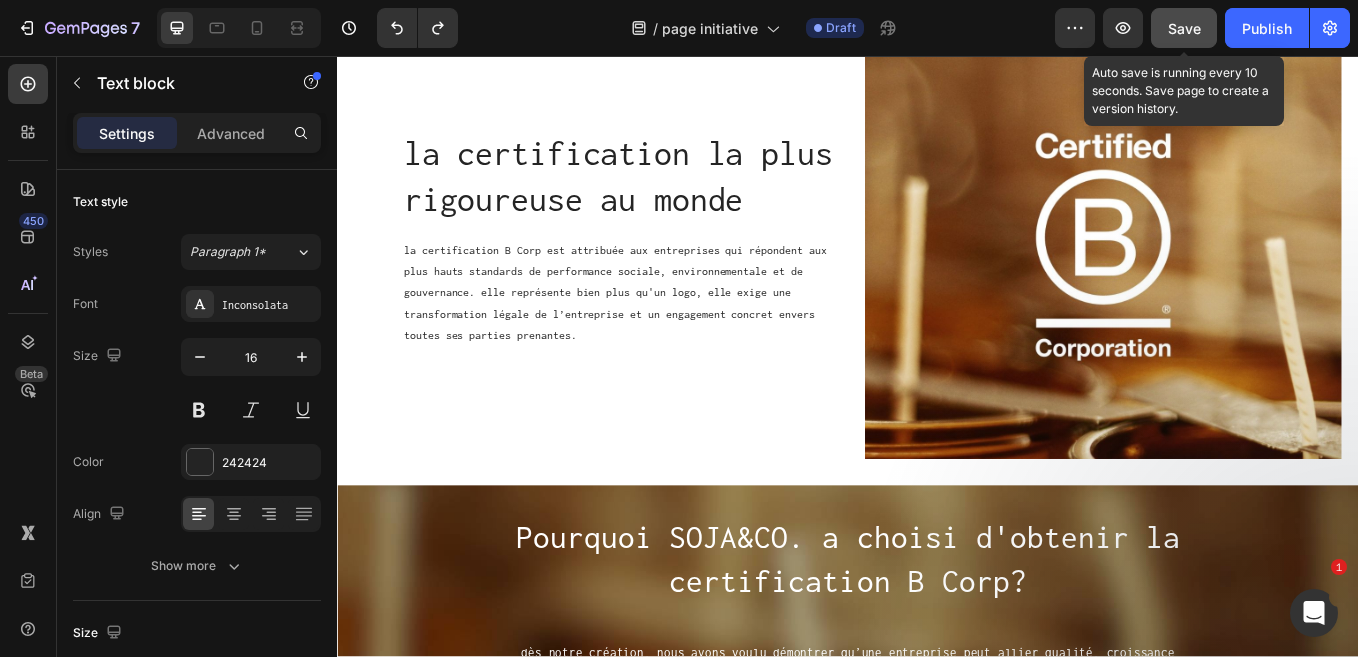 click on "Save" at bounding box center [1184, 28] 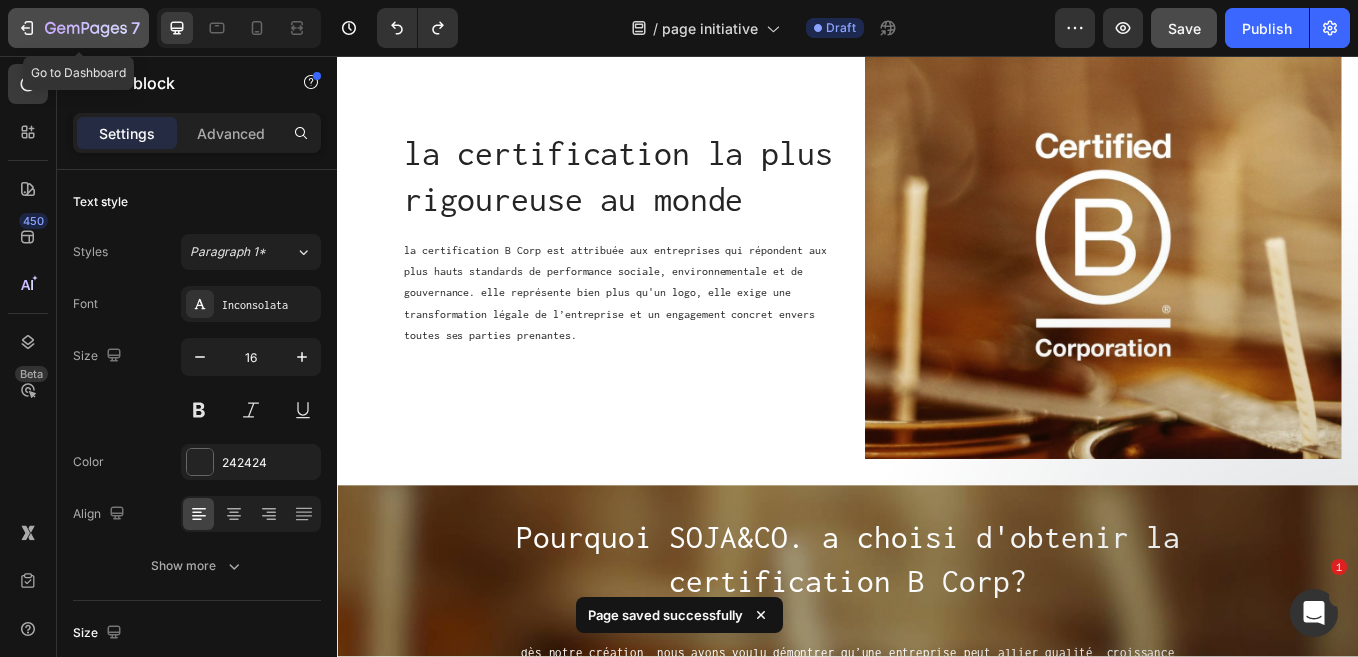 click 